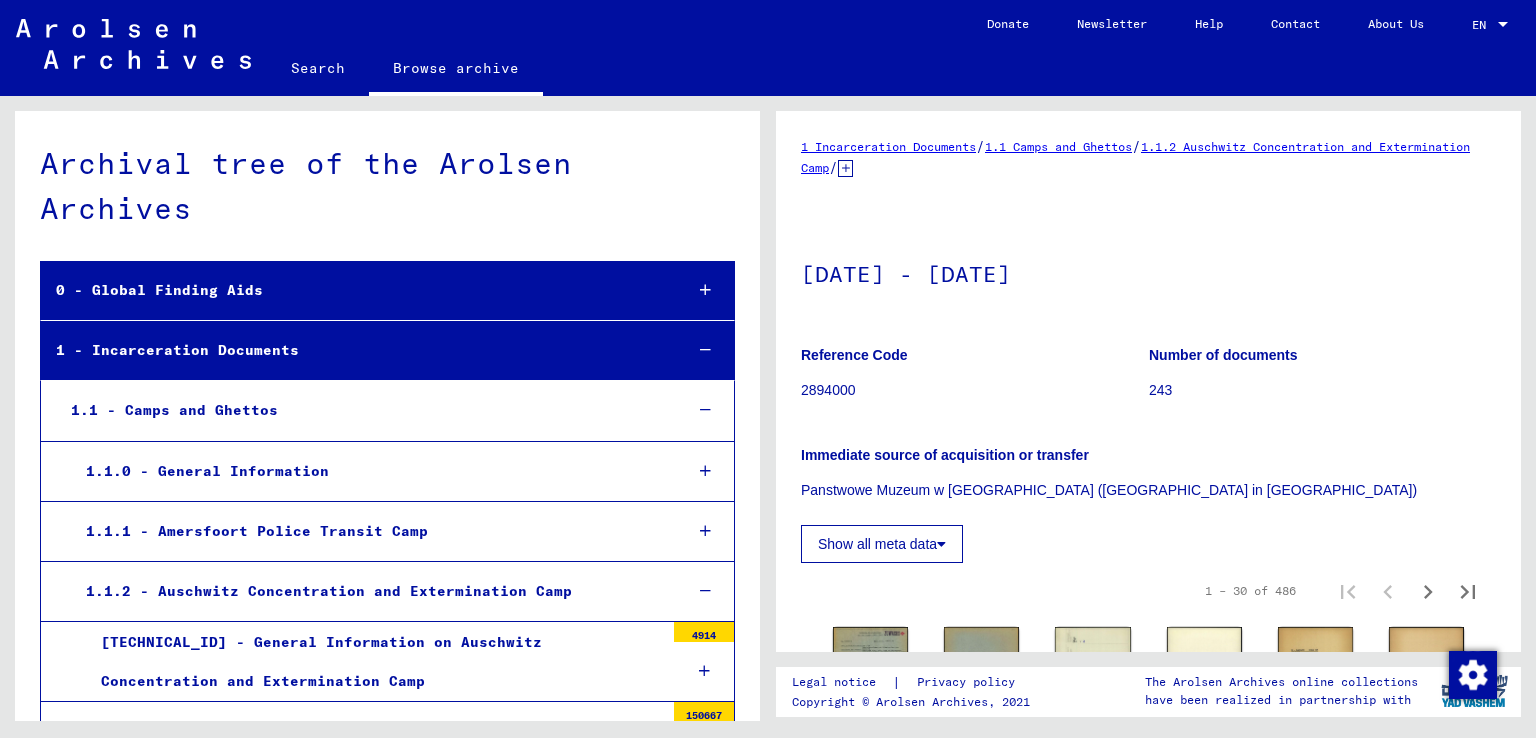 scroll, scrollTop: 0, scrollLeft: 0, axis: both 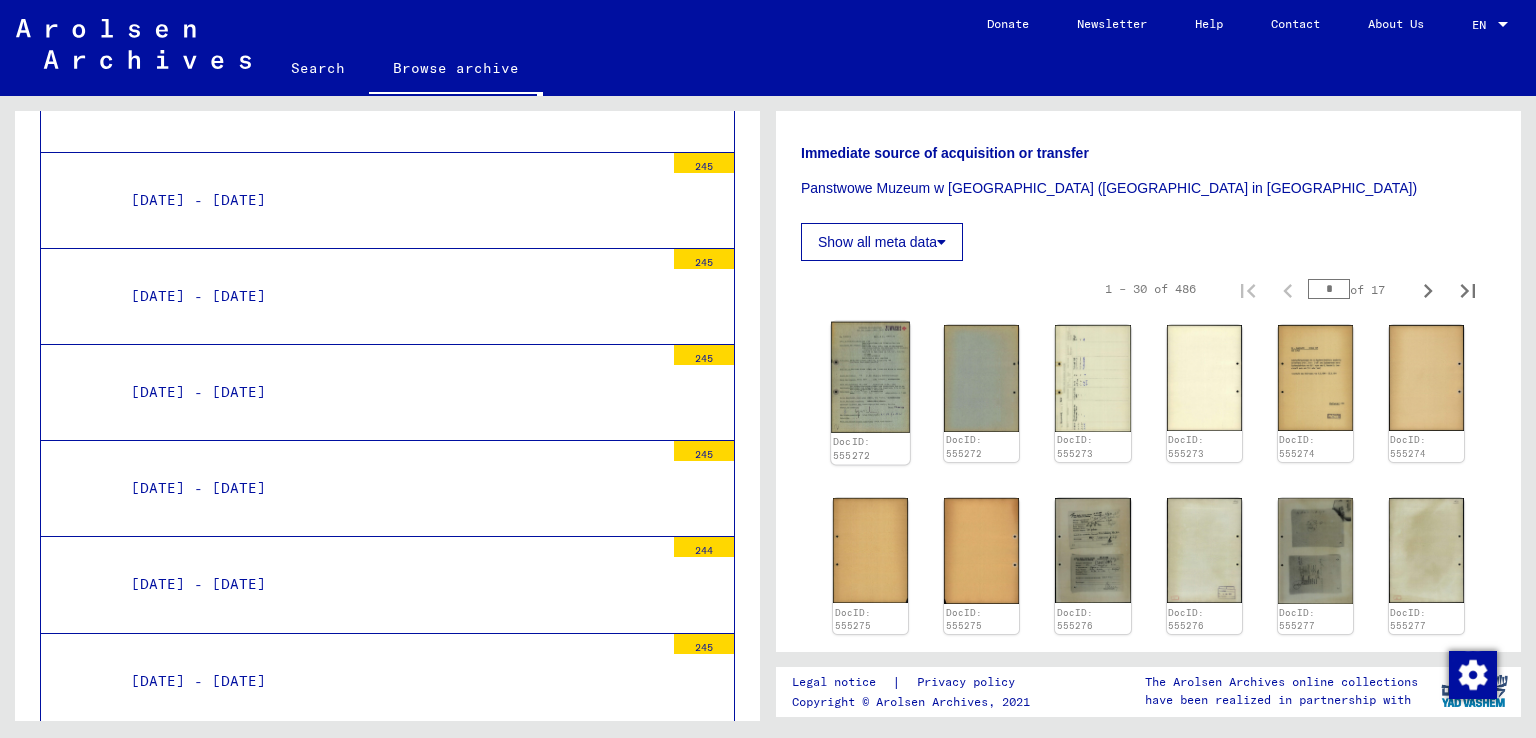 click 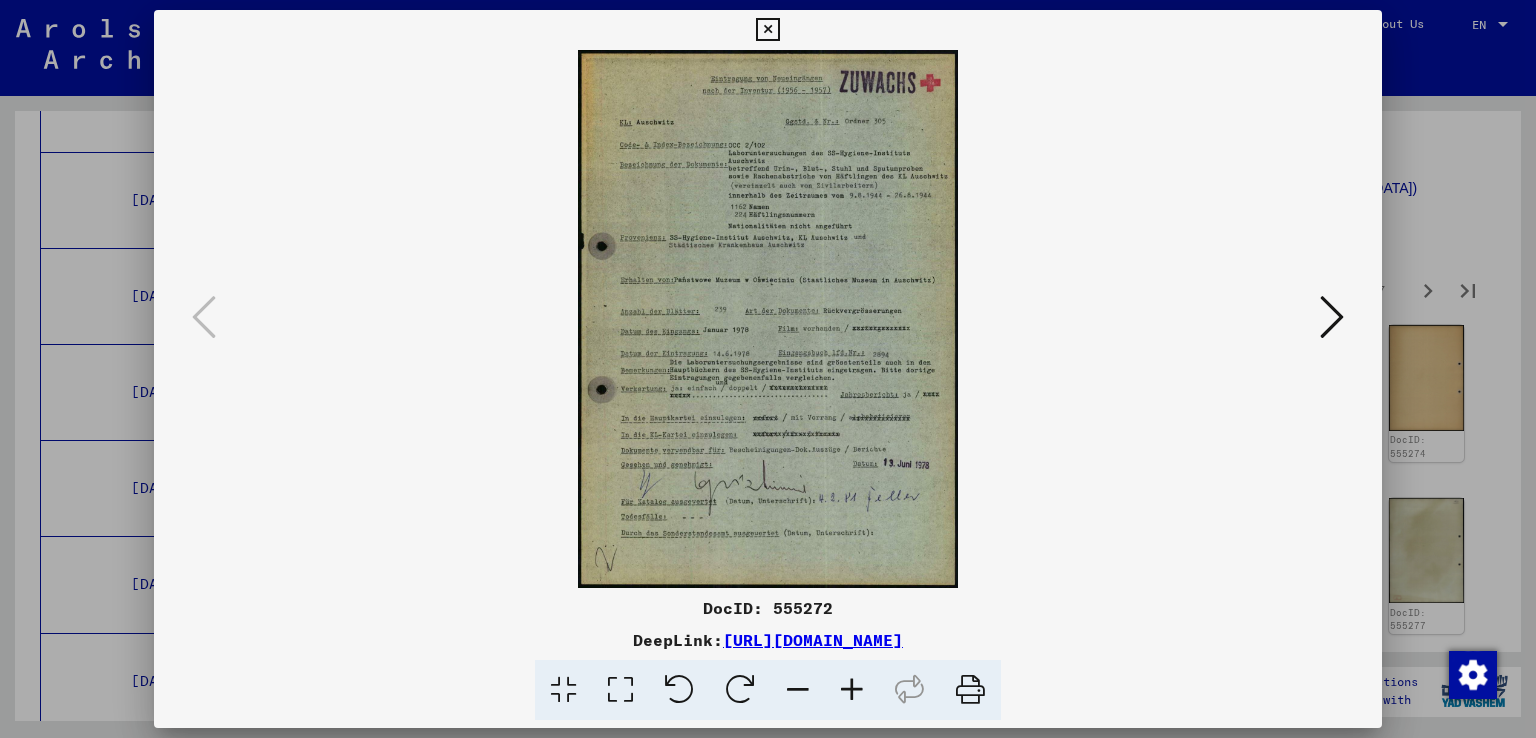 click at bounding box center [852, 690] 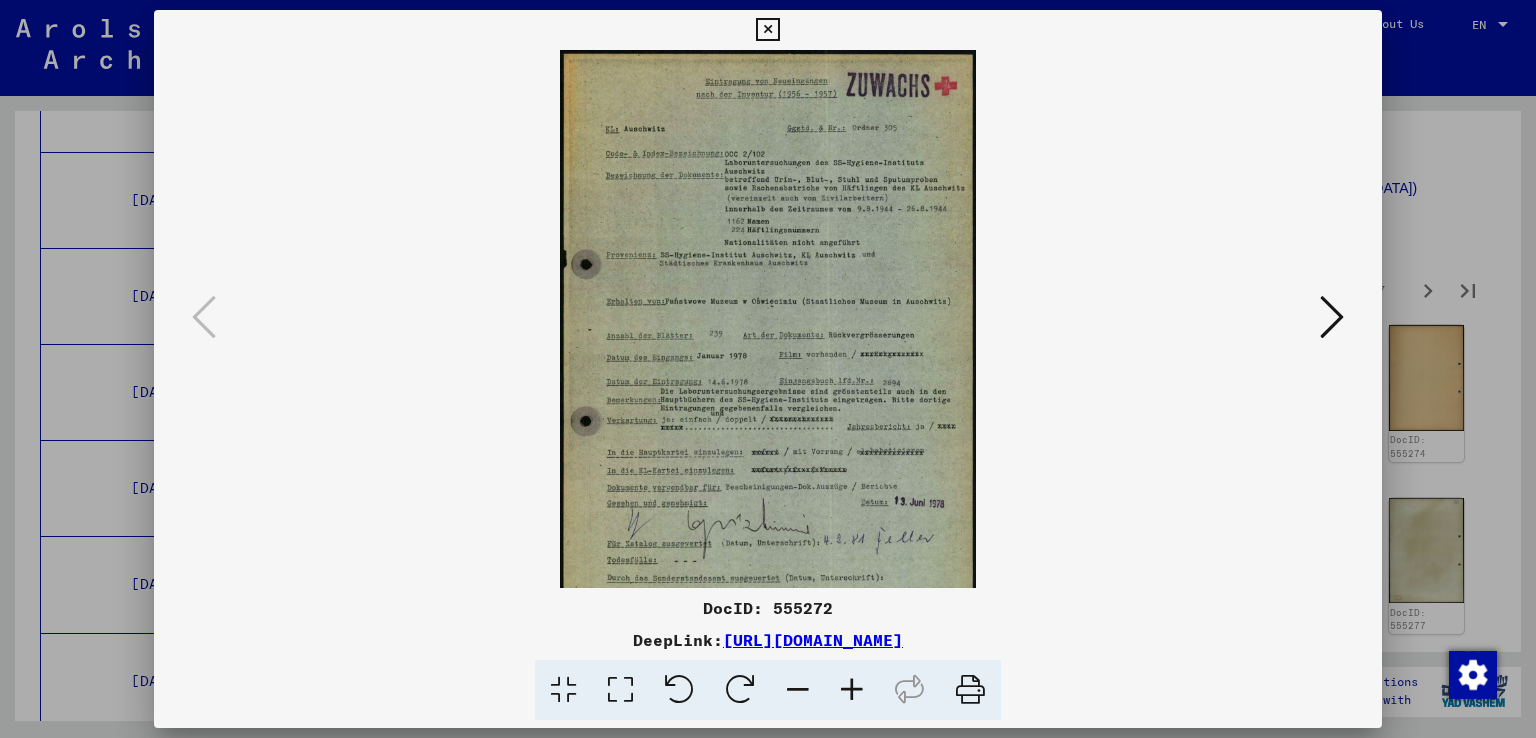 click at bounding box center [852, 690] 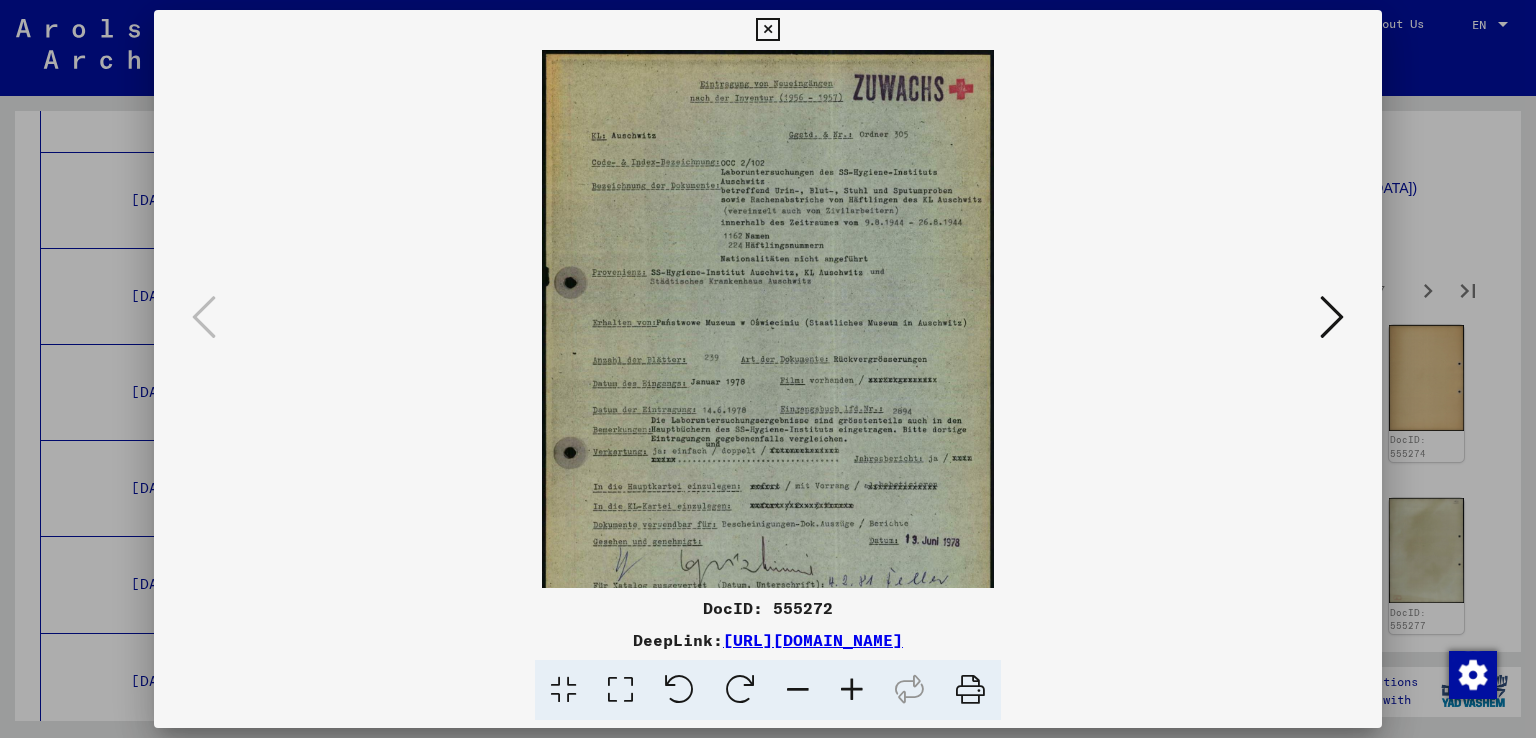 click at bounding box center [852, 690] 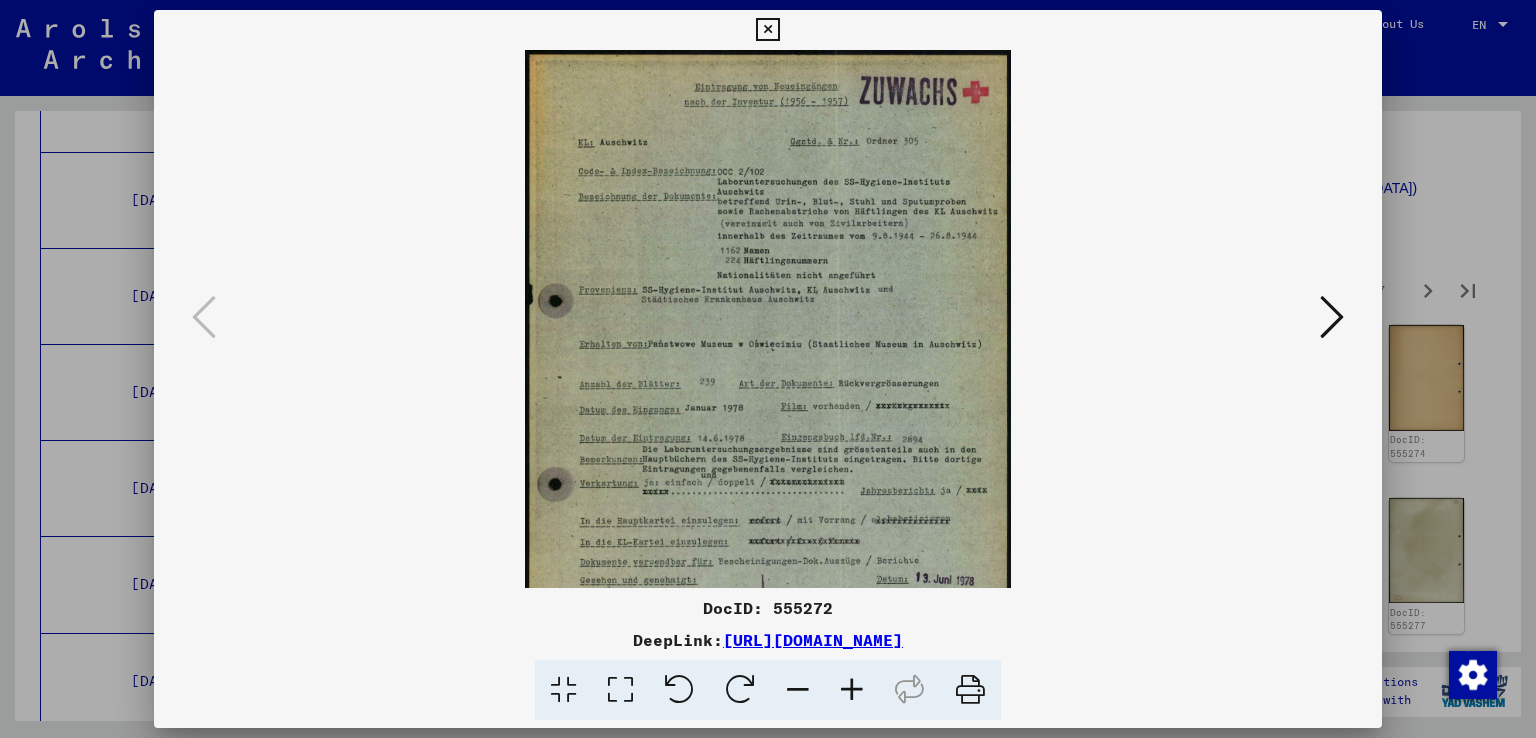 click at bounding box center (852, 690) 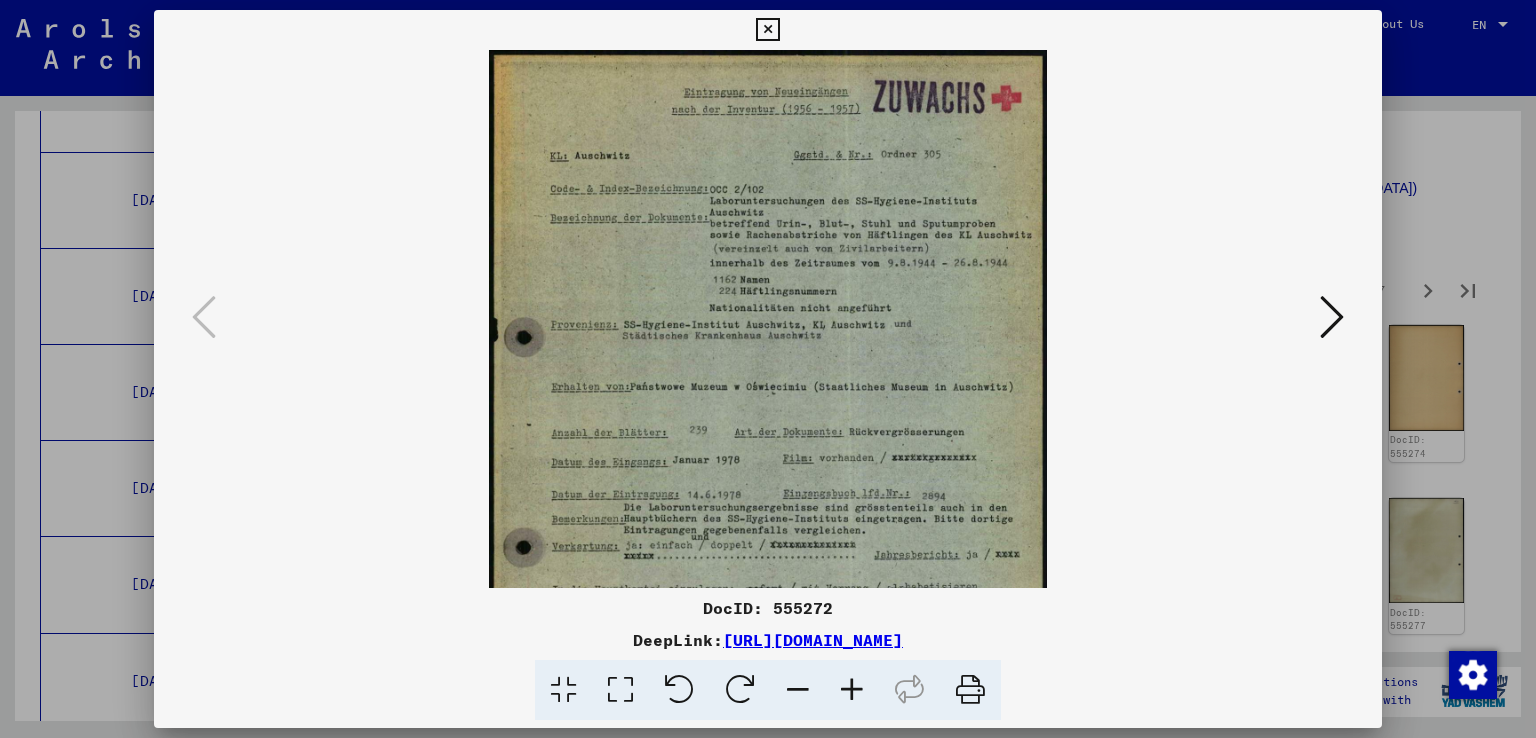 click at bounding box center [852, 690] 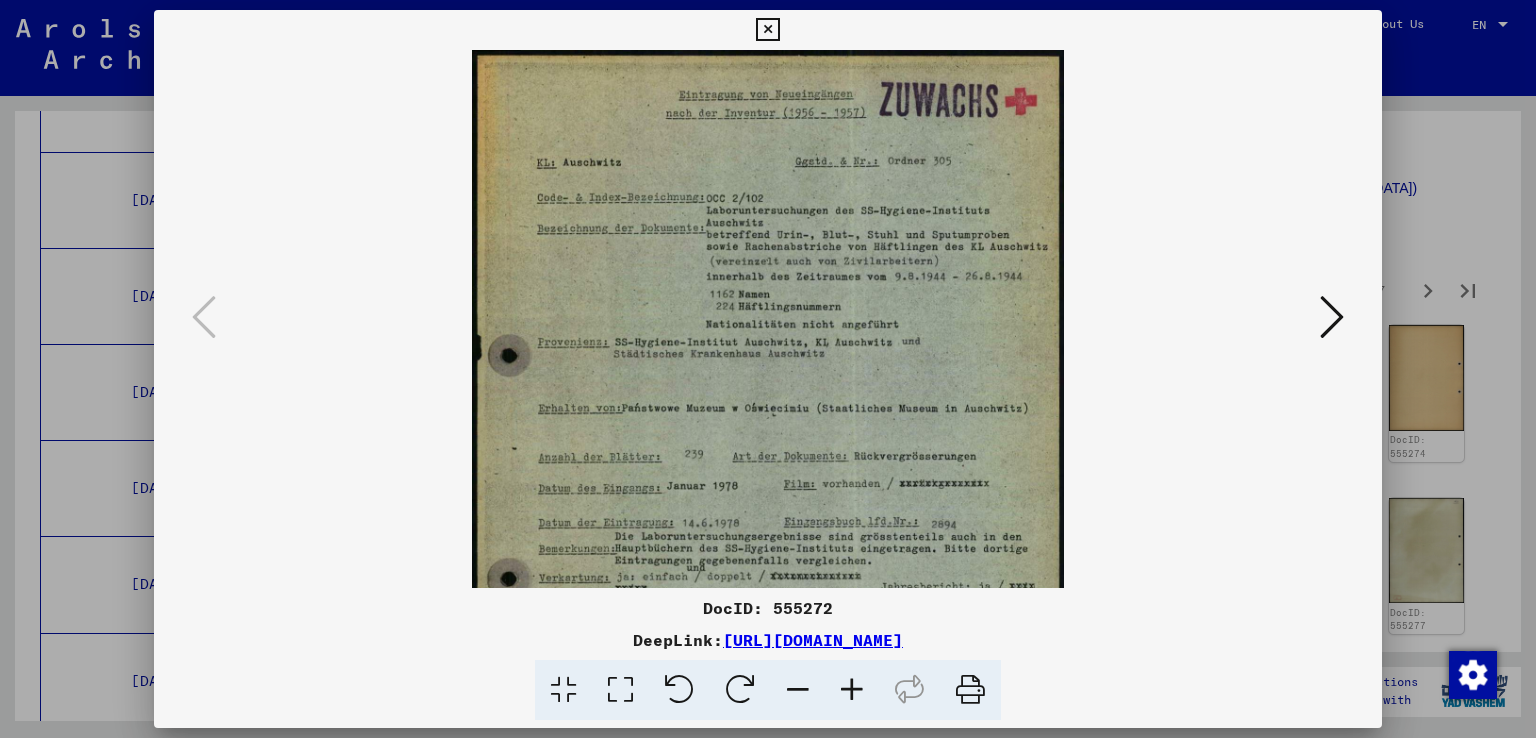 click at bounding box center (852, 690) 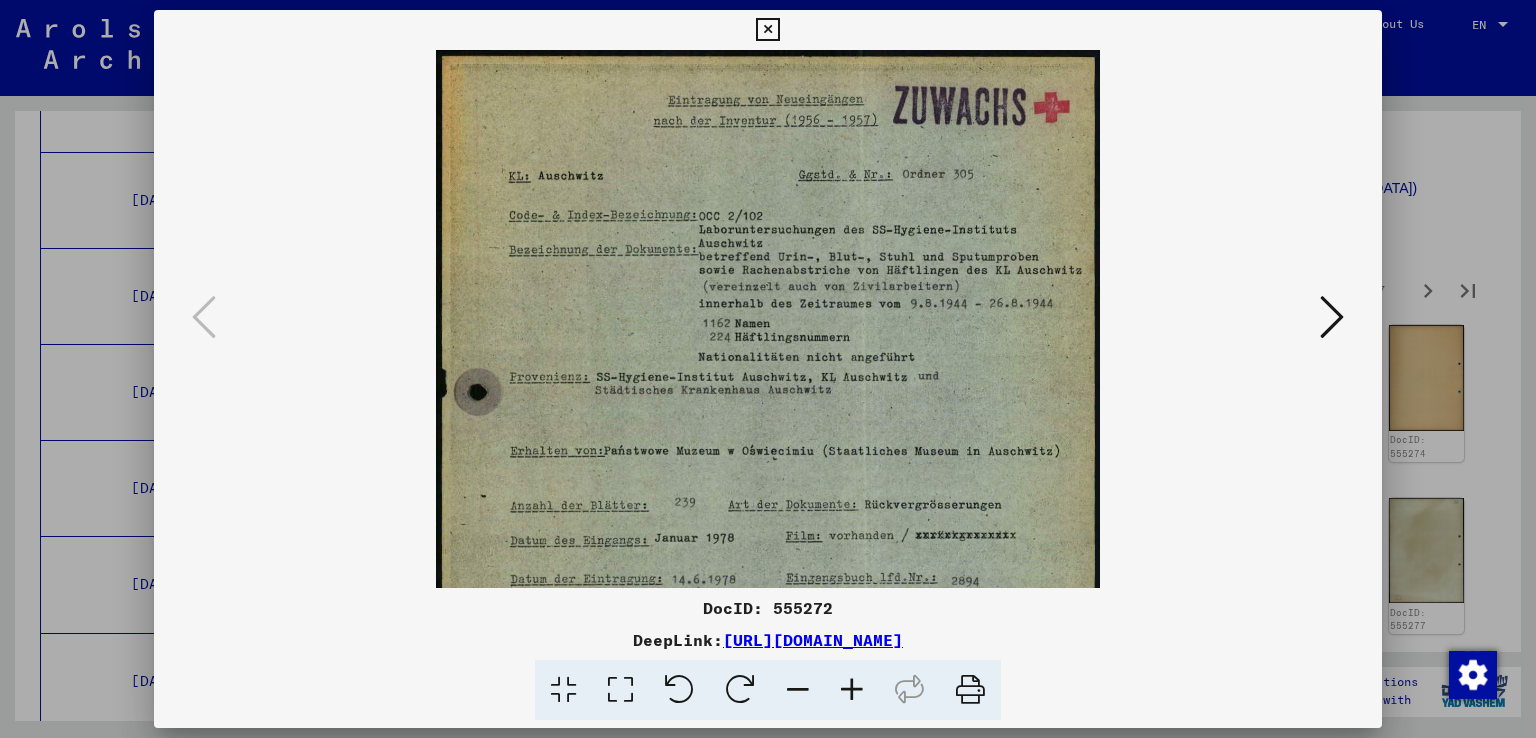 click at bounding box center (852, 690) 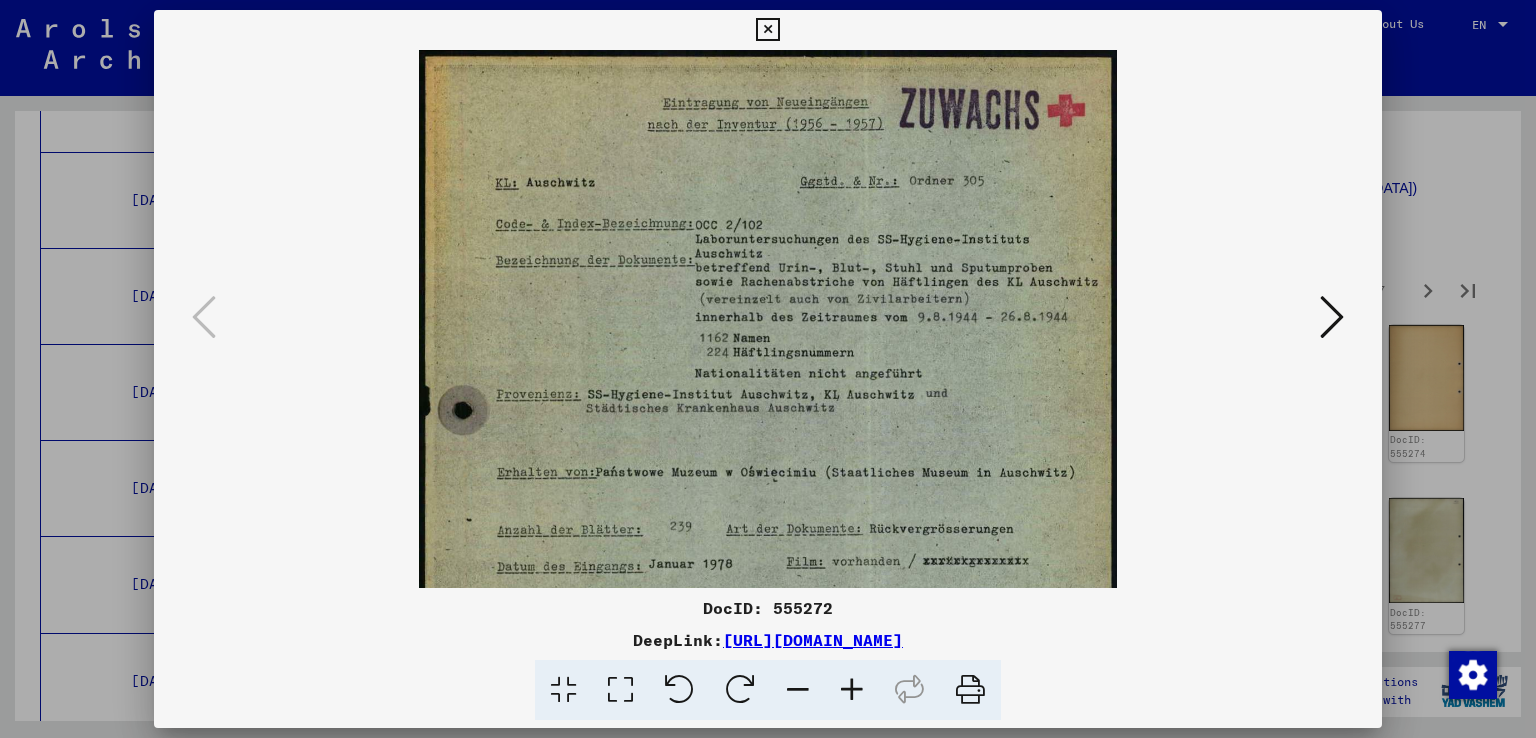 click at bounding box center (852, 690) 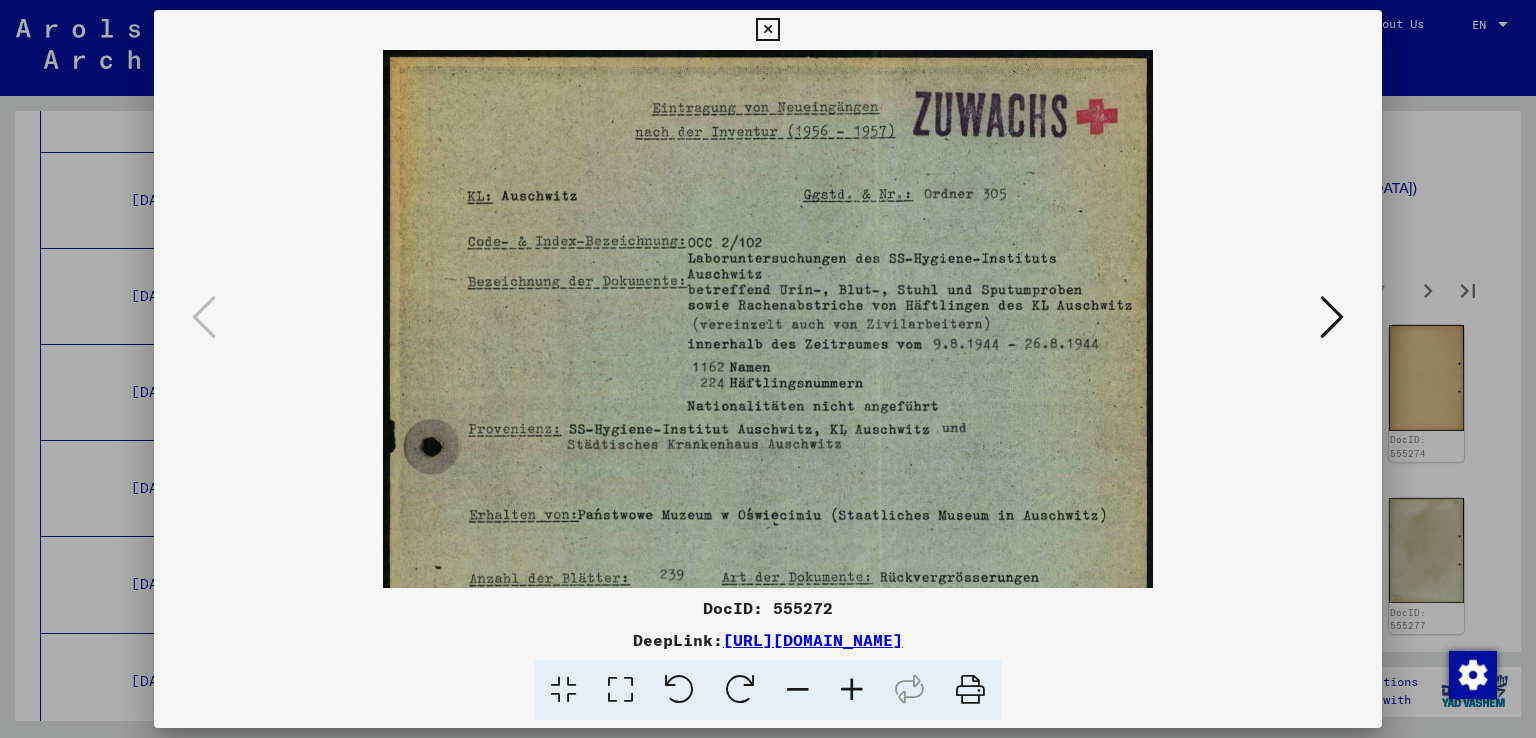 click at bounding box center [852, 690] 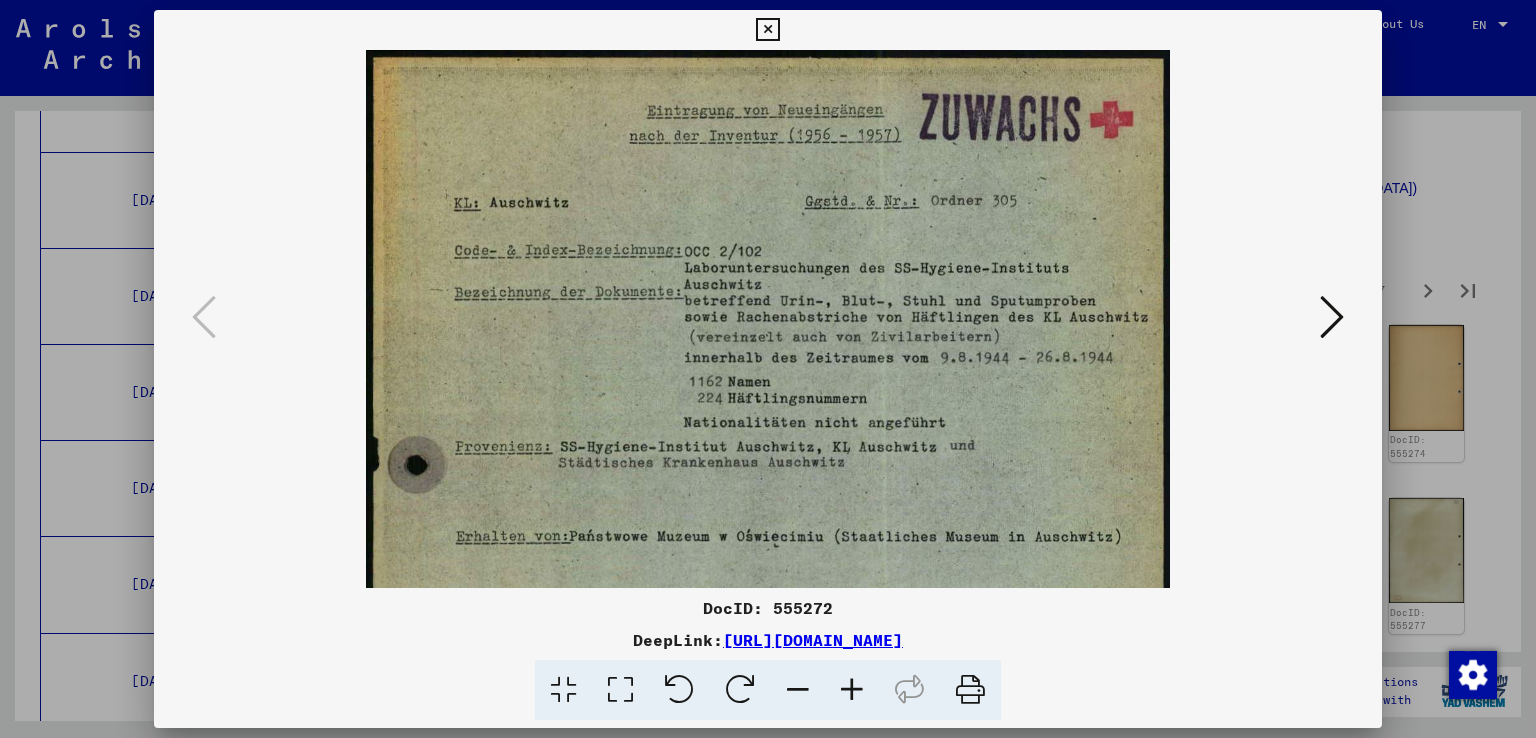 click at bounding box center (852, 690) 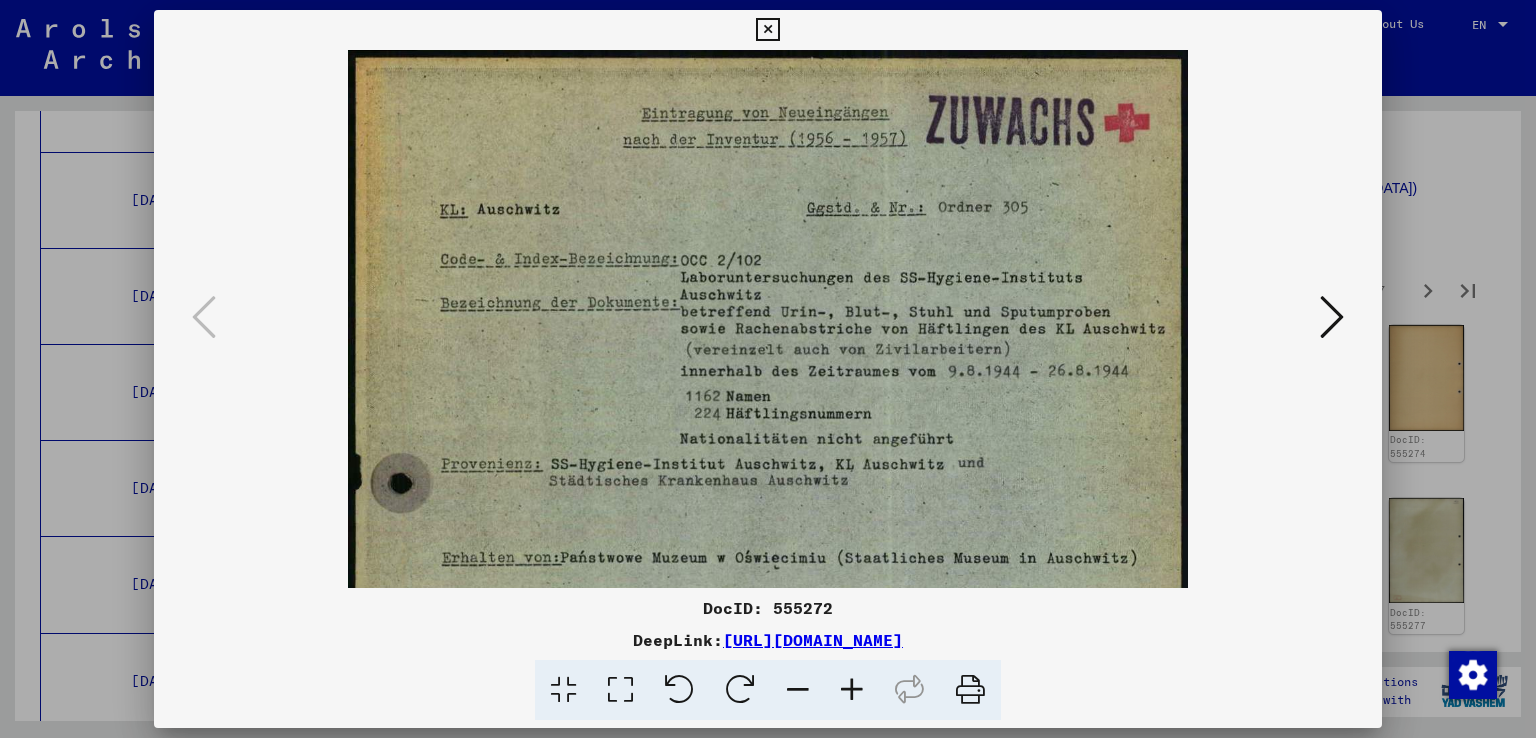 click at bounding box center [852, 690] 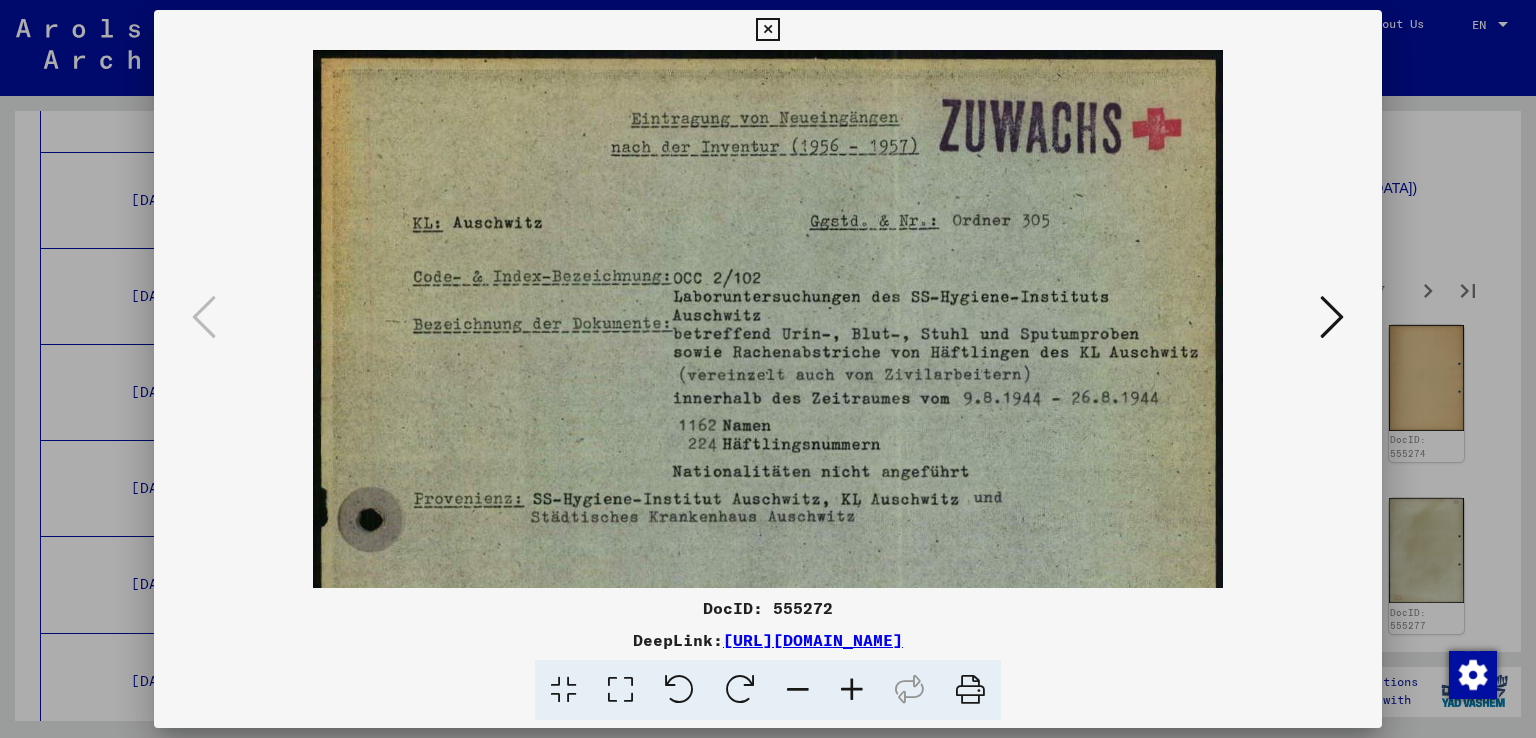 click at bounding box center (852, 690) 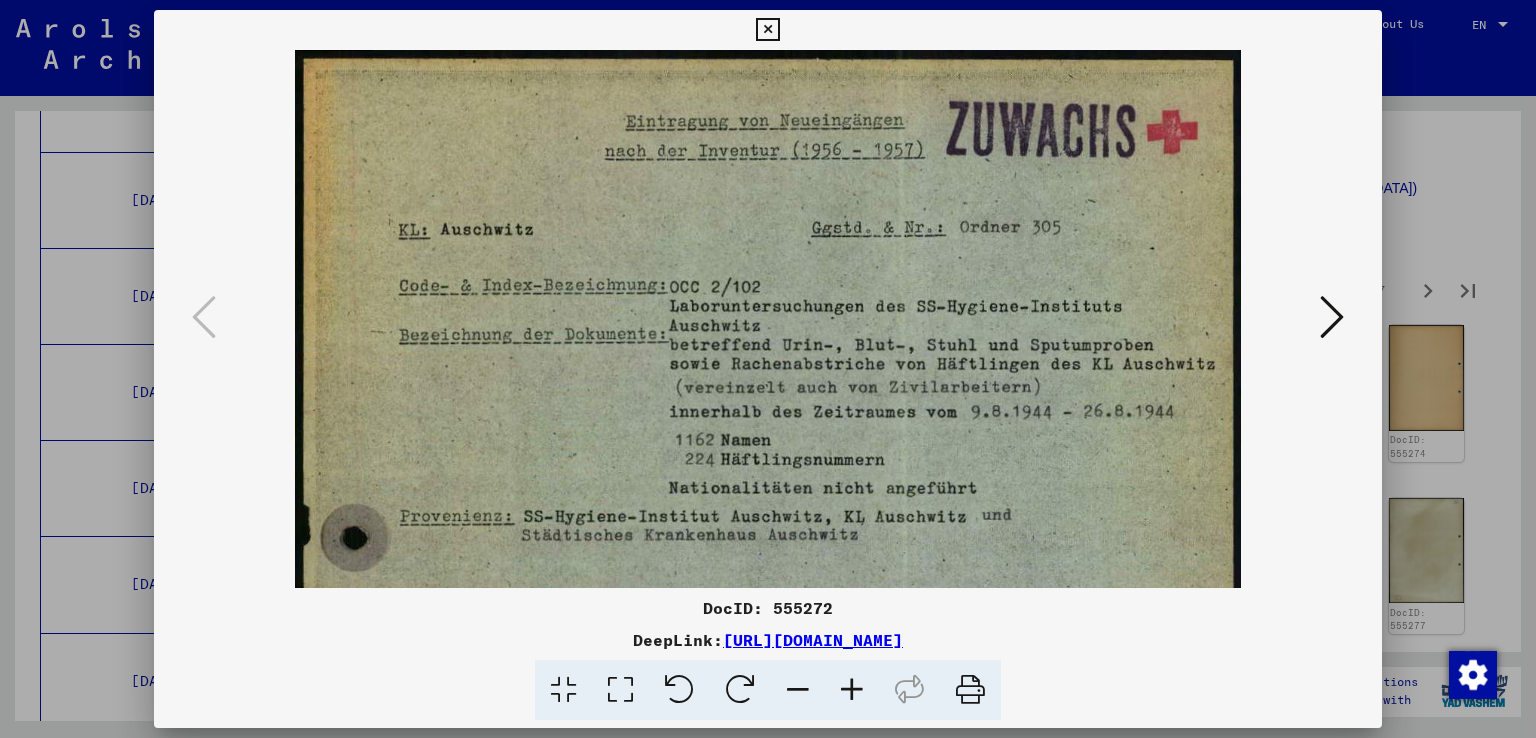 click at bounding box center (852, 690) 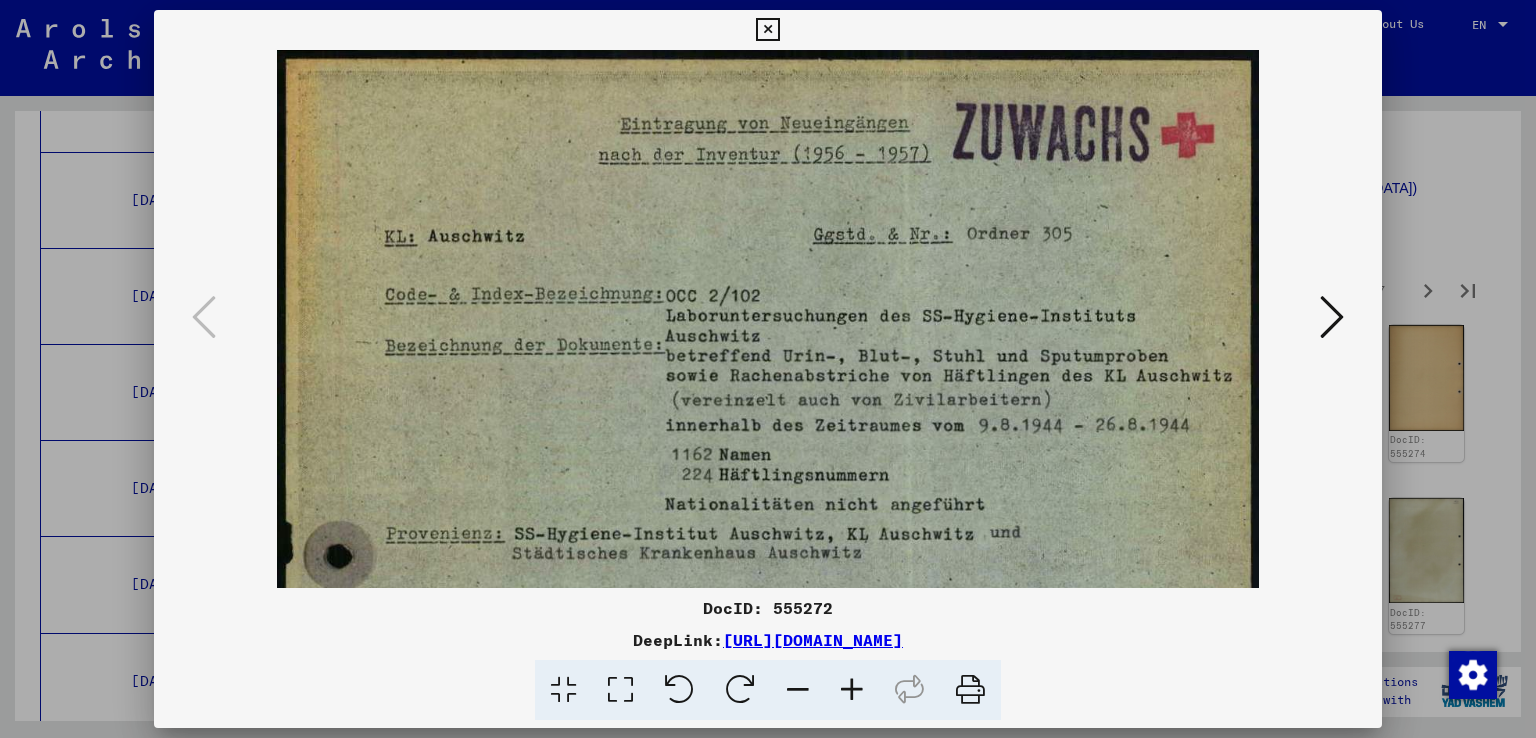 click at bounding box center [852, 690] 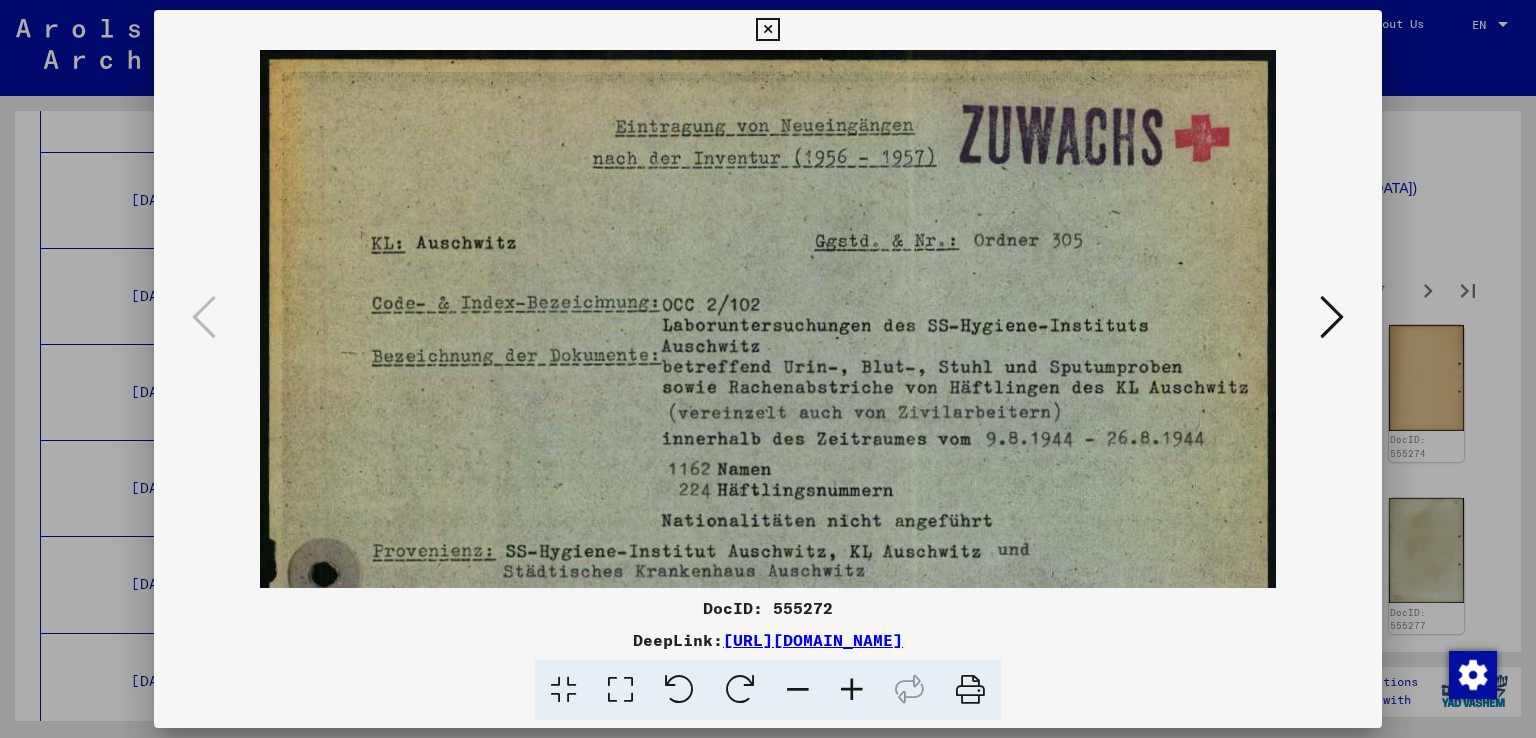 click at bounding box center [852, 690] 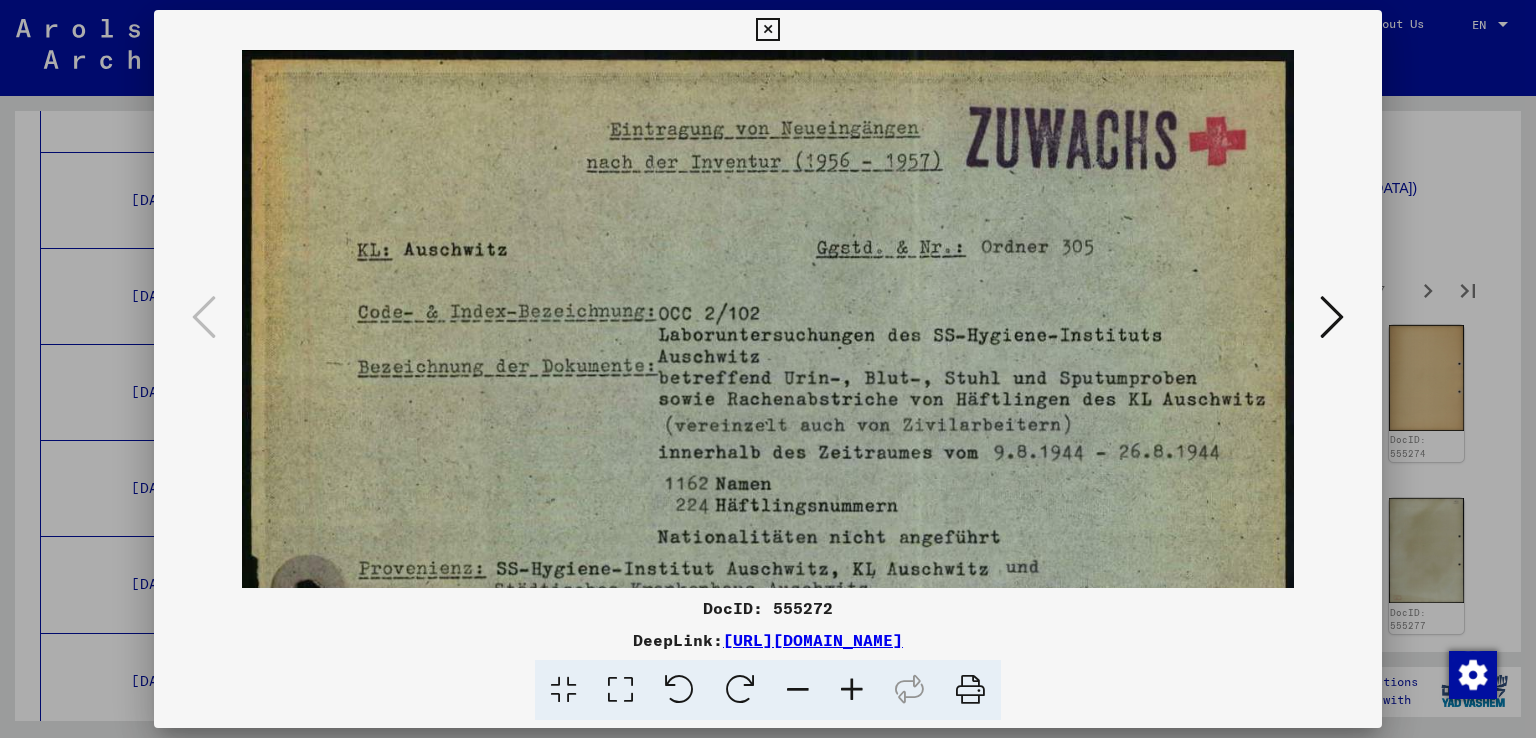 click at bounding box center [852, 690] 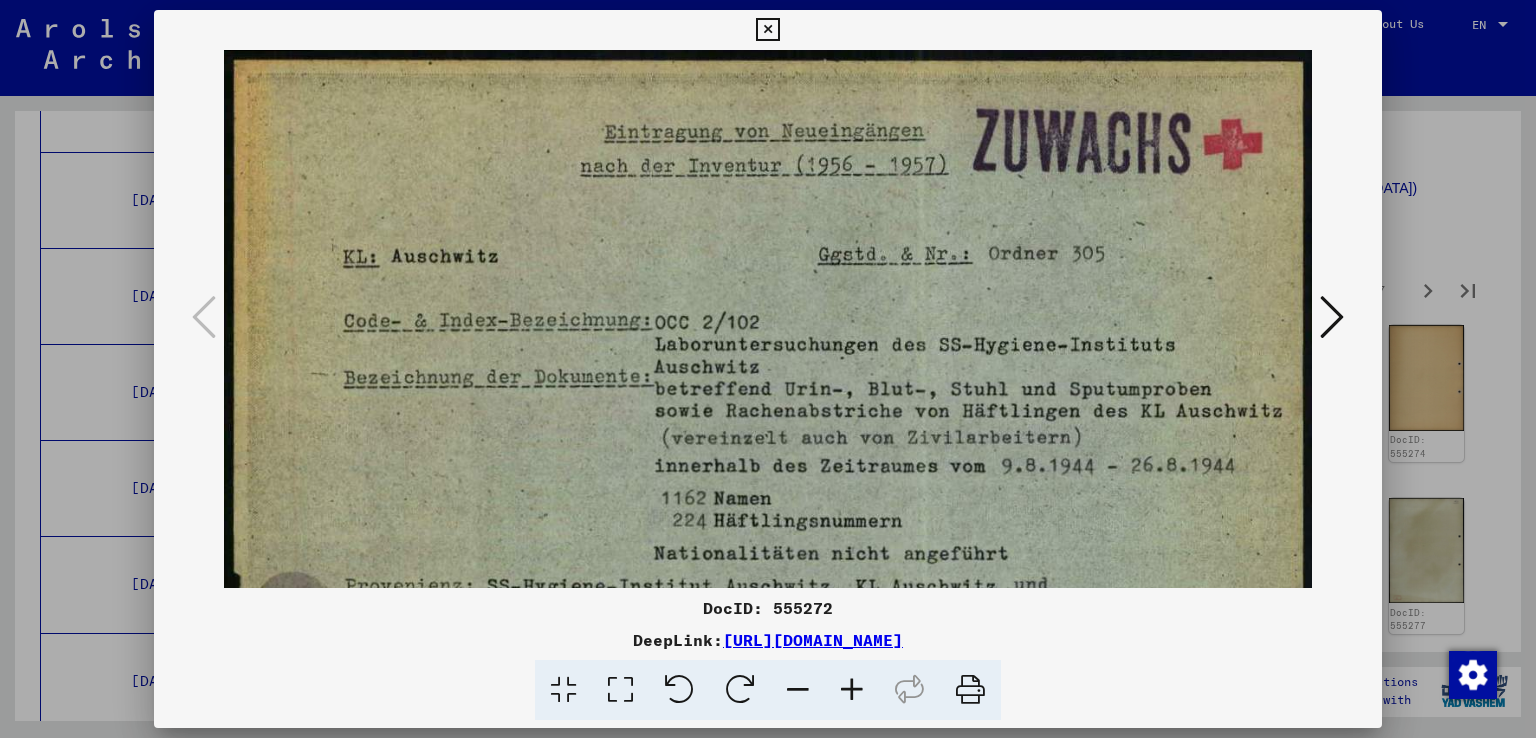 click at bounding box center (852, 690) 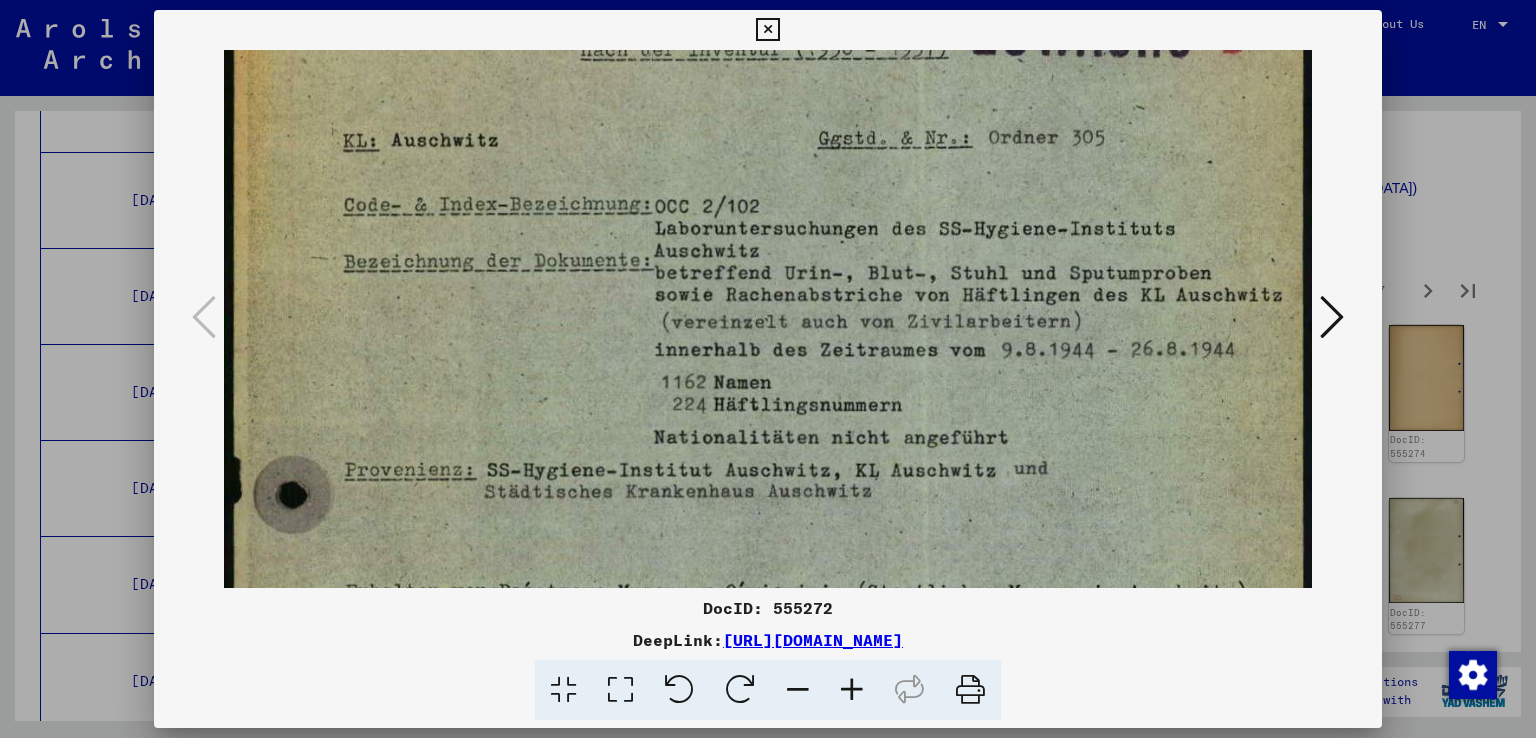 scroll, scrollTop: 125, scrollLeft: 0, axis: vertical 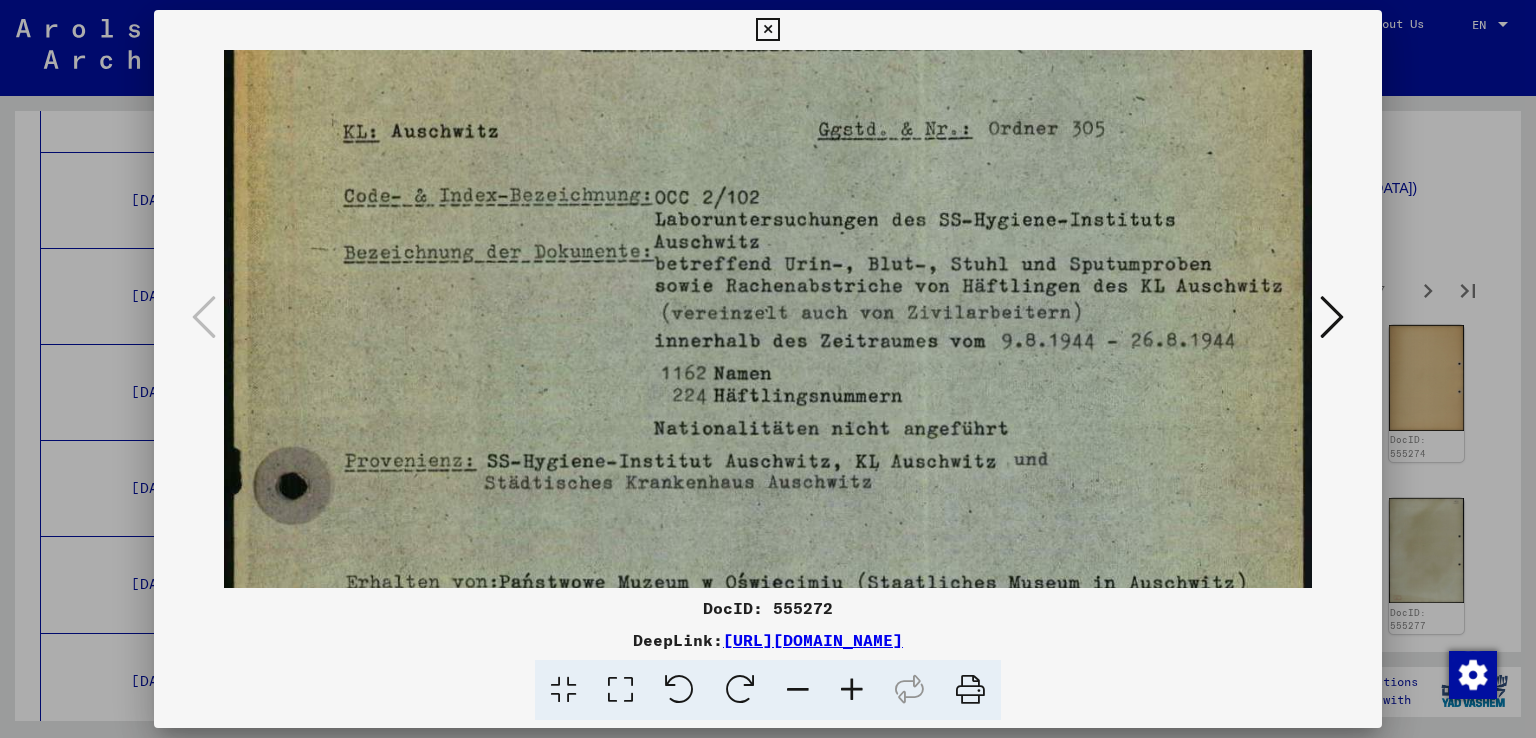 drag, startPoint x: 853, startPoint y: 449, endPoint x: 824, endPoint y: 324, distance: 128.31992 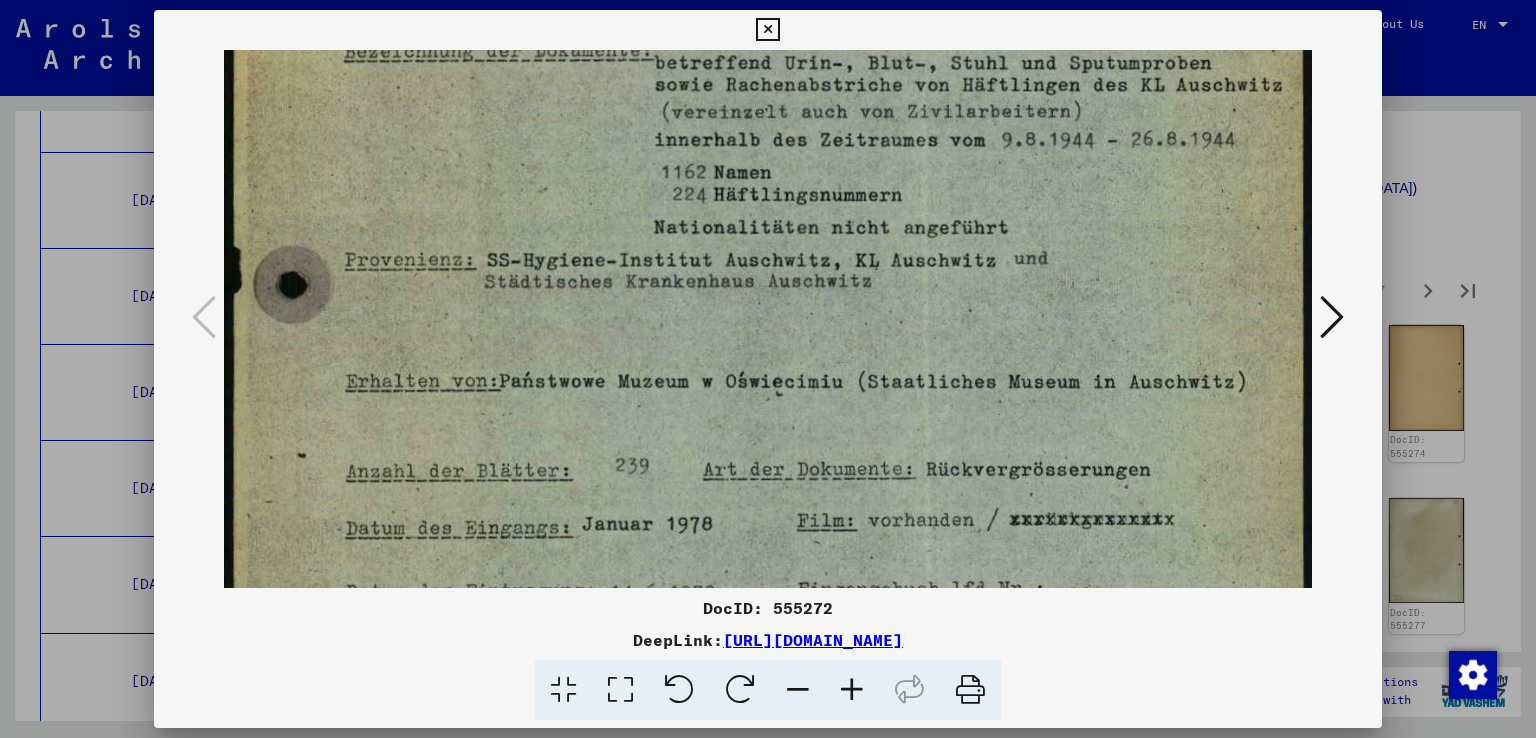 drag, startPoint x: 875, startPoint y: 405, endPoint x: 803, endPoint y: 189, distance: 227.68399 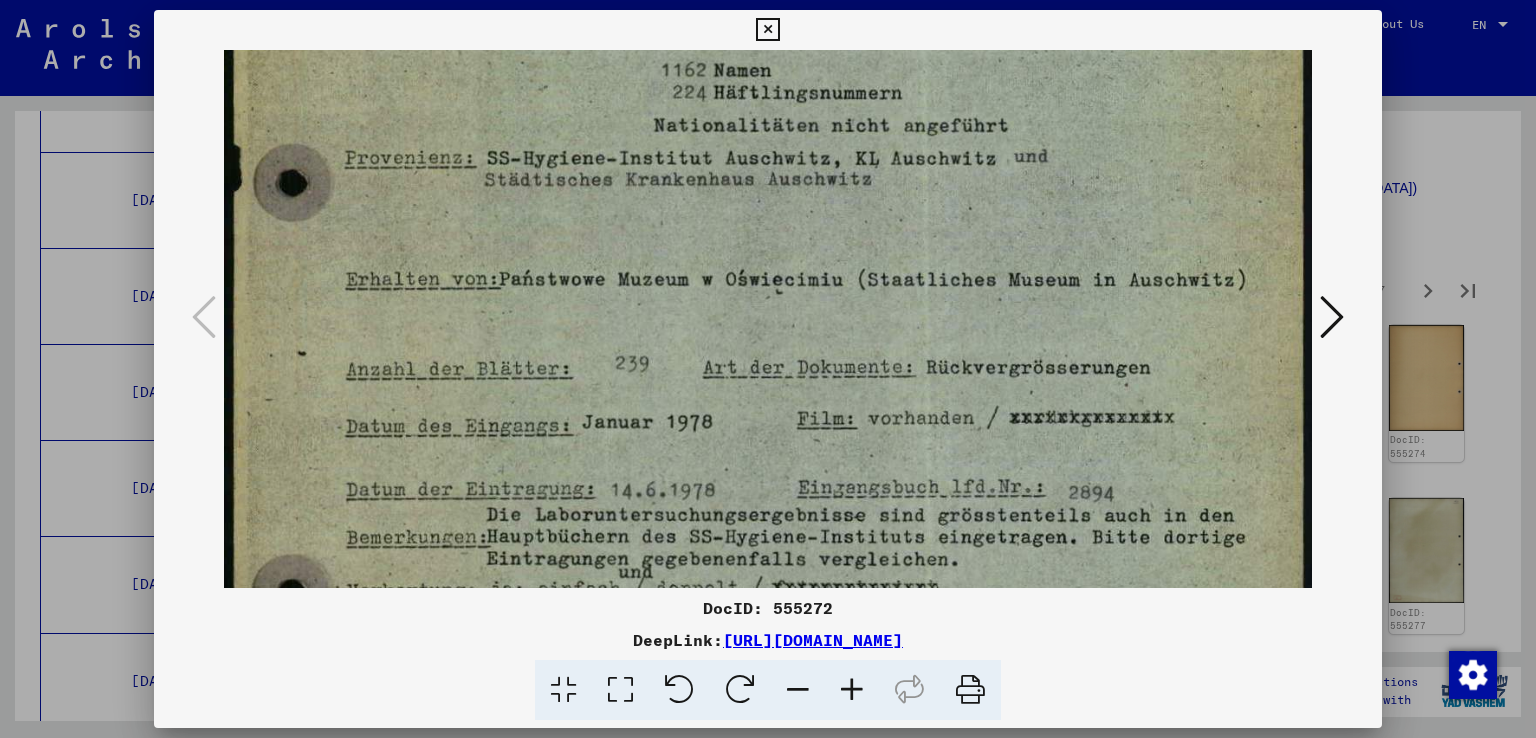 scroll, scrollTop: 434, scrollLeft: 0, axis: vertical 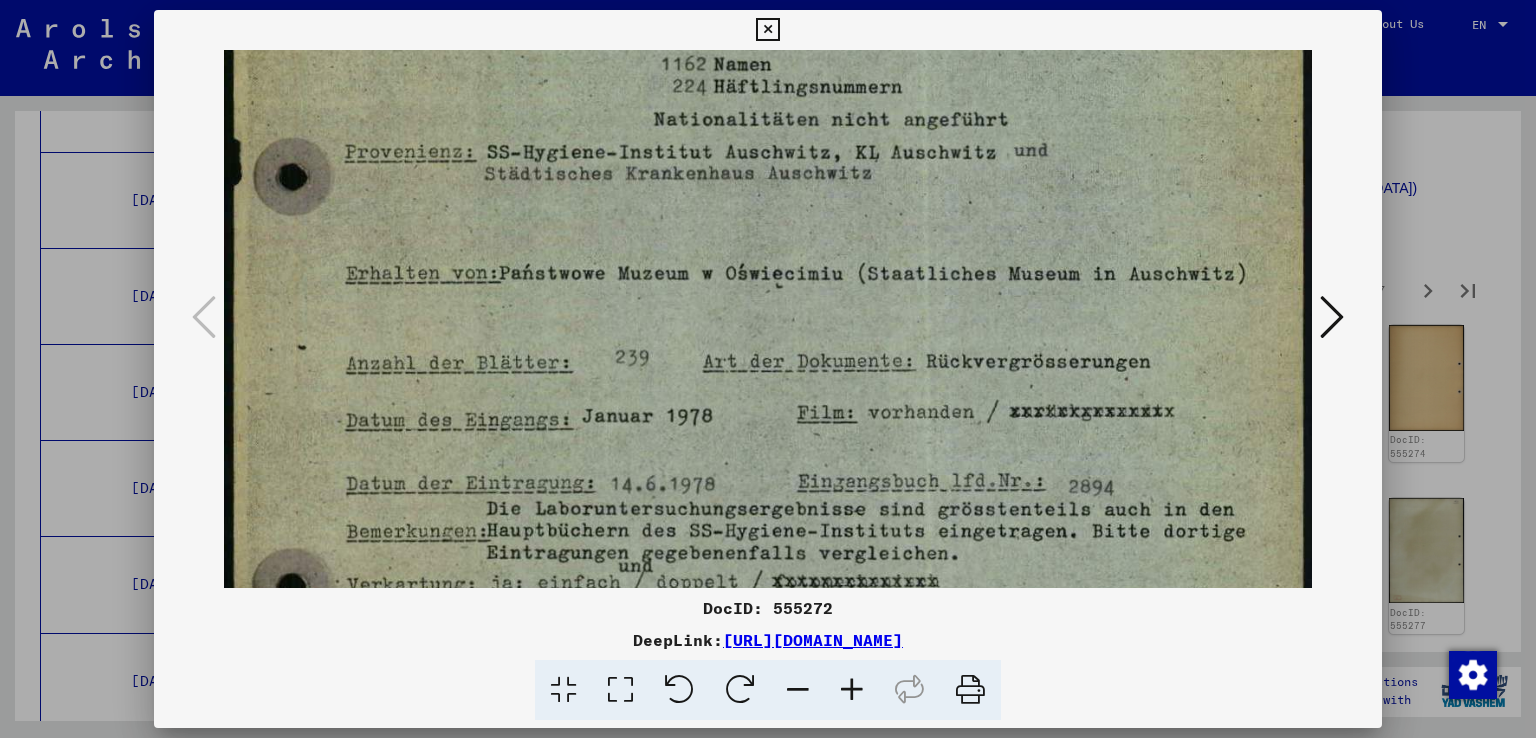 drag, startPoint x: 948, startPoint y: 410, endPoint x: 904, endPoint y: 320, distance: 100.17984 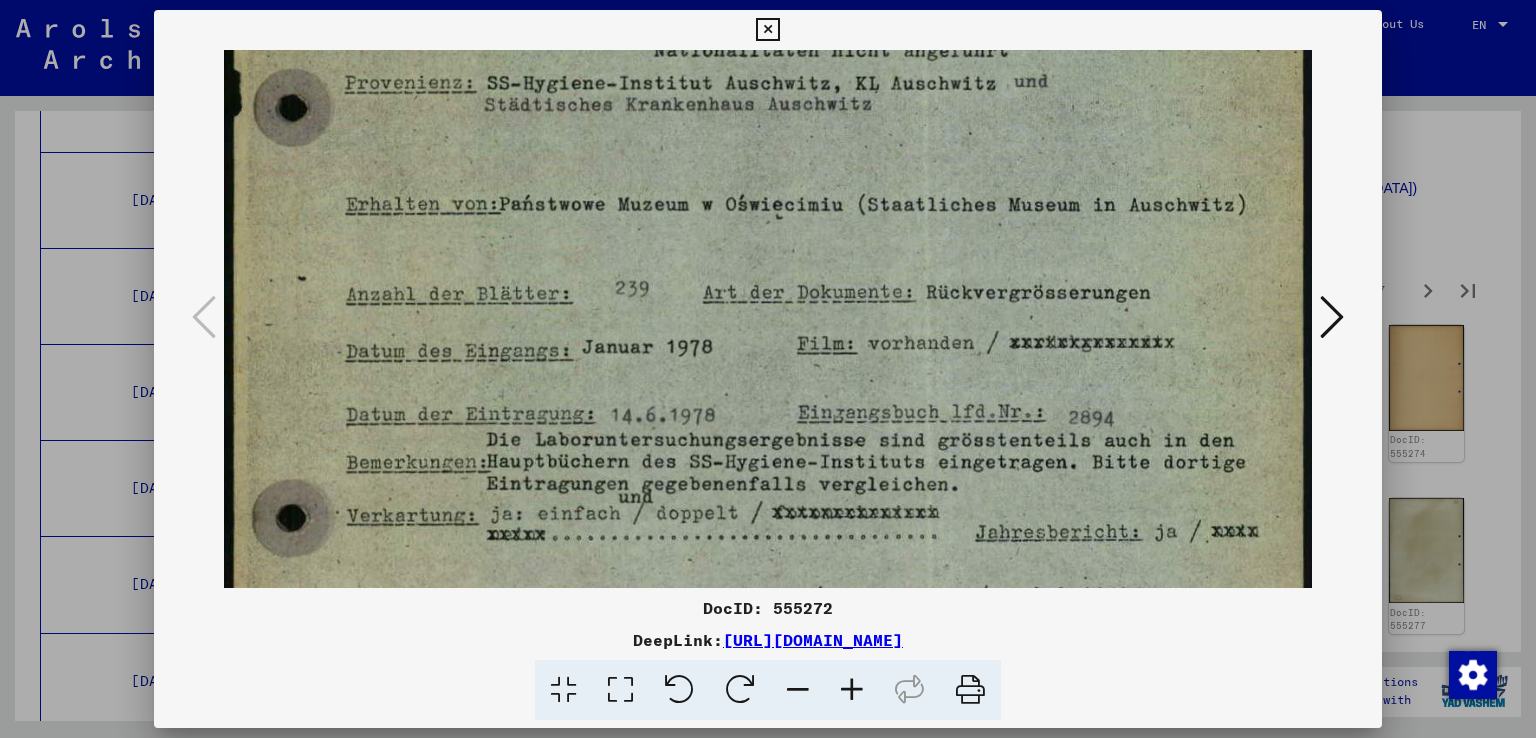 scroll, scrollTop: 510, scrollLeft: 0, axis: vertical 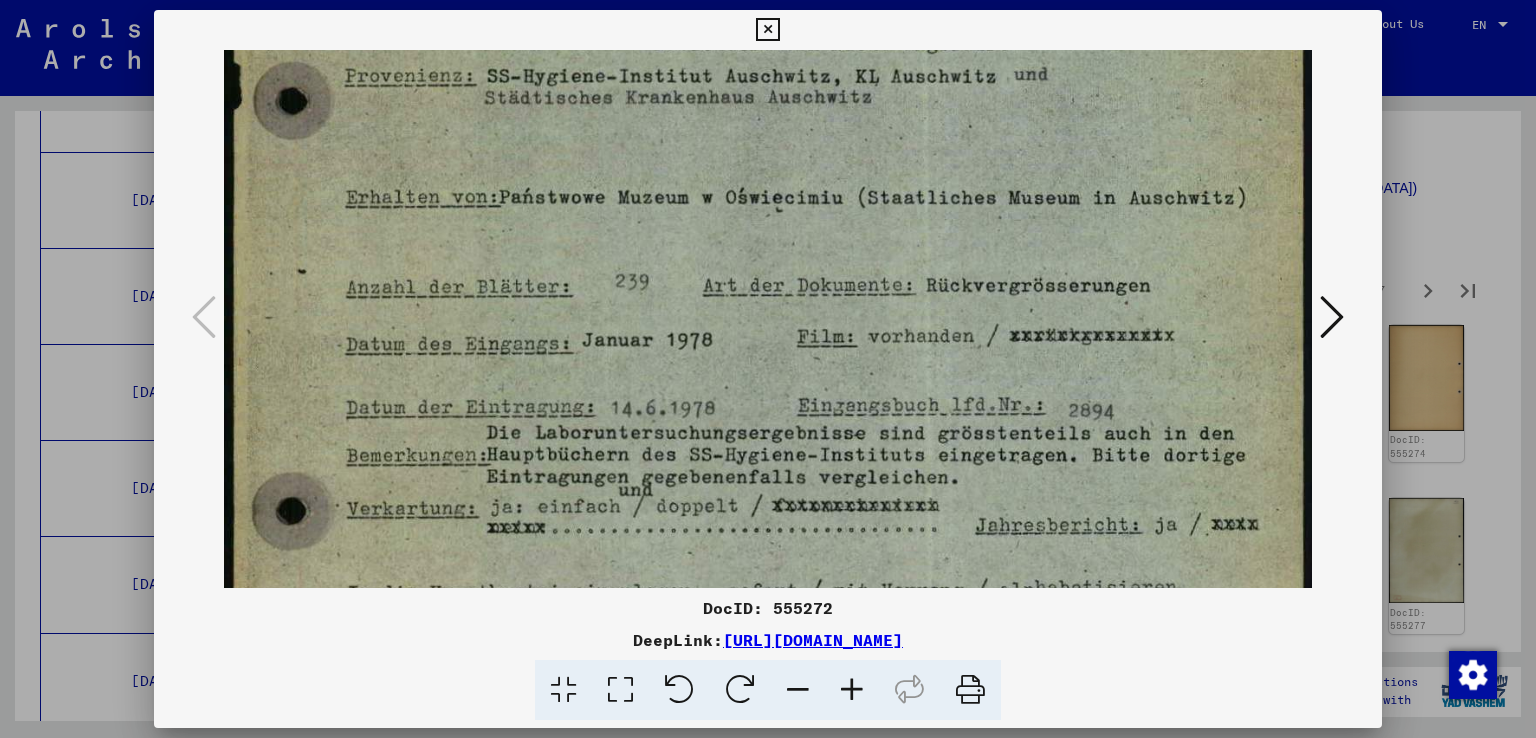 drag, startPoint x: 893, startPoint y: 458, endPoint x: 876, endPoint y: 382, distance: 77.87811 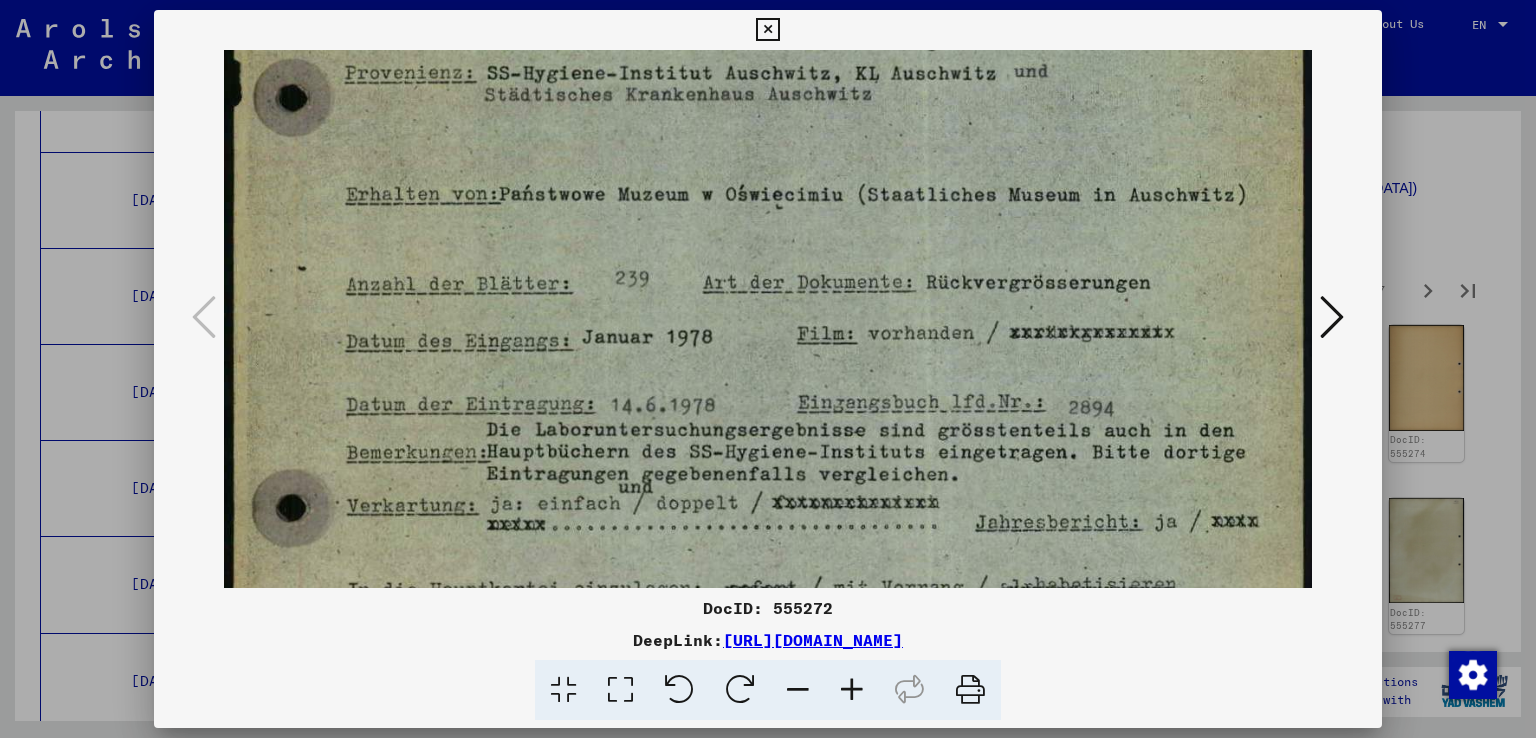 scroll, scrollTop: 517, scrollLeft: 0, axis: vertical 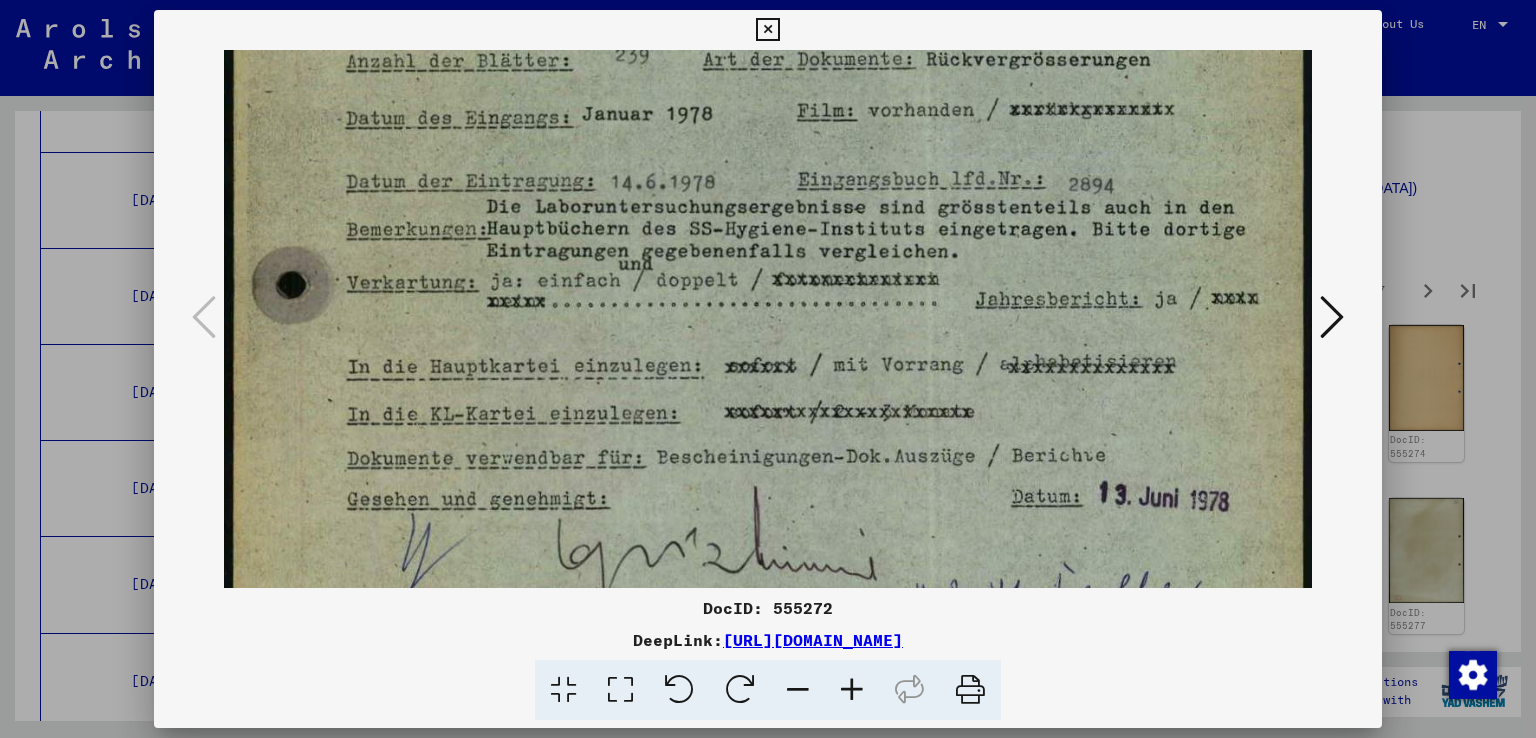 drag, startPoint x: 691, startPoint y: 372, endPoint x: 684, endPoint y: 143, distance: 229.10696 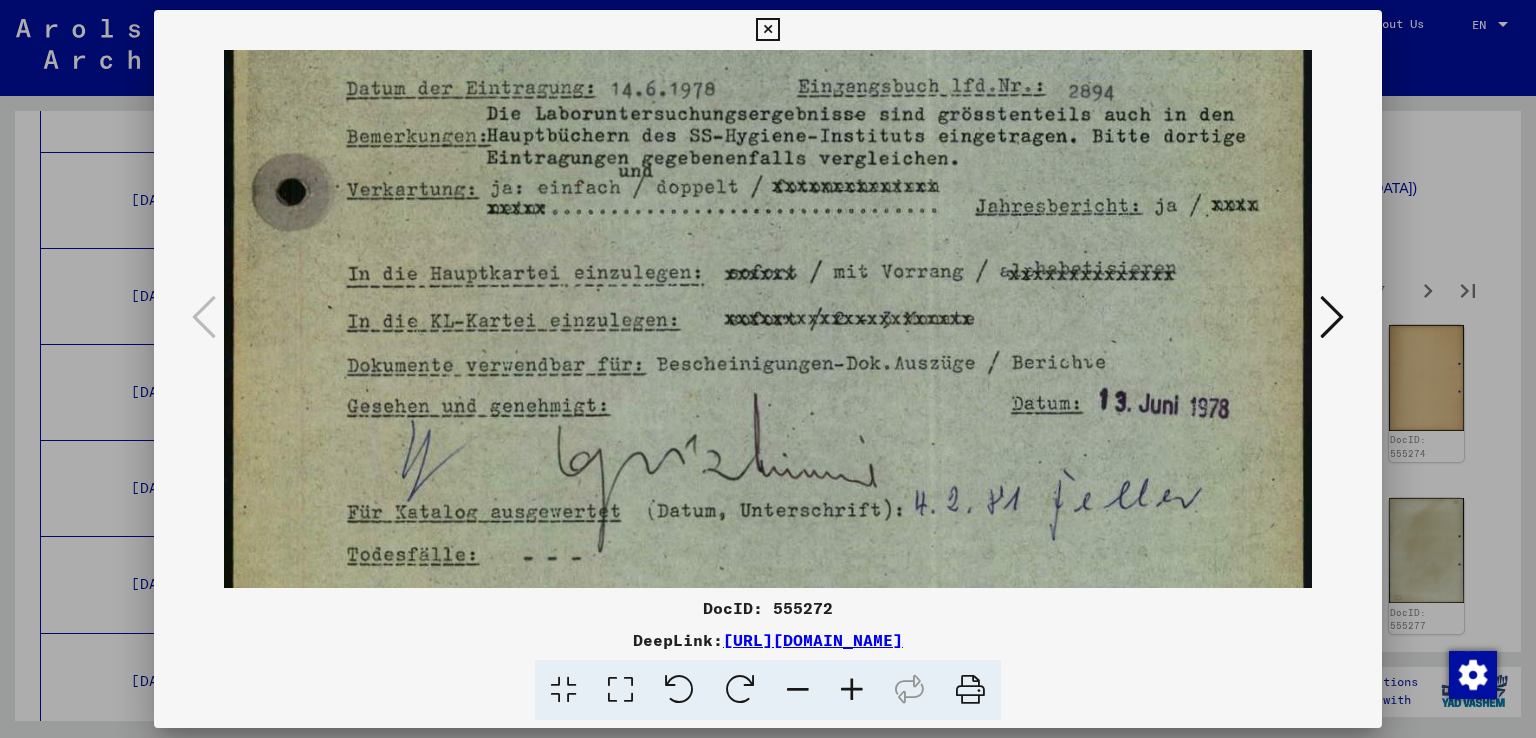 scroll, scrollTop: 873, scrollLeft: 0, axis: vertical 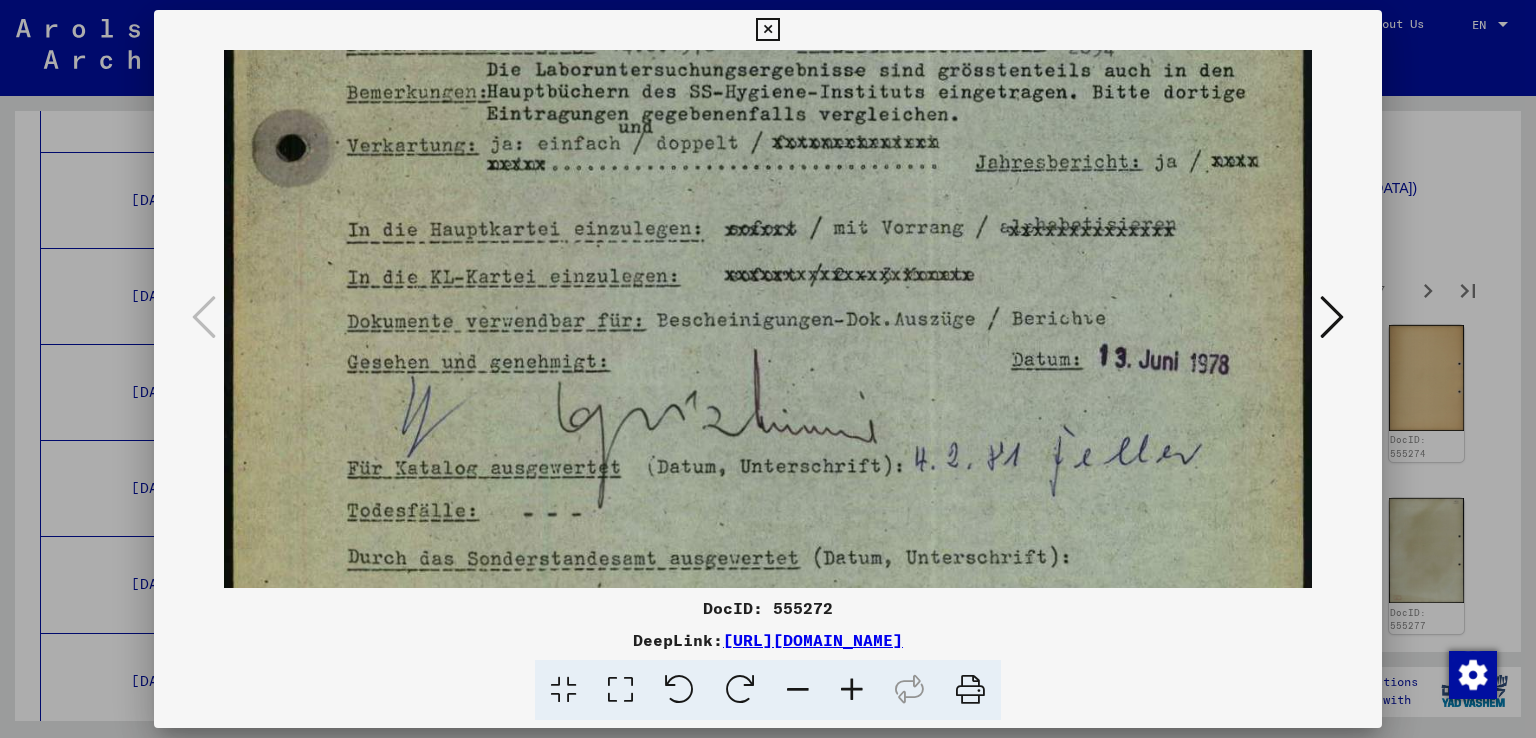 drag, startPoint x: 828, startPoint y: 458, endPoint x: 728, endPoint y: 325, distance: 166.40012 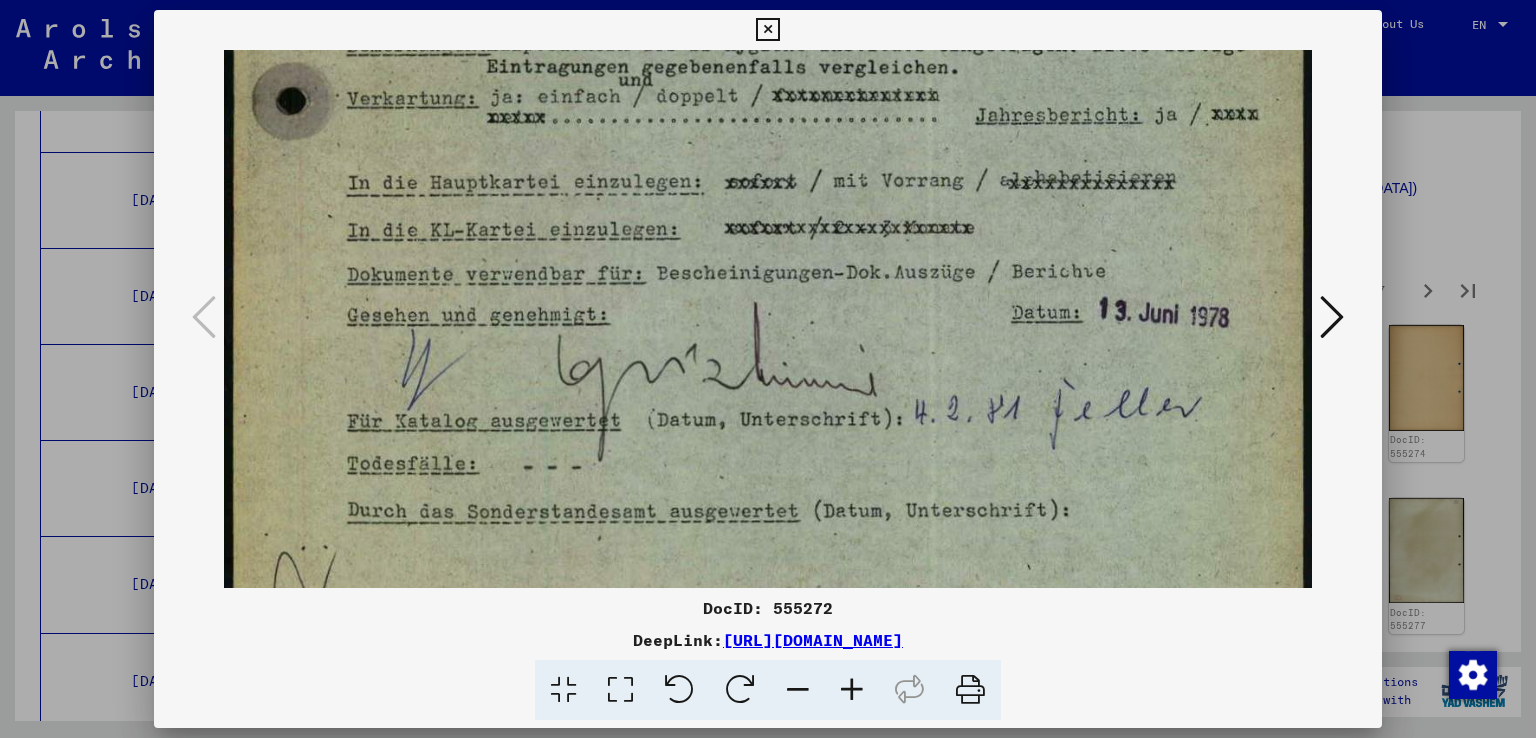 scroll, scrollTop: 952, scrollLeft: 0, axis: vertical 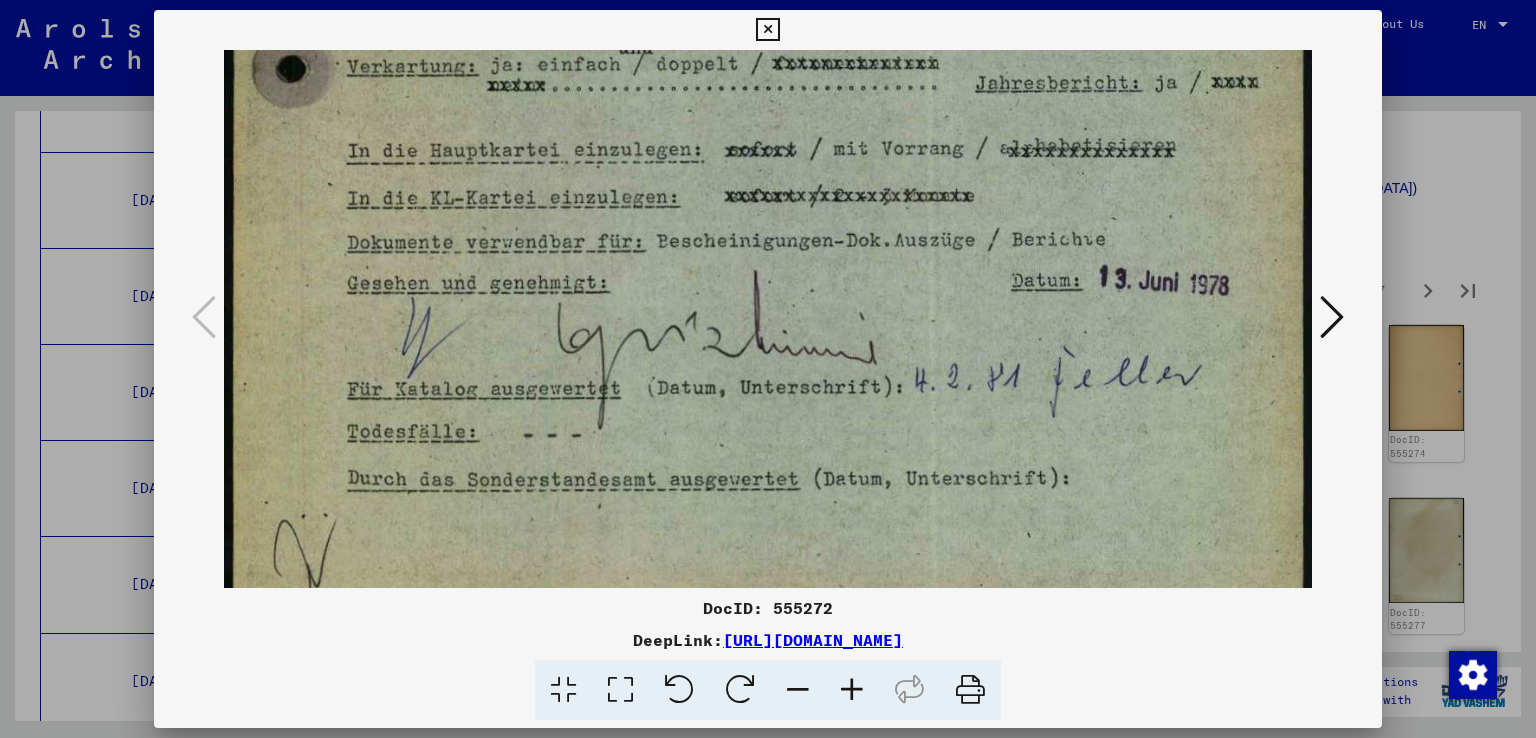 drag, startPoint x: 1056, startPoint y: 497, endPoint x: 1020, endPoint y: 420, distance: 85 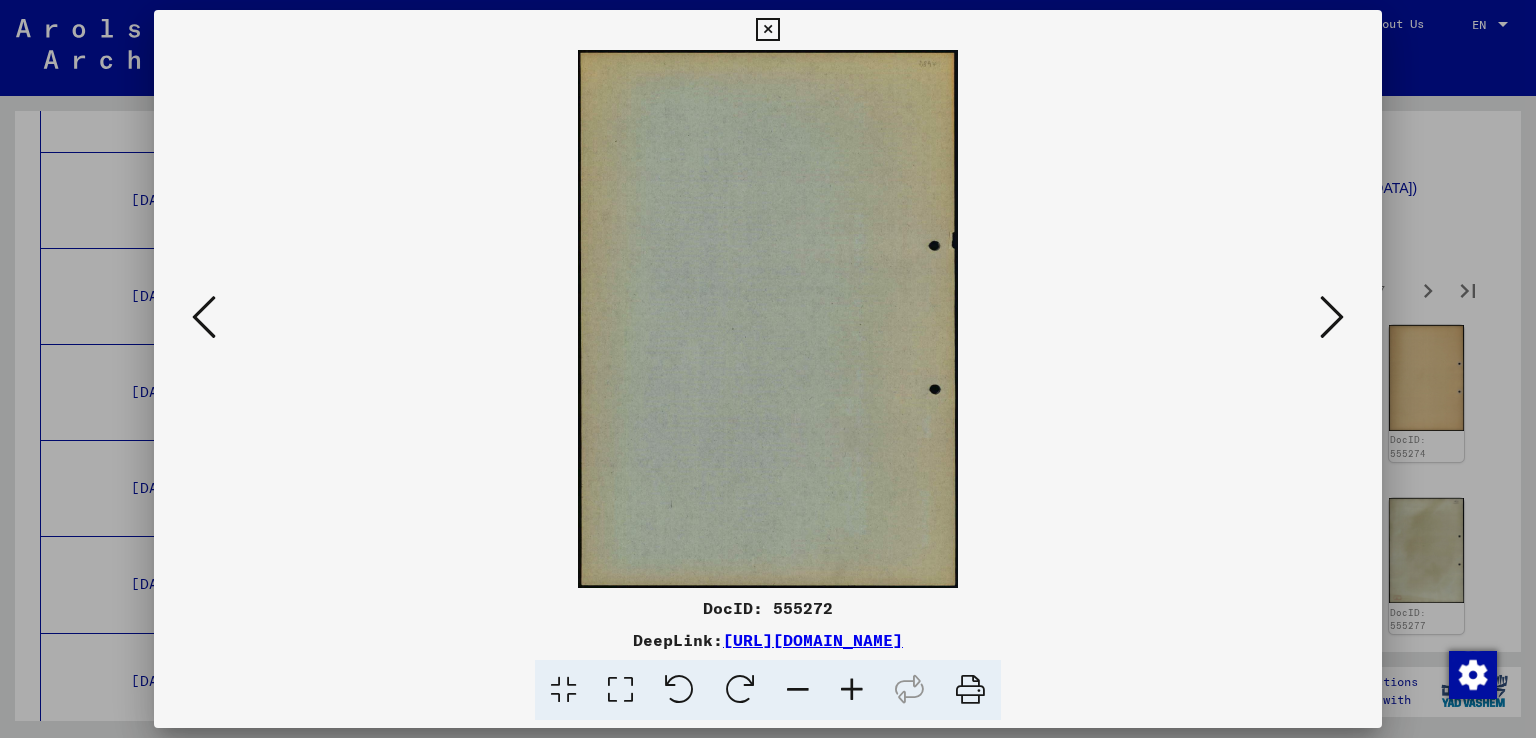 click at bounding box center (1332, 317) 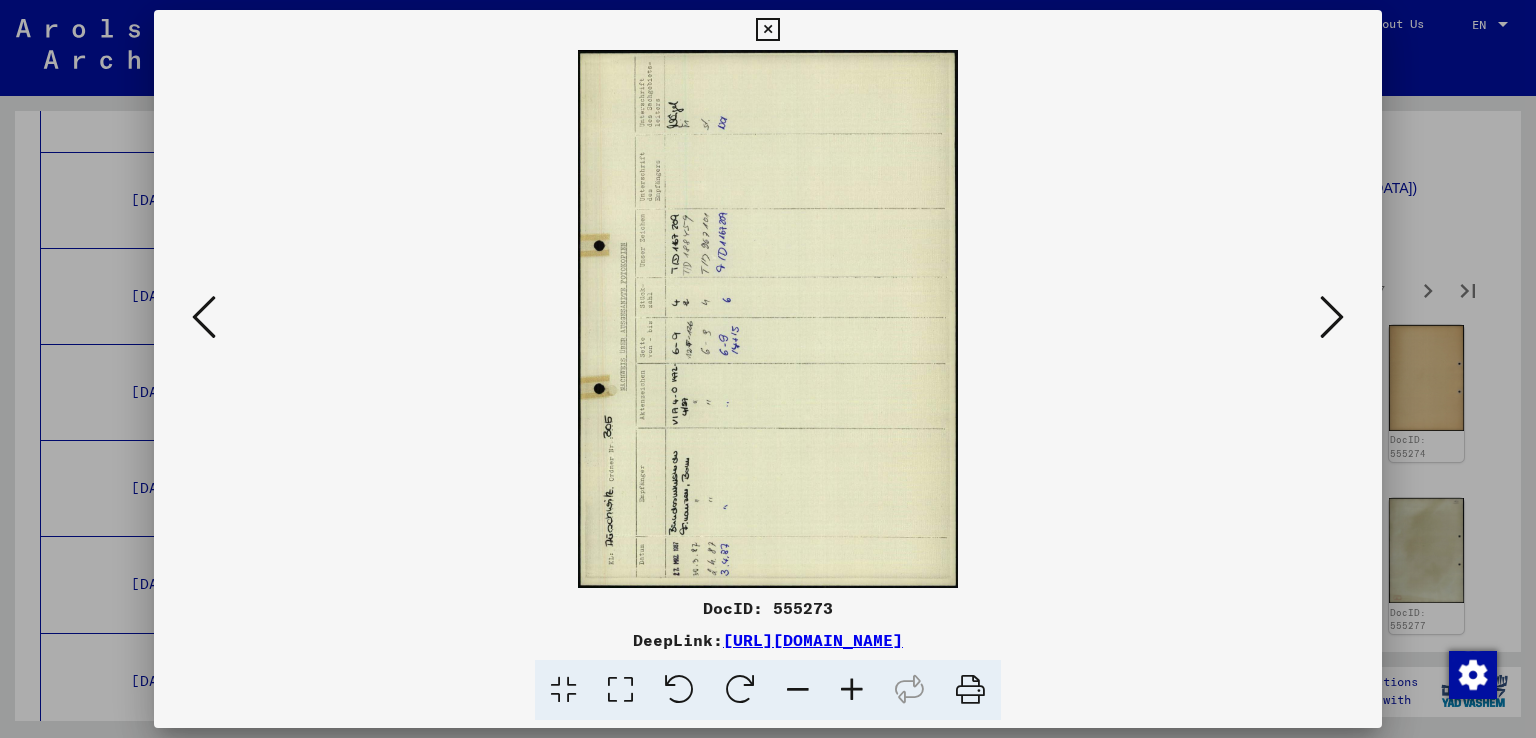 click at bounding box center [740, 690] 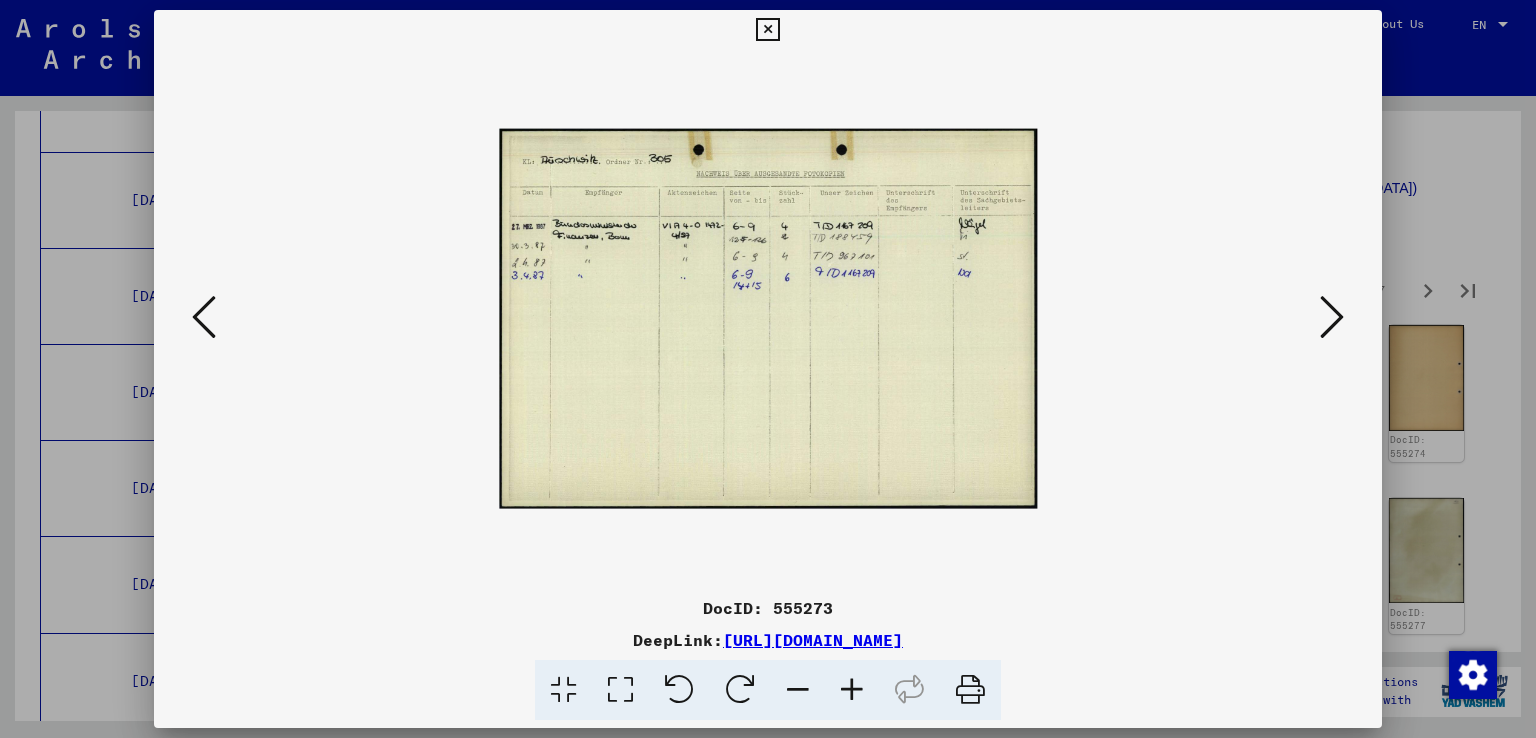 click at bounding box center (852, 690) 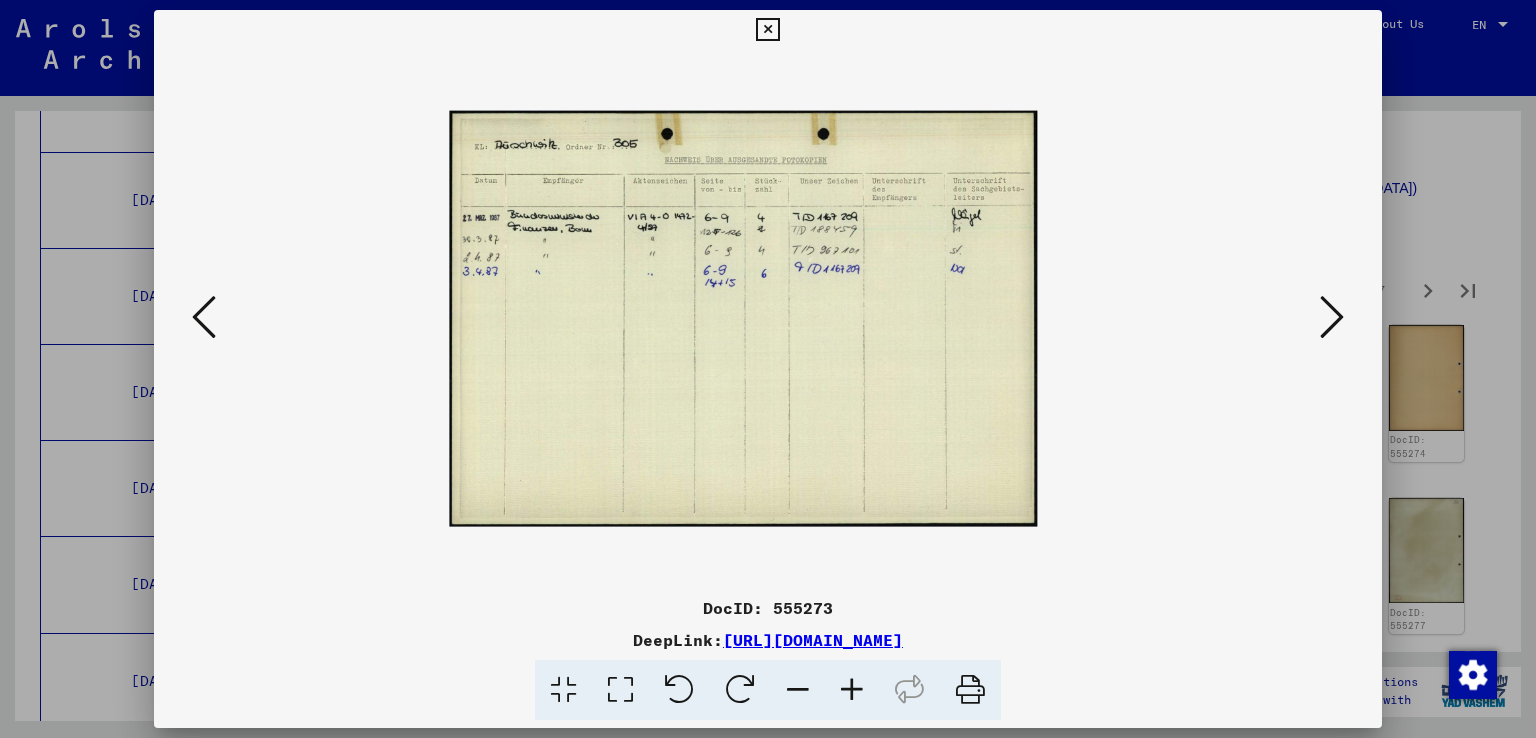 click at bounding box center (852, 690) 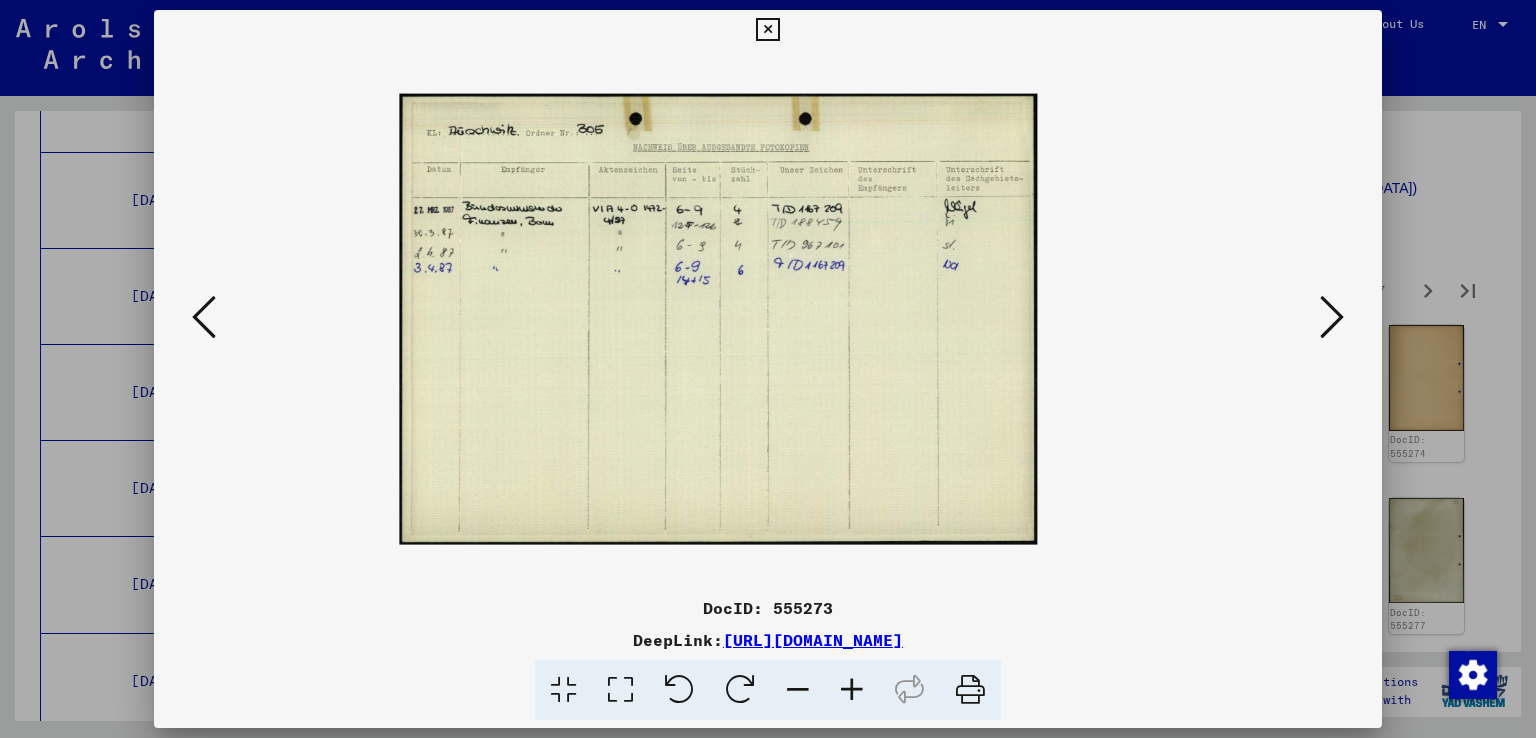 click at bounding box center (852, 690) 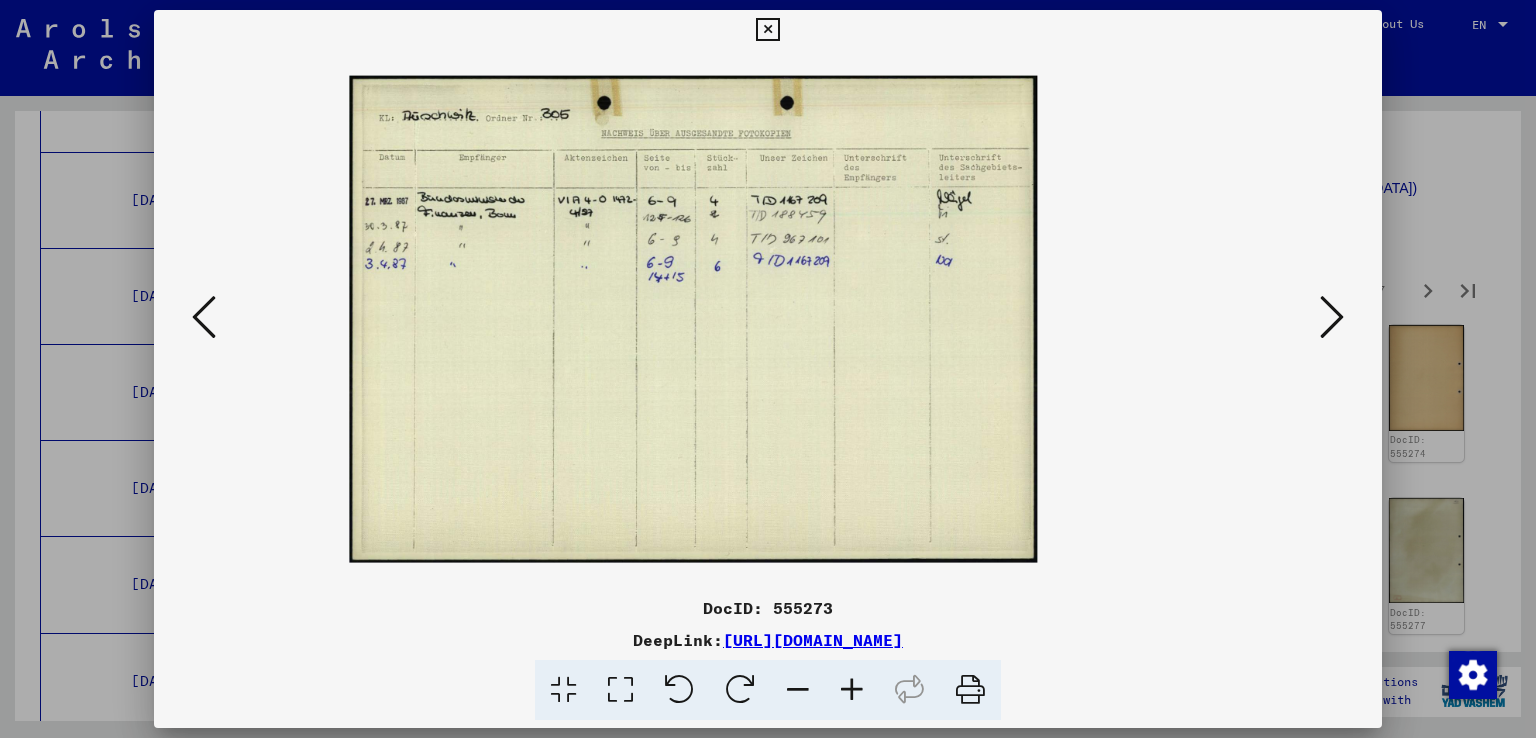 click at bounding box center [852, 690] 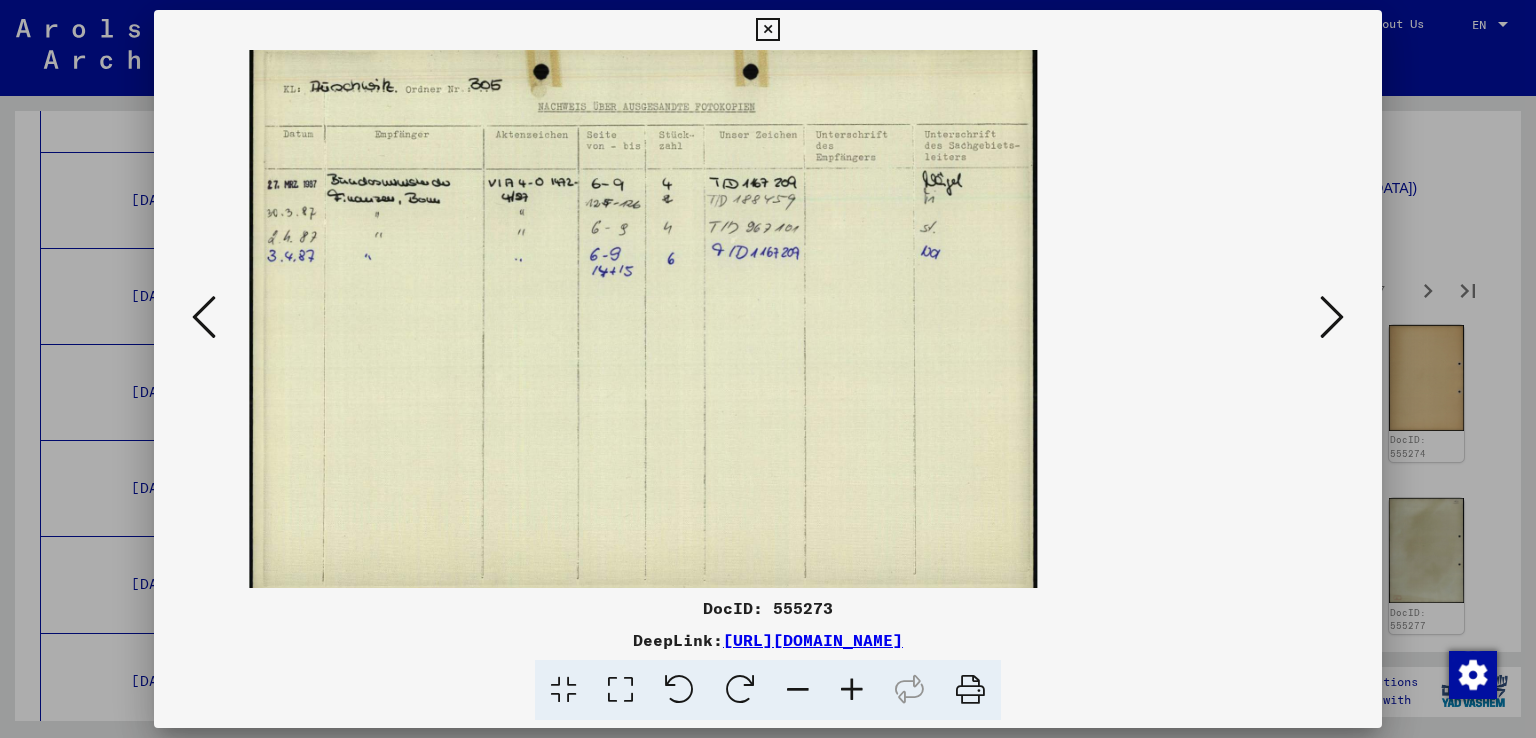 click at bounding box center [852, 690] 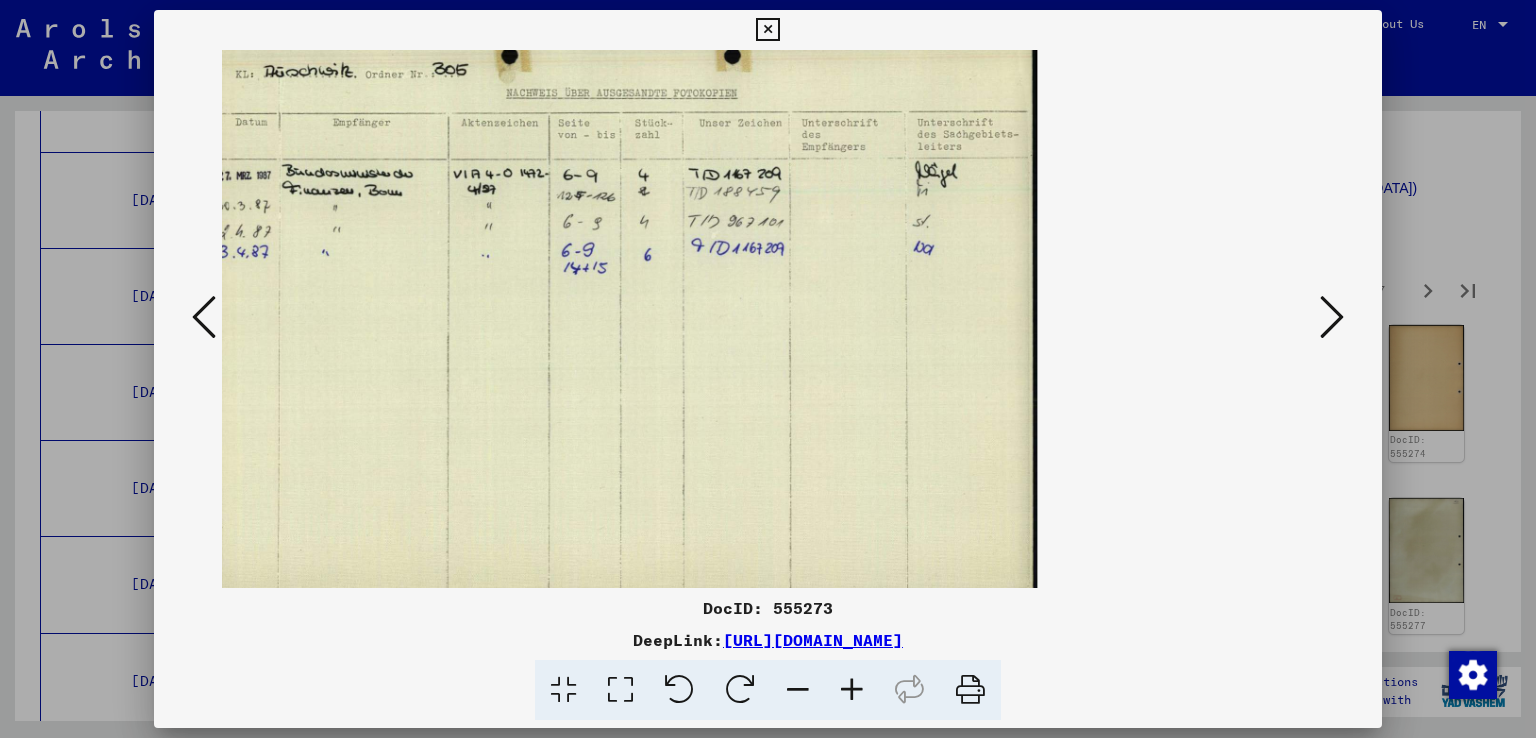 click at bounding box center (852, 690) 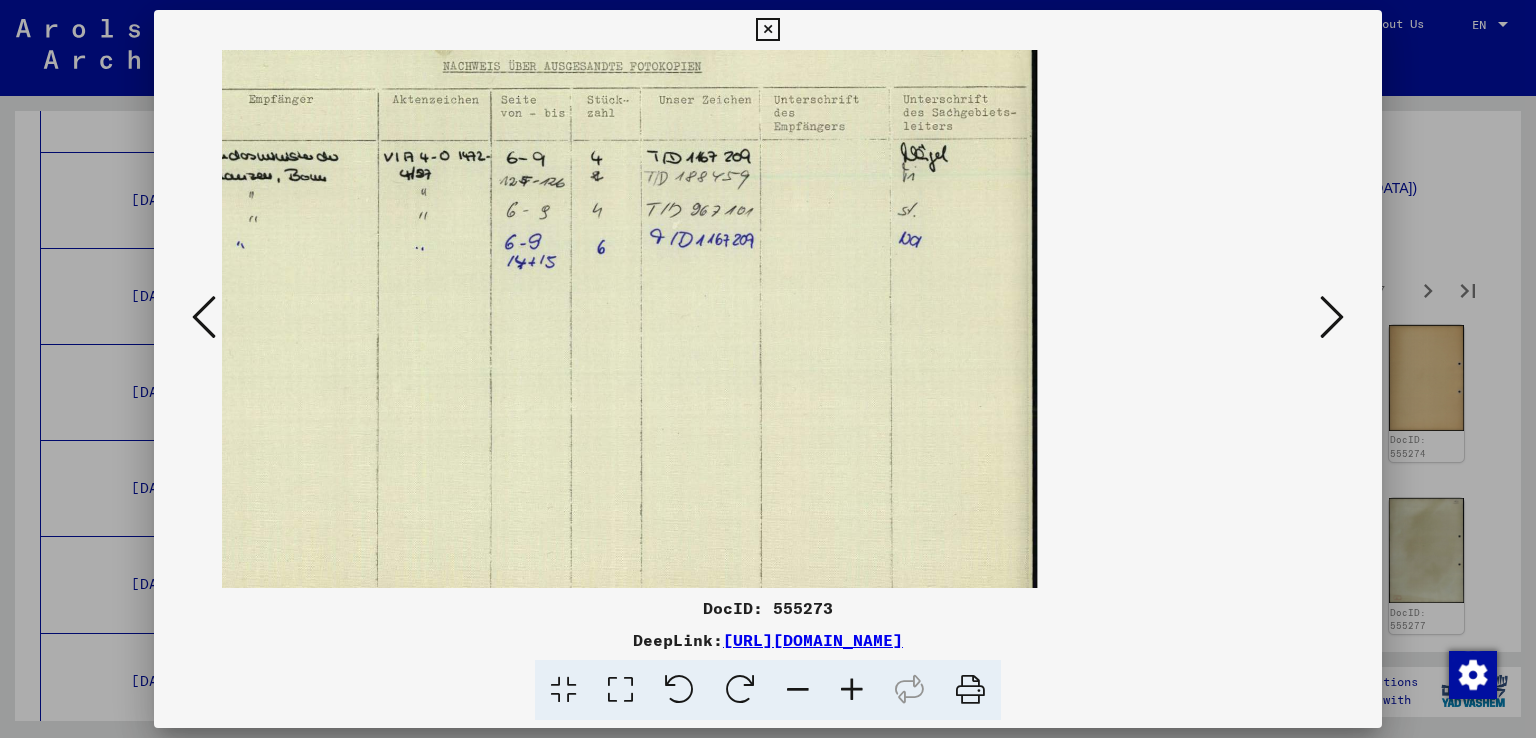 drag, startPoint x: 499, startPoint y: 374, endPoint x: 1014, endPoint y: 407, distance: 516.0562 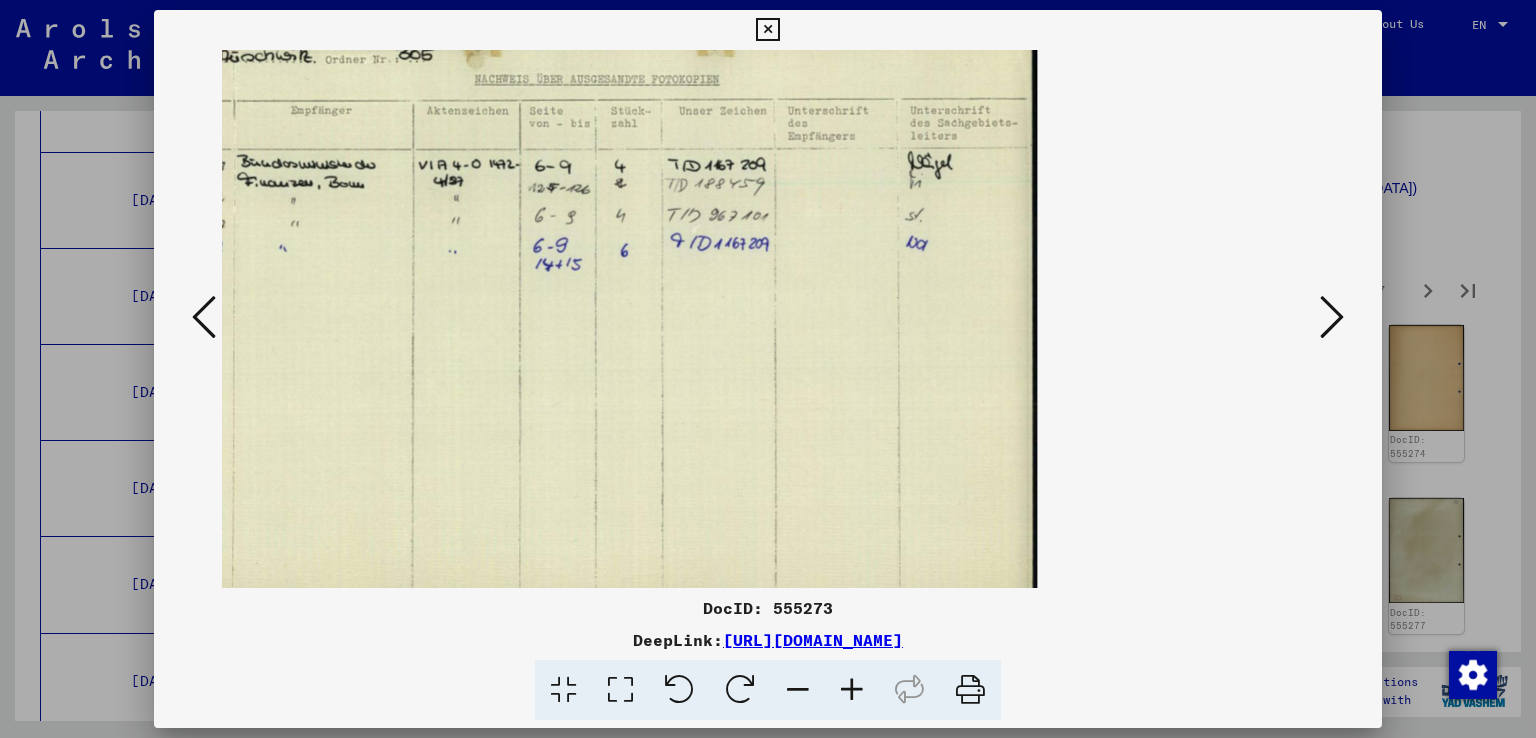 click at bounding box center [798, 690] 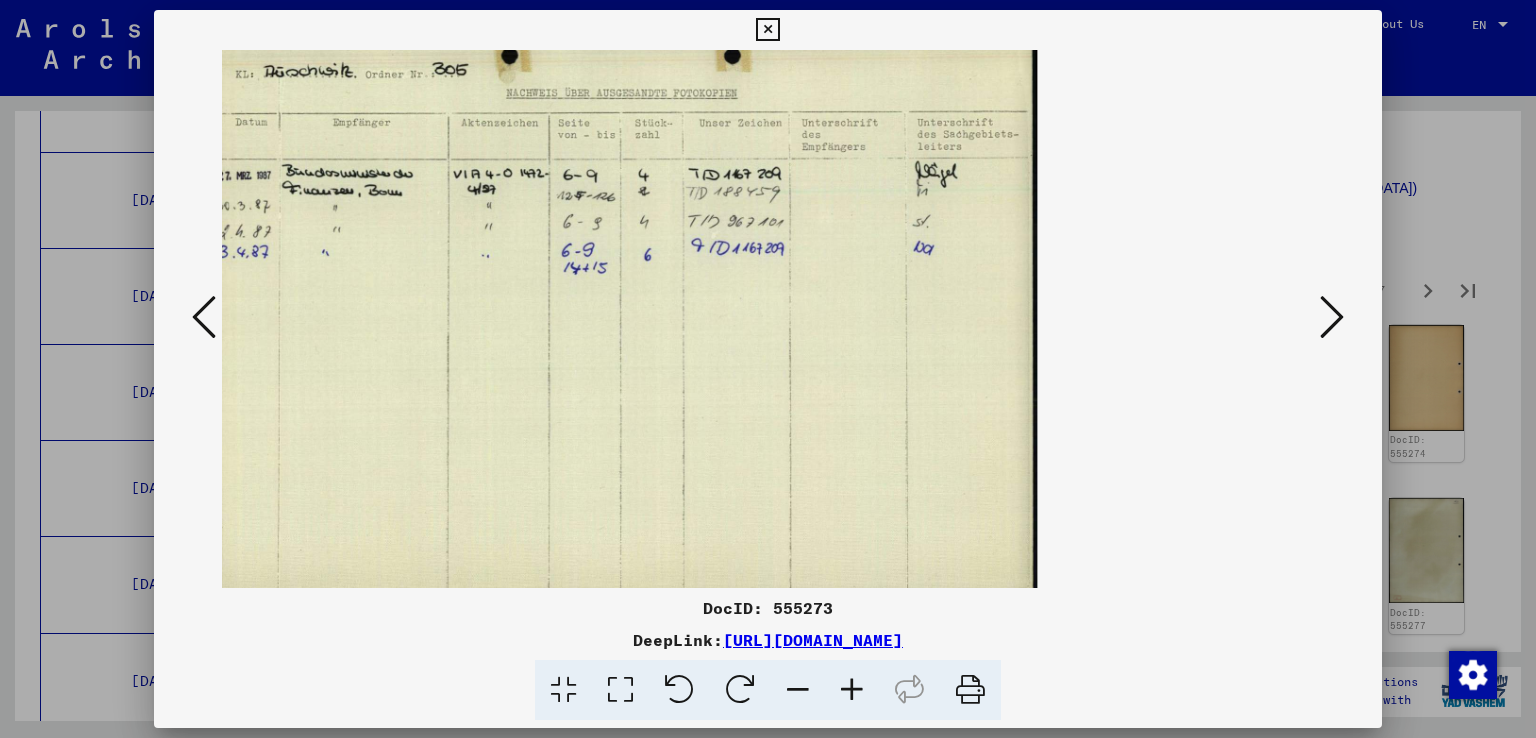 click at bounding box center (798, 690) 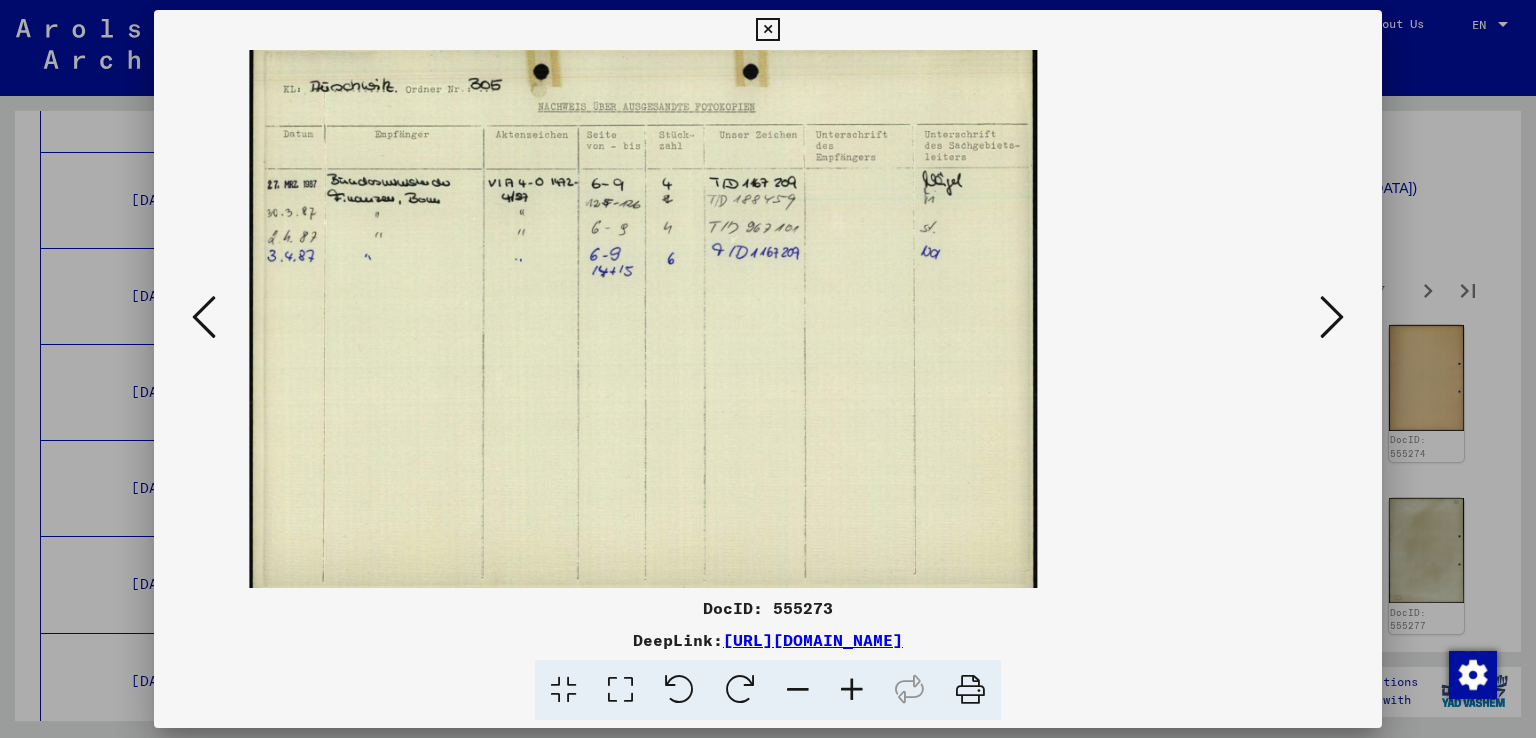 click at bounding box center [798, 690] 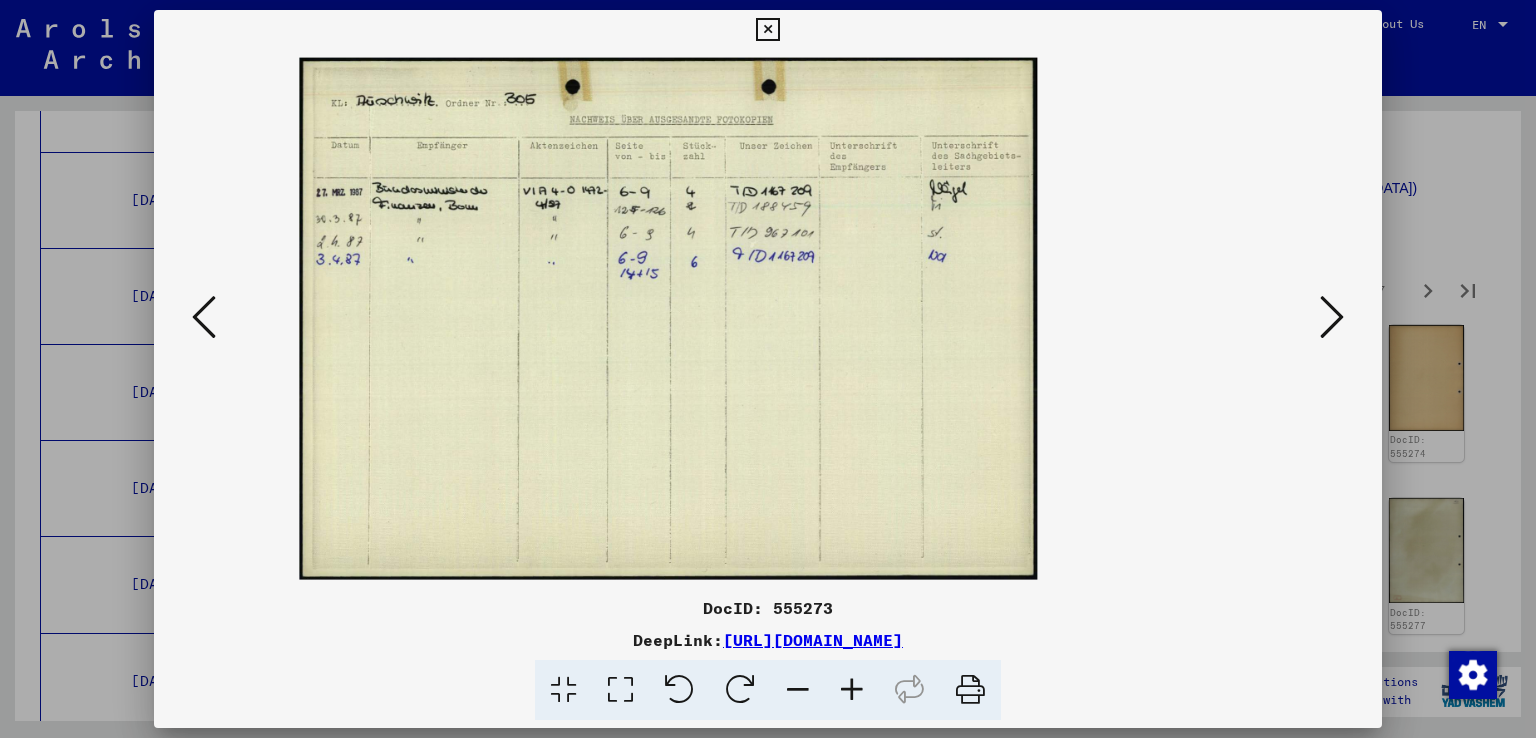 click at bounding box center [798, 690] 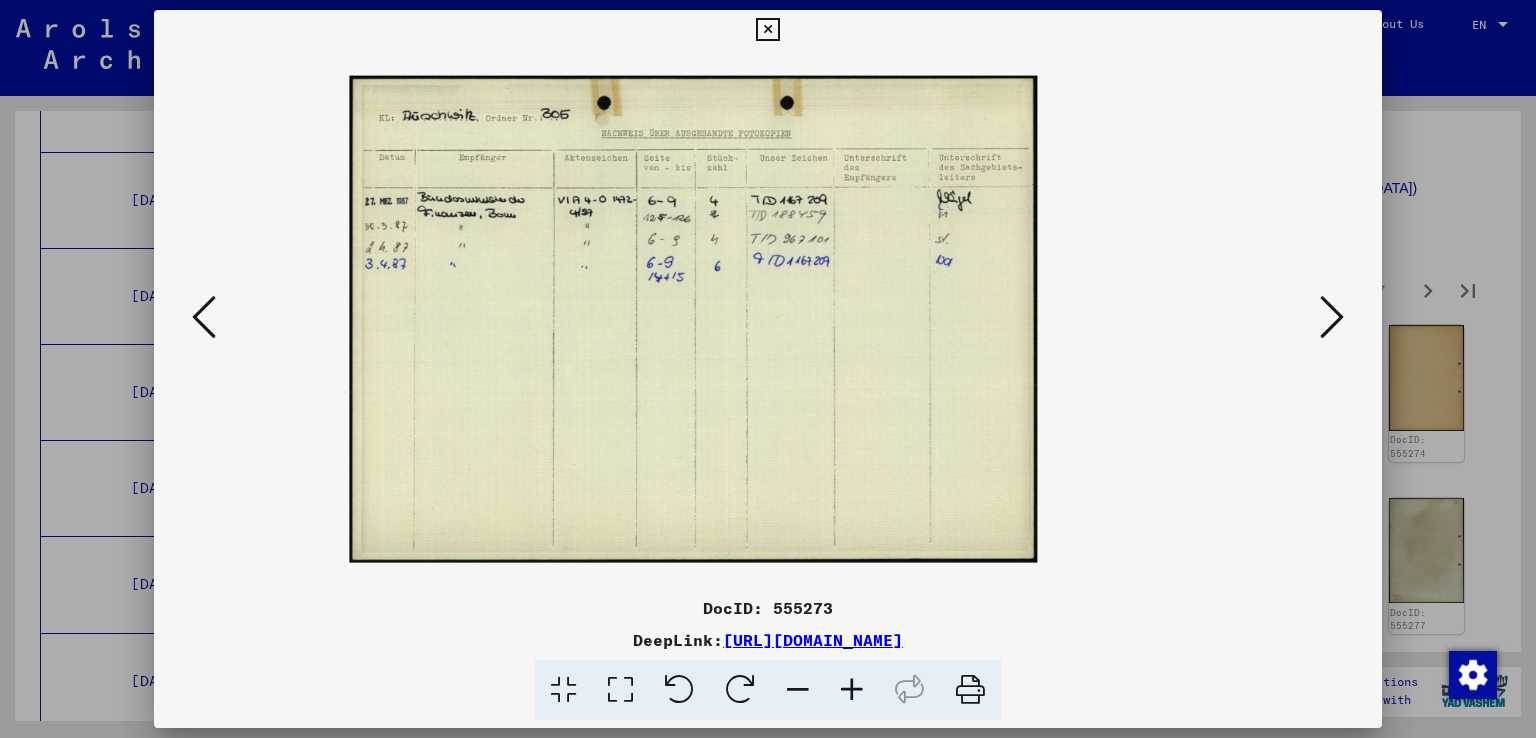 click at bounding box center (620, 690) 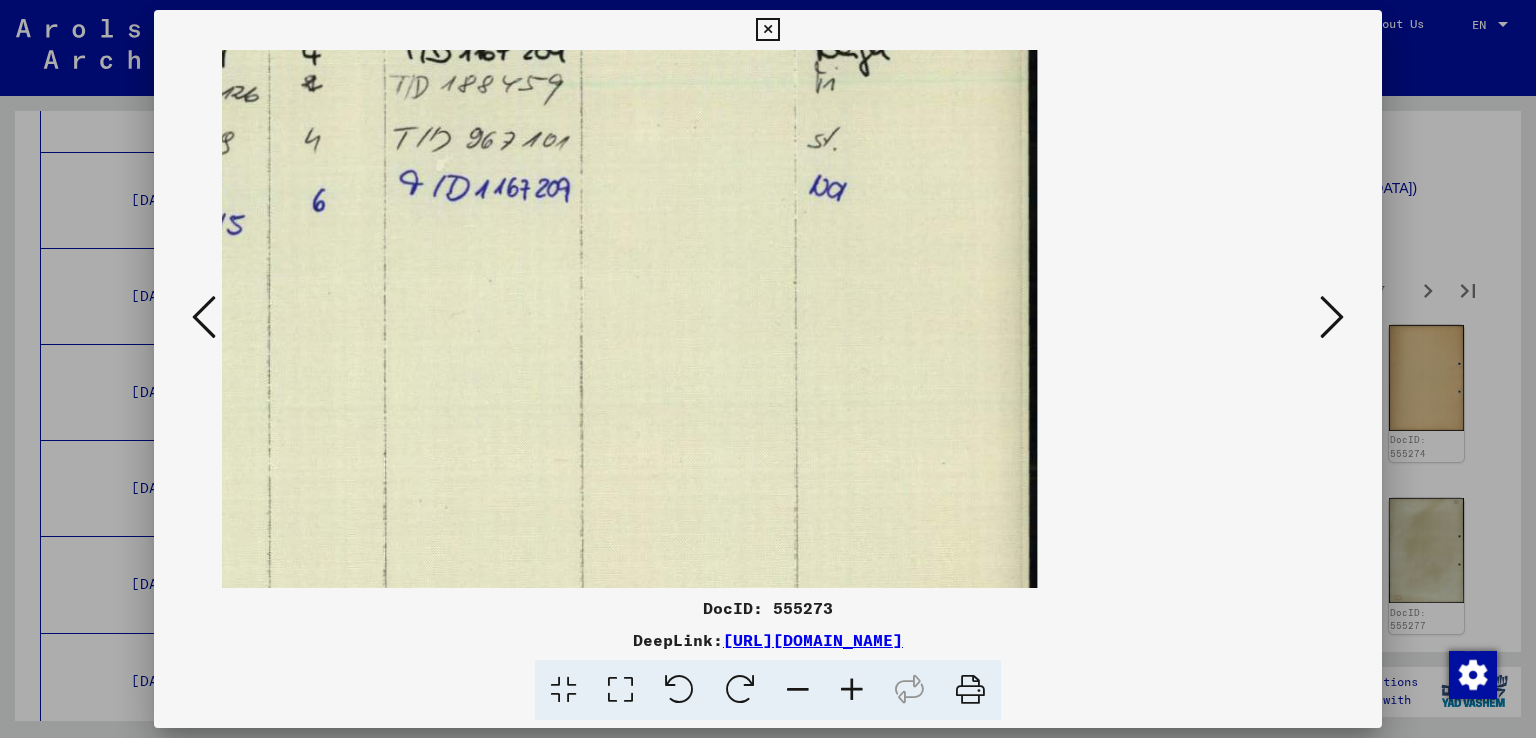 drag, startPoint x: 553, startPoint y: 237, endPoint x: 644, endPoint y: 474, distance: 253.87004 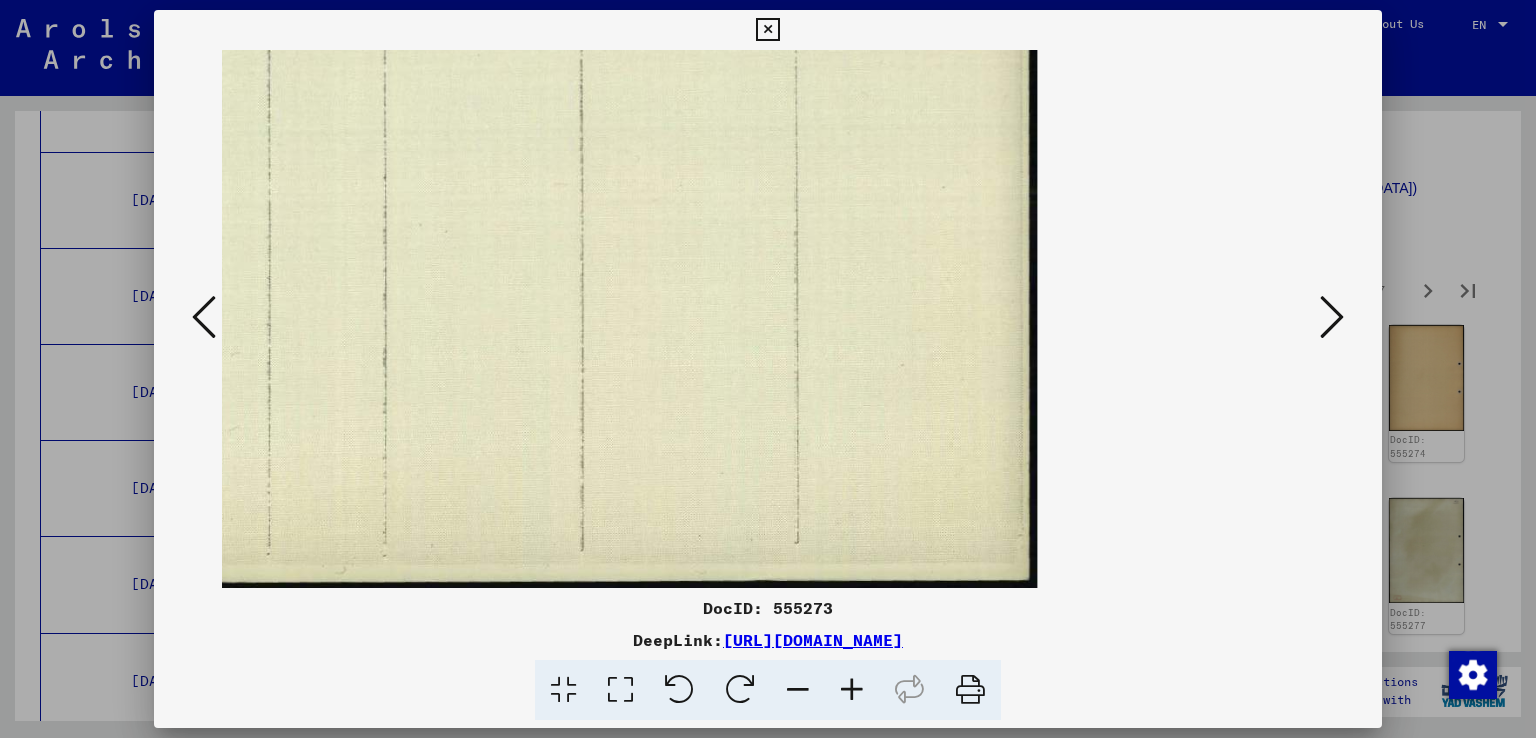 scroll, scrollTop: 0, scrollLeft: 0, axis: both 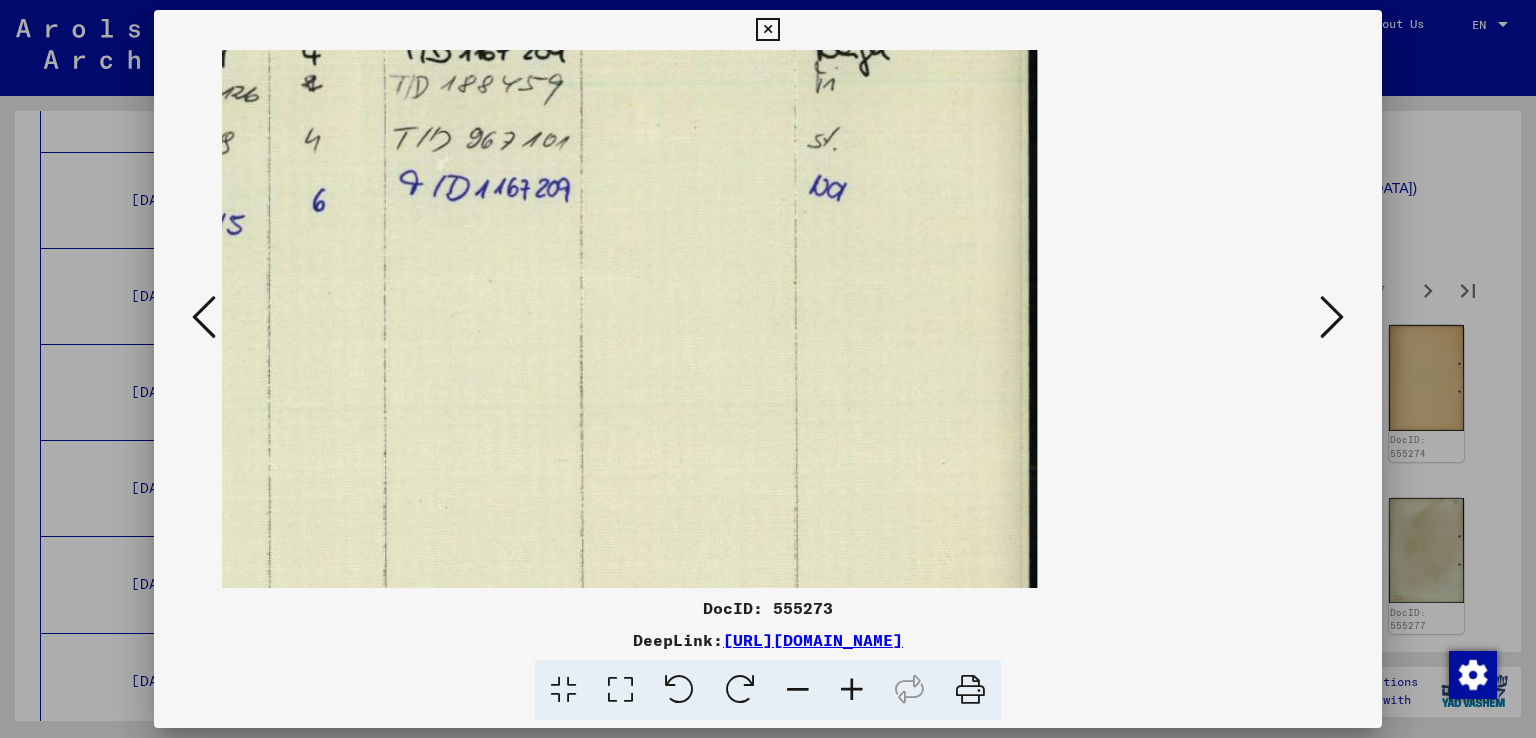 drag, startPoint x: 641, startPoint y: 397, endPoint x: 524, endPoint y: 776, distance: 396.64847 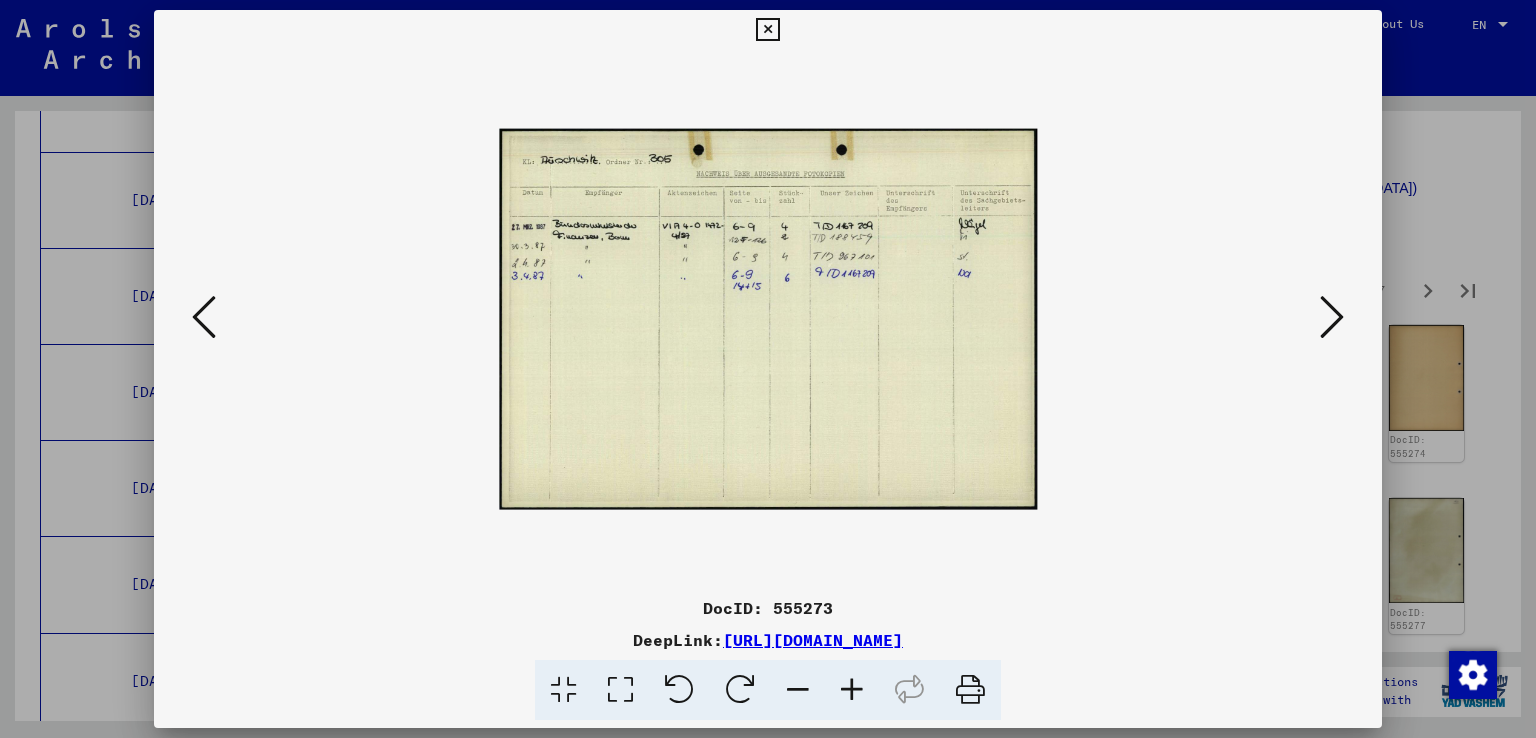 click at bounding box center [620, 690] 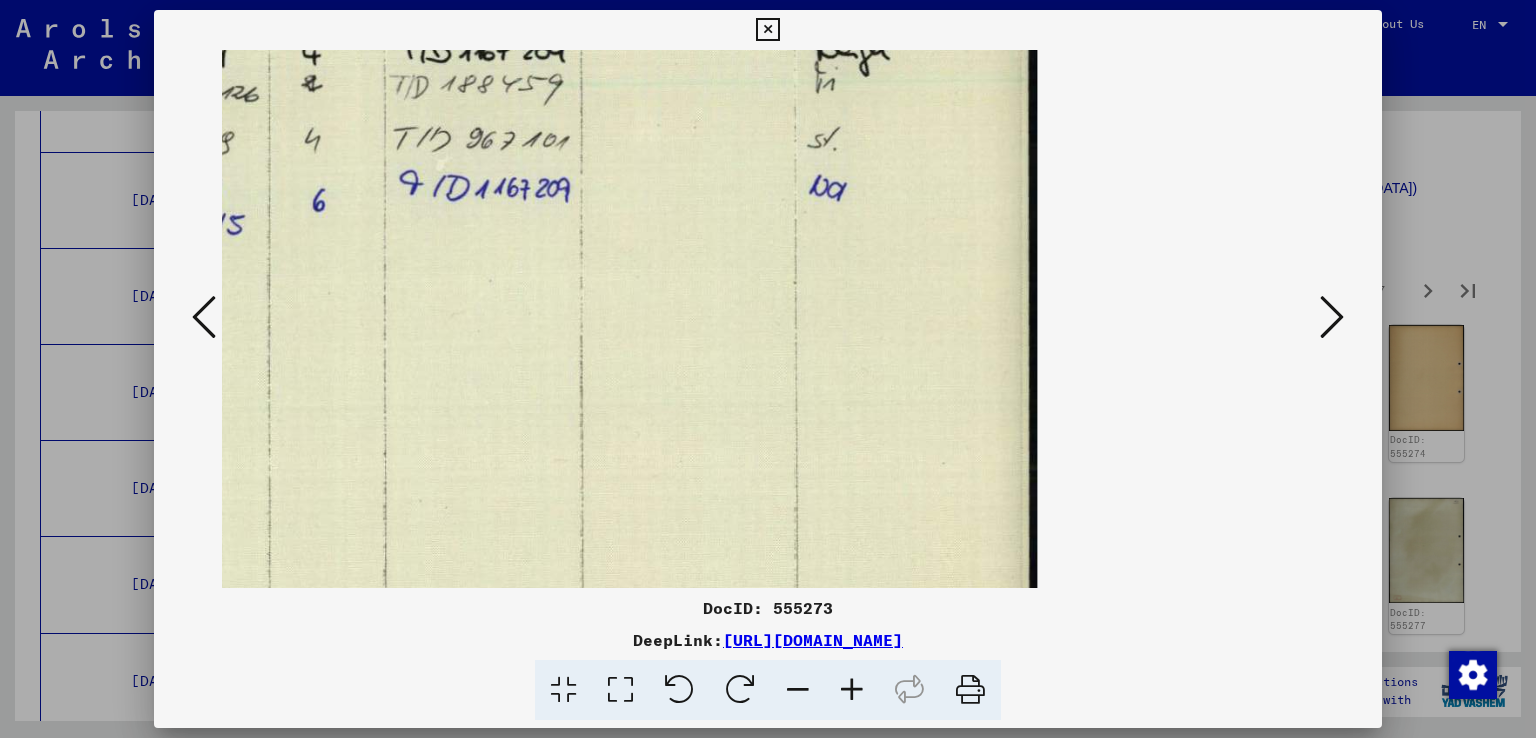 drag, startPoint x: 512, startPoint y: 255, endPoint x: 1134, endPoint y: 337, distance: 627.38184 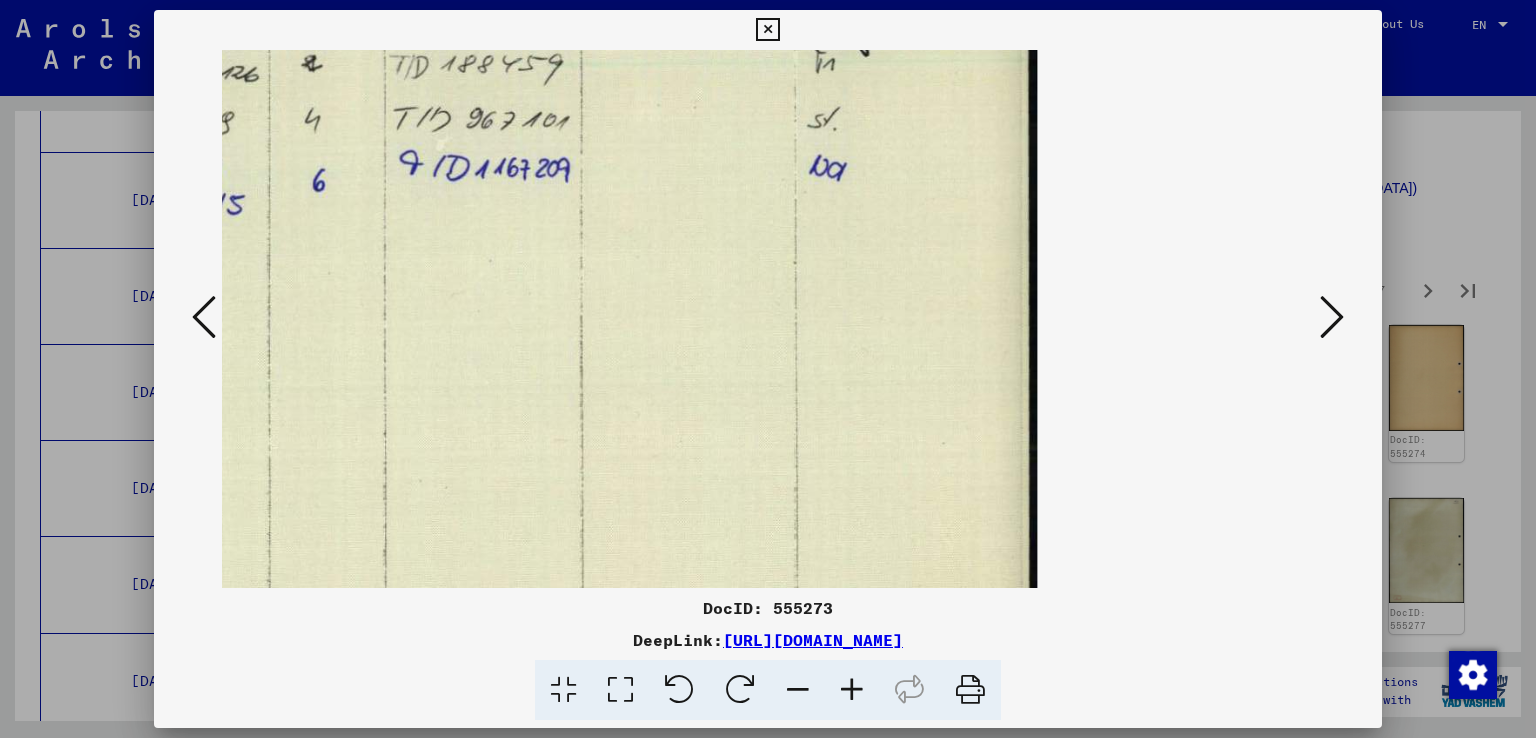 drag, startPoint x: 570, startPoint y: 577, endPoint x: 1104, endPoint y: 521, distance: 536.9283 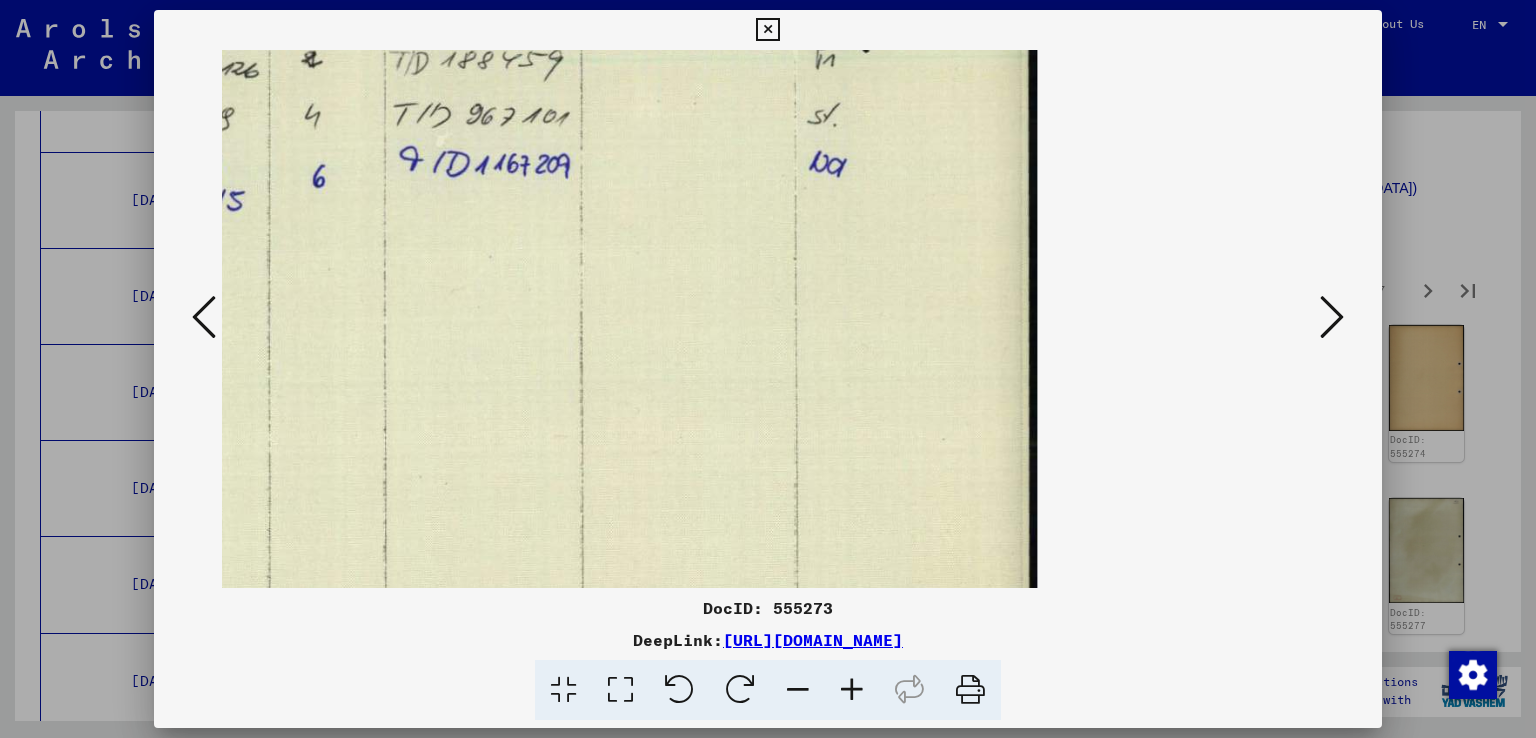 scroll, scrollTop: 0, scrollLeft: 0, axis: both 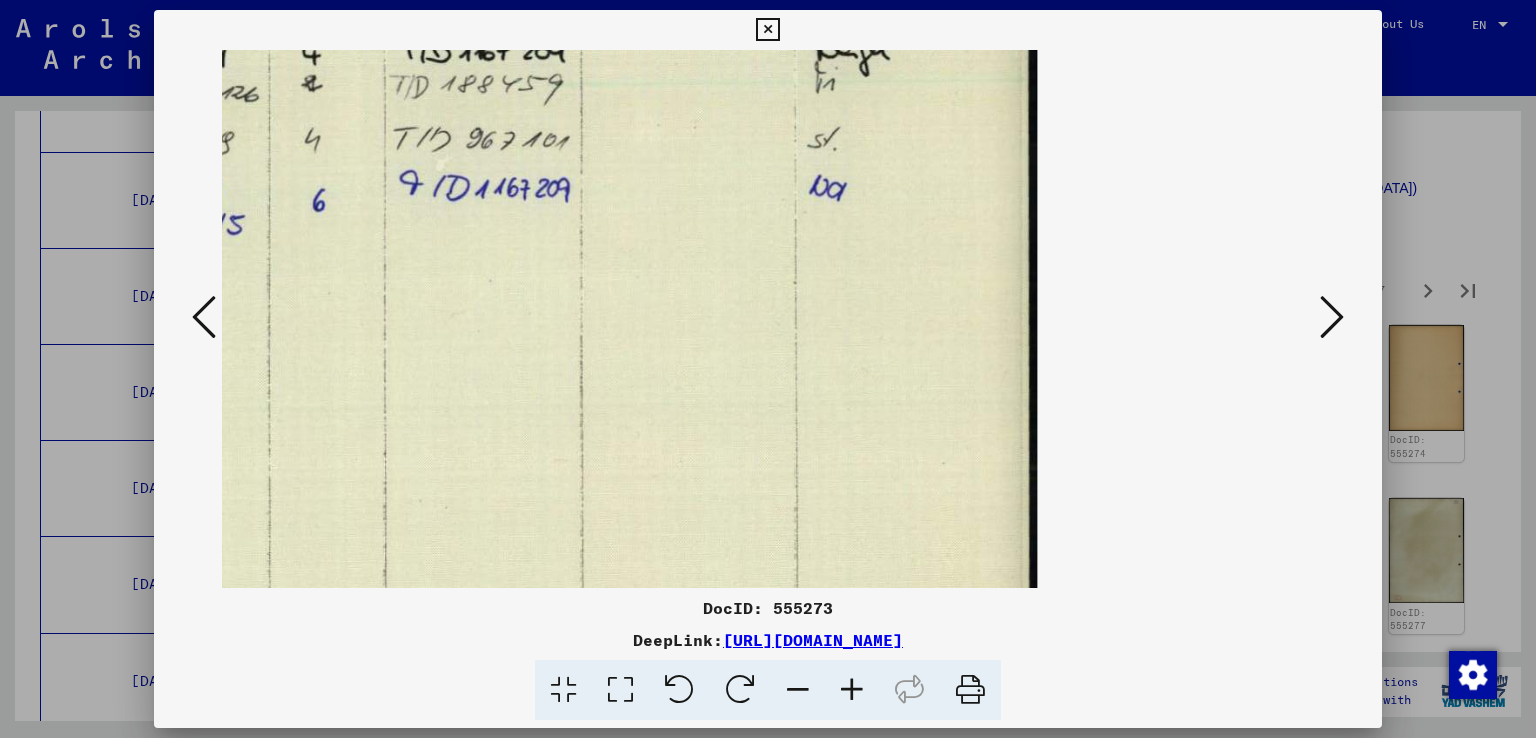drag, startPoint x: 659, startPoint y: 273, endPoint x: 672, endPoint y: 753, distance: 480.176 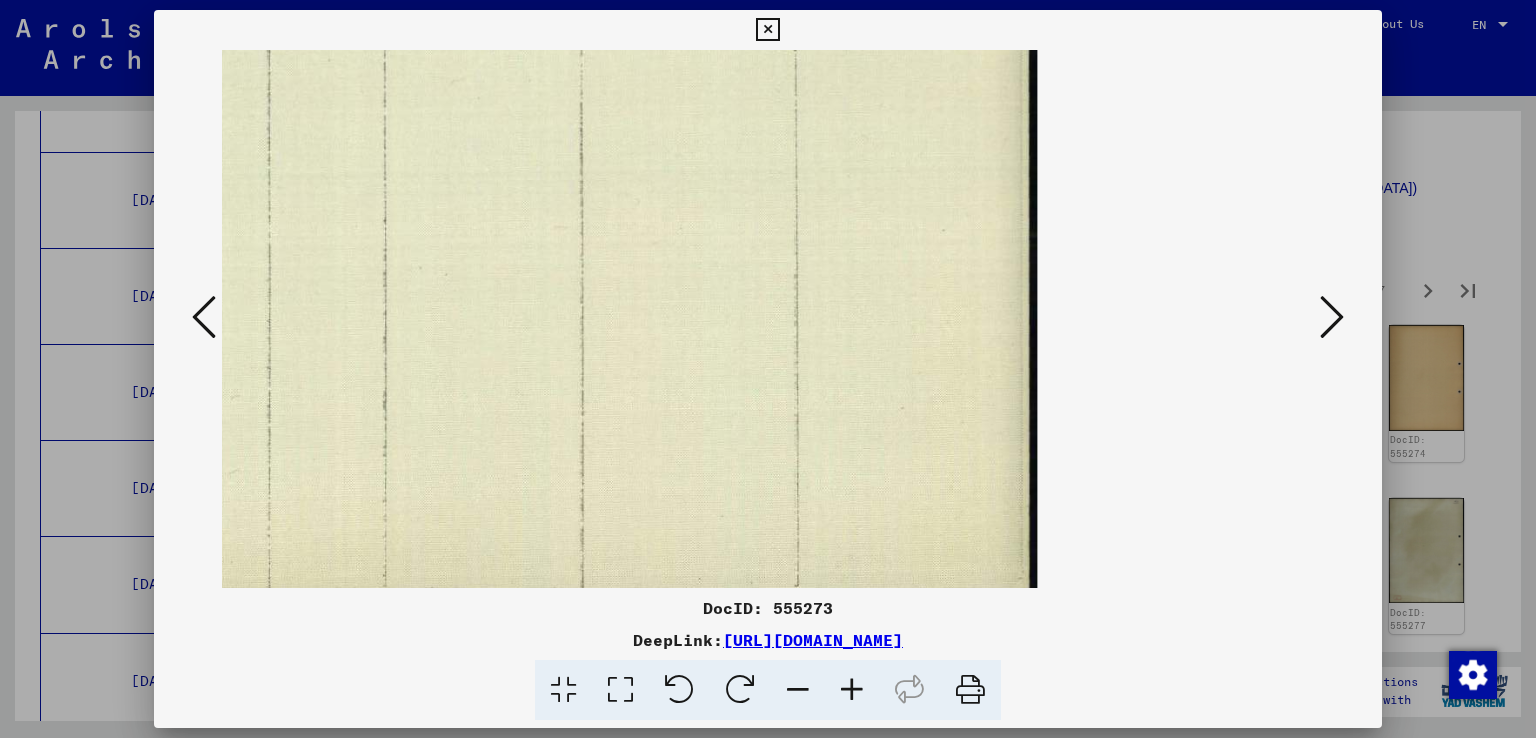 scroll, scrollTop: 276, scrollLeft: 0, axis: vertical 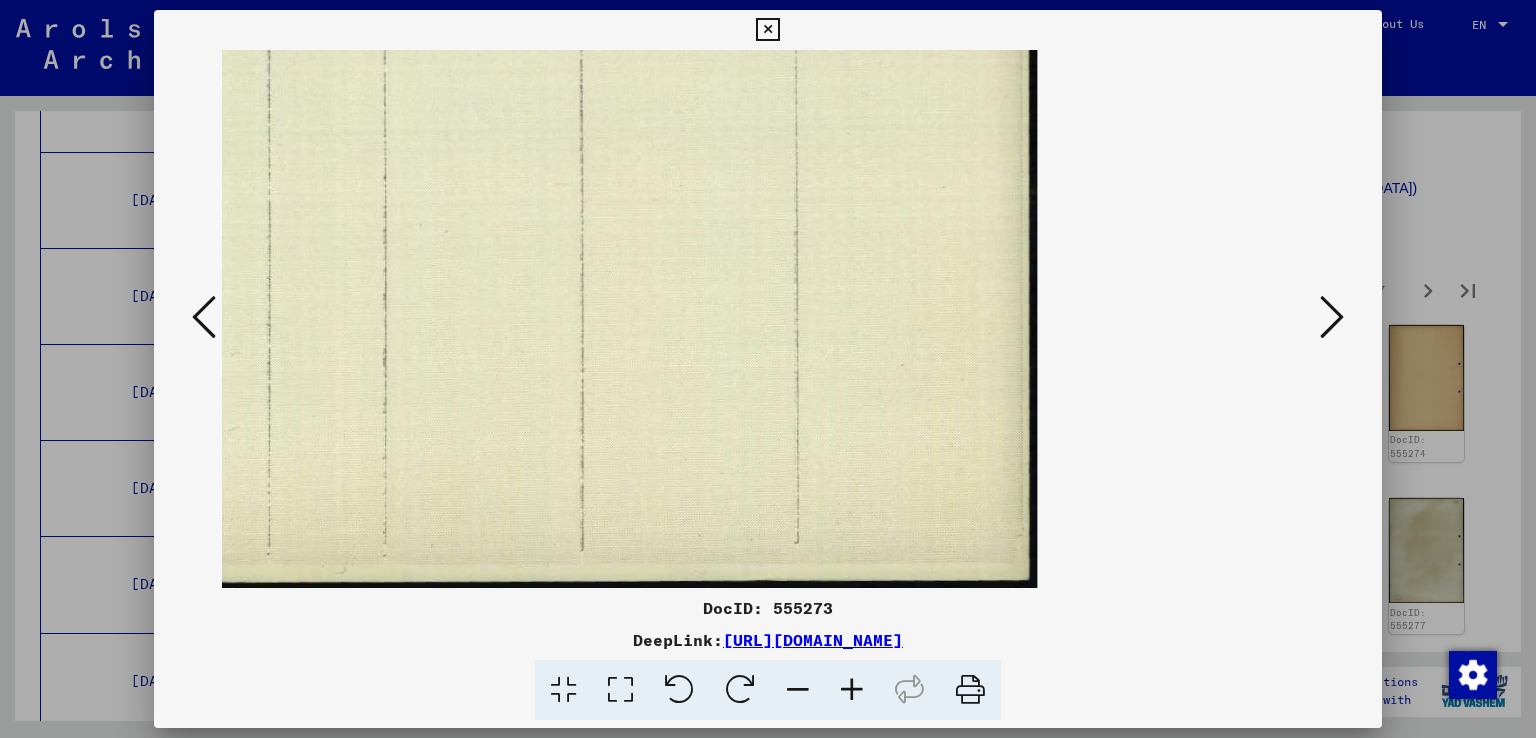 drag, startPoint x: 672, startPoint y: 330, endPoint x: 740, endPoint y: 20, distance: 317.37045 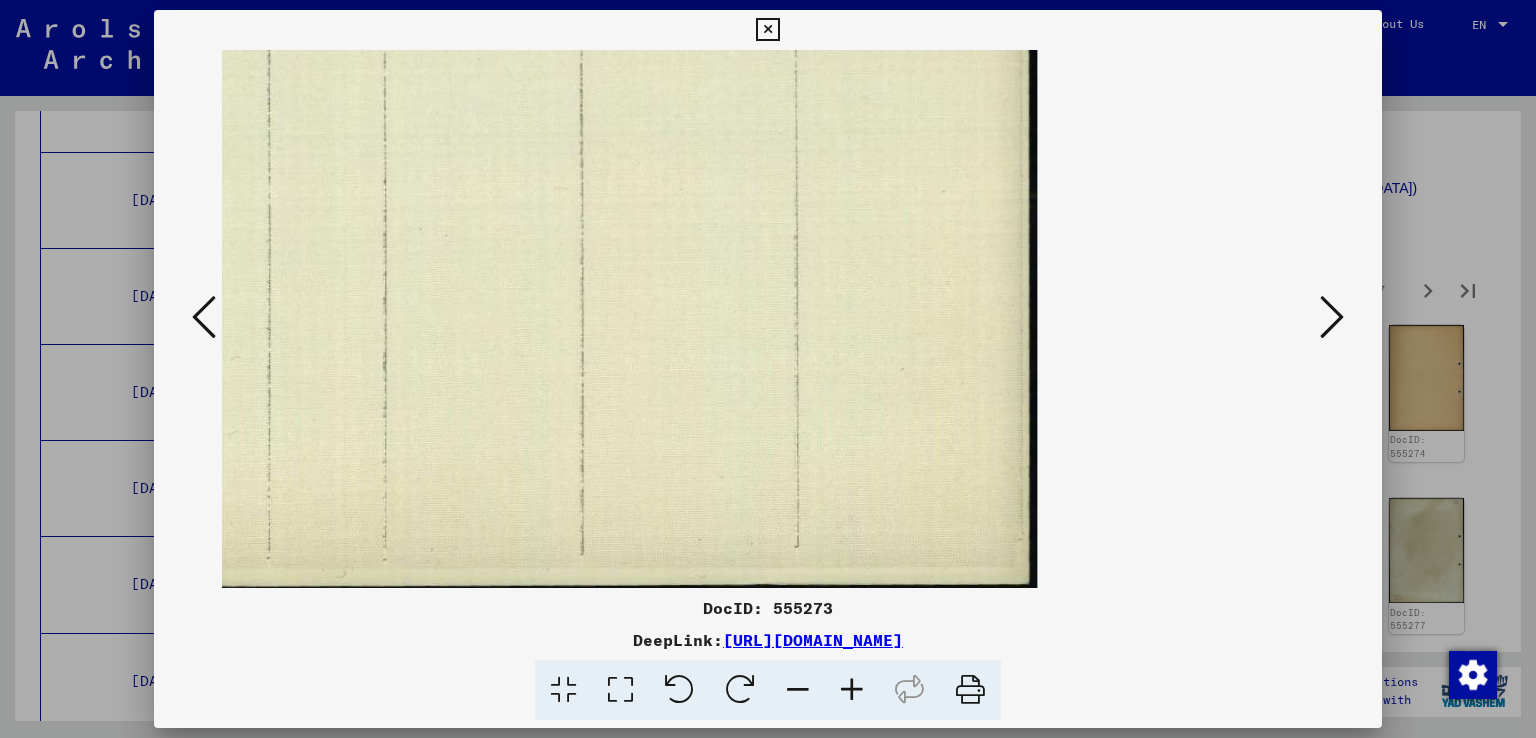 scroll, scrollTop: 261, scrollLeft: 0, axis: vertical 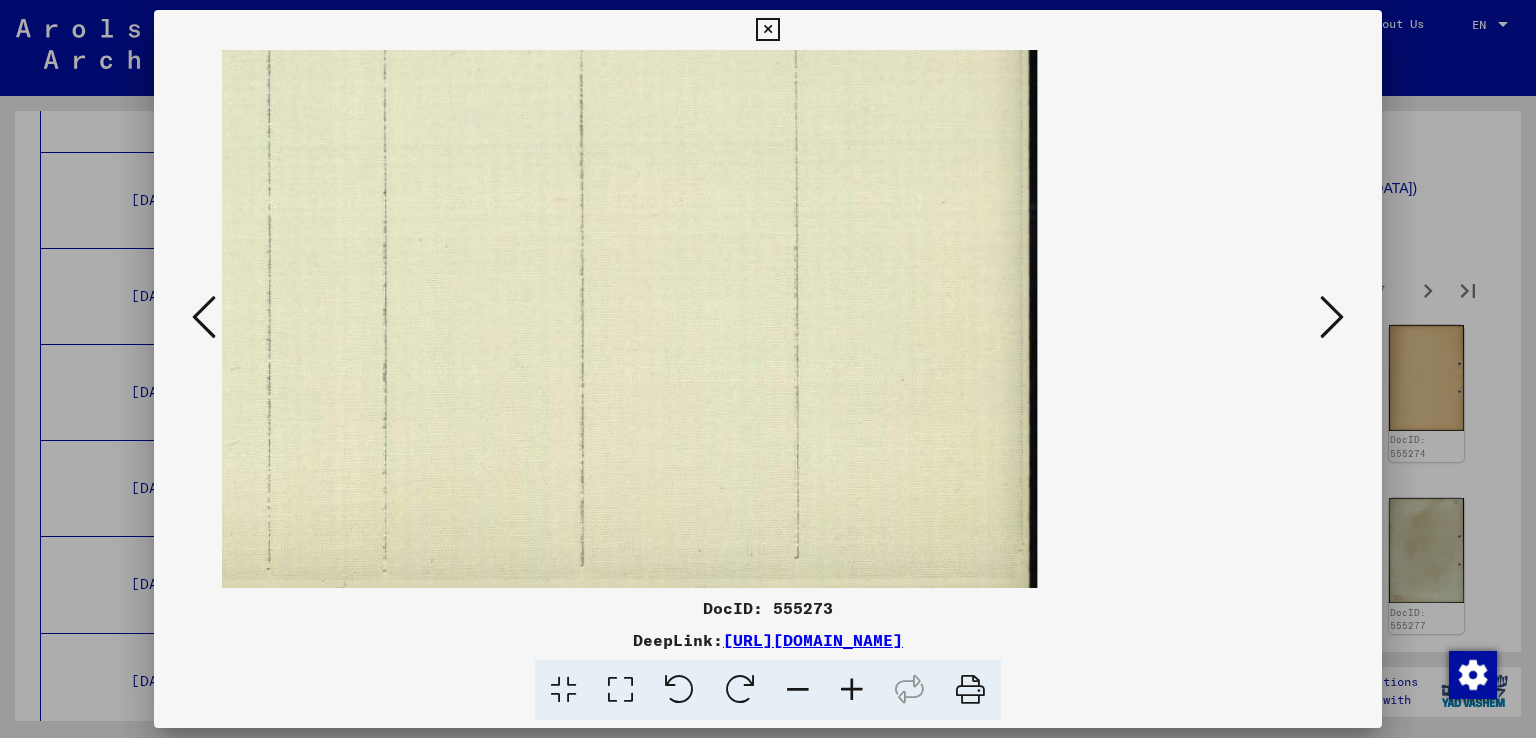 drag, startPoint x: 454, startPoint y: 286, endPoint x: 1284, endPoint y: 301, distance: 830.13556 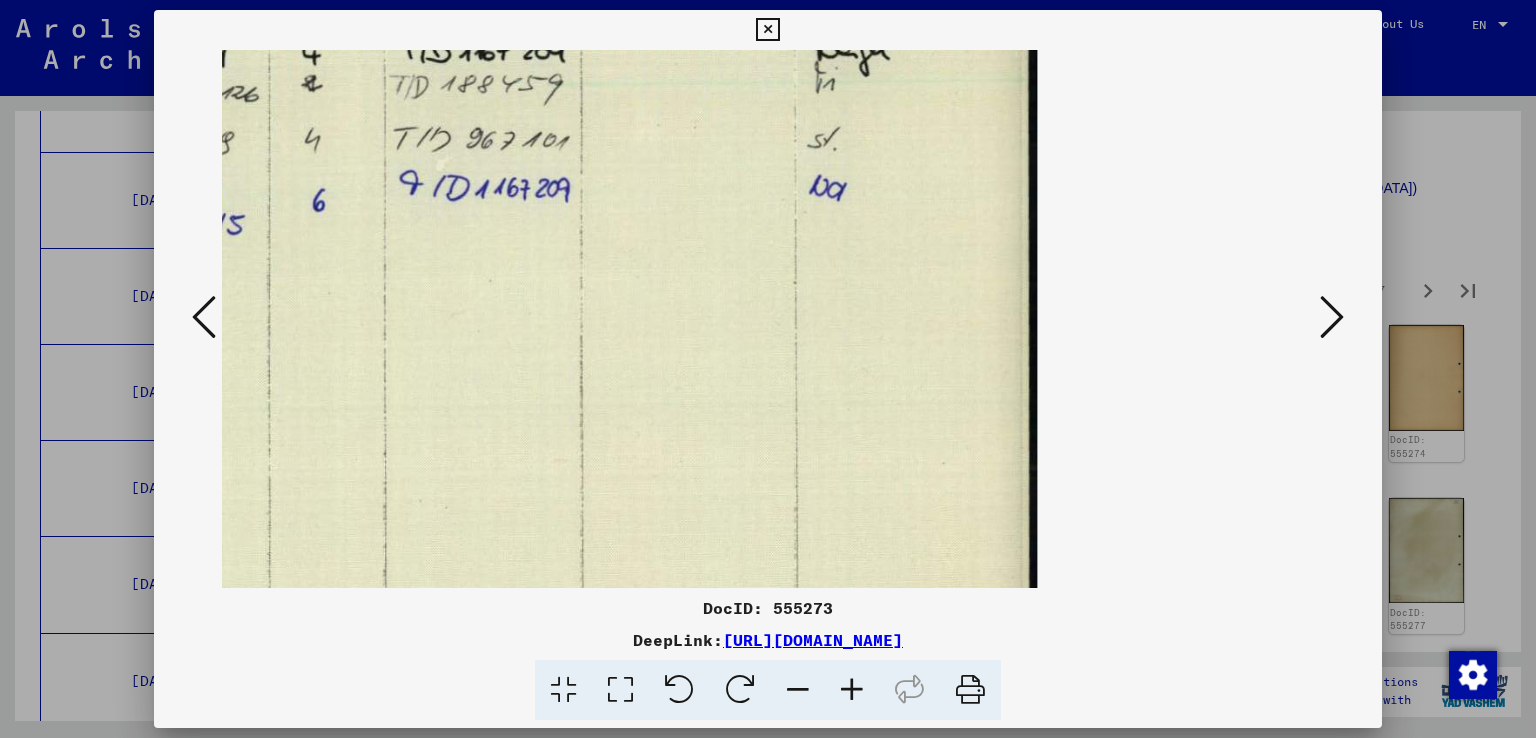 drag, startPoint x: 880, startPoint y: 324, endPoint x: 872, endPoint y: 776, distance: 452.0708 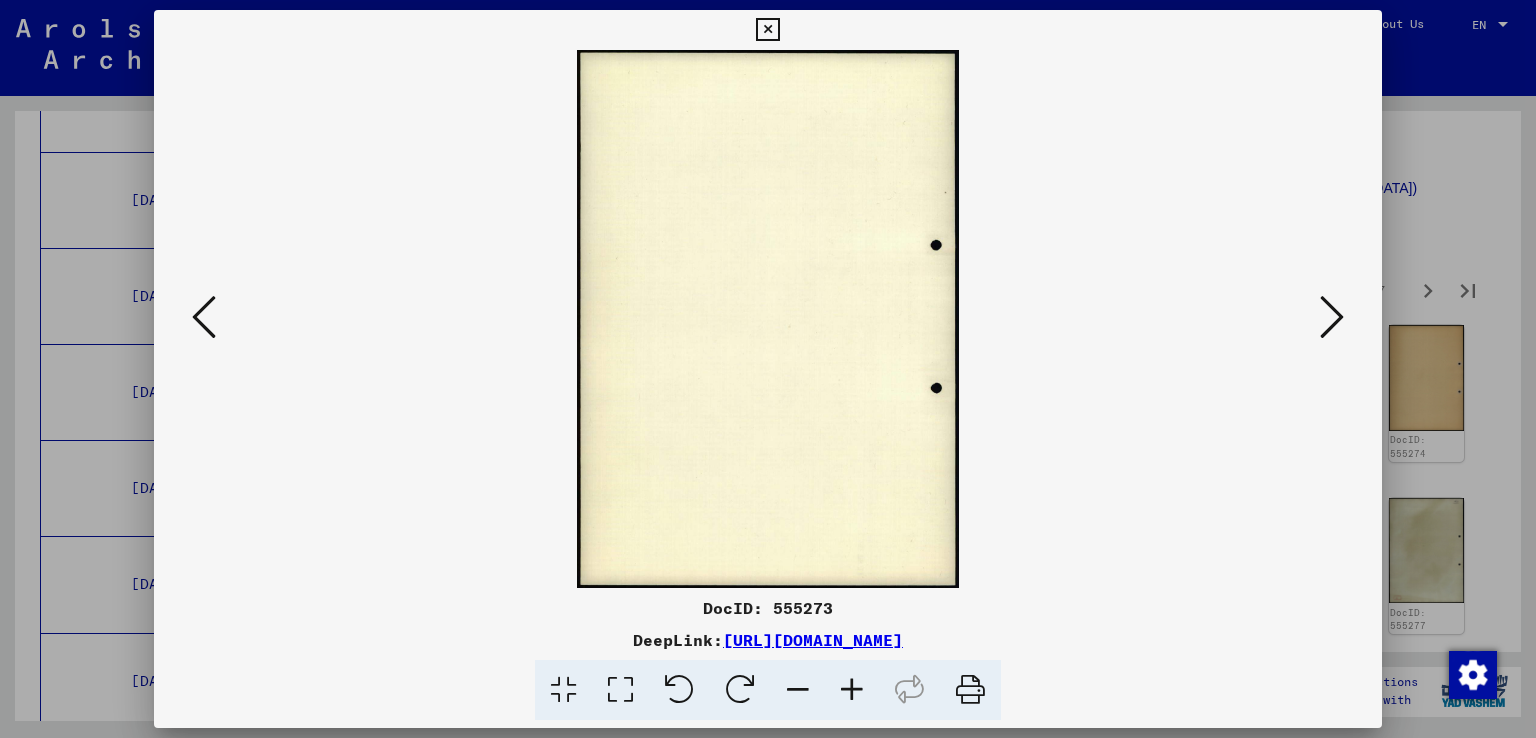 click at bounding box center (1332, 317) 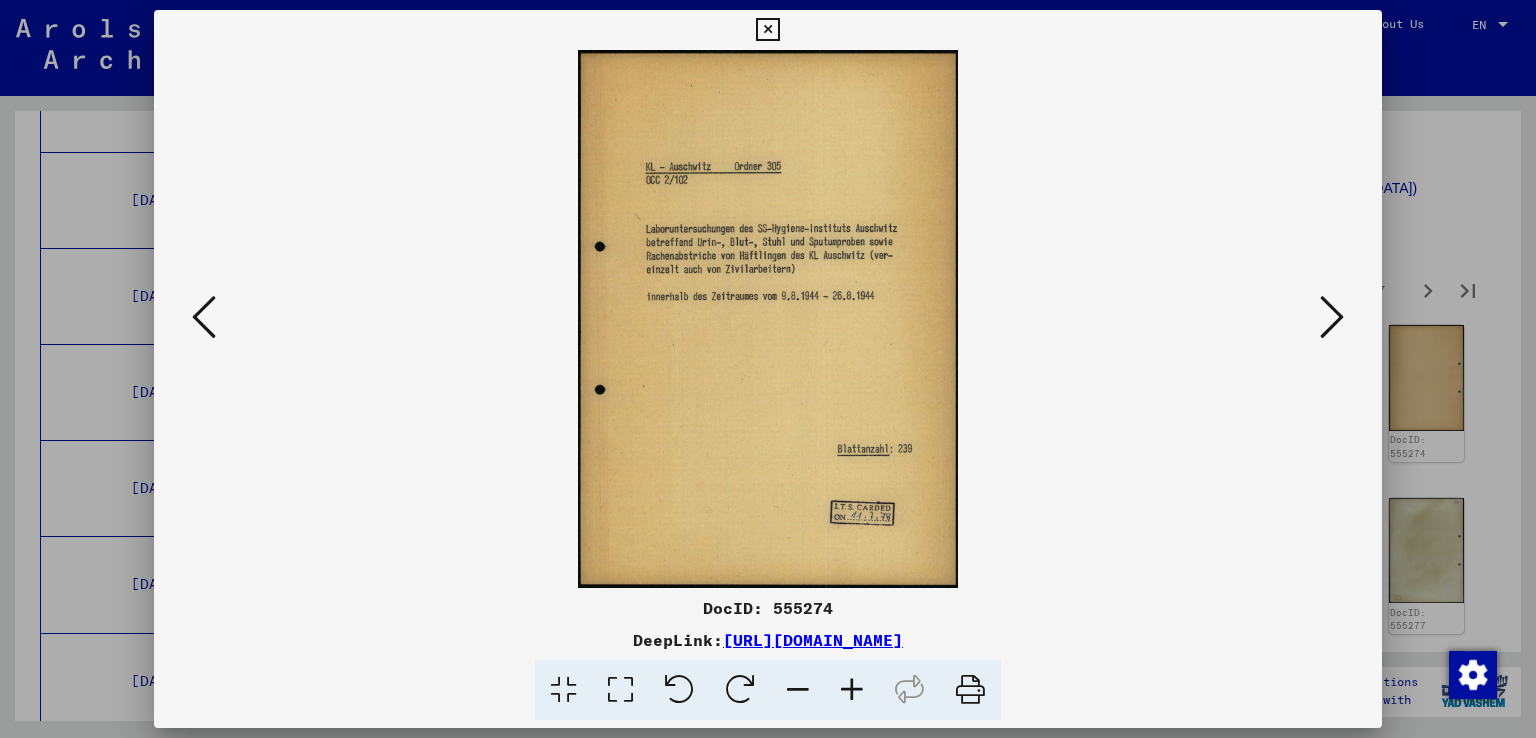 click at bounding box center (852, 690) 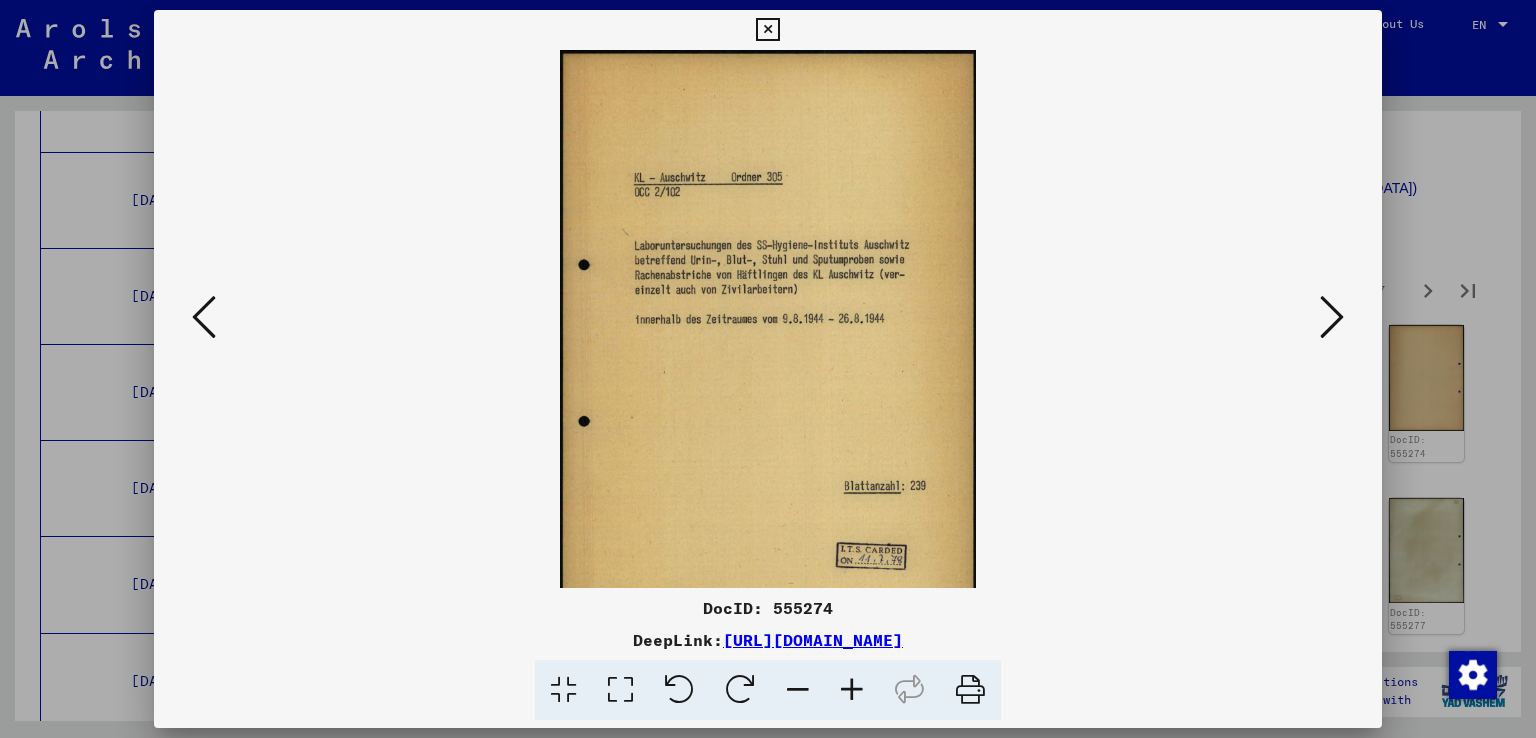 click at bounding box center (852, 690) 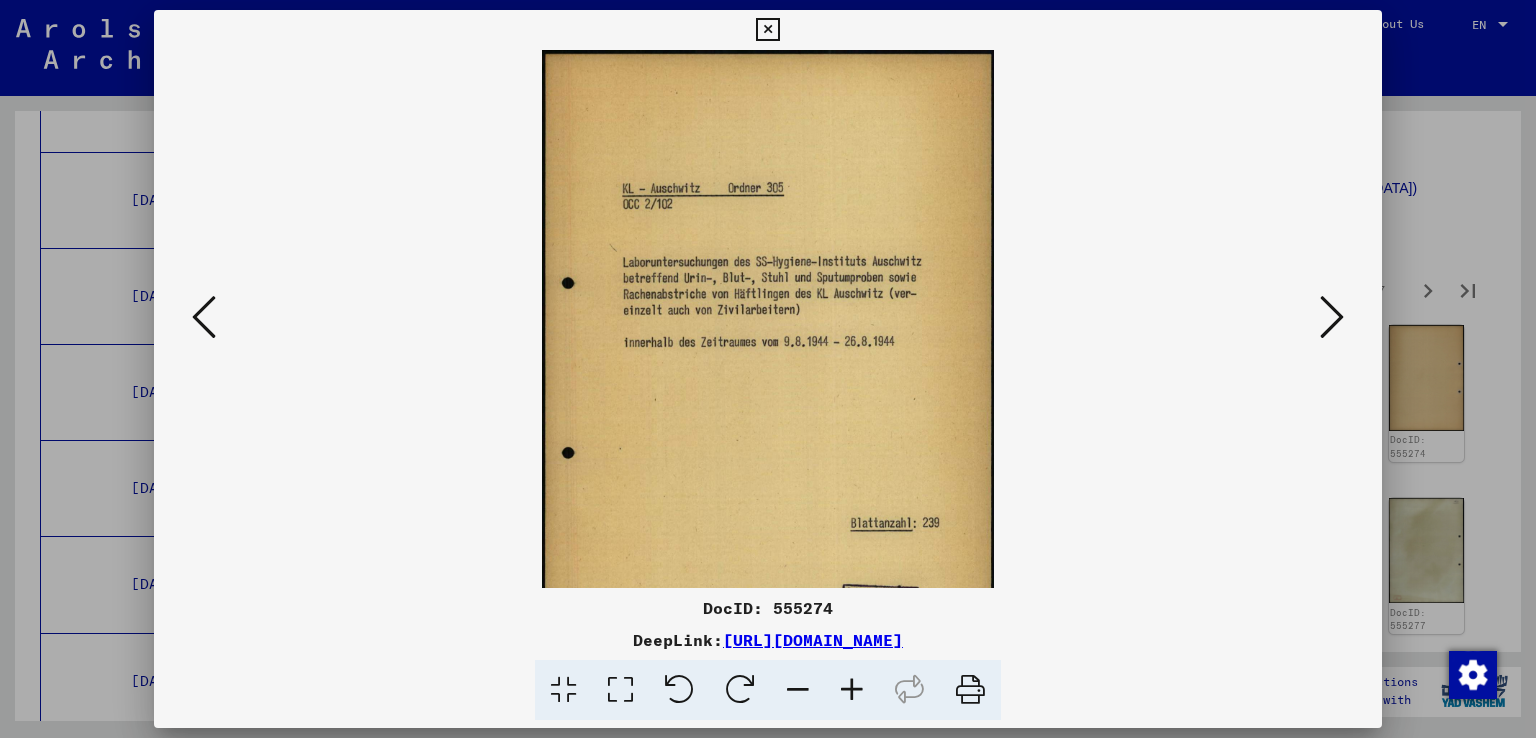 click at bounding box center [852, 690] 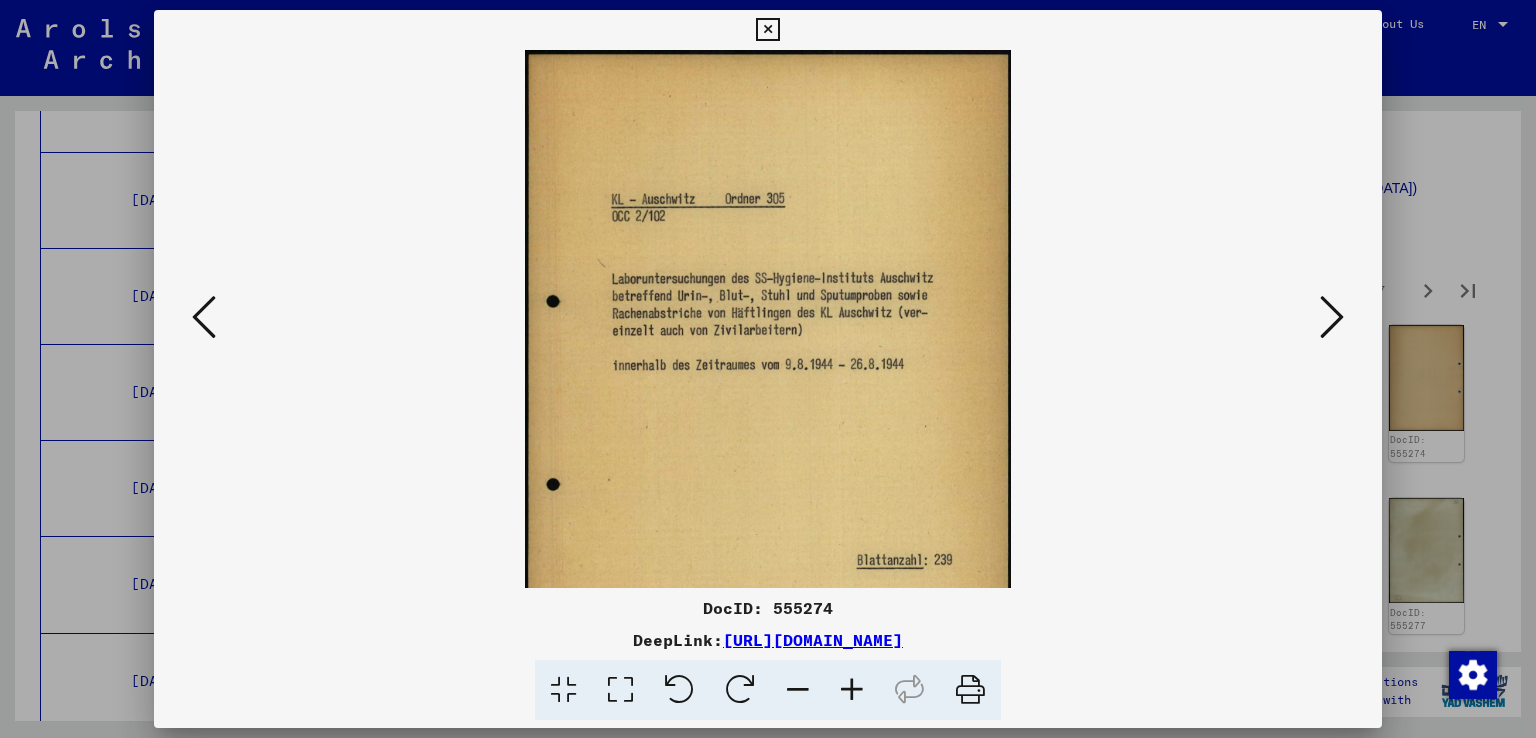 click at bounding box center (852, 690) 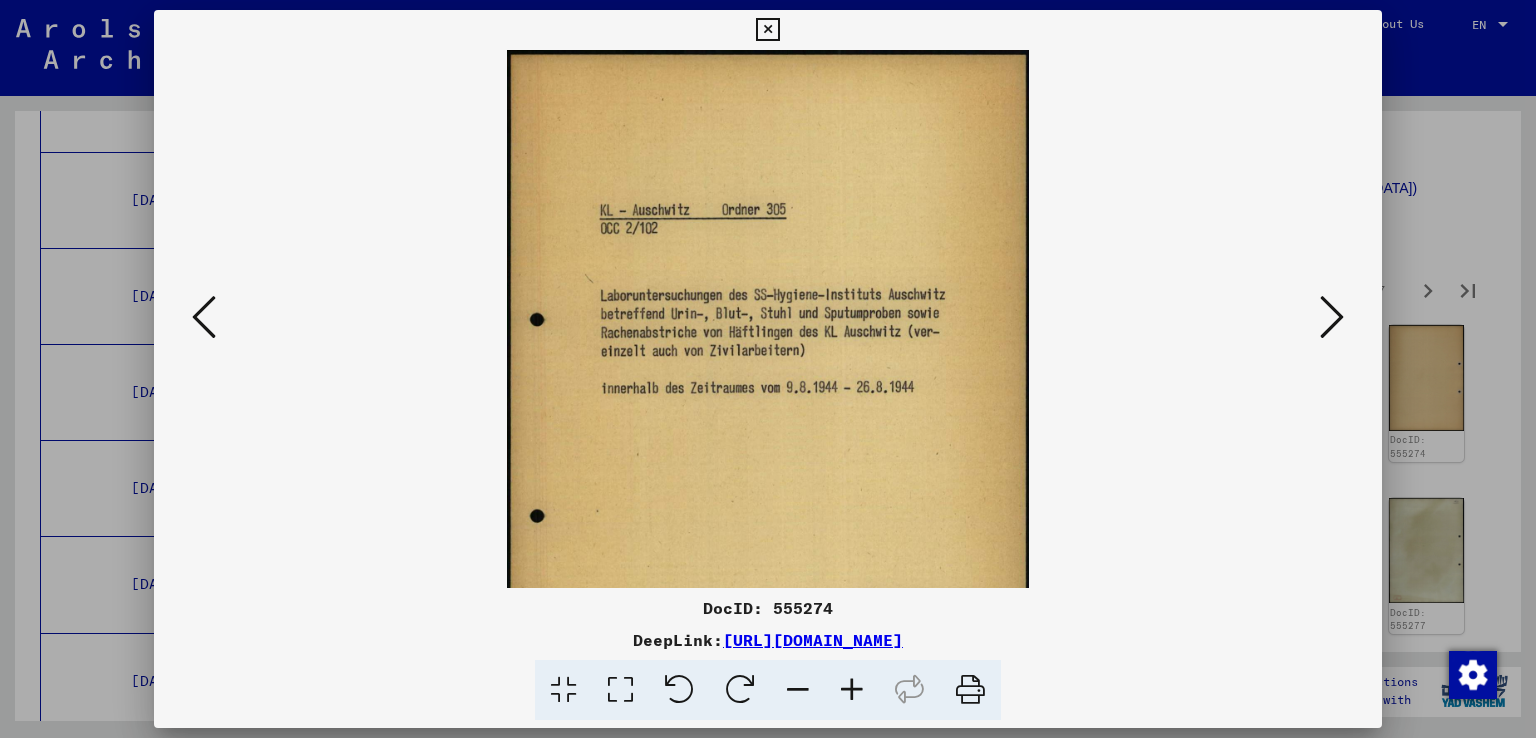 click at bounding box center (852, 690) 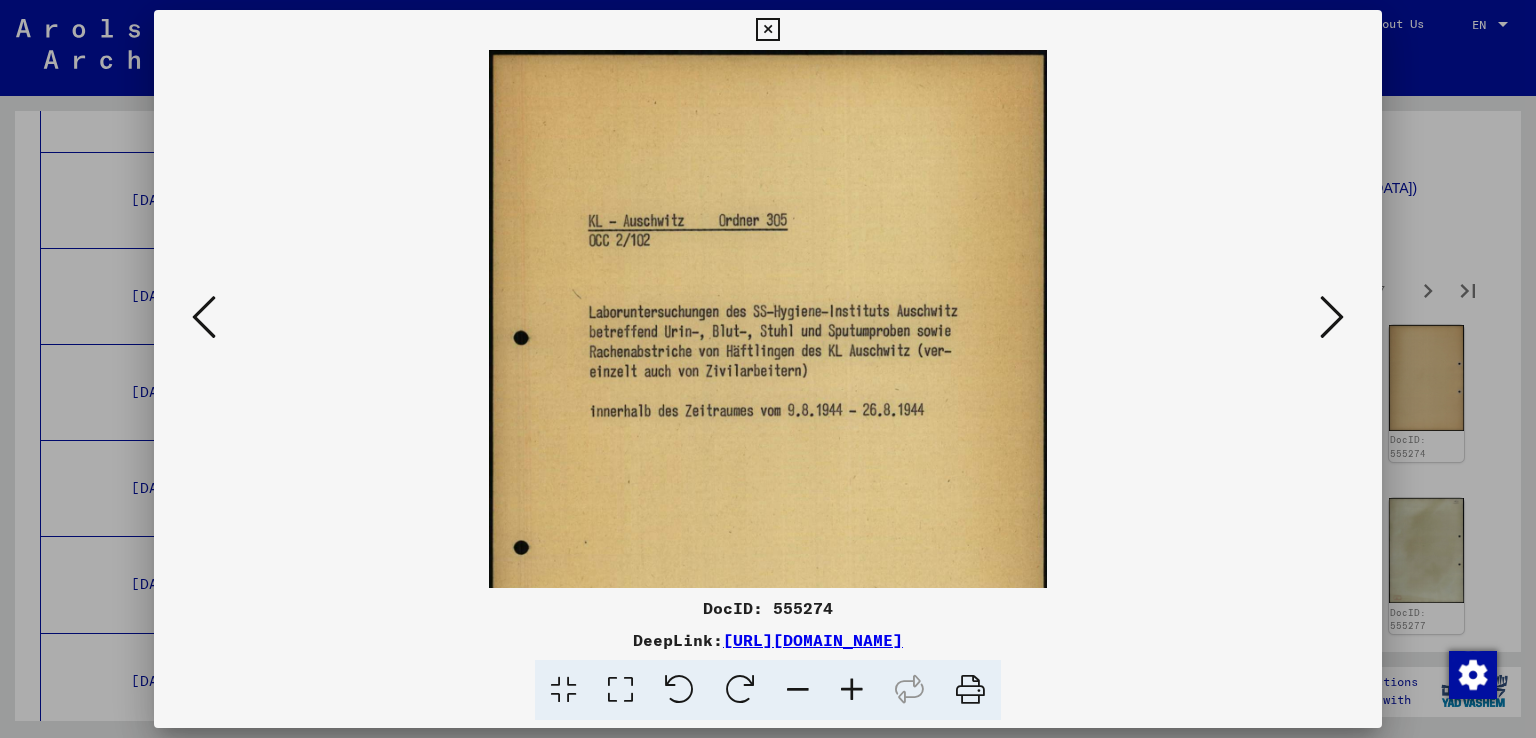 click at bounding box center [1332, 317] 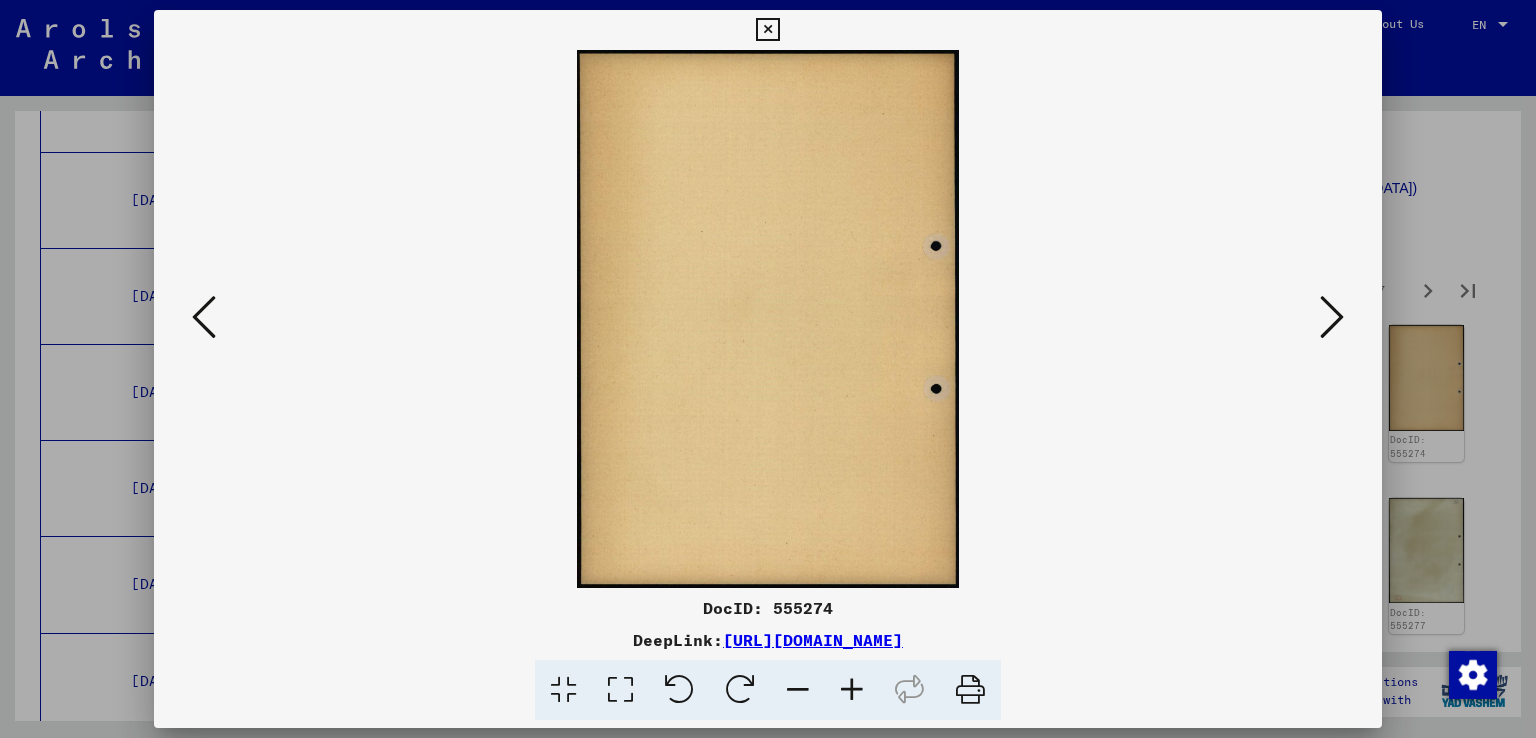 click at bounding box center [1332, 317] 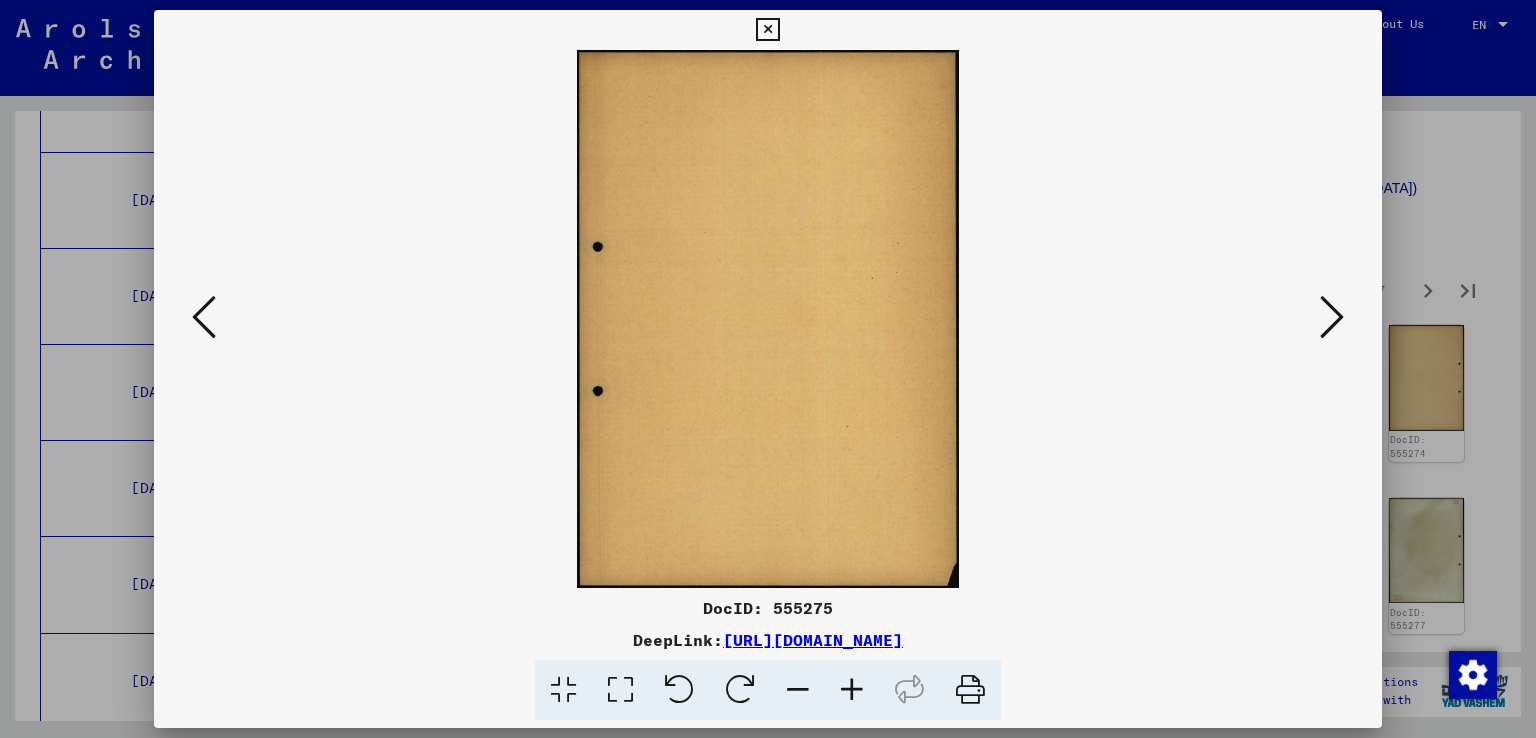 click at bounding box center [1332, 317] 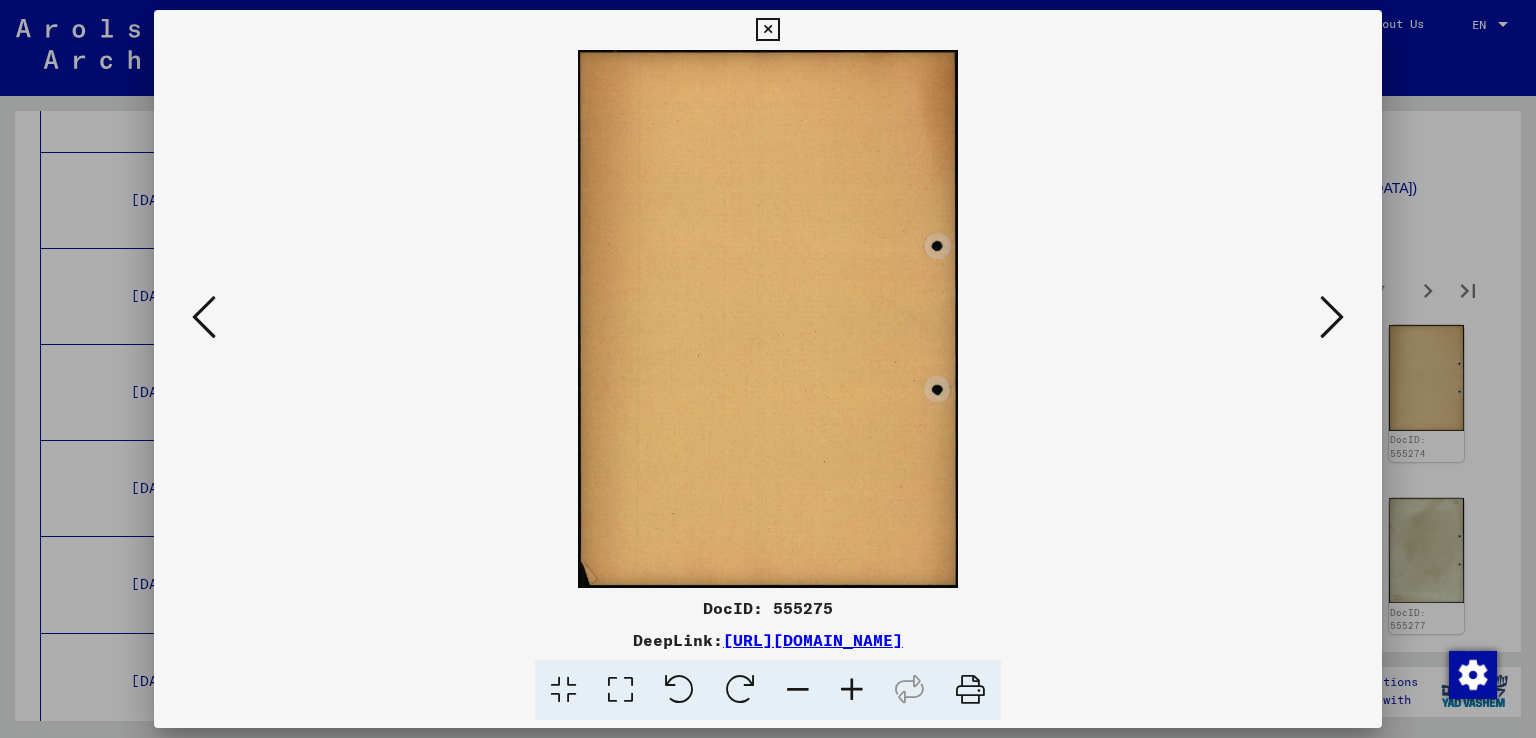 click at bounding box center [1332, 317] 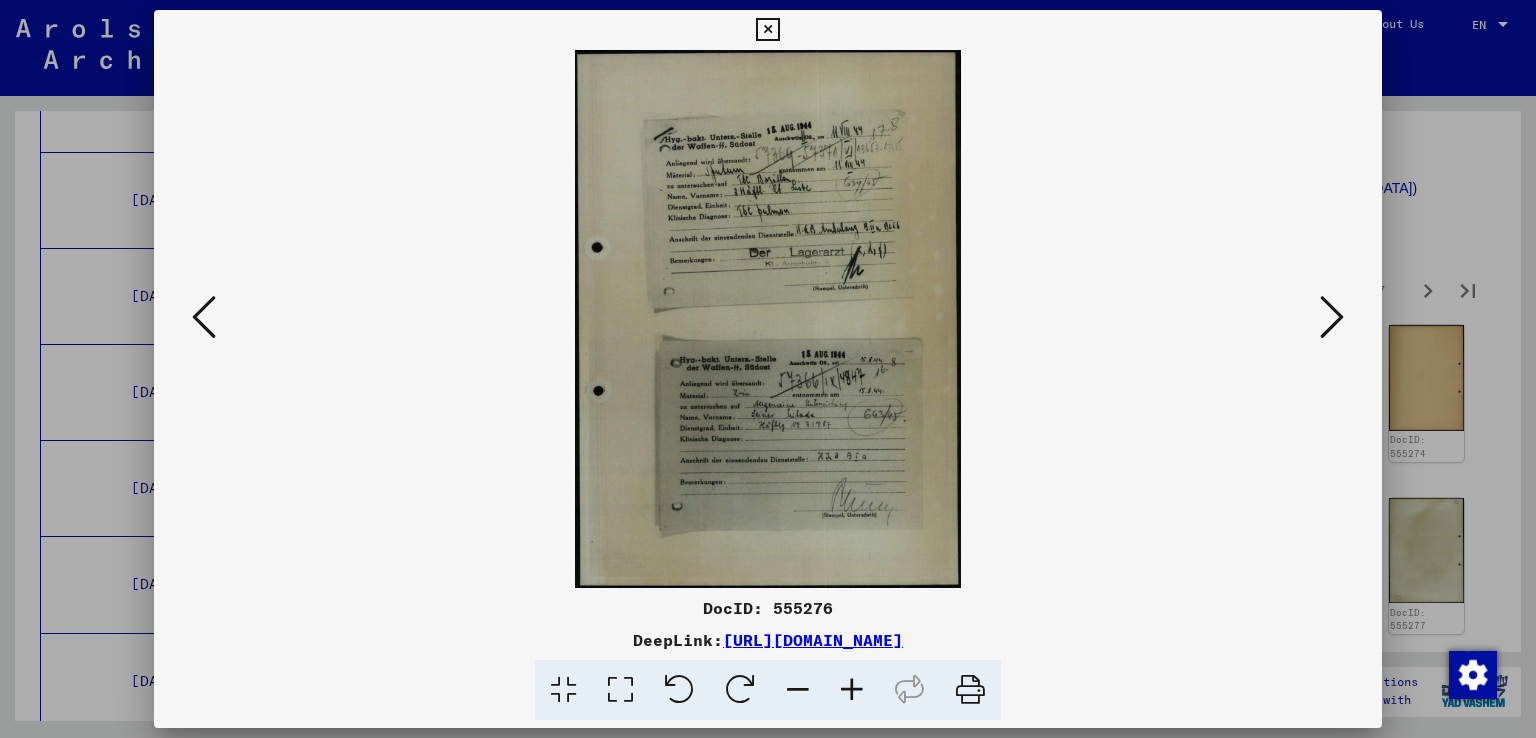 click at bounding box center [852, 690] 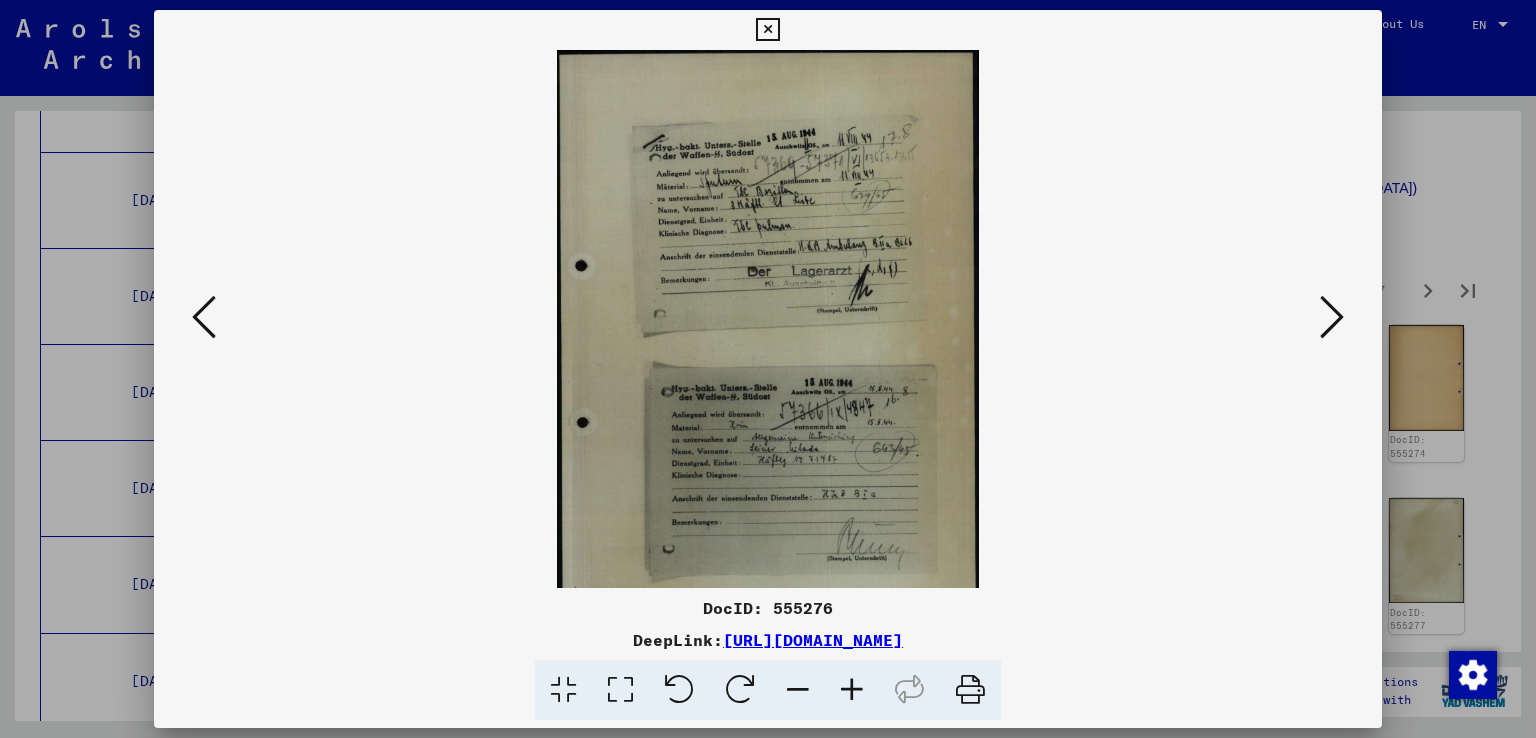 click at bounding box center [852, 690] 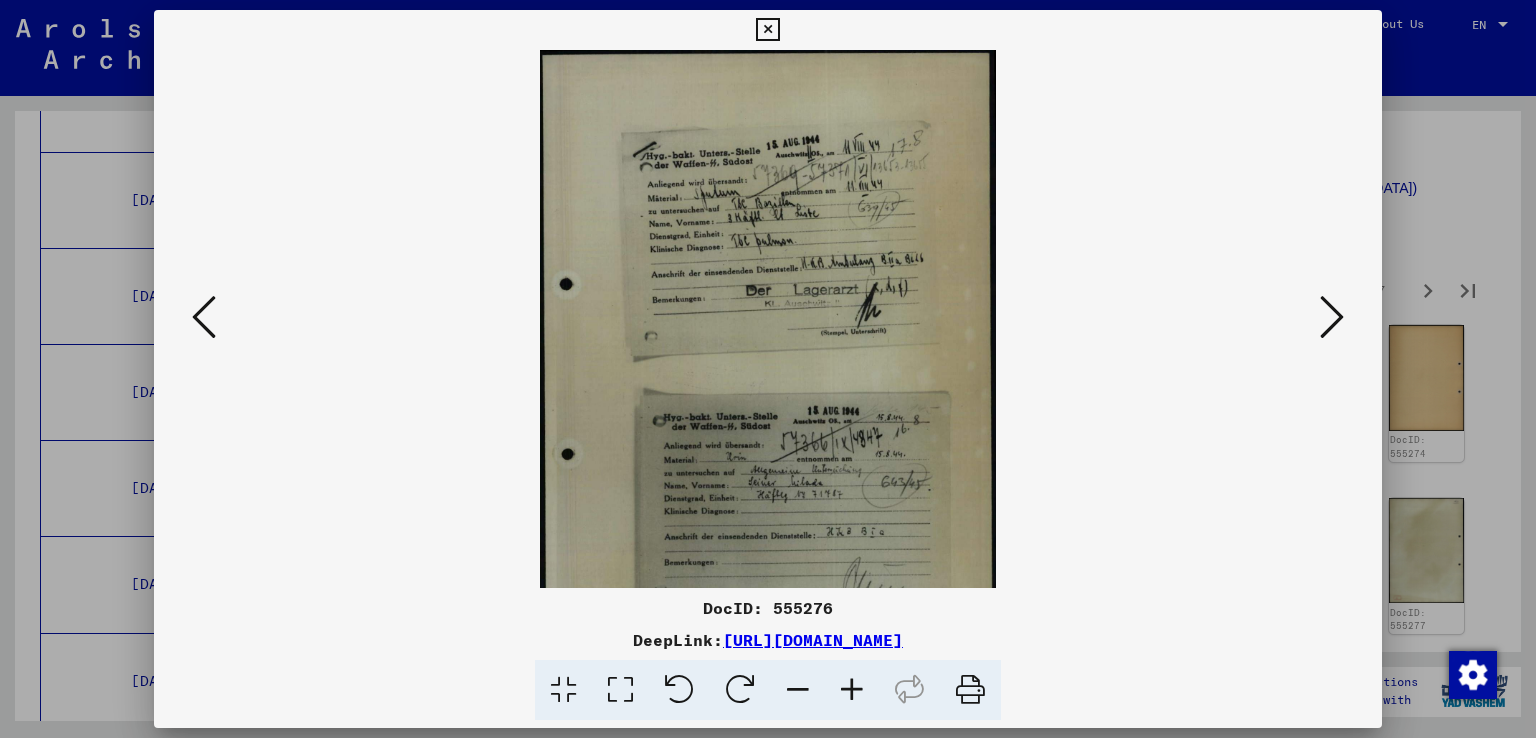 click at bounding box center [852, 690] 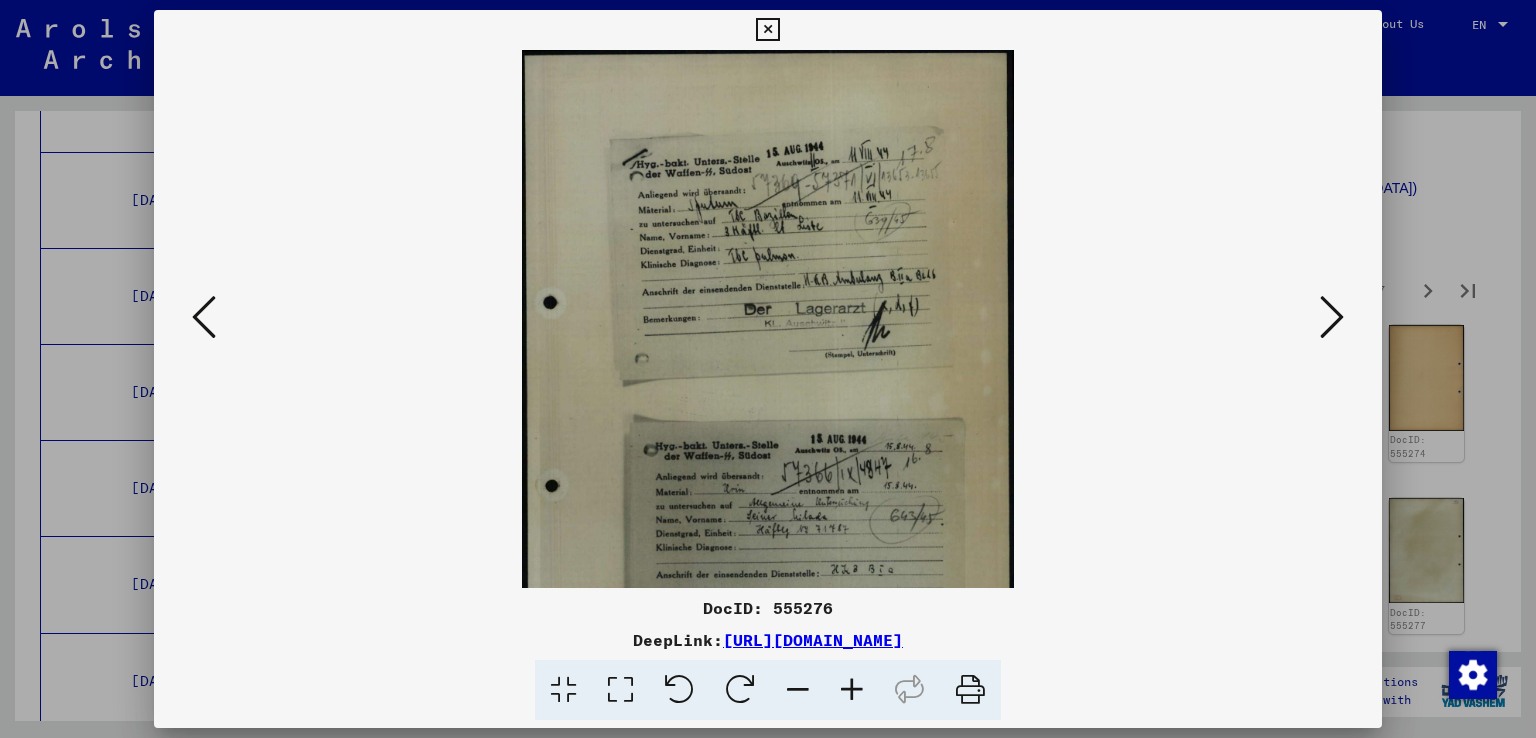 click at bounding box center (852, 690) 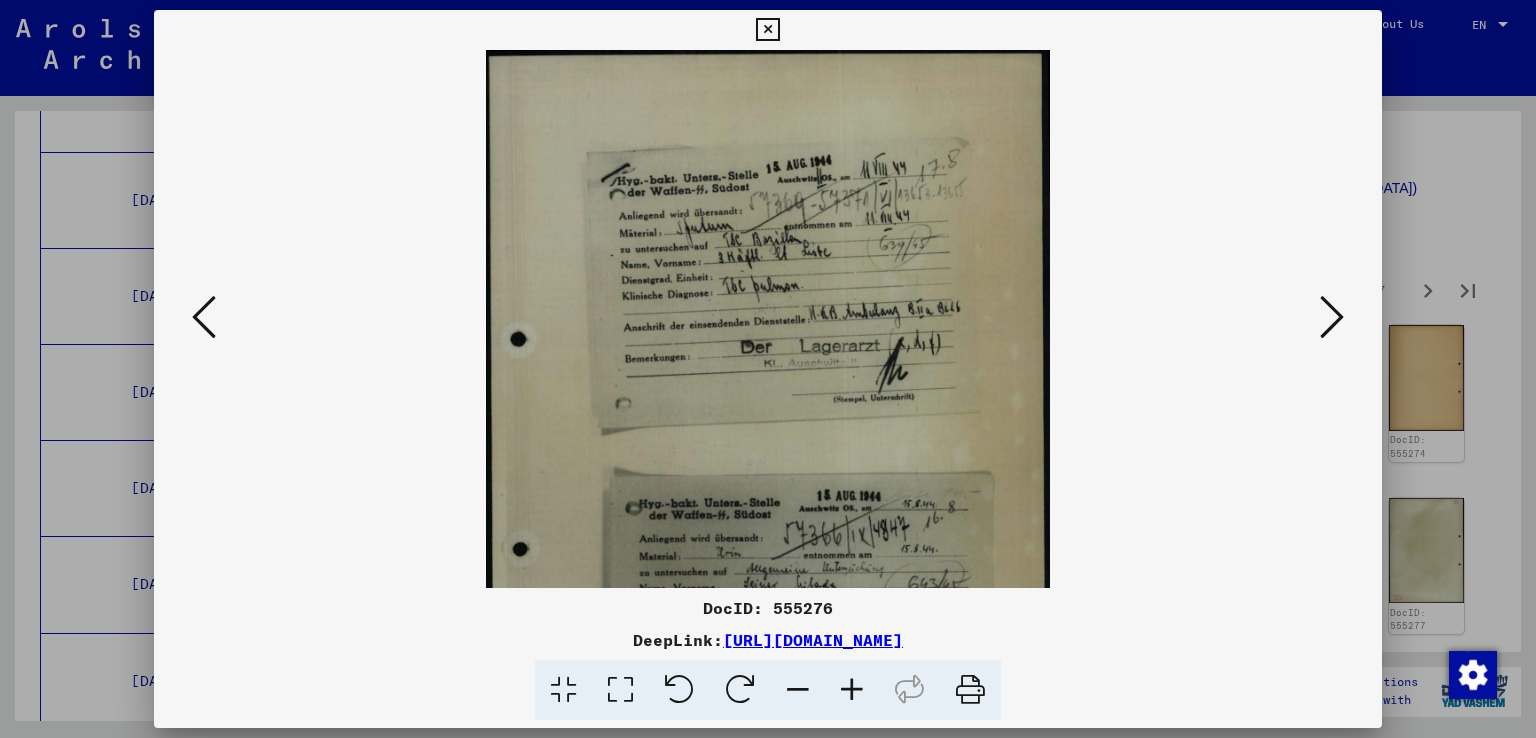 click at bounding box center [852, 690] 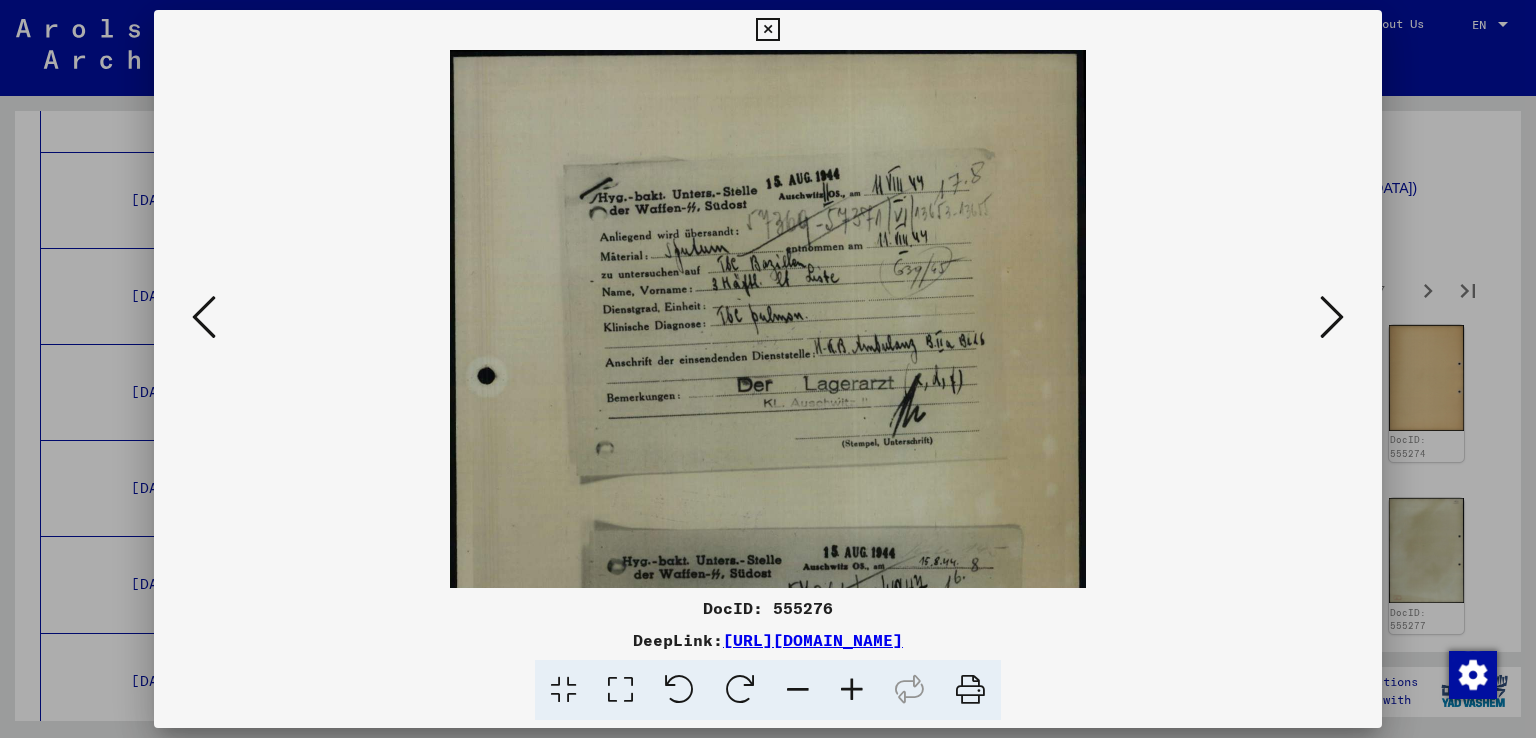 click at bounding box center (852, 690) 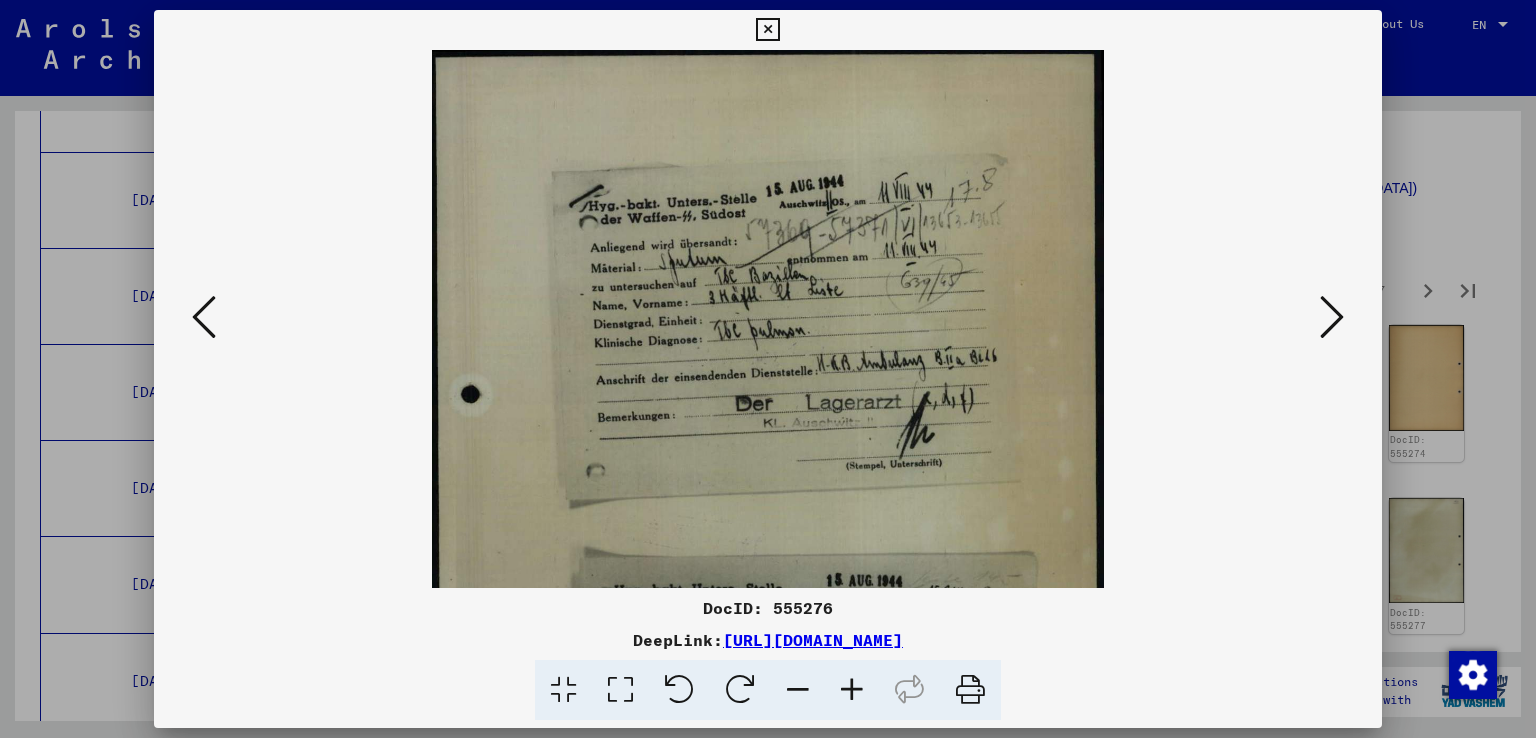 click at bounding box center [852, 690] 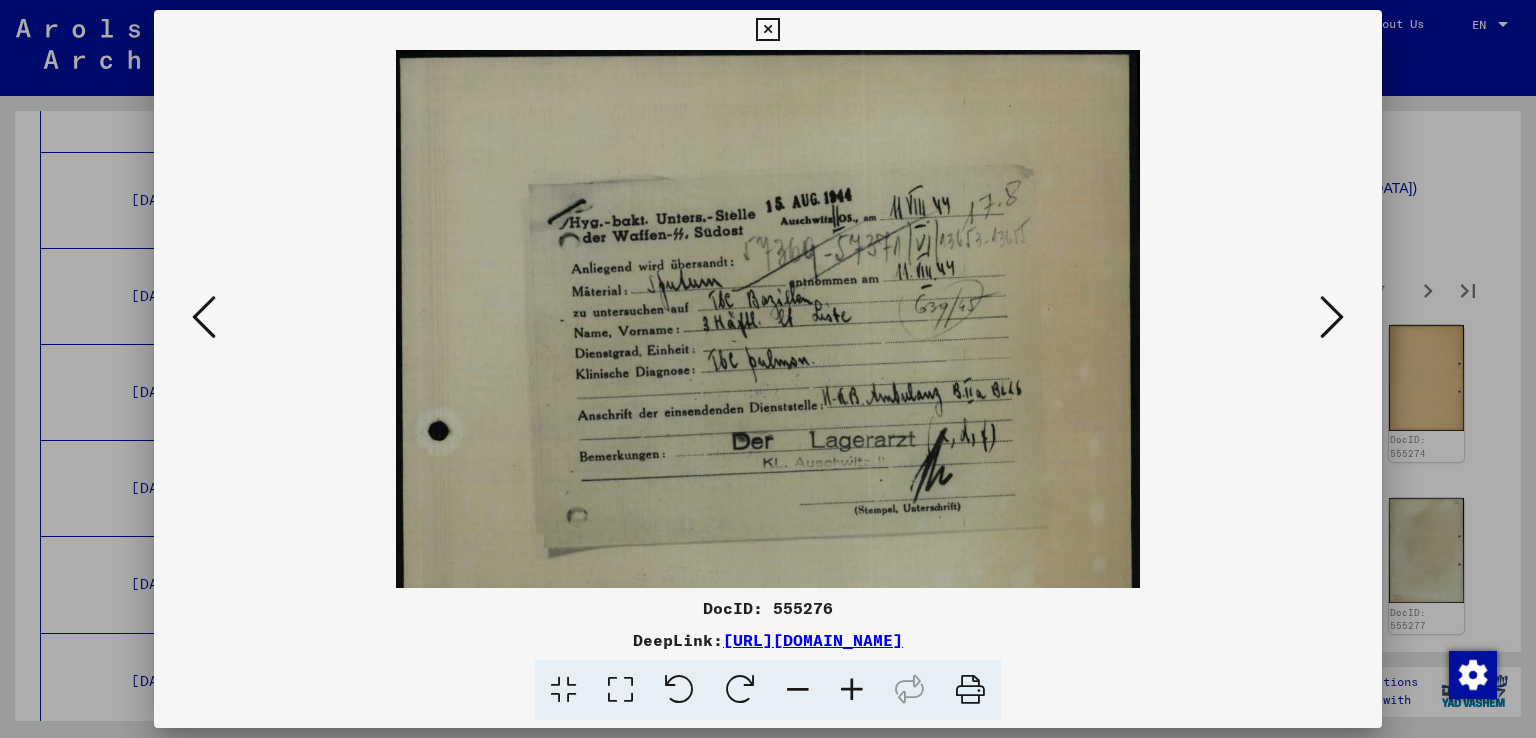 click at bounding box center [852, 690] 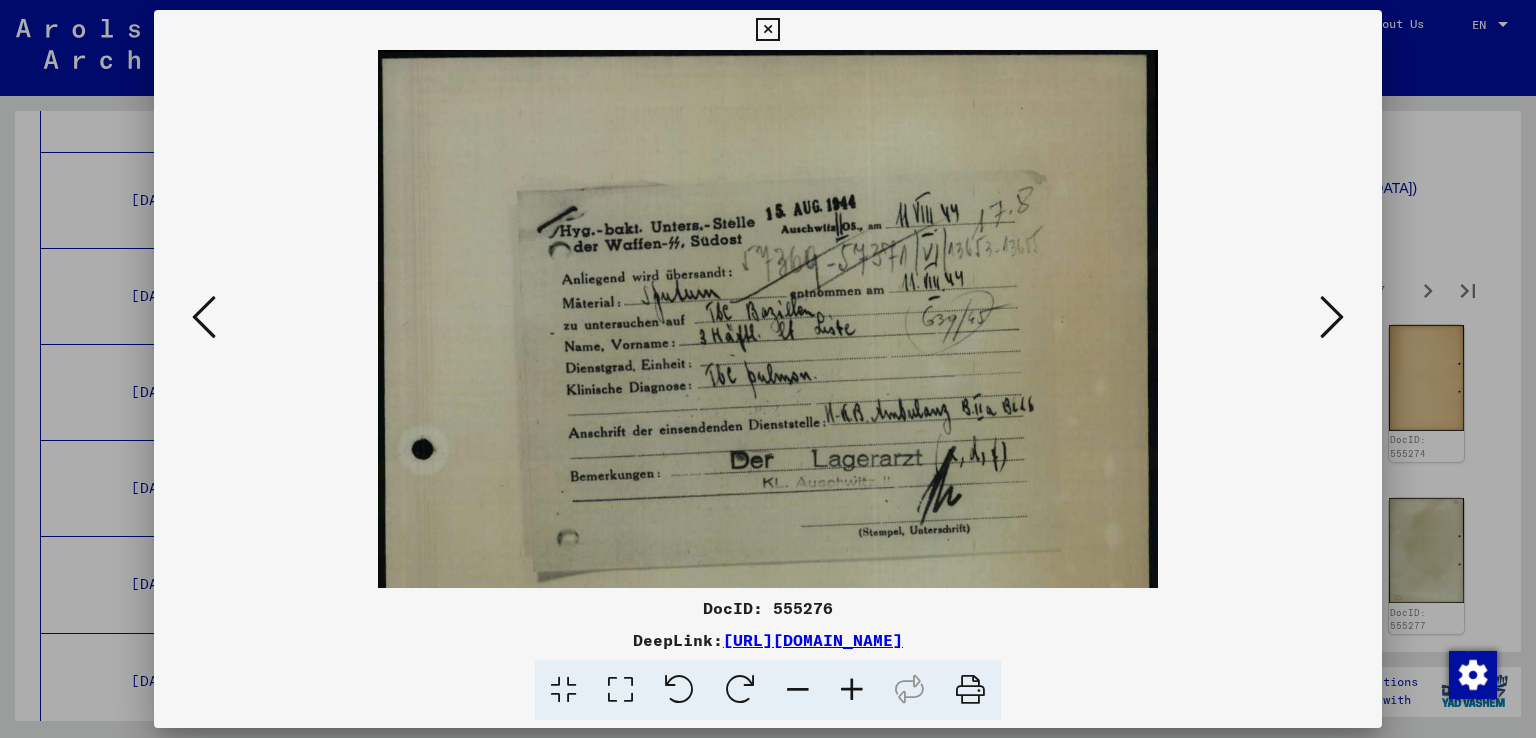click at bounding box center [852, 690] 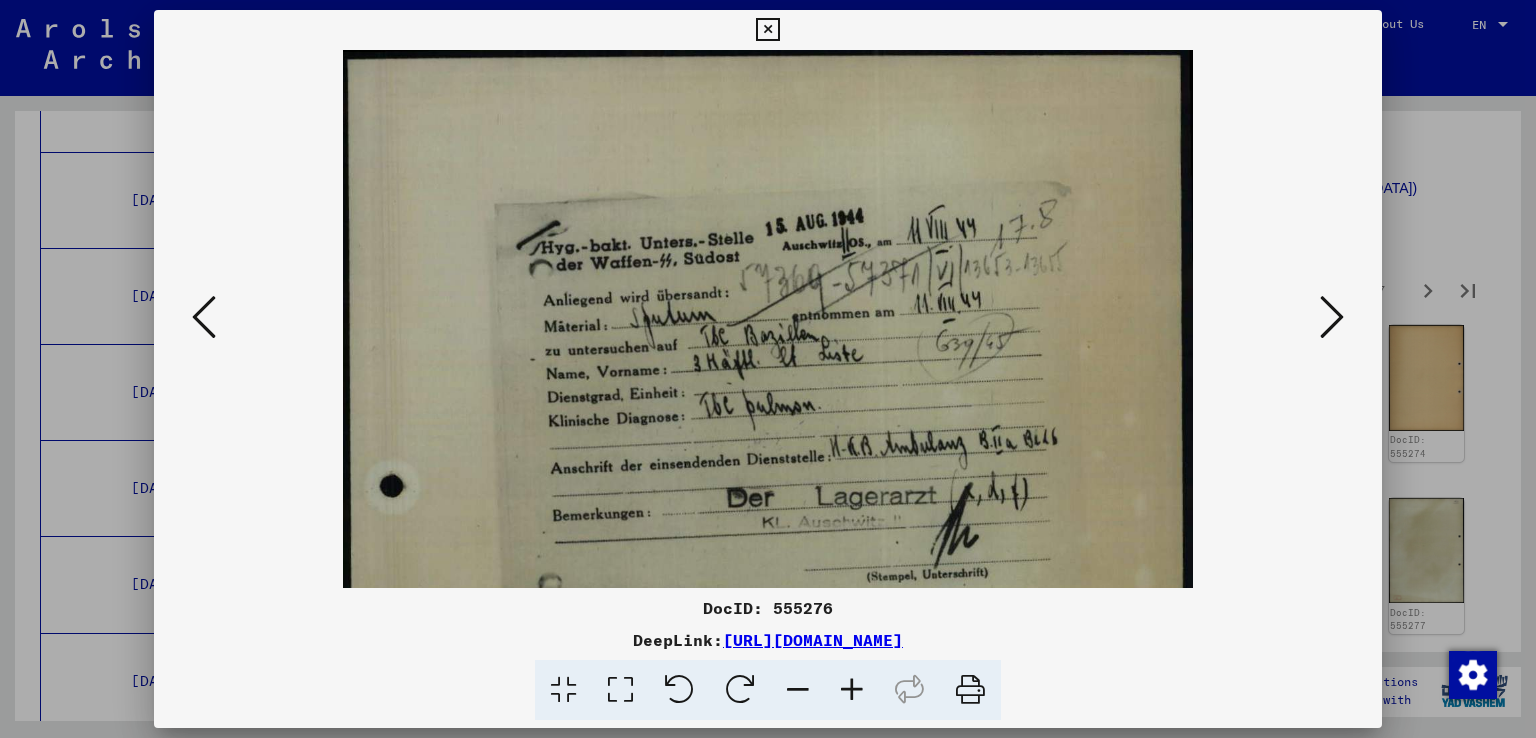 click at bounding box center (852, 690) 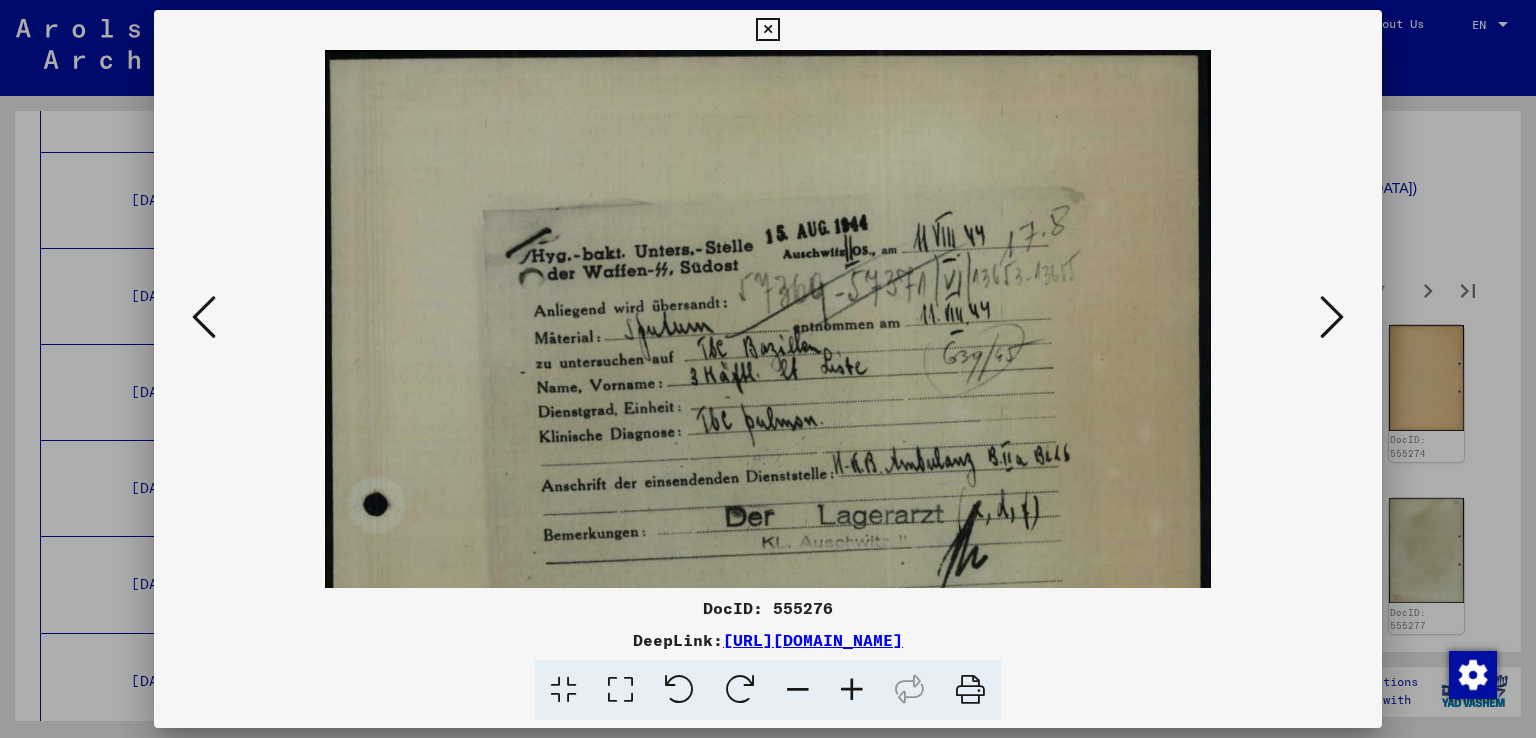 click at bounding box center [852, 690] 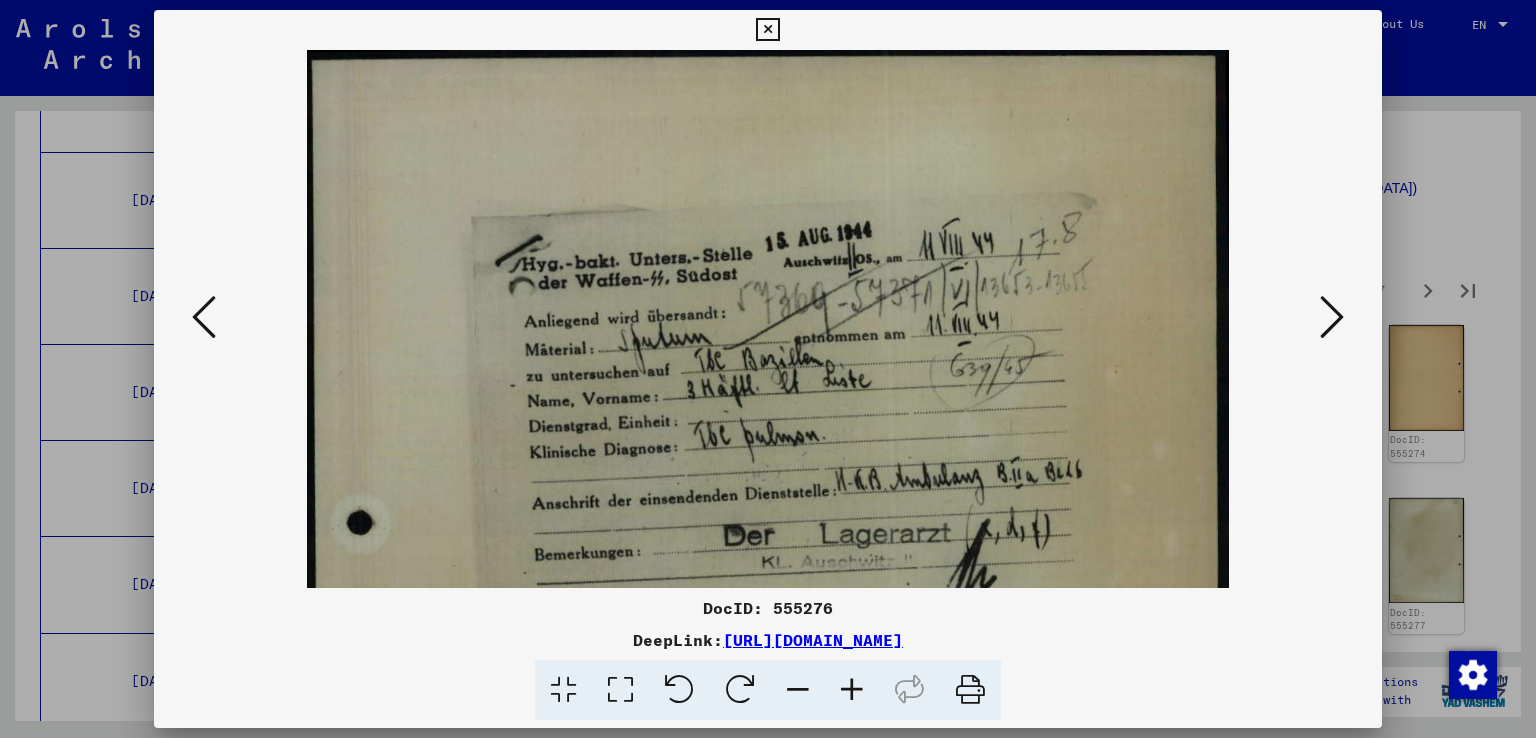 click at bounding box center [852, 690] 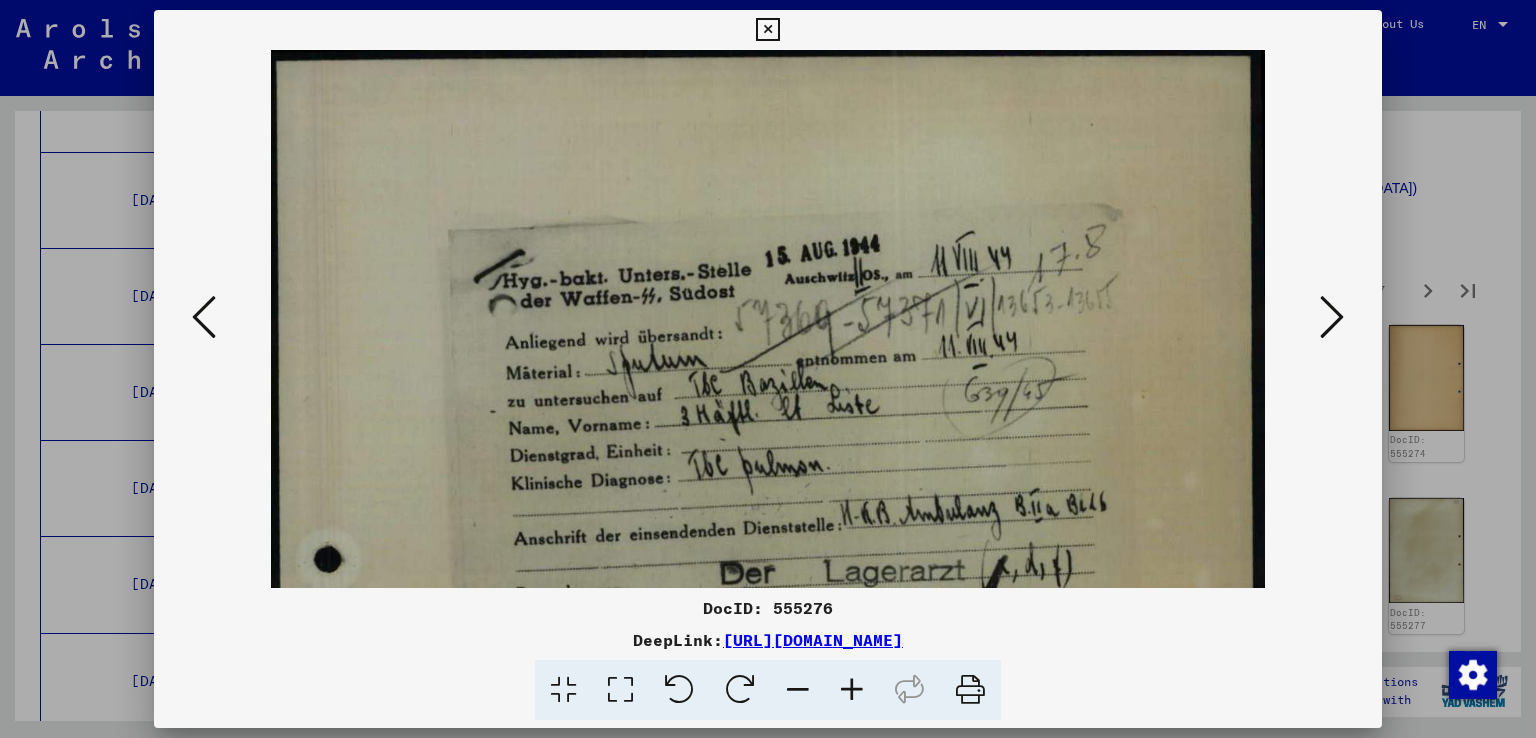 click at bounding box center (852, 690) 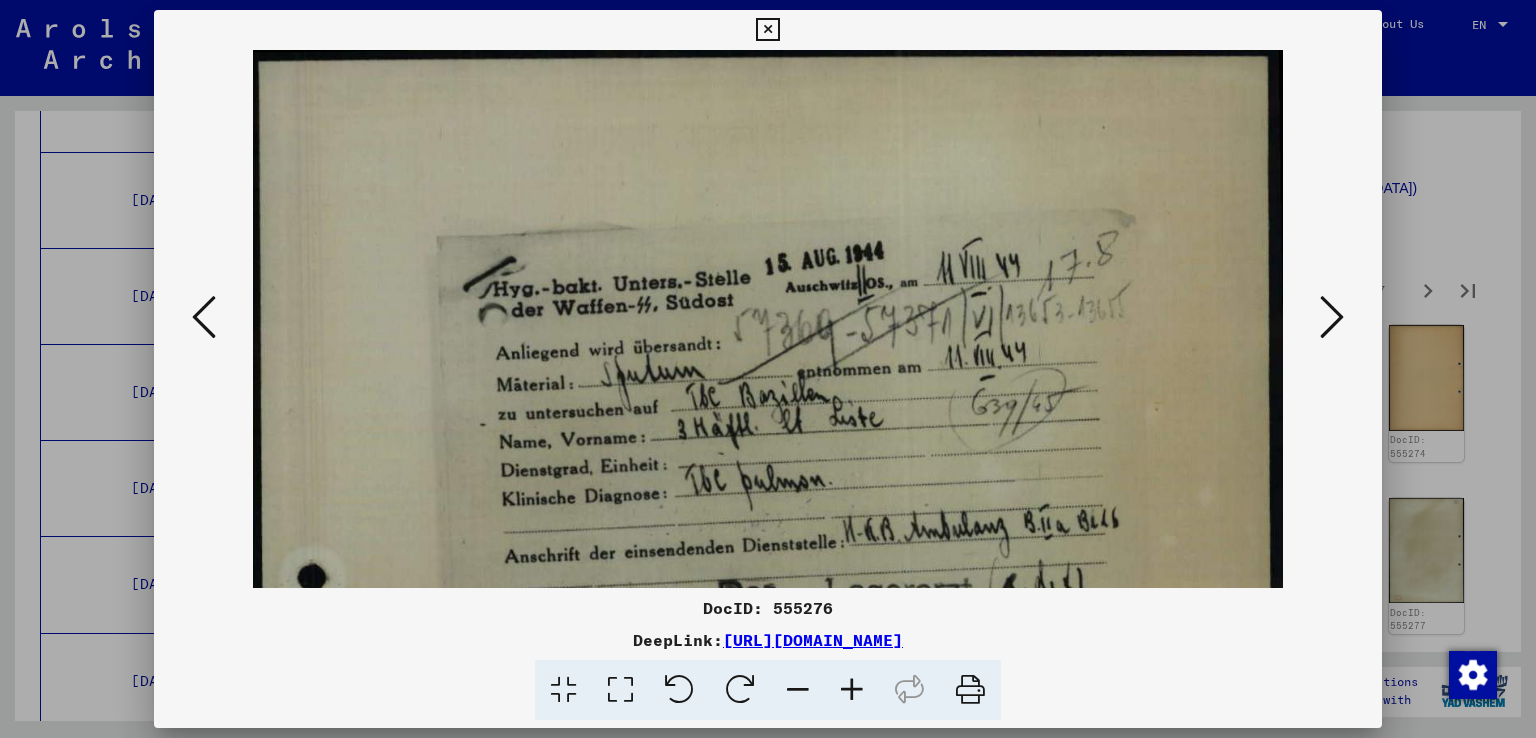 click at bounding box center [852, 690] 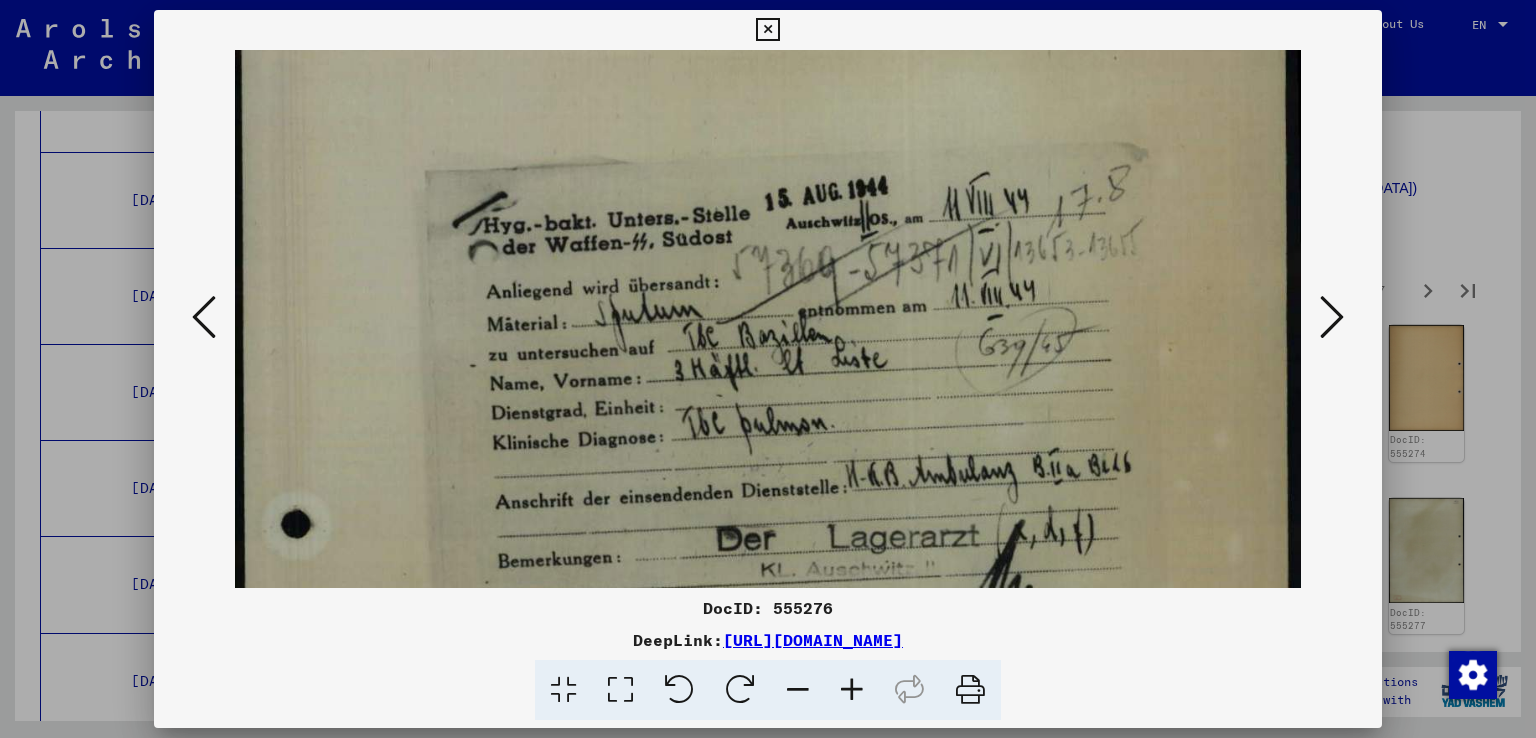 scroll, scrollTop: 93, scrollLeft: 0, axis: vertical 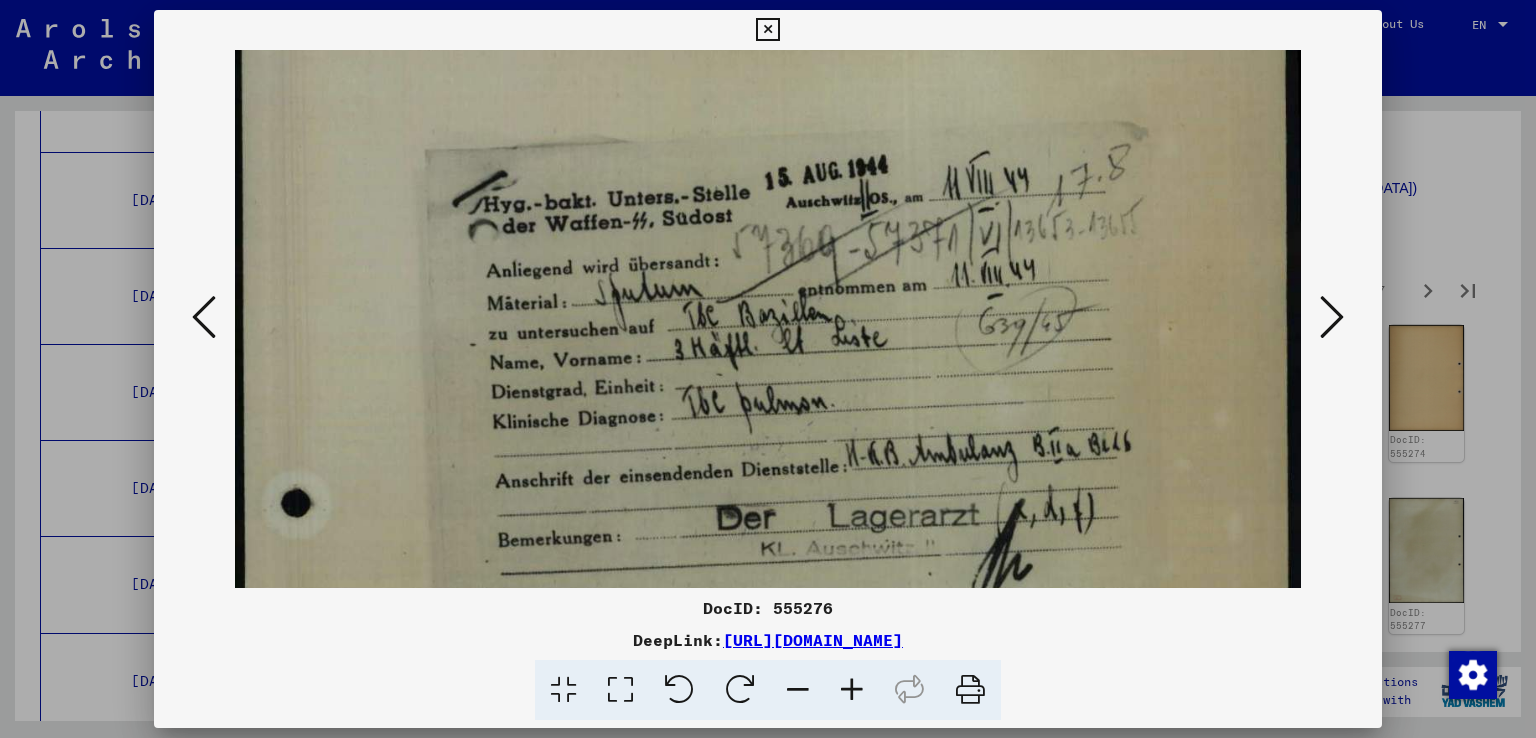 drag, startPoint x: 940, startPoint y: 494, endPoint x: 936, endPoint y: 400, distance: 94.08507 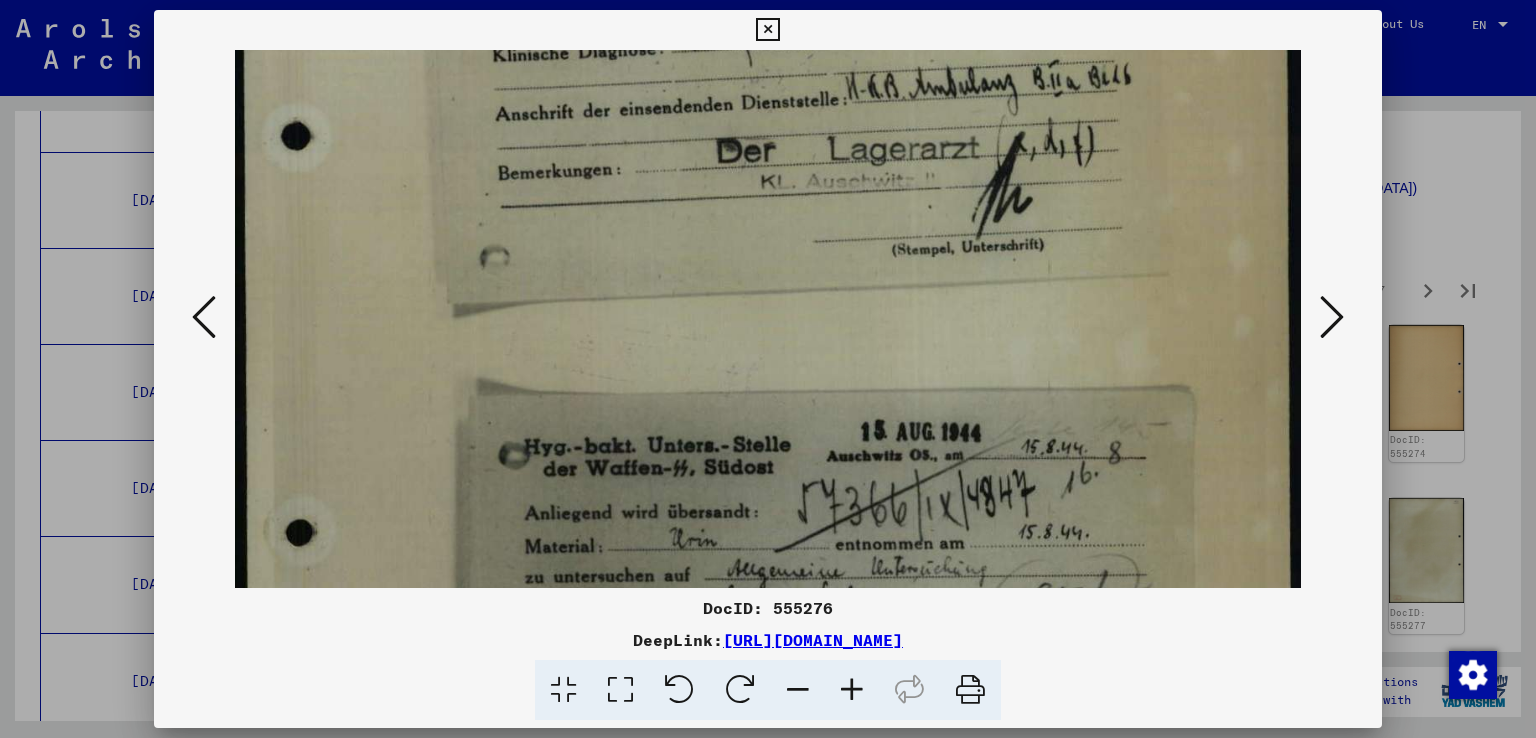 drag, startPoint x: 914, startPoint y: 438, endPoint x: 936, endPoint y: 71, distance: 367.6588 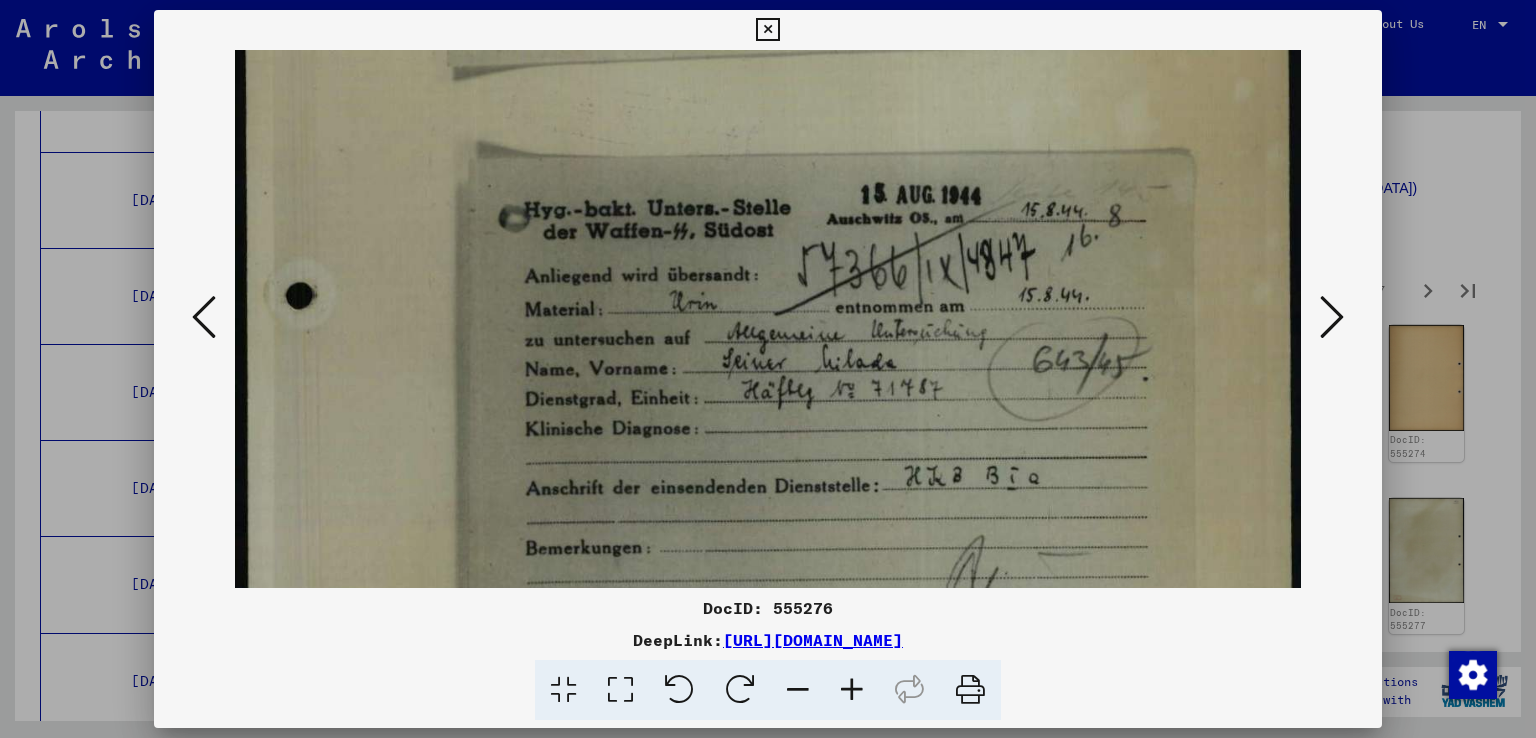 drag, startPoint x: 896, startPoint y: 497, endPoint x: 930, endPoint y: 260, distance: 239.42639 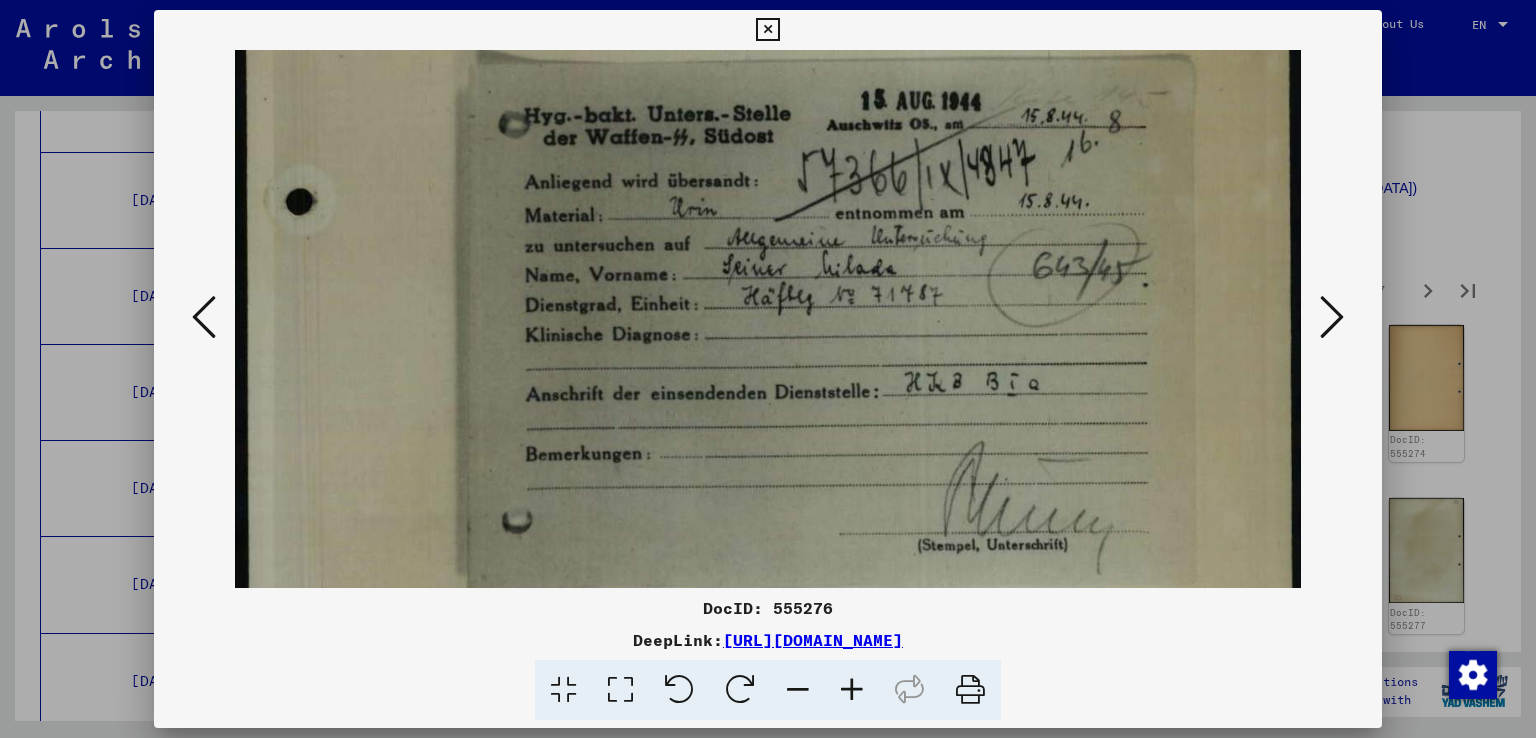 scroll, scrollTop: 798, scrollLeft: 0, axis: vertical 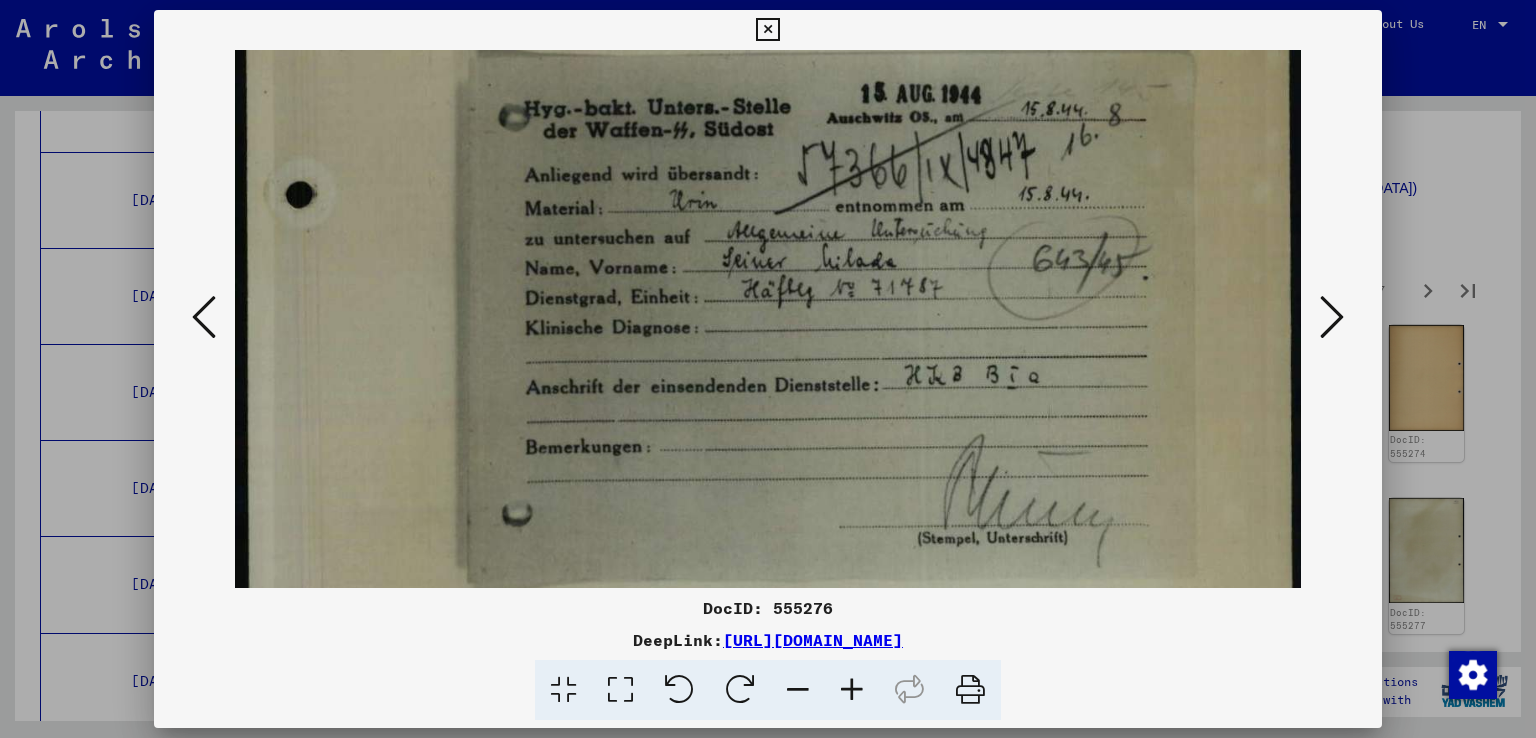 drag, startPoint x: 924, startPoint y: 451, endPoint x: 917, endPoint y: 351, distance: 100.2447 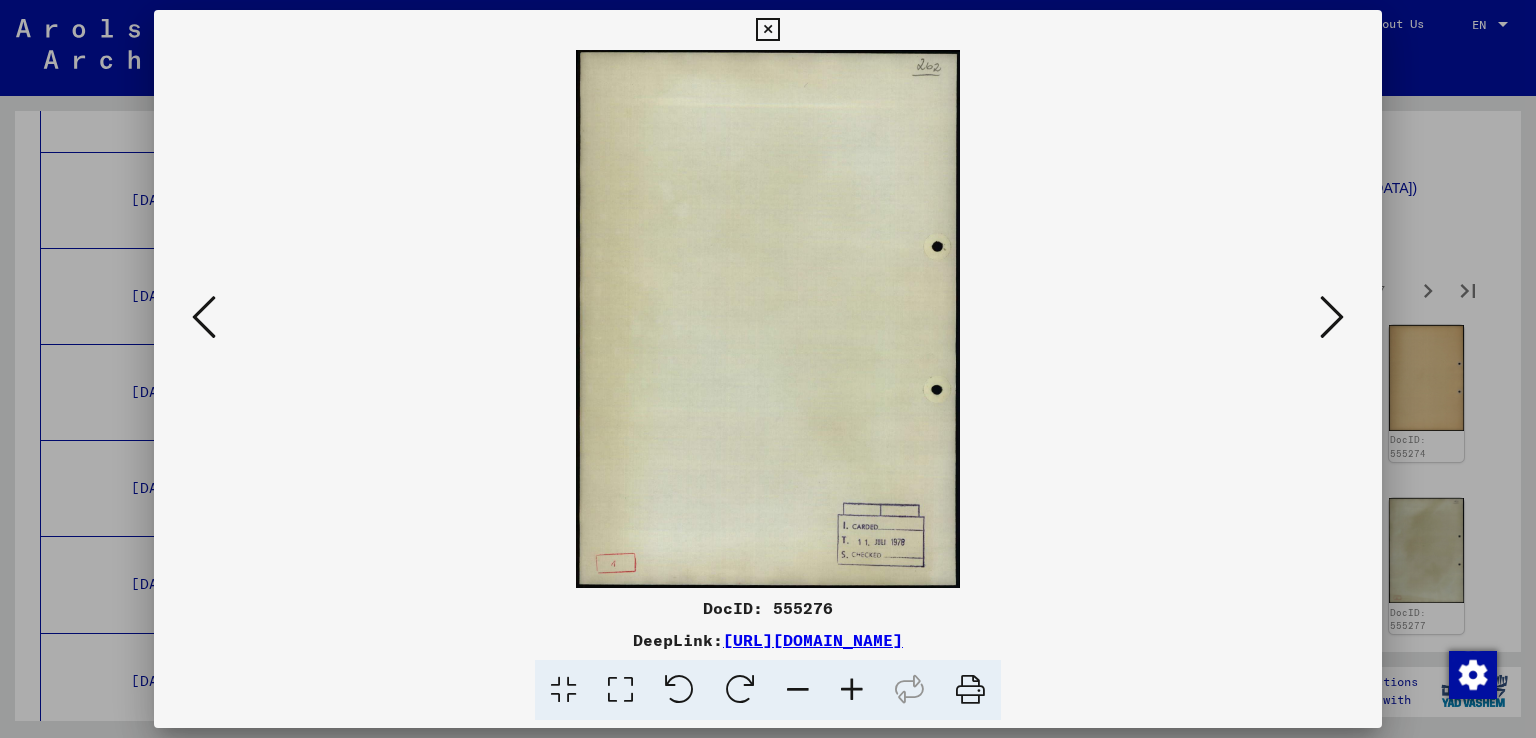 click at bounding box center (1332, 317) 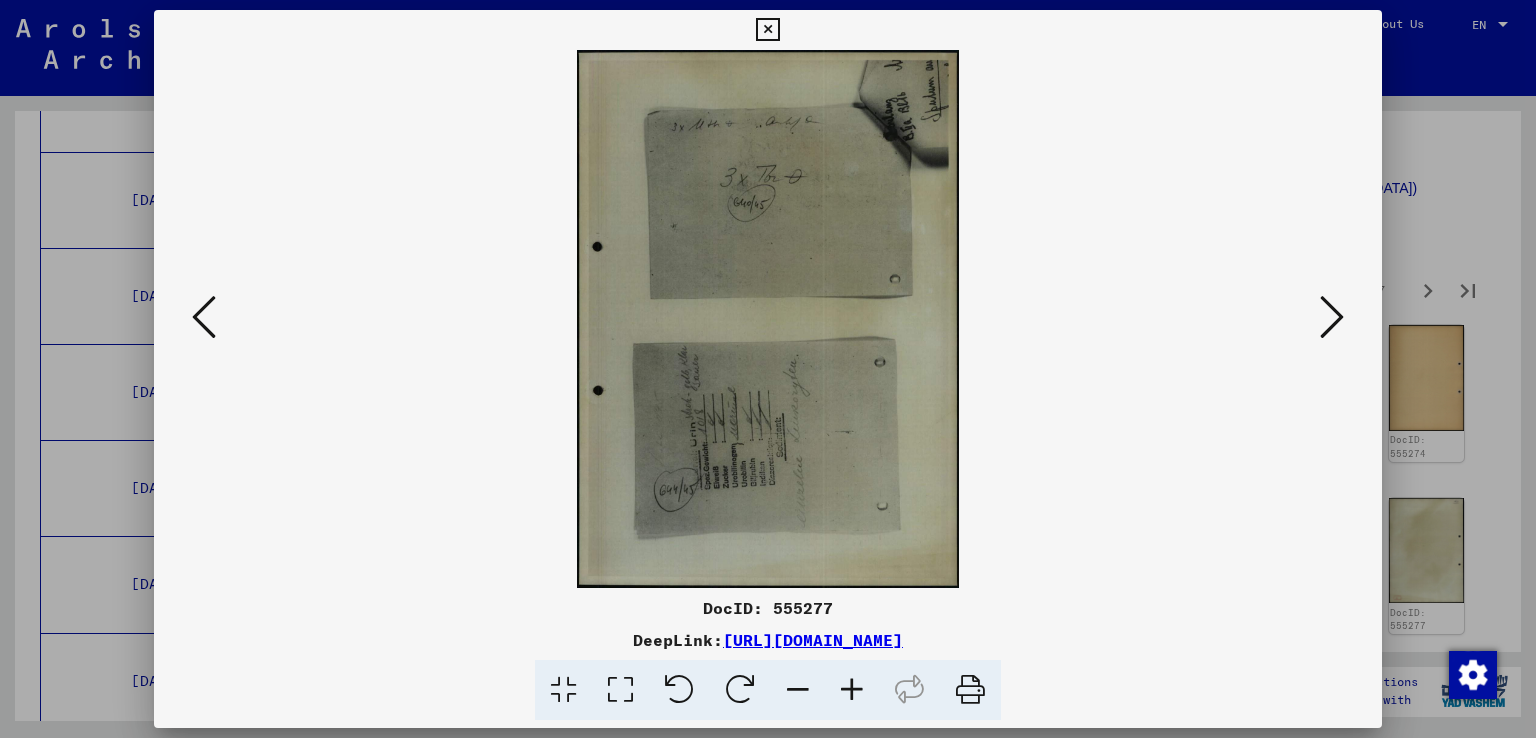 click at bounding box center [740, 690] 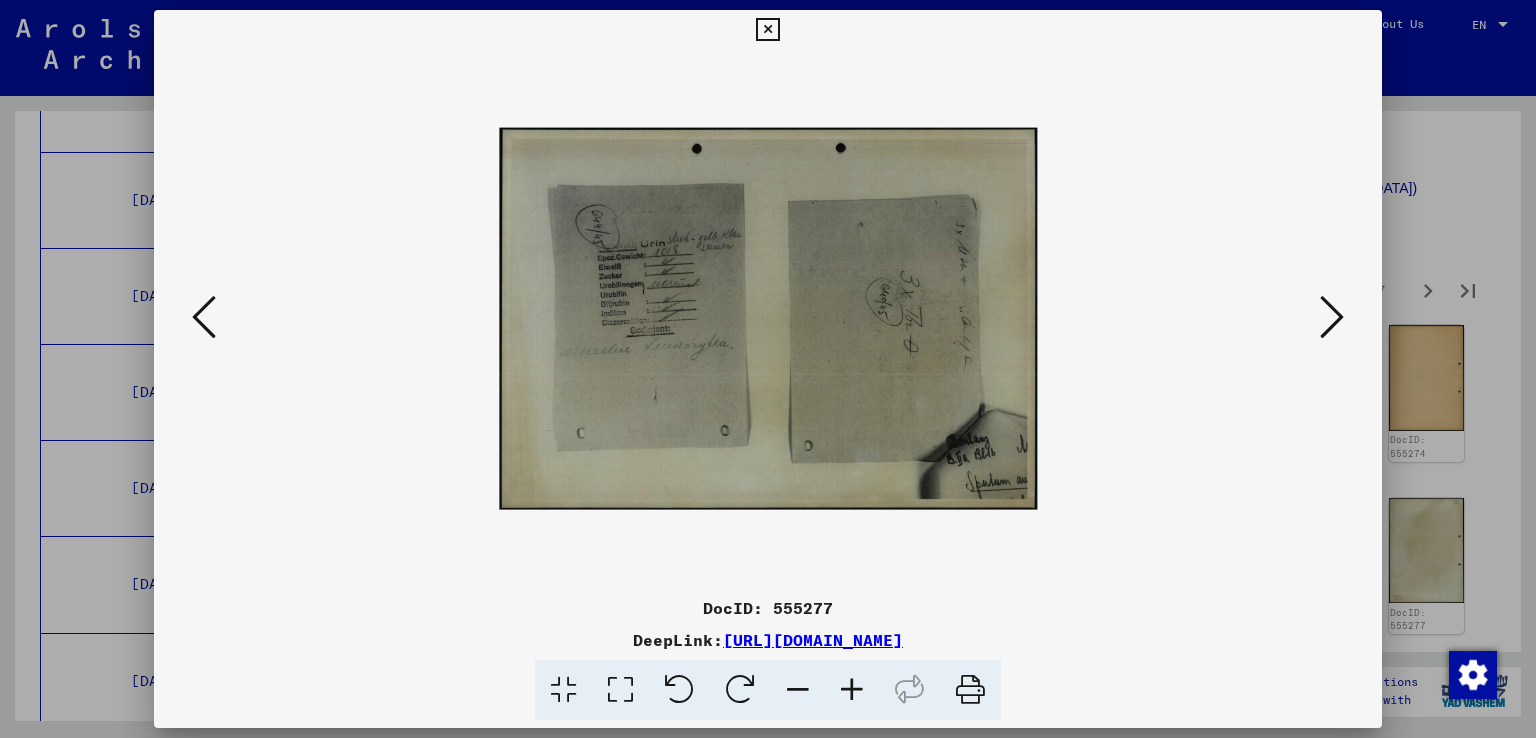click at bounding box center (852, 690) 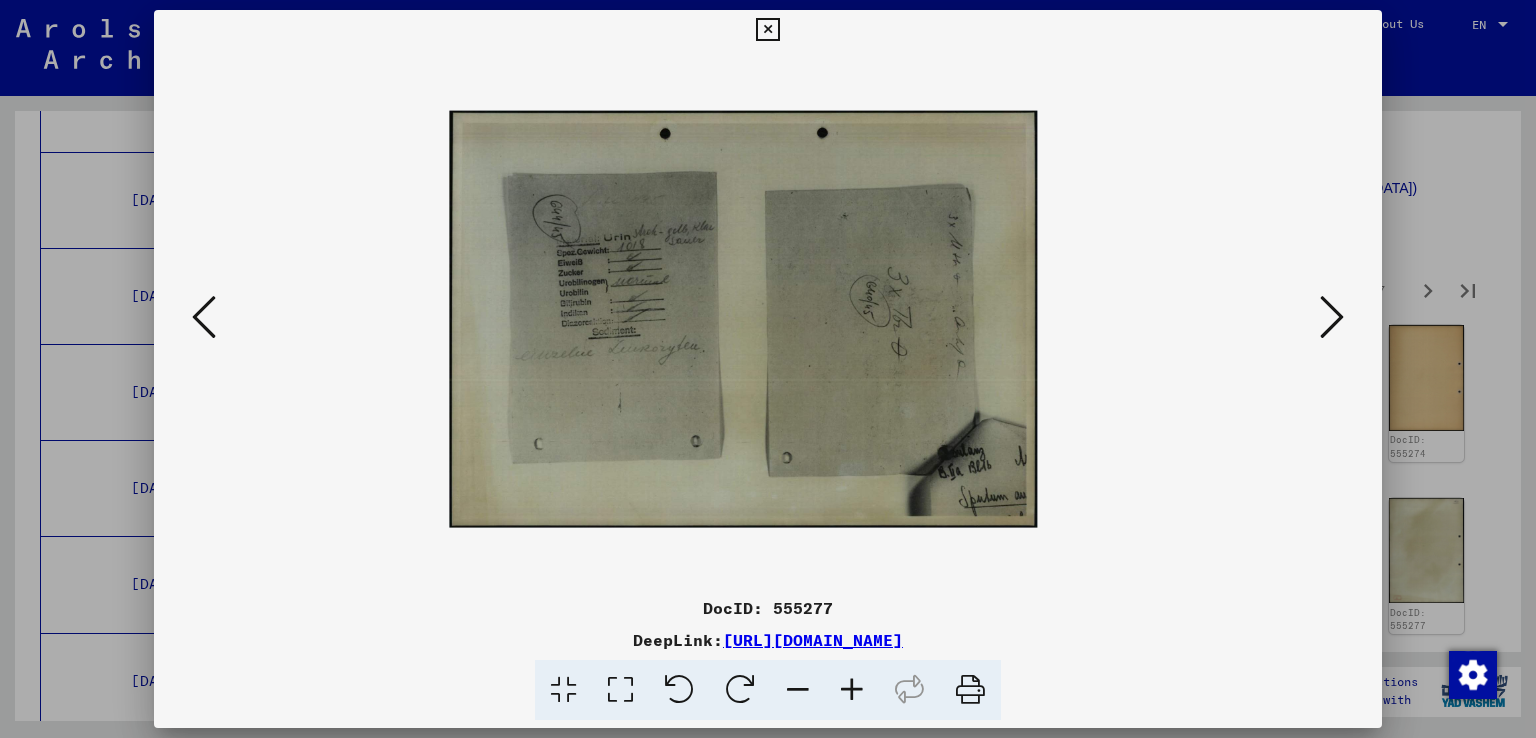 click at bounding box center (852, 690) 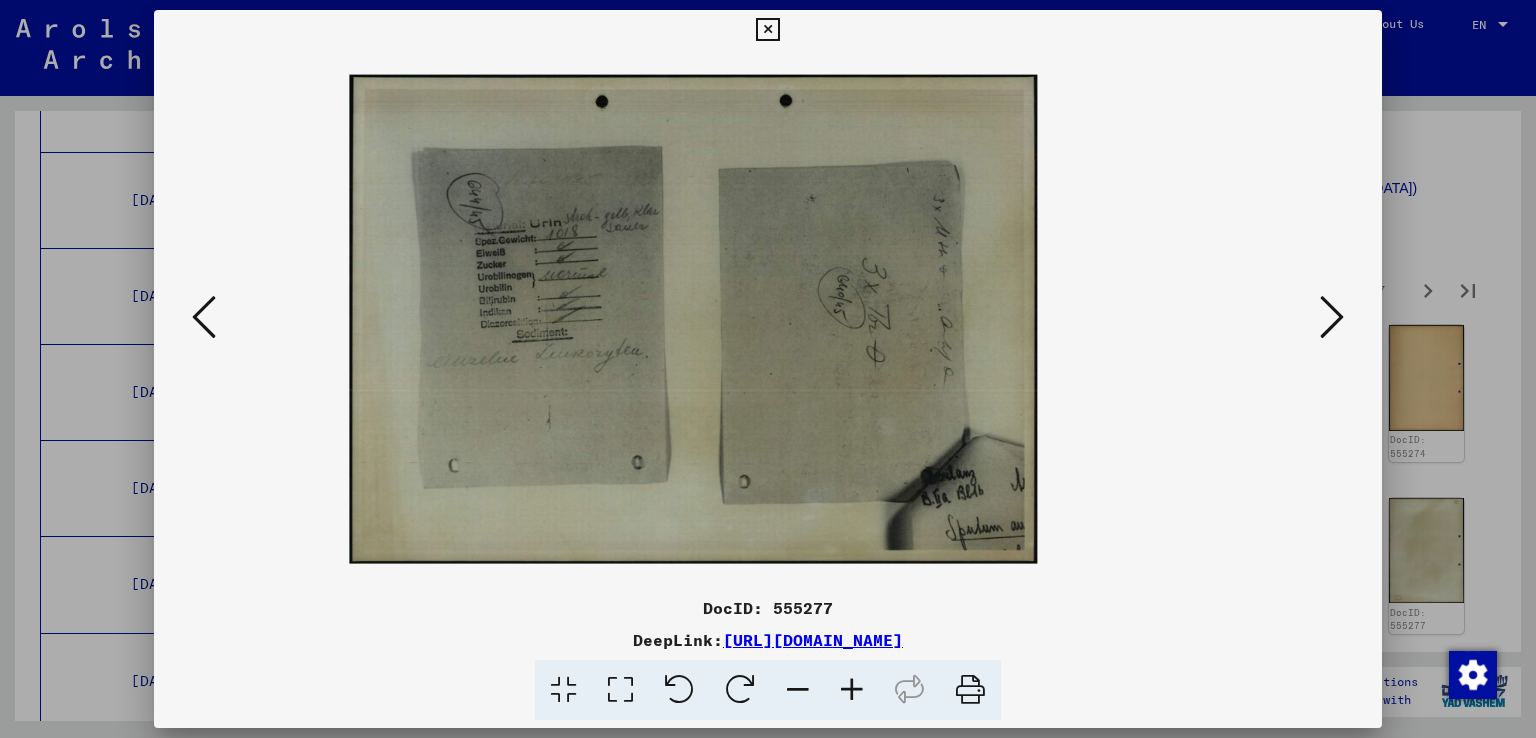click at bounding box center [852, 690] 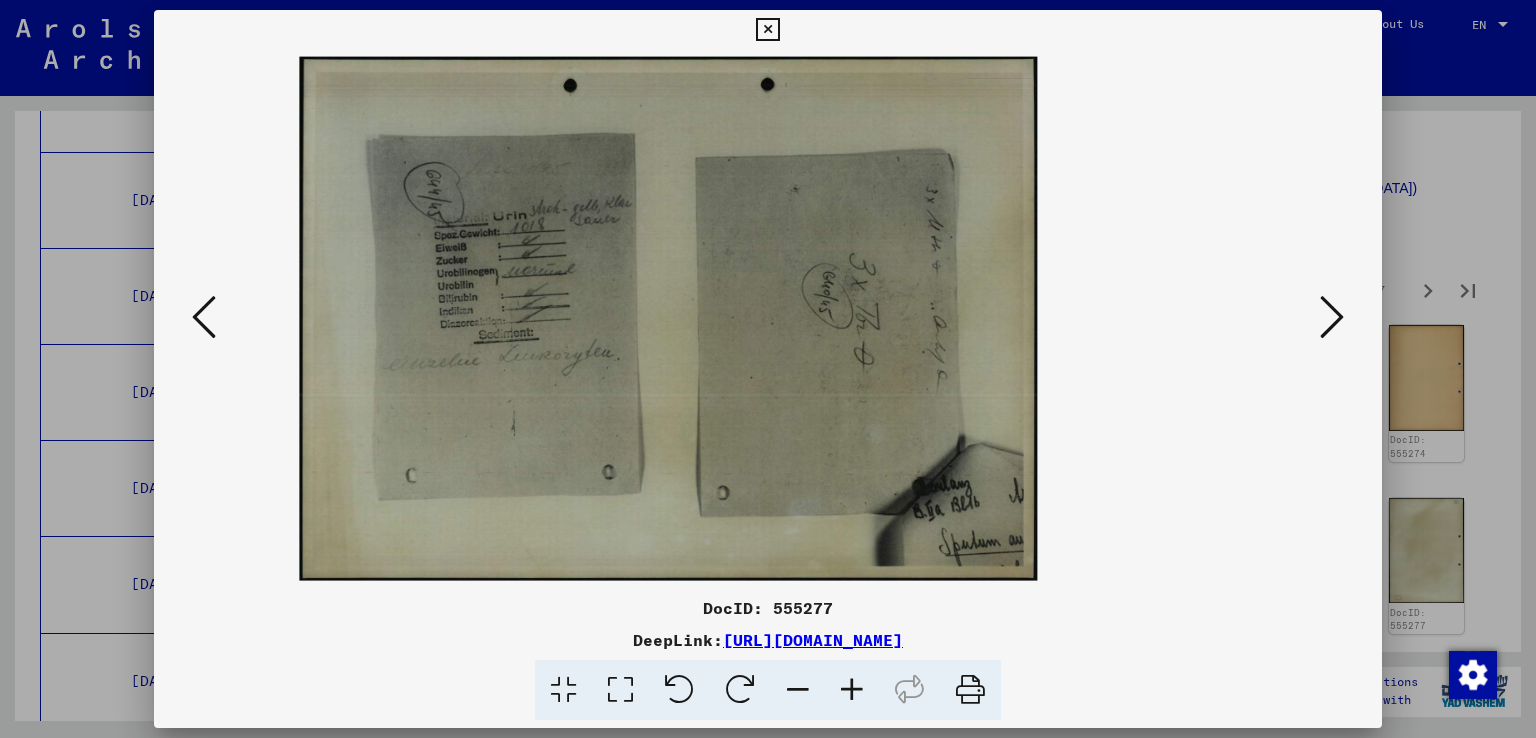 click at bounding box center [852, 690] 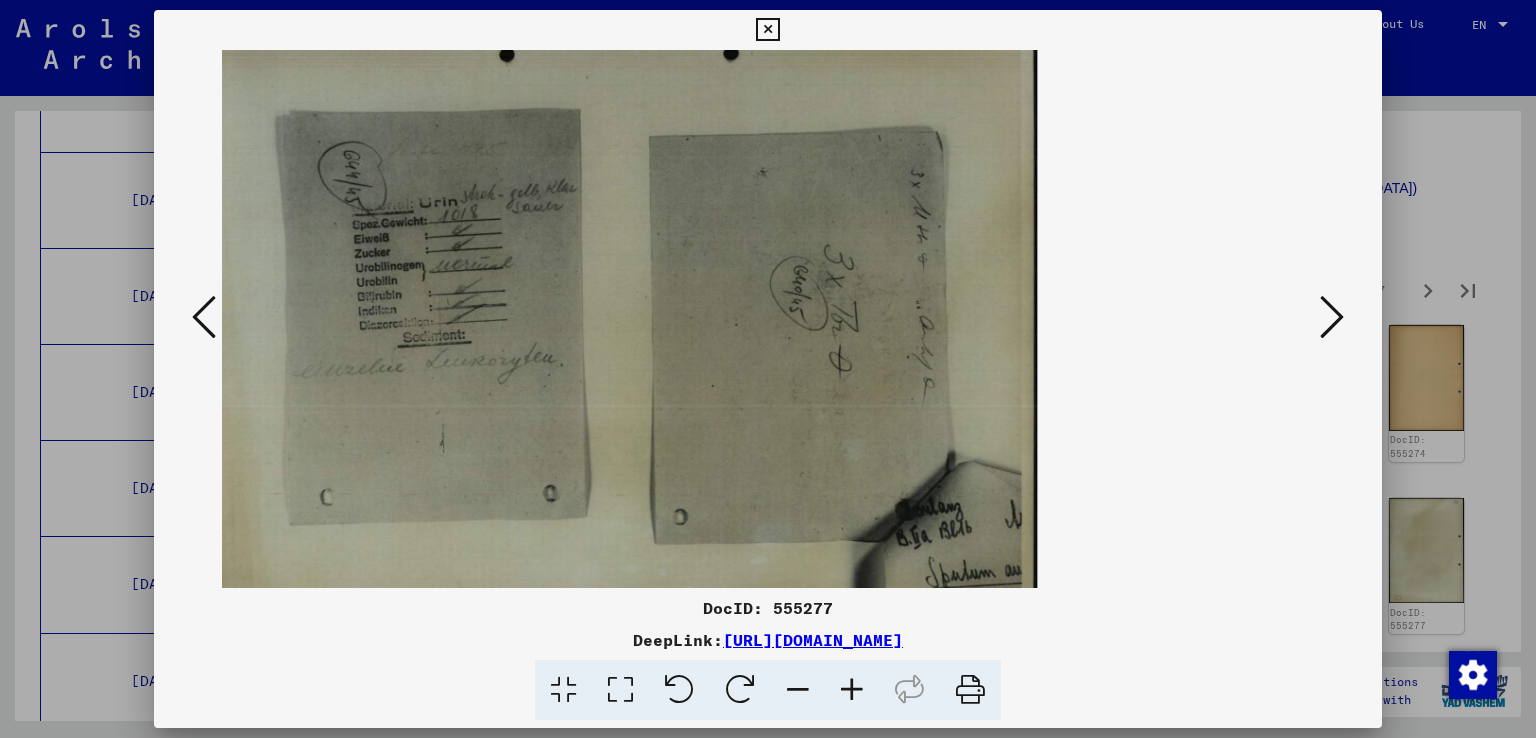 click at bounding box center (852, 690) 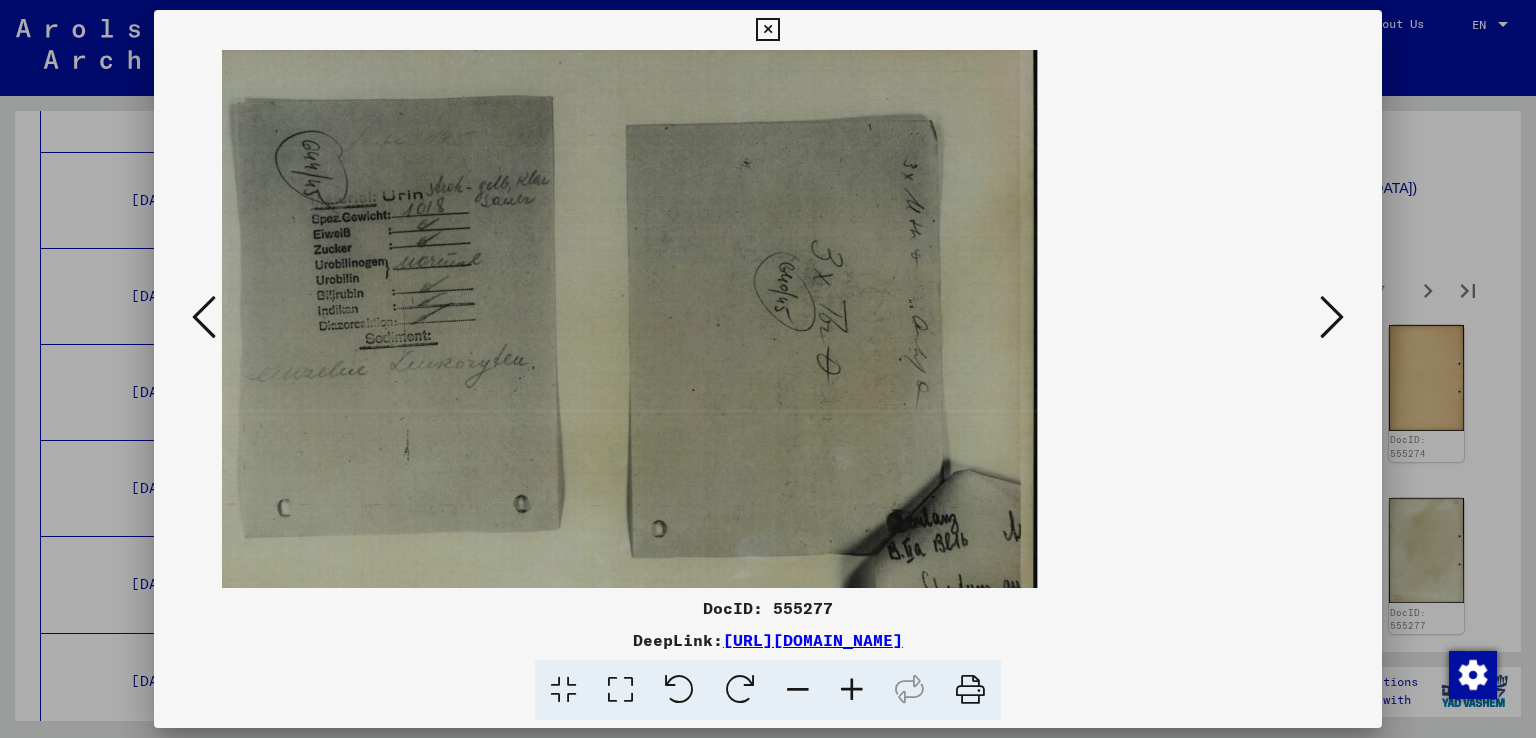click at bounding box center [852, 690] 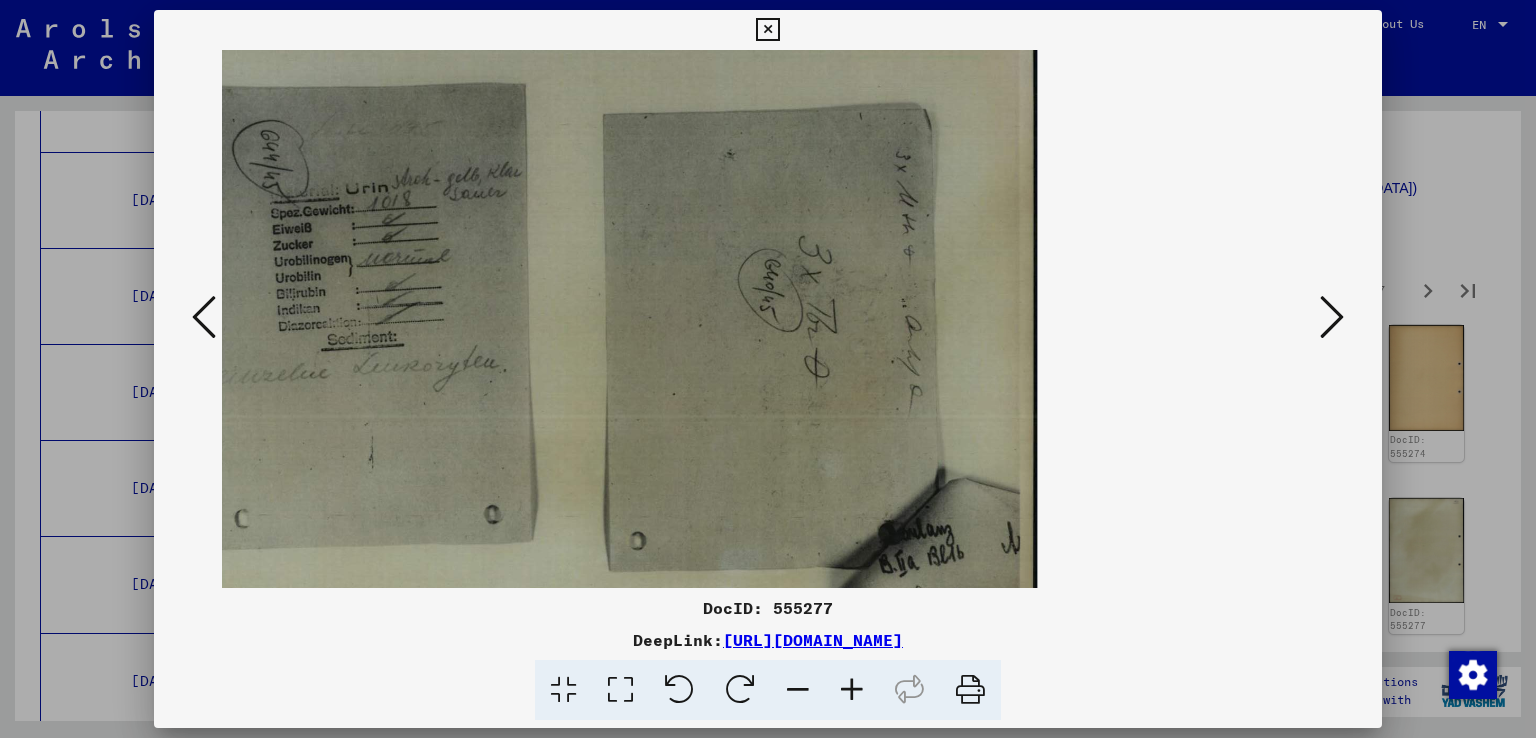 click at bounding box center (852, 690) 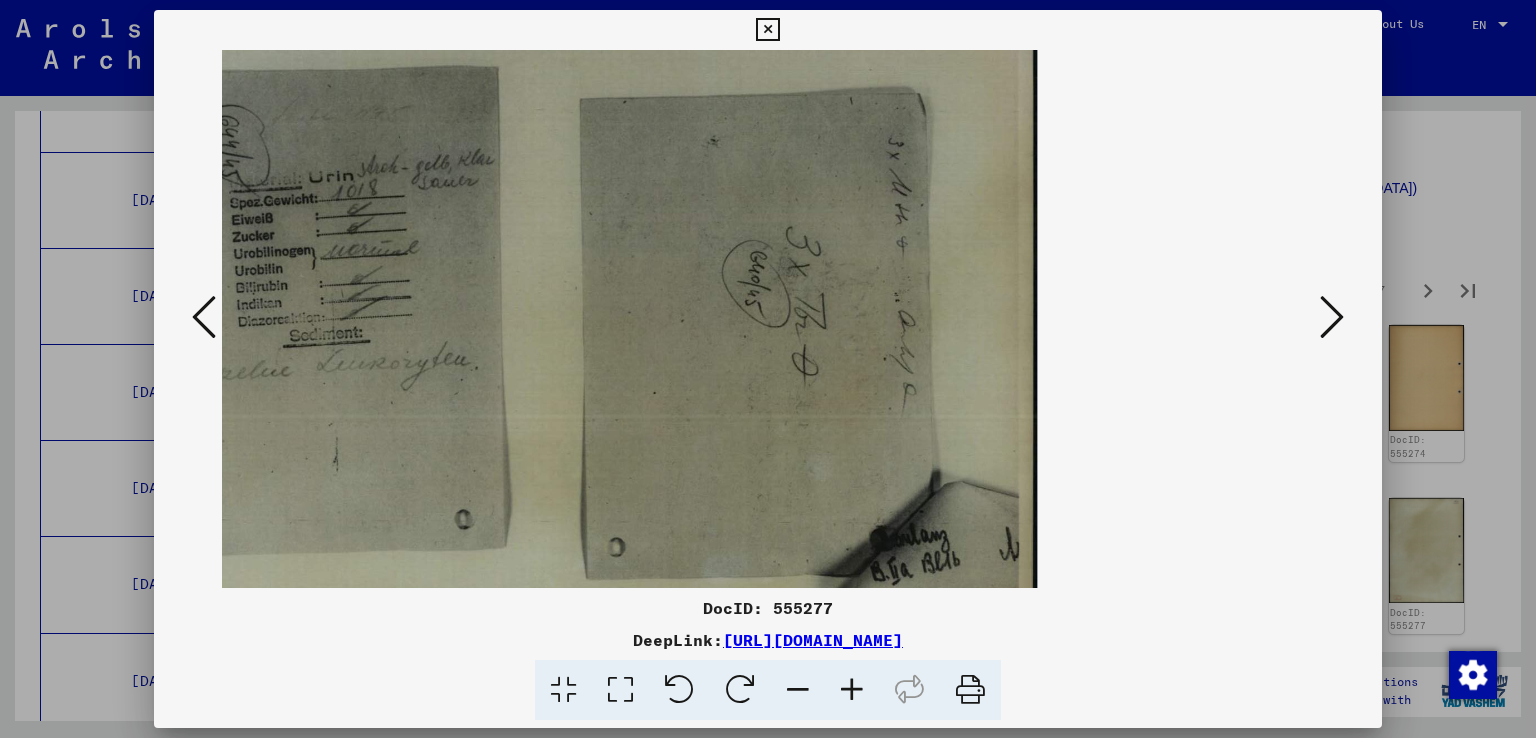 drag, startPoint x: 704, startPoint y: 412, endPoint x: 676, endPoint y: 352, distance: 66.211784 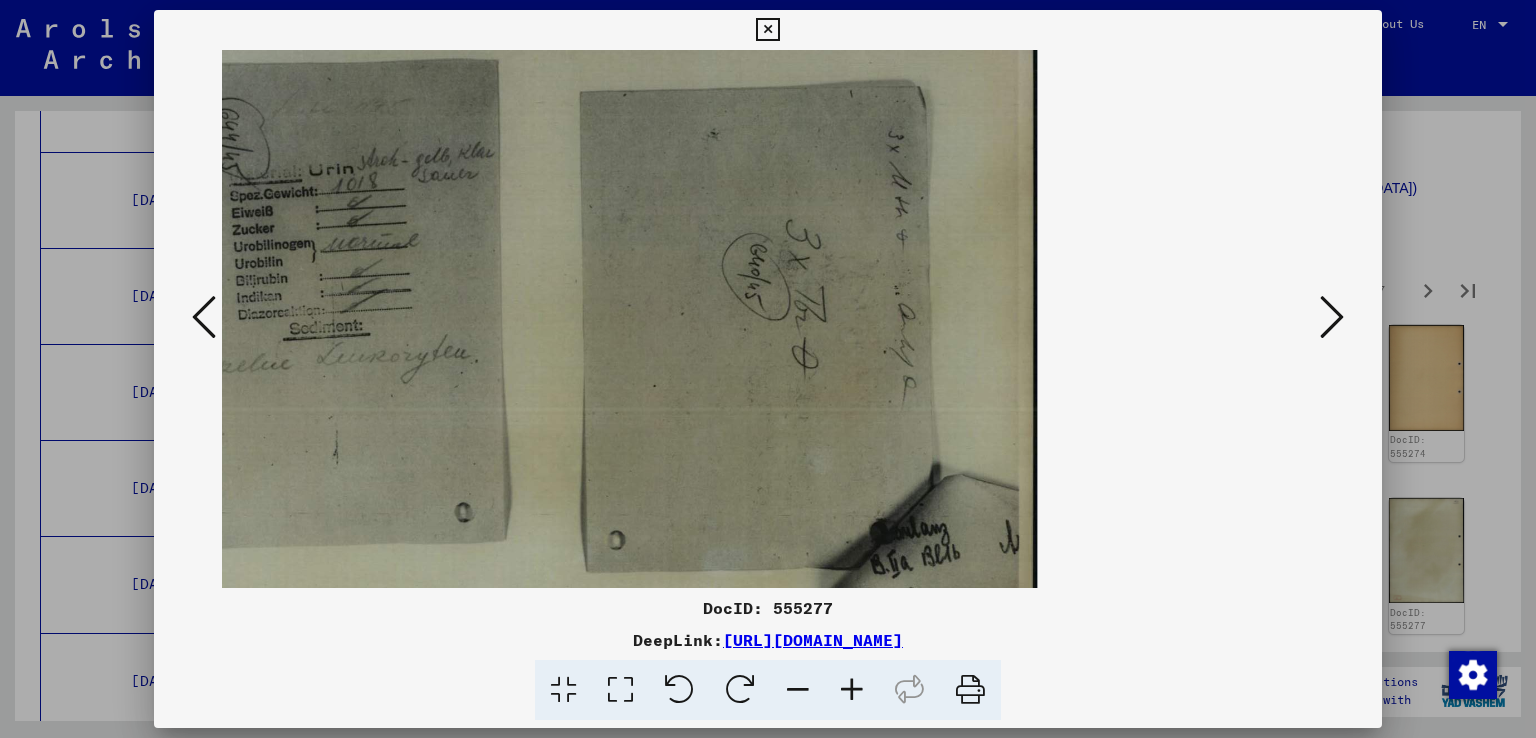 scroll, scrollTop: 0, scrollLeft: 0, axis: both 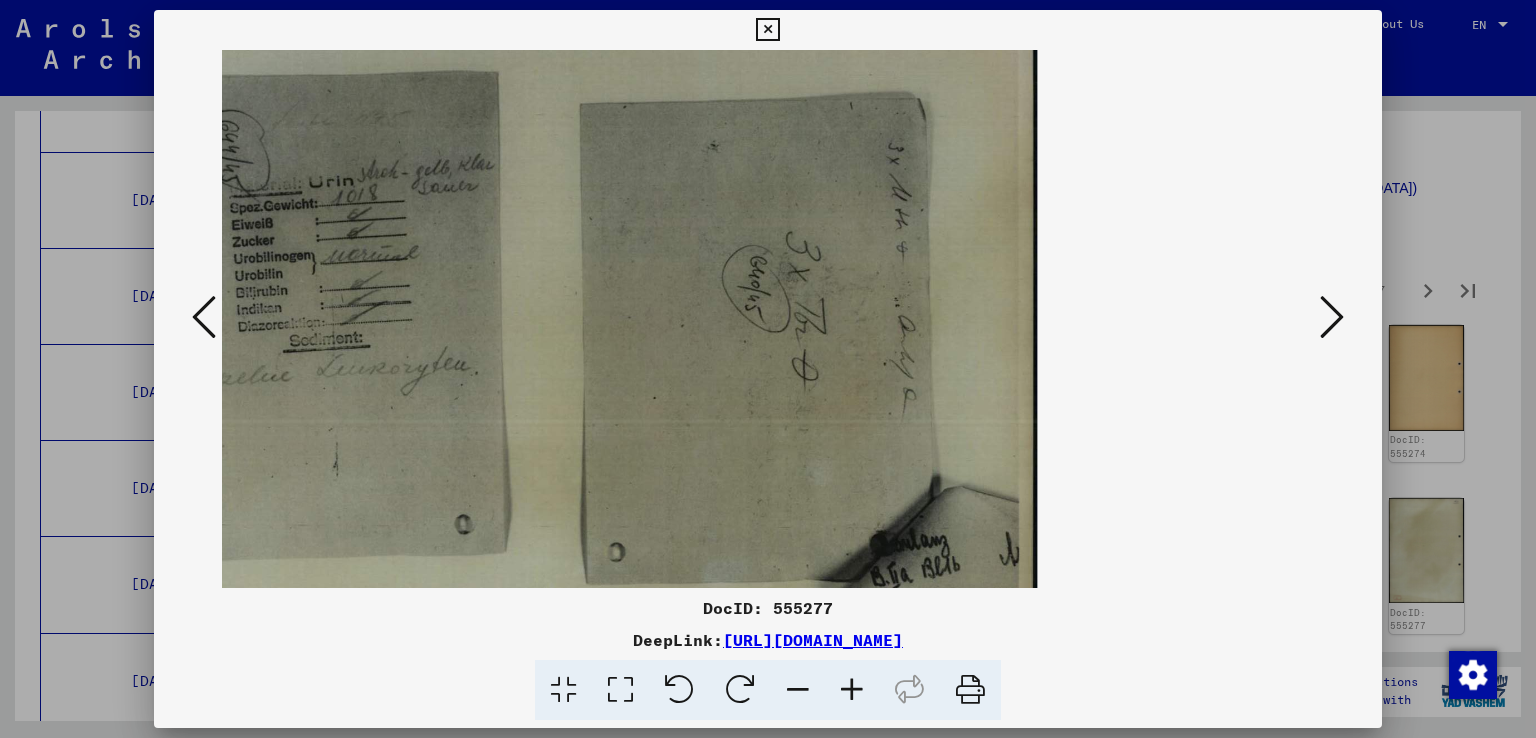 drag, startPoint x: 390, startPoint y: 293, endPoint x: 403, endPoint y: 450, distance: 157.5373 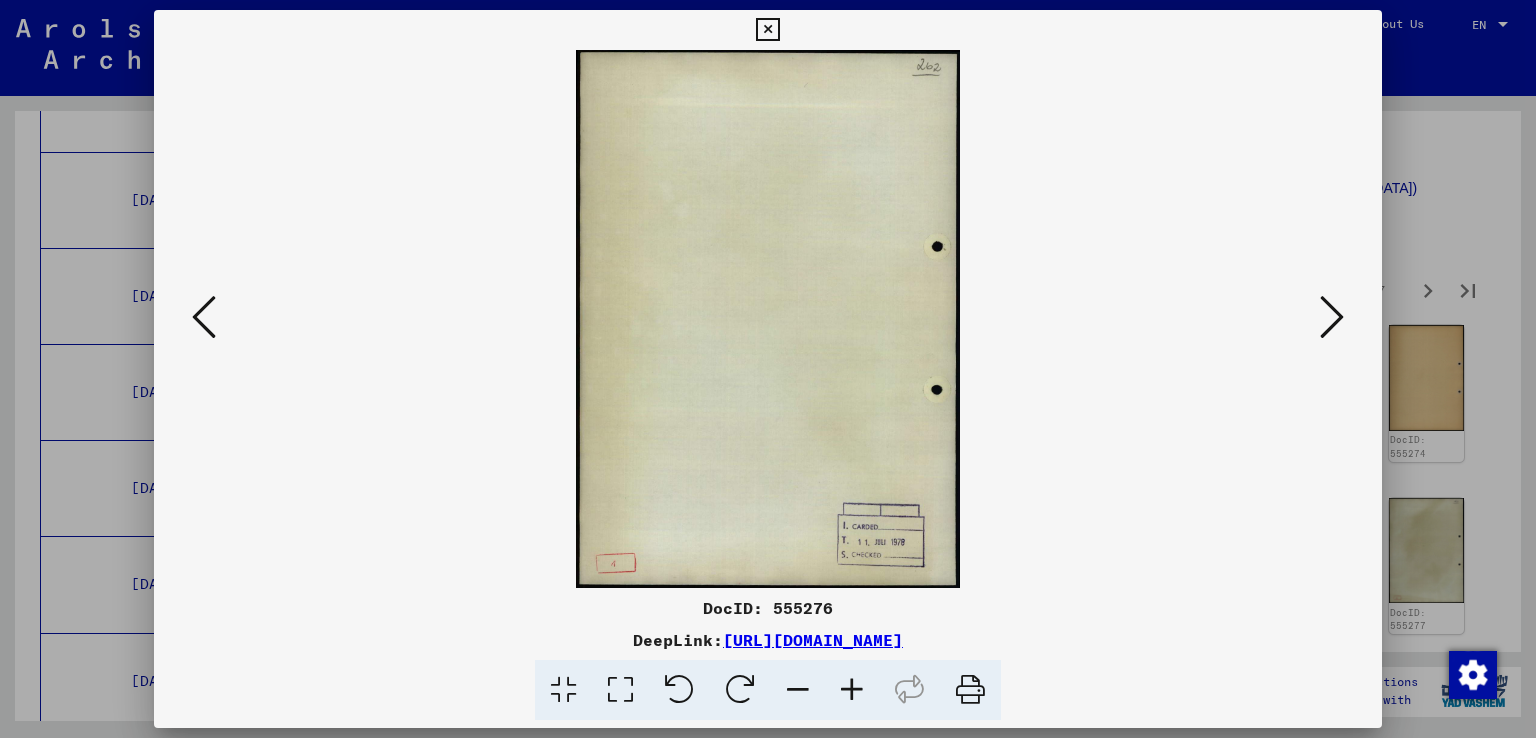 click at bounding box center [1332, 317] 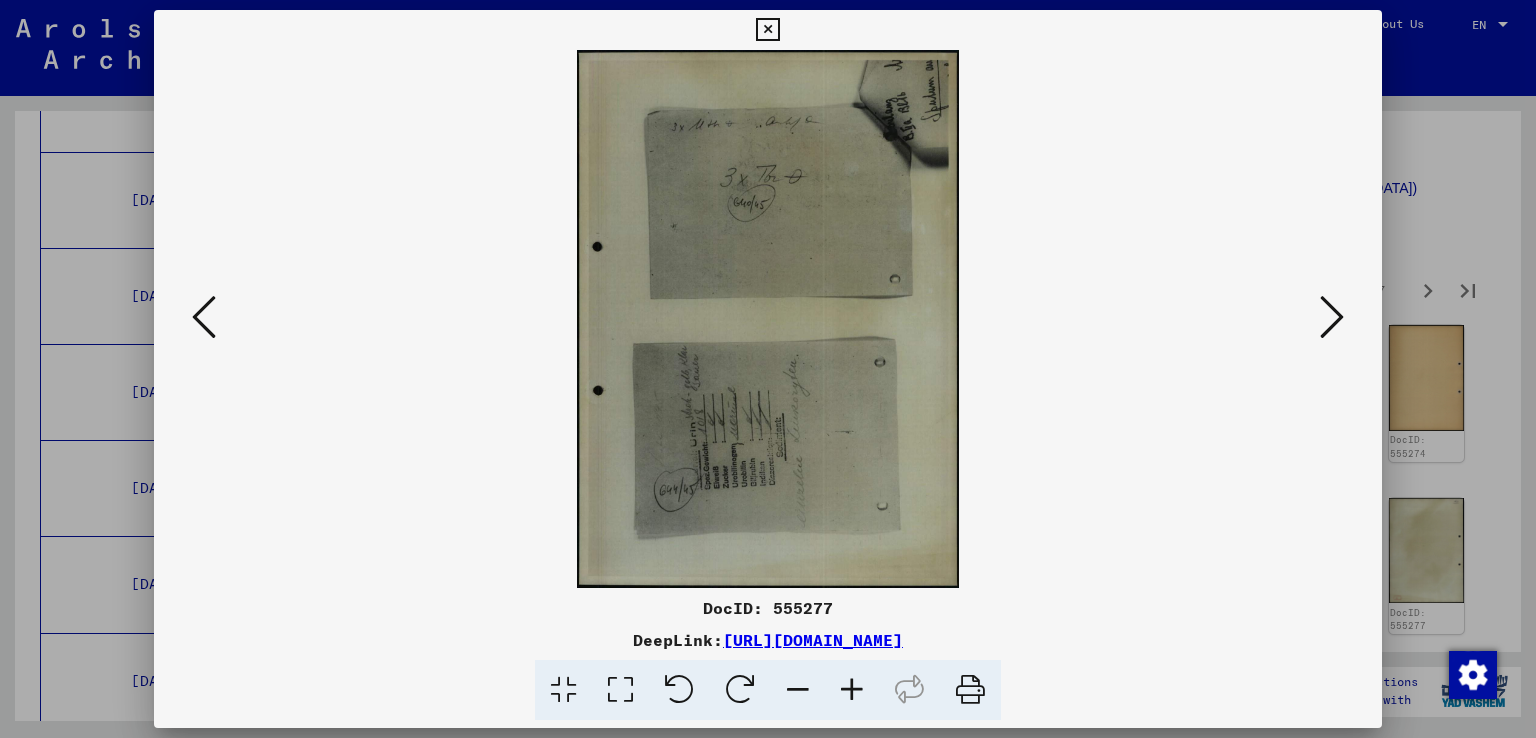 click at bounding box center (1332, 317) 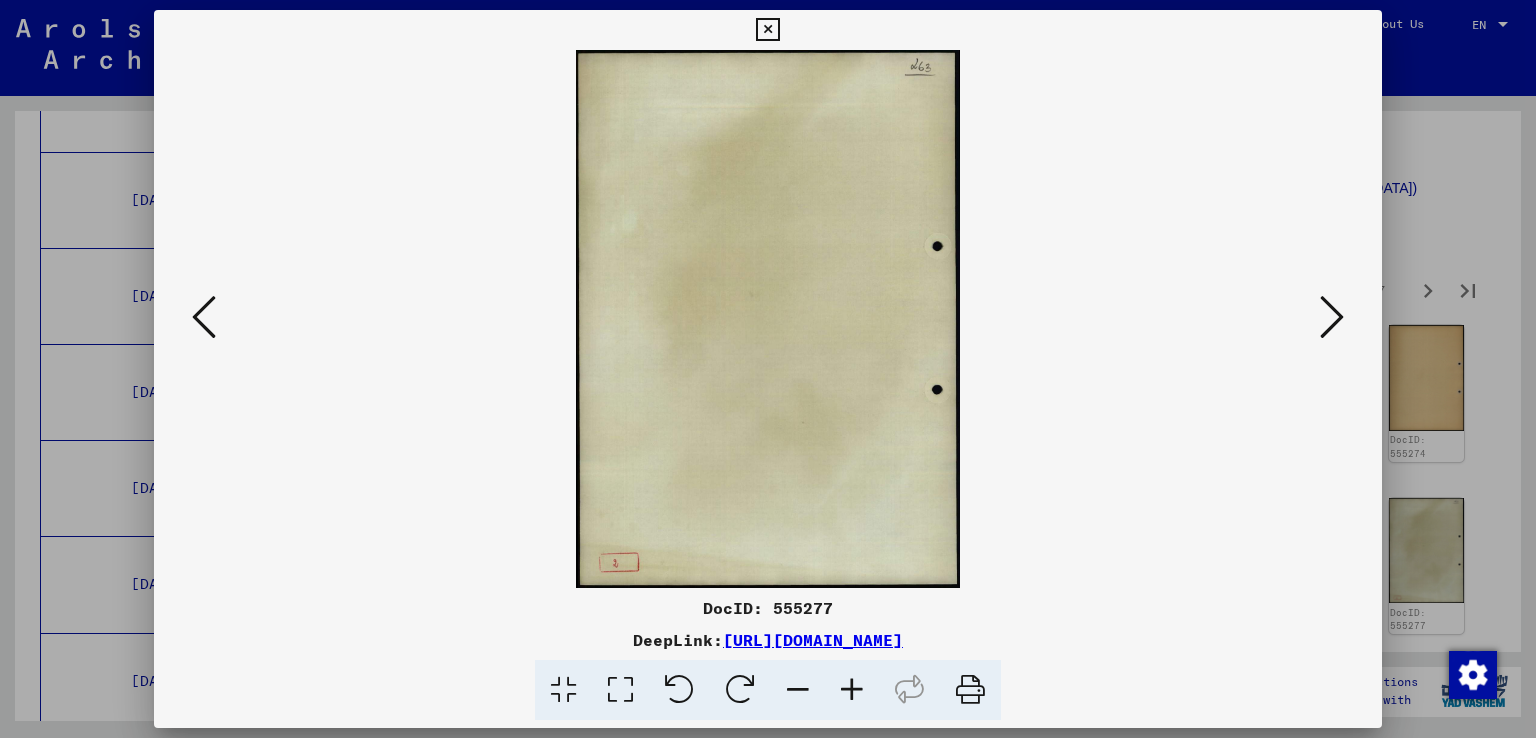 click at bounding box center (1332, 317) 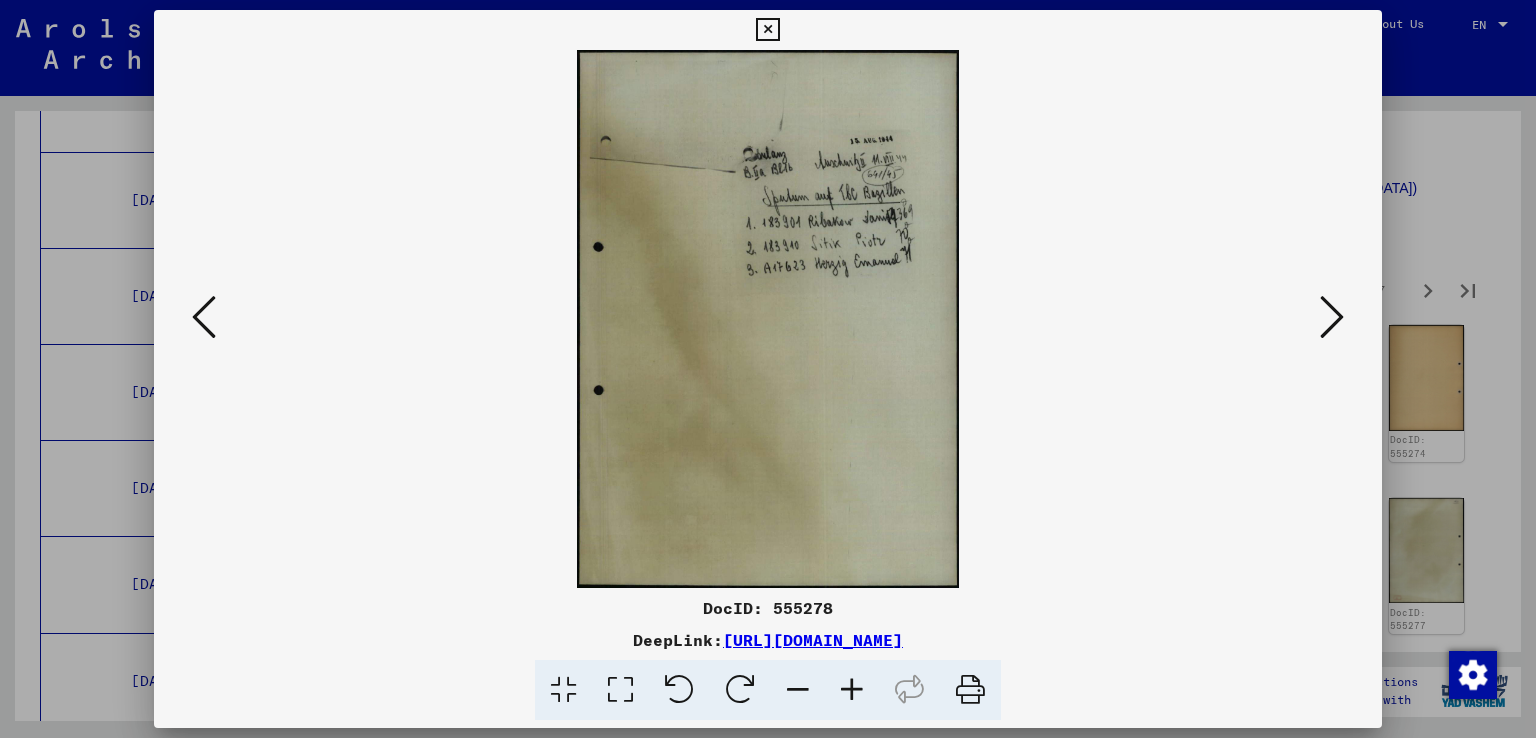 click at bounding box center (1332, 317) 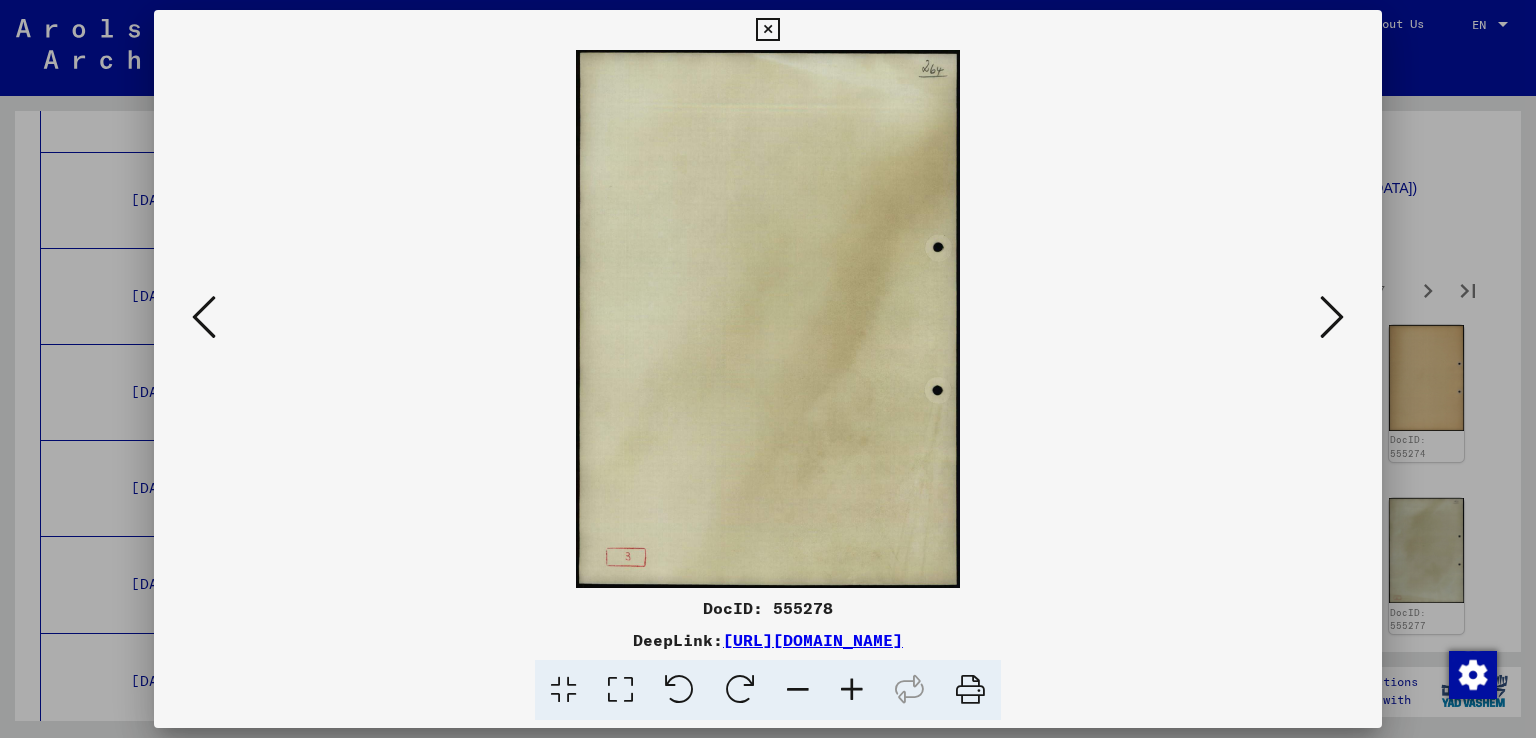 click at bounding box center (1332, 317) 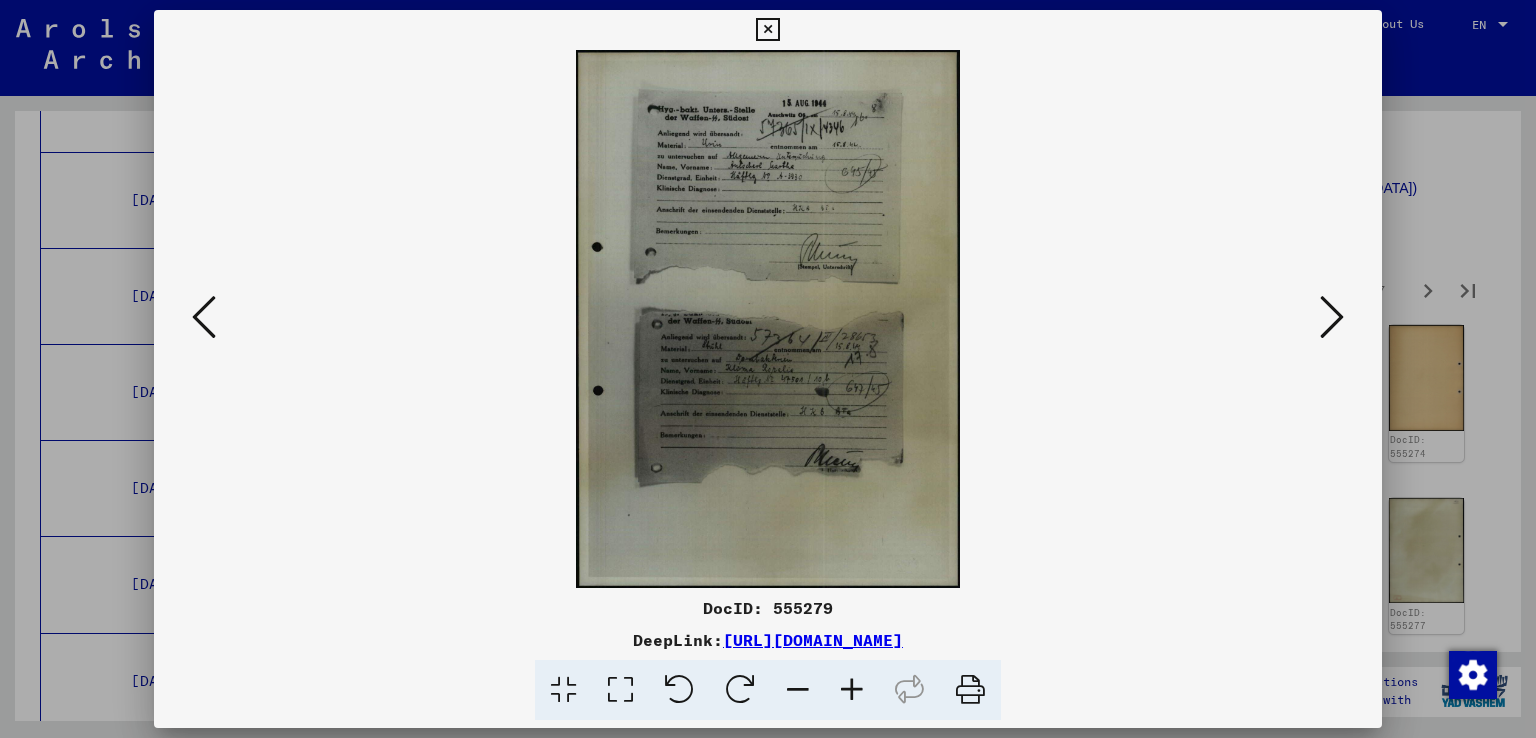 click at bounding box center (852, 690) 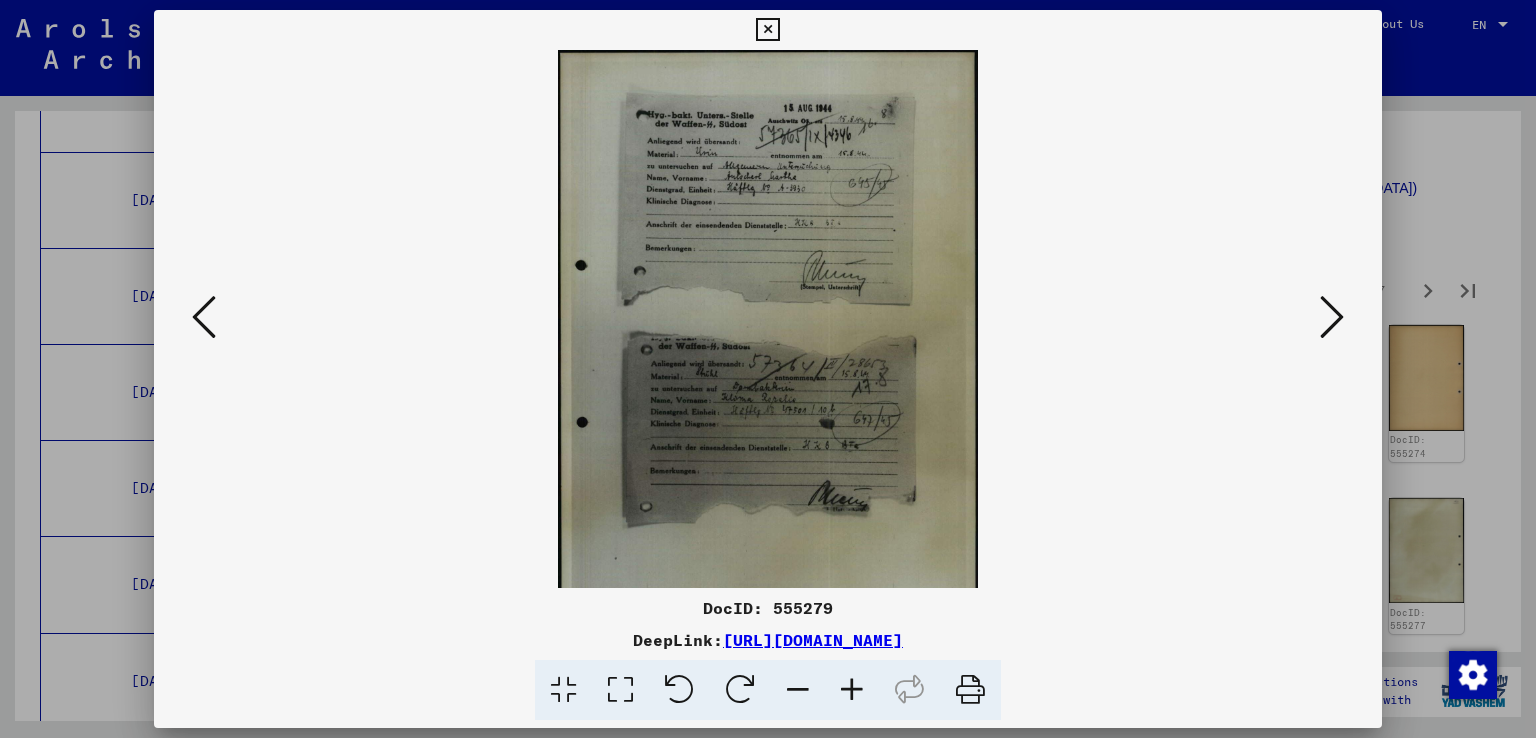 click at bounding box center [852, 690] 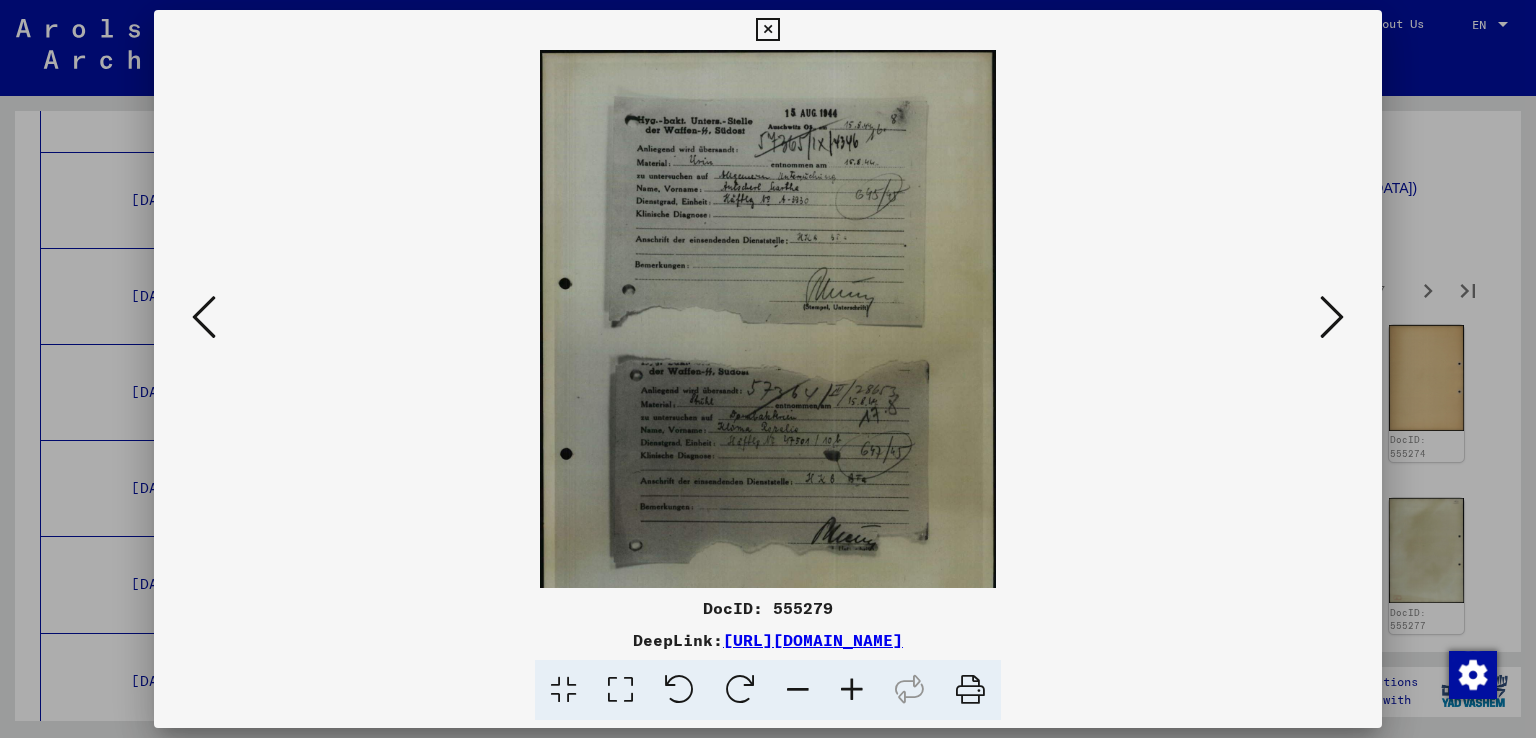 click at bounding box center (852, 690) 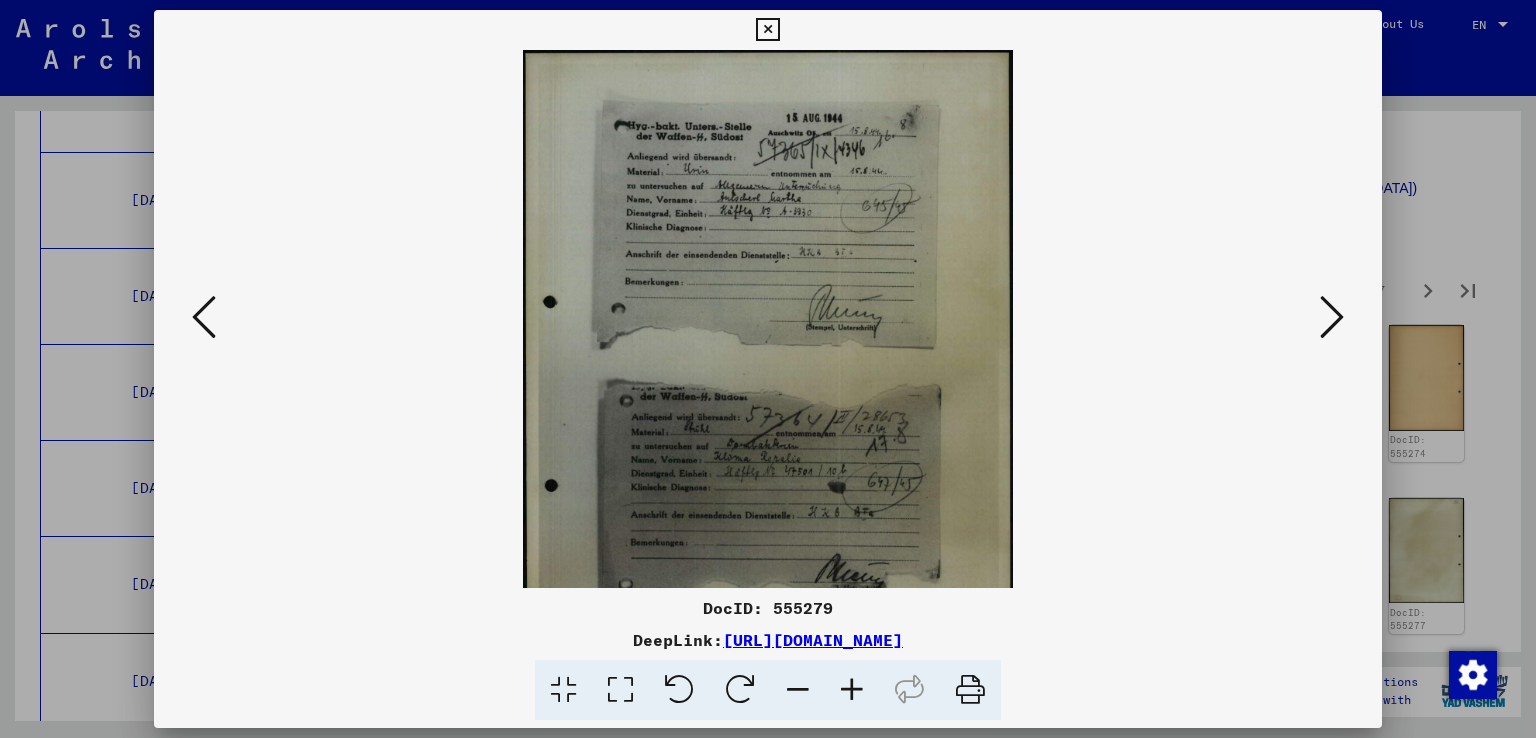 click at bounding box center (852, 690) 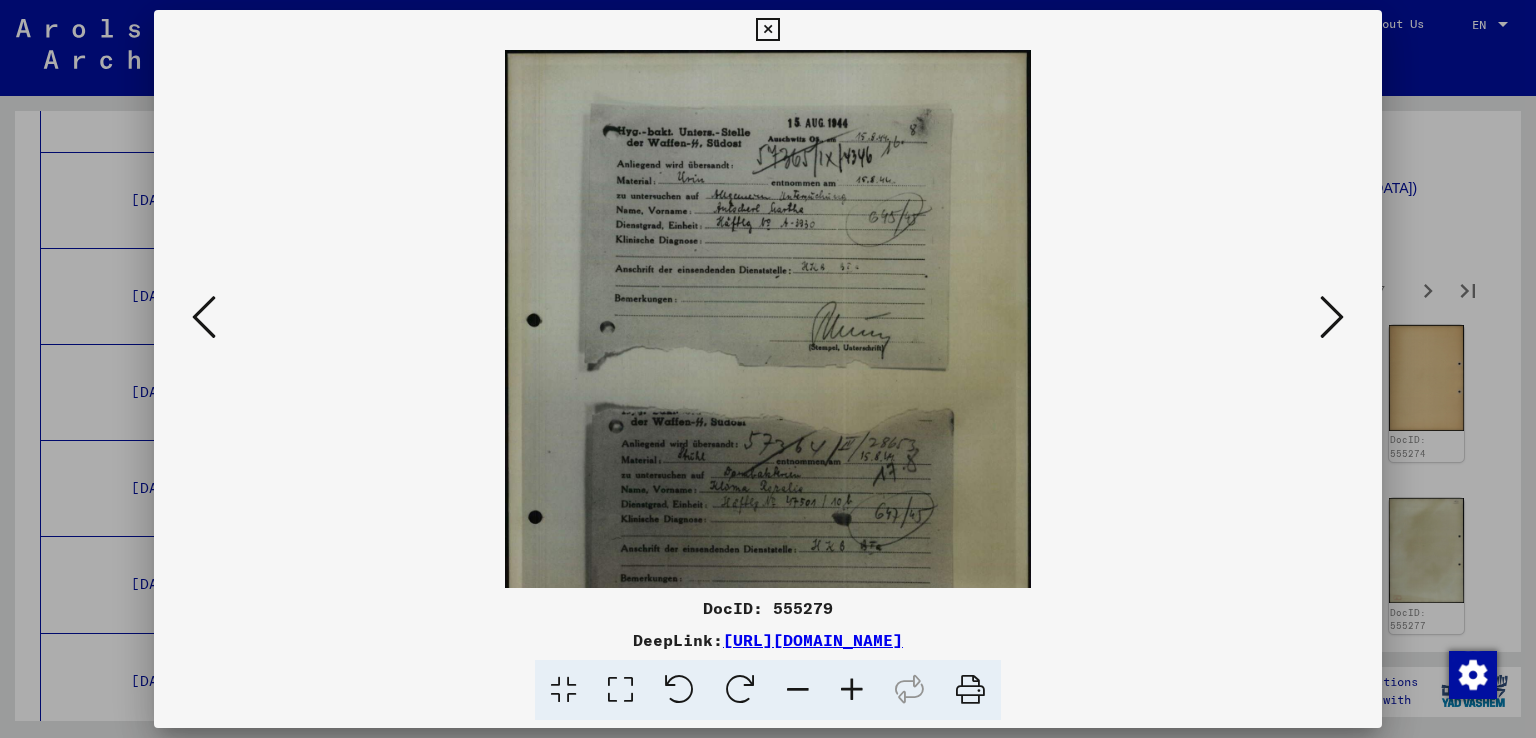 click at bounding box center (852, 690) 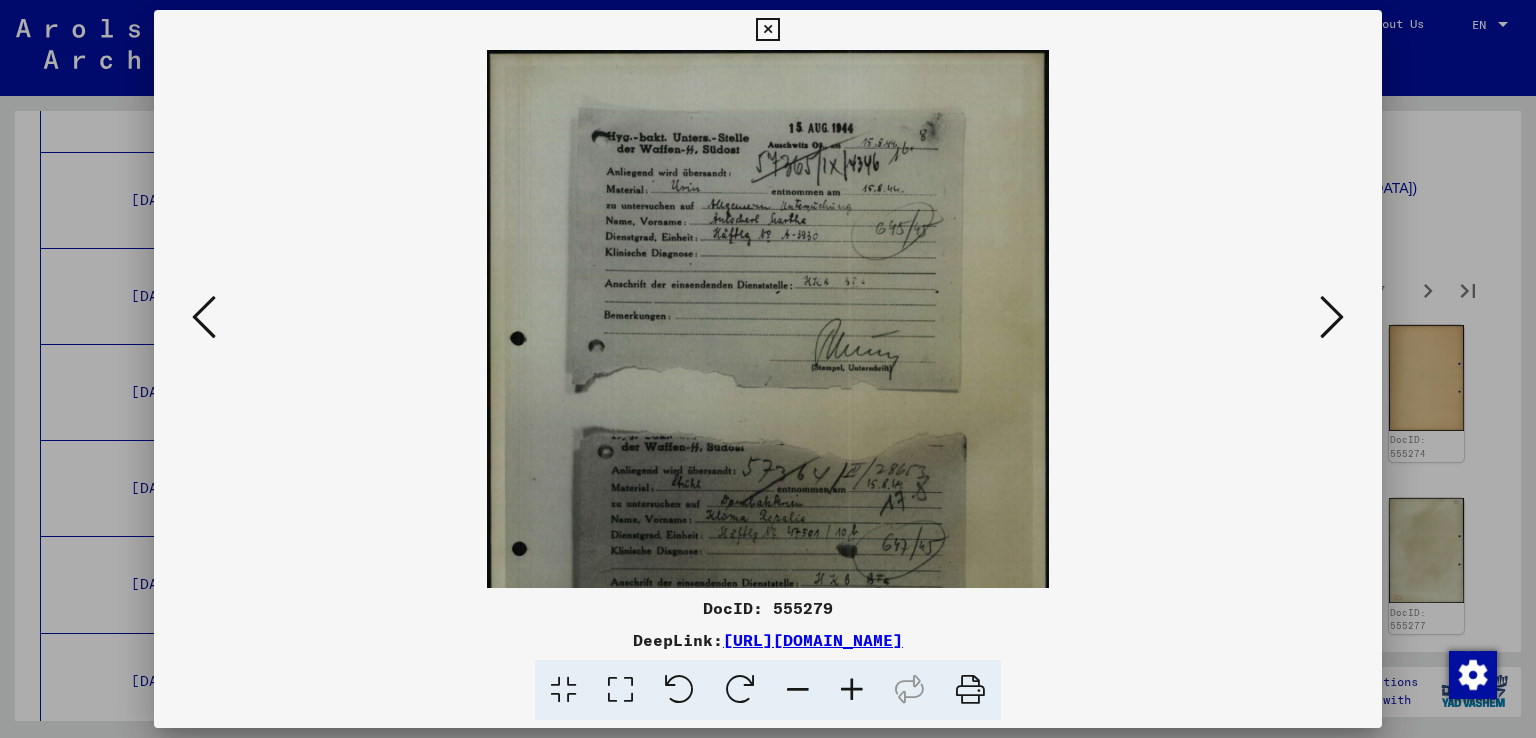 click at bounding box center (852, 690) 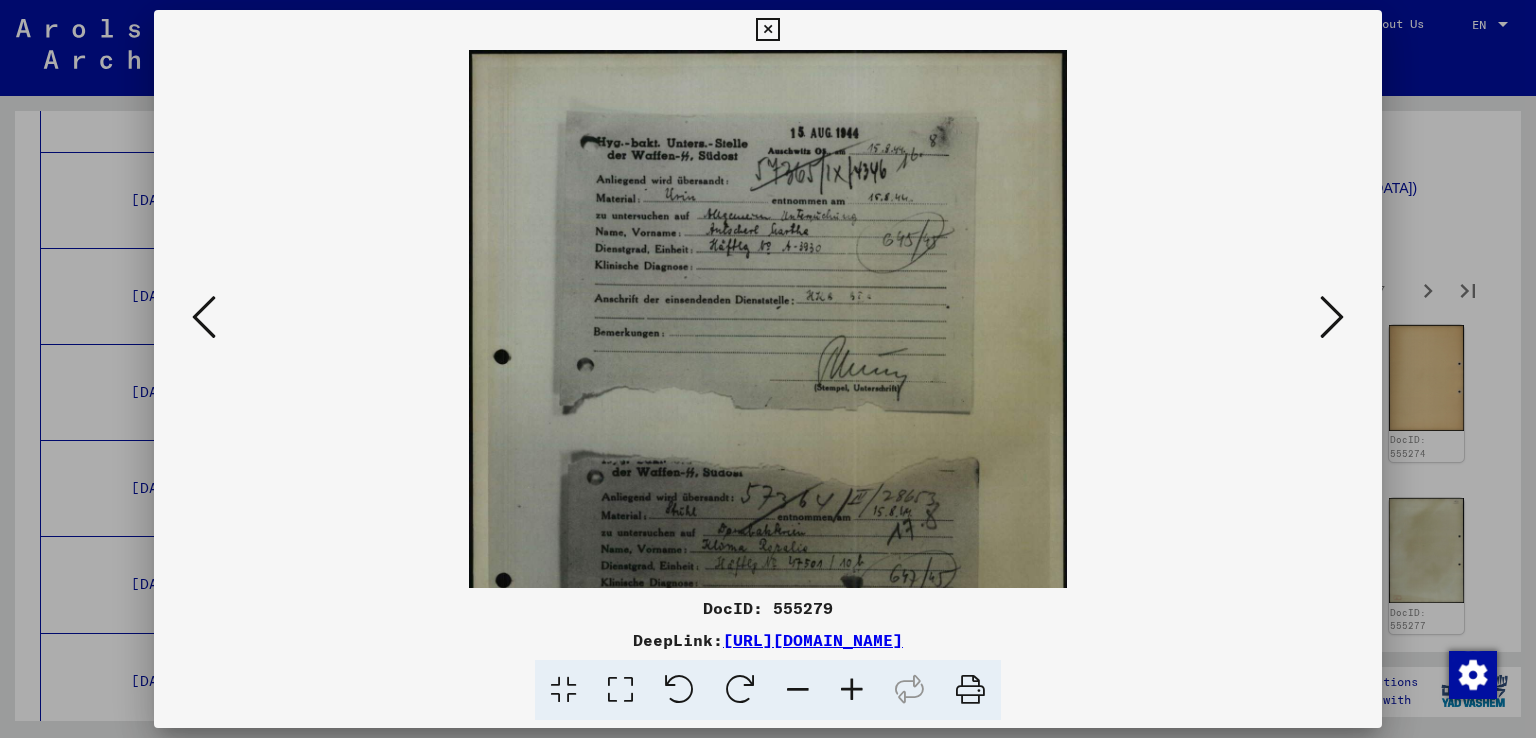 click at bounding box center [852, 690] 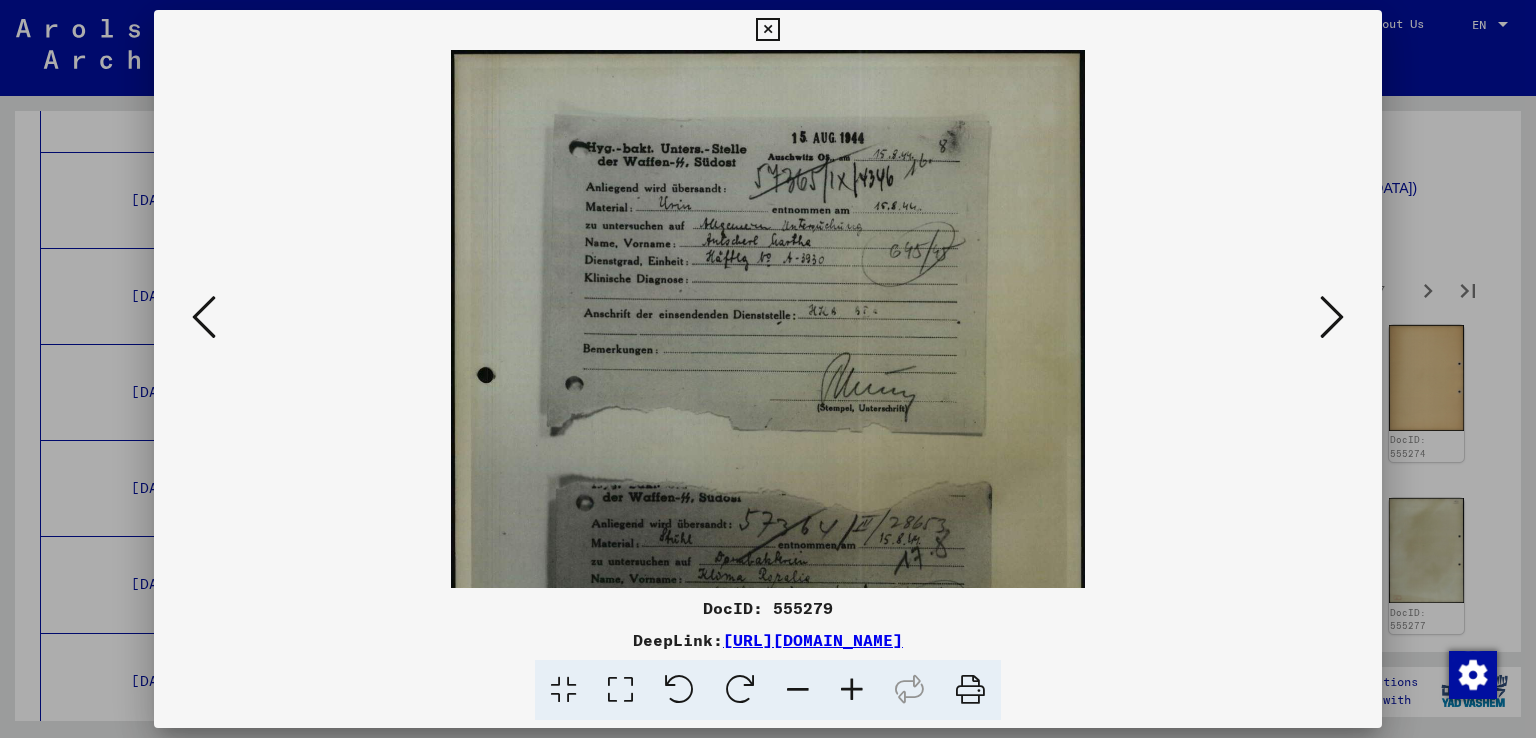 click at bounding box center [852, 690] 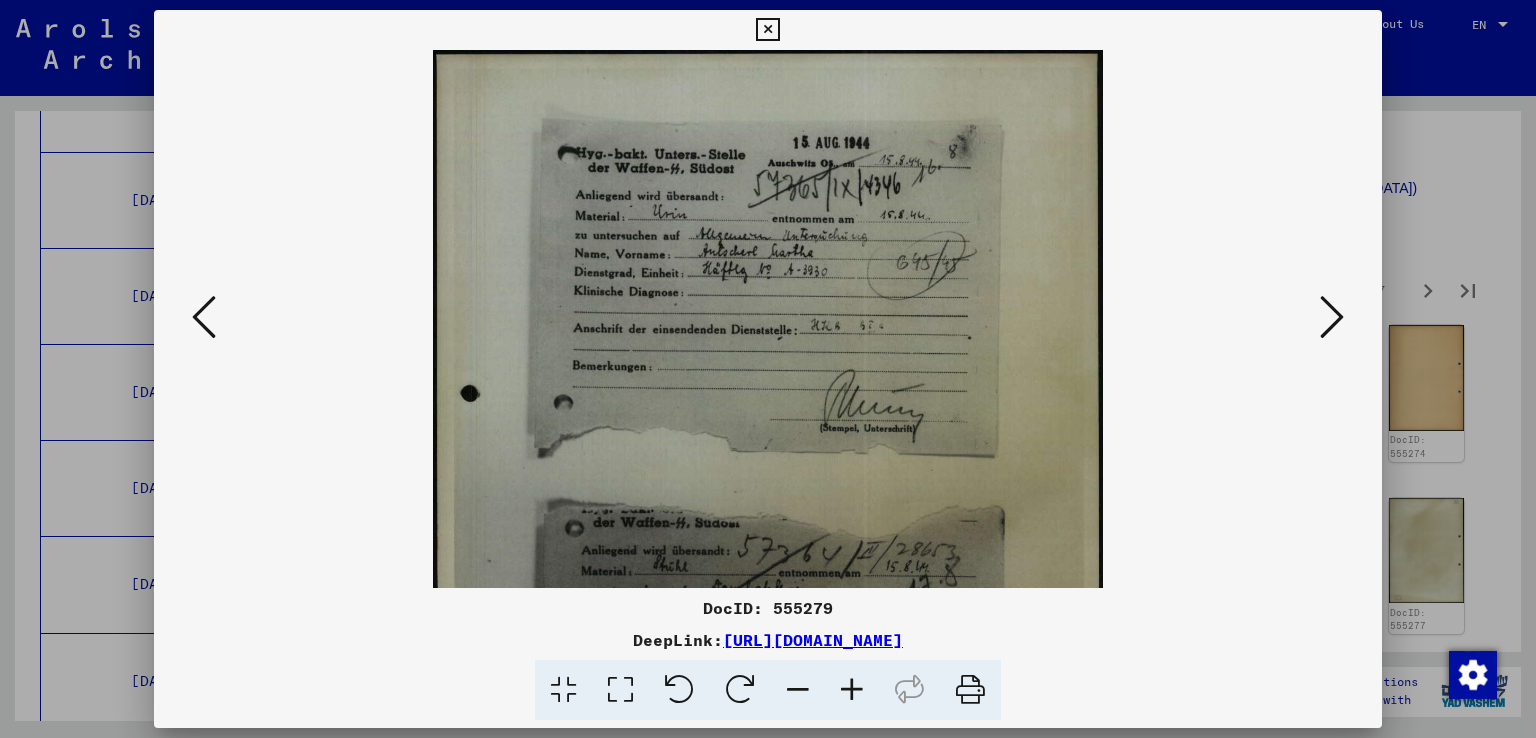 click at bounding box center [852, 690] 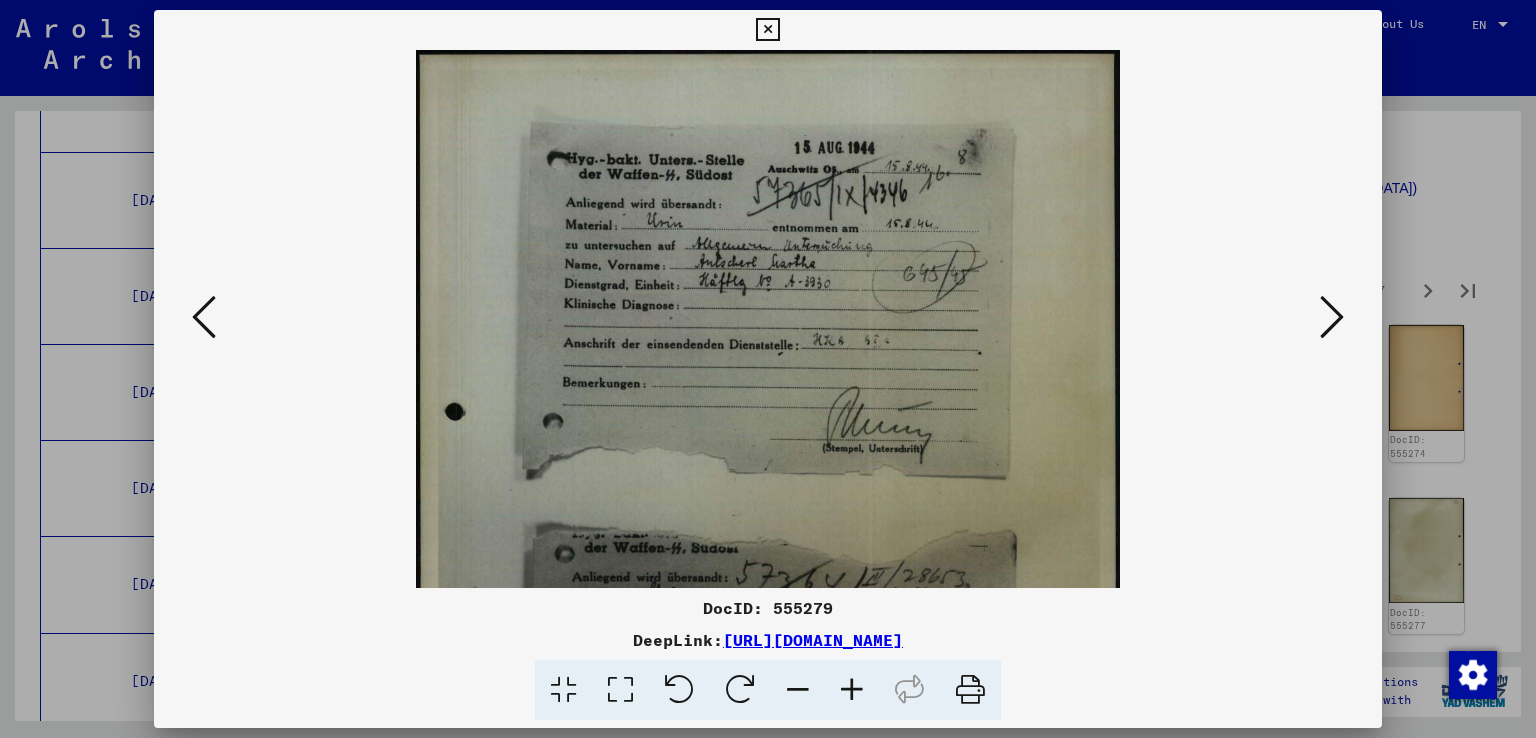 click at bounding box center (852, 690) 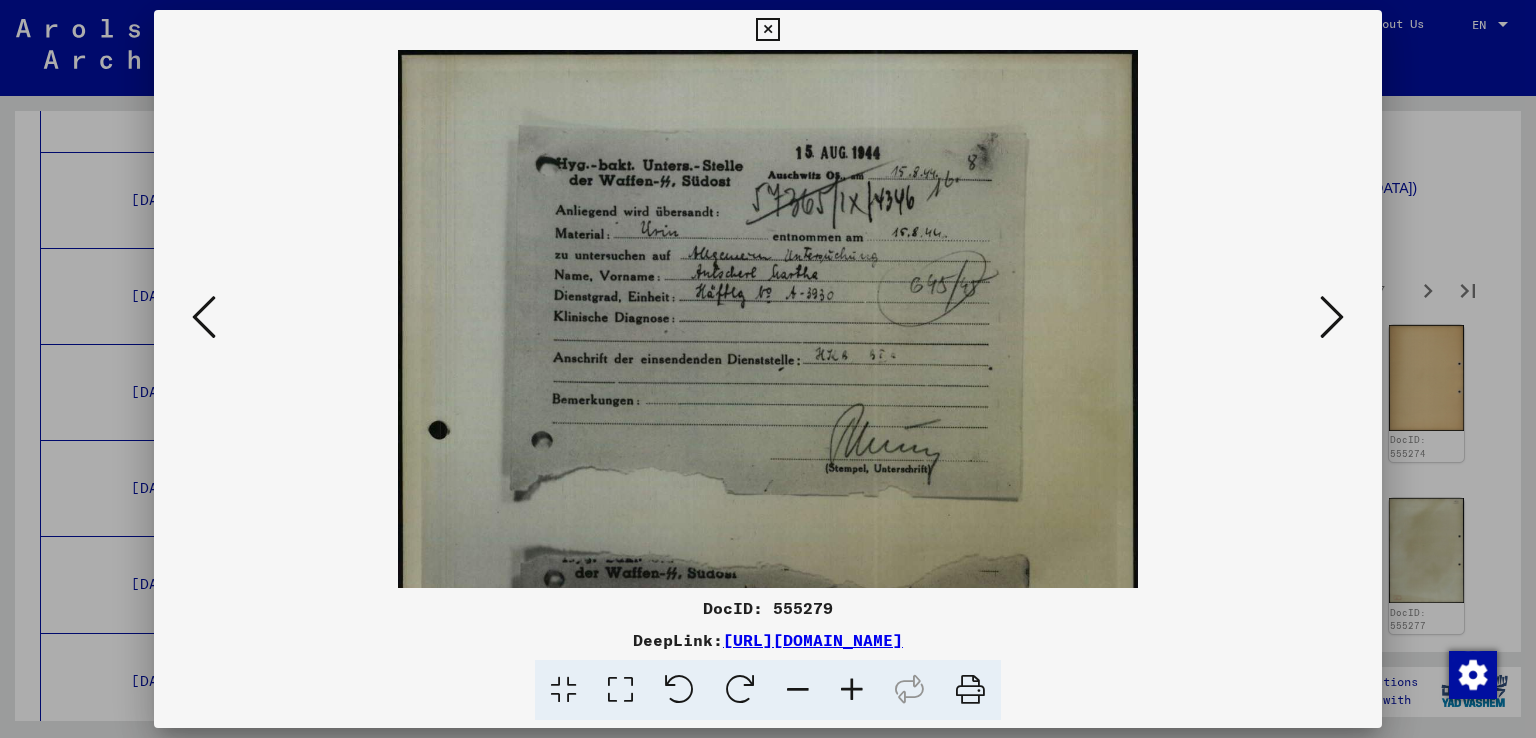 click at bounding box center (852, 690) 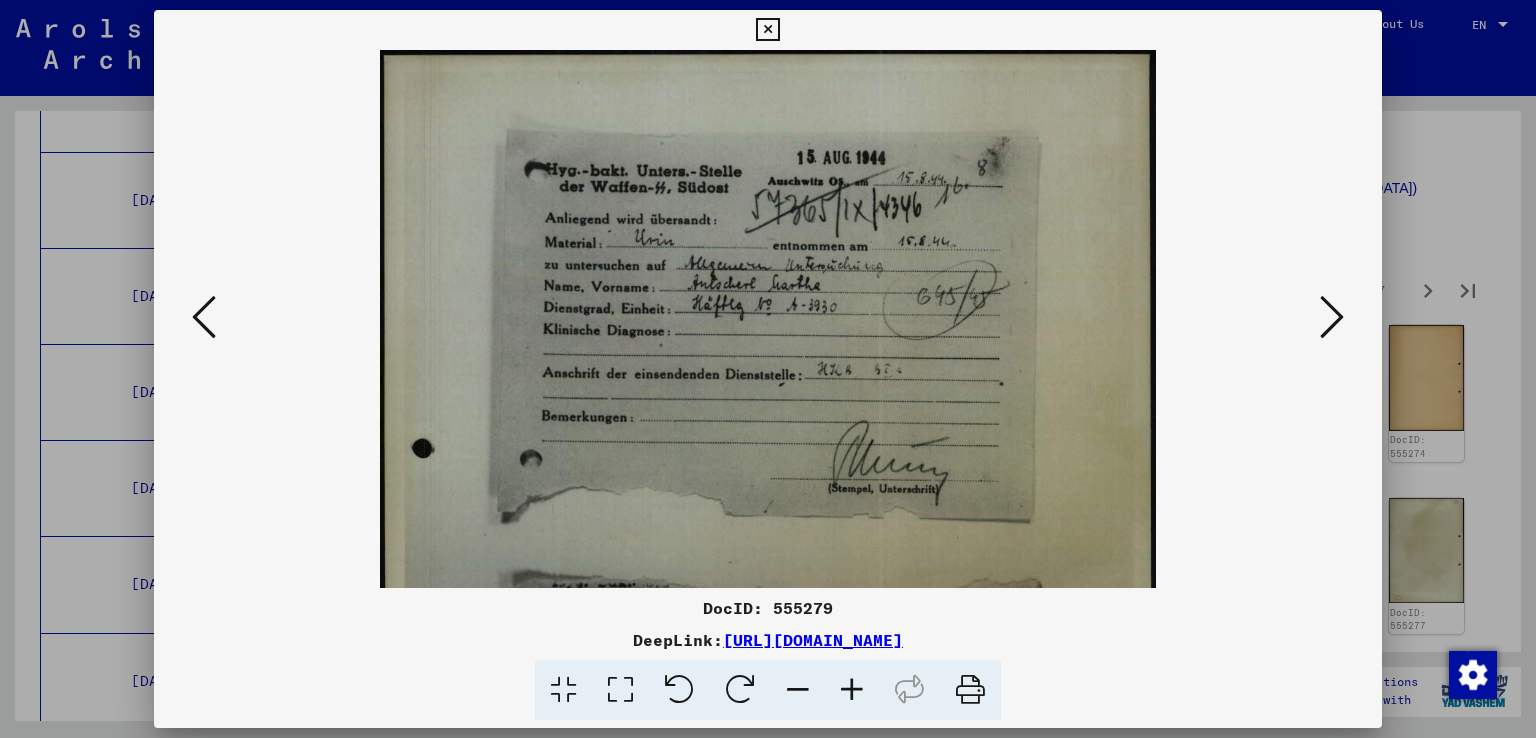 click at bounding box center (852, 690) 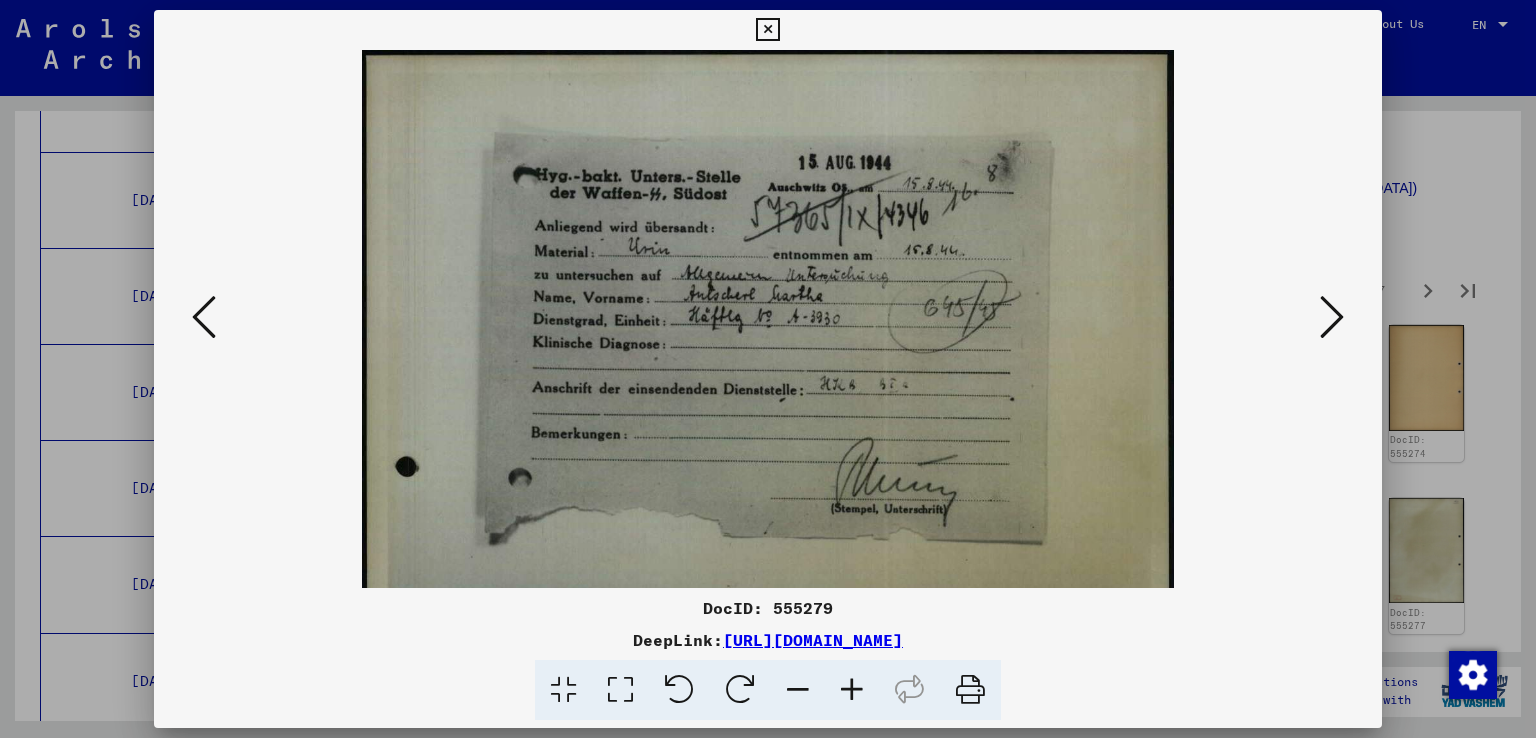 click at bounding box center (852, 690) 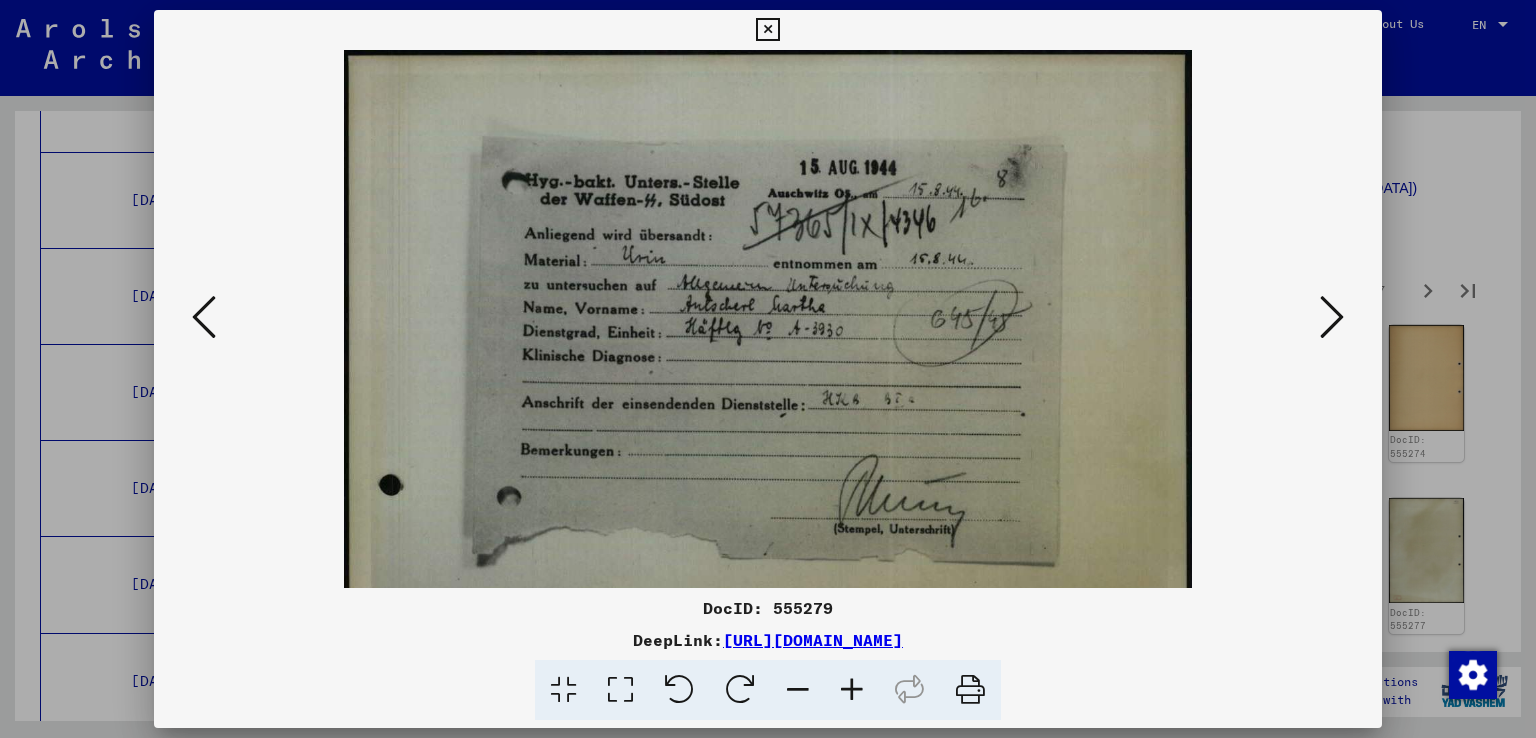 click at bounding box center [852, 690] 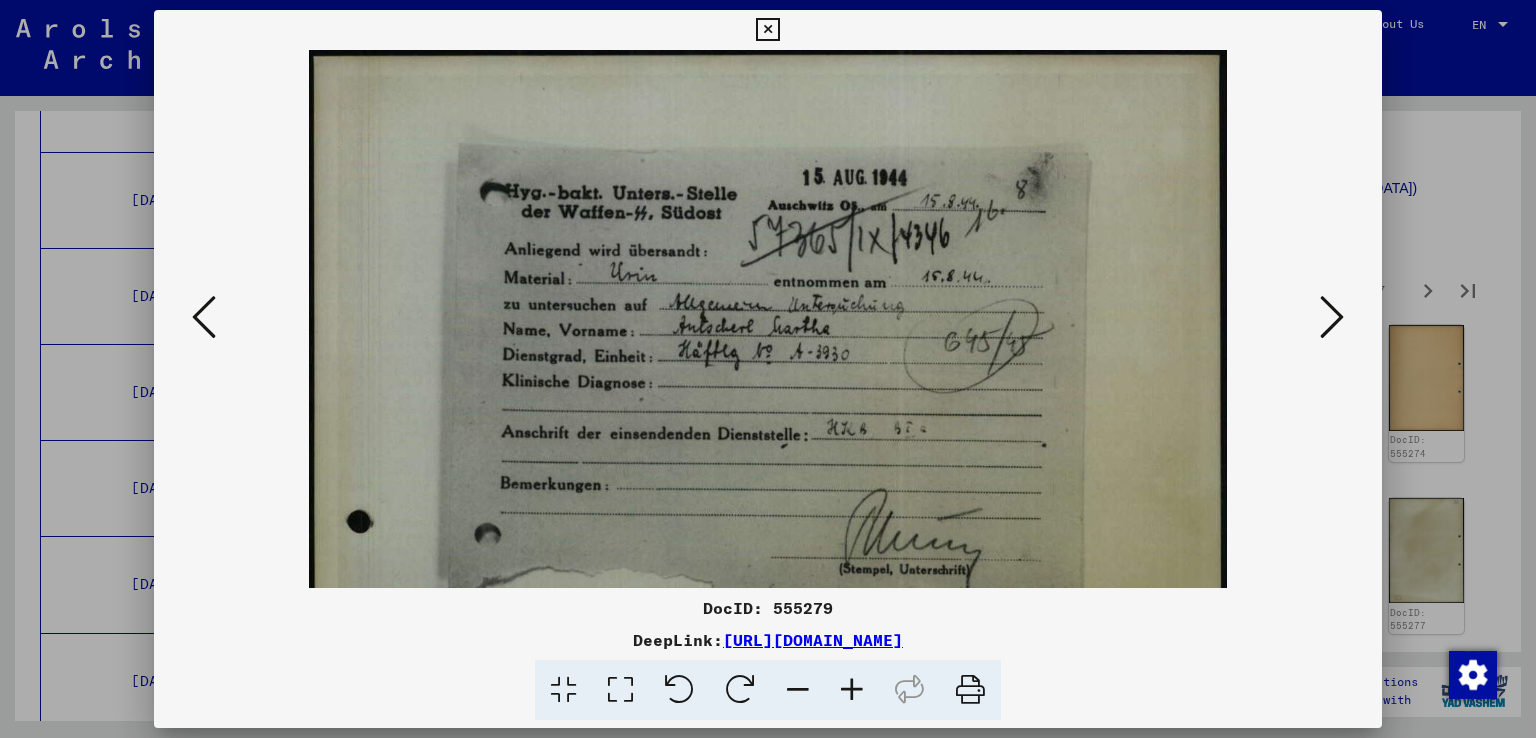 click at bounding box center (852, 690) 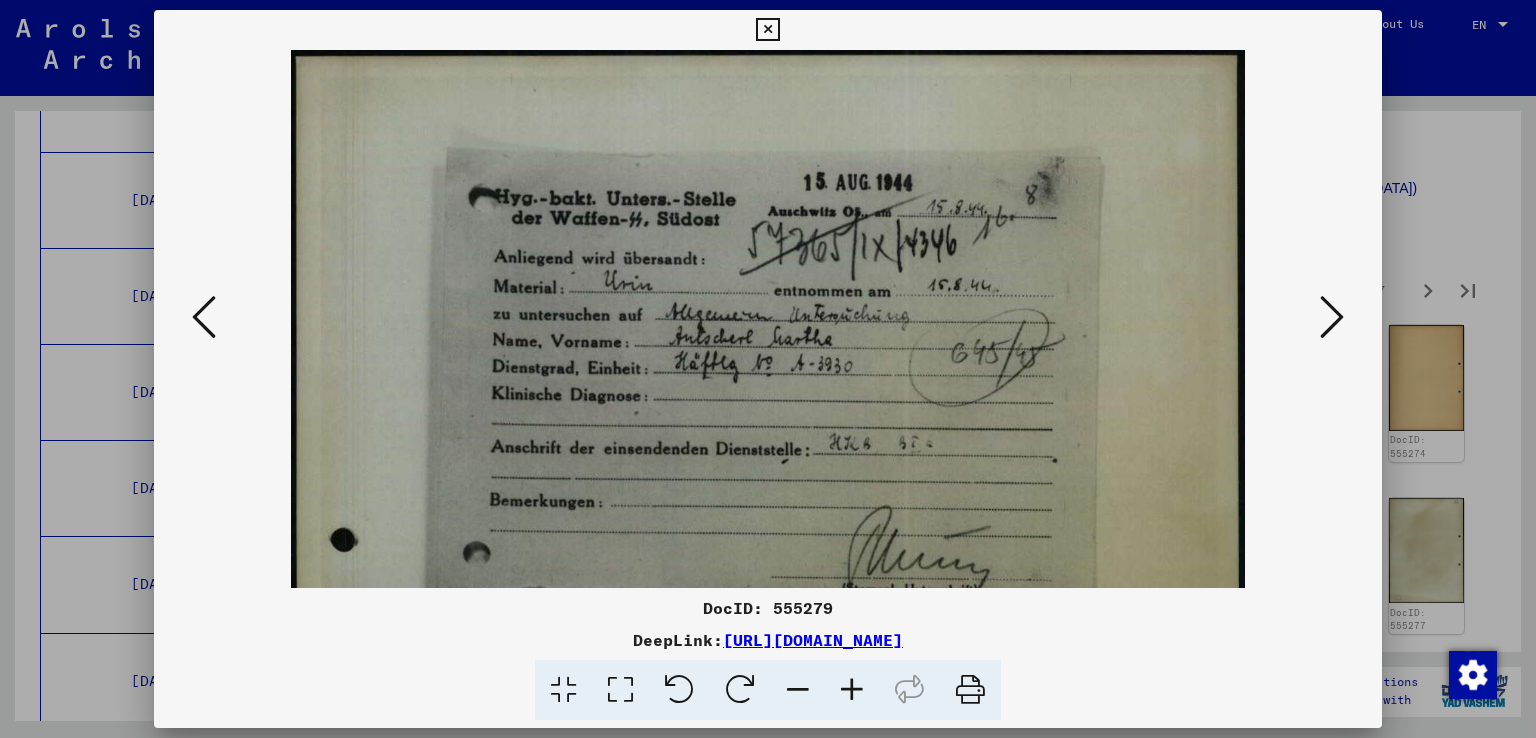 click at bounding box center [852, 690] 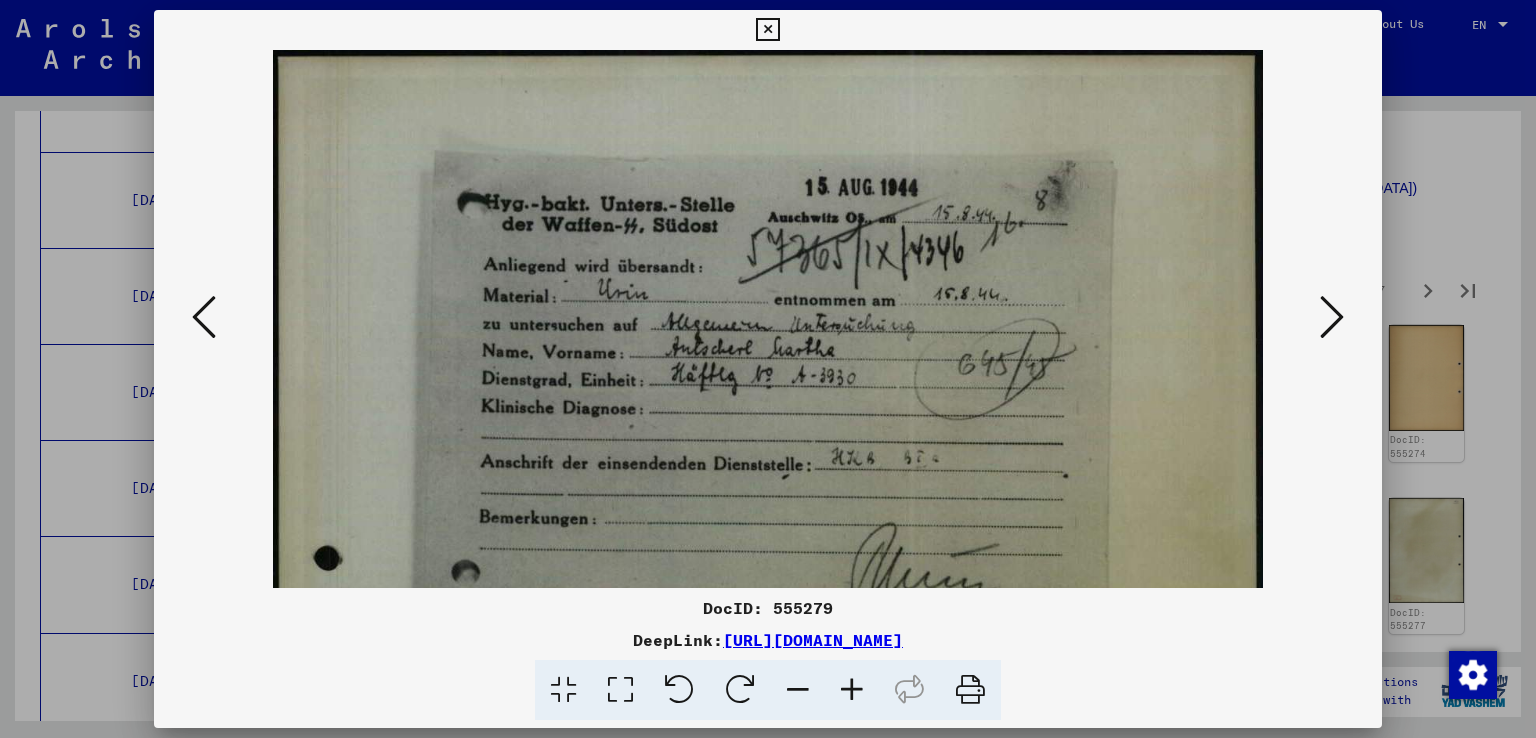click at bounding box center [852, 690] 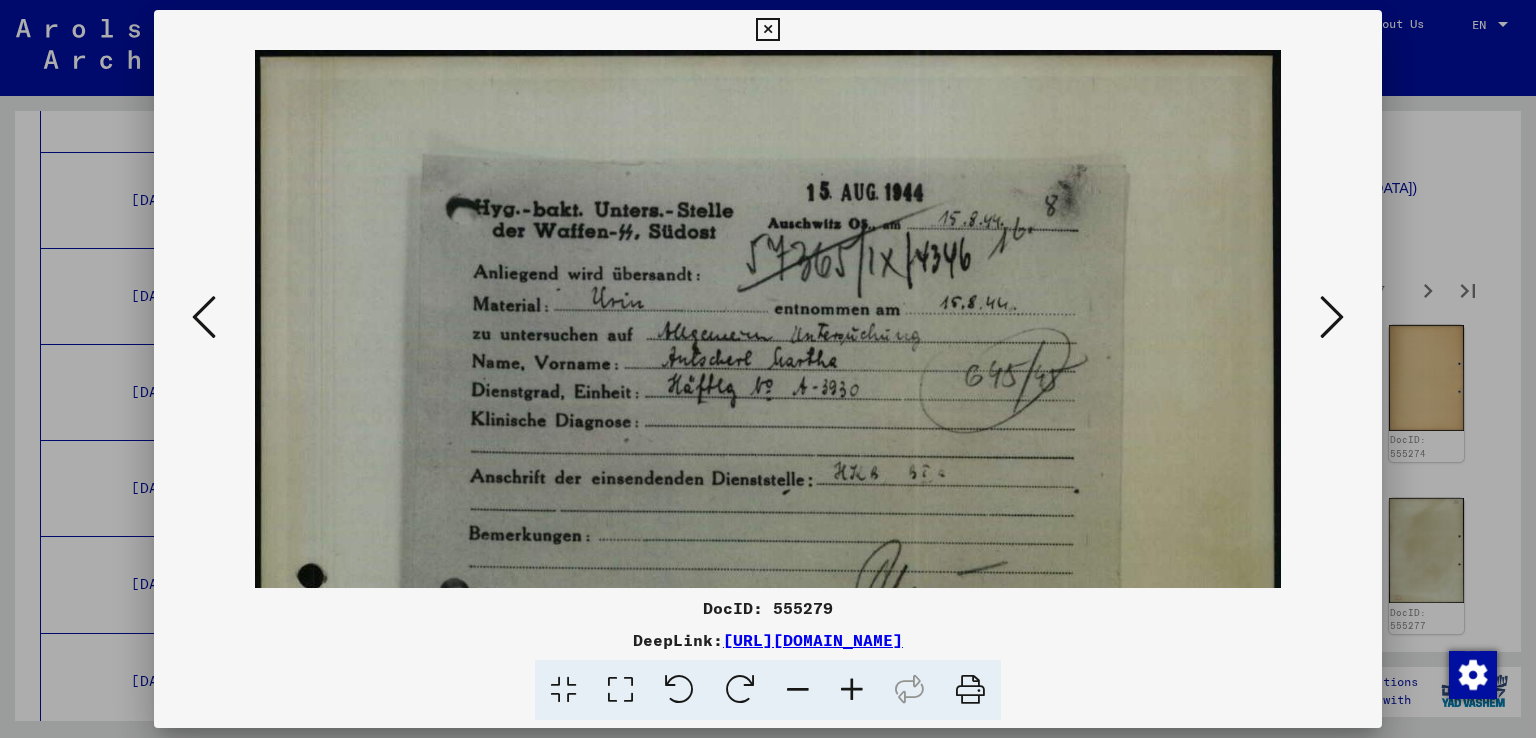 click at bounding box center [852, 690] 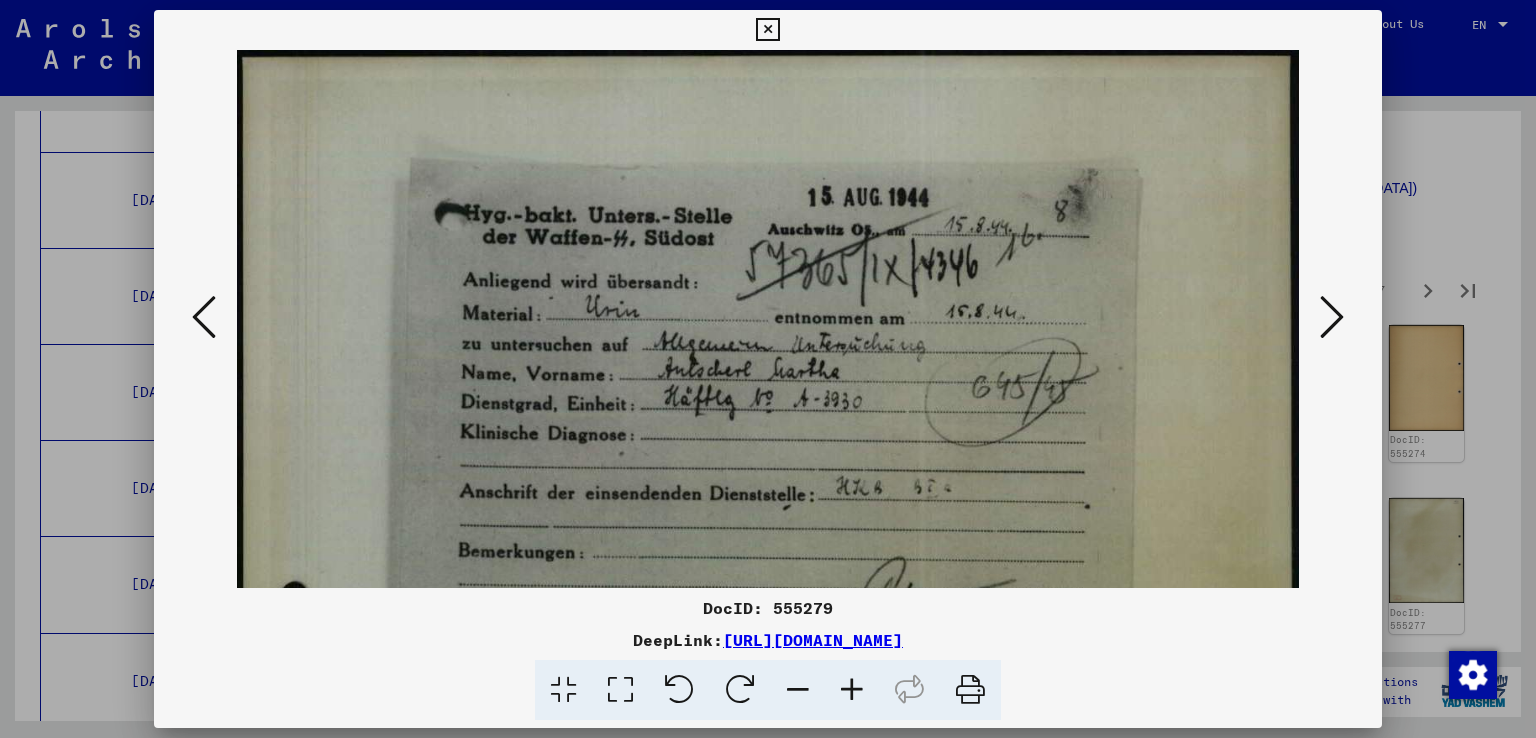 click at bounding box center [852, 690] 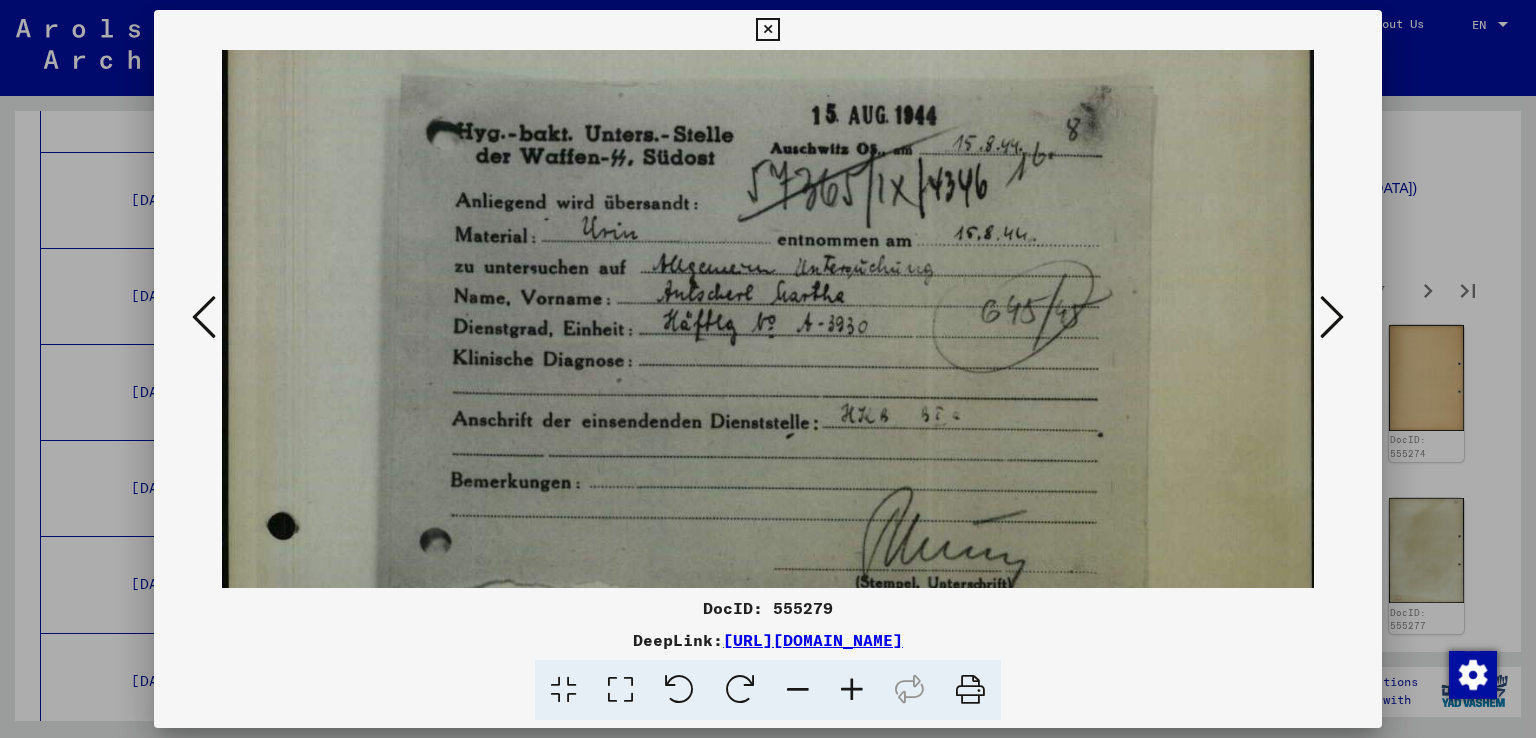 drag, startPoint x: 859, startPoint y: 476, endPoint x: 888, endPoint y: 390, distance: 90.75792 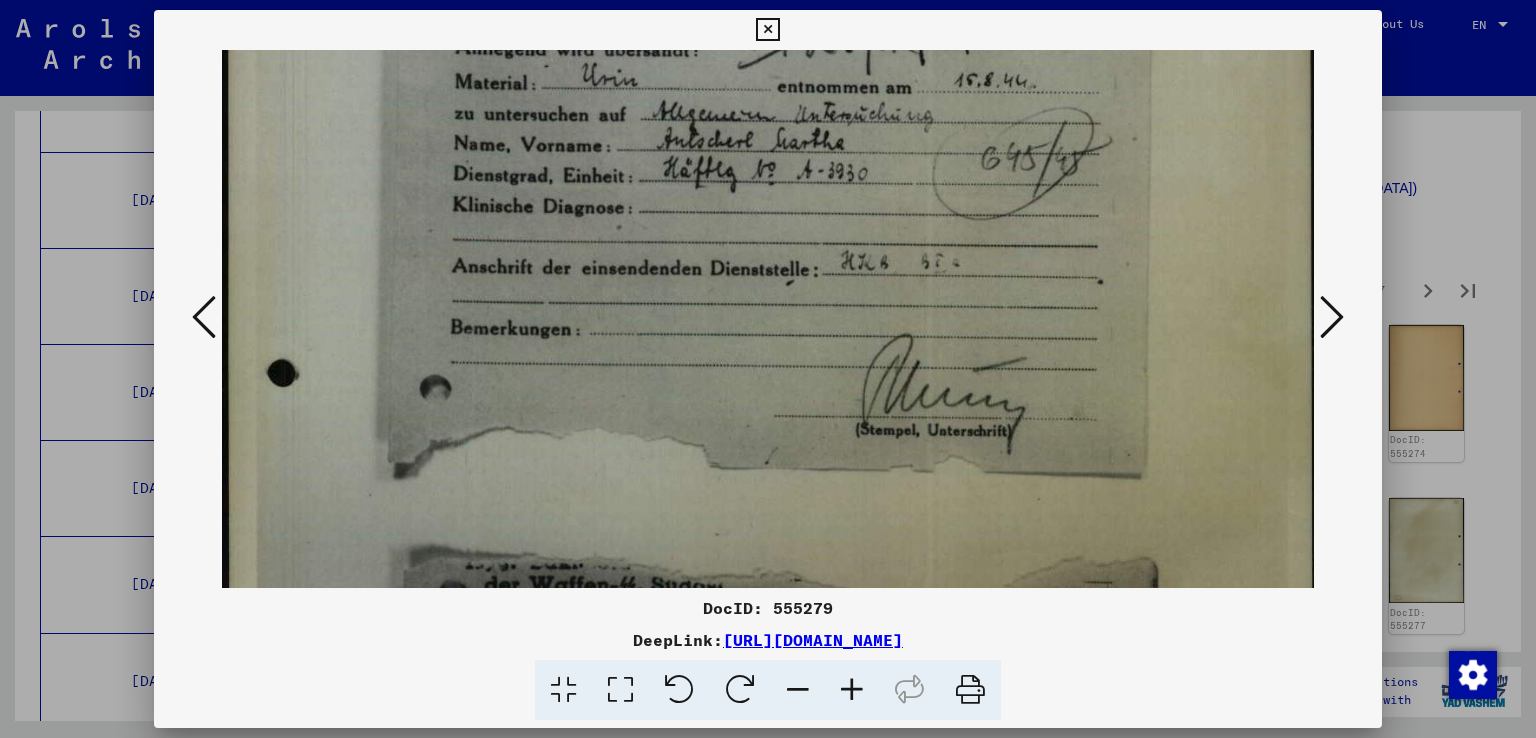 drag, startPoint x: 859, startPoint y: 469, endPoint x: 870, endPoint y: 290, distance: 179.33768 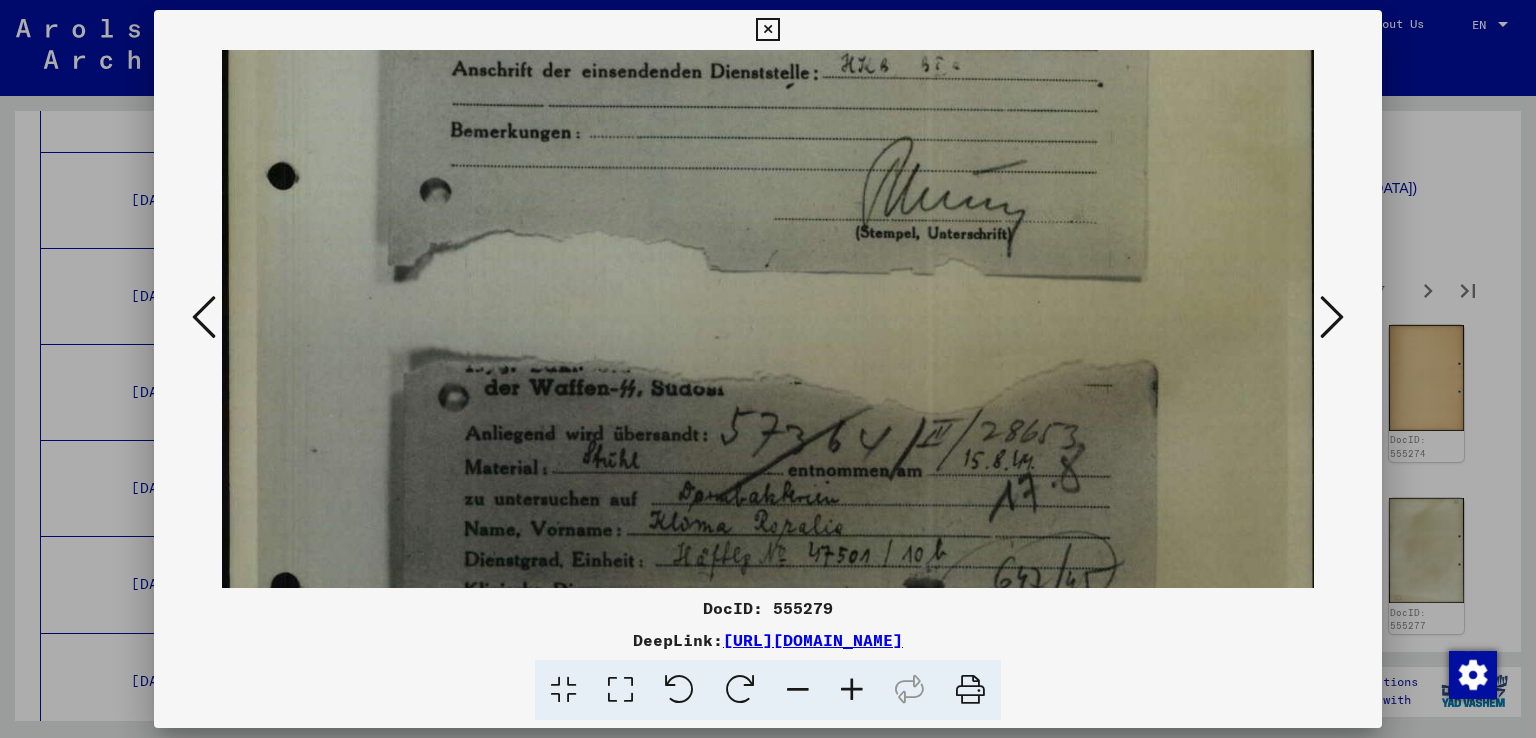 drag, startPoint x: 860, startPoint y: 388, endPoint x: 912, endPoint y: 193, distance: 201.81427 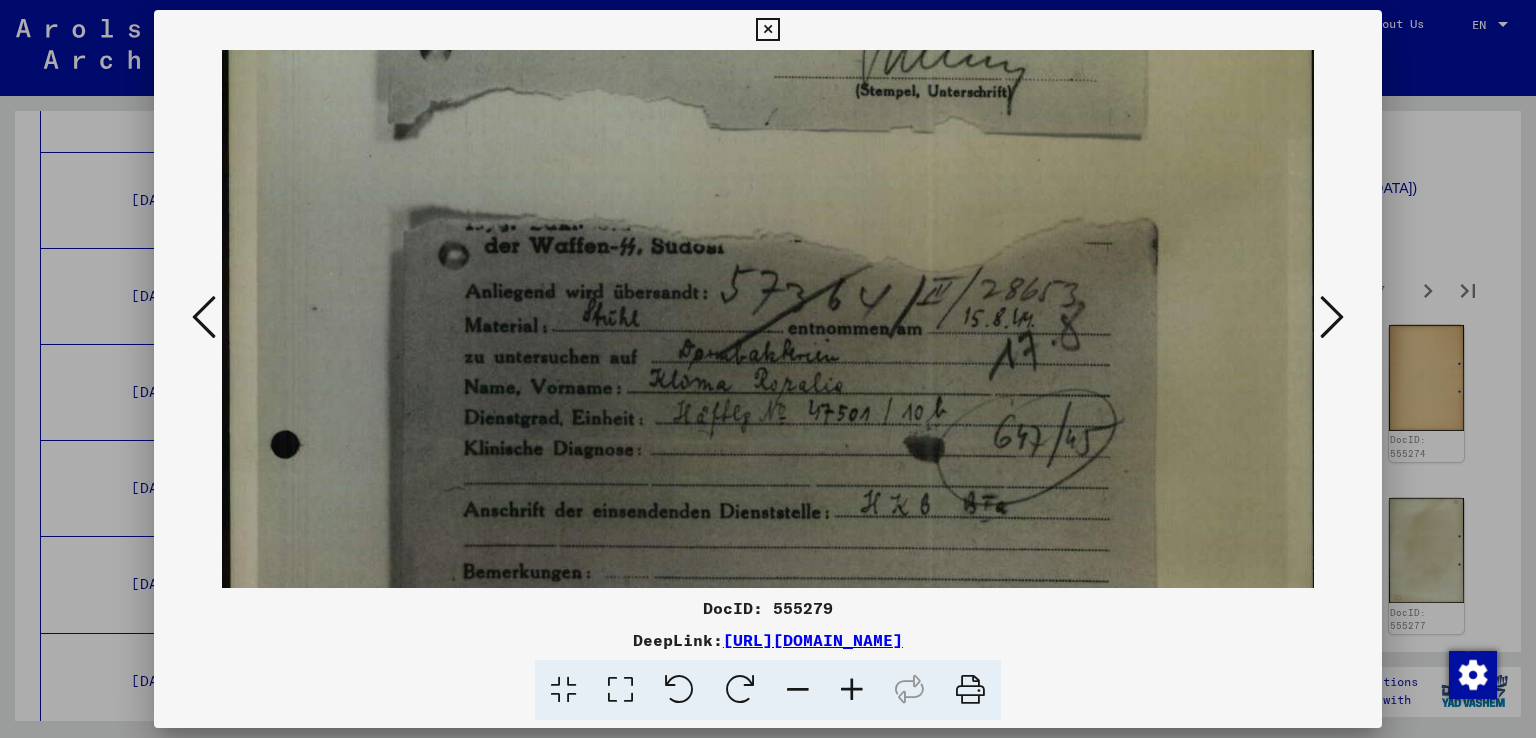 scroll, scrollTop: 582, scrollLeft: 0, axis: vertical 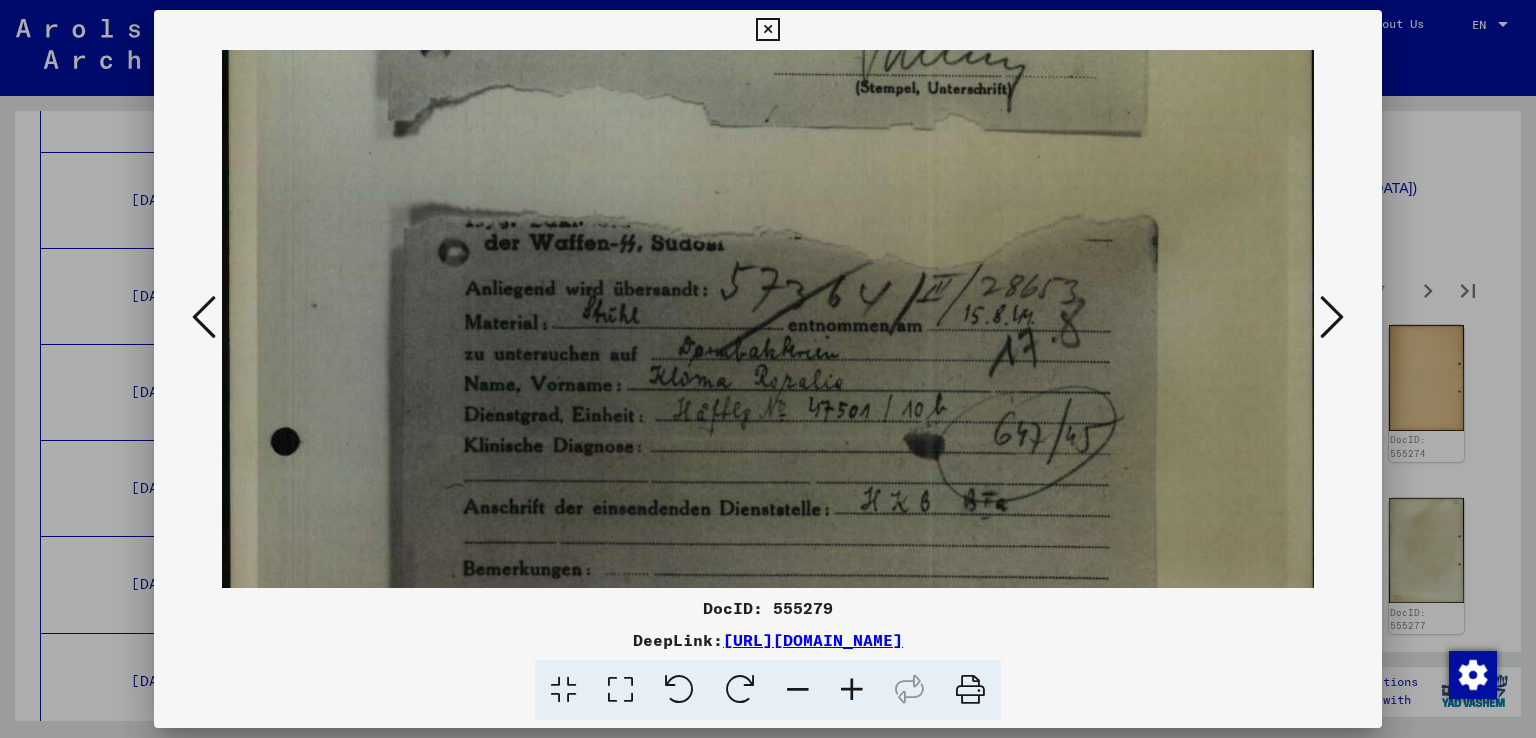 drag, startPoint x: 902, startPoint y: 402, endPoint x: 936, endPoint y: 278, distance: 128.57683 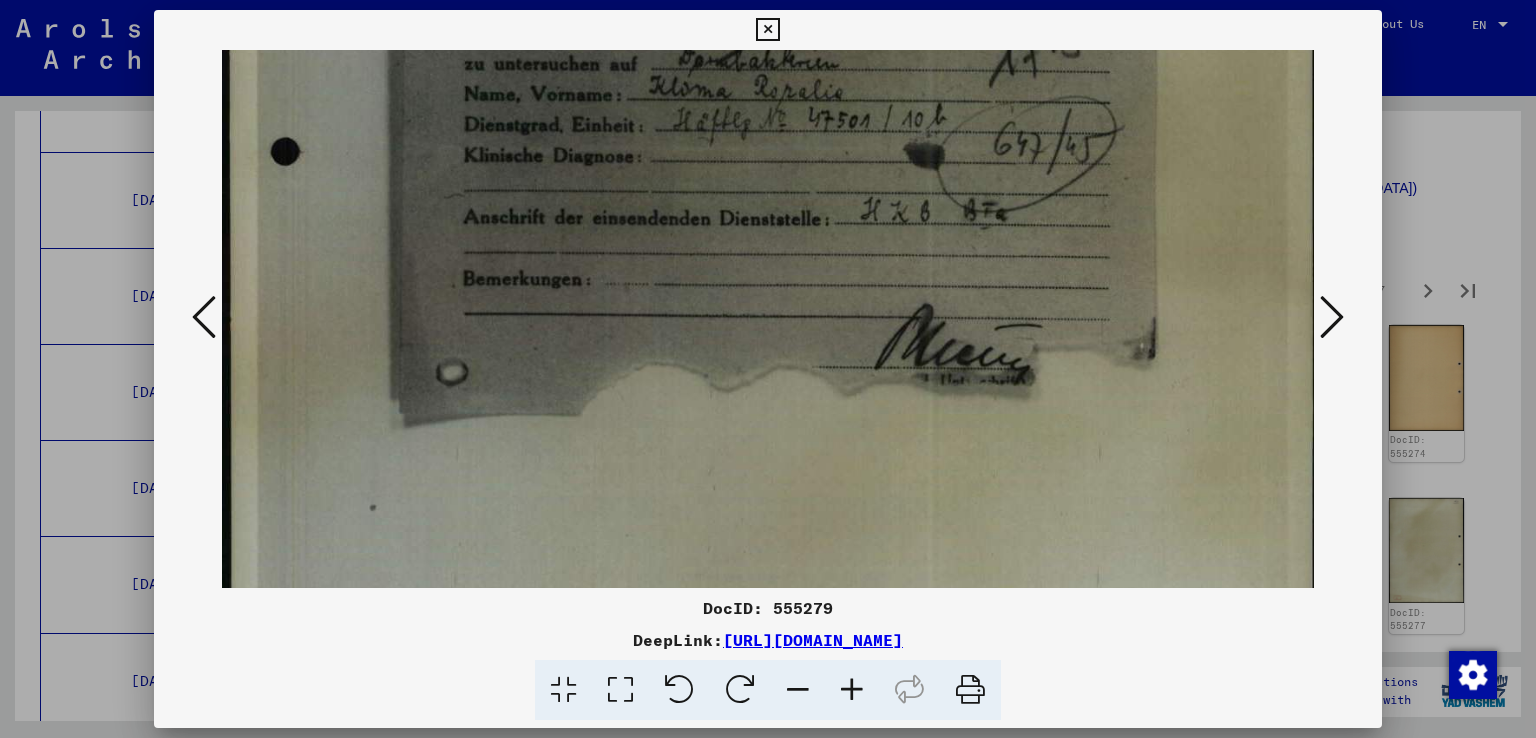 drag, startPoint x: 903, startPoint y: 464, endPoint x: 951, endPoint y: 148, distance: 319.6248 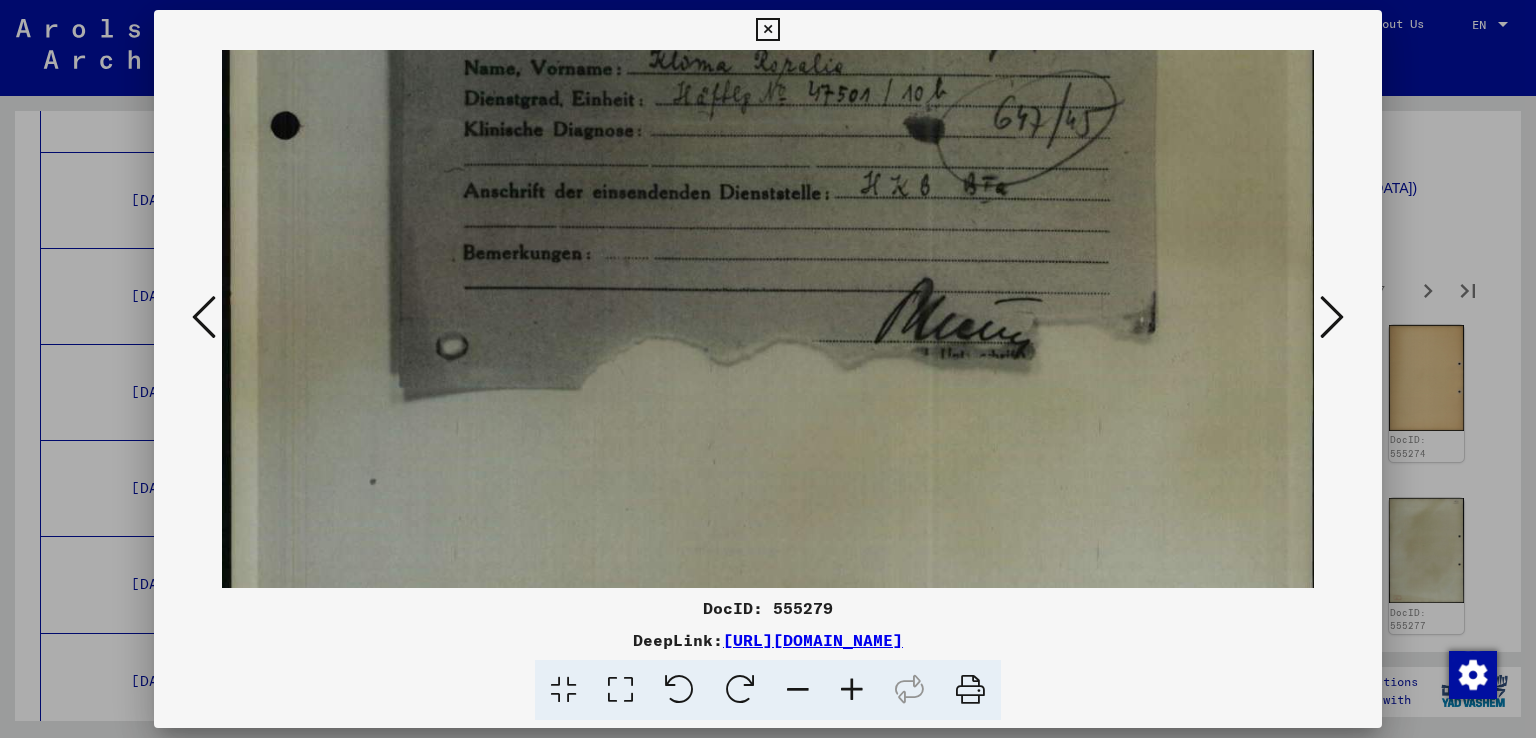click at bounding box center [1332, 317] 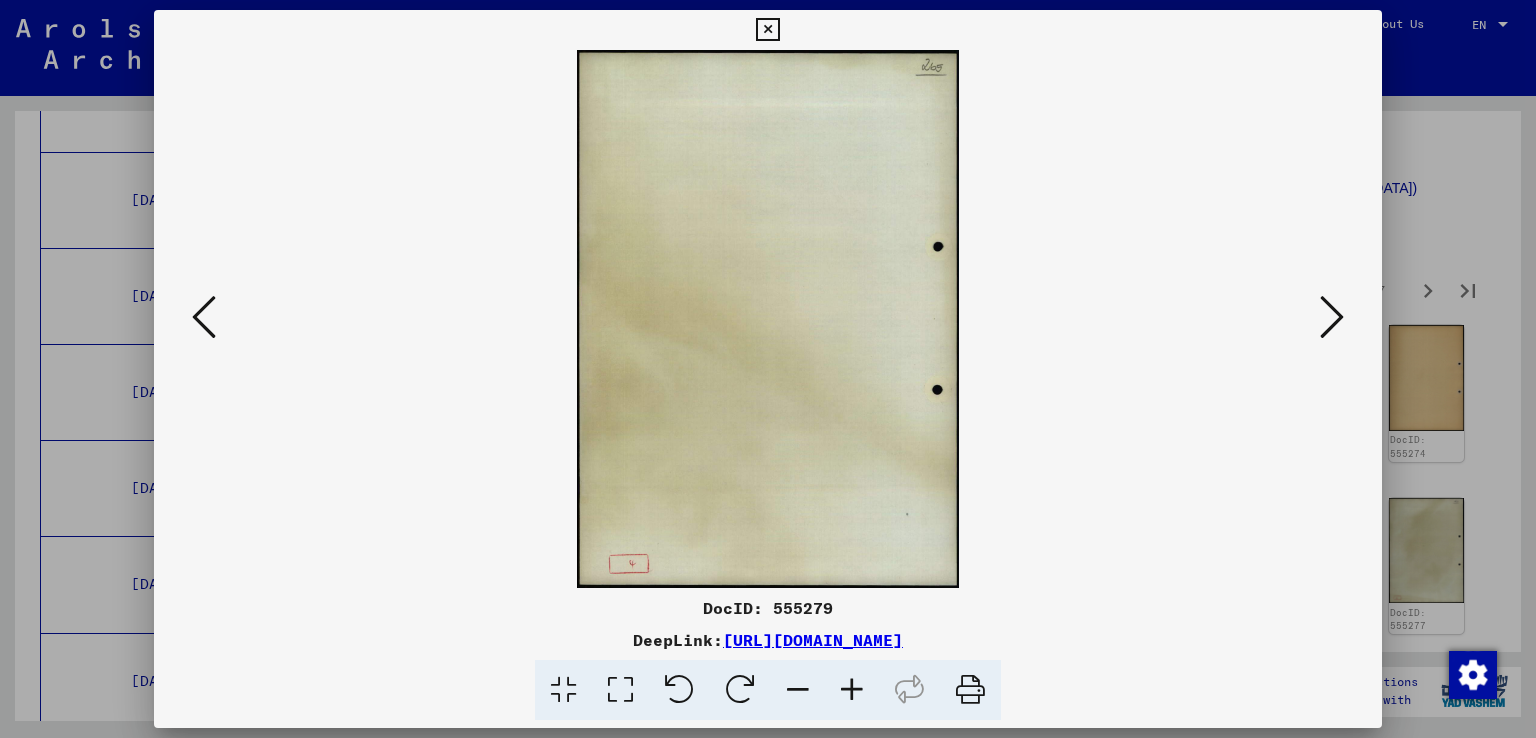 click at bounding box center (1332, 317) 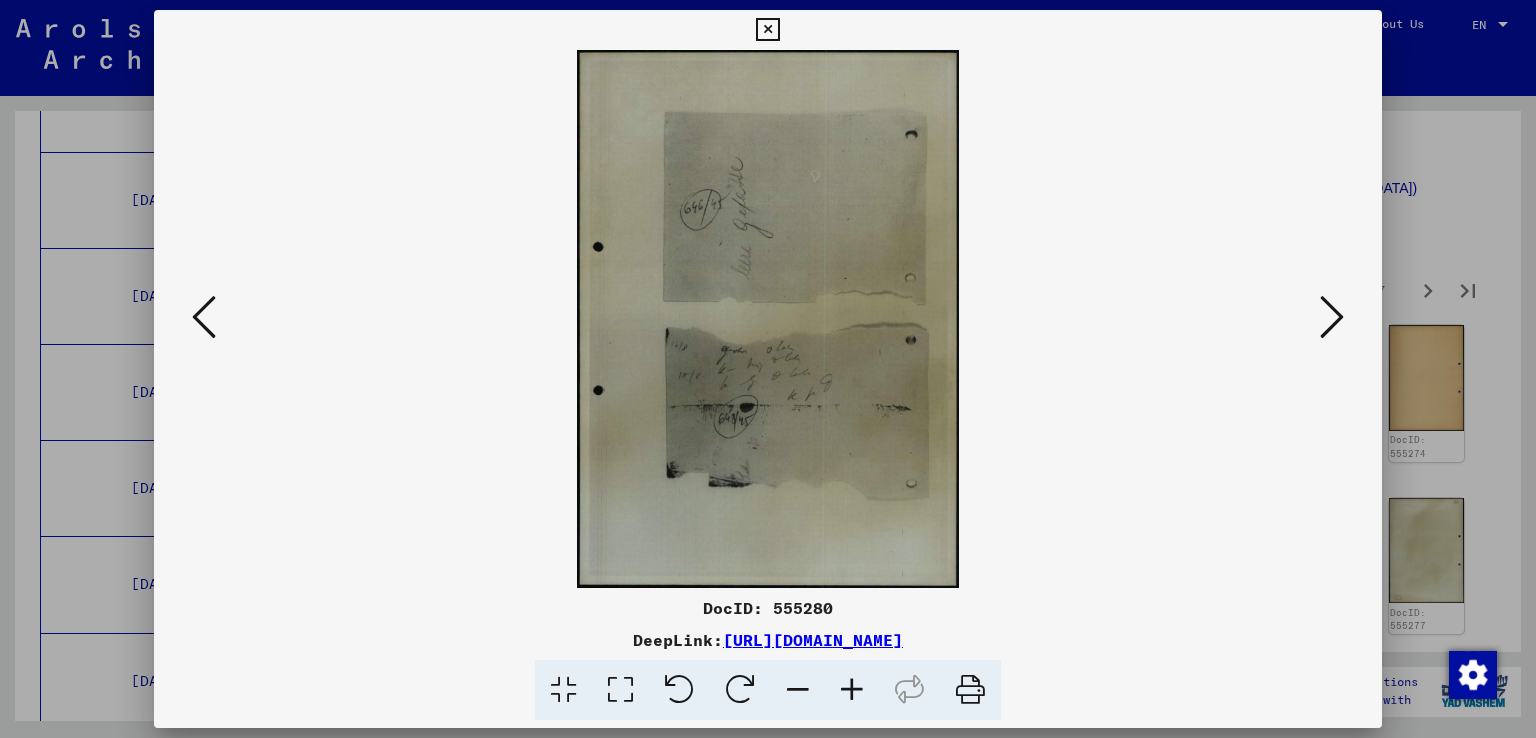 click at bounding box center [852, 690] 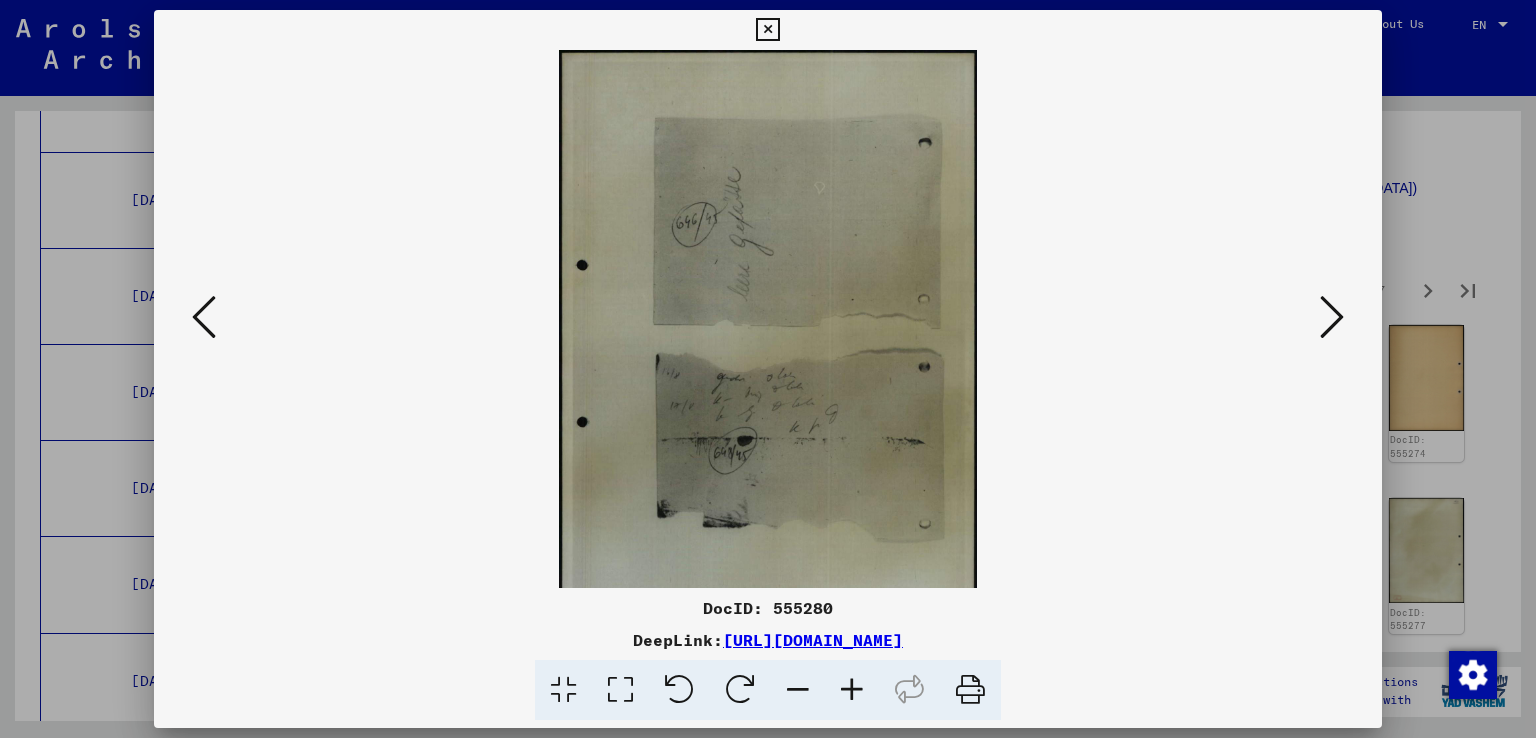 click at bounding box center (852, 690) 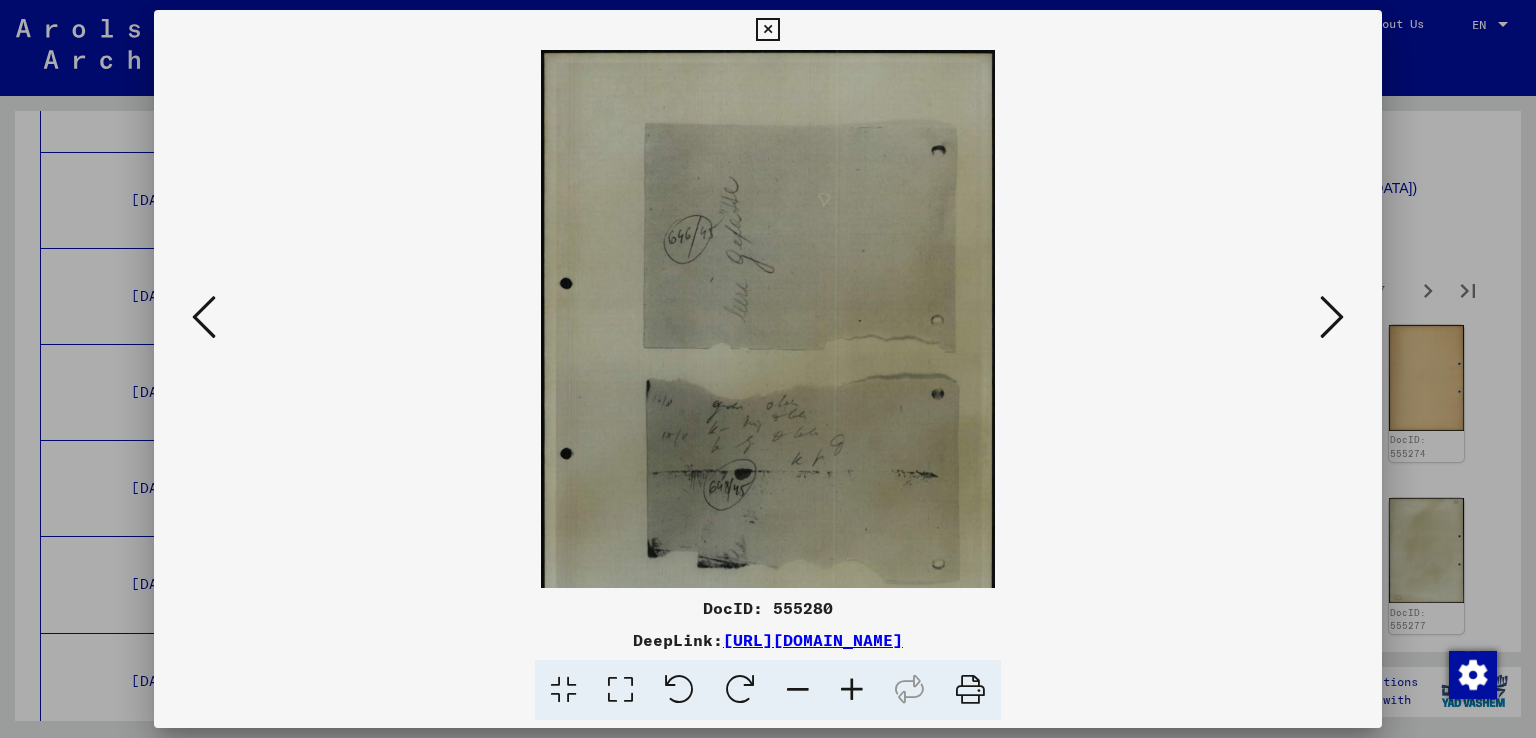 click at bounding box center [852, 690] 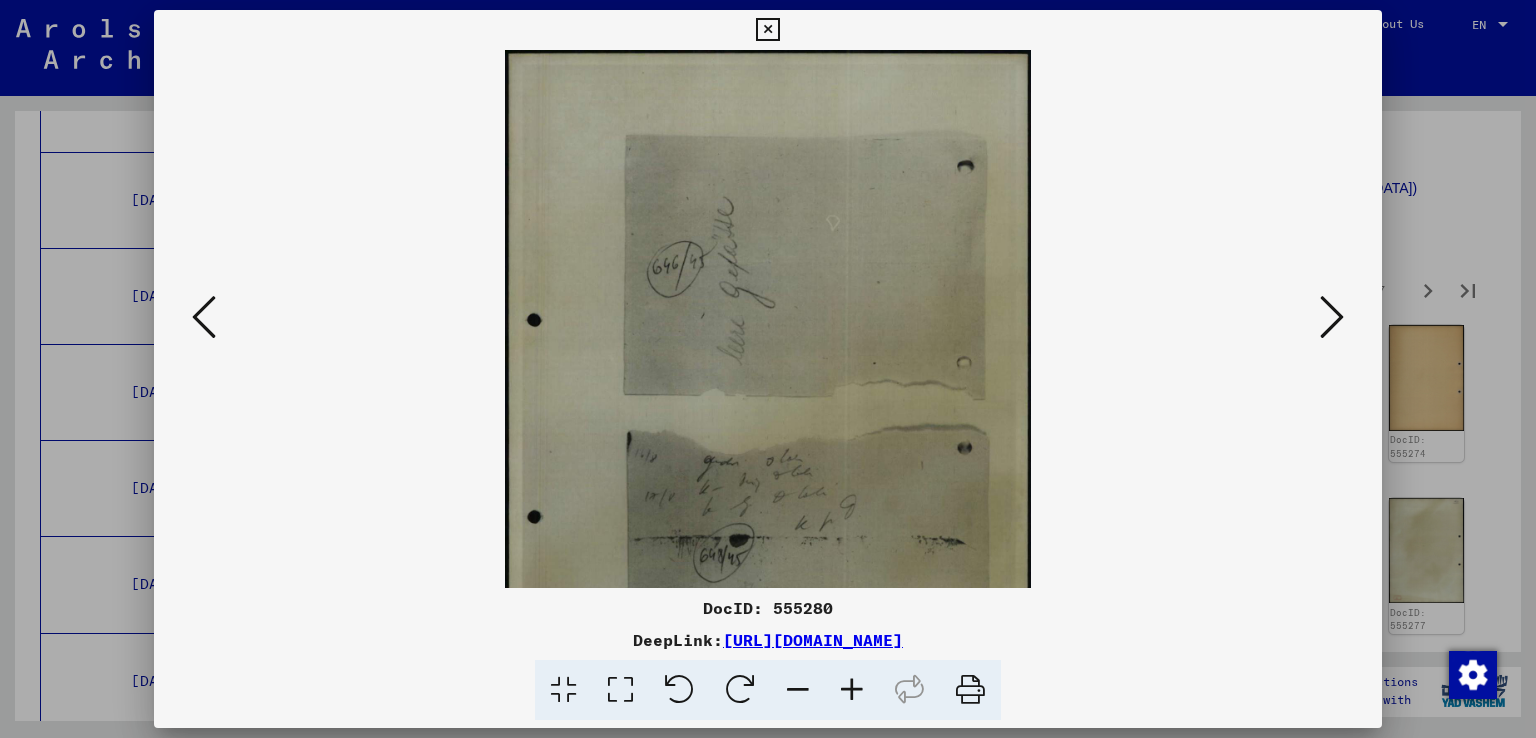 click at bounding box center (852, 690) 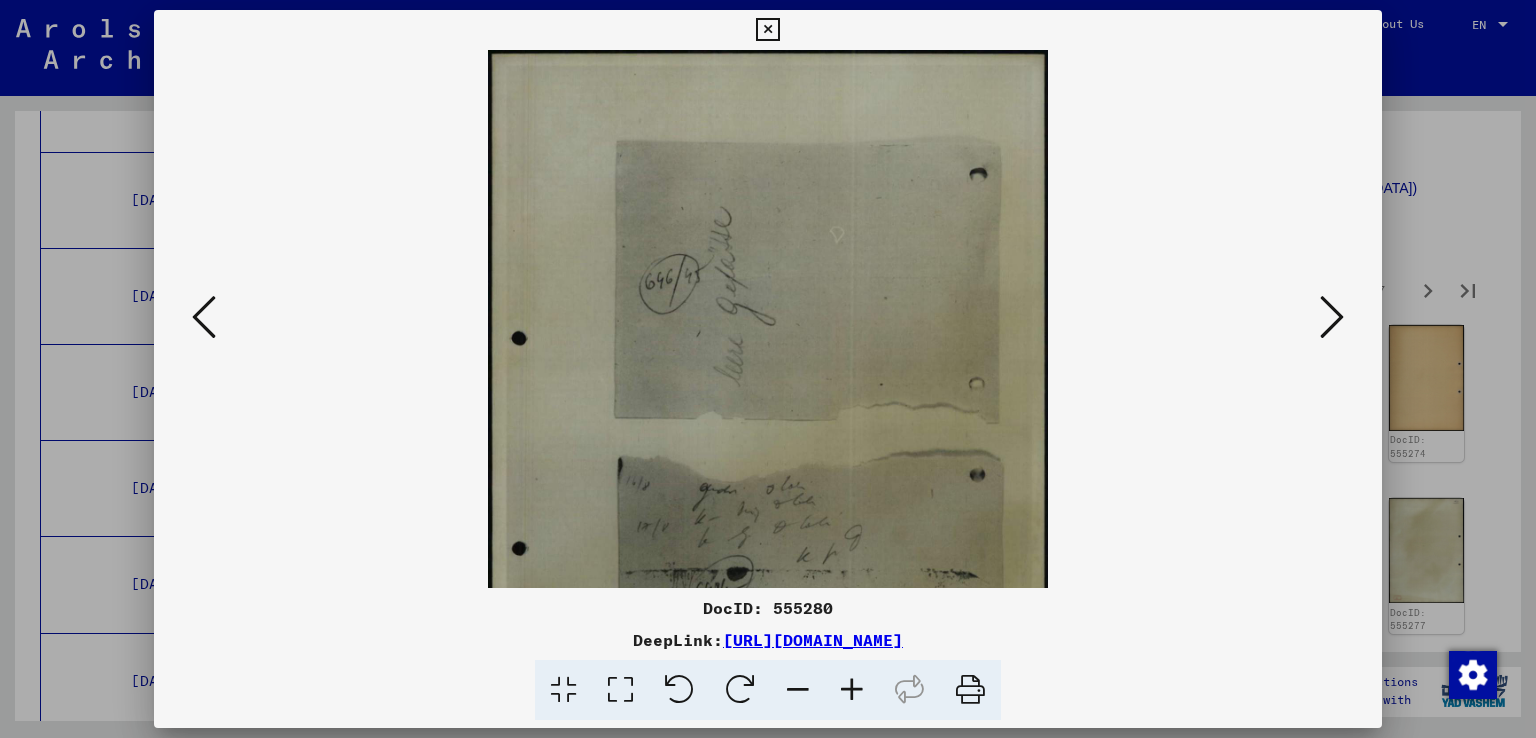 click at bounding box center [852, 690] 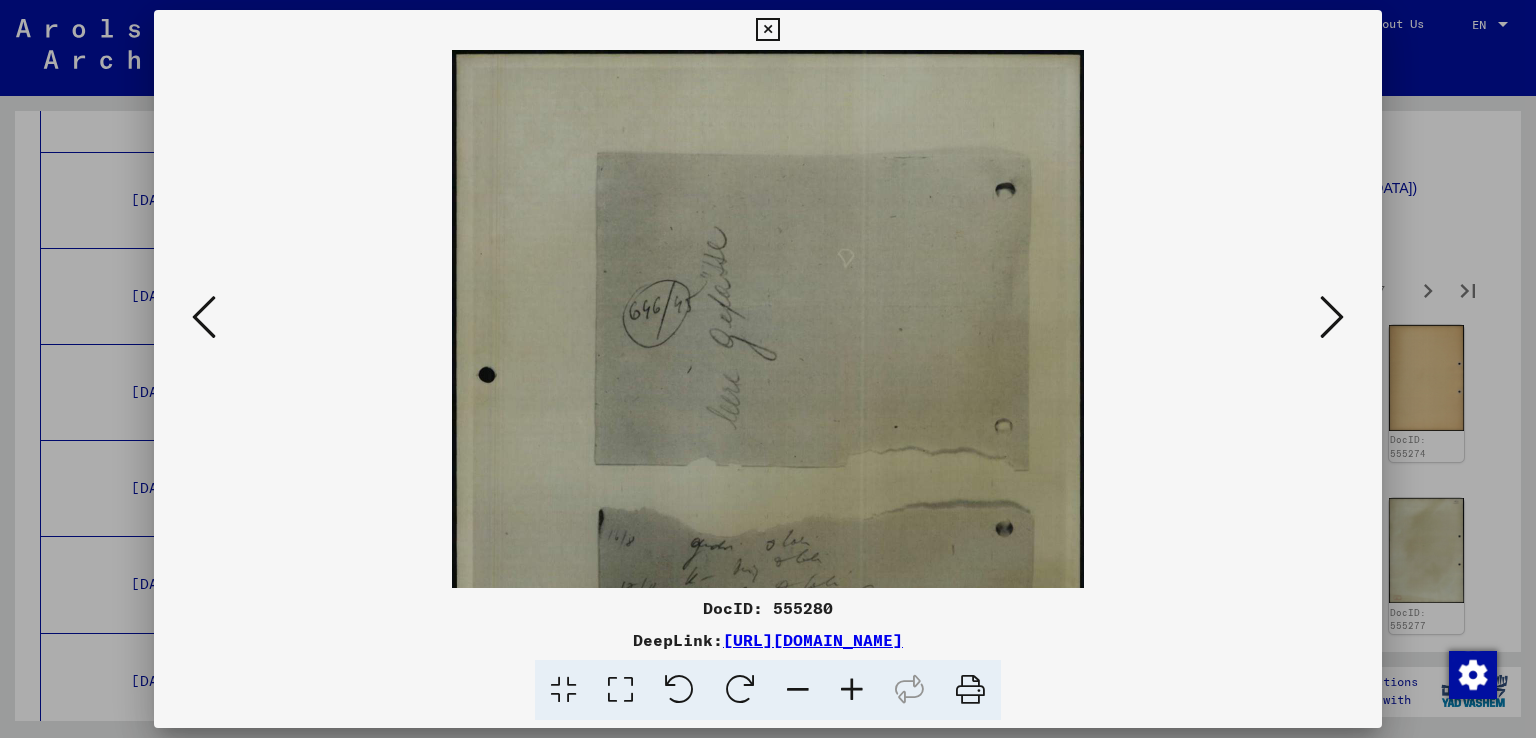 click at bounding box center (852, 690) 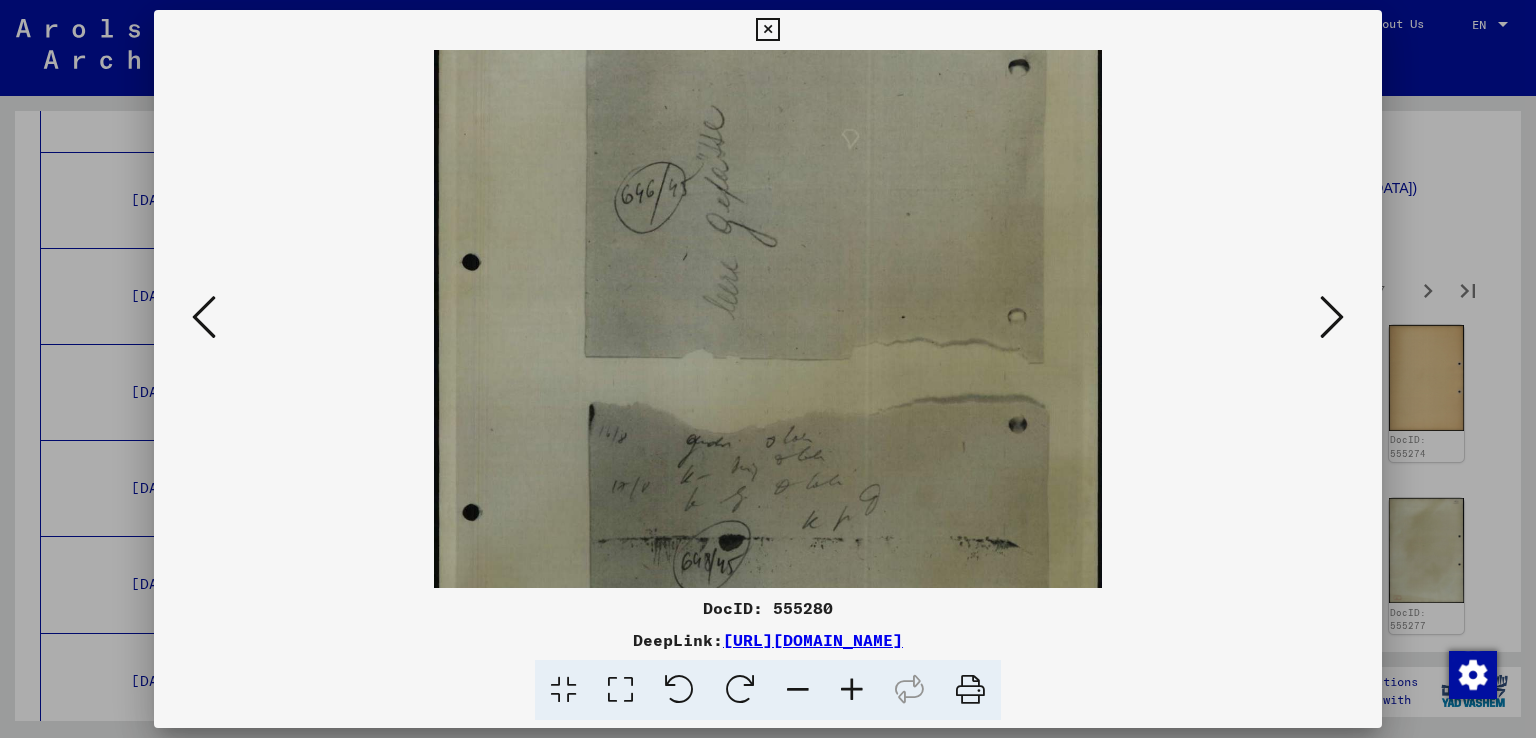 scroll, scrollTop: 388, scrollLeft: 0, axis: vertical 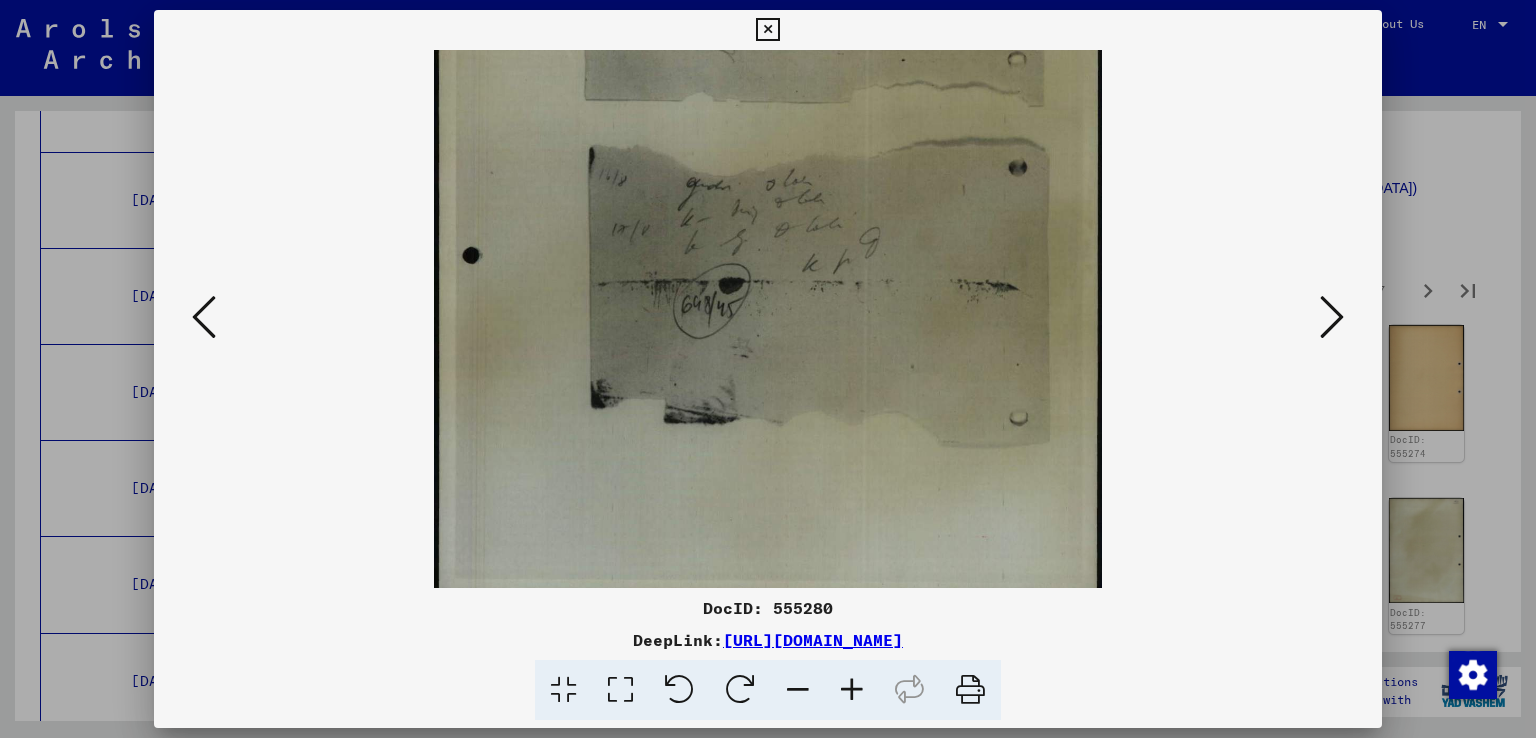 drag, startPoint x: 869, startPoint y: 565, endPoint x: 948, endPoint y: 178, distance: 394.98102 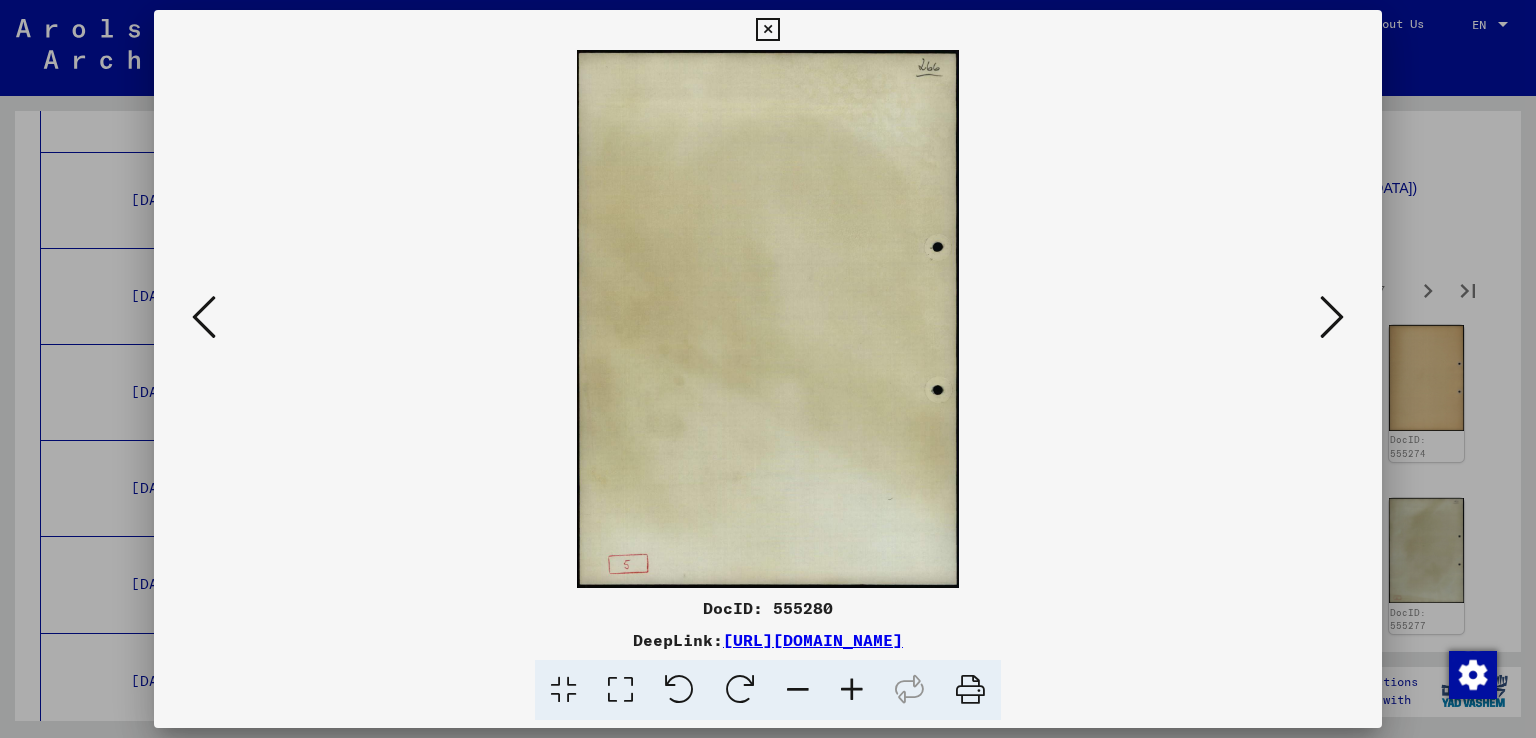 click at bounding box center [1332, 317] 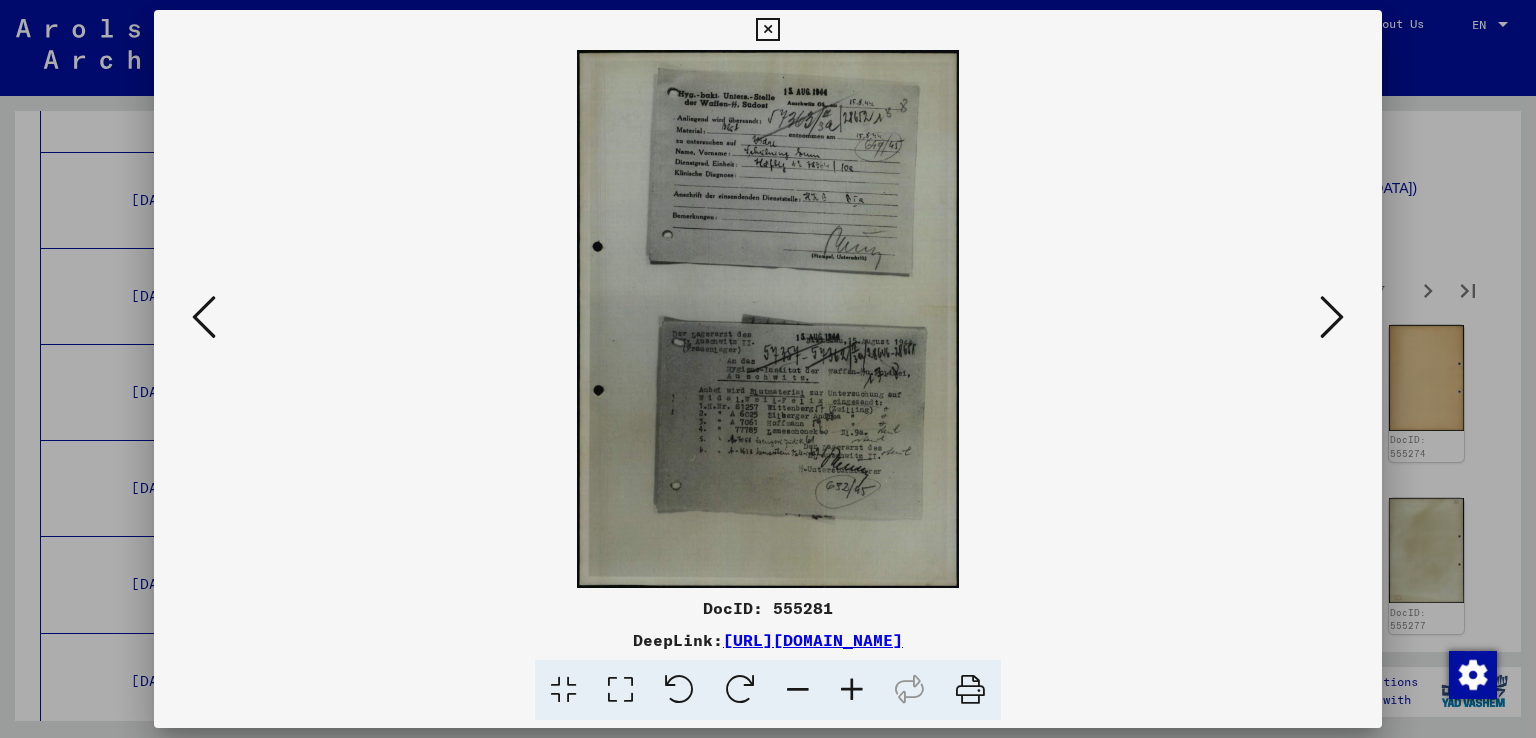 click at bounding box center (852, 690) 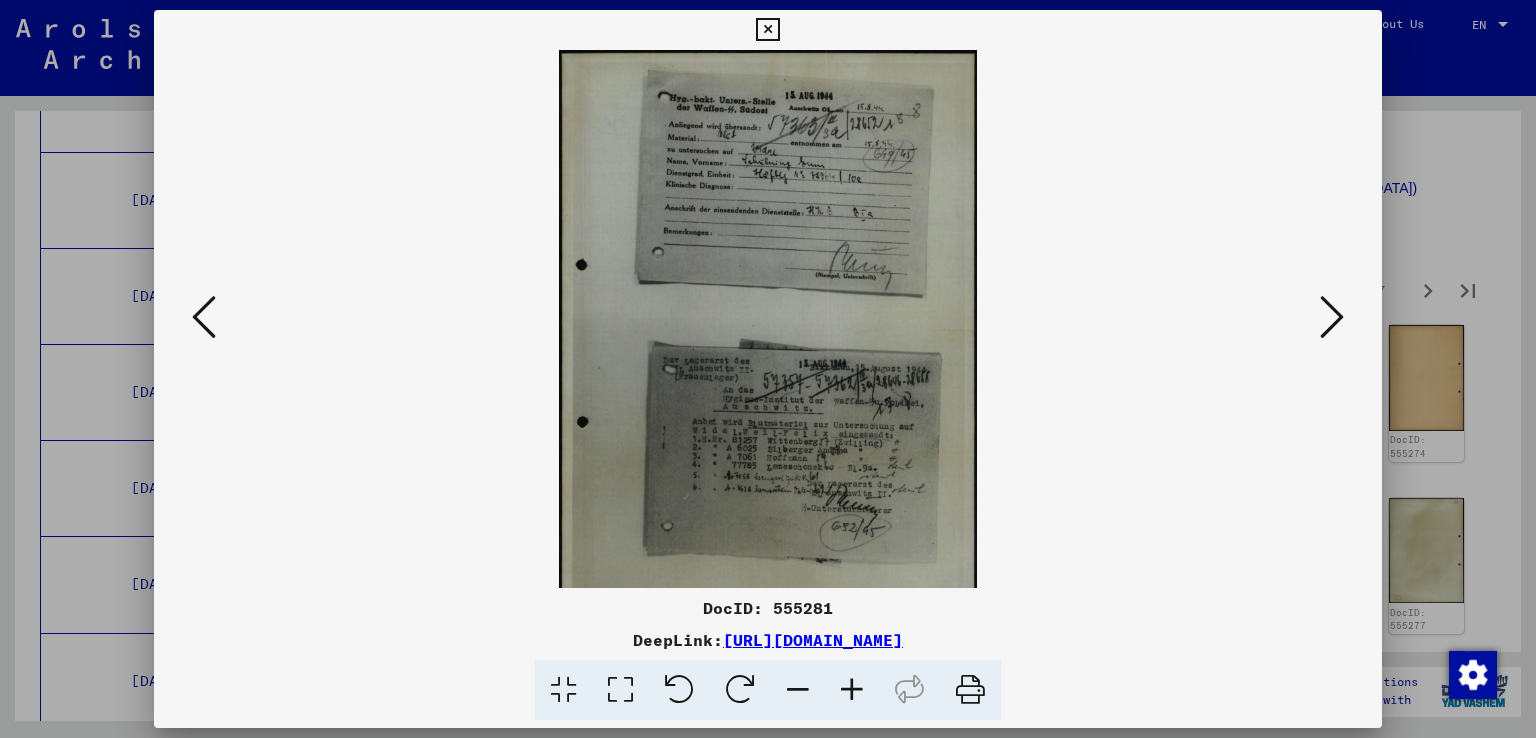 click at bounding box center (852, 690) 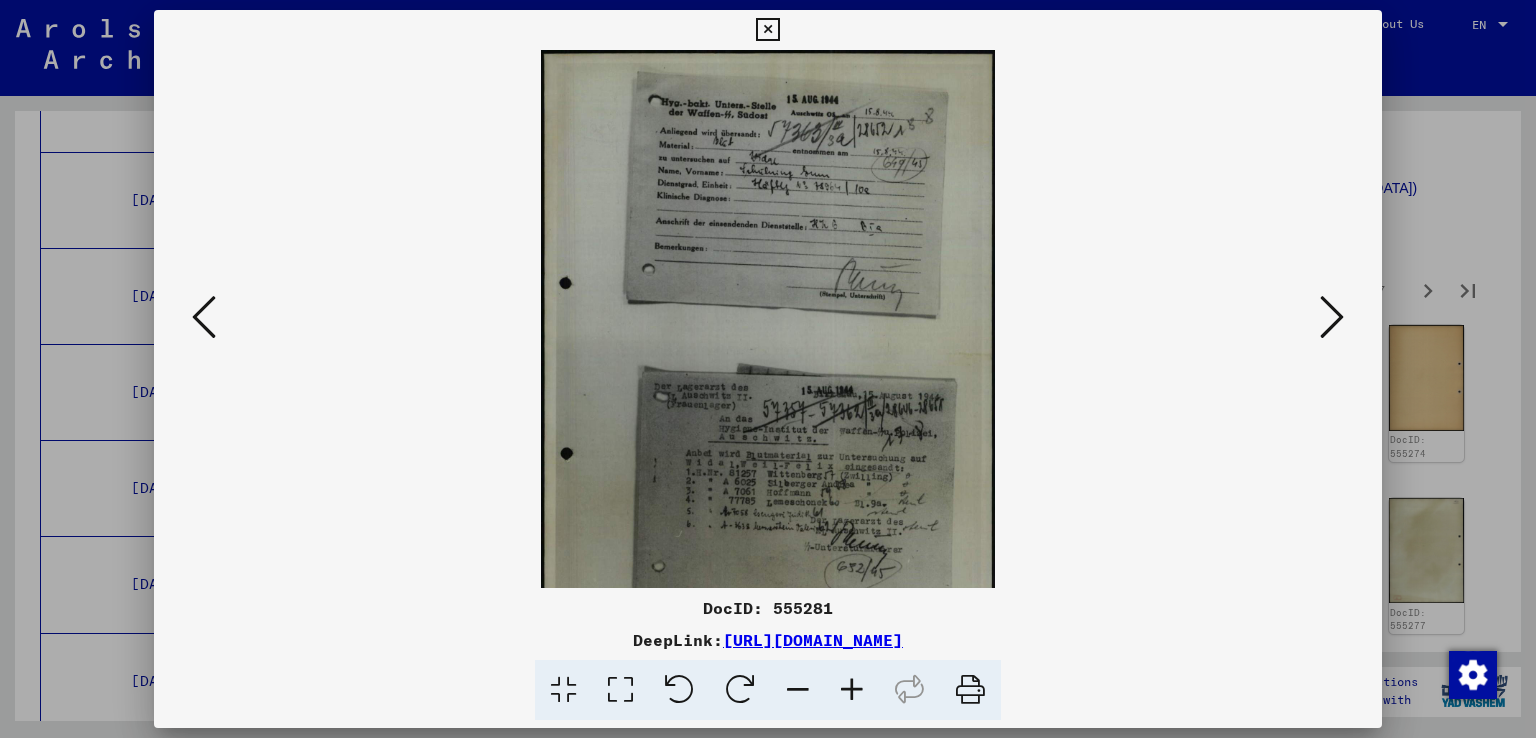 click at bounding box center [852, 690] 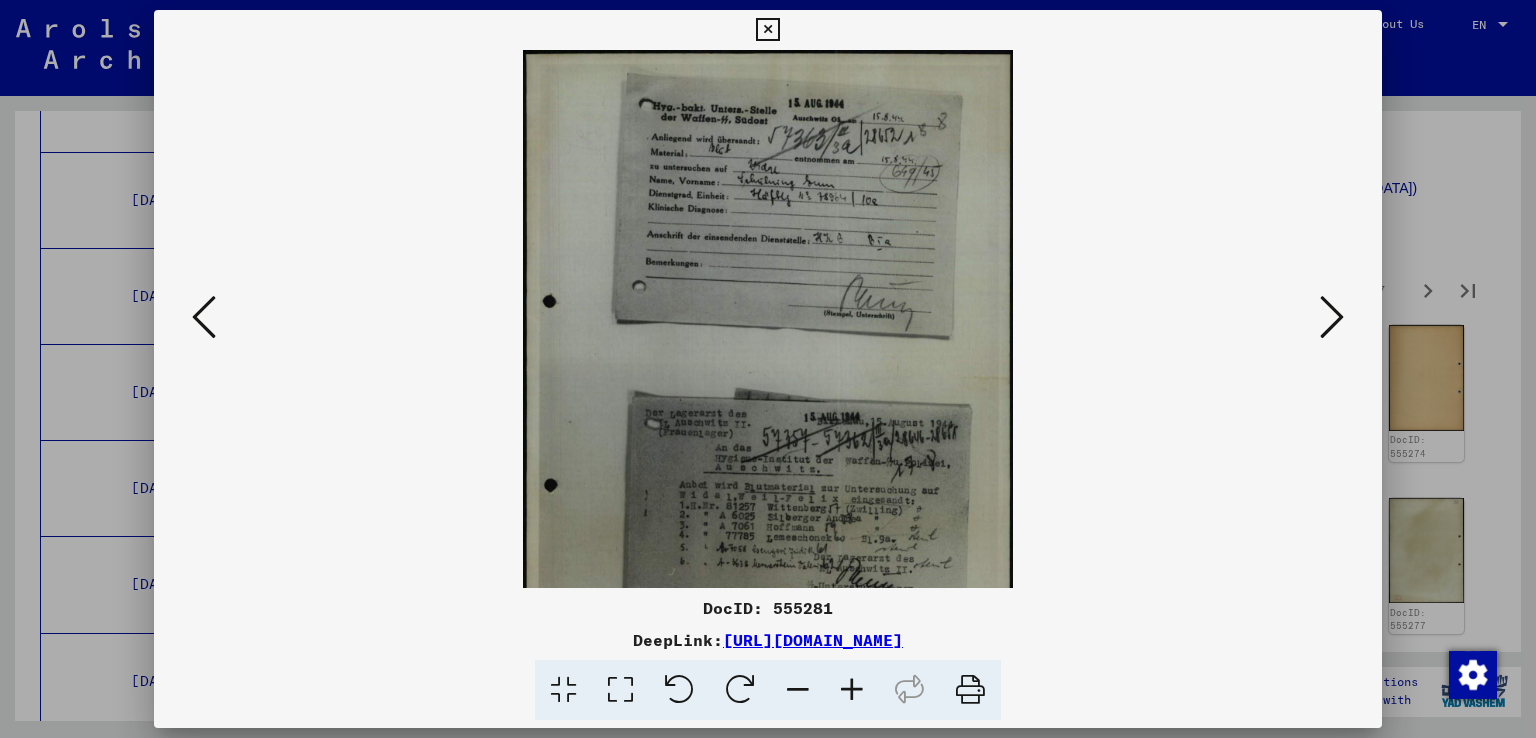 click at bounding box center [852, 690] 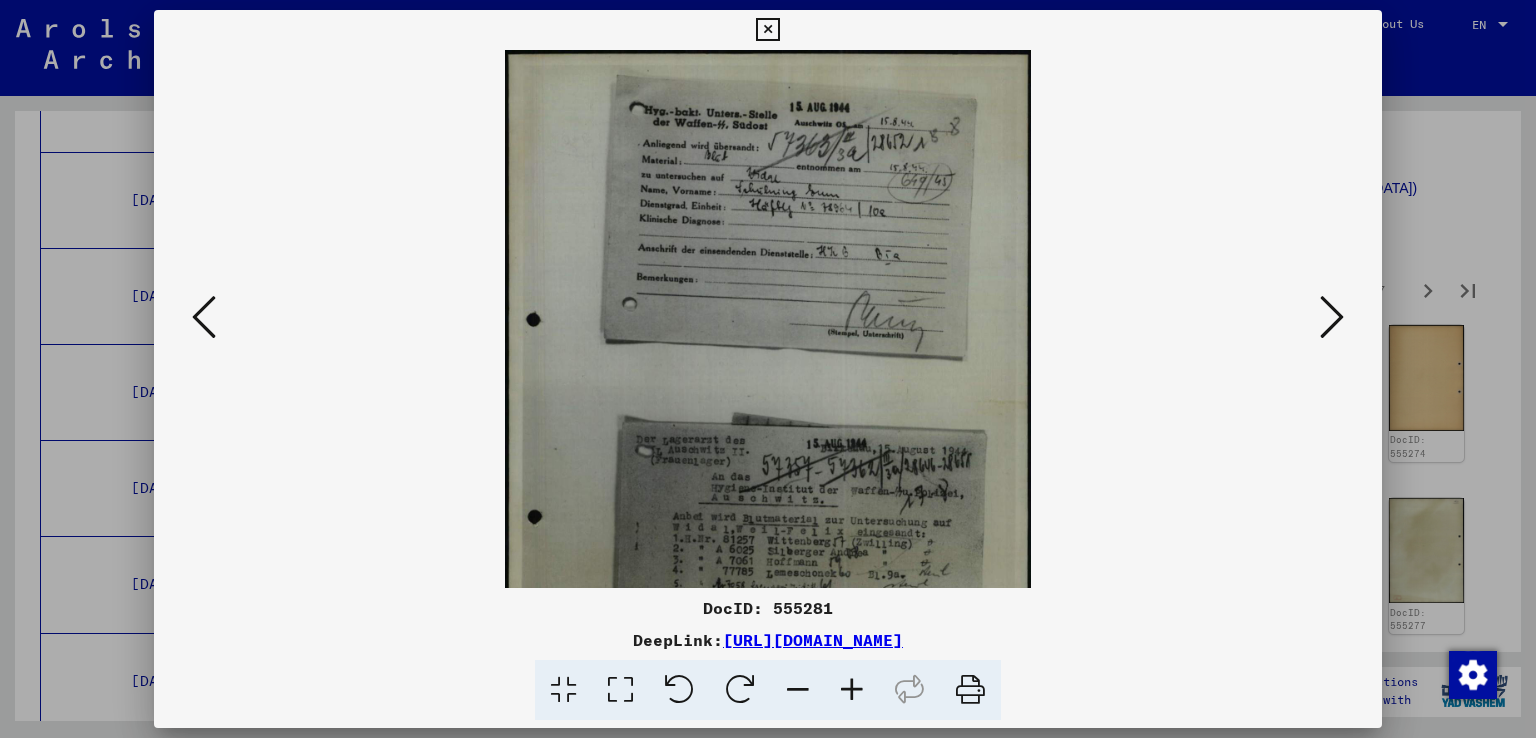 click at bounding box center [852, 690] 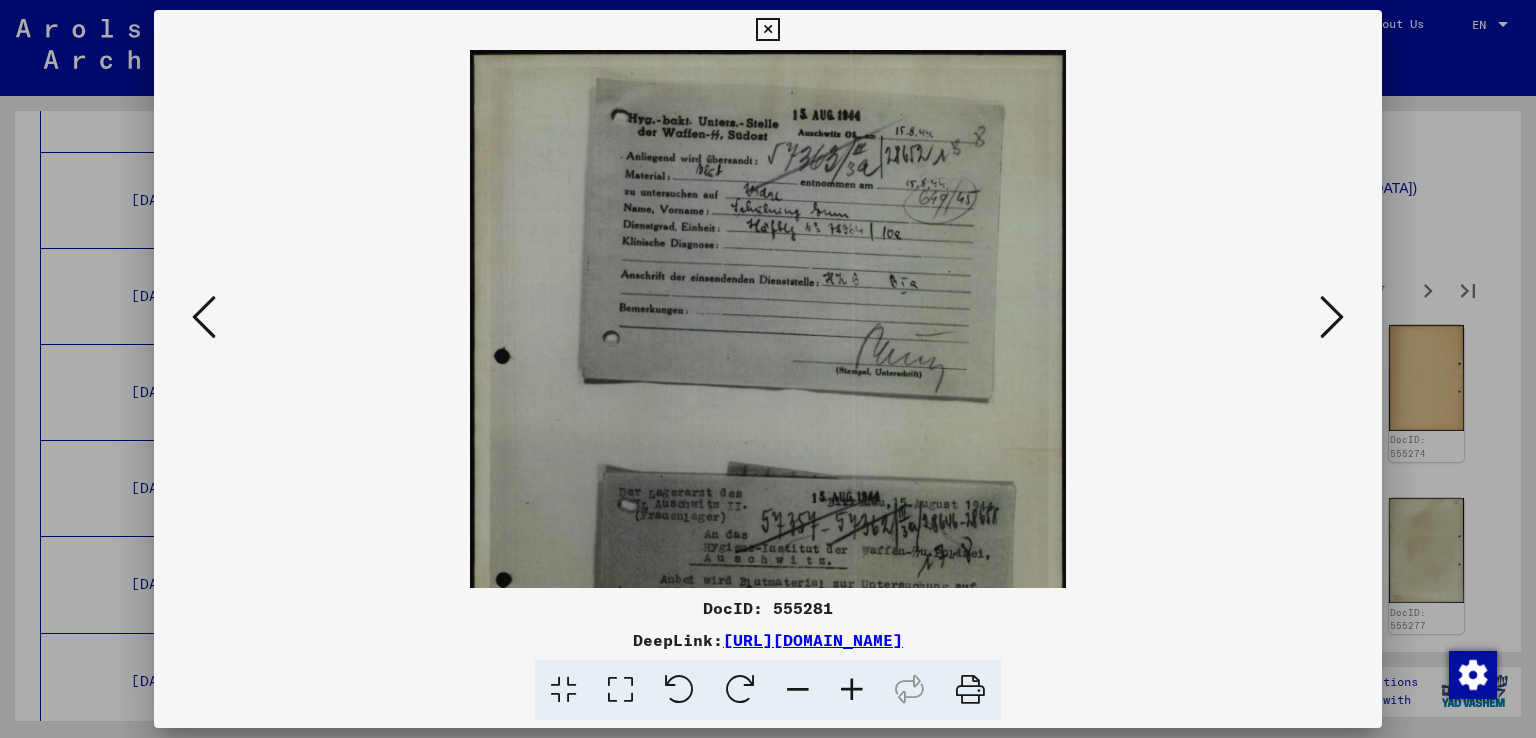 click at bounding box center (852, 690) 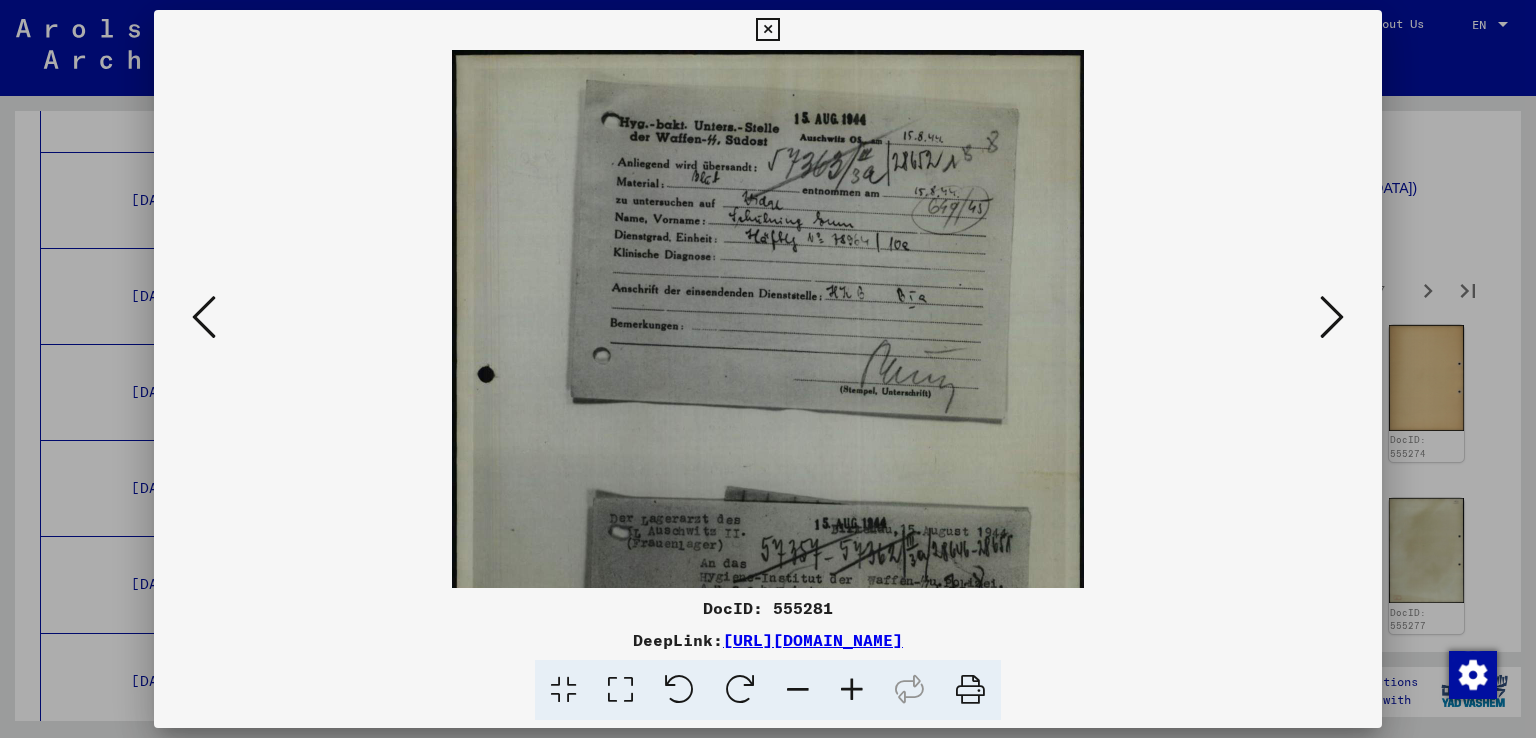 click at bounding box center [852, 690] 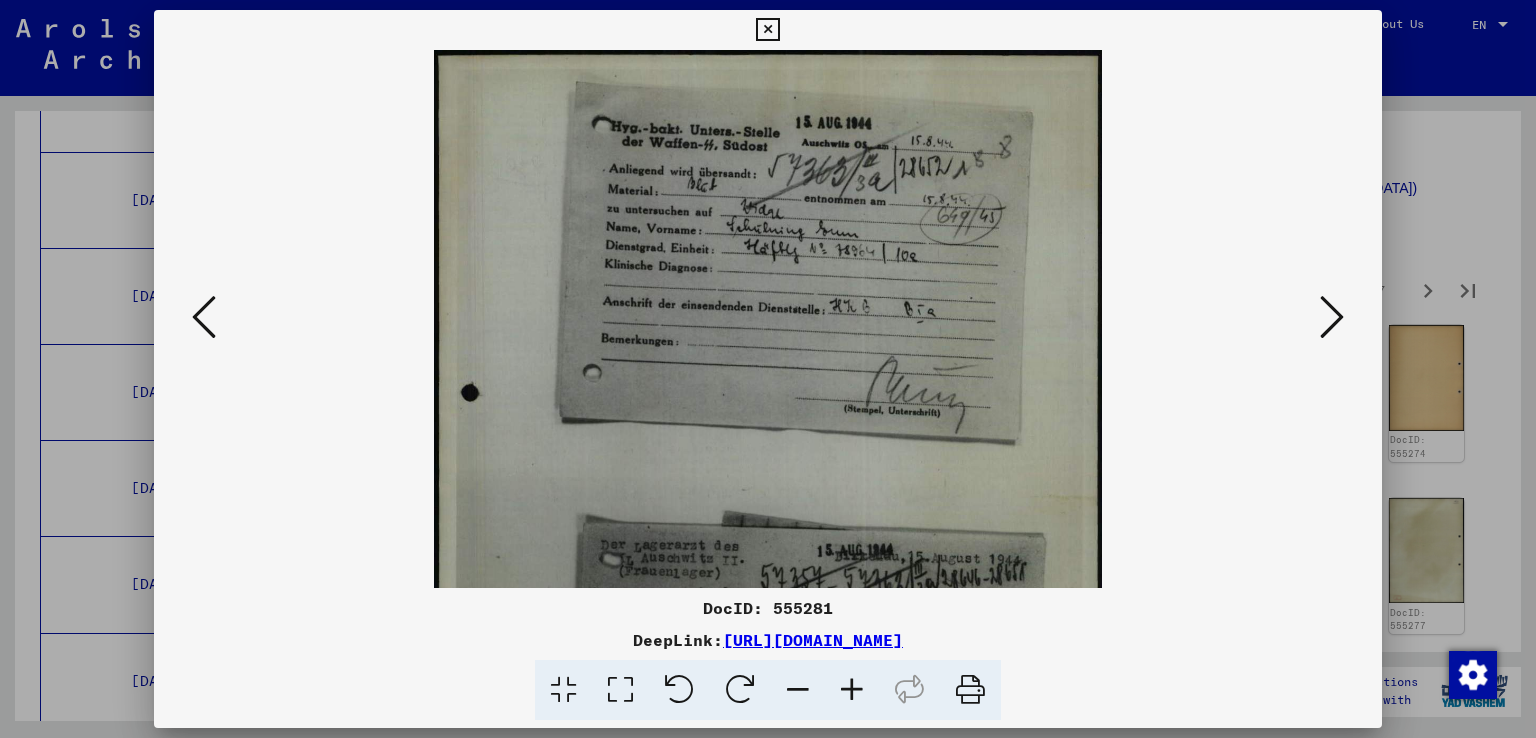 click at bounding box center (852, 690) 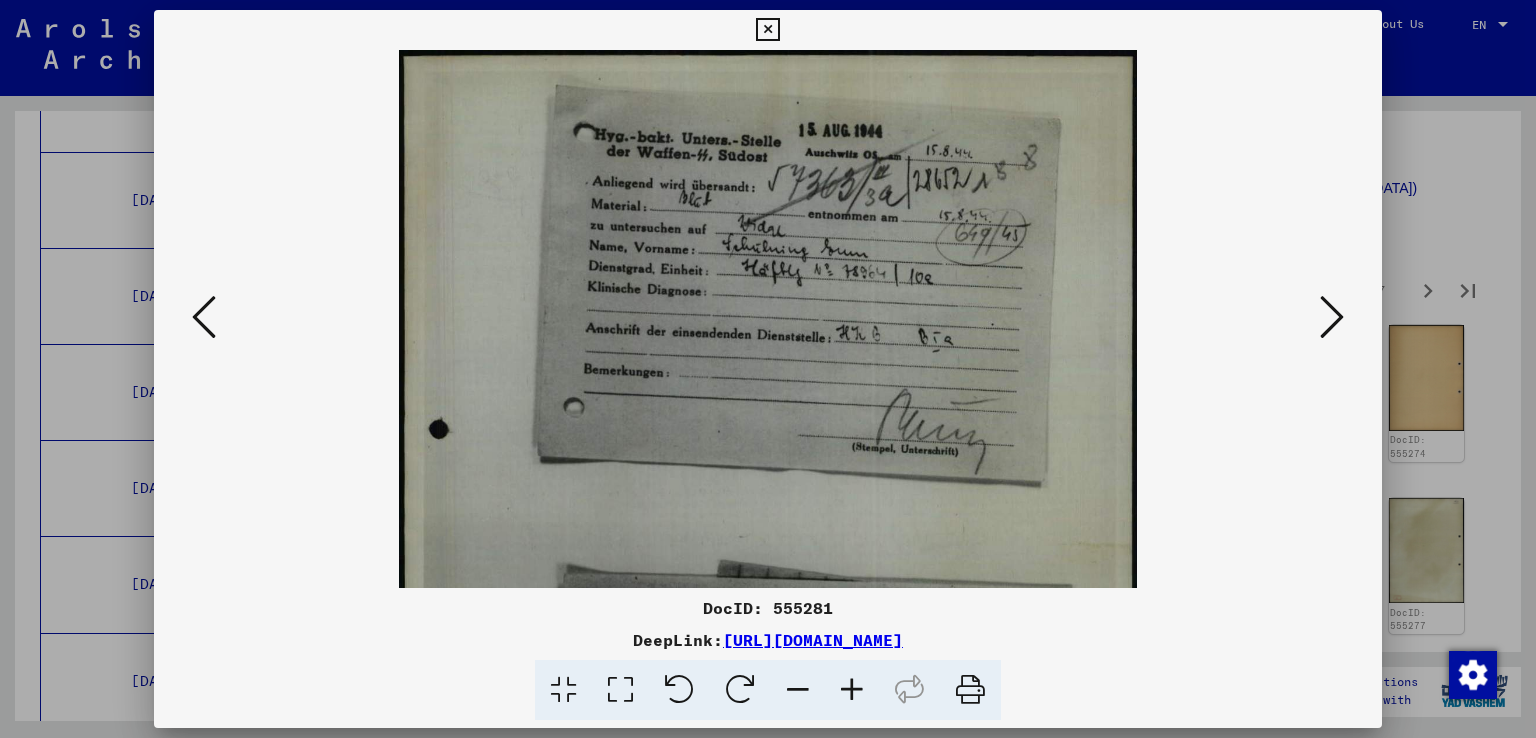click at bounding box center (852, 690) 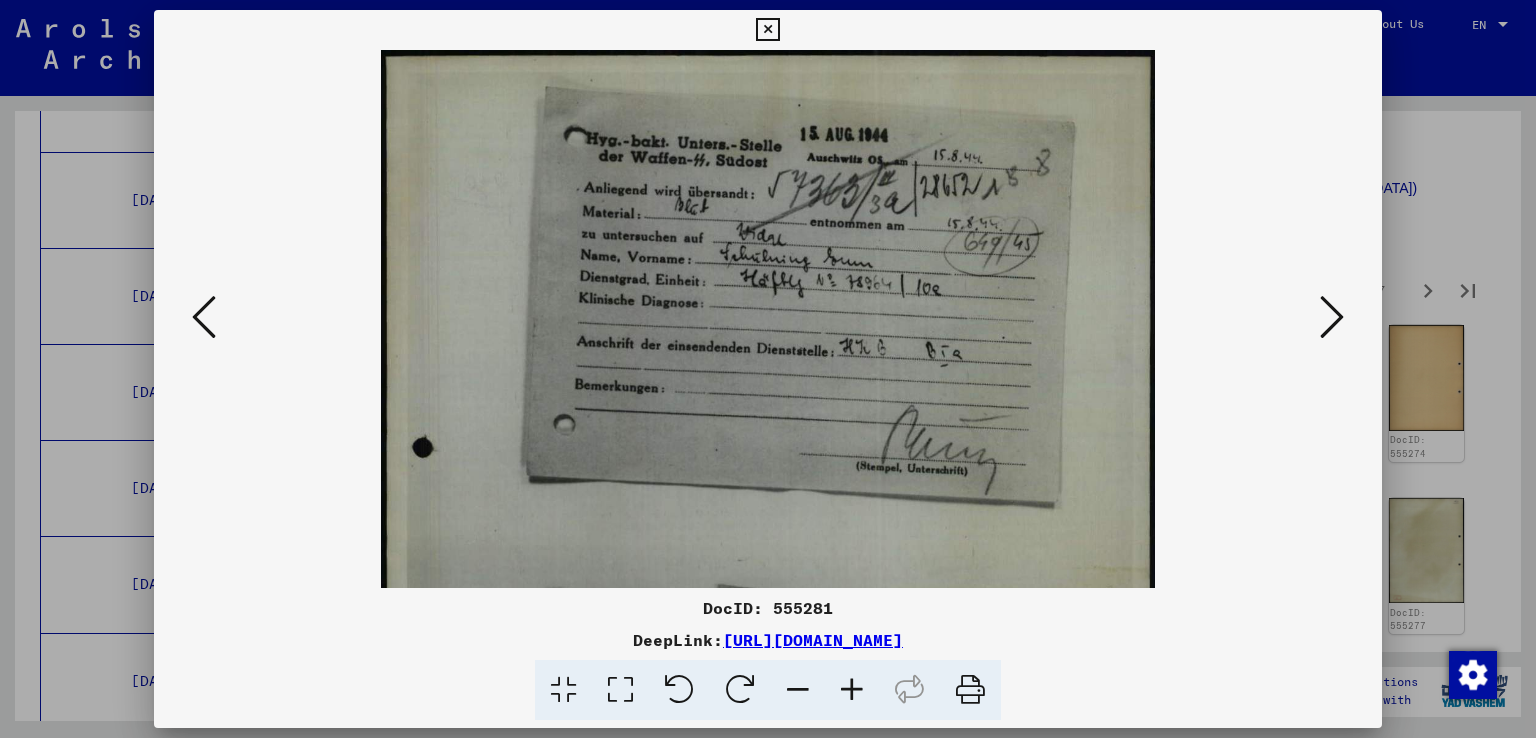 click at bounding box center (852, 690) 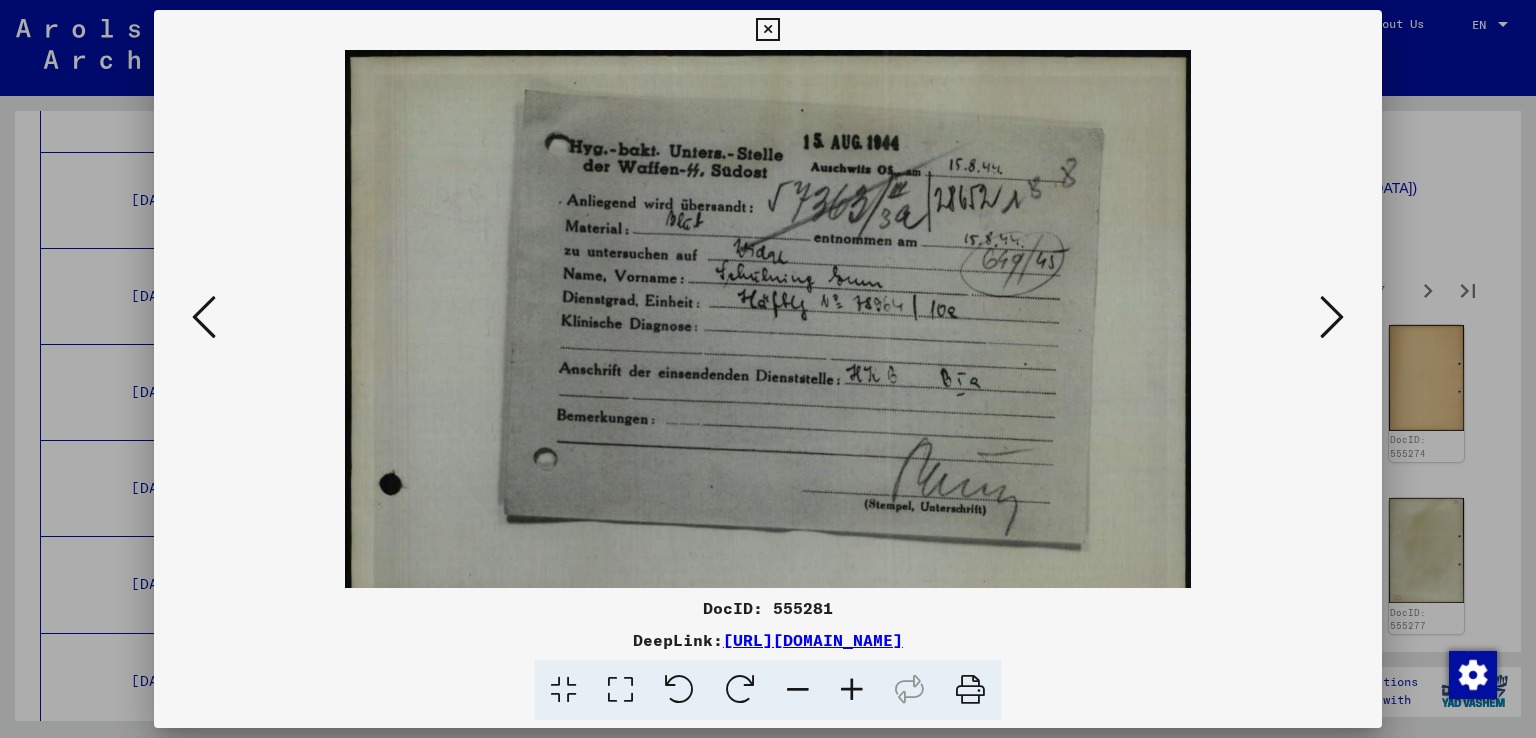 click at bounding box center [852, 690] 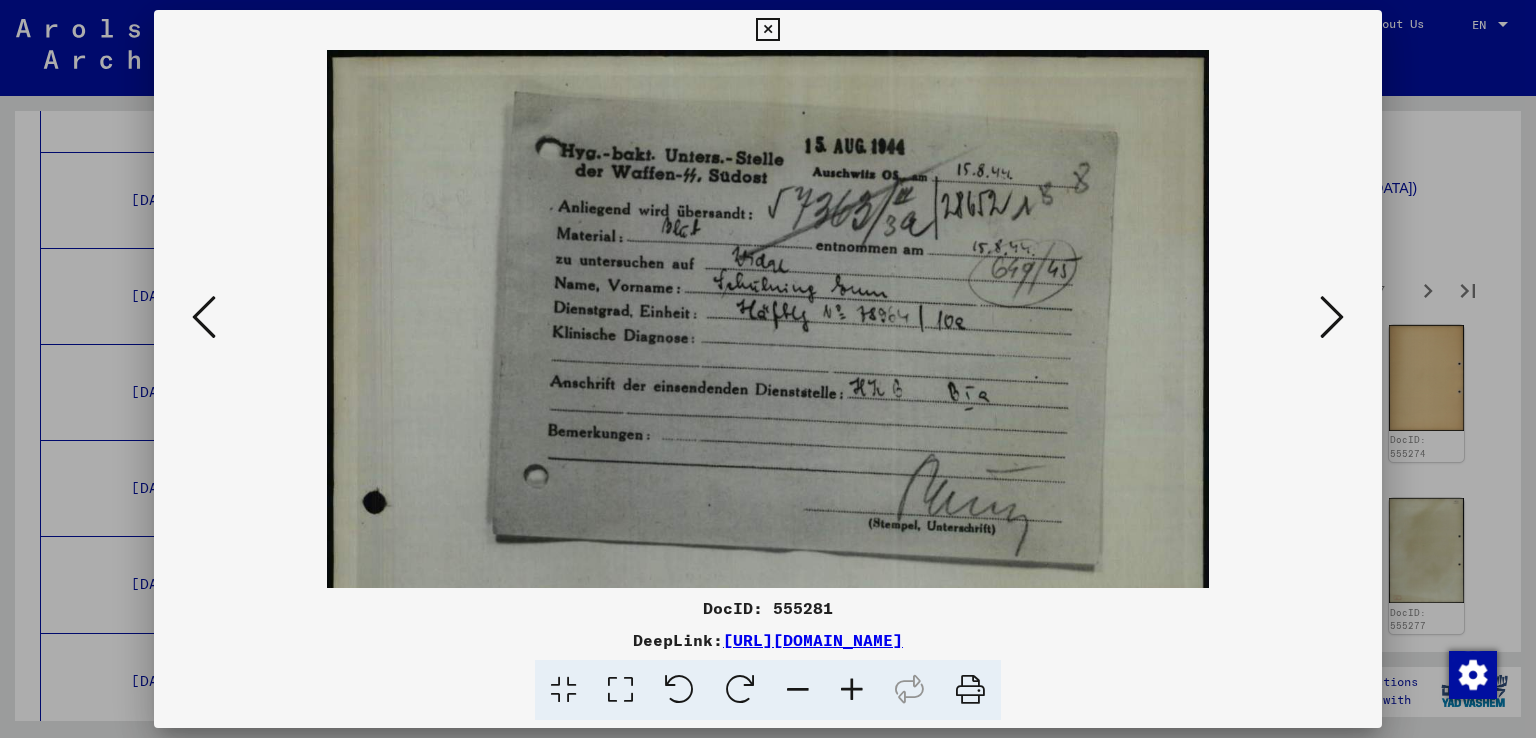 click at bounding box center [852, 690] 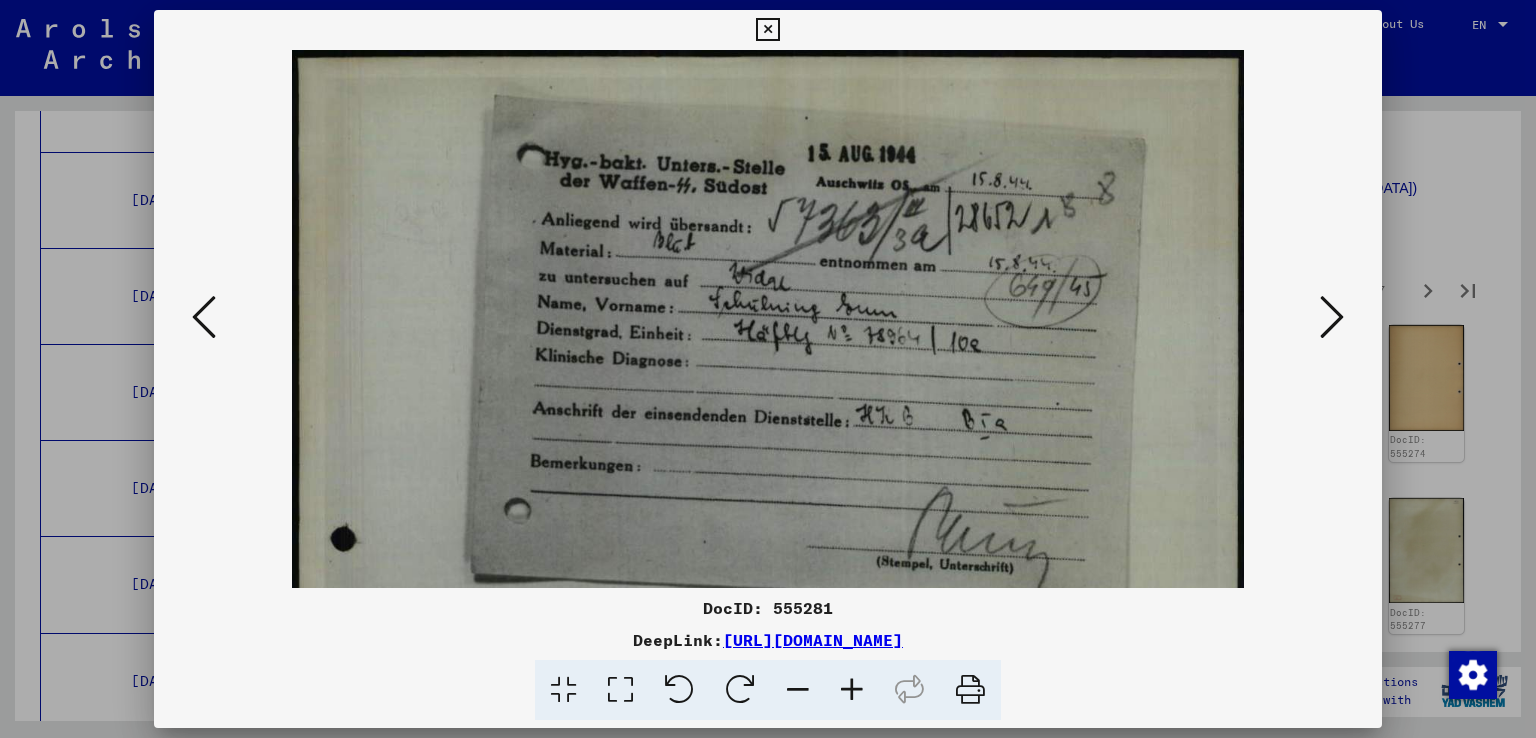 click at bounding box center [852, 690] 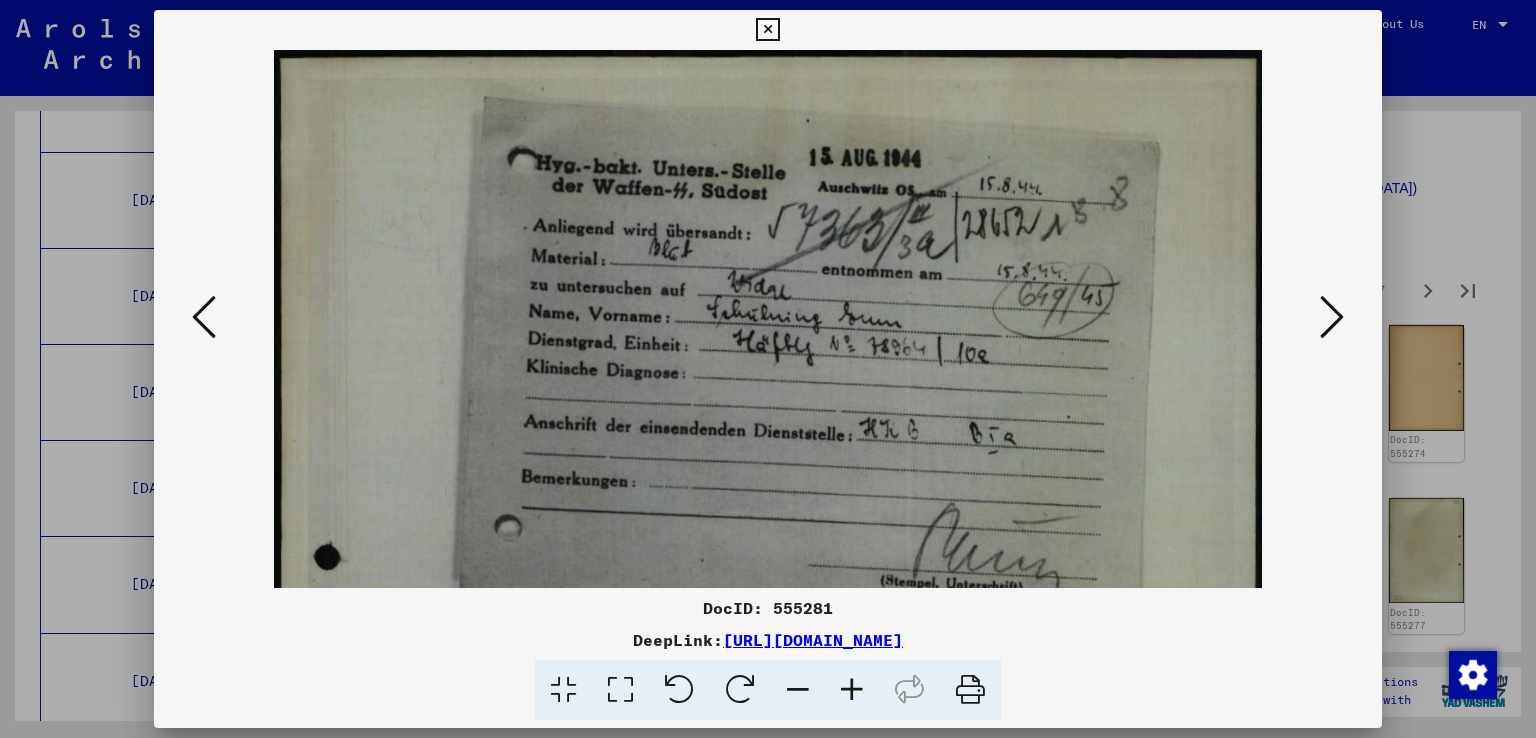 click at bounding box center (852, 690) 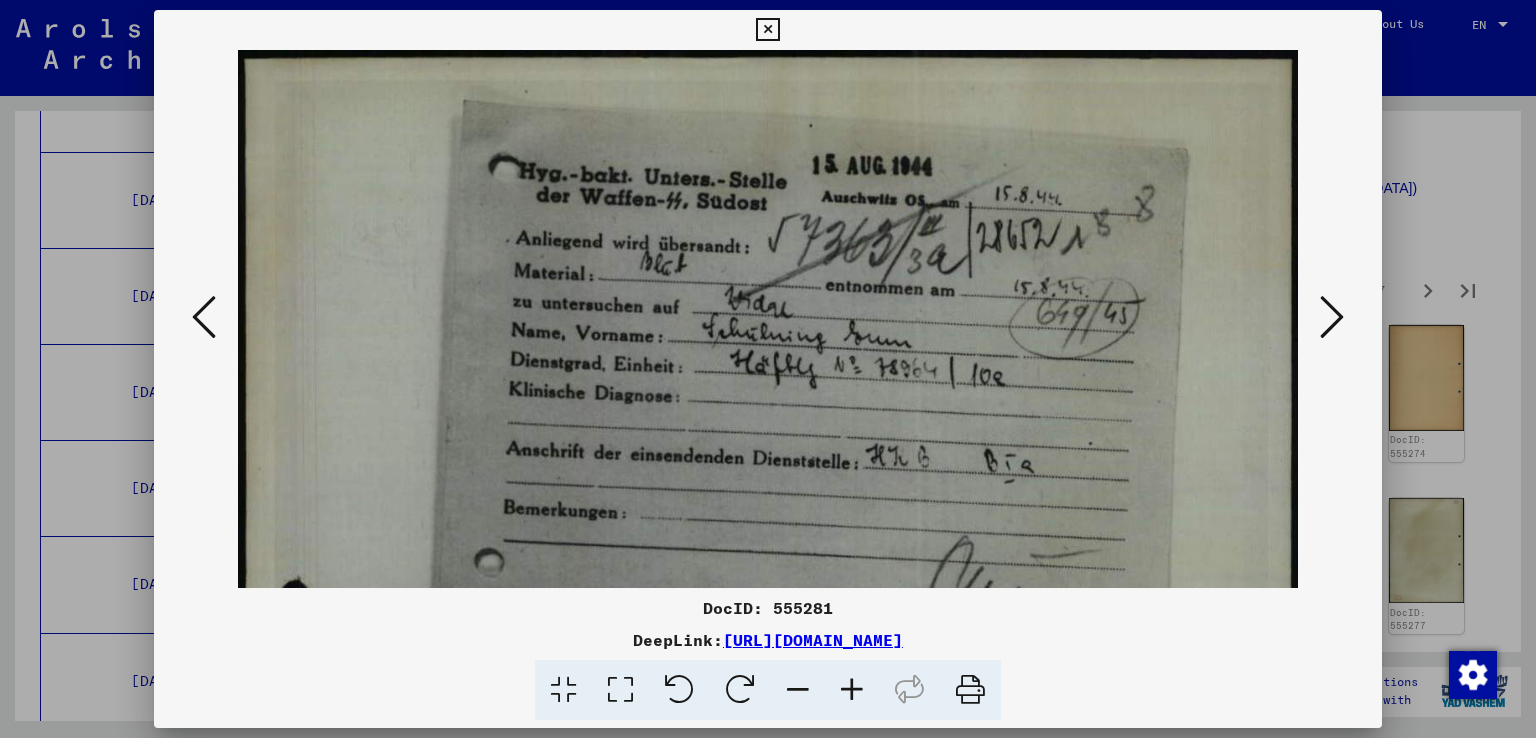 click at bounding box center (852, 690) 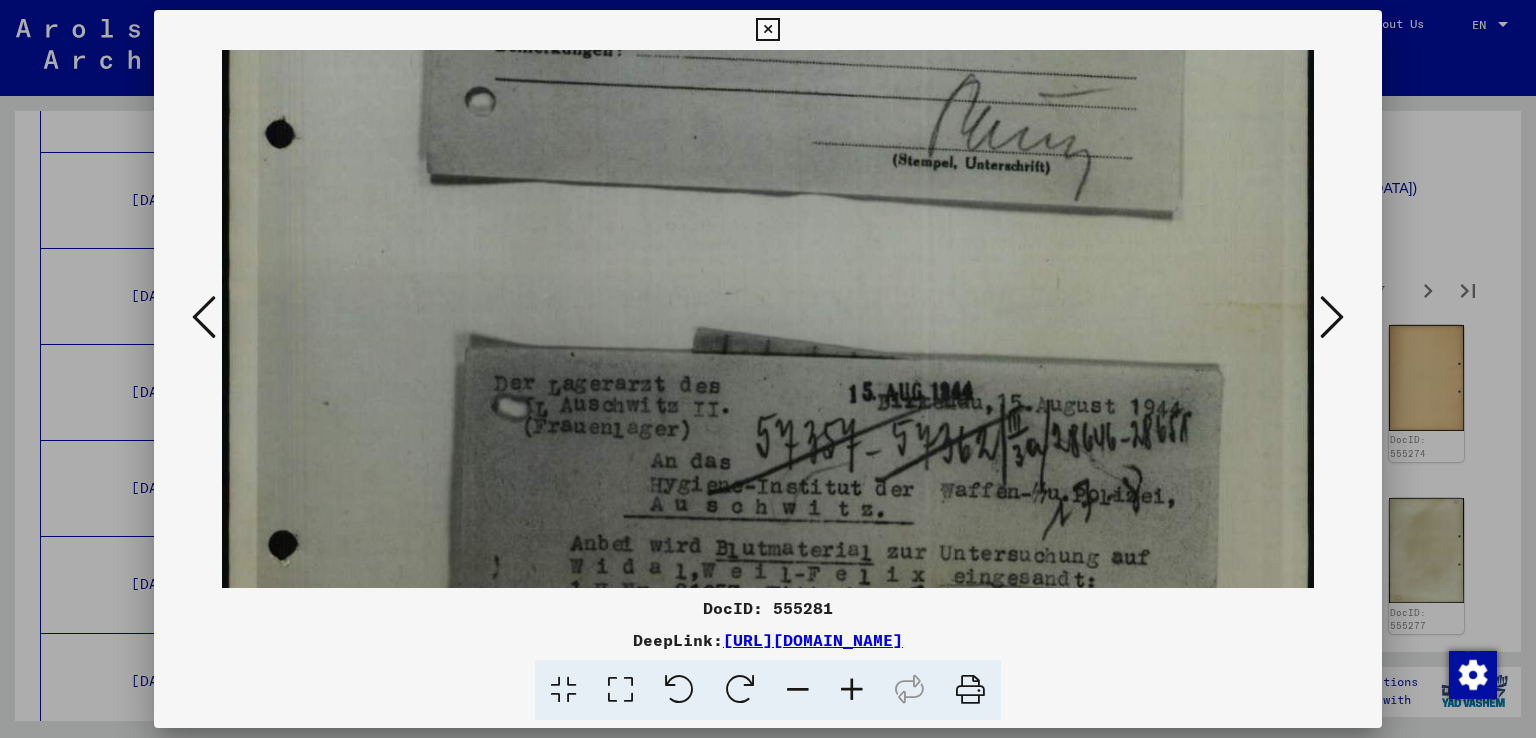 scroll, scrollTop: 521, scrollLeft: 1, axis: both 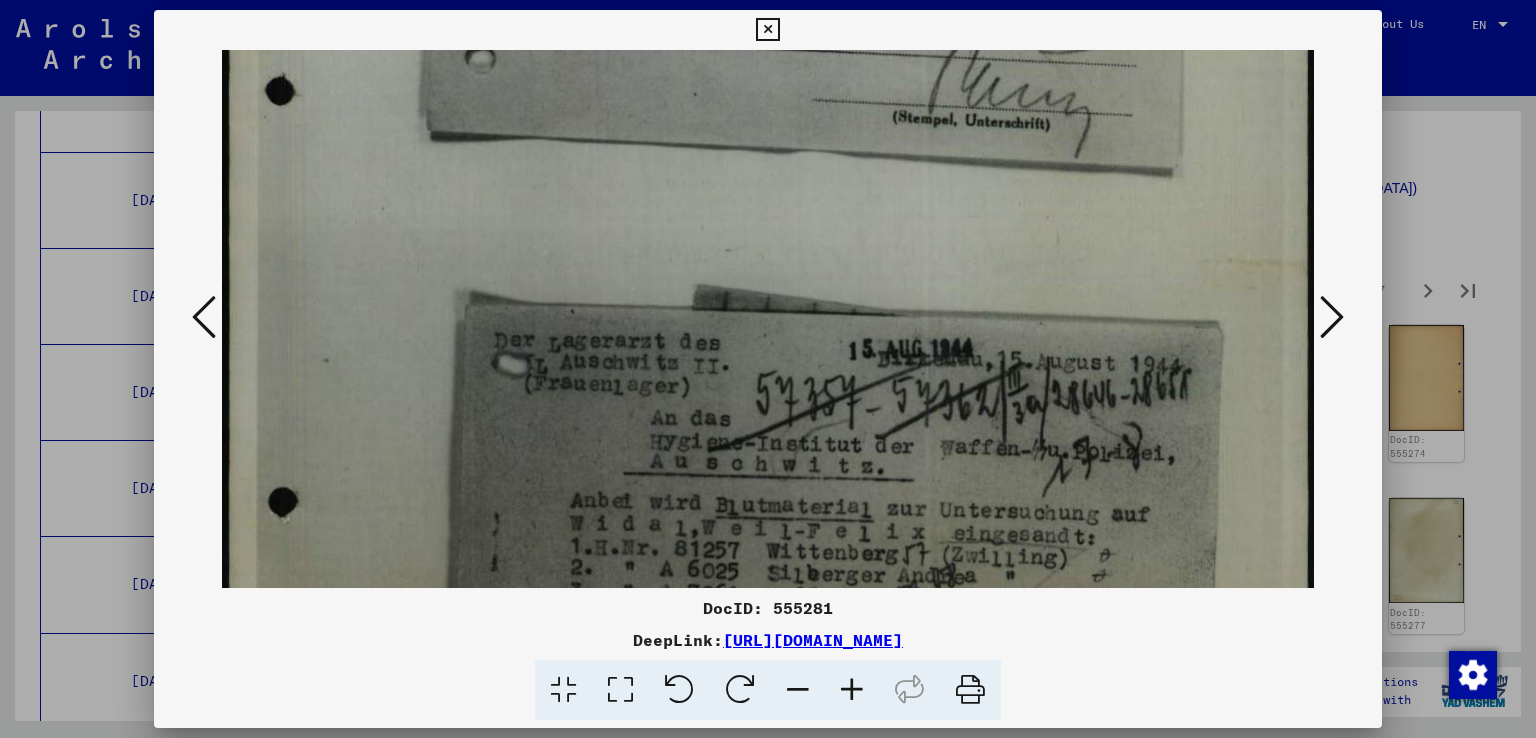 drag, startPoint x: 884, startPoint y: 514, endPoint x: 868, endPoint y: -7, distance: 521.2456 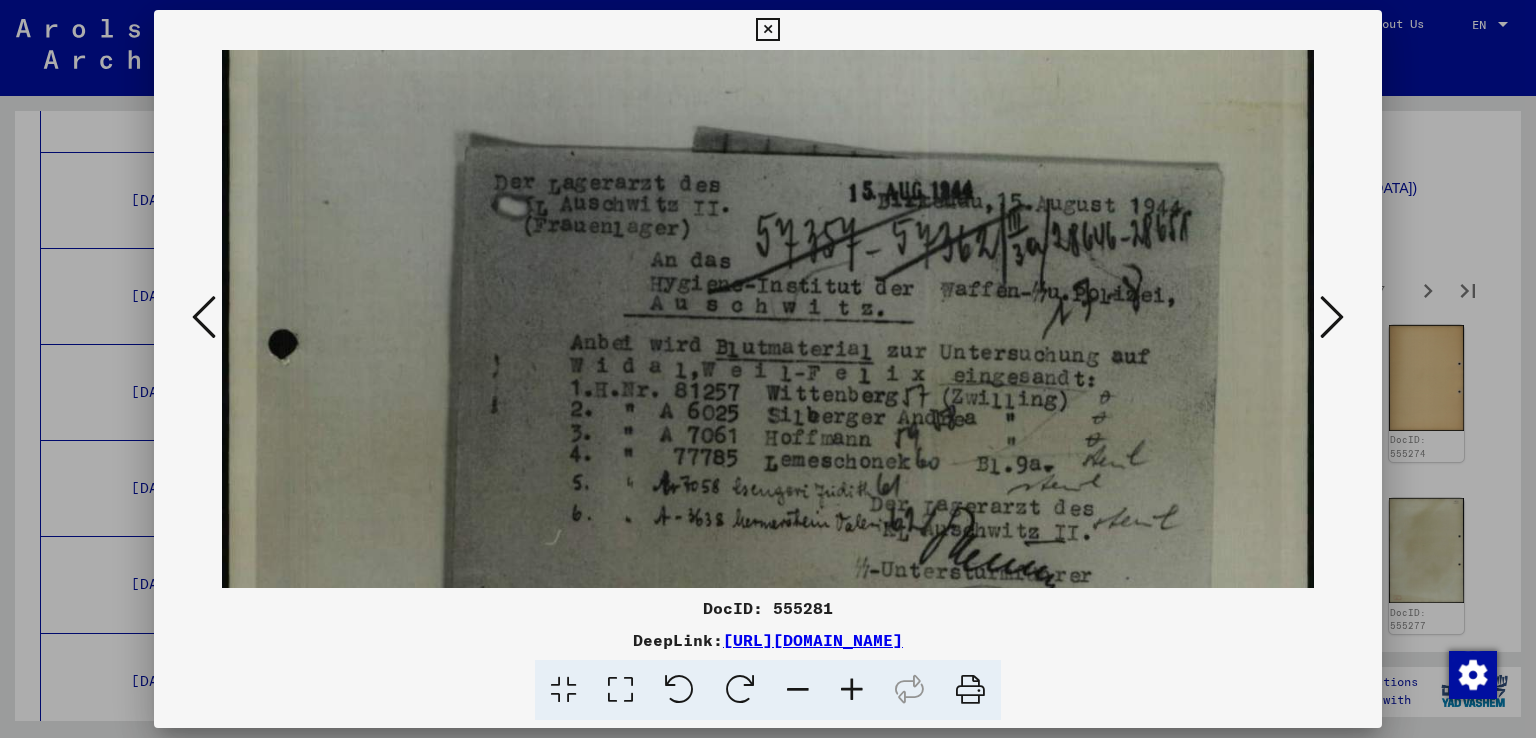scroll, scrollTop: 683, scrollLeft: 1, axis: both 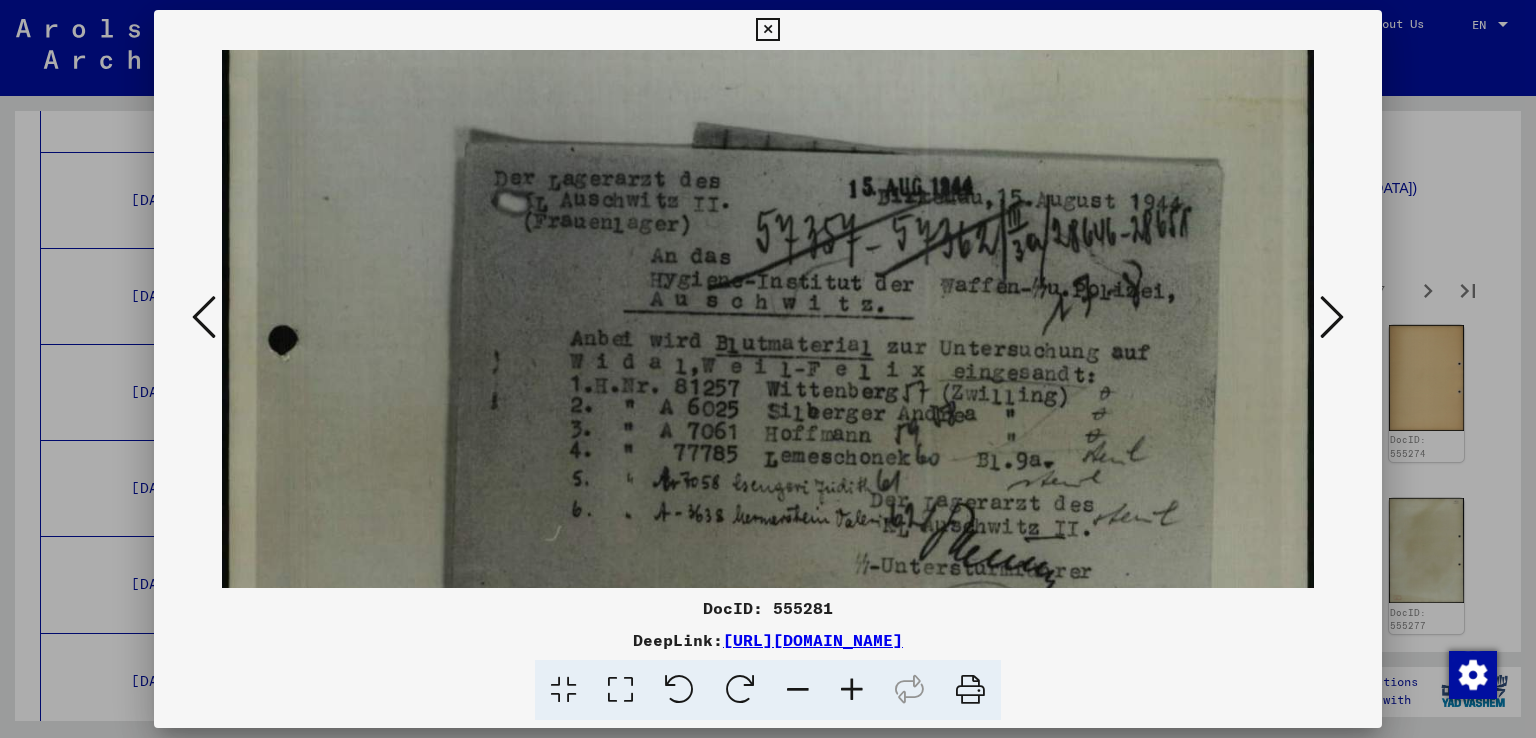 drag, startPoint x: 916, startPoint y: 415, endPoint x: 888, endPoint y: 257, distance: 160.46184 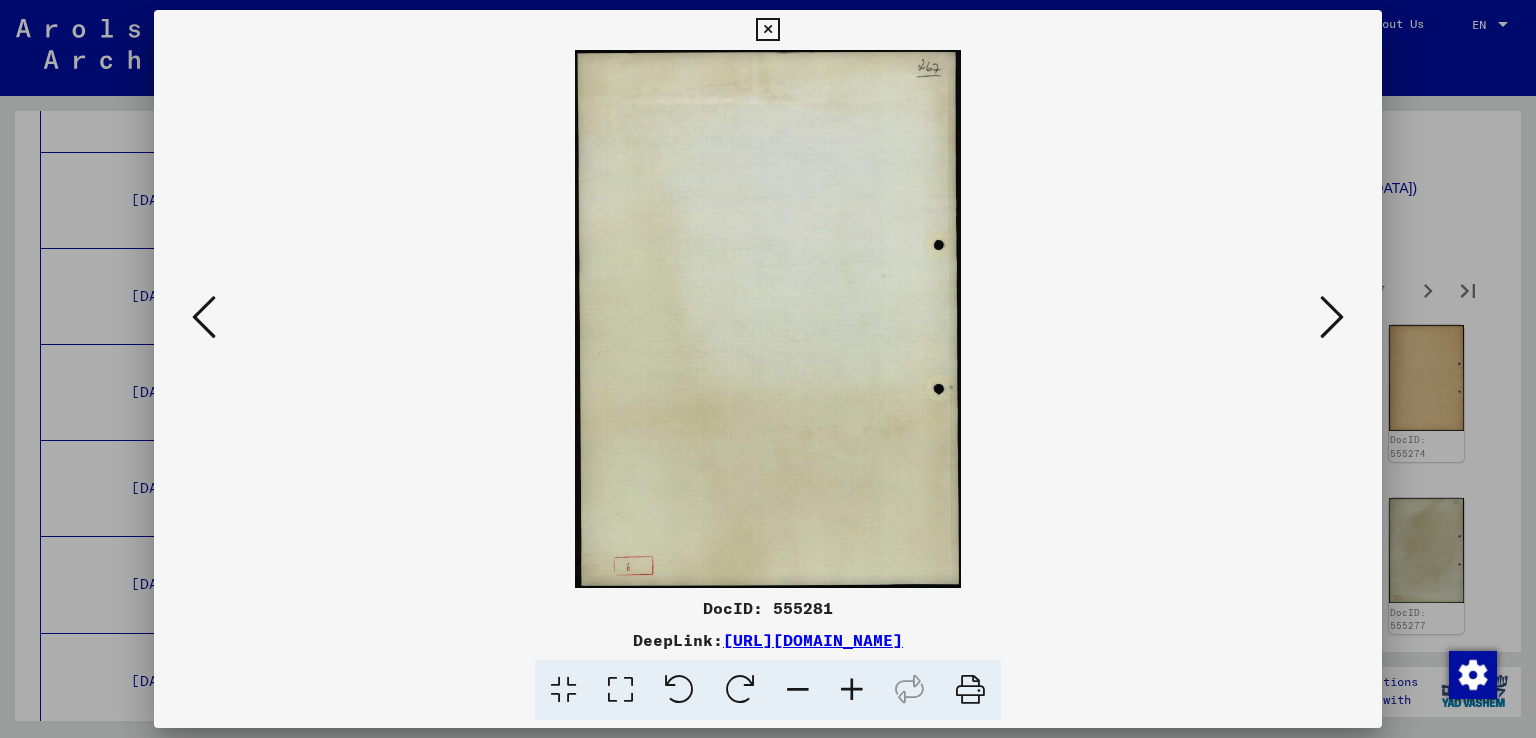 click at bounding box center (1332, 317) 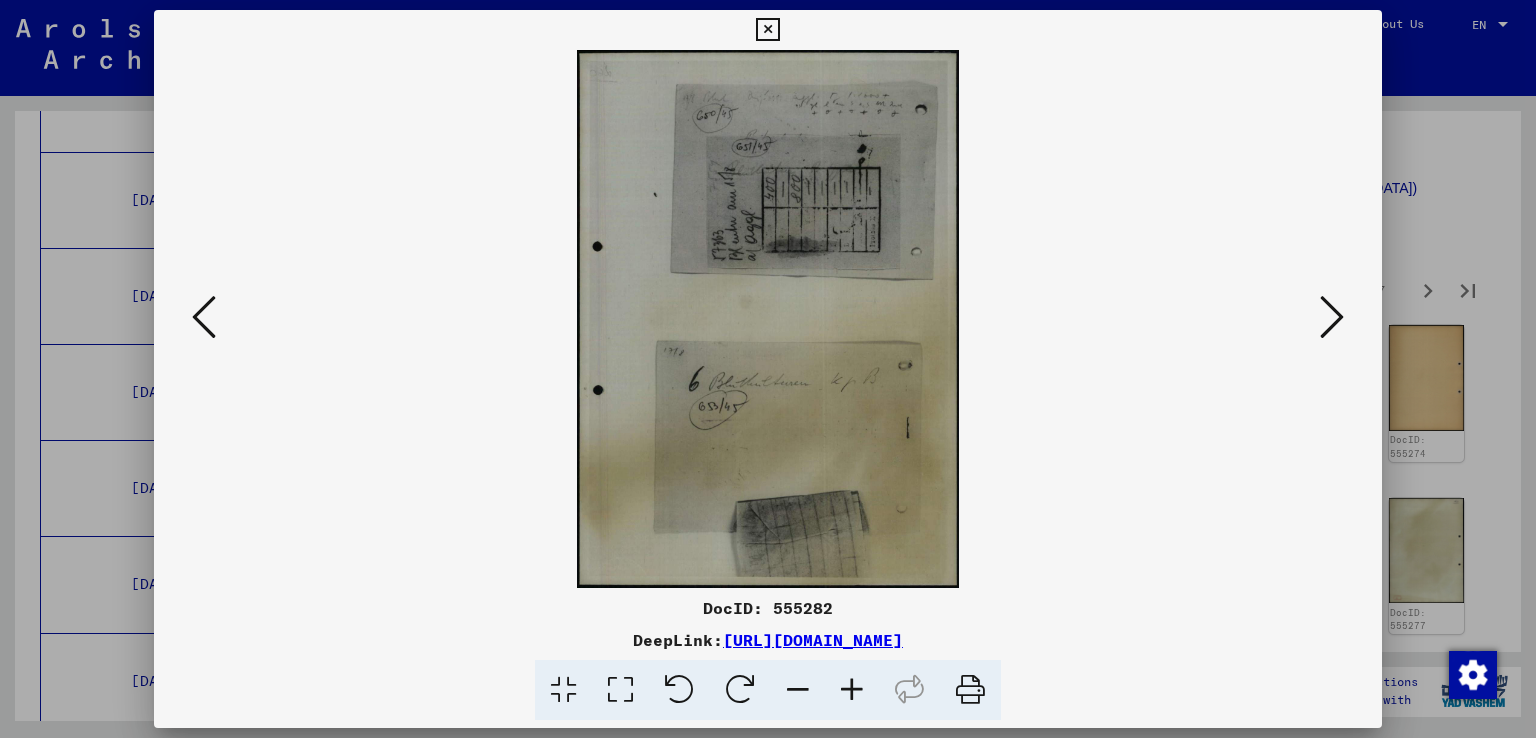 click at bounding box center [1332, 317] 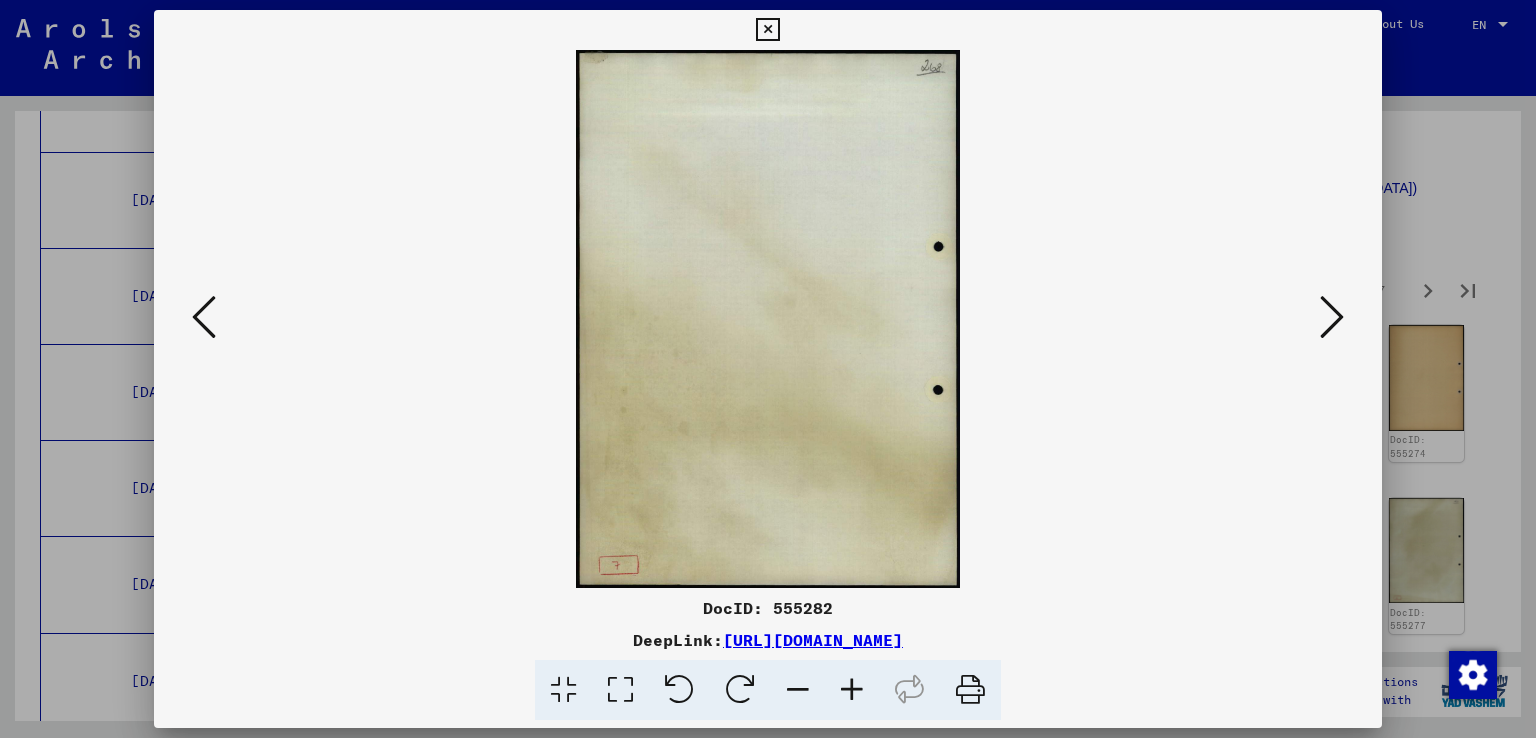 click at bounding box center [1332, 317] 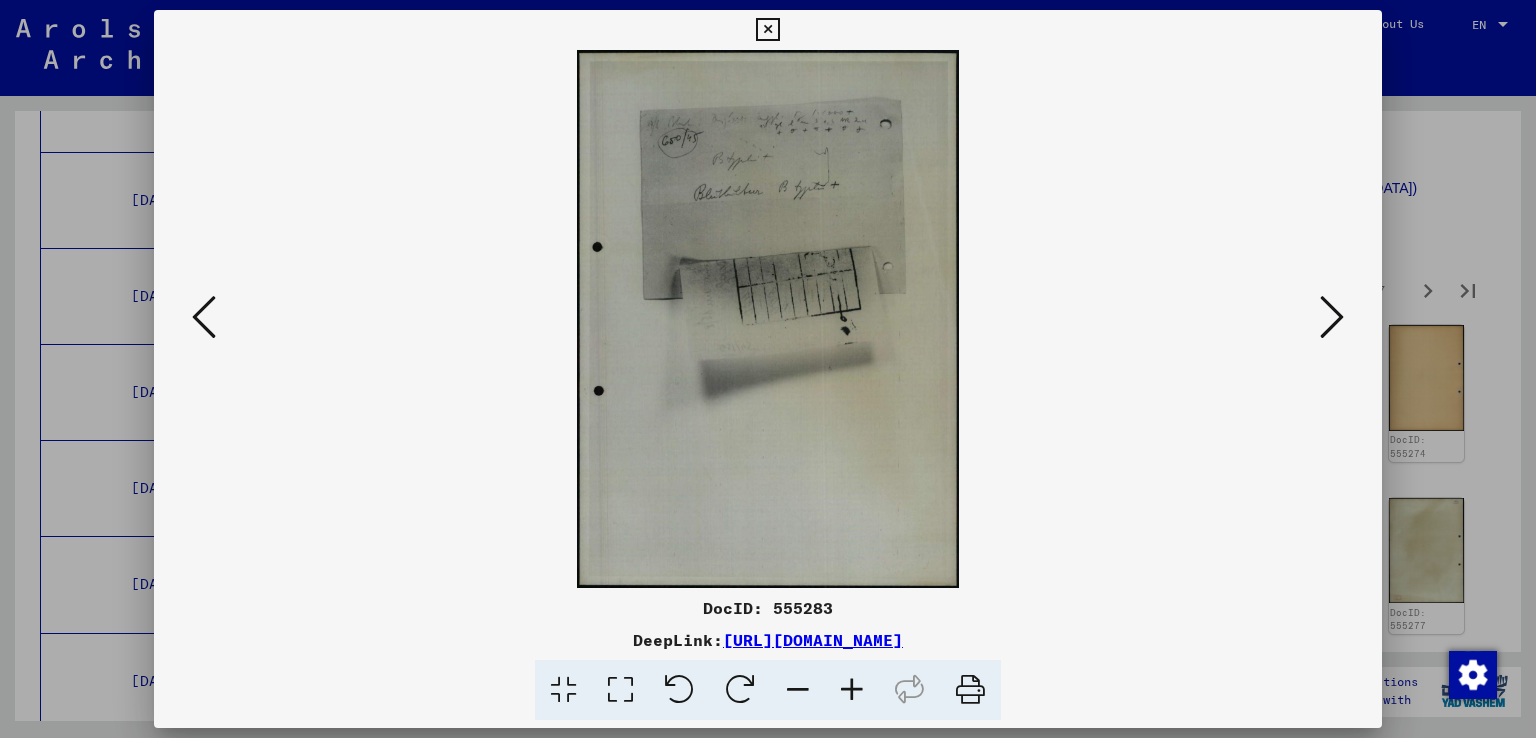 click at bounding box center (1332, 317) 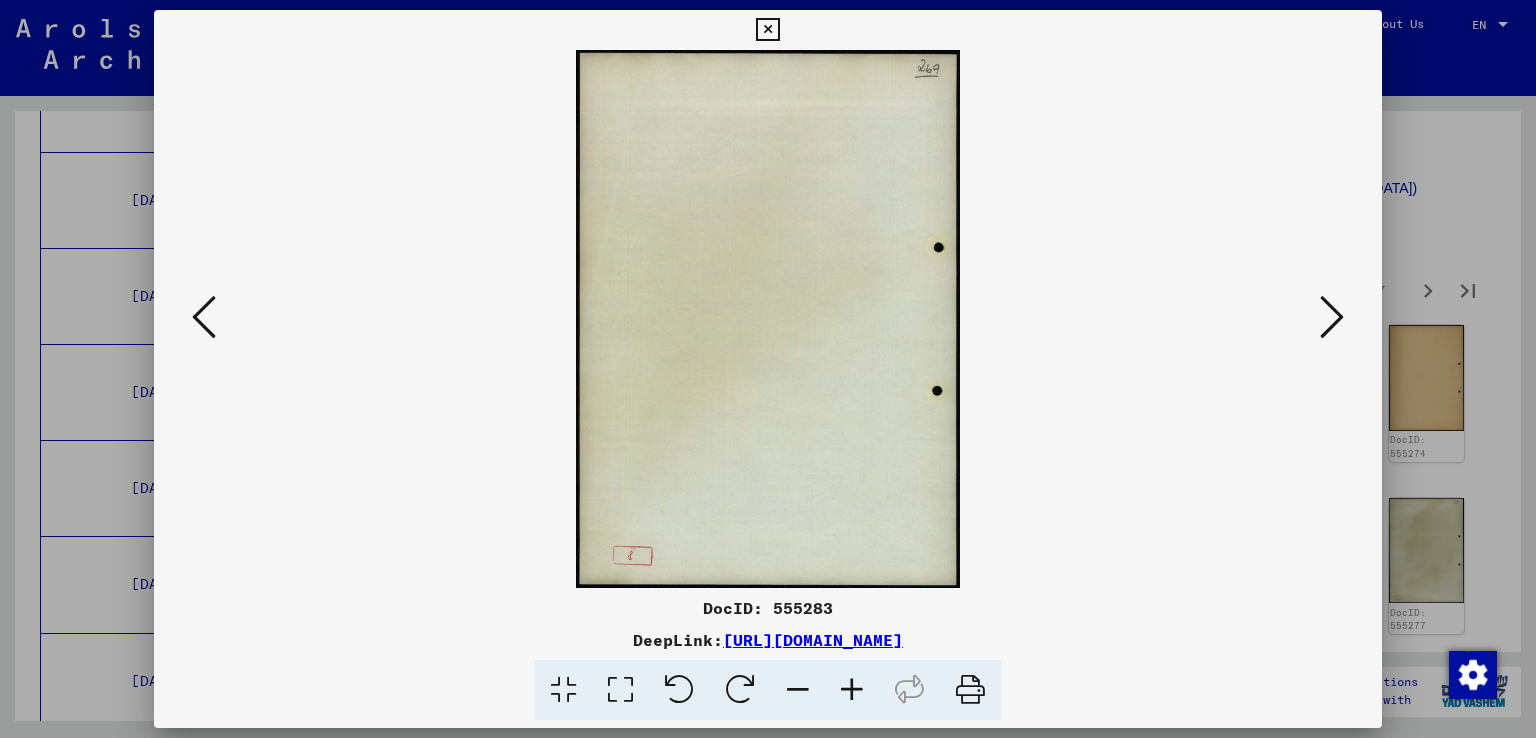 click at bounding box center (1332, 317) 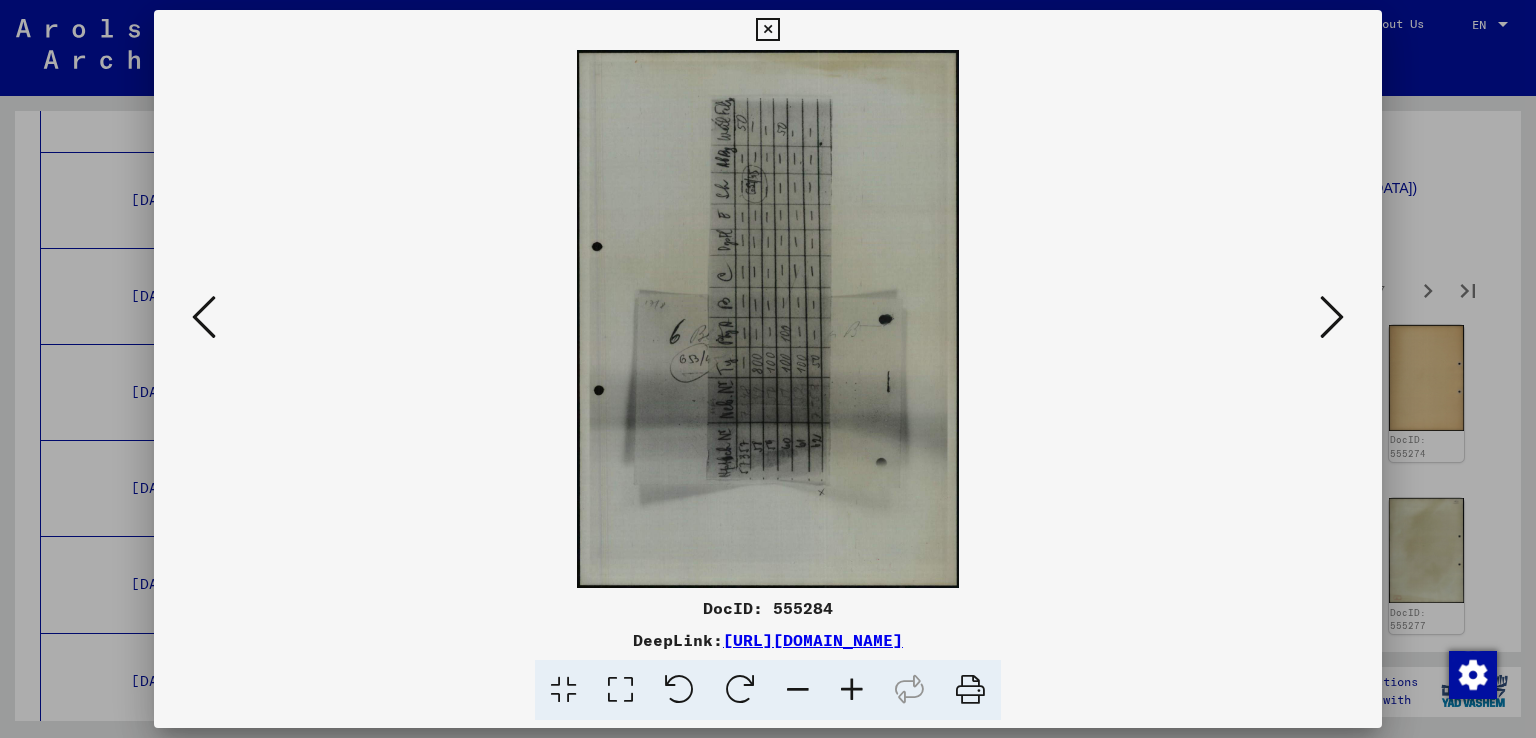 click at bounding box center (1332, 317) 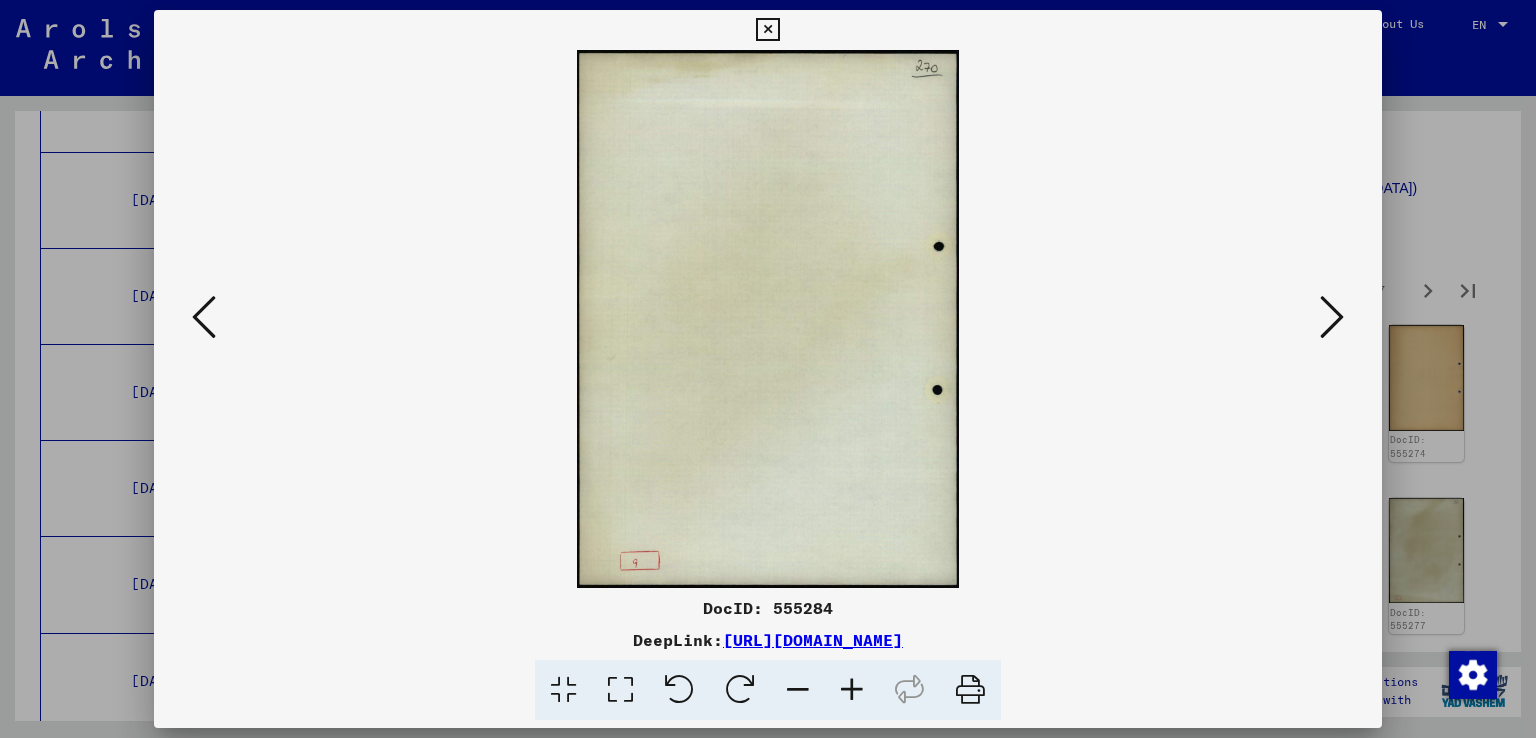 click at bounding box center (1332, 317) 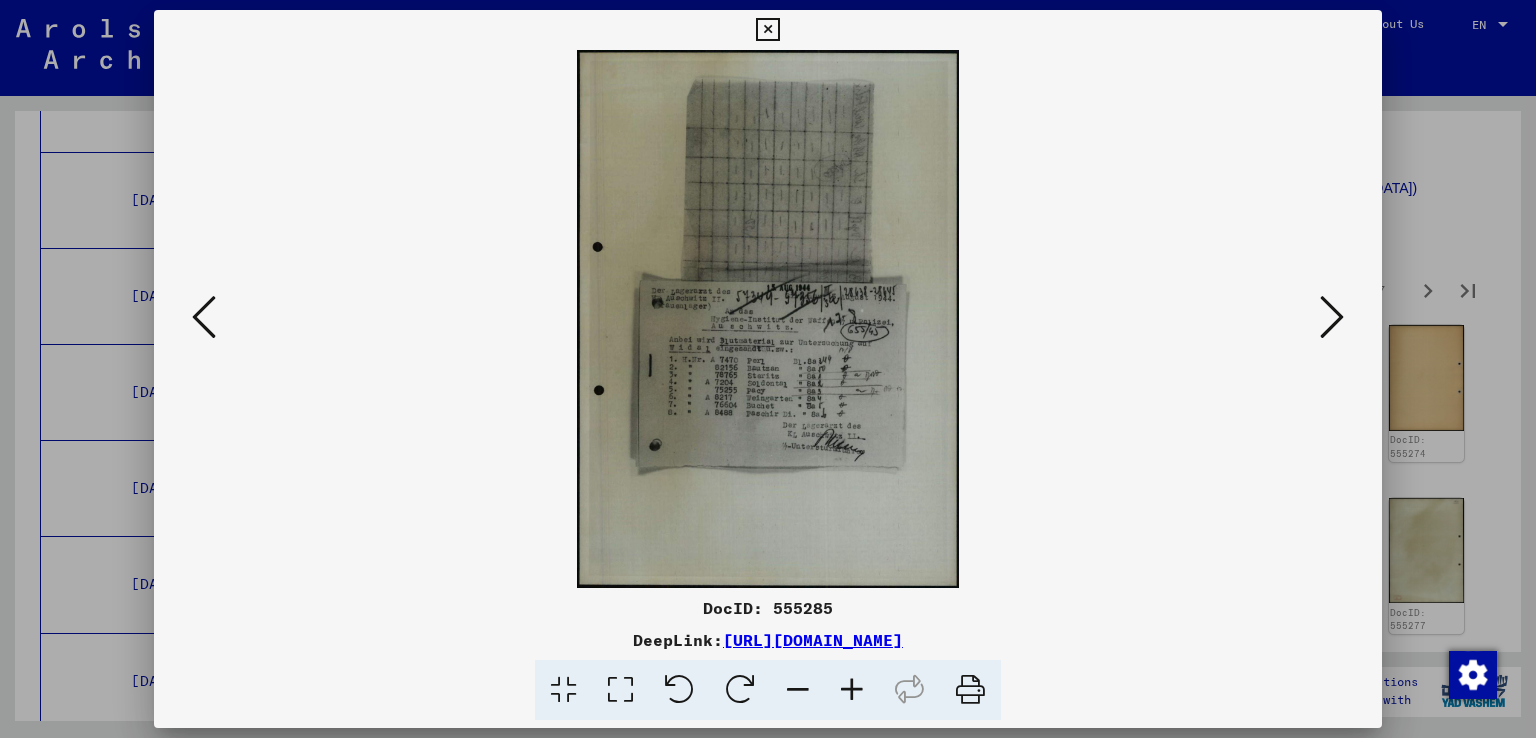 click at bounding box center (852, 690) 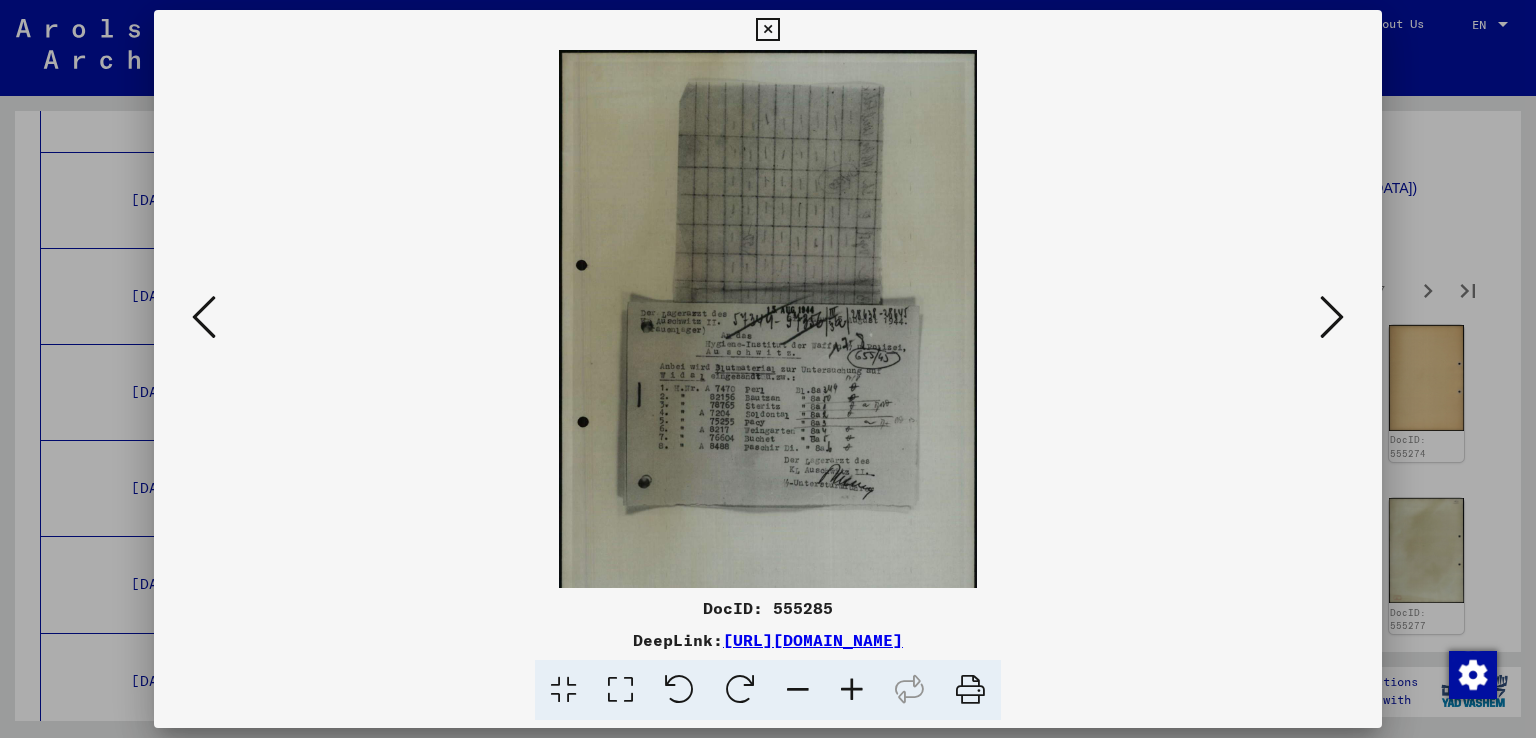 click at bounding box center (852, 690) 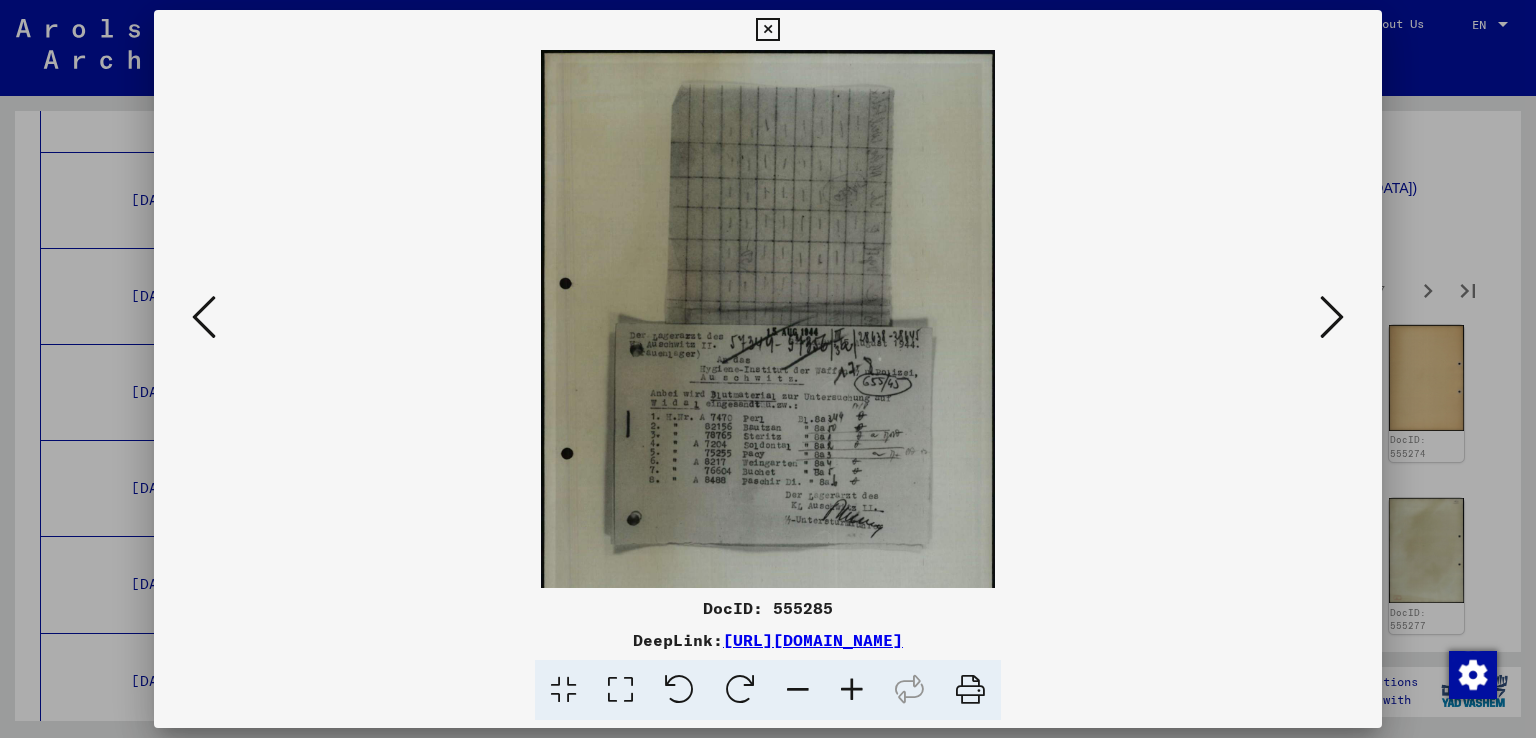 click at bounding box center [852, 690] 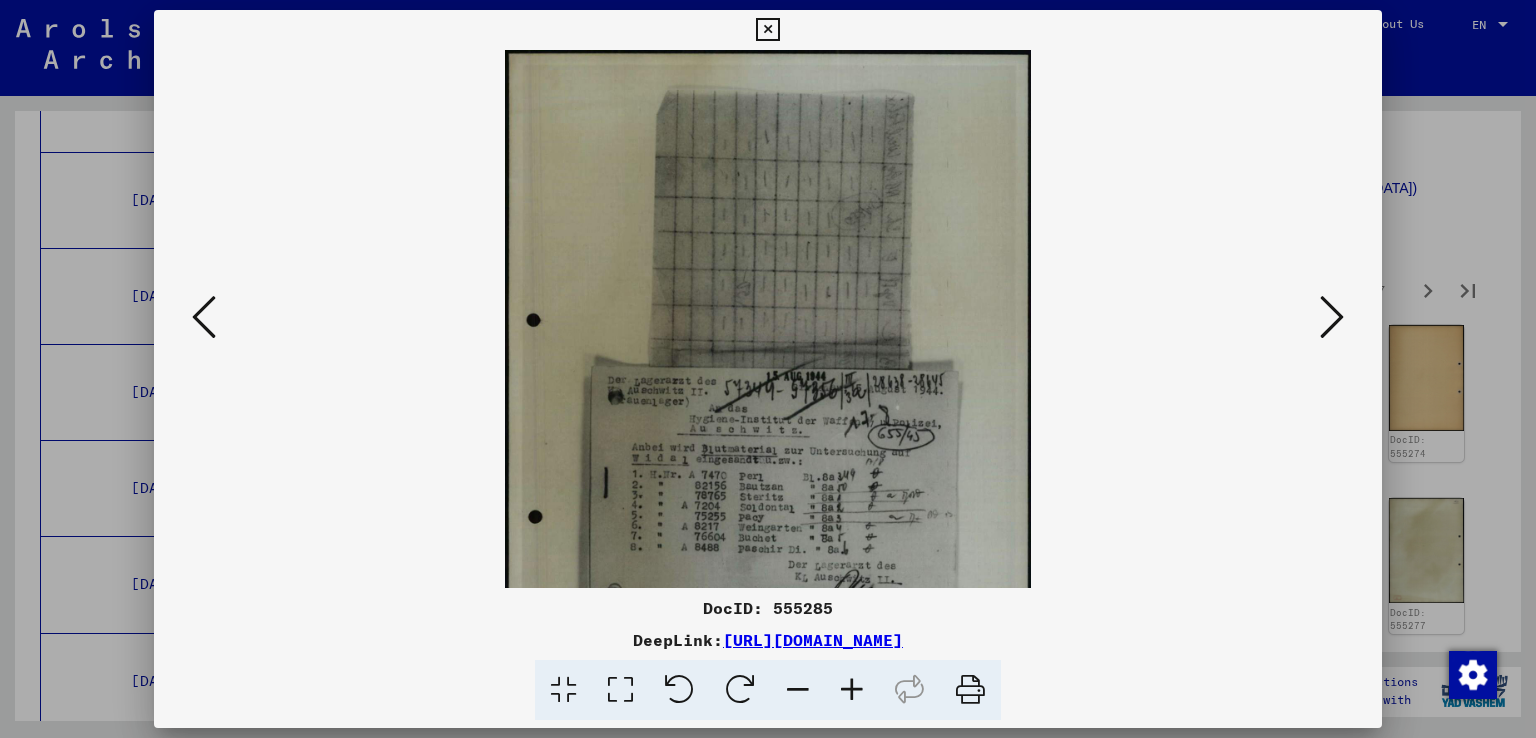 click at bounding box center (852, 690) 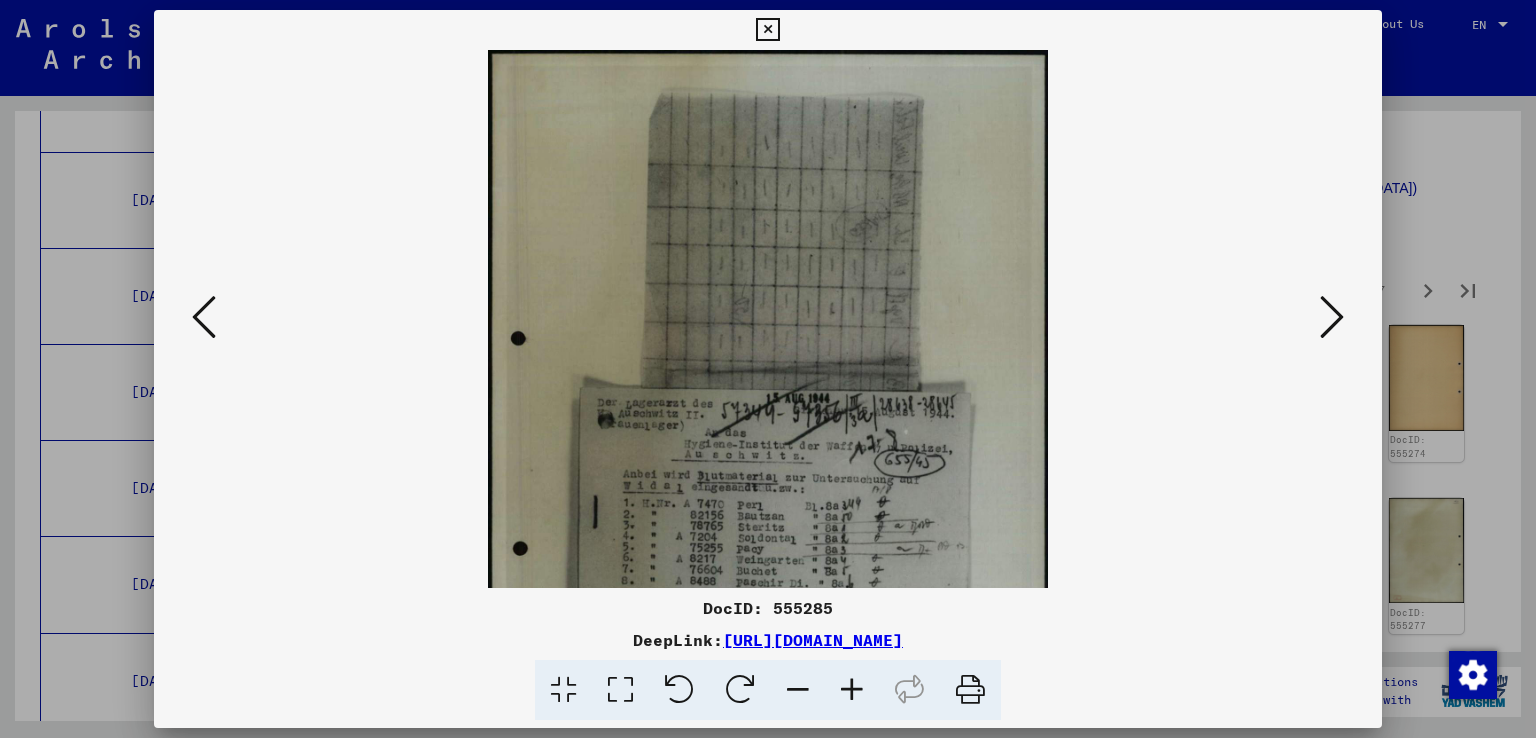 click at bounding box center (852, 690) 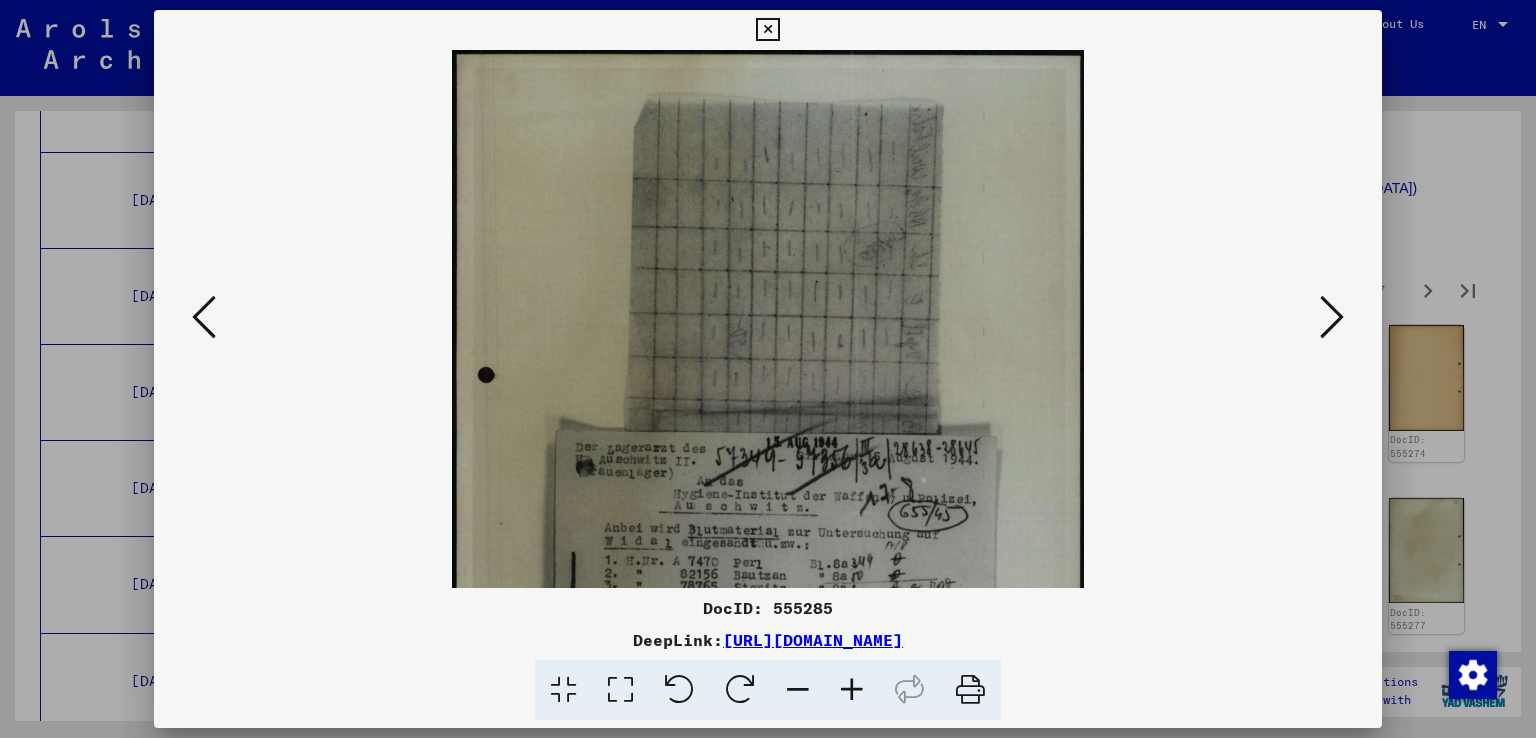 click at bounding box center (852, 690) 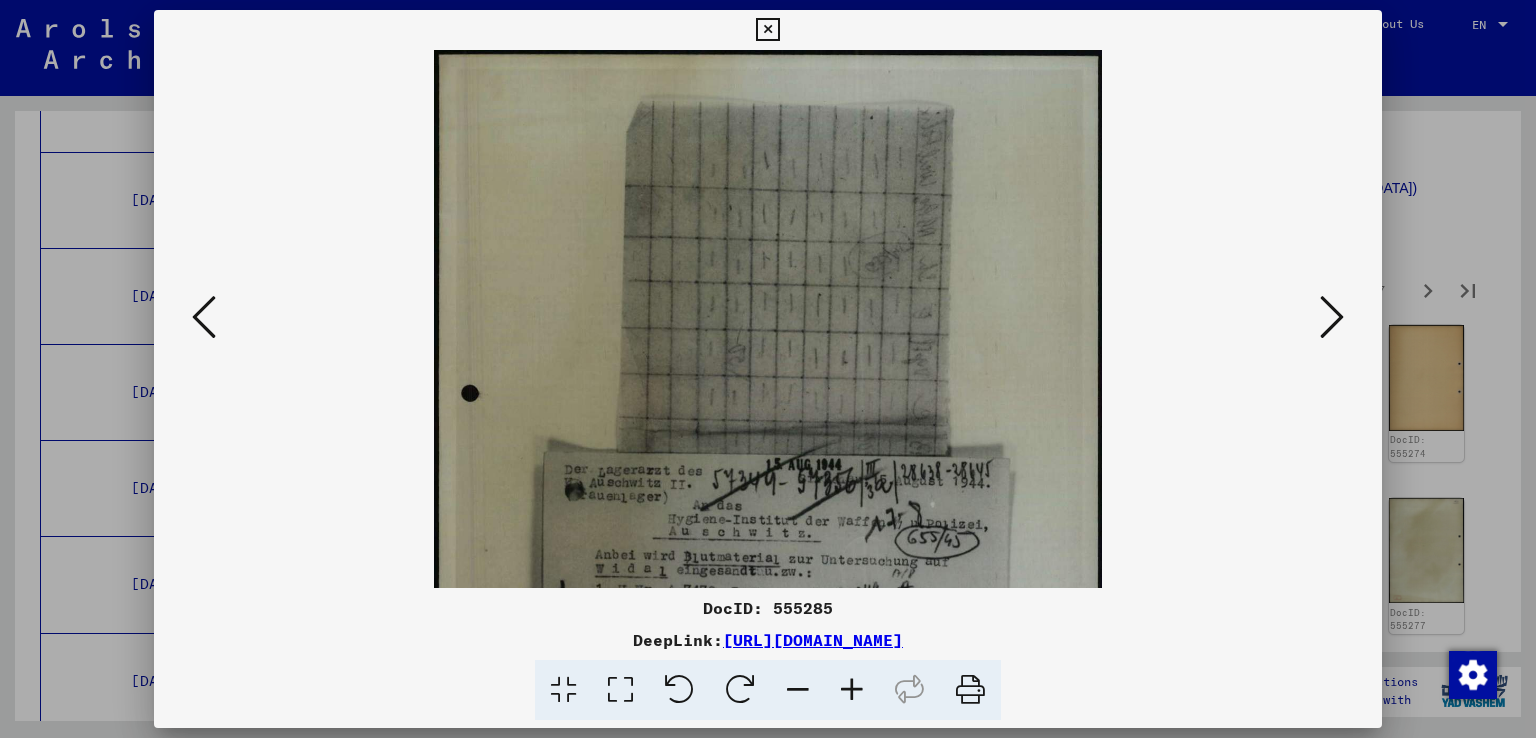 click at bounding box center [852, 690] 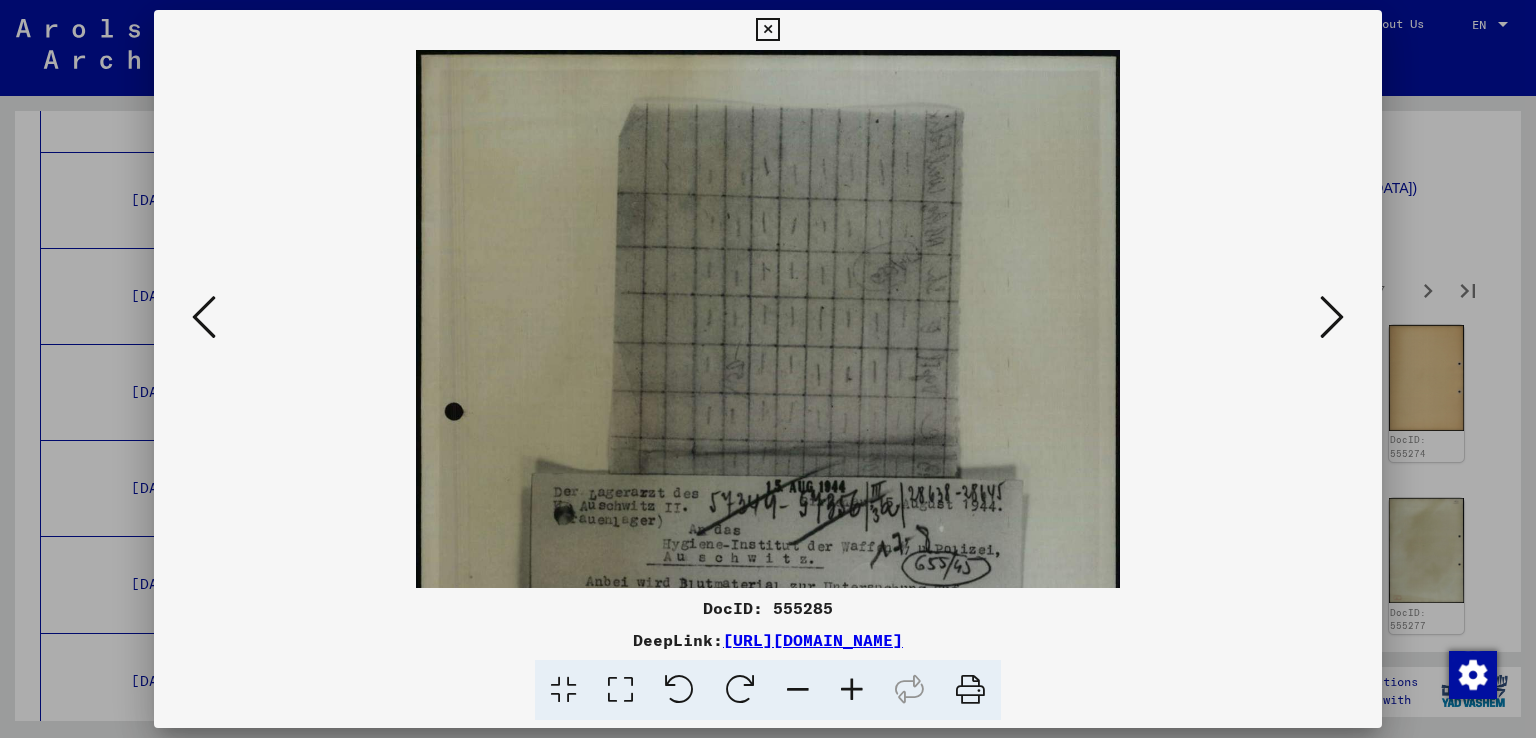 click at bounding box center [852, 690] 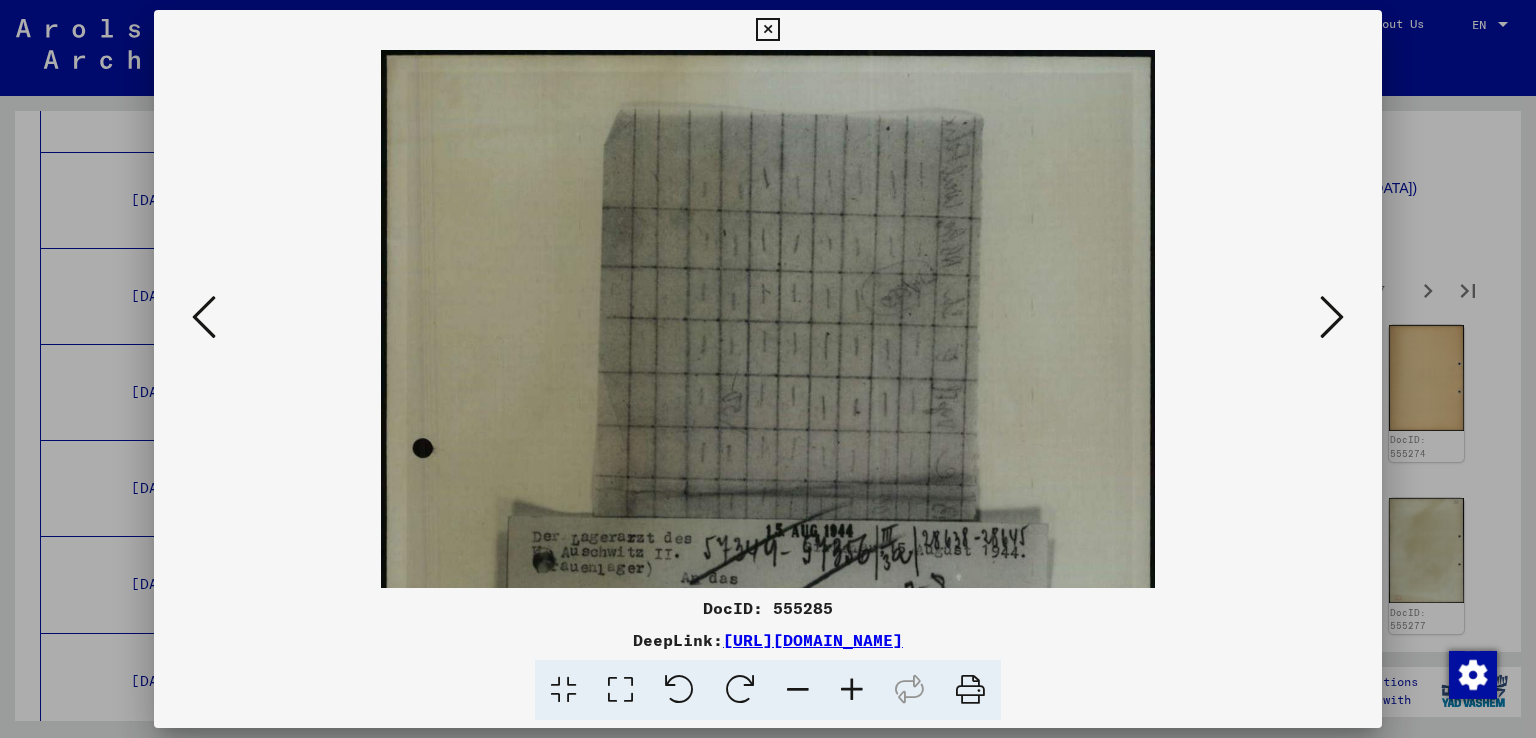 click at bounding box center (852, 690) 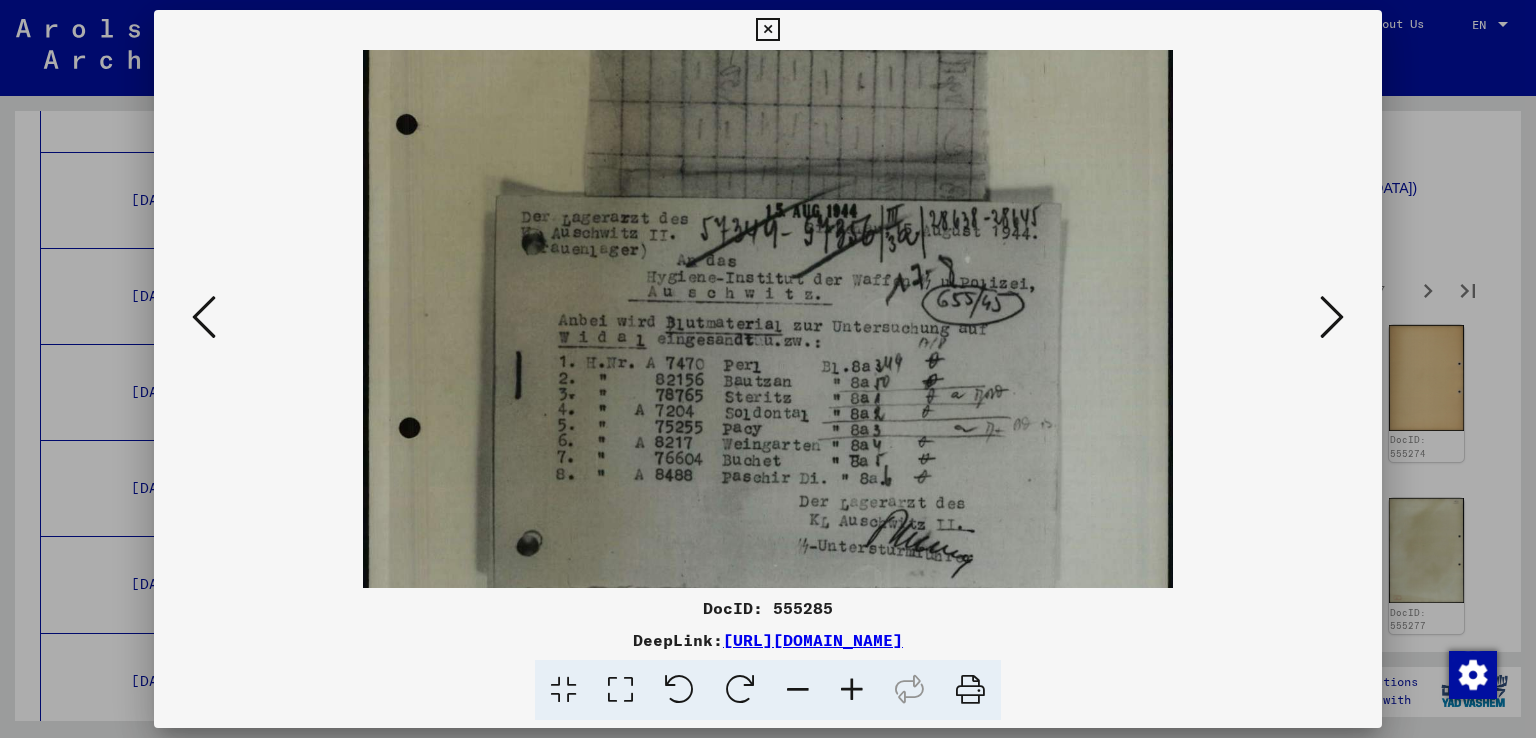 scroll, scrollTop: 353, scrollLeft: 0, axis: vertical 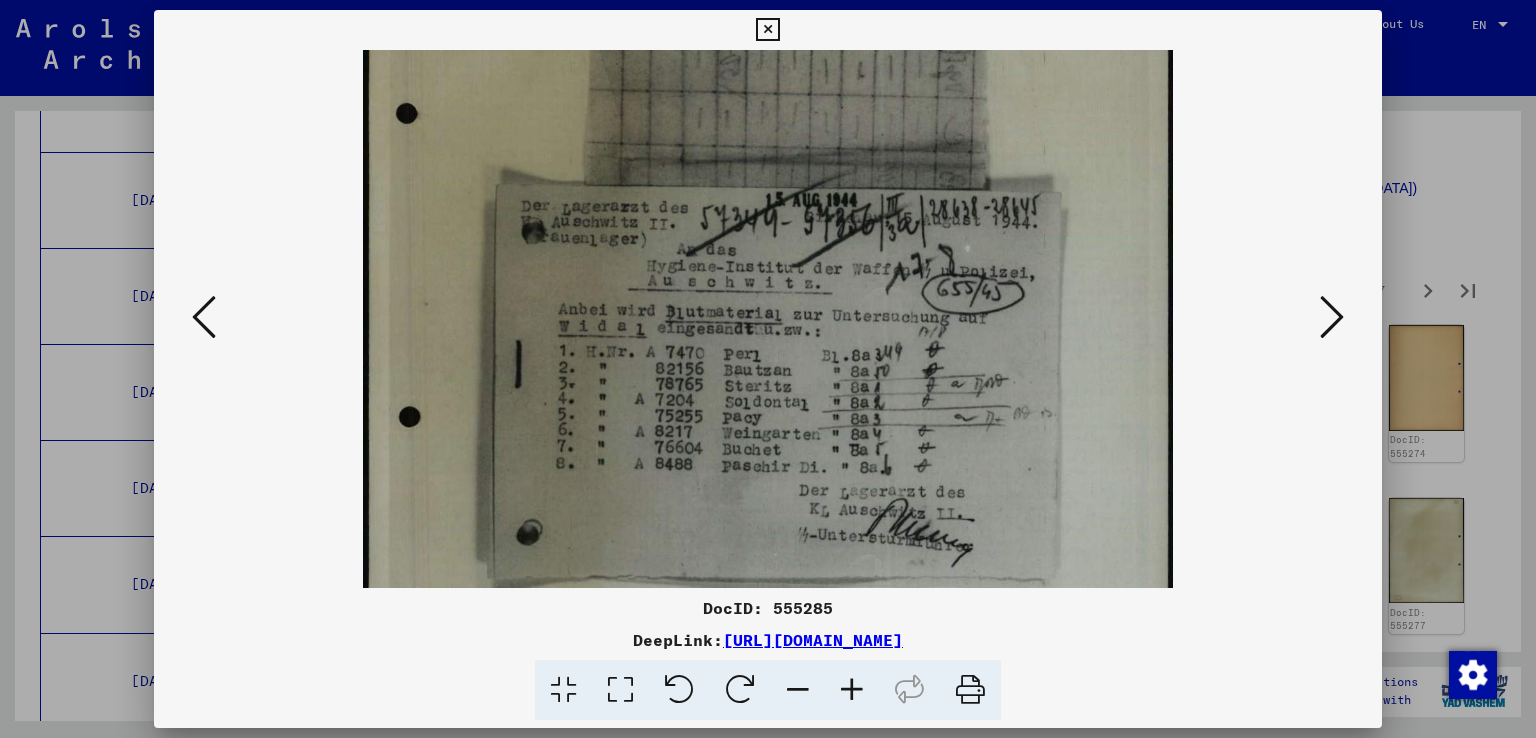 drag, startPoint x: 848, startPoint y: 485, endPoint x: 882, endPoint y: 132, distance: 354.6336 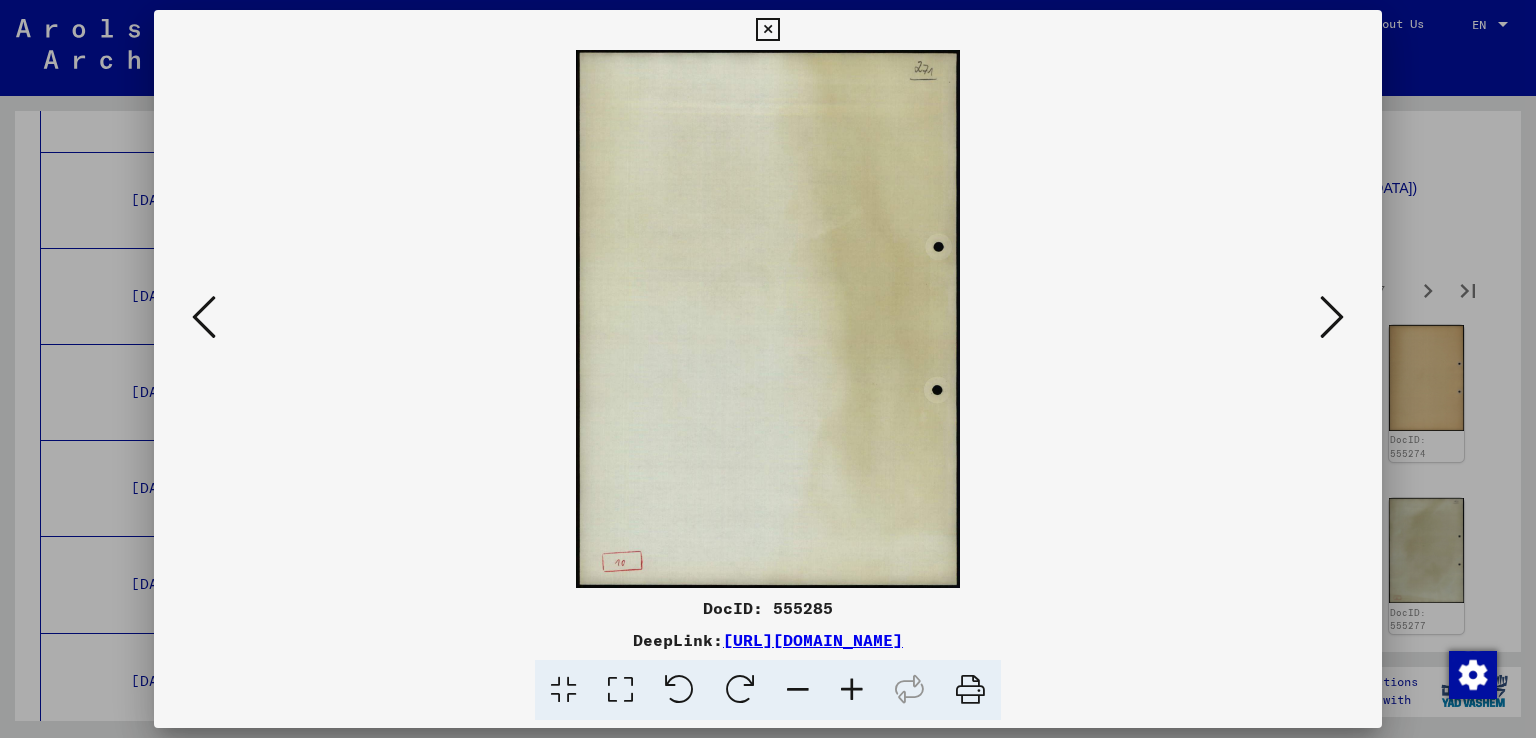 scroll, scrollTop: 0, scrollLeft: 0, axis: both 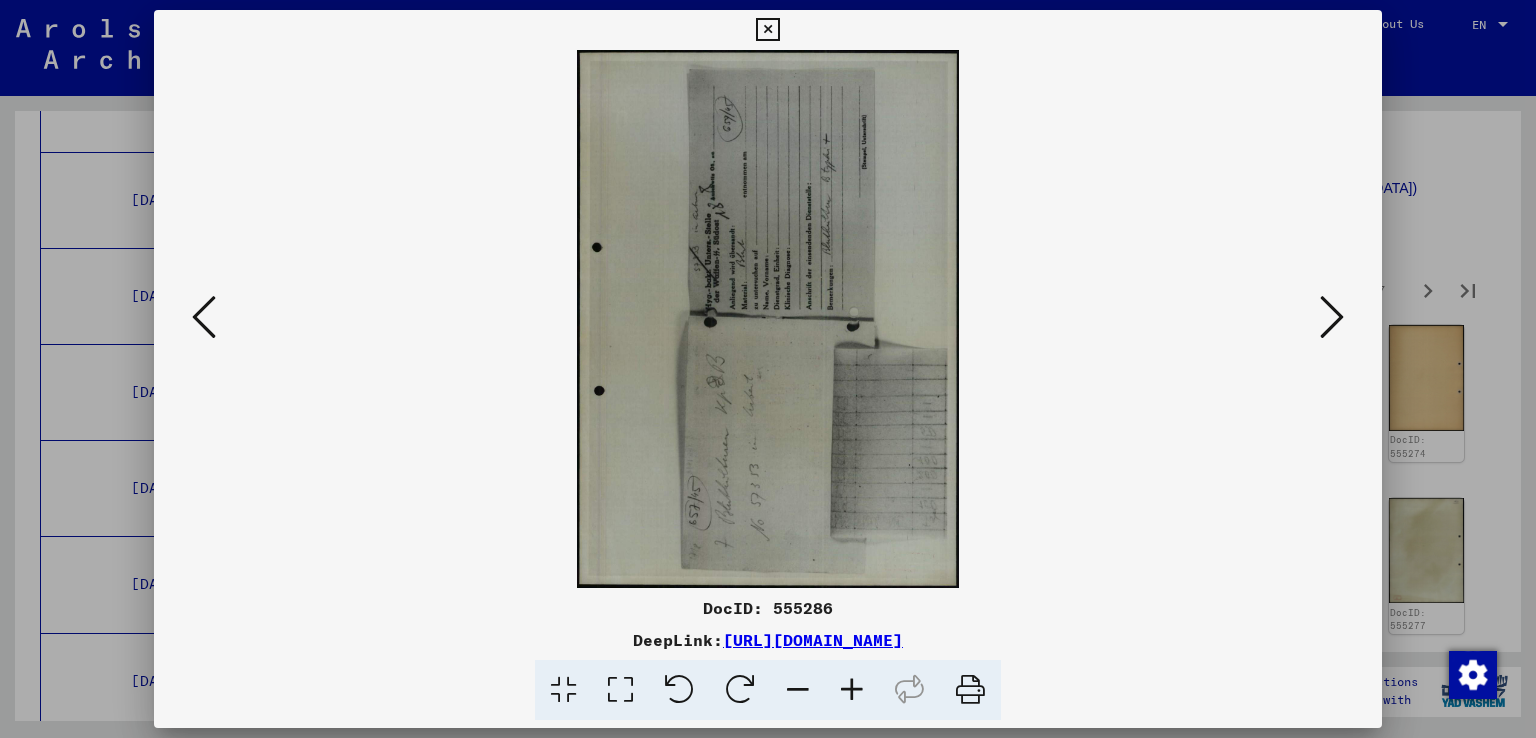 click at bounding box center (1332, 317) 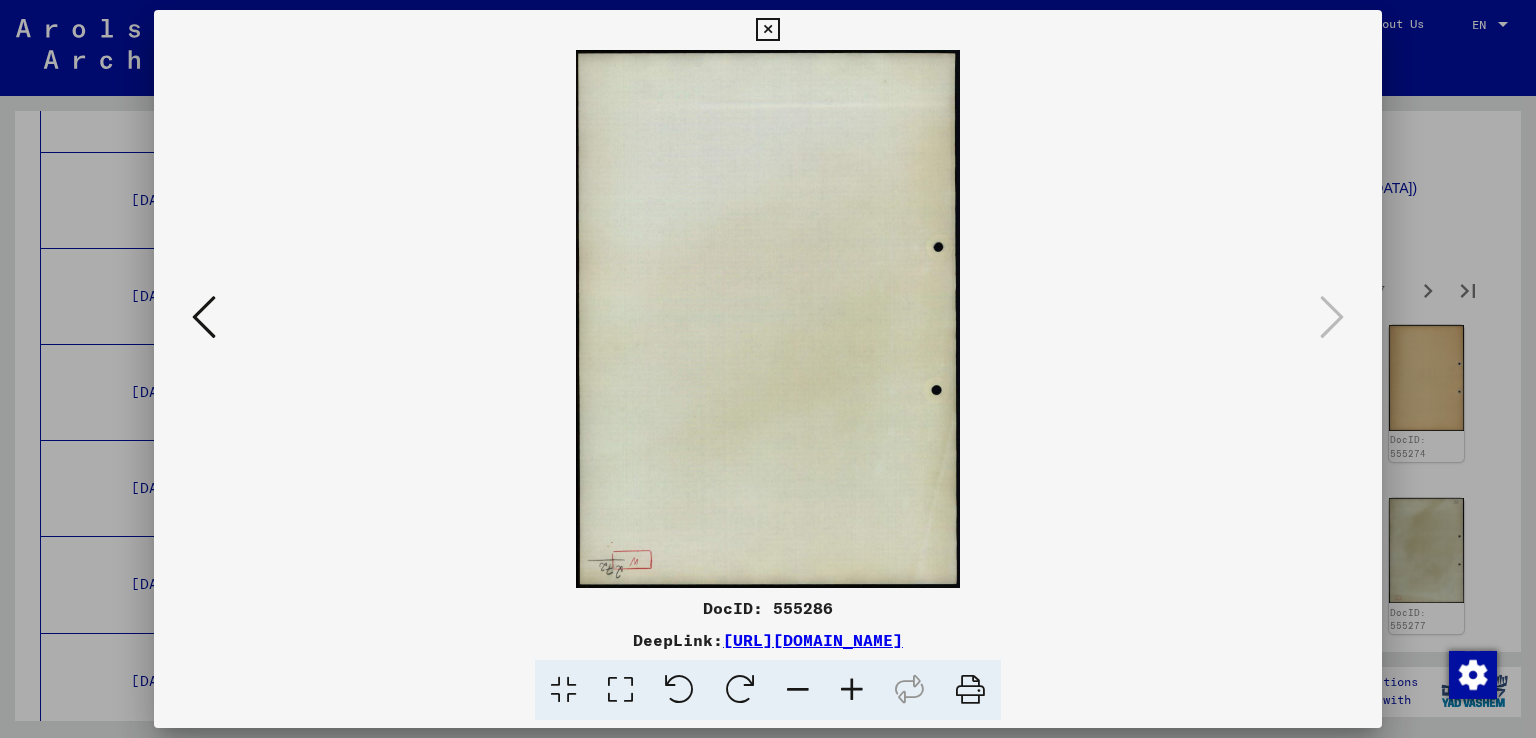 click at bounding box center [768, 369] 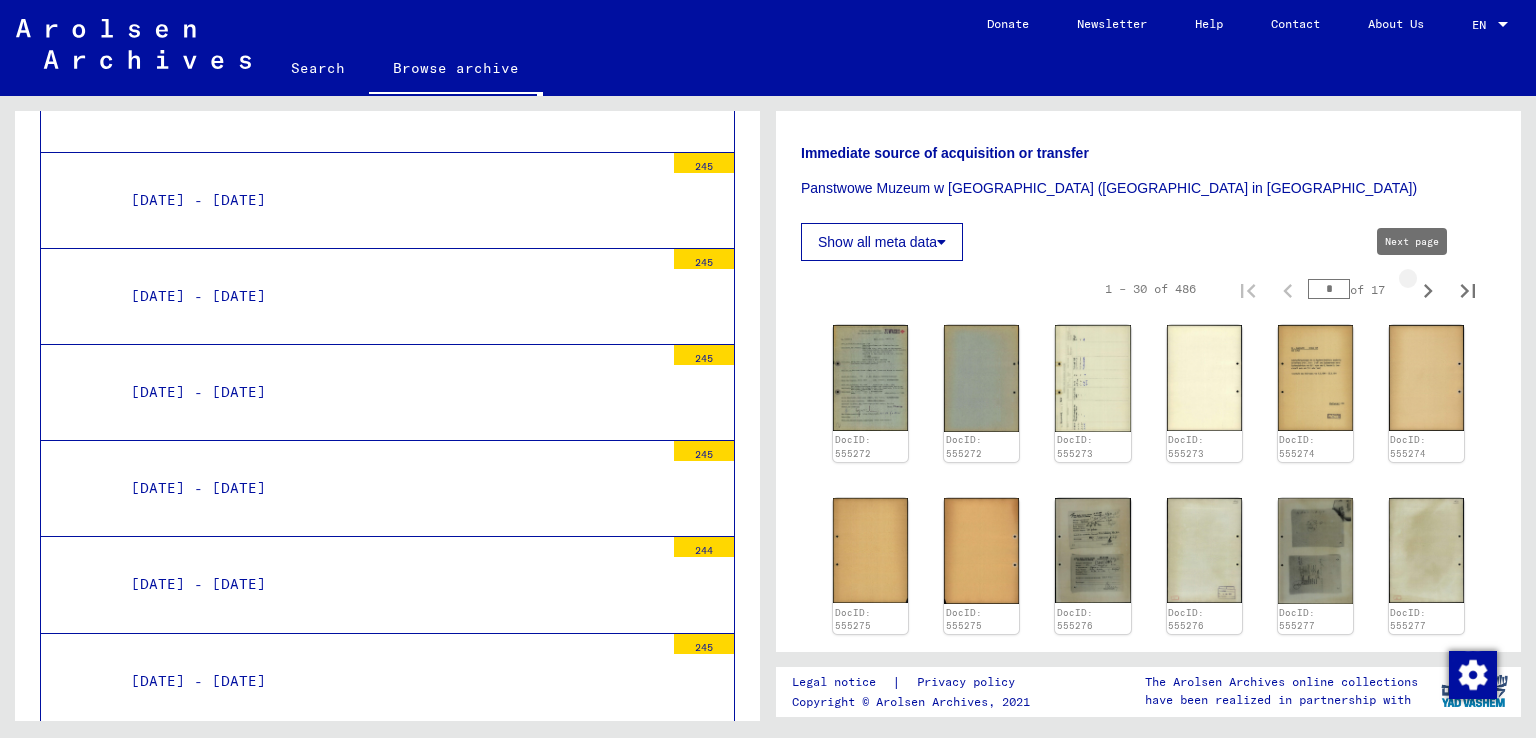 click 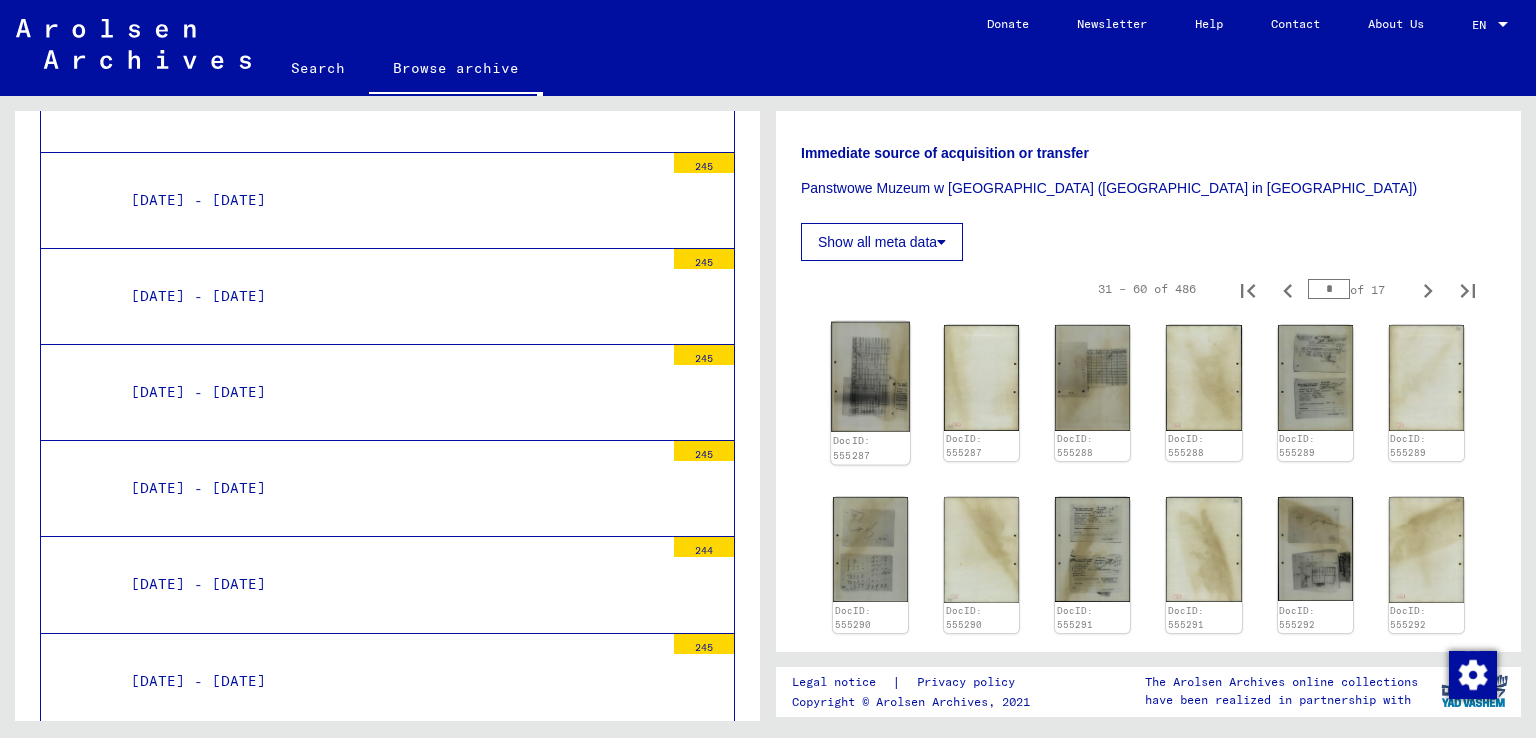 click 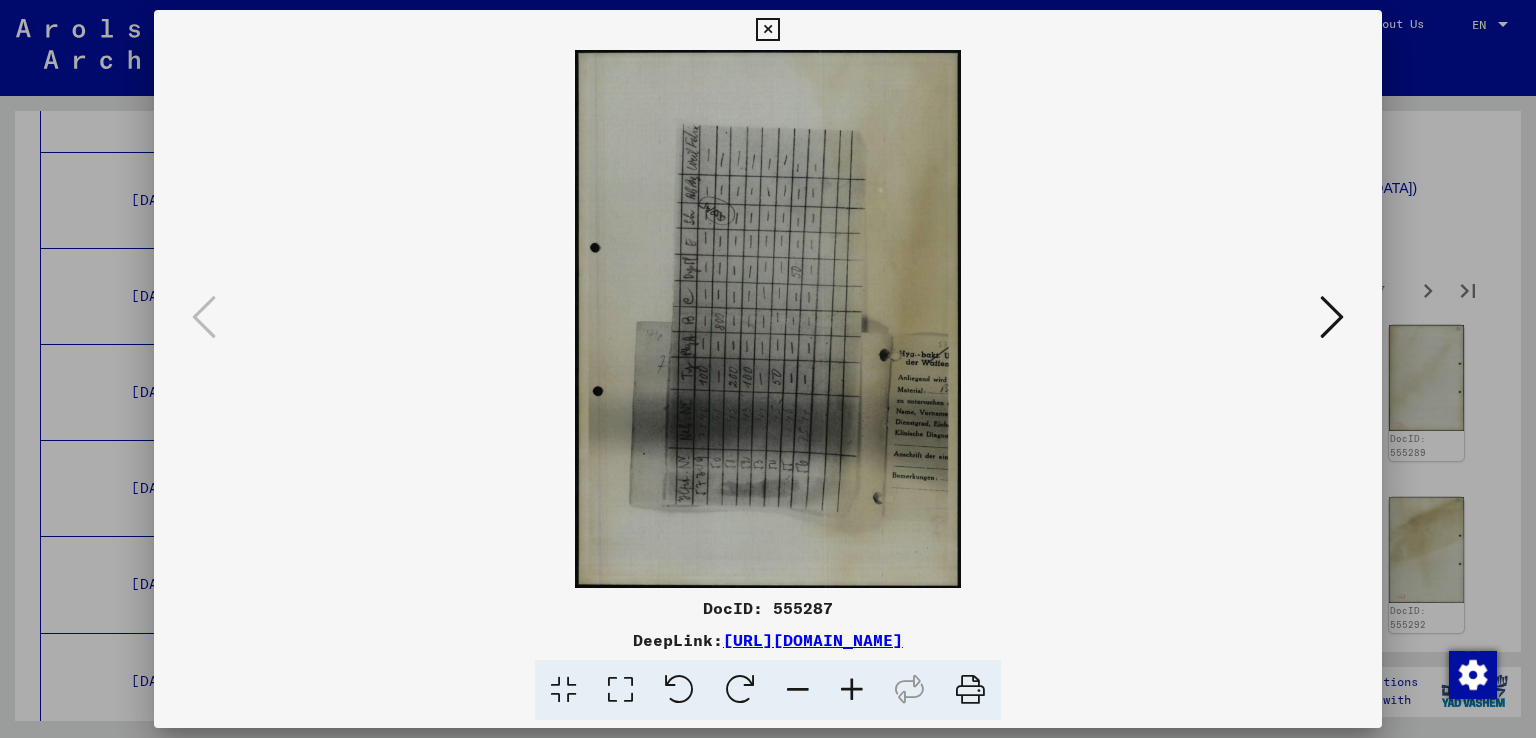 click at bounding box center [740, 690] 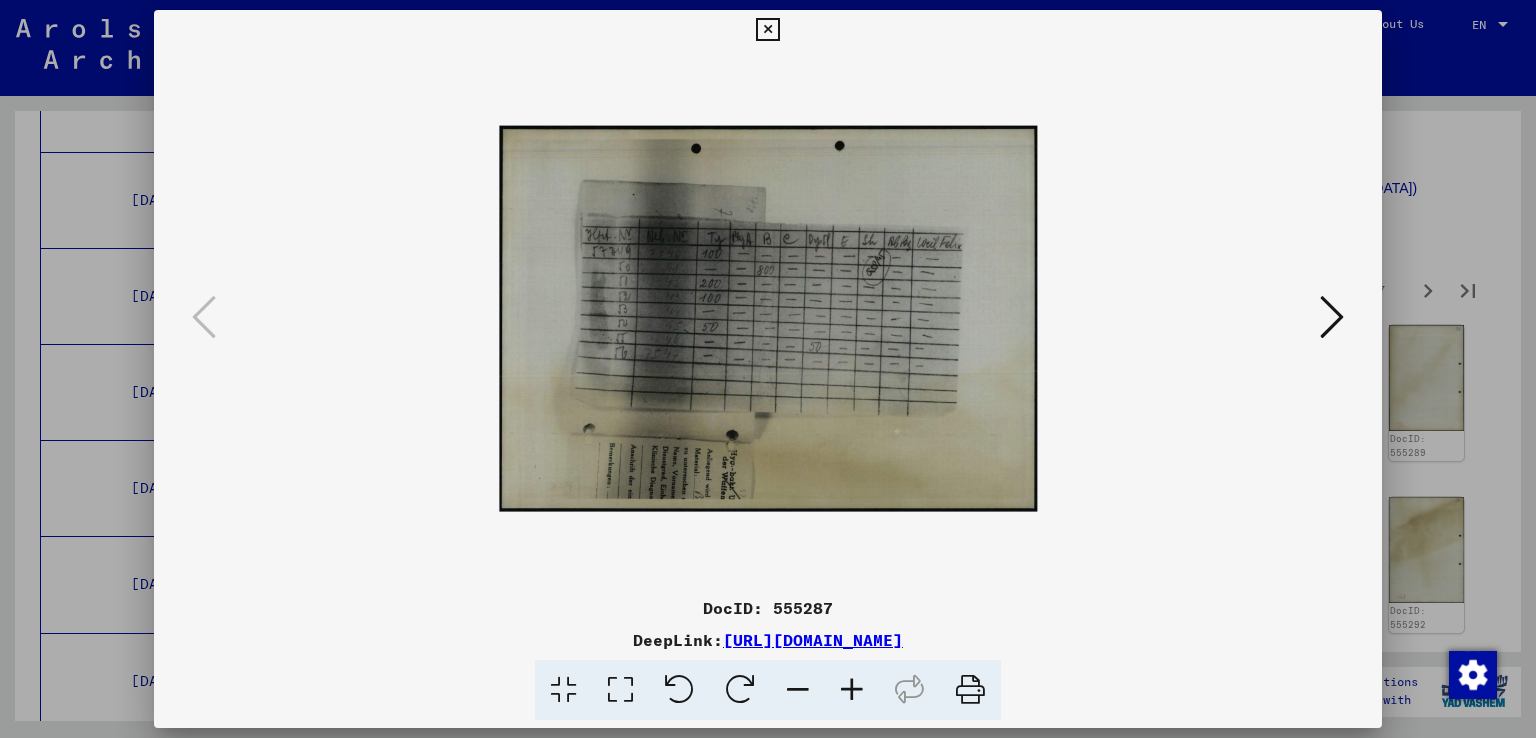 click at bounding box center (852, 690) 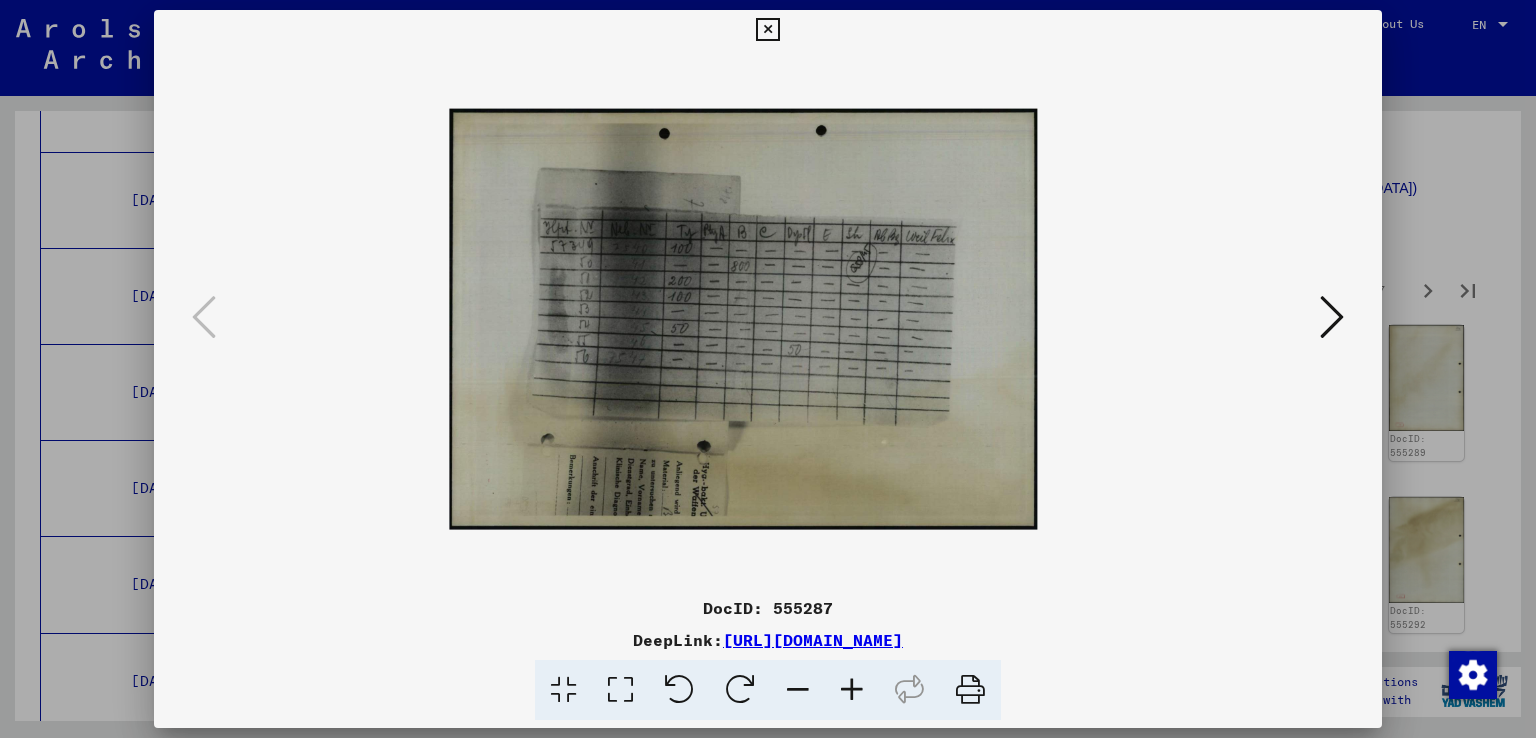 click at bounding box center (852, 690) 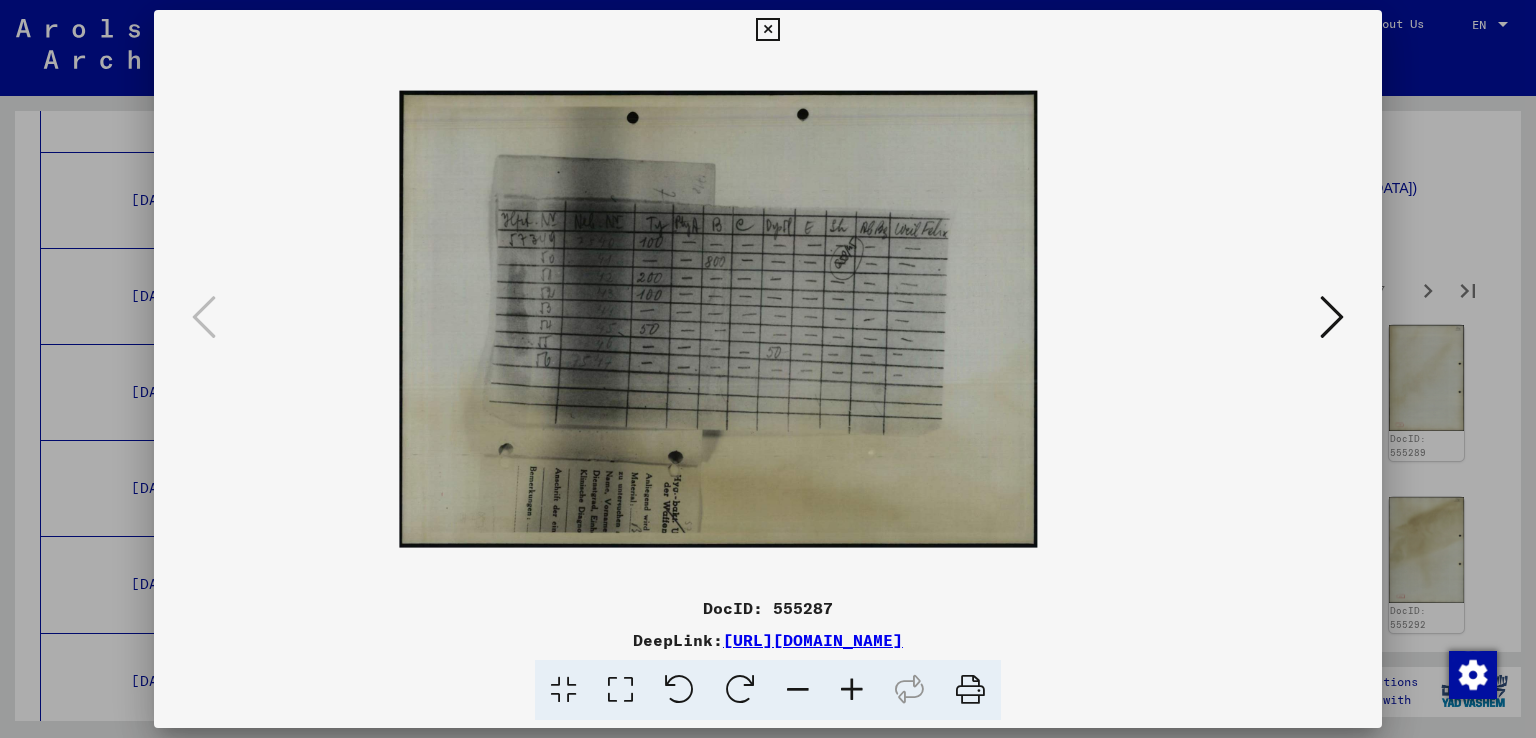 click at bounding box center (852, 690) 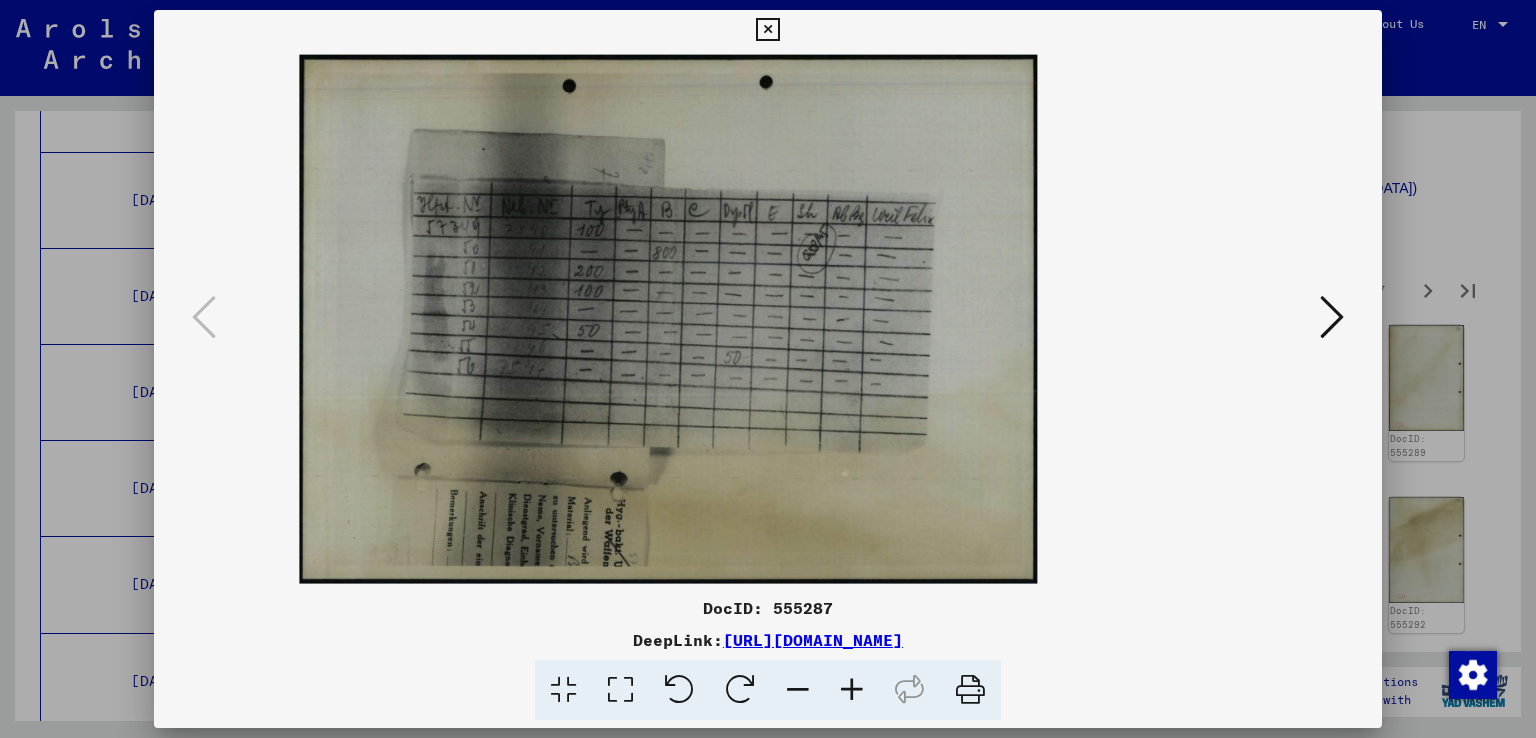 click at bounding box center (852, 690) 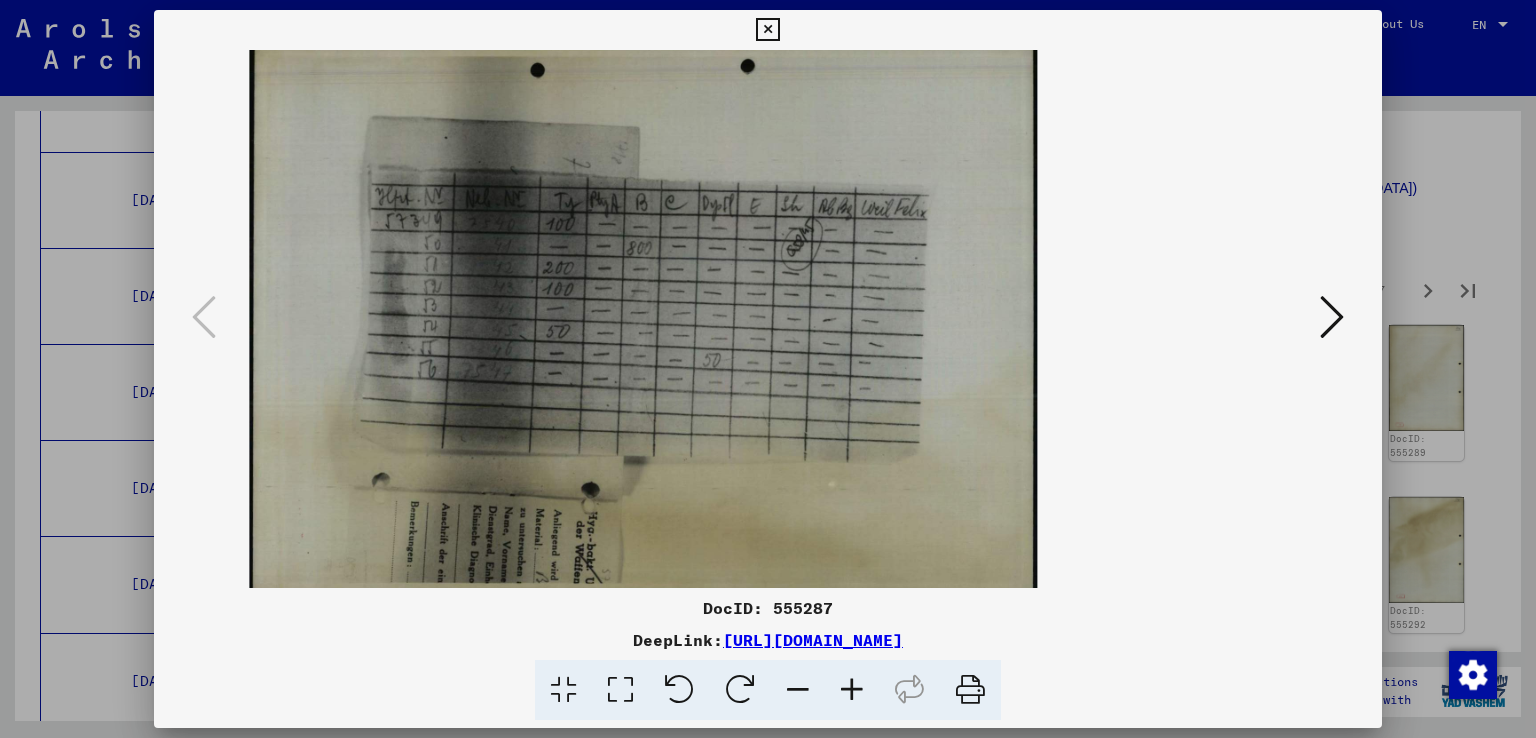 click at bounding box center (852, 690) 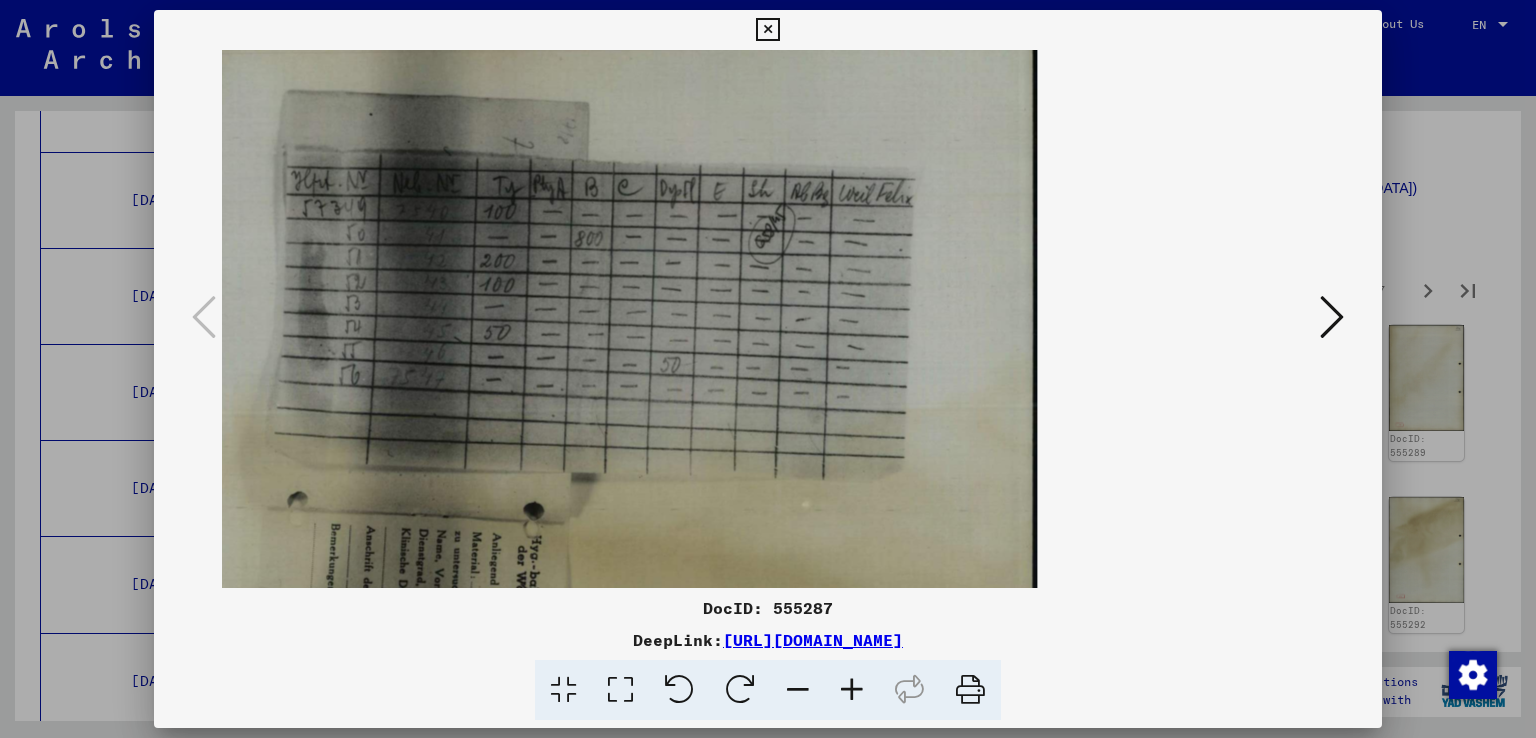 click at bounding box center (852, 690) 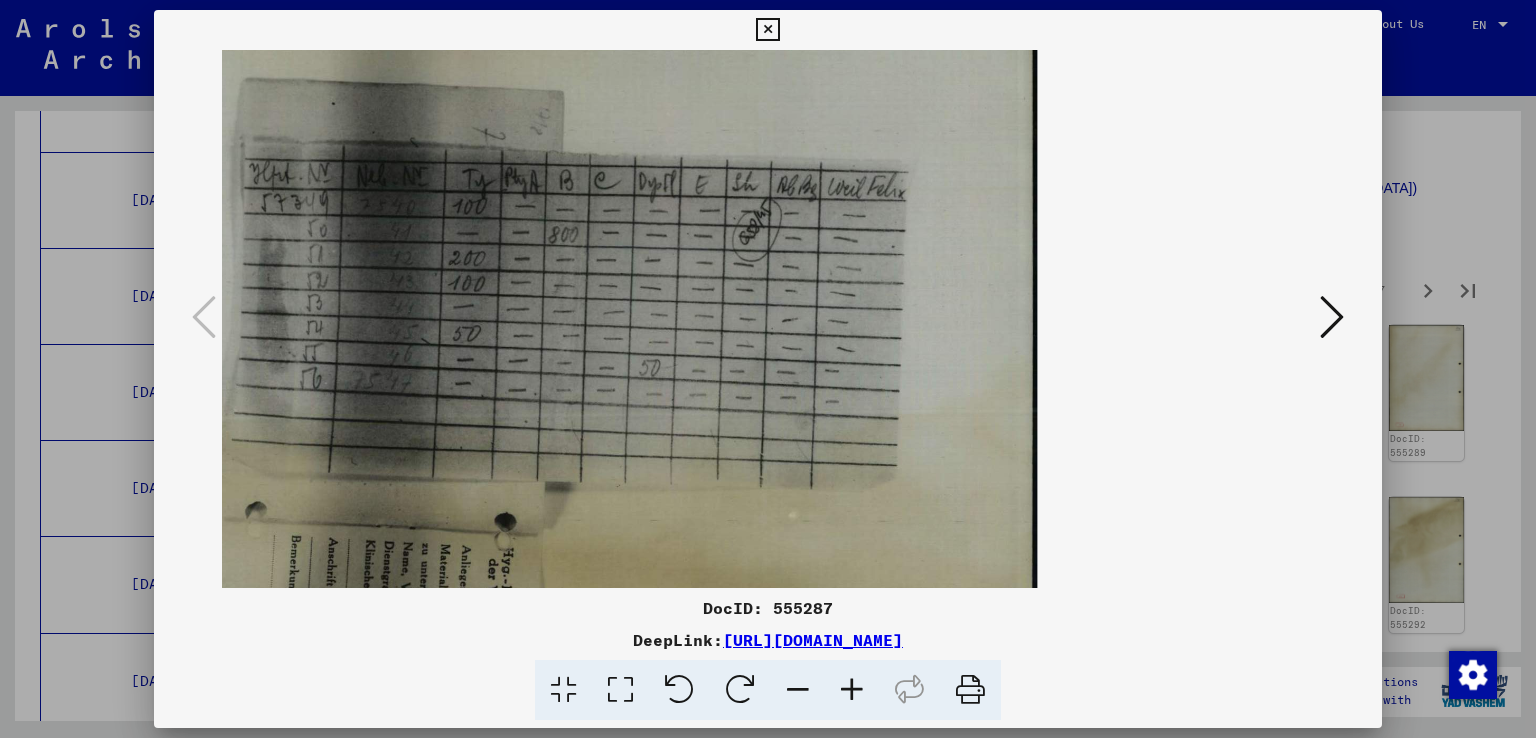 click at bounding box center [852, 690] 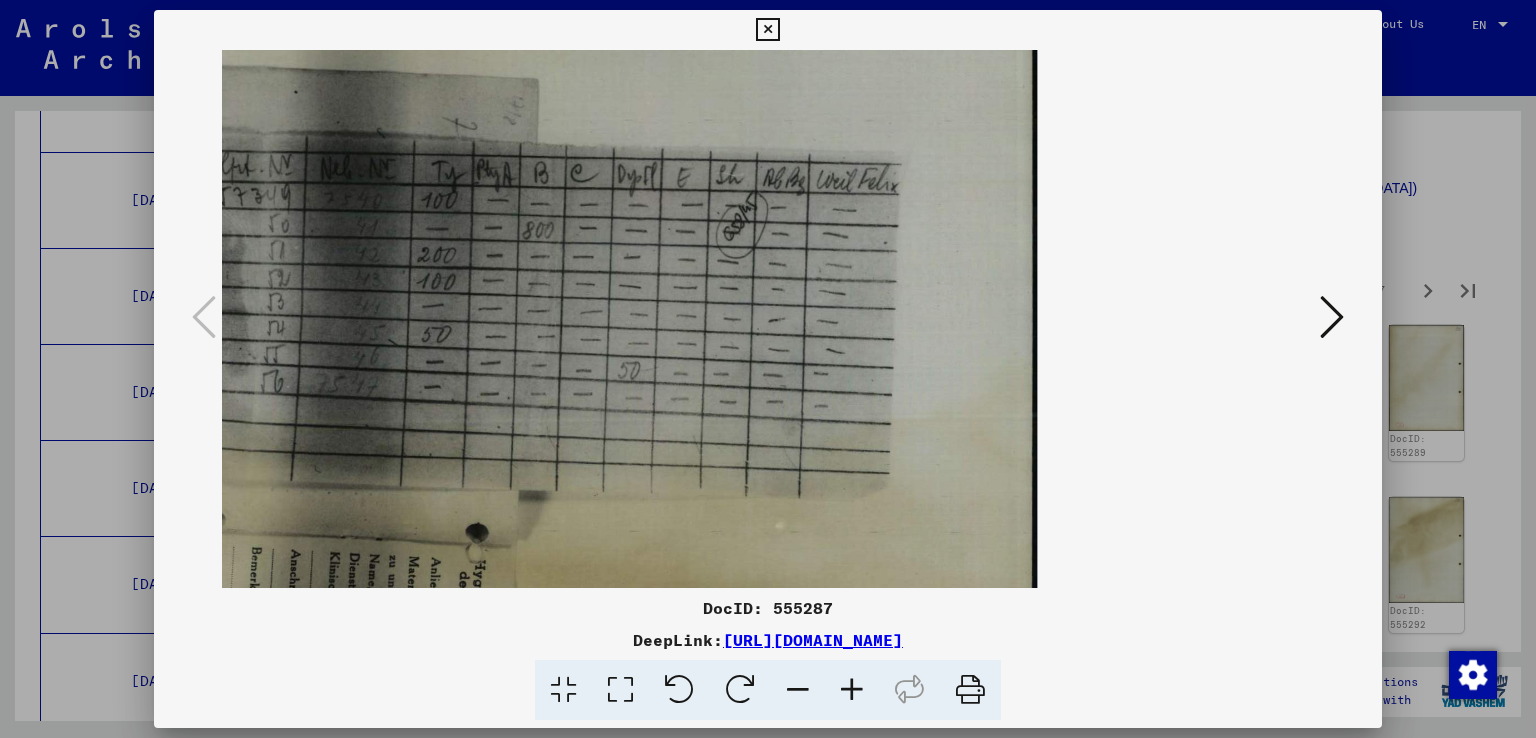 scroll, scrollTop: 3, scrollLeft: 0, axis: vertical 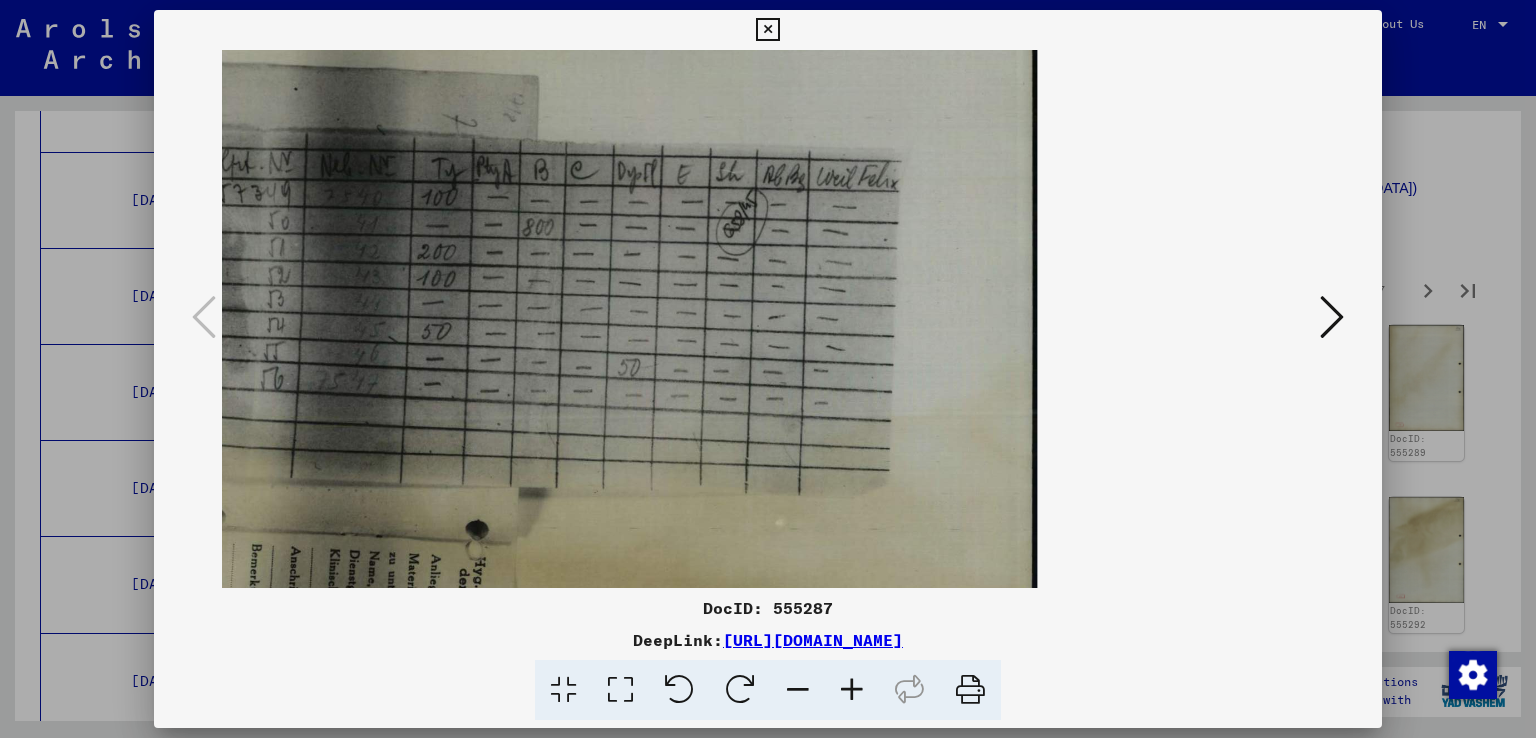 drag, startPoint x: 530, startPoint y: 332, endPoint x: 739, endPoint y: 329, distance: 209.02153 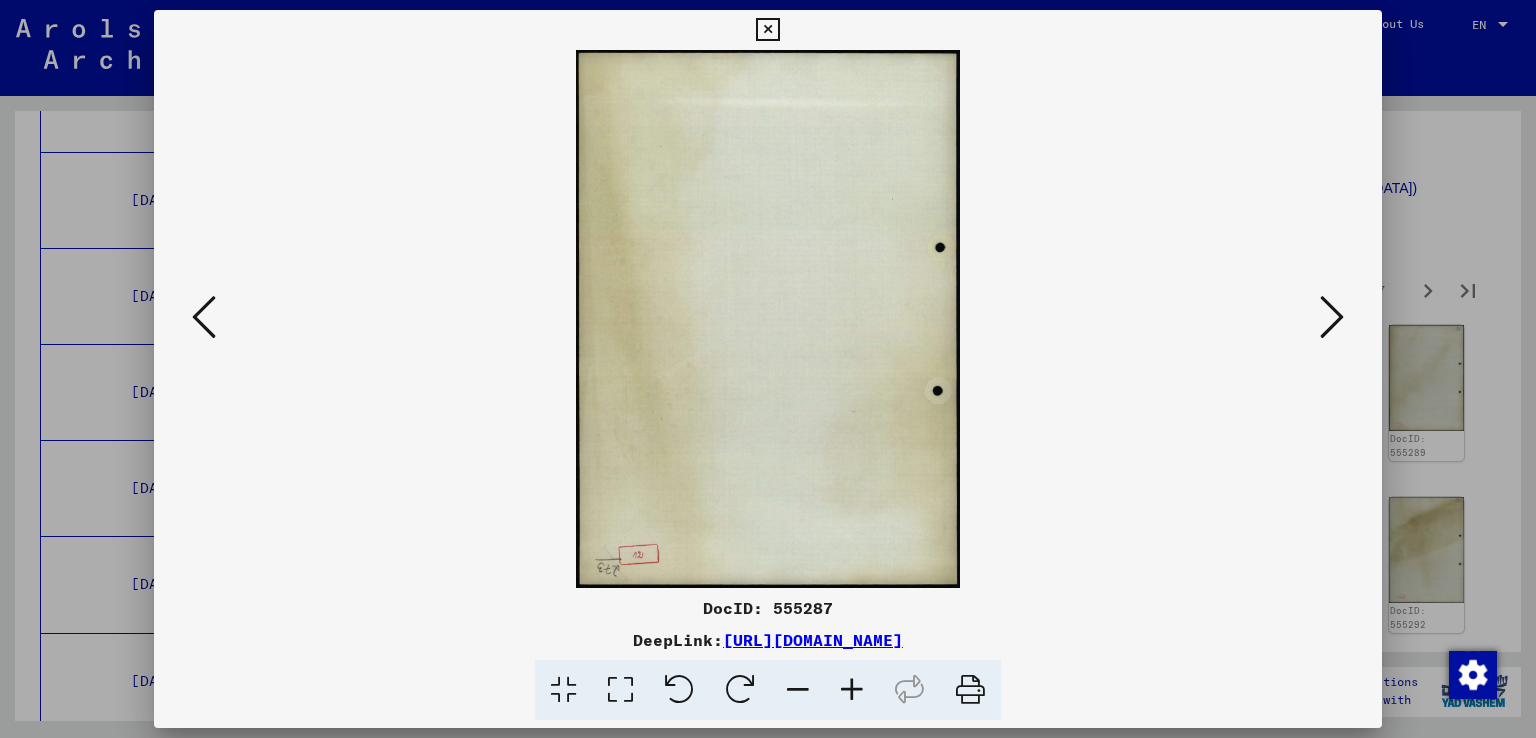 click at bounding box center (1332, 318) 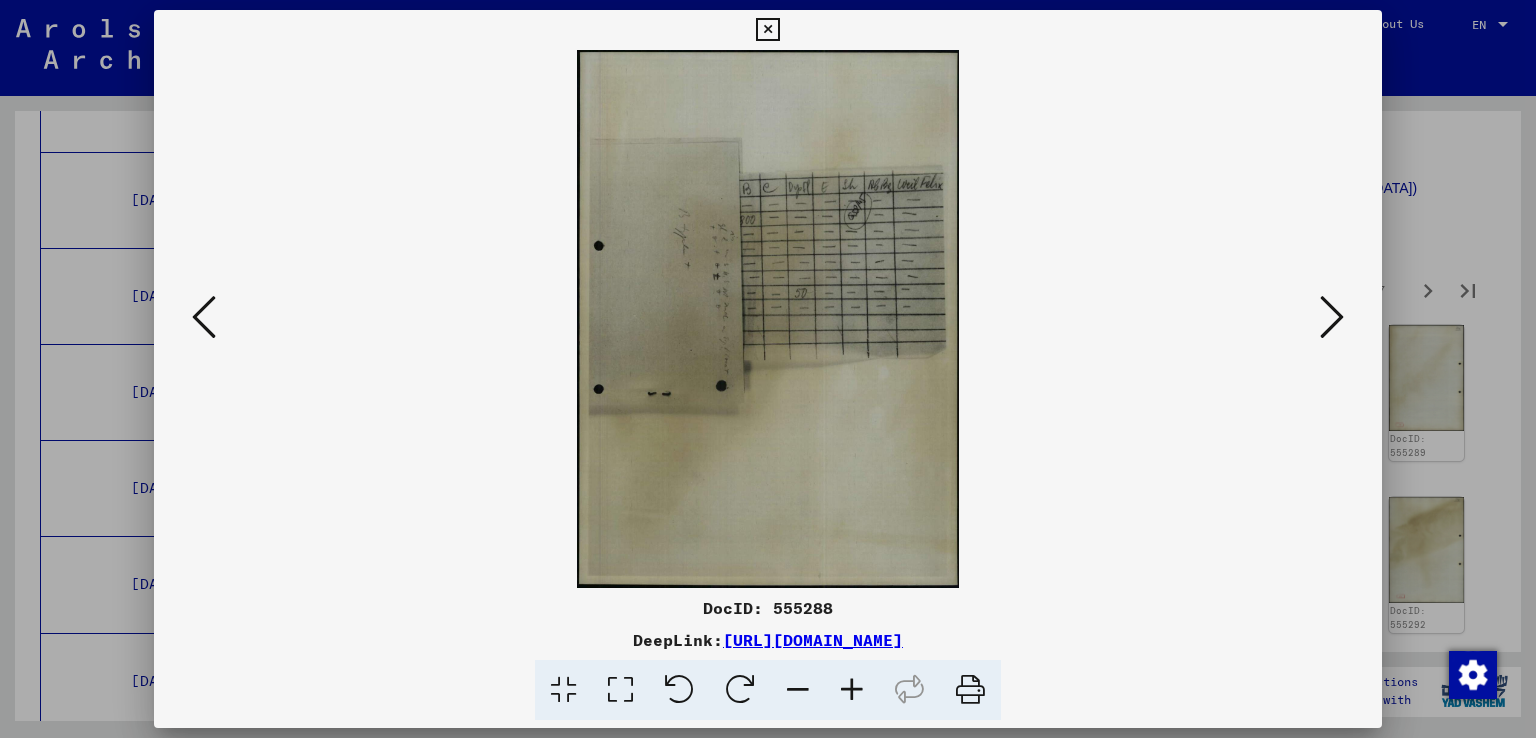 click at bounding box center (1332, 318) 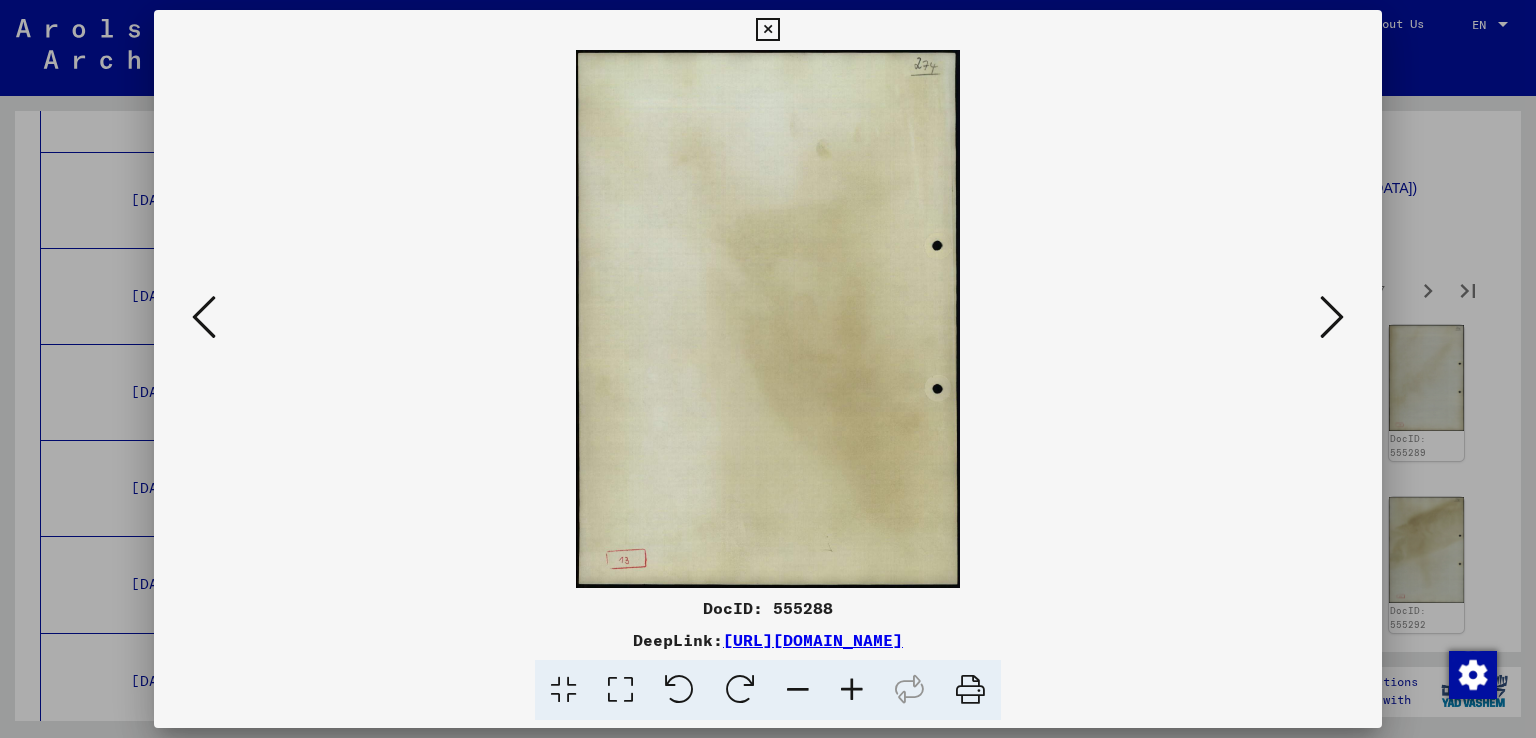 click at bounding box center [1332, 318] 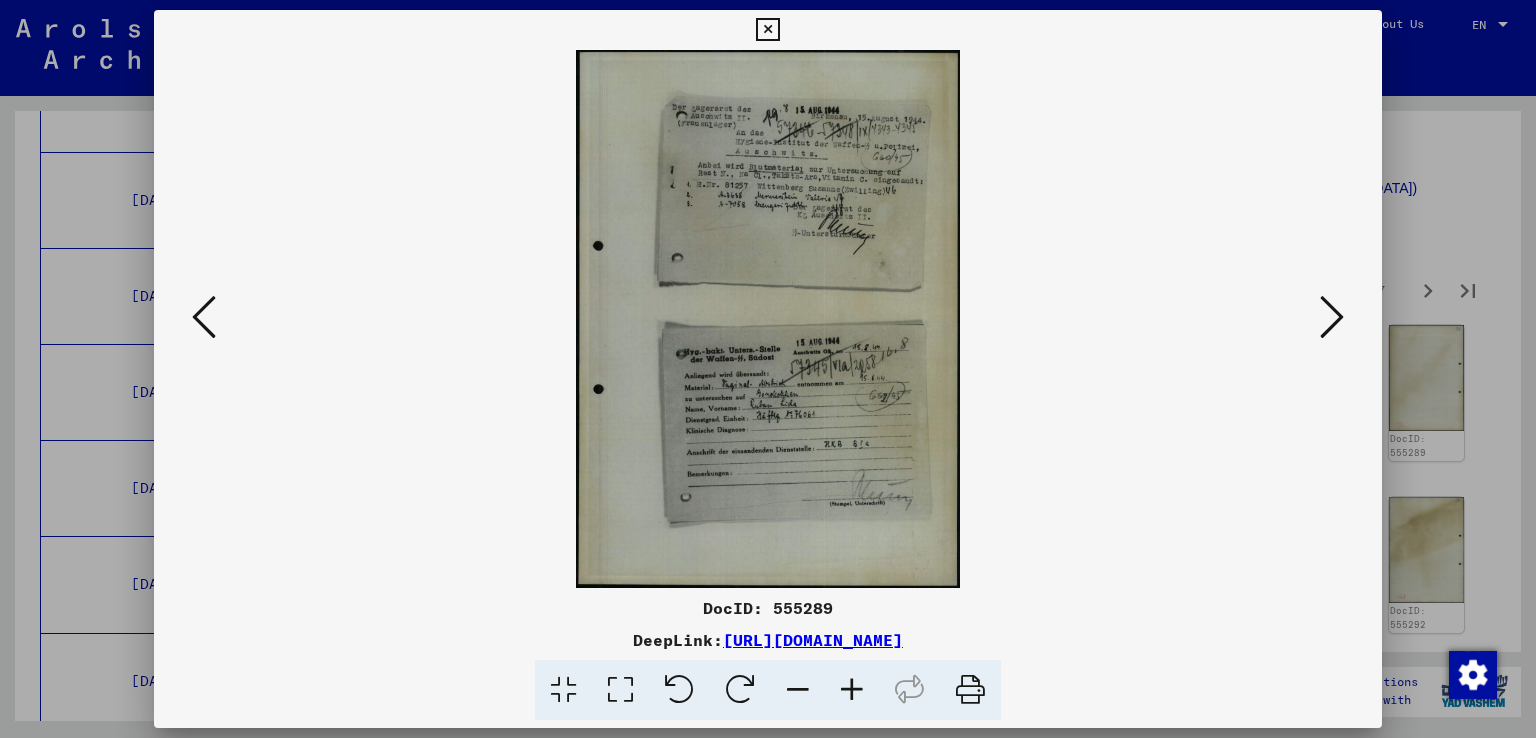 click at bounding box center (852, 690) 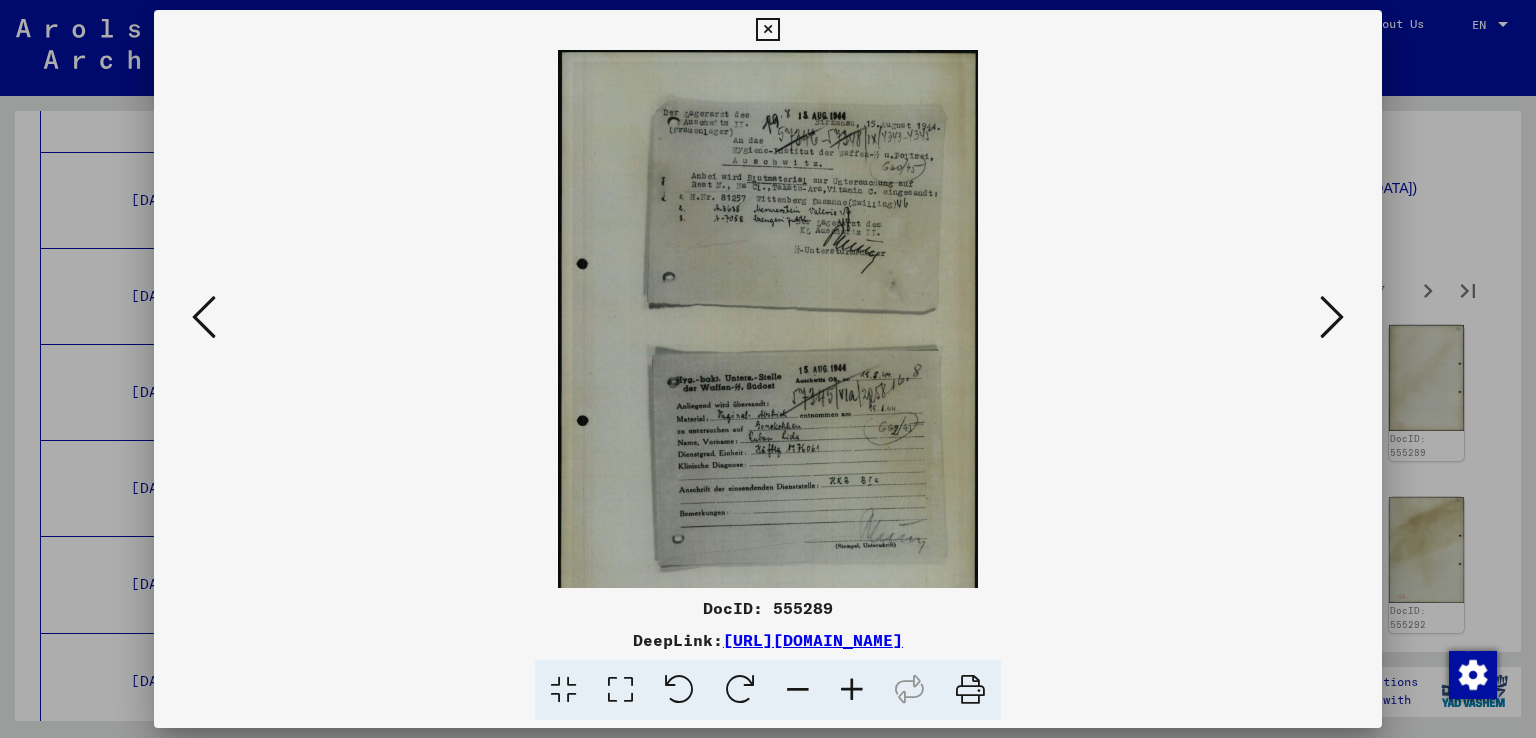 click at bounding box center (852, 690) 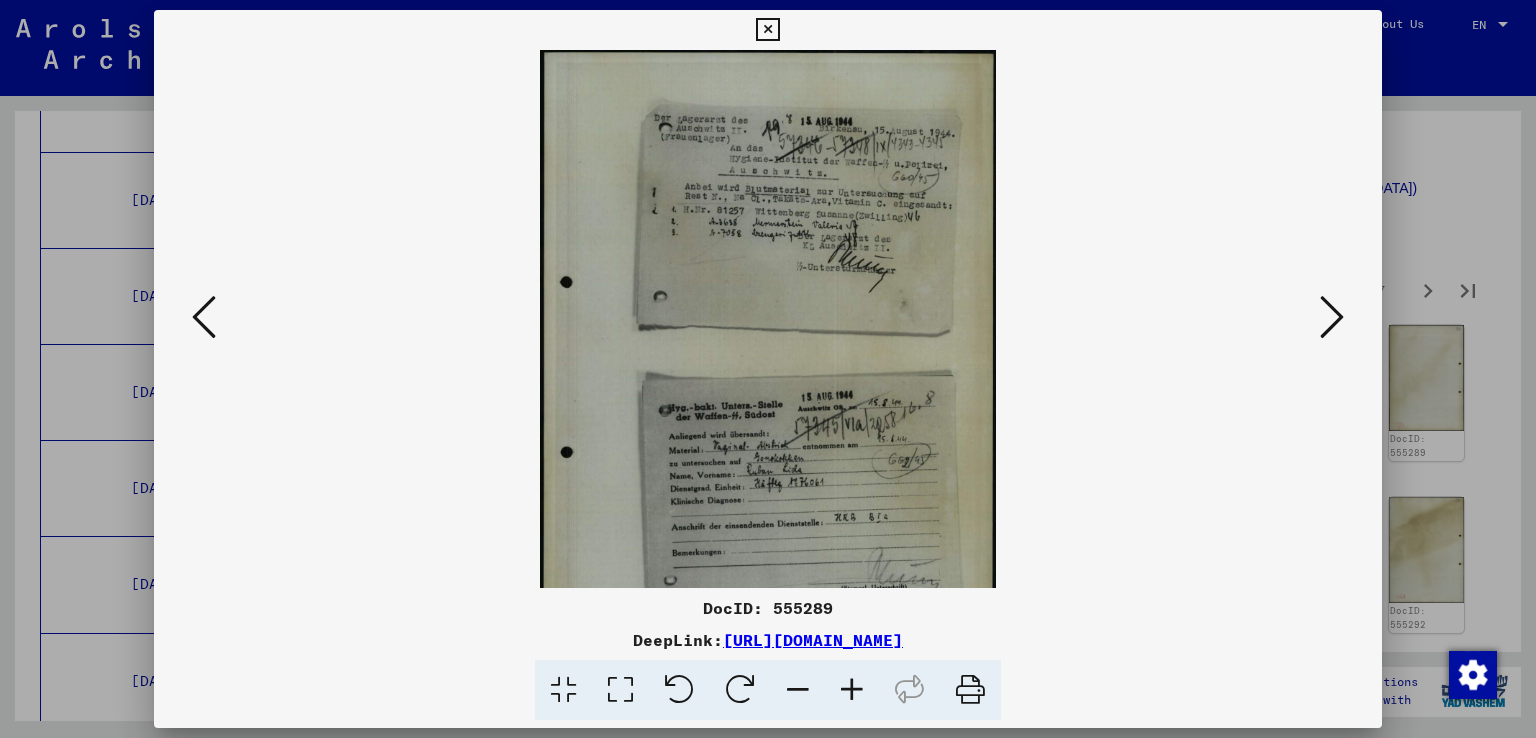 click at bounding box center [852, 690] 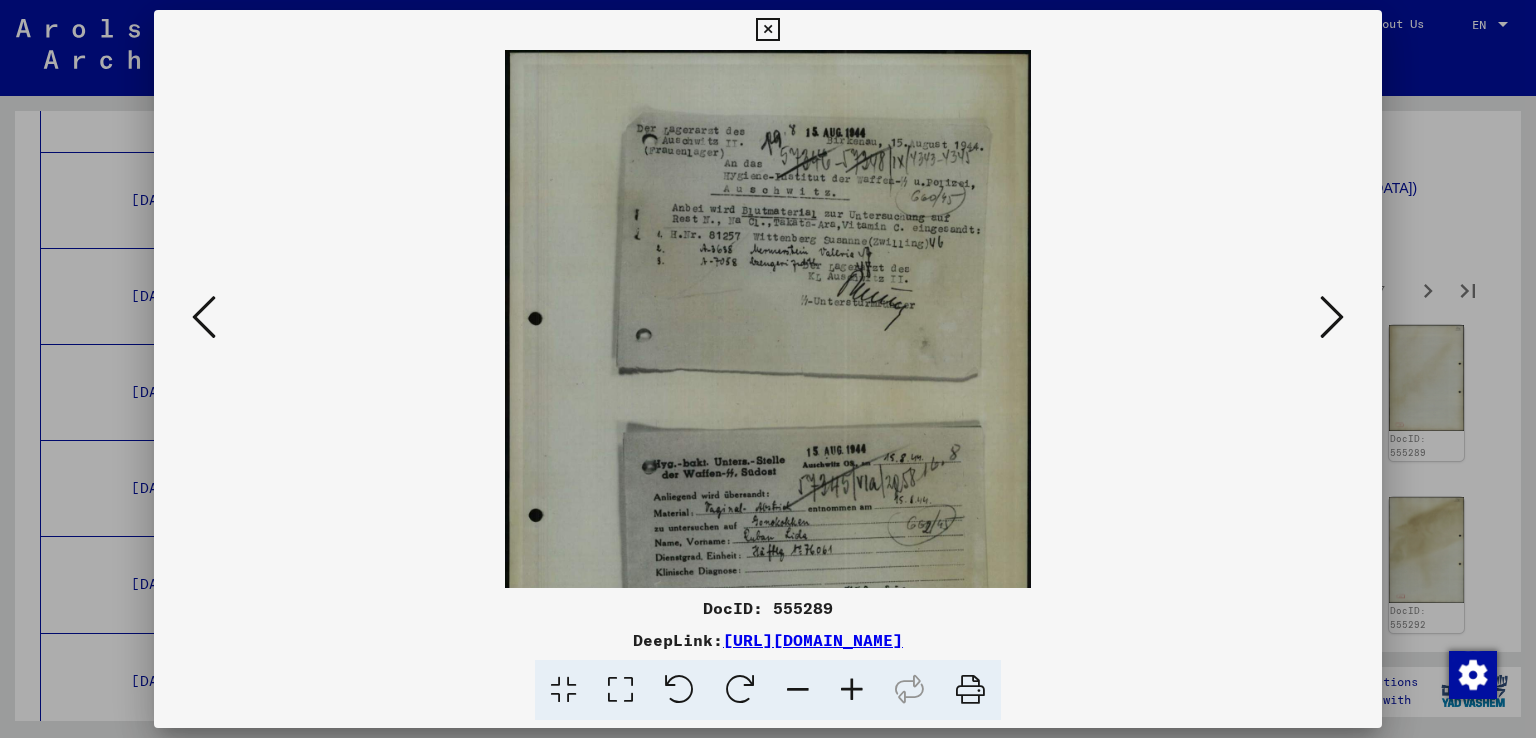 click at bounding box center [852, 690] 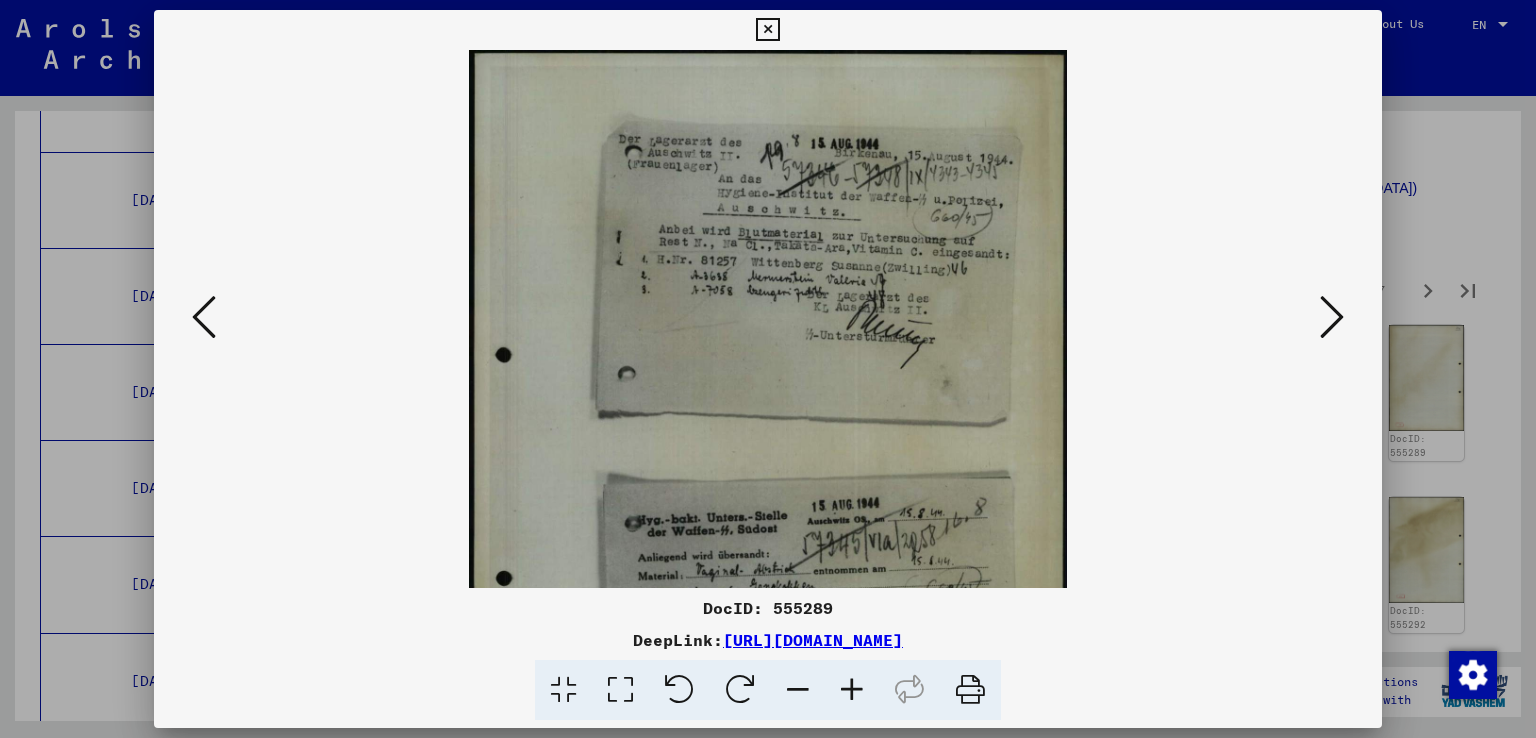 click at bounding box center [852, 690] 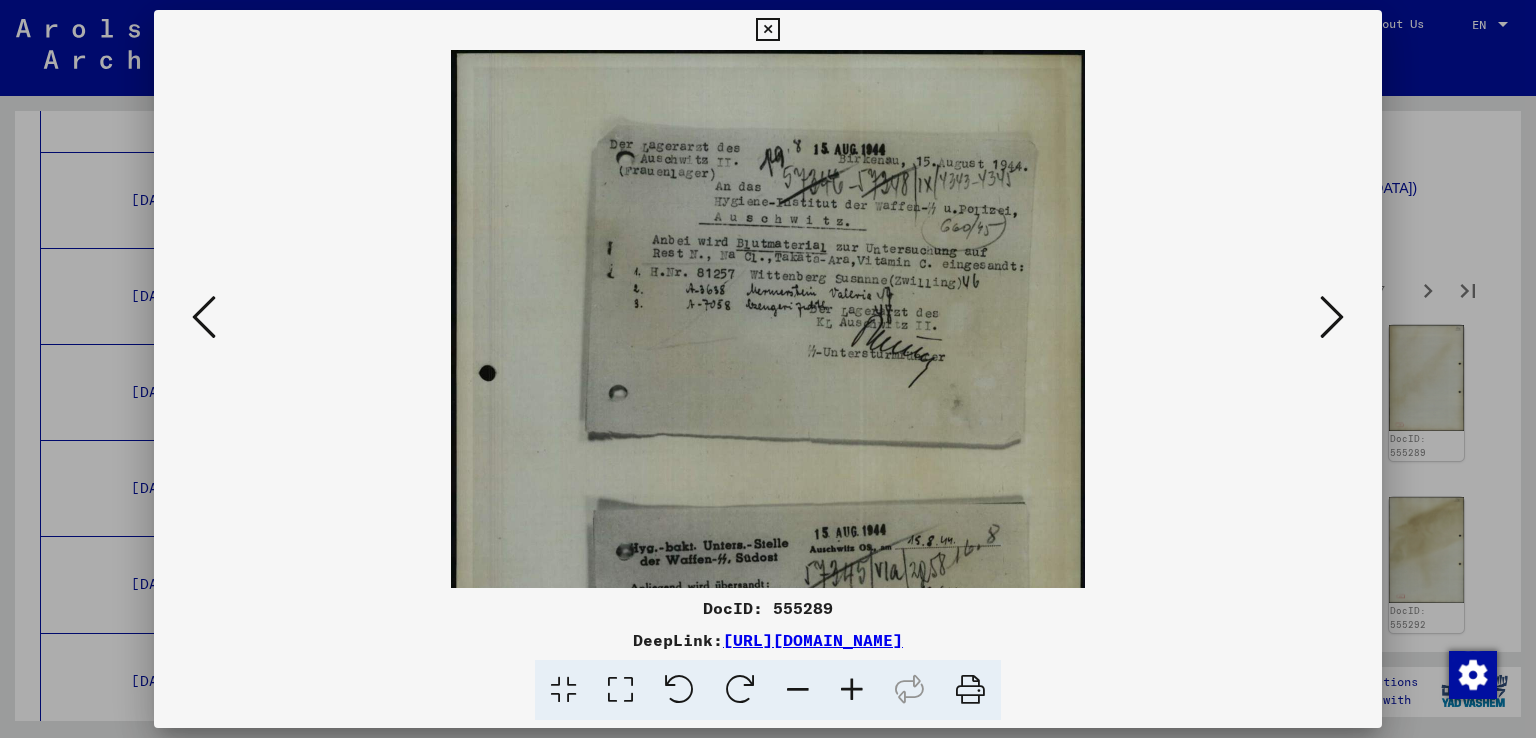 click at bounding box center (852, 690) 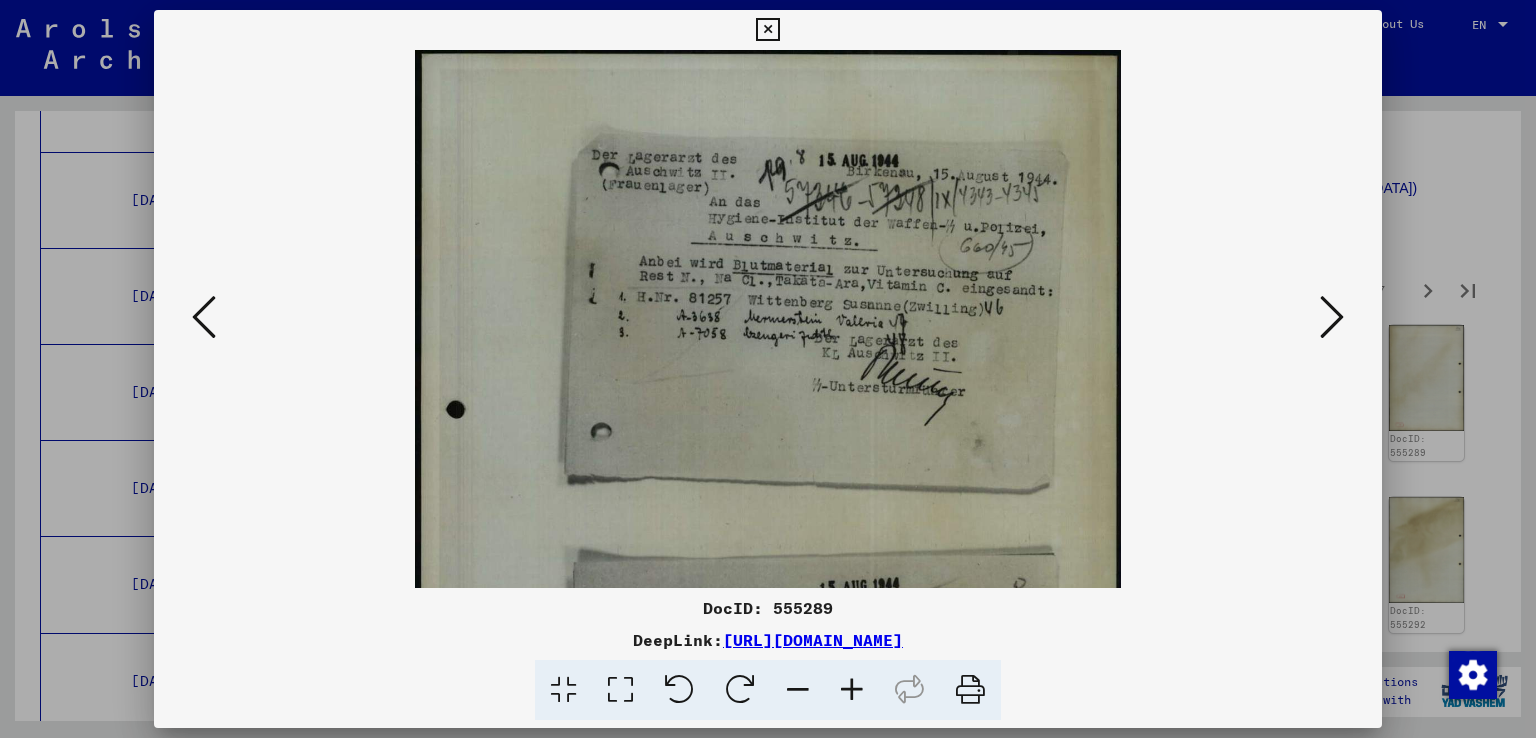 click at bounding box center (852, 690) 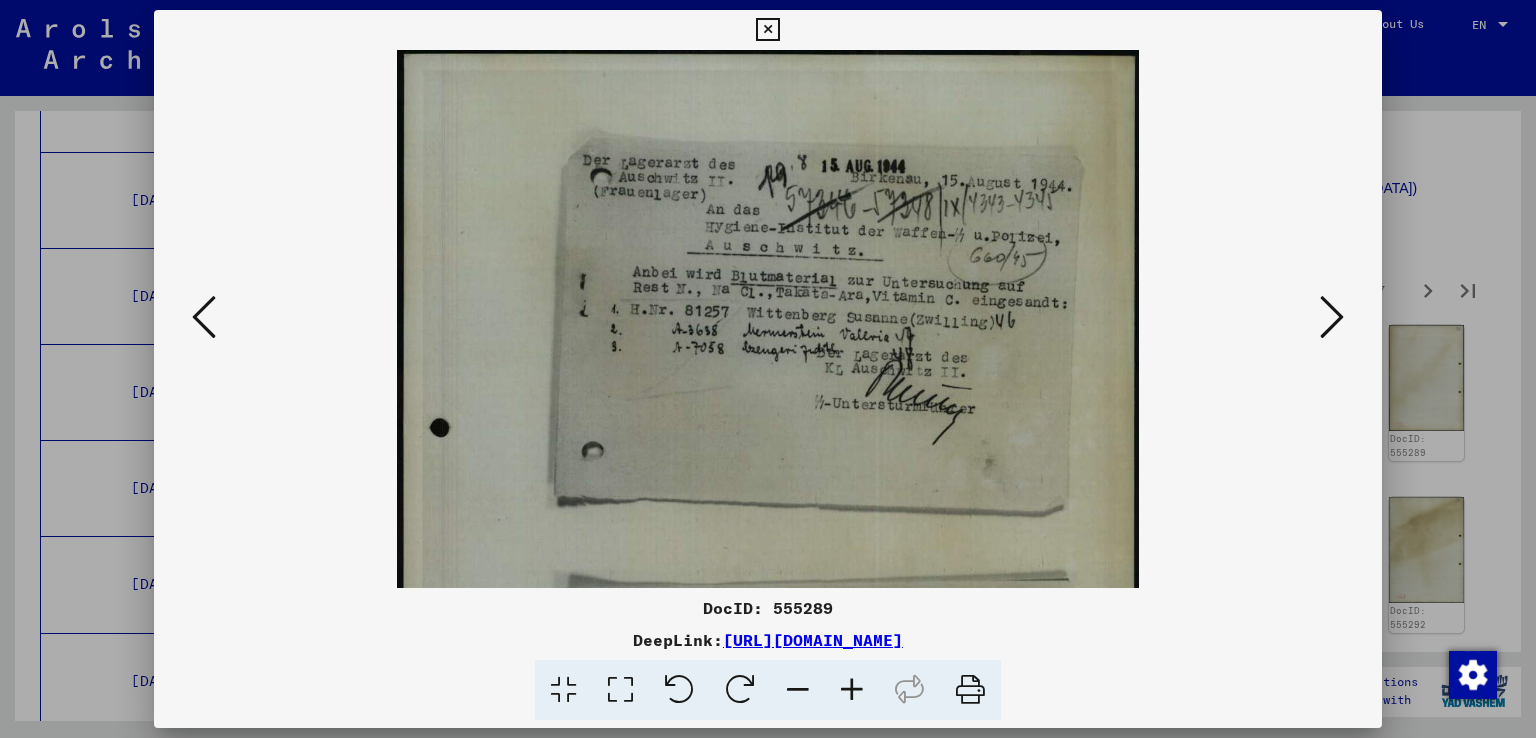 click at bounding box center (852, 690) 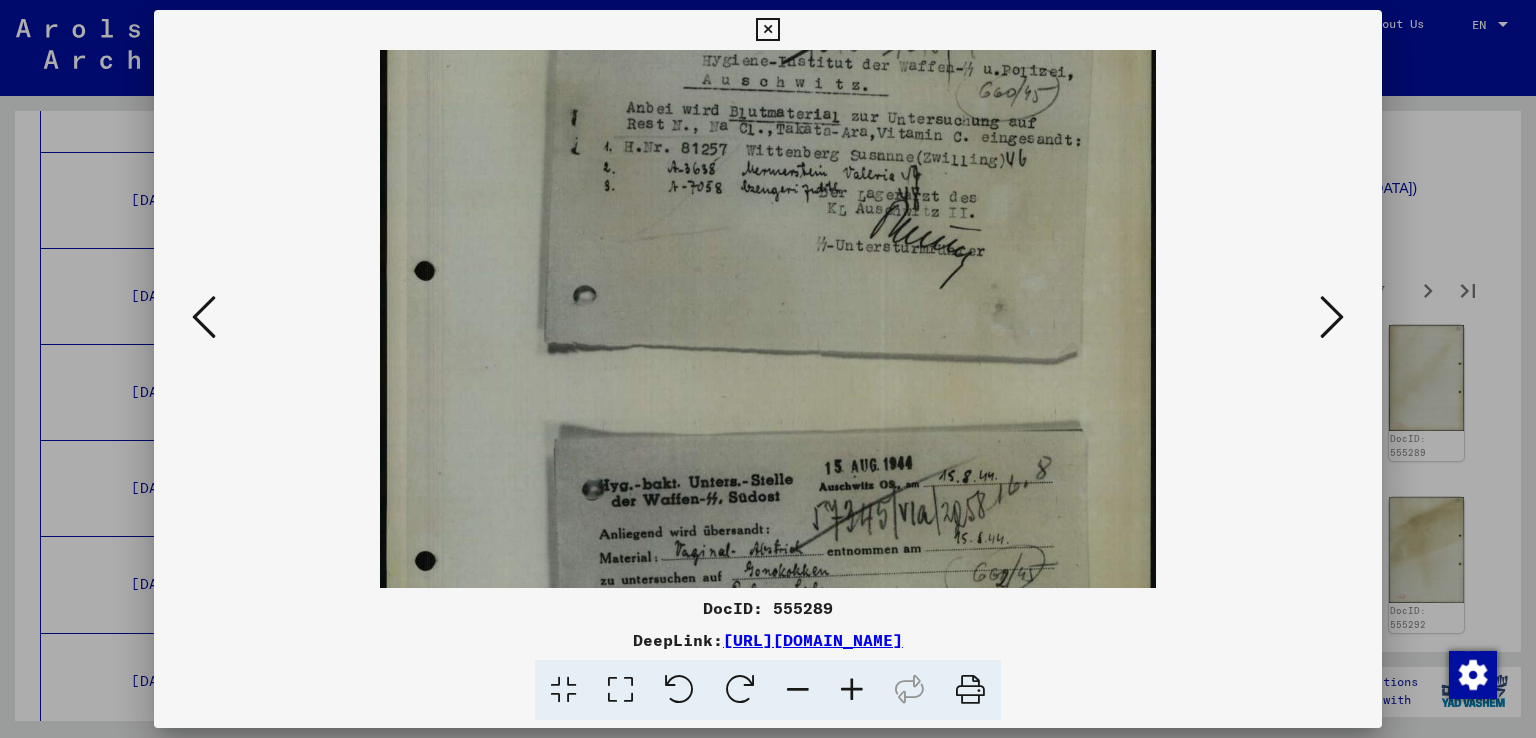 scroll, scrollTop: 240, scrollLeft: 0, axis: vertical 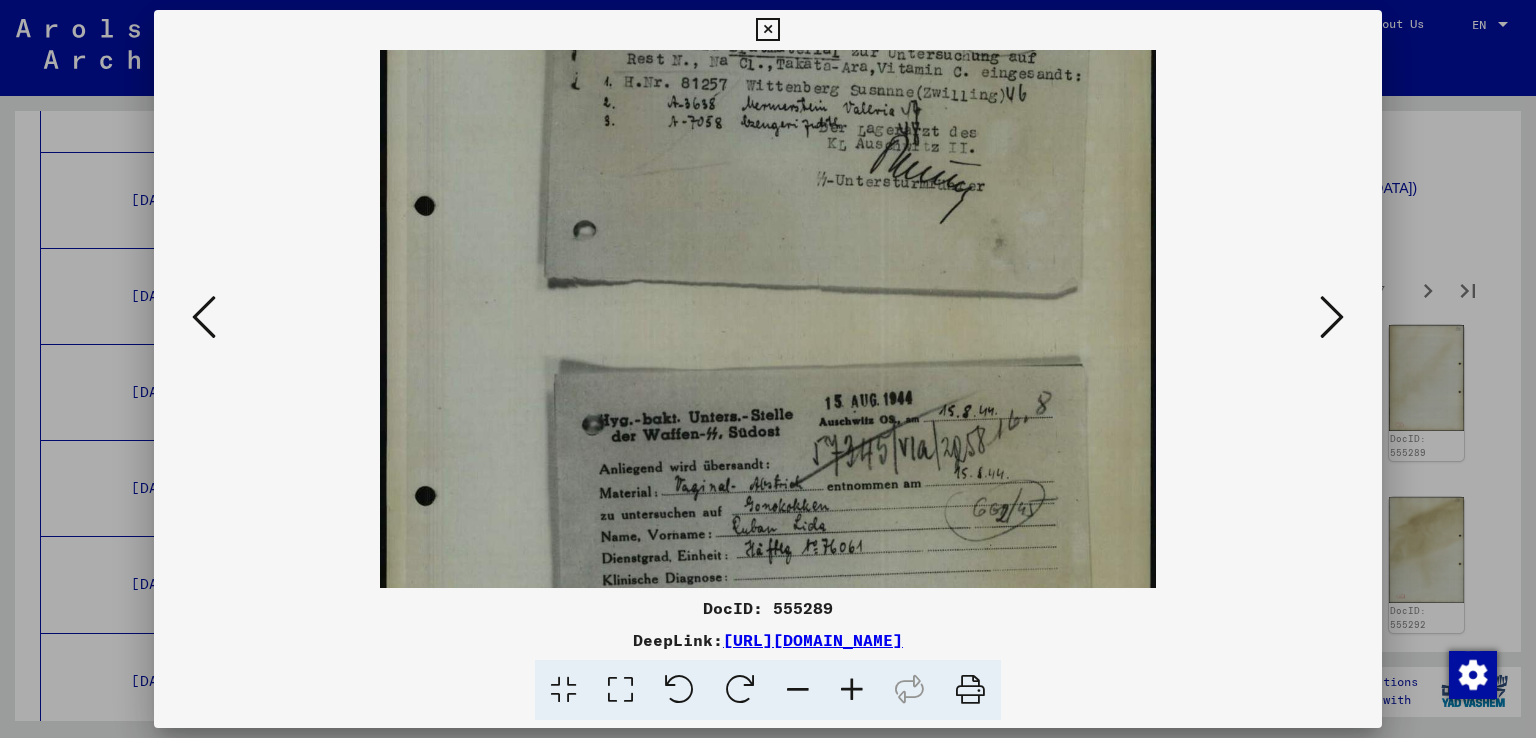 drag, startPoint x: 889, startPoint y: 529, endPoint x: 904, endPoint y: 289, distance: 240.46829 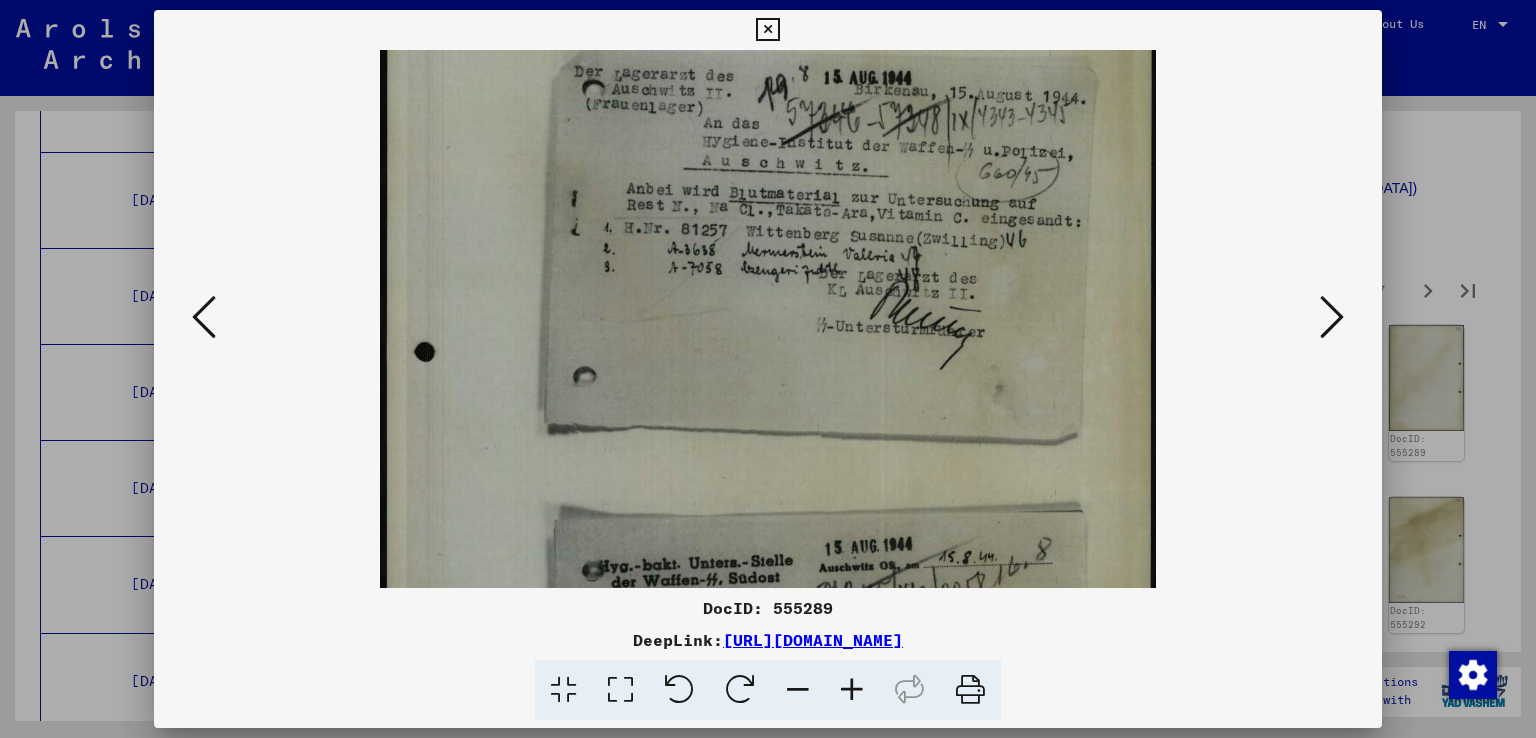 scroll, scrollTop: 81, scrollLeft: 0, axis: vertical 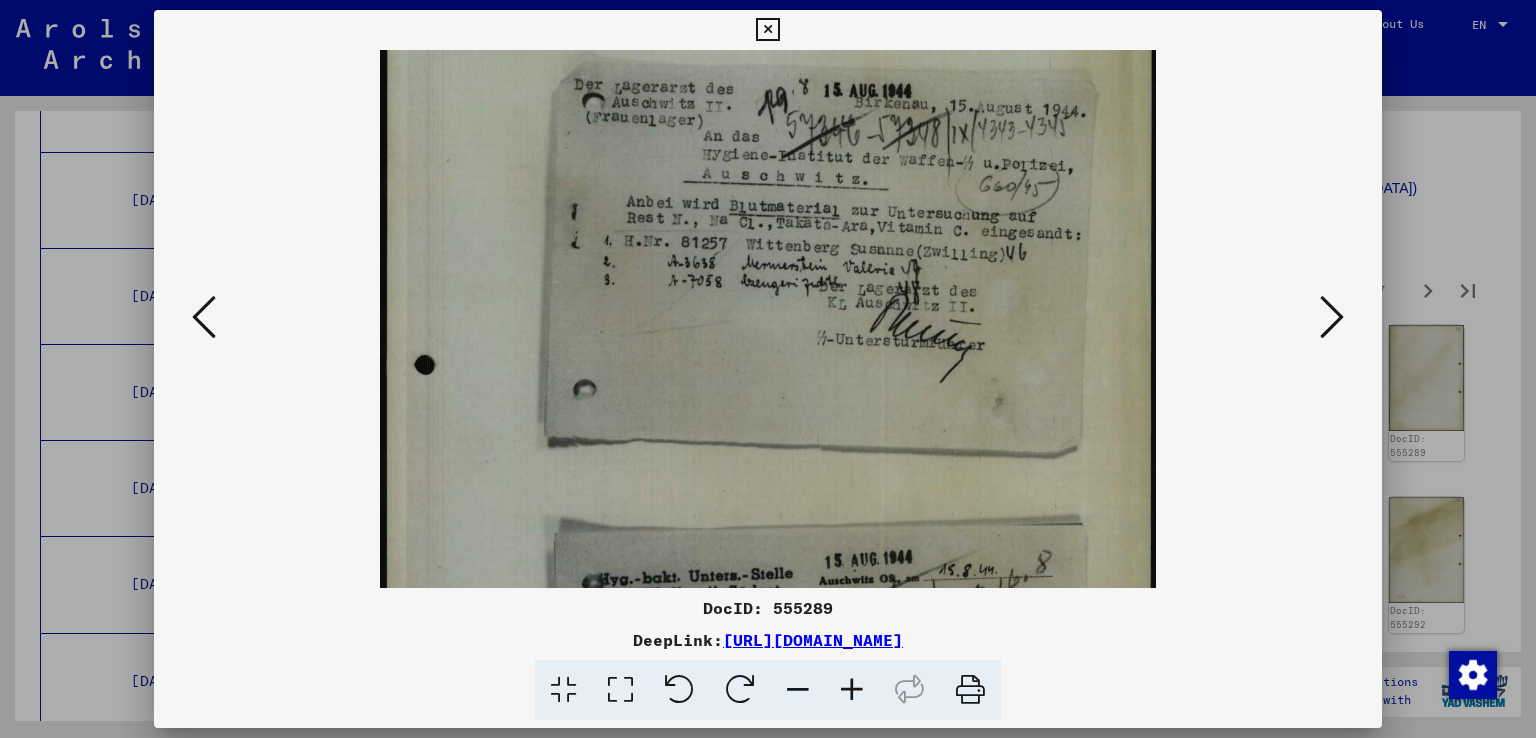 drag, startPoint x: 1067, startPoint y: 420, endPoint x: 937, endPoint y: 586, distance: 210.84592 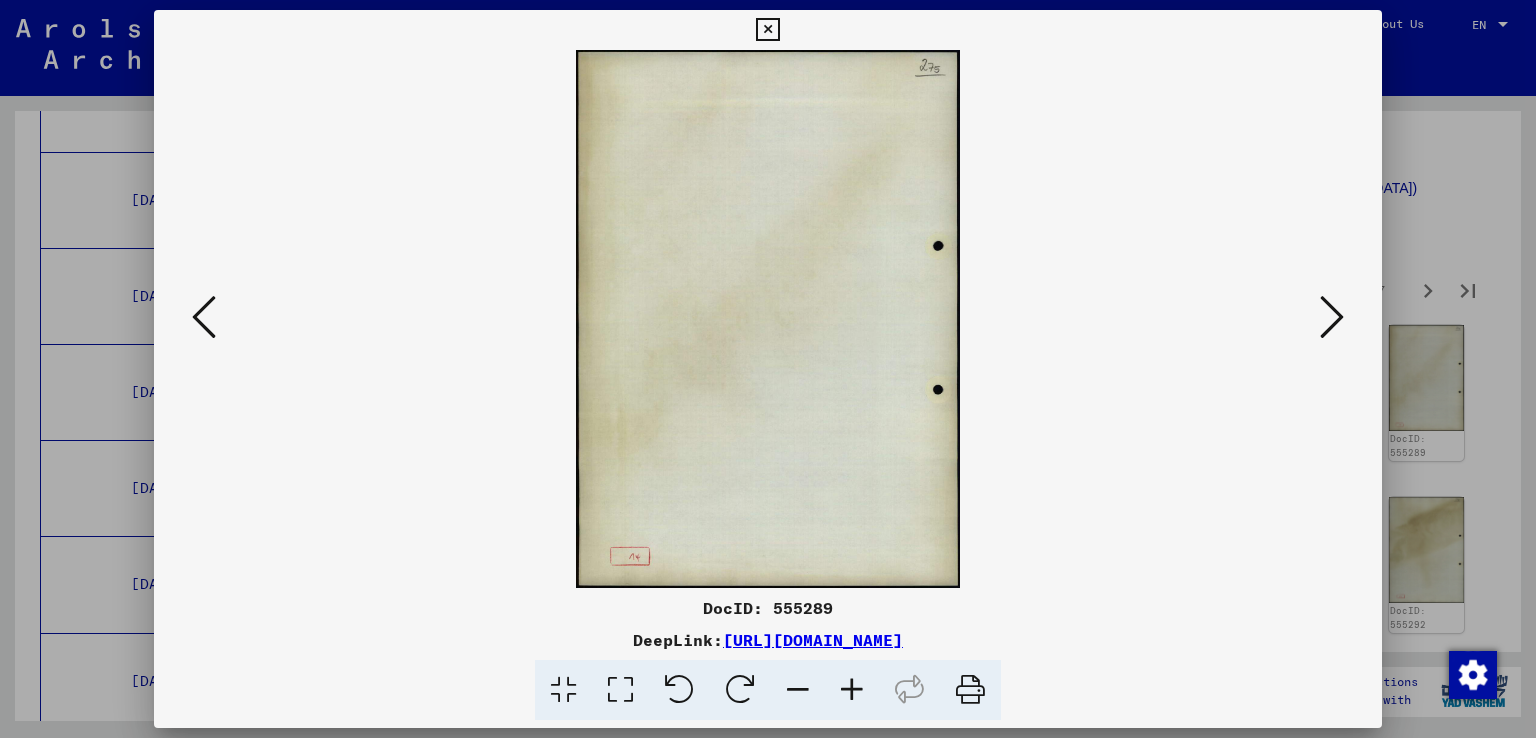 scroll, scrollTop: 0, scrollLeft: 0, axis: both 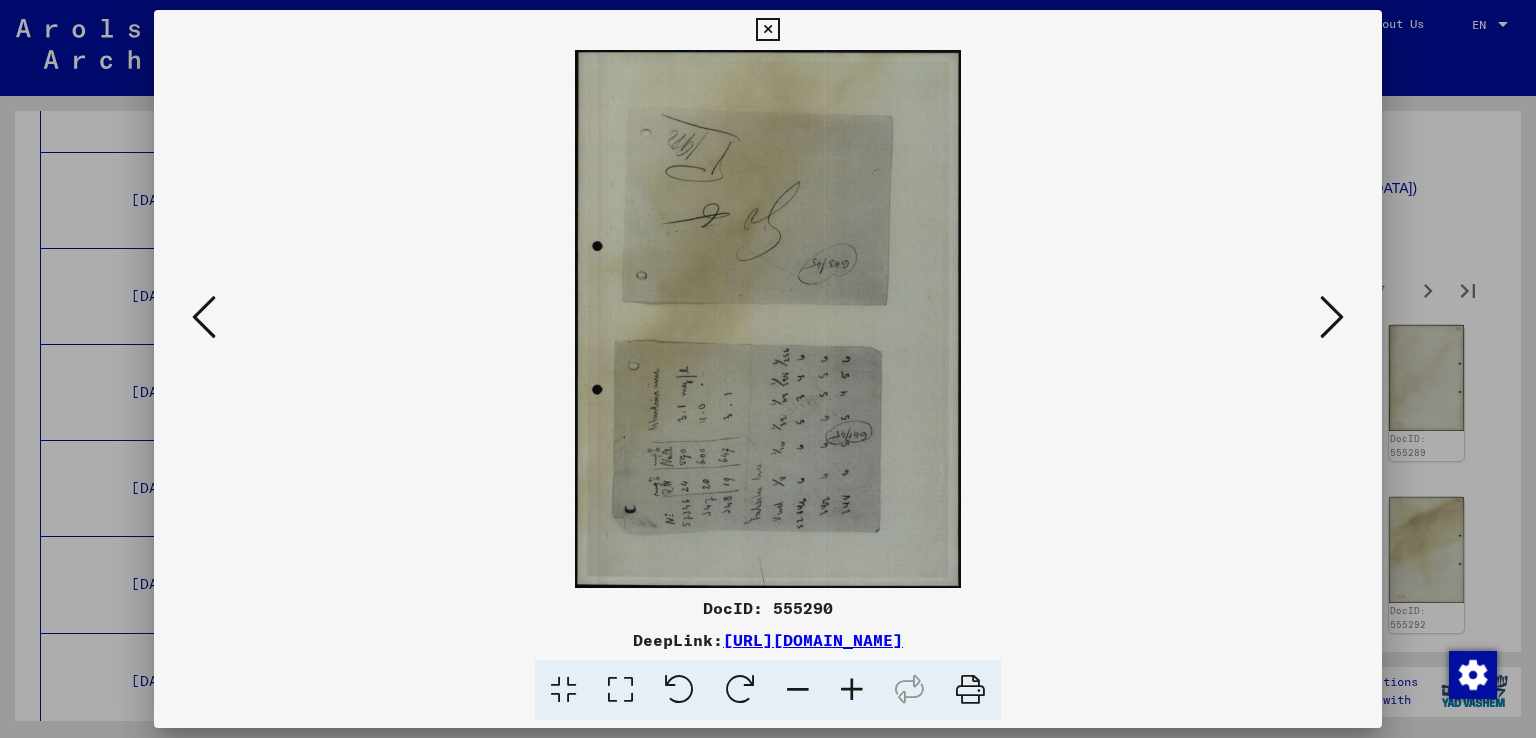 click at bounding box center [740, 690] 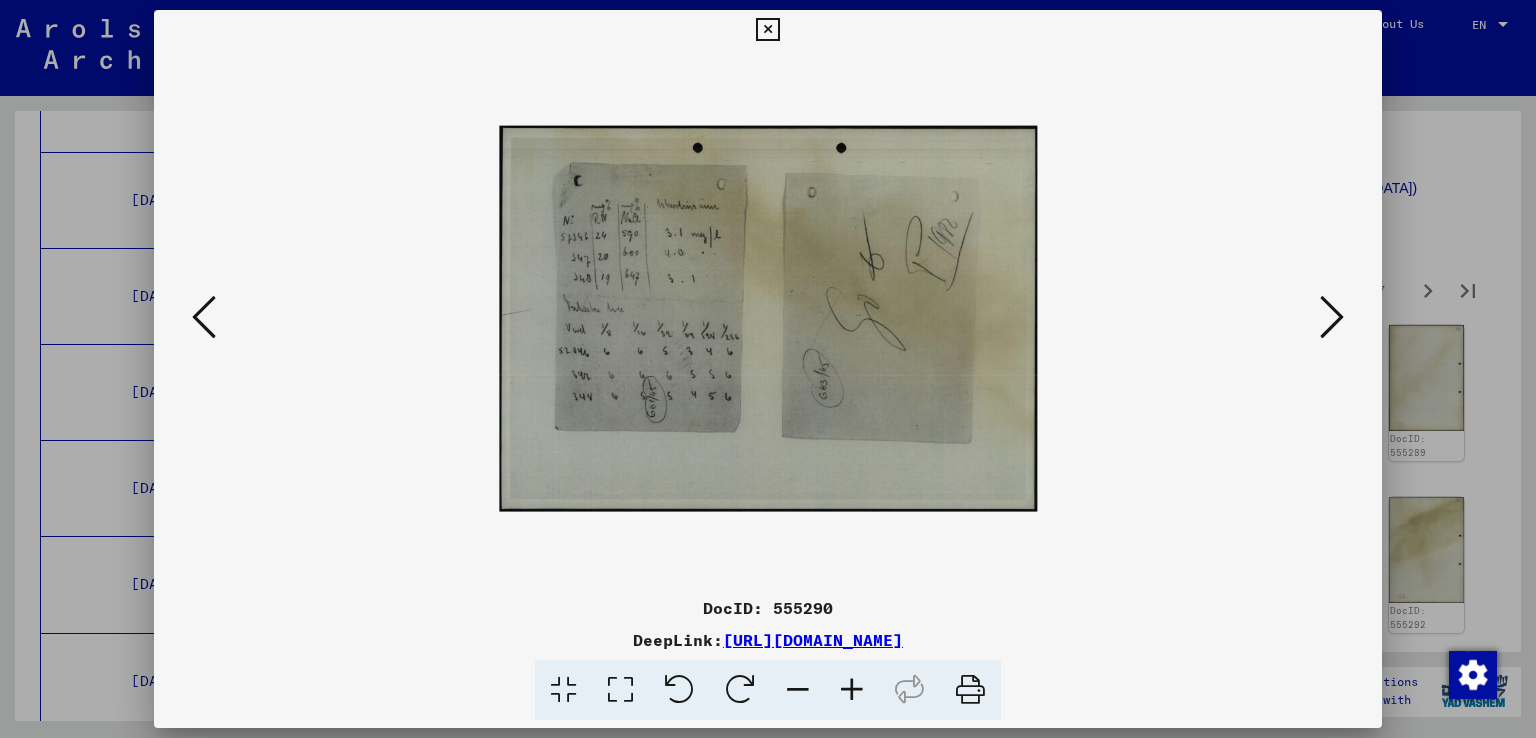 click at bounding box center (768, 690) 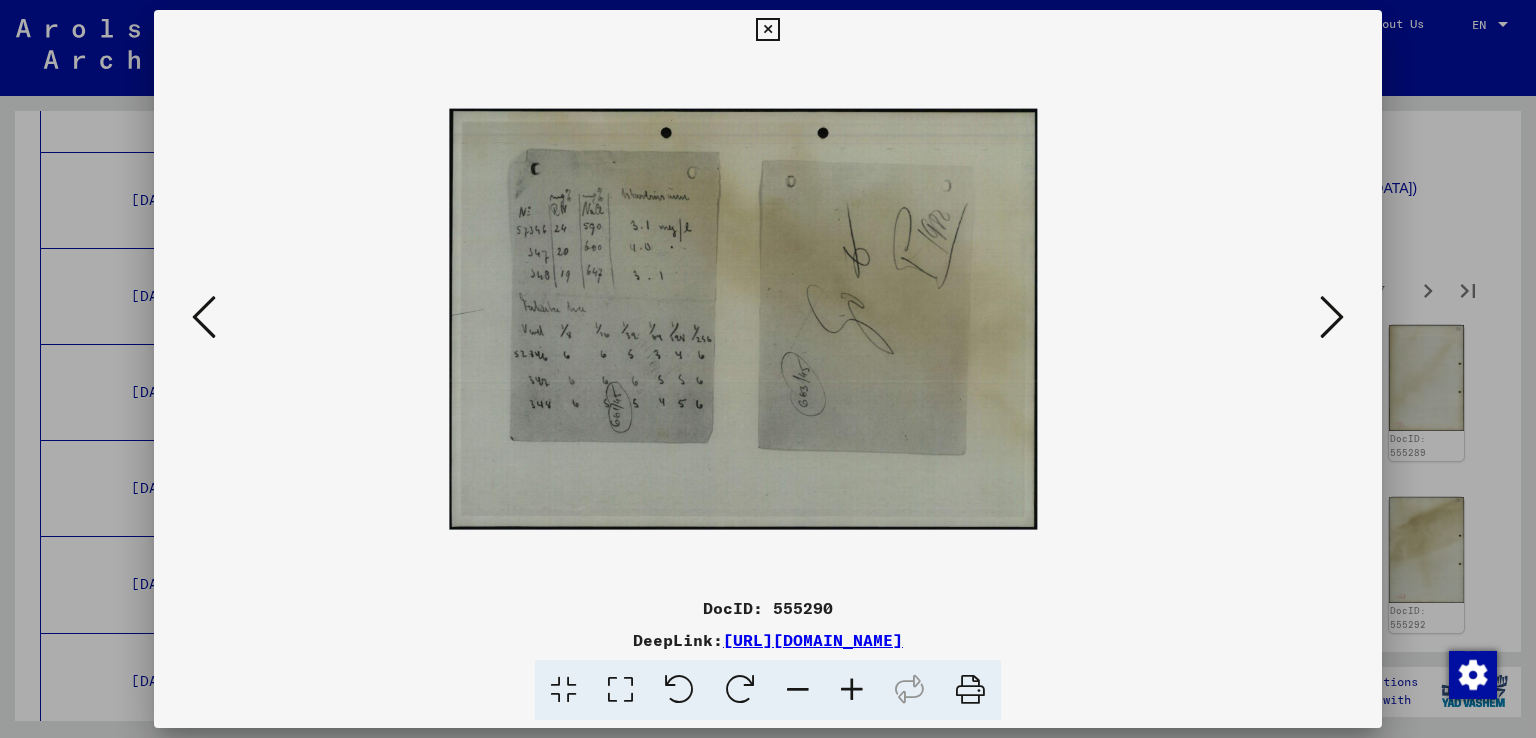 click at bounding box center (852, 690) 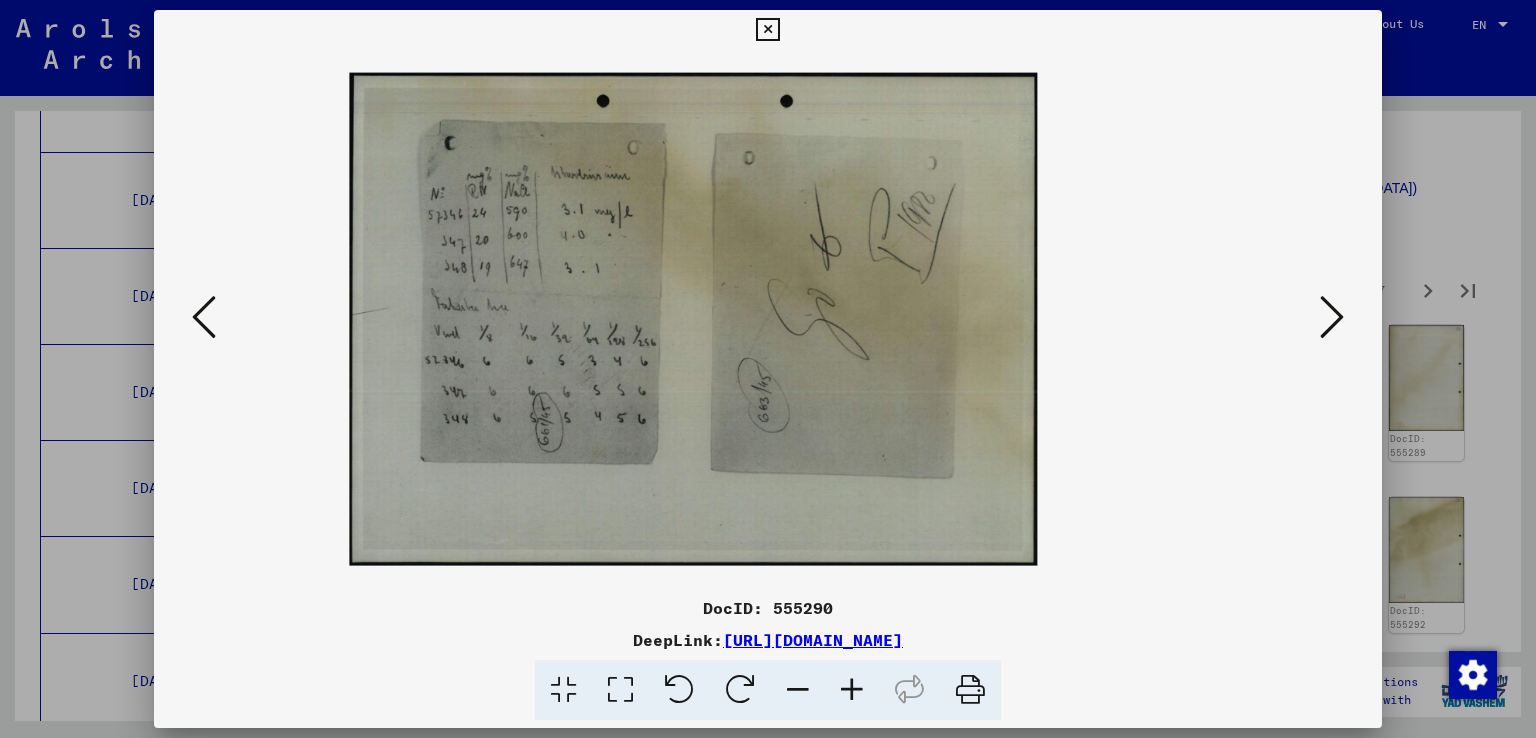 click at bounding box center (852, 690) 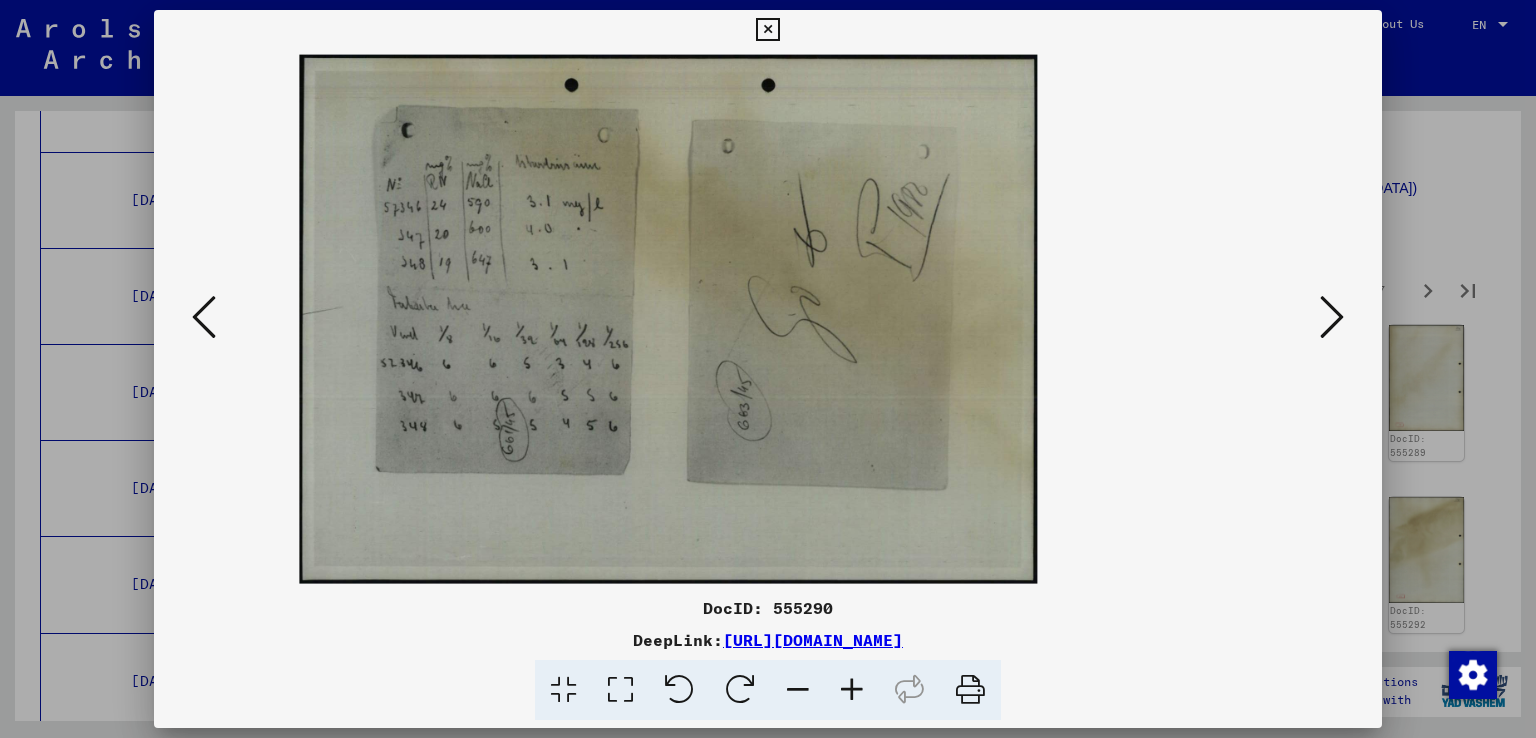 click at bounding box center (852, 690) 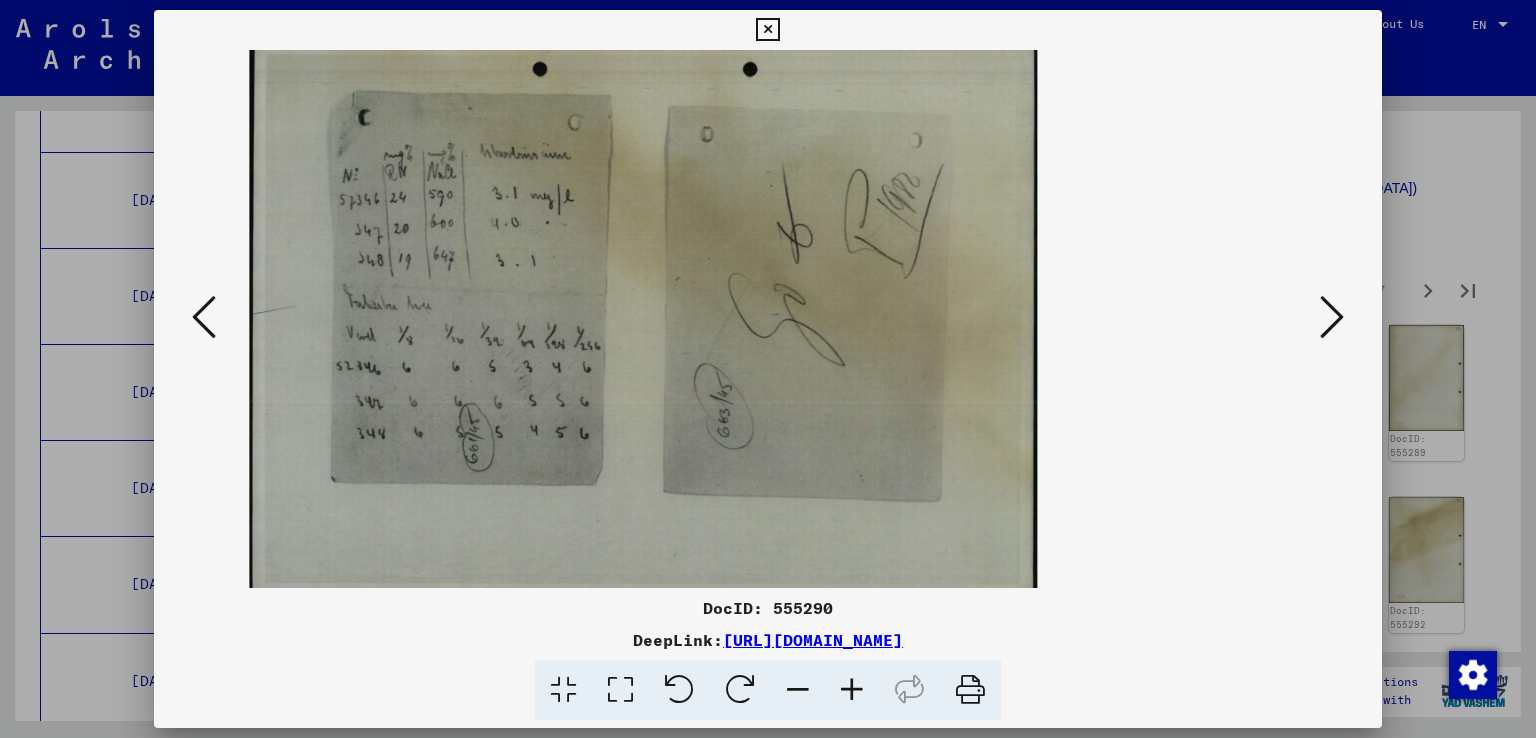 click at bounding box center [852, 690] 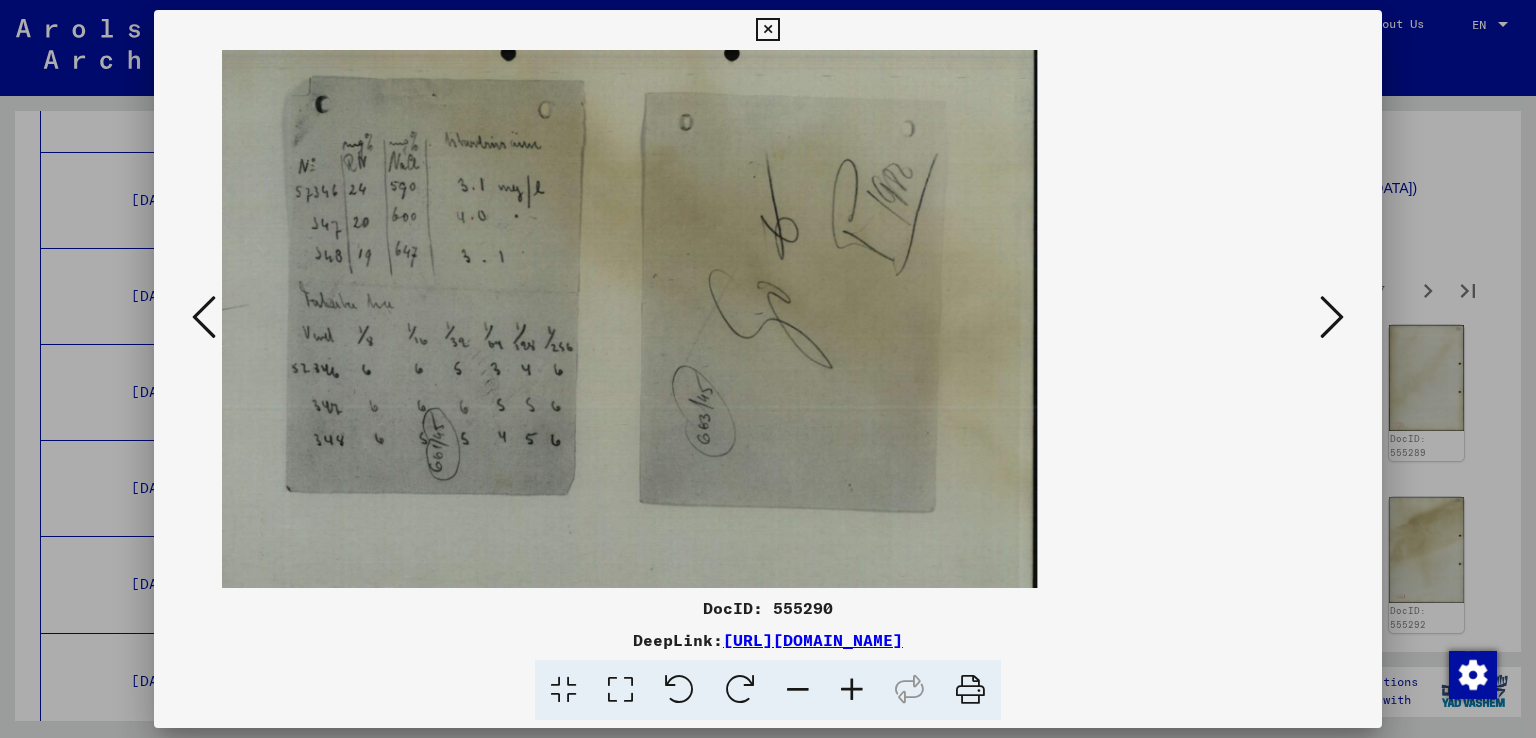 click at bounding box center (852, 690) 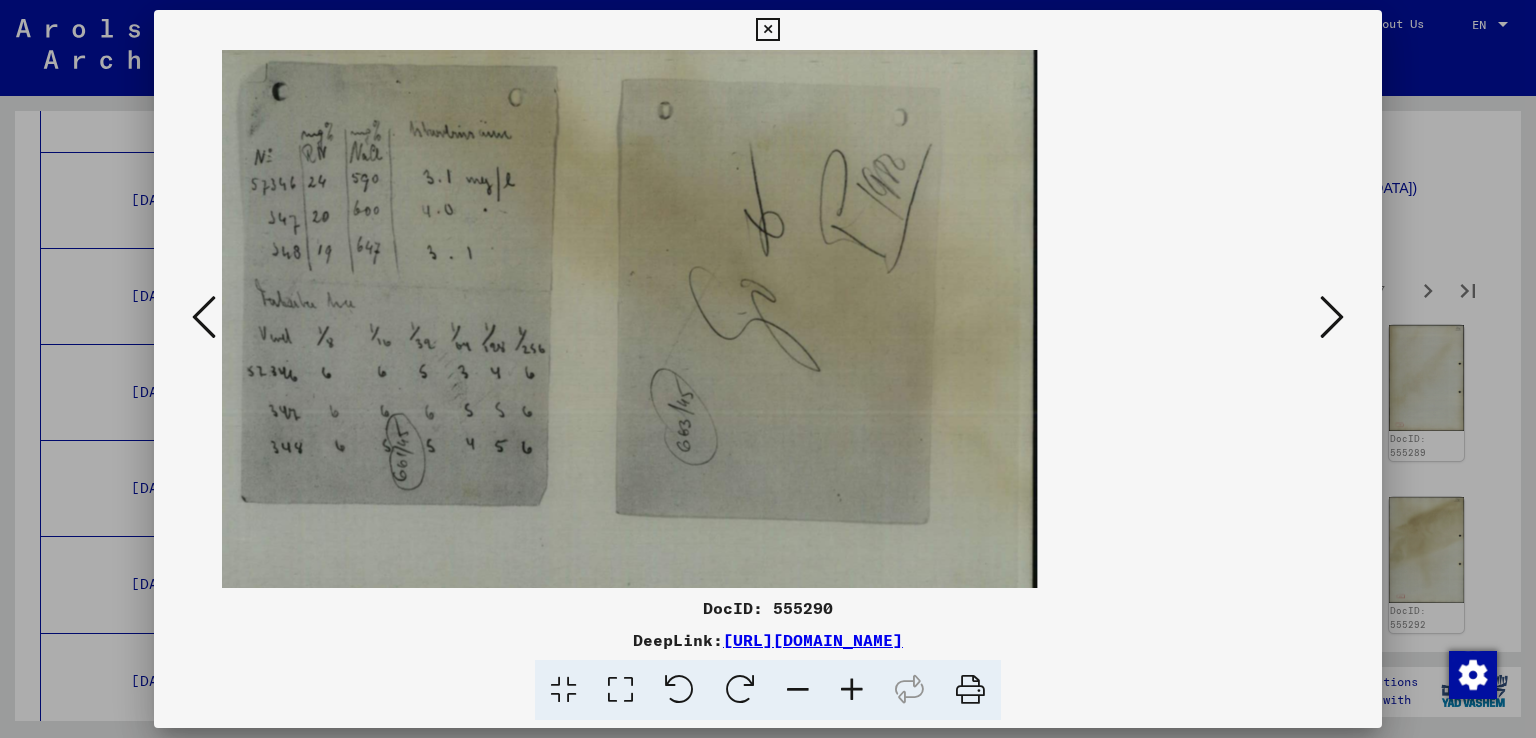 click at bounding box center [1332, 318] 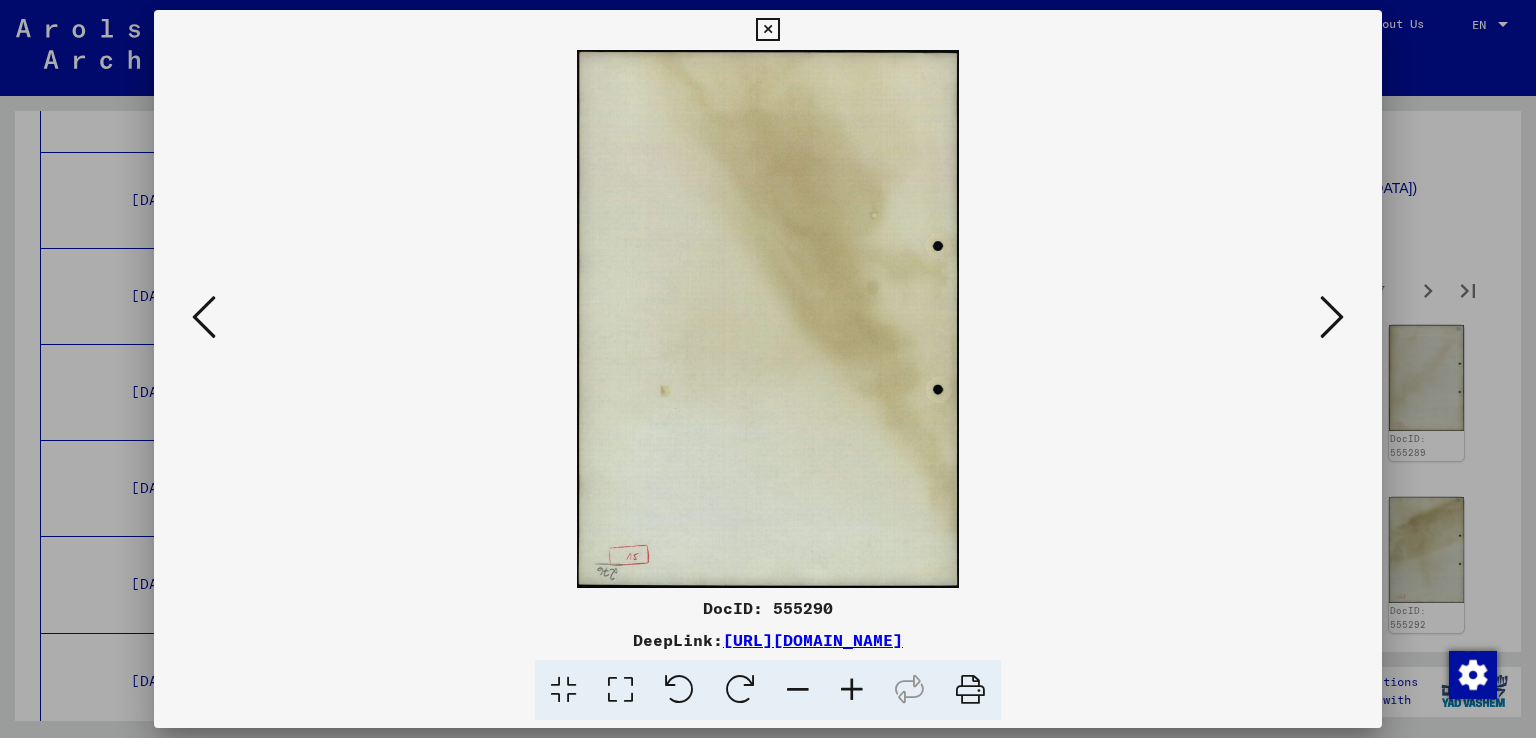 click at bounding box center [1332, 318] 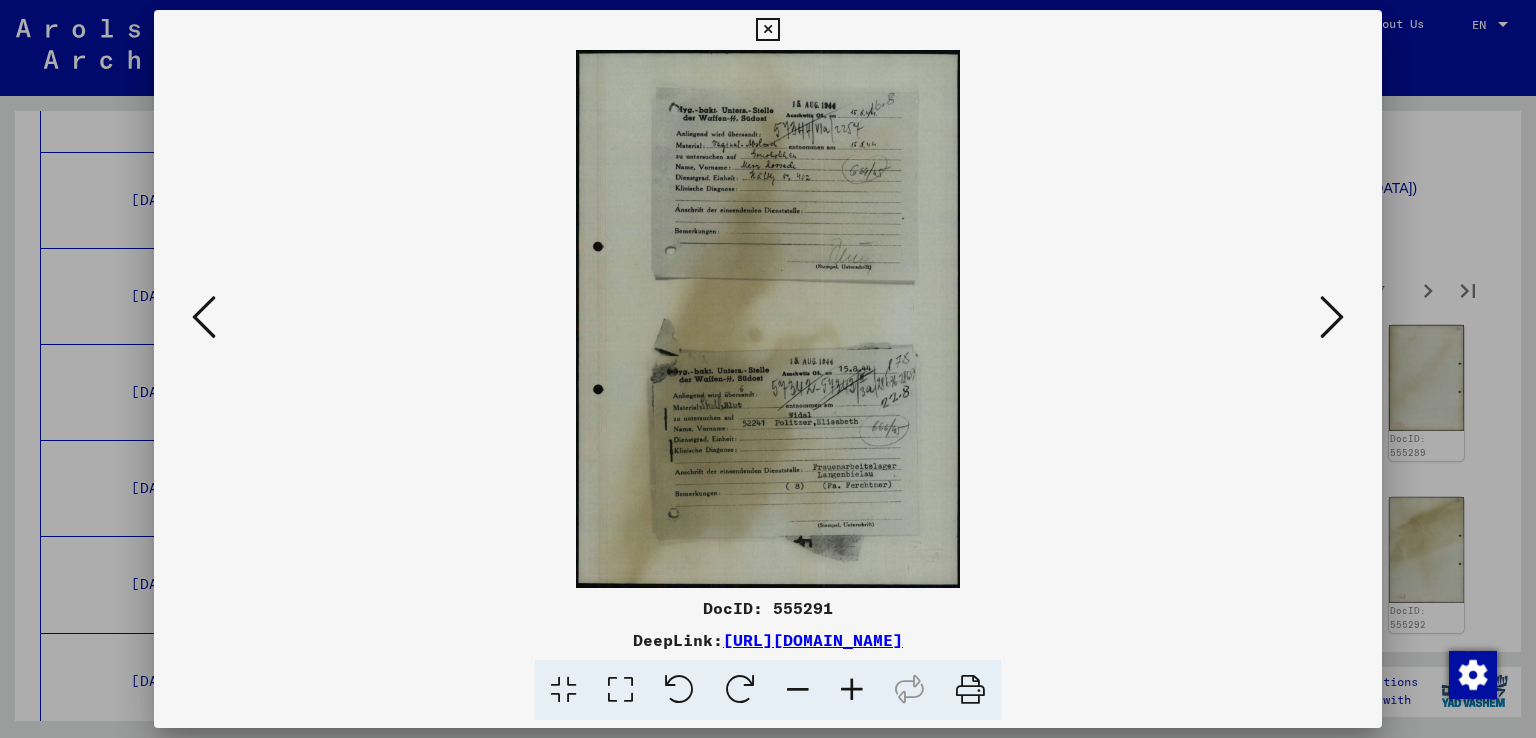 click at bounding box center [852, 690] 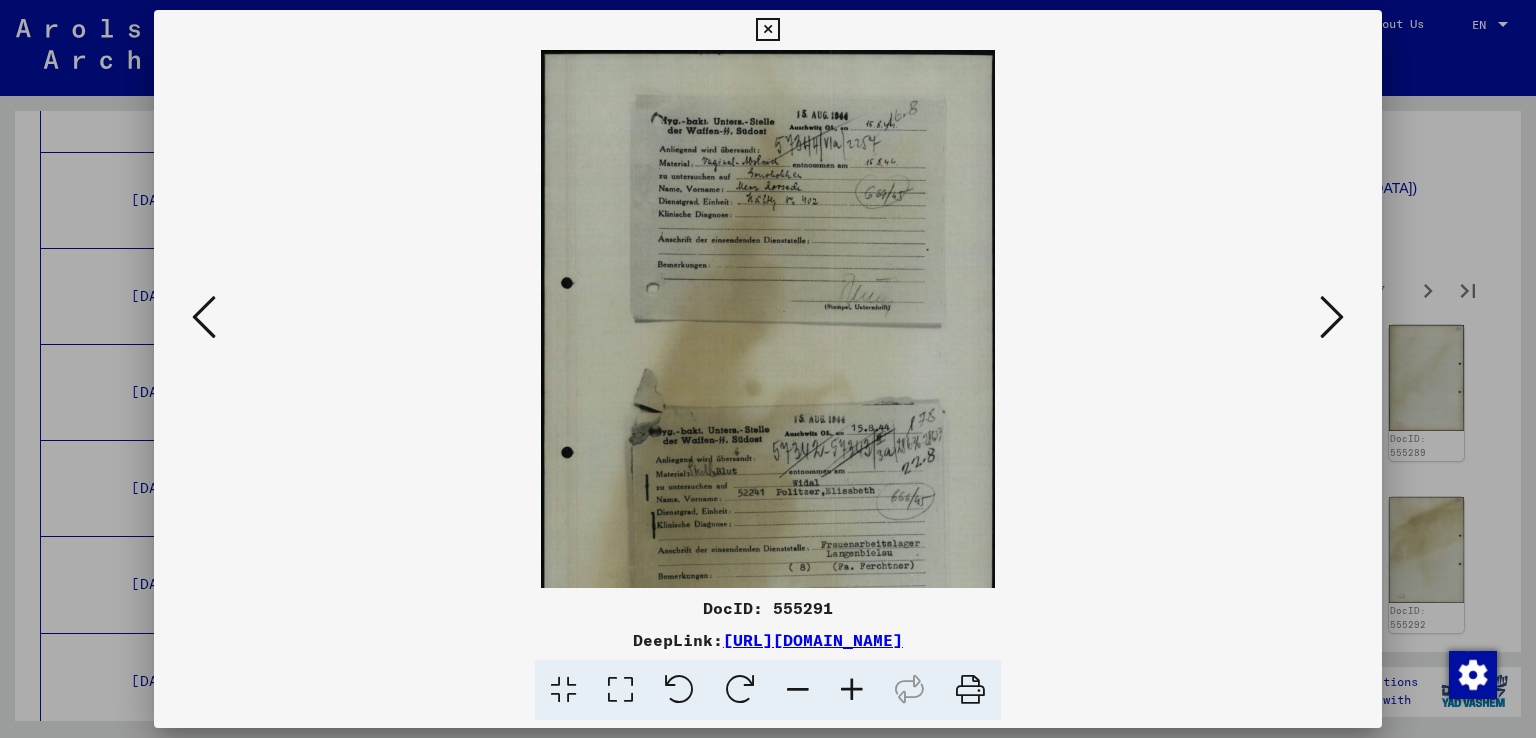 click at bounding box center [852, 690] 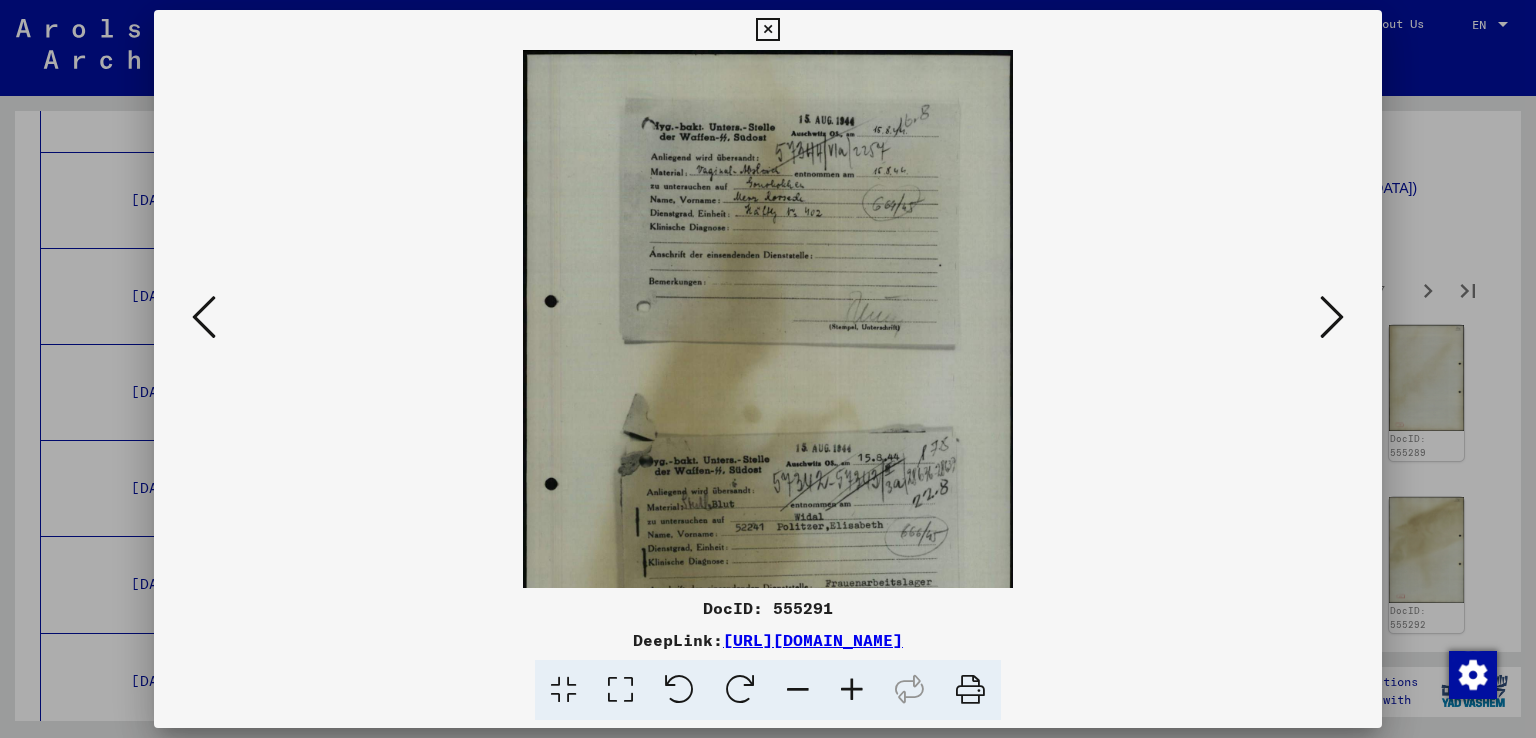 click at bounding box center (852, 690) 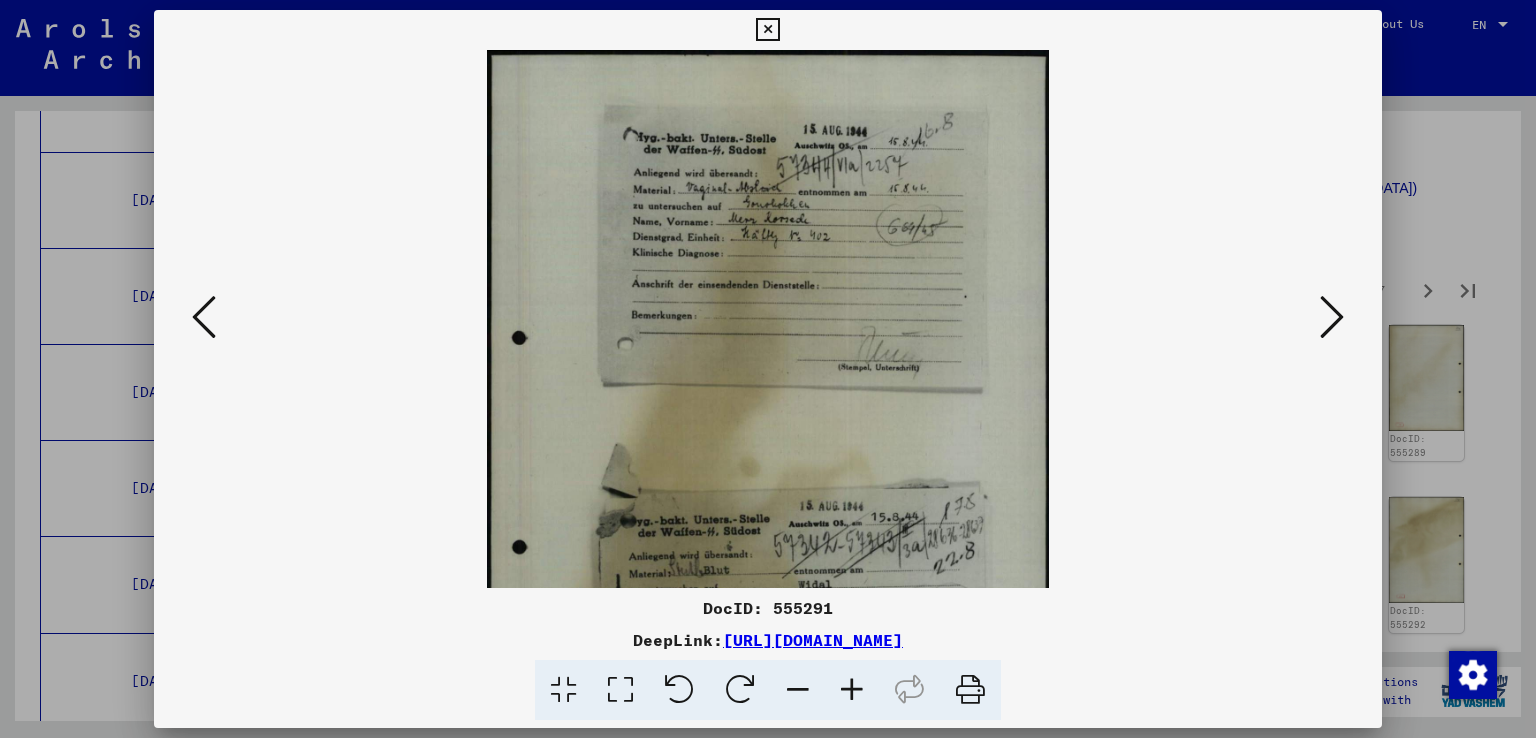 click at bounding box center [852, 690] 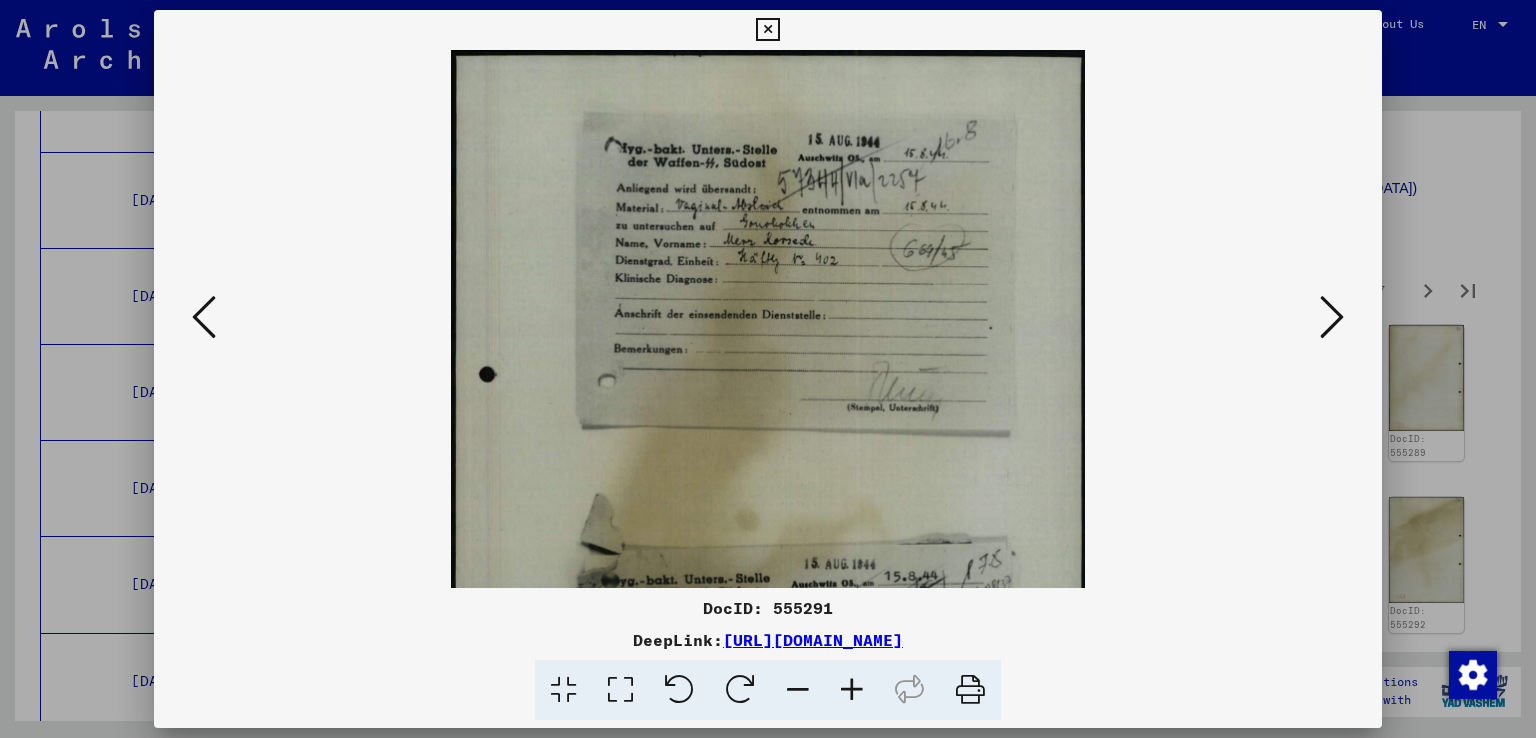 click at bounding box center [852, 690] 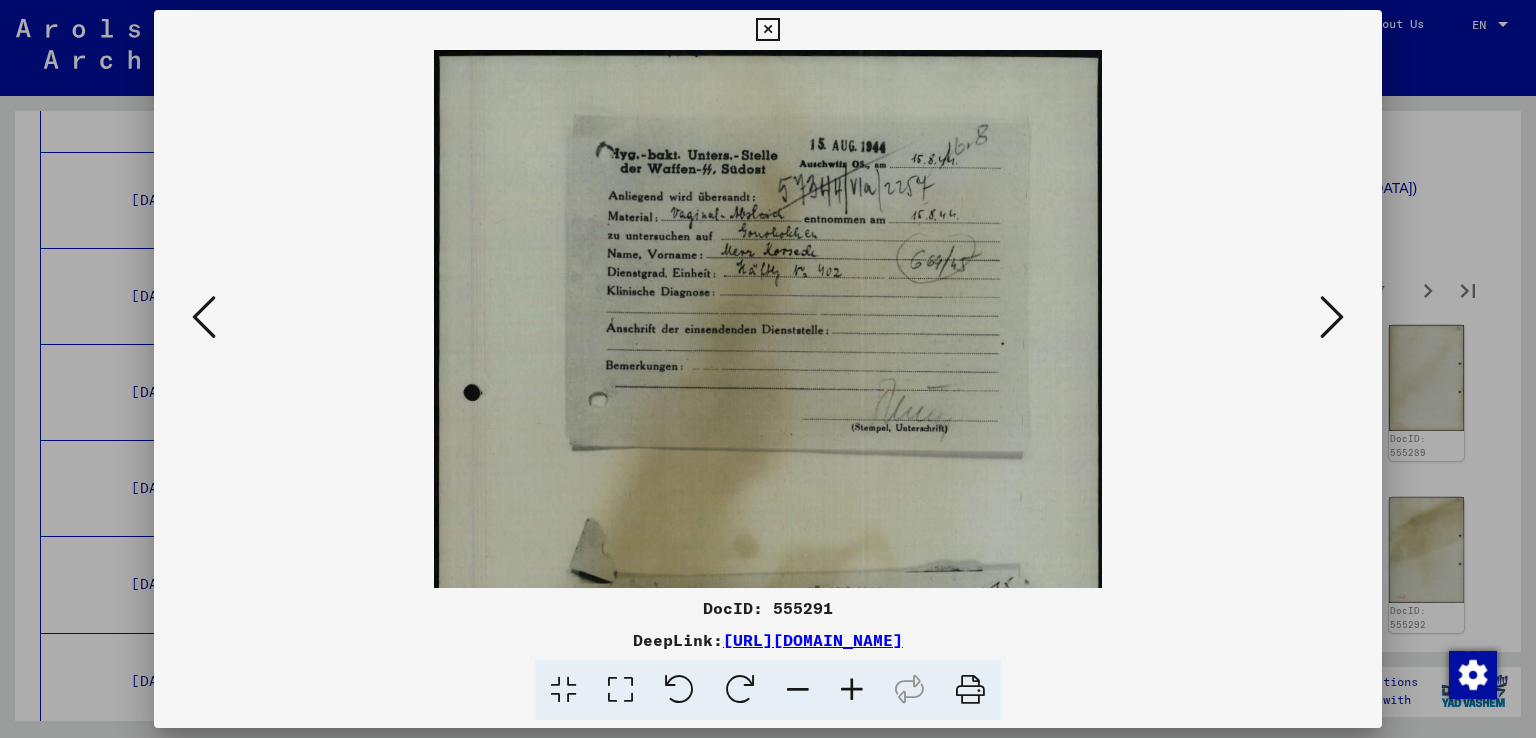 click at bounding box center (852, 690) 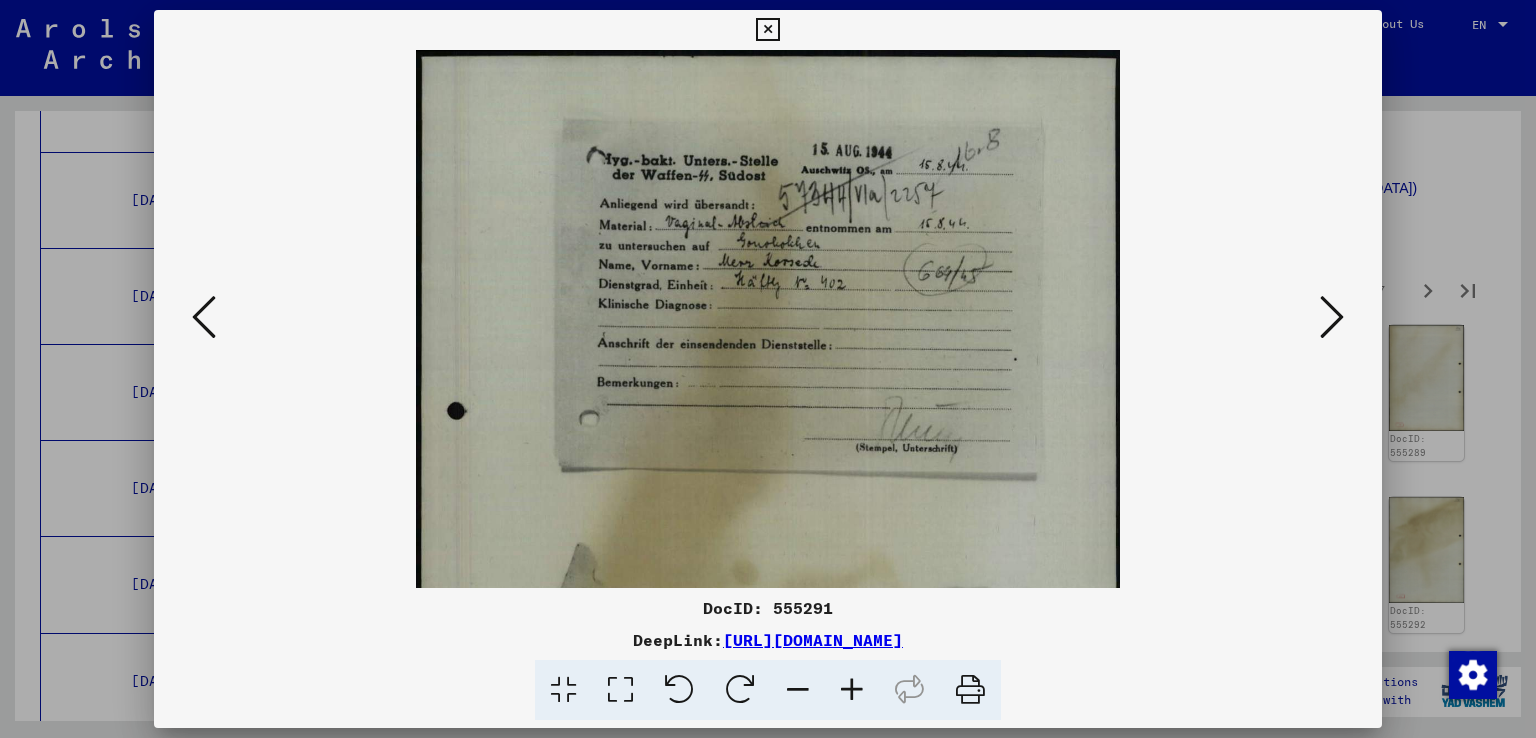 click at bounding box center (852, 690) 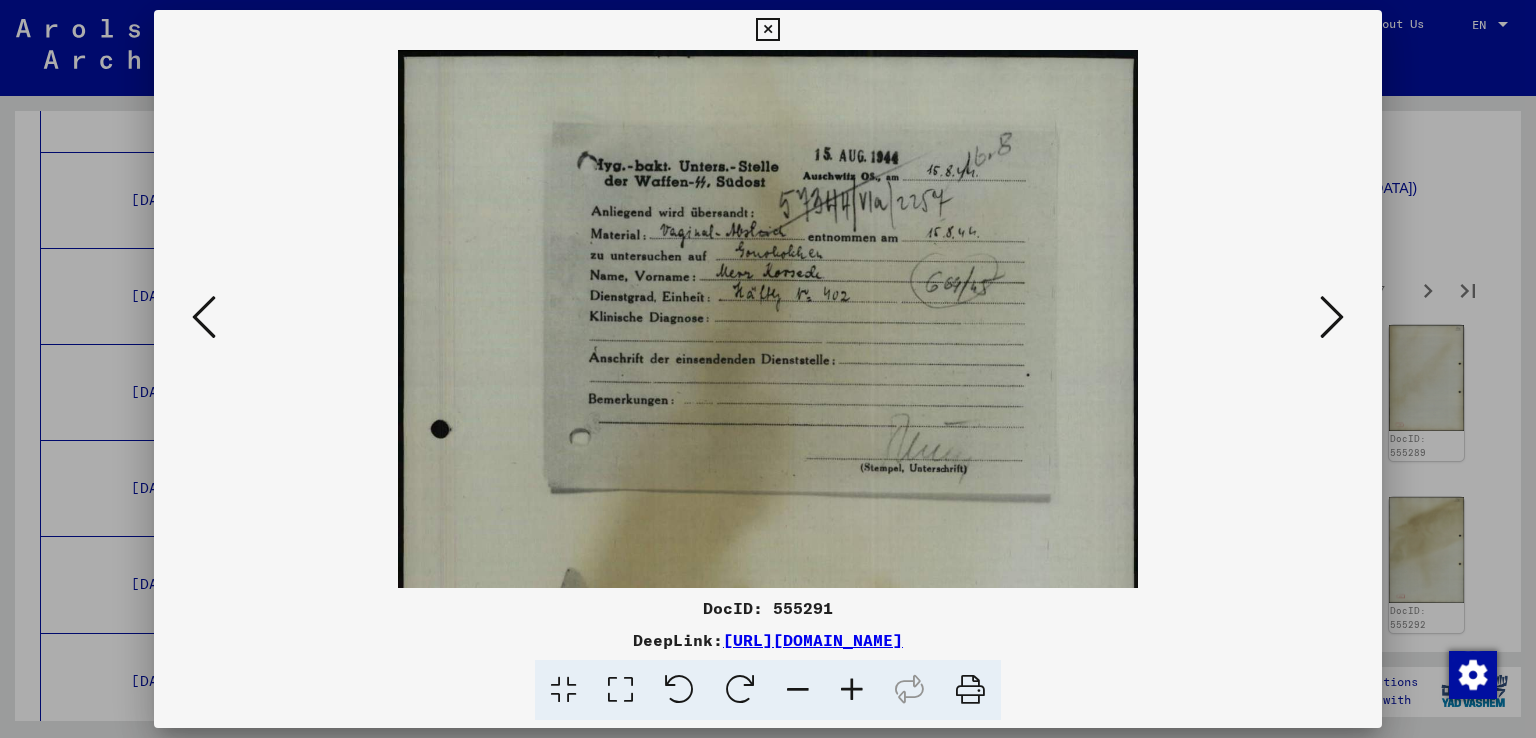click at bounding box center (852, 690) 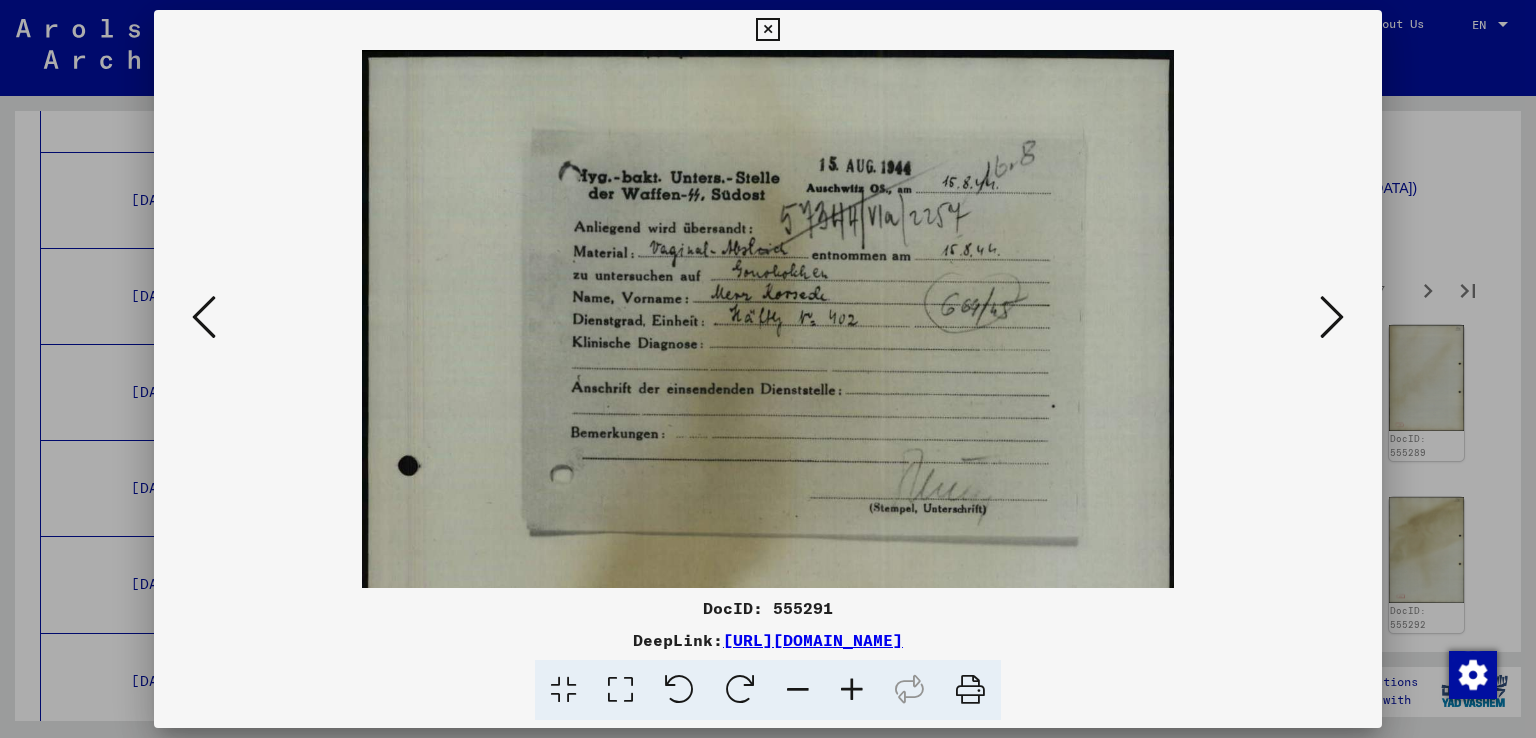 click at bounding box center [852, 690] 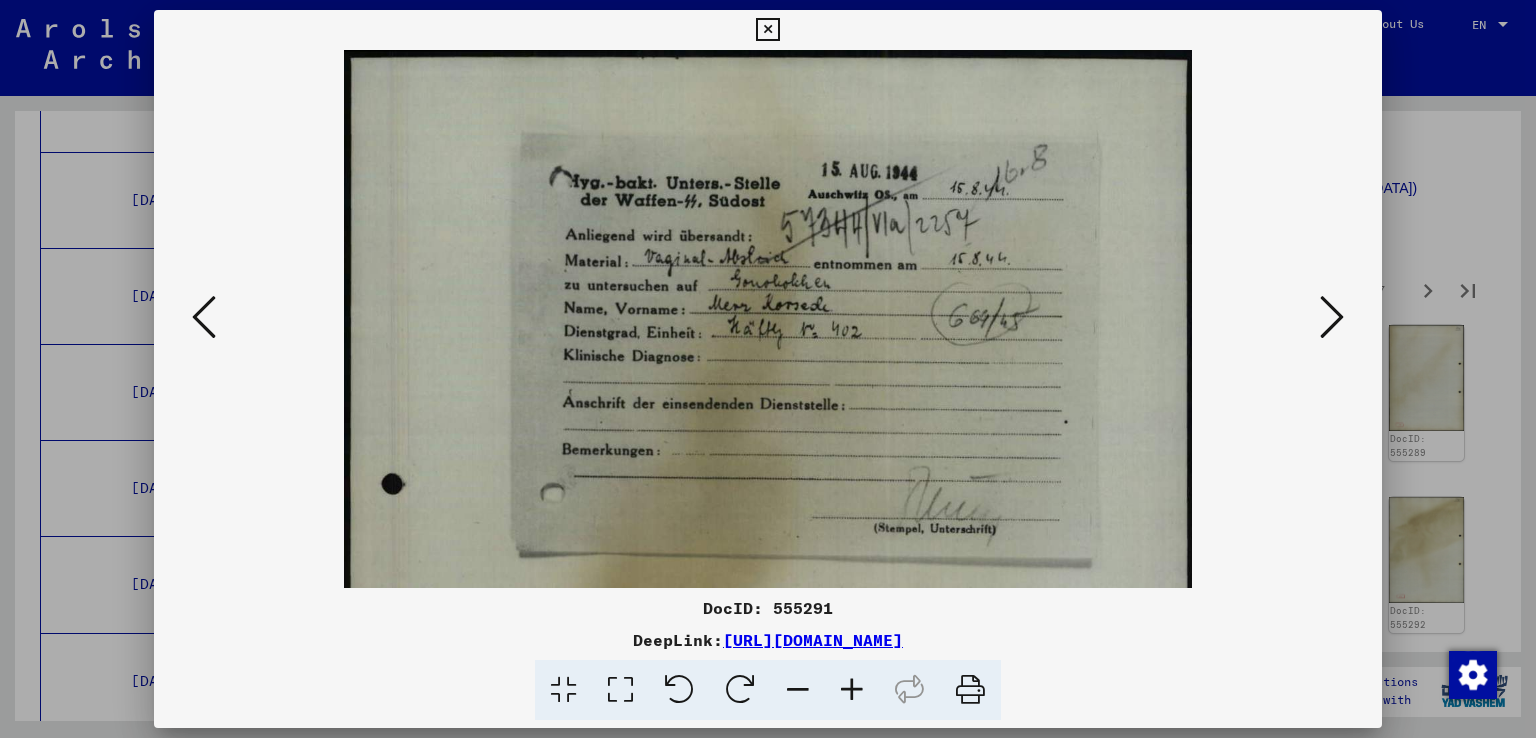 click at bounding box center [852, 690] 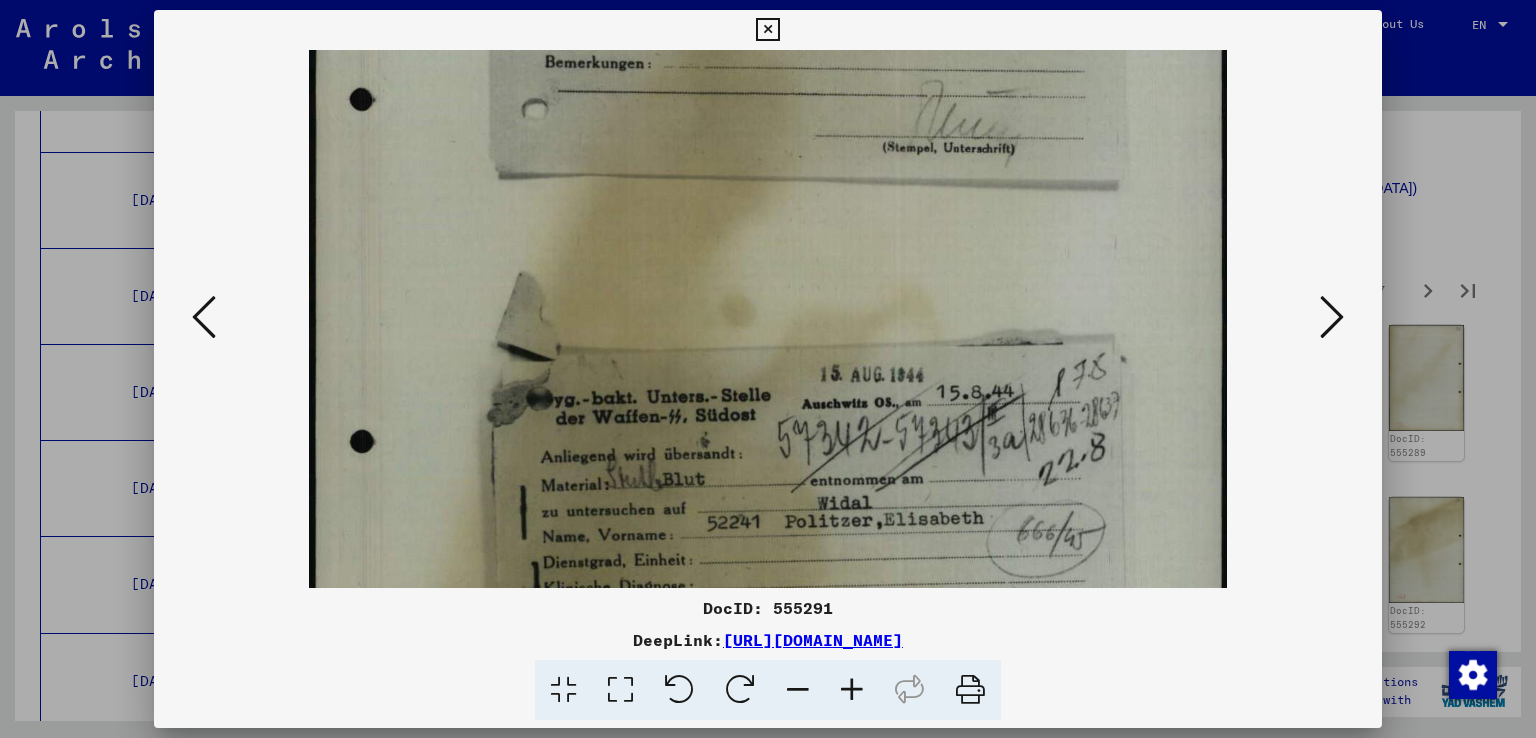 scroll, scrollTop: 455, scrollLeft: 0, axis: vertical 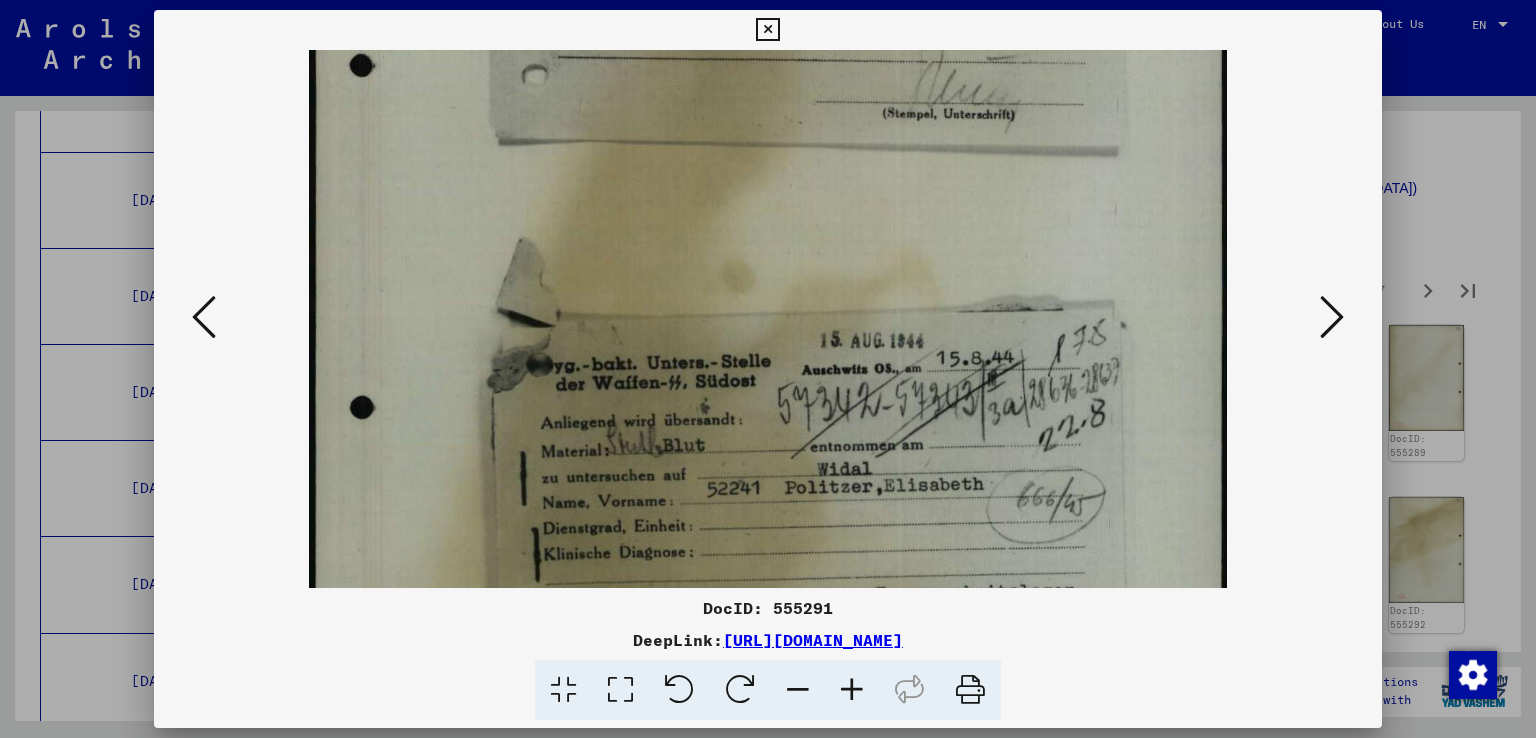 drag, startPoint x: 887, startPoint y: 543, endPoint x: 903, endPoint y: 89, distance: 454.28186 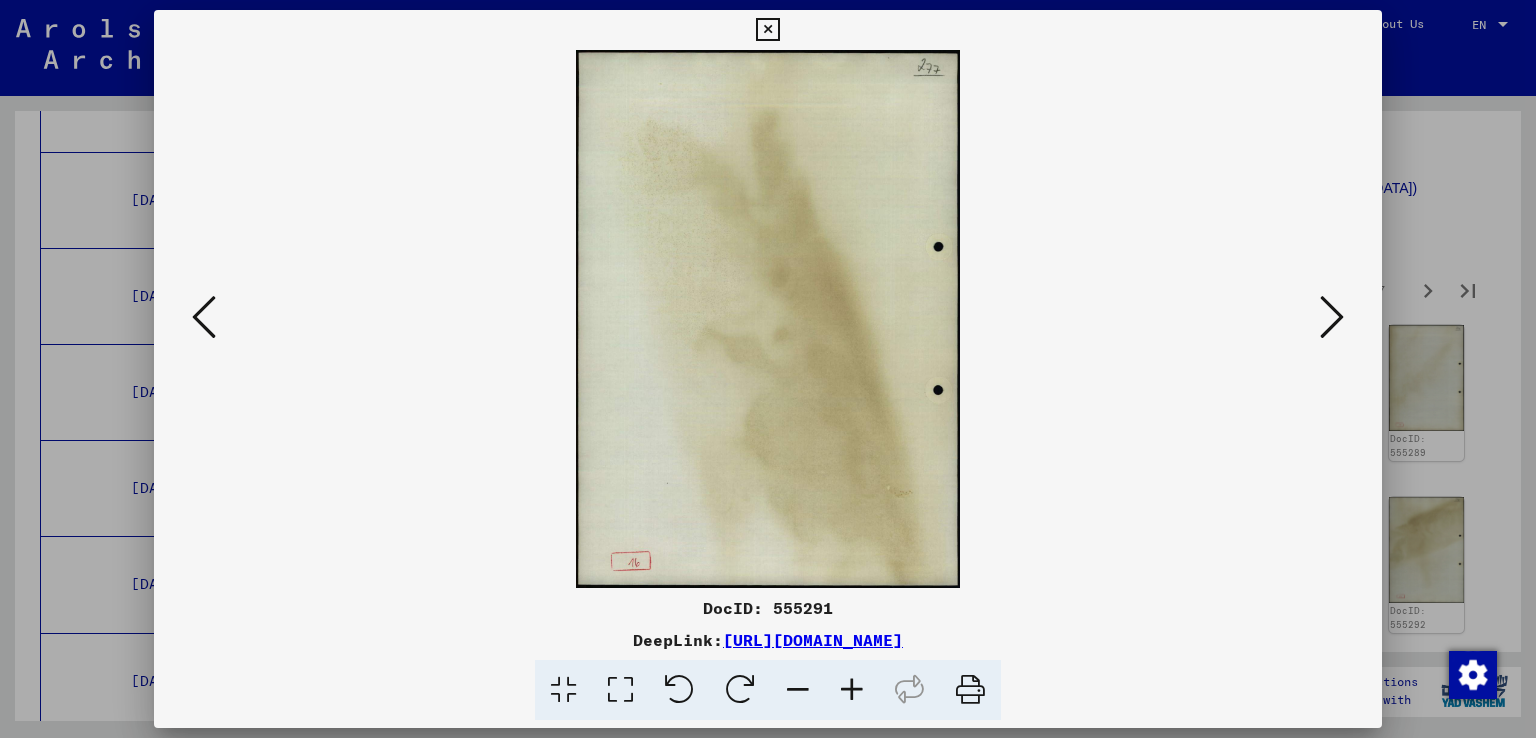 click at bounding box center [1332, 318] 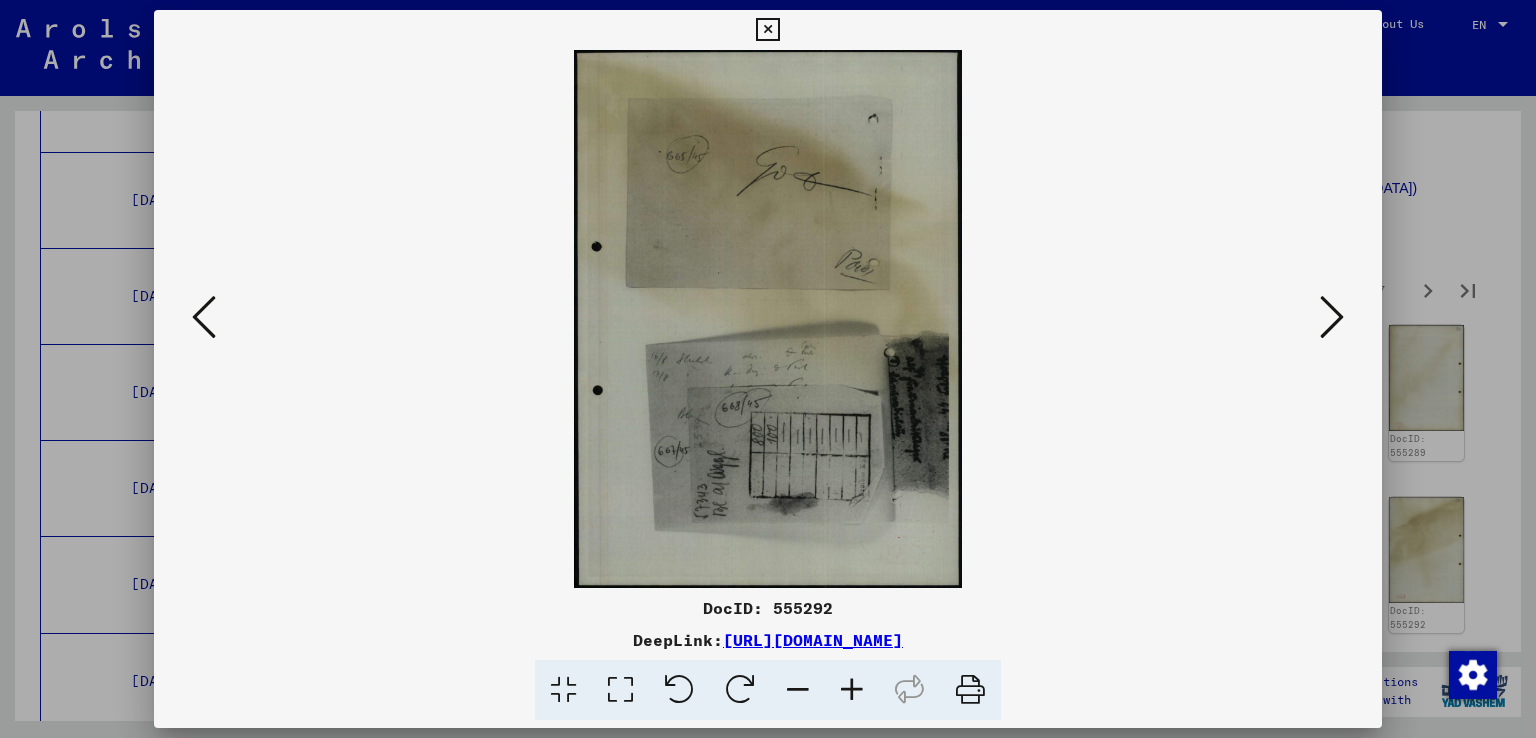 click at bounding box center [1332, 317] 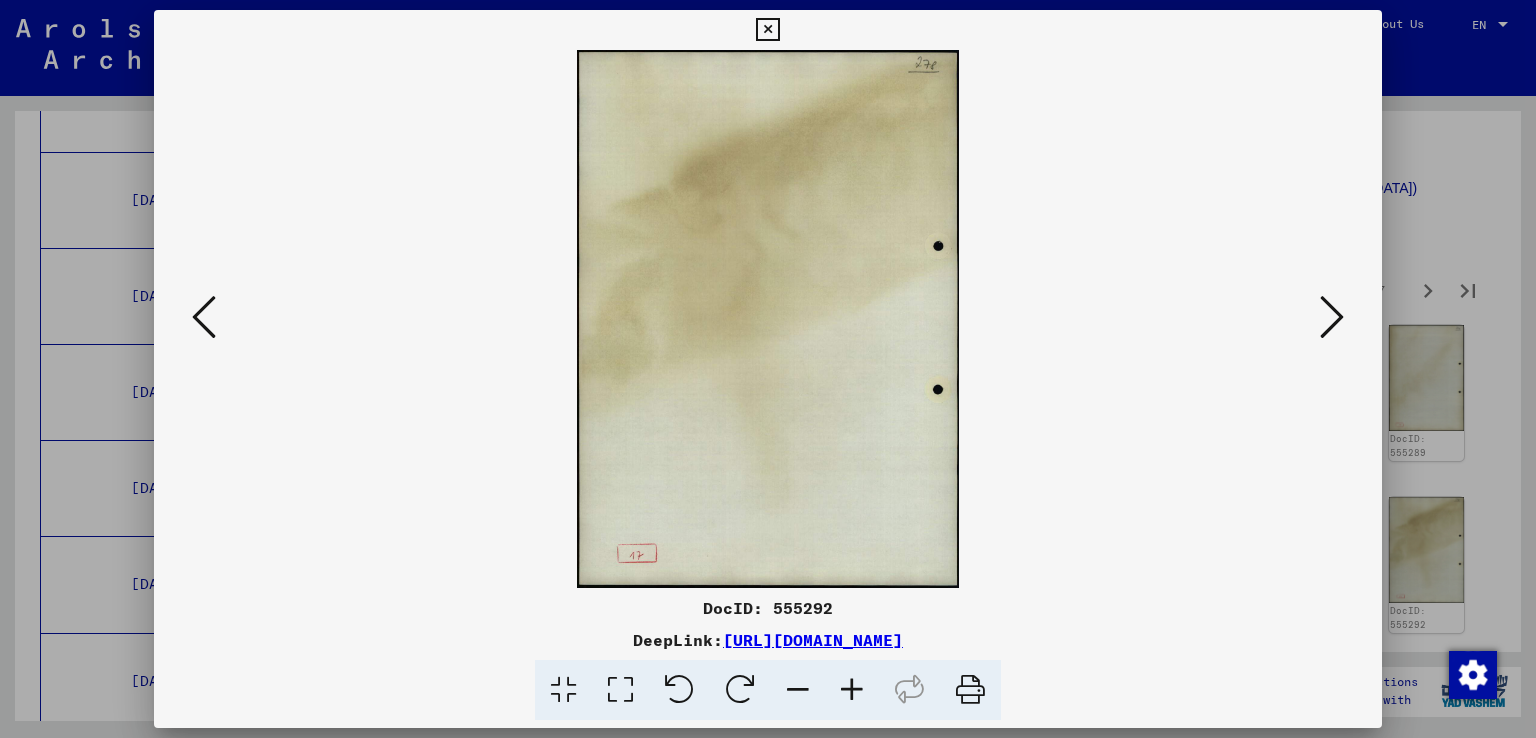 click at bounding box center [1332, 317] 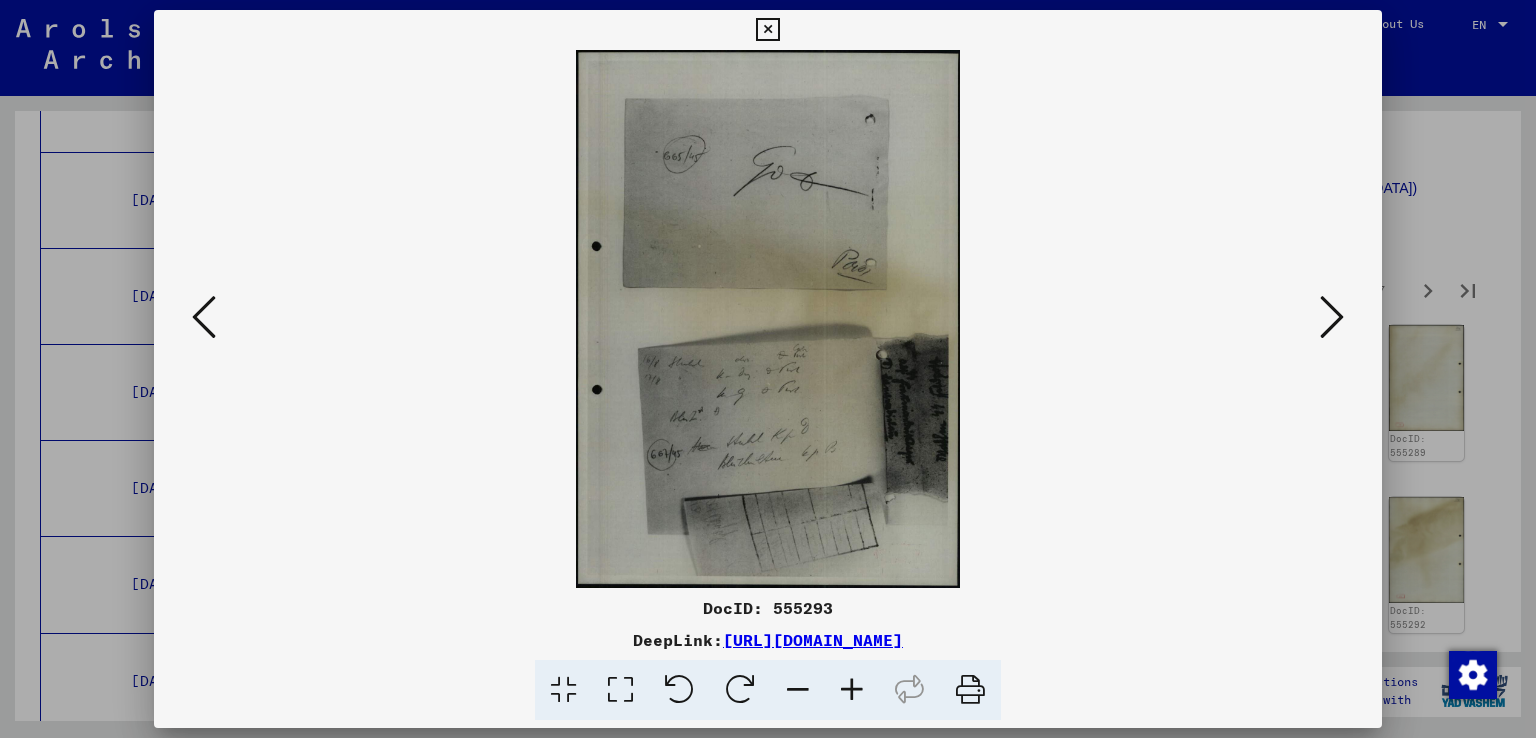 click at bounding box center (1332, 317) 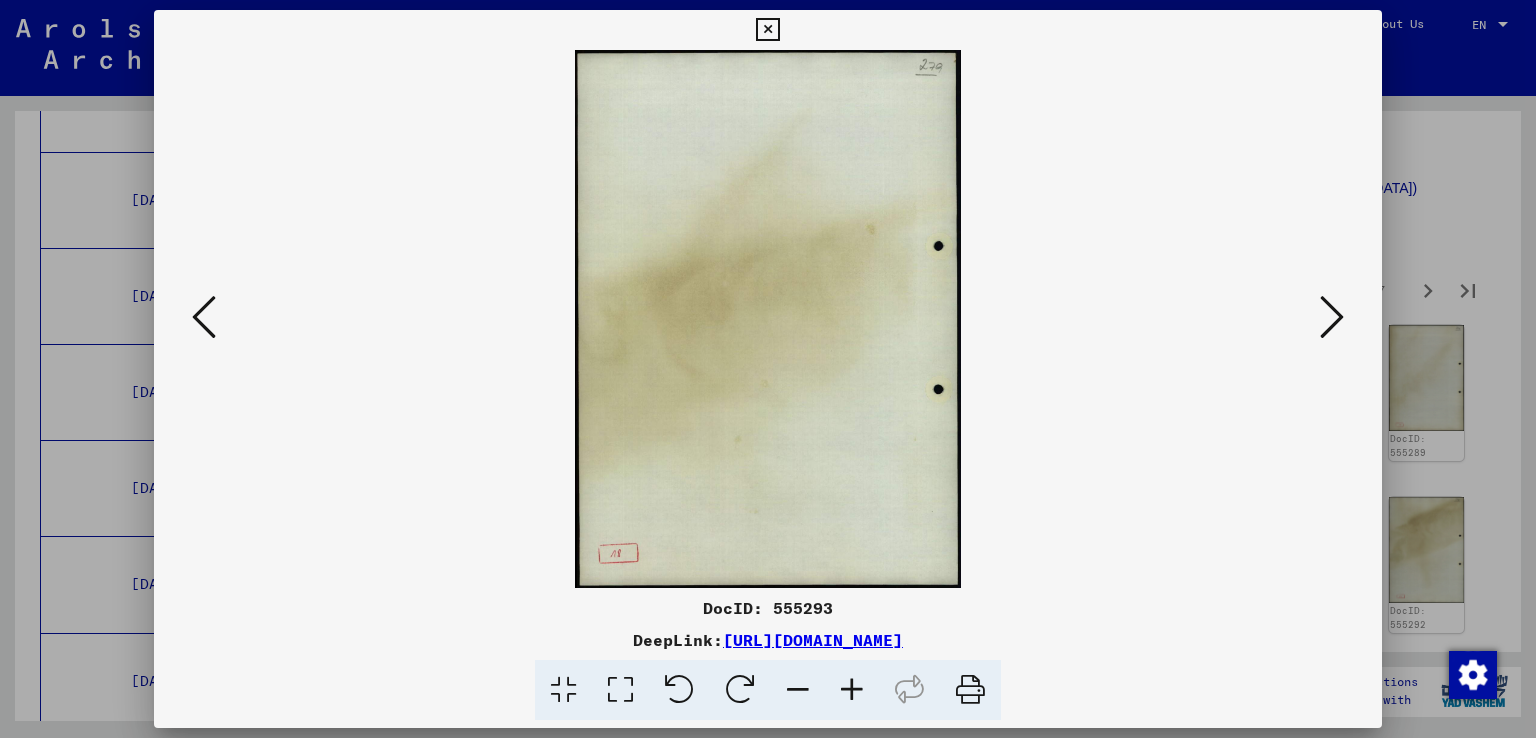 click at bounding box center [1332, 317] 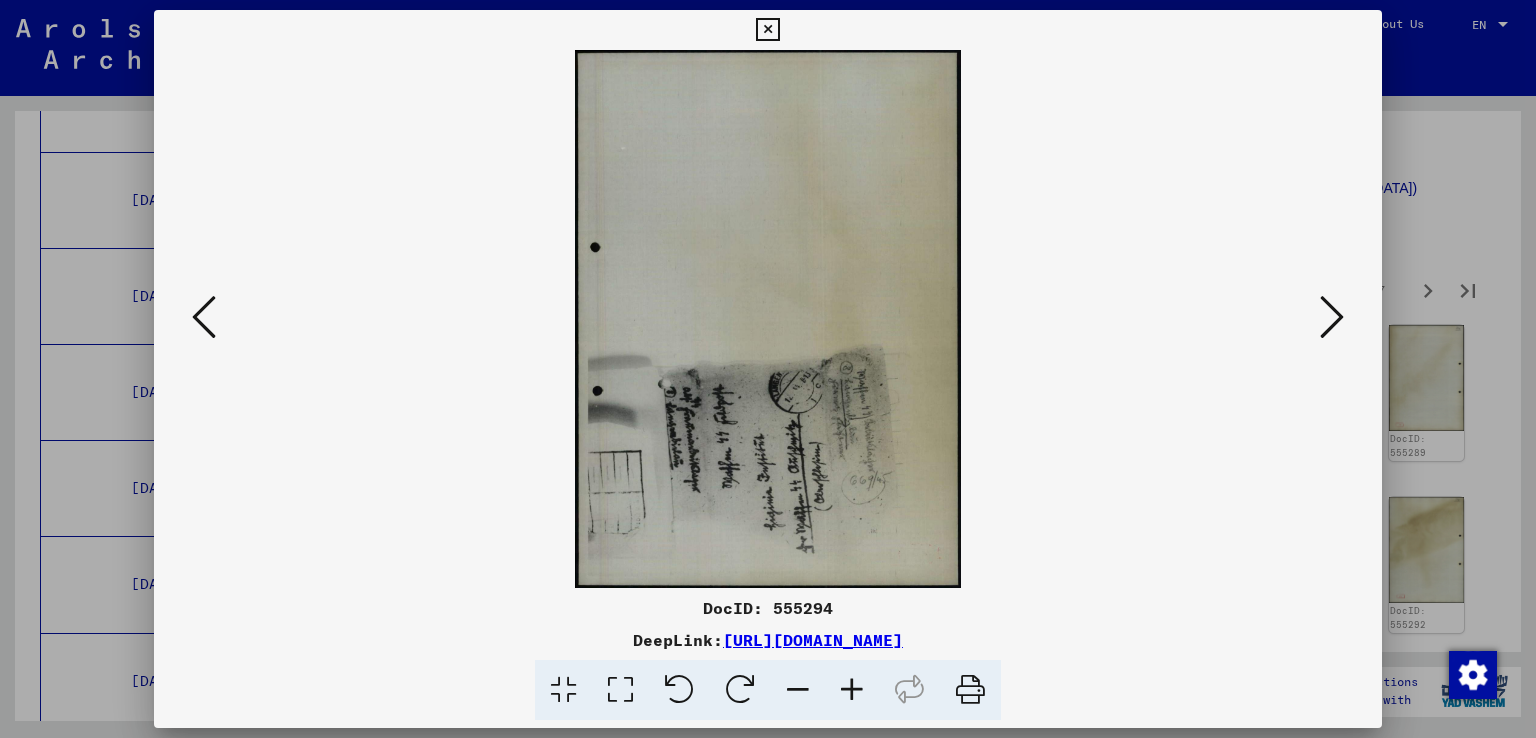 click at bounding box center (1332, 317) 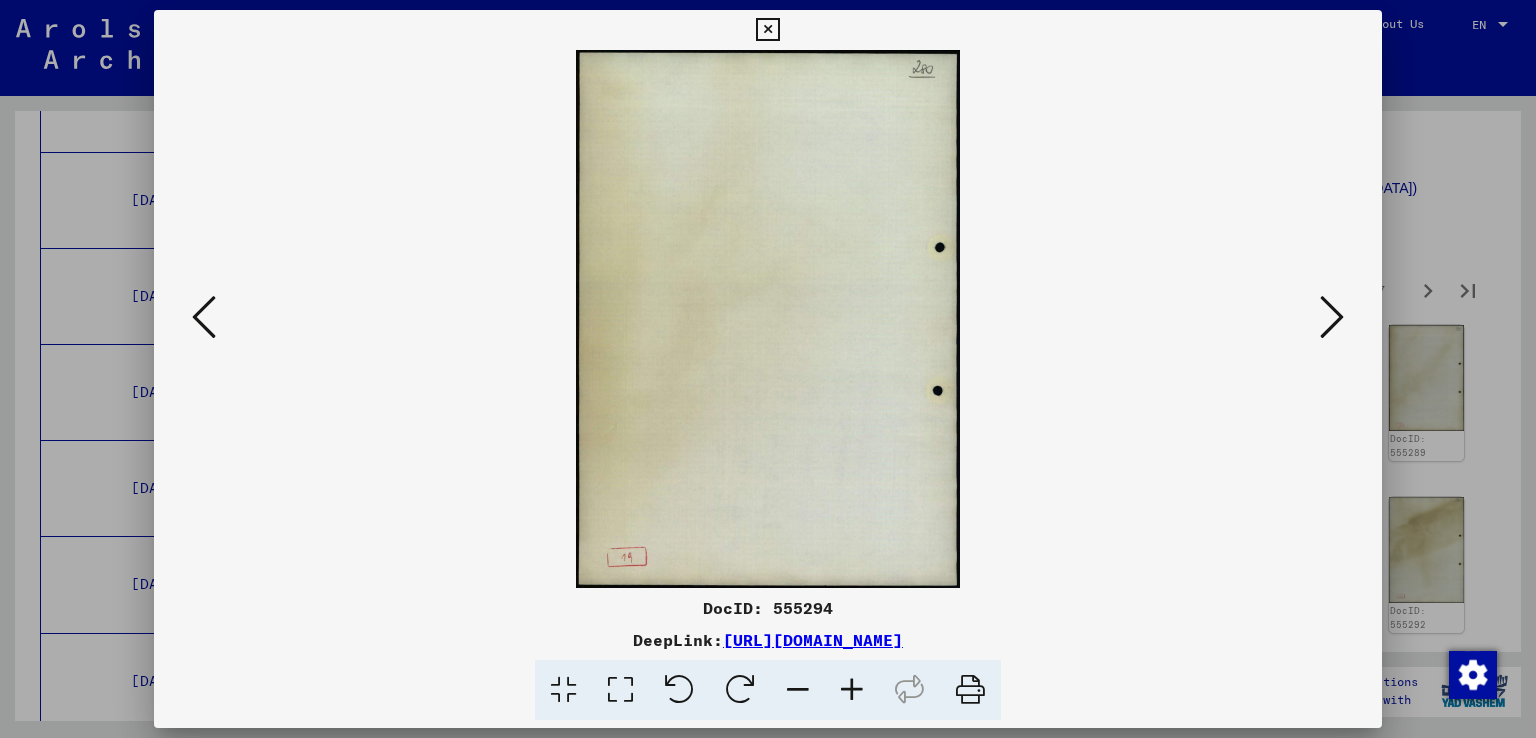 click at bounding box center (1332, 317) 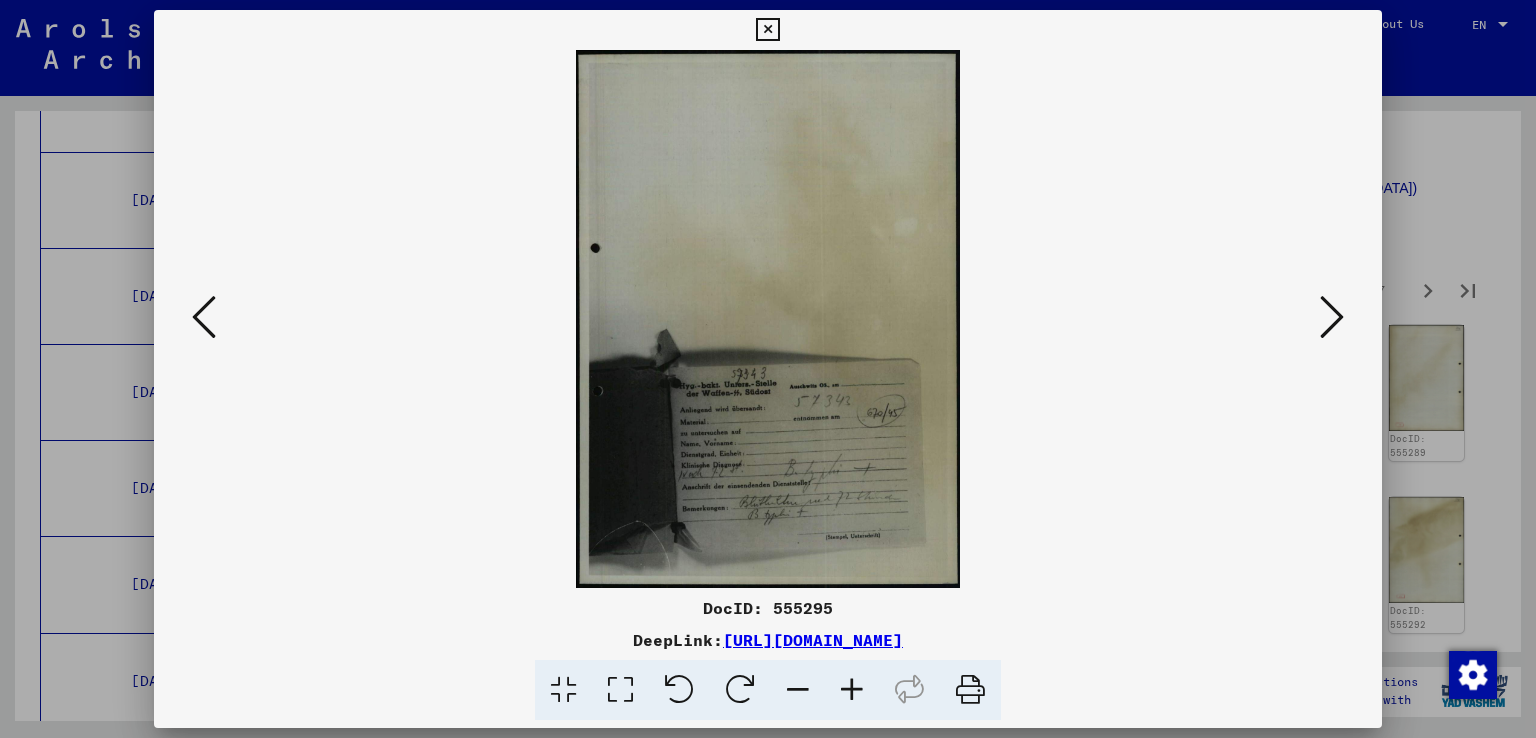 click at bounding box center (852, 690) 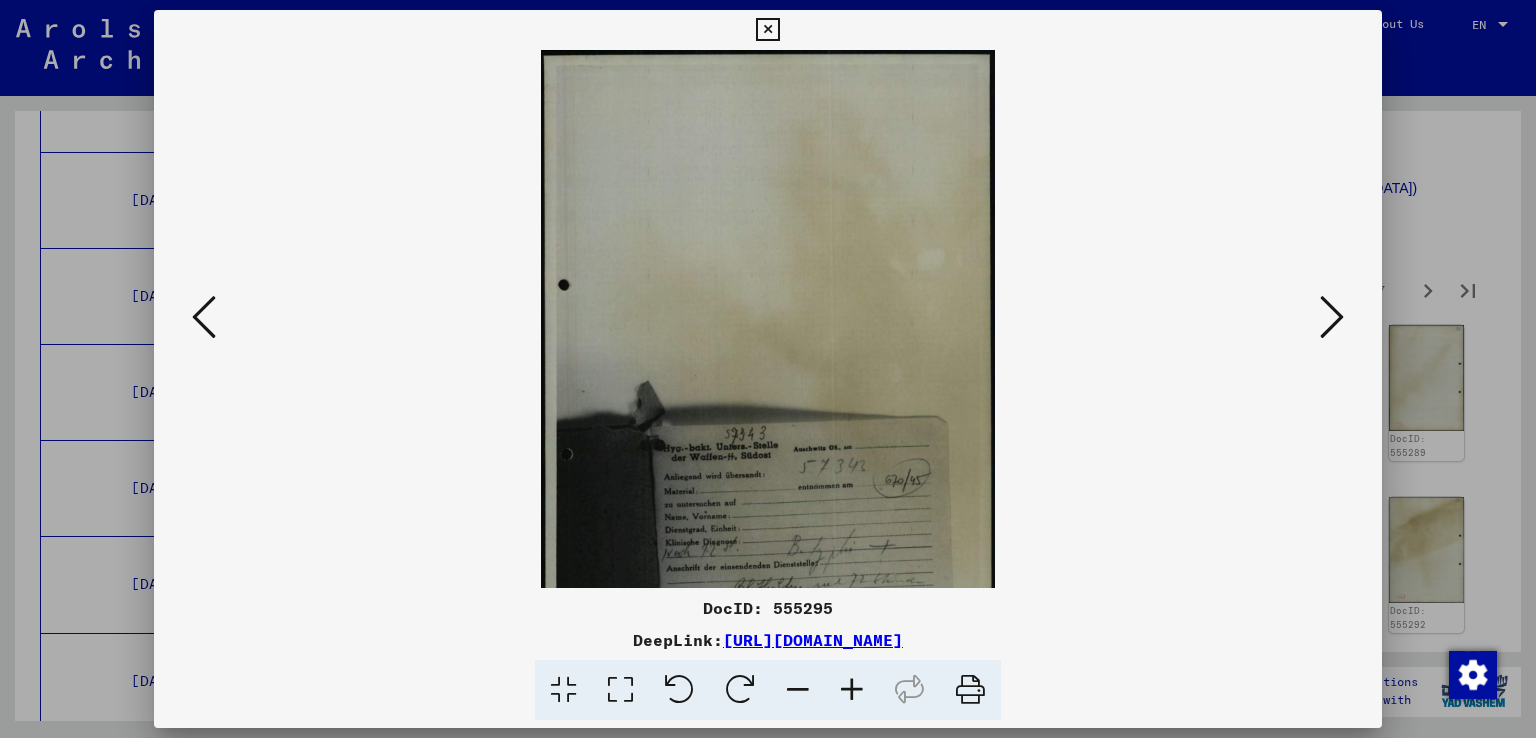 click at bounding box center (852, 690) 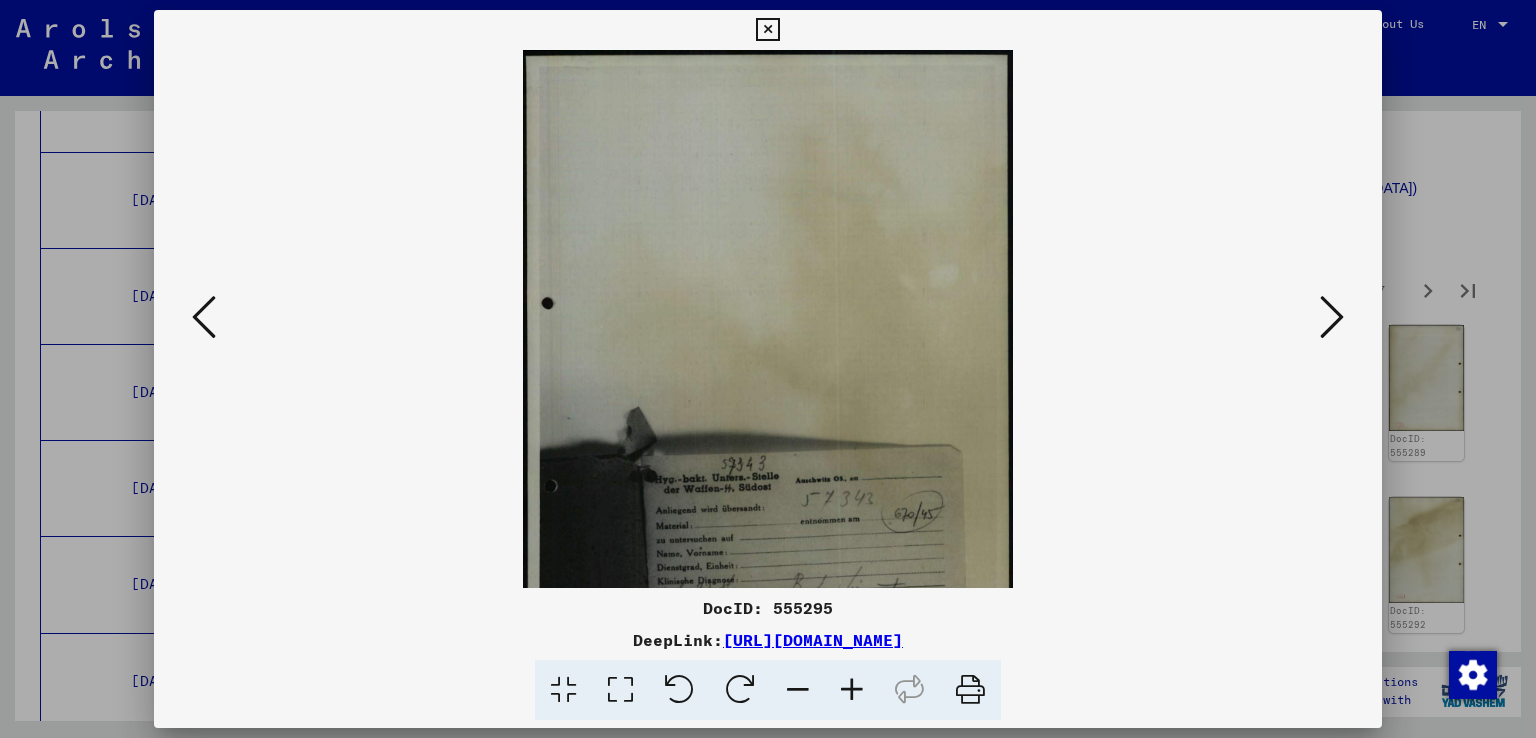 click at bounding box center [852, 690] 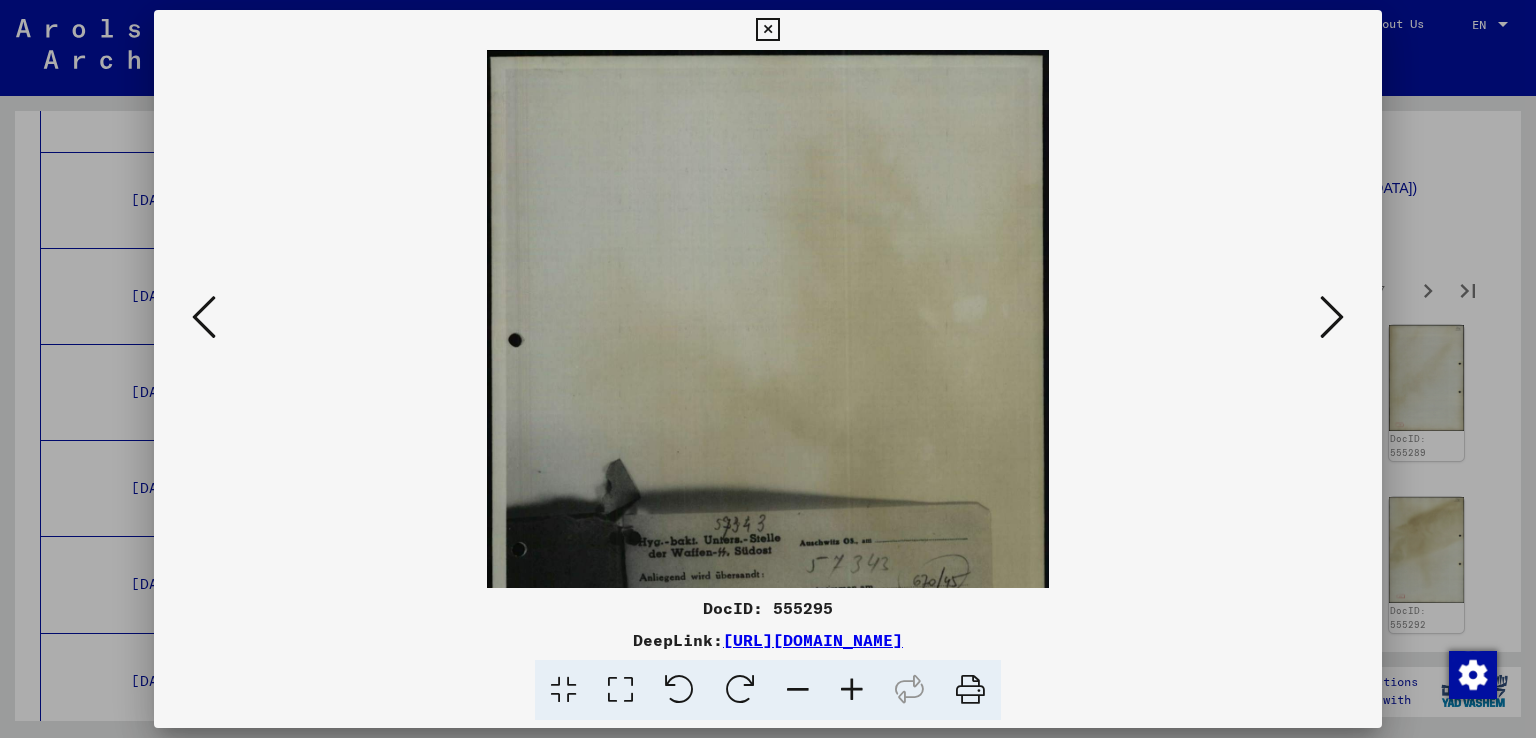 click at bounding box center [852, 690] 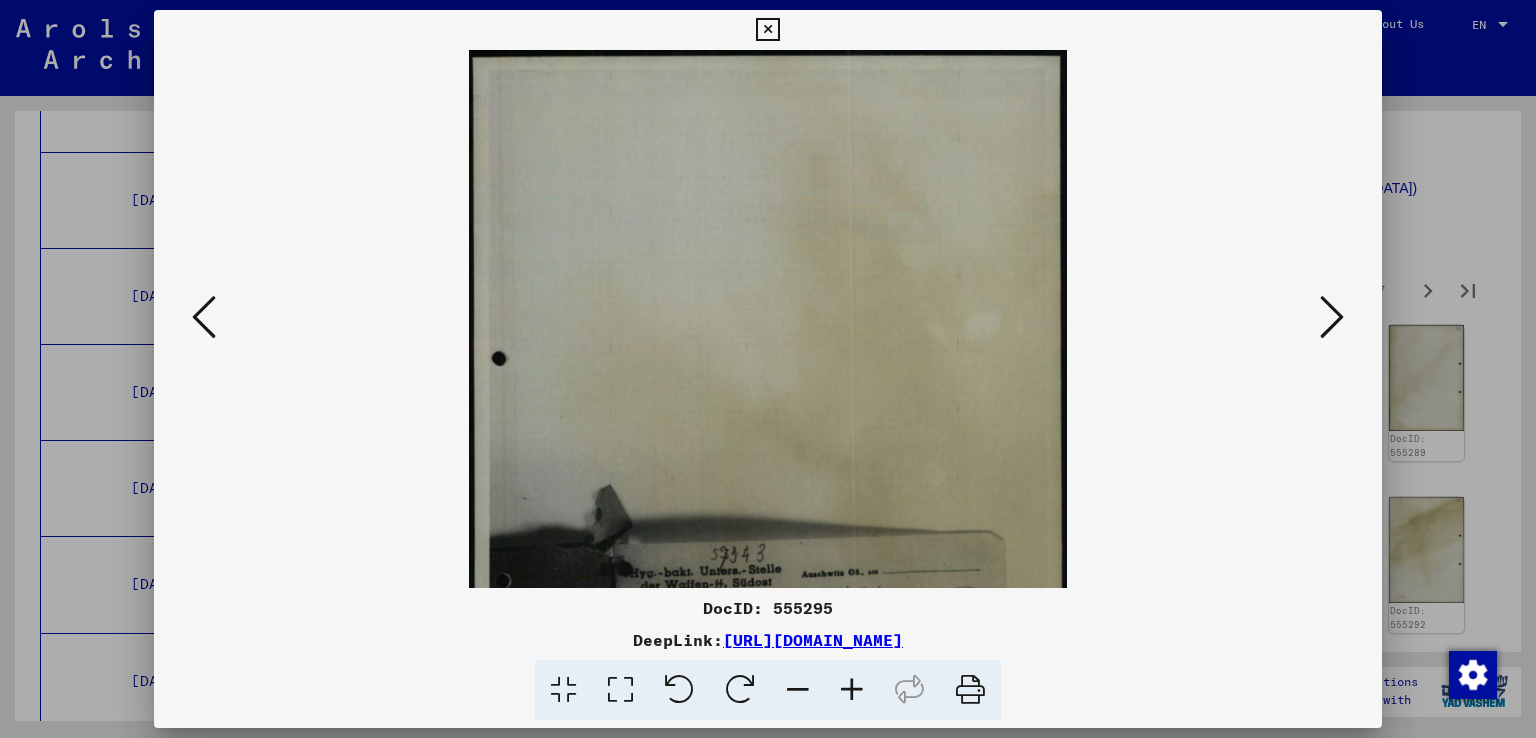 click at bounding box center [852, 690] 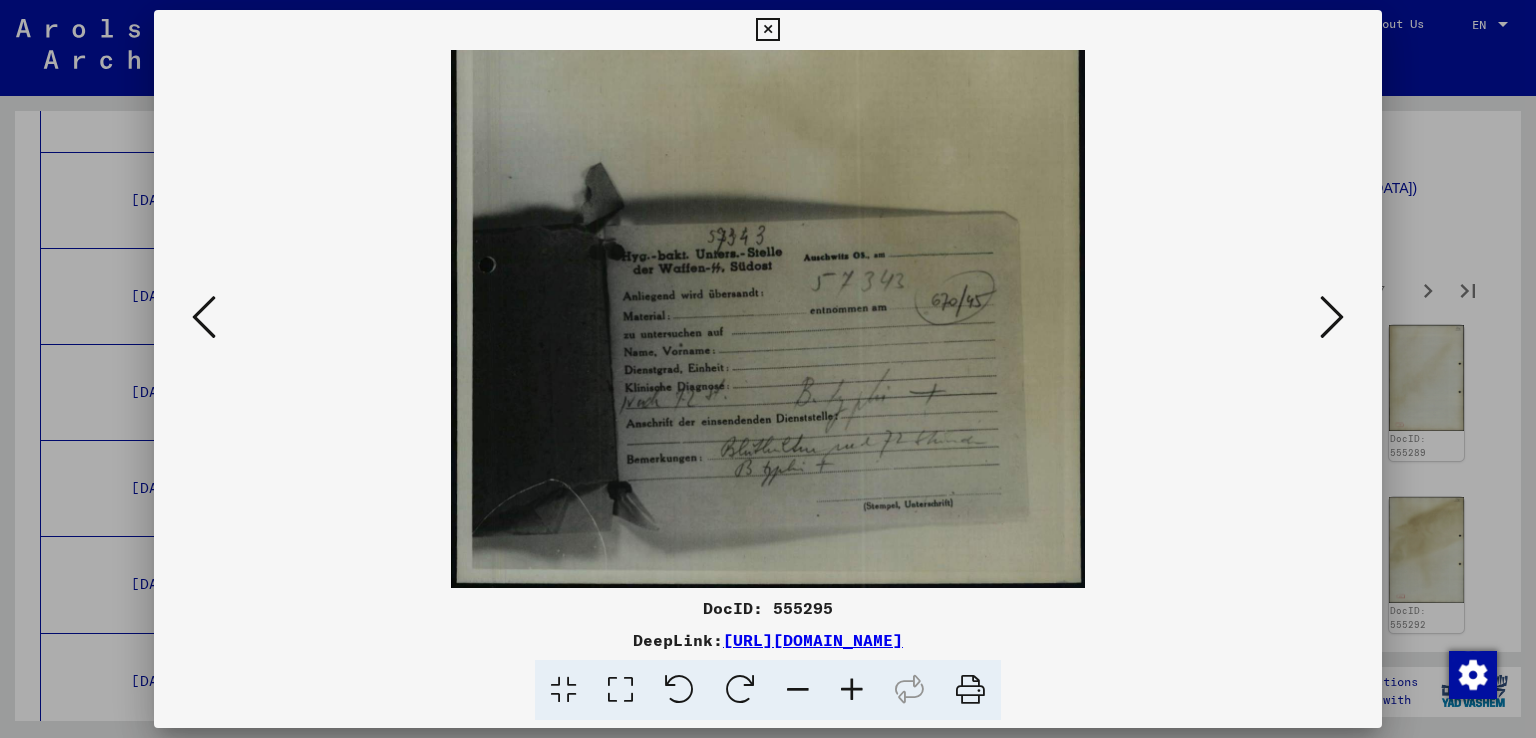 drag, startPoint x: 872, startPoint y: 512, endPoint x: 917, endPoint y: 145, distance: 369.74857 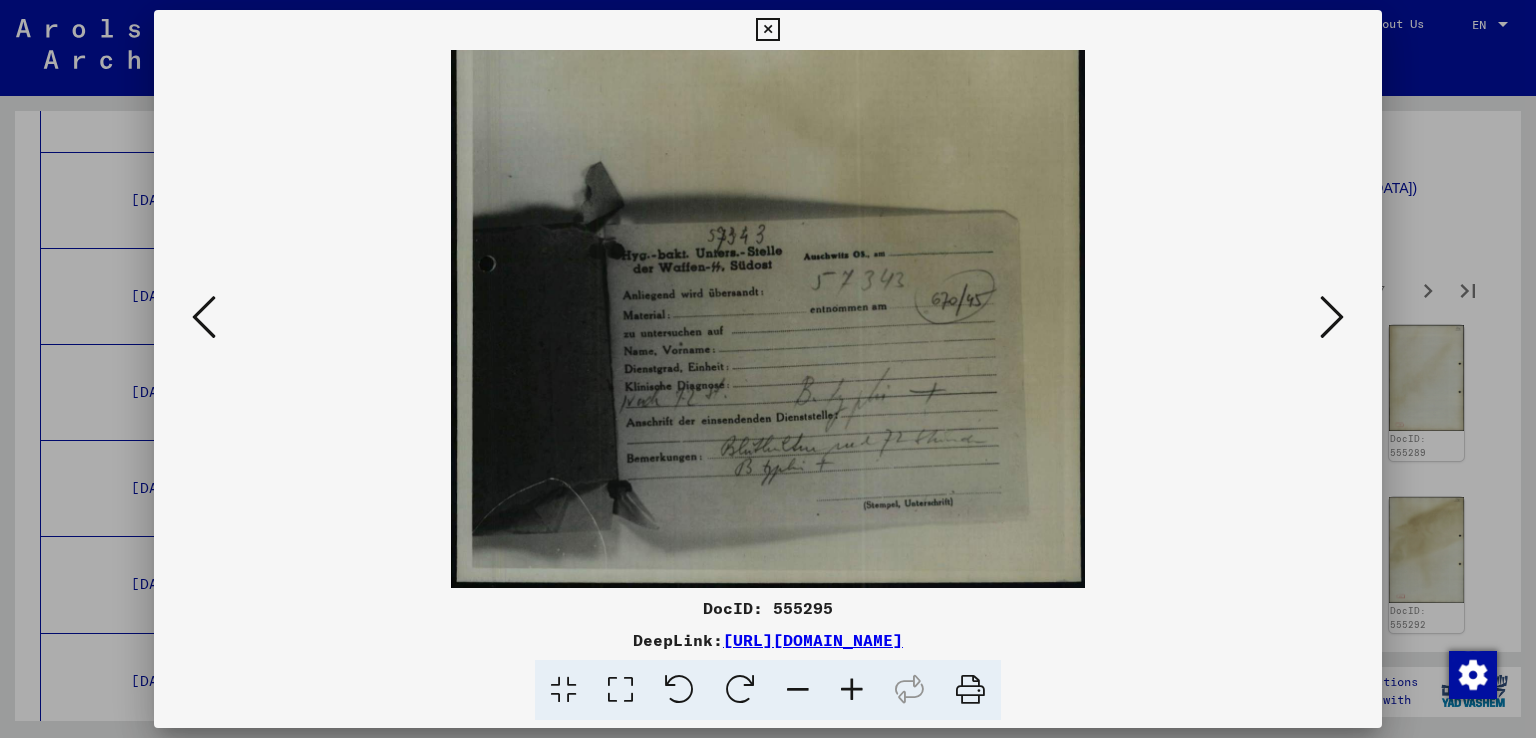 click at bounding box center (1332, 317) 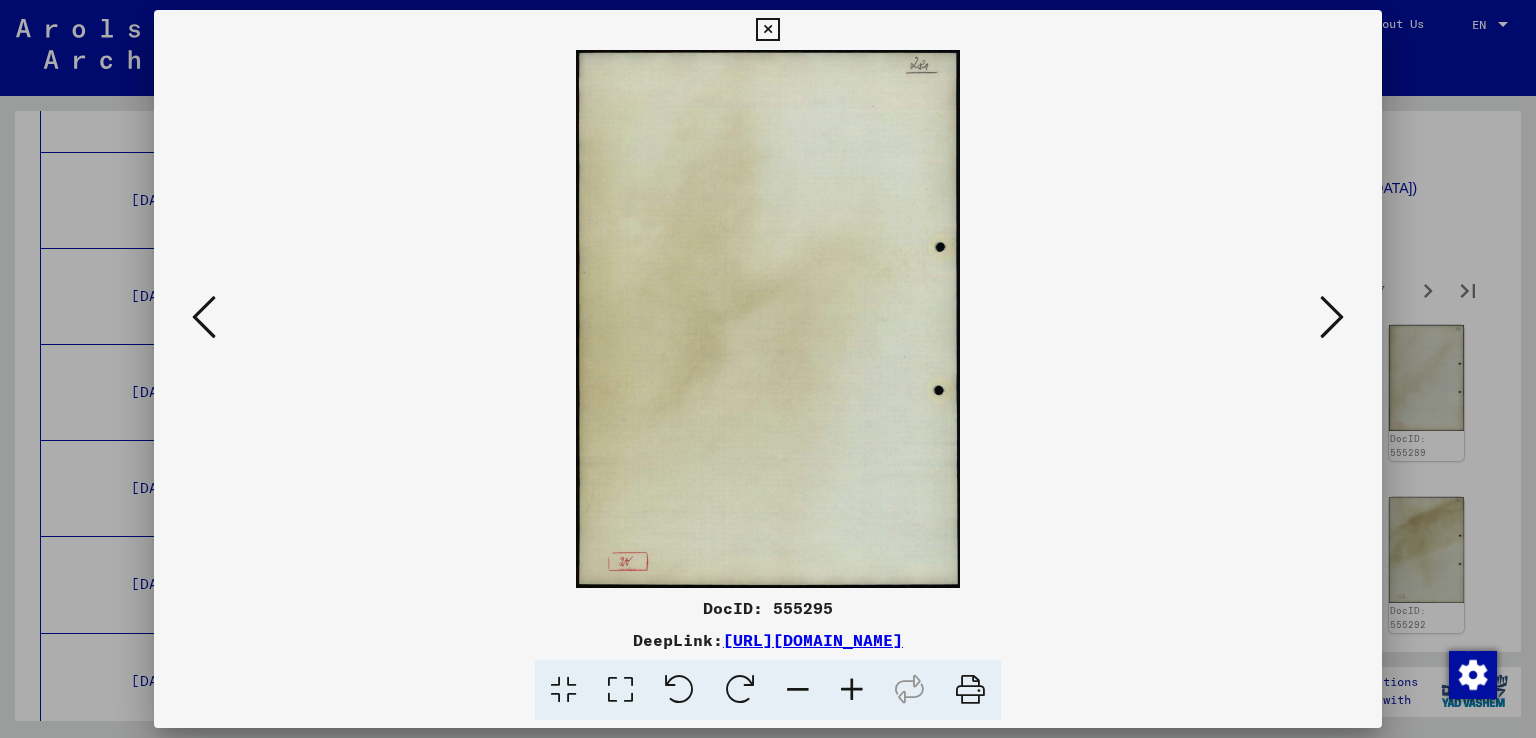 scroll, scrollTop: 0, scrollLeft: 0, axis: both 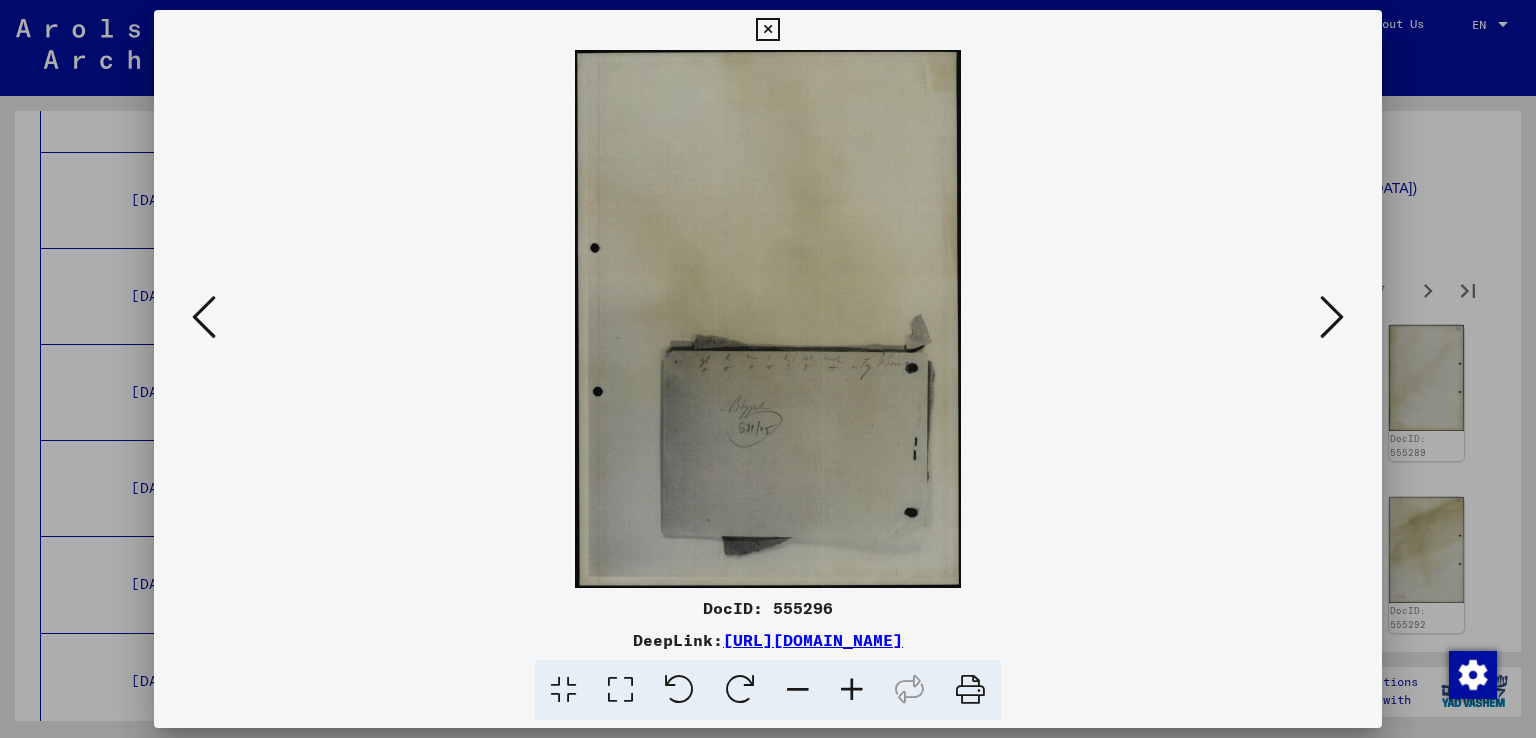 click at bounding box center (1332, 317) 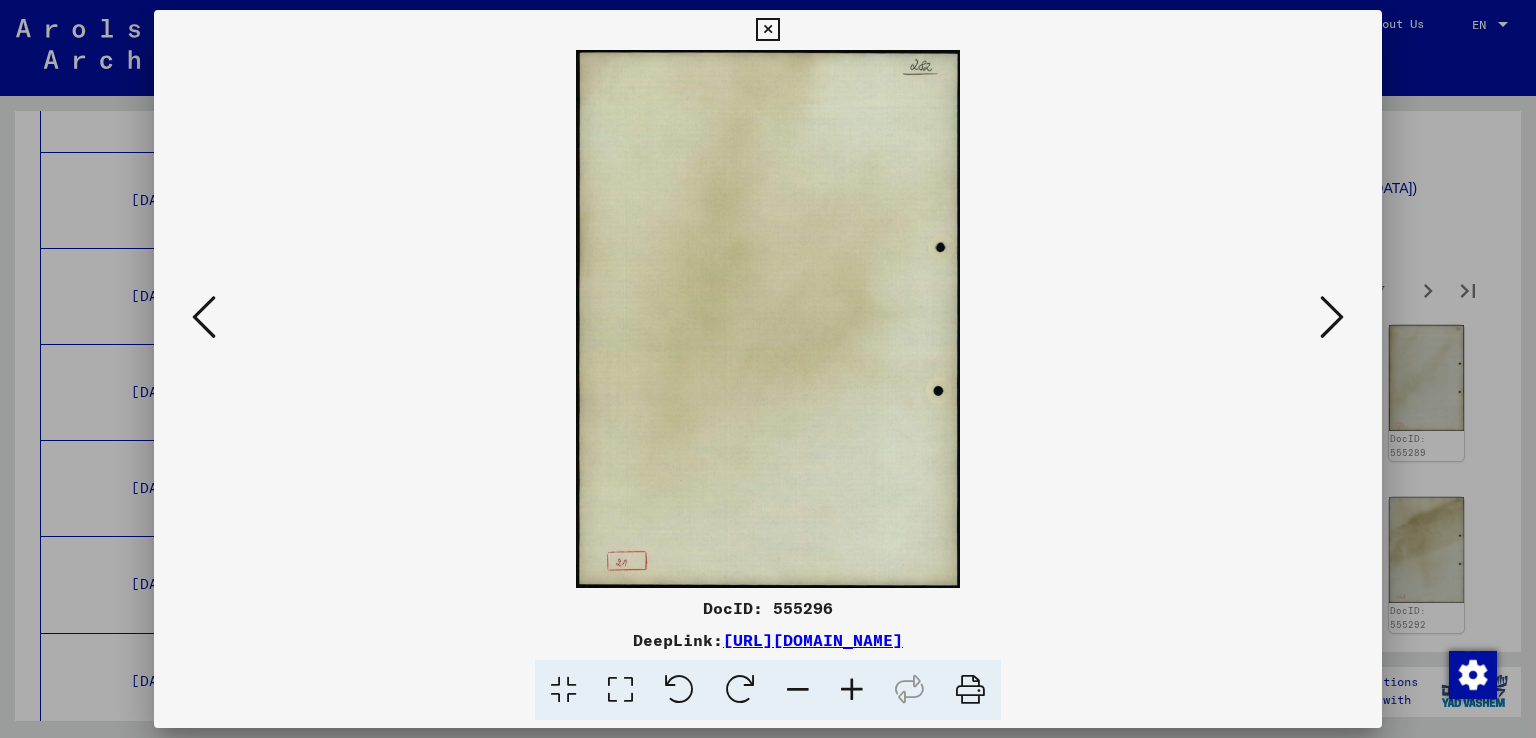 click at bounding box center (1332, 317) 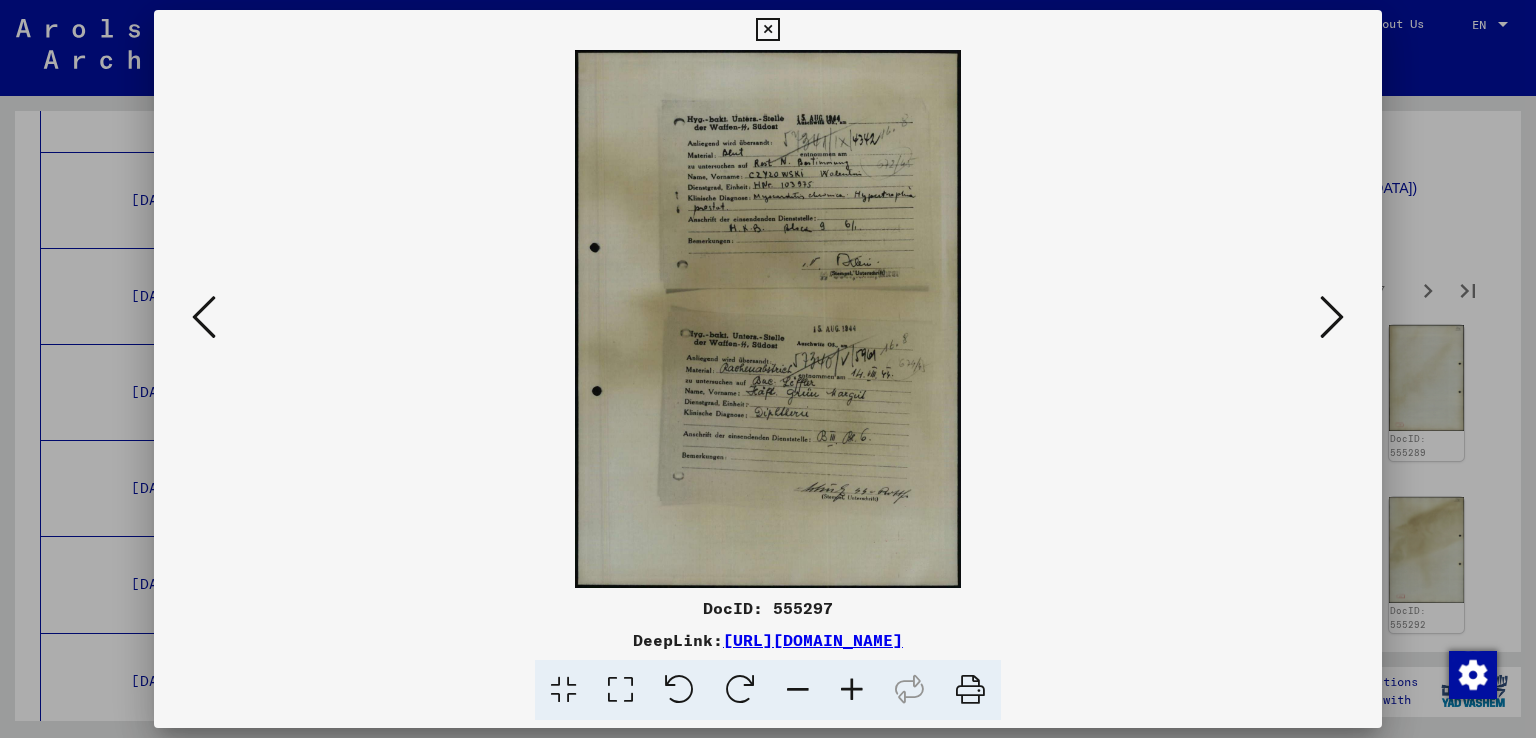 click at bounding box center (852, 690) 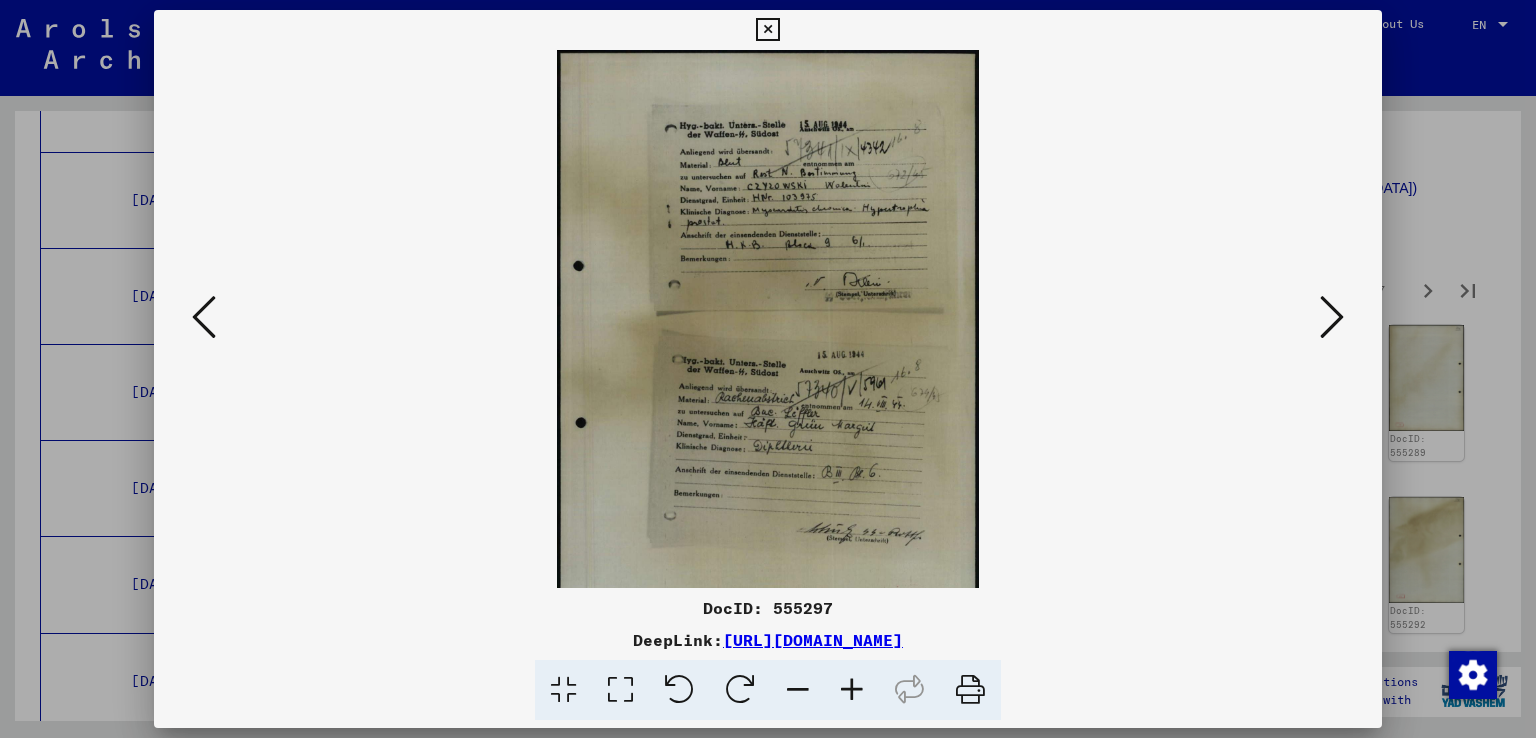 click at bounding box center (852, 690) 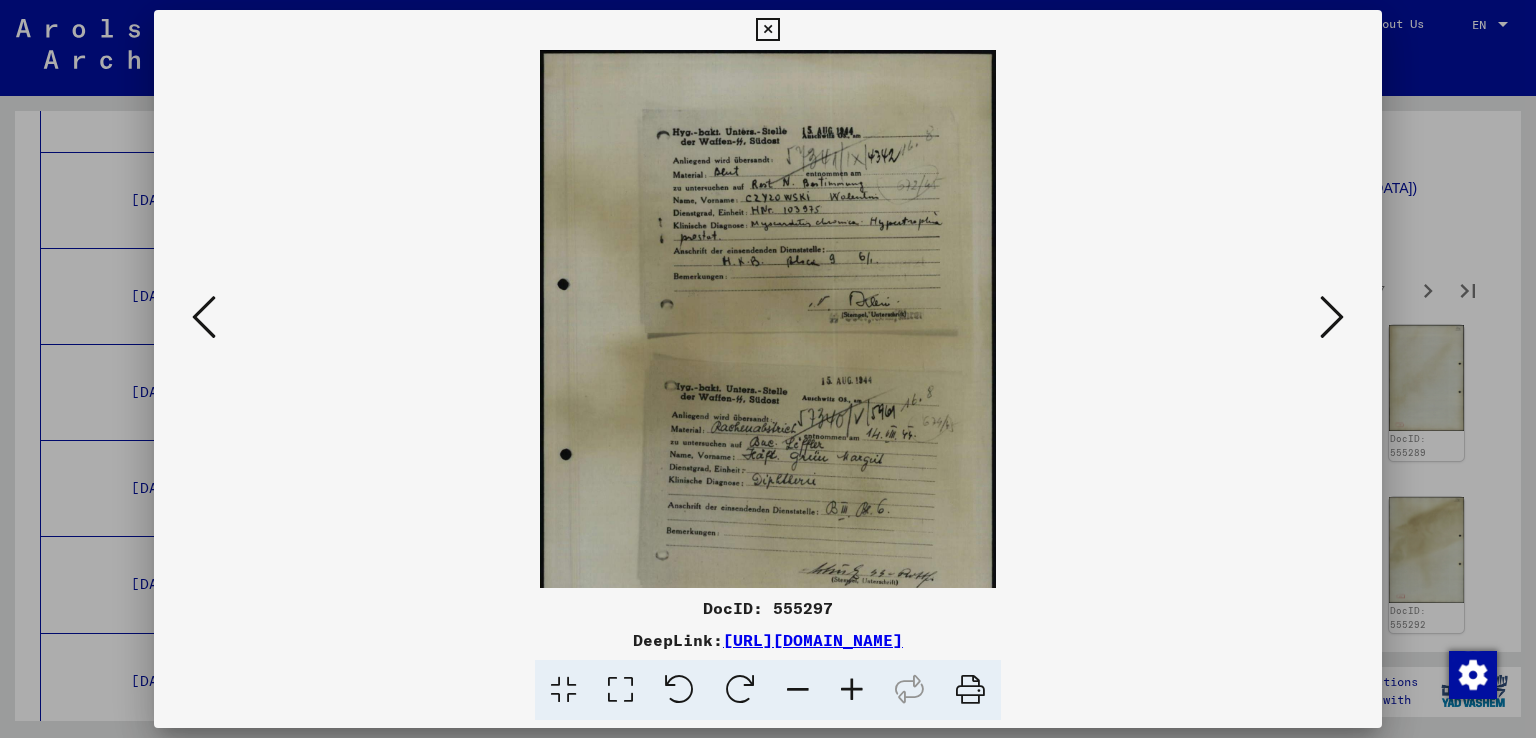 click at bounding box center (852, 690) 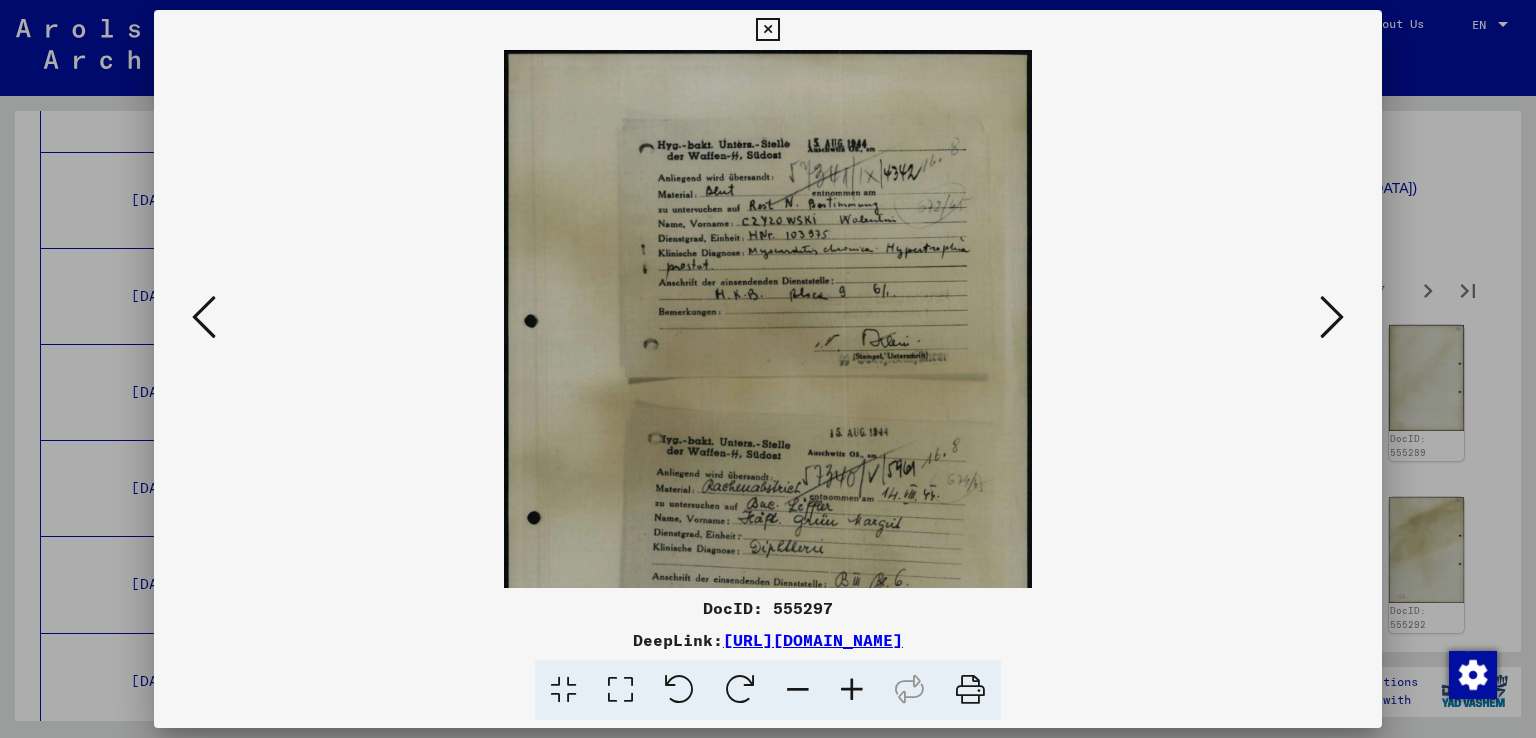 click at bounding box center [852, 690] 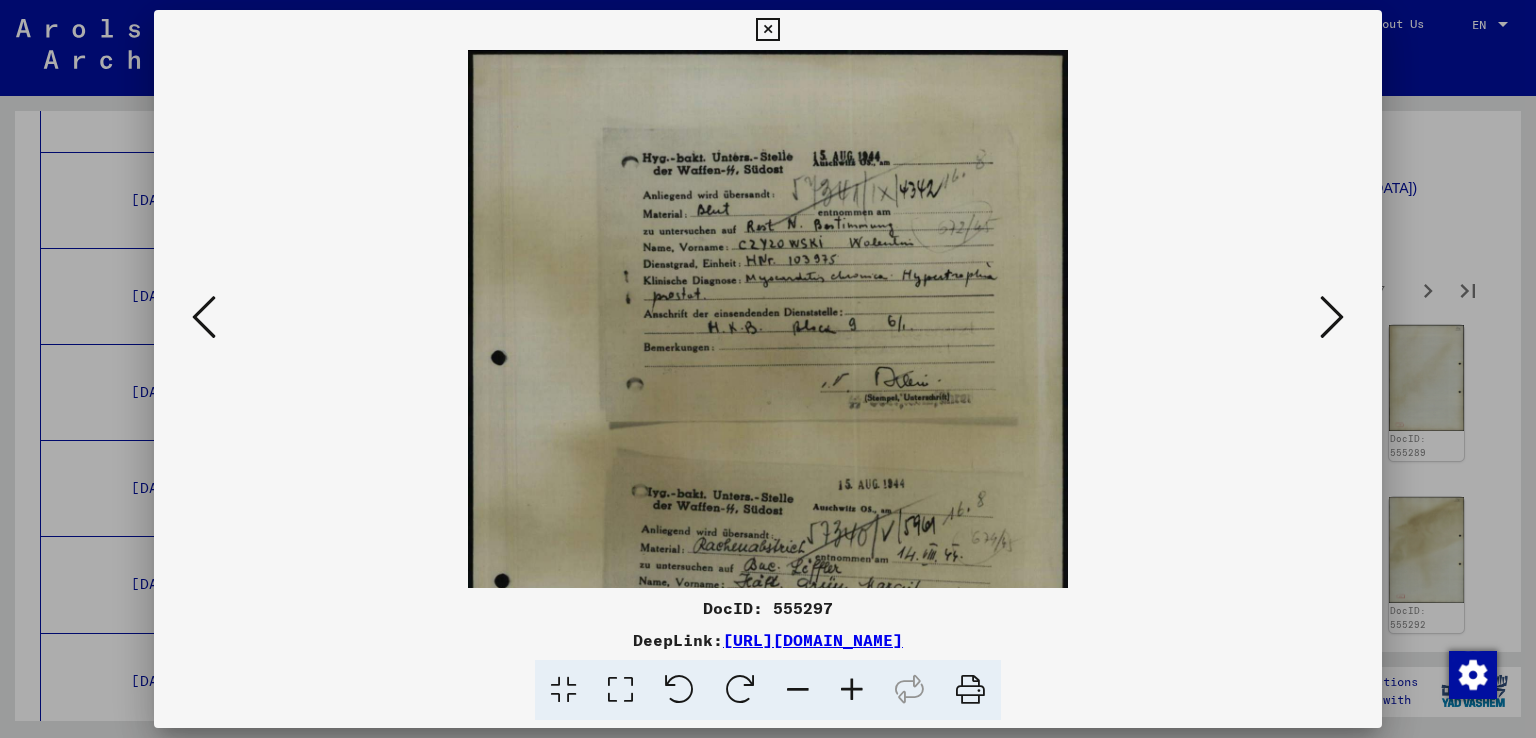 click at bounding box center [852, 690] 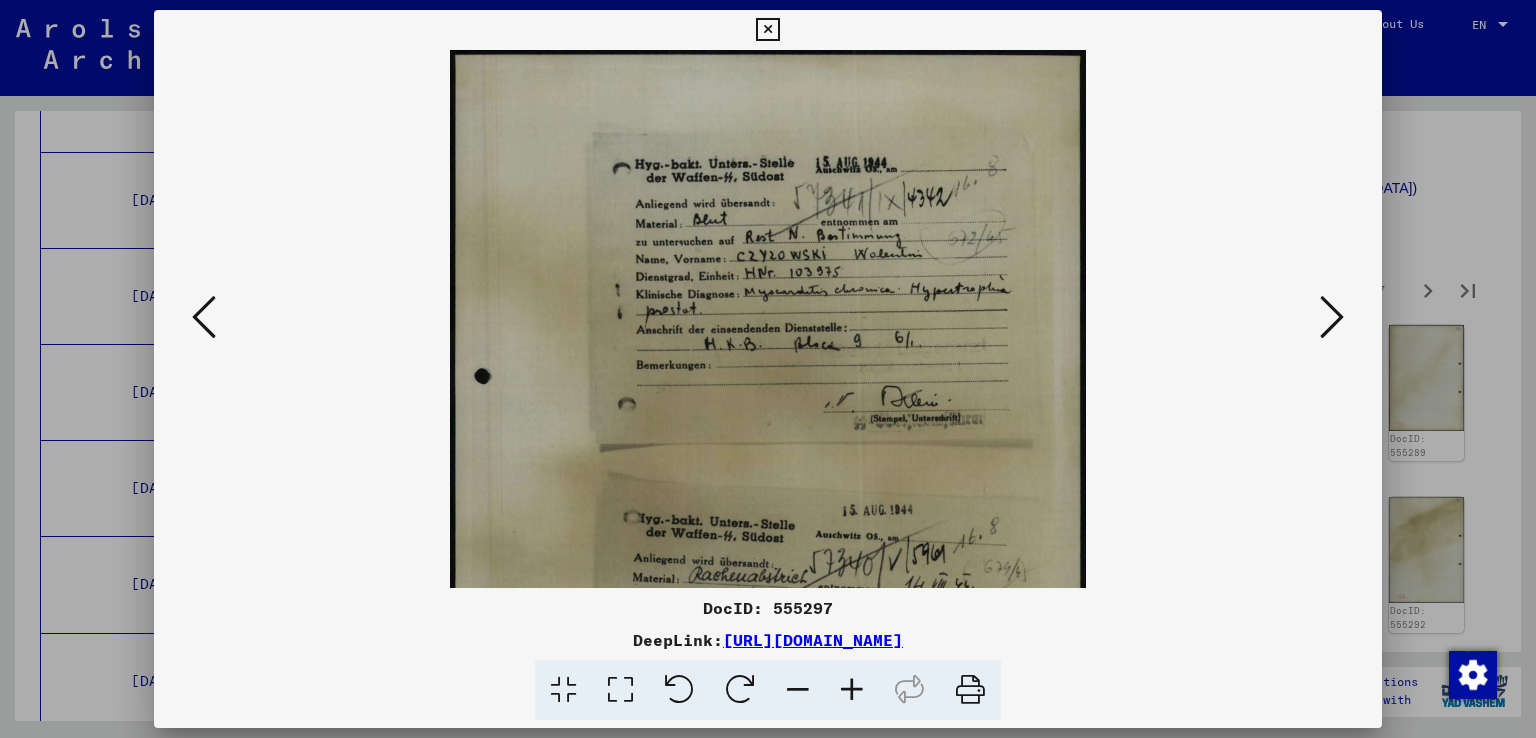 click at bounding box center [852, 690] 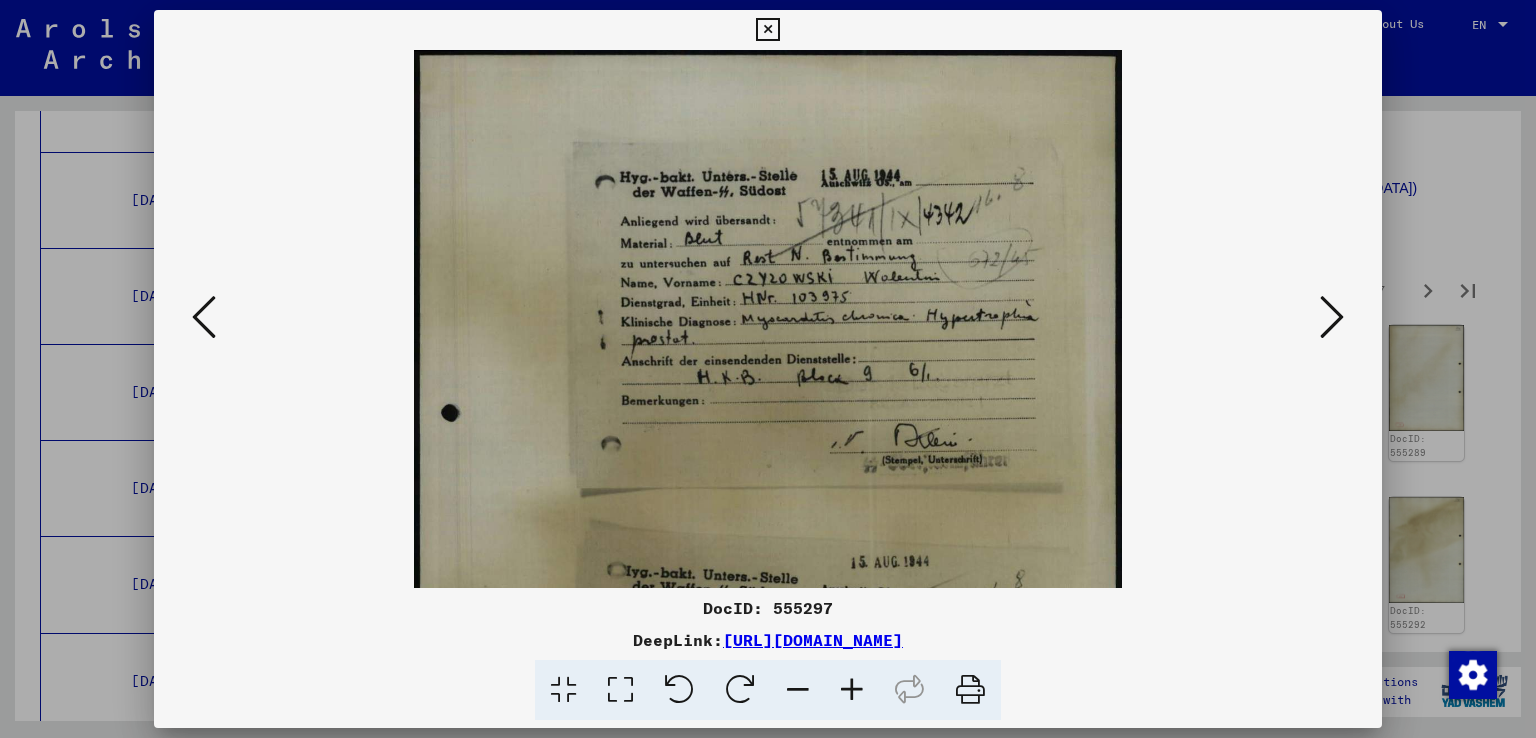 click at bounding box center [852, 690] 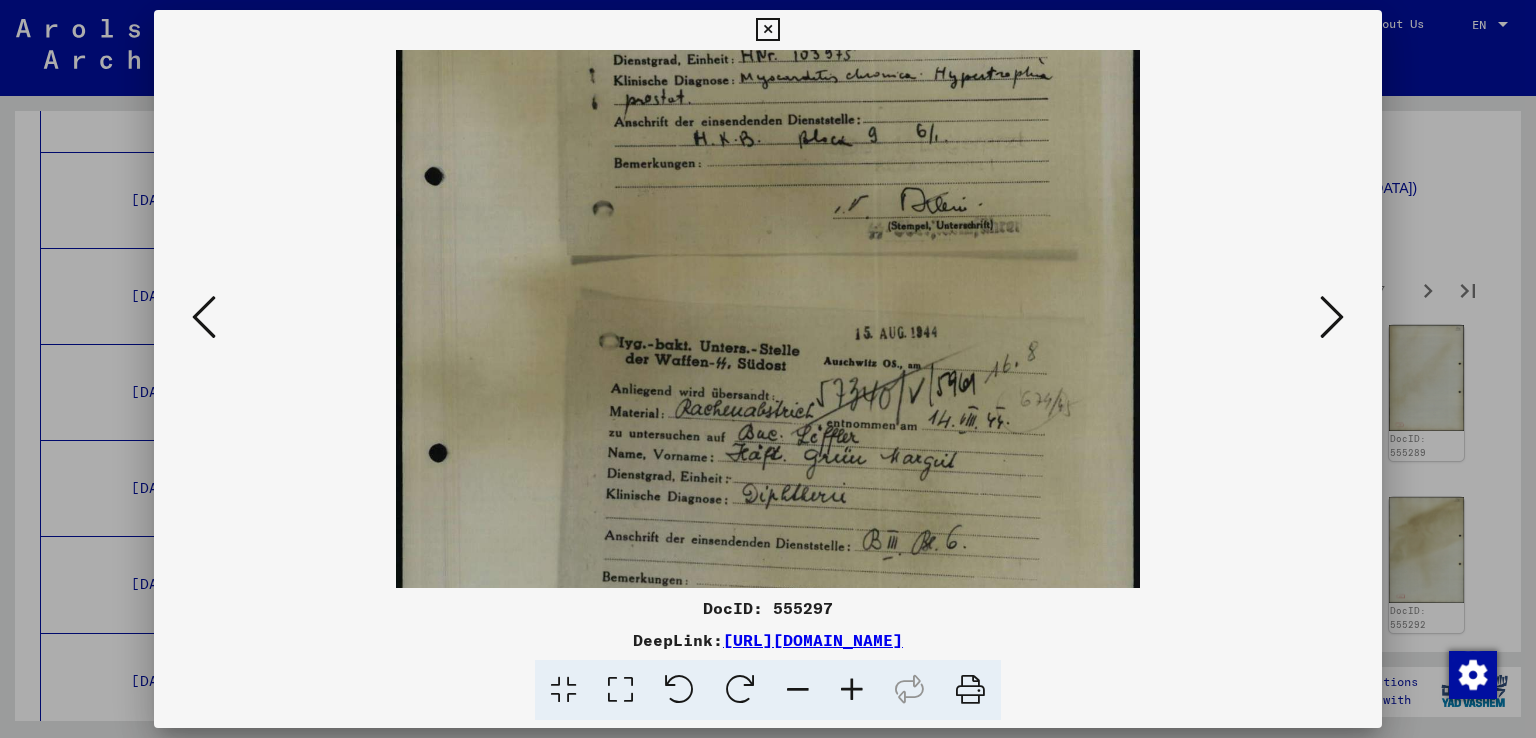 scroll, scrollTop: 324, scrollLeft: 0, axis: vertical 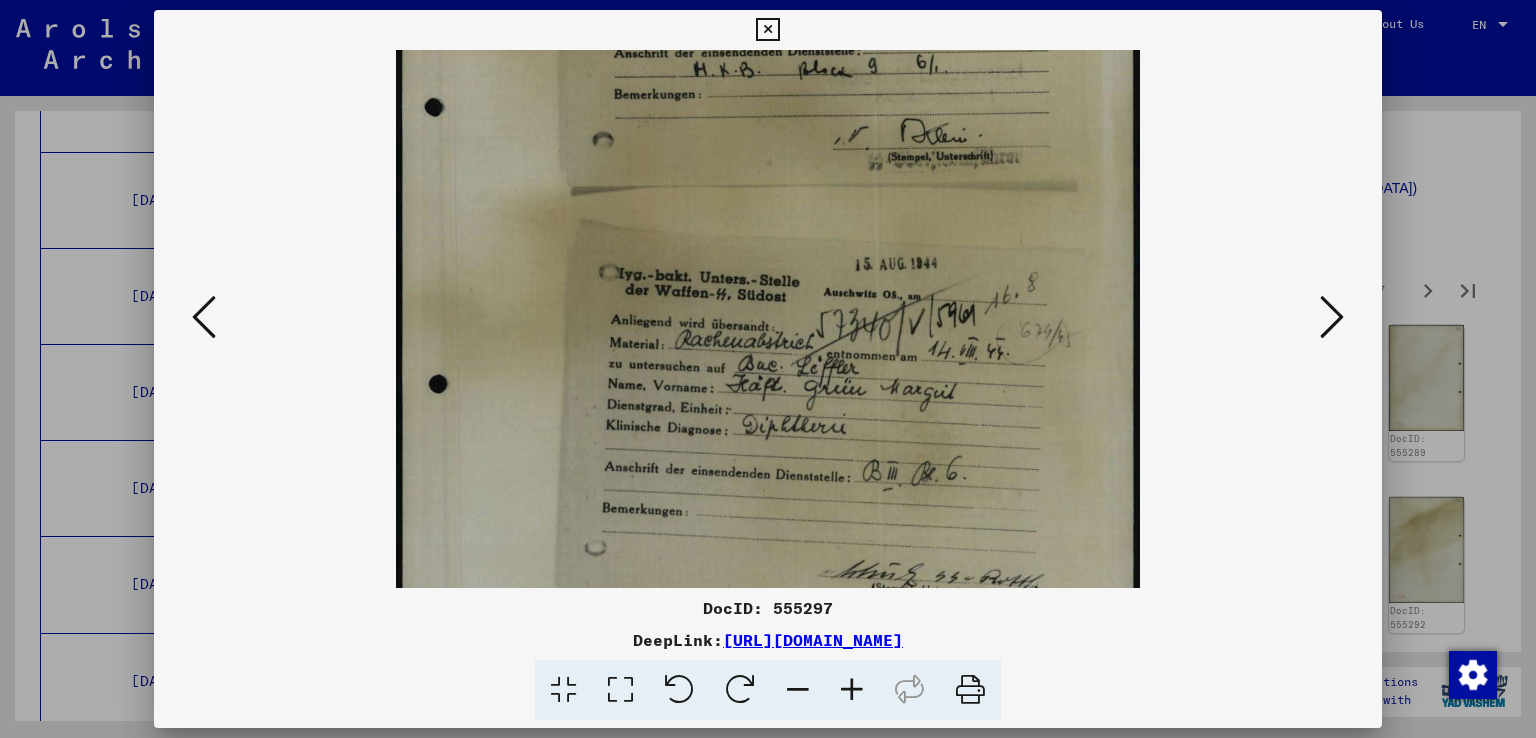 drag, startPoint x: 885, startPoint y: 517, endPoint x: 846, endPoint y: 195, distance: 324.3532 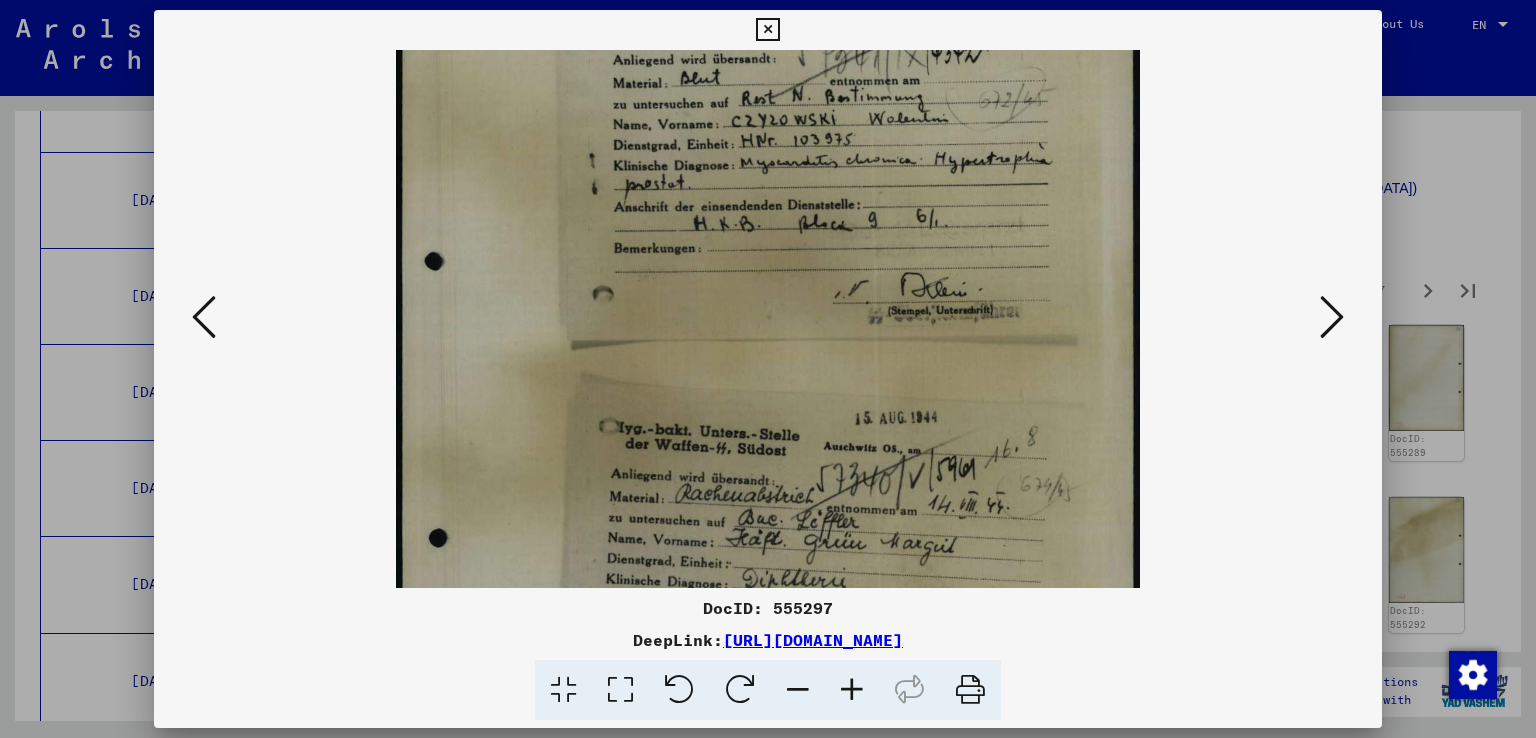 scroll, scrollTop: 121, scrollLeft: 0, axis: vertical 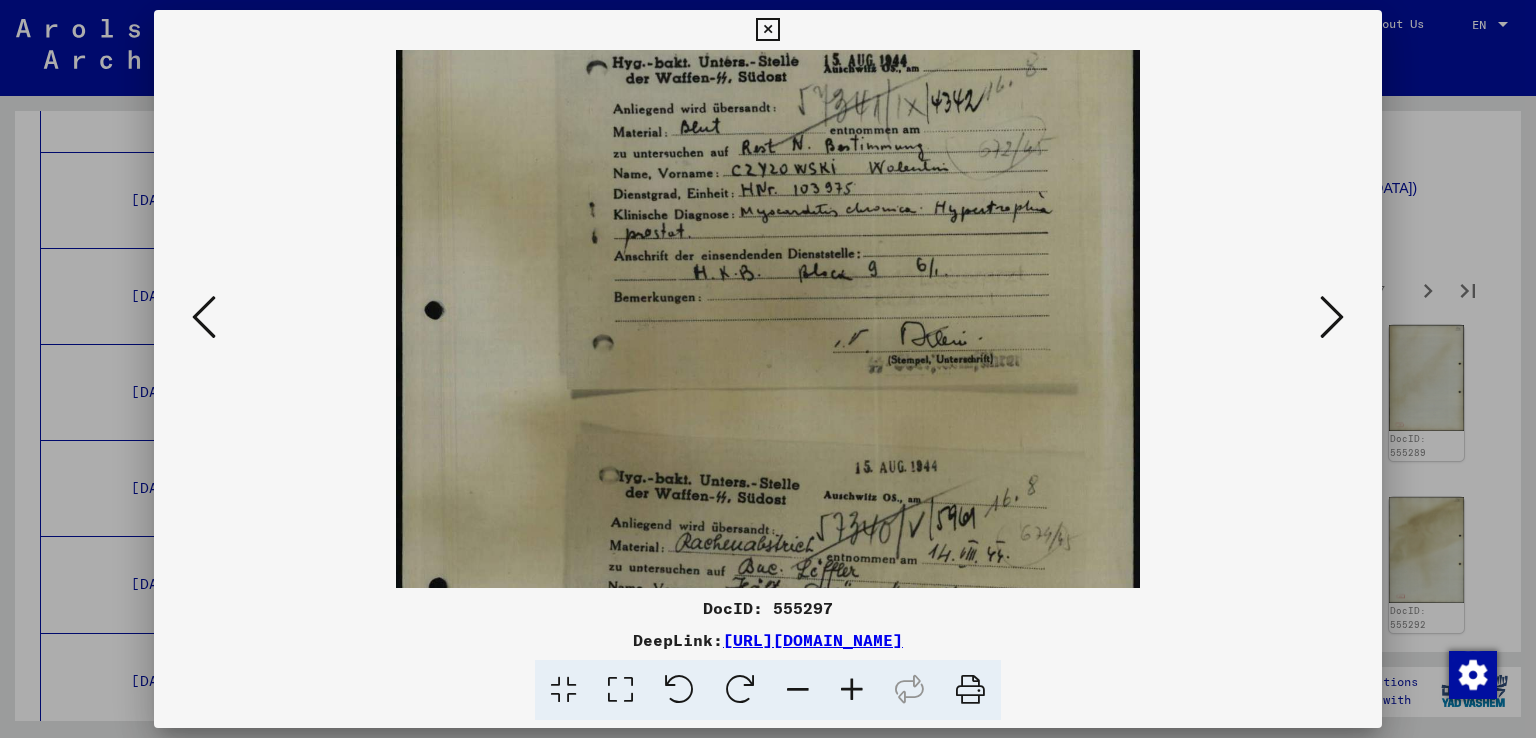 drag, startPoint x: 1089, startPoint y: 233, endPoint x: 1069, endPoint y: 436, distance: 203.98285 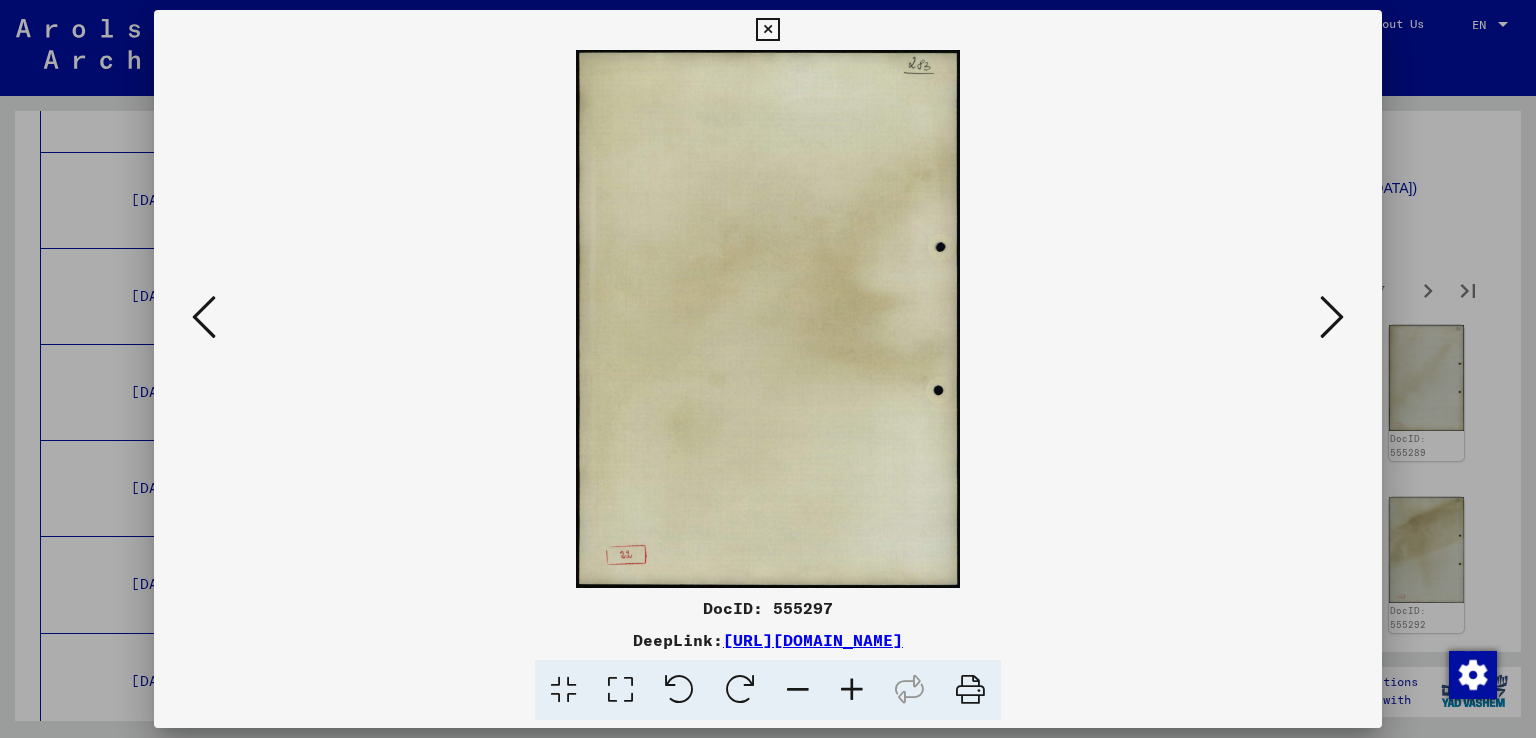 scroll, scrollTop: 0, scrollLeft: 0, axis: both 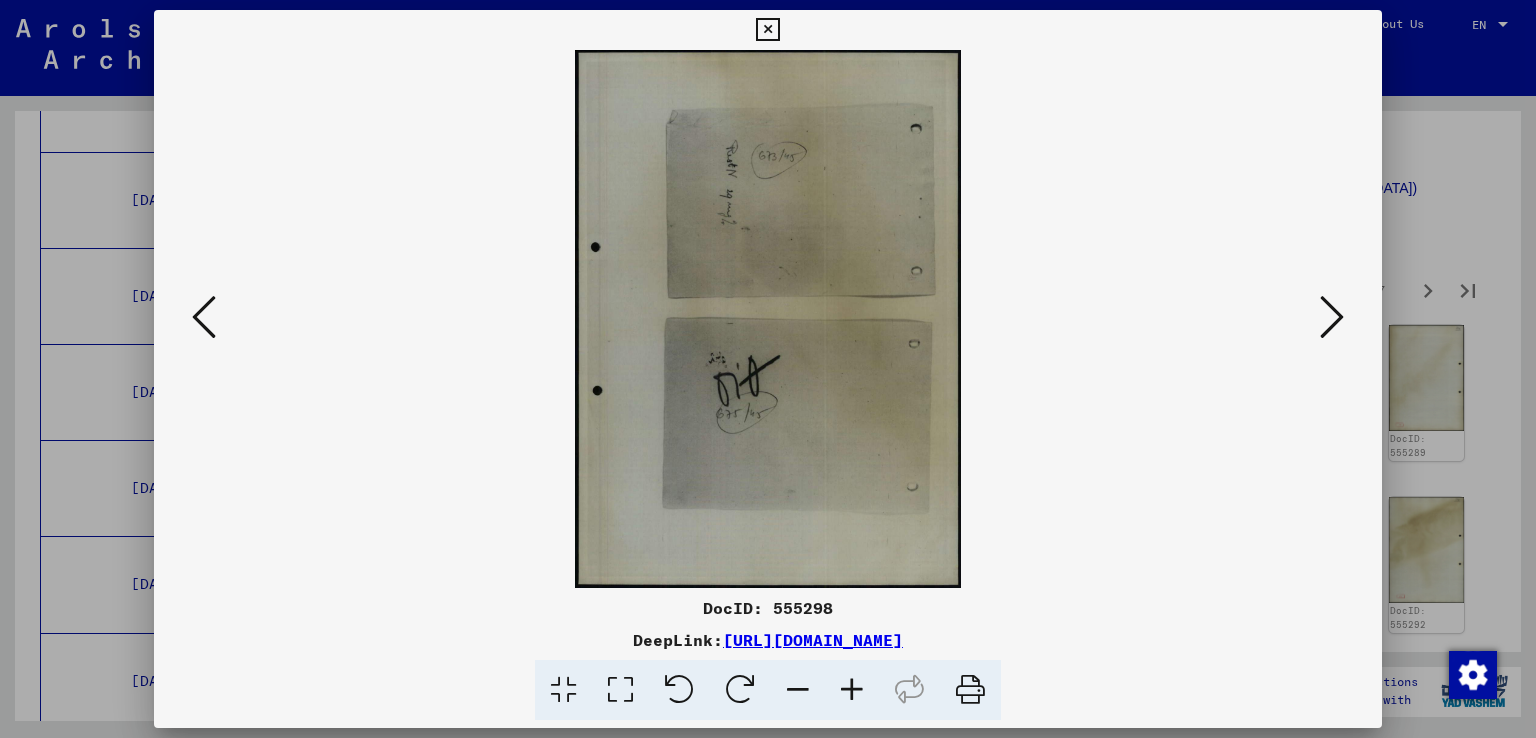 click at bounding box center (1332, 317) 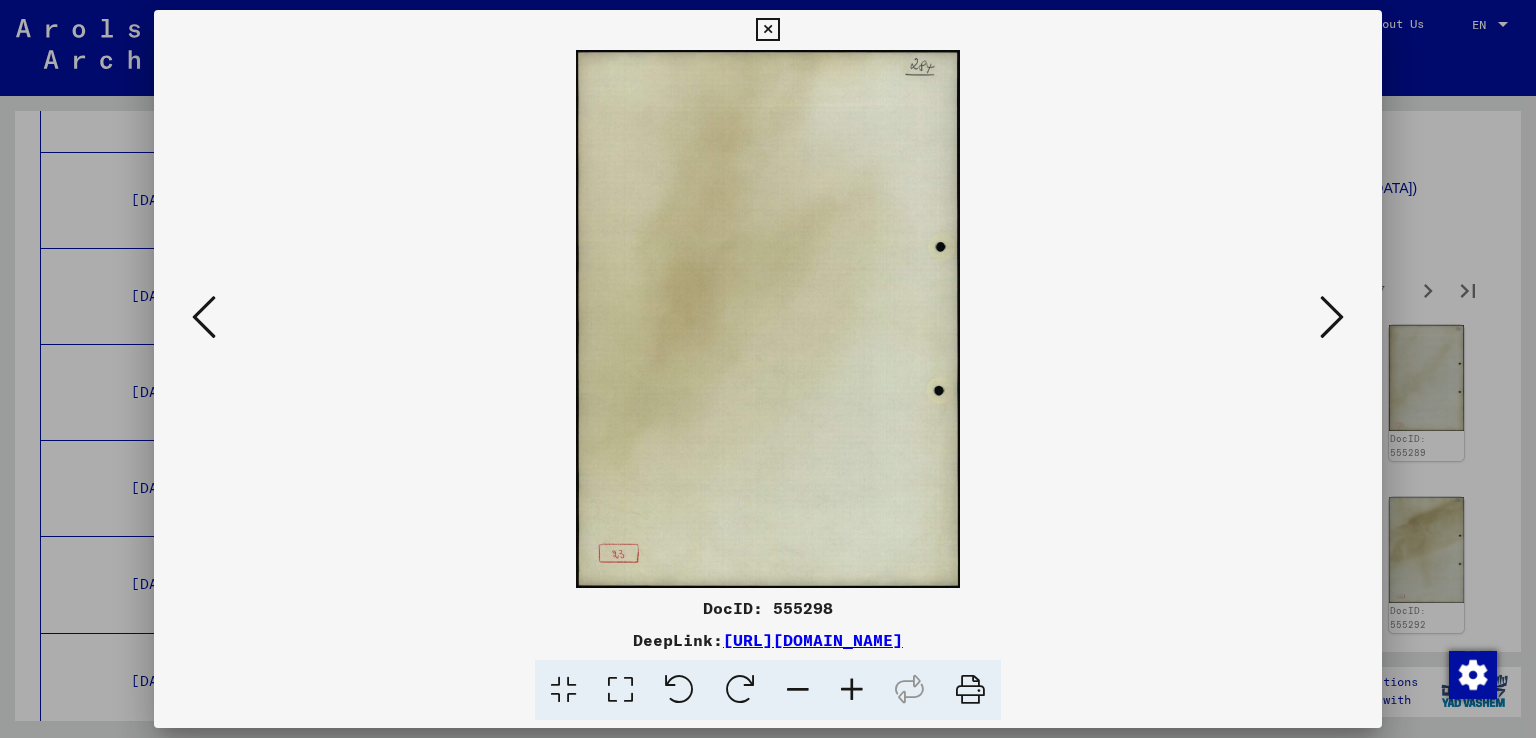 click at bounding box center (1332, 317) 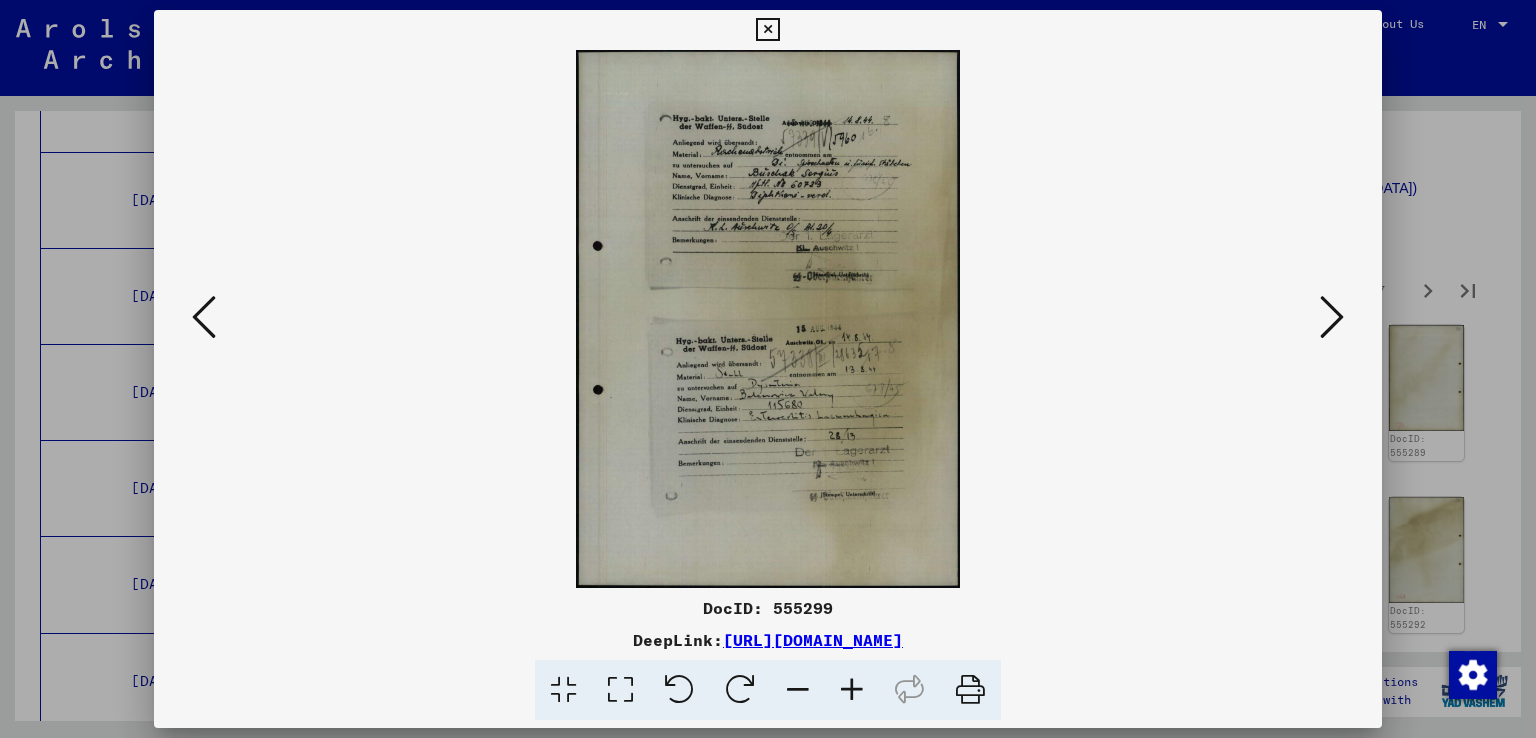 click at bounding box center (852, 690) 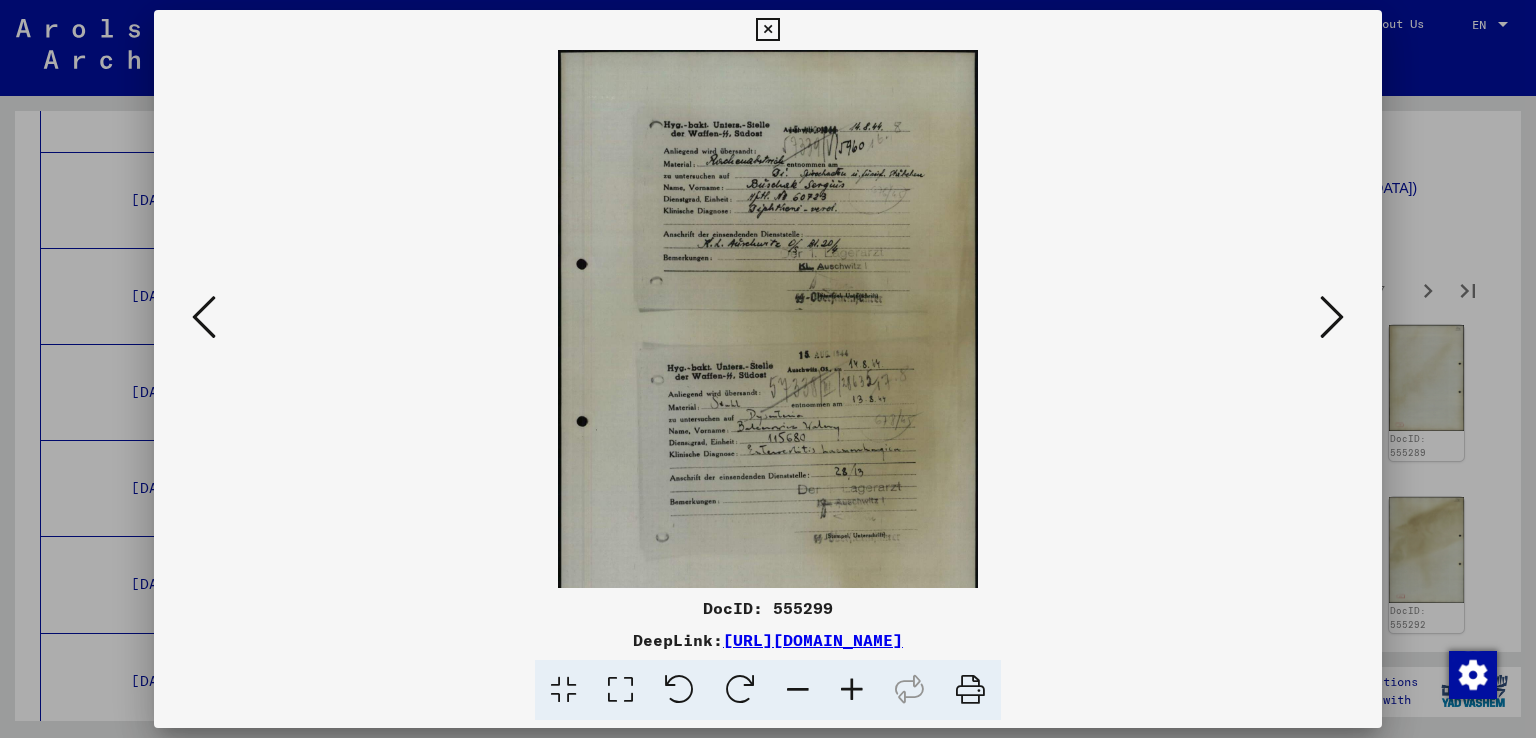 click at bounding box center [852, 690] 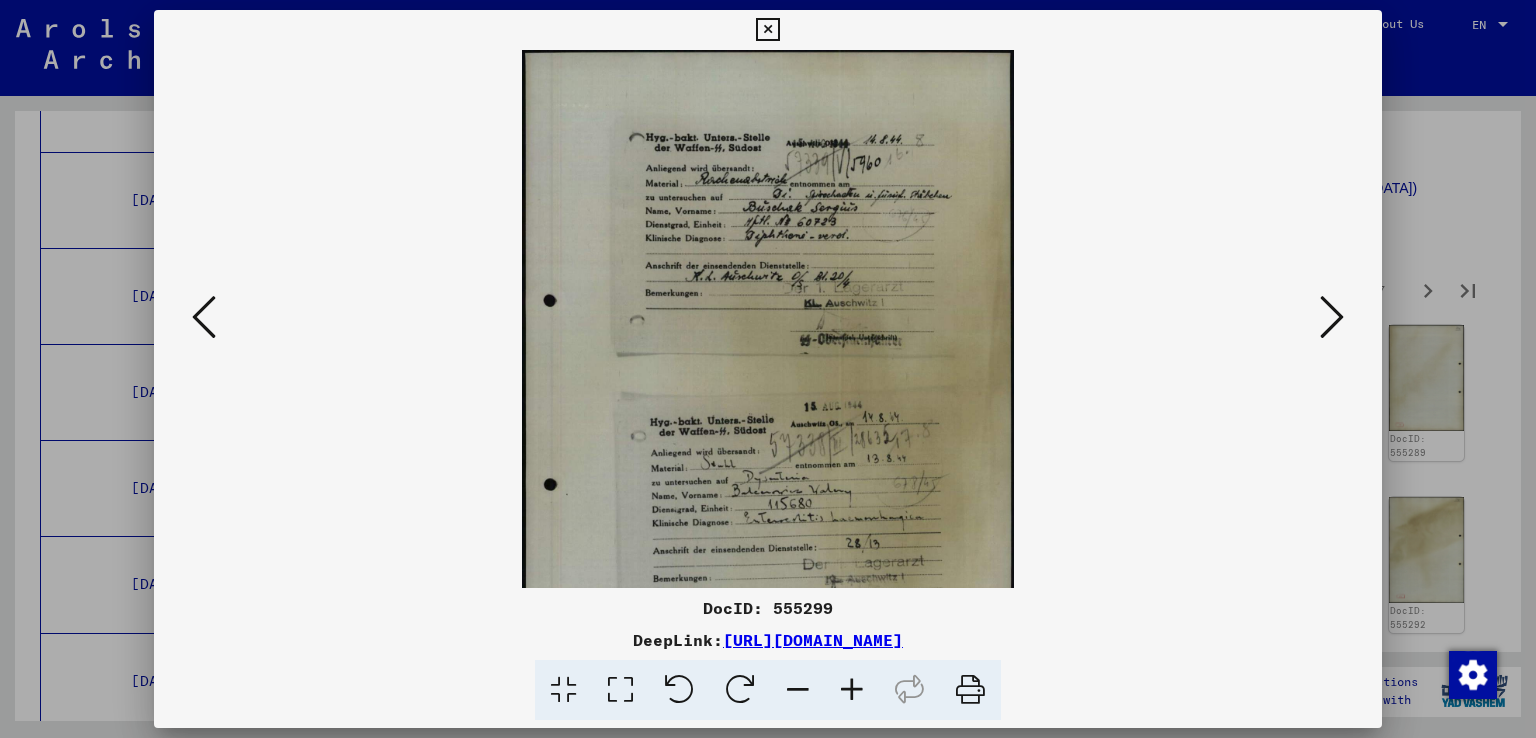 click at bounding box center [852, 690] 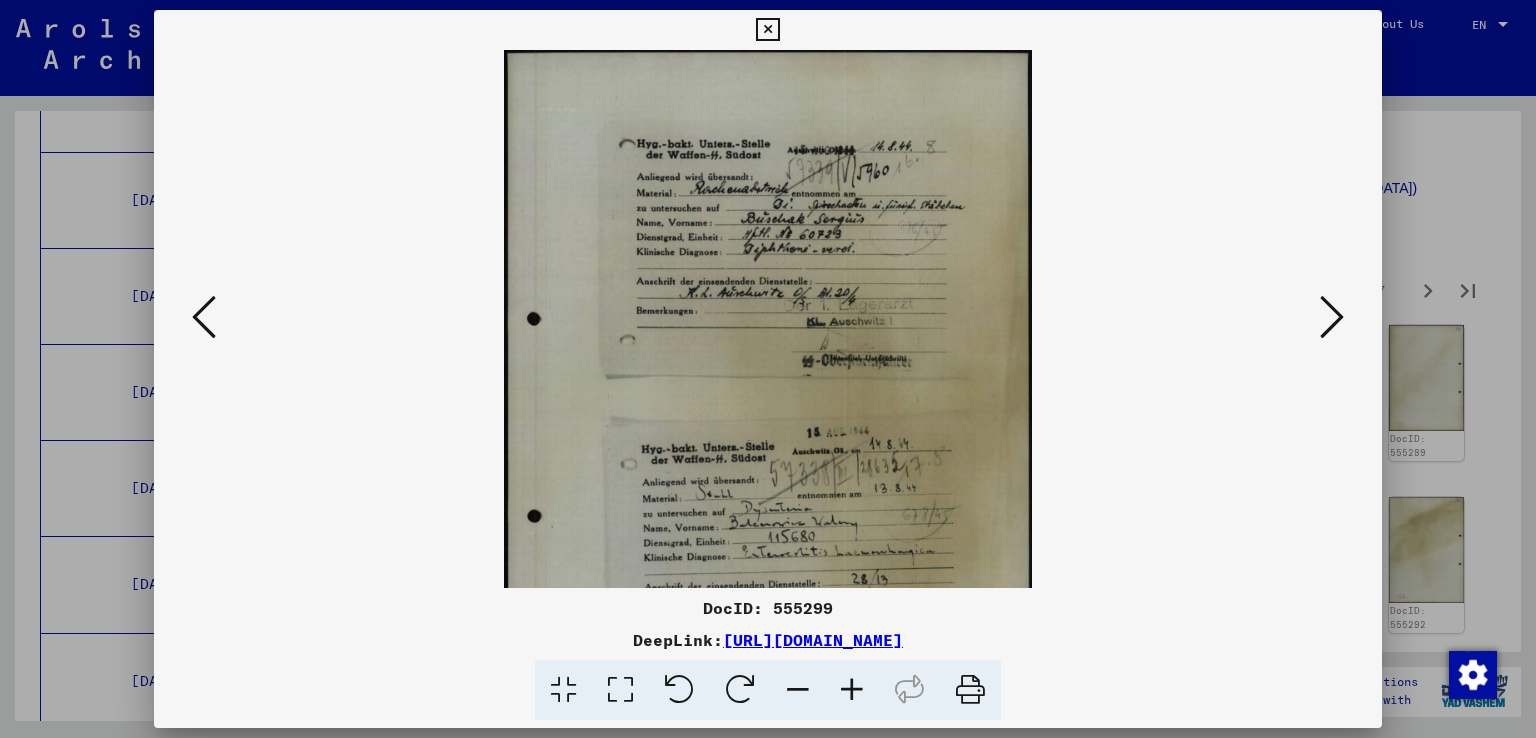 click at bounding box center (852, 690) 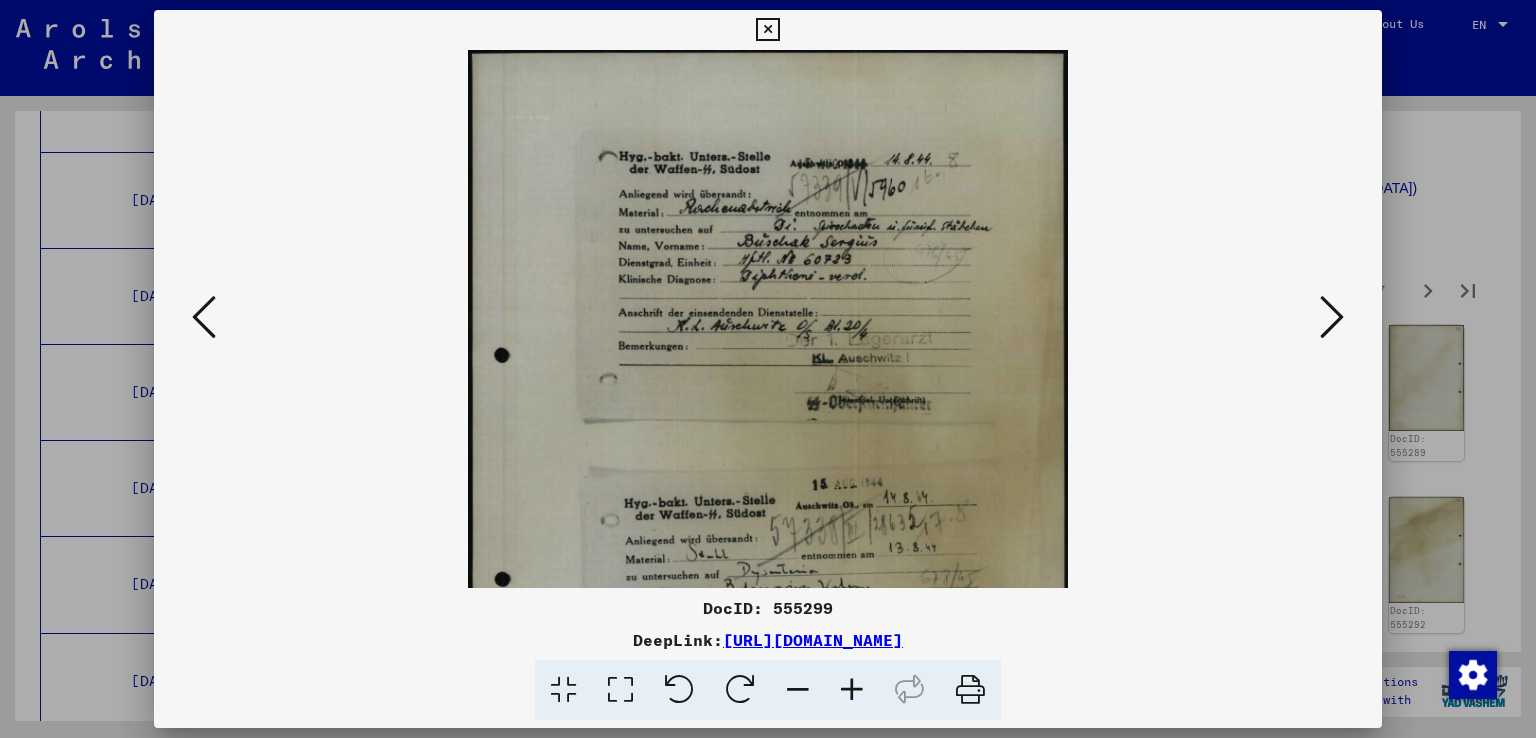 click at bounding box center [852, 690] 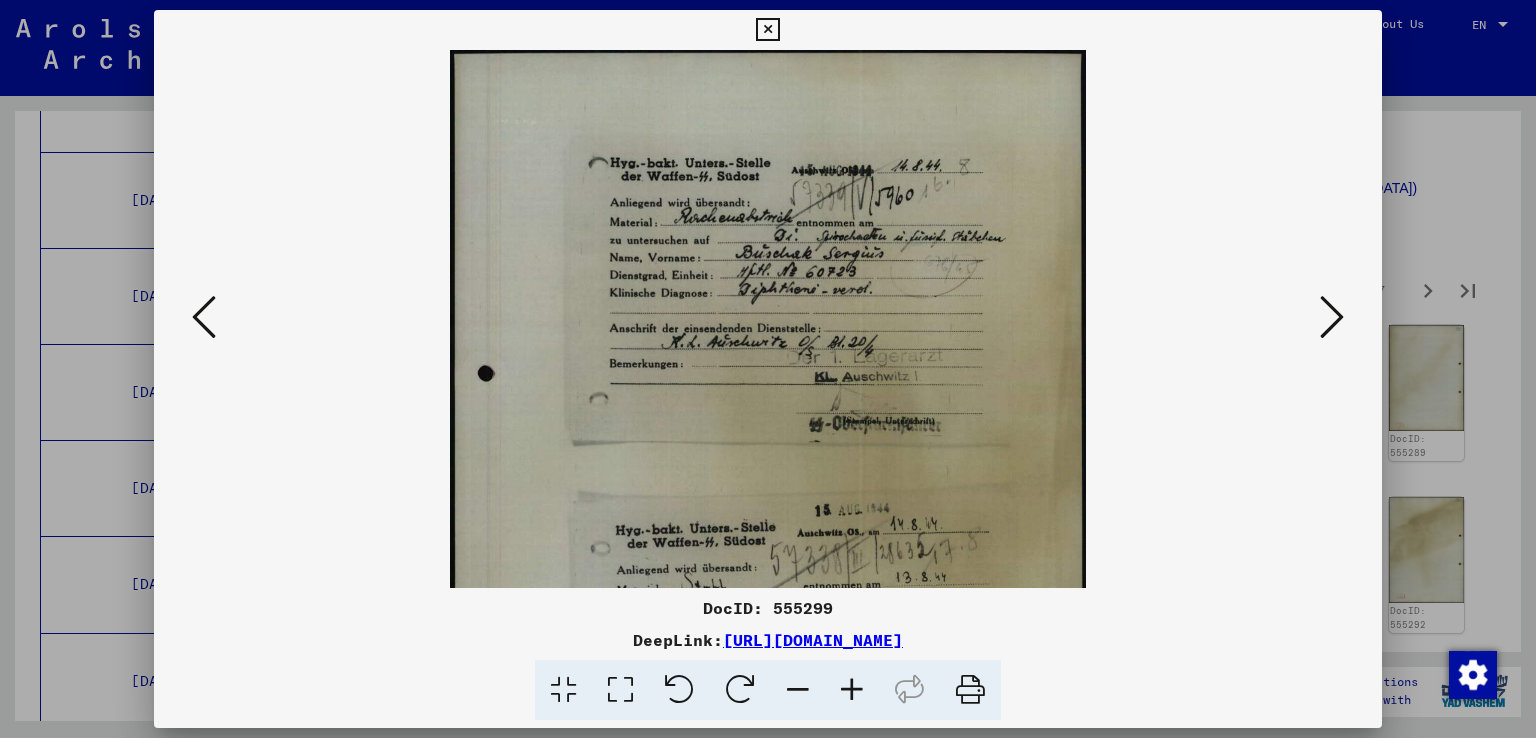 click at bounding box center [852, 690] 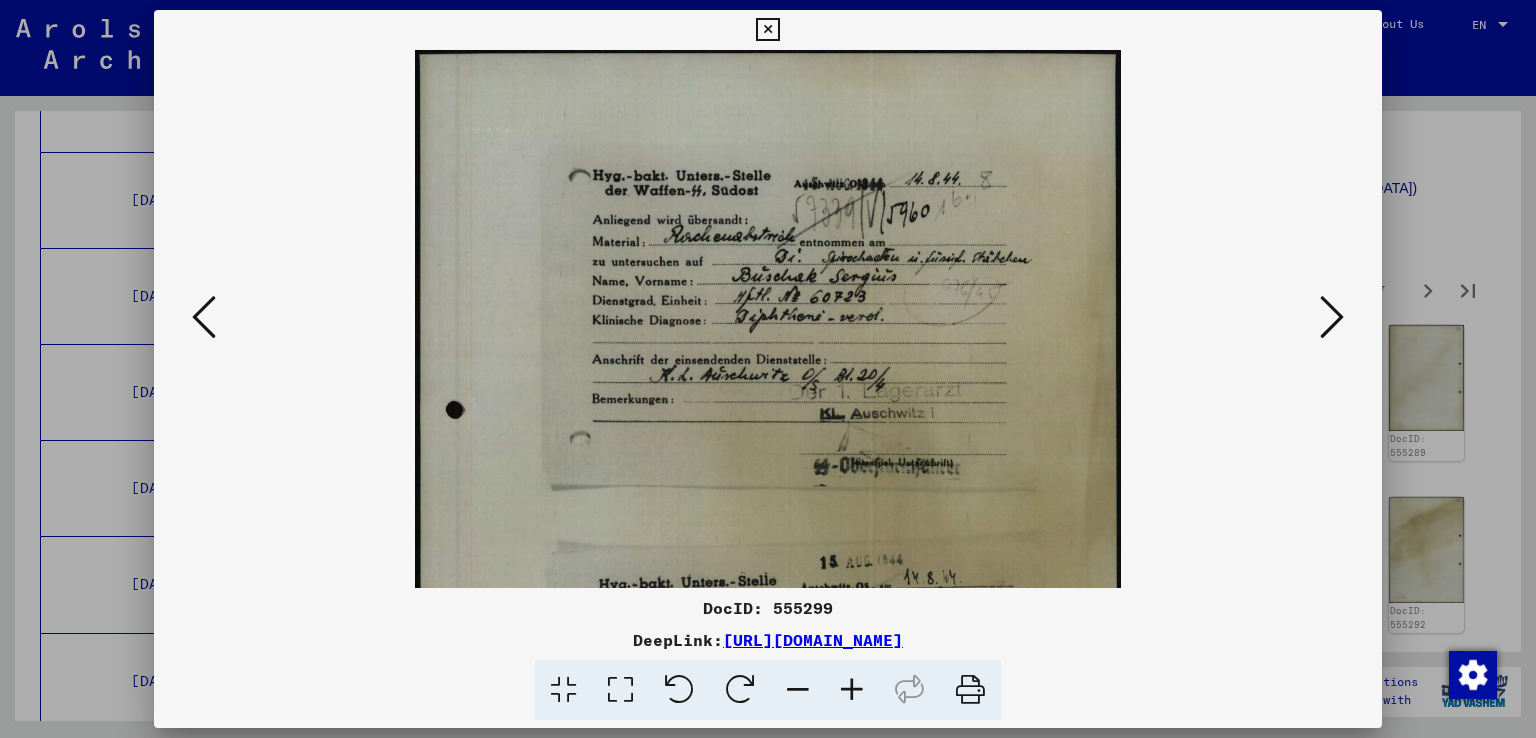 click at bounding box center [852, 690] 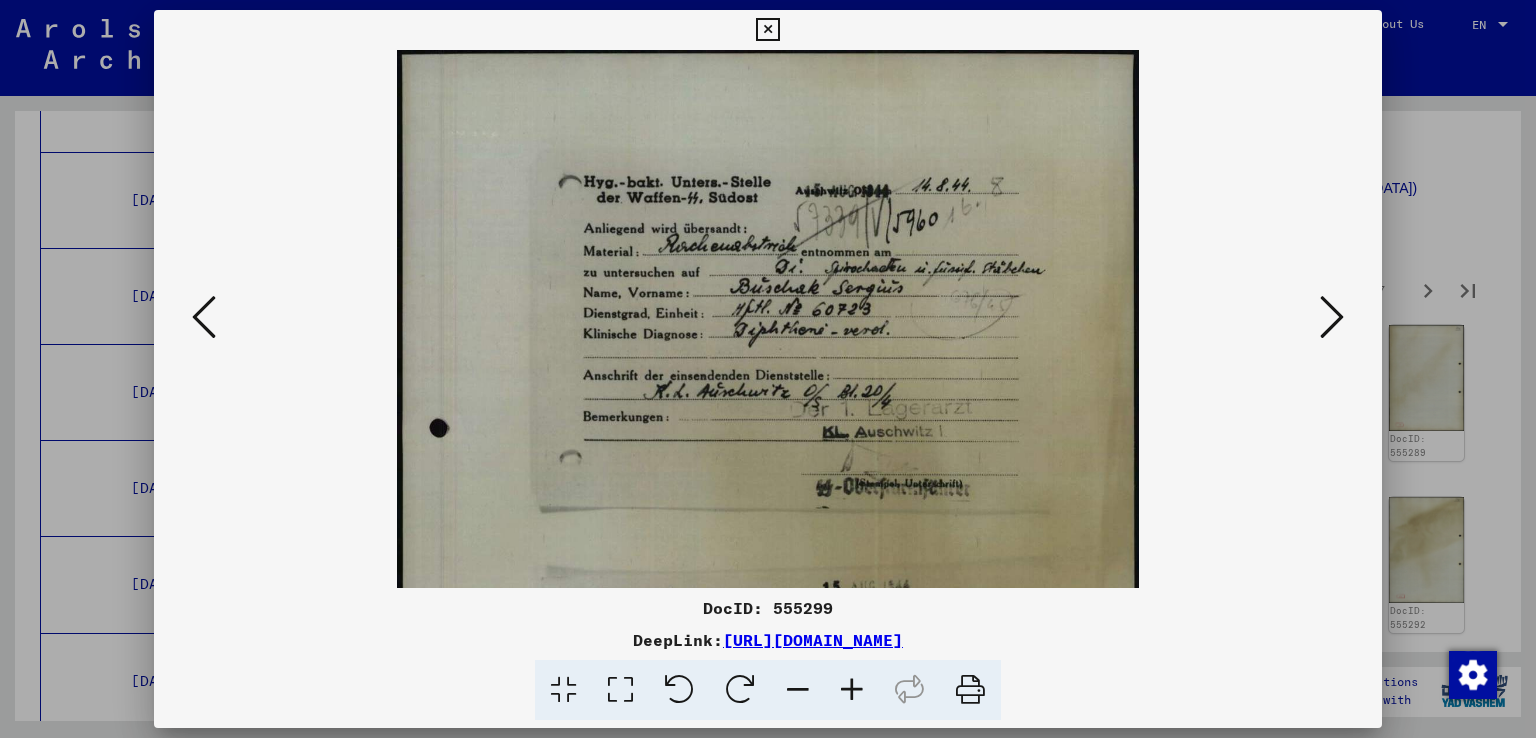 click at bounding box center [852, 690] 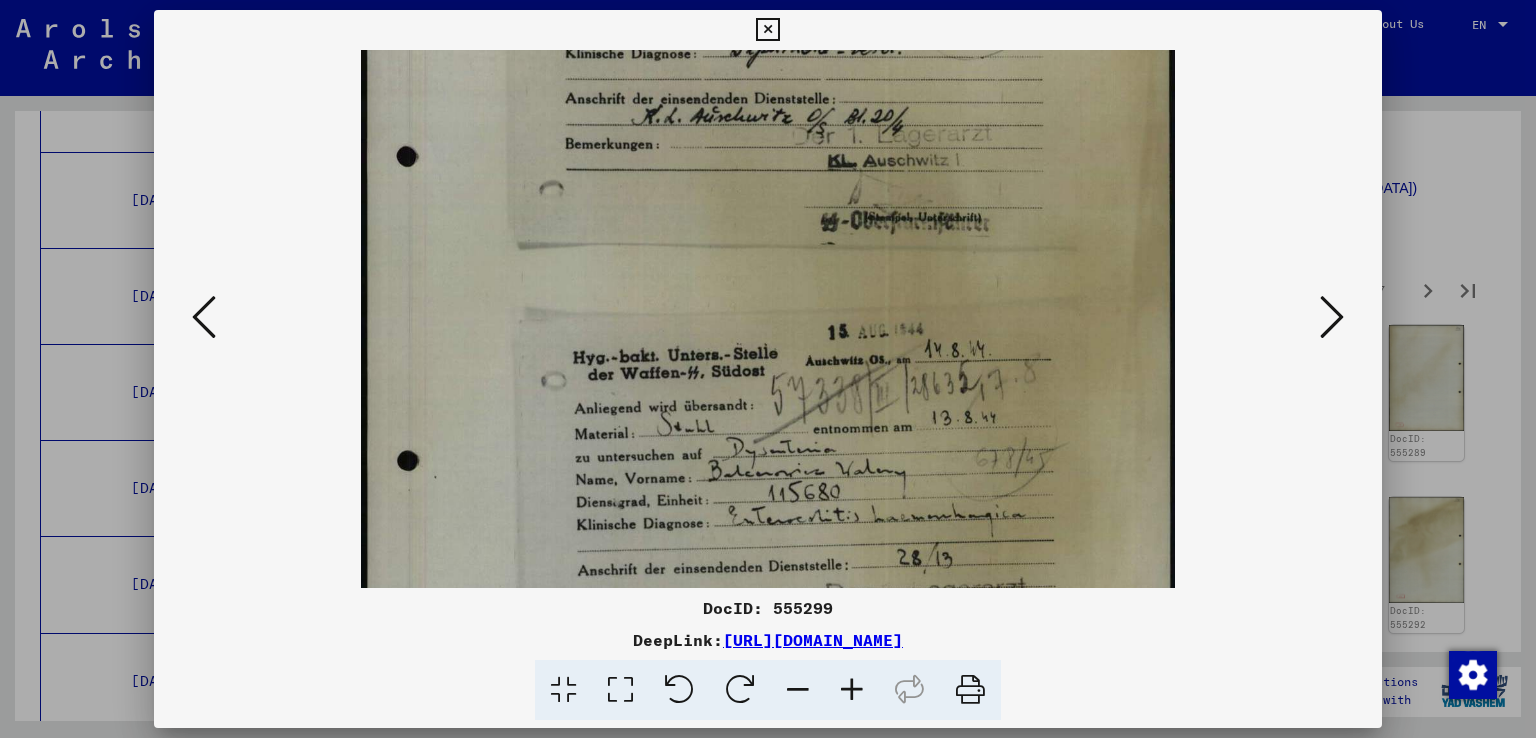 drag, startPoint x: 944, startPoint y: 434, endPoint x: 992, endPoint y: 101, distance: 336.44168 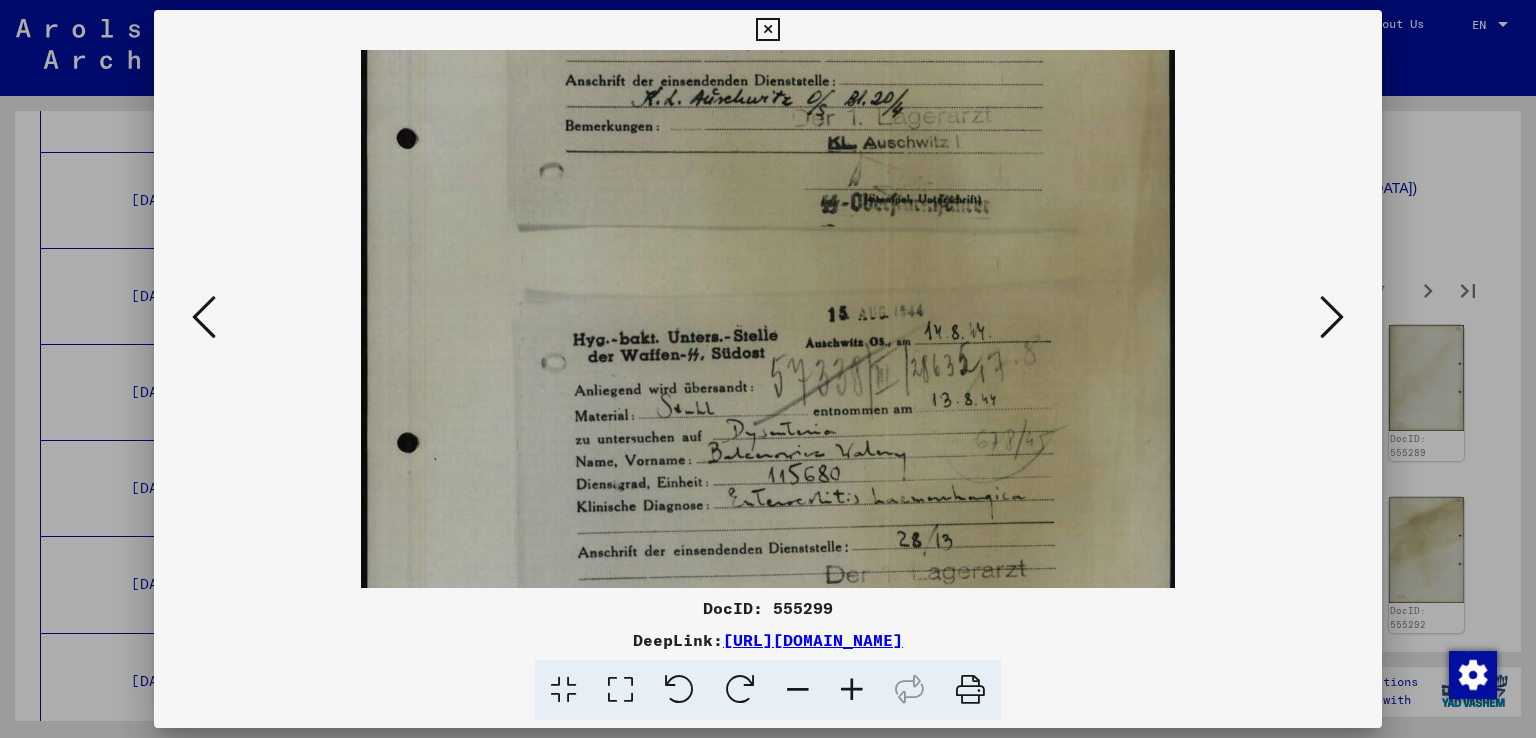 scroll, scrollTop: 380, scrollLeft: 0, axis: vertical 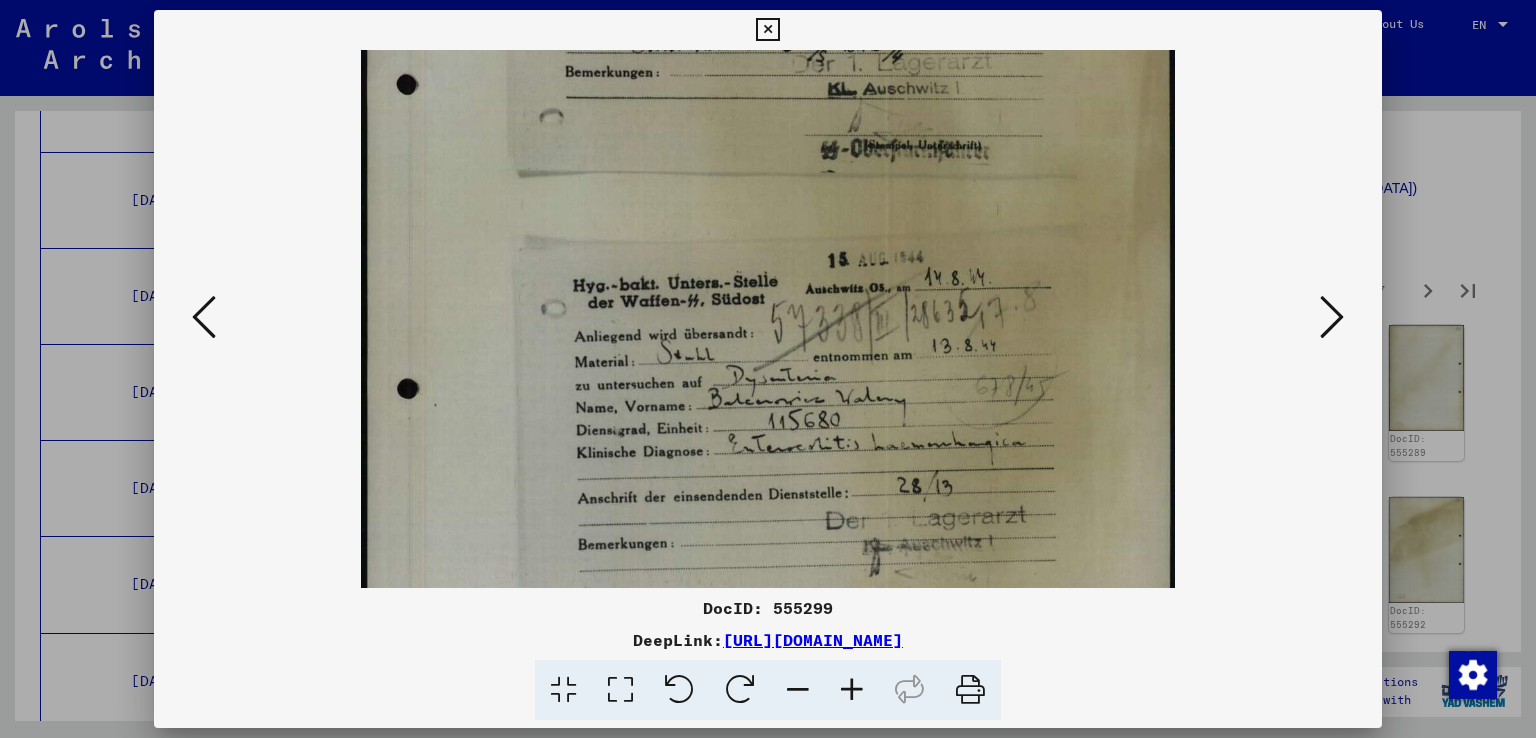 drag, startPoint x: 982, startPoint y: 367, endPoint x: 987, endPoint y: 314, distance: 53.235325 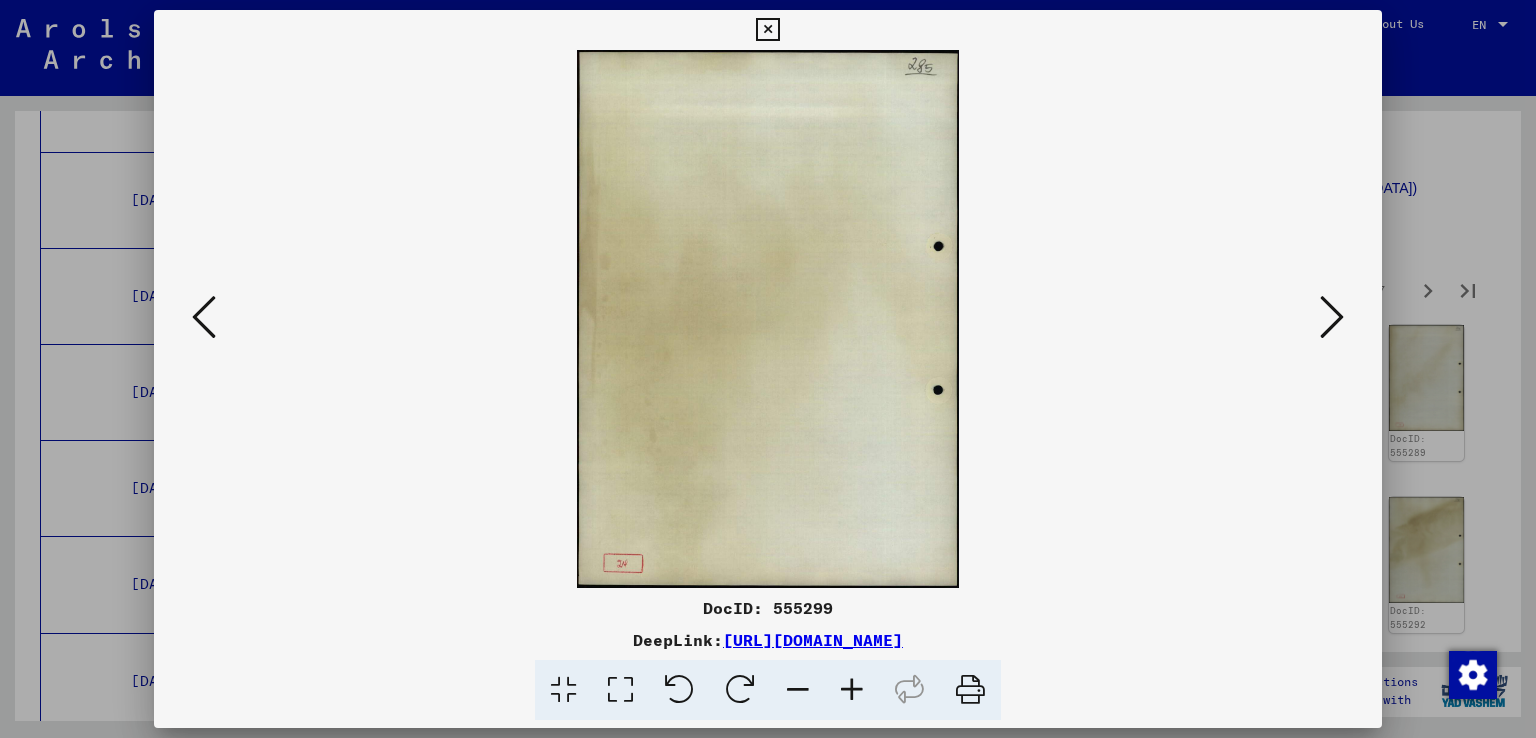 click at bounding box center (1332, 317) 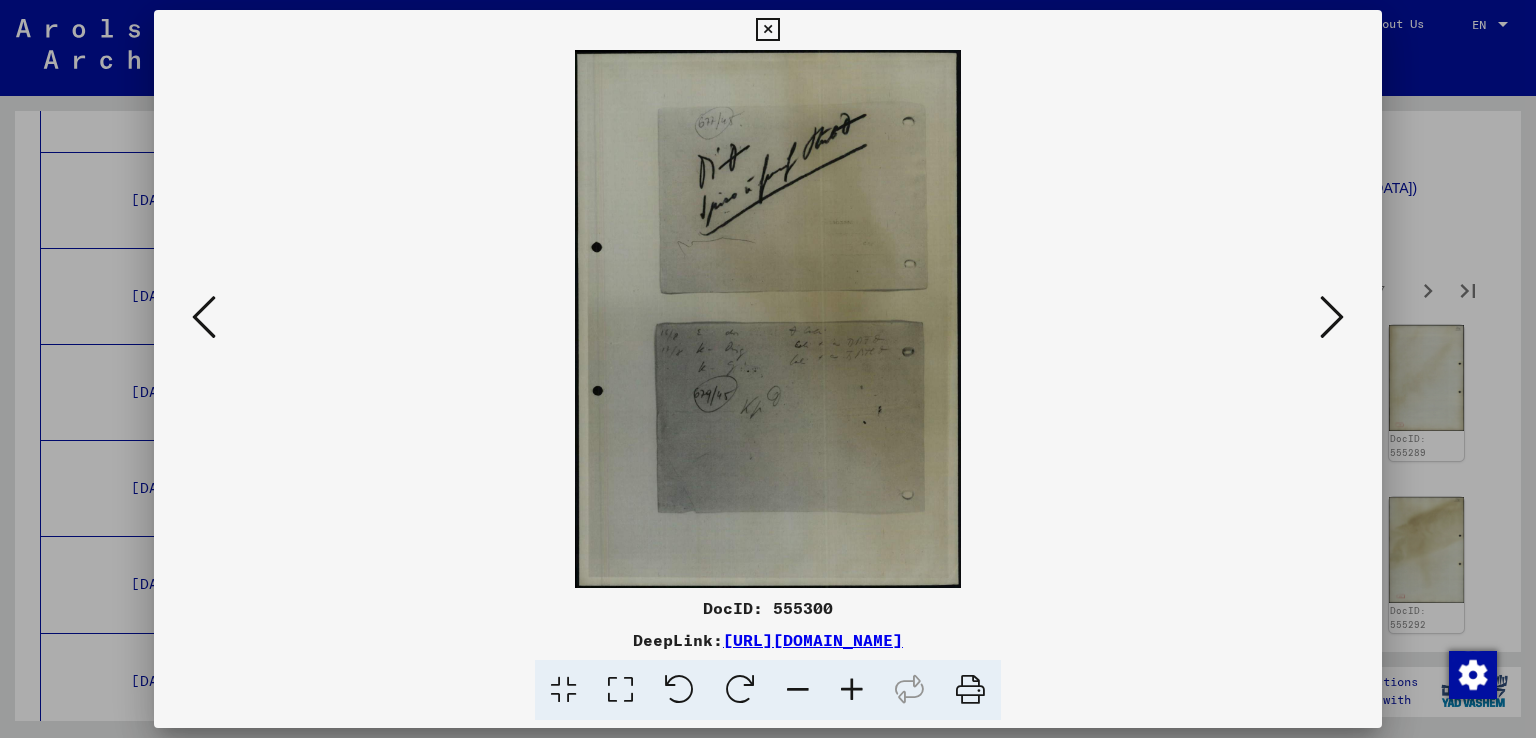 click at bounding box center [1332, 317] 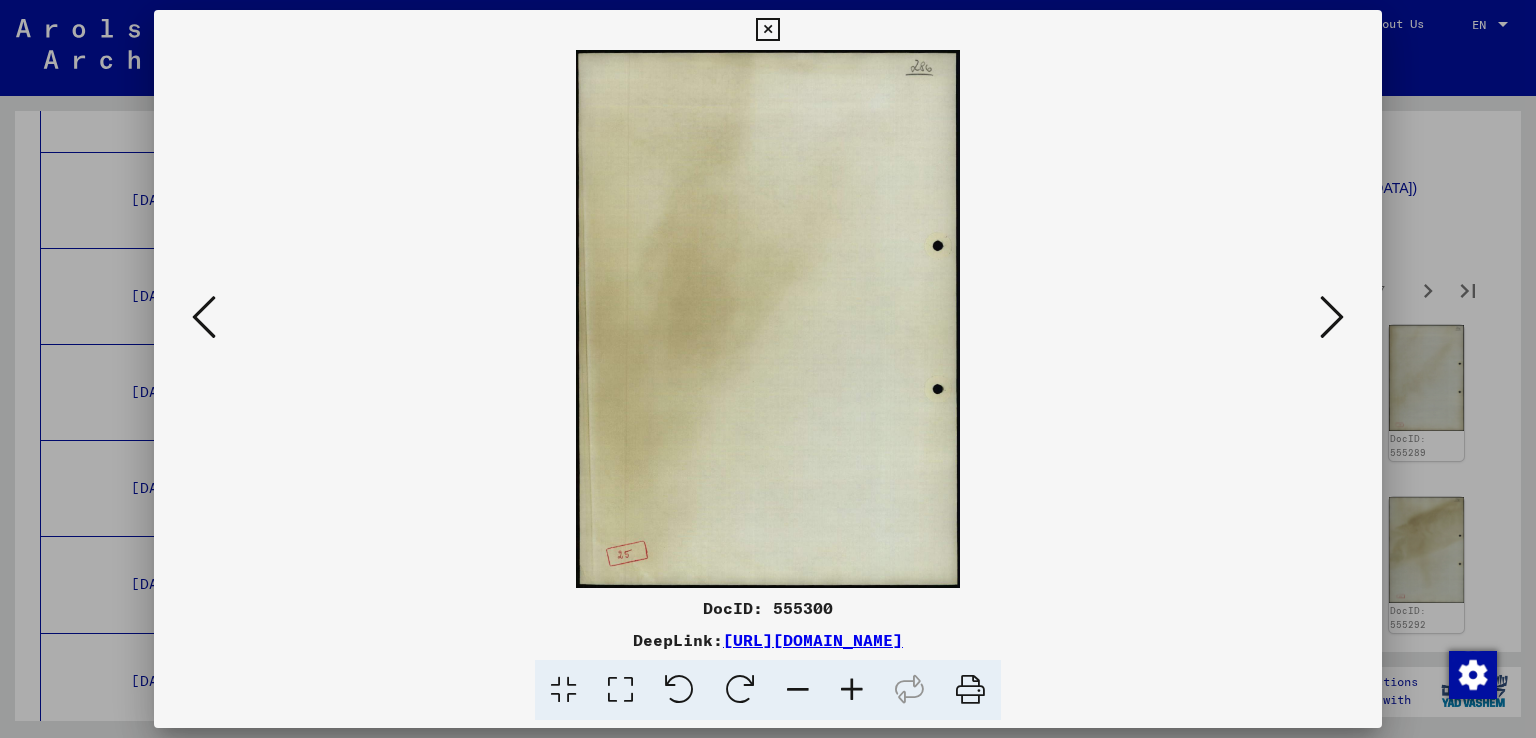click at bounding box center (1332, 317) 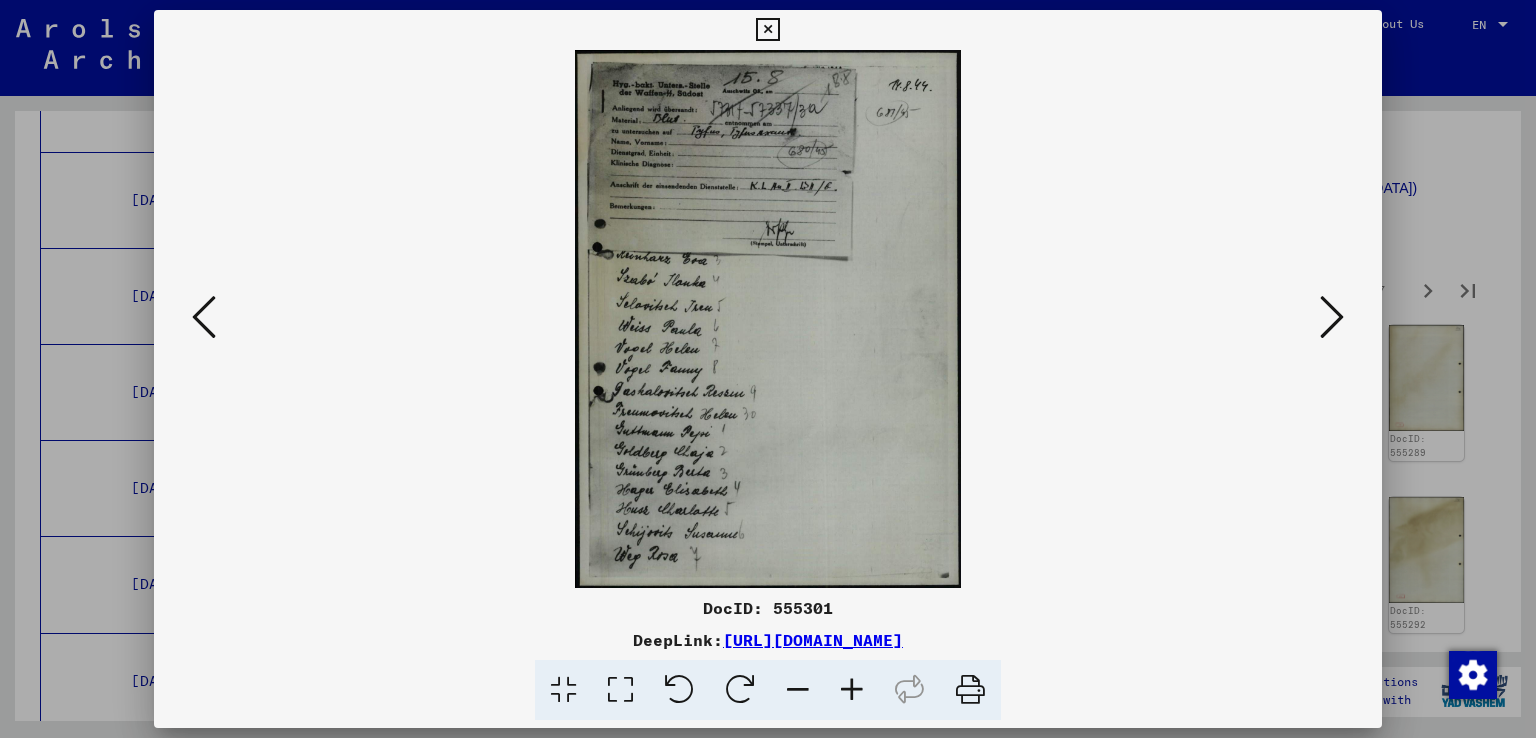 click at bounding box center [852, 690] 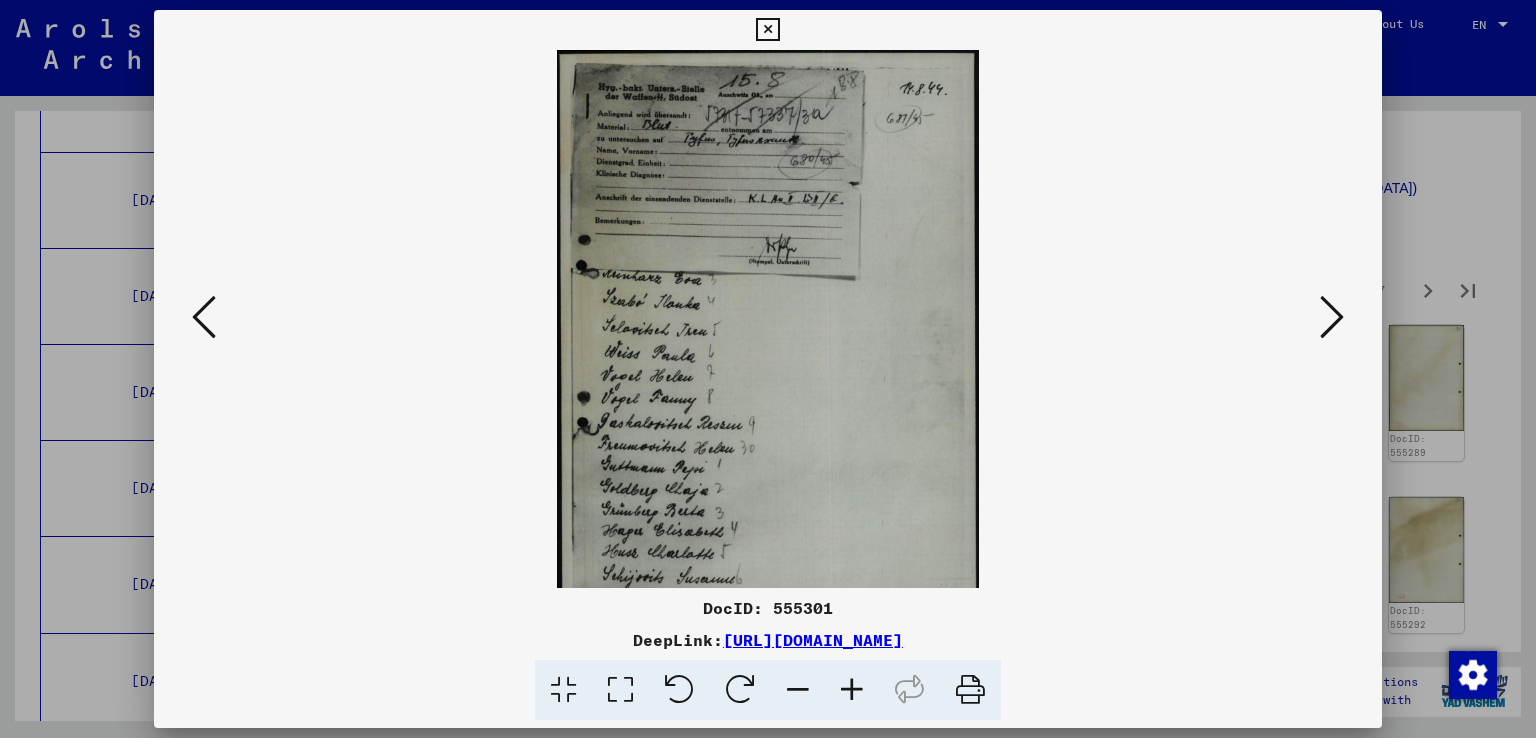 click at bounding box center (852, 690) 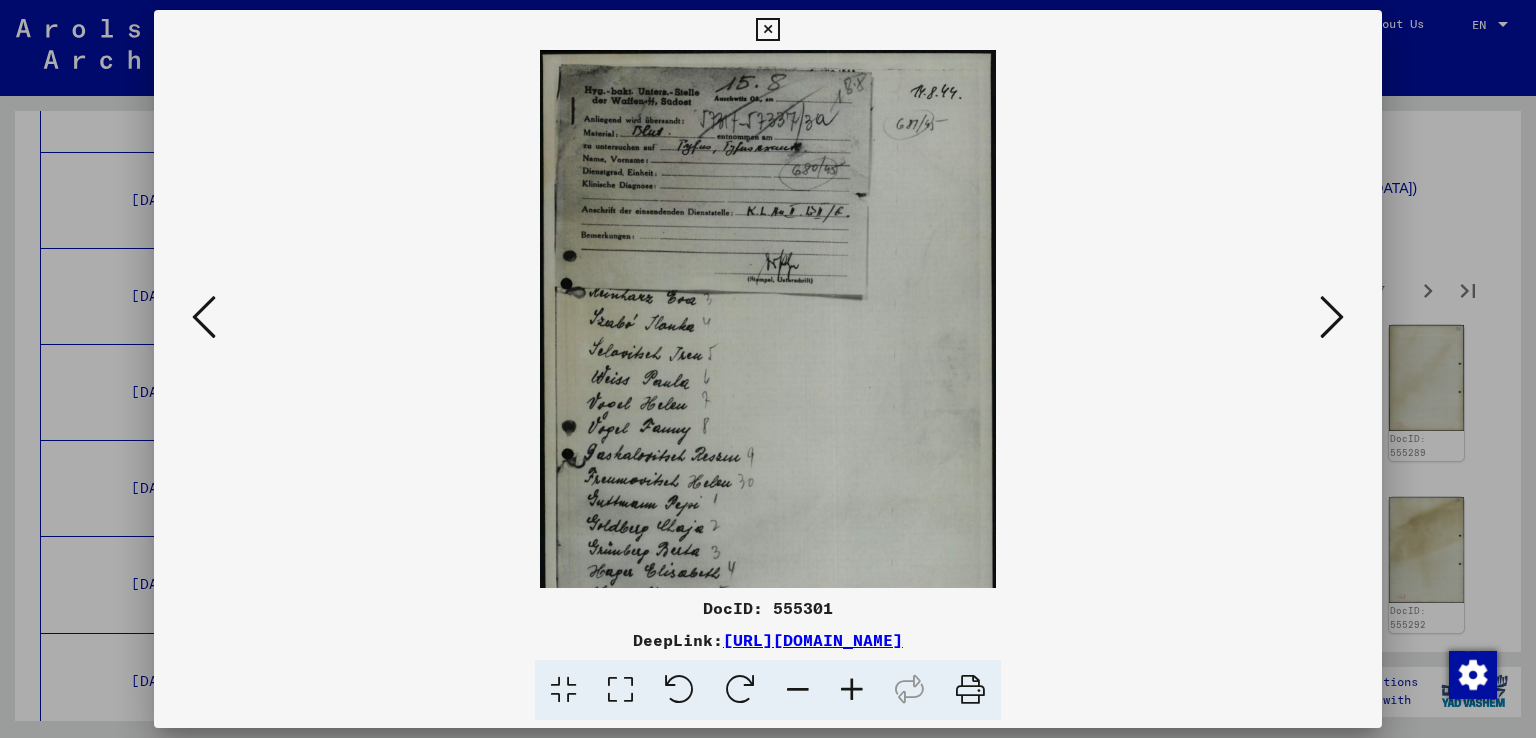 click at bounding box center [852, 690] 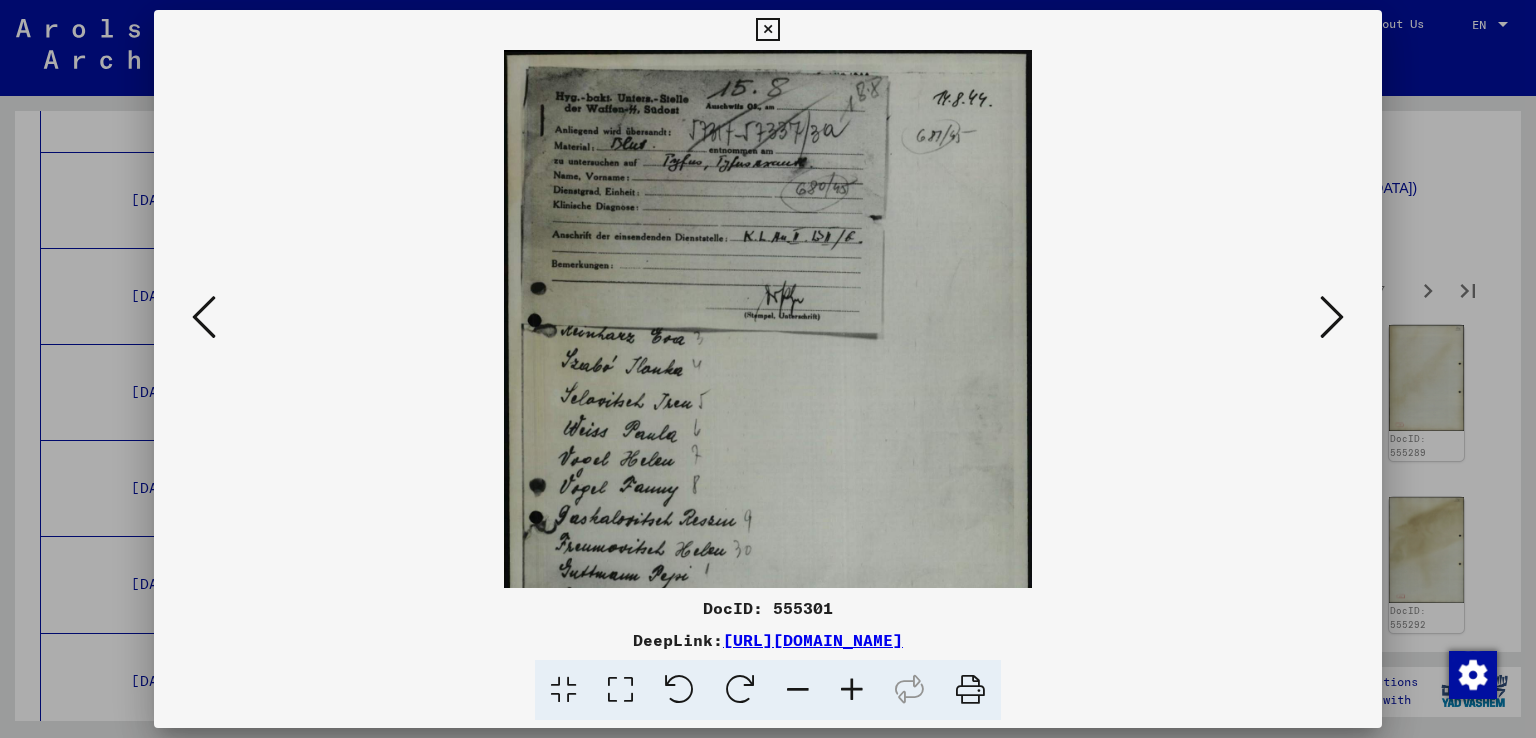 click at bounding box center [852, 690] 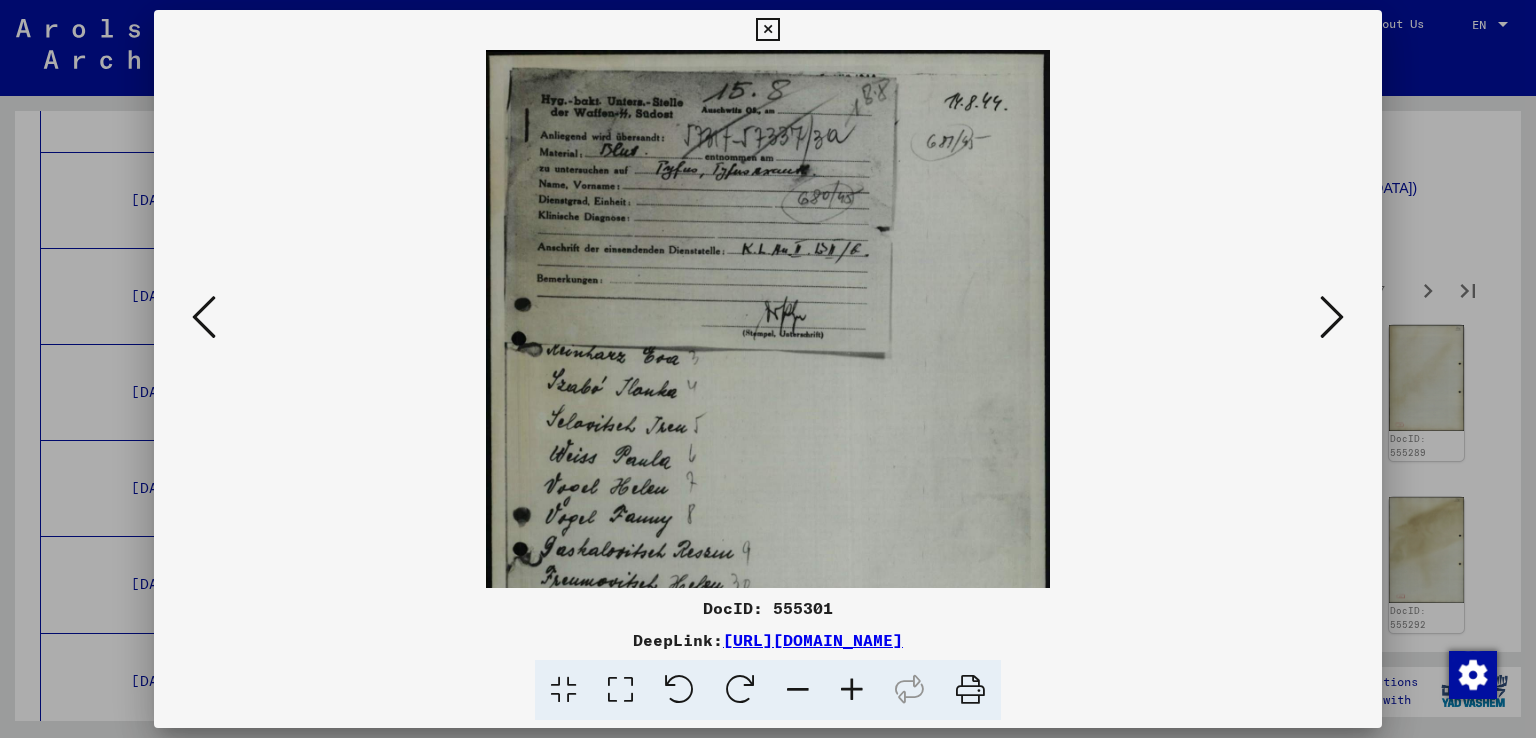 click at bounding box center (852, 690) 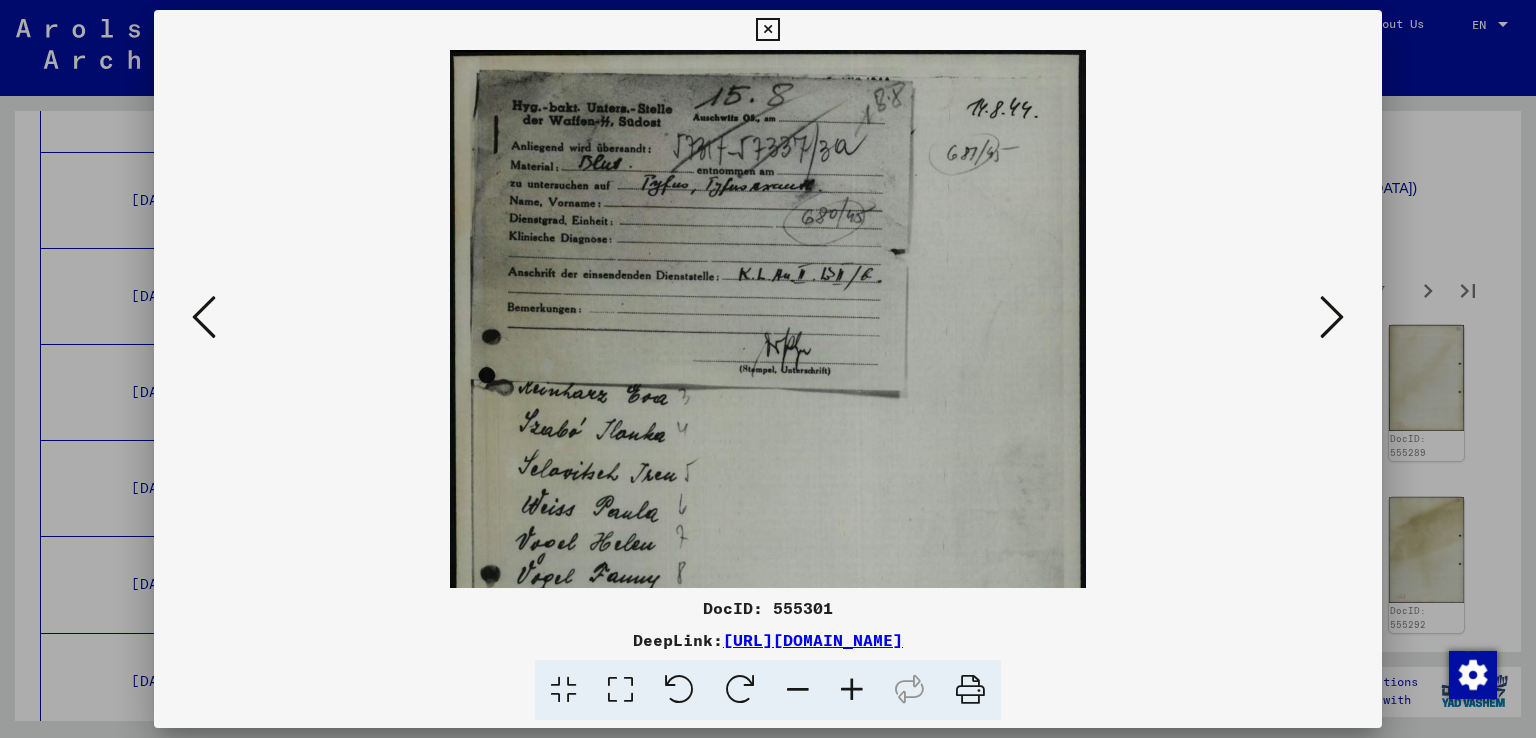 click at bounding box center [852, 690] 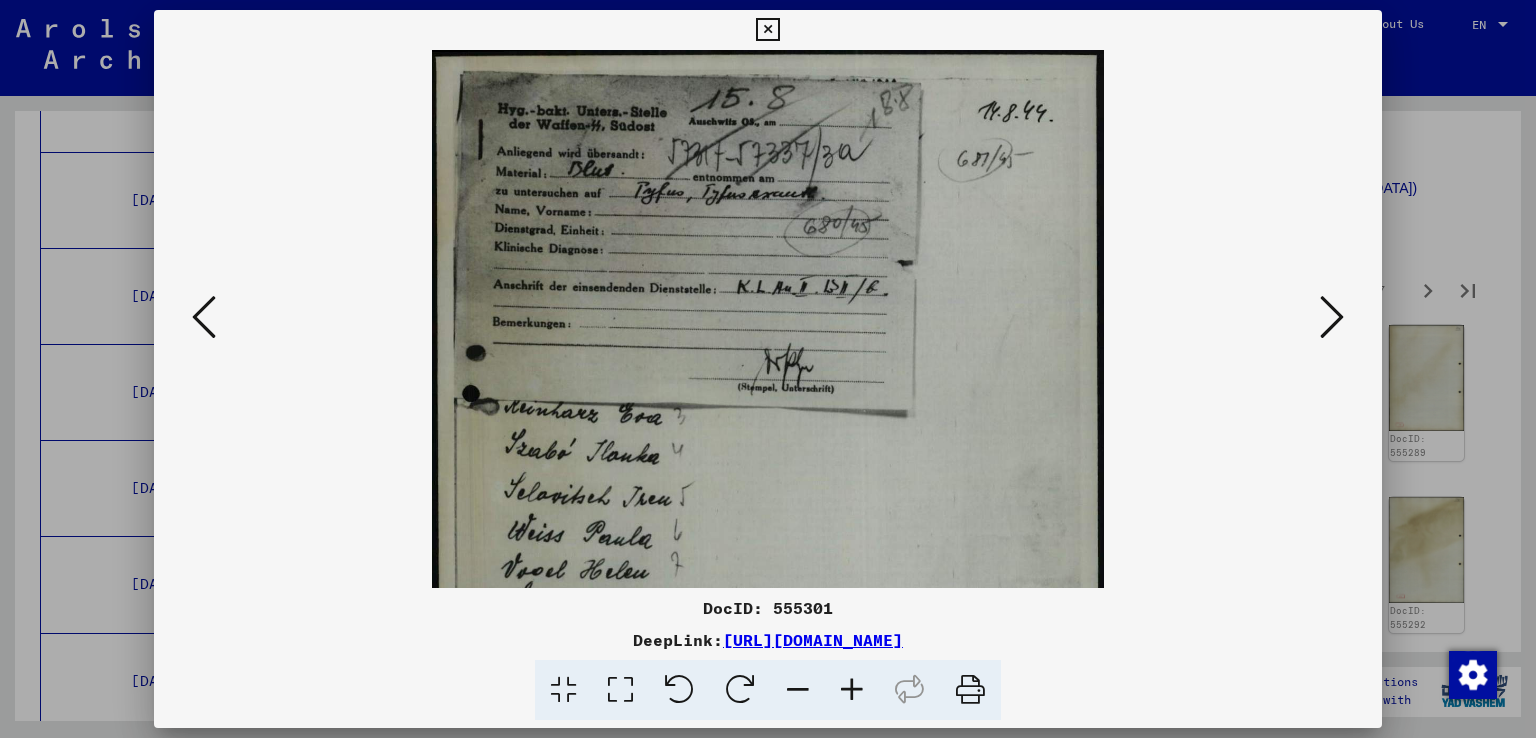 click at bounding box center [852, 690] 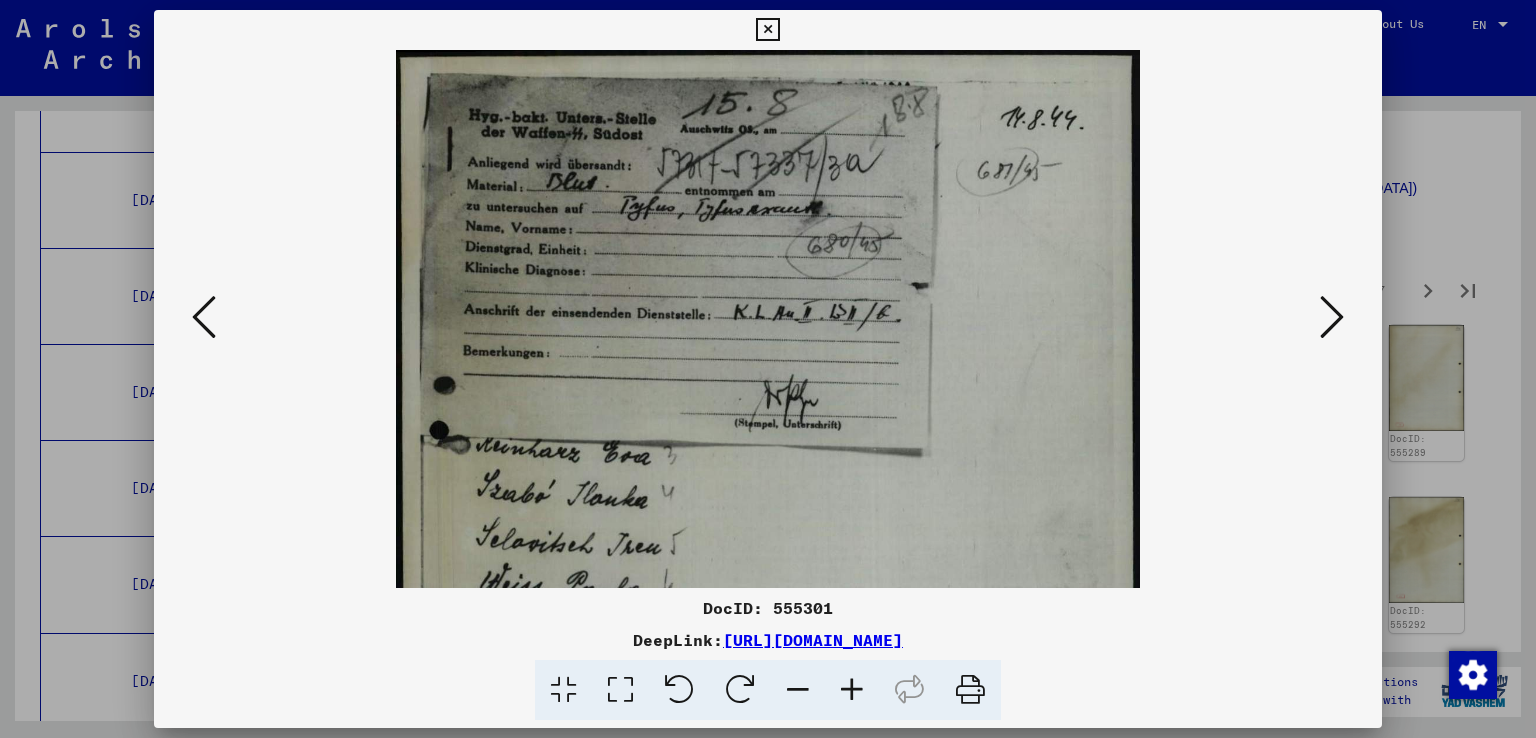 click at bounding box center (852, 690) 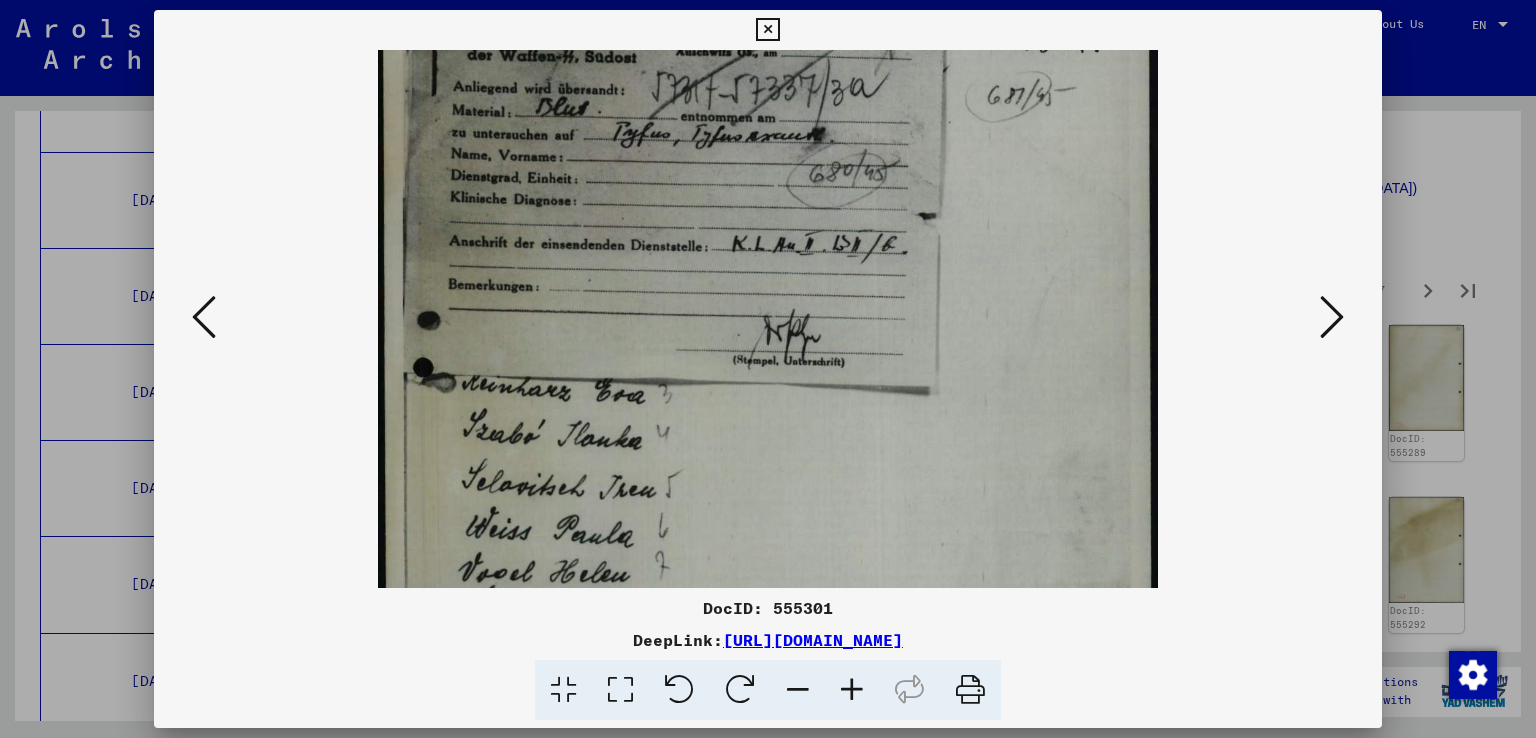 scroll, scrollTop: 141, scrollLeft: 0, axis: vertical 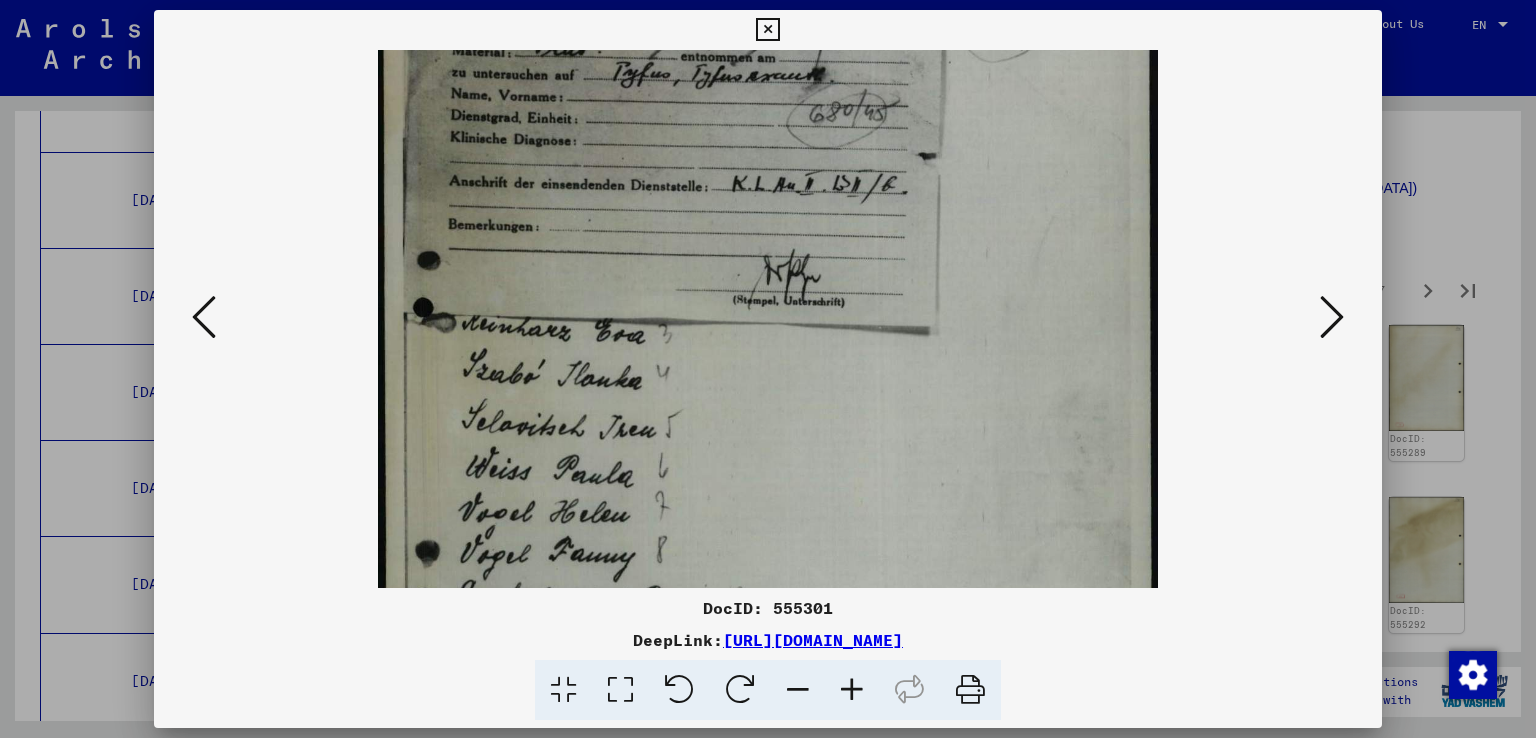 drag, startPoint x: 798, startPoint y: 549, endPoint x: 823, endPoint y: 409, distance: 142.21463 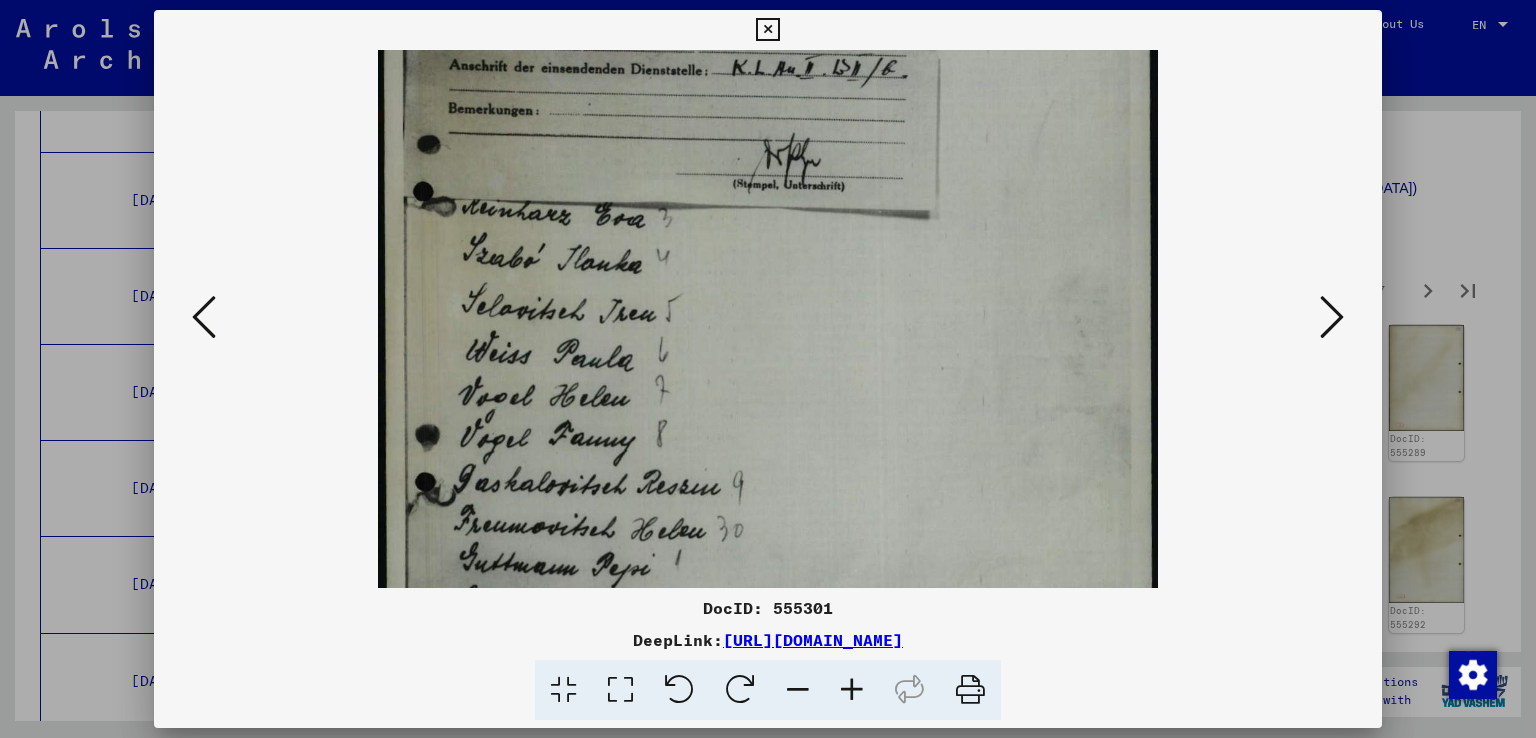 scroll, scrollTop: 269, scrollLeft: 0, axis: vertical 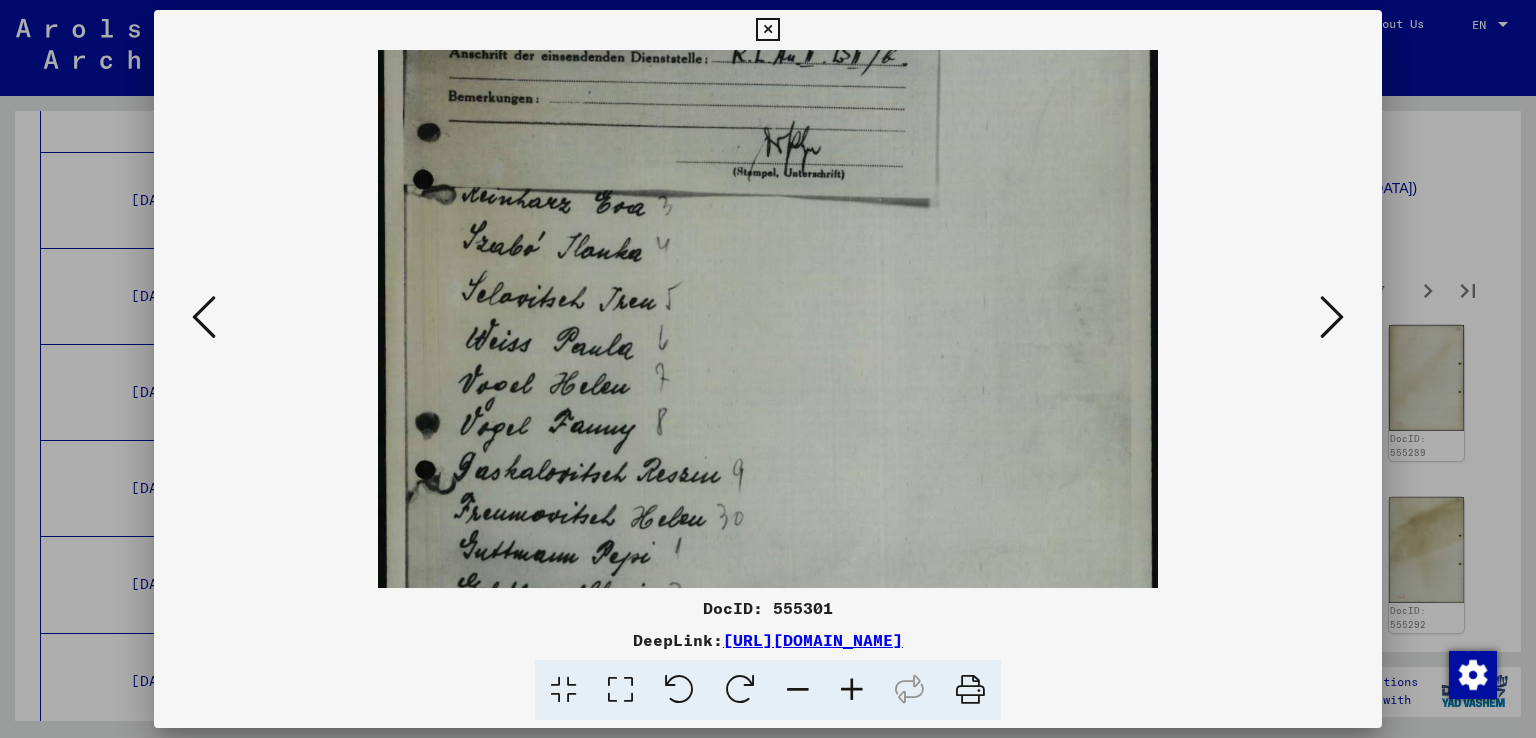 drag, startPoint x: 785, startPoint y: 551, endPoint x: 804, endPoint y: 423, distance: 129.40247 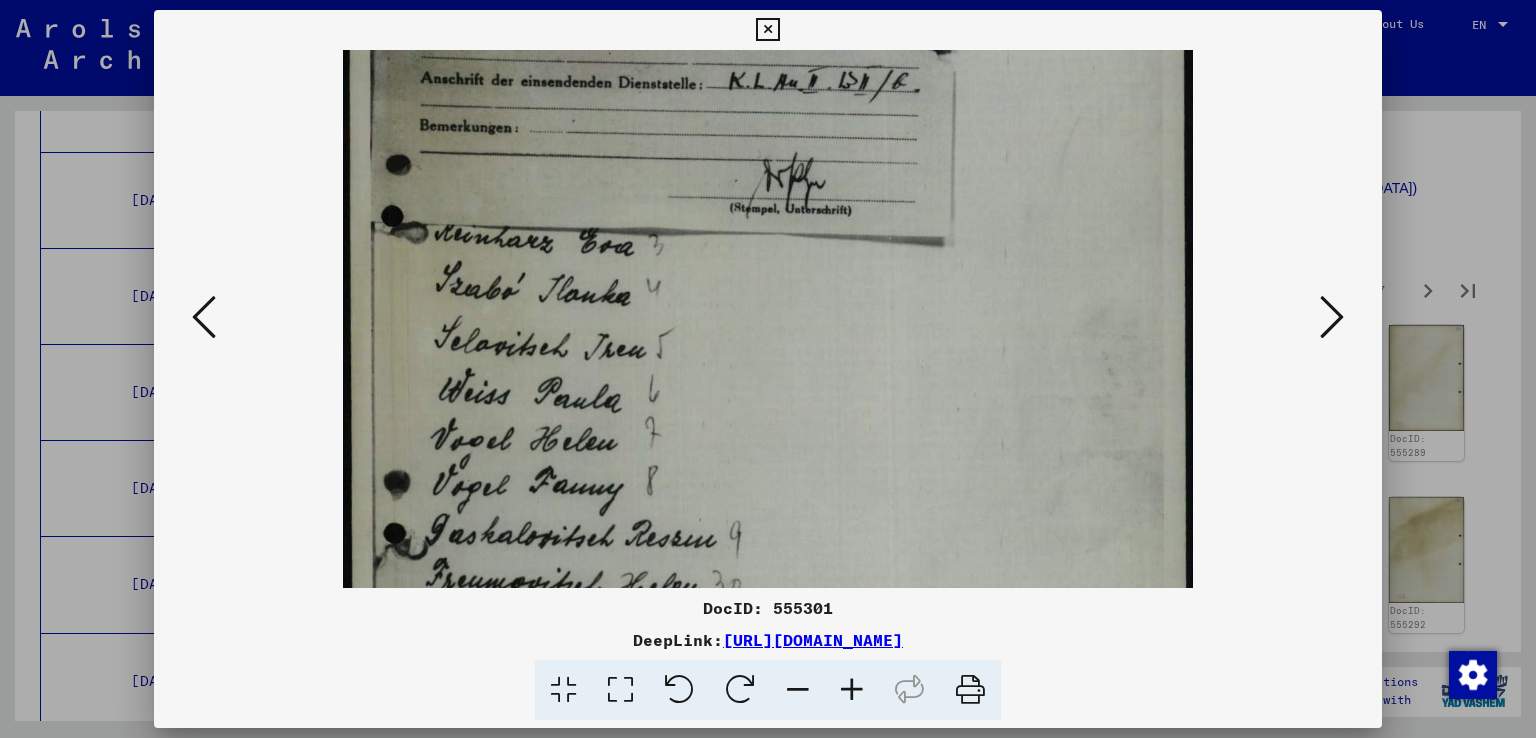 click at bounding box center [852, 690] 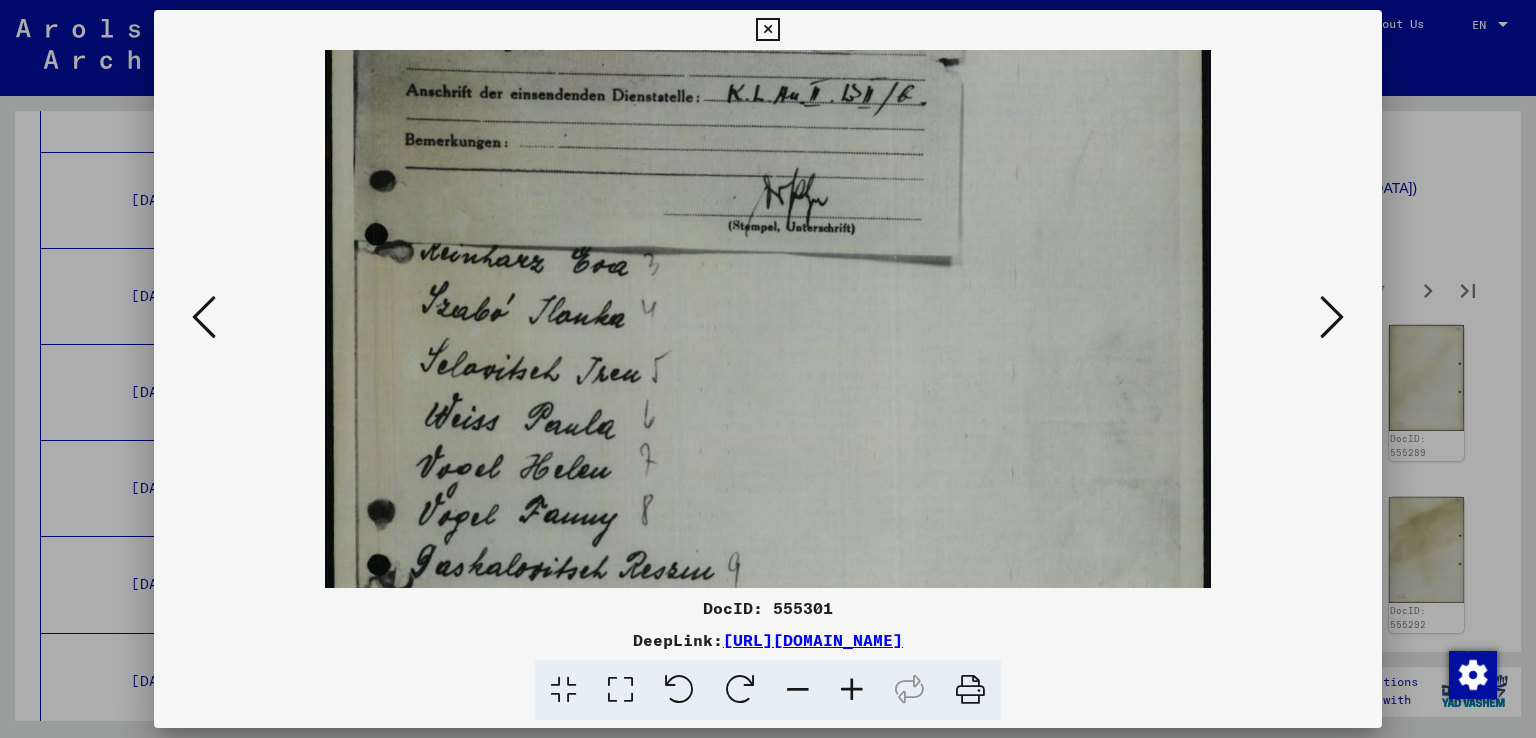 click at bounding box center [852, 690] 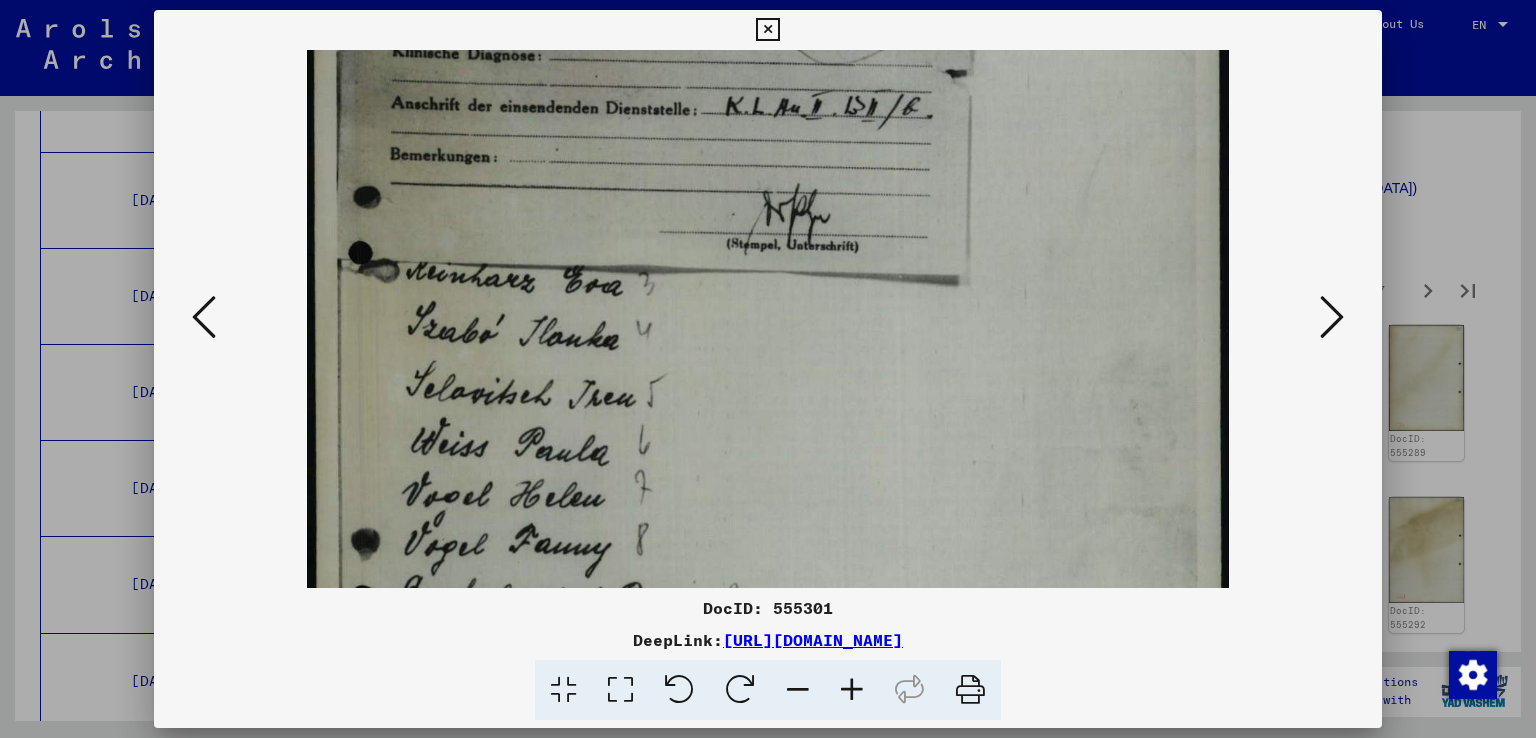 click at bounding box center [852, 690] 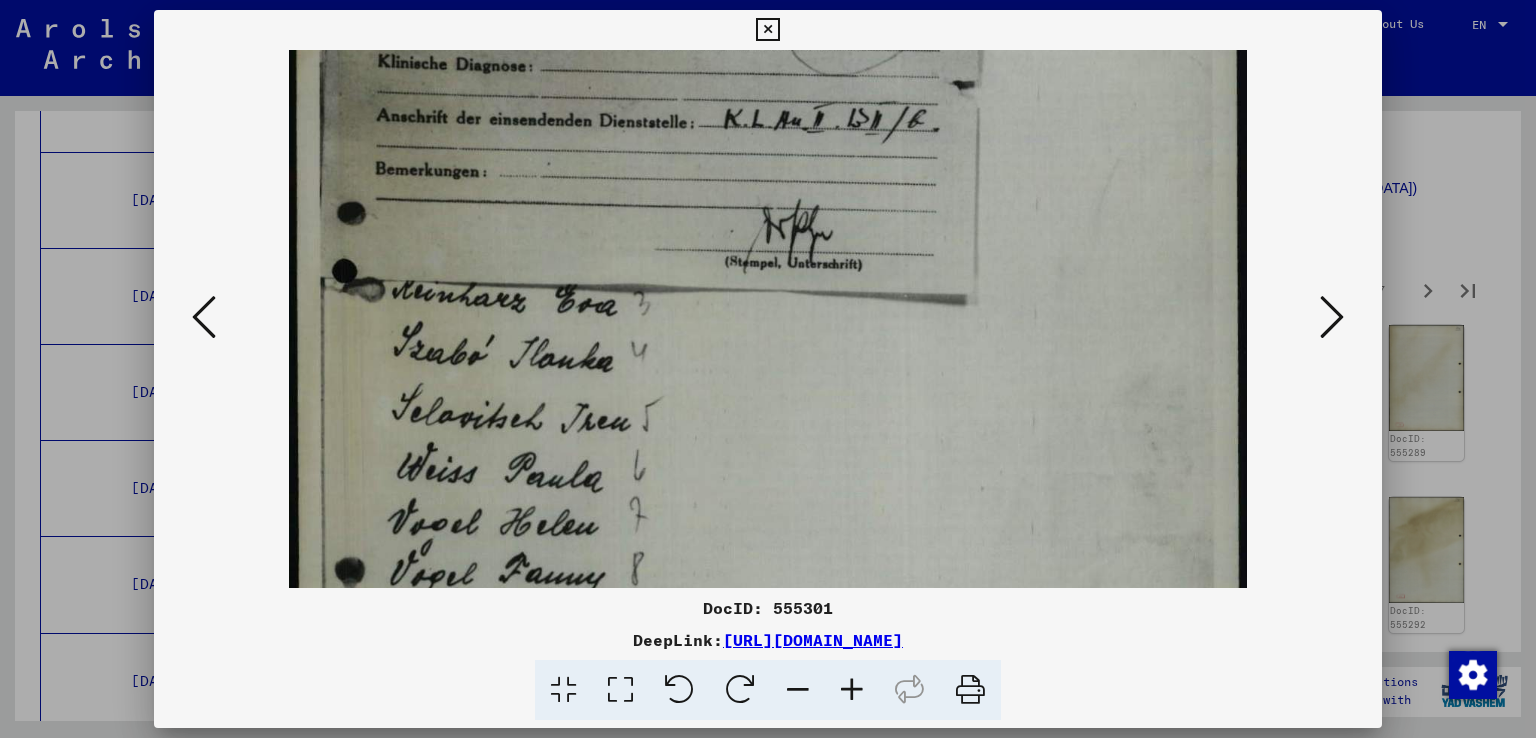 click at bounding box center [852, 690] 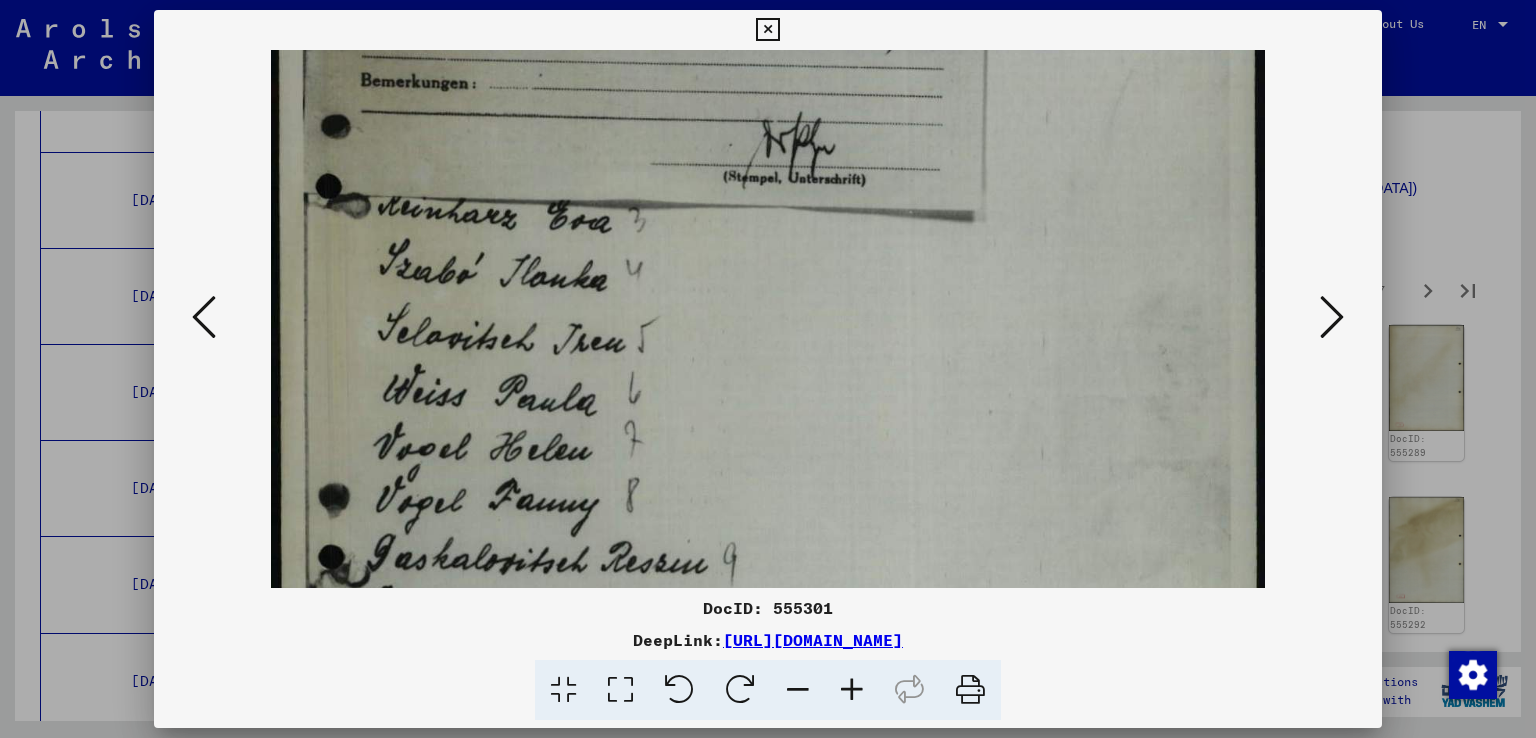 scroll, scrollTop: 400, scrollLeft: 0, axis: vertical 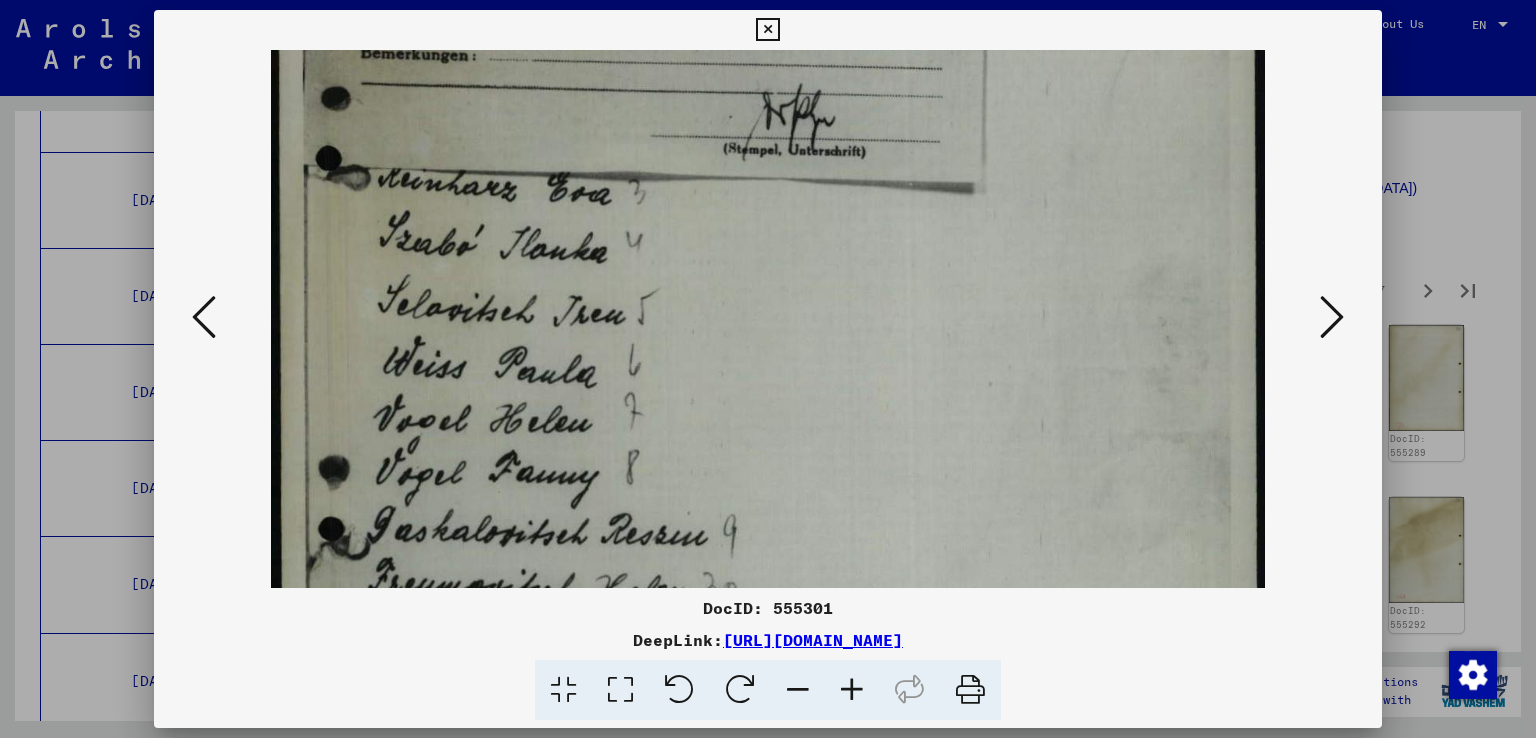 drag, startPoint x: 772, startPoint y: 545, endPoint x: 773, endPoint y: 415, distance: 130.00385 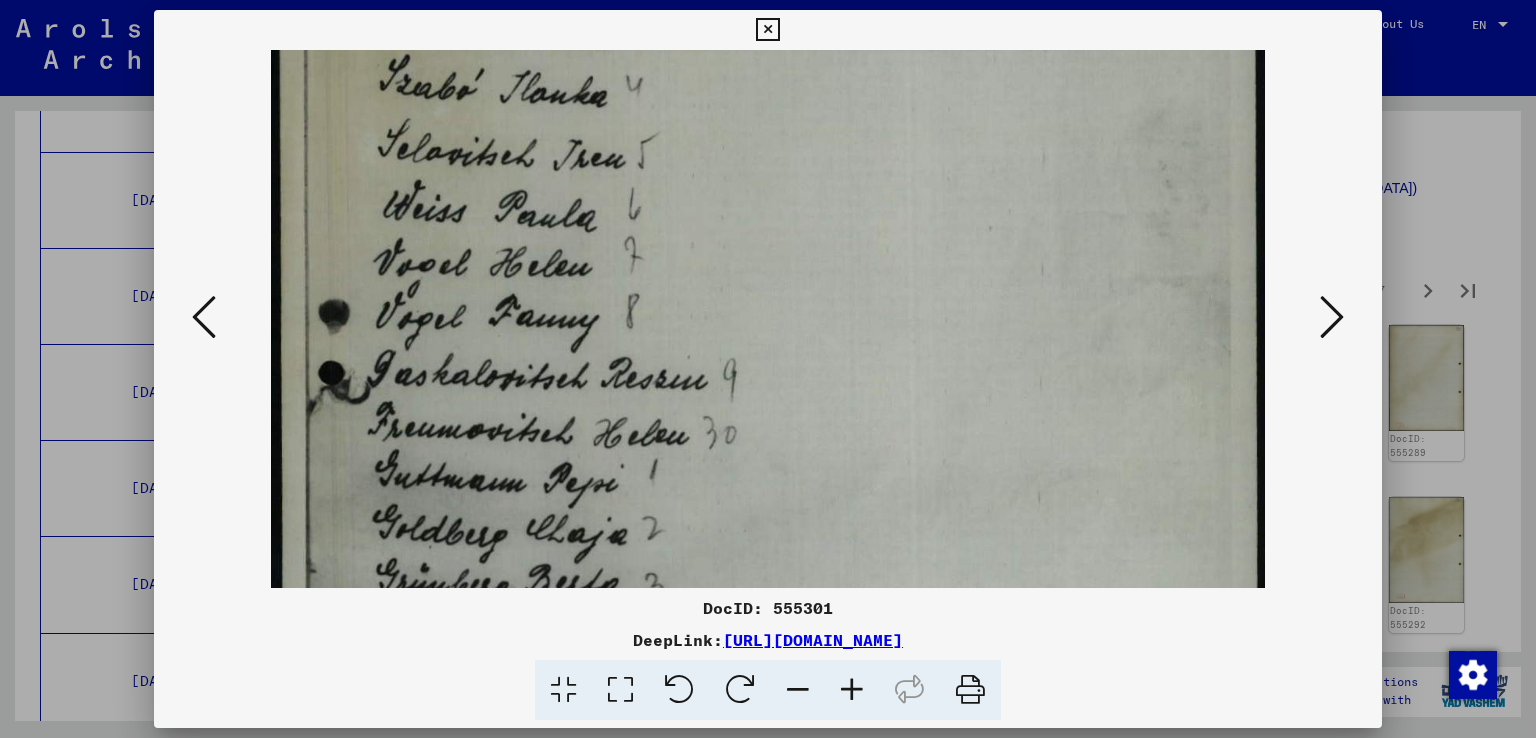 scroll, scrollTop: 576, scrollLeft: 0, axis: vertical 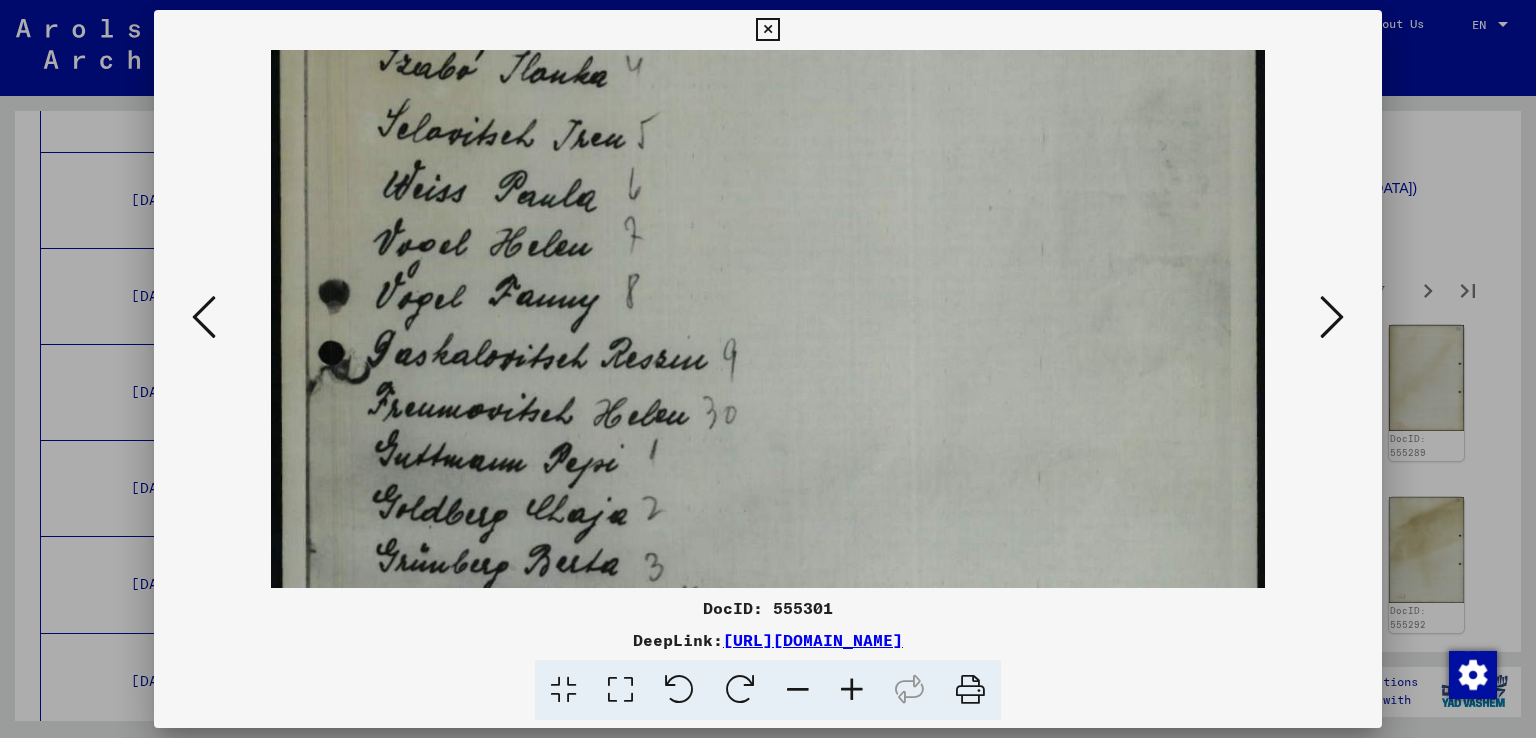 drag, startPoint x: 772, startPoint y: 483, endPoint x: 774, endPoint y: 307, distance: 176.01137 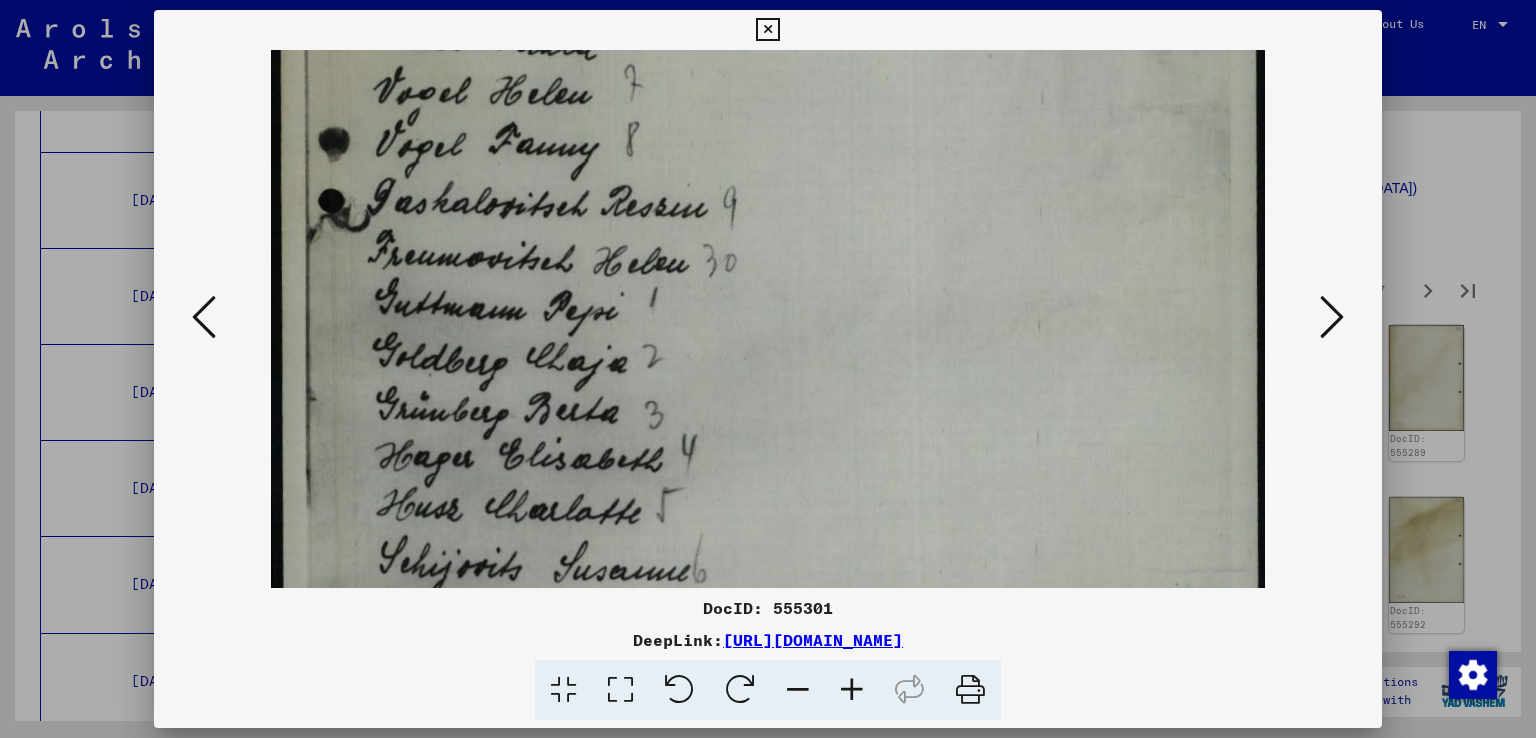scroll, scrollTop: 752, scrollLeft: 0, axis: vertical 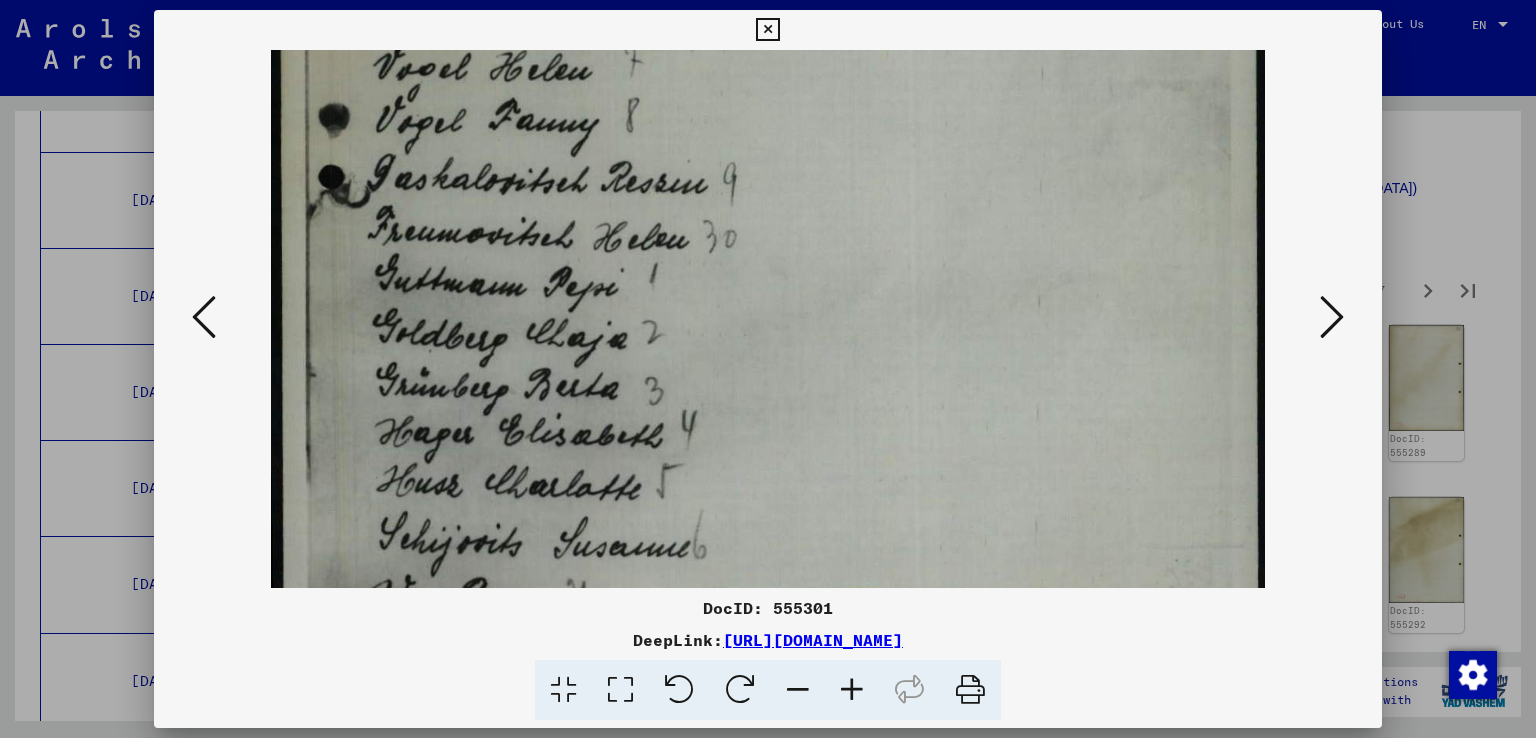 drag, startPoint x: 769, startPoint y: 473, endPoint x: 790, endPoint y: 297, distance: 177.24841 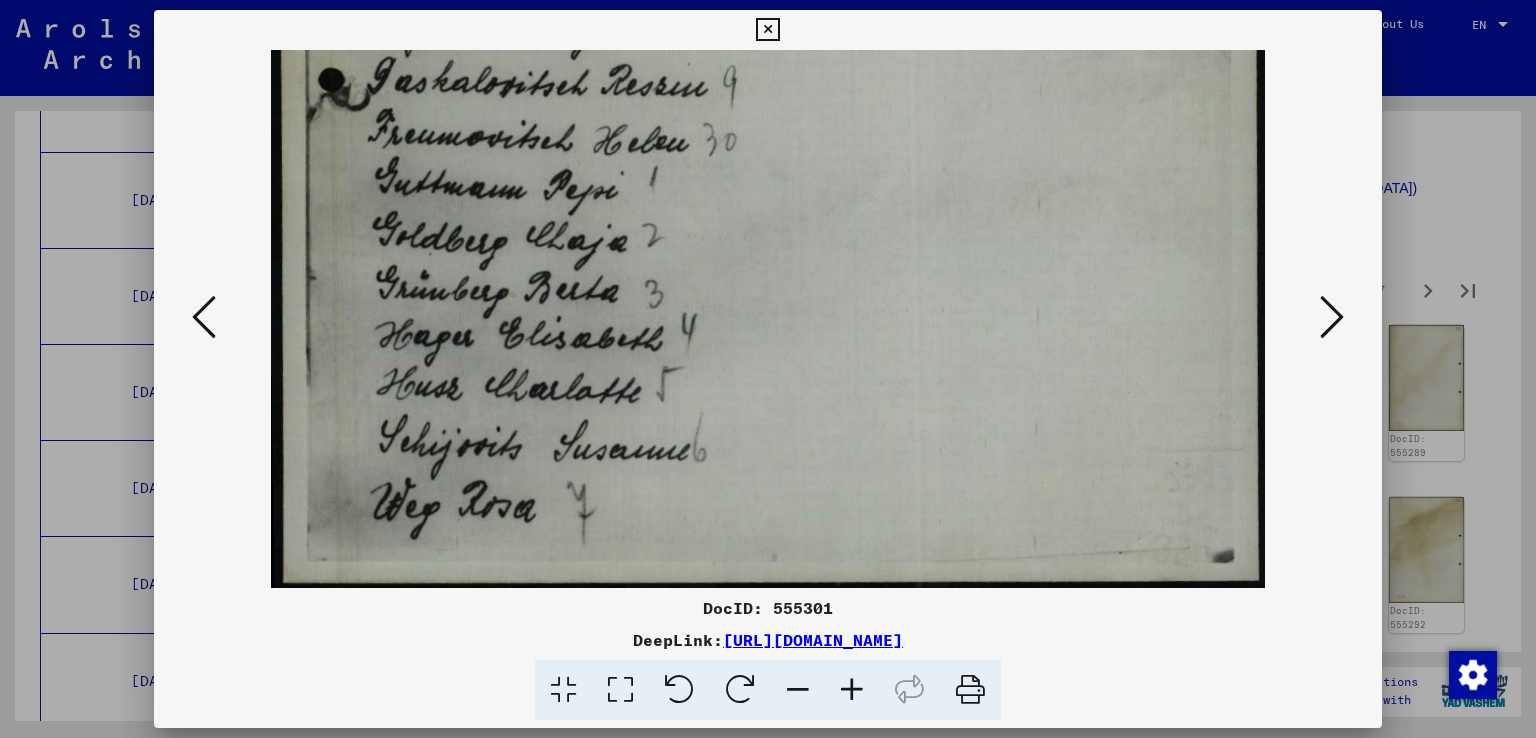 drag, startPoint x: 772, startPoint y: 445, endPoint x: 772, endPoint y: 300, distance: 145 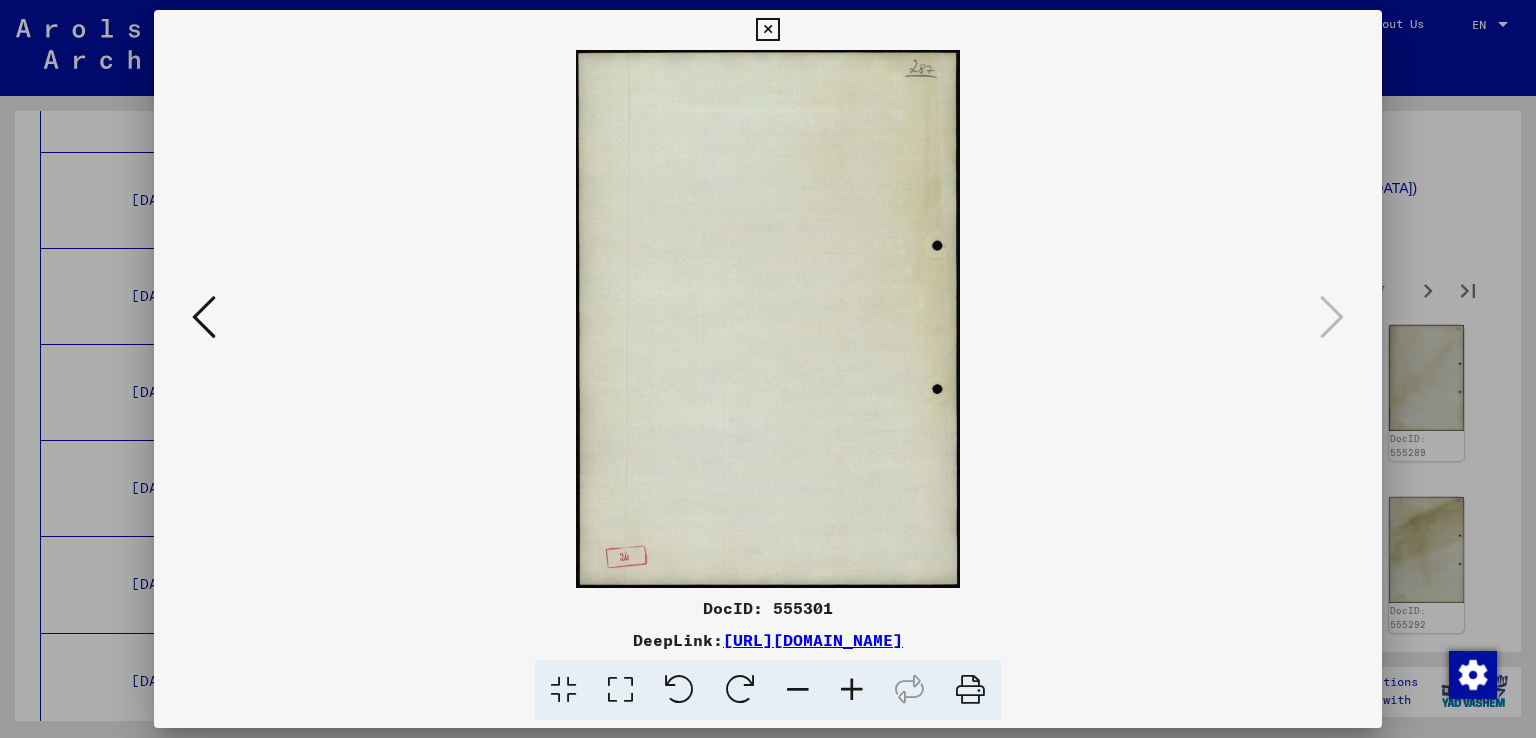 click at bounding box center (768, 369) 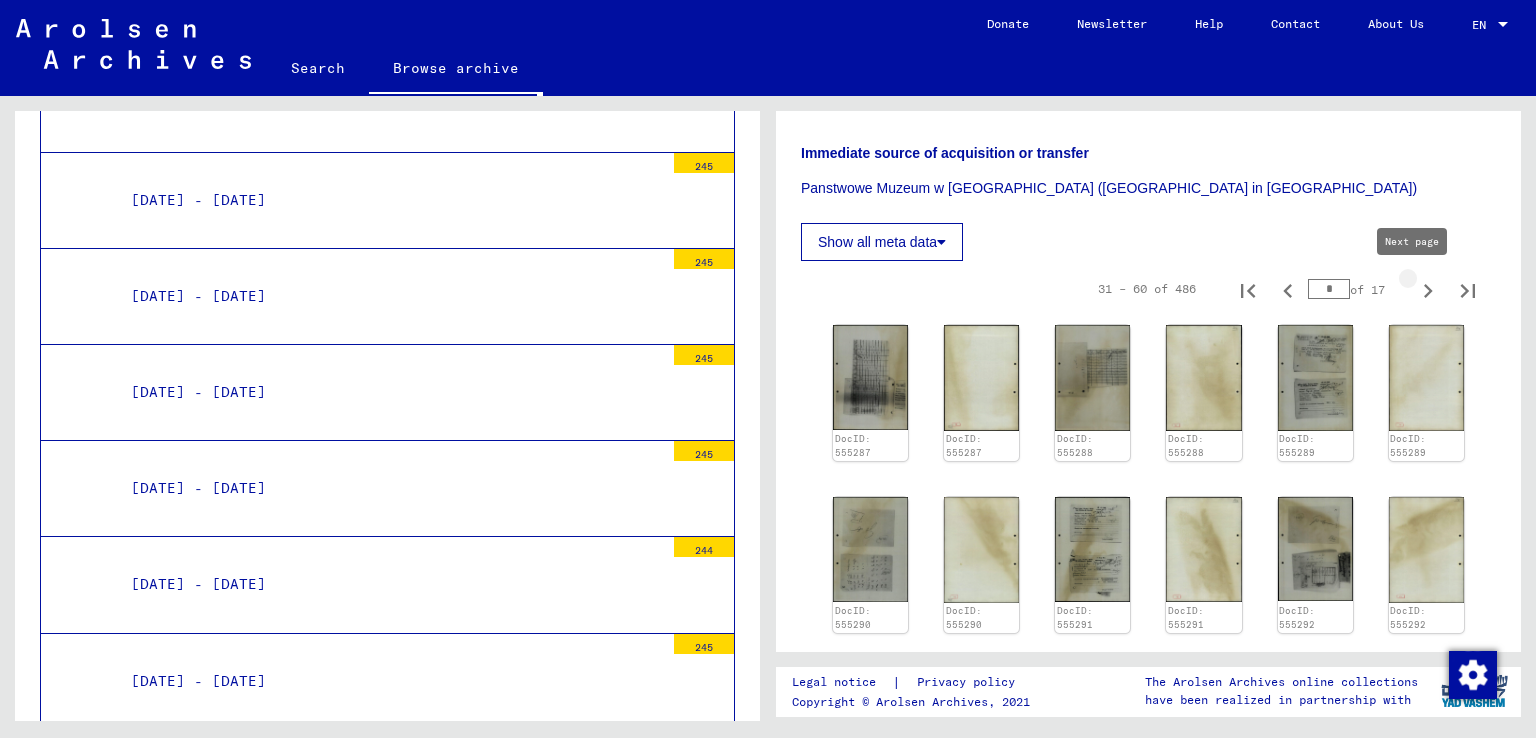 click 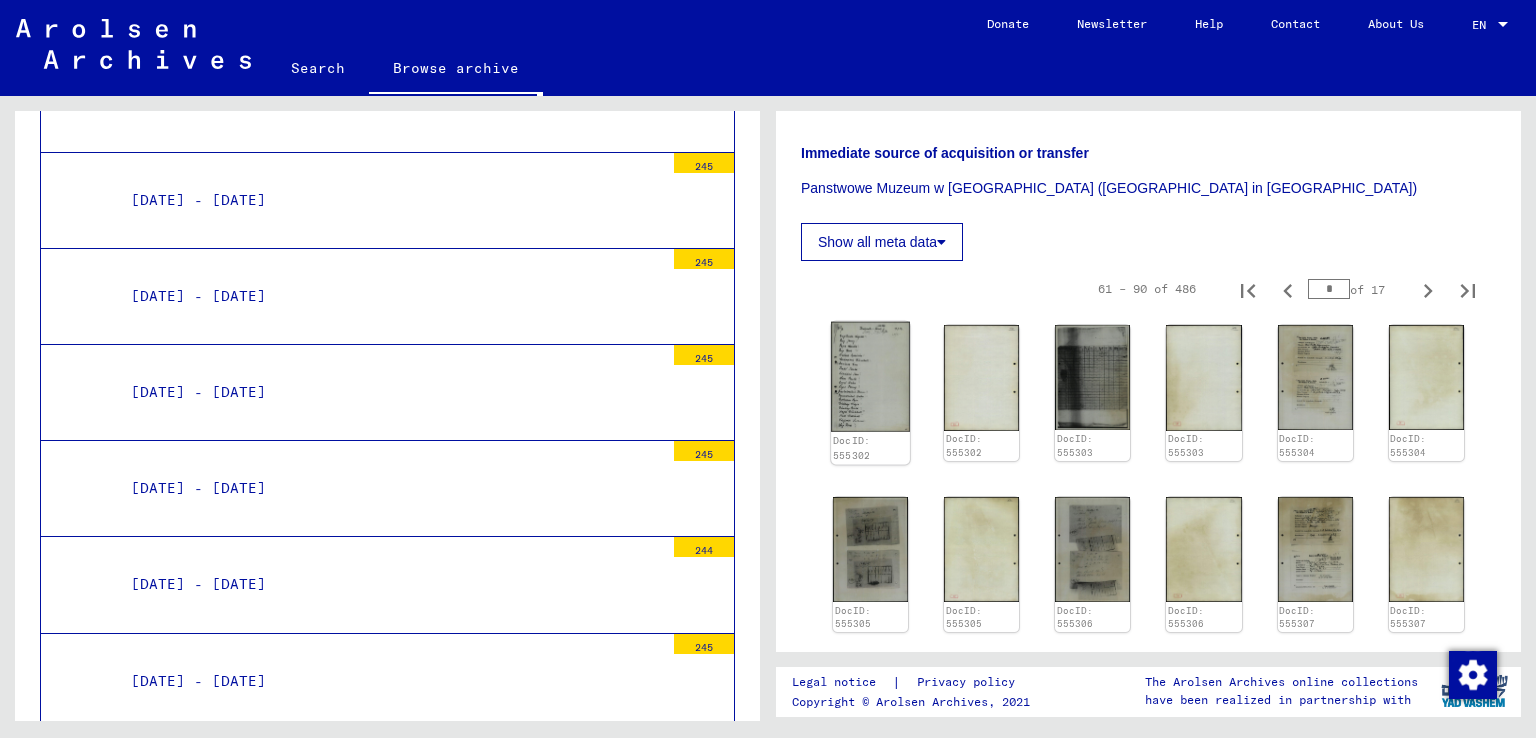 click 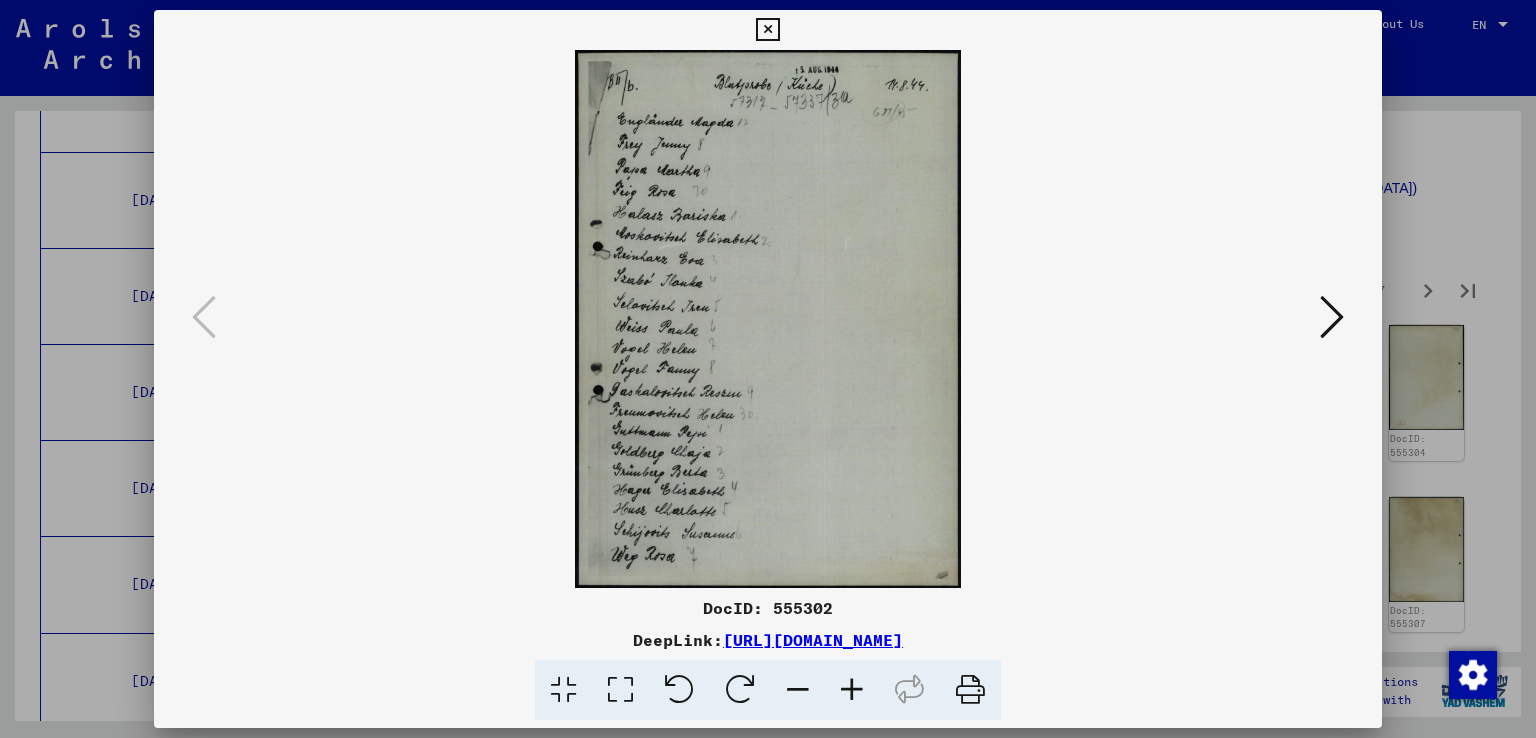 click at bounding box center [852, 690] 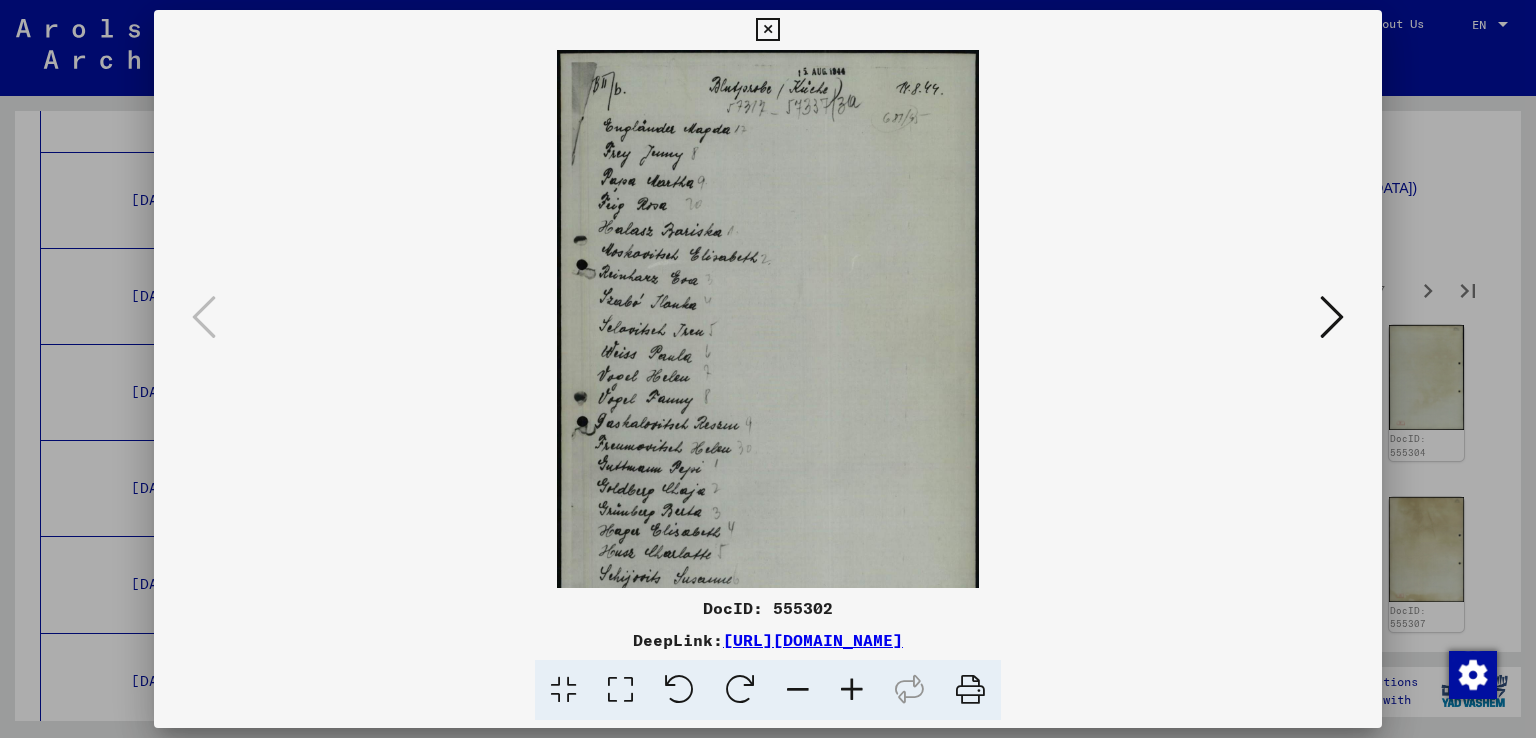 click at bounding box center (852, 690) 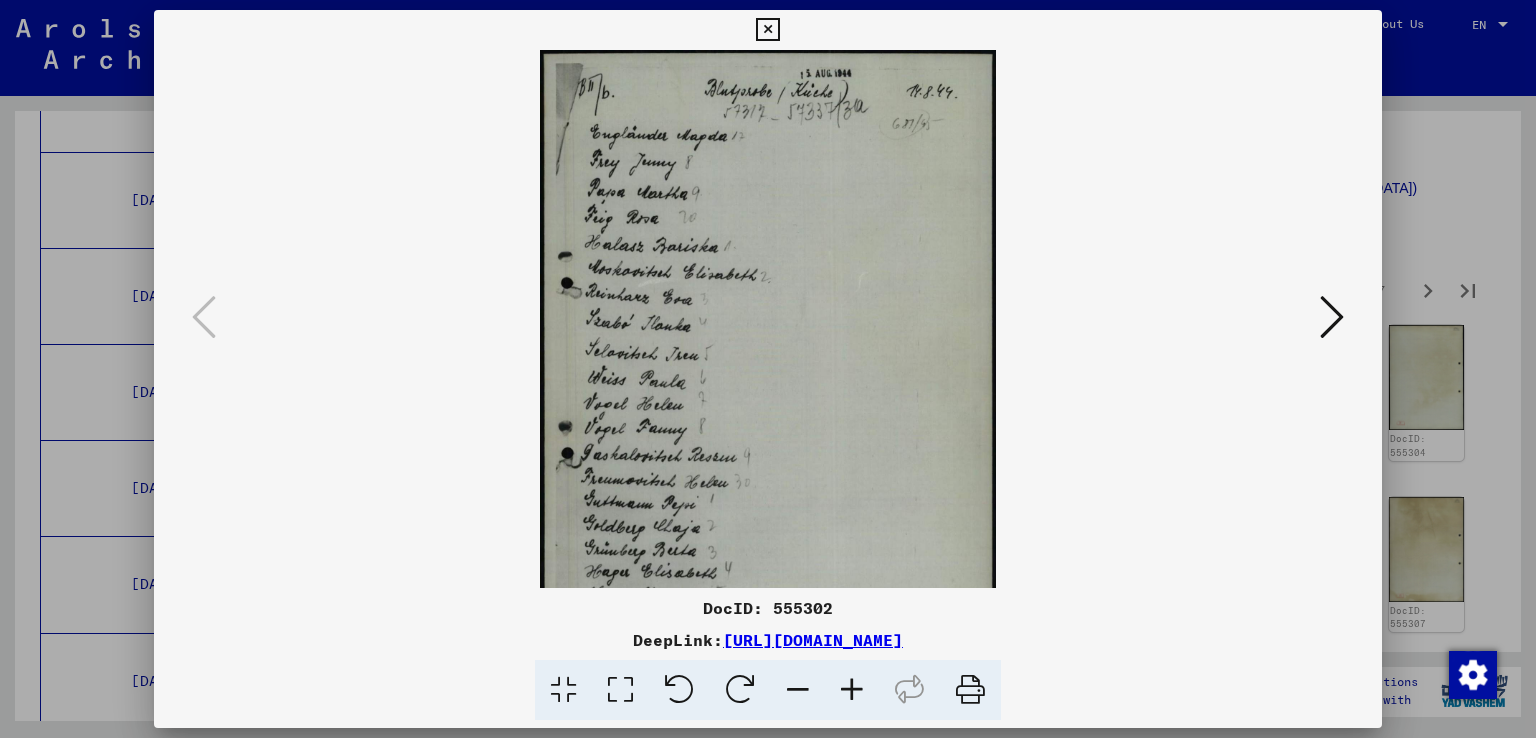 click at bounding box center [852, 690] 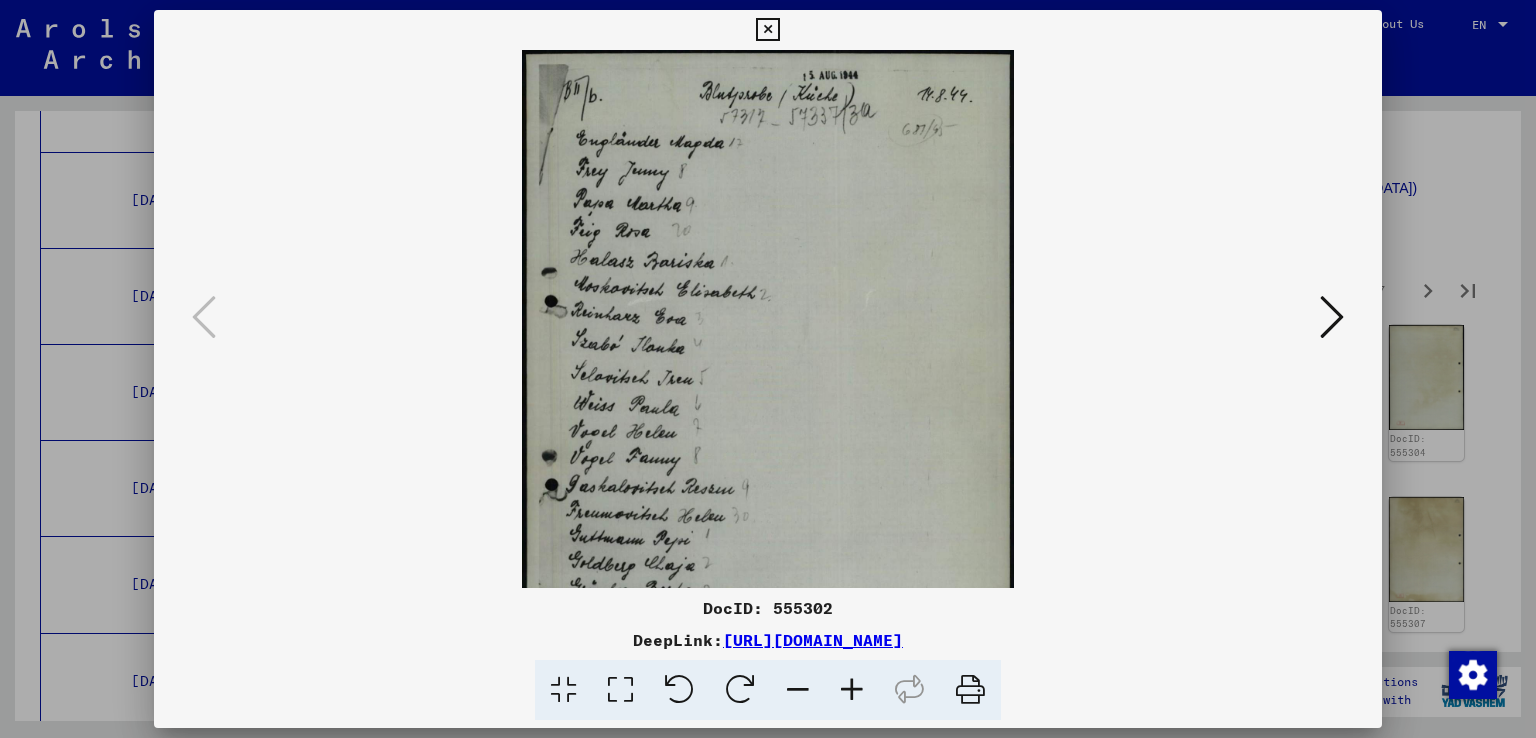click at bounding box center [852, 690] 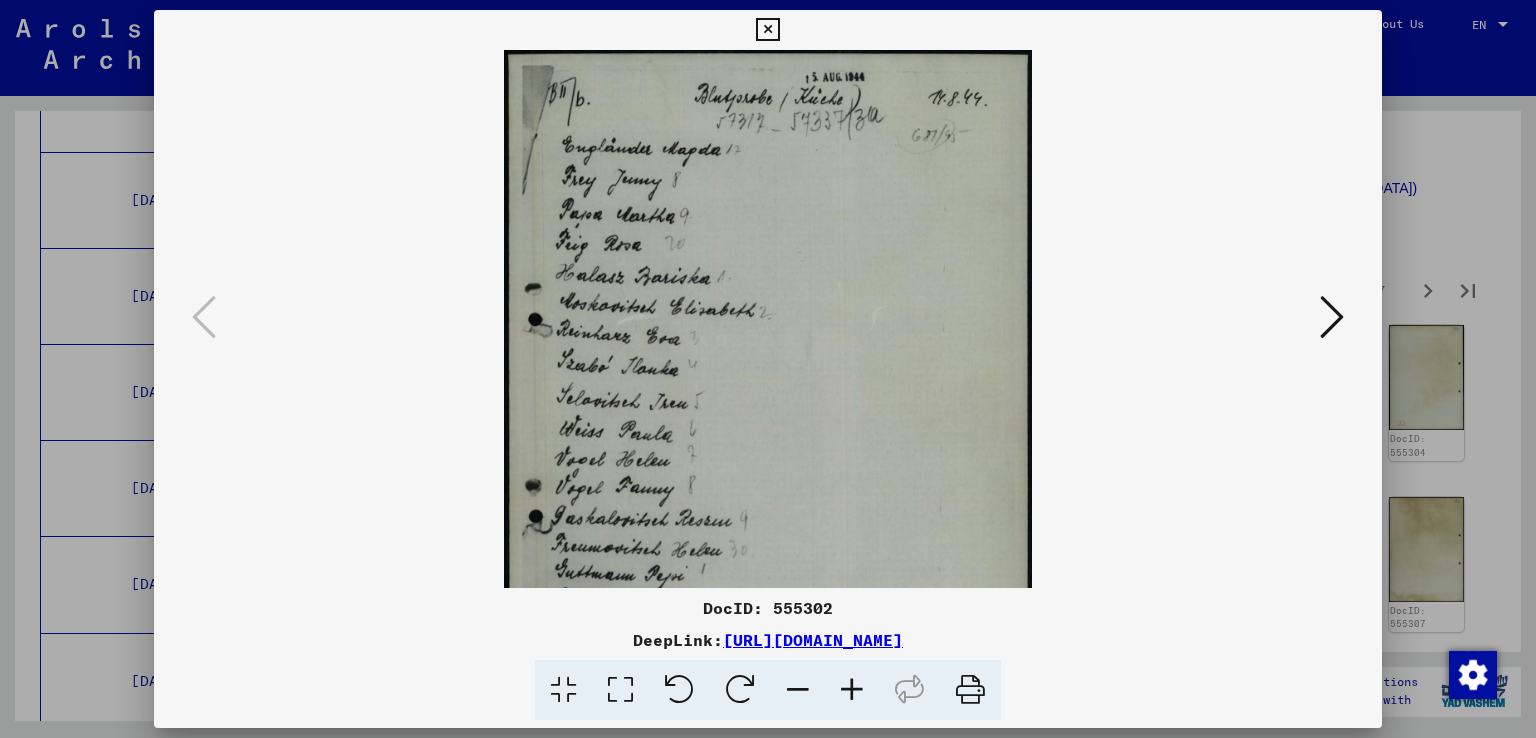 click at bounding box center (852, 690) 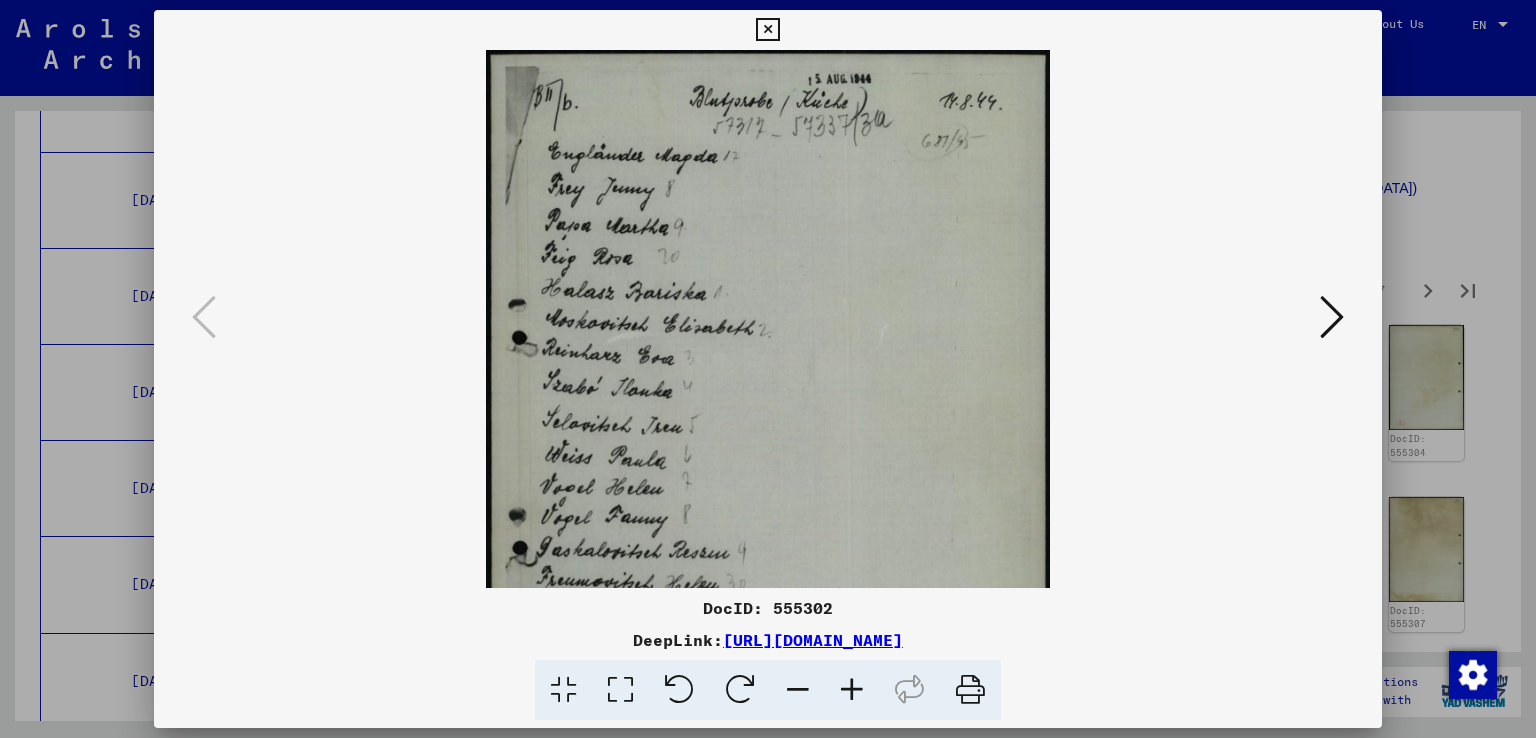 click at bounding box center [852, 690] 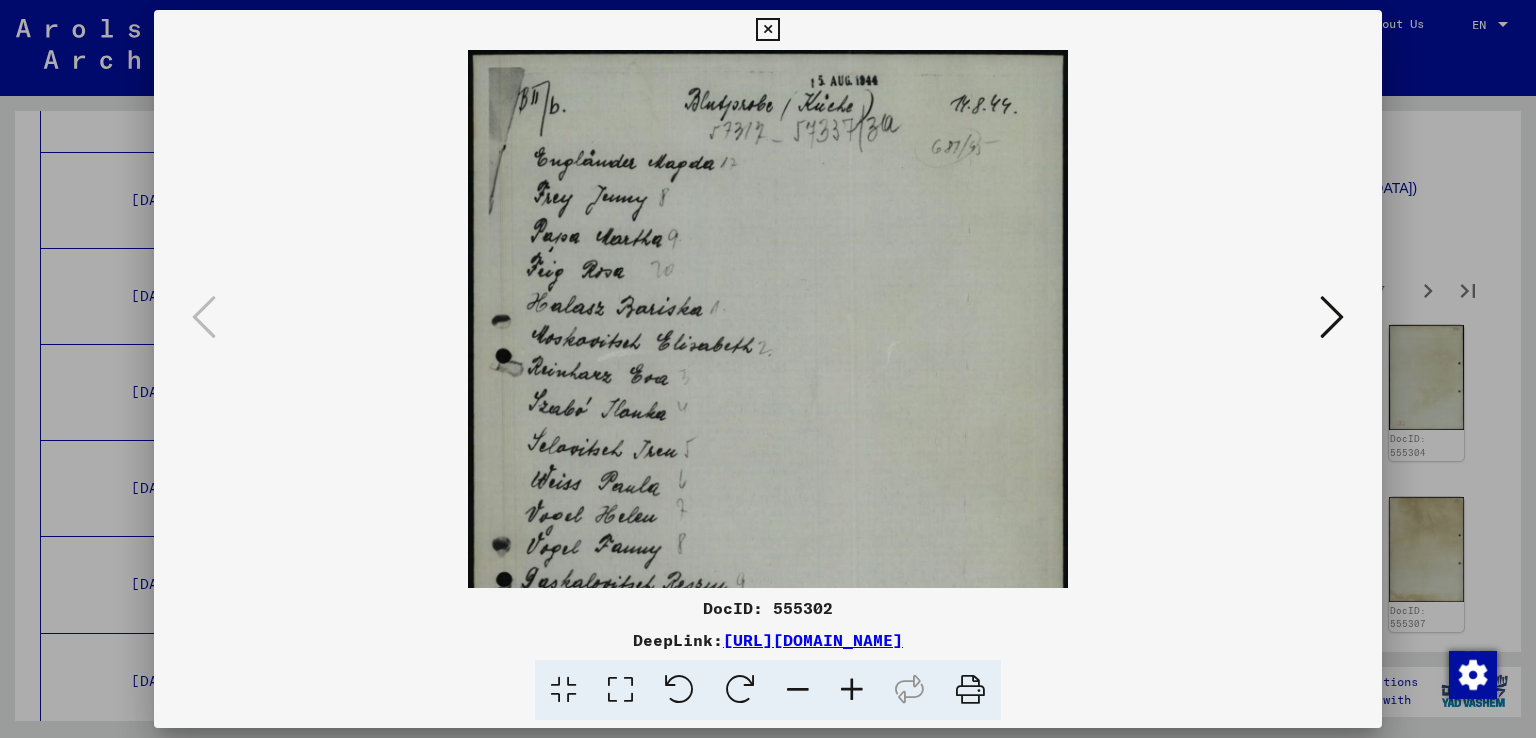 click at bounding box center (852, 690) 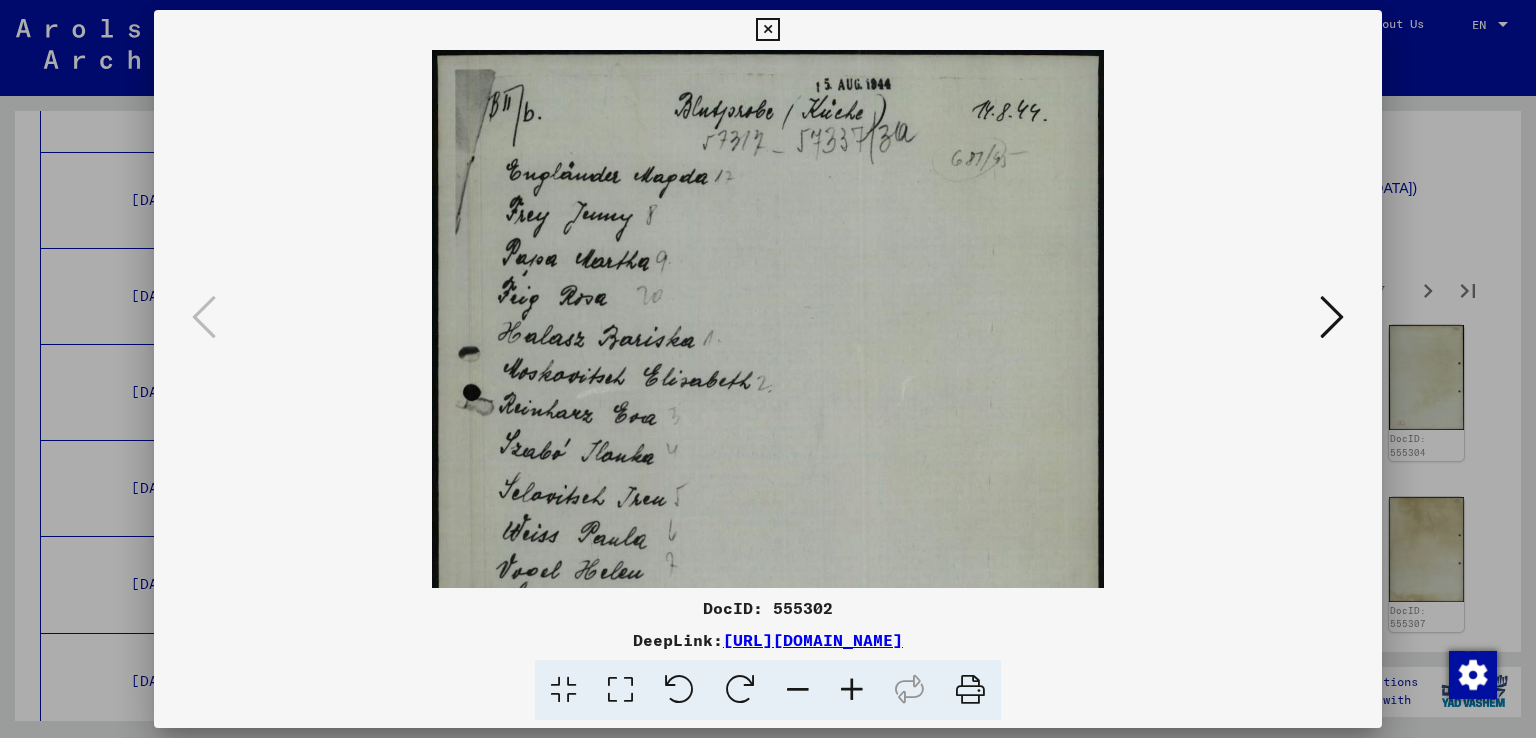 click at bounding box center [852, 690] 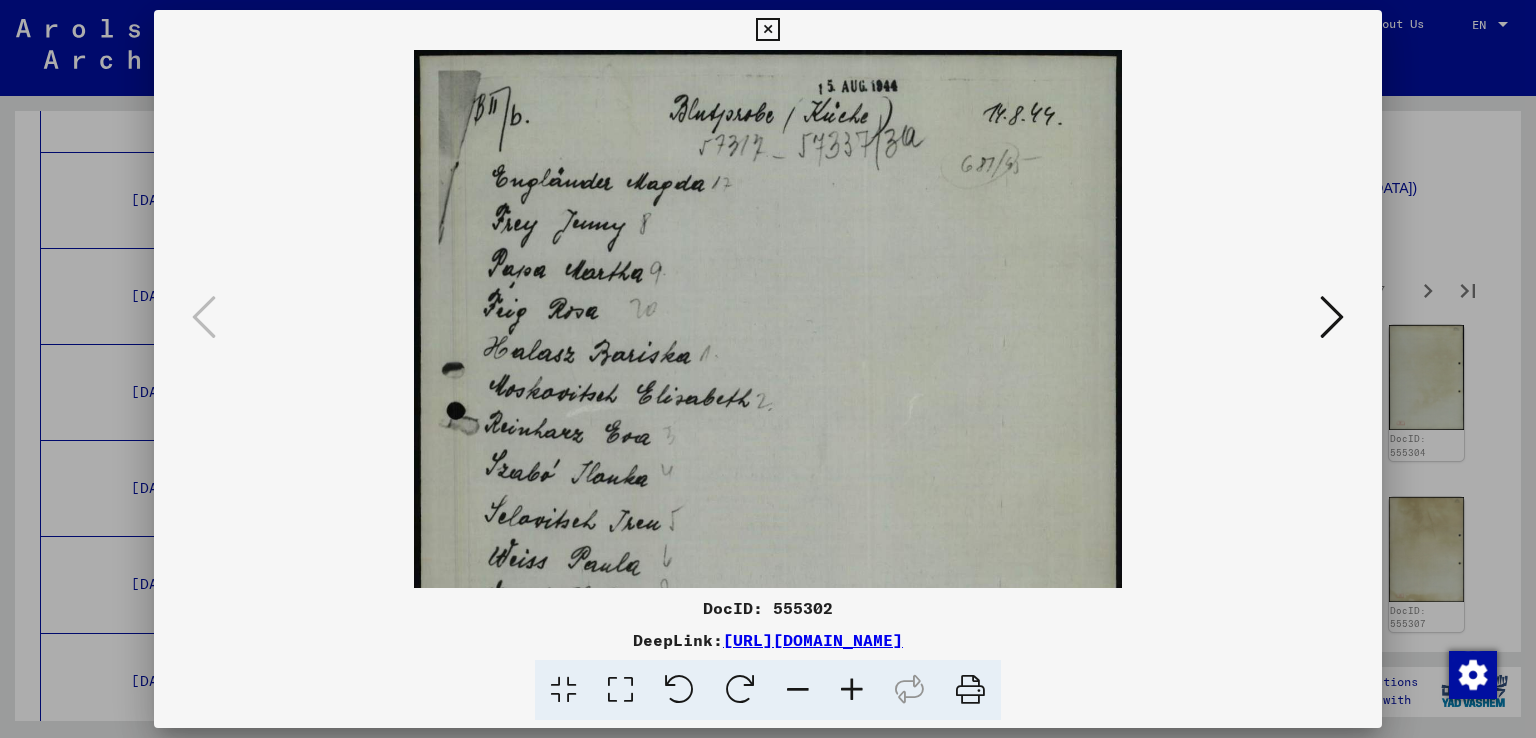click at bounding box center [852, 690] 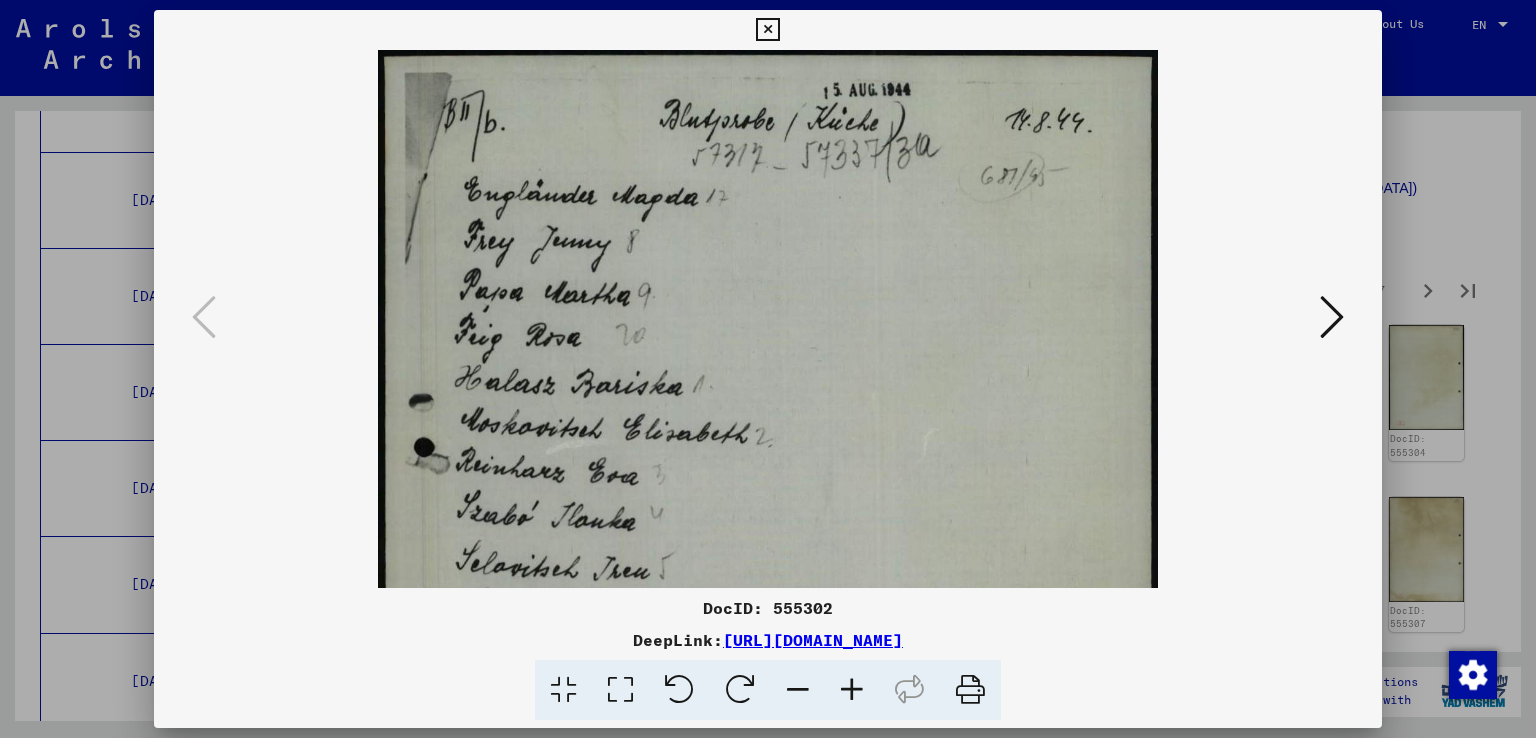 click at bounding box center (852, 690) 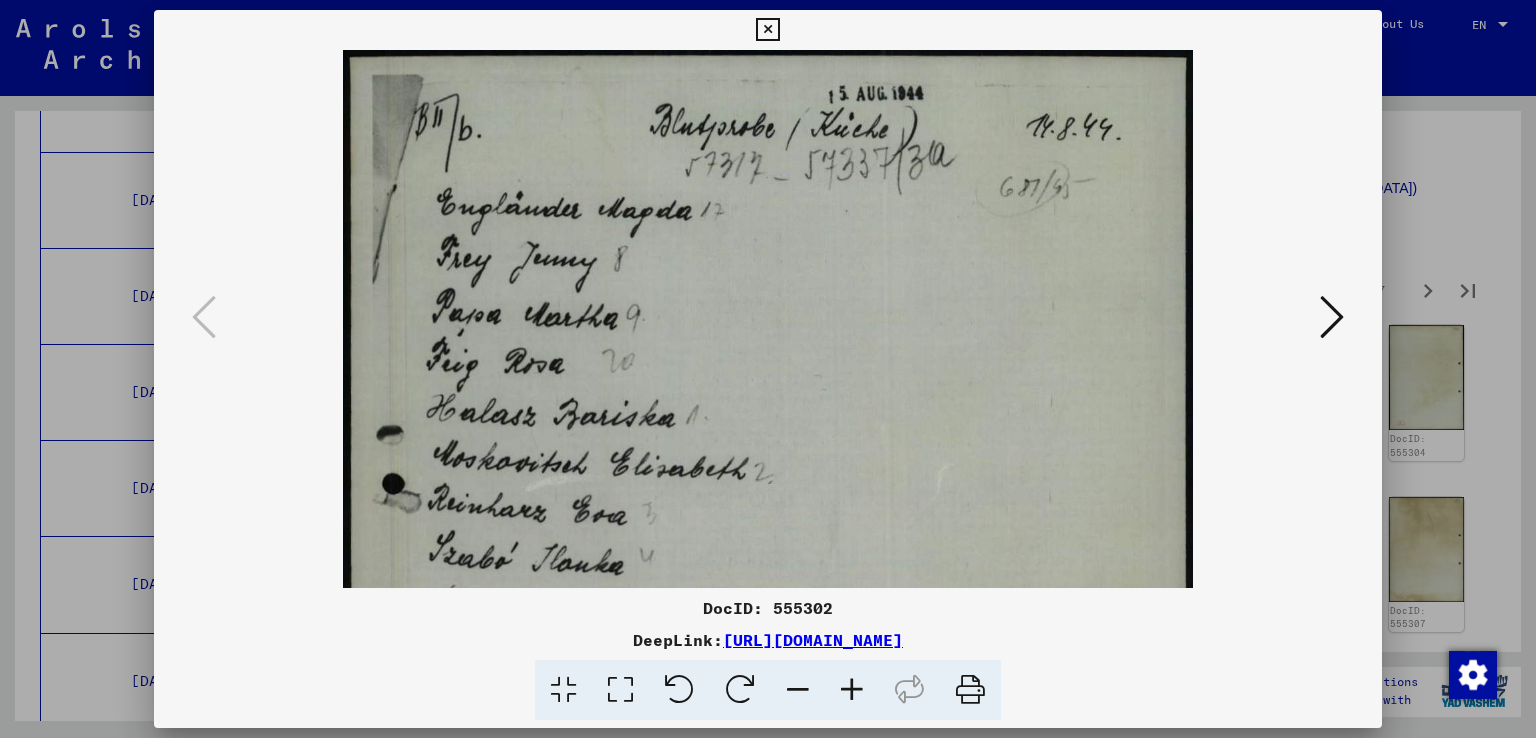 click at bounding box center (852, 690) 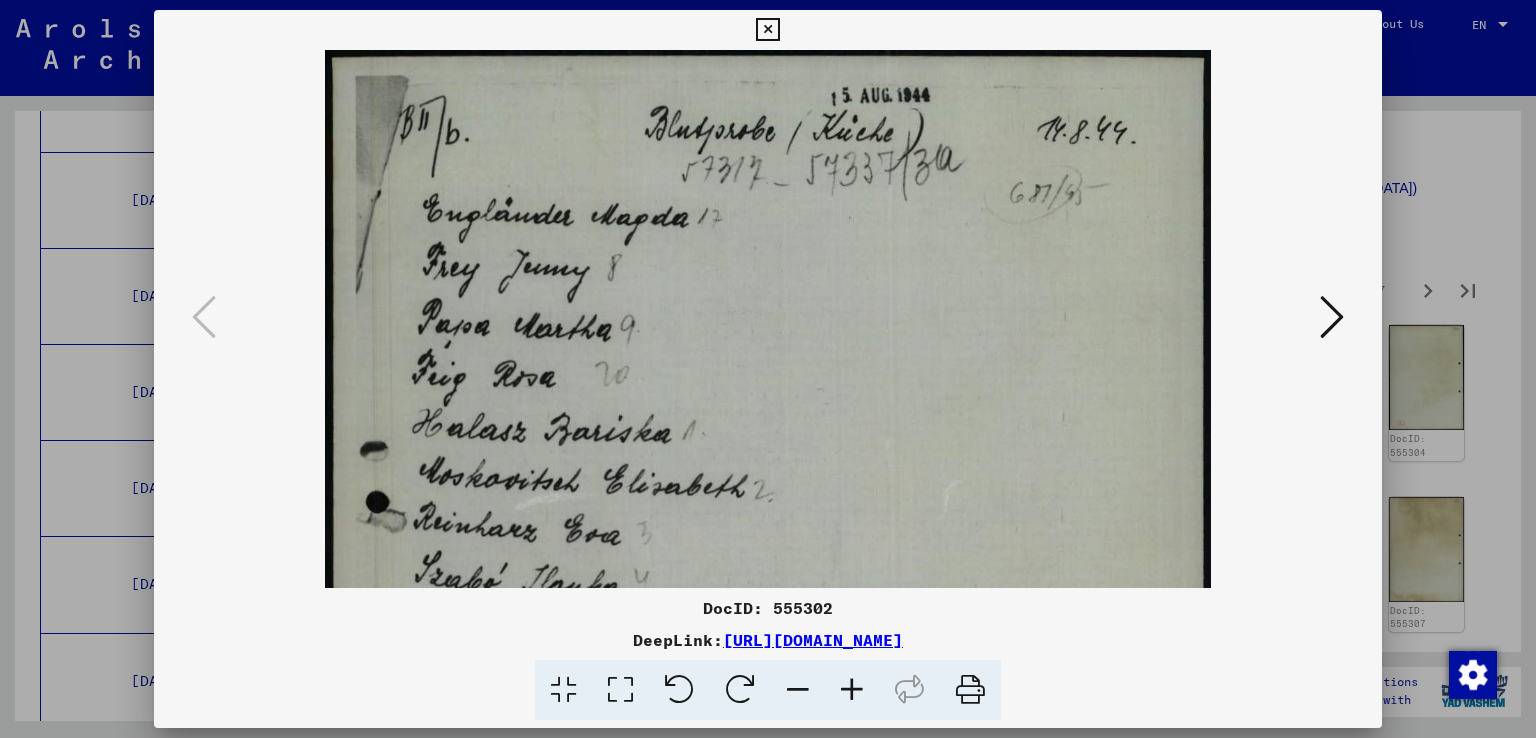 click at bounding box center [852, 690] 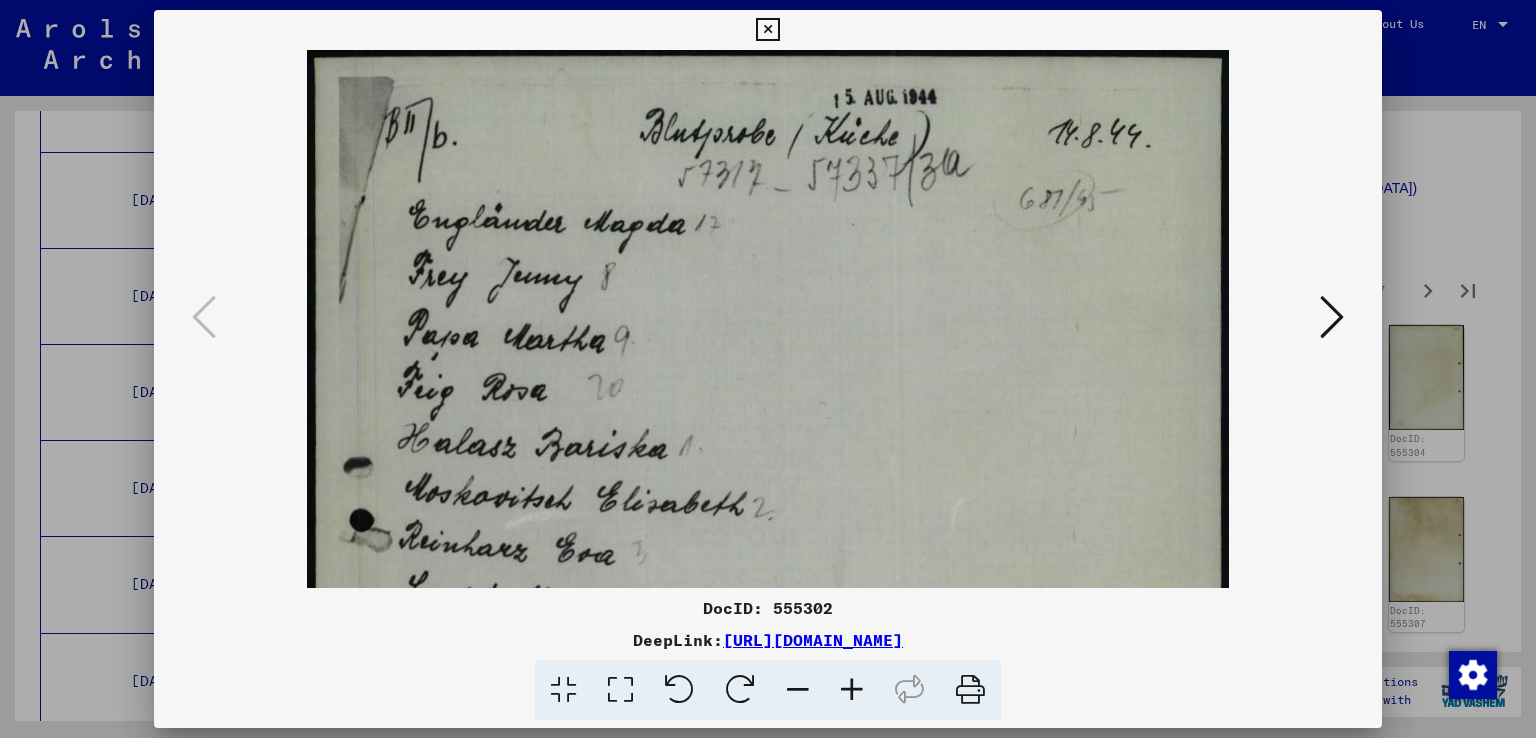 click at bounding box center (852, 690) 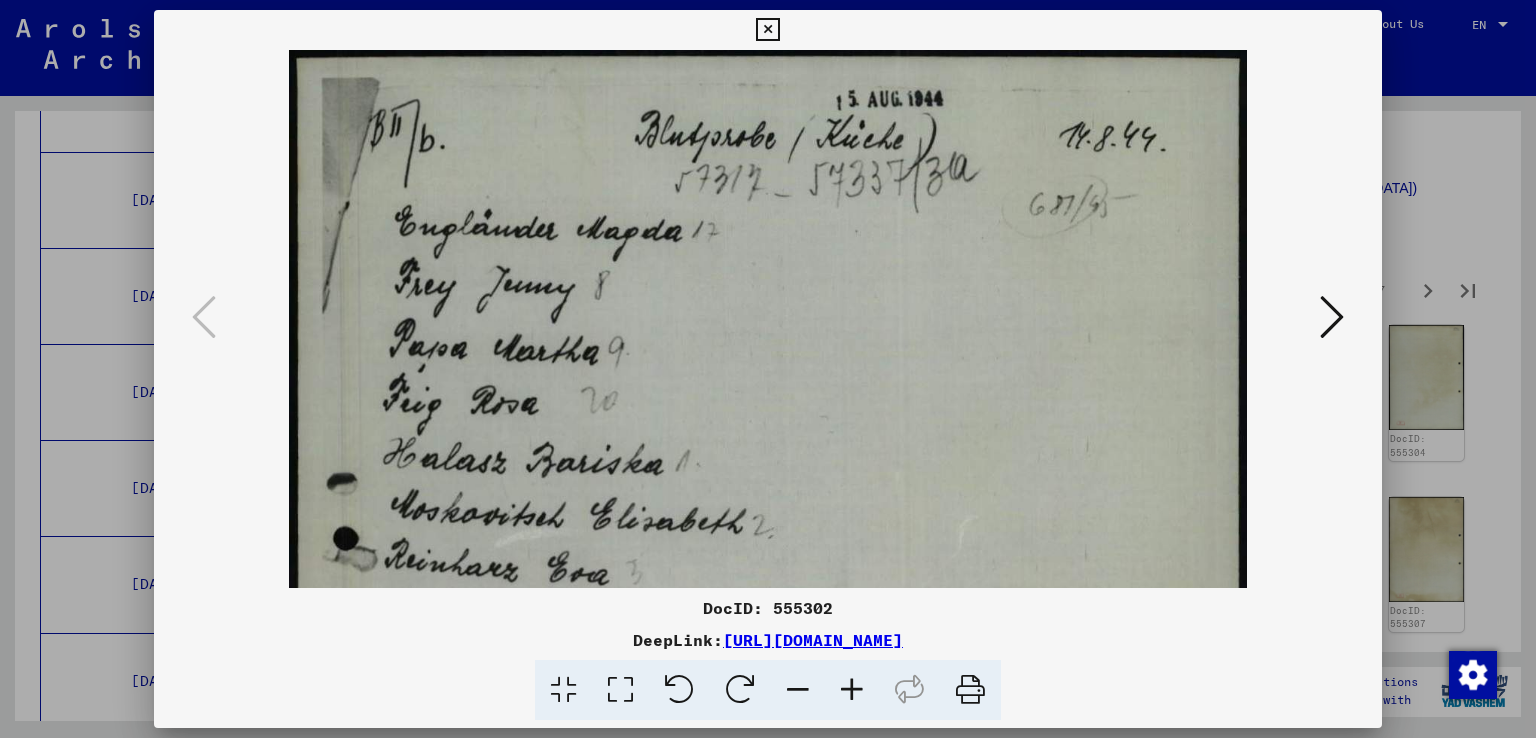 click at bounding box center (852, 690) 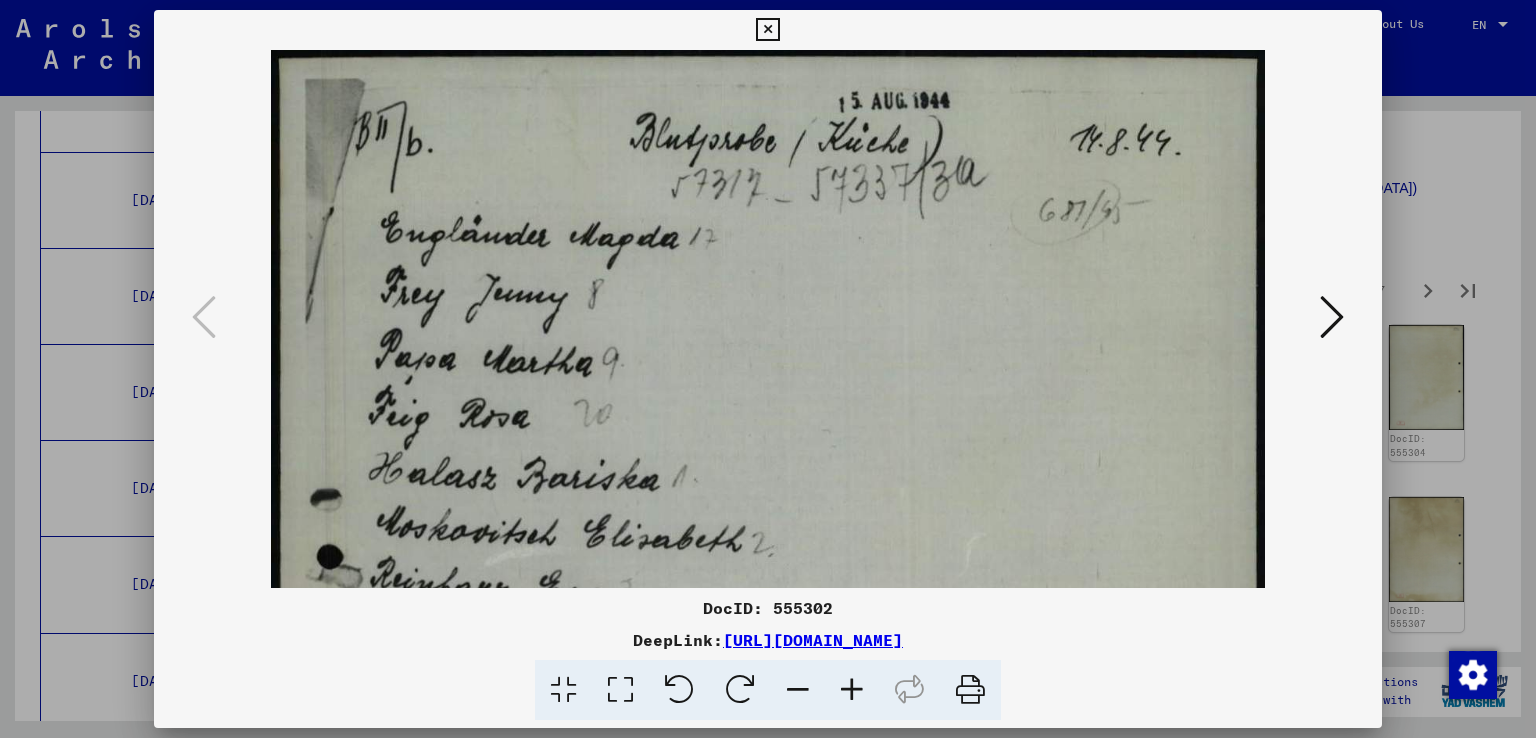 click at bounding box center [852, 690] 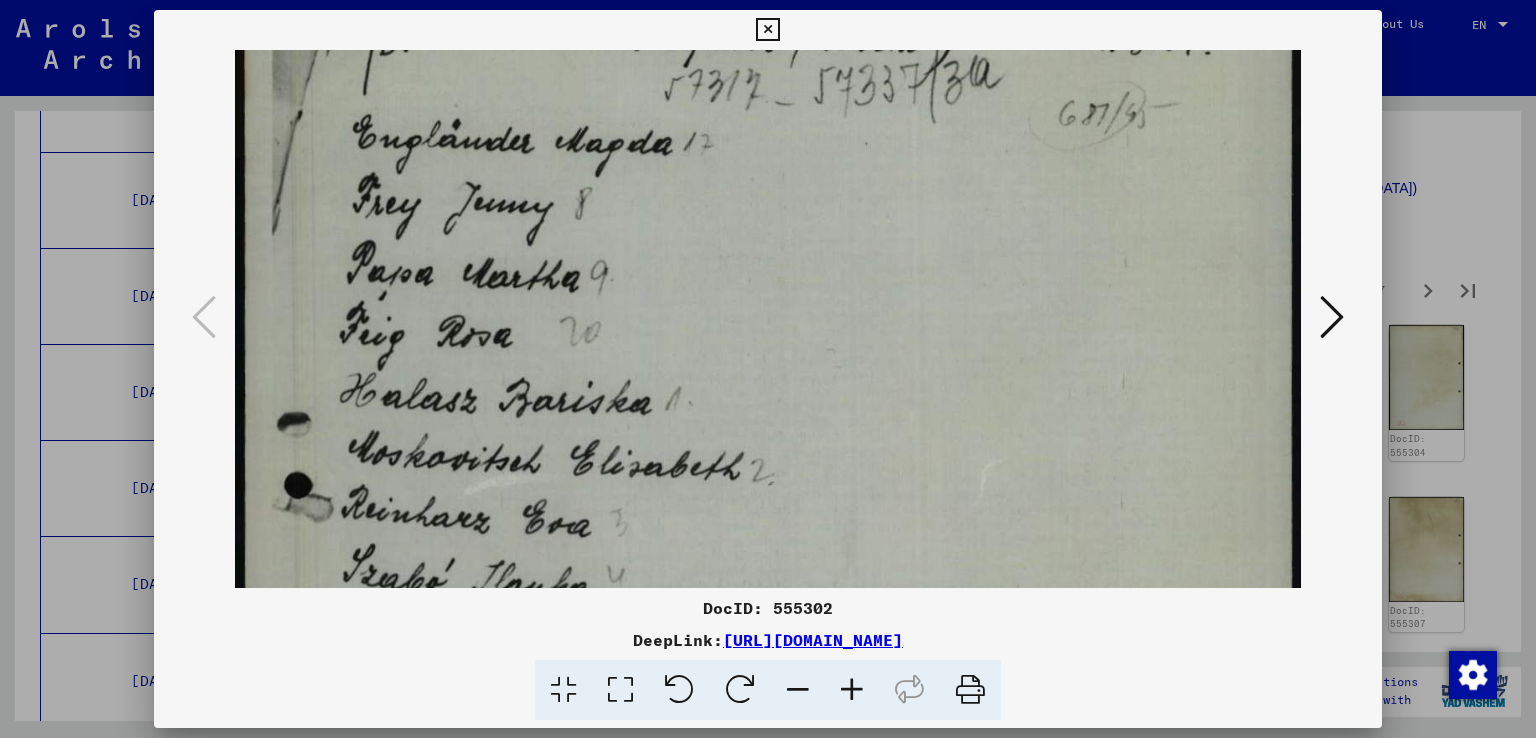 scroll, scrollTop: 128, scrollLeft: 0, axis: vertical 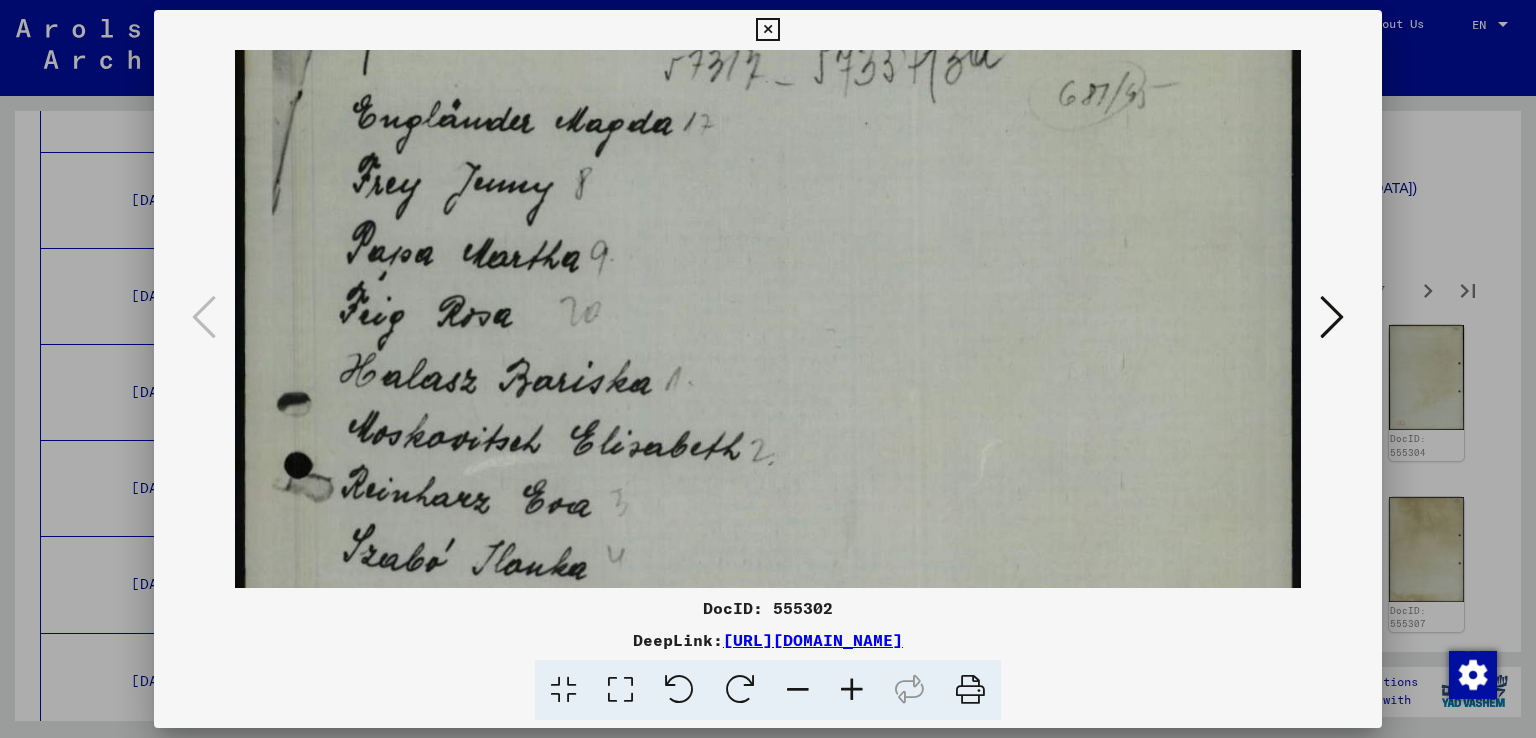 drag, startPoint x: 815, startPoint y: 441, endPoint x: 826, endPoint y: 313, distance: 128.47179 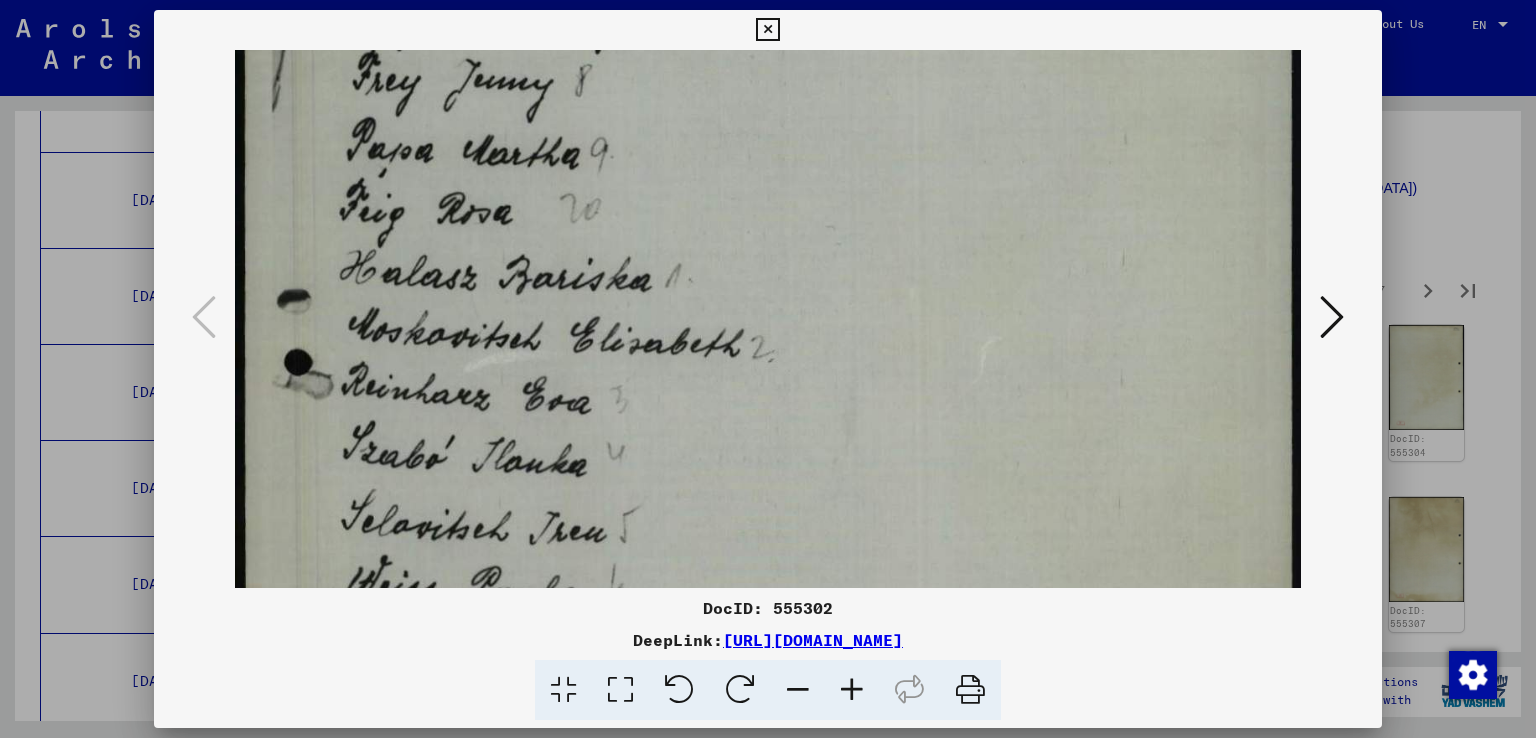 drag, startPoint x: 796, startPoint y: 438, endPoint x: 811, endPoint y: 337, distance: 102.10779 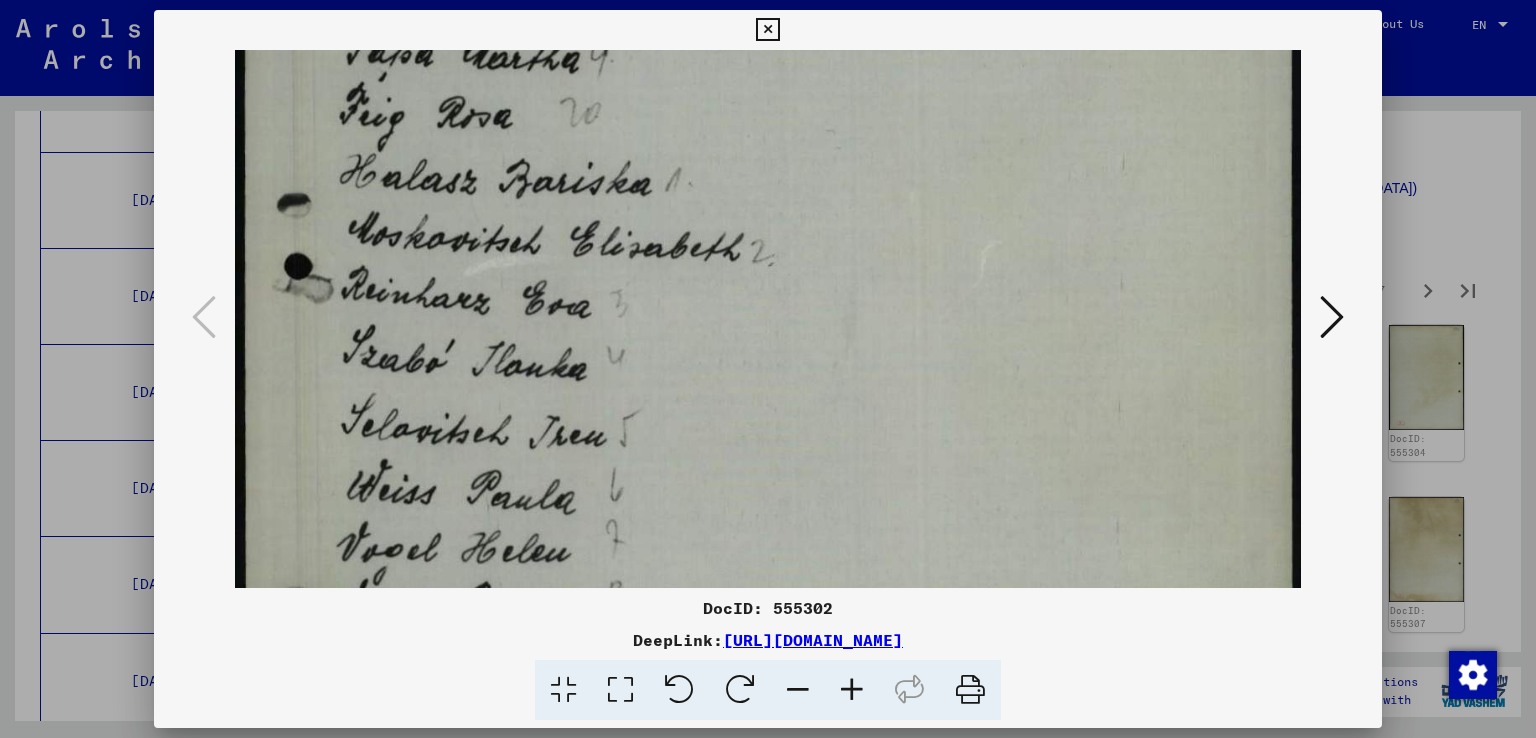 drag, startPoint x: 768, startPoint y: 481, endPoint x: 791, endPoint y: 386, distance: 97.74457 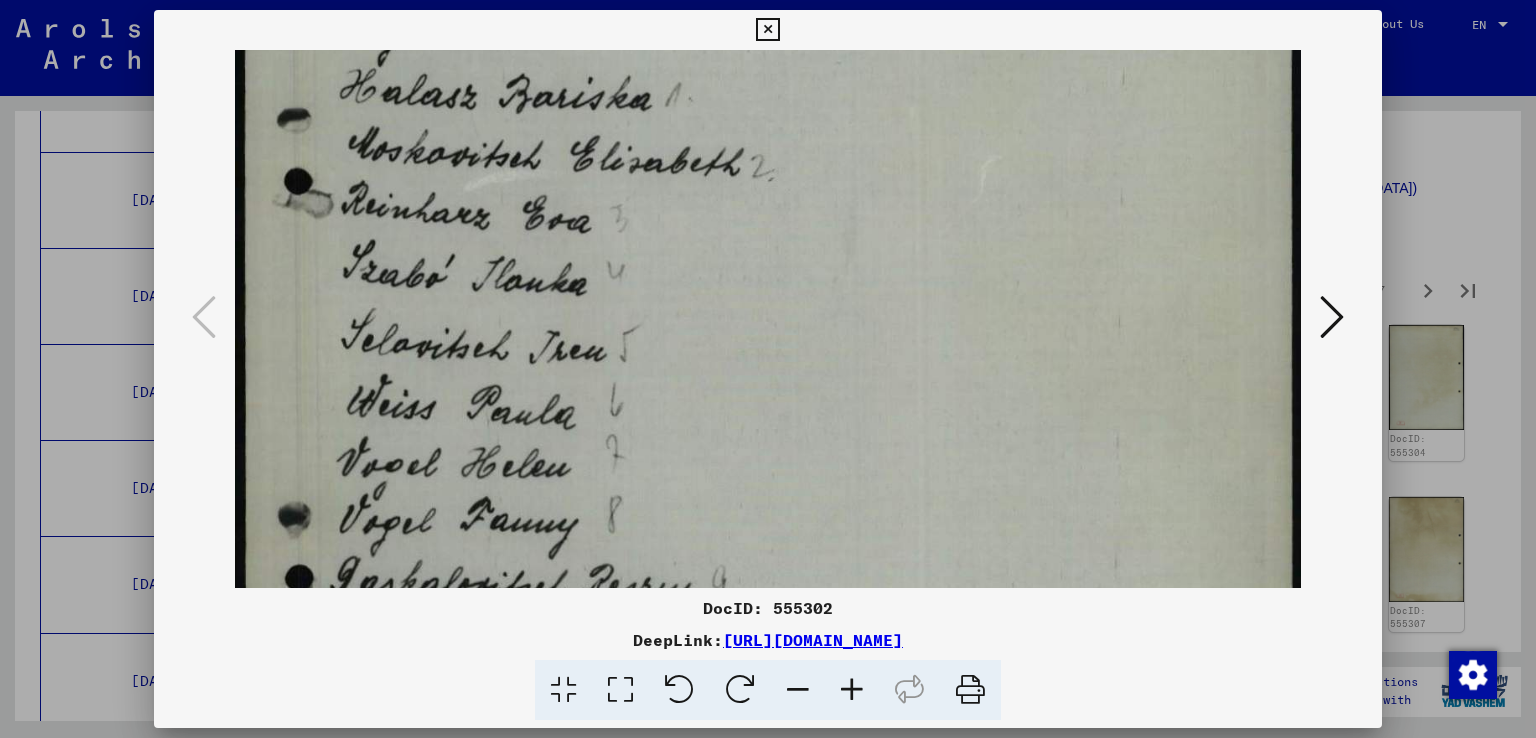 drag, startPoint x: 772, startPoint y: 485, endPoint x: 787, endPoint y: 401, distance: 85.32877 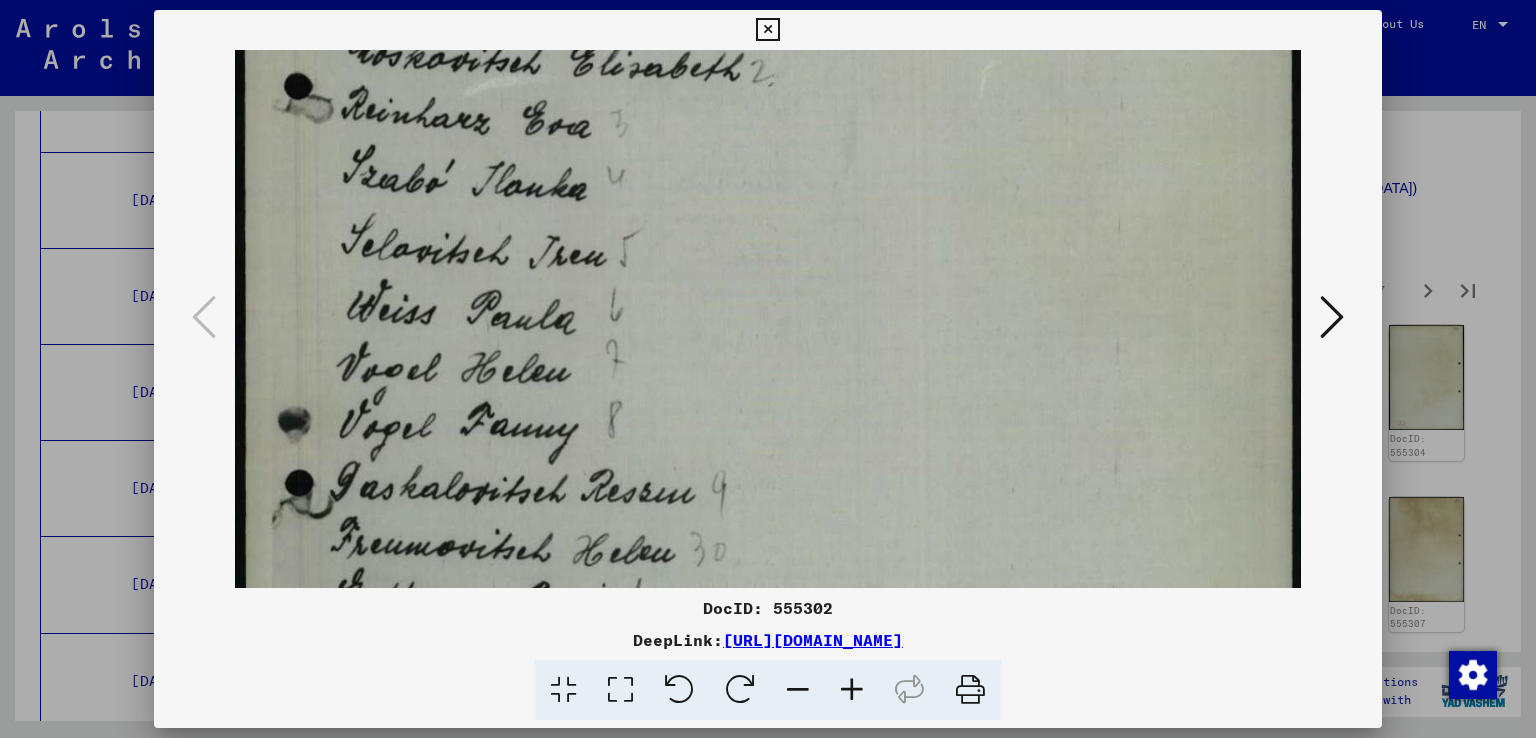 scroll, scrollTop: 516, scrollLeft: 0, axis: vertical 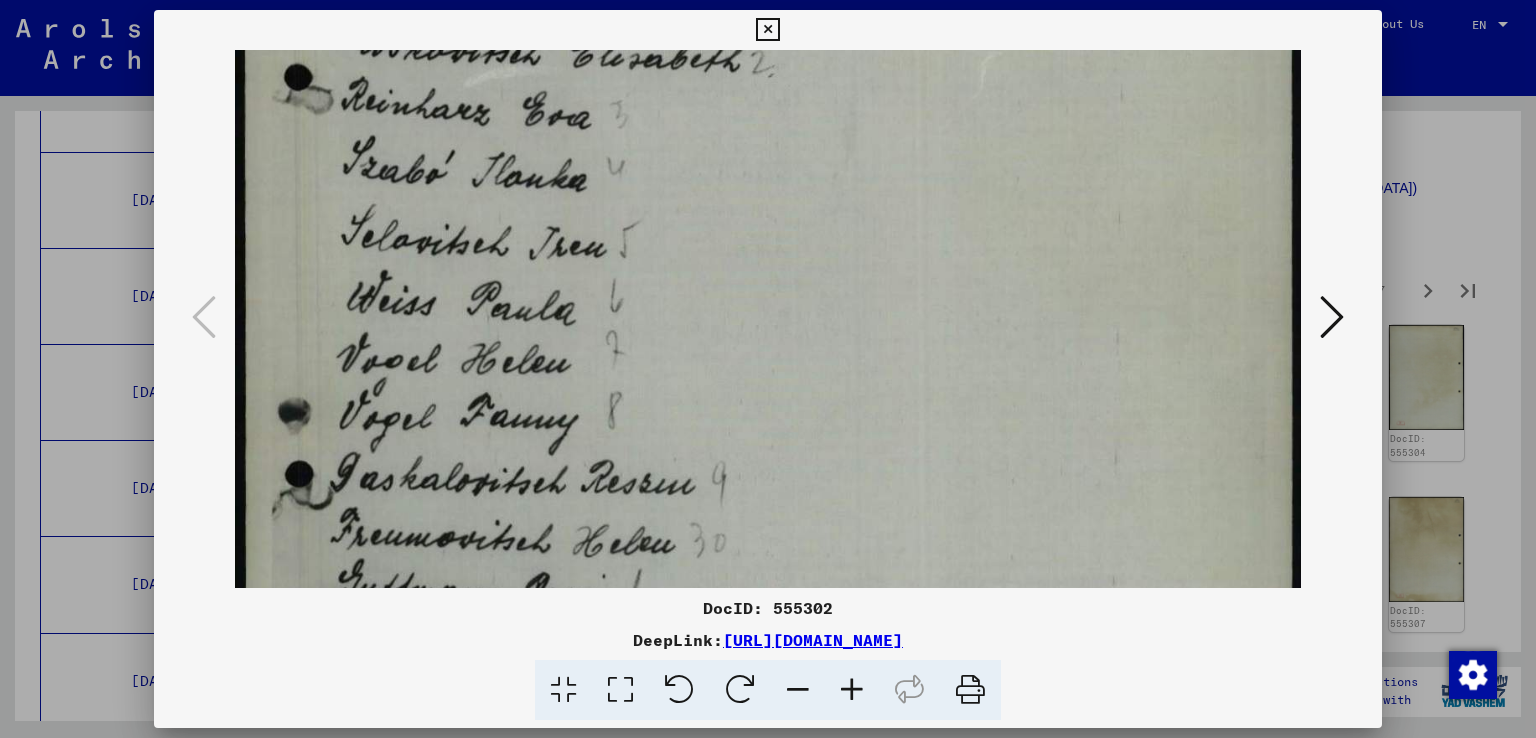 drag, startPoint x: 774, startPoint y: 463, endPoint x: 788, endPoint y: 362, distance: 101.96568 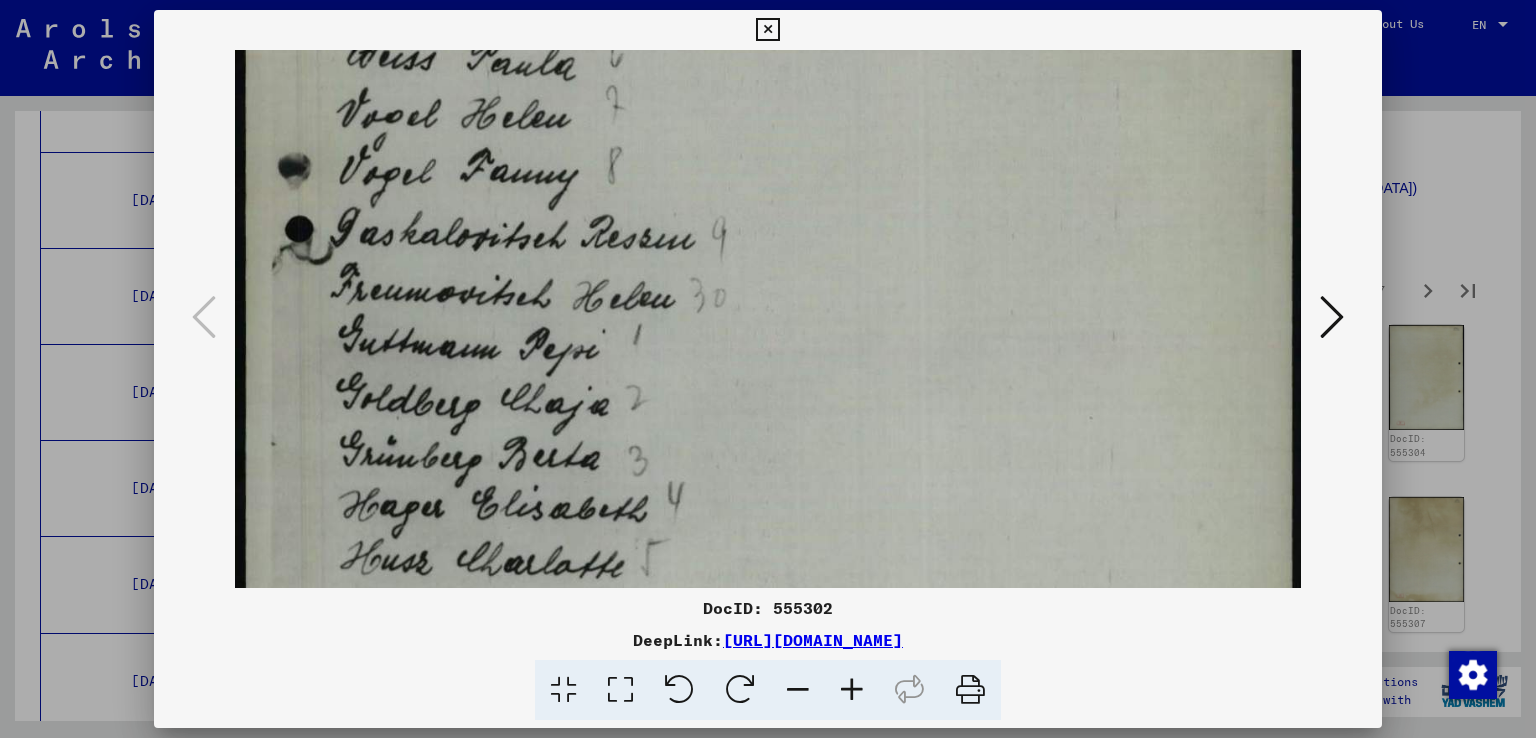 scroll, scrollTop: 801, scrollLeft: 0, axis: vertical 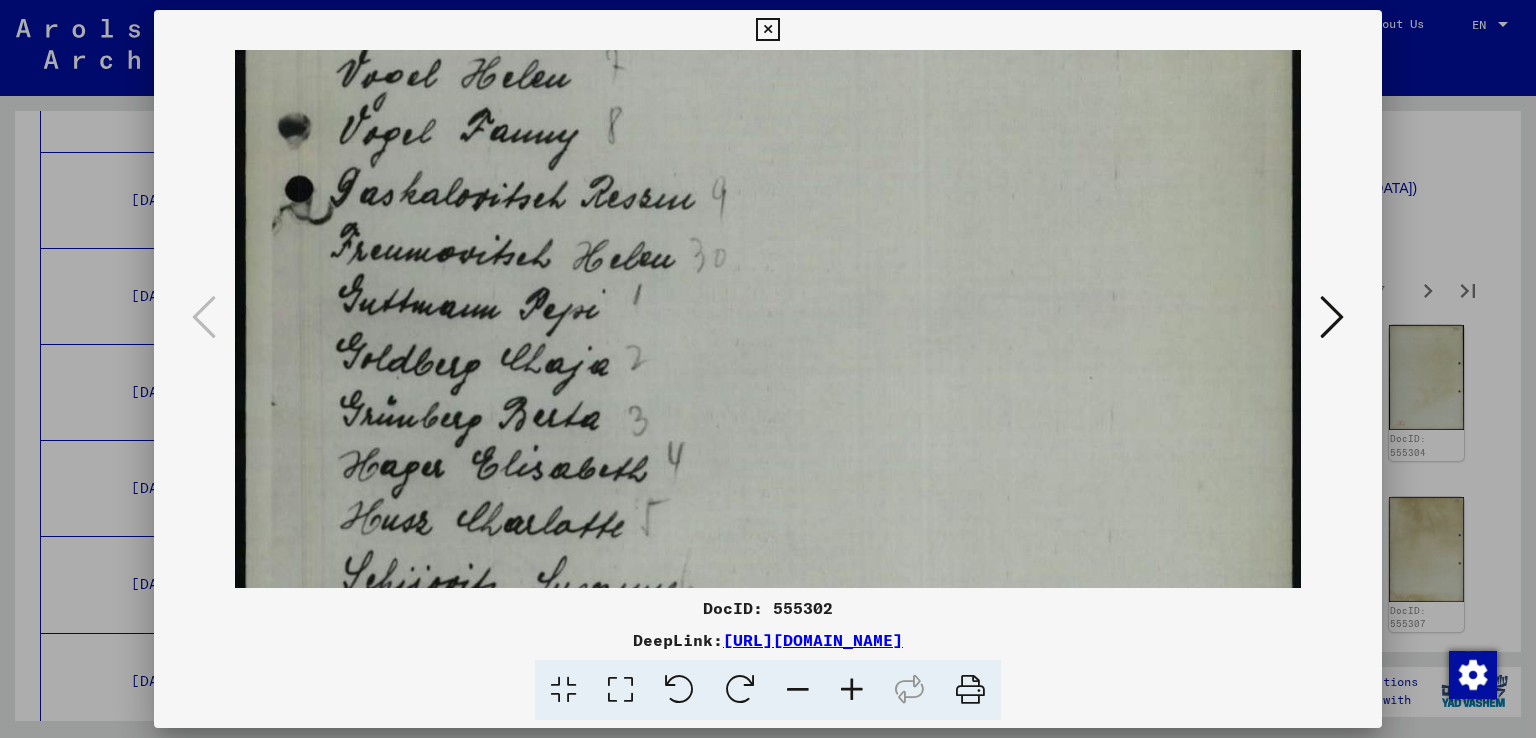 drag, startPoint x: 766, startPoint y: 472, endPoint x: 822, endPoint y: 188, distance: 289.46848 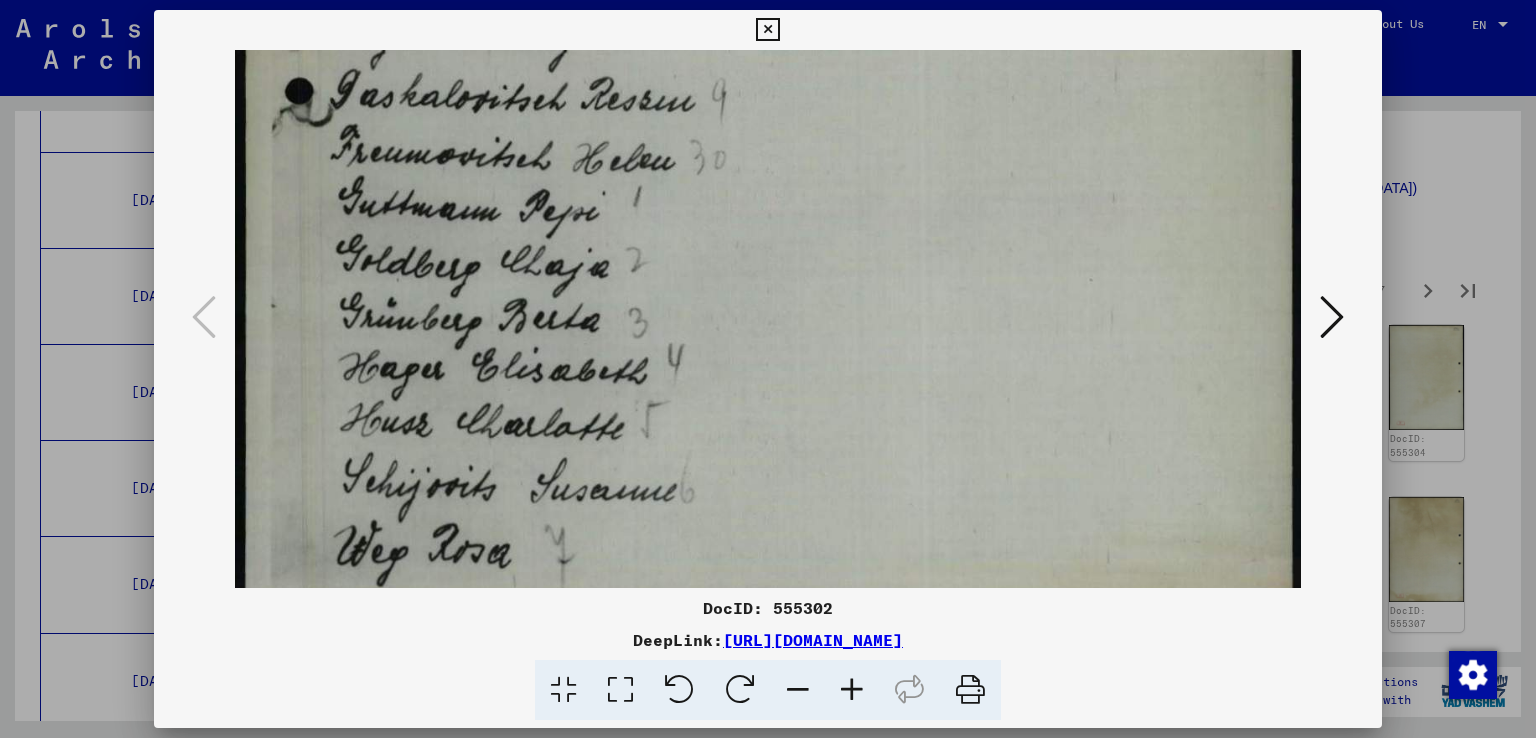 scroll, scrollTop: 949, scrollLeft: 0, axis: vertical 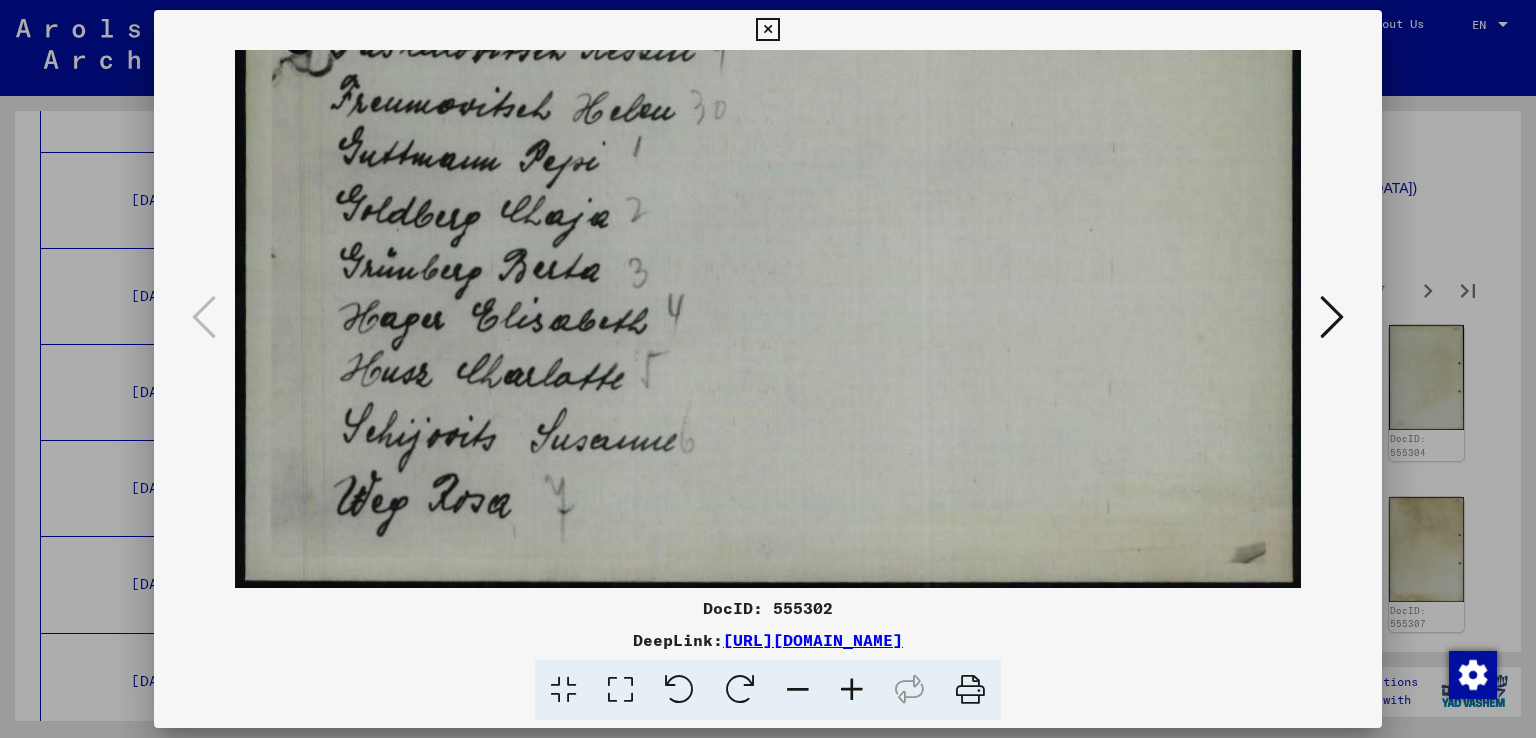 drag, startPoint x: 941, startPoint y: 453, endPoint x: 970, endPoint y: 264, distance: 191.21193 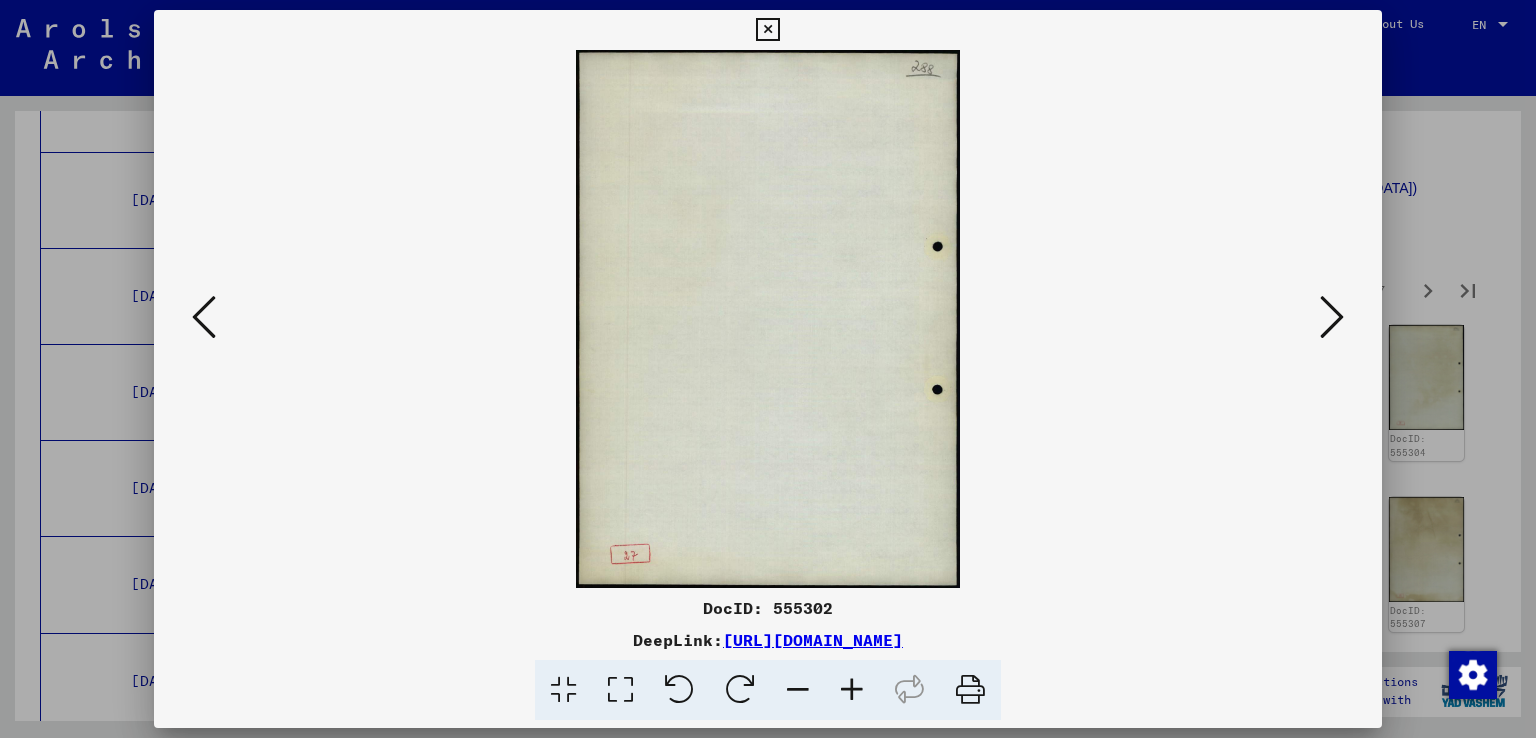 scroll, scrollTop: 0, scrollLeft: 0, axis: both 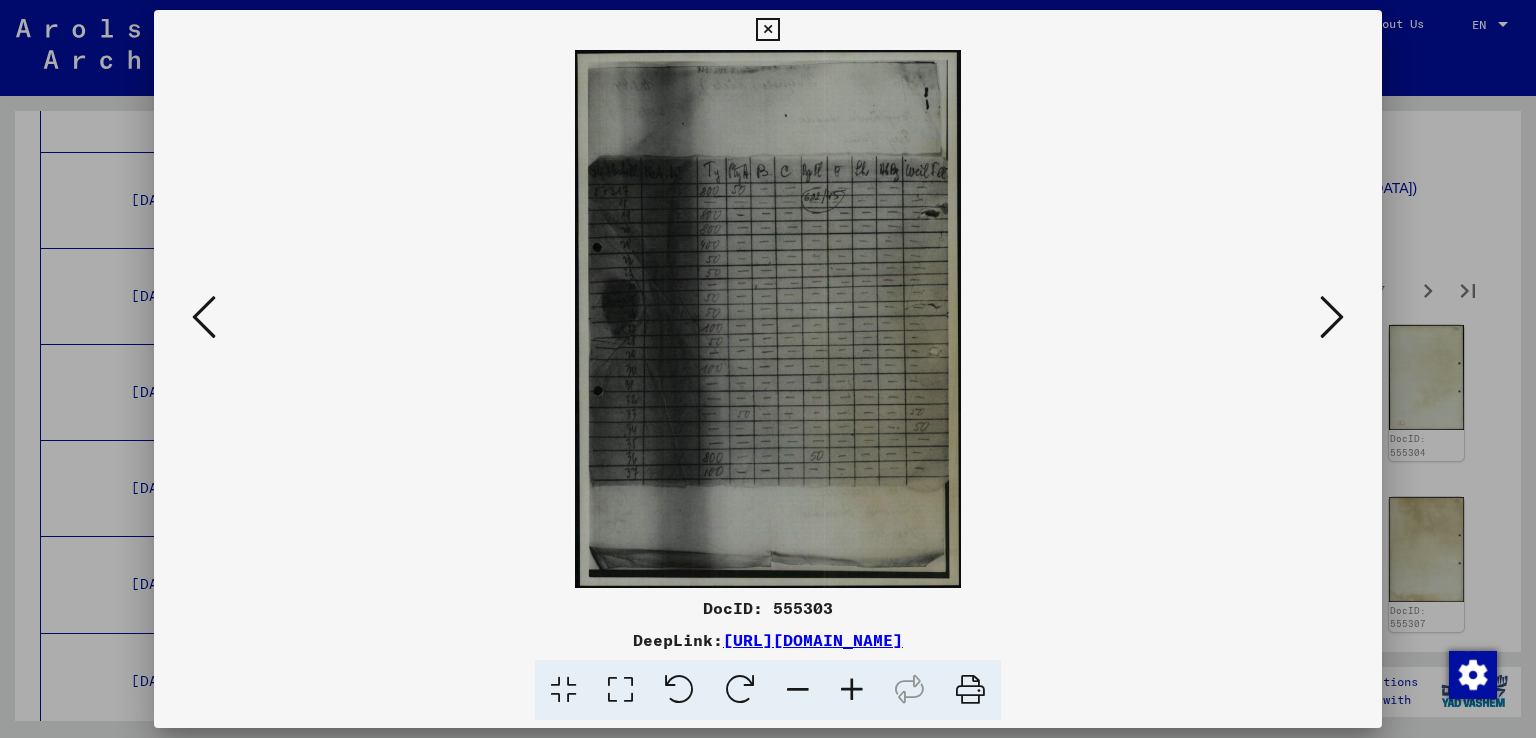 click at bounding box center (1332, 317) 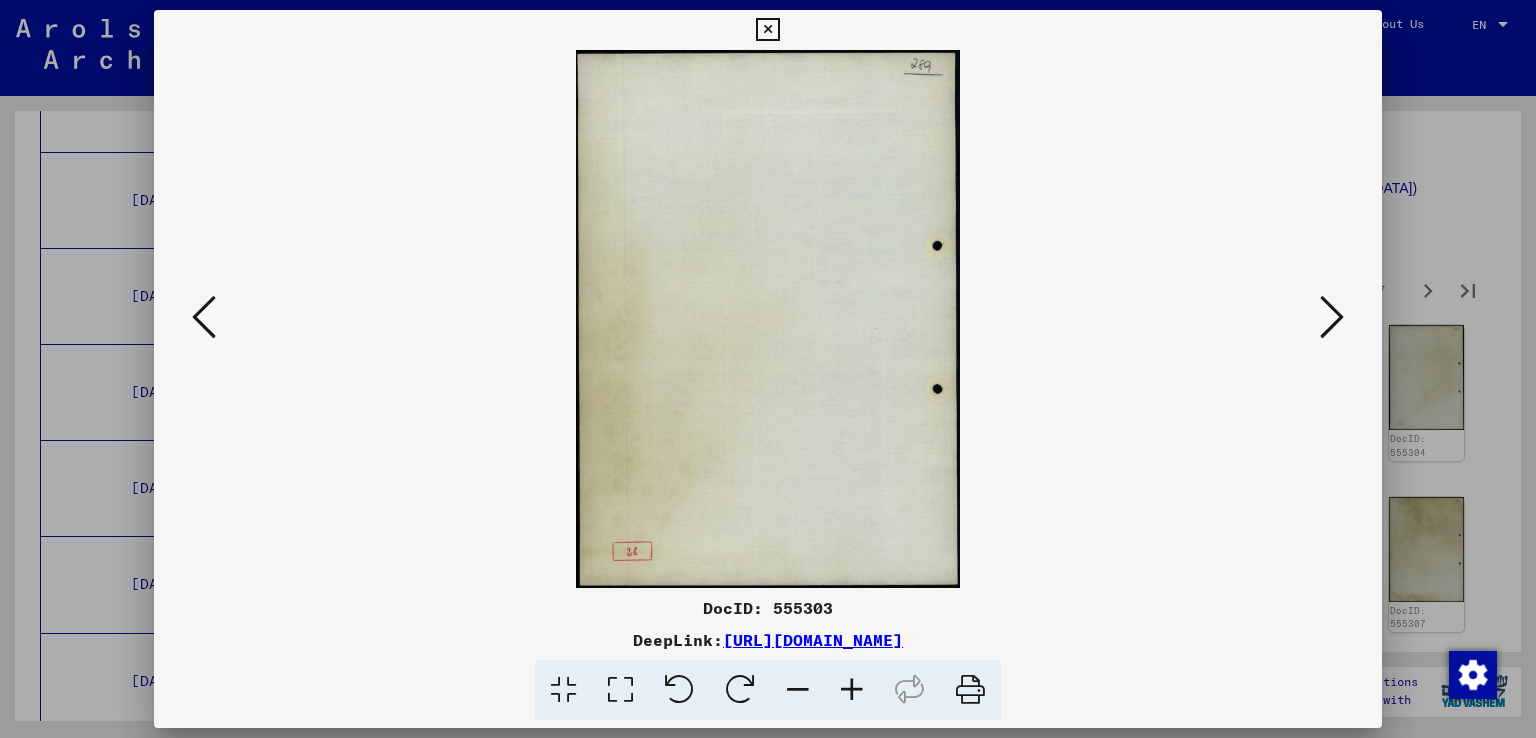 click at bounding box center [1332, 317] 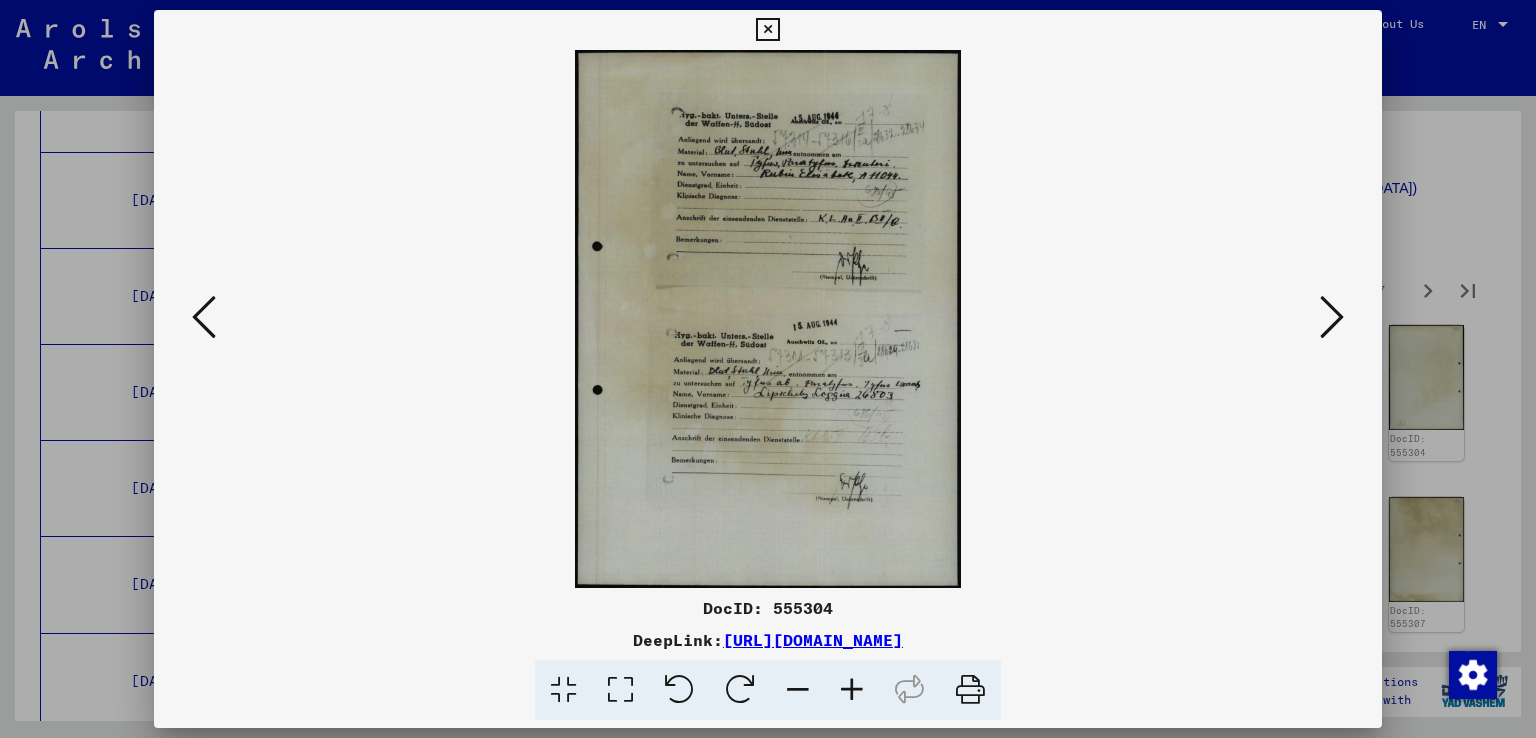 click at bounding box center [852, 690] 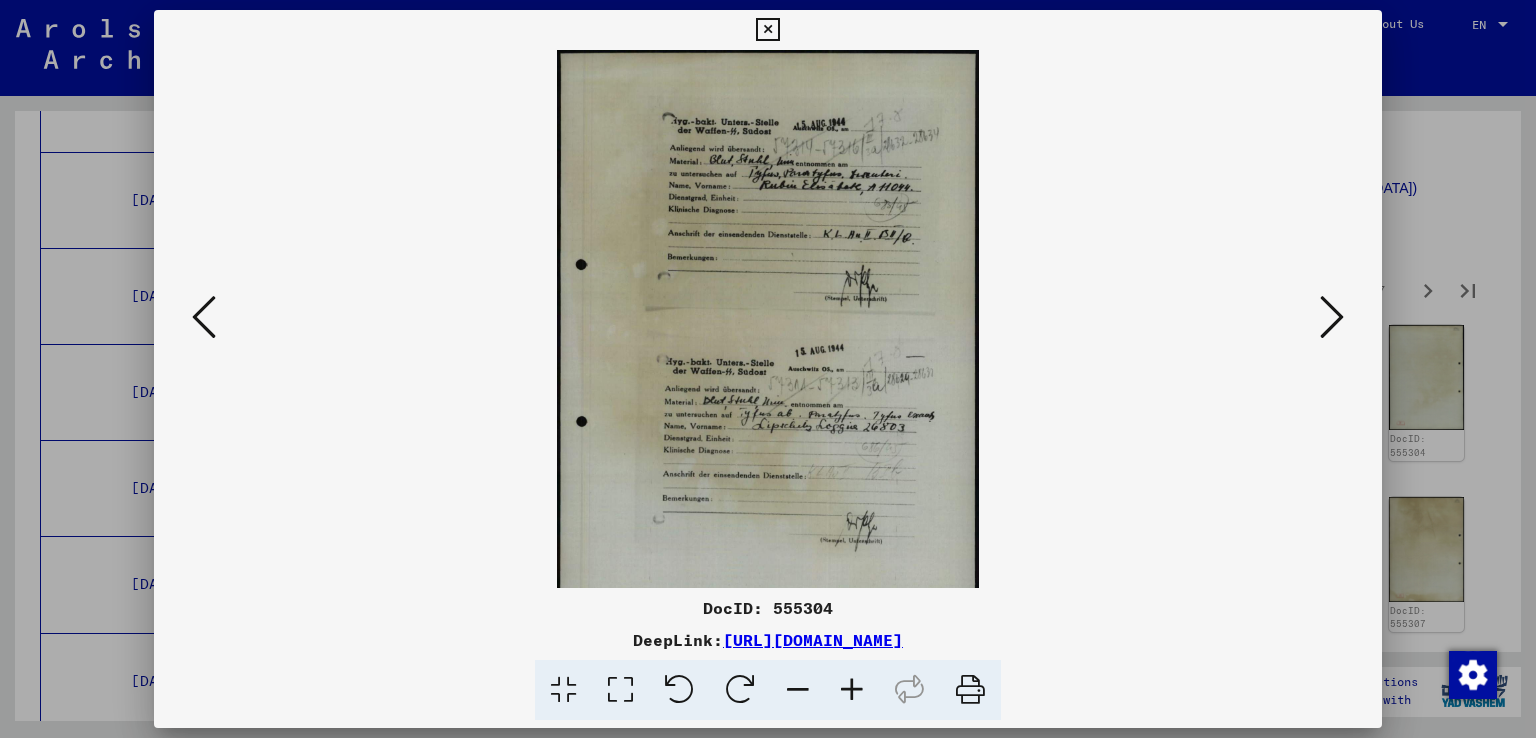 click at bounding box center (852, 690) 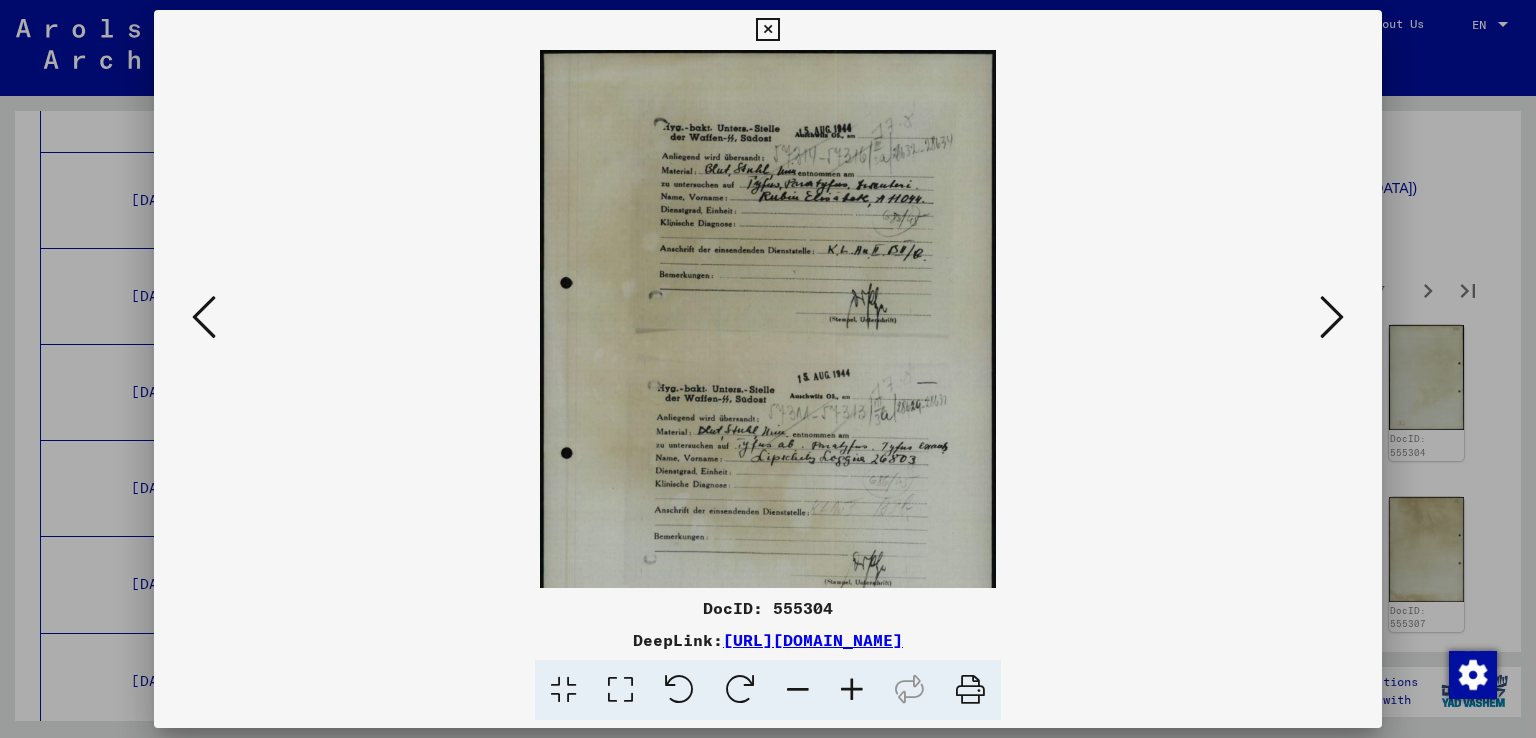 click at bounding box center [852, 690] 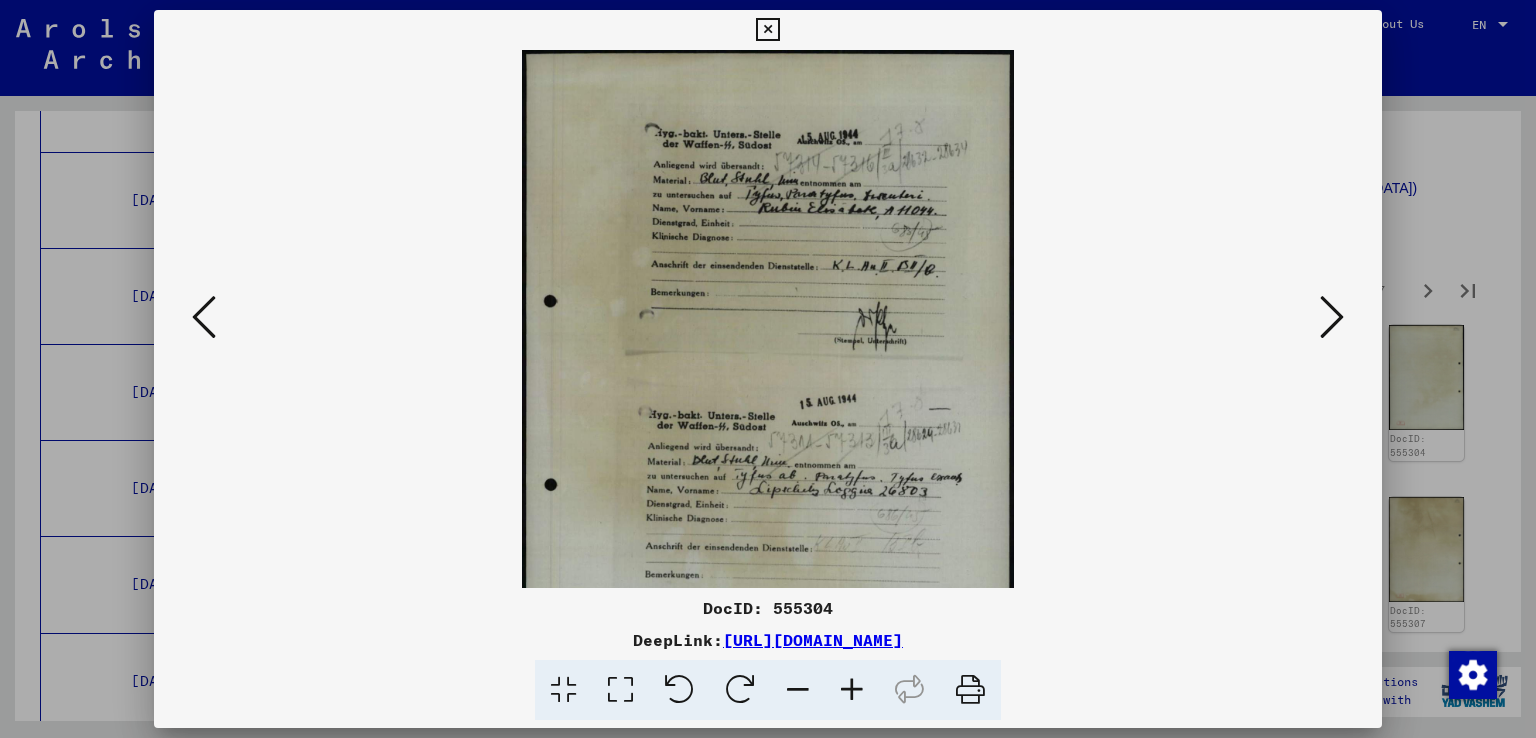 click at bounding box center [852, 690] 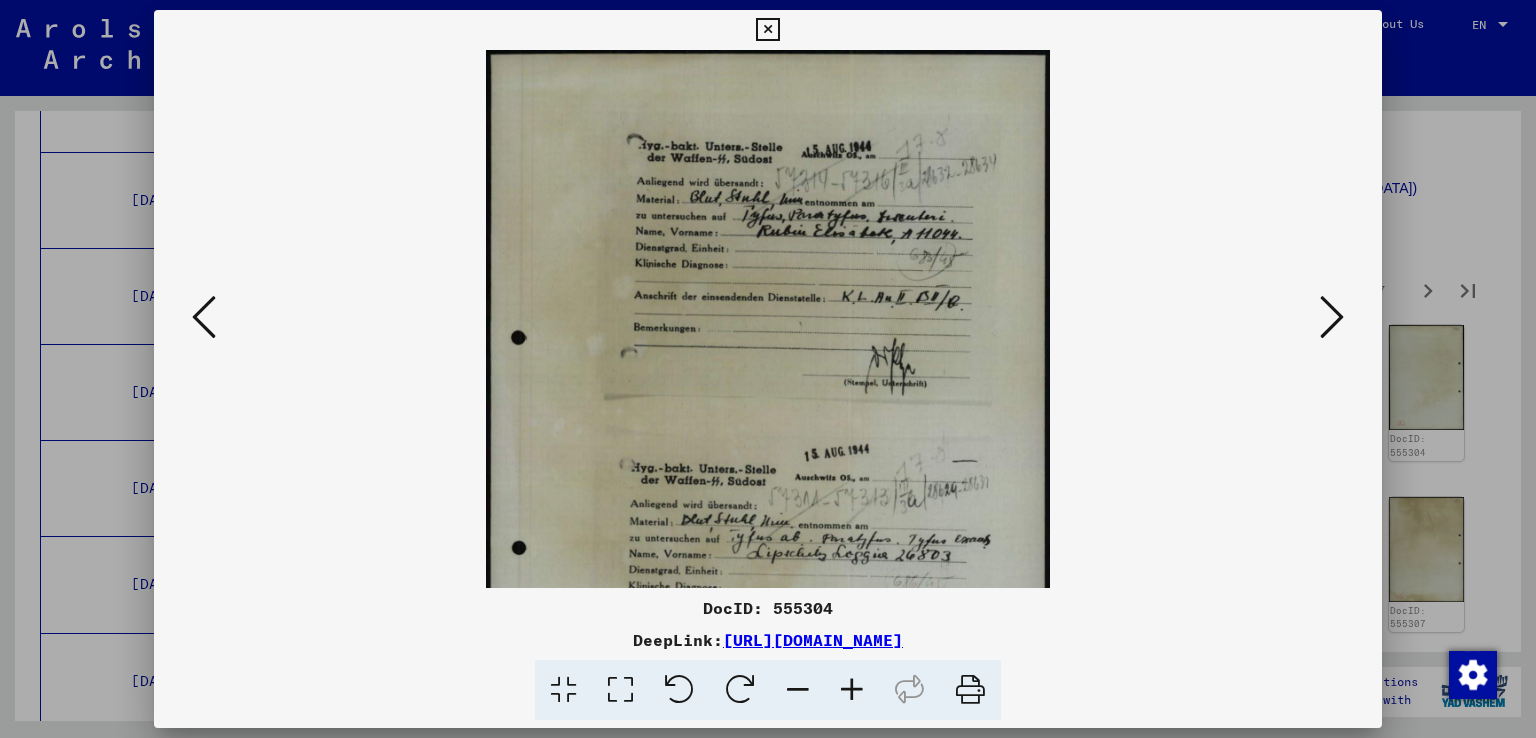 click at bounding box center [852, 690] 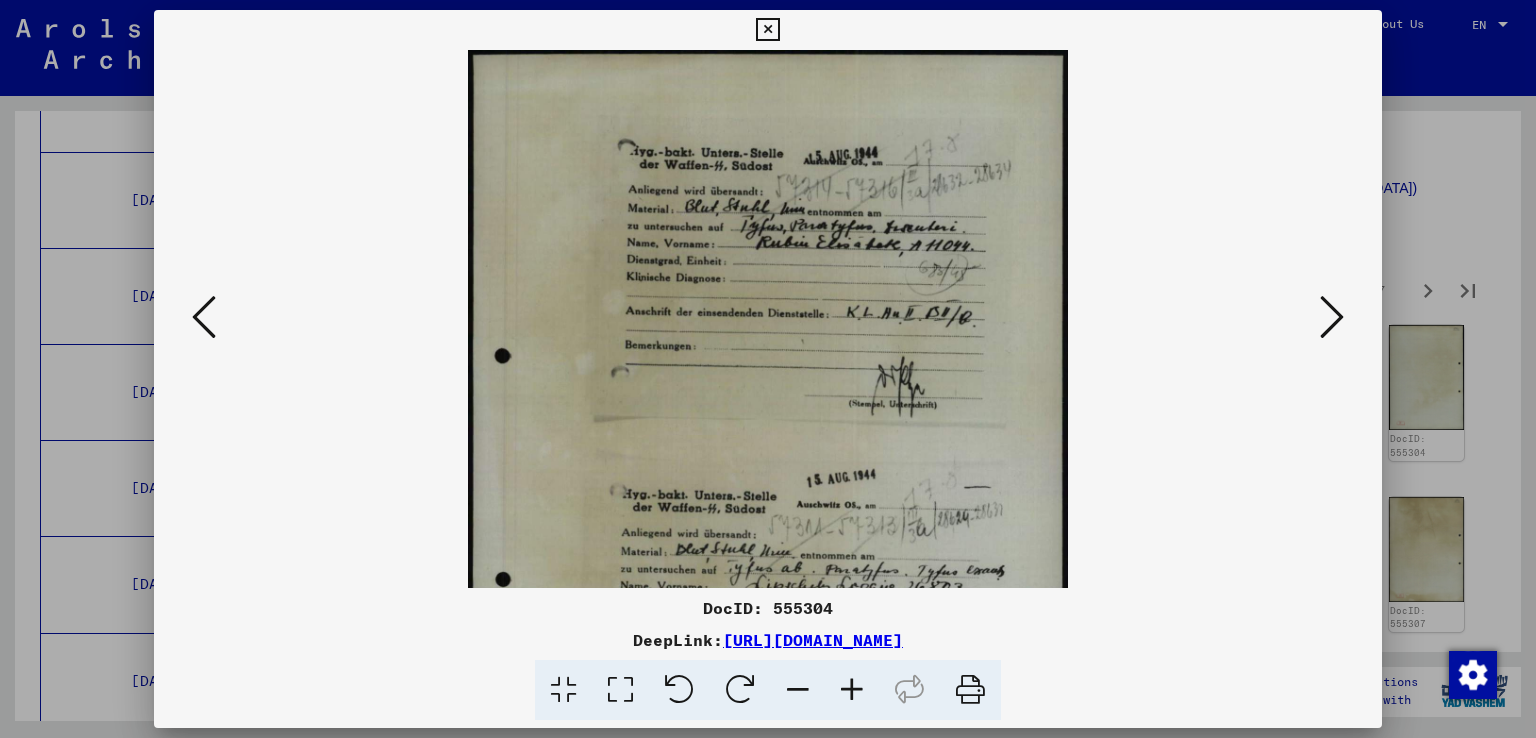 click at bounding box center [852, 690] 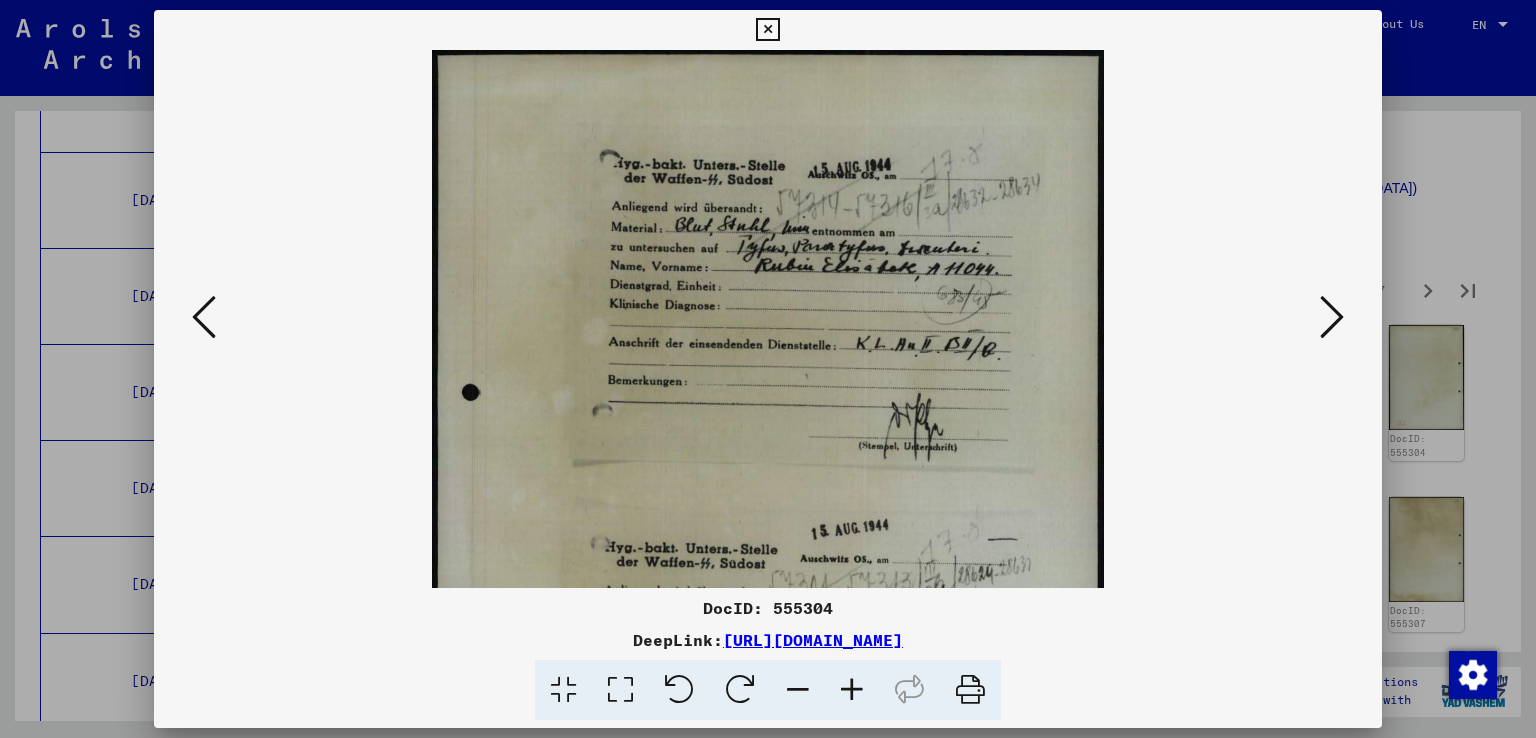 click at bounding box center (852, 690) 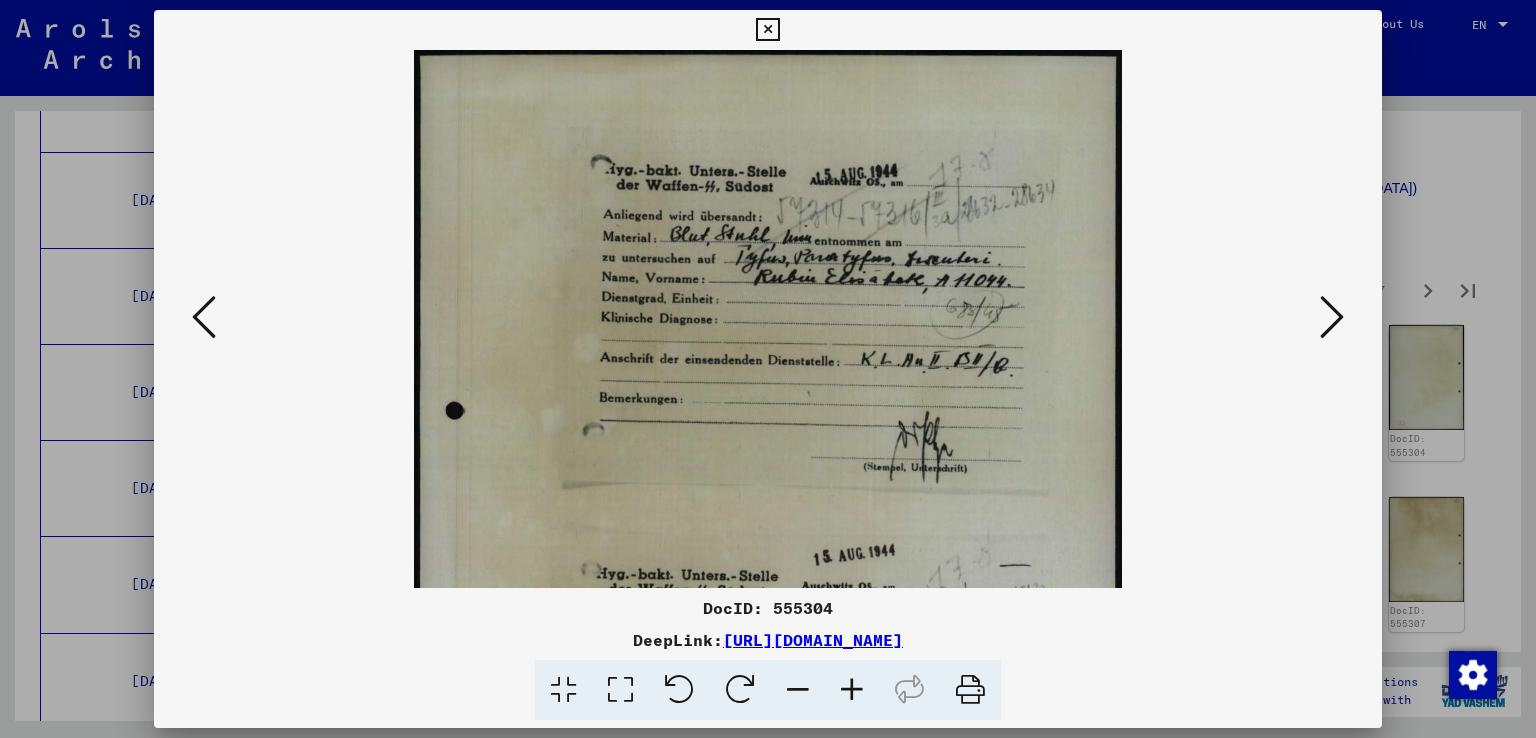 click at bounding box center [852, 690] 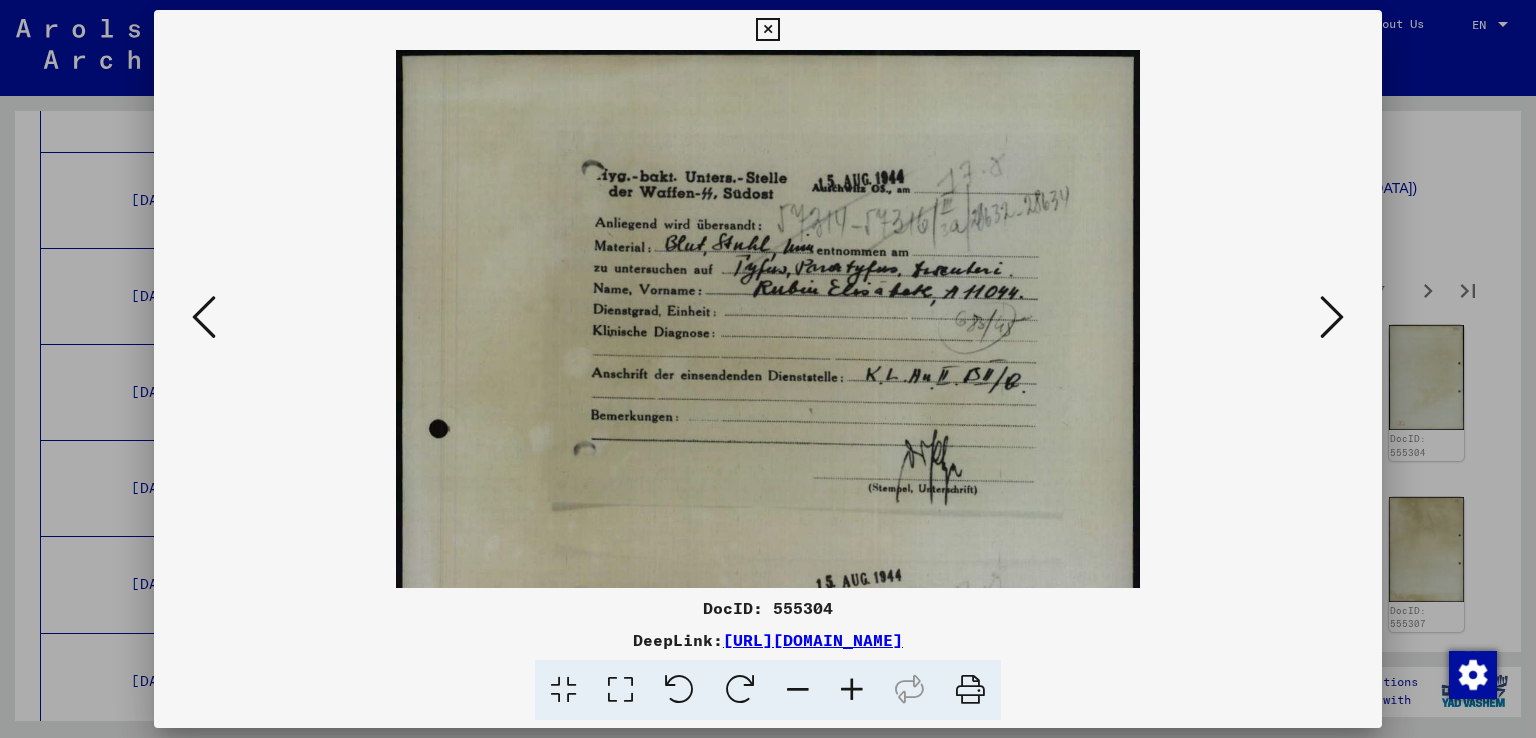 click at bounding box center [852, 690] 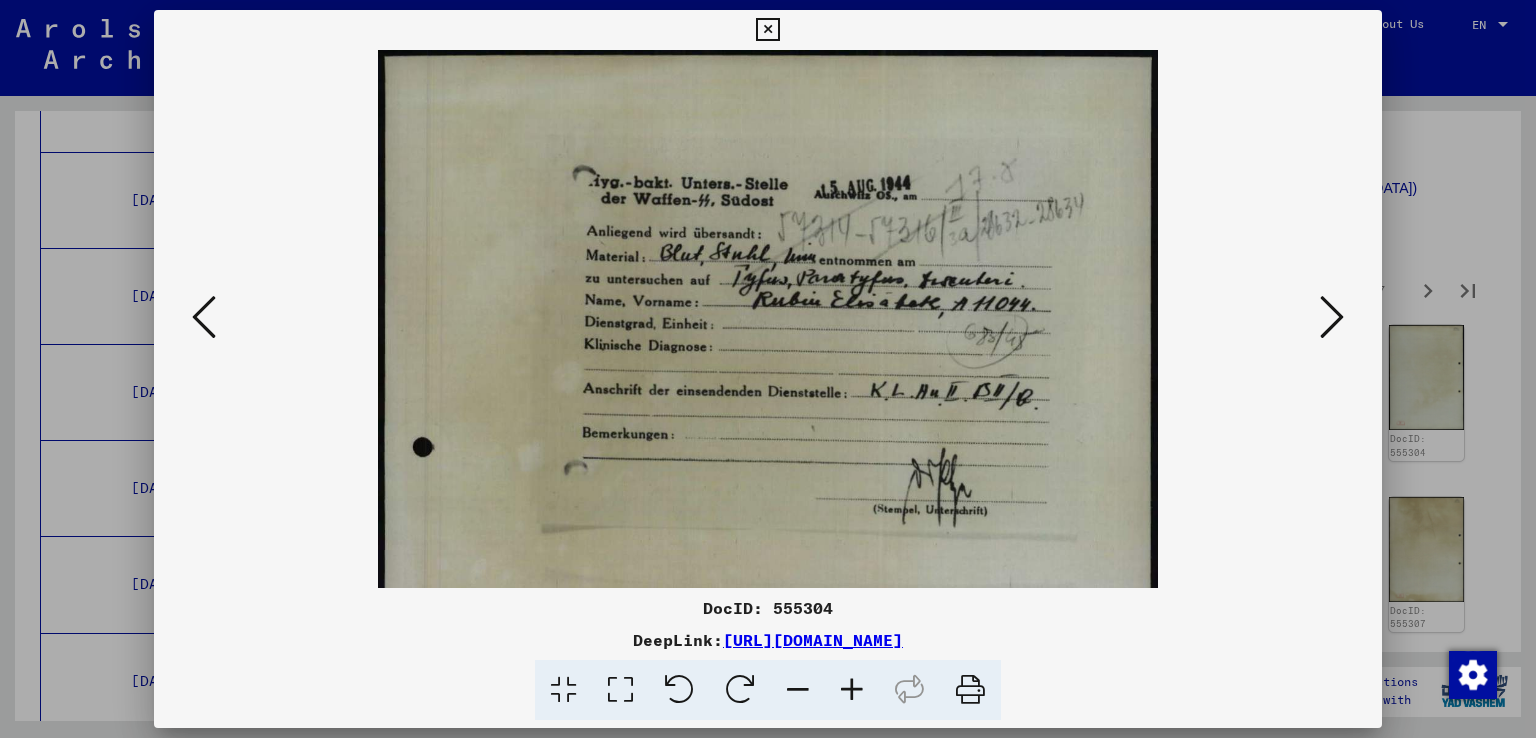 click at bounding box center [852, 690] 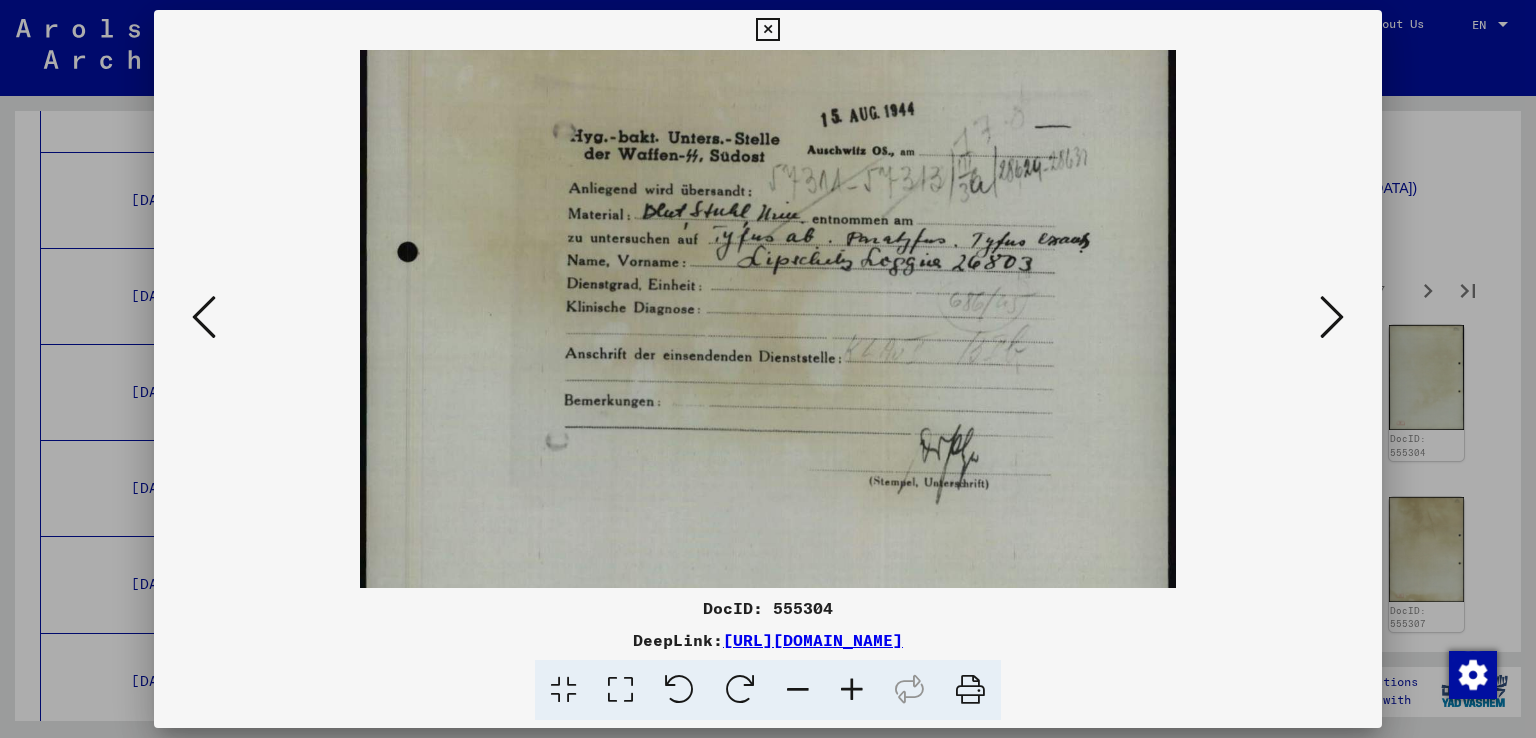 scroll, scrollTop: 518, scrollLeft: 0, axis: vertical 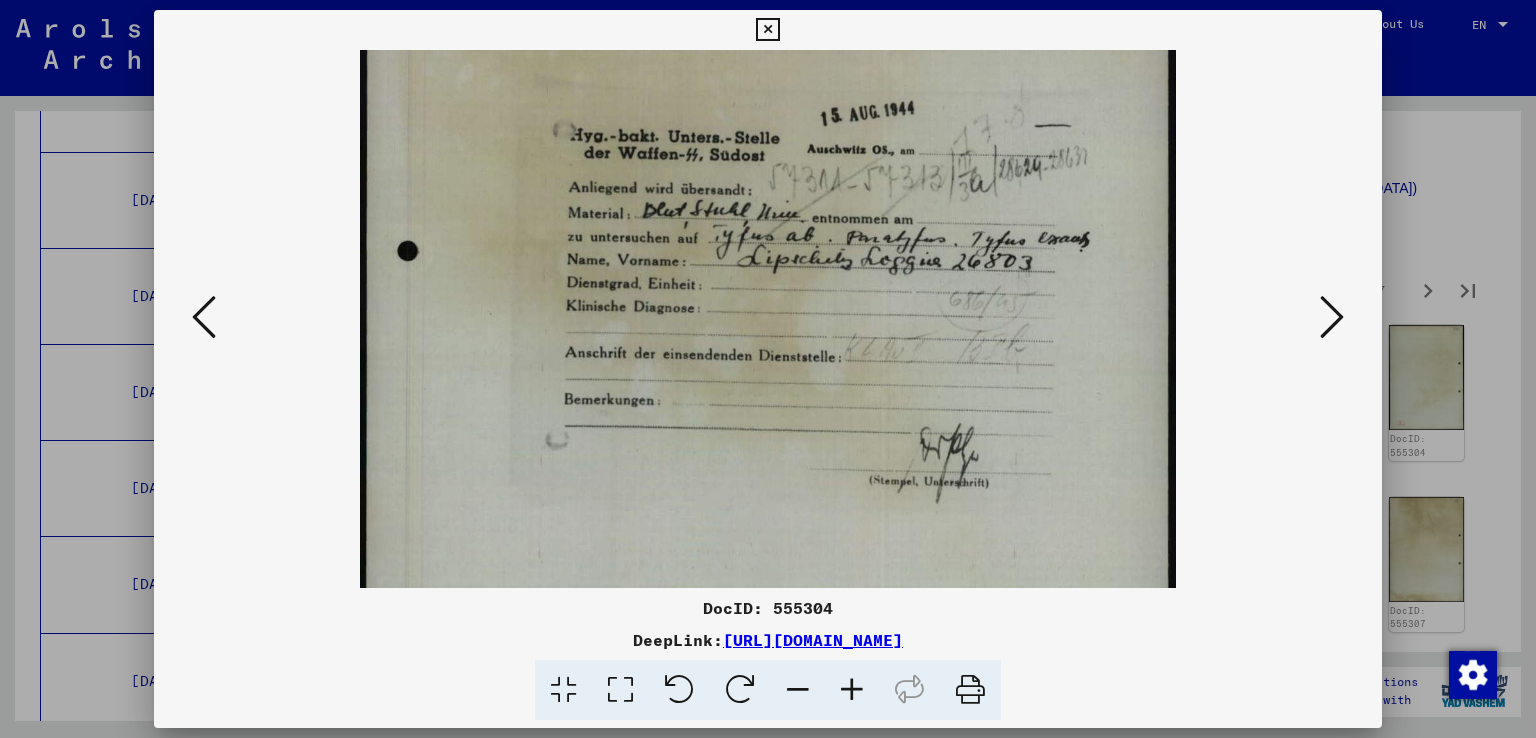 drag, startPoint x: 915, startPoint y: 458, endPoint x: 995, endPoint y: -59, distance: 523.15295 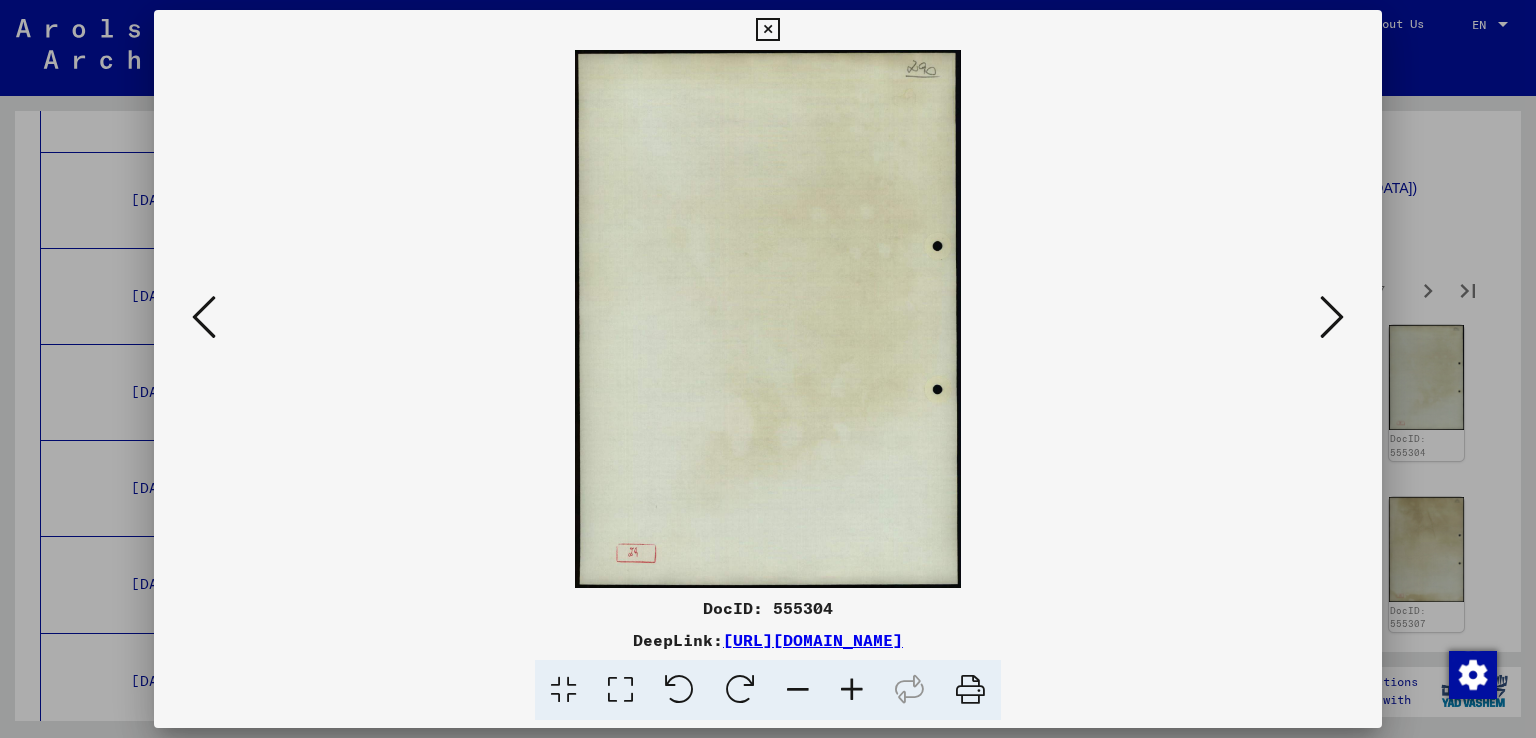 click at bounding box center (1332, 317) 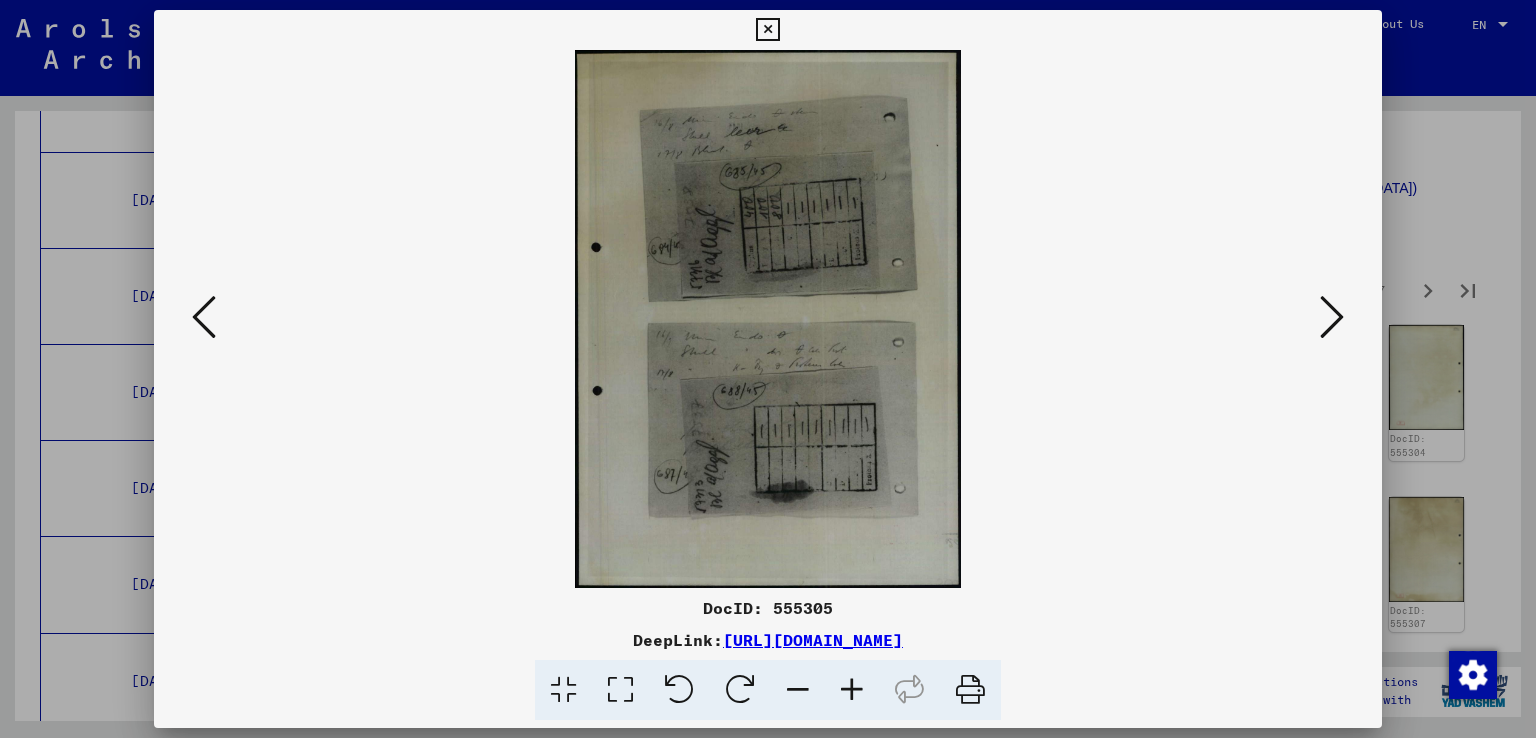 click at bounding box center (1332, 317) 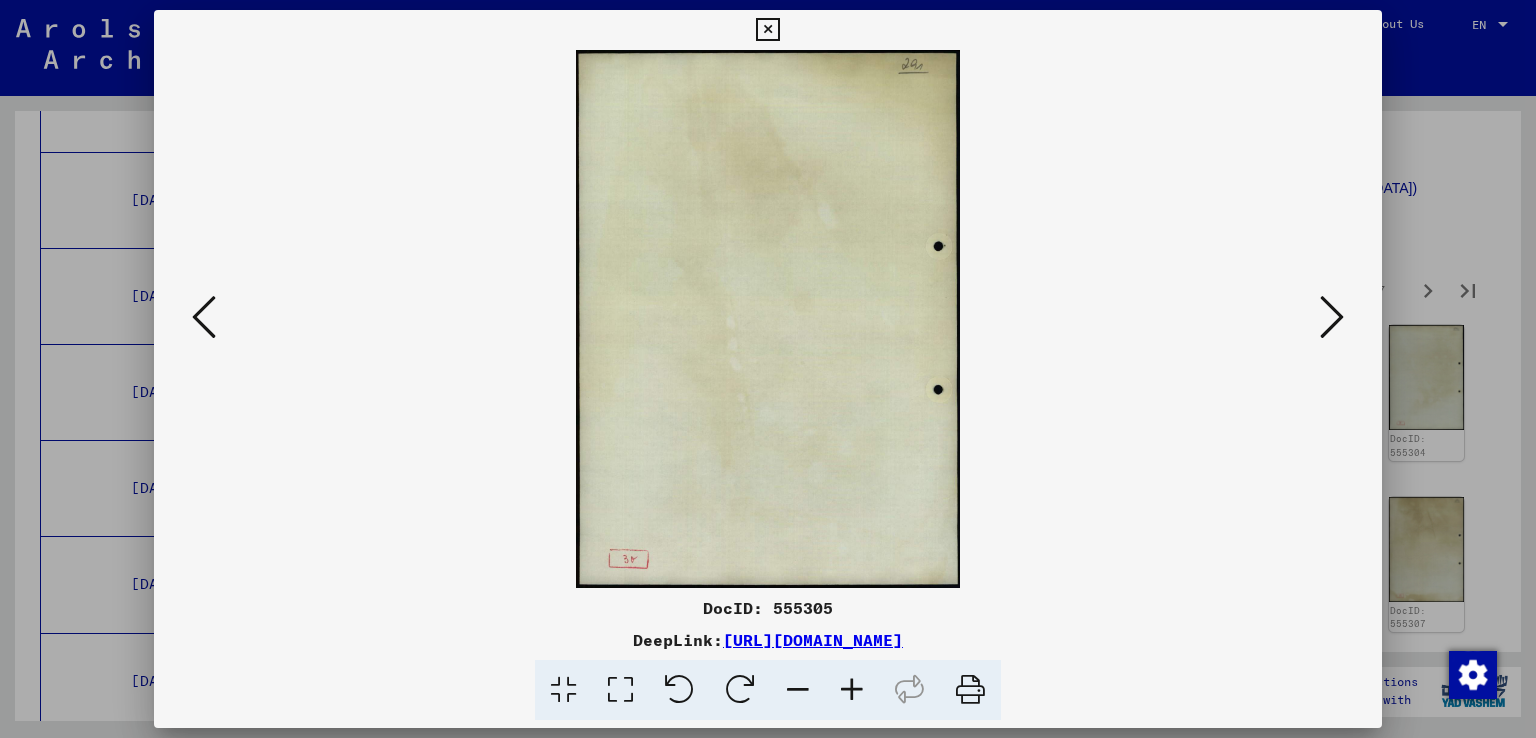 click at bounding box center (1332, 317) 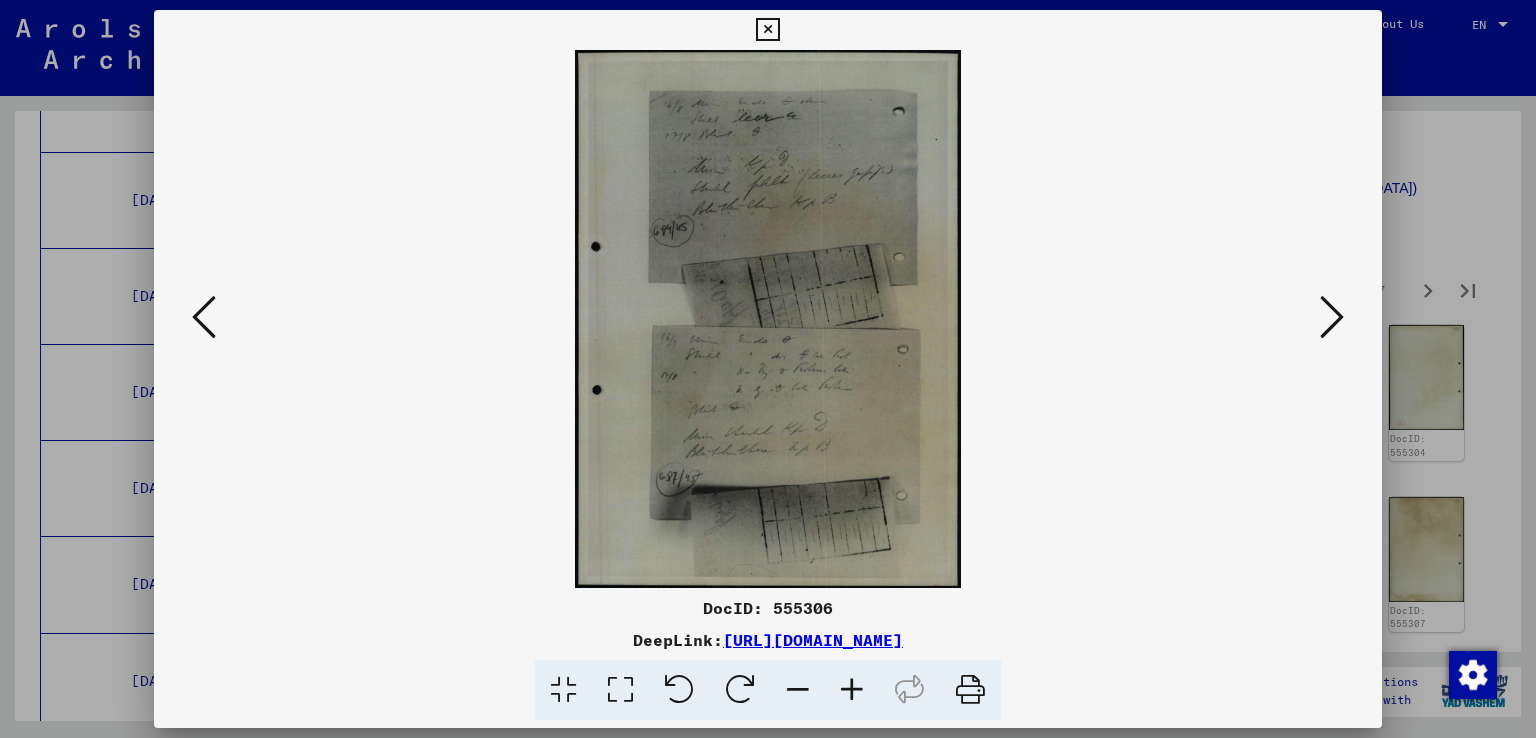 click at bounding box center [204, 317] 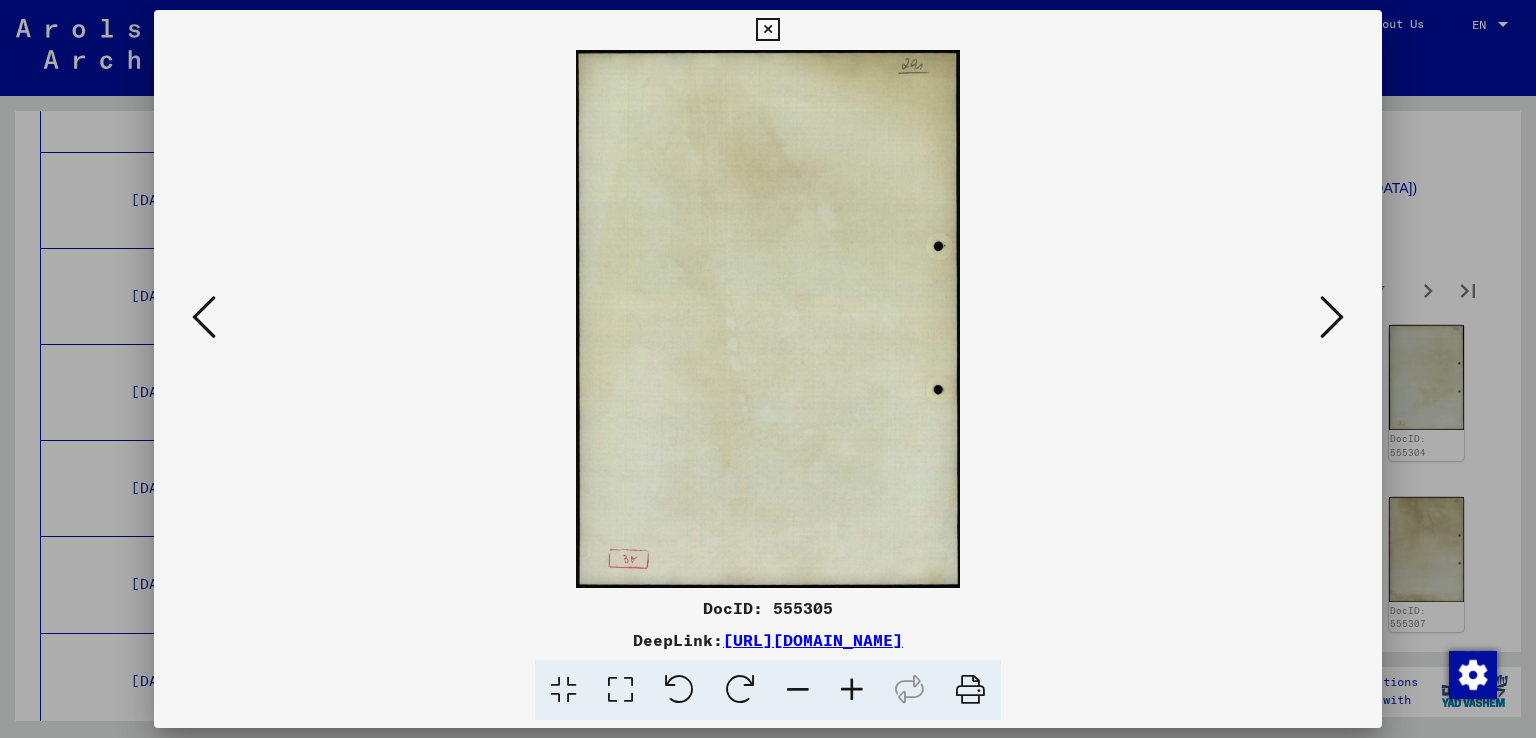 click at bounding box center (204, 317) 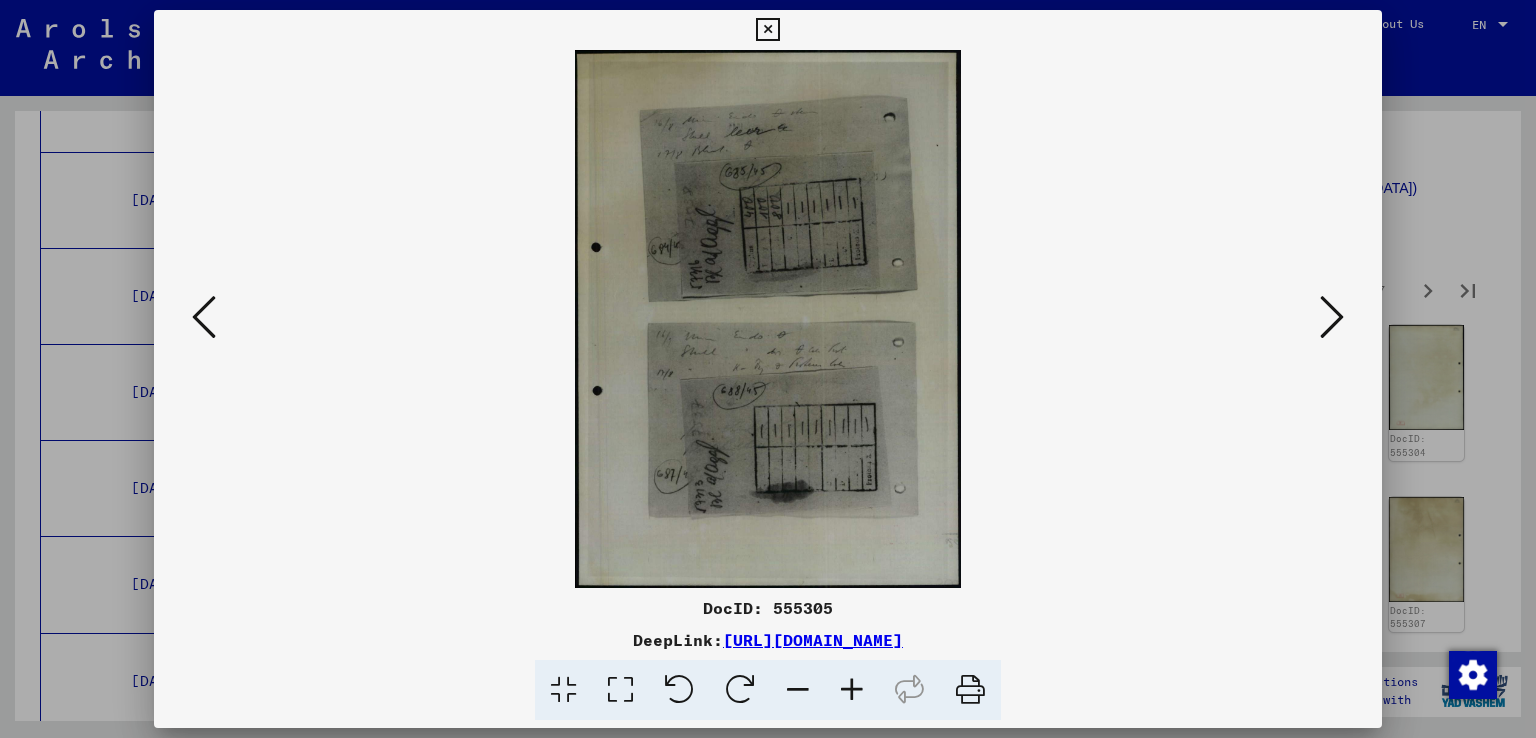 click at bounding box center [740, 690] 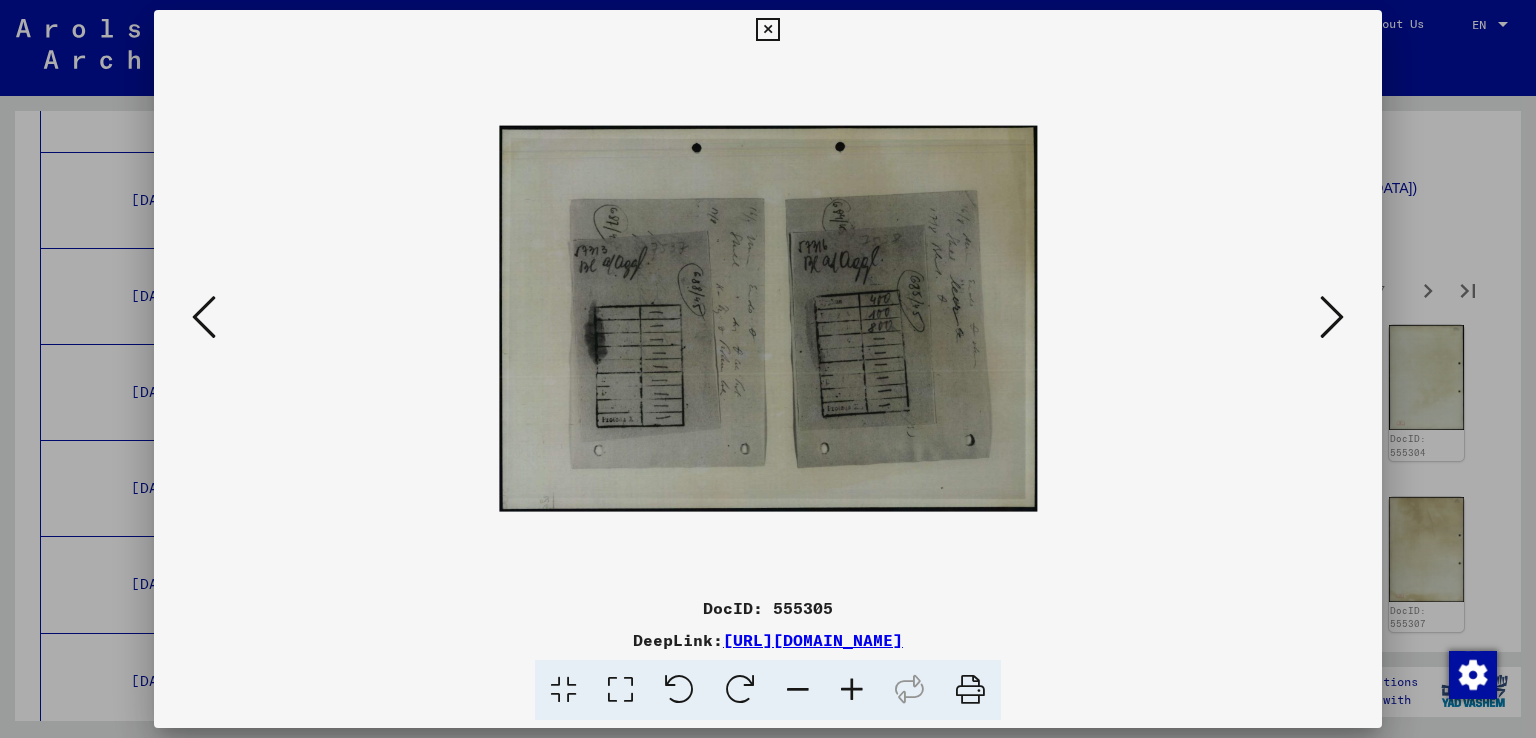 click at bounding box center (852, 690) 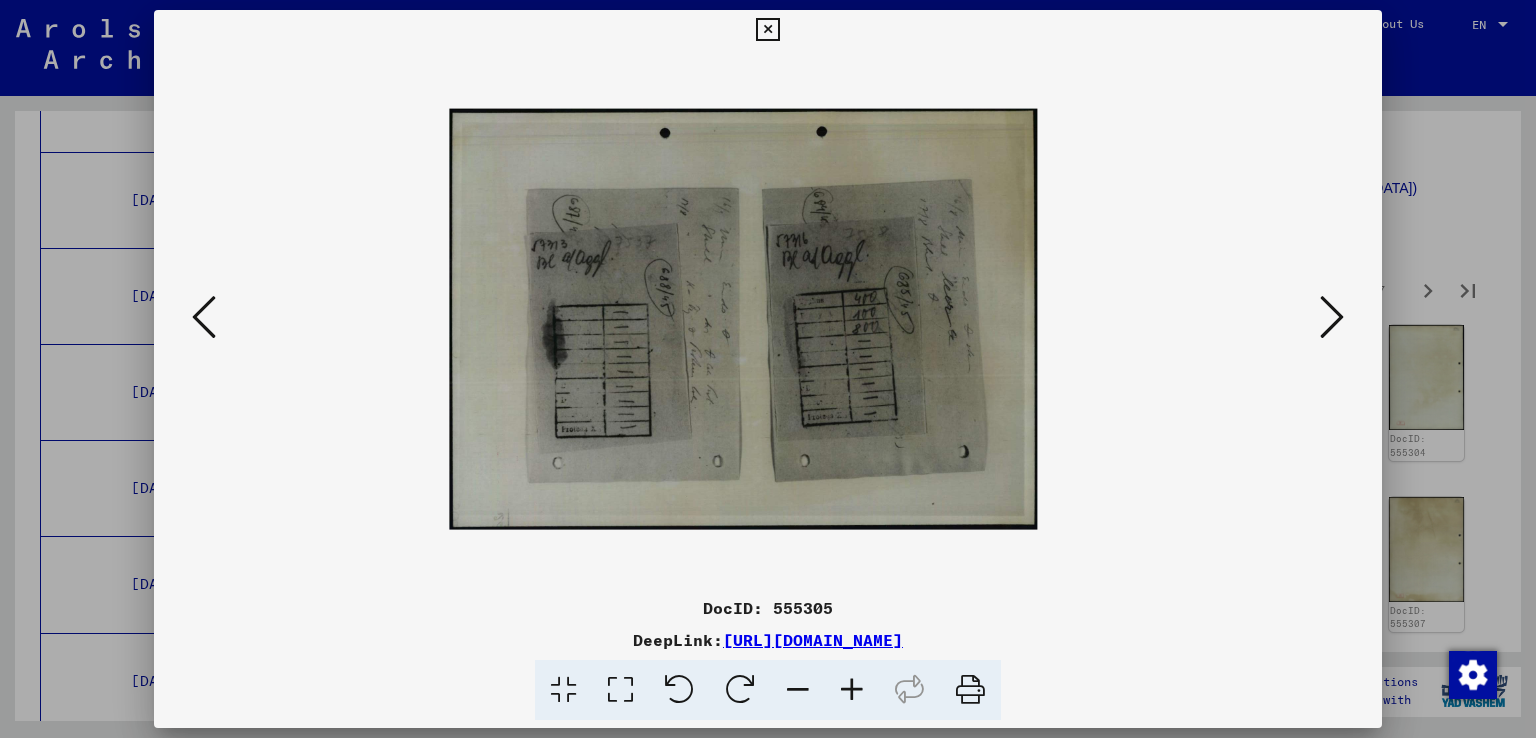 click at bounding box center (852, 690) 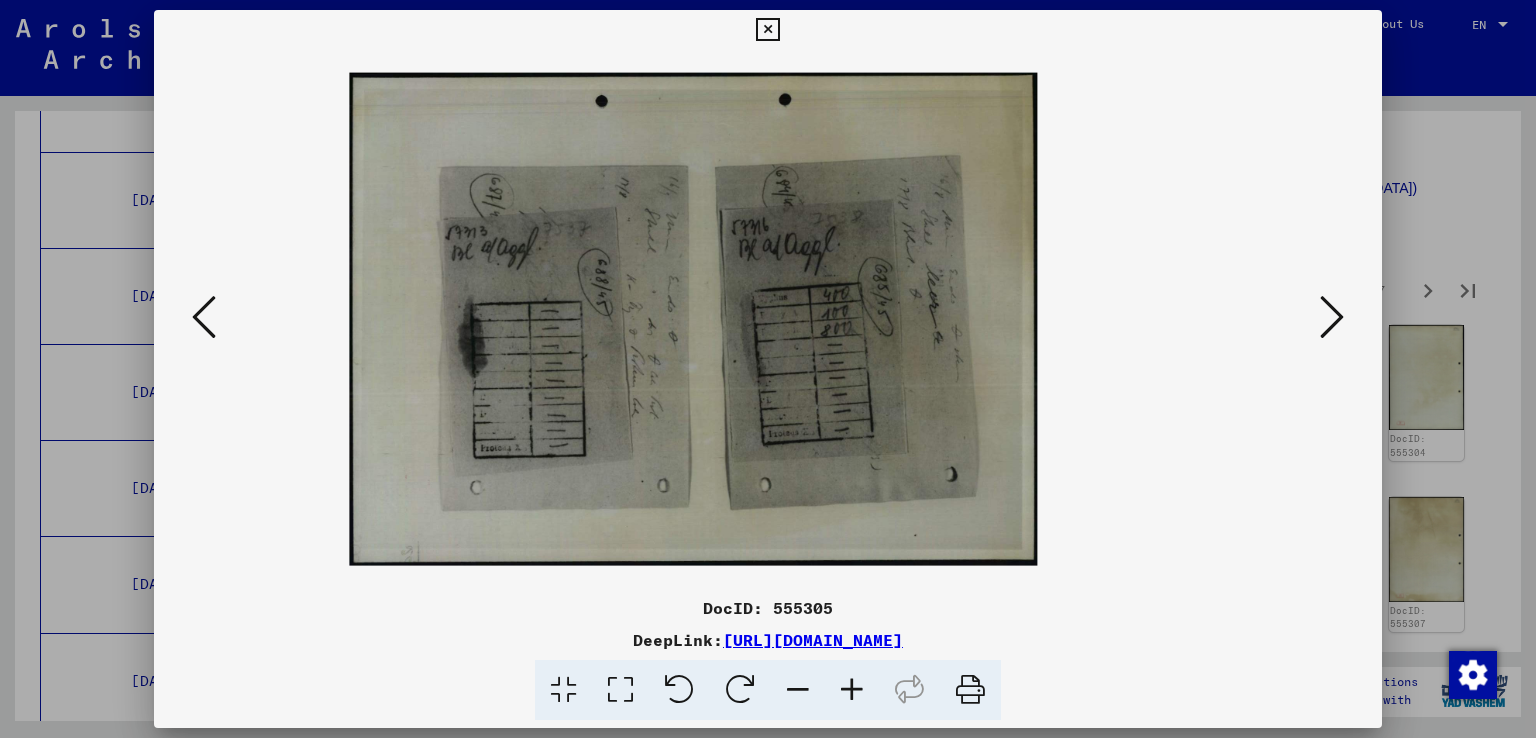 click at bounding box center (852, 690) 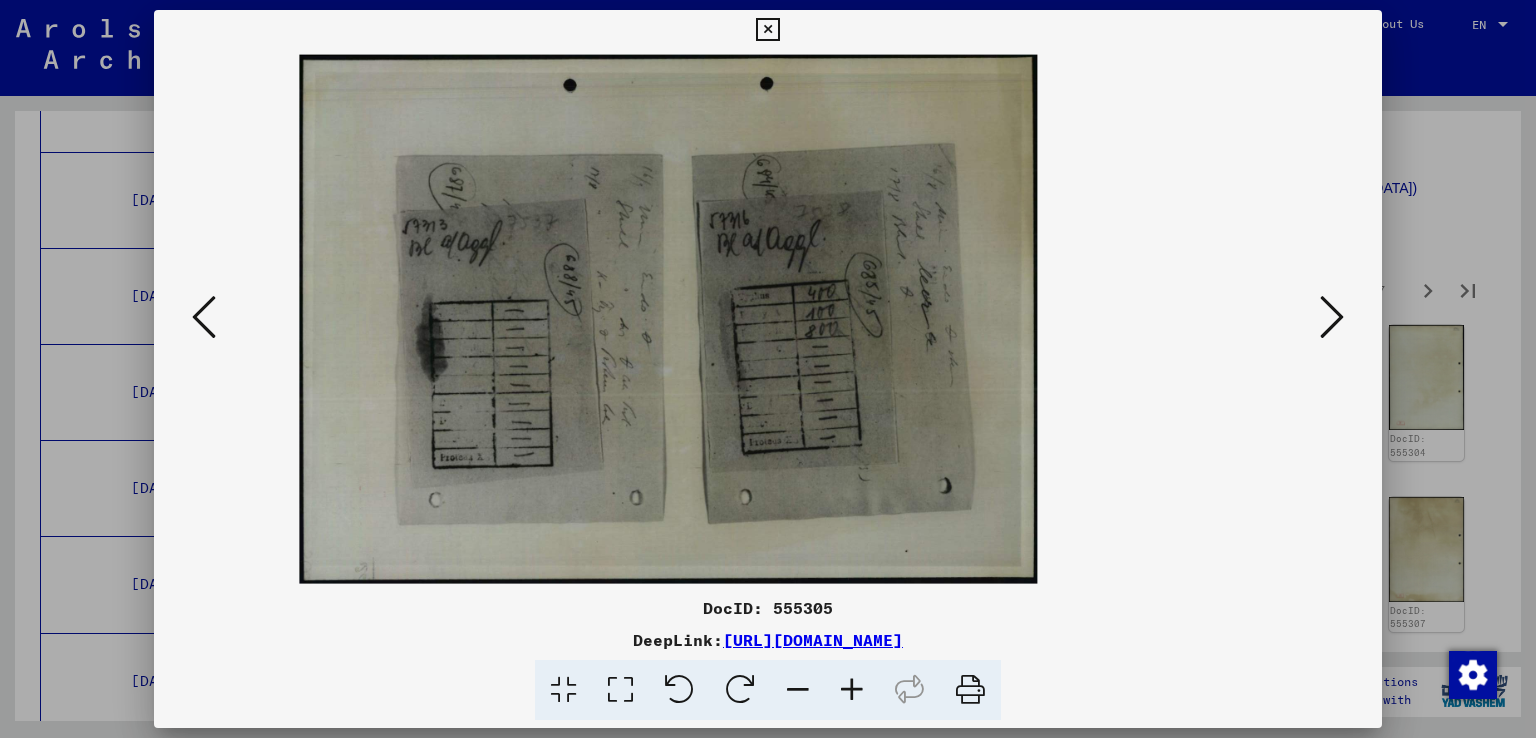 click at bounding box center (852, 690) 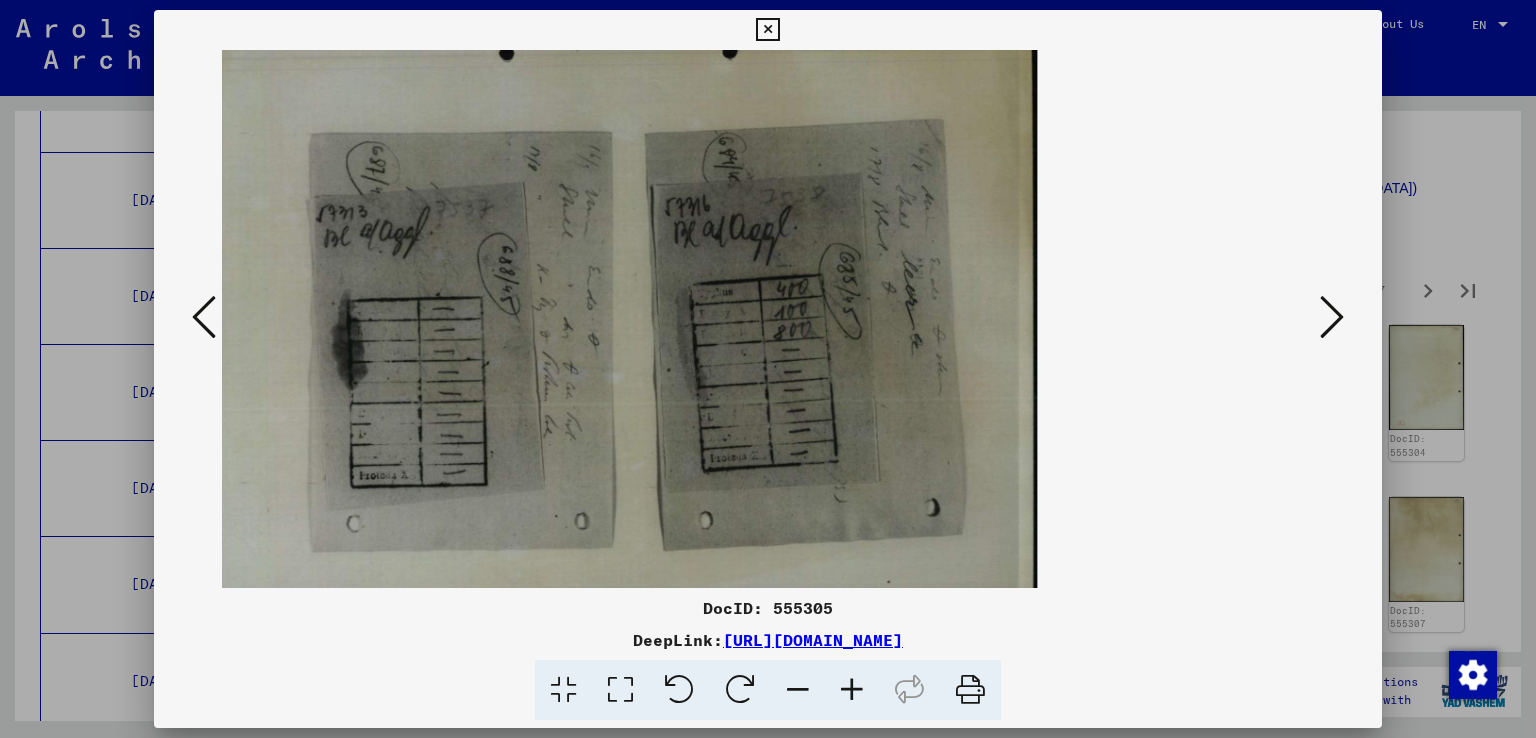 click at bounding box center (852, 690) 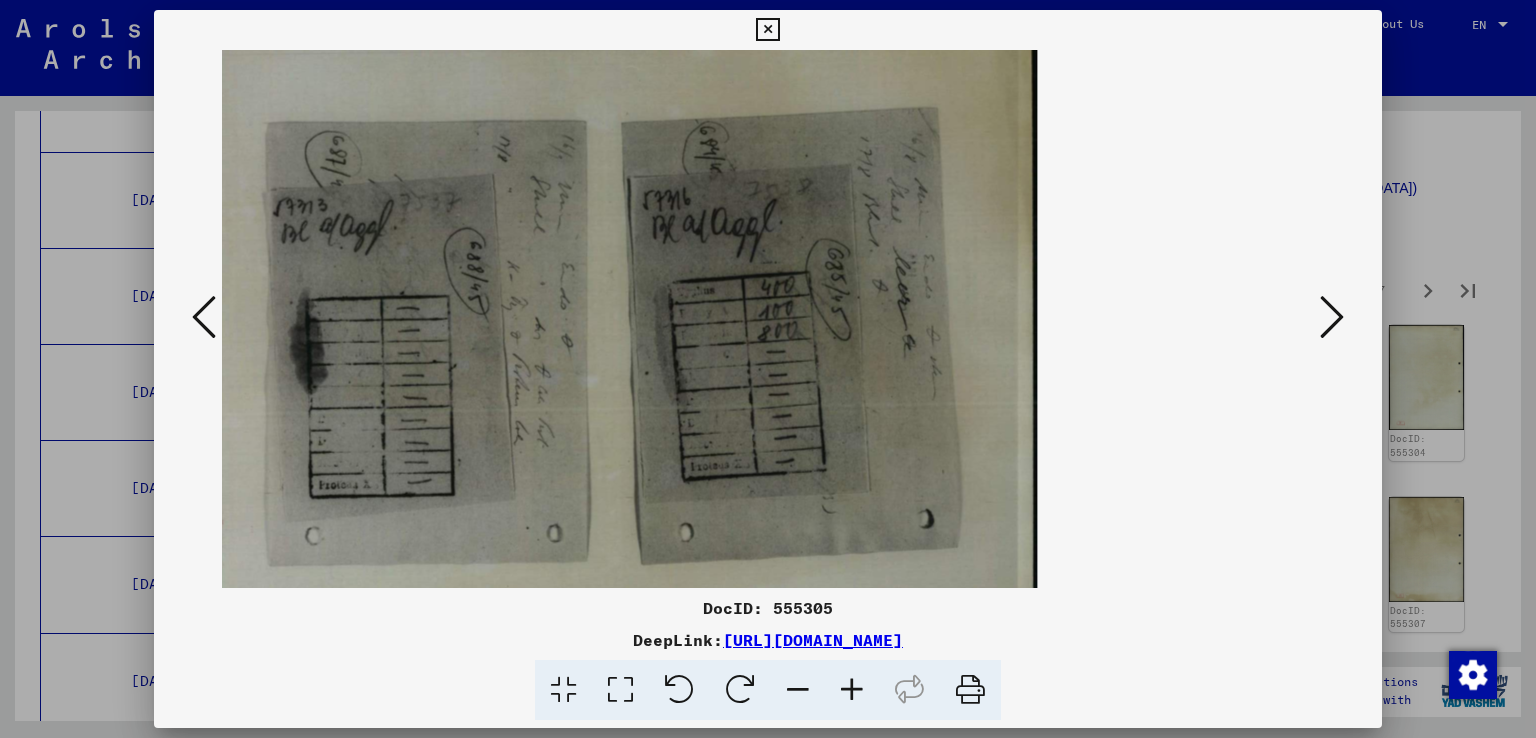 click at bounding box center [852, 690] 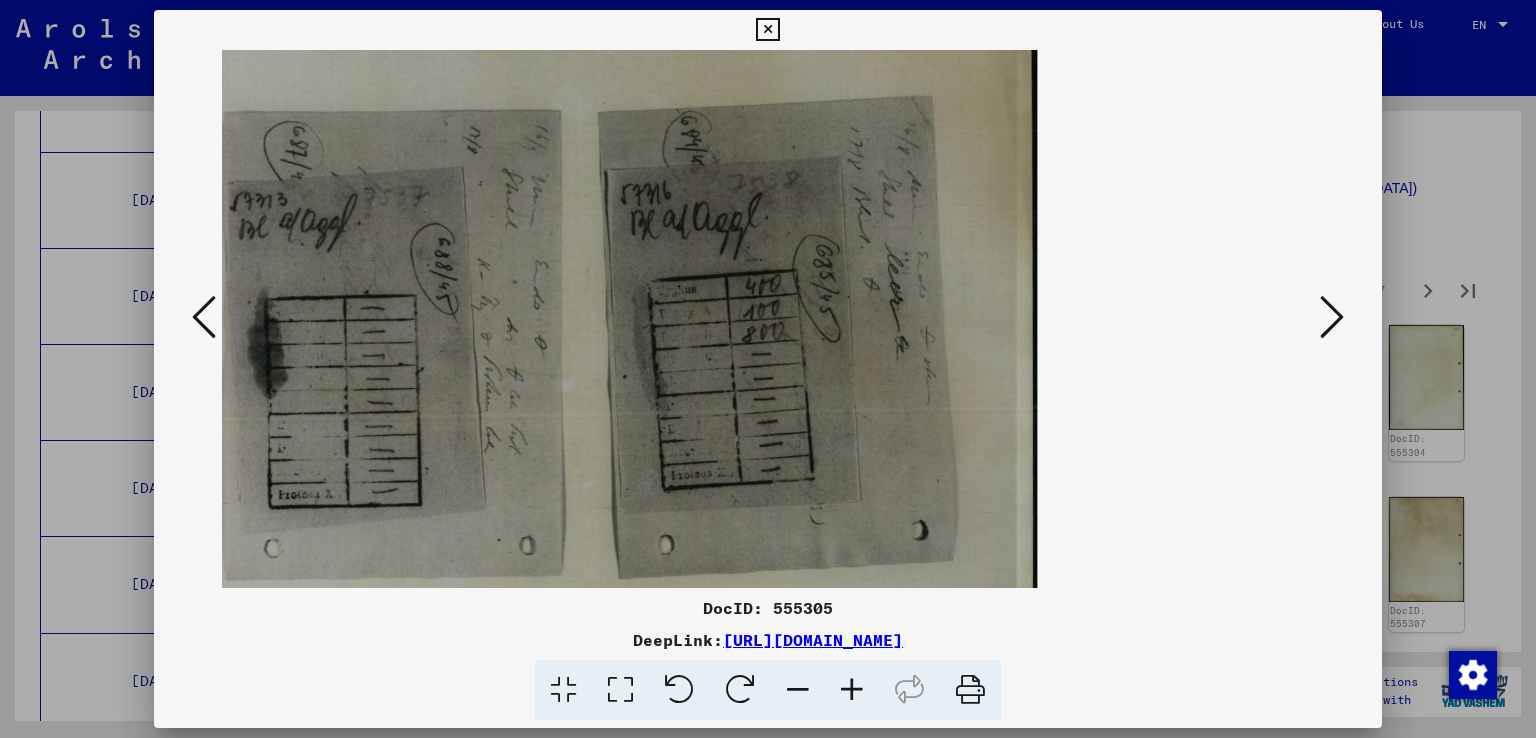 click at bounding box center [1332, 317] 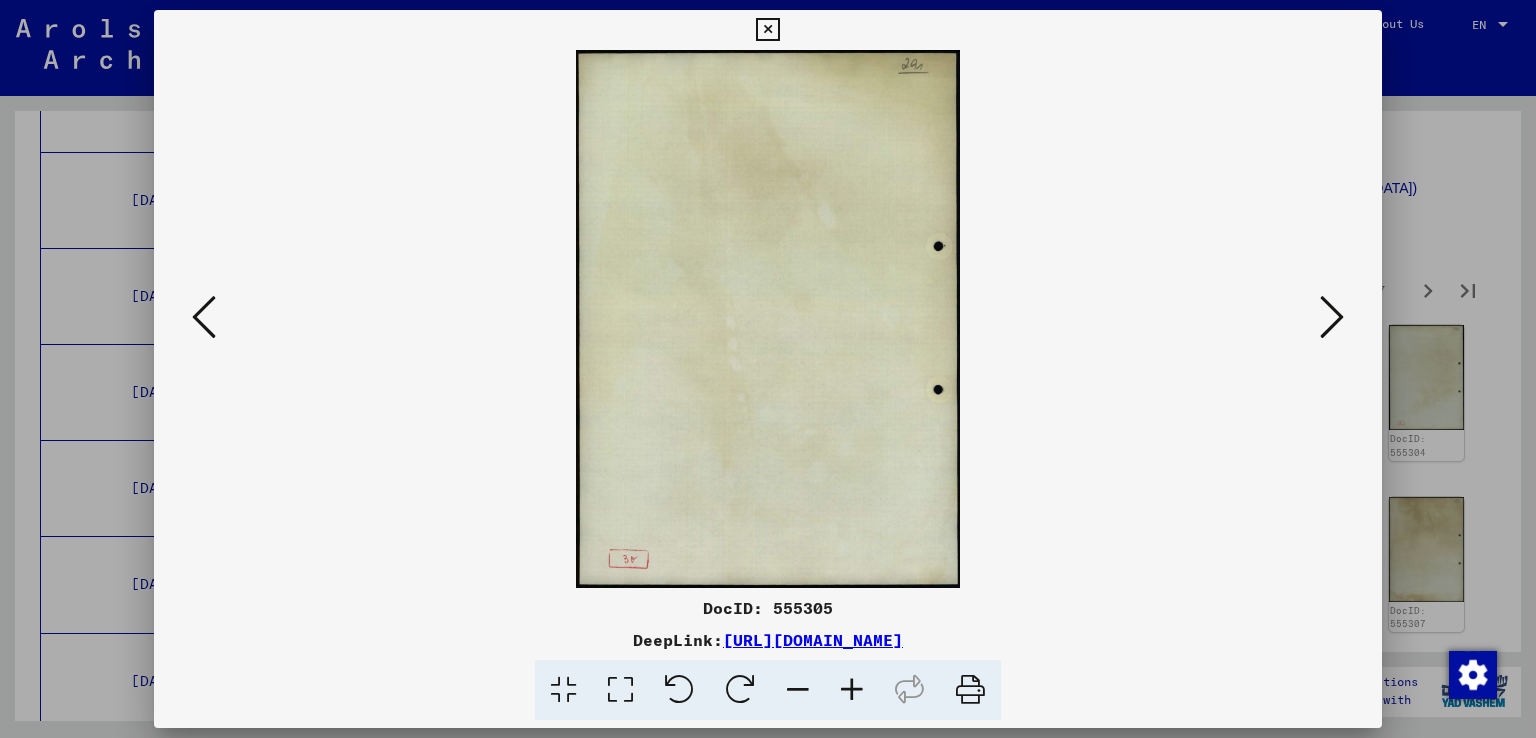 click at bounding box center [1332, 317] 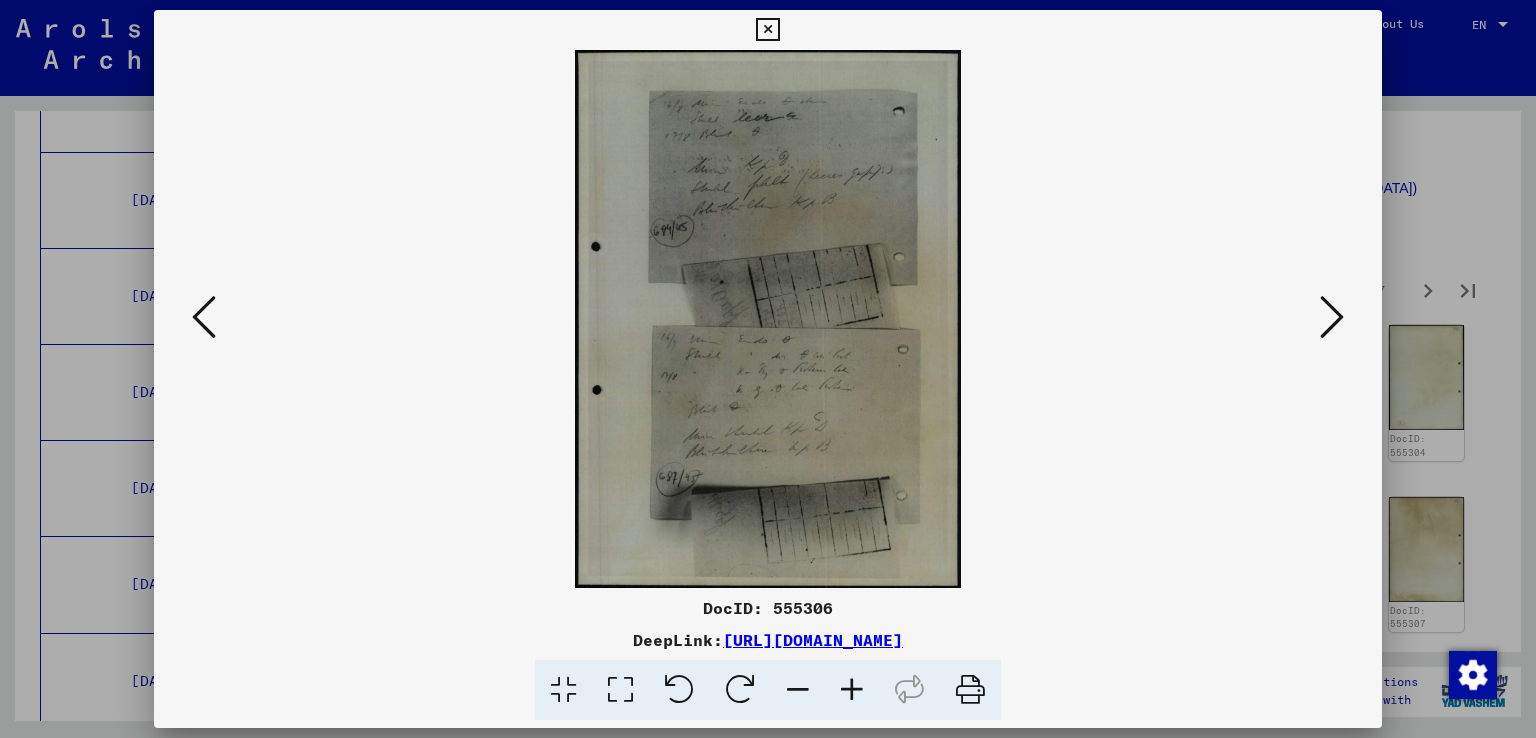 click at bounding box center (852, 690) 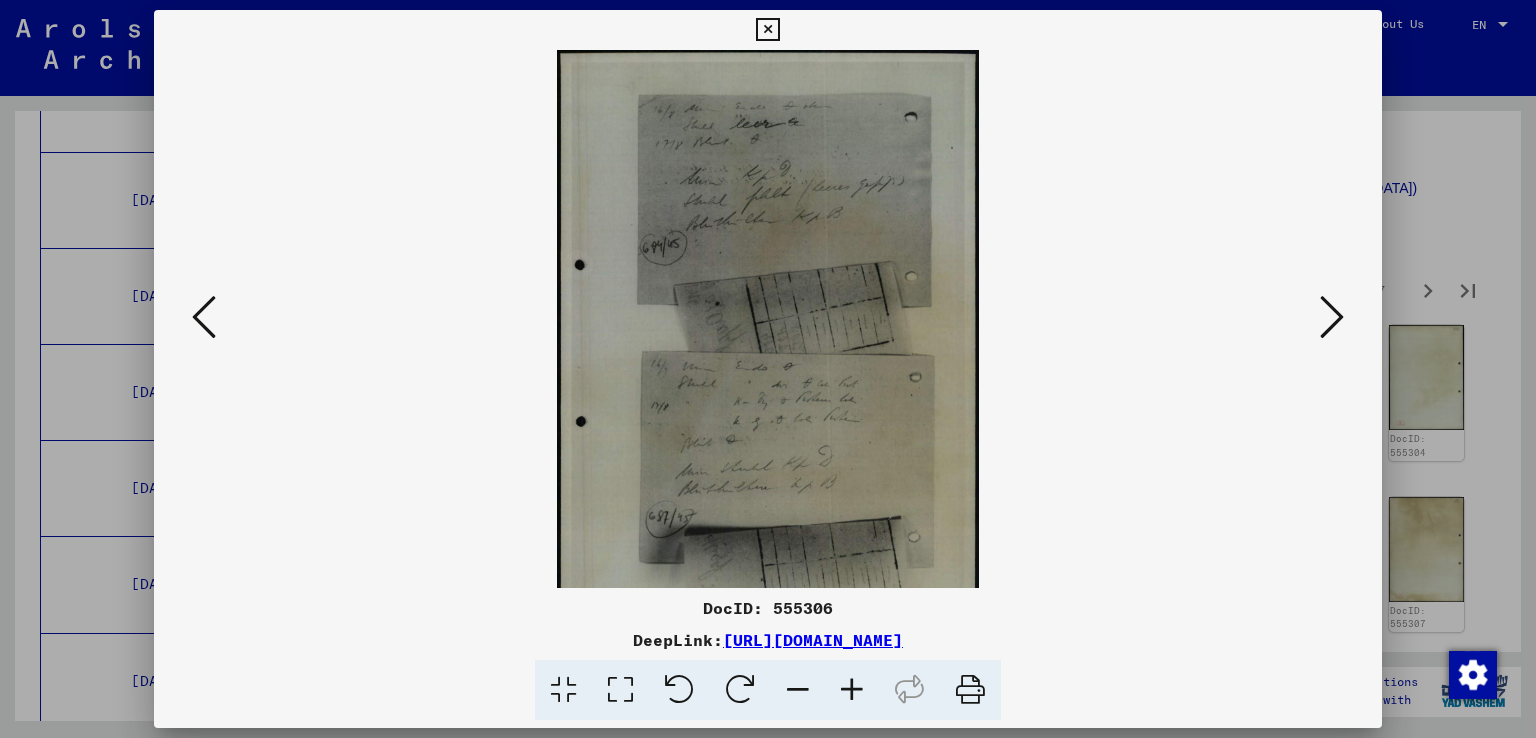 click at bounding box center (852, 690) 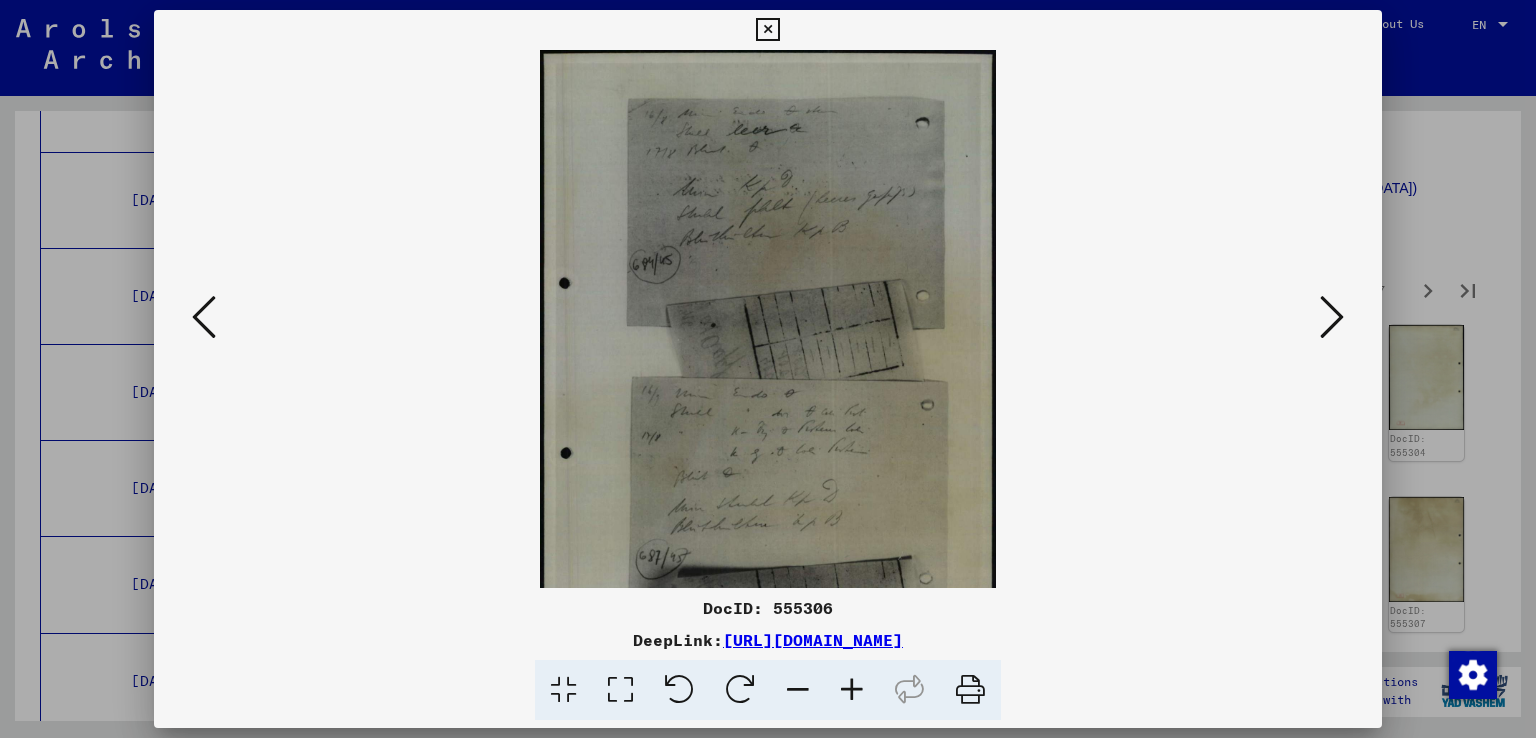 click at bounding box center (852, 690) 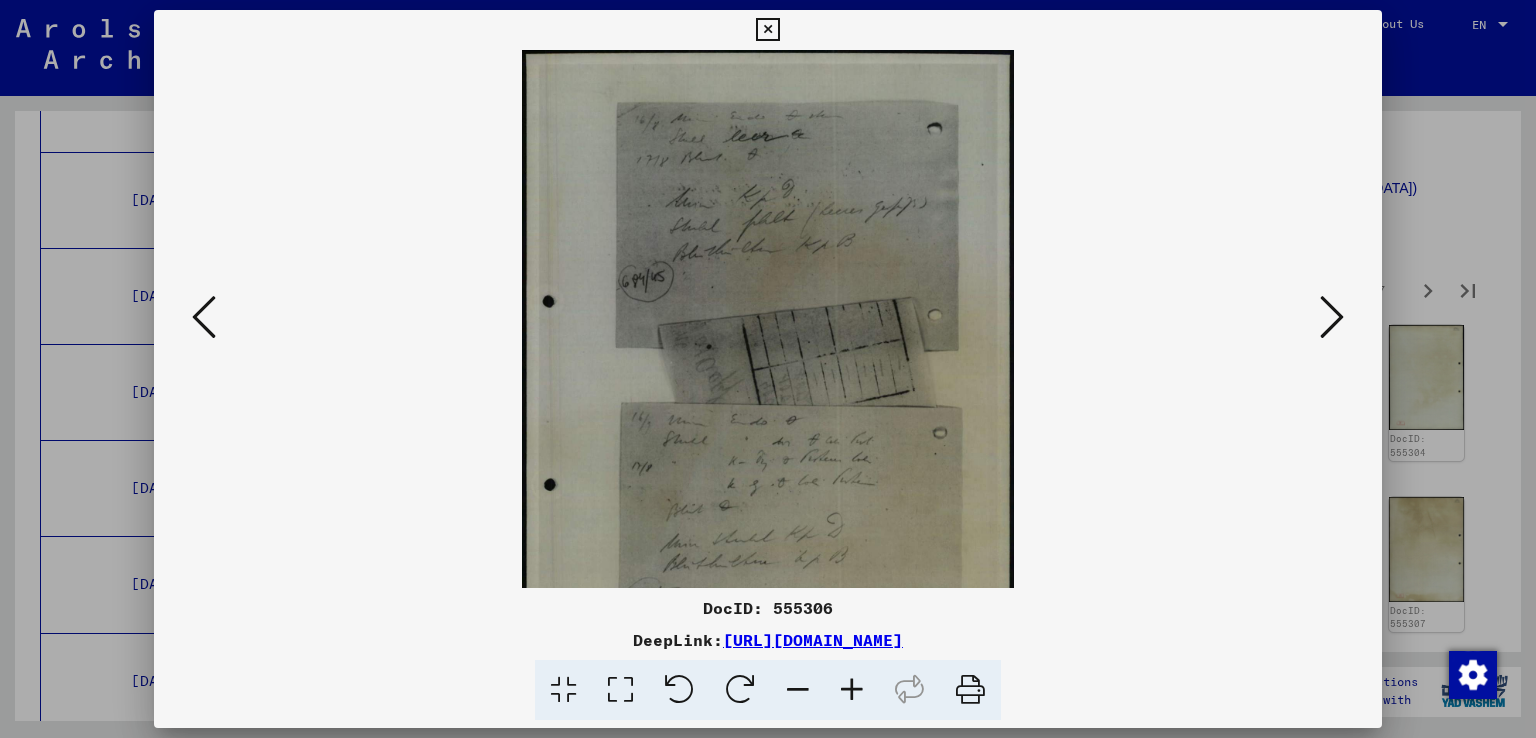 click at bounding box center [852, 690] 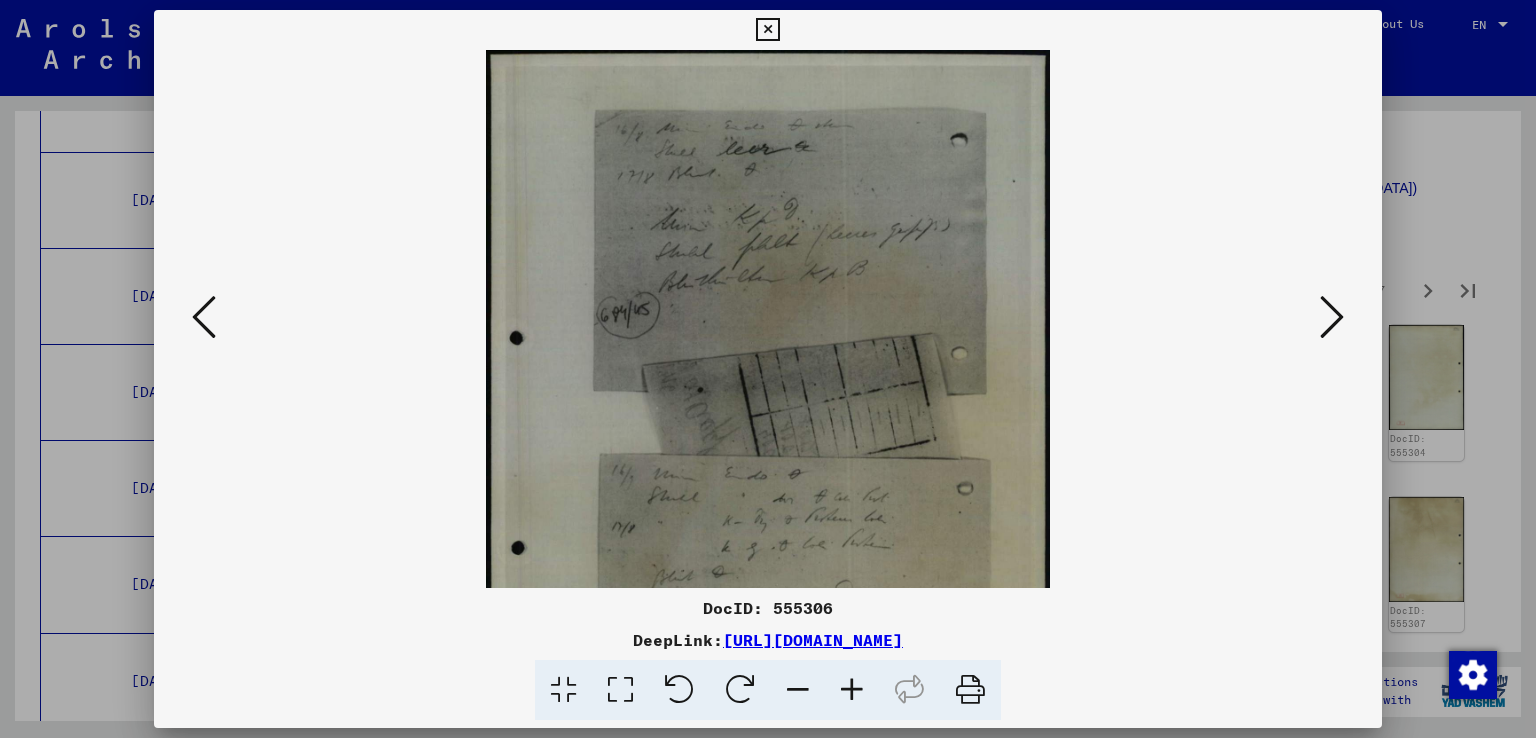 click at bounding box center (852, 690) 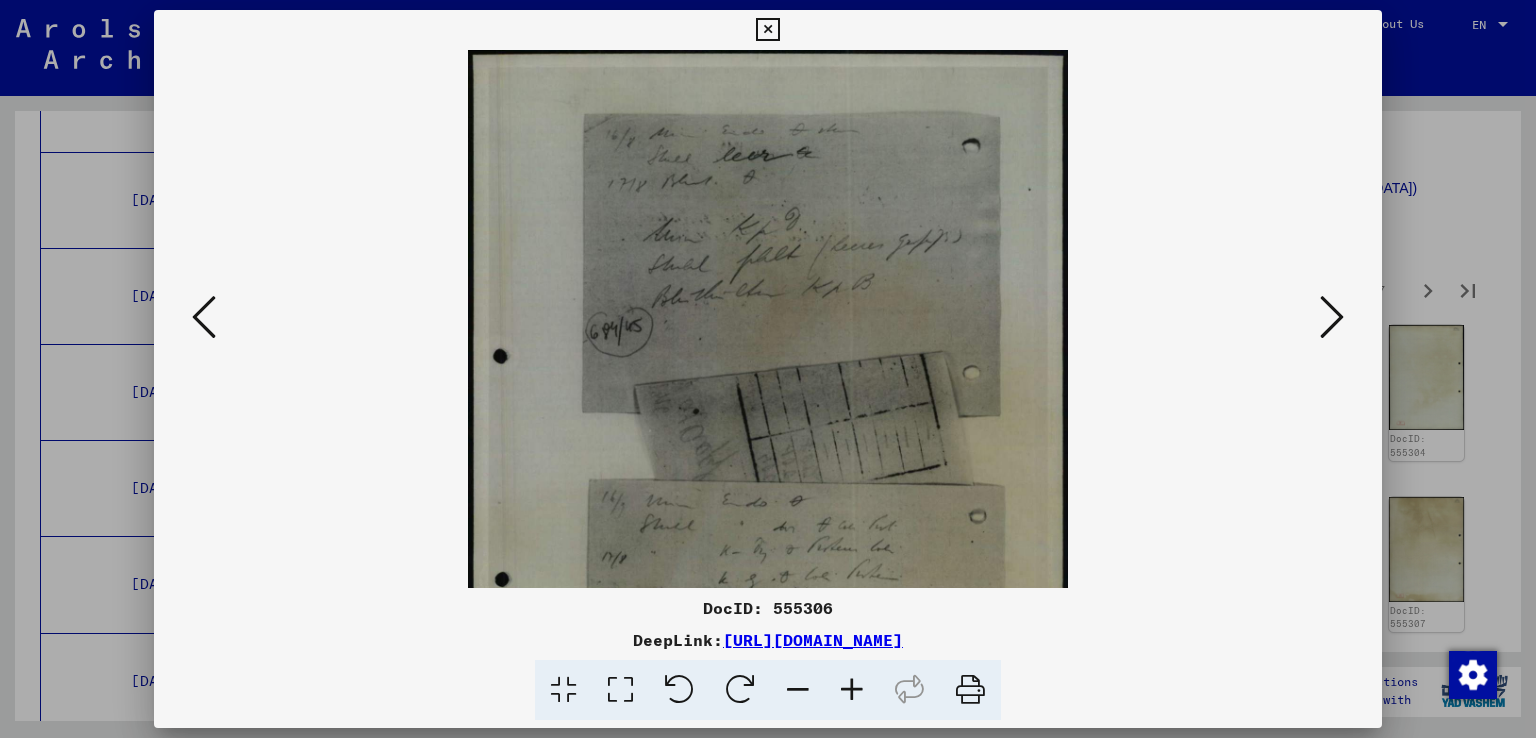 click at bounding box center [852, 690] 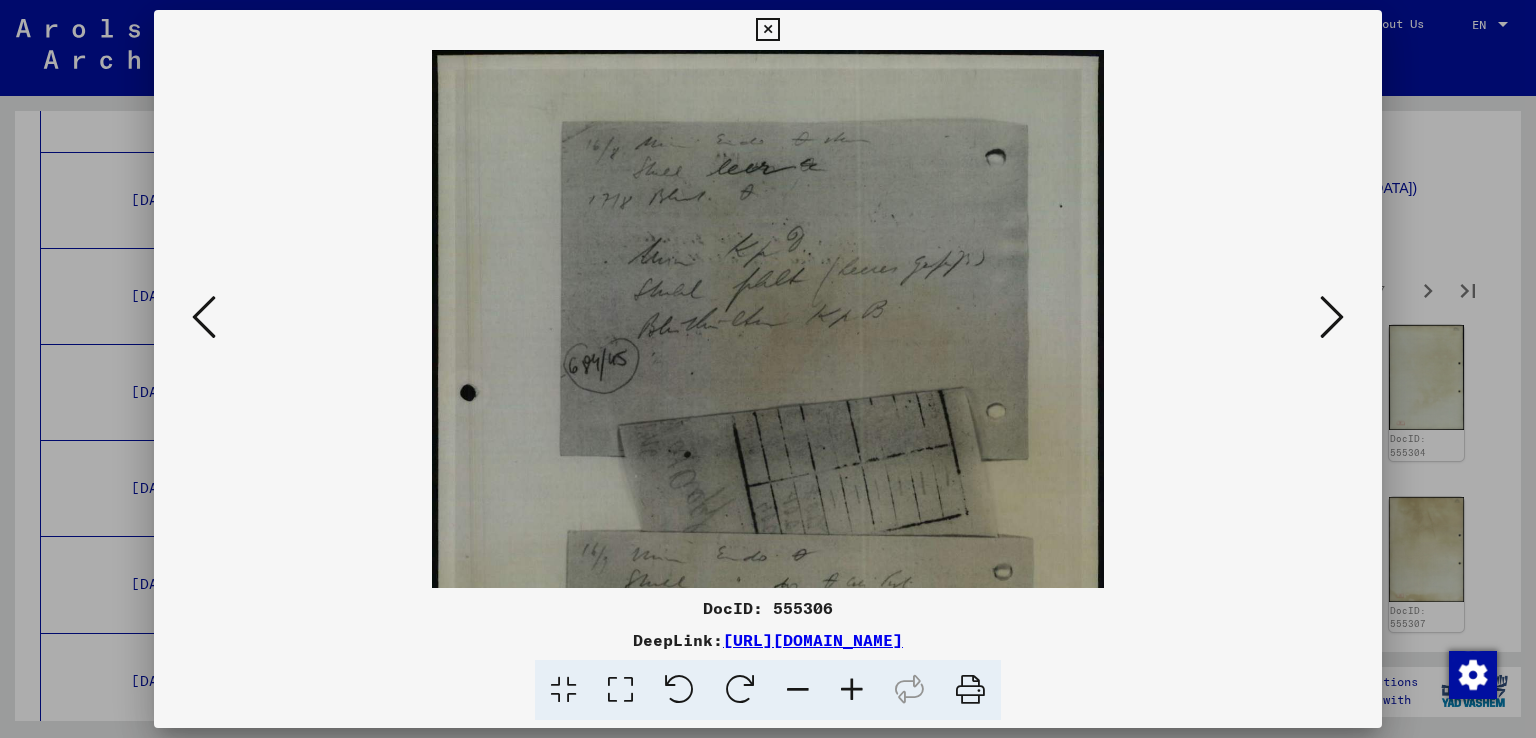 click at bounding box center [852, 690] 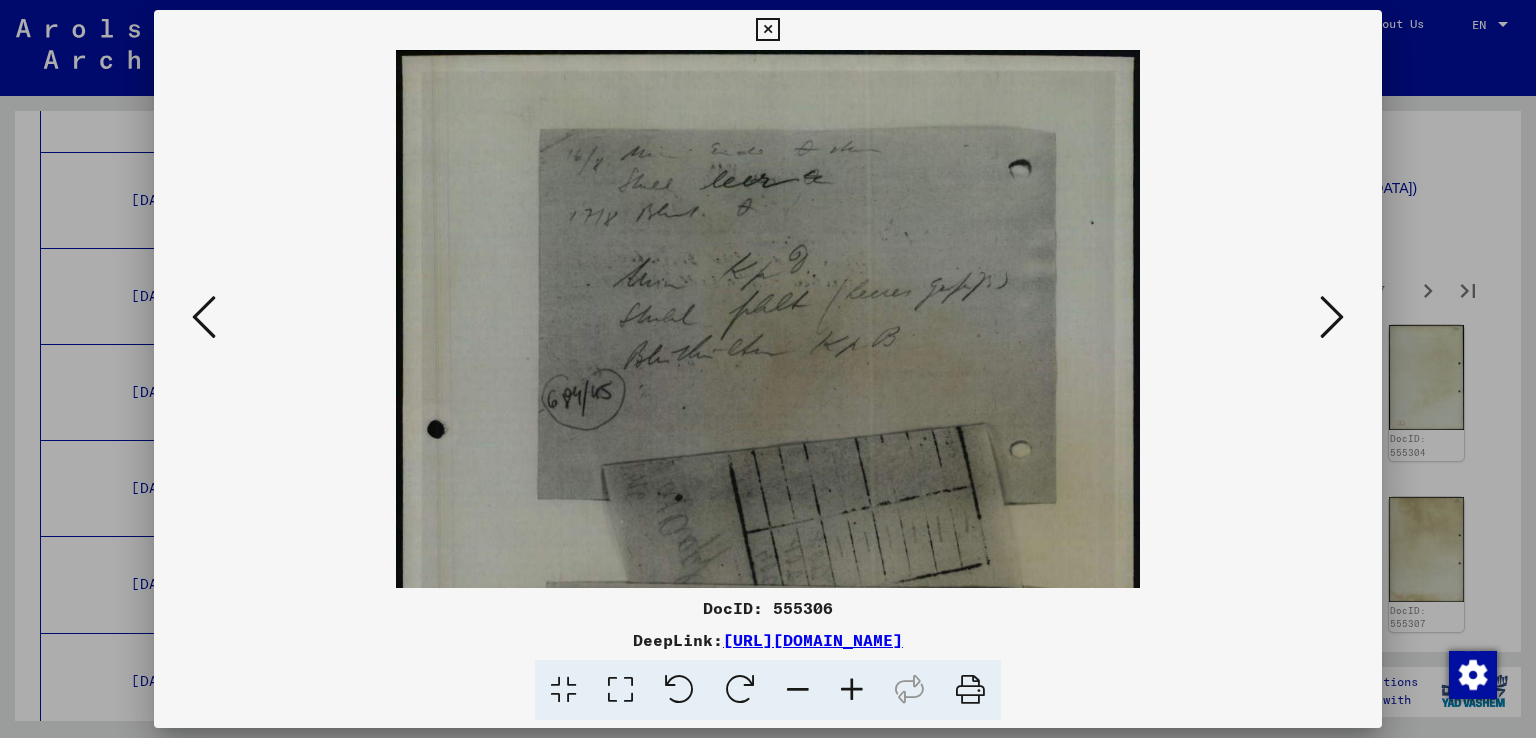 click at bounding box center [852, 690] 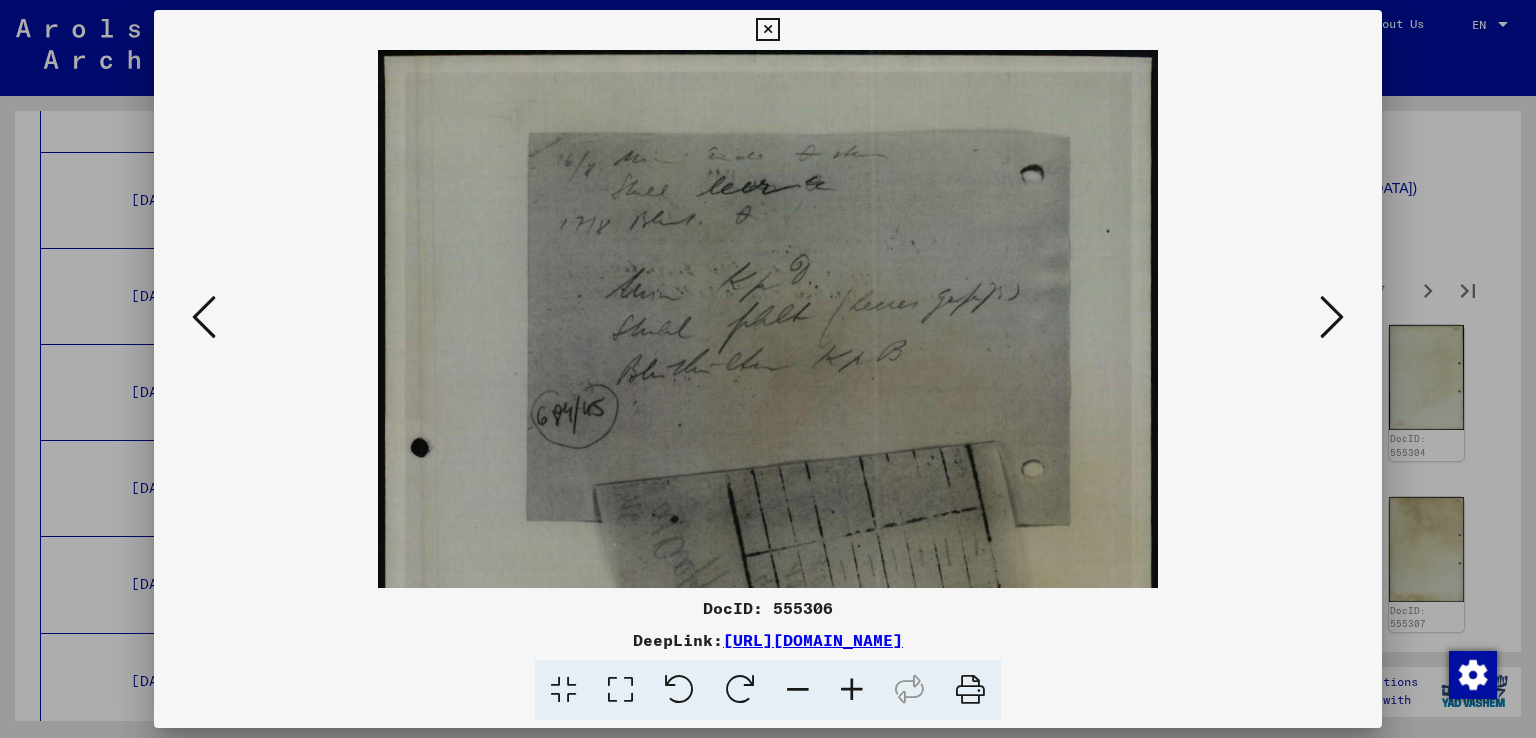 click at bounding box center (852, 690) 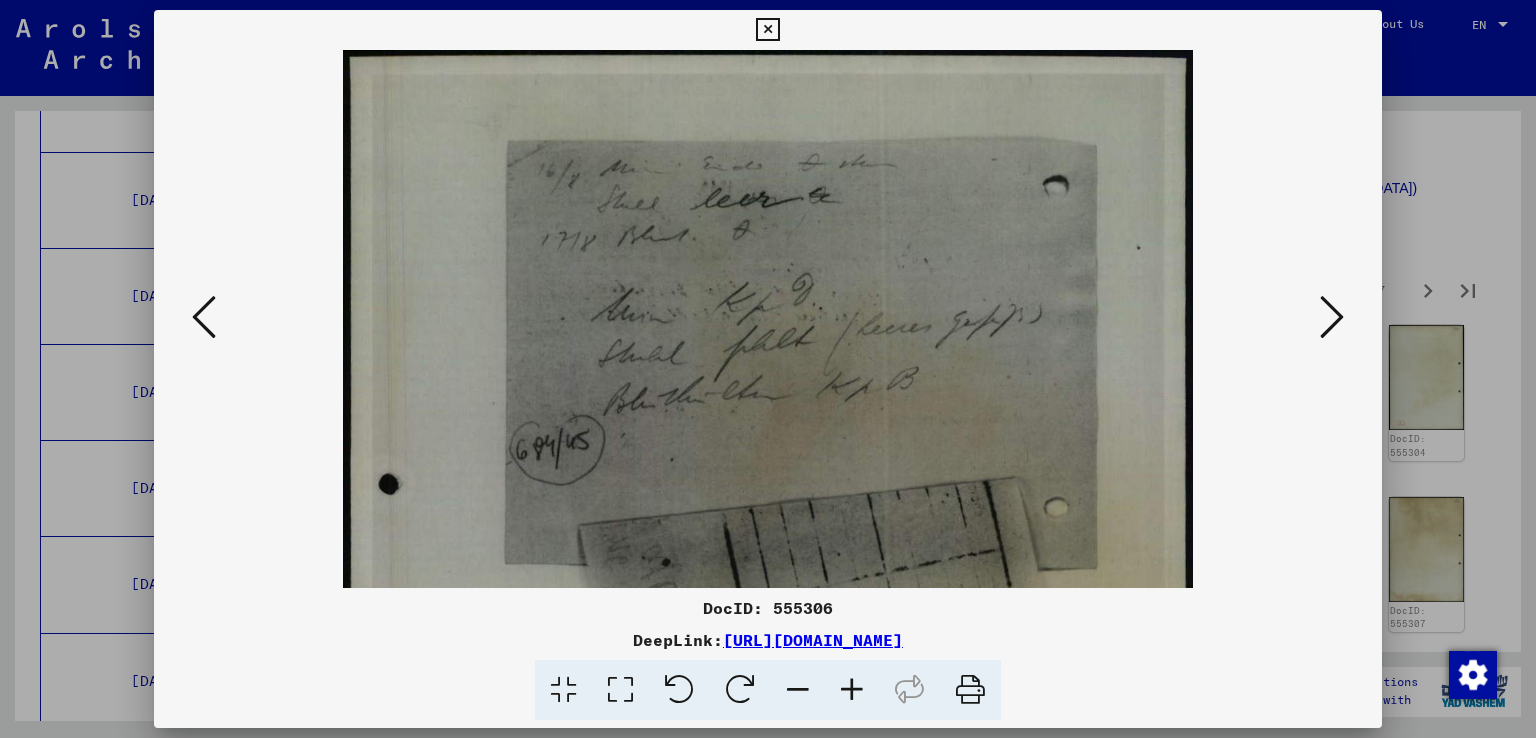 click at bounding box center (852, 690) 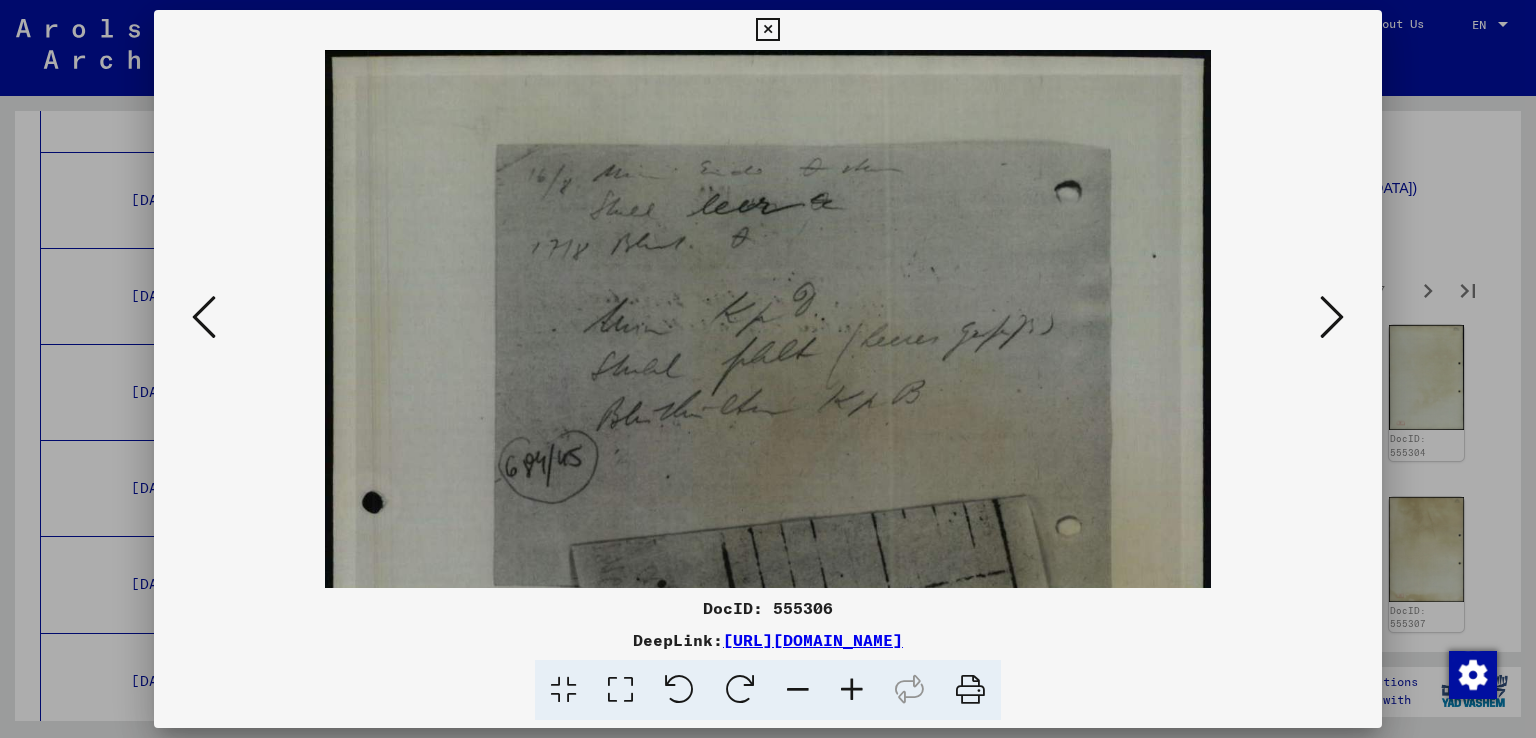 click at bounding box center (852, 690) 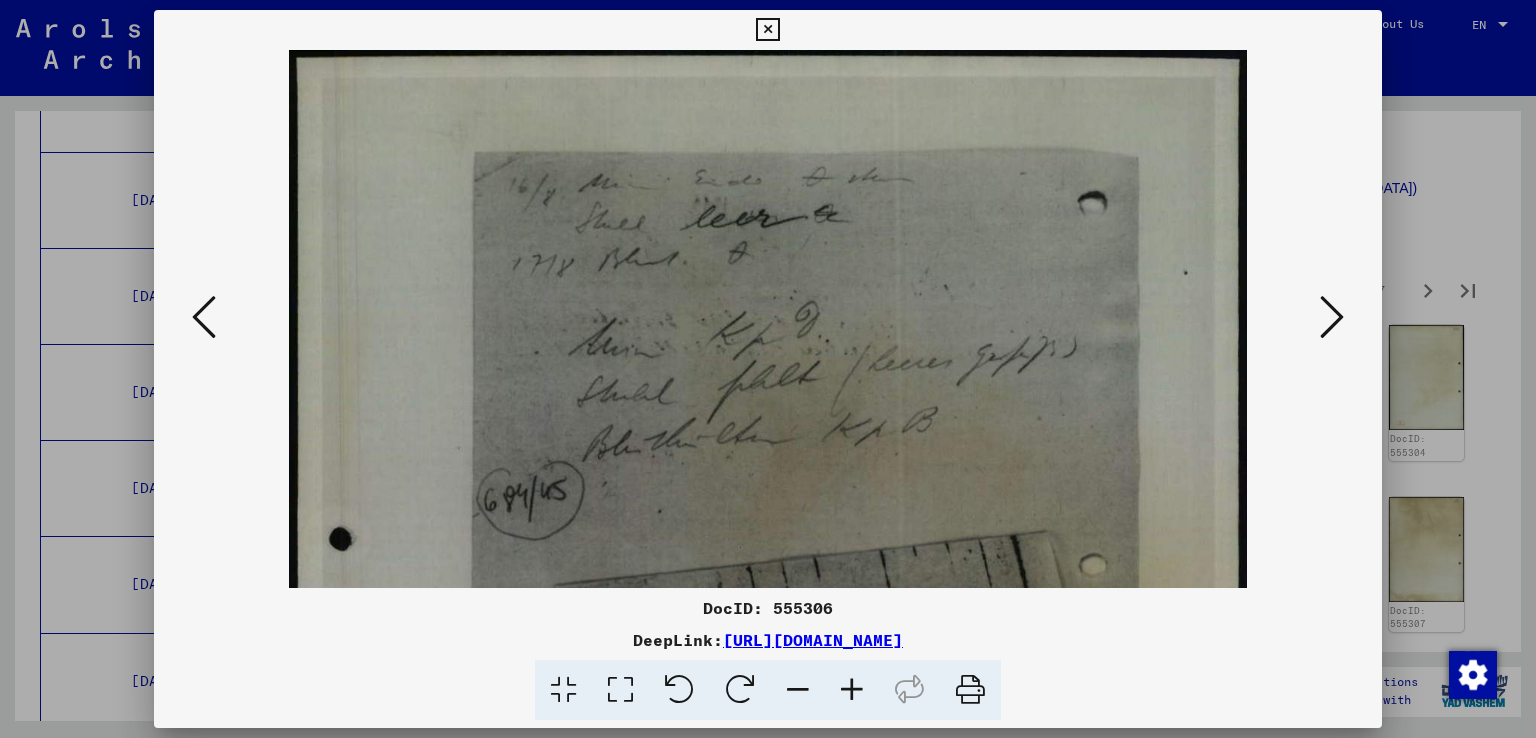 click at bounding box center (852, 690) 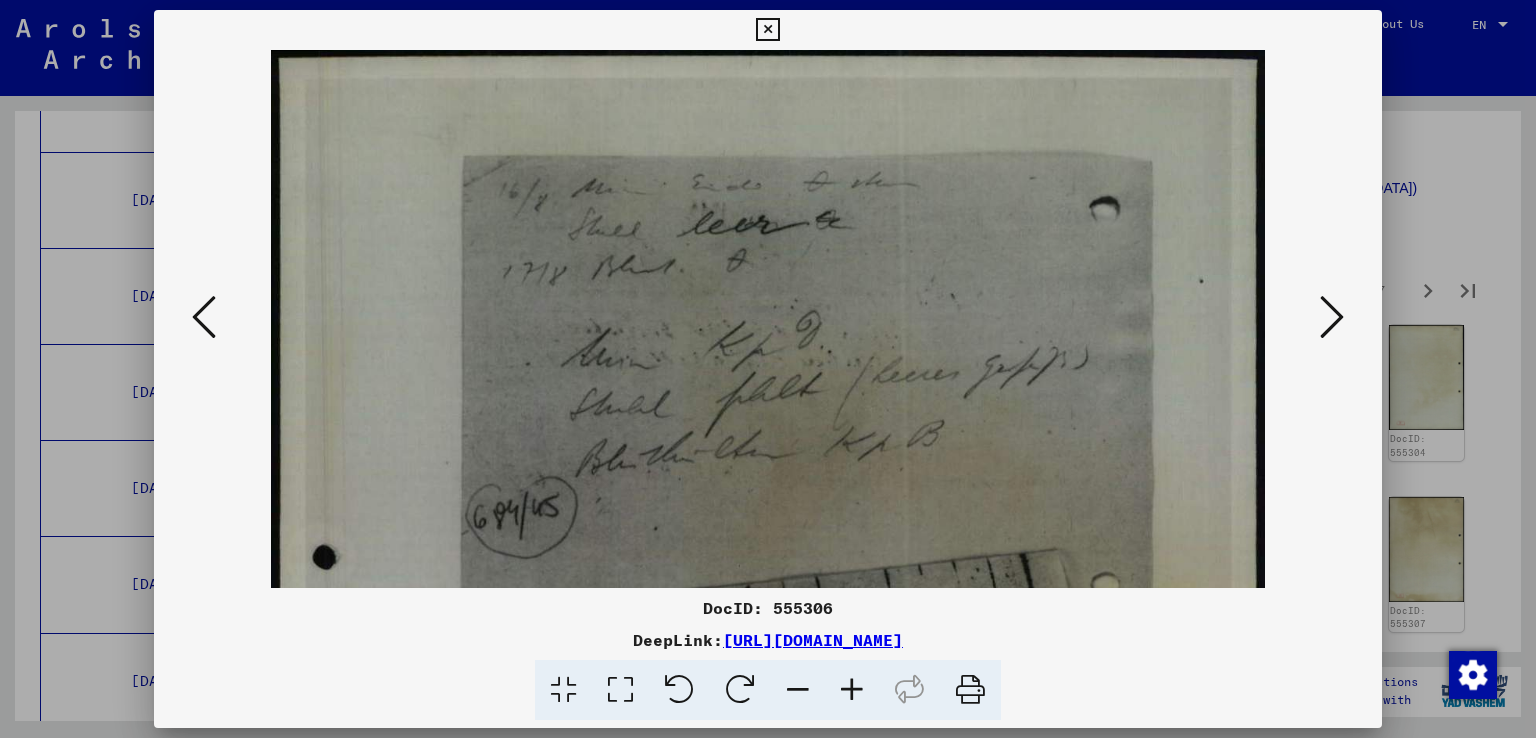 click at bounding box center (852, 690) 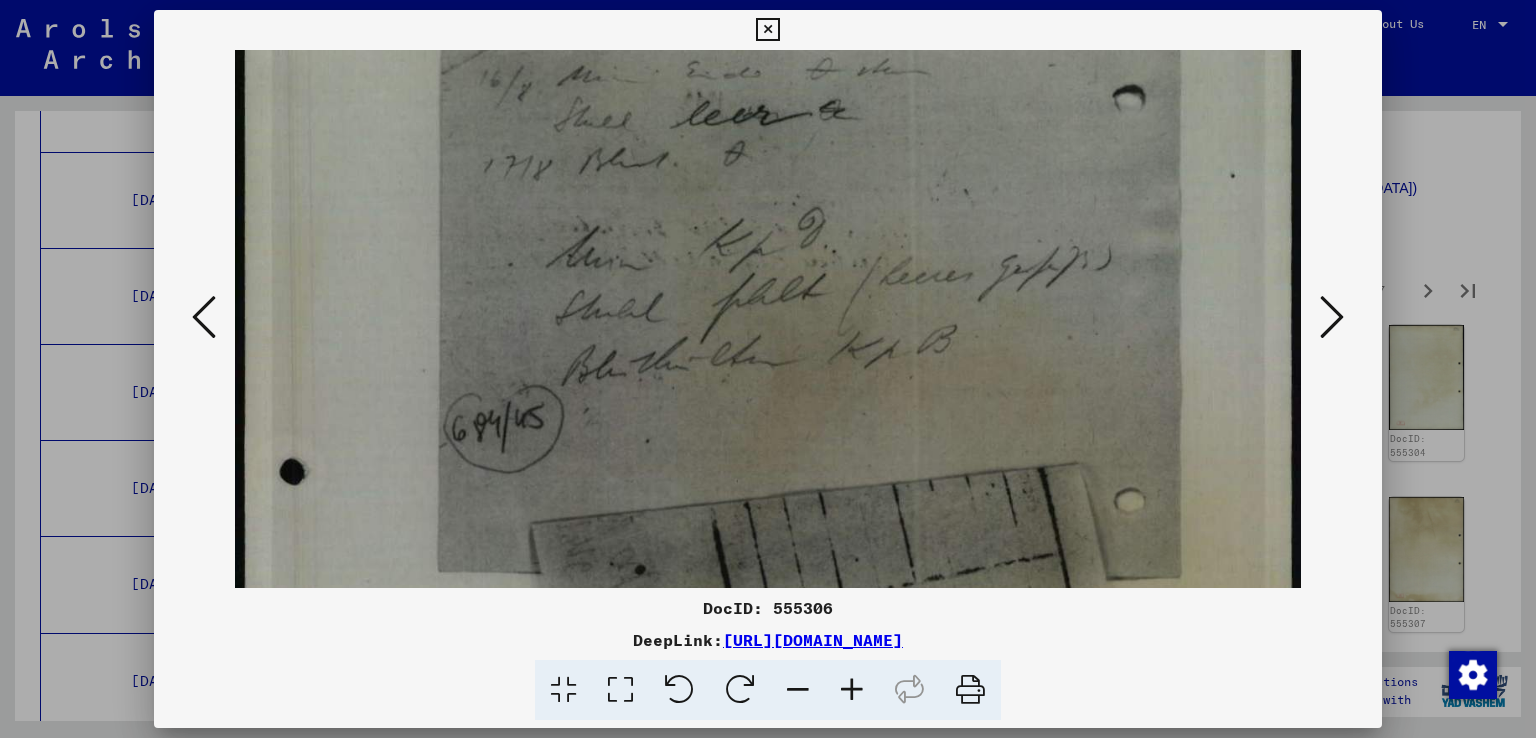 scroll, scrollTop: 239, scrollLeft: 0, axis: vertical 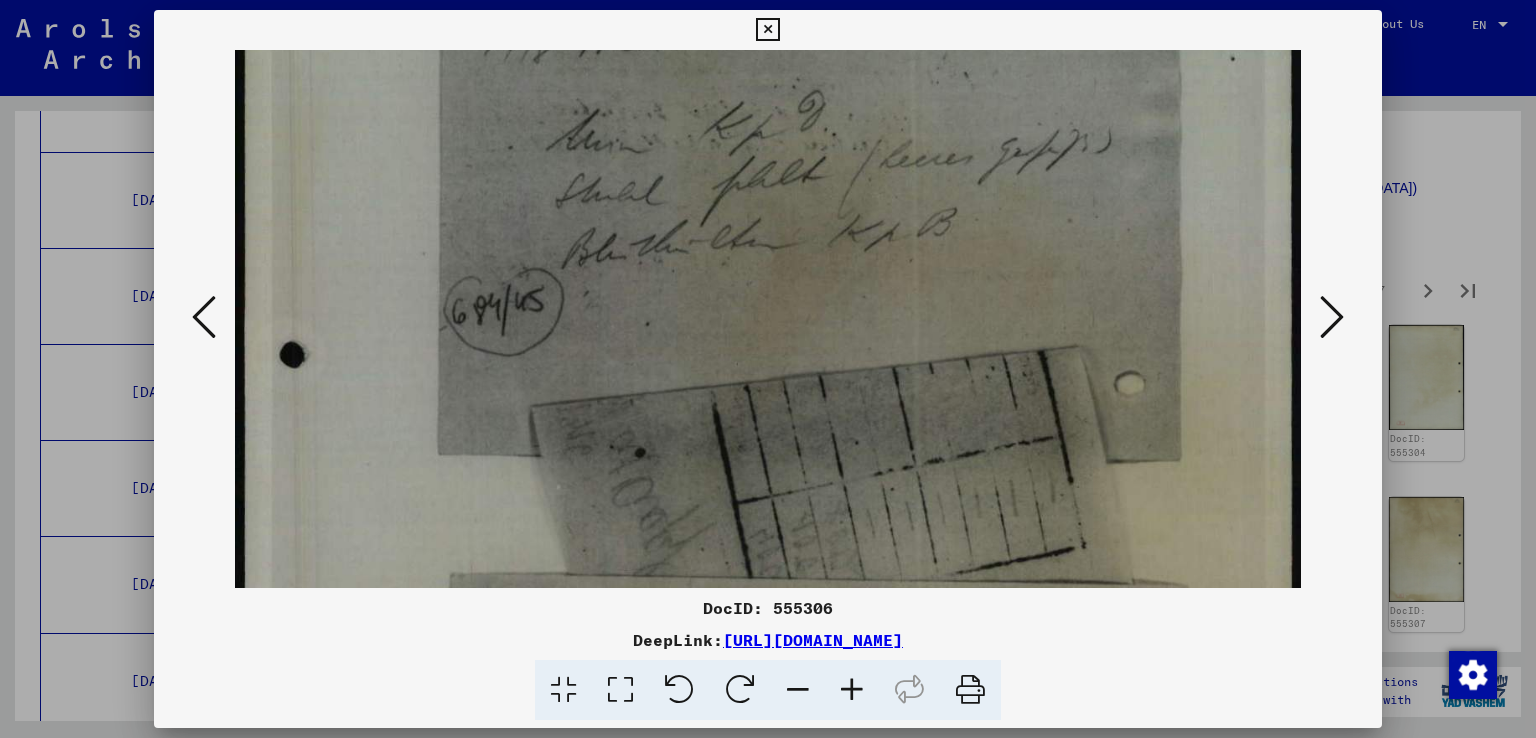 drag, startPoint x: 816, startPoint y: 488, endPoint x: 860, endPoint y: 250, distance: 242.03305 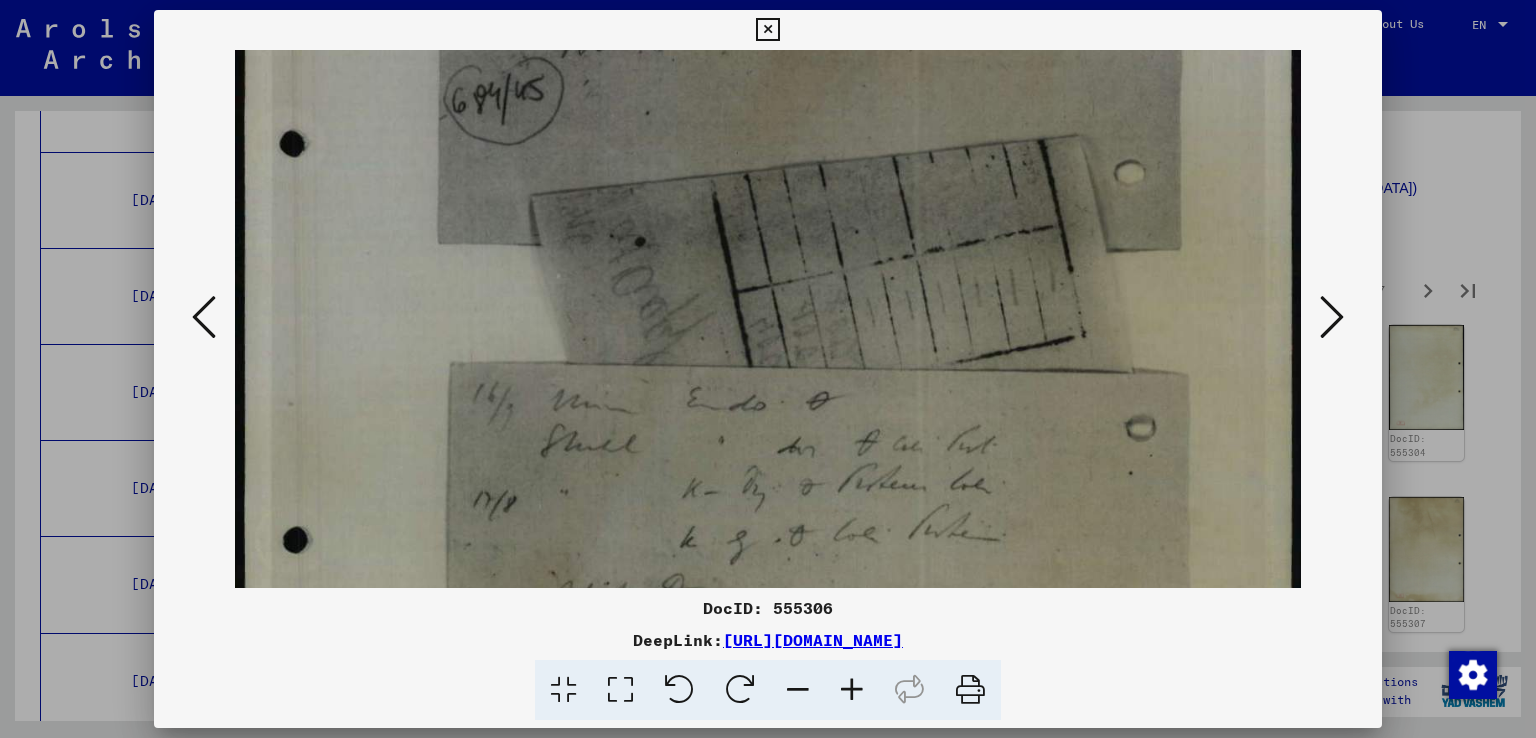 drag, startPoint x: 881, startPoint y: 453, endPoint x: 936, endPoint y: 218, distance: 241.35037 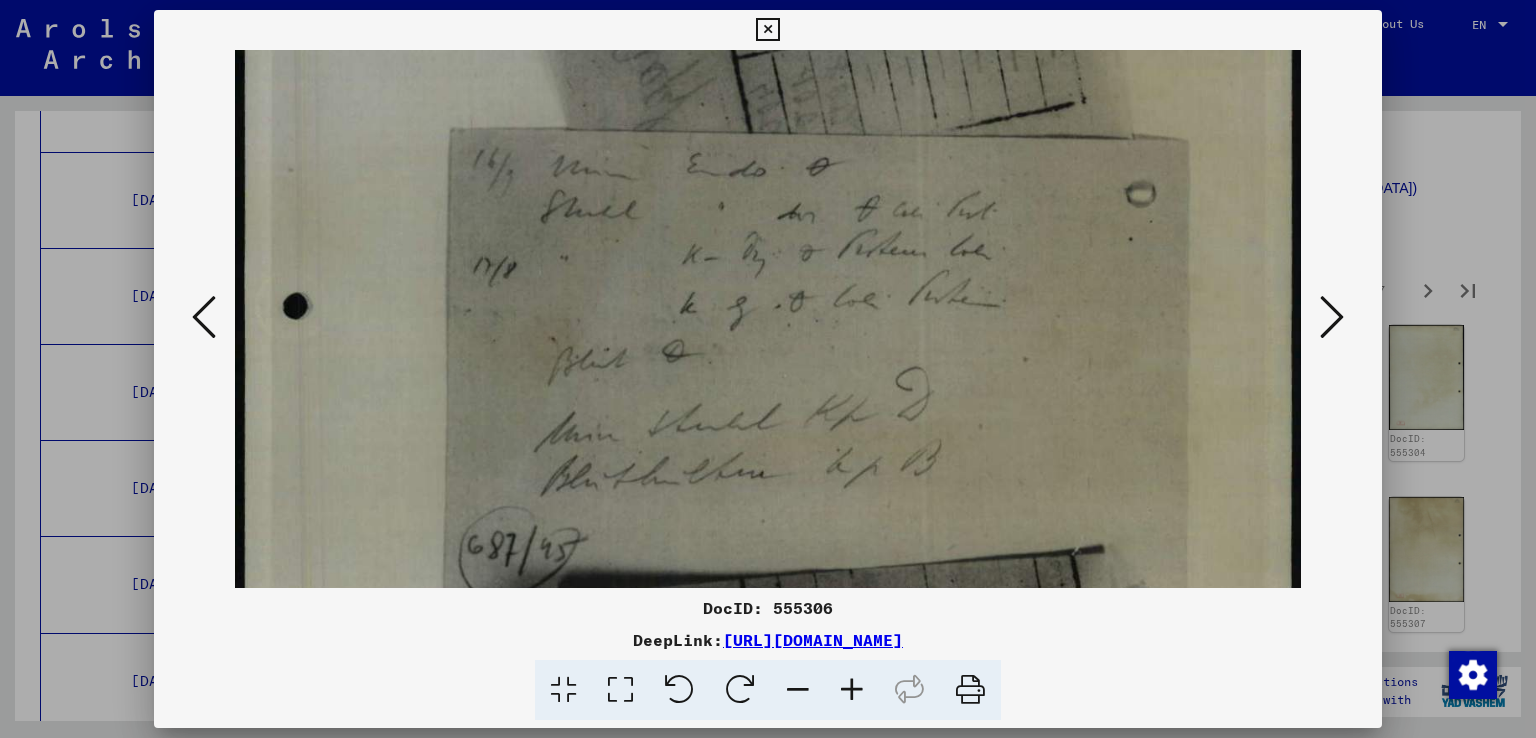 scroll, scrollTop: 717, scrollLeft: 0, axis: vertical 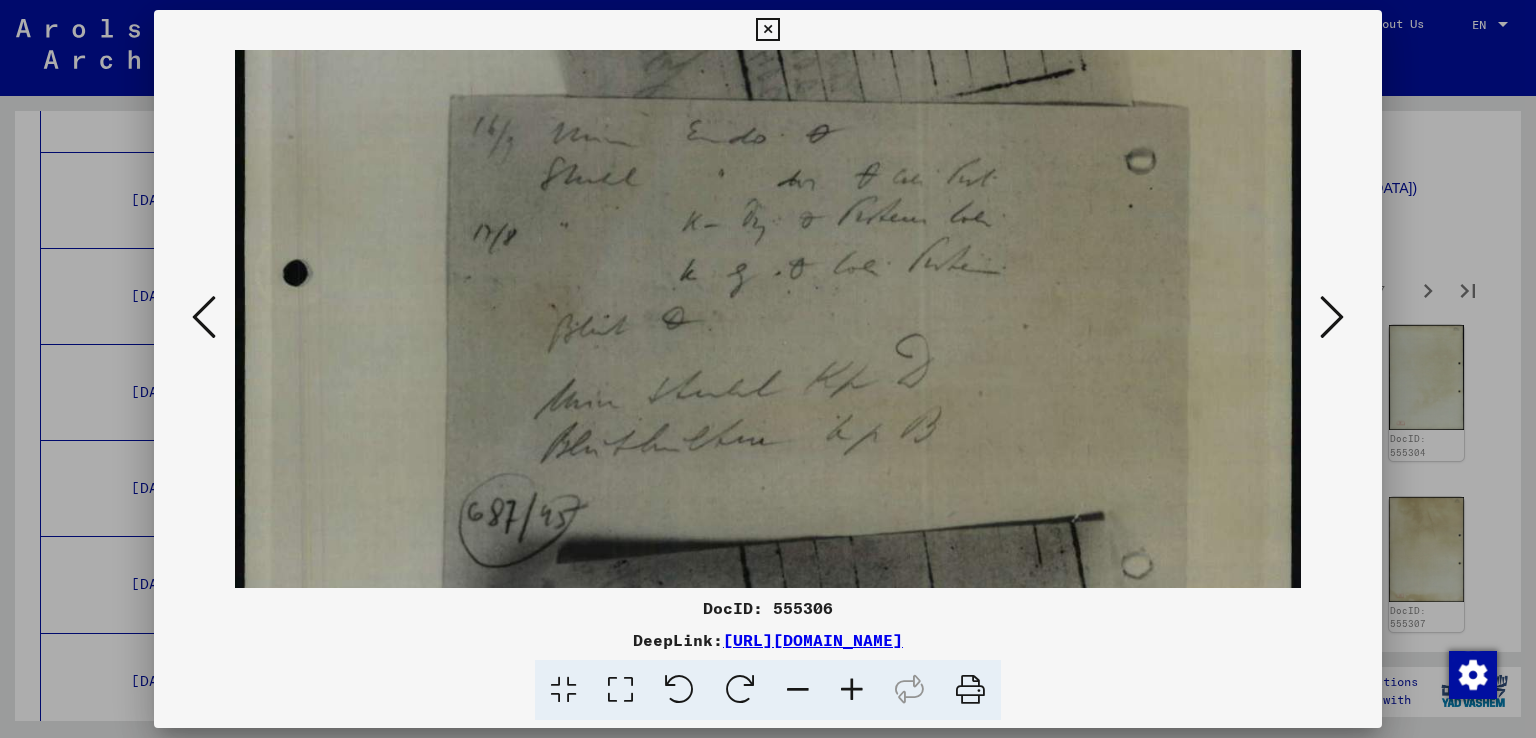 drag, startPoint x: 893, startPoint y: 453, endPoint x: 952, endPoint y: 213, distance: 247.1457 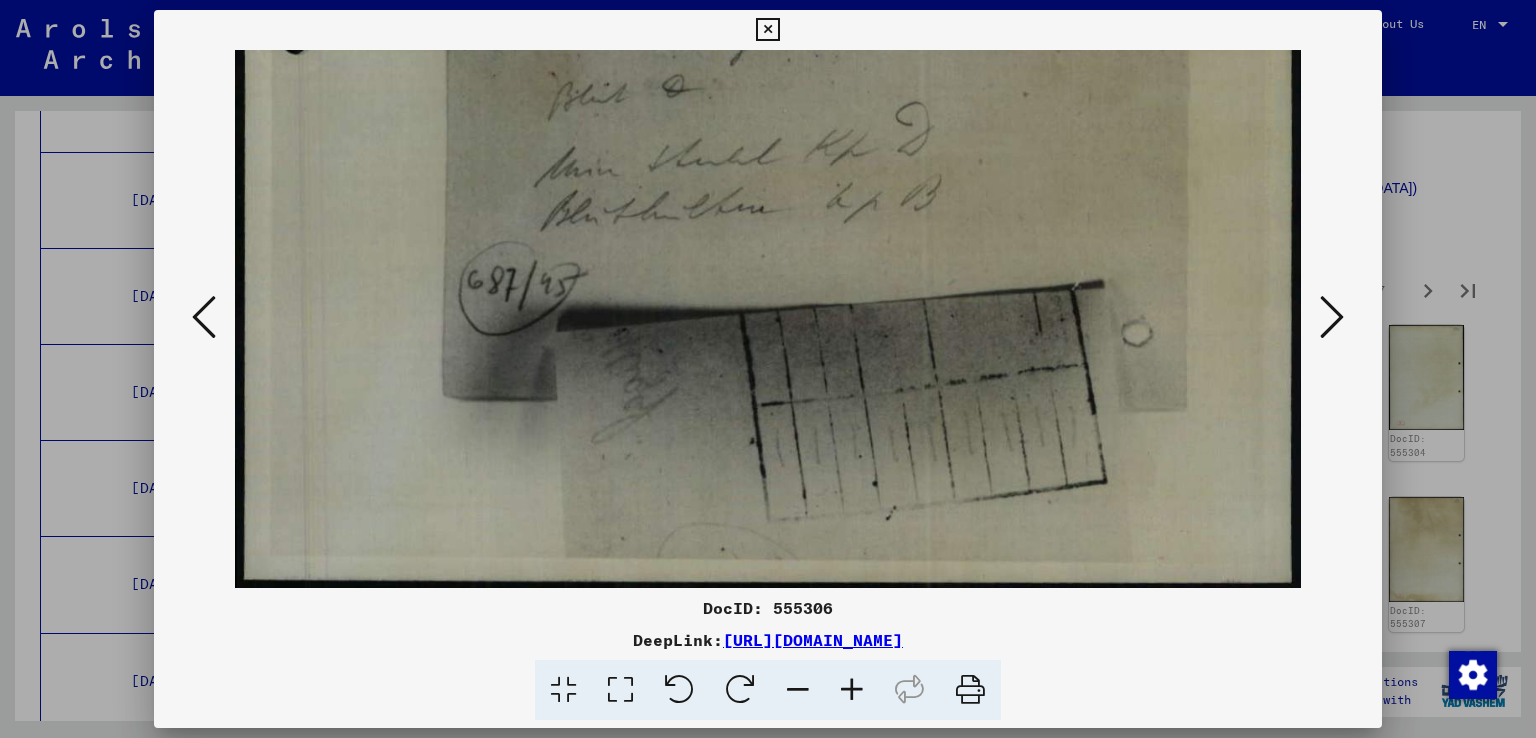 drag, startPoint x: 977, startPoint y: 434, endPoint x: 1028, endPoint y: 129, distance: 309.23453 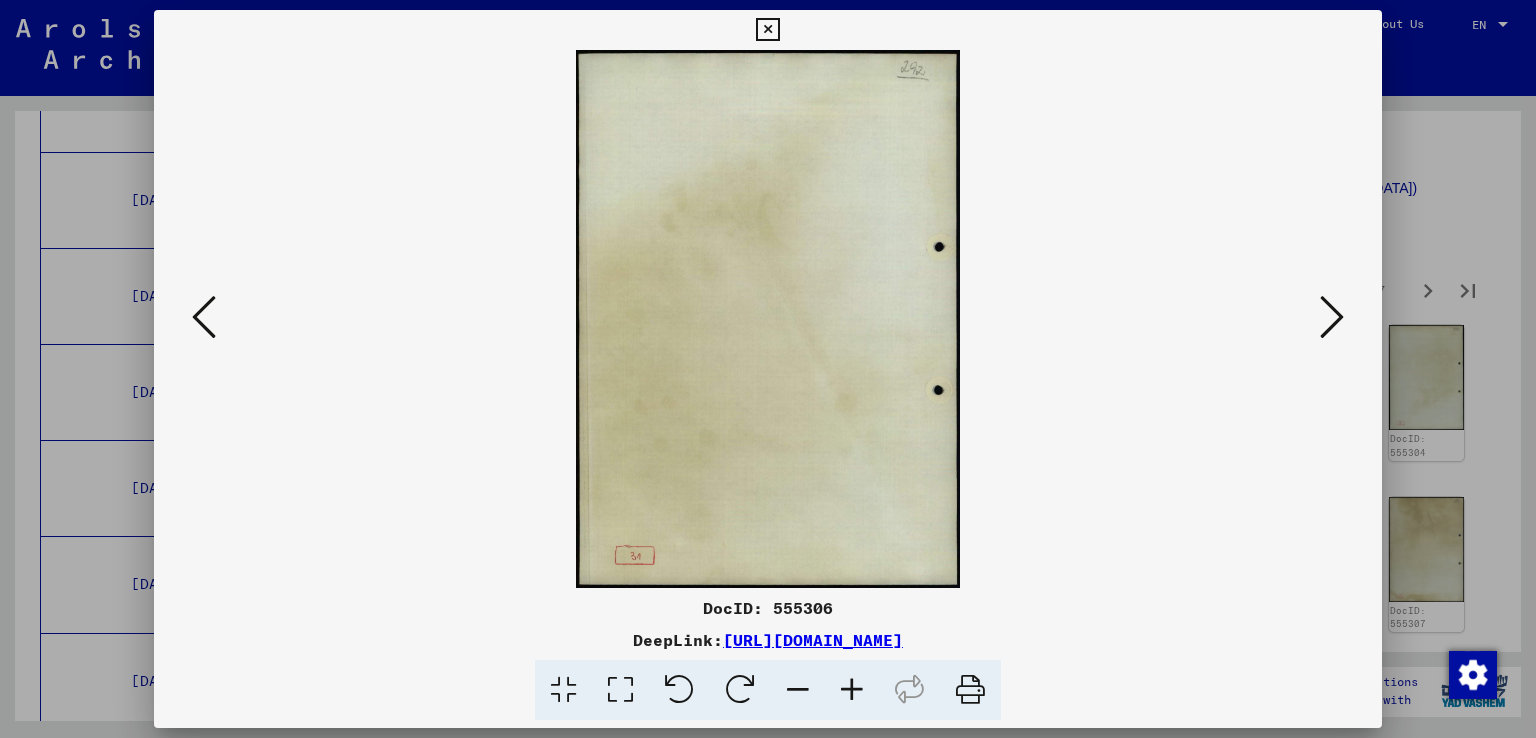 click at bounding box center (1332, 317) 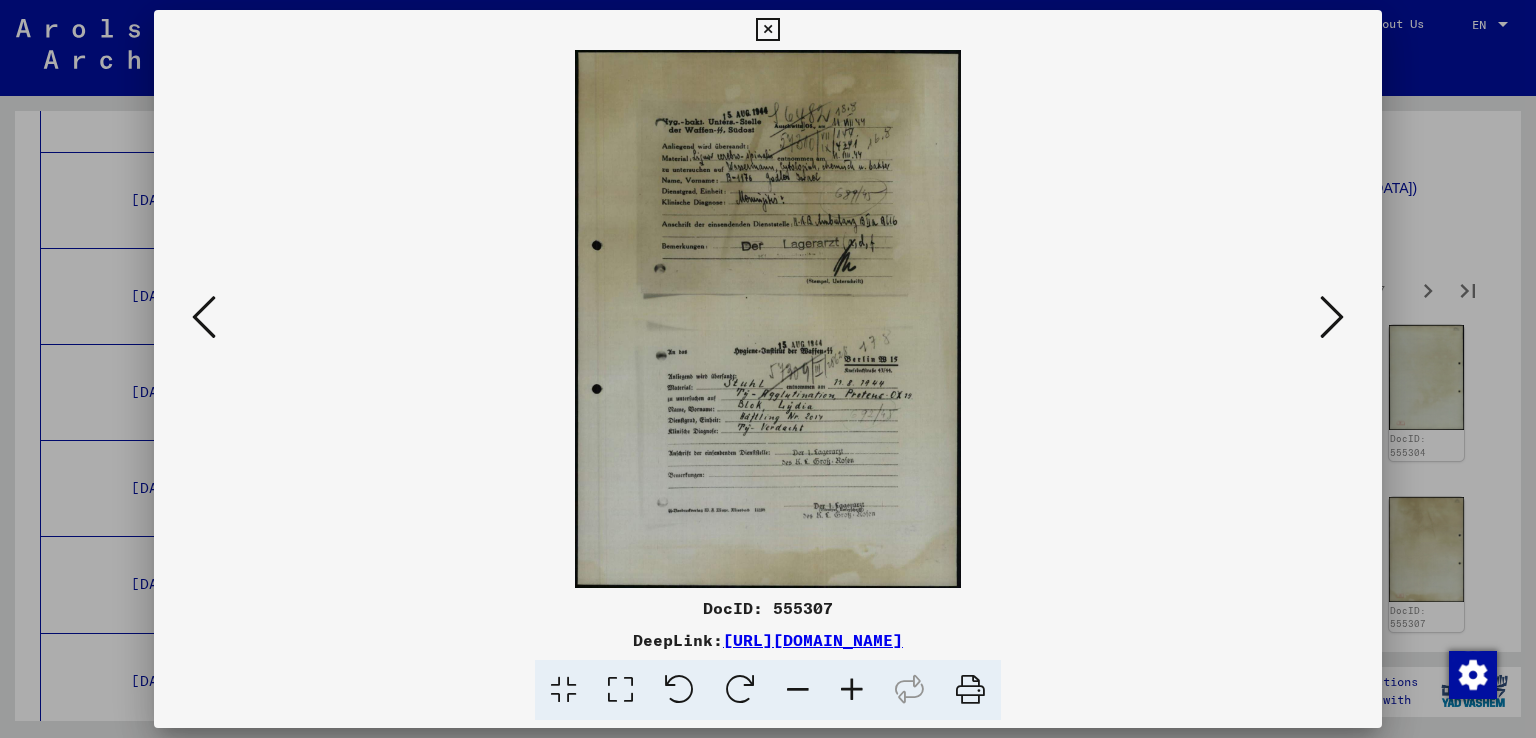 click at bounding box center (852, 690) 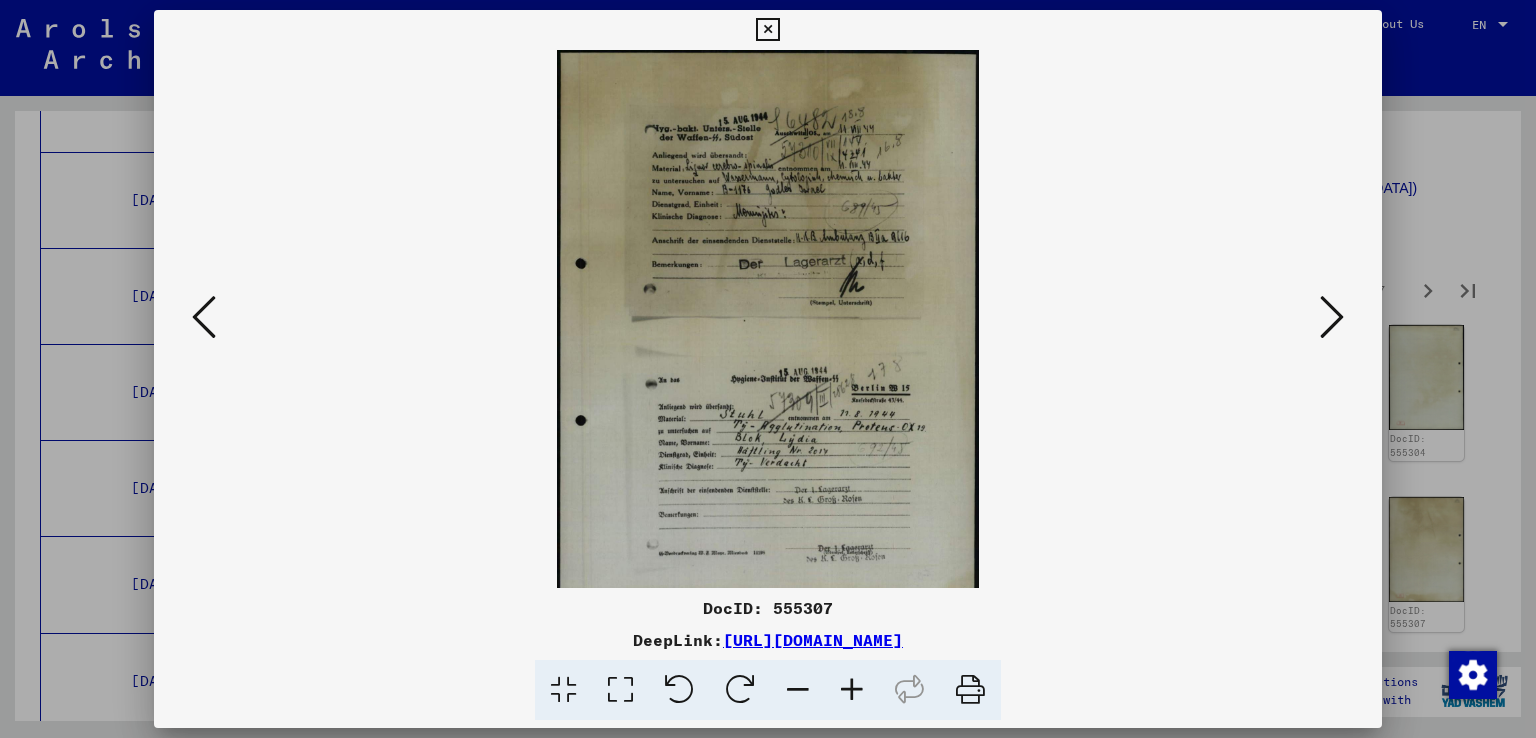 click at bounding box center (852, 690) 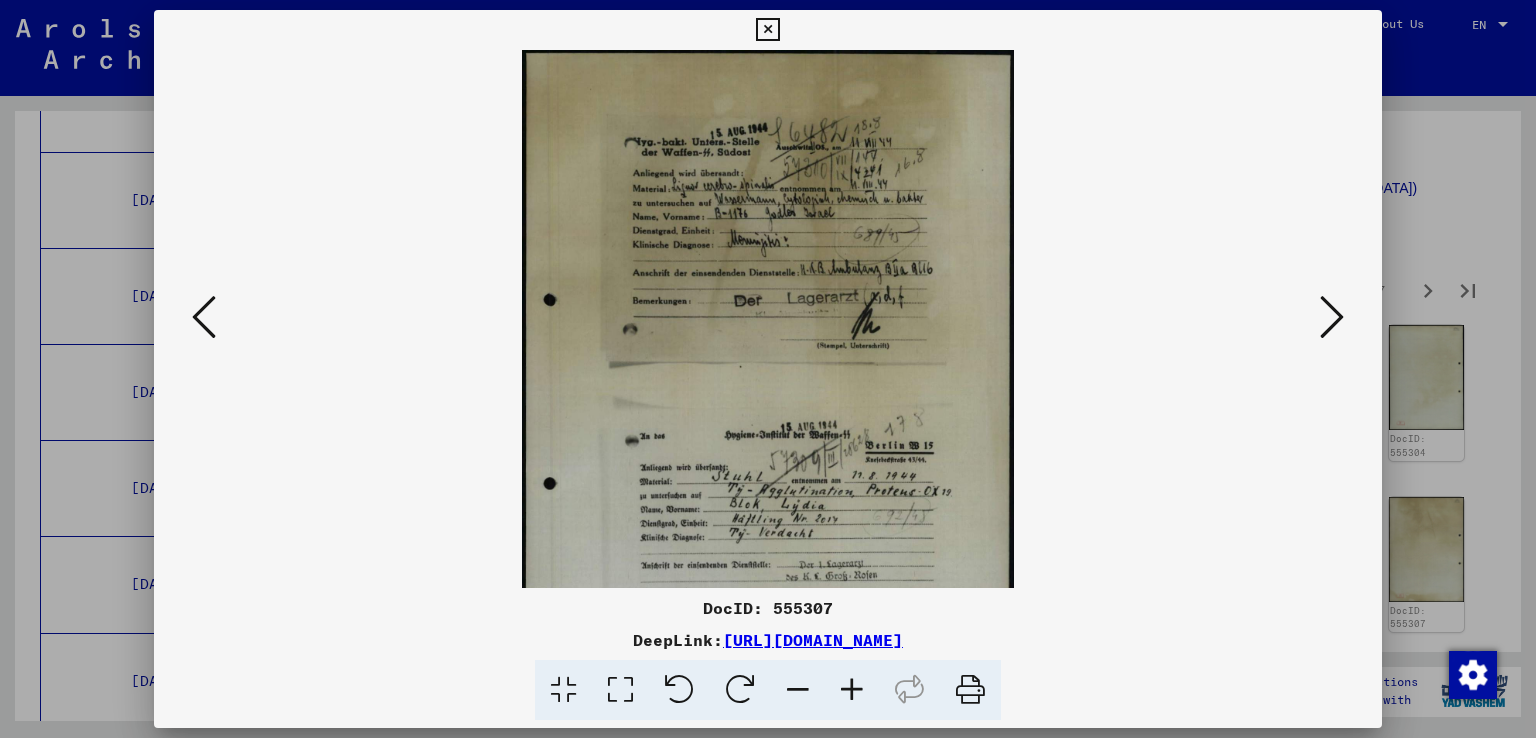 click at bounding box center (852, 690) 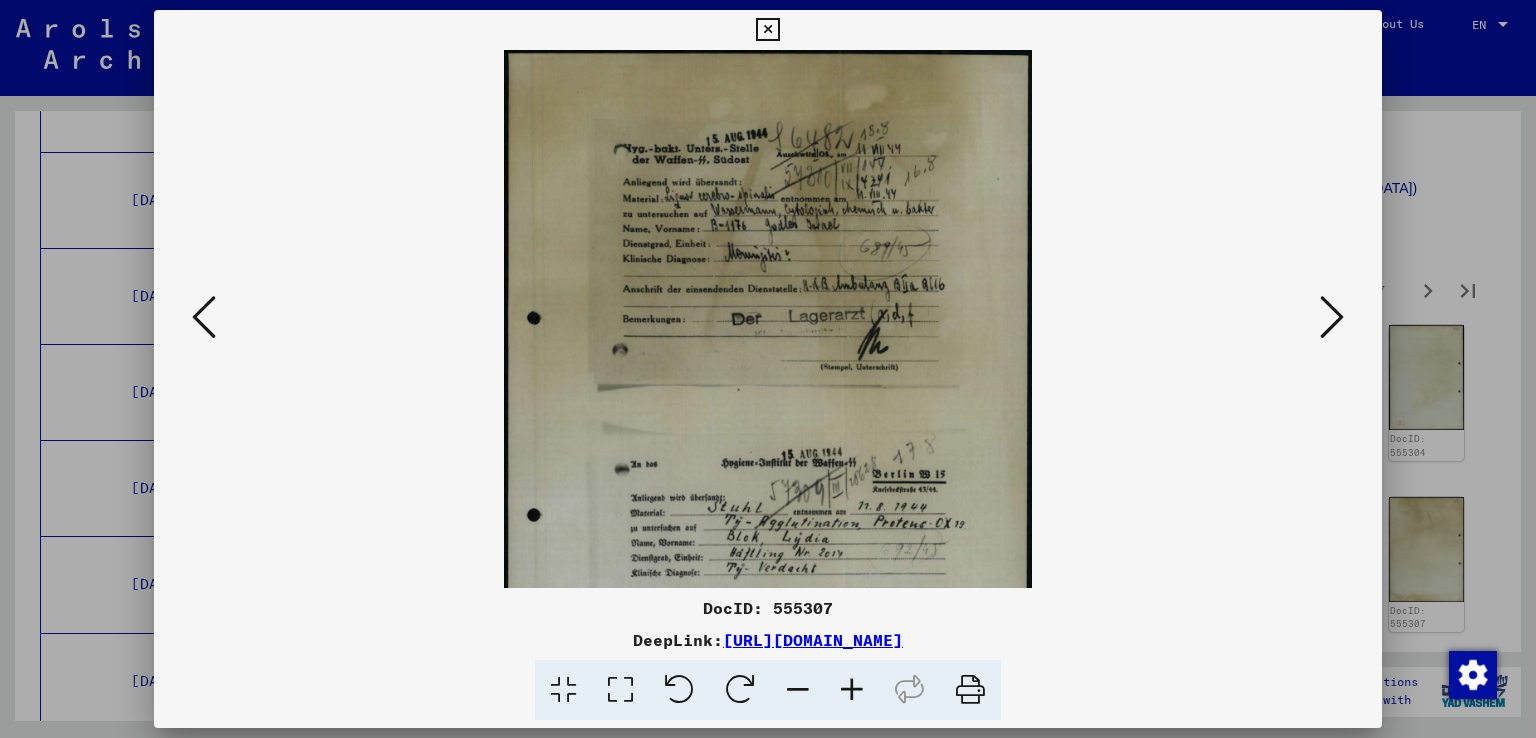 click at bounding box center [852, 690] 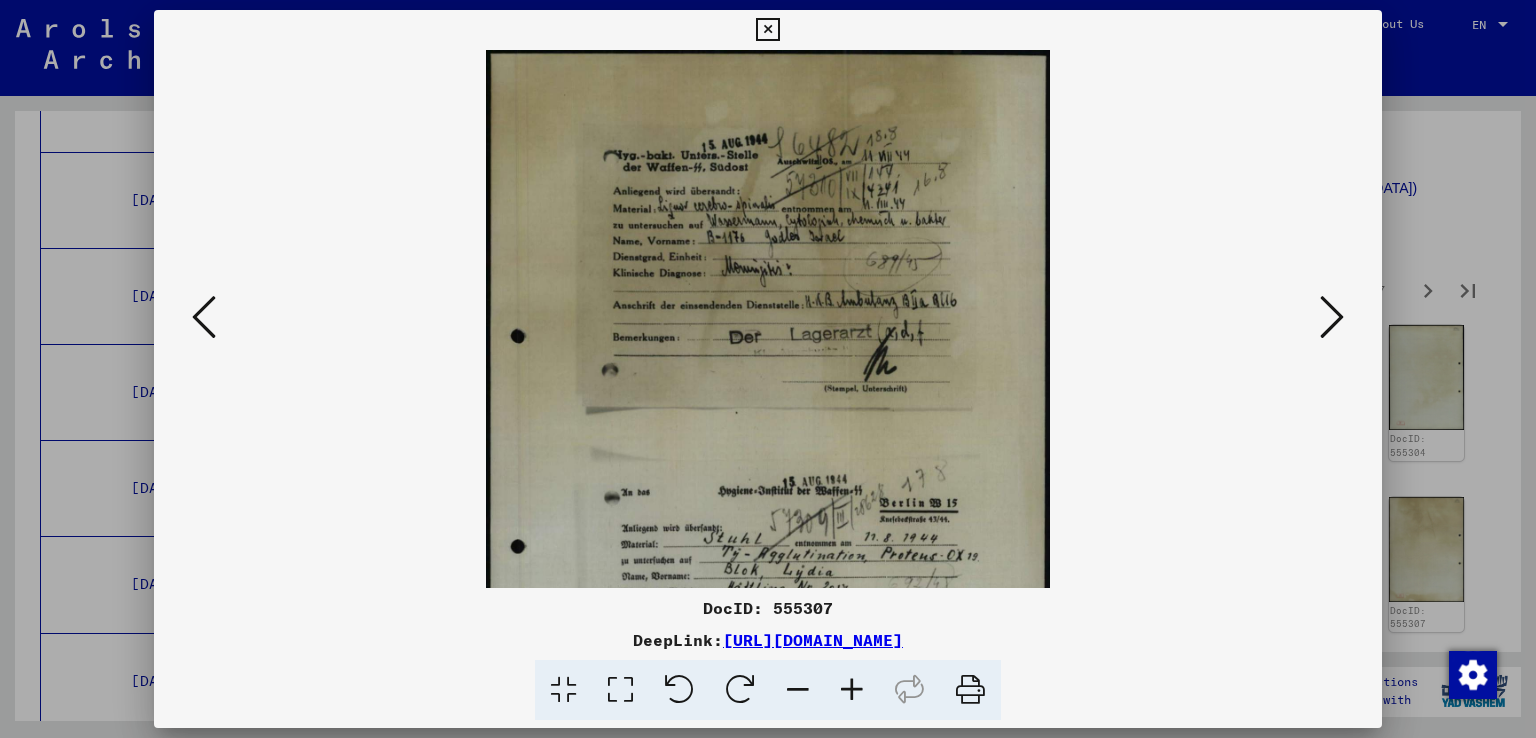 click at bounding box center [852, 690] 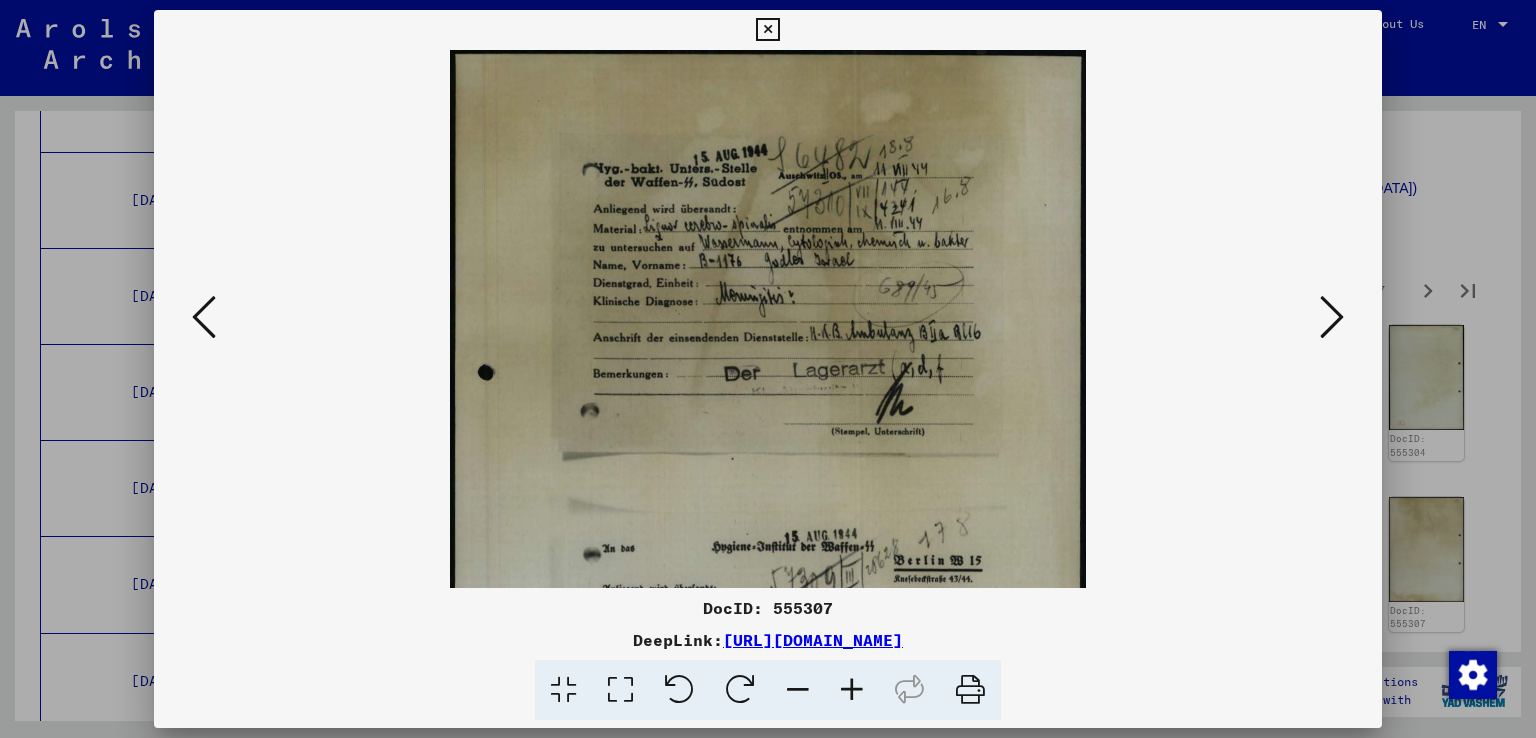 click at bounding box center [852, 690] 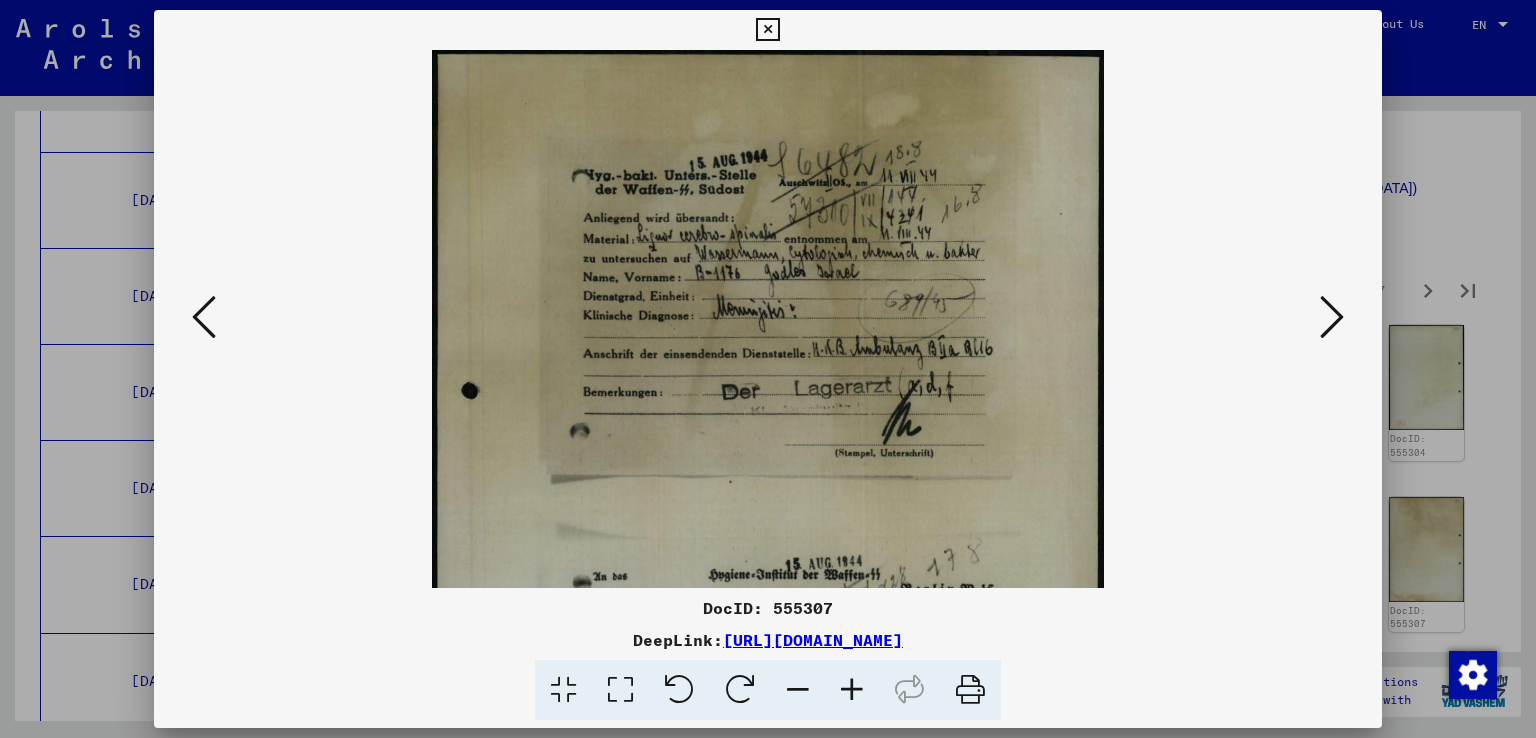 click at bounding box center [852, 690] 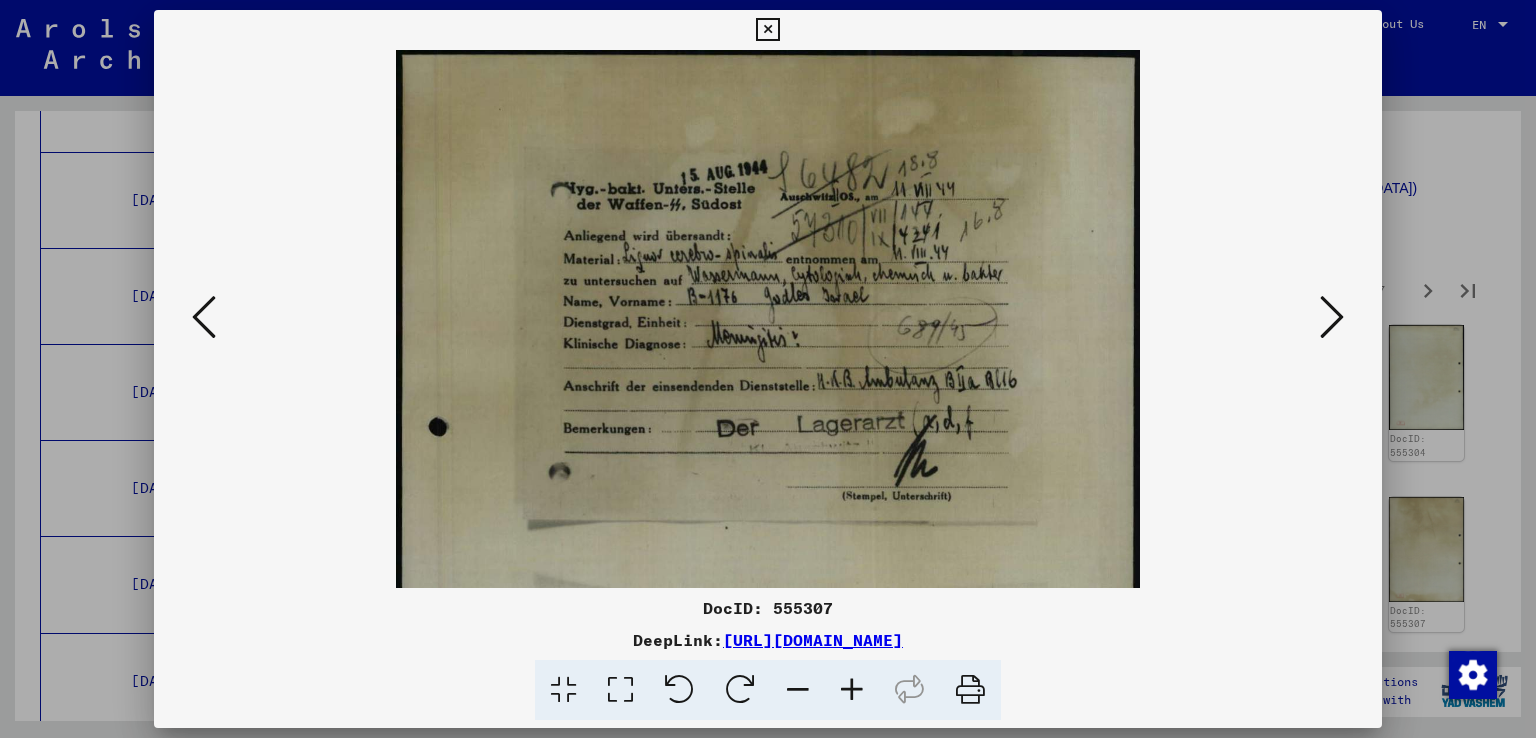 click at bounding box center [852, 690] 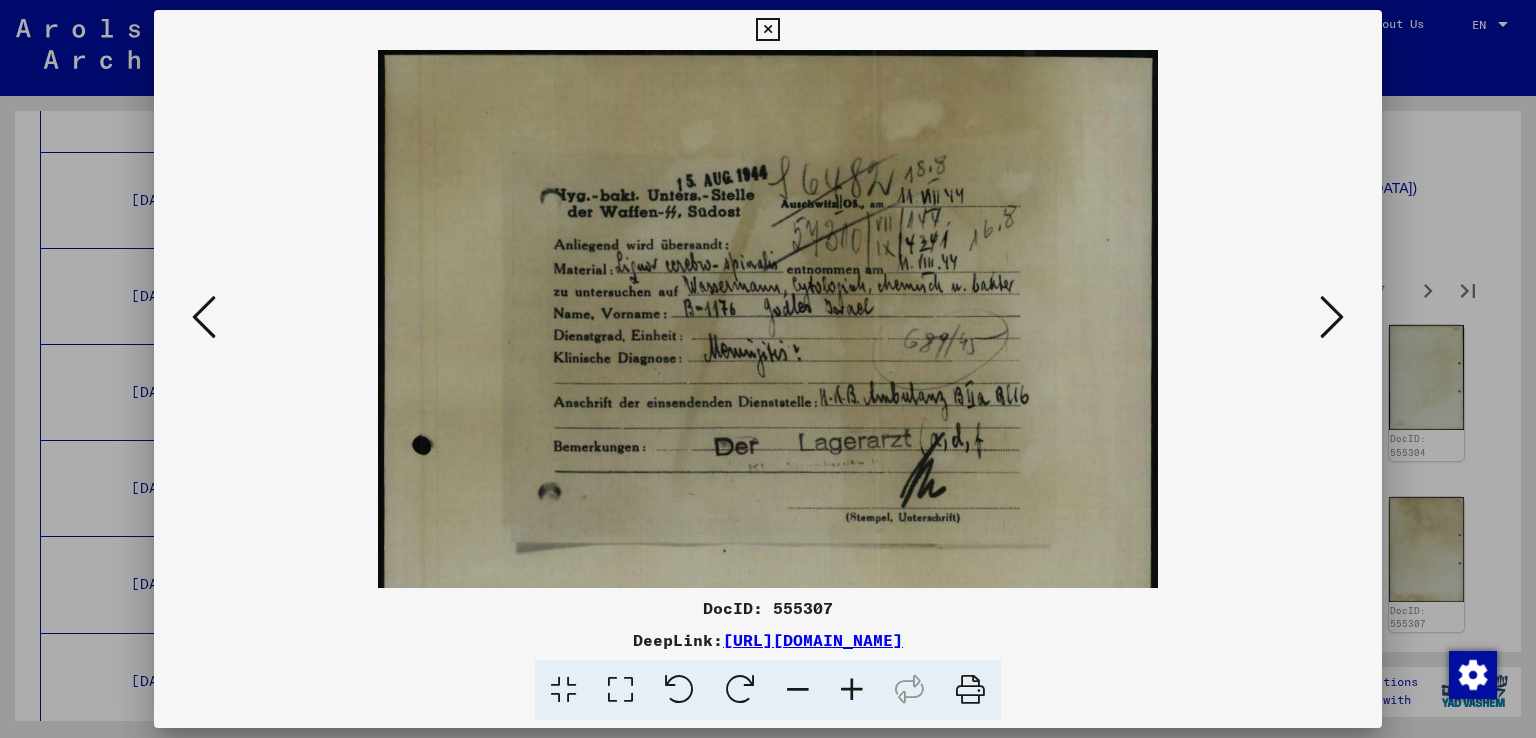 click at bounding box center [852, 690] 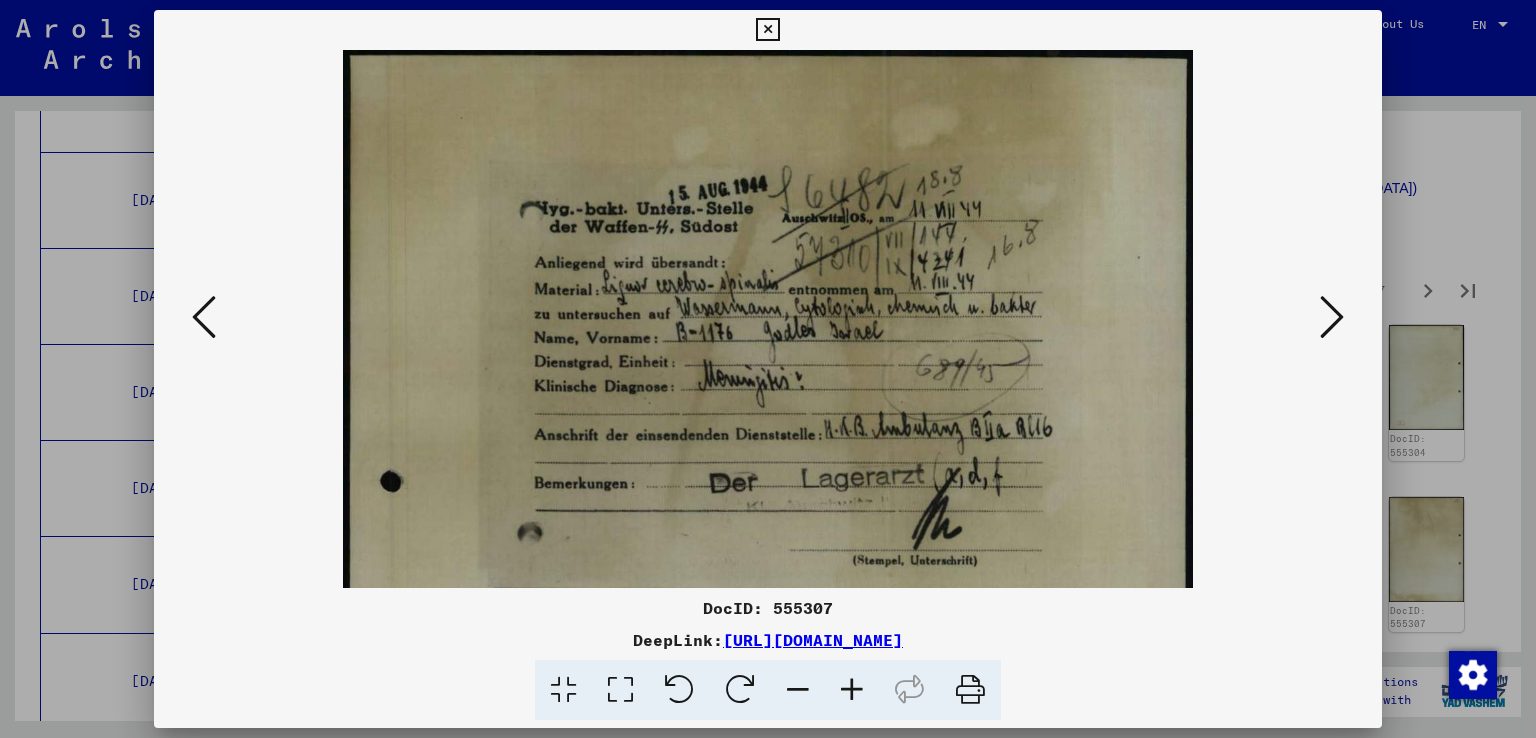 click at bounding box center (852, 690) 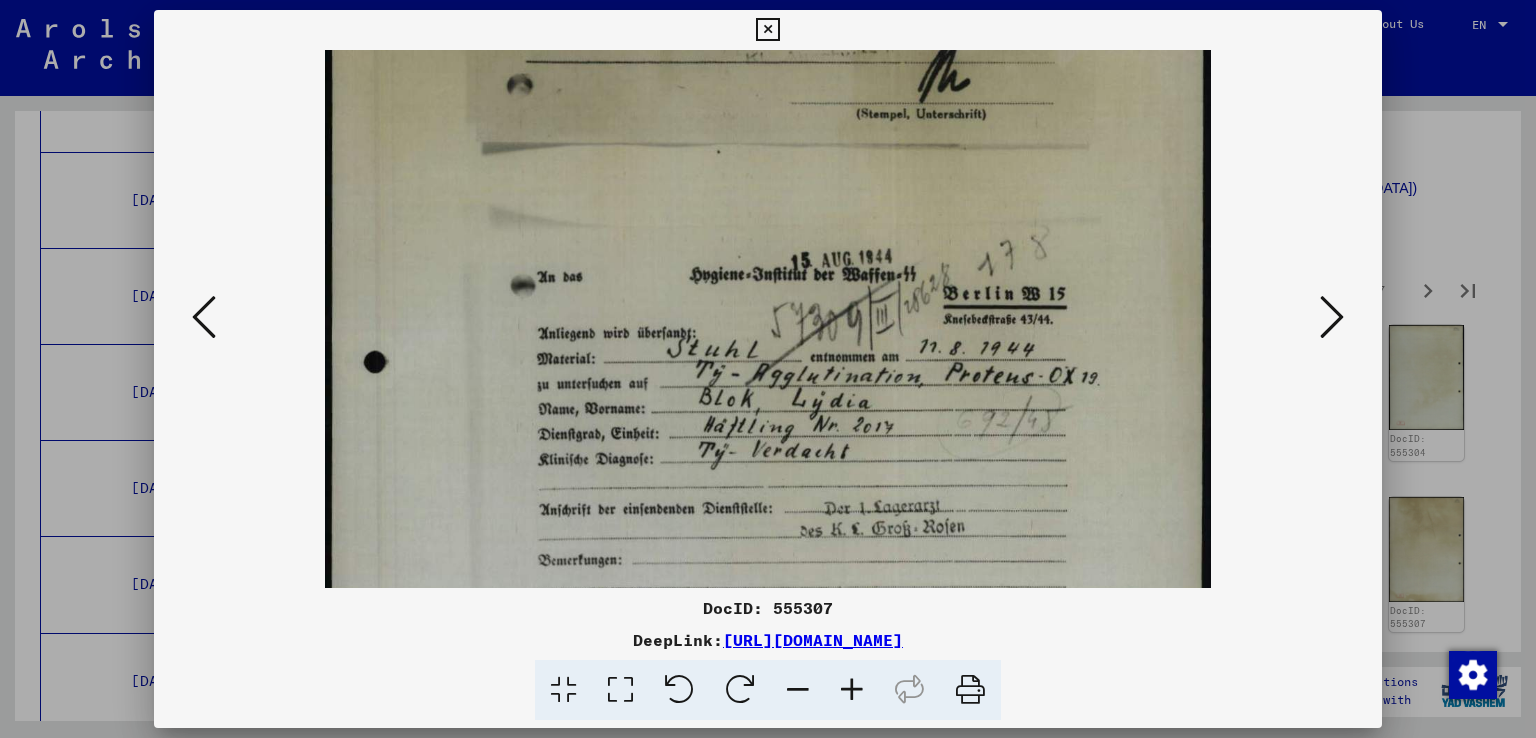 scroll, scrollTop: 560, scrollLeft: 0, axis: vertical 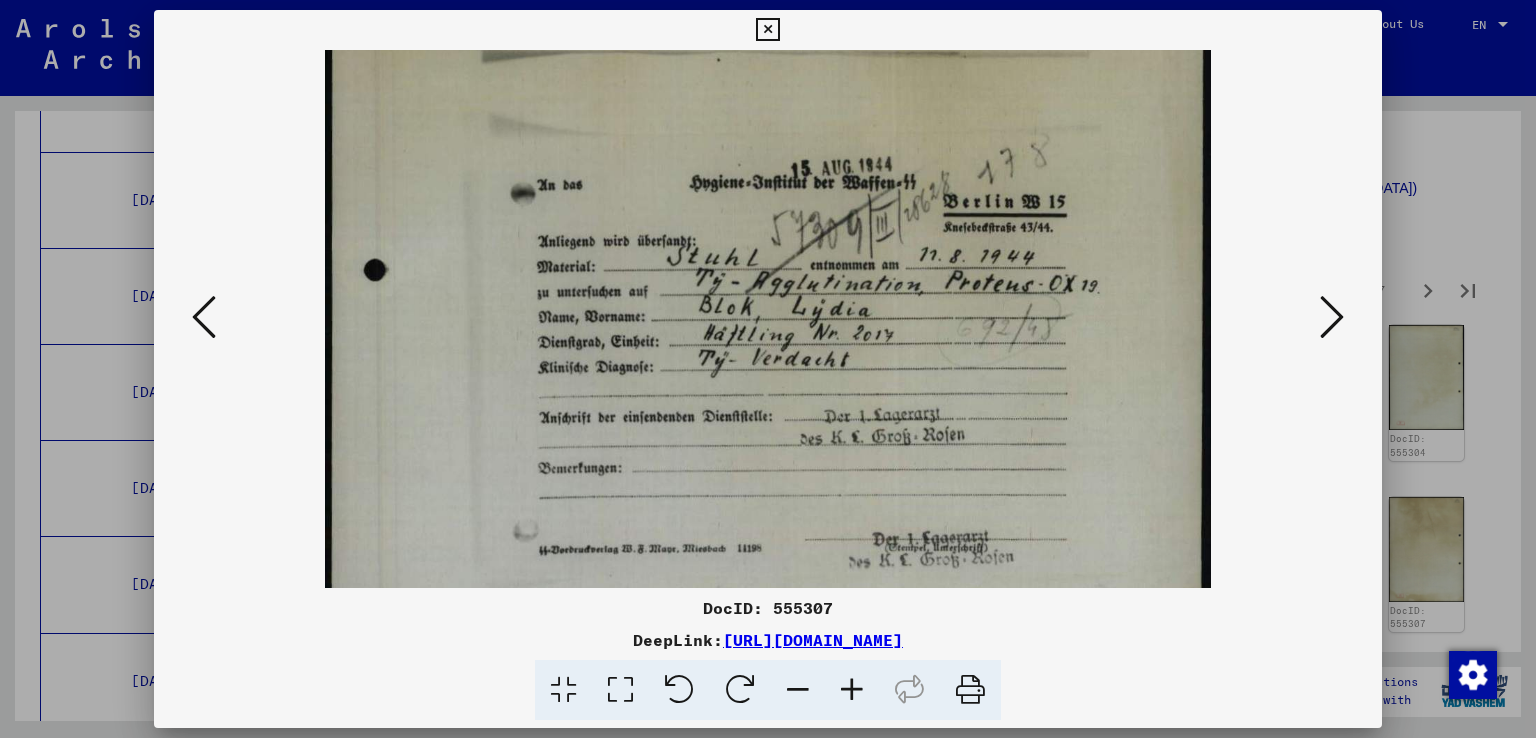 drag, startPoint x: 852, startPoint y: 577, endPoint x: 984, endPoint y: 19, distance: 573.4004 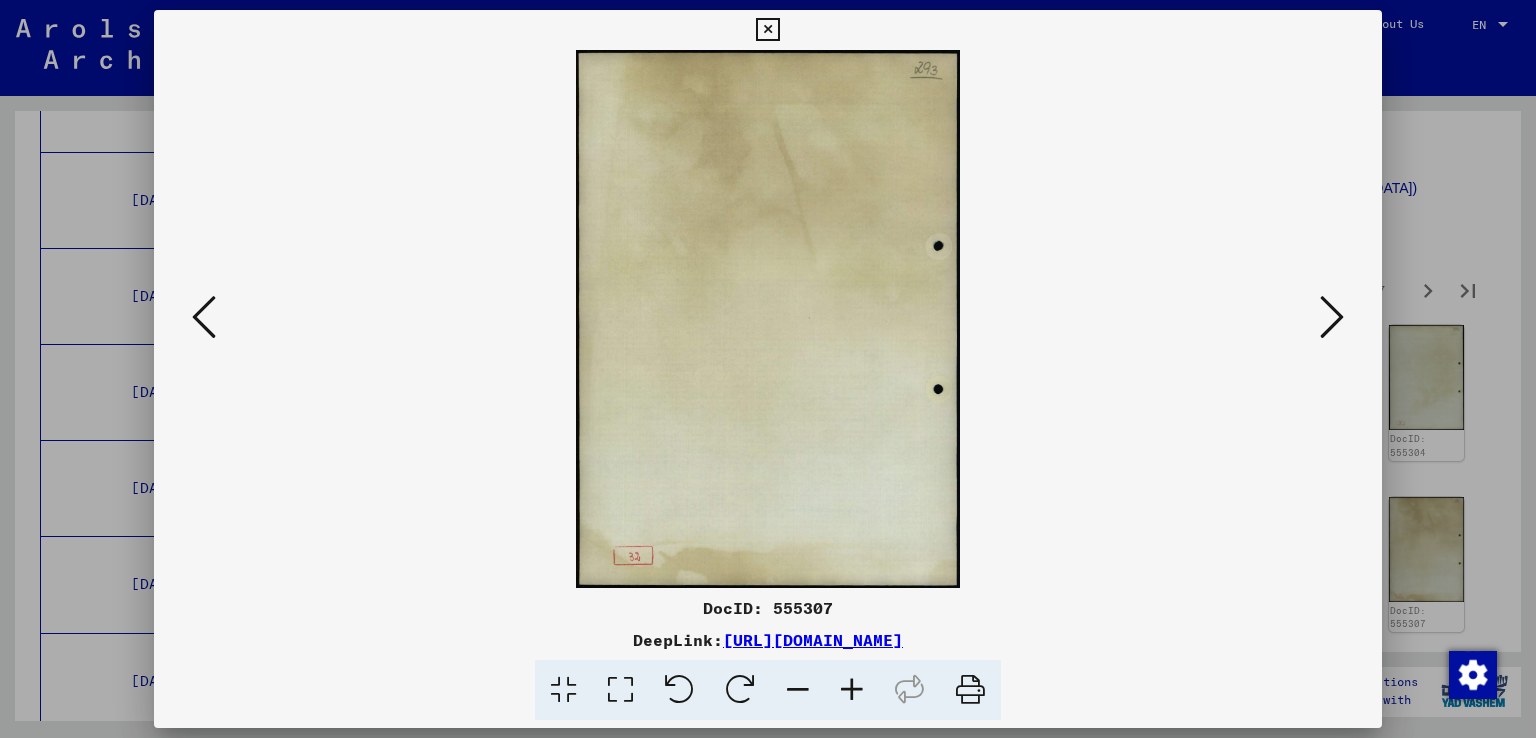 click at bounding box center [1332, 317] 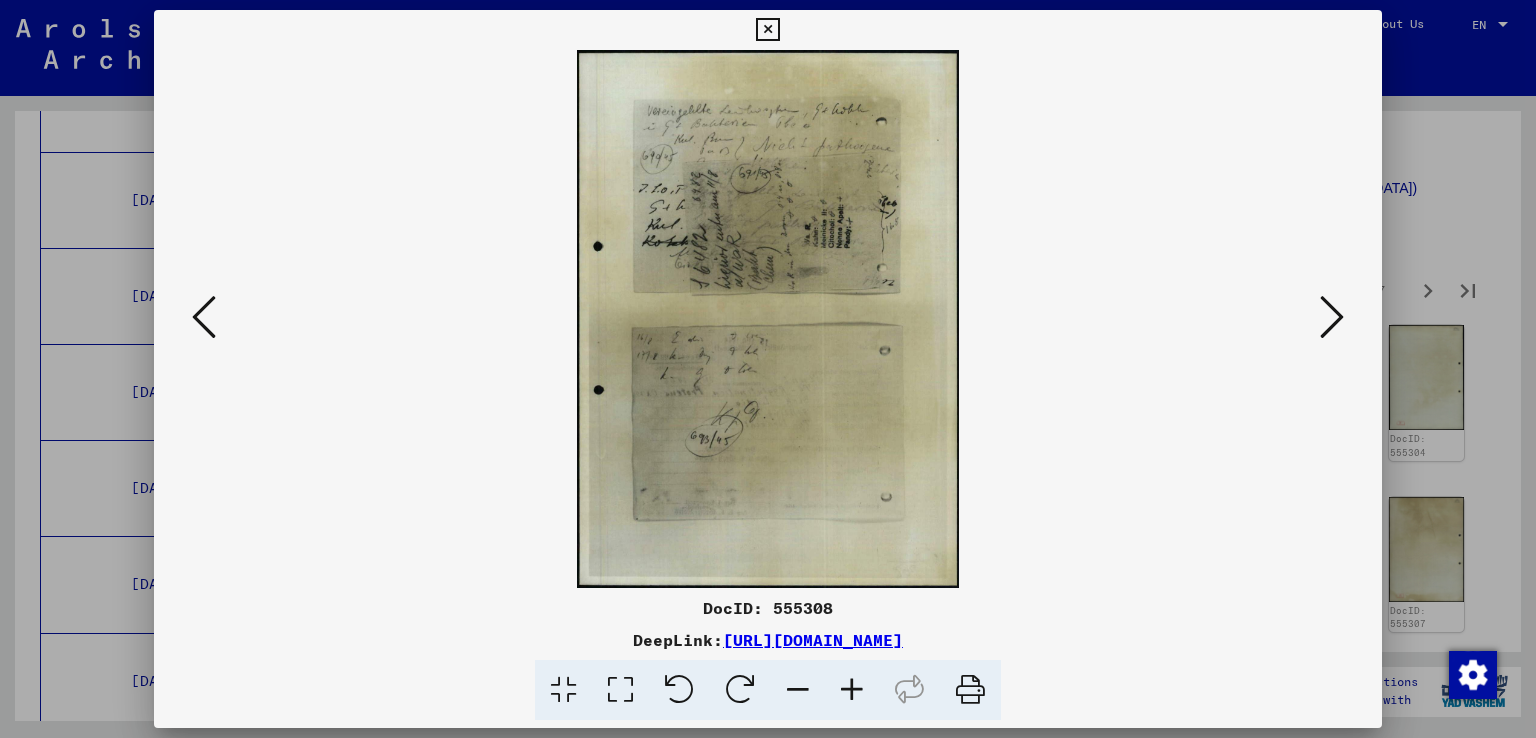 click at bounding box center [1332, 317] 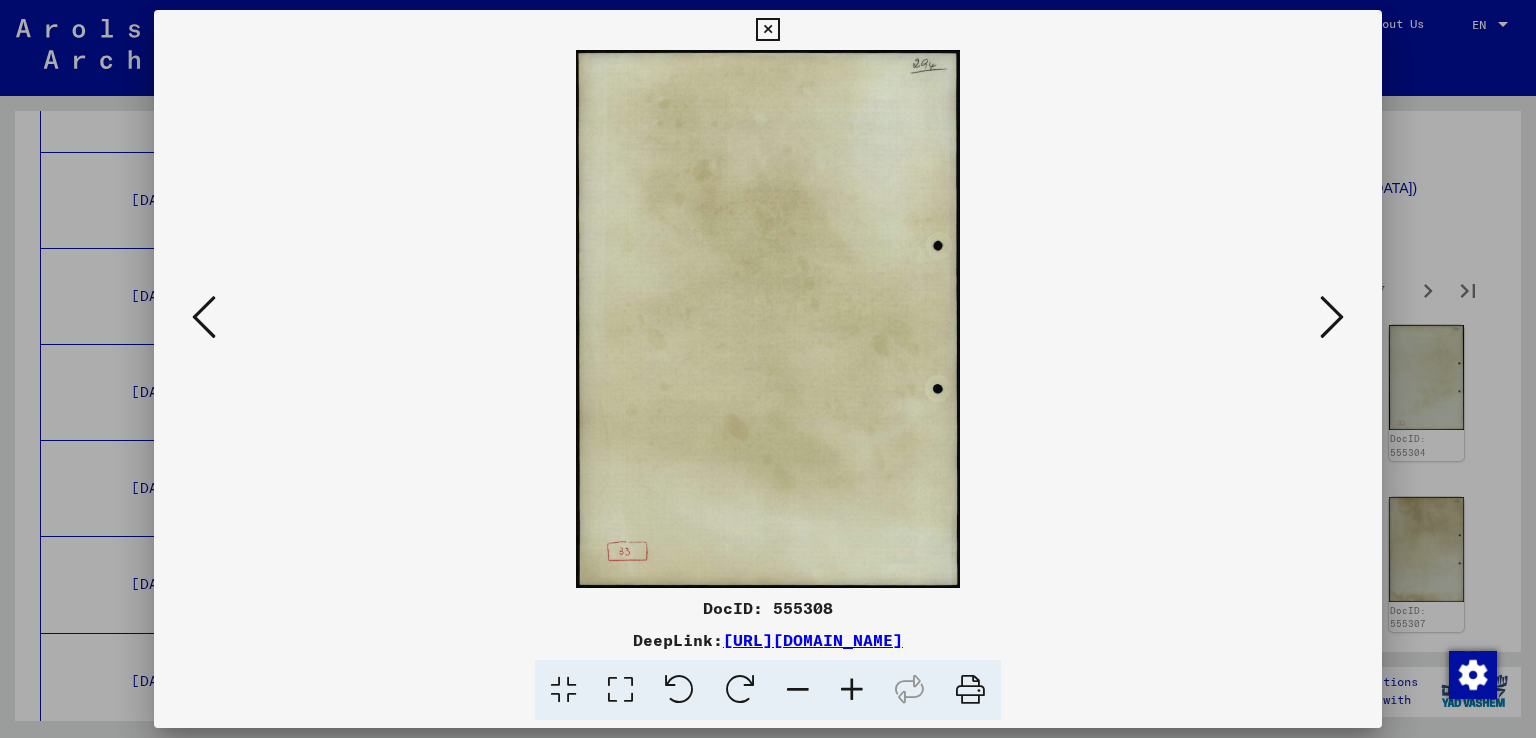 click at bounding box center [1332, 317] 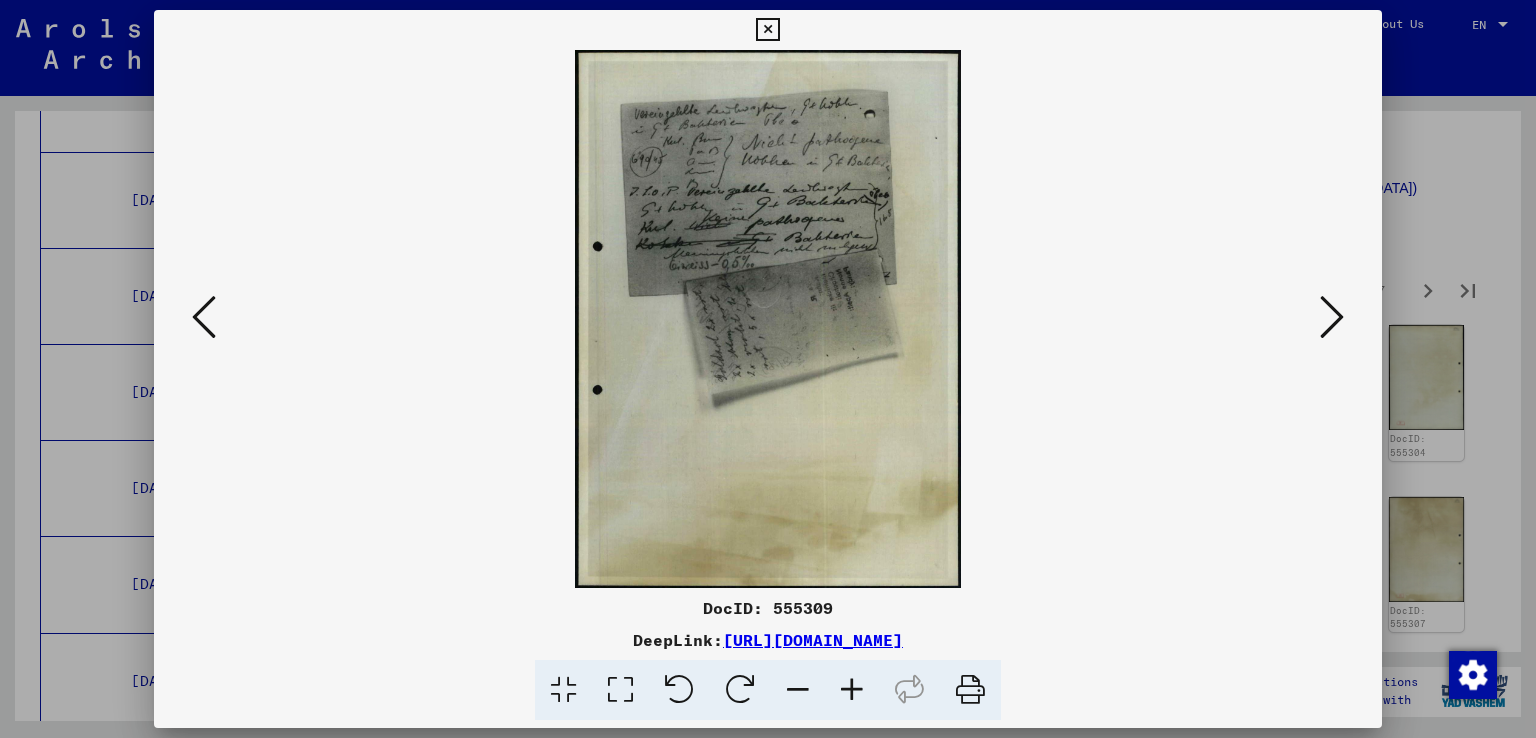 click at bounding box center [852, 690] 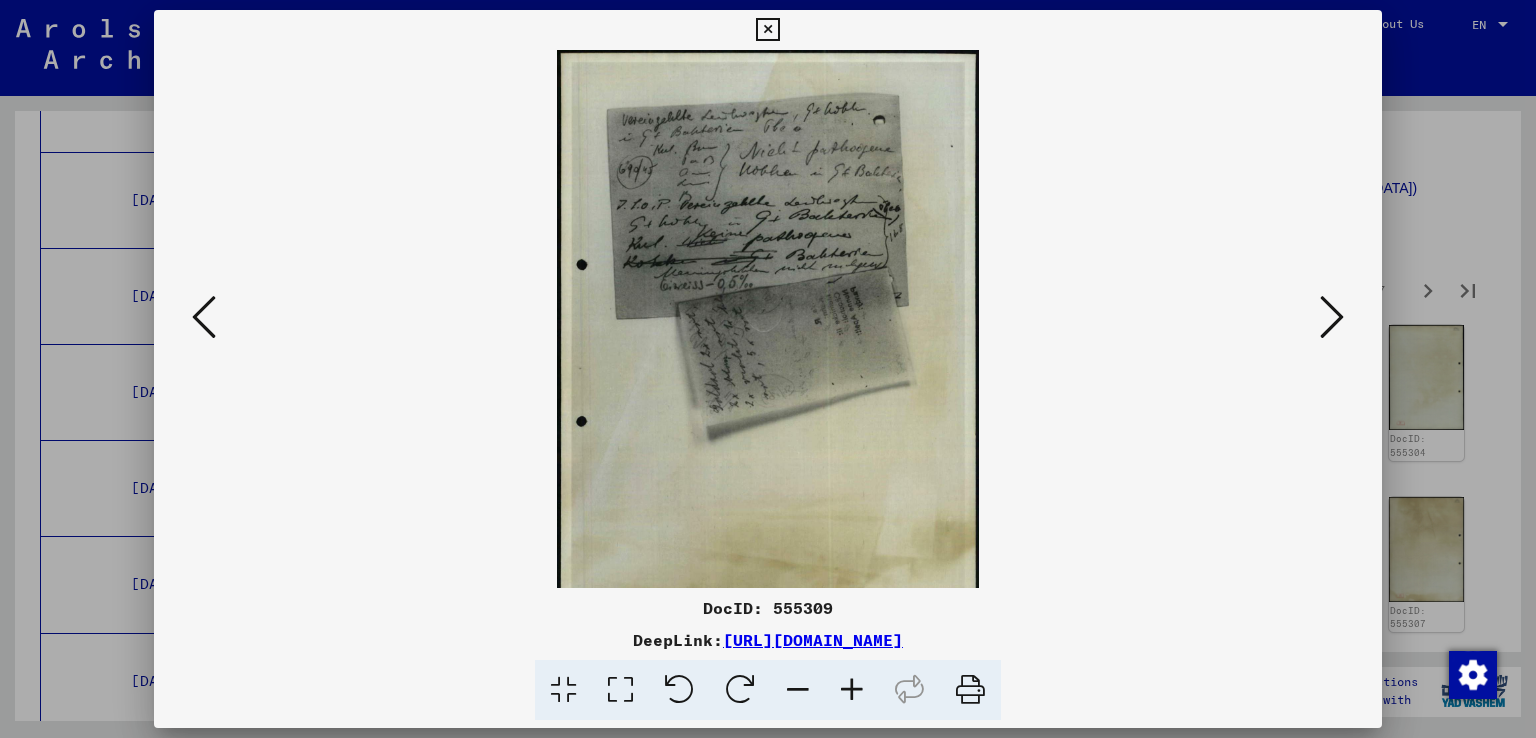 click at bounding box center [852, 690] 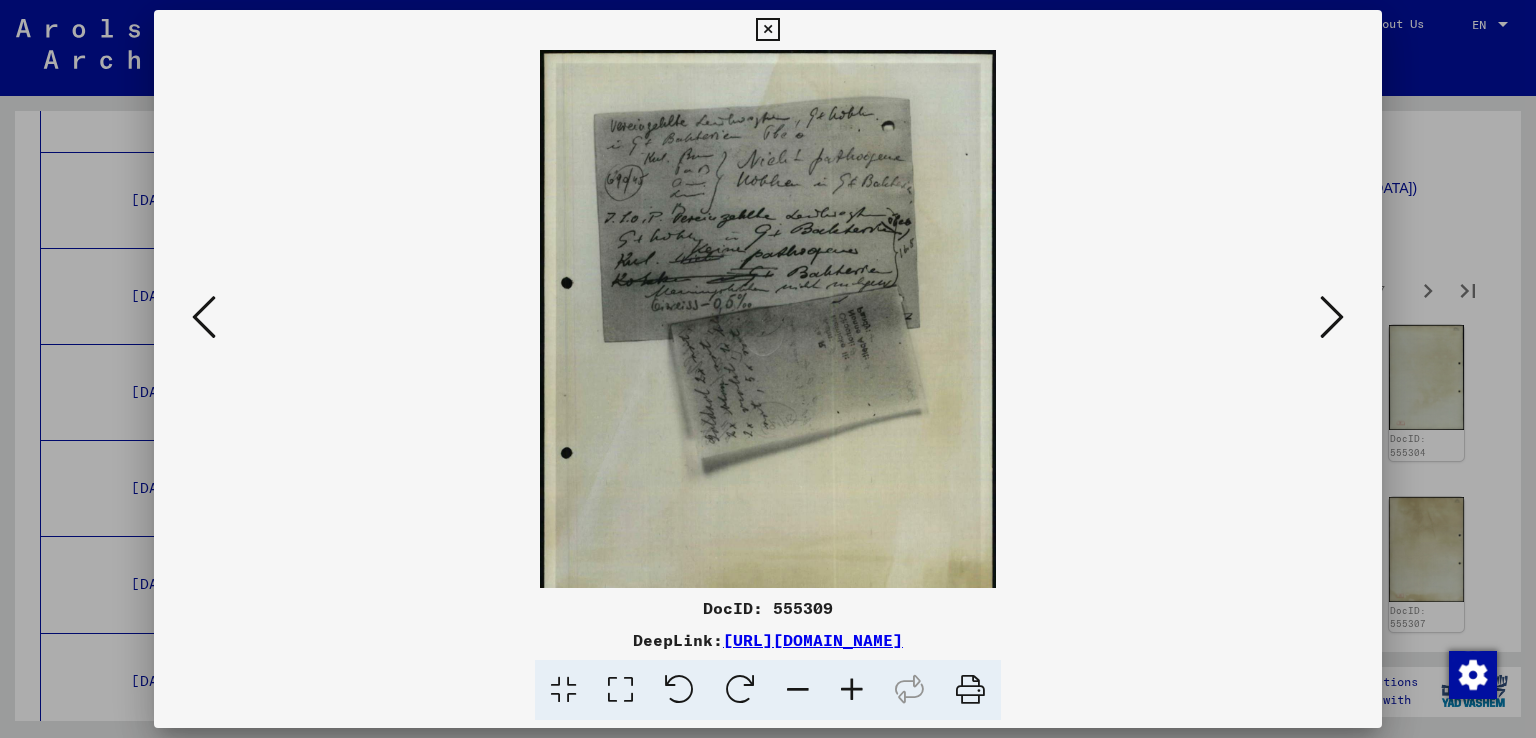 click at bounding box center (852, 690) 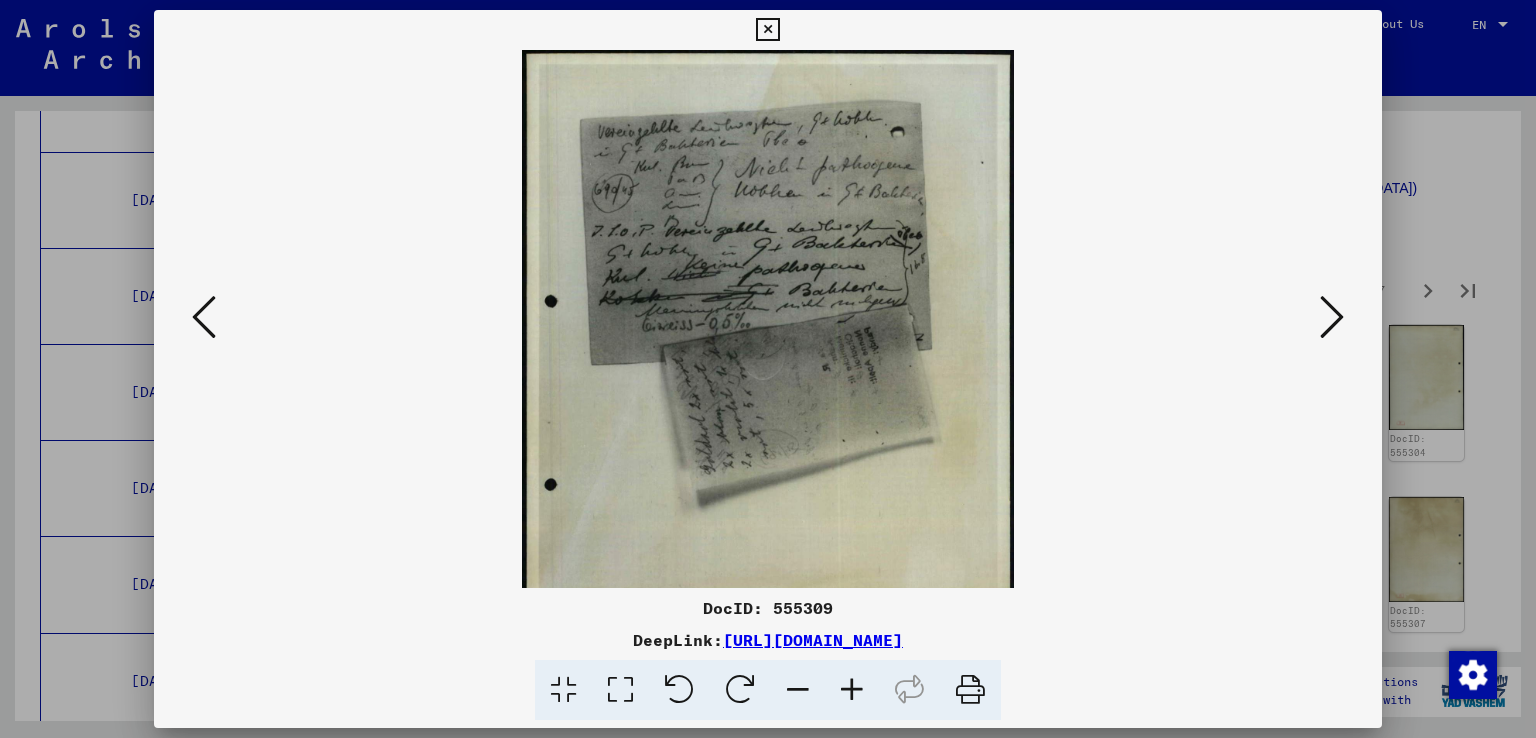click at bounding box center (852, 690) 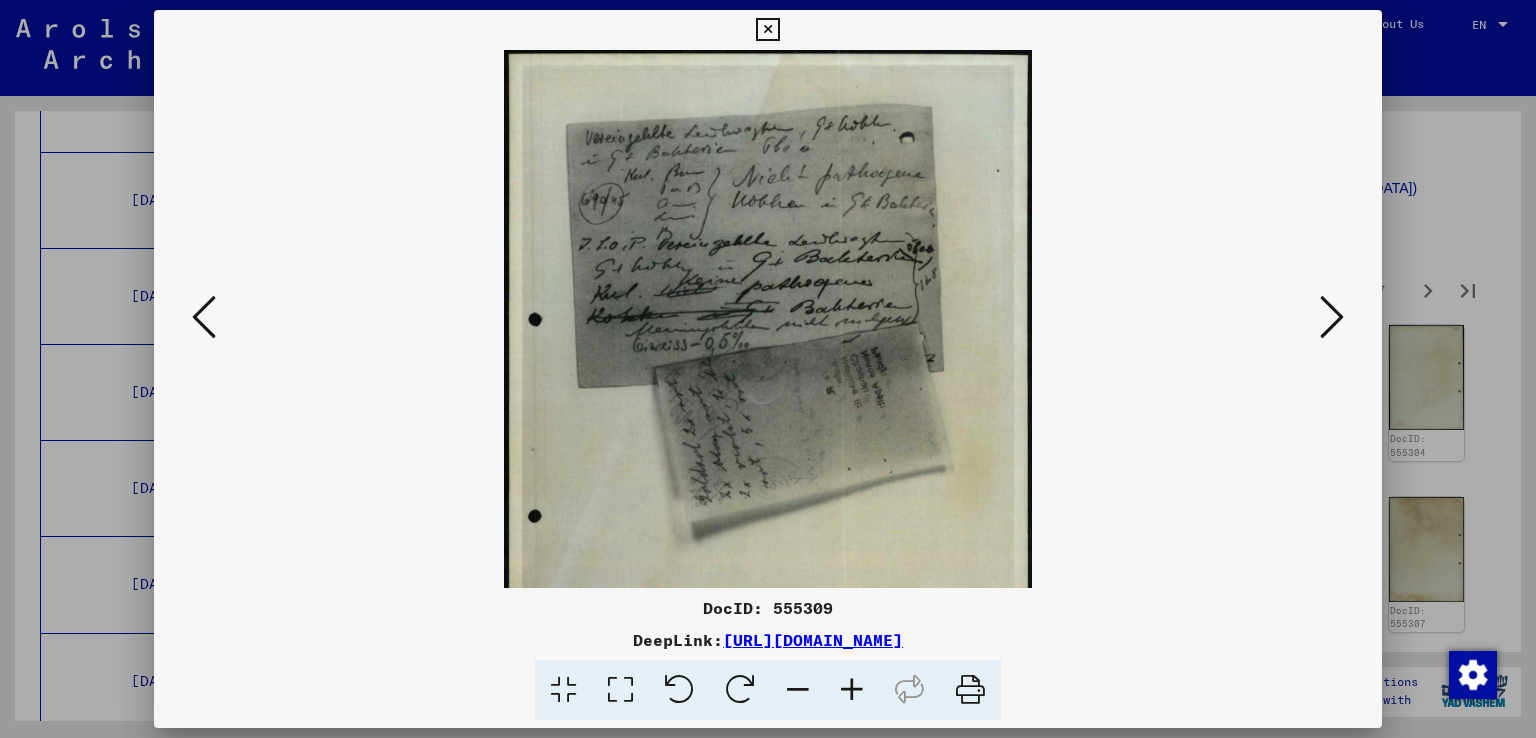 click at bounding box center (852, 690) 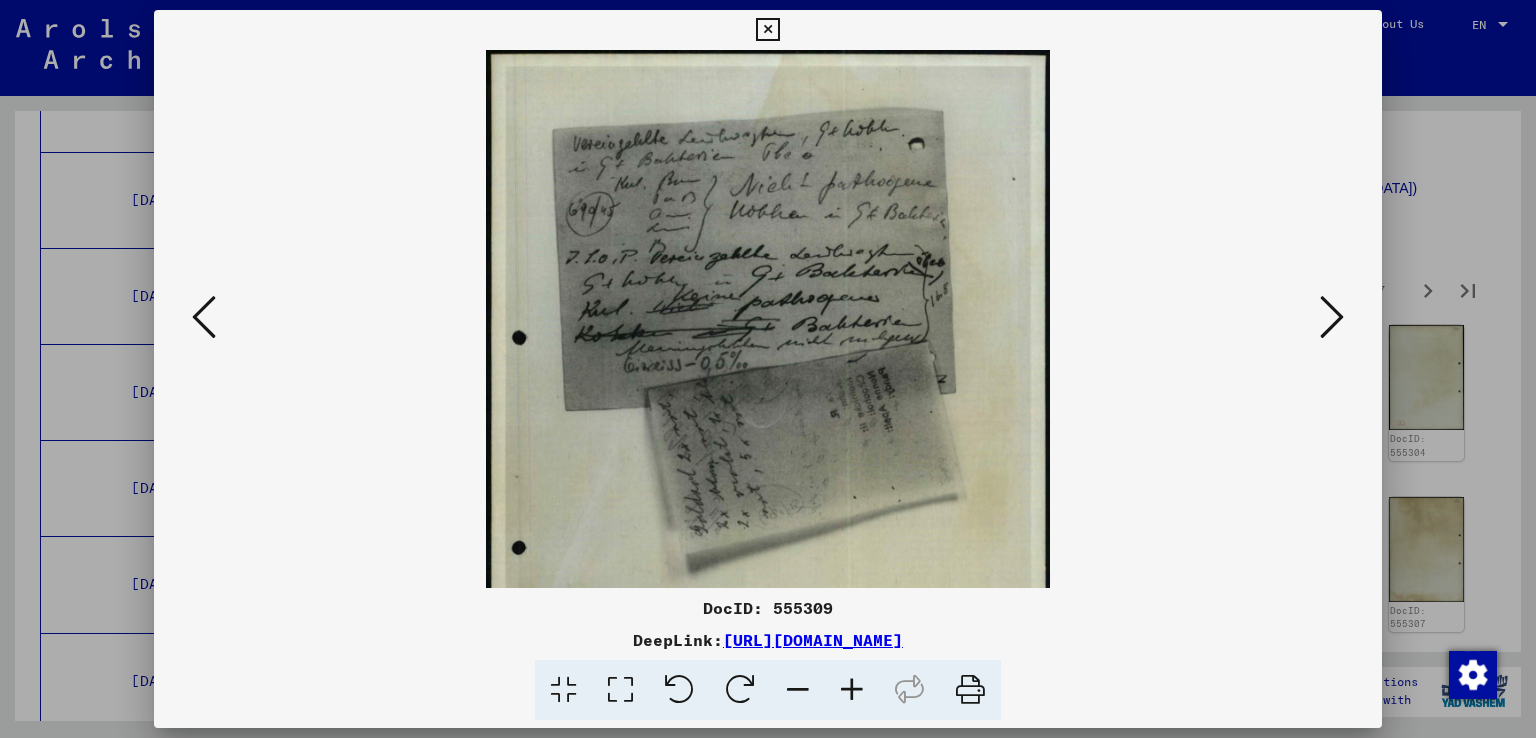 click at bounding box center [852, 690] 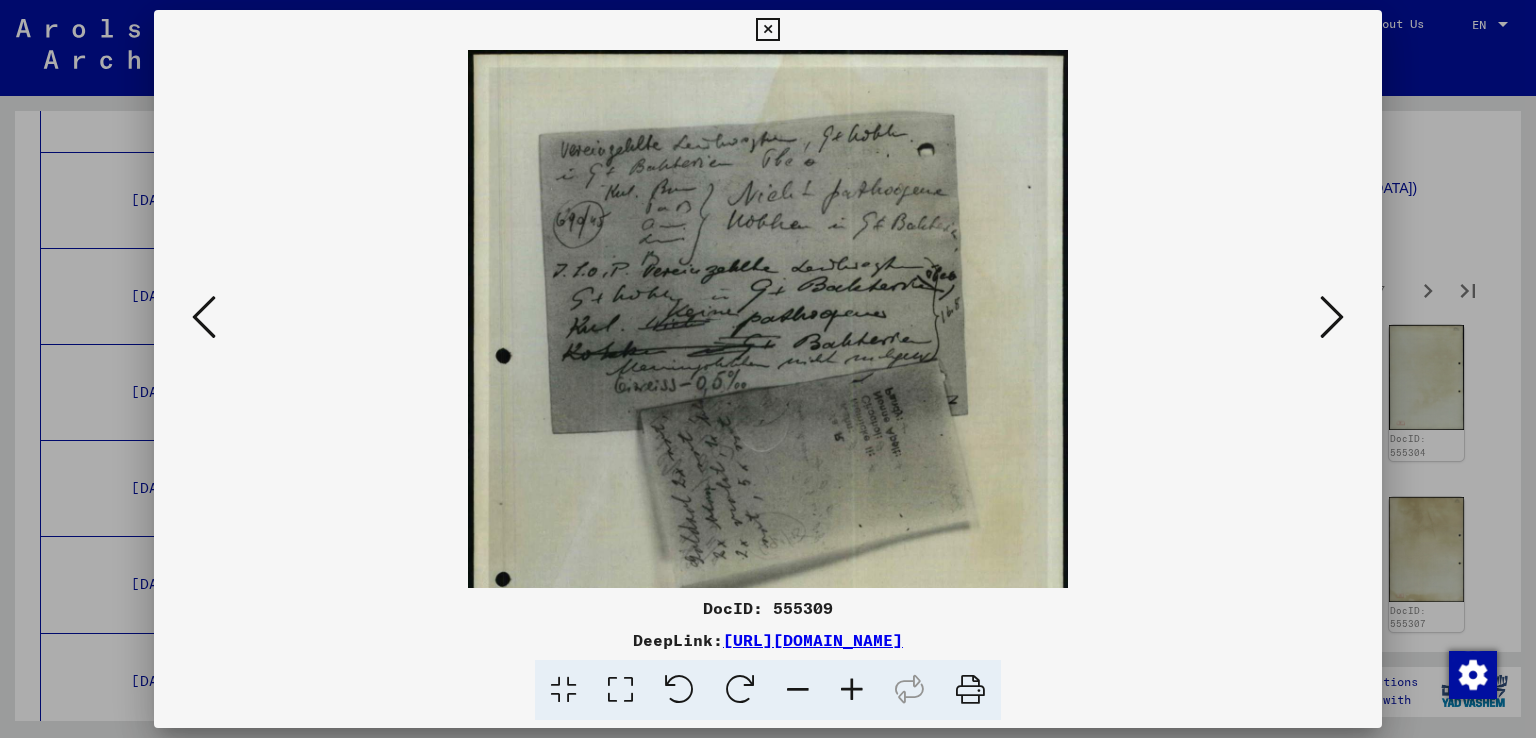 click at bounding box center (852, 690) 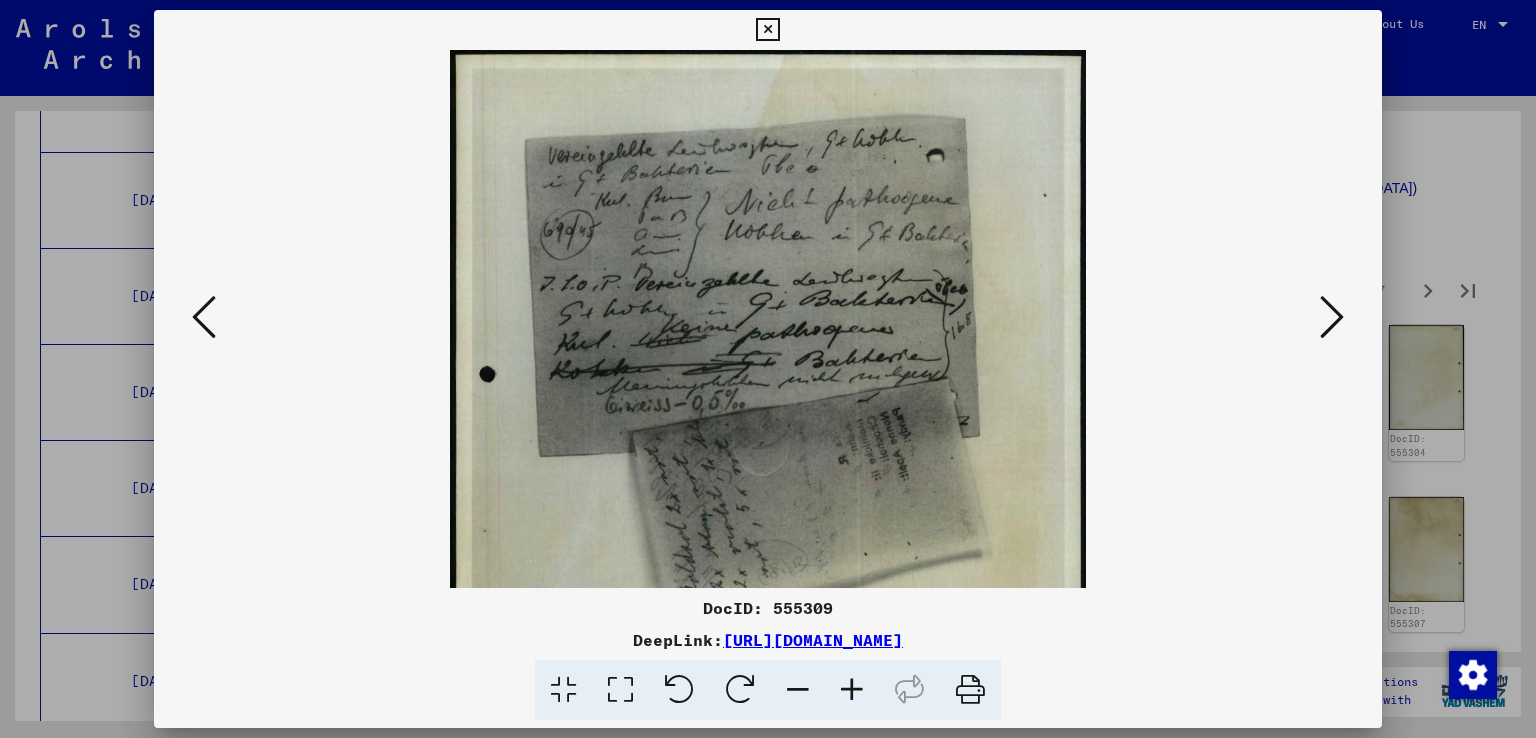 click at bounding box center (852, 690) 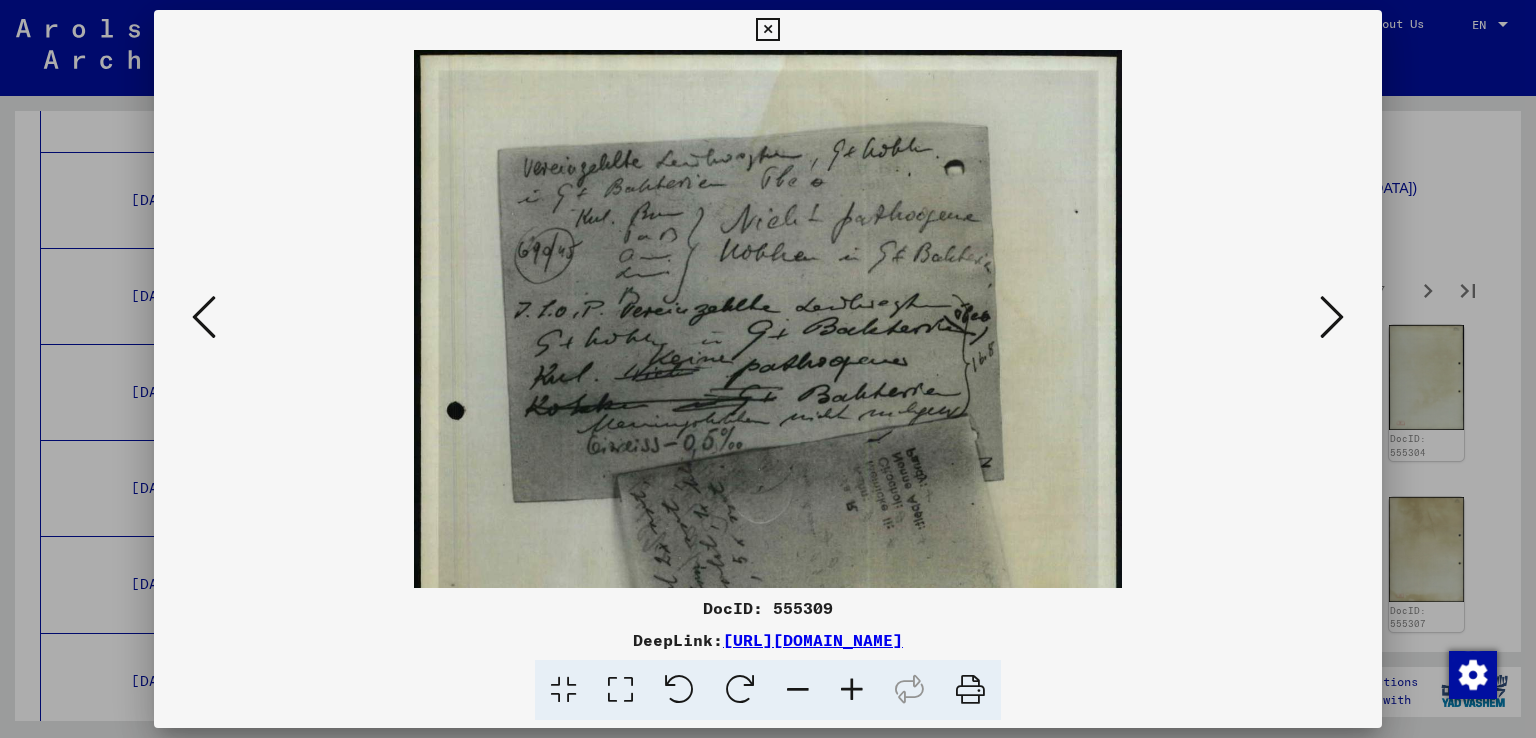 click at bounding box center (852, 690) 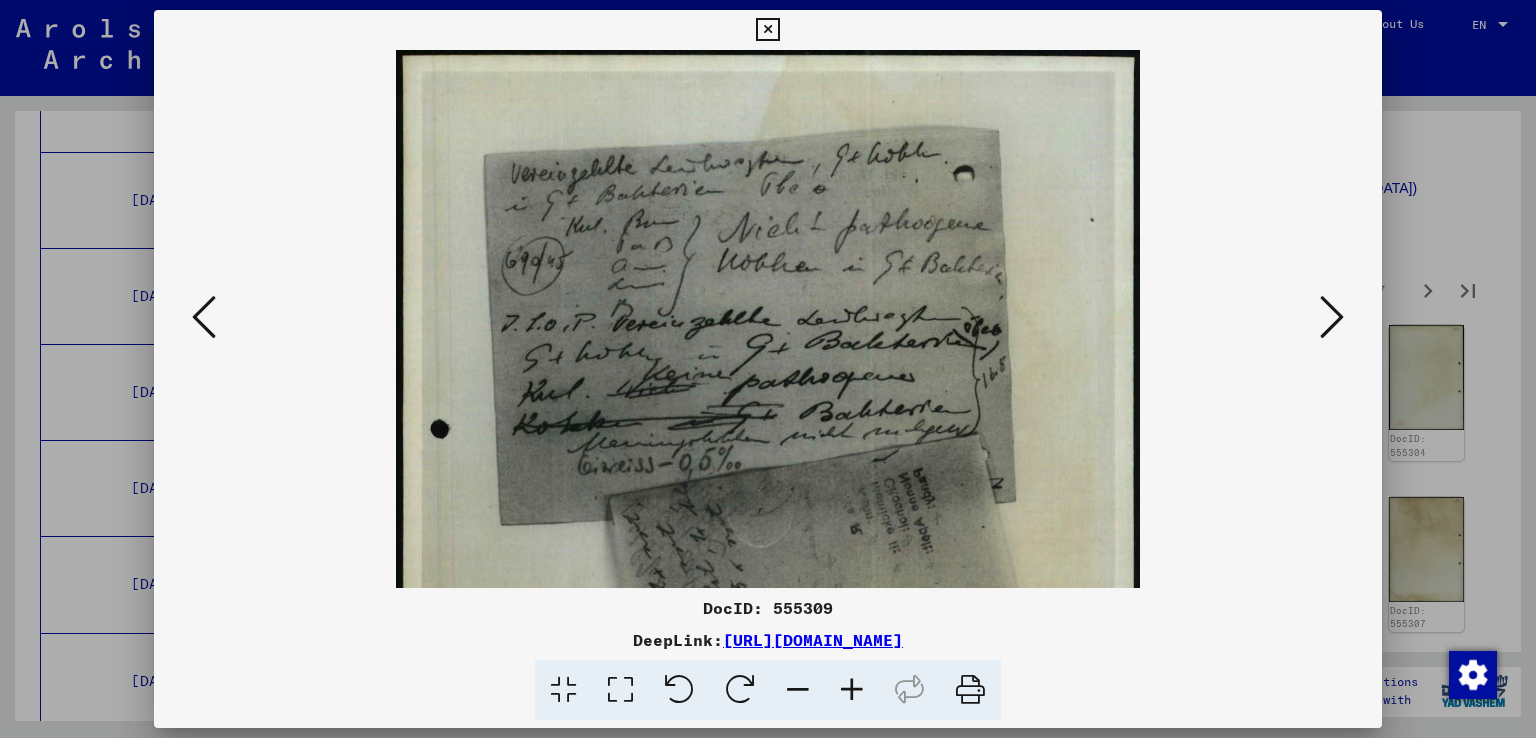 click at bounding box center [852, 690] 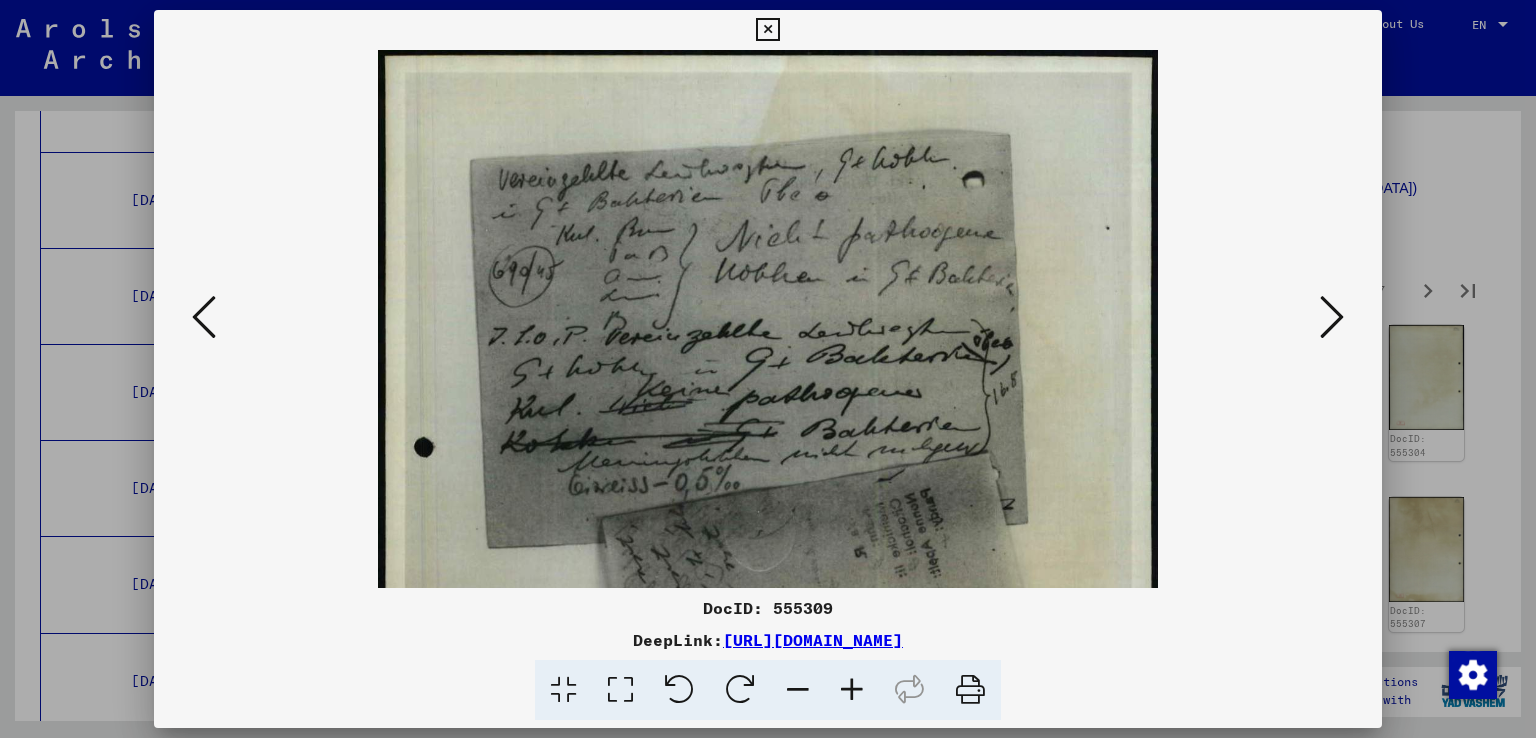click at bounding box center (852, 690) 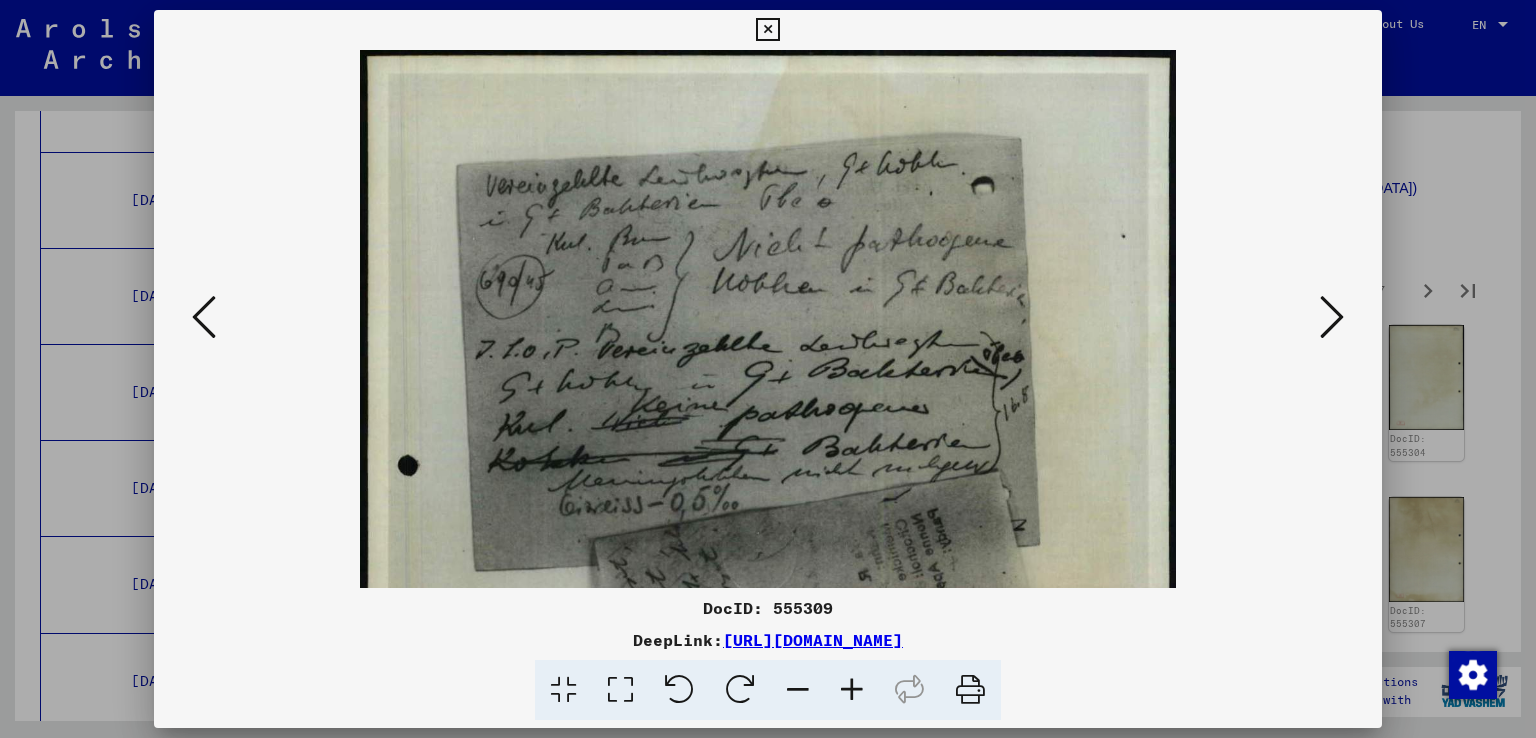 click at bounding box center (852, 690) 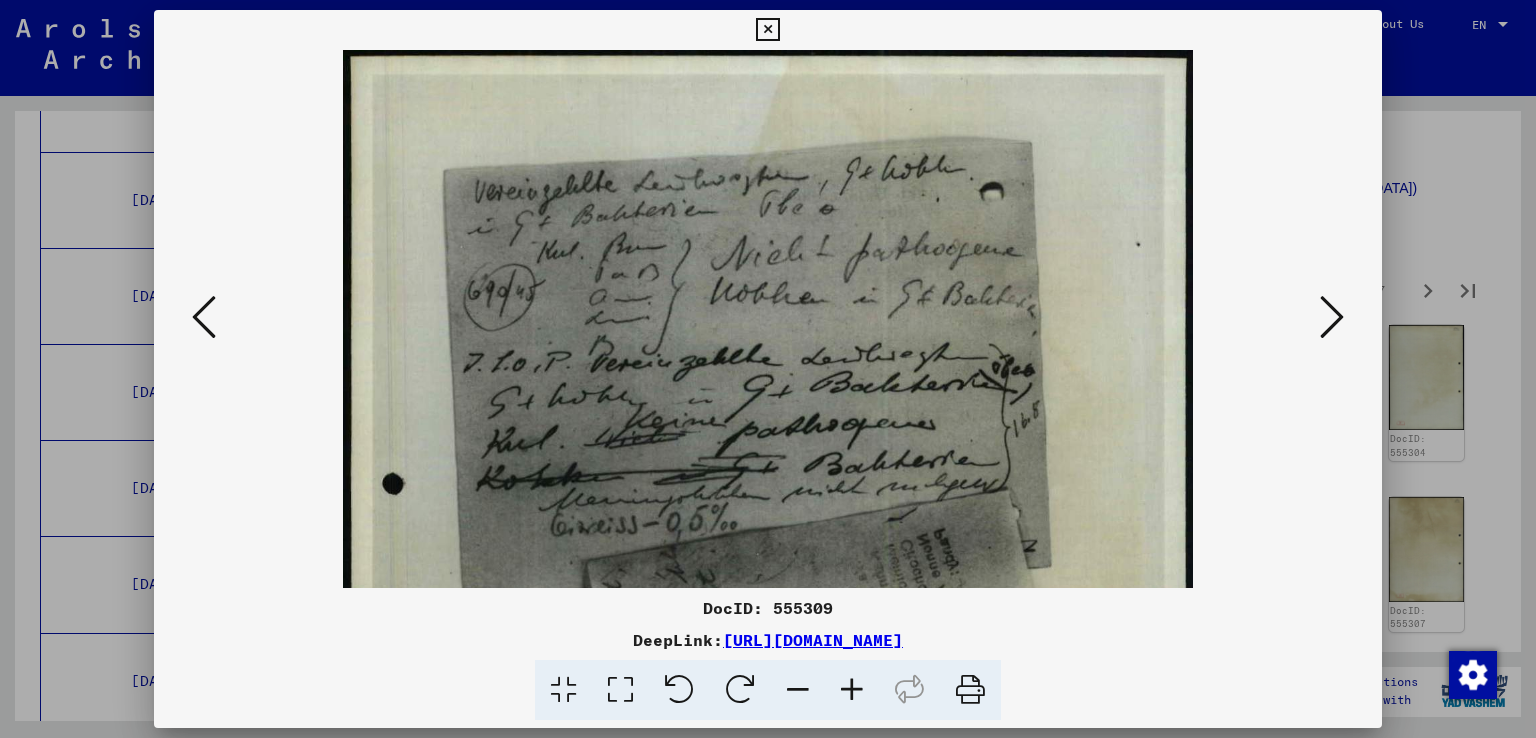 click at bounding box center [1332, 317] 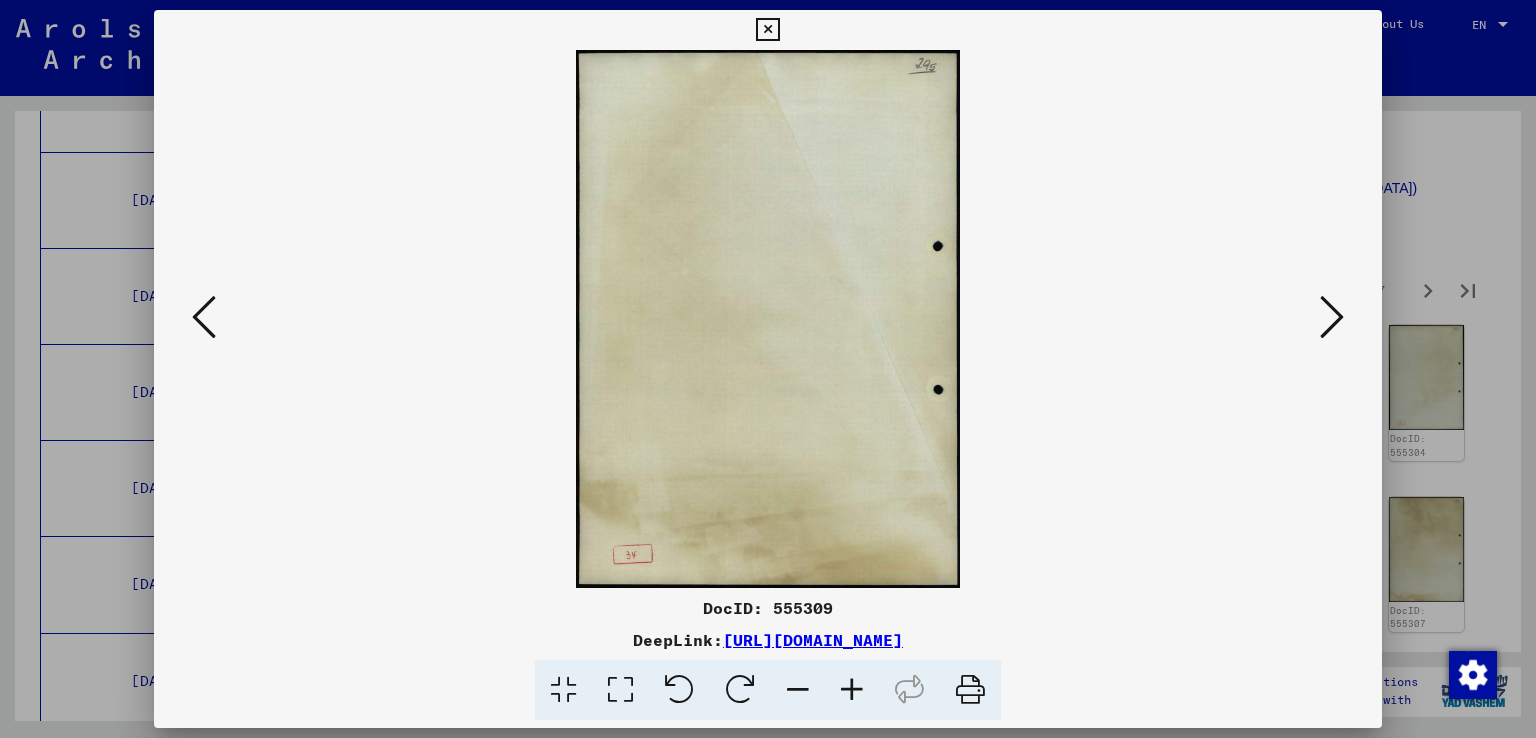 click at bounding box center (1332, 317) 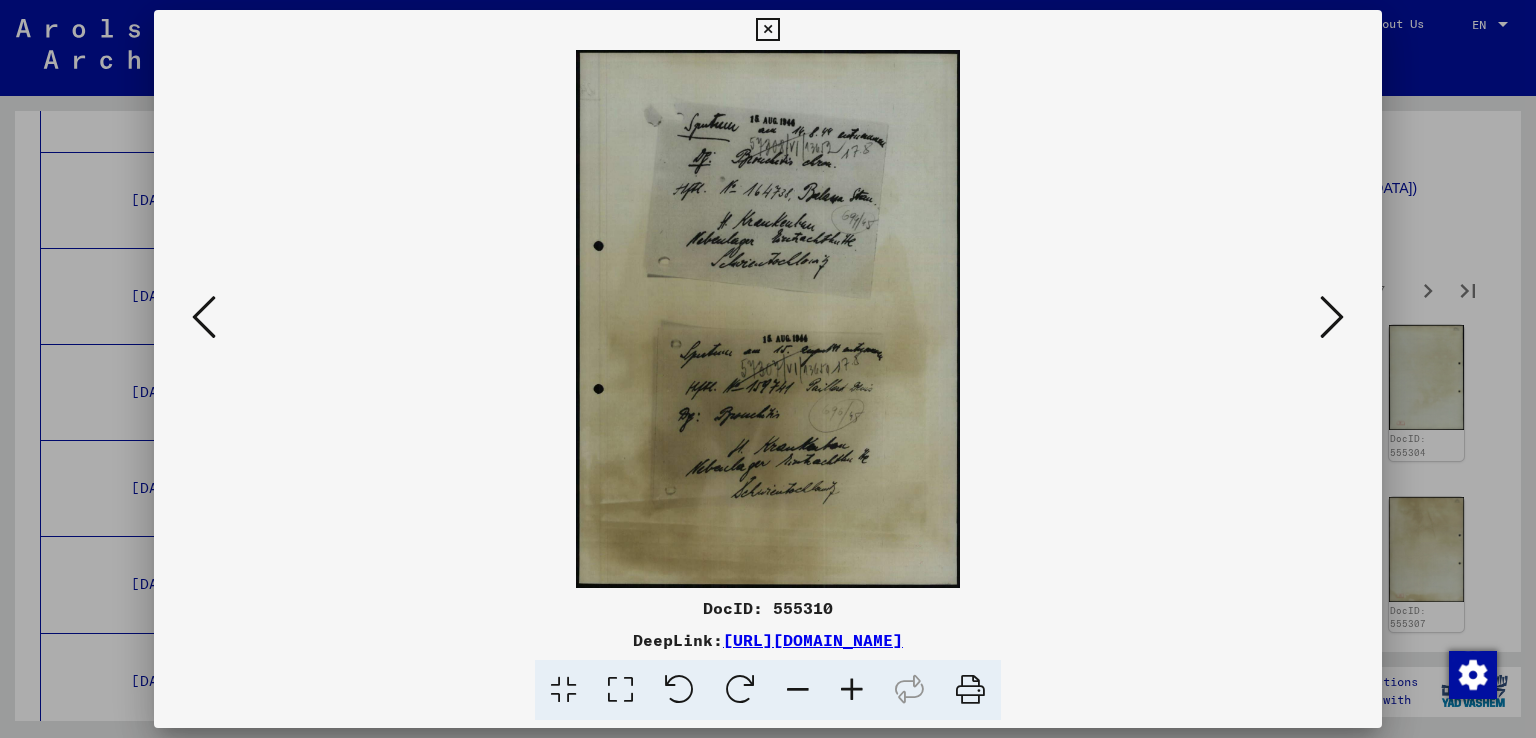 click at bounding box center [1332, 317] 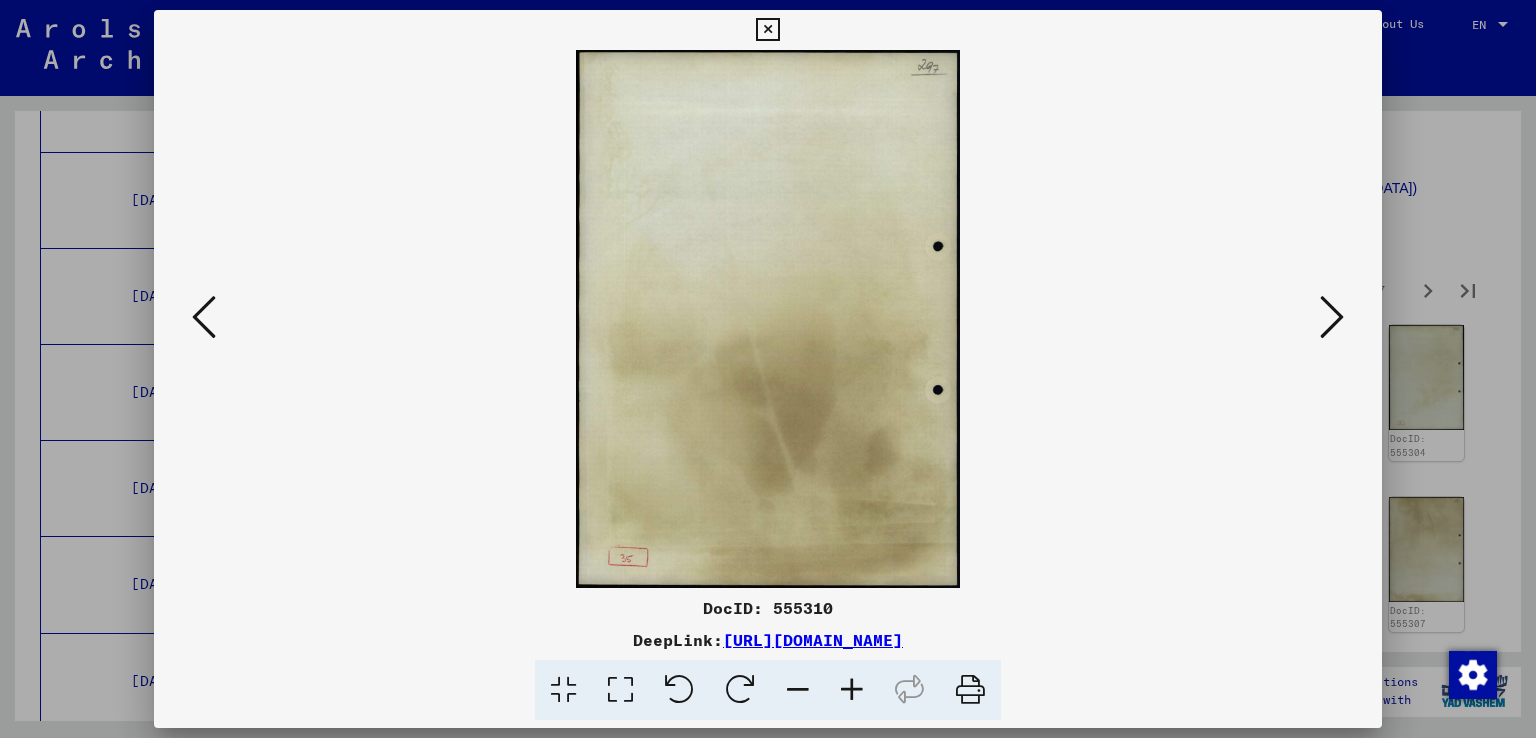 click at bounding box center (1332, 317) 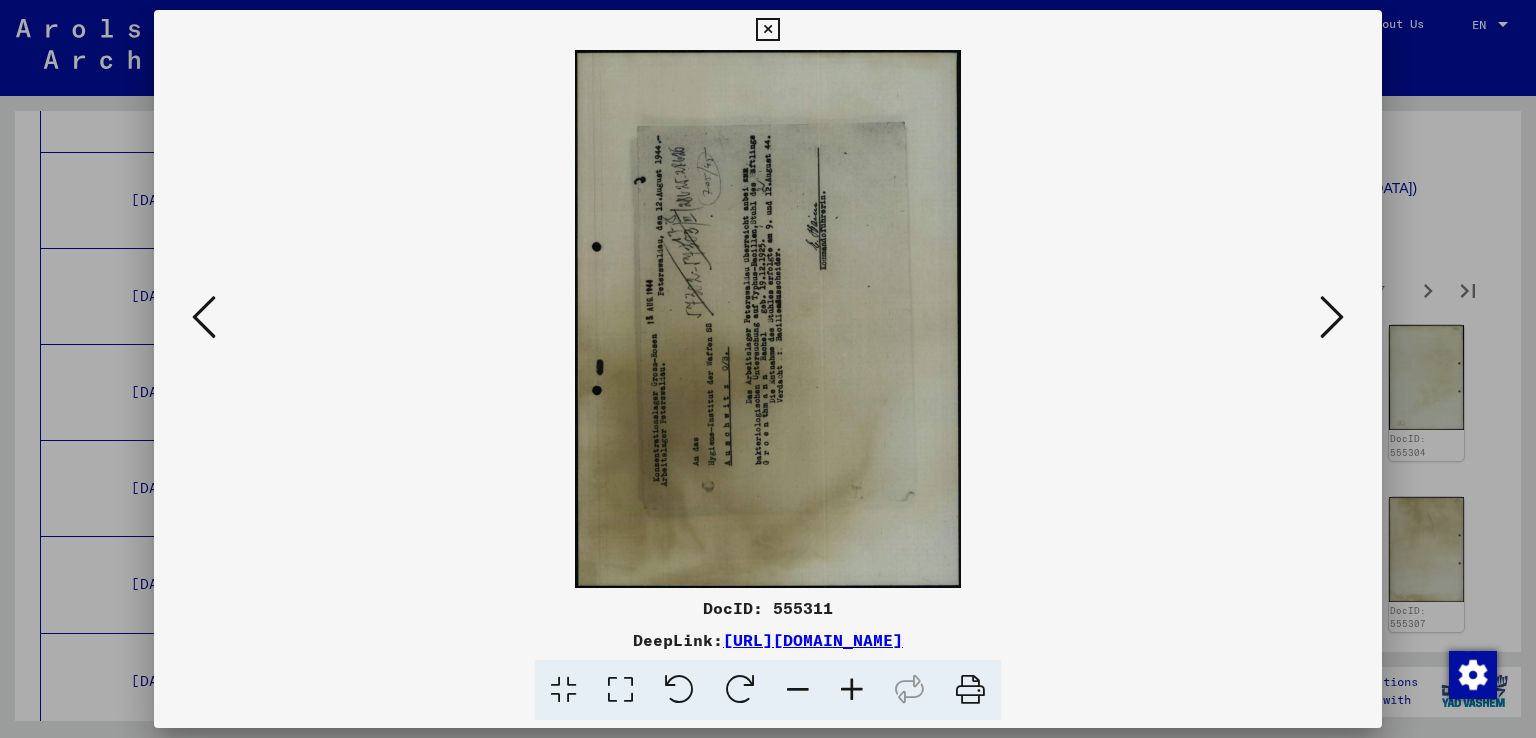 drag, startPoint x: 739, startPoint y: 693, endPoint x: 762, endPoint y: 692, distance: 23.021729 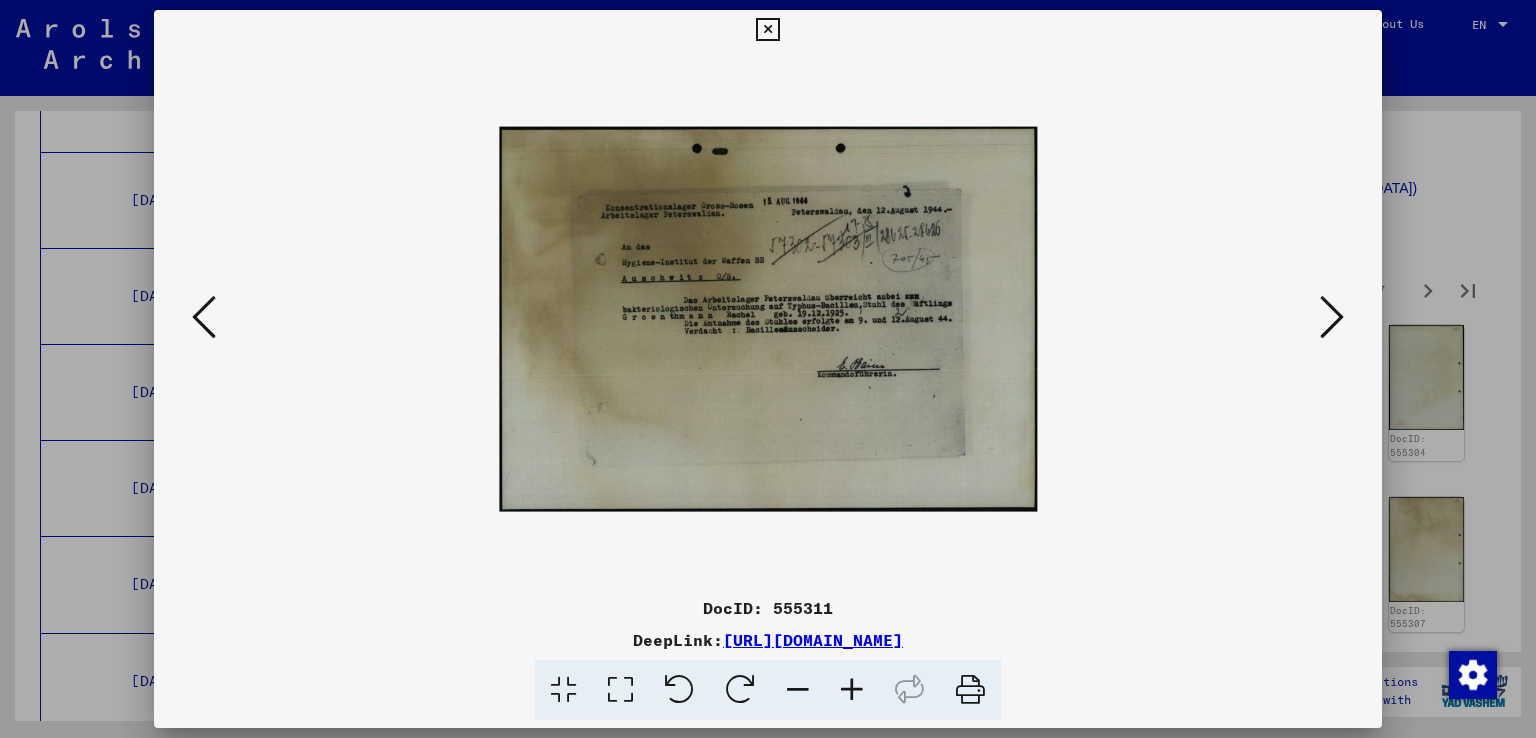 click at bounding box center (852, 690) 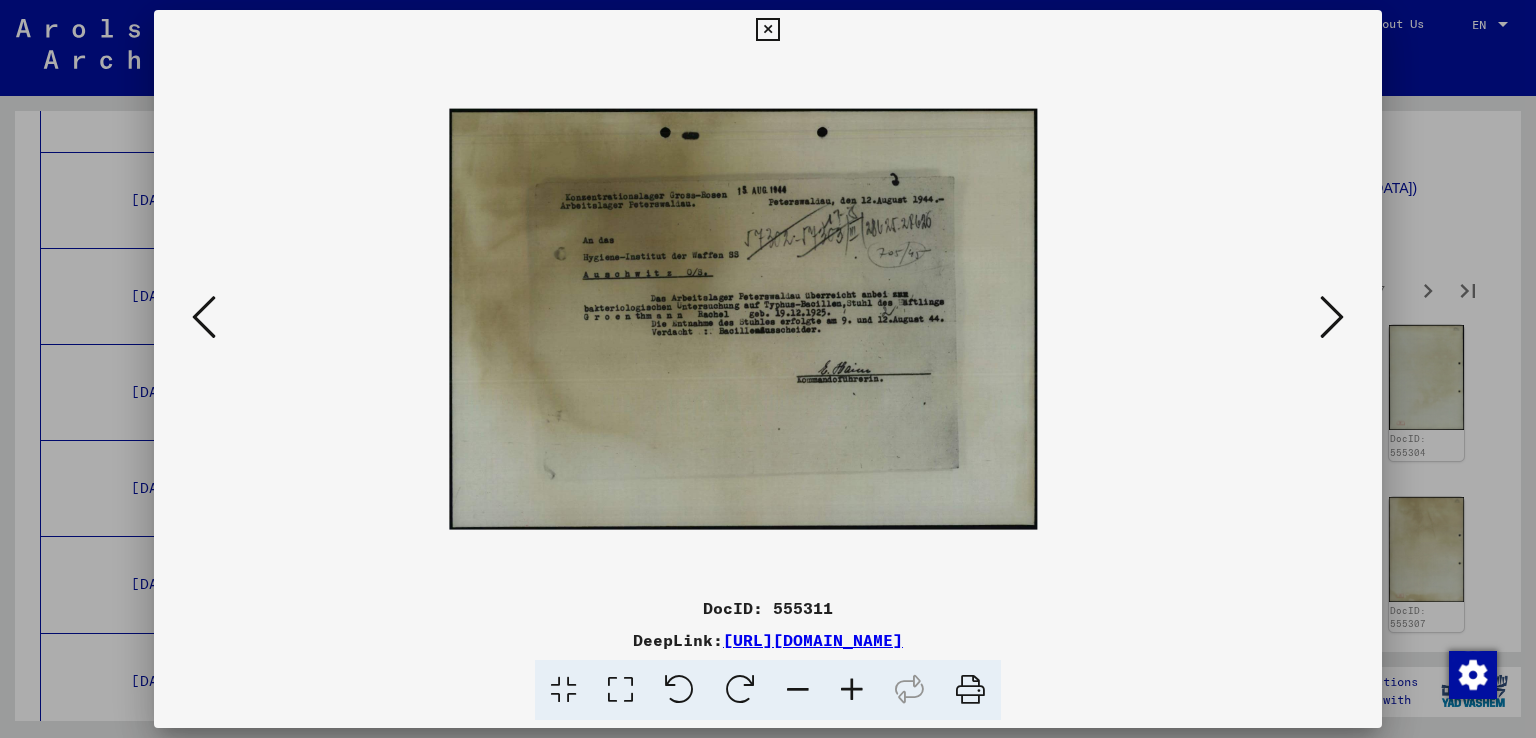 click at bounding box center (852, 690) 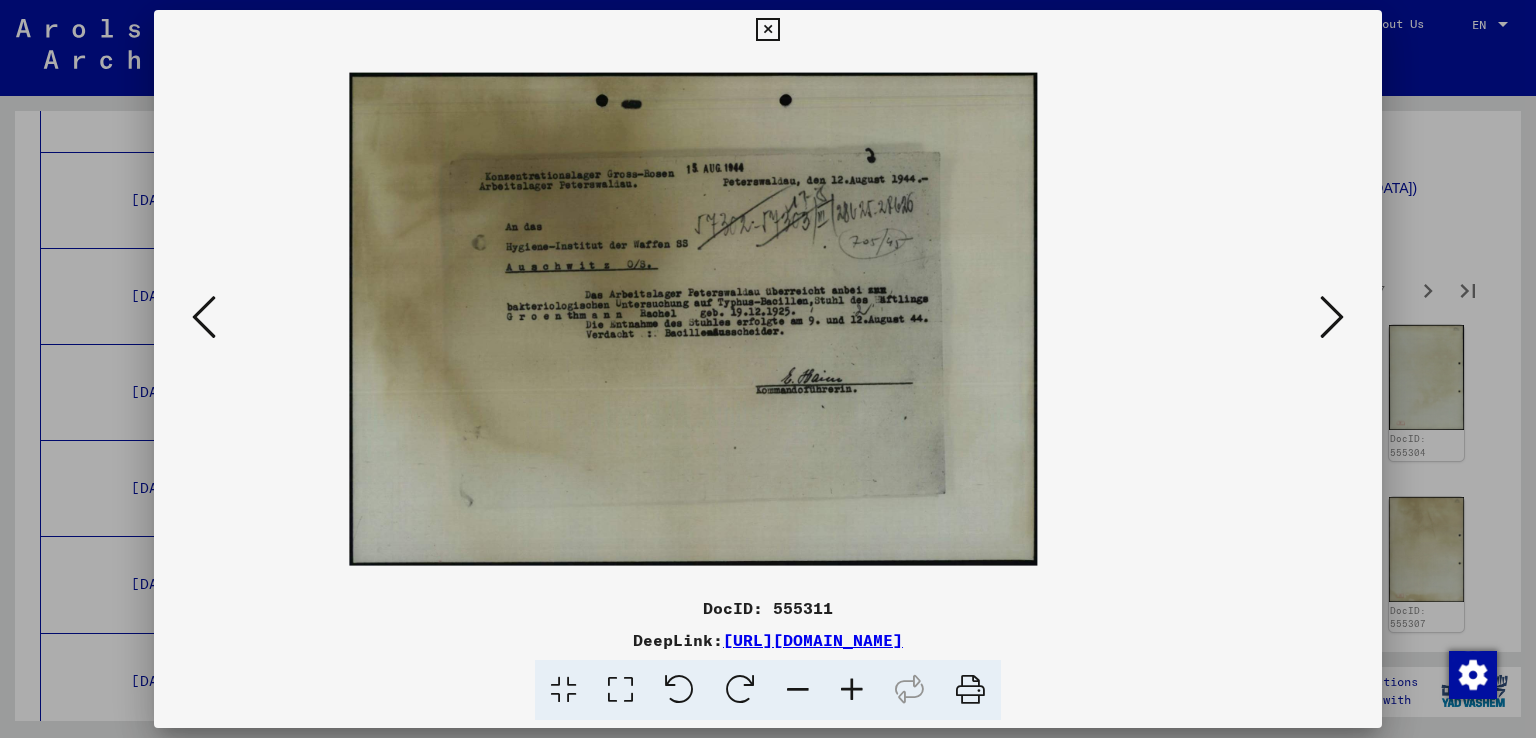 click at bounding box center (852, 690) 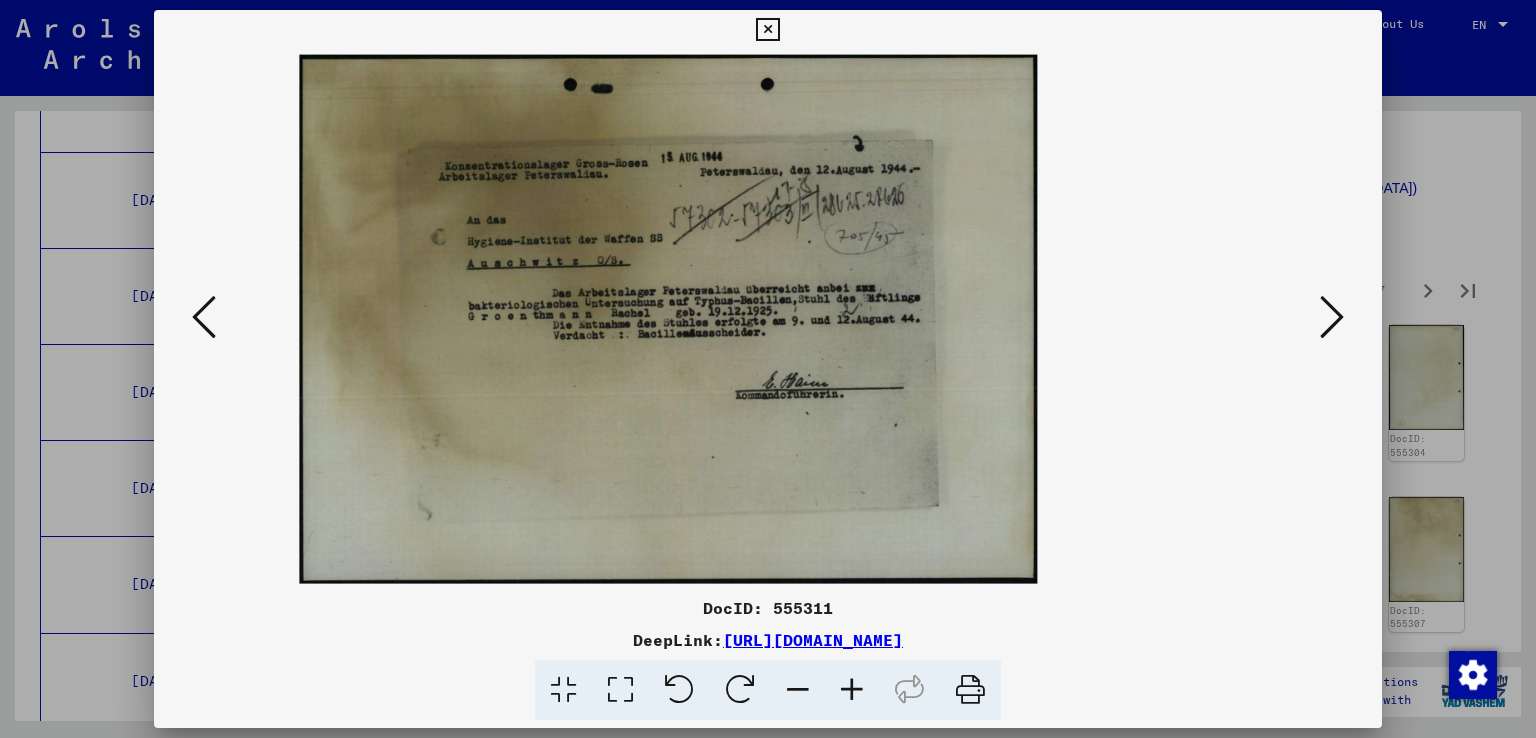 click at bounding box center (852, 690) 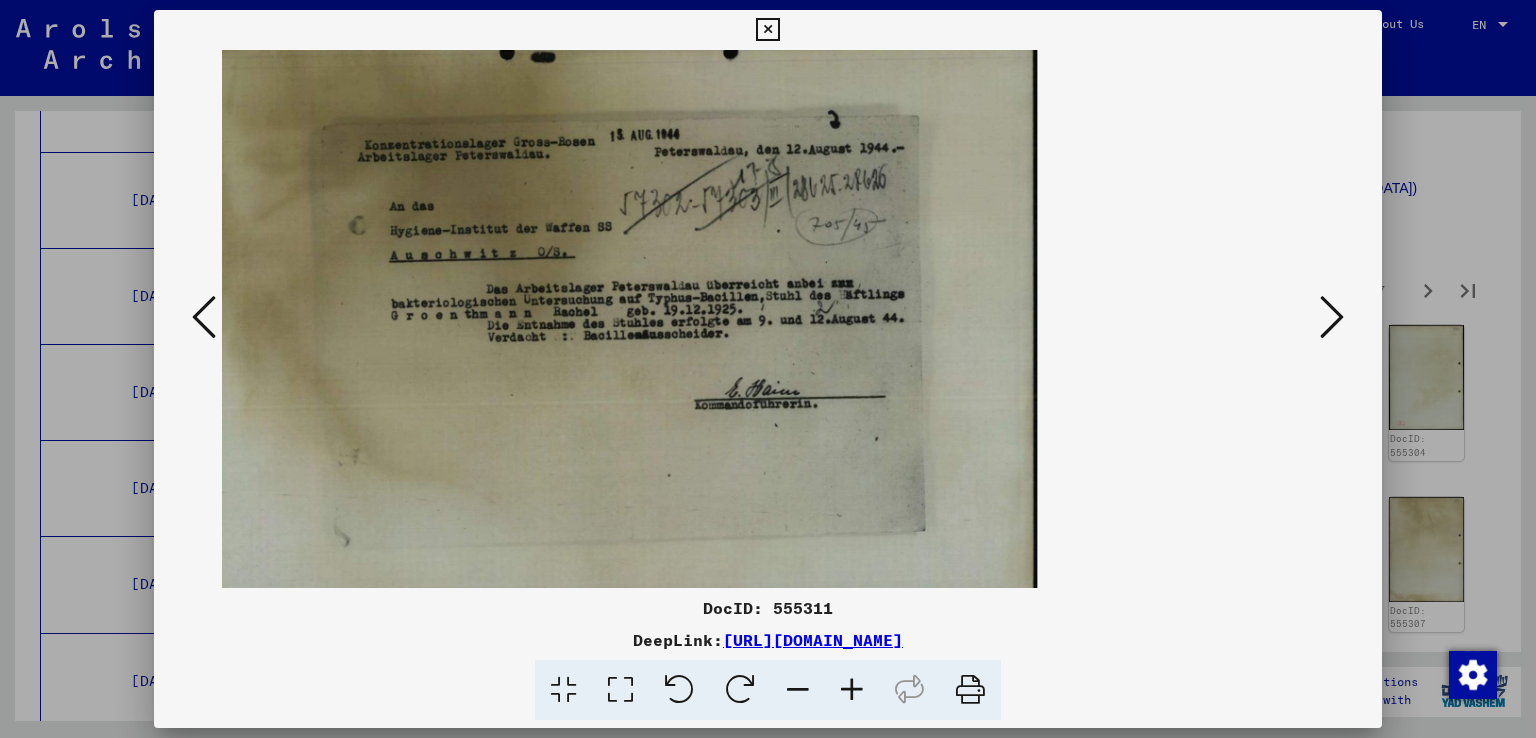 click at bounding box center [852, 690] 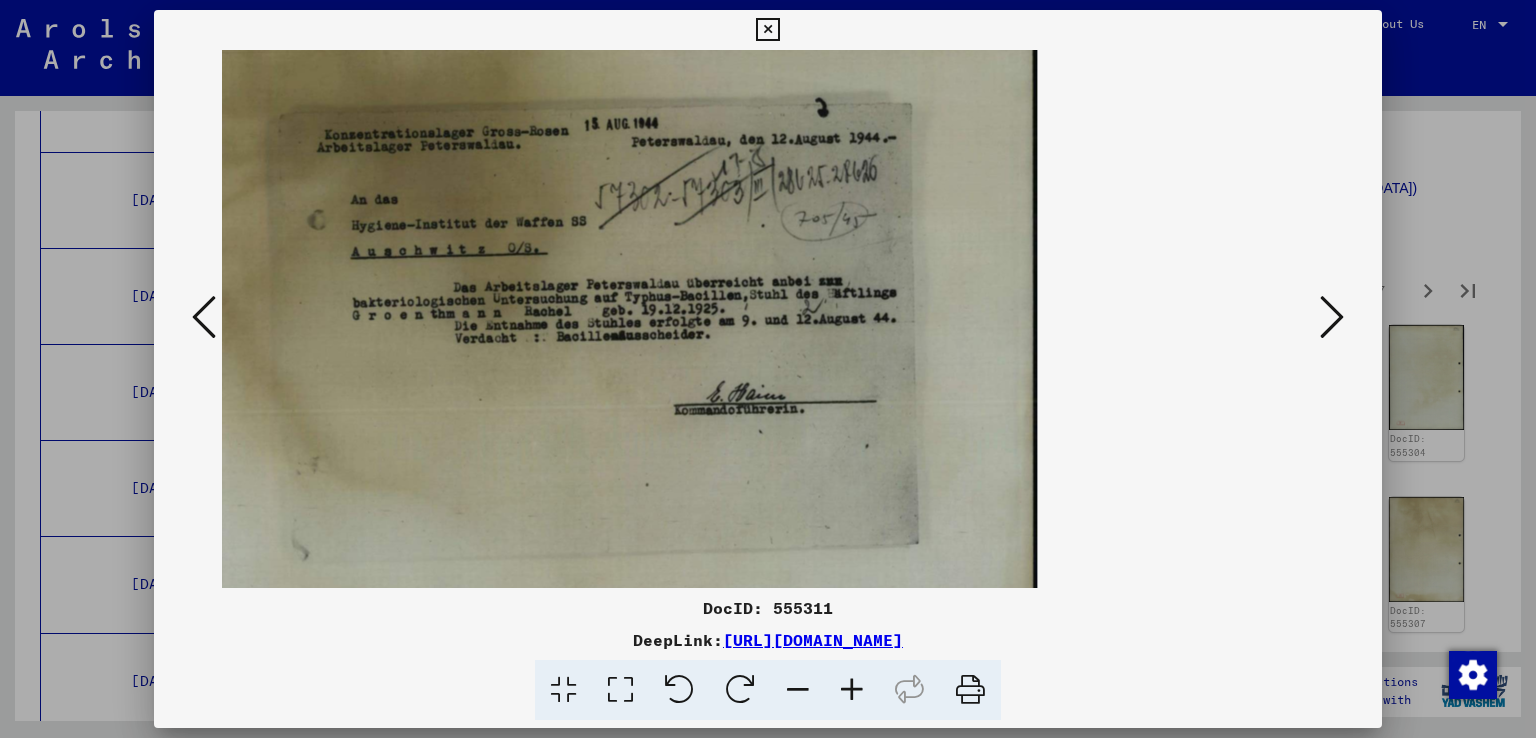 click at bounding box center [768, 319] 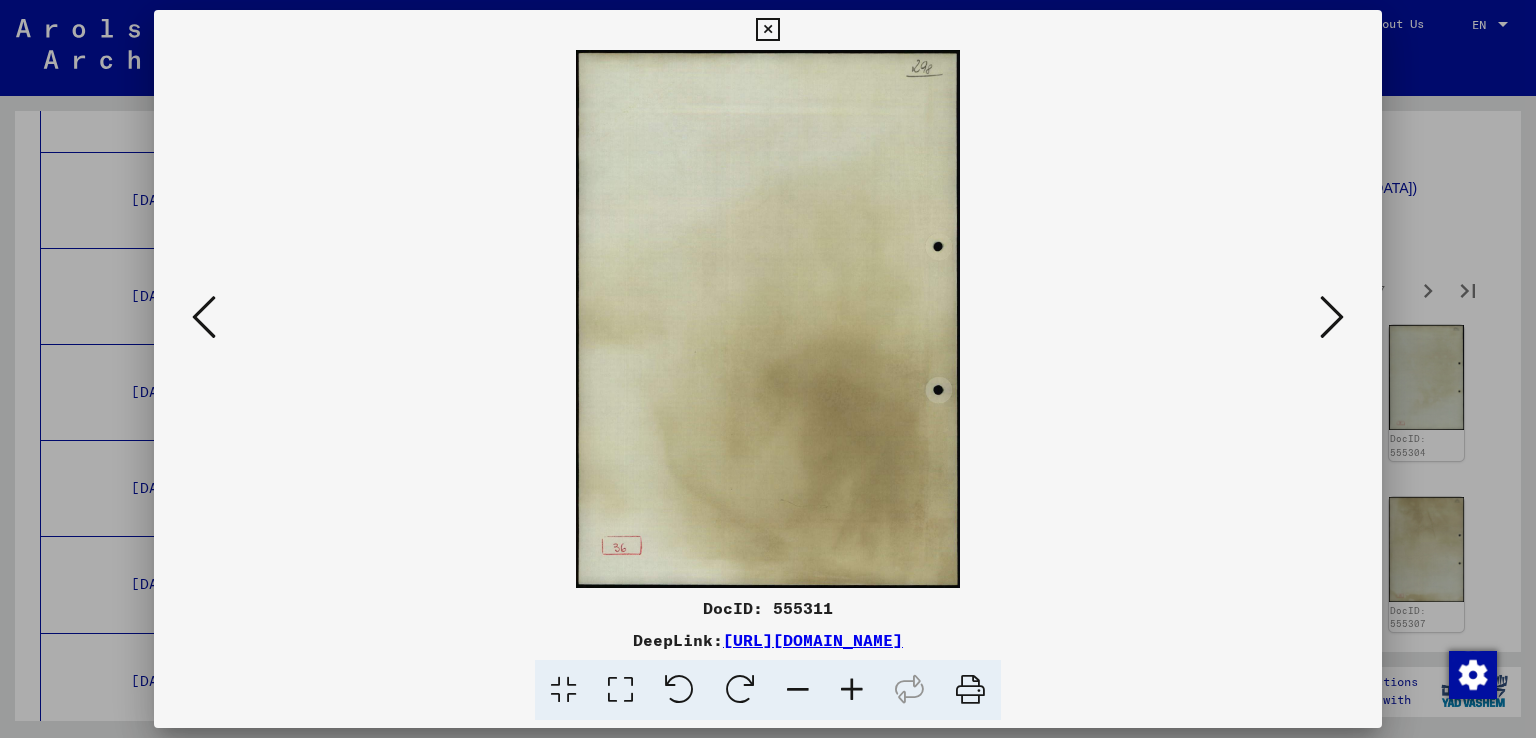 click at bounding box center [1332, 317] 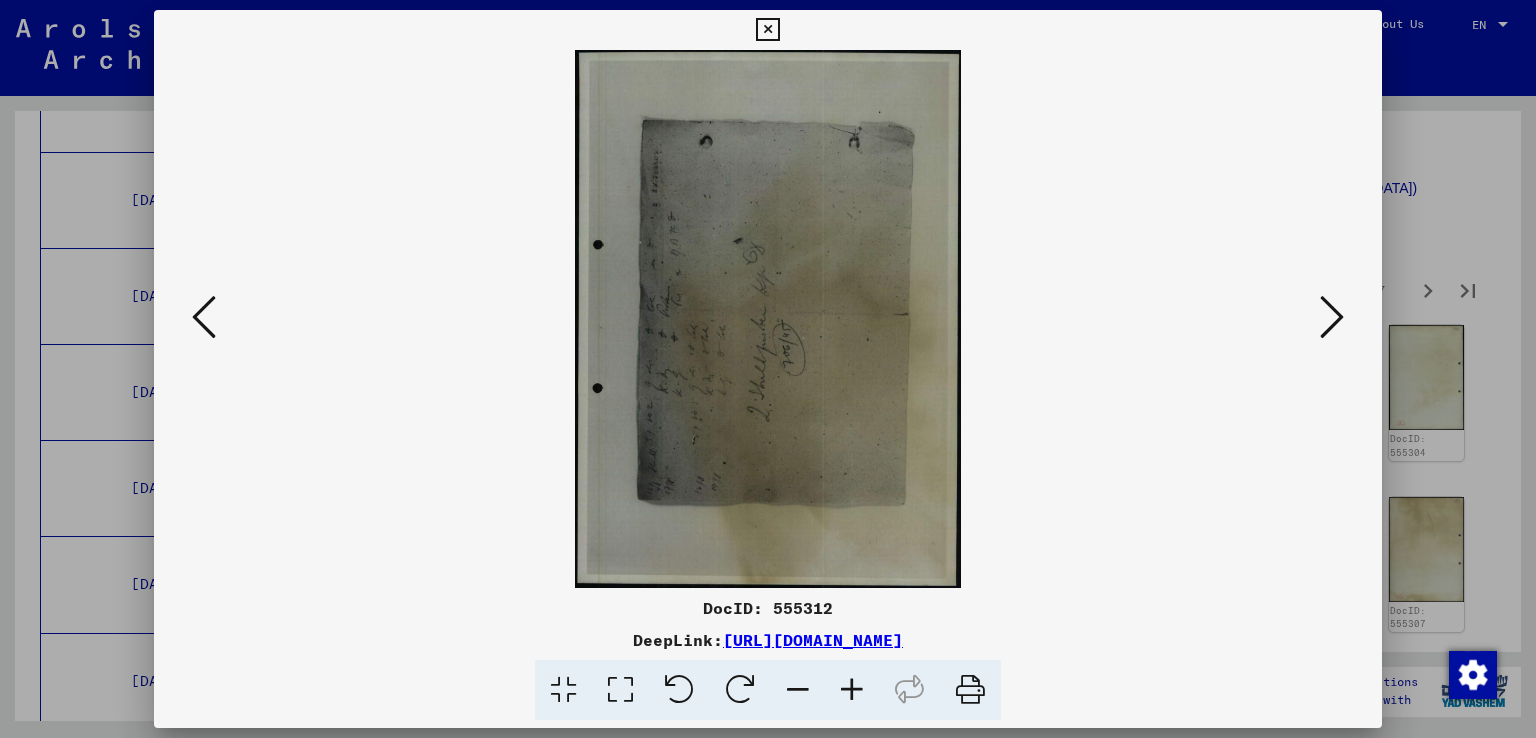 drag, startPoint x: 1332, startPoint y: 317, endPoint x: 1100, endPoint y: 499, distance: 294.86948 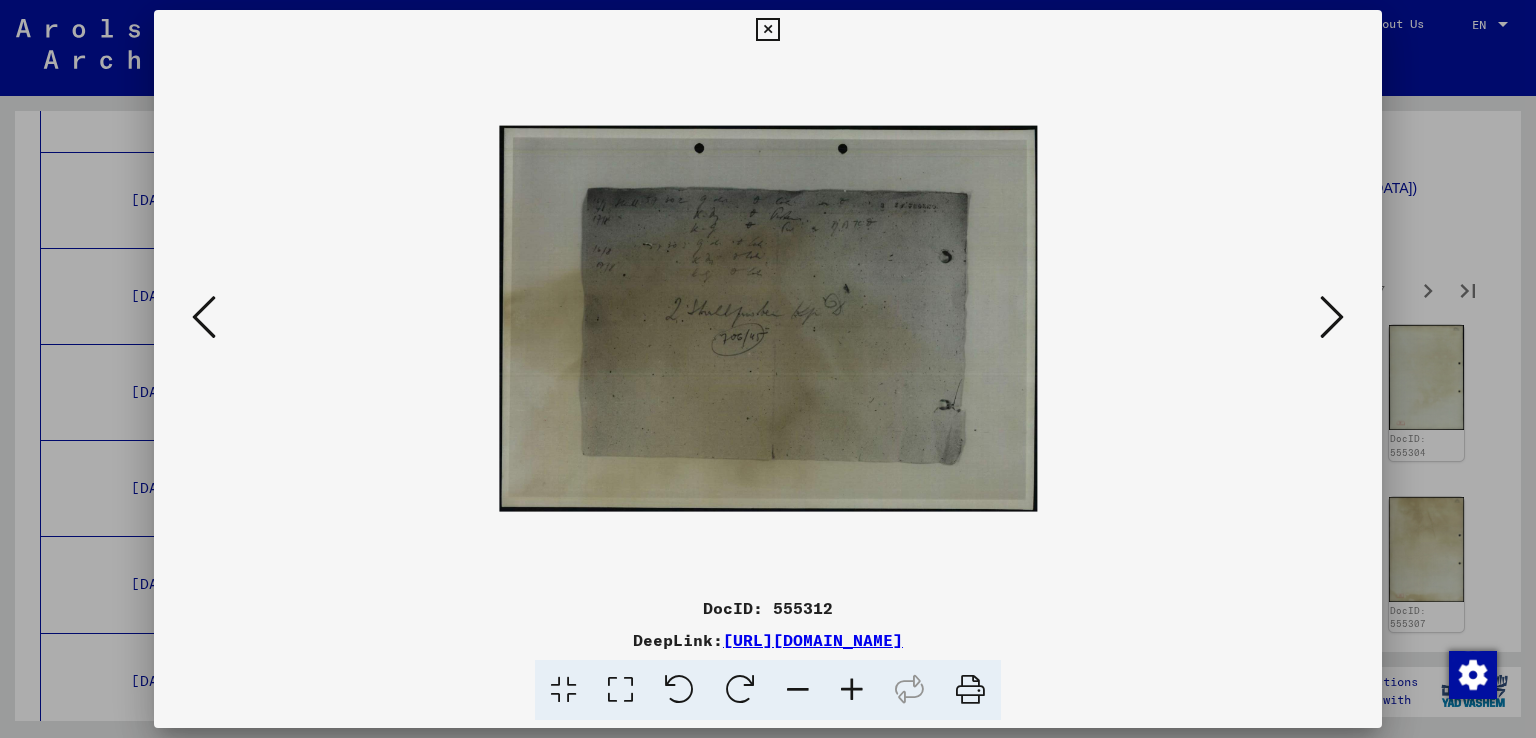 click at bounding box center (852, 690) 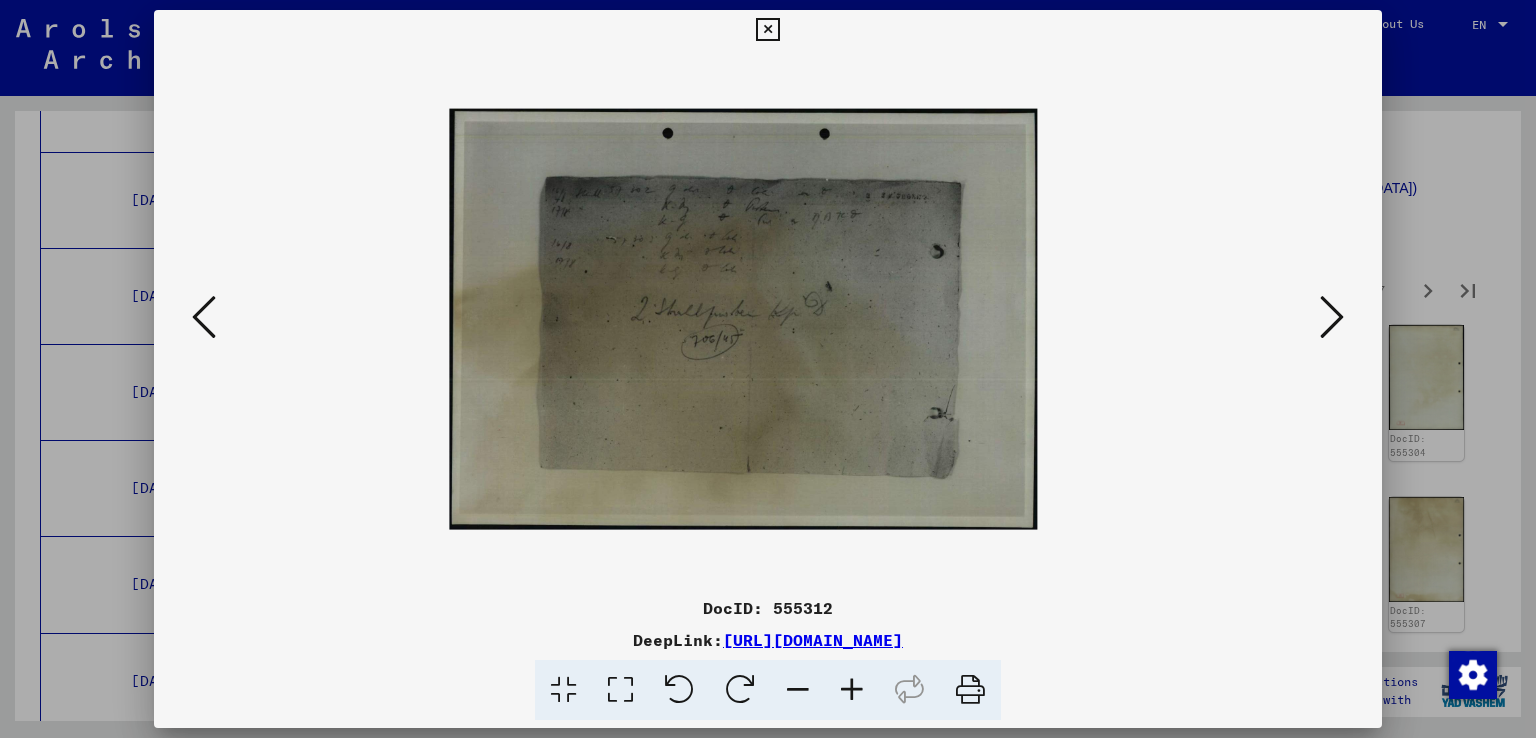 click at bounding box center [852, 690] 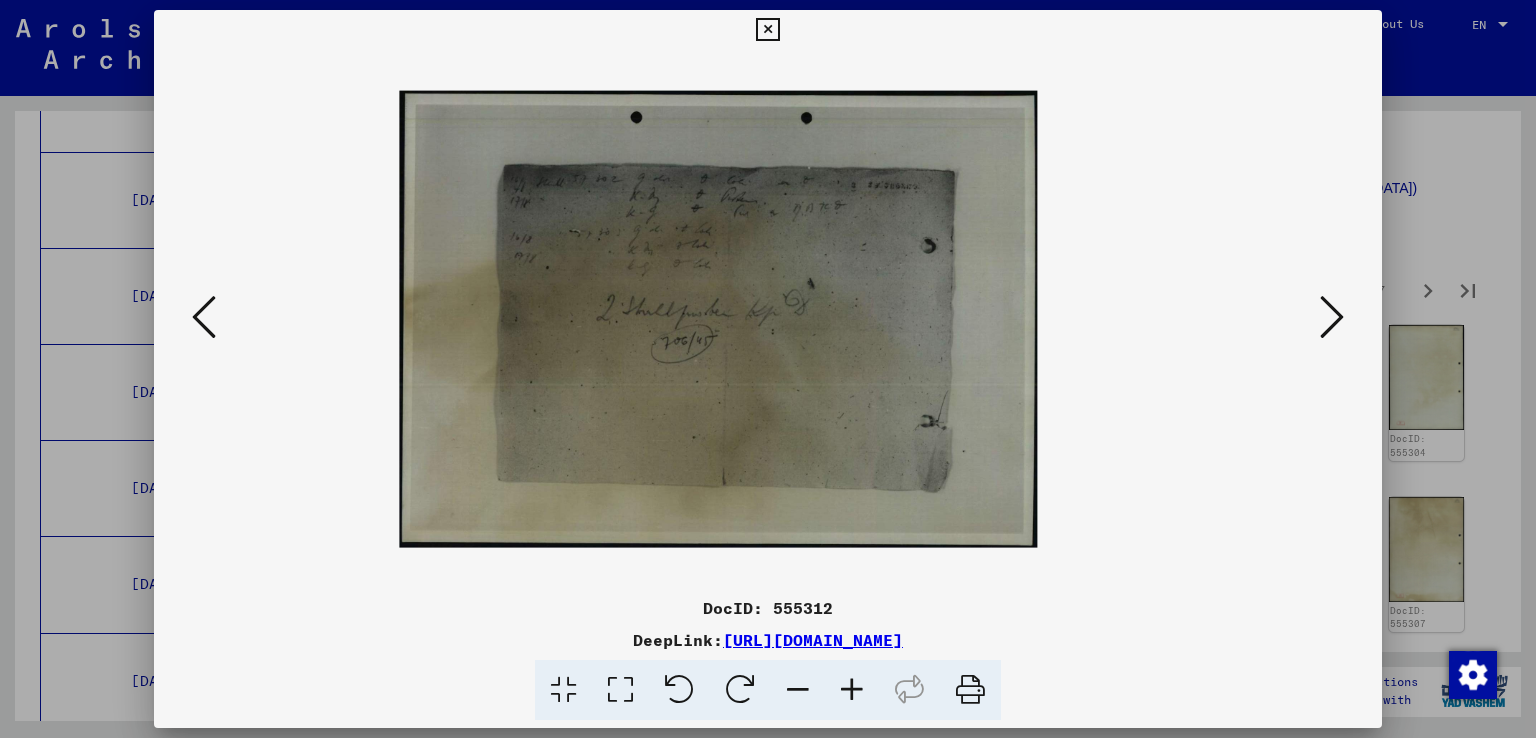 click at bounding box center (852, 690) 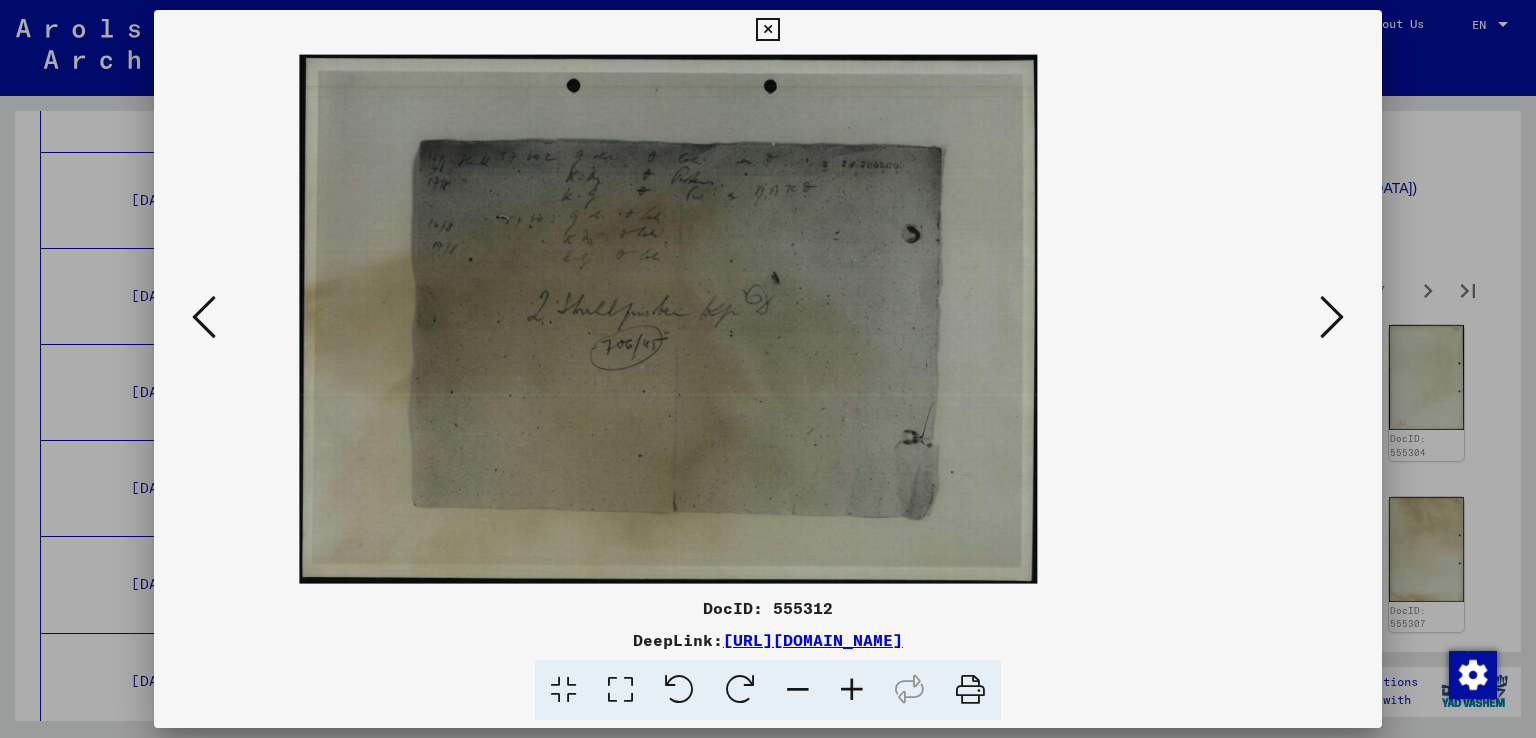 click at bounding box center (852, 690) 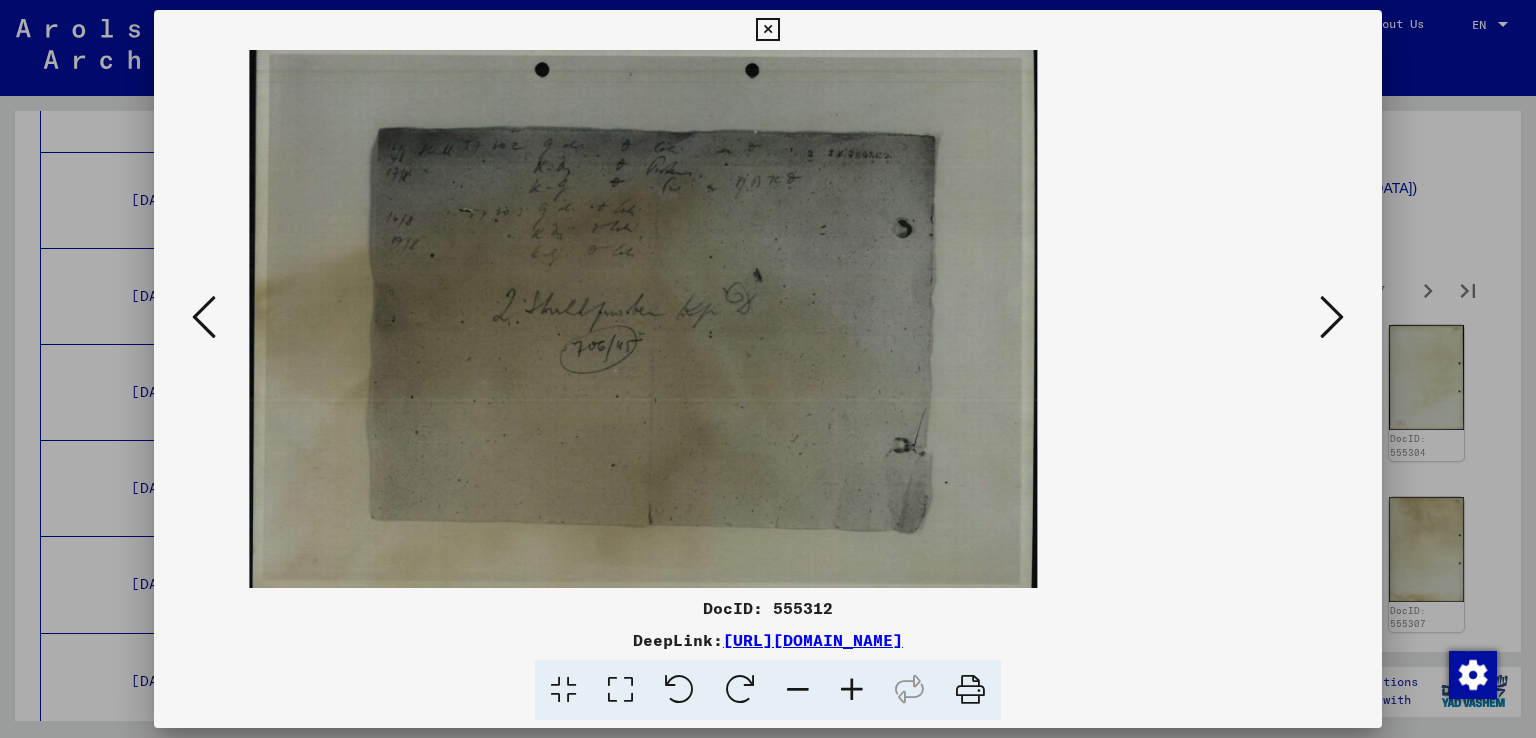 click at bounding box center (852, 690) 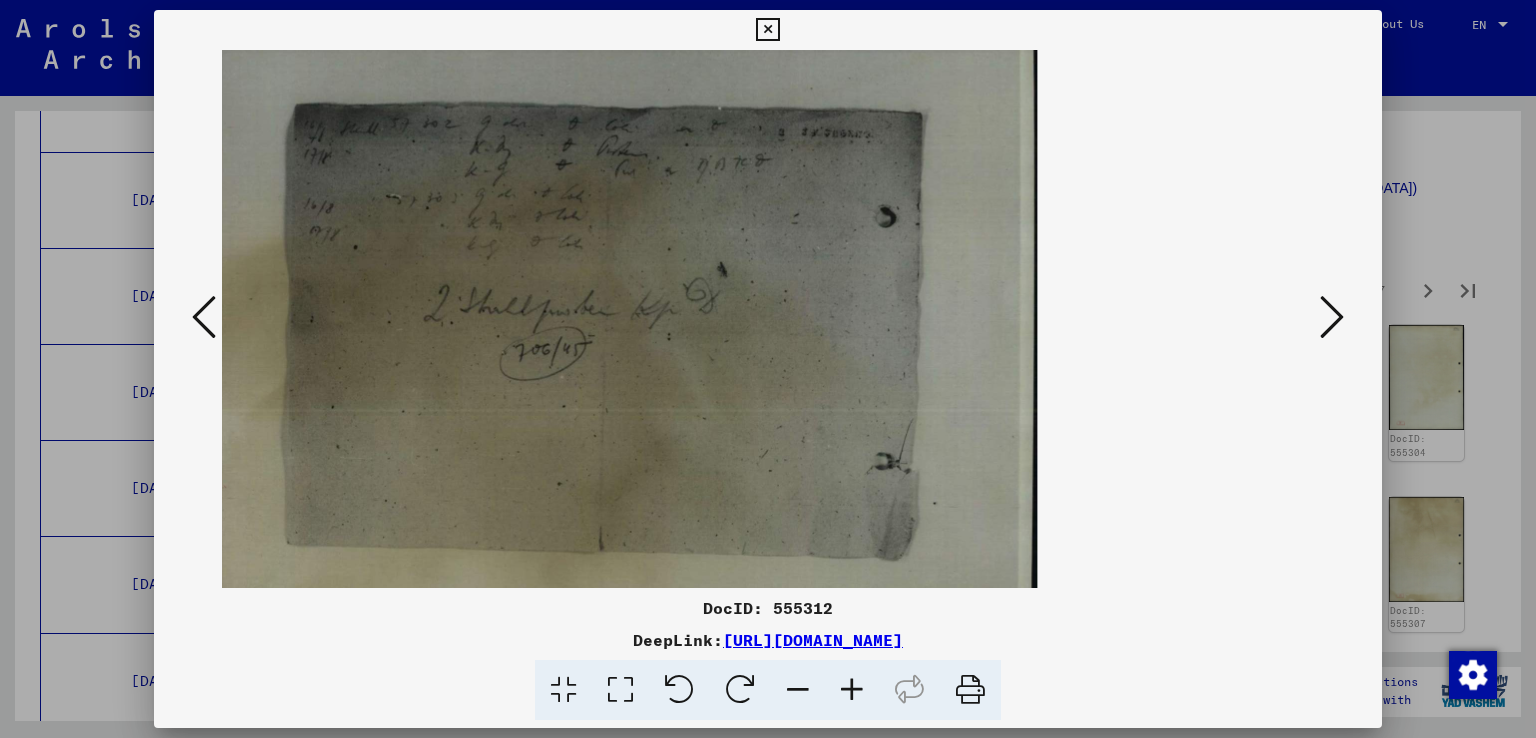 click at bounding box center [852, 690] 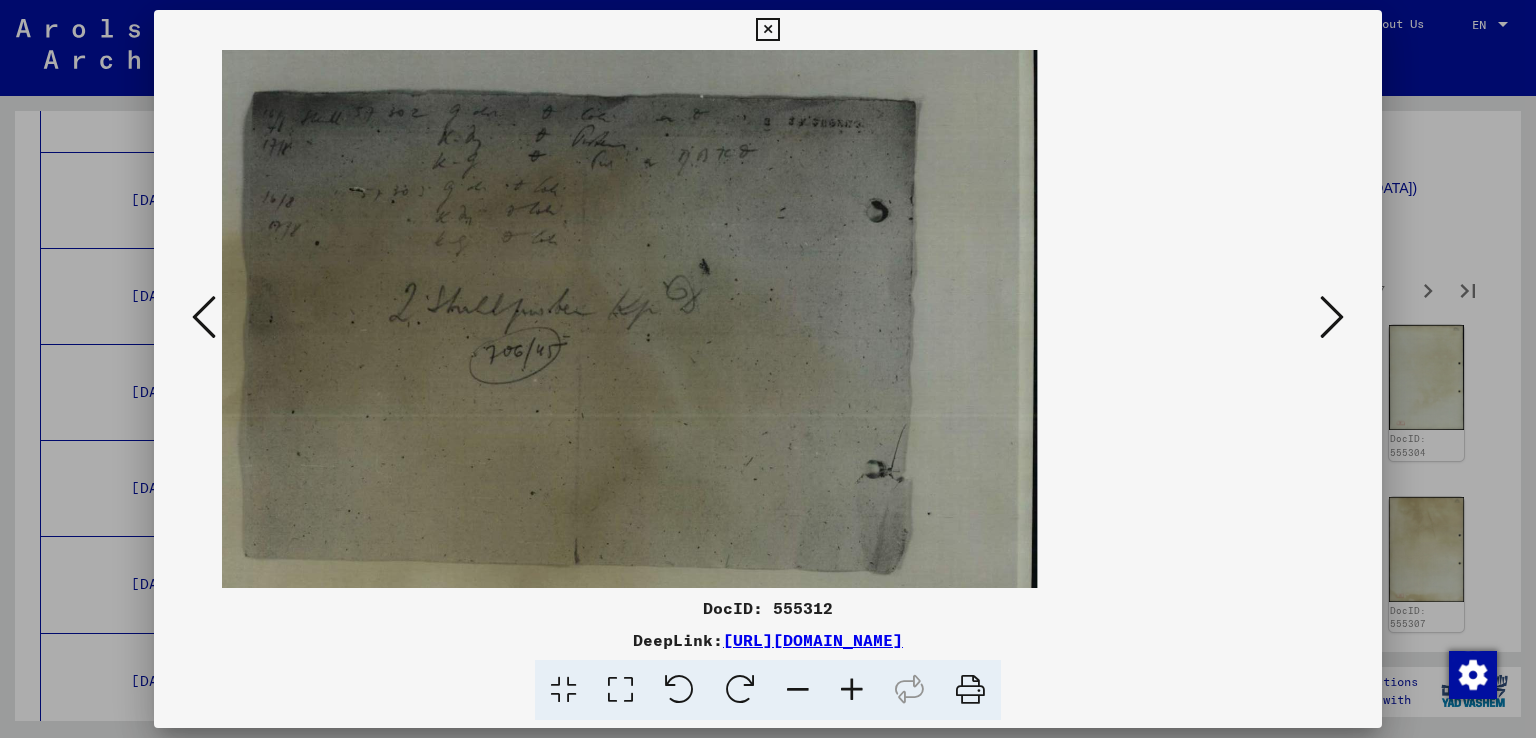 click at bounding box center (852, 690) 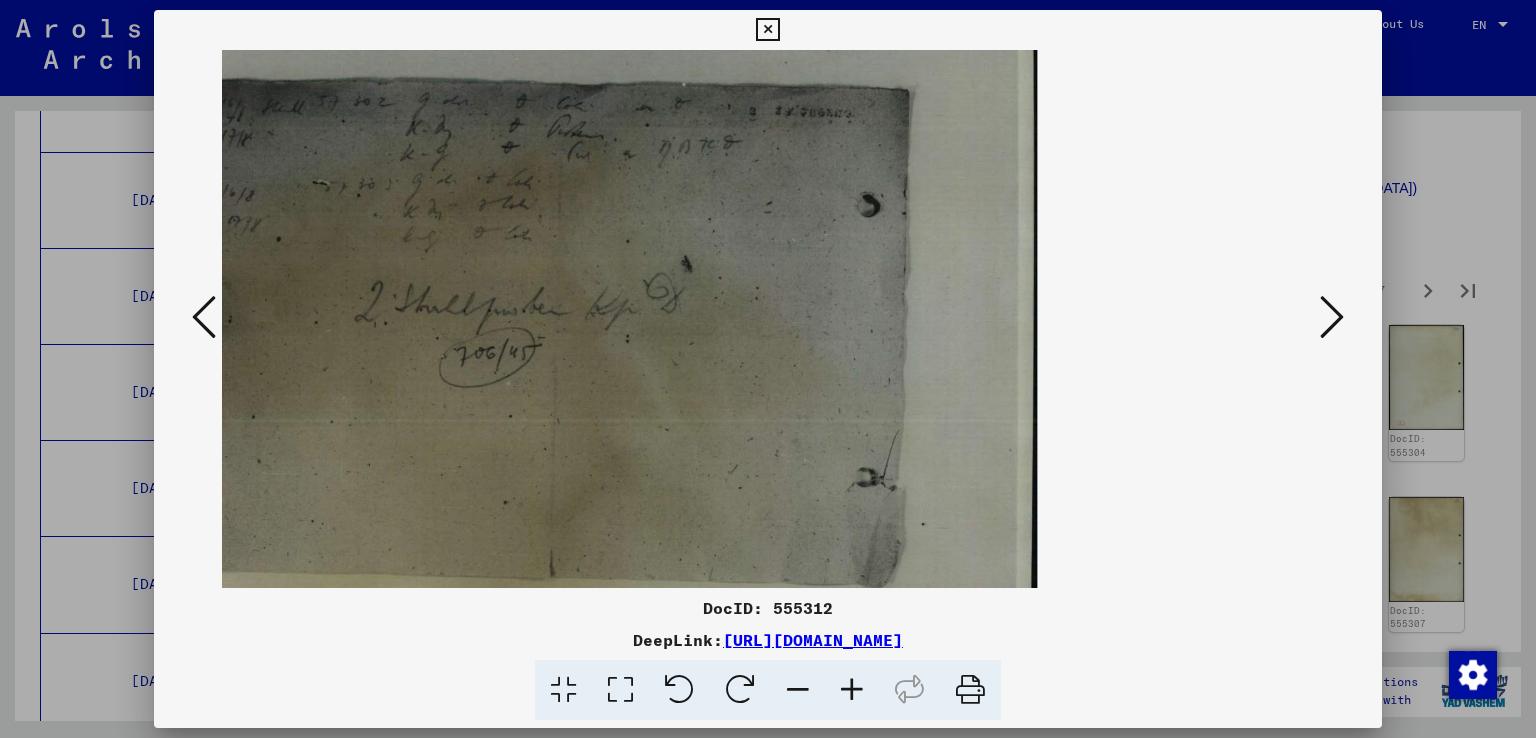 click at bounding box center [852, 690] 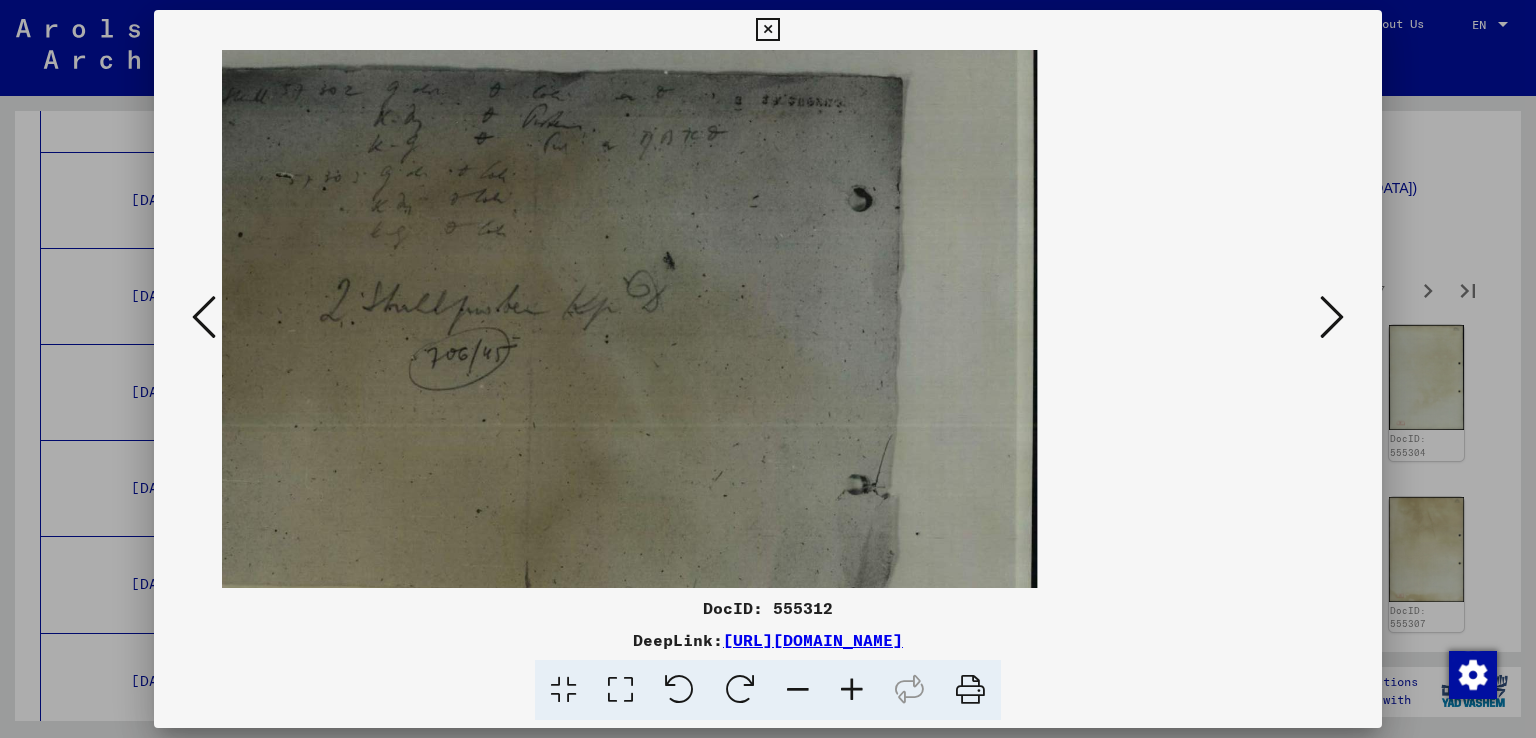 click at bounding box center [1332, 317] 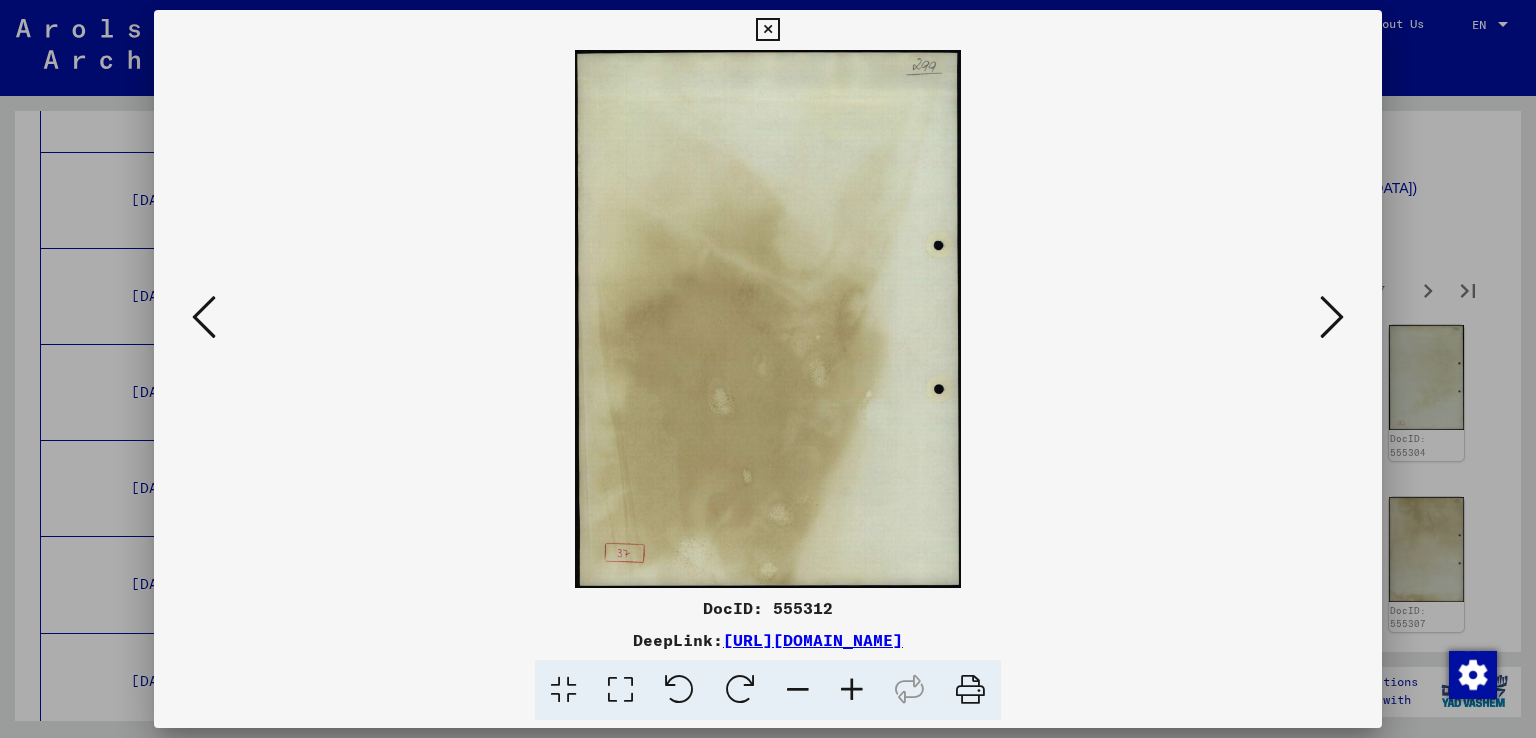 click at bounding box center [1332, 317] 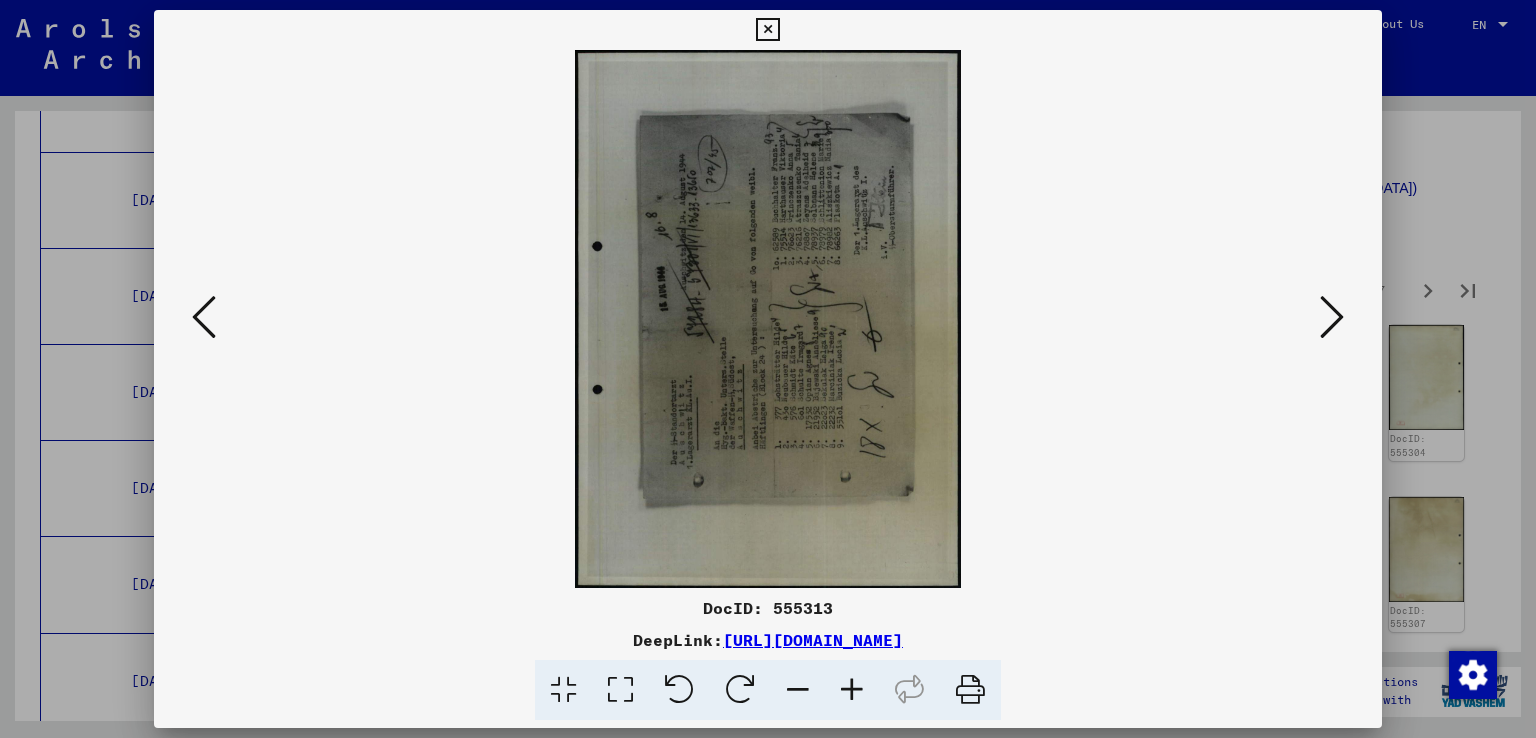 click at bounding box center [740, 690] 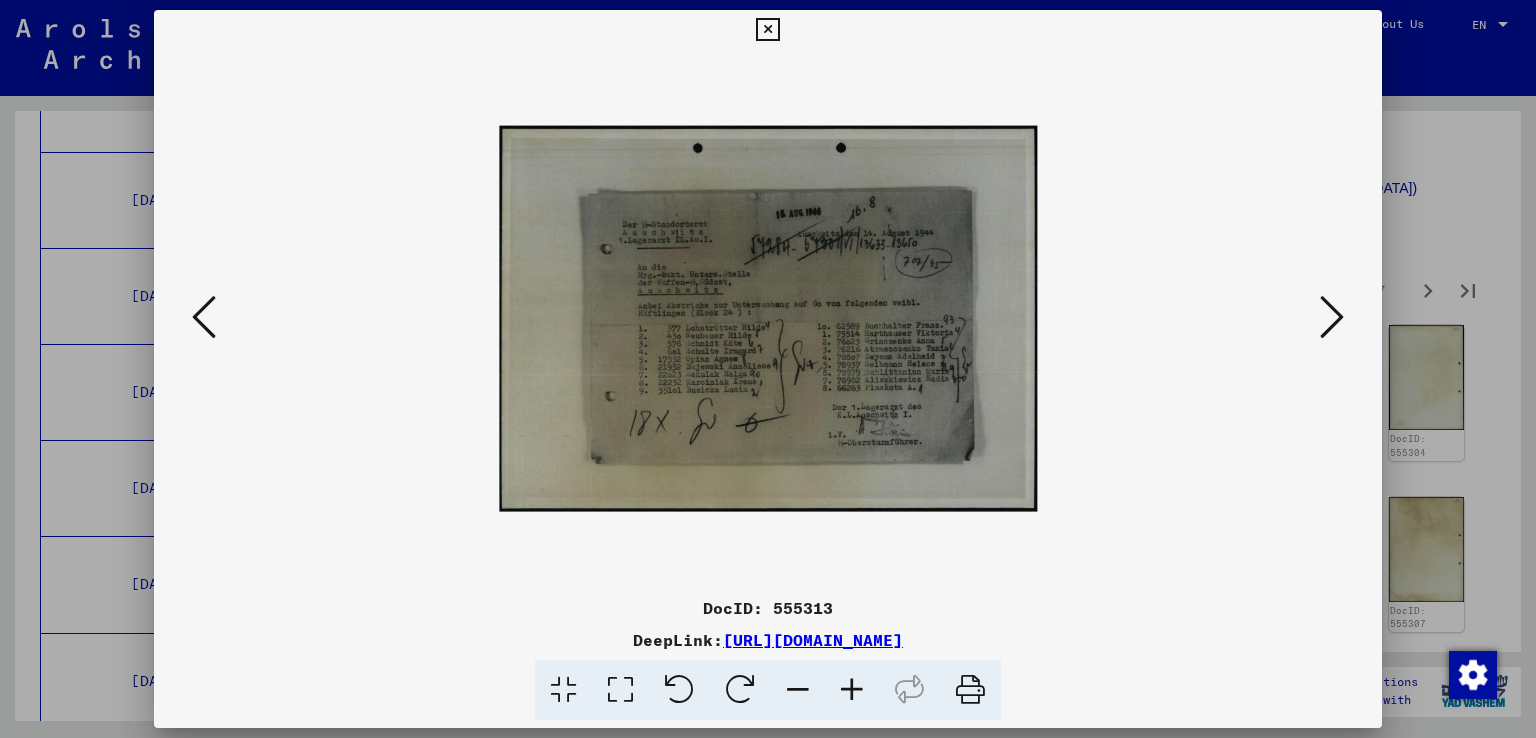 click at bounding box center [852, 690] 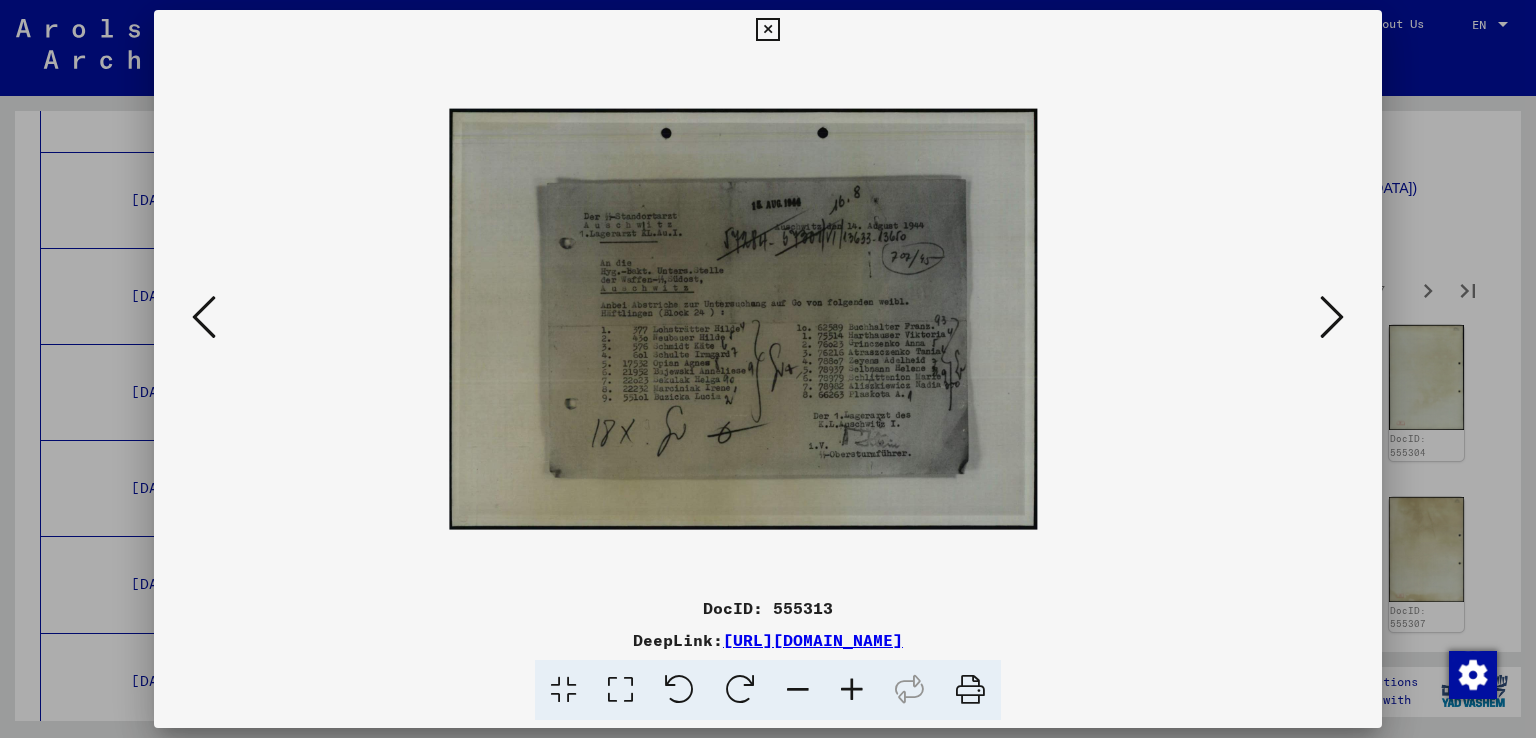 click at bounding box center [852, 690] 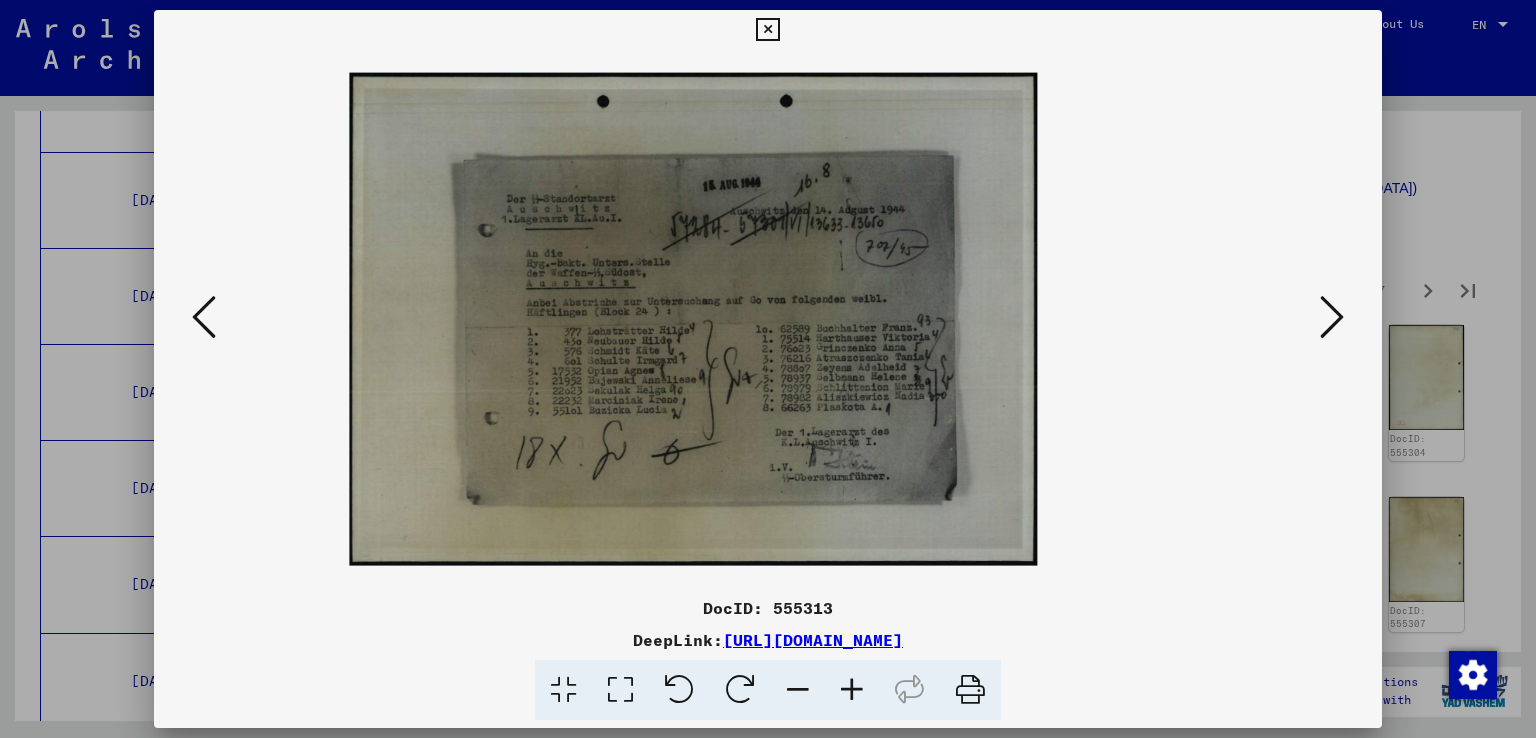 click at bounding box center (852, 690) 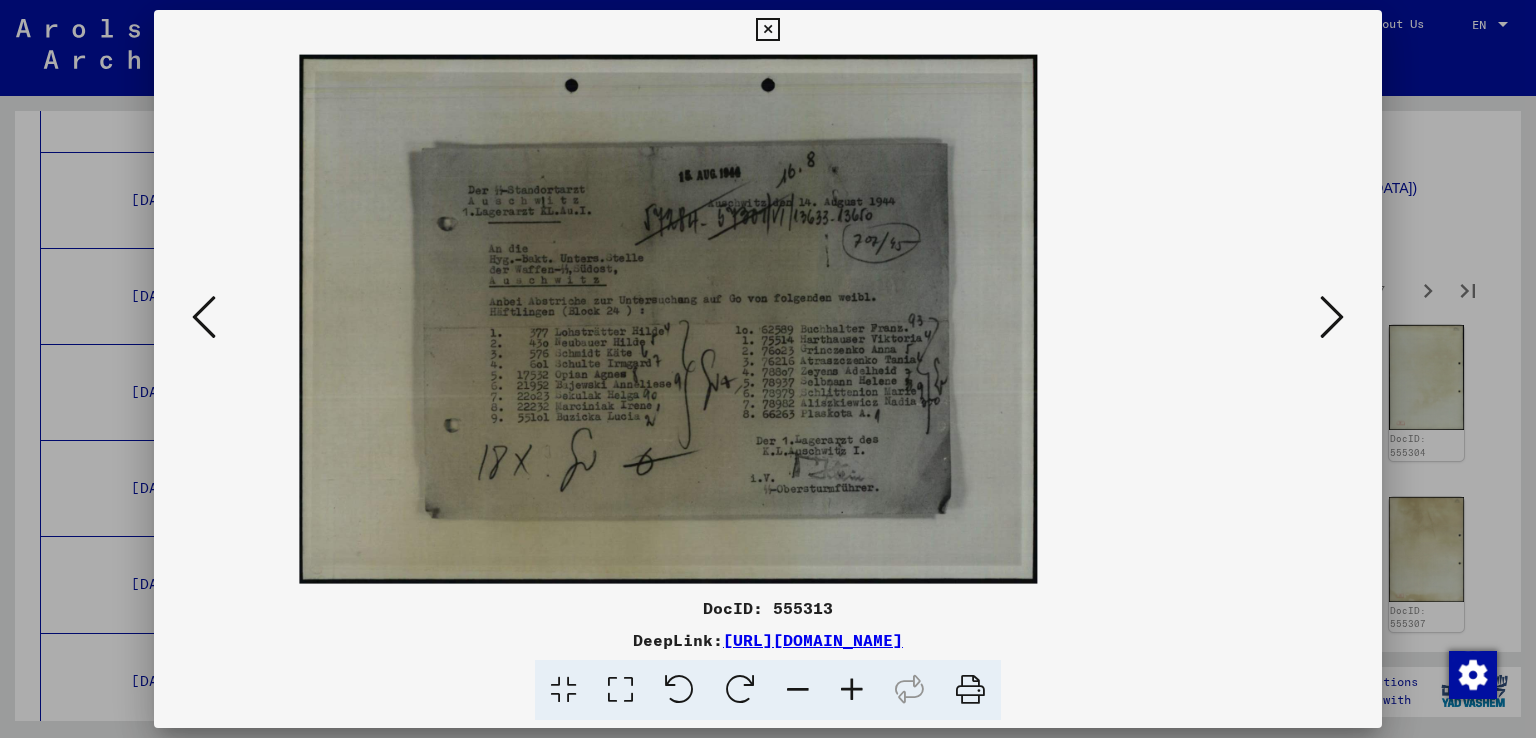click at bounding box center (852, 690) 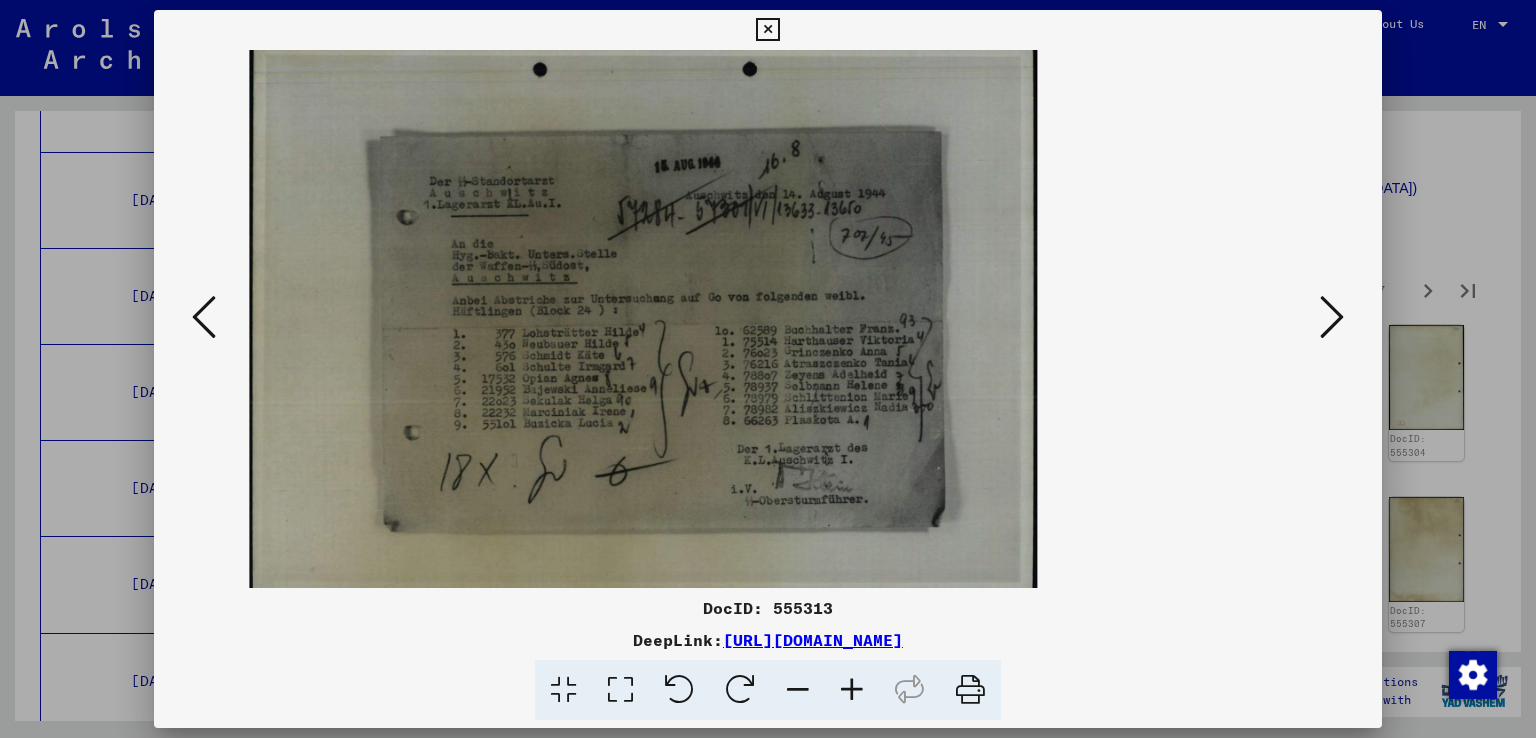 click at bounding box center (852, 690) 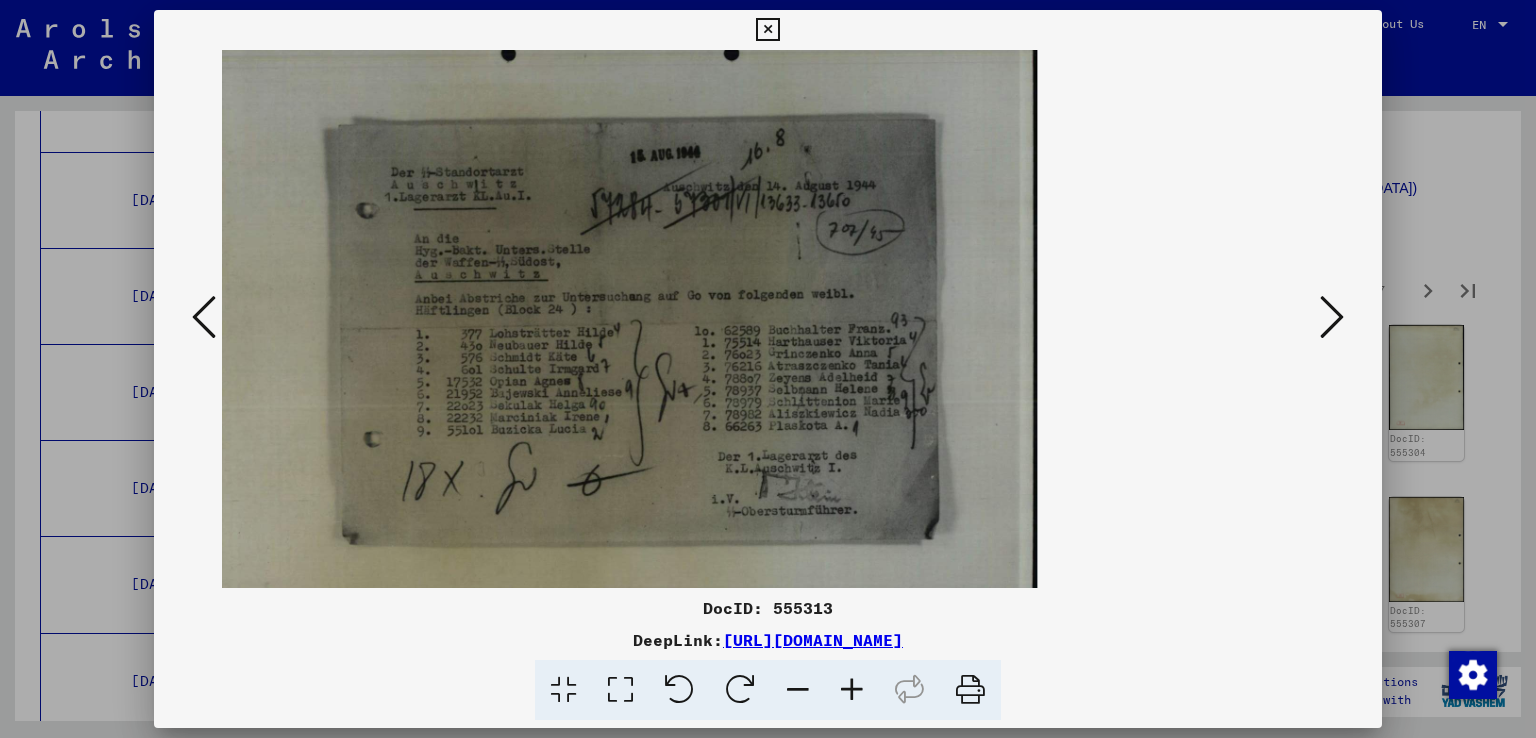 click at bounding box center (852, 690) 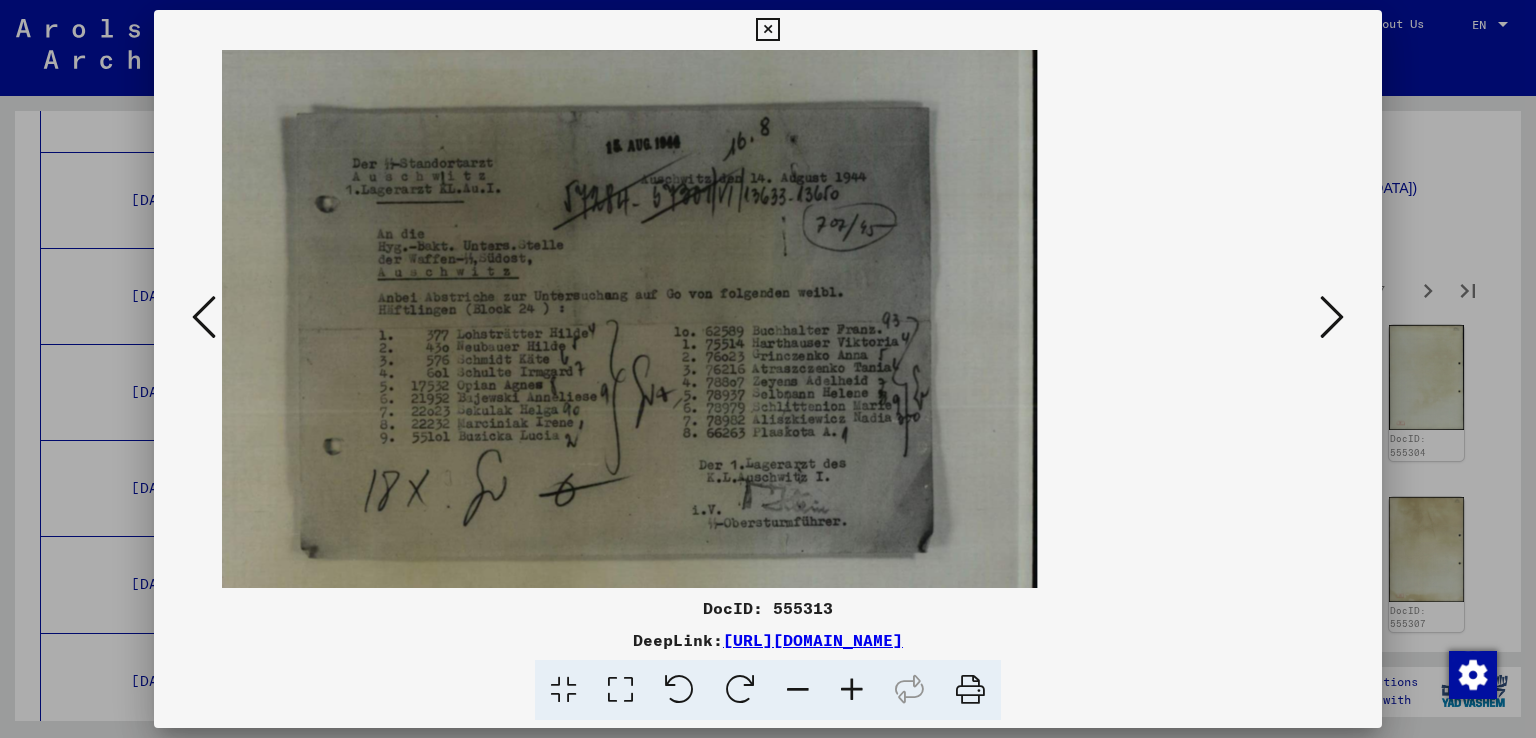 click at bounding box center (852, 690) 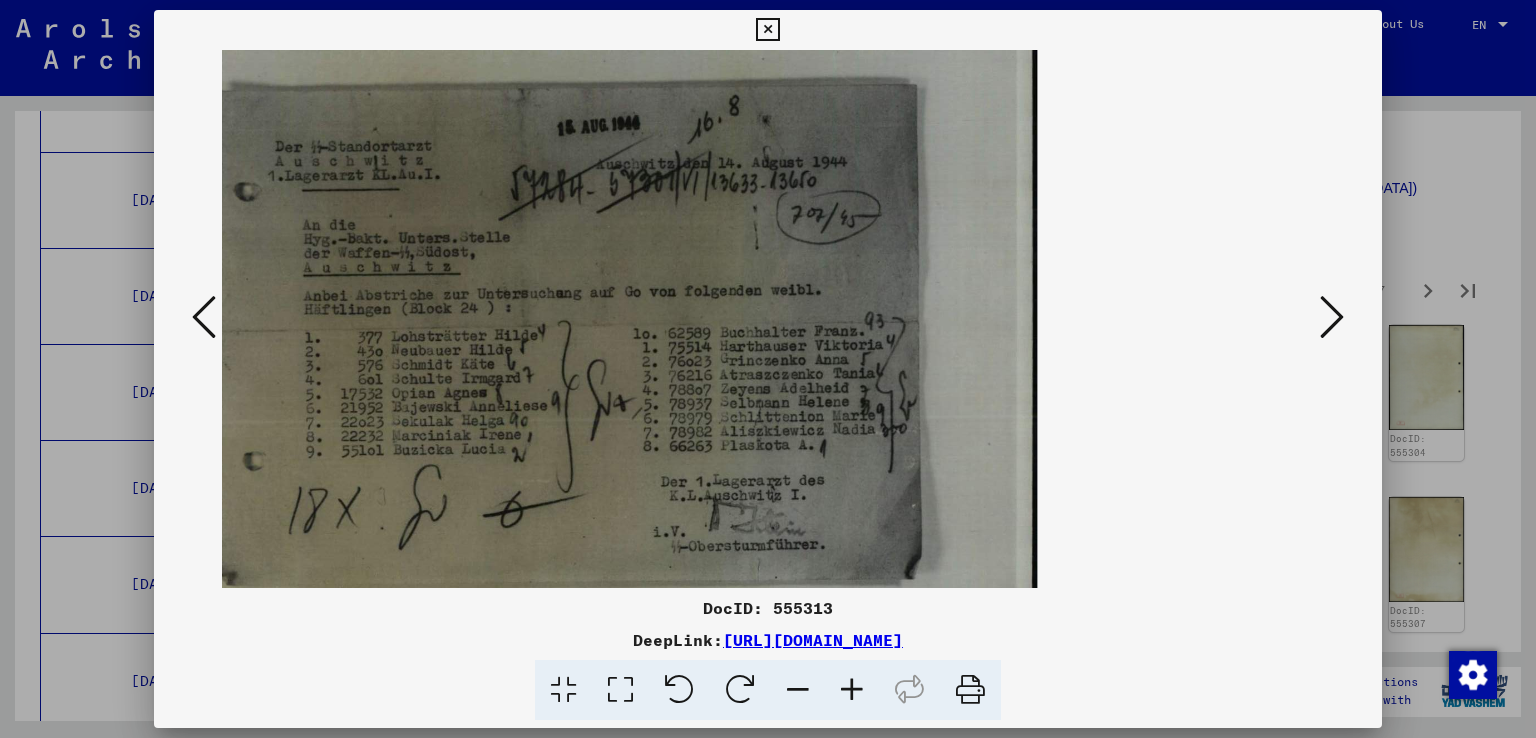 click at bounding box center (1332, 317) 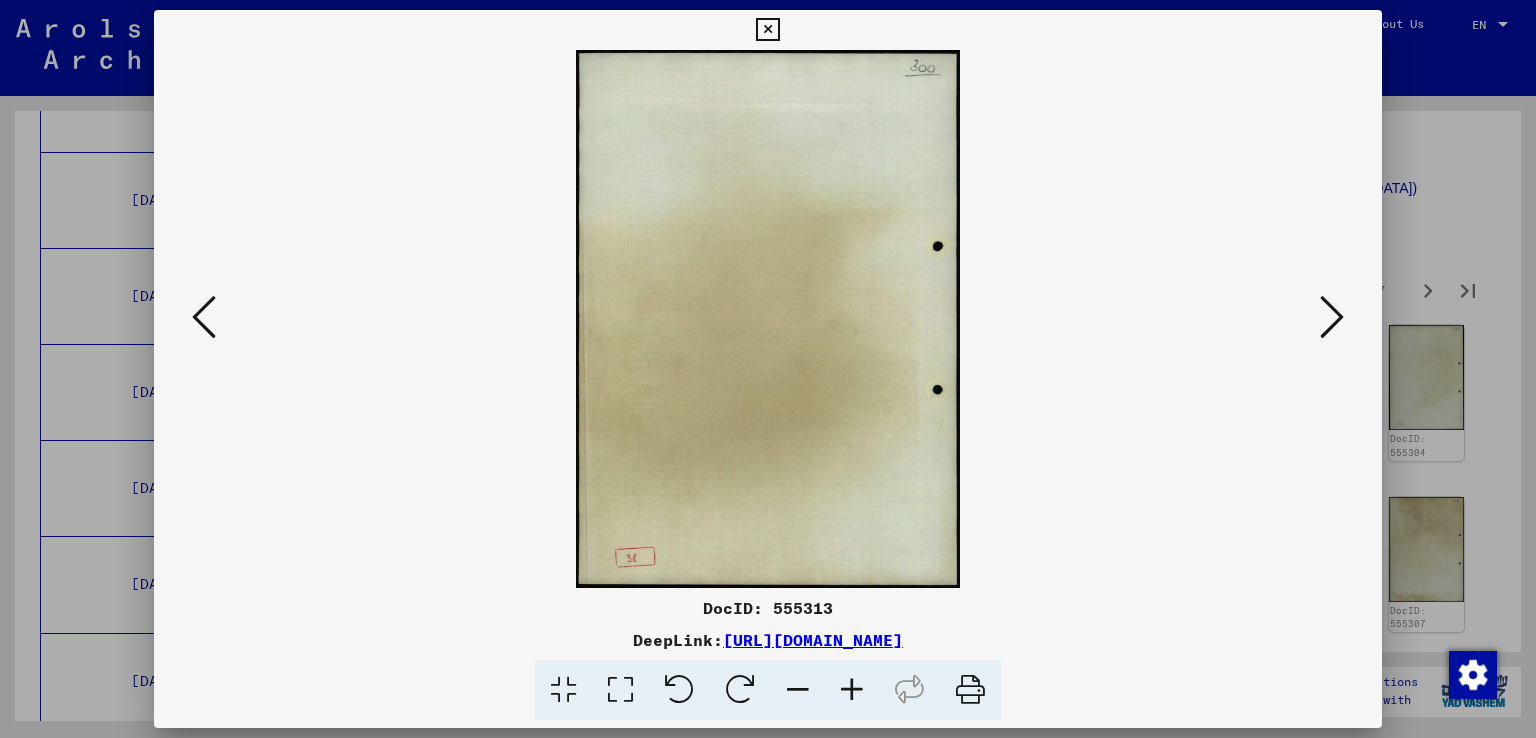 click at bounding box center [1332, 317] 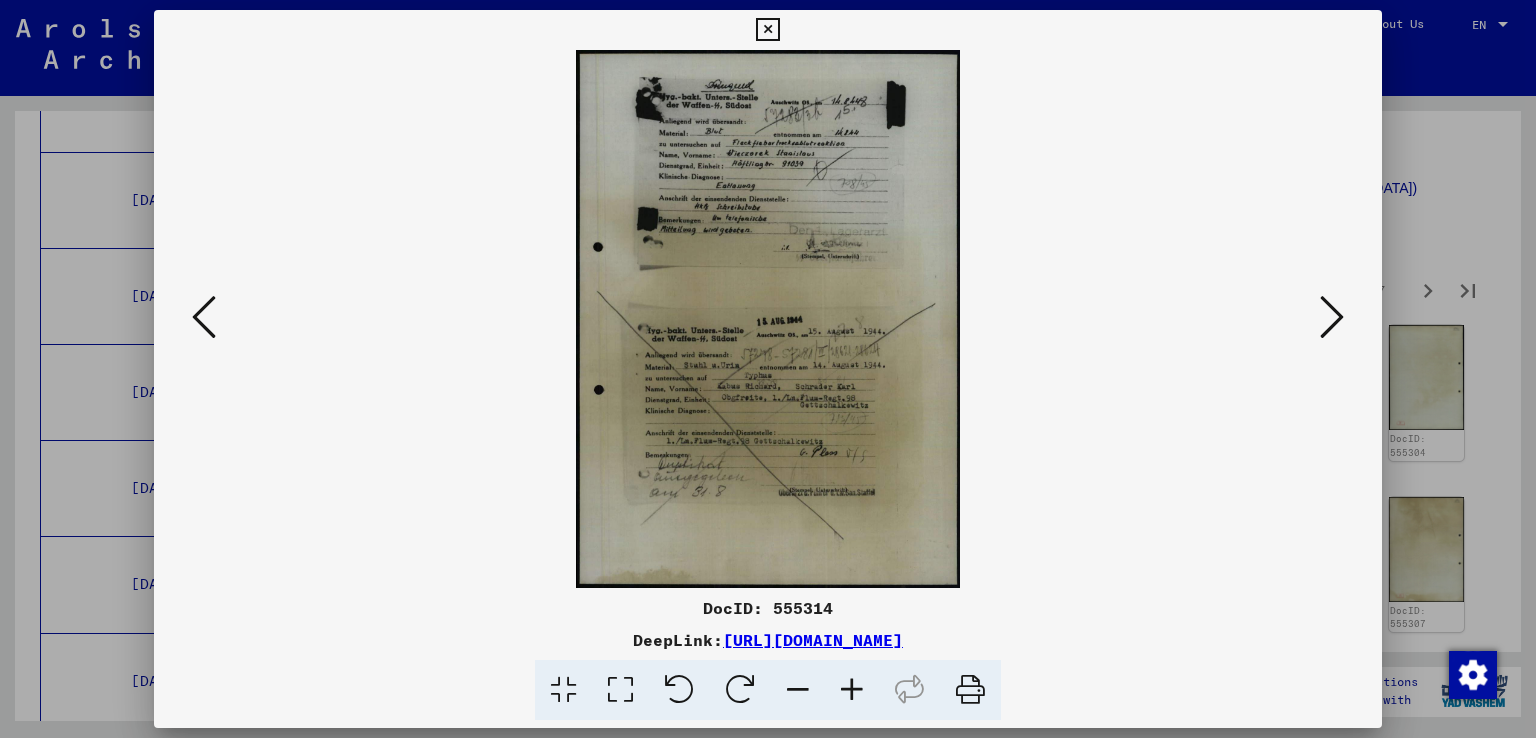 click at bounding box center [852, 690] 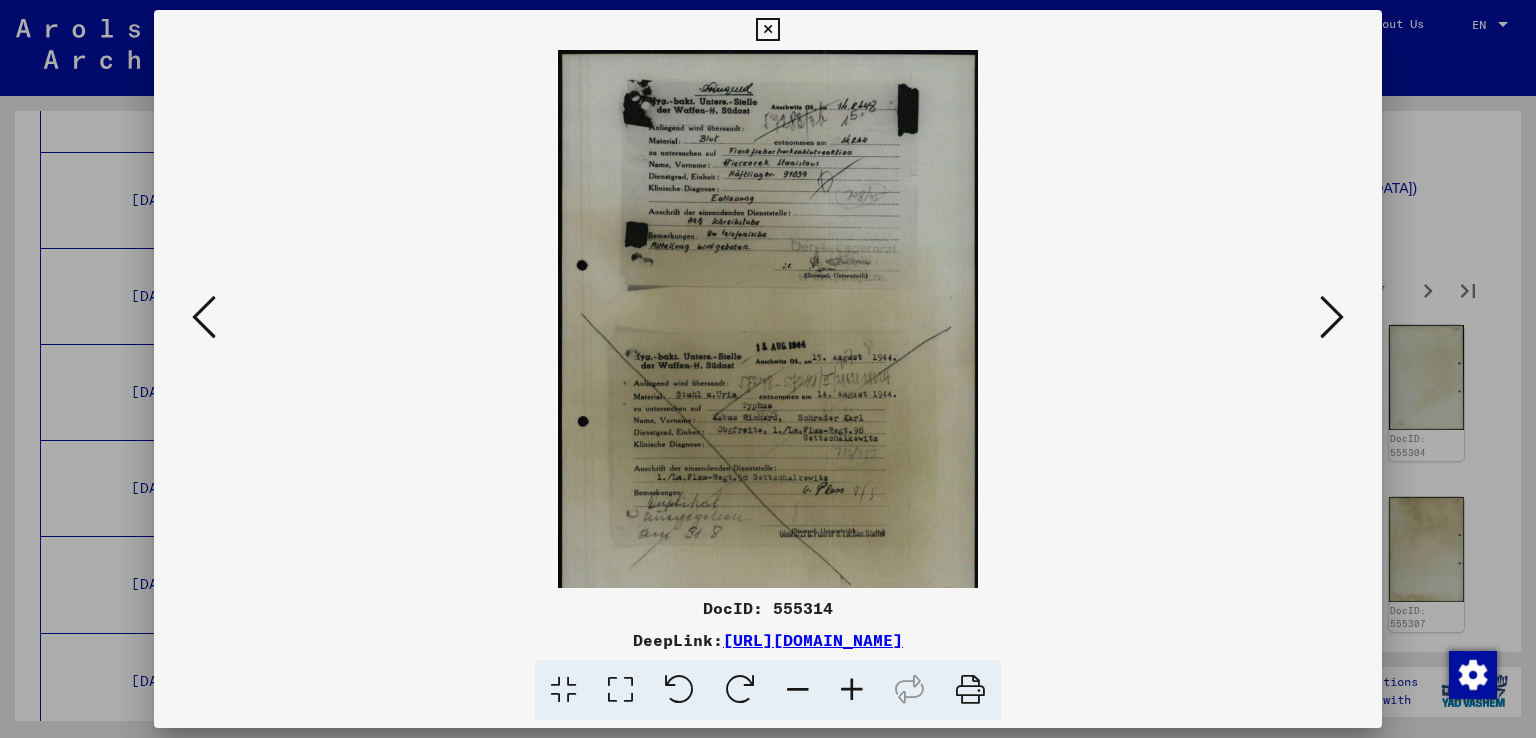 click at bounding box center [852, 690] 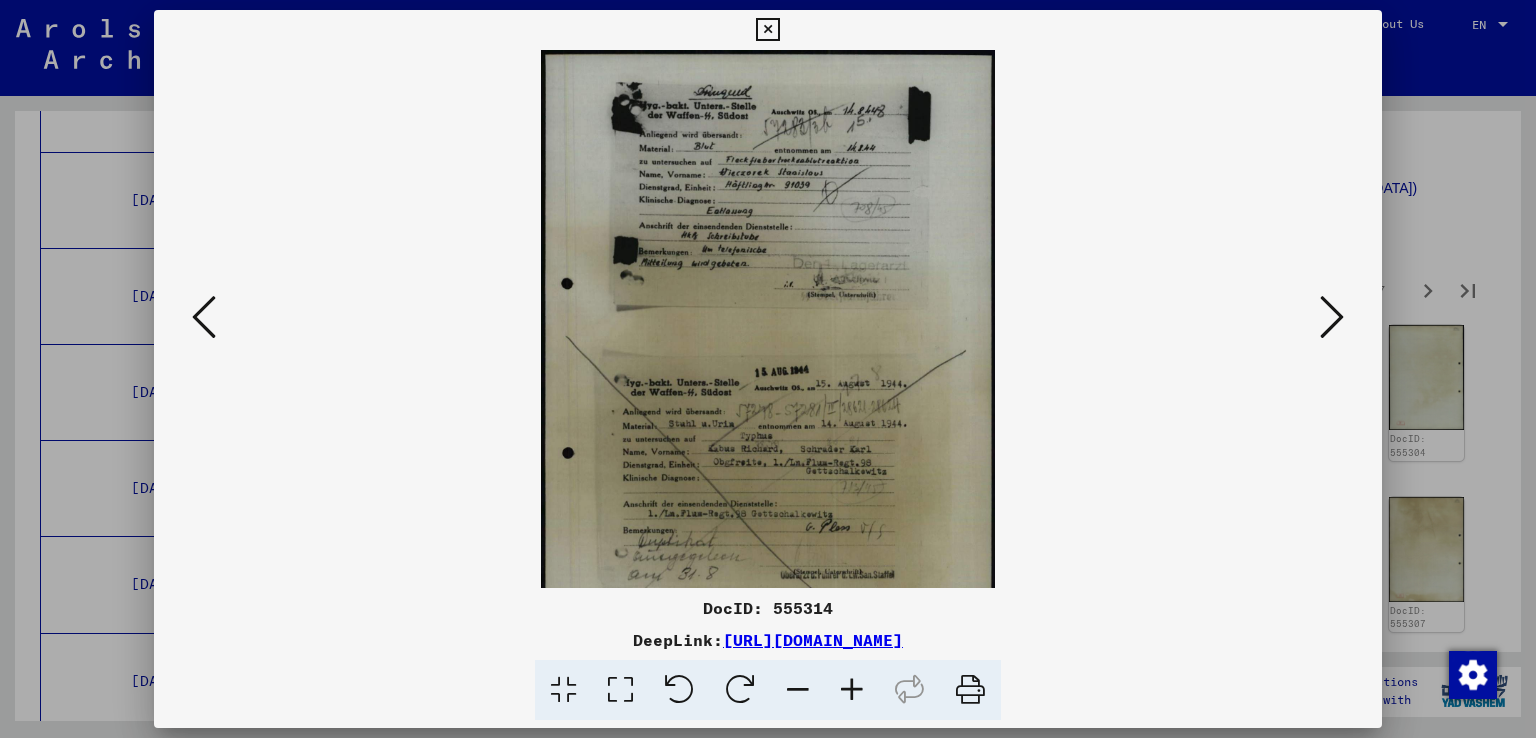 click at bounding box center [852, 690] 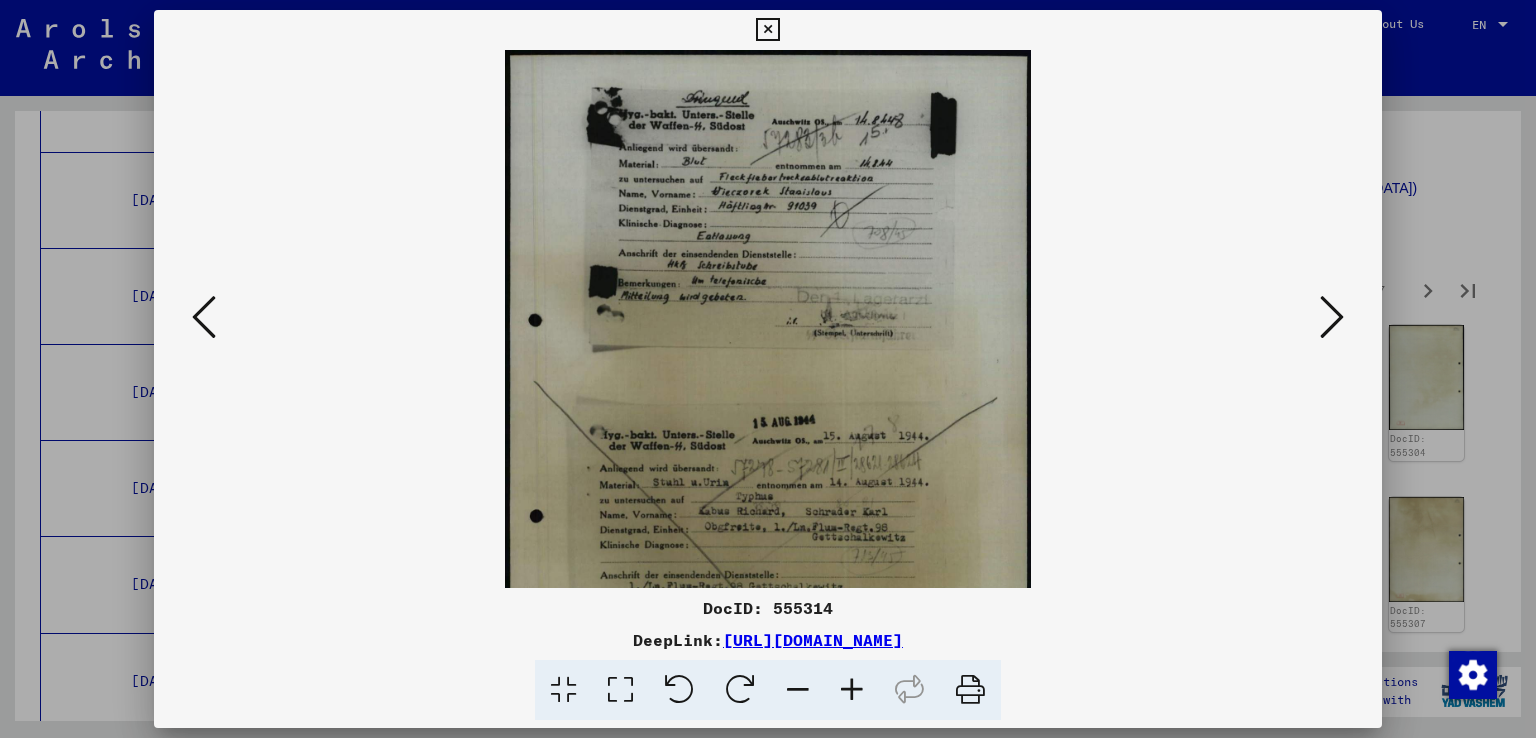 click at bounding box center (852, 690) 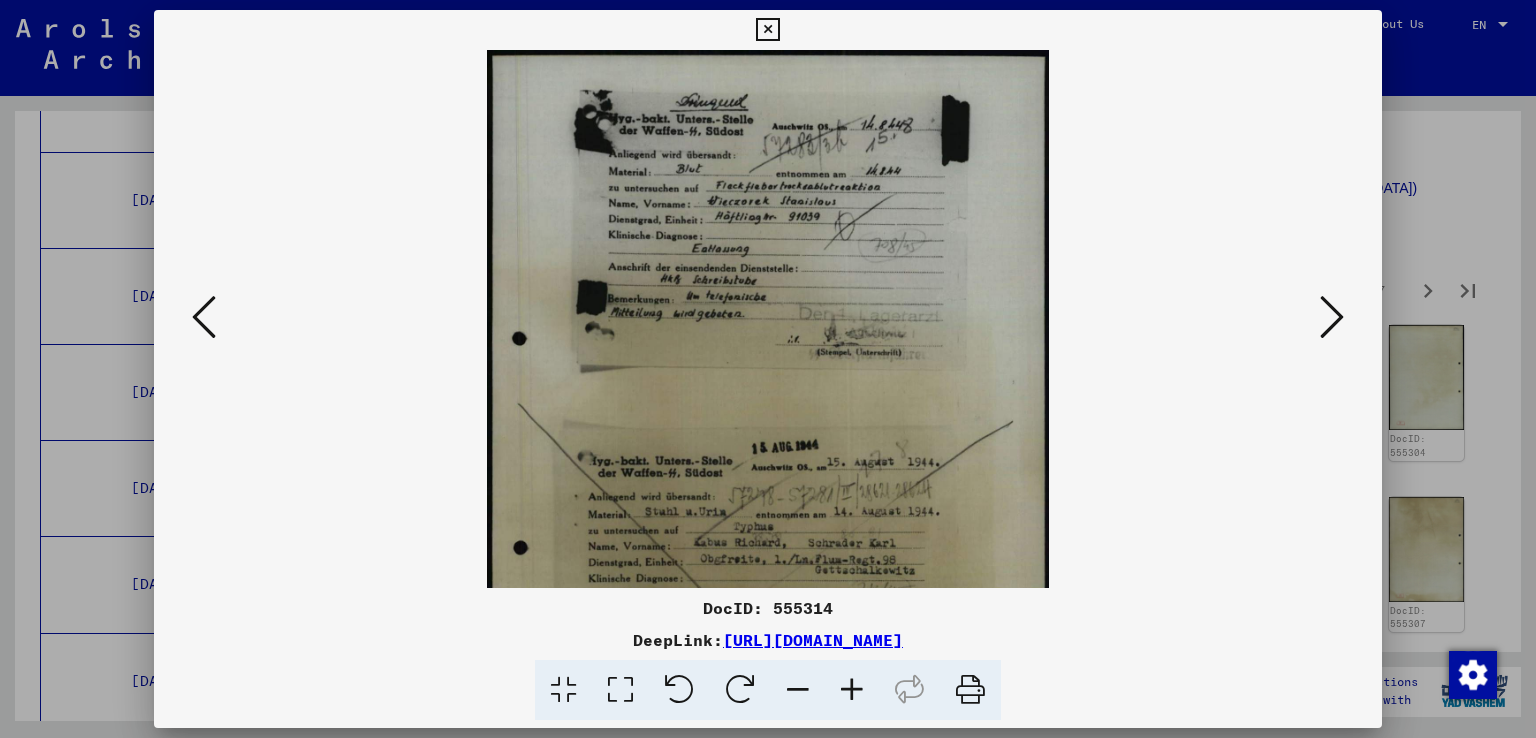 click at bounding box center (852, 690) 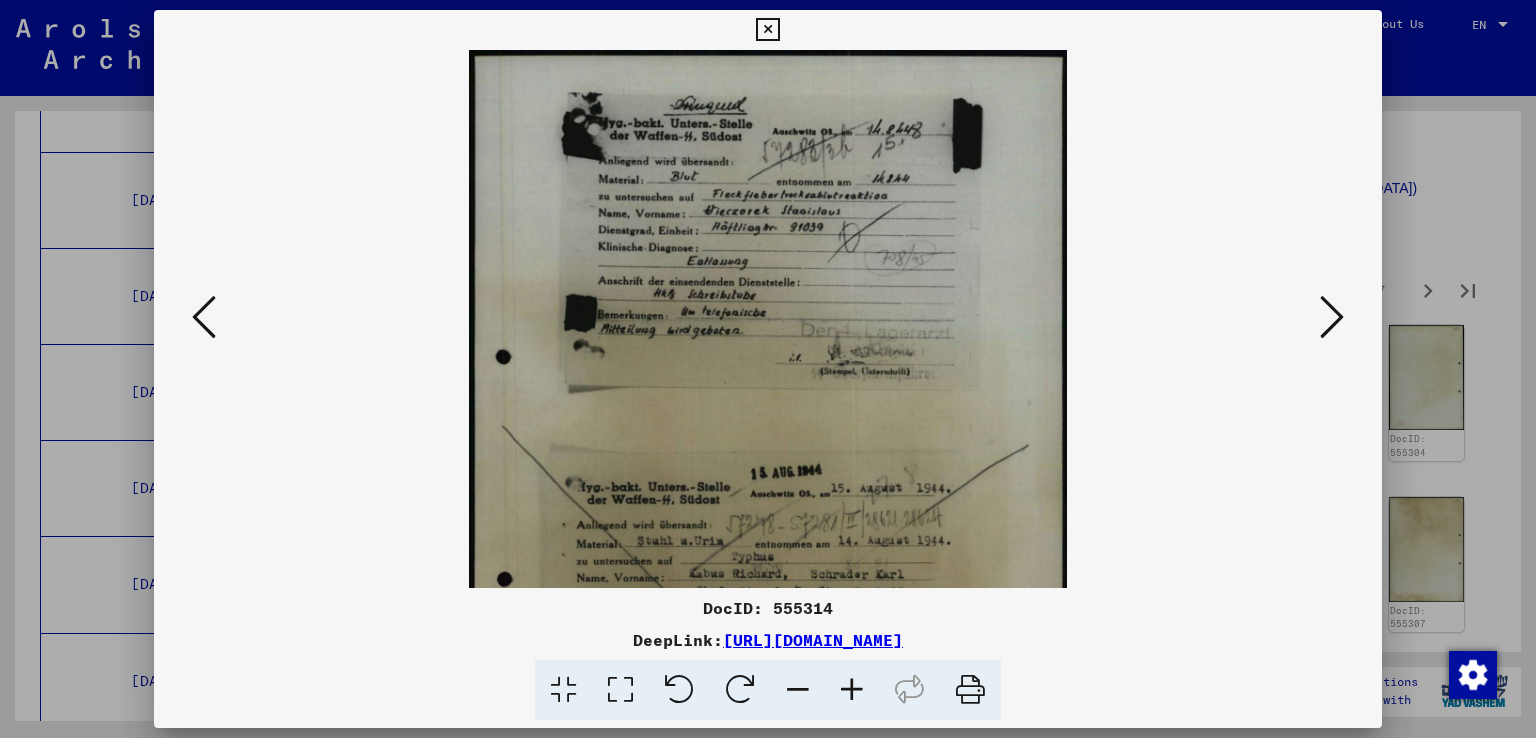 click at bounding box center (852, 690) 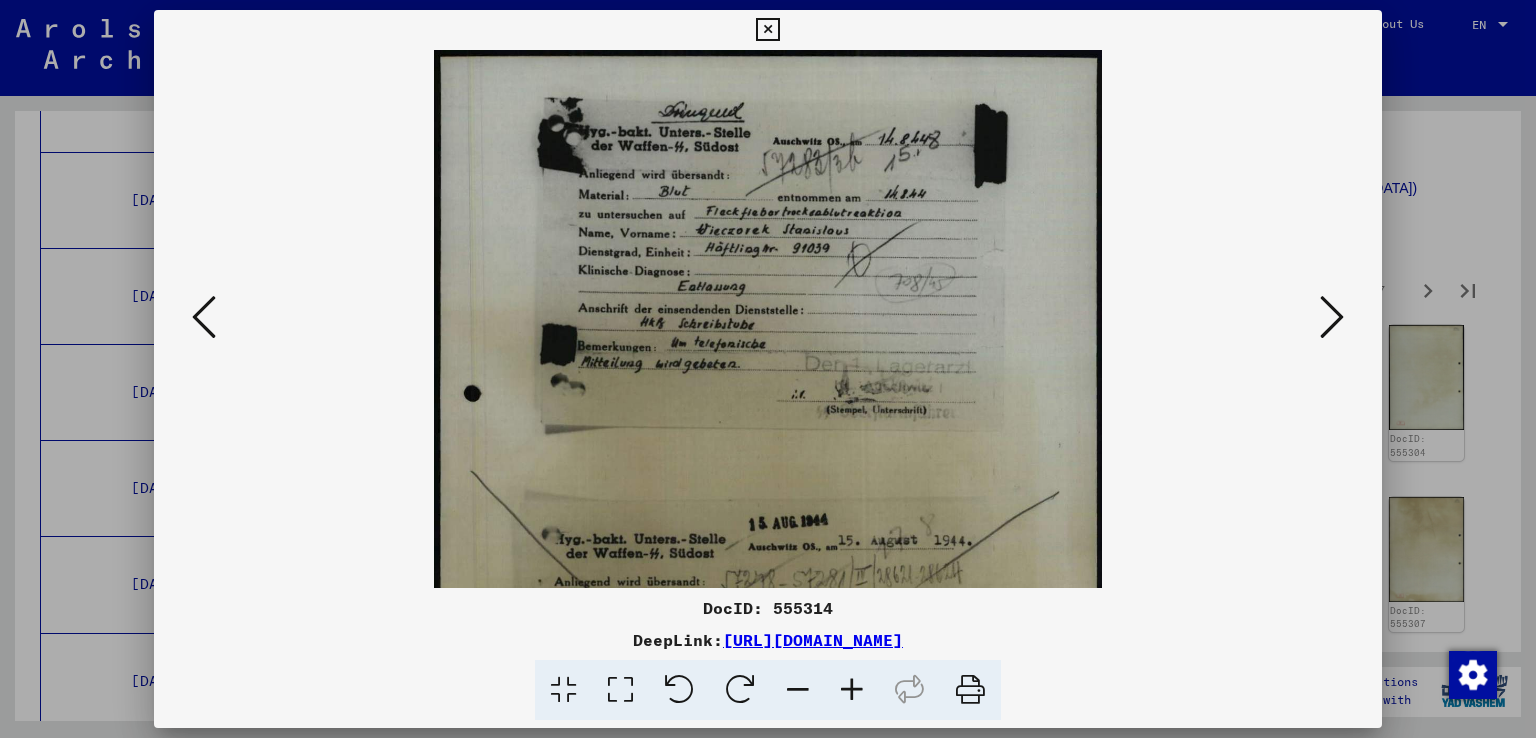 click at bounding box center (852, 690) 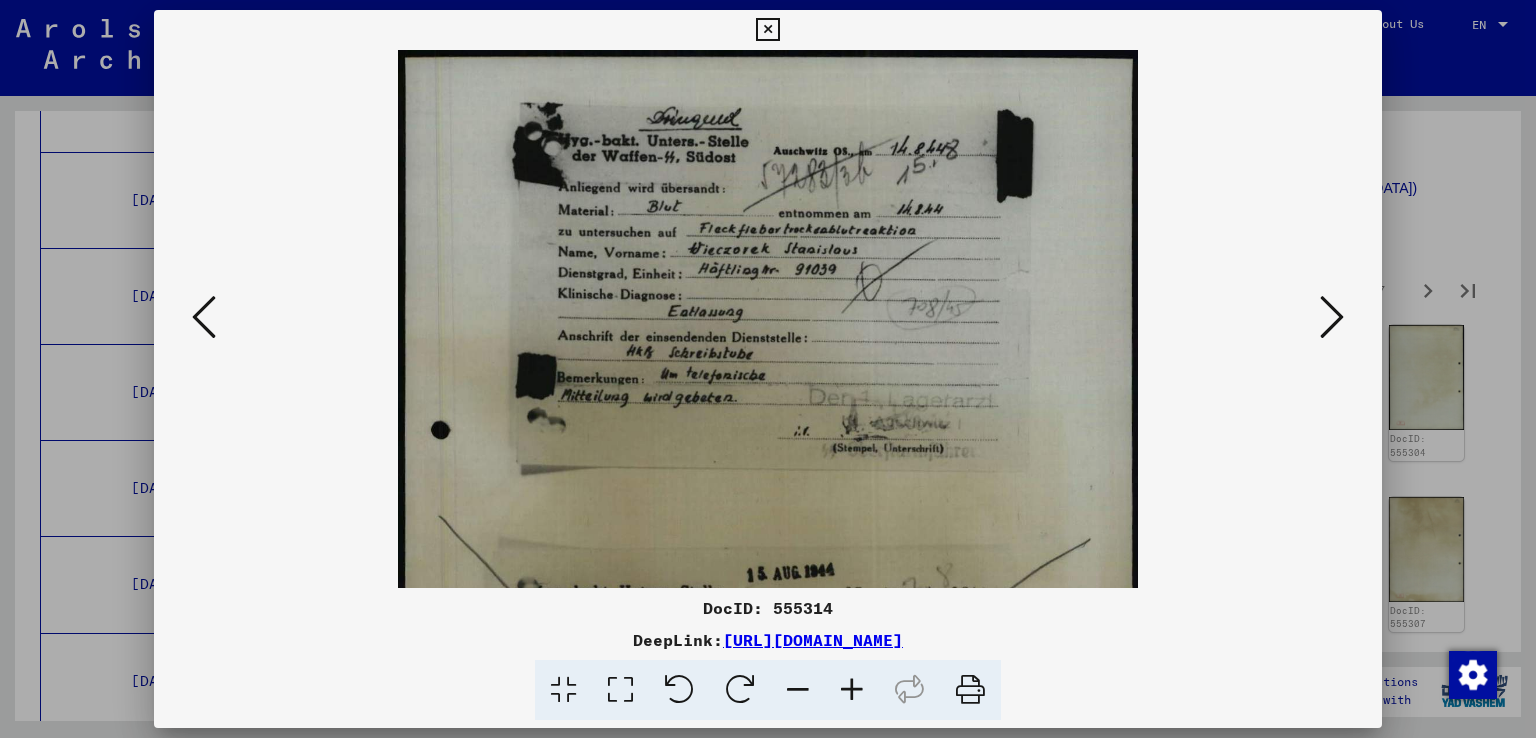 click at bounding box center [852, 690] 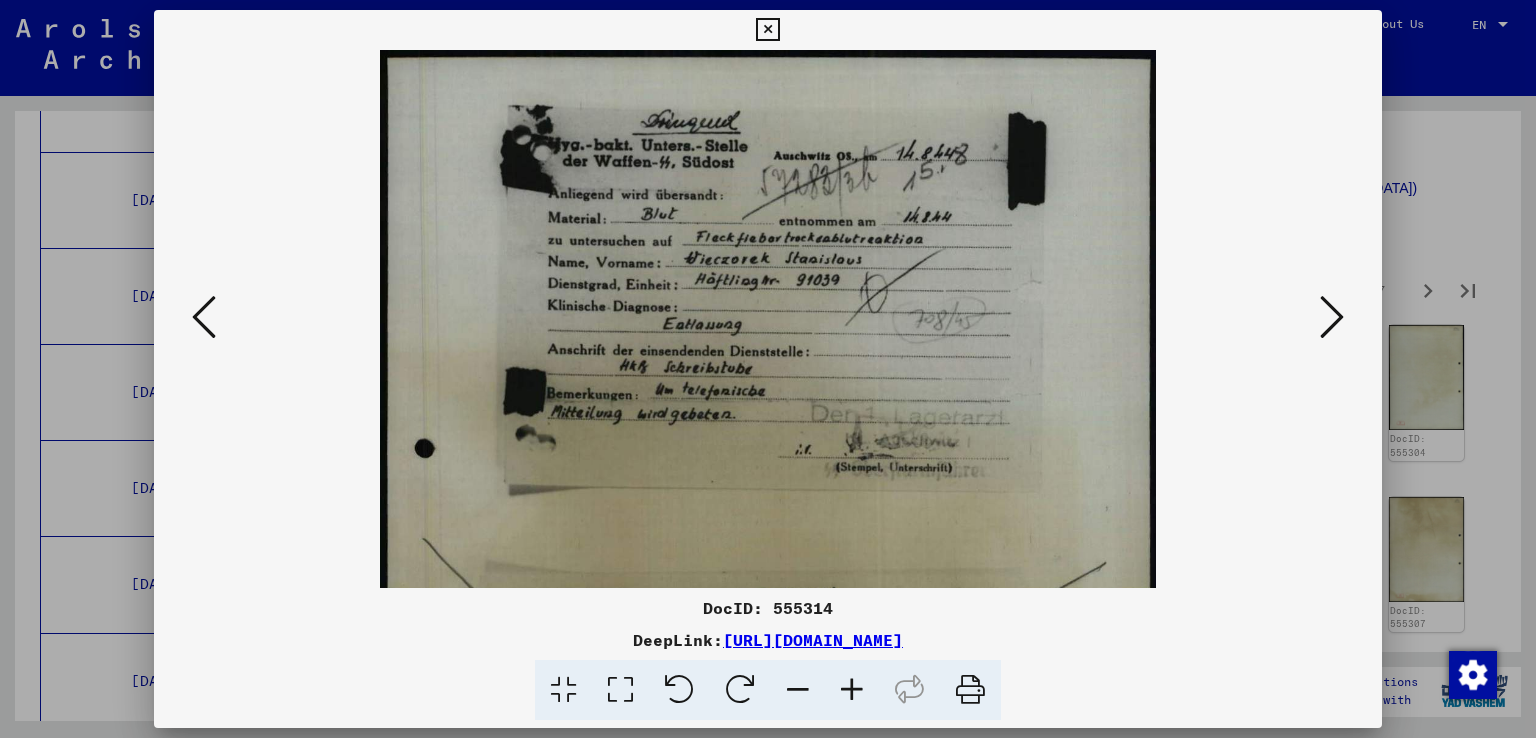 click at bounding box center [852, 690] 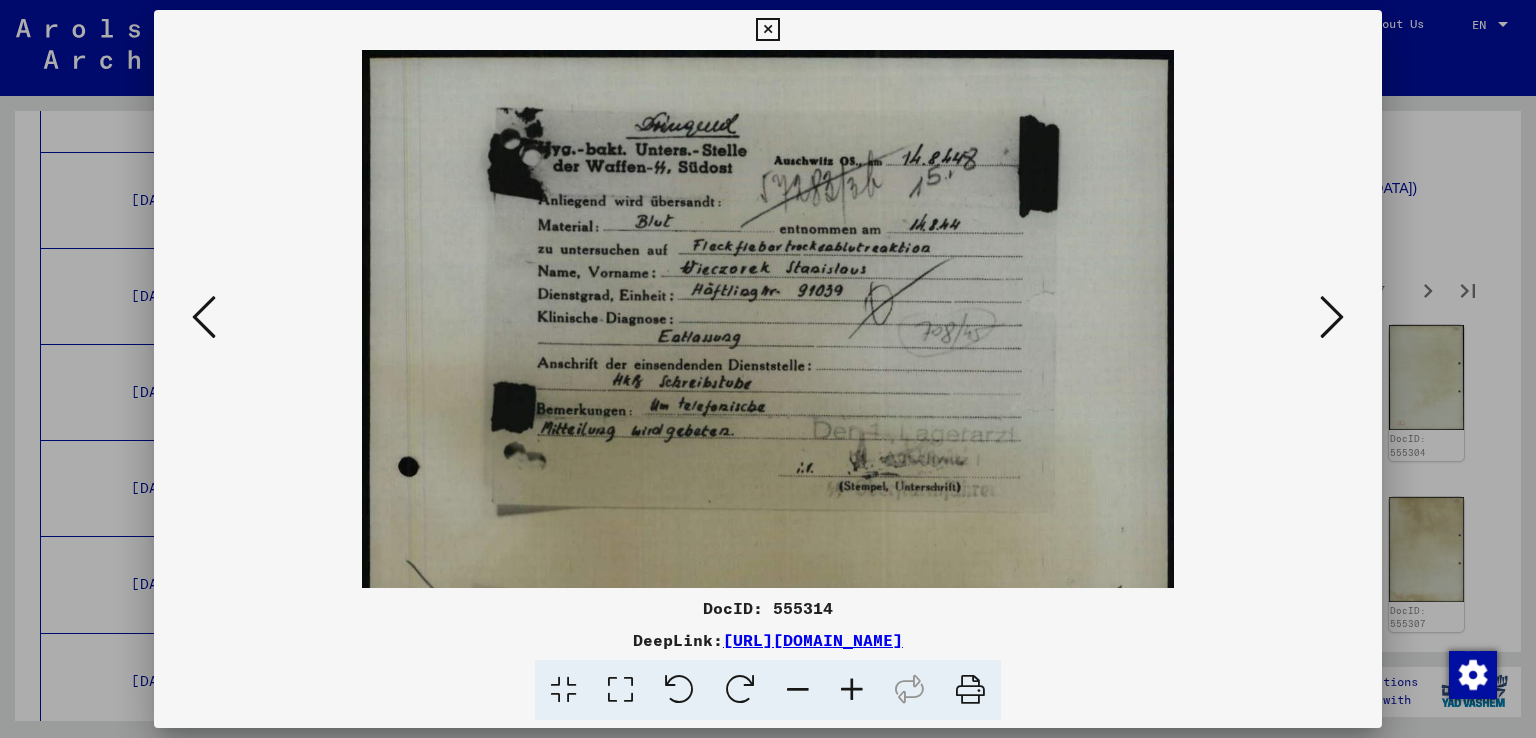 click at bounding box center [852, 690] 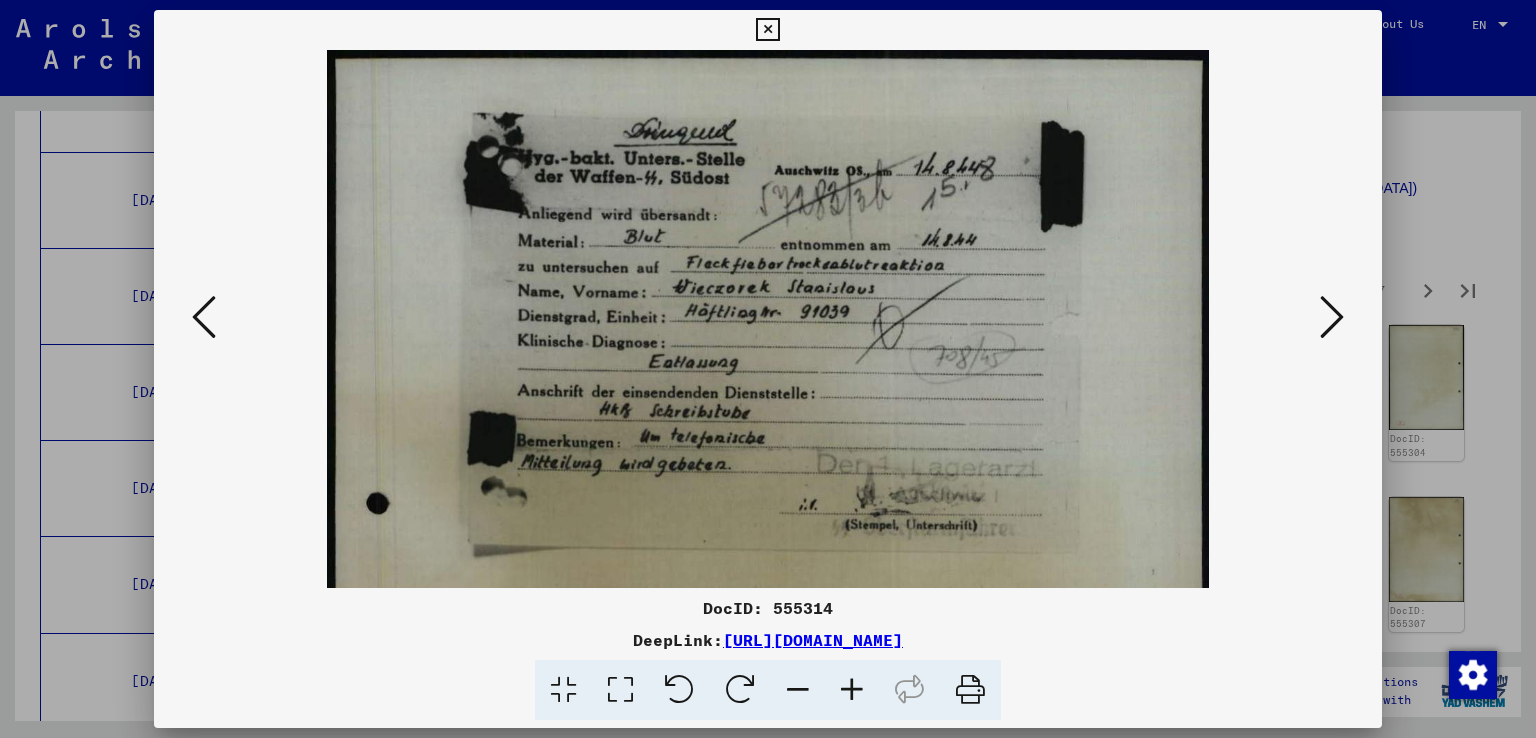 click at bounding box center [852, 690] 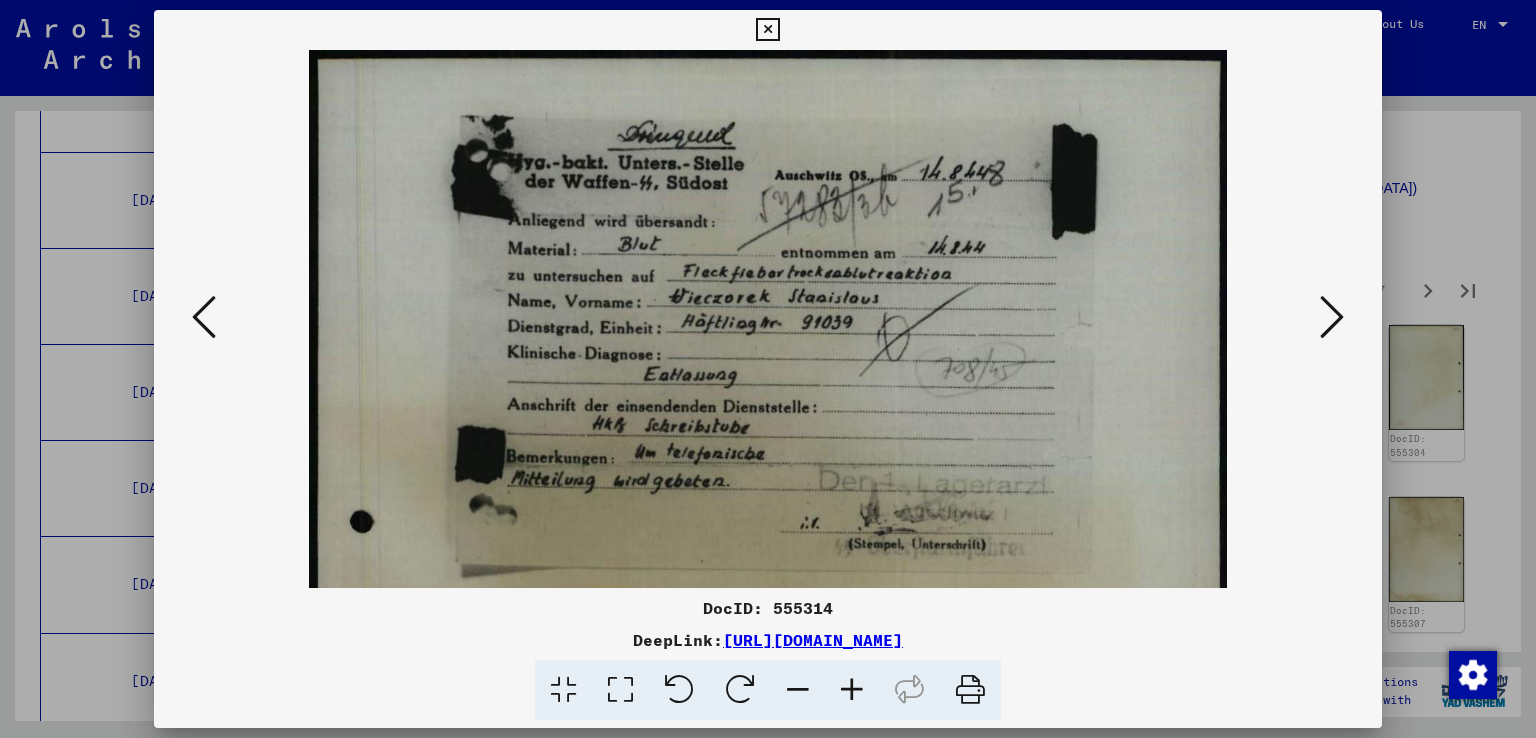 click at bounding box center [852, 690] 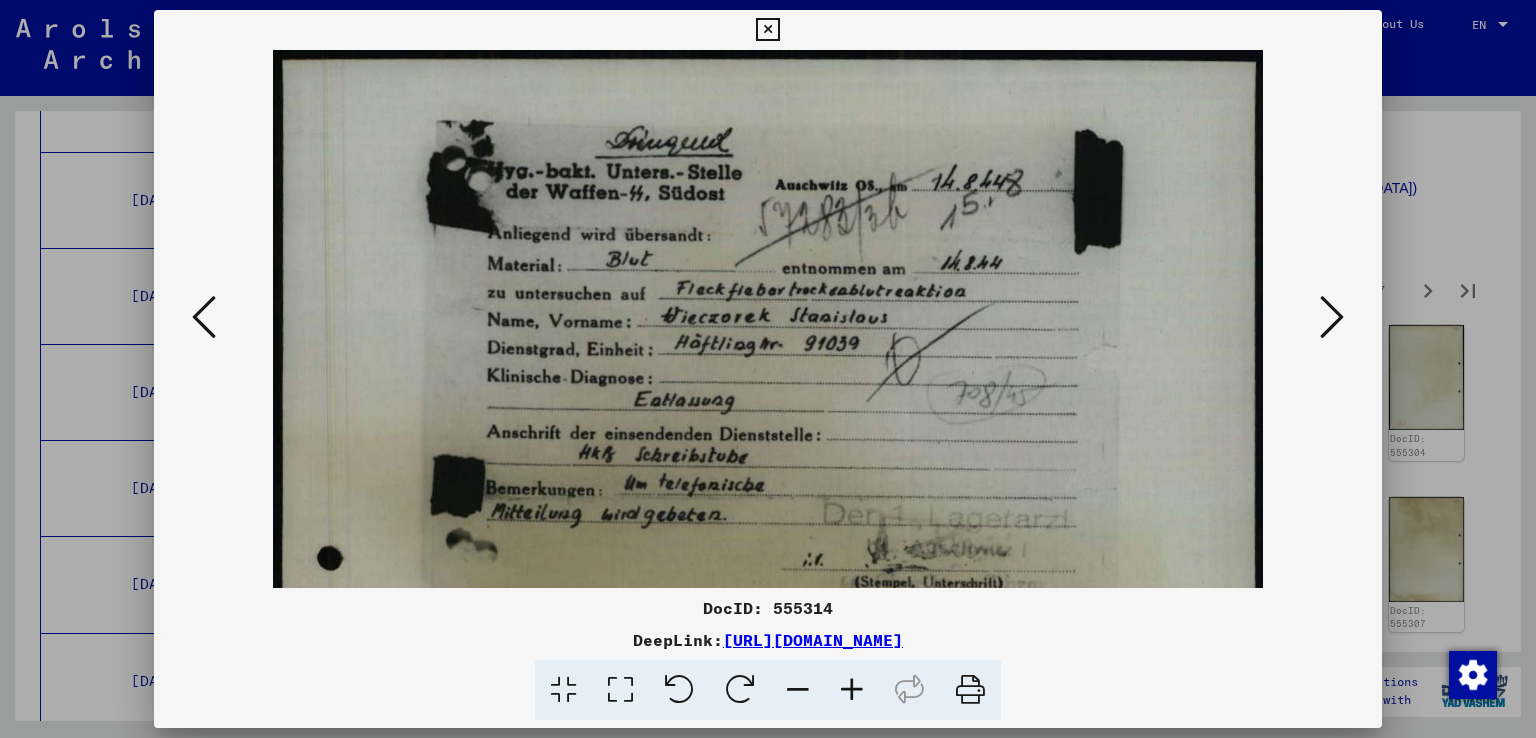 click at bounding box center (852, 690) 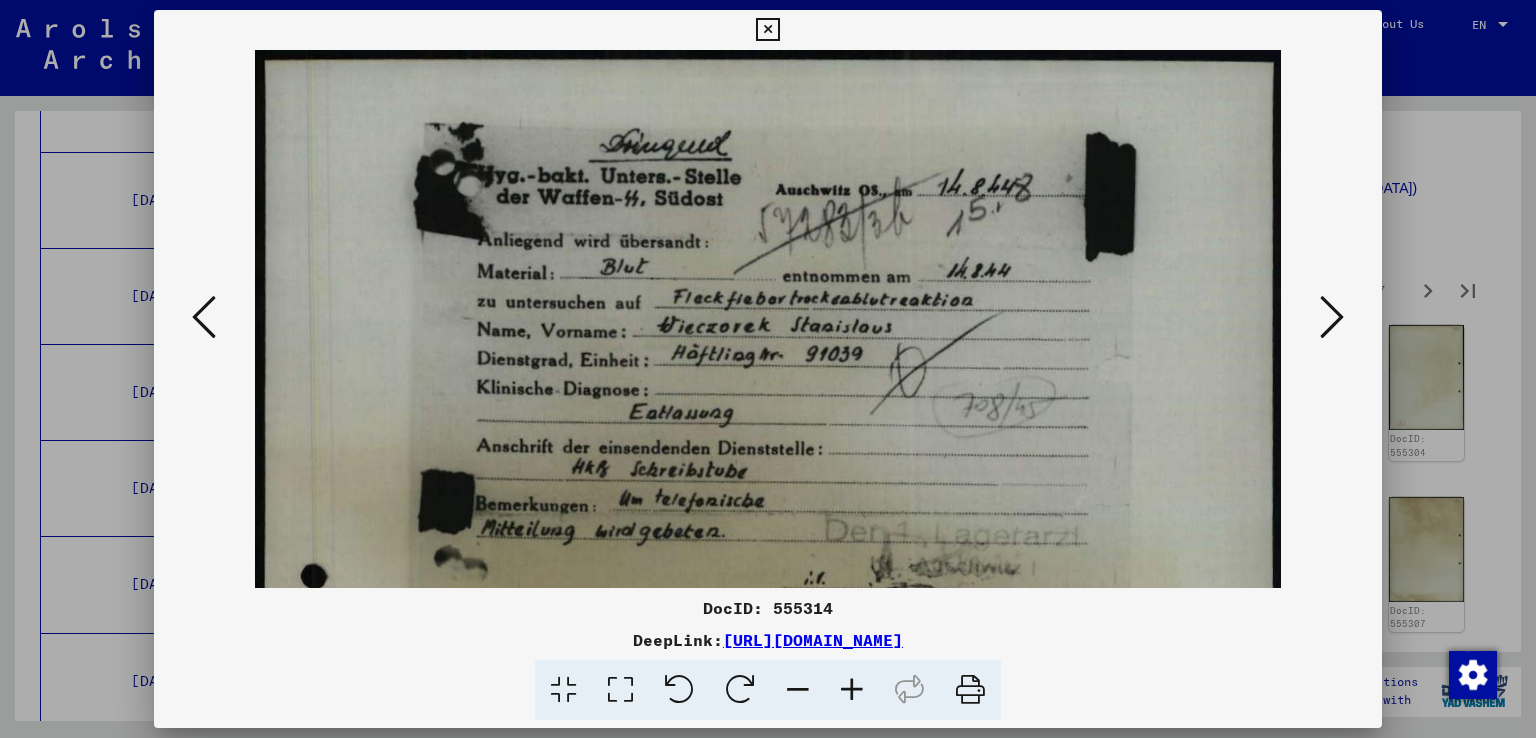 click at bounding box center [852, 690] 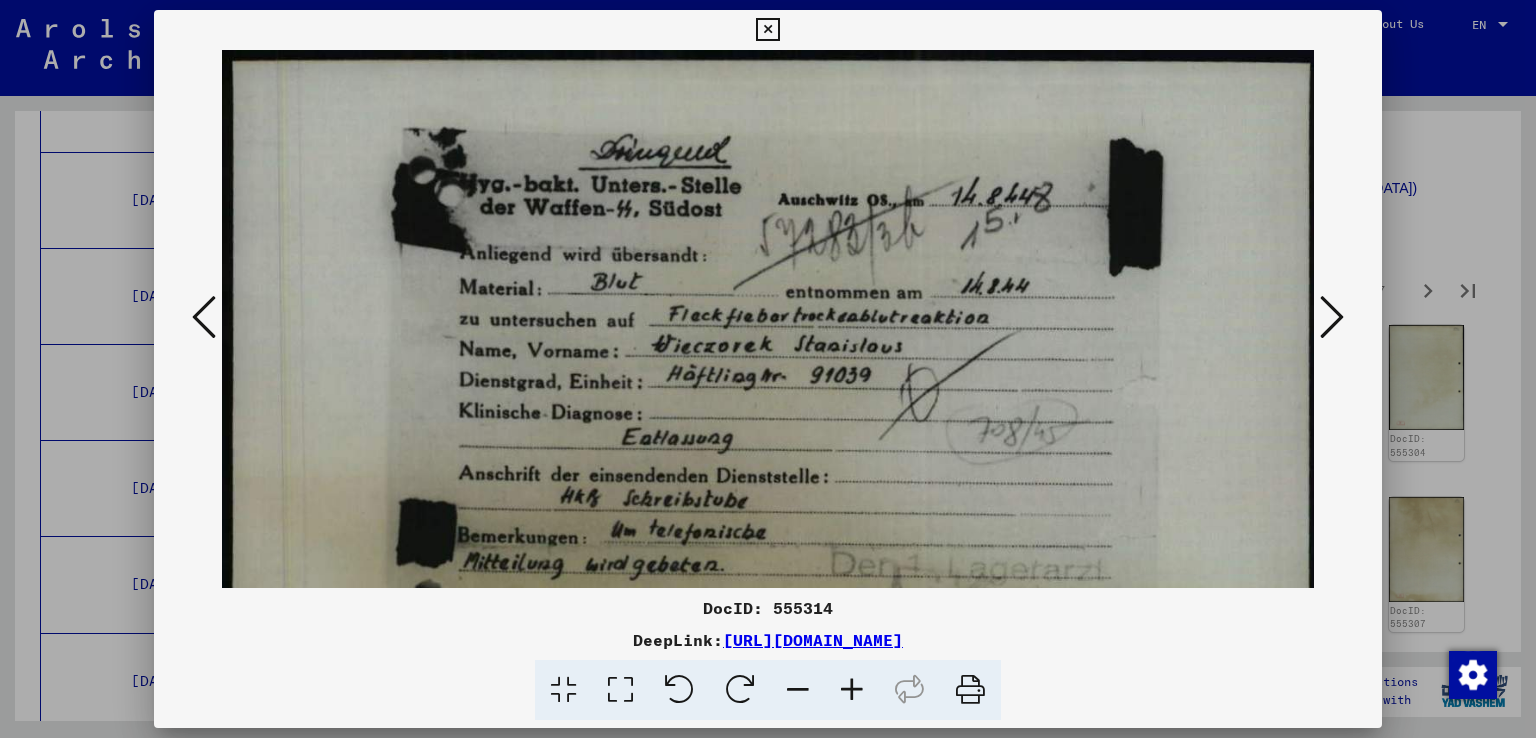 click at bounding box center [852, 690] 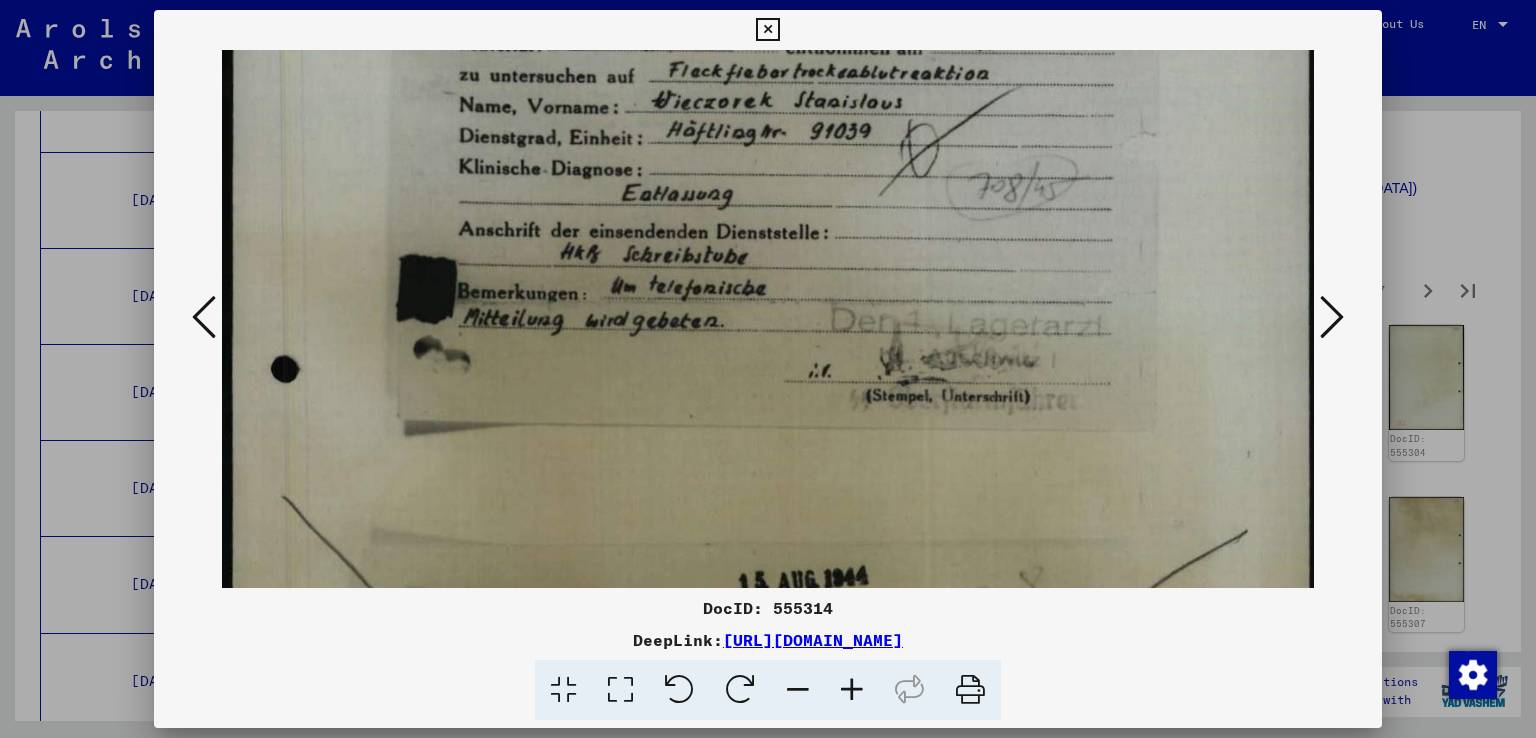 drag, startPoint x: 867, startPoint y: 521, endPoint x: 891, endPoint y: 209, distance: 312.92172 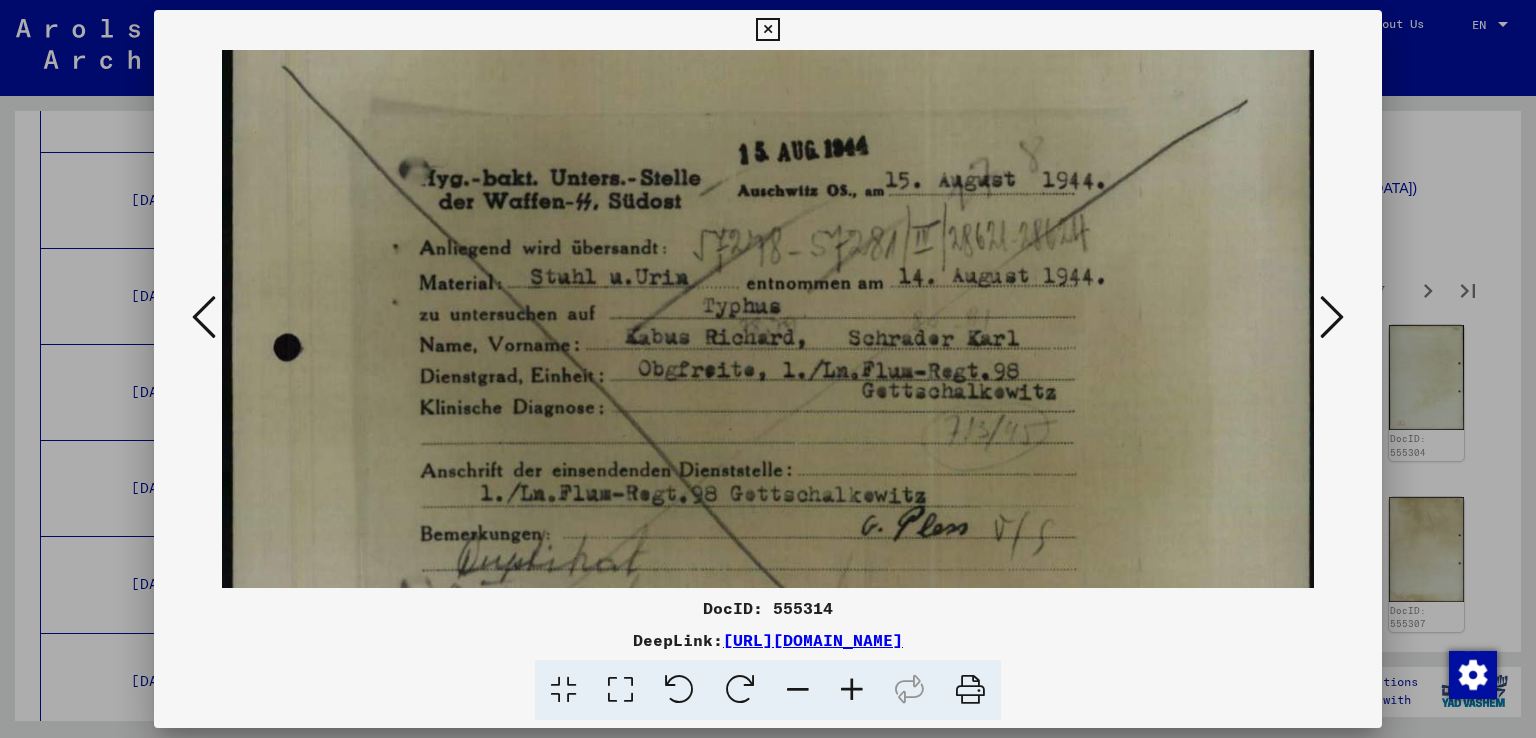 drag, startPoint x: 887, startPoint y: 421, endPoint x: 957, endPoint y: 46, distance: 381.4774 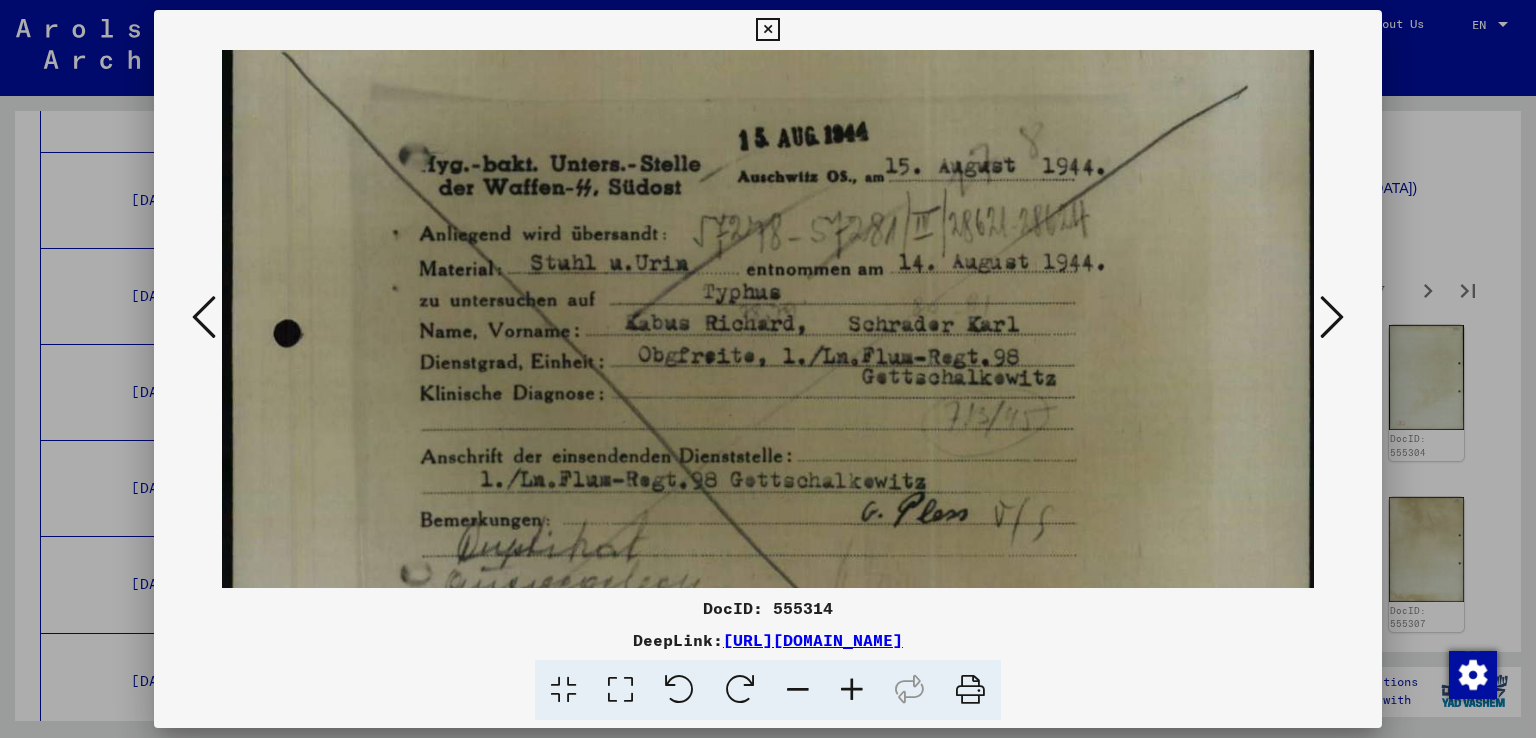 click at bounding box center [1332, 317] 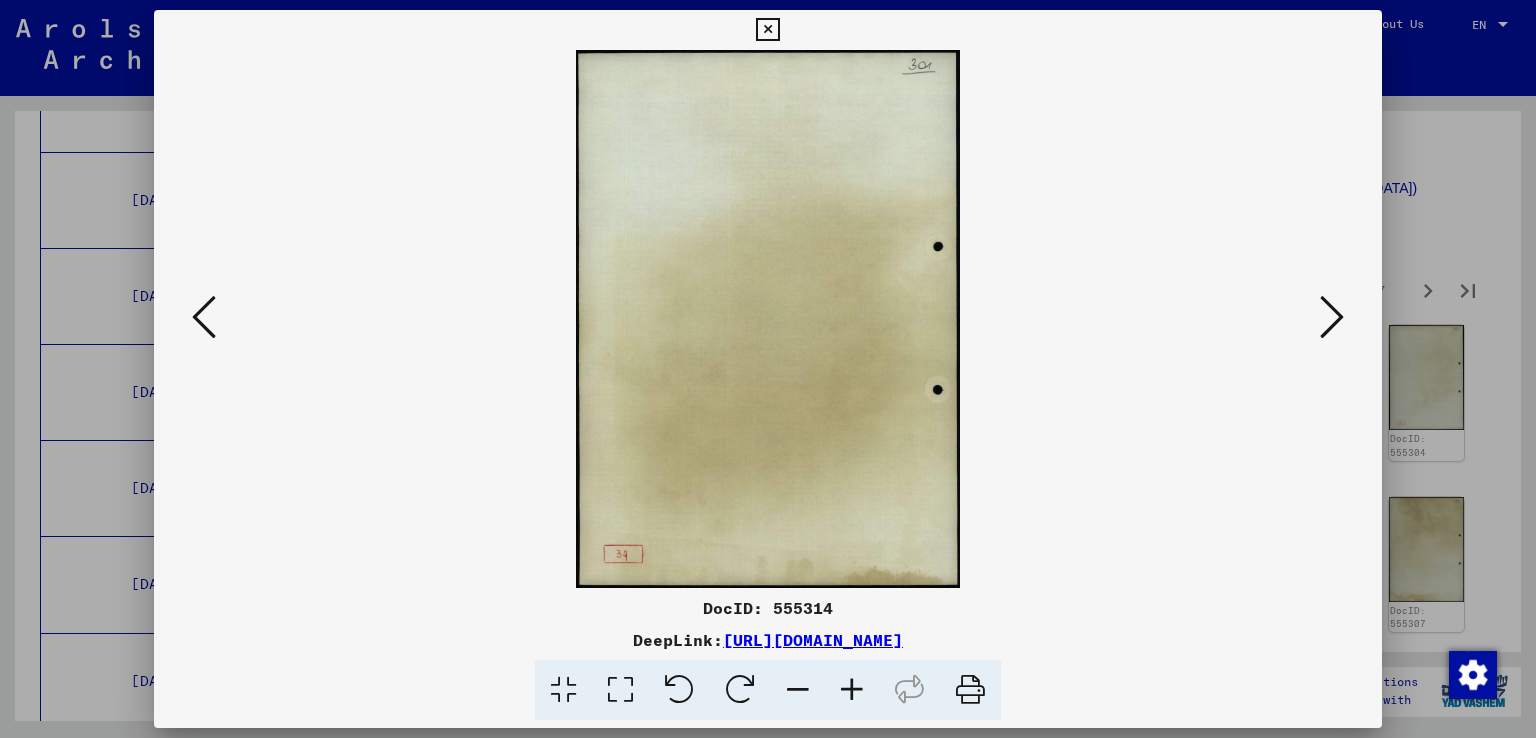 scroll, scrollTop: 0, scrollLeft: 0, axis: both 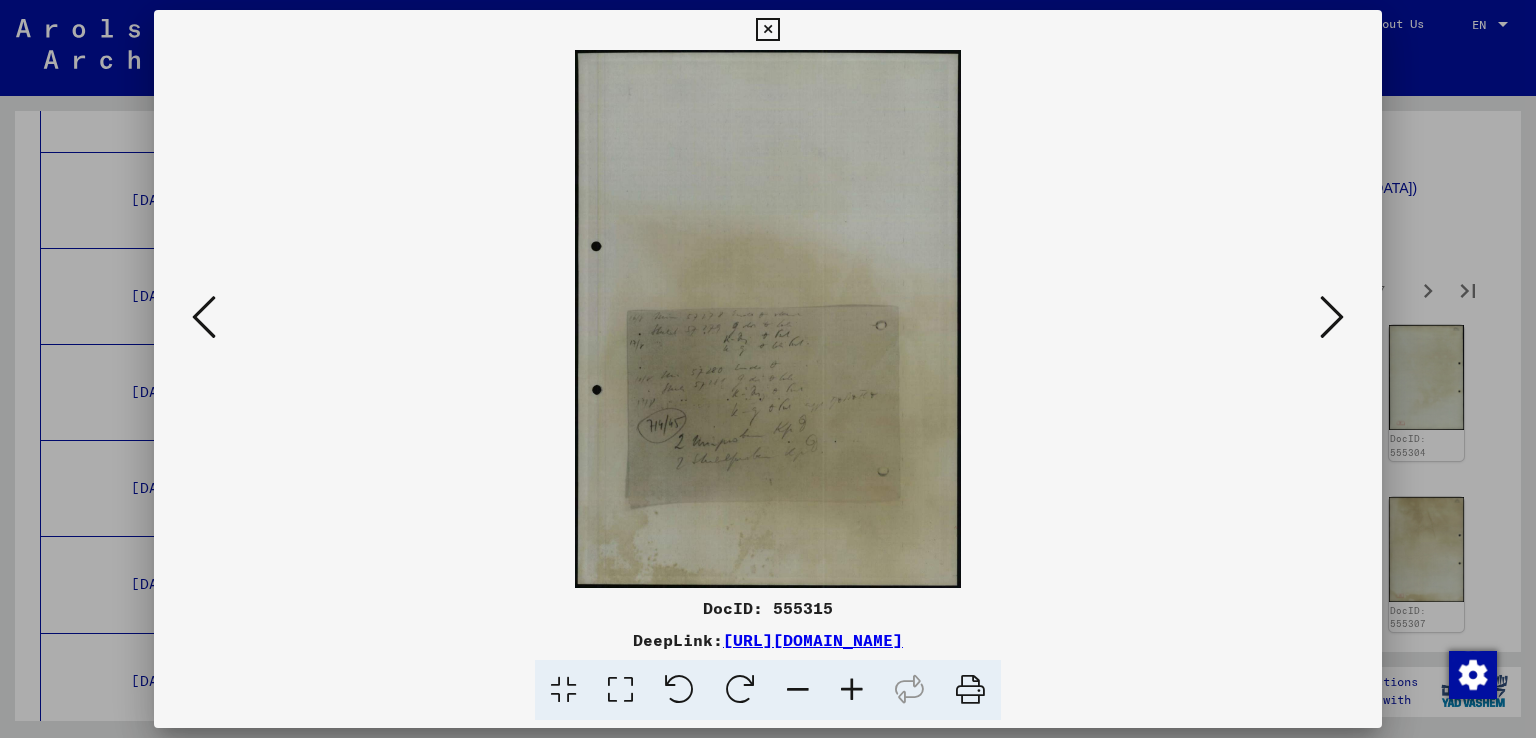 click at bounding box center [852, 690] 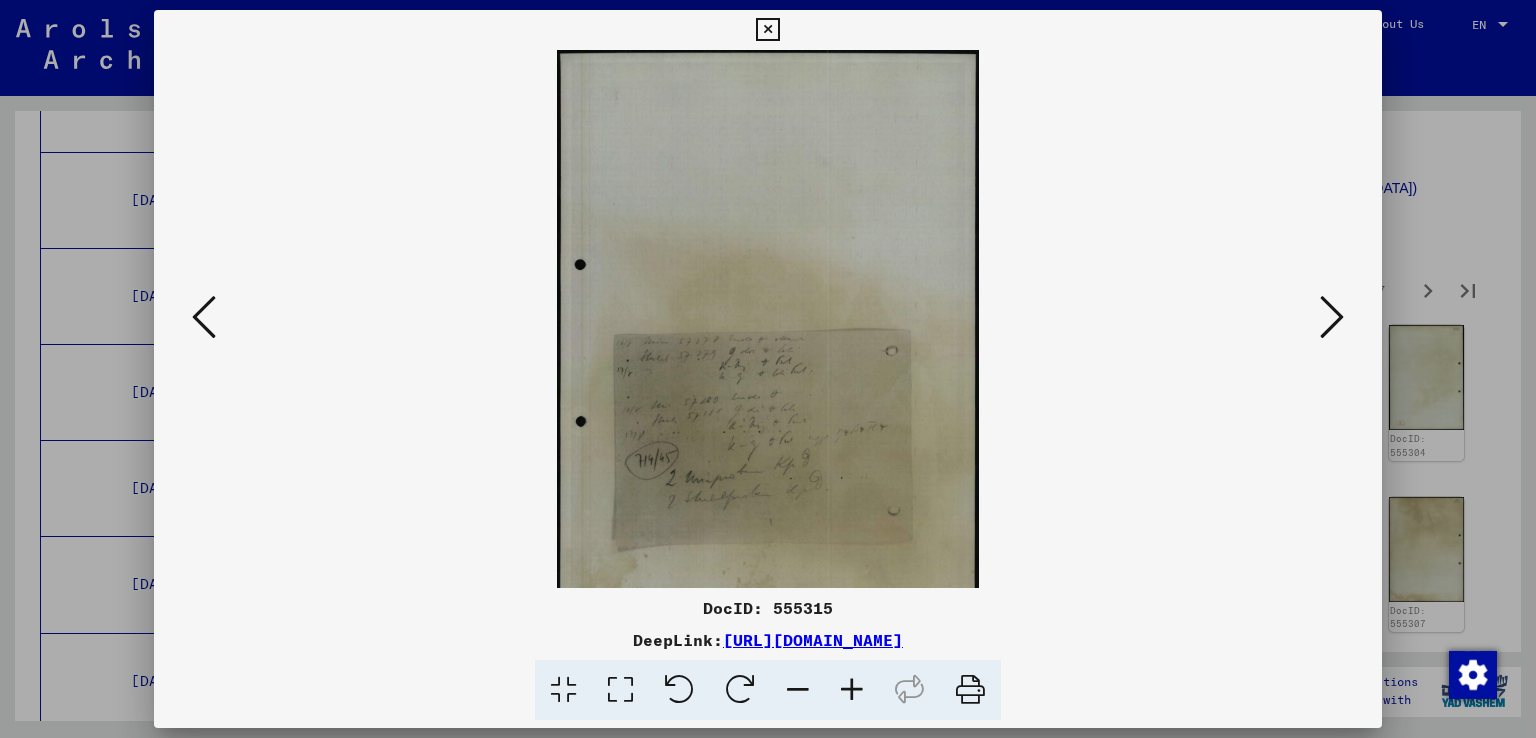 click at bounding box center (852, 690) 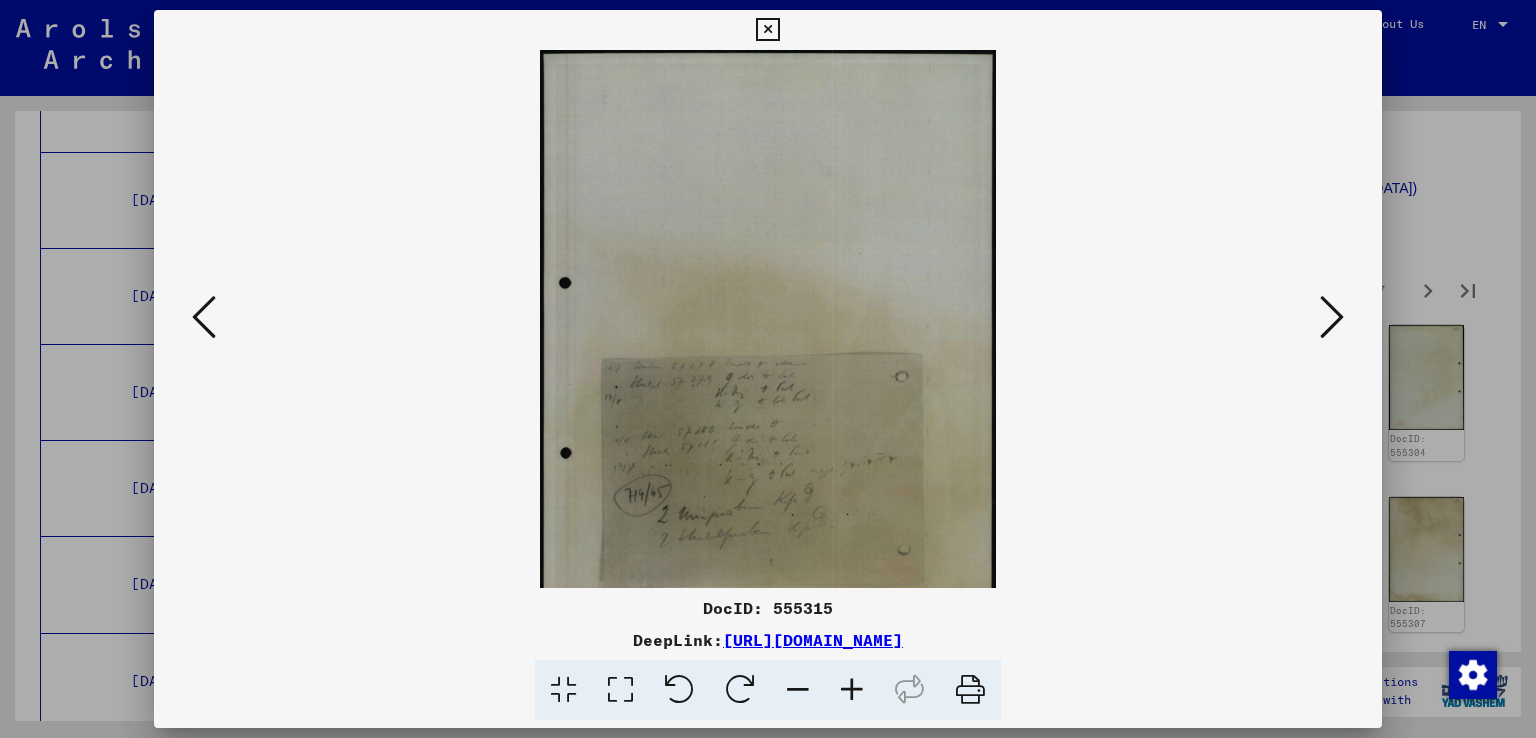 click at bounding box center [852, 690] 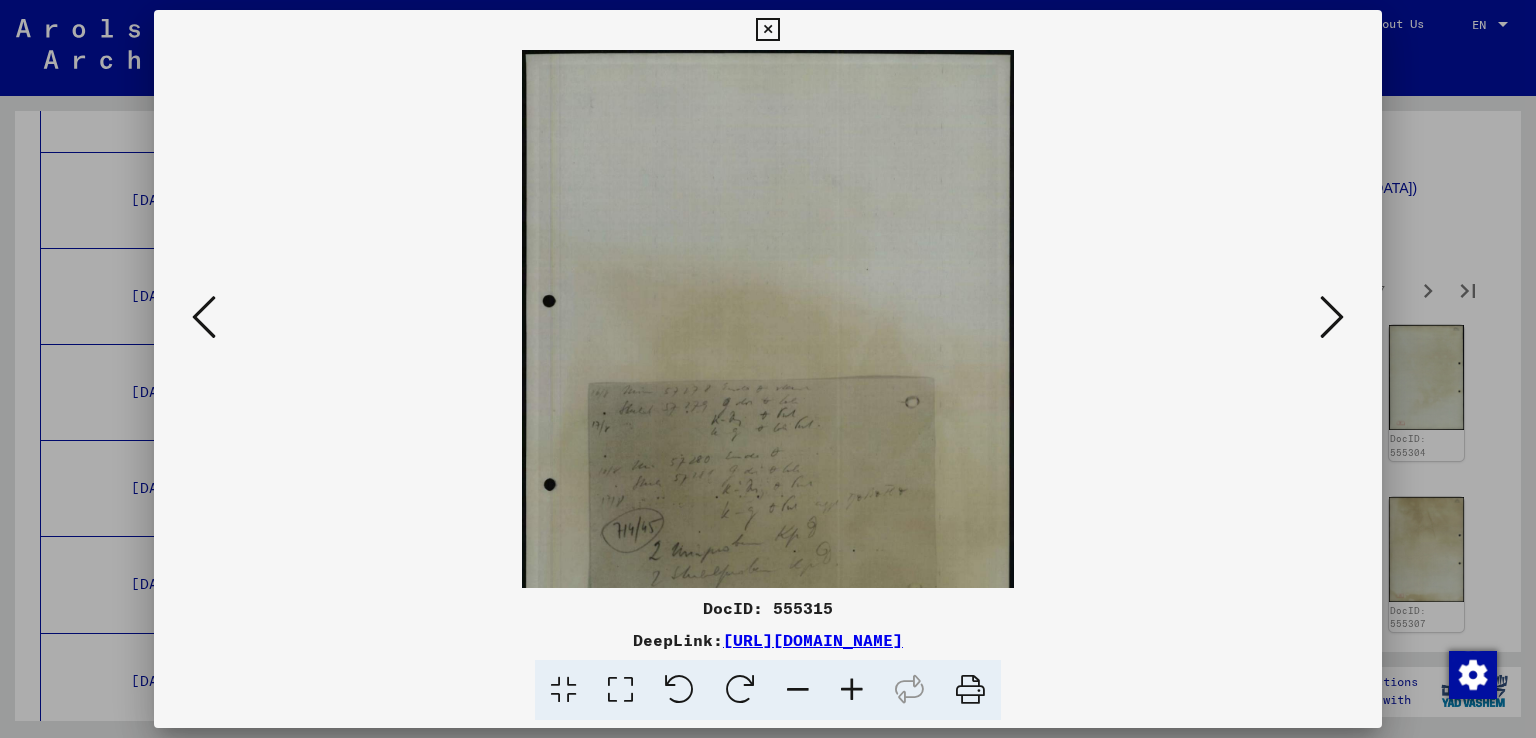 click at bounding box center (852, 690) 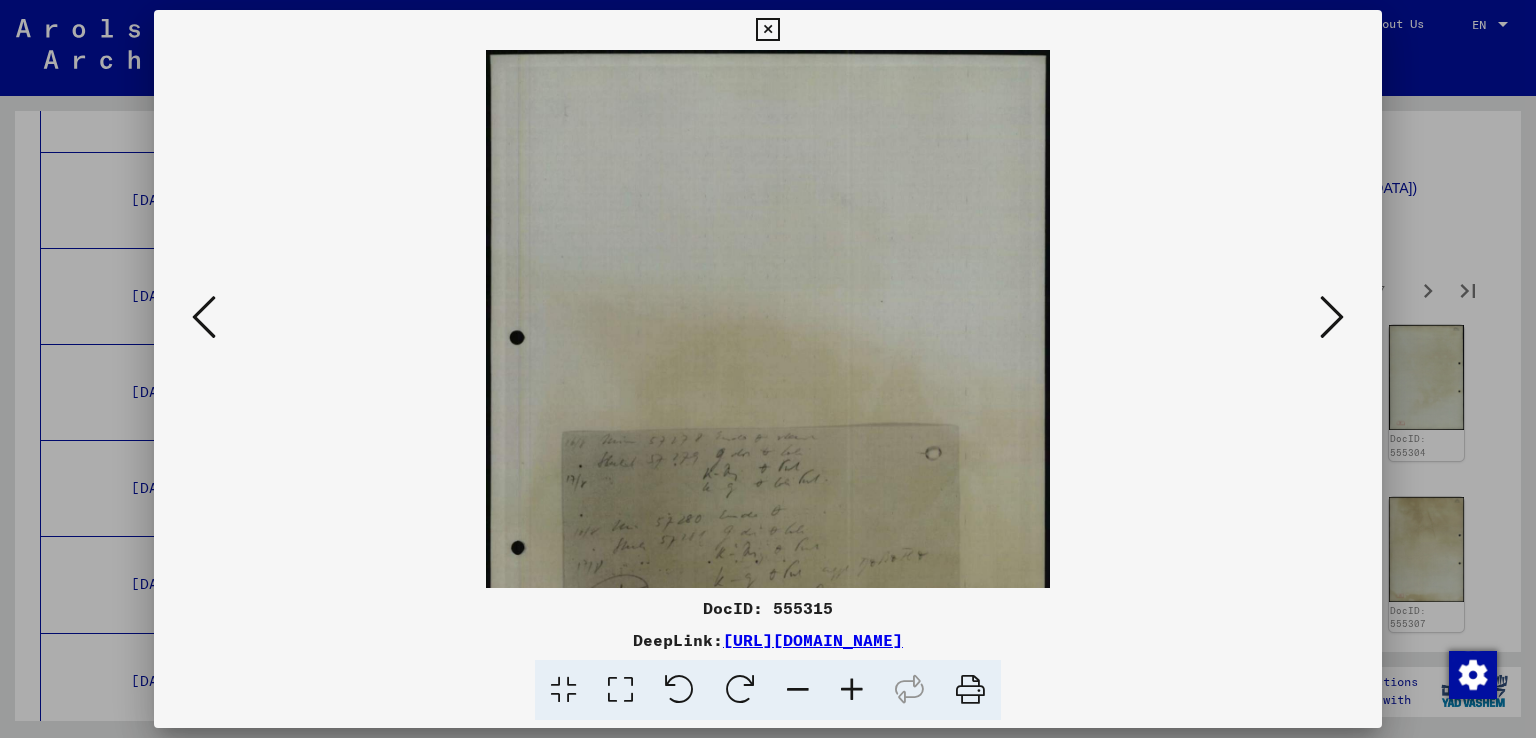click at bounding box center (852, 690) 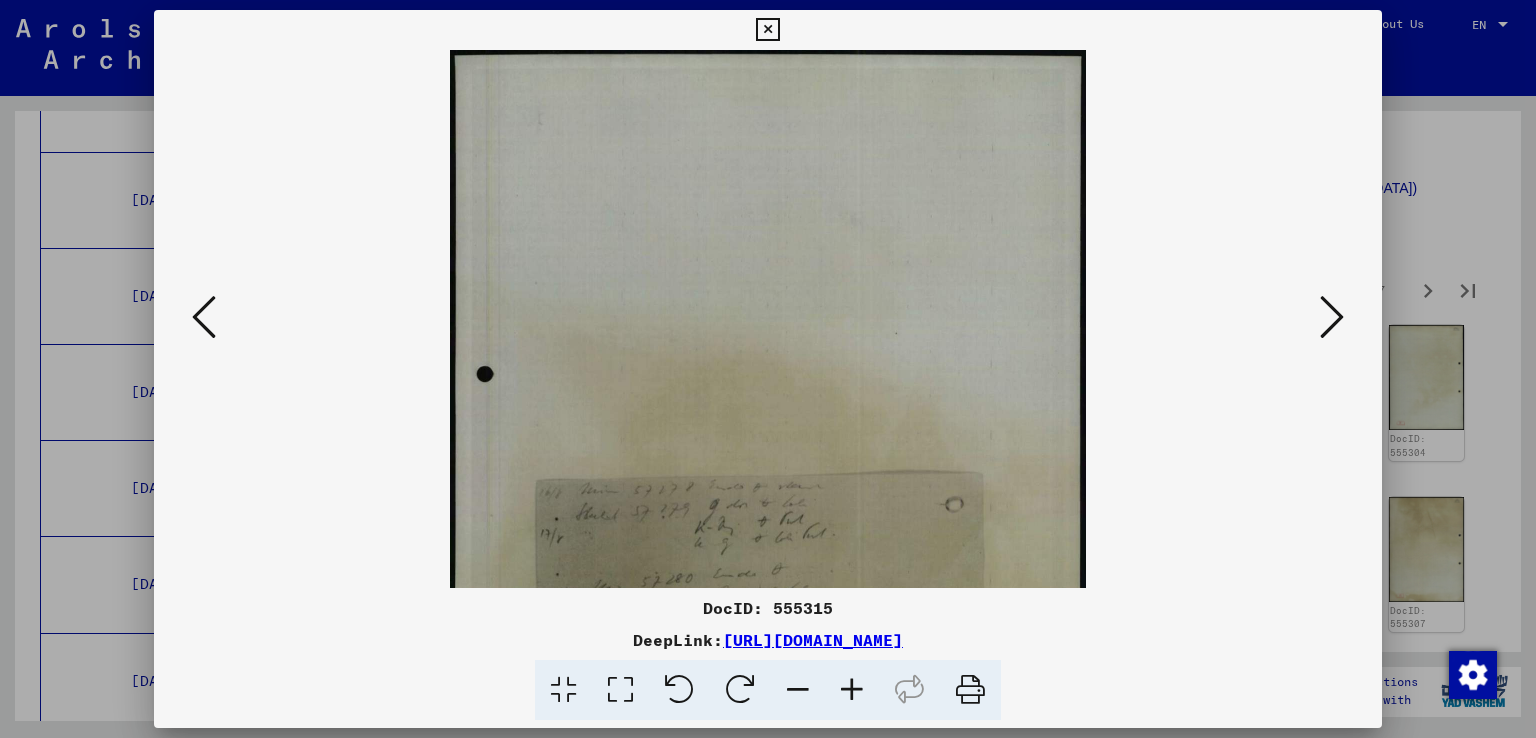 click at bounding box center (852, 690) 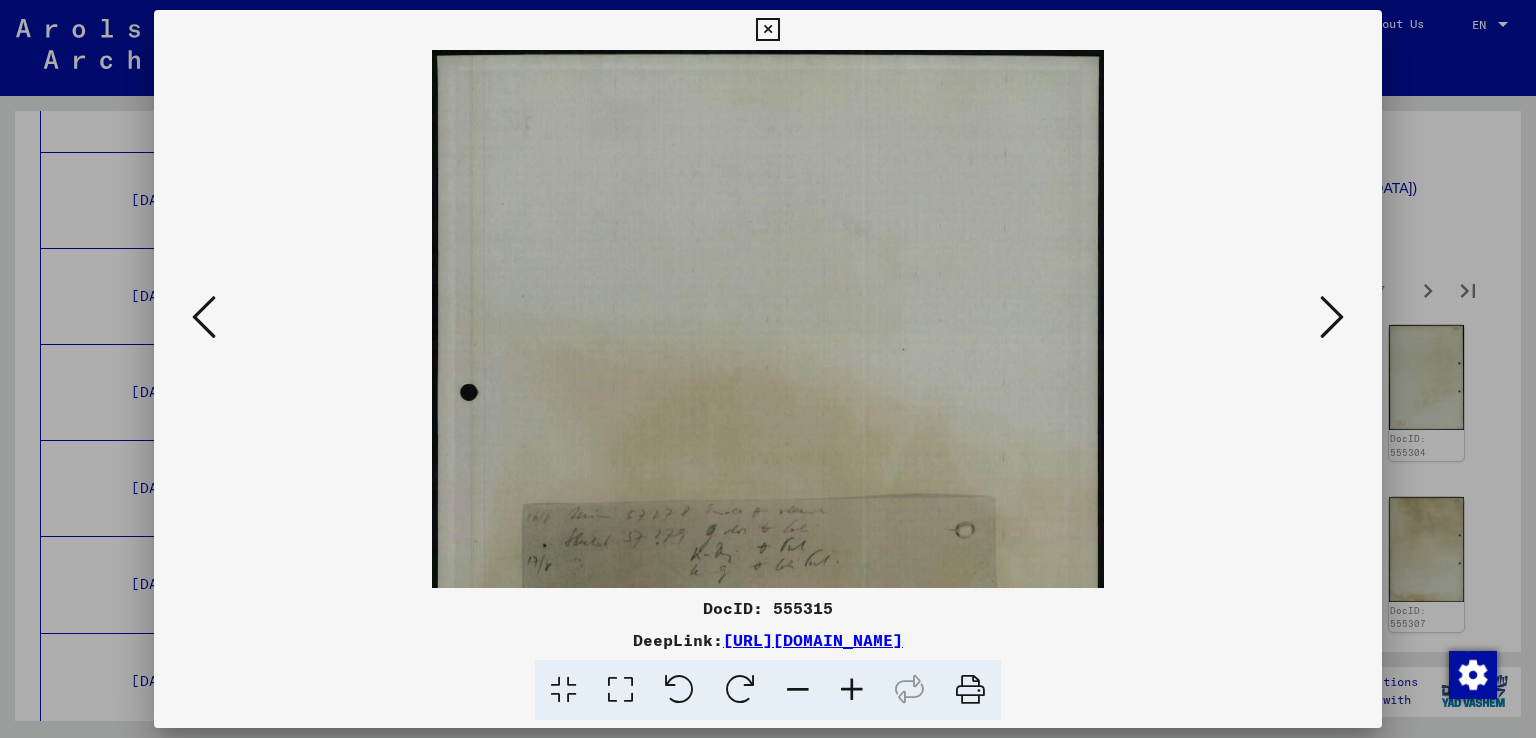 click at bounding box center (852, 690) 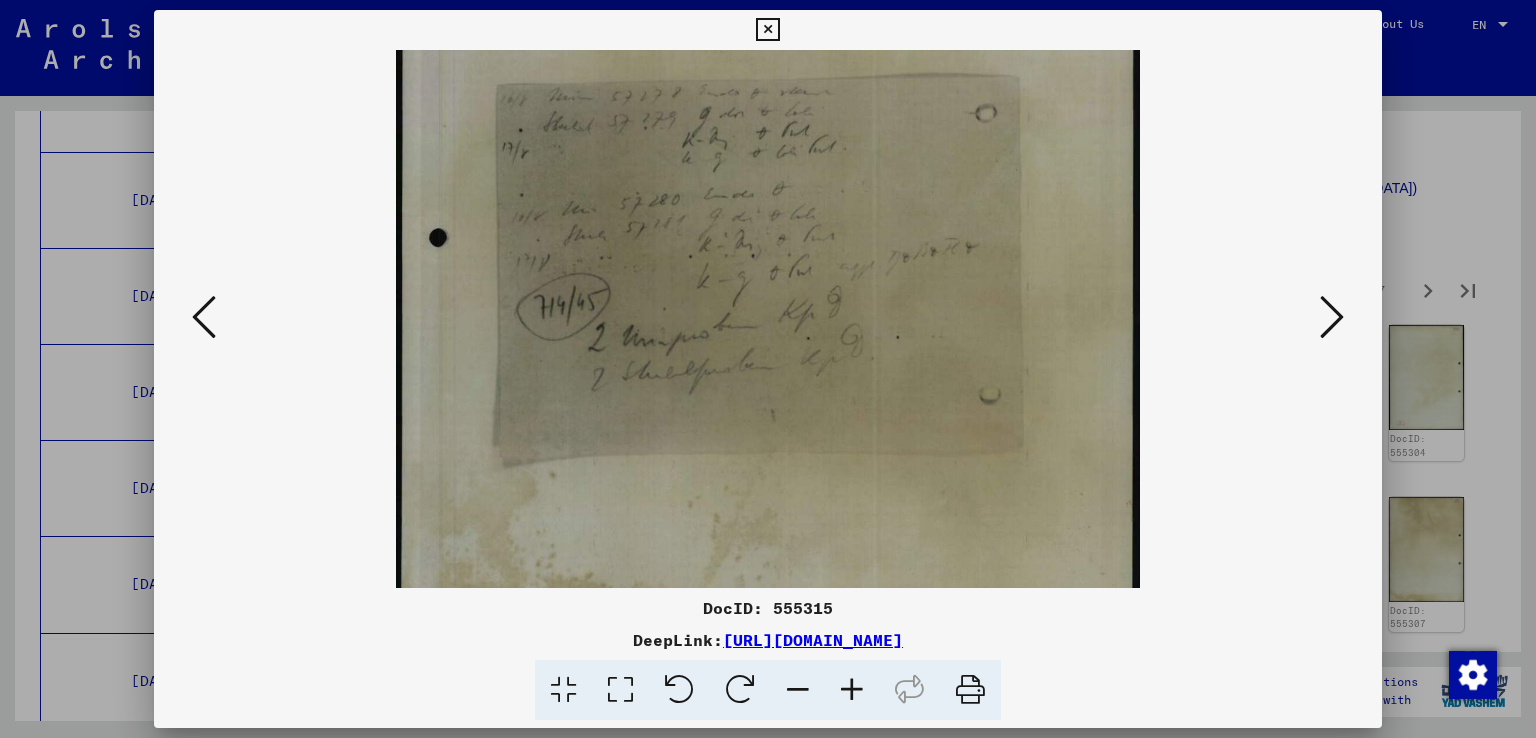 scroll, scrollTop: 500, scrollLeft: 0, axis: vertical 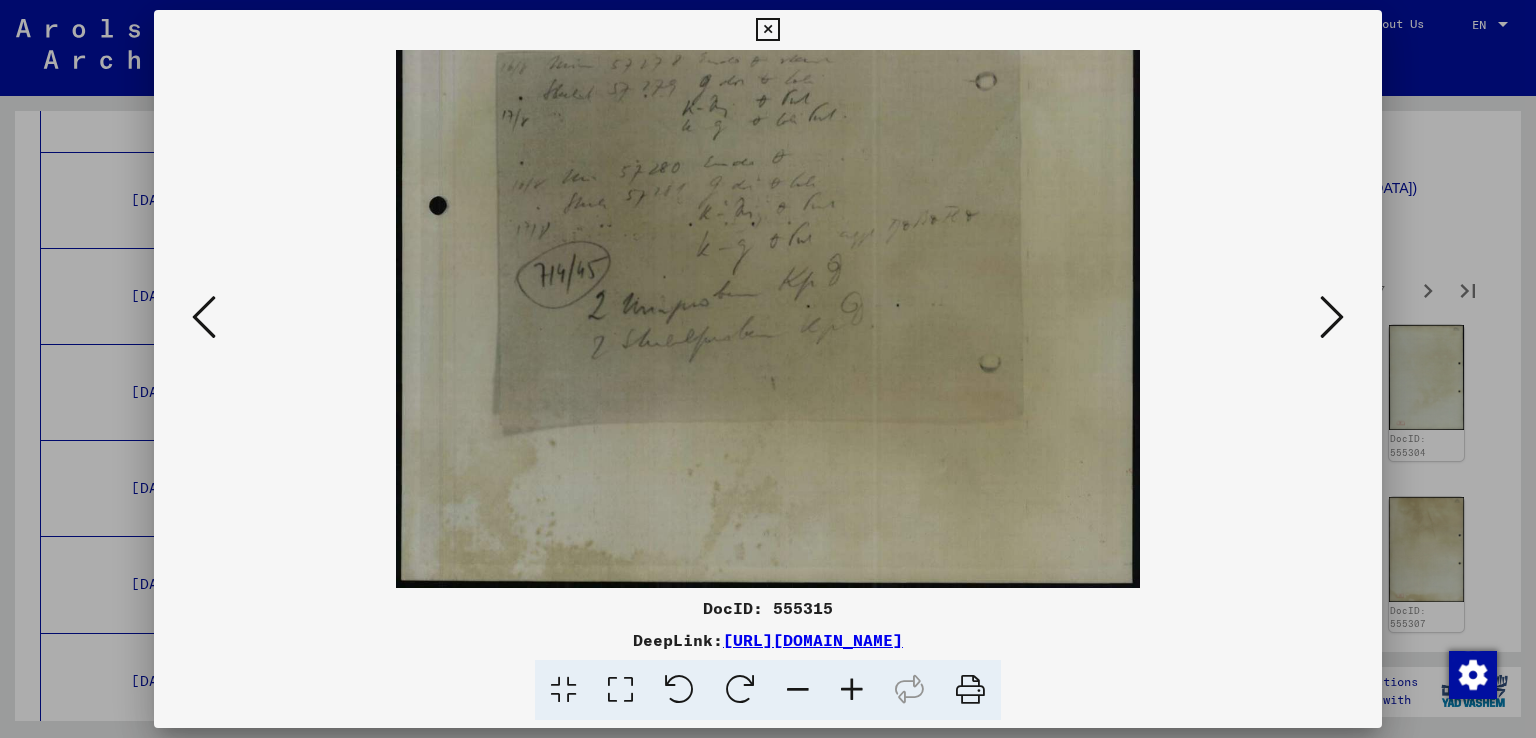 drag, startPoint x: 812, startPoint y: 476, endPoint x: 892, endPoint y: -47, distance: 529.0832 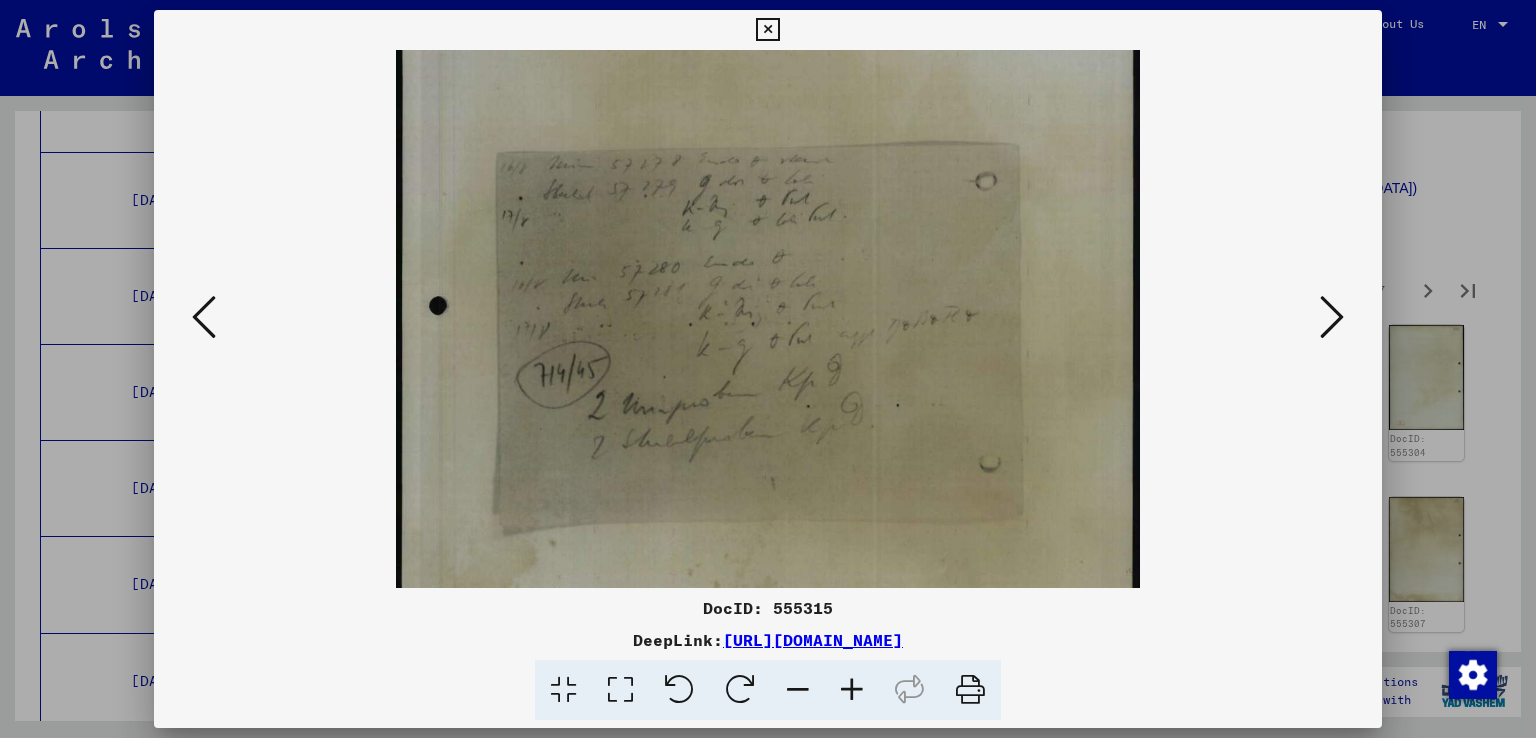 scroll, scrollTop: 400, scrollLeft: 0, axis: vertical 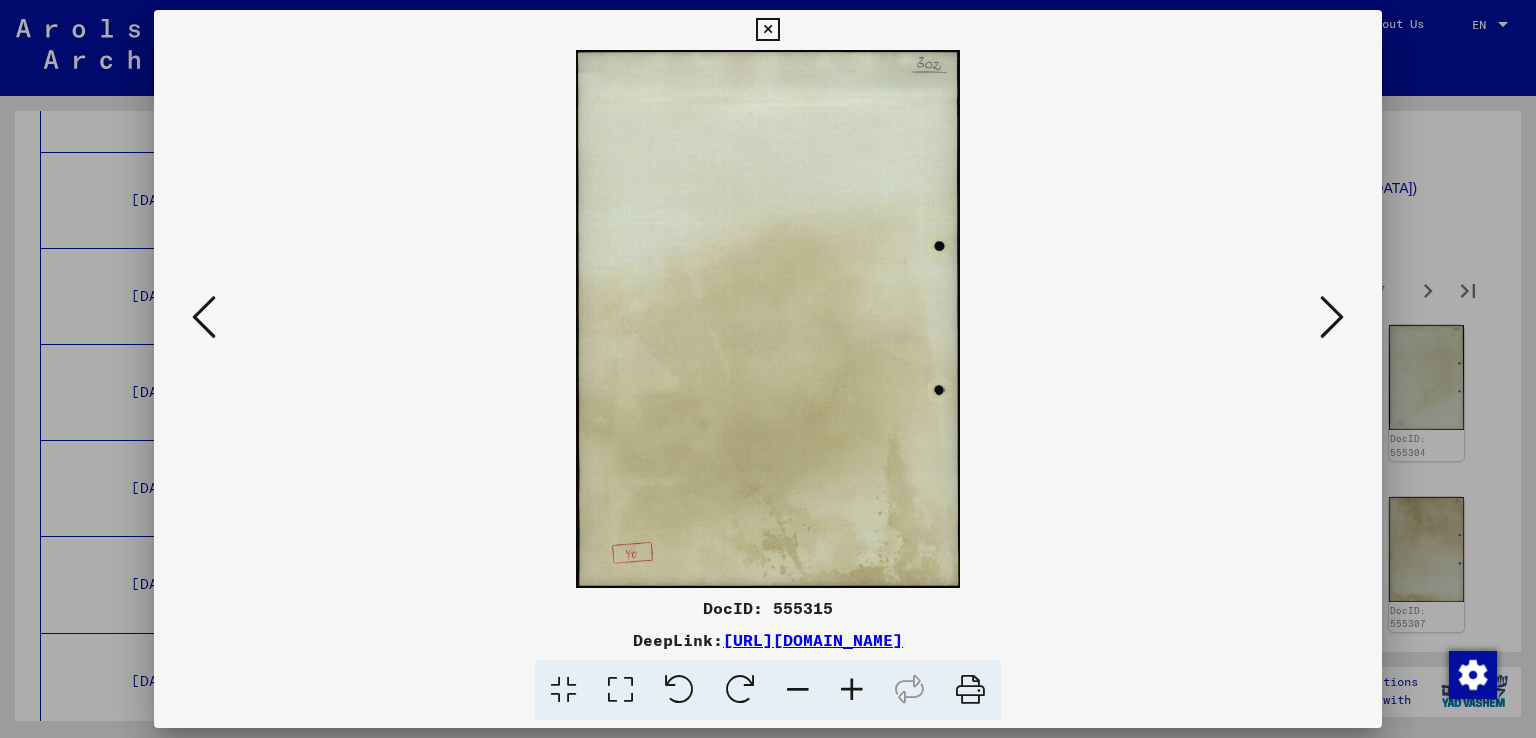 click at bounding box center (1332, 317) 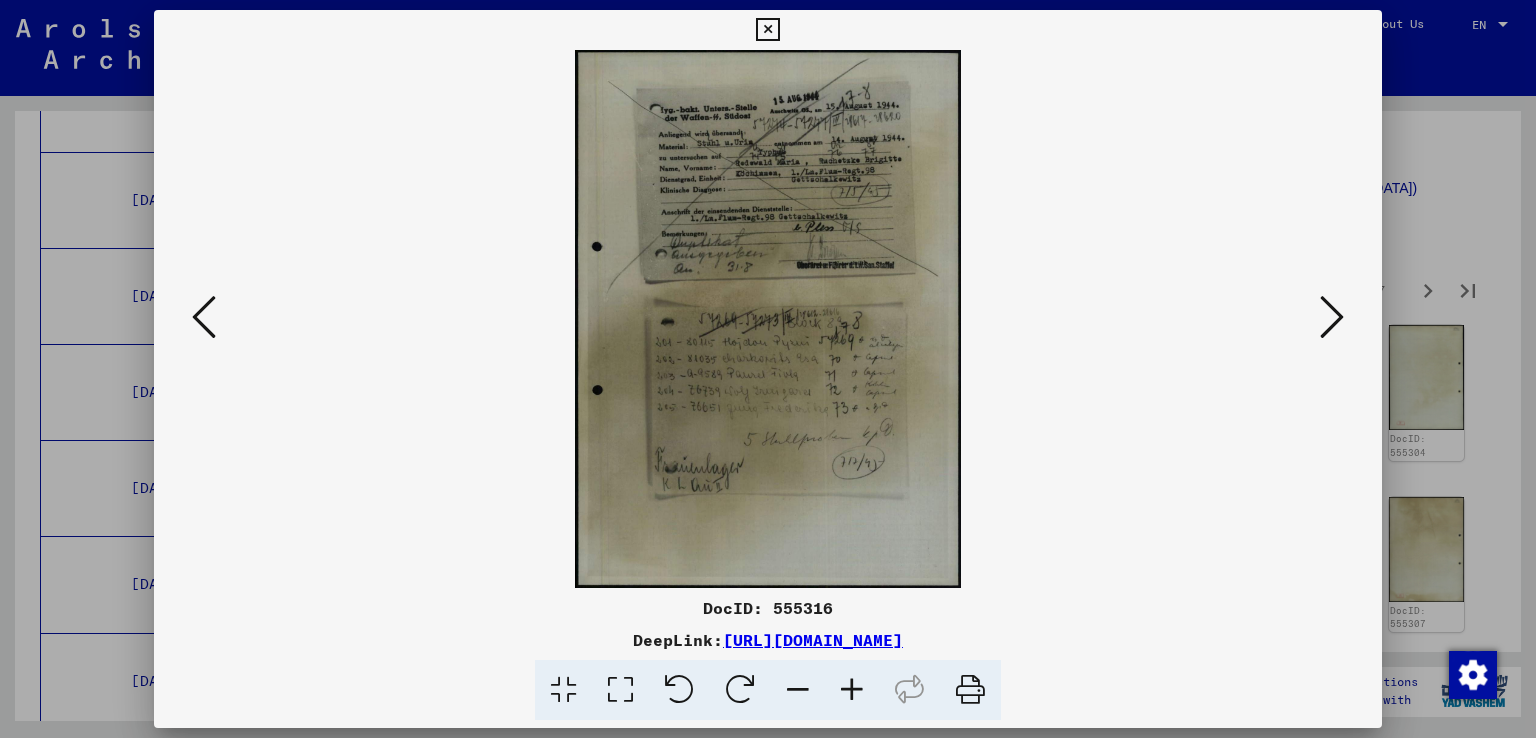 click at bounding box center (852, 690) 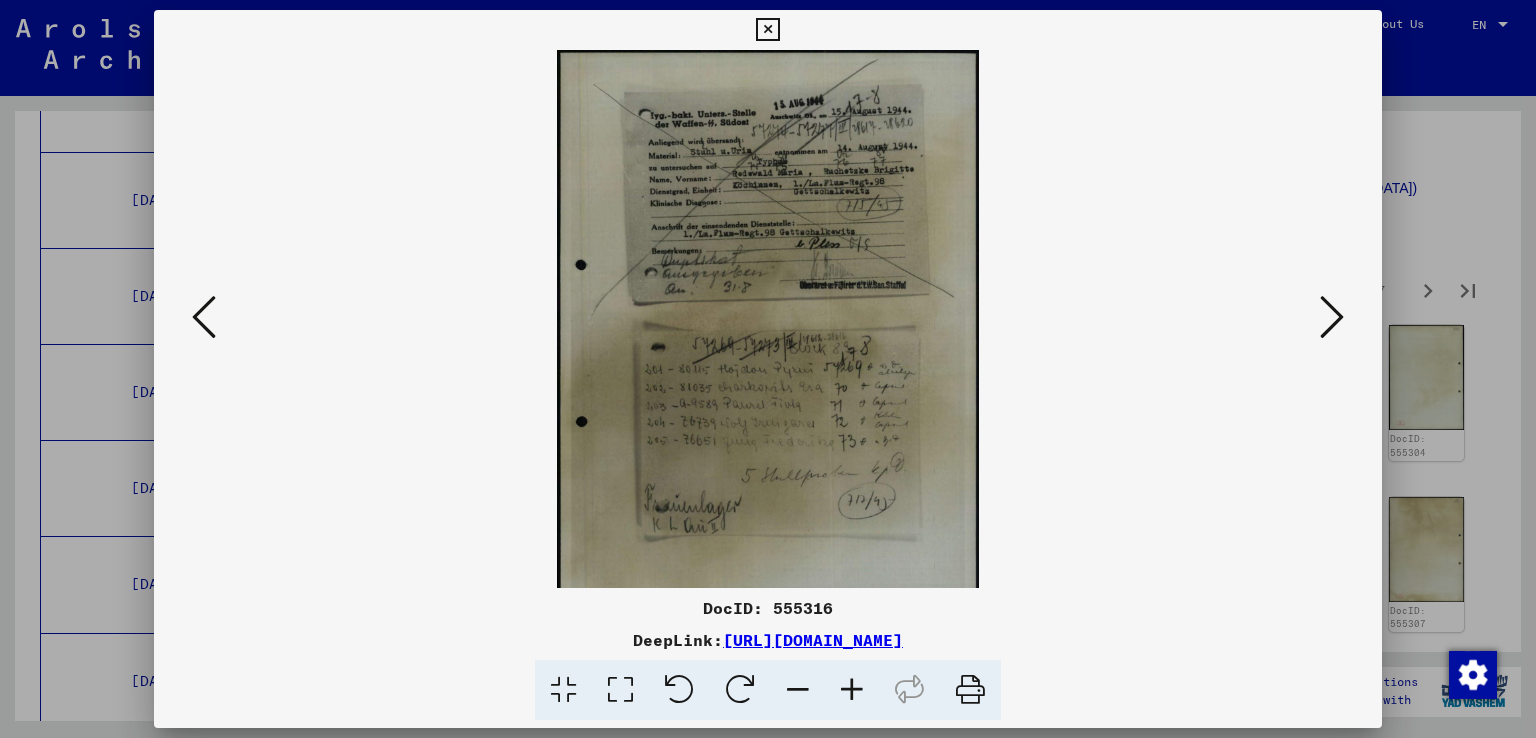 click at bounding box center [852, 690] 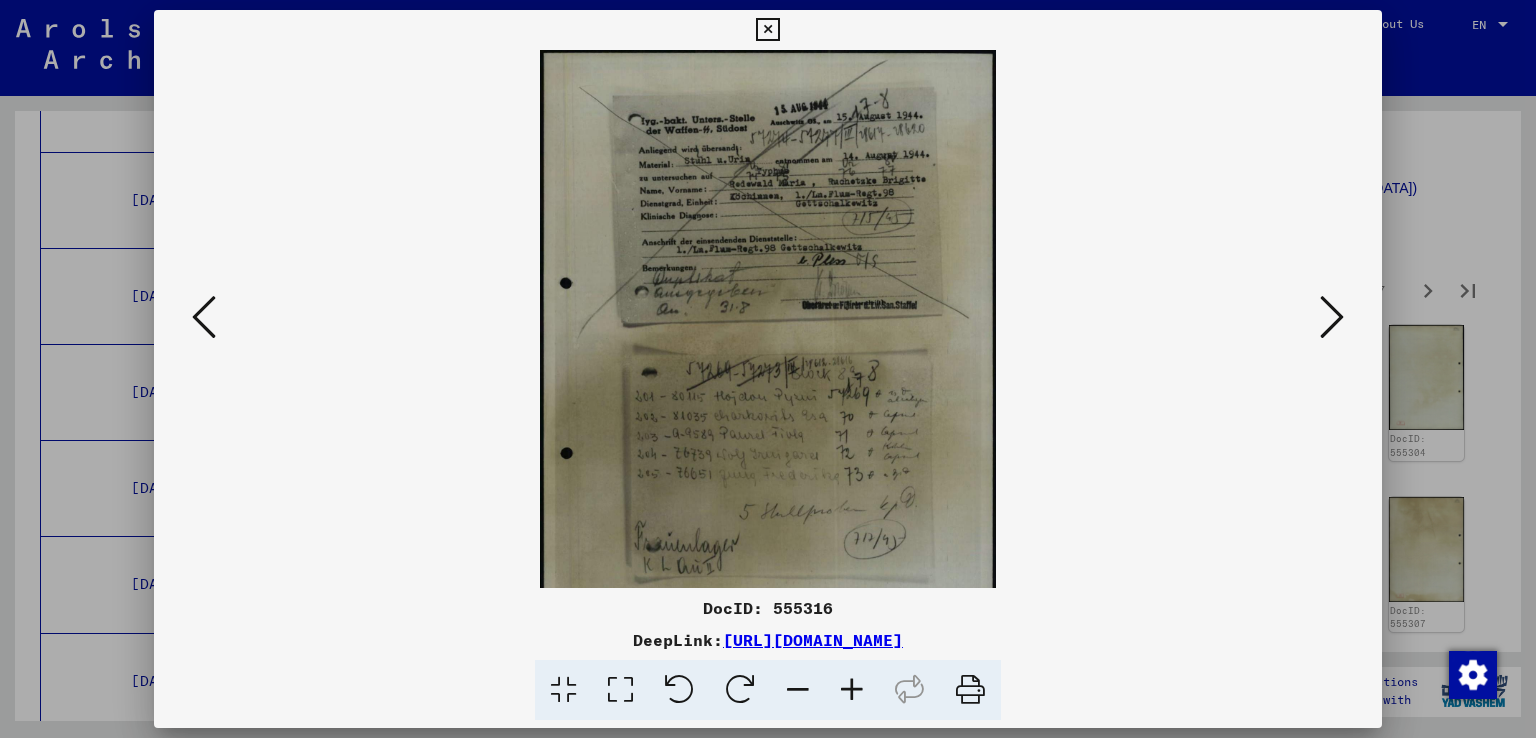 click at bounding box center [852, 690] 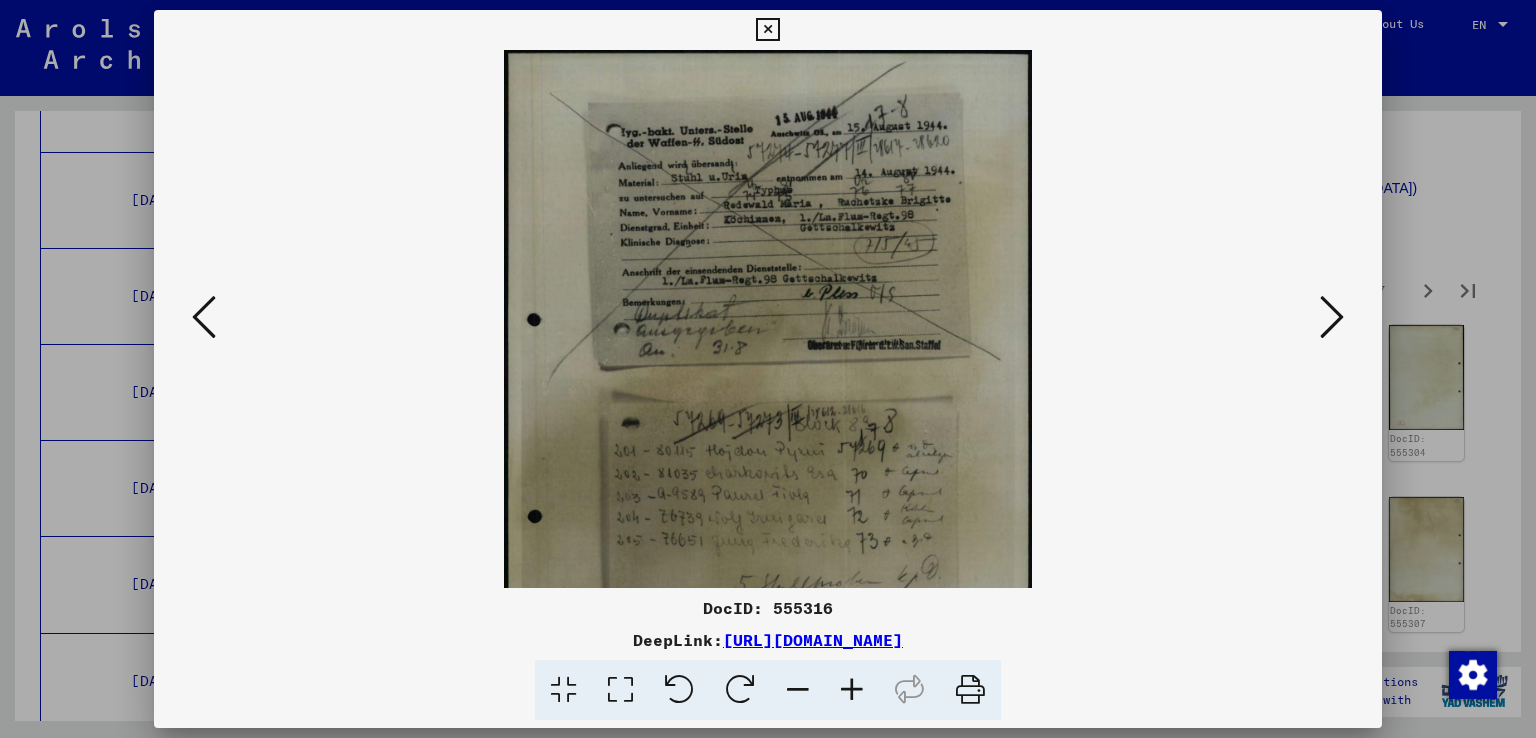 click at bounding box center [852, 690] 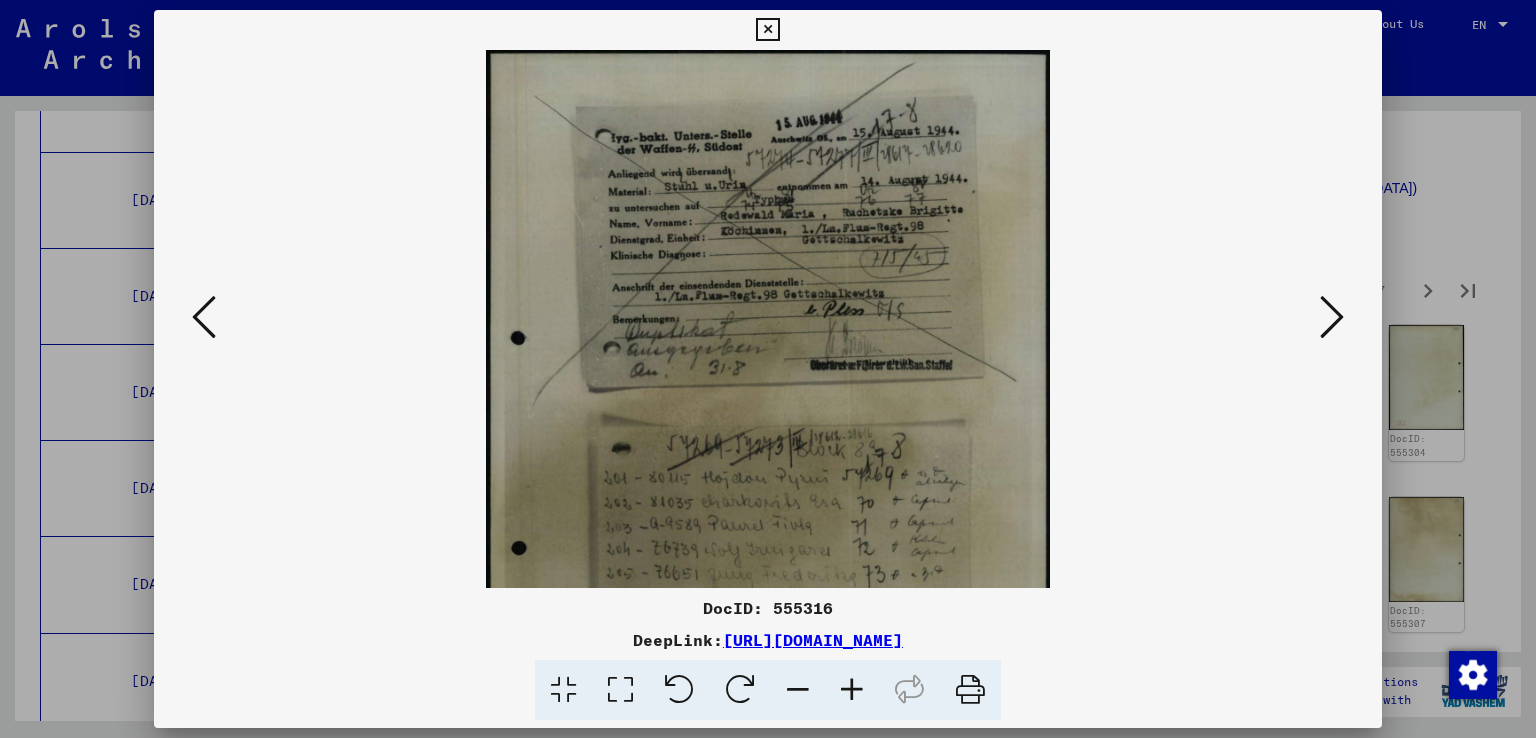 click at bounding box center [852, 690] 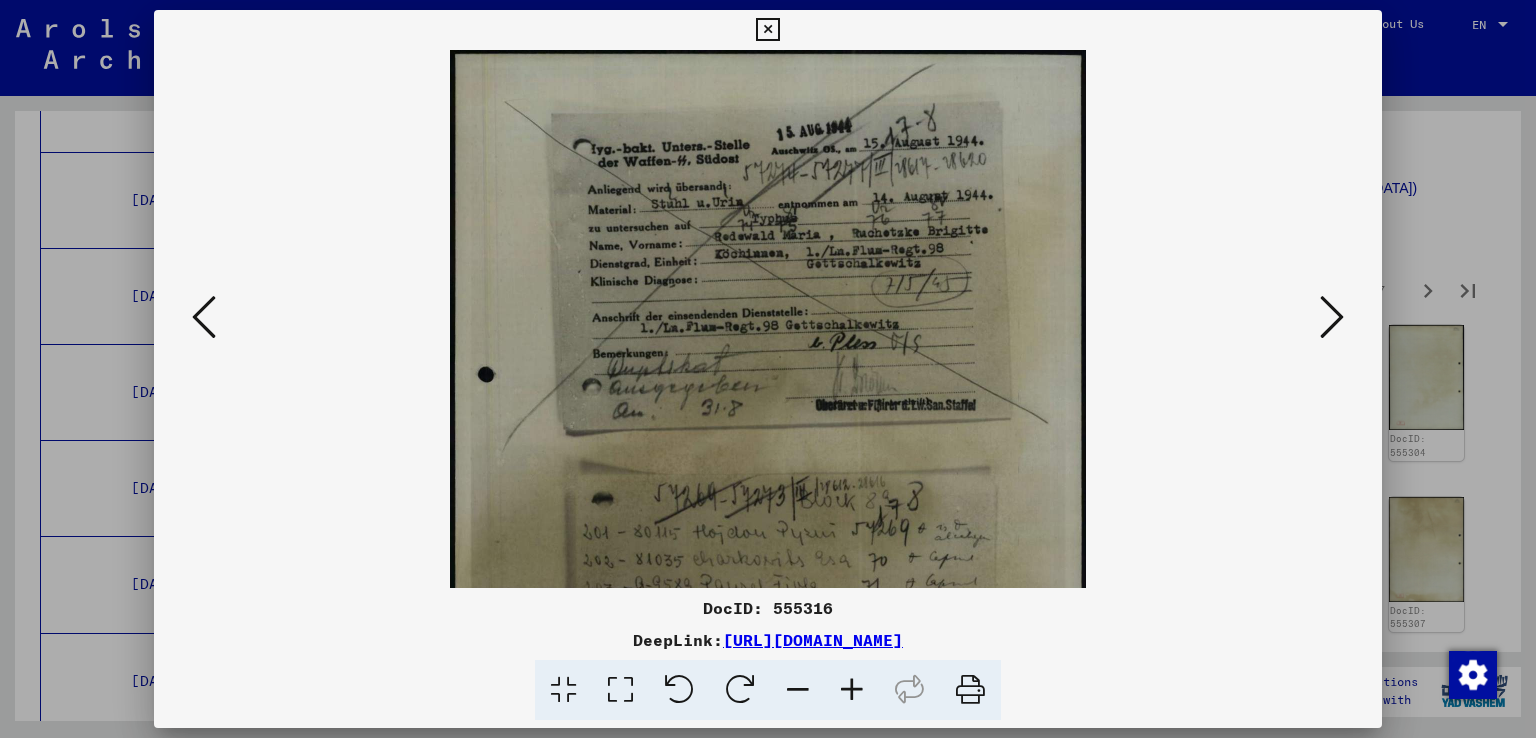 click at bounding box center (852, 690) 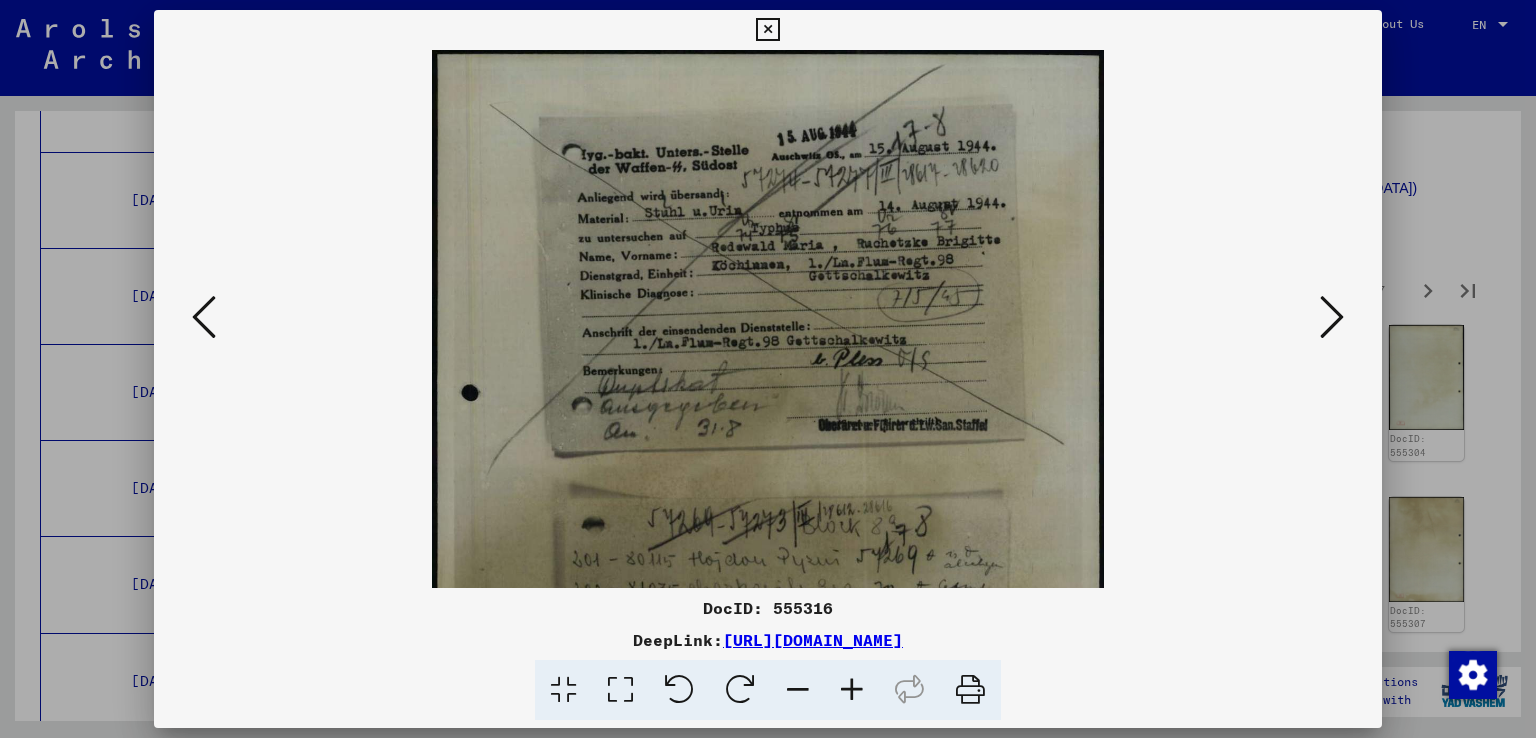 click at bounding box center [852, 690] 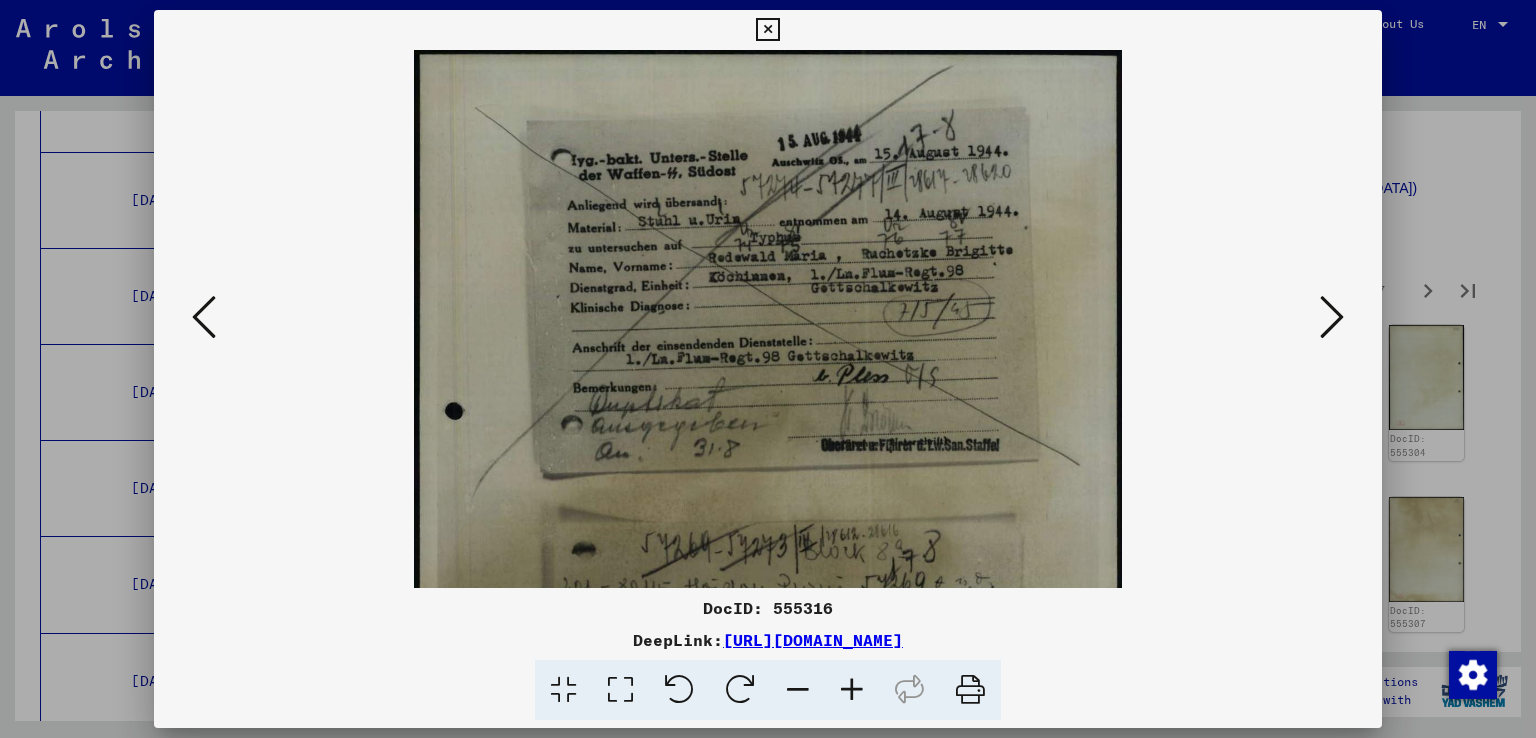 click at bounding box center [852, 690] 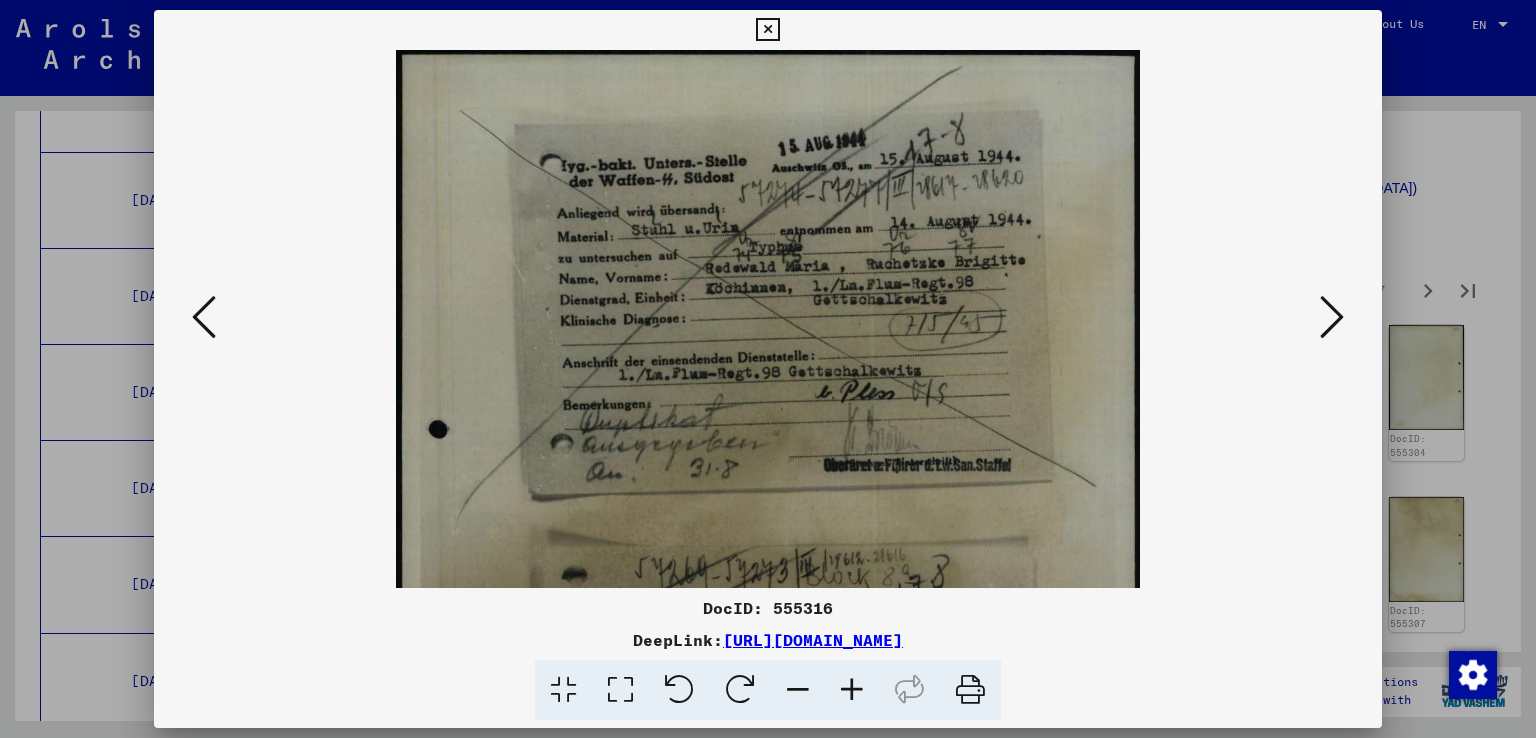 click at bounding box center (852, 690) 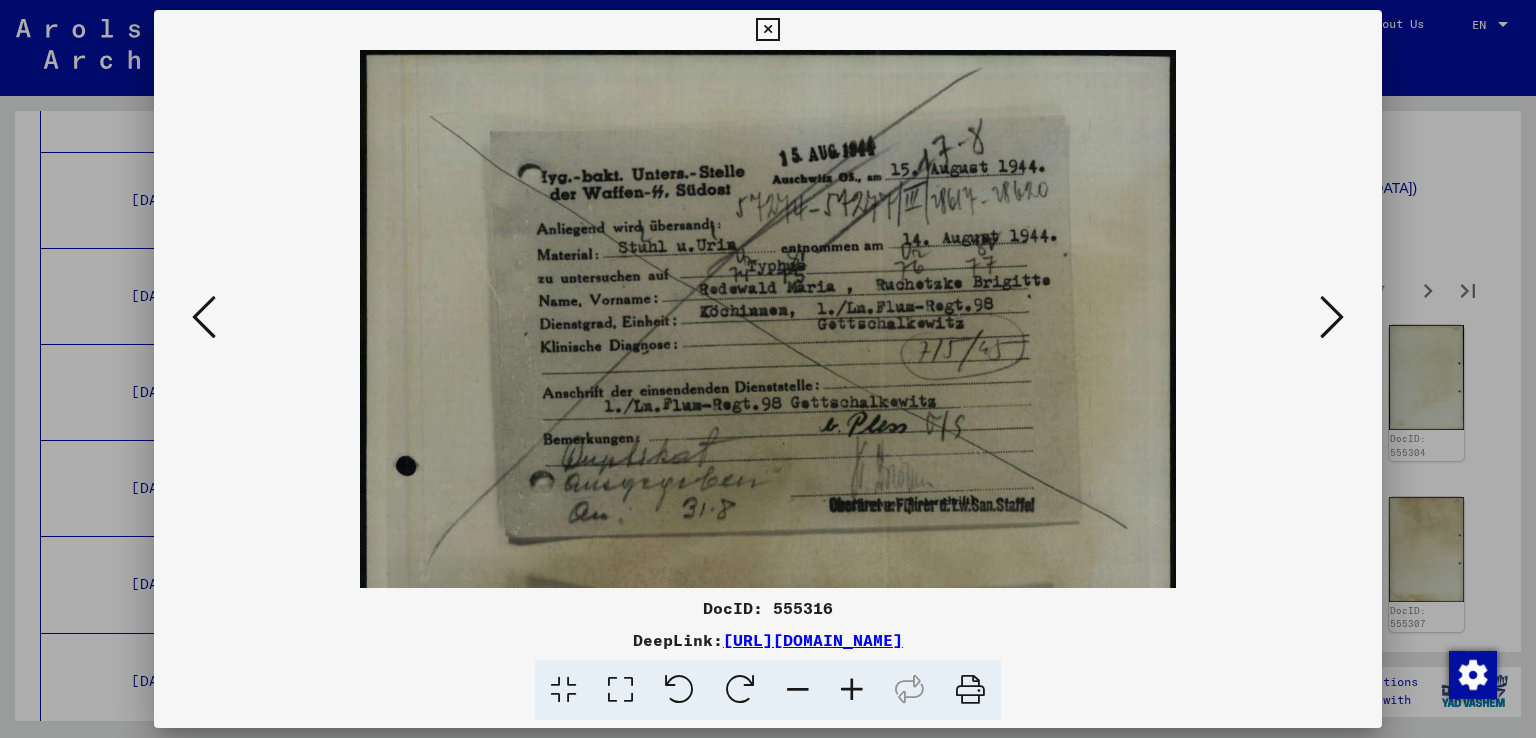 click at bounding box center (852, 690) 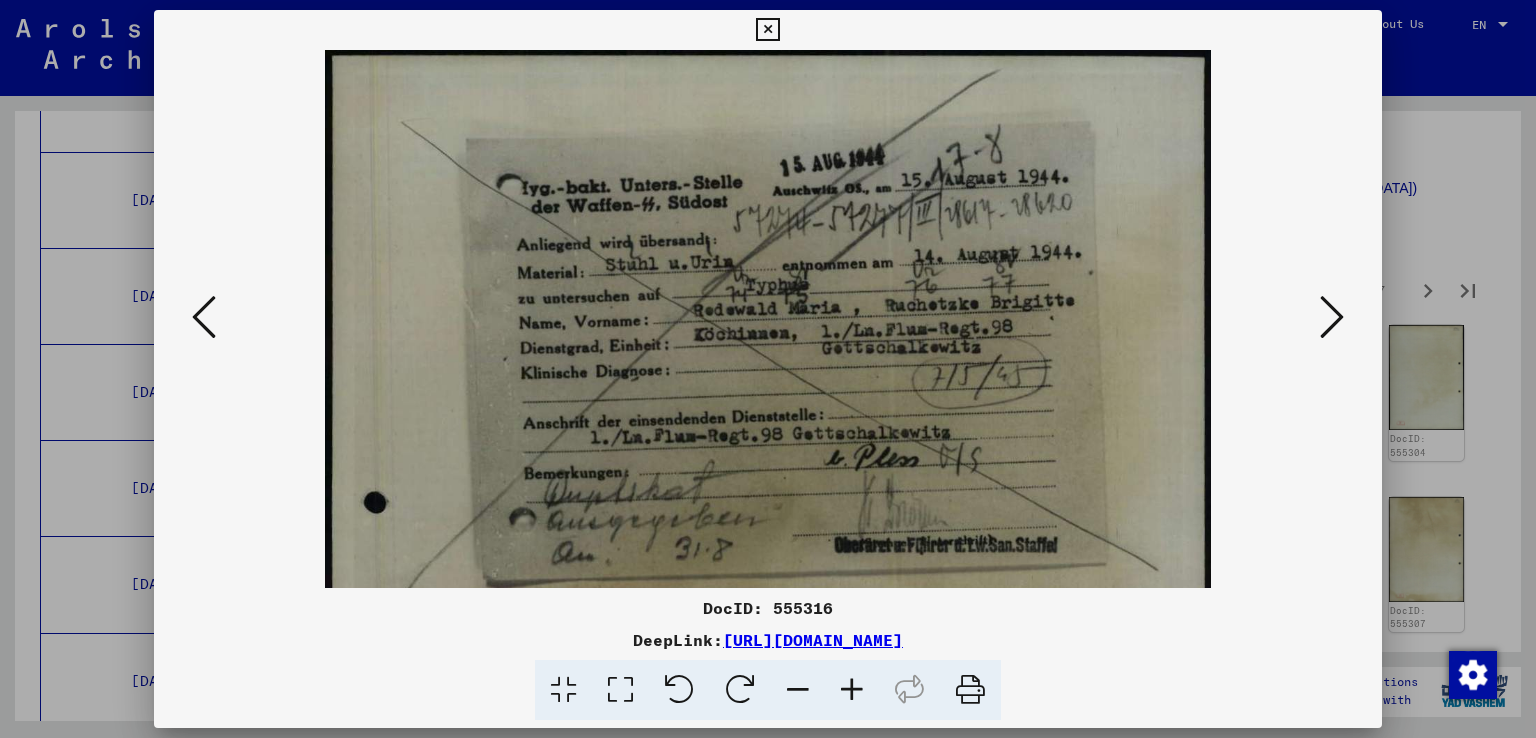 click at bounding box center (852, 690) 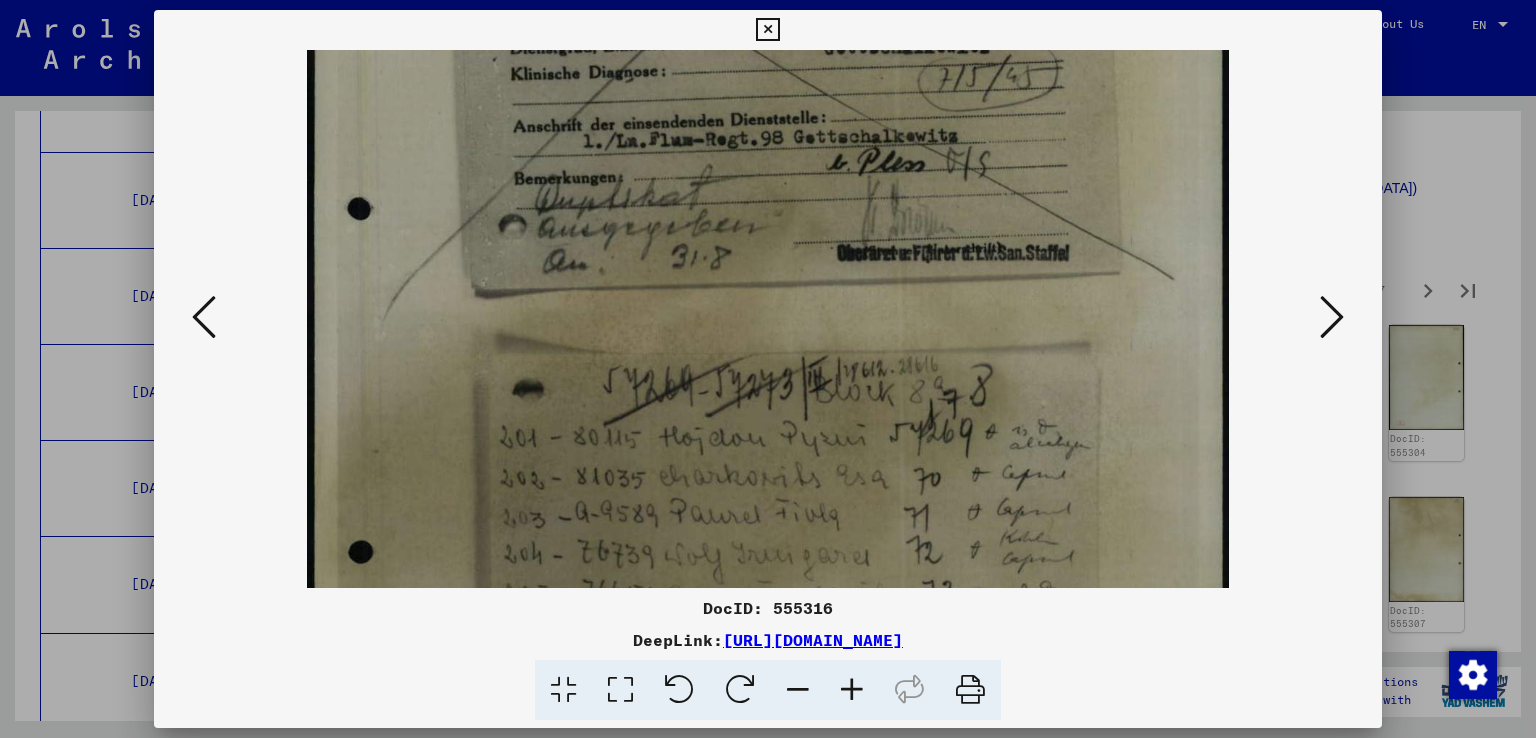 scroll, scrollTop: 340, scrollLeft: 0, axis: vertical 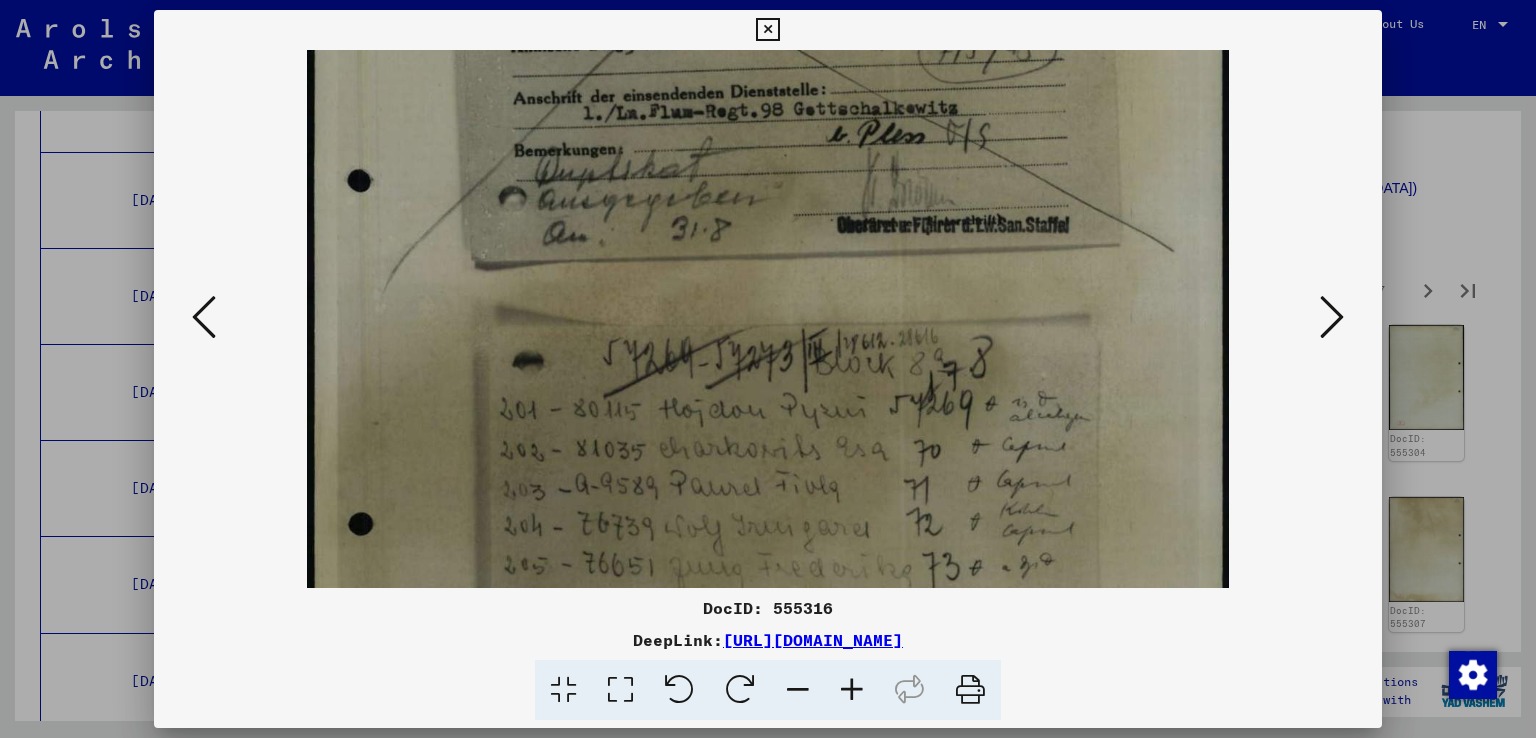 drag, startPoint x: 858, startPoint y: 517, endPoint x: 913, endPoint y: 177, distance: 344.4198 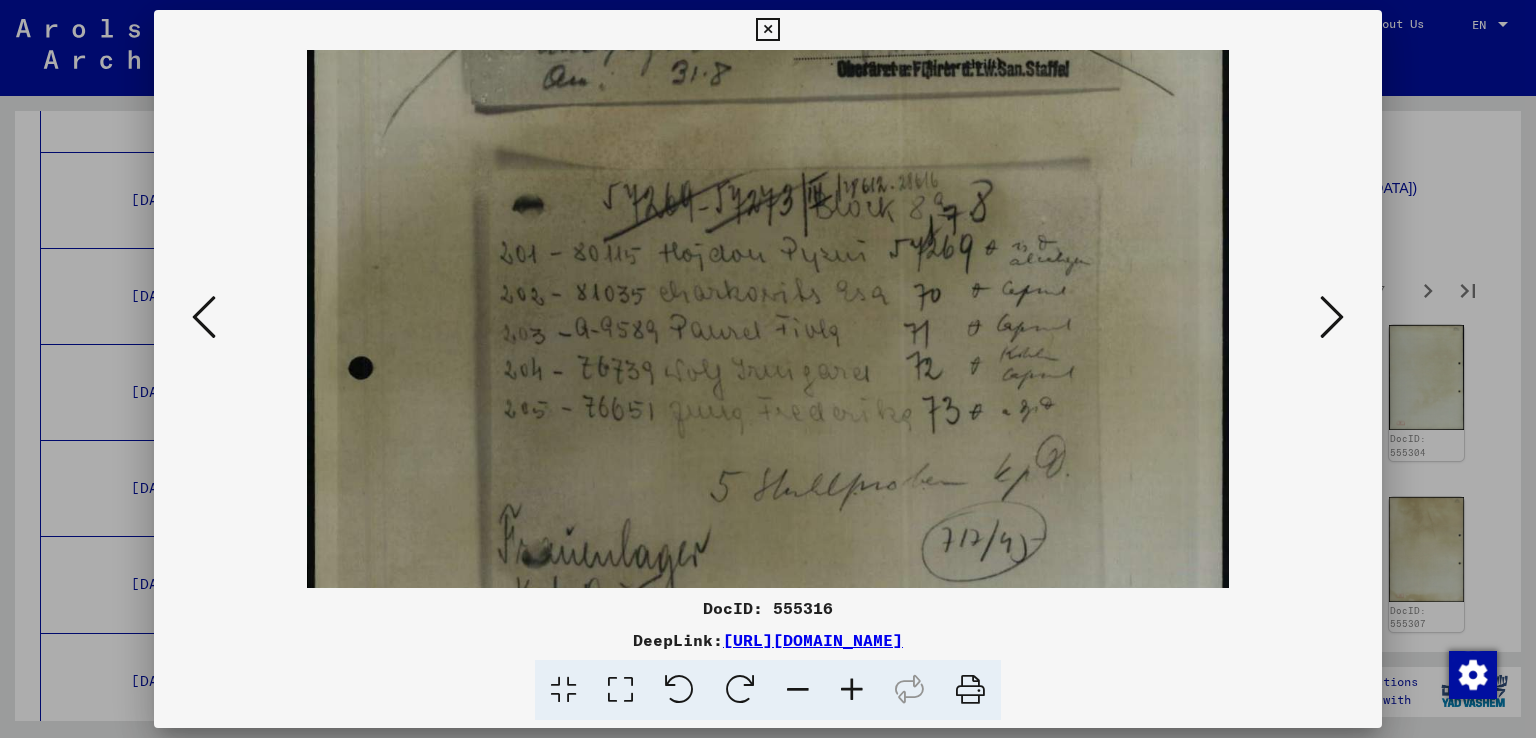 scroll, scrollTop: 522, scrollLeft: 0, axis: vertical 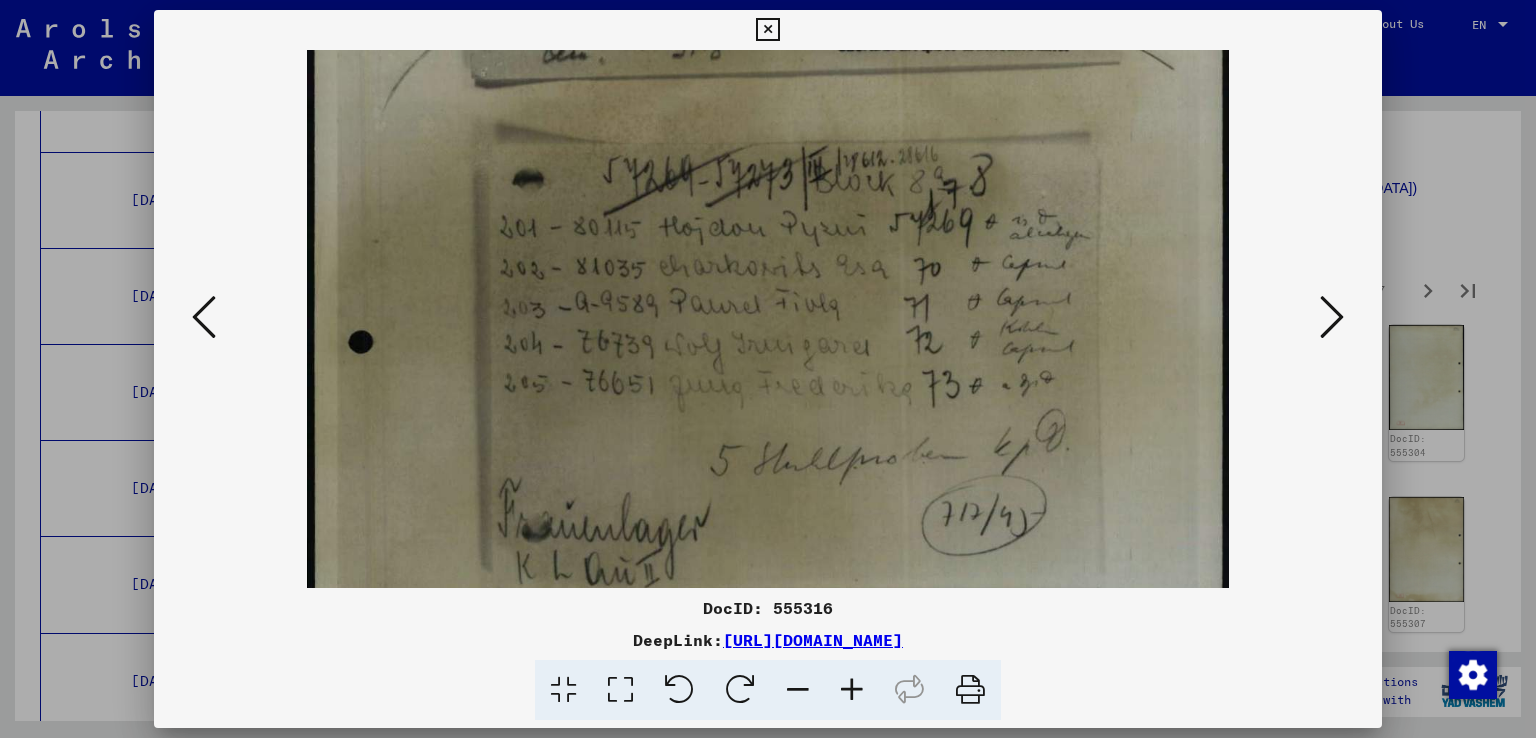 drag, startPoint x: 916, startPoint y: 453, endPoint x: 944, endPoint y: 273, distance: 182.16476 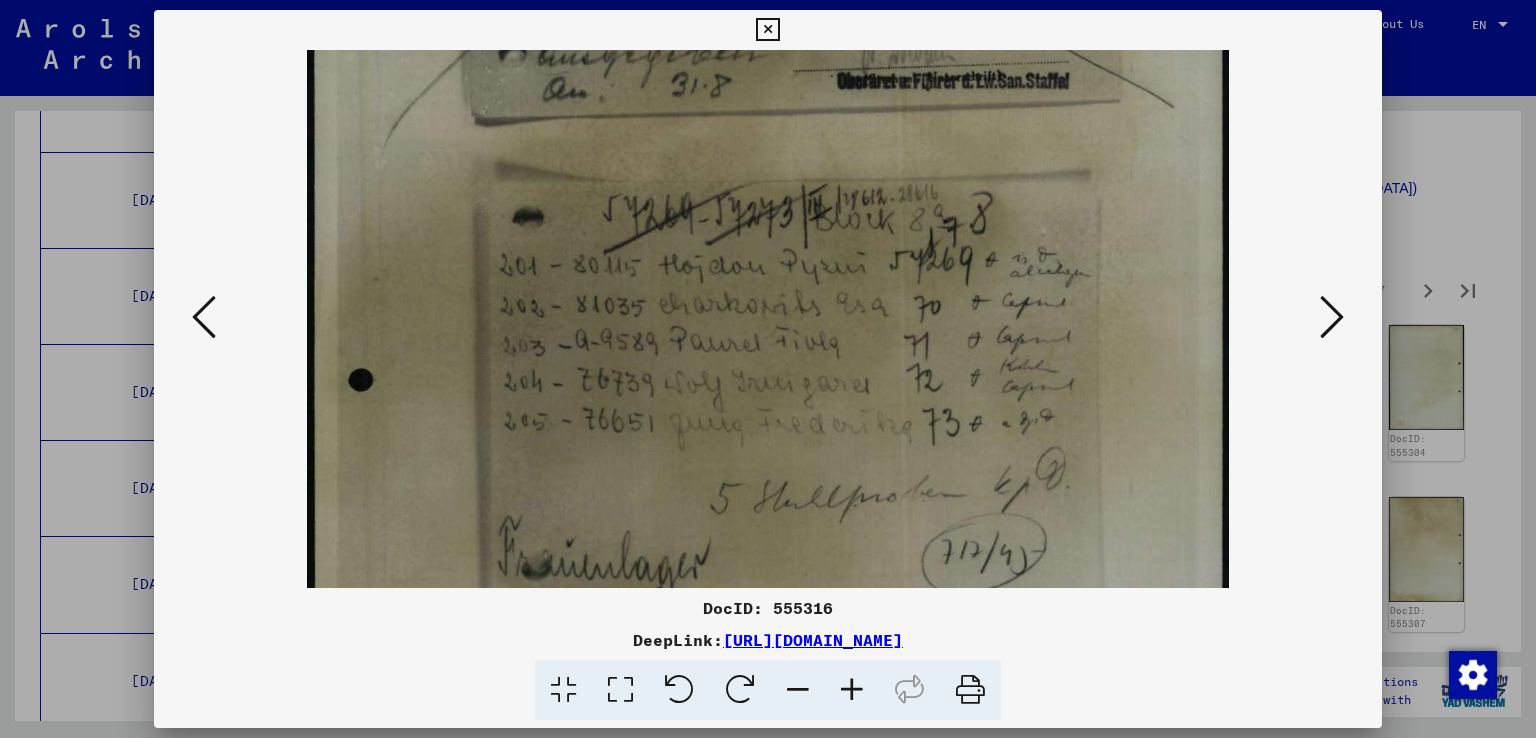 drag, startPoint x: 963, startPoint y: 465, endPoint x: 978, endPoint y: 466, distance: 15.033297 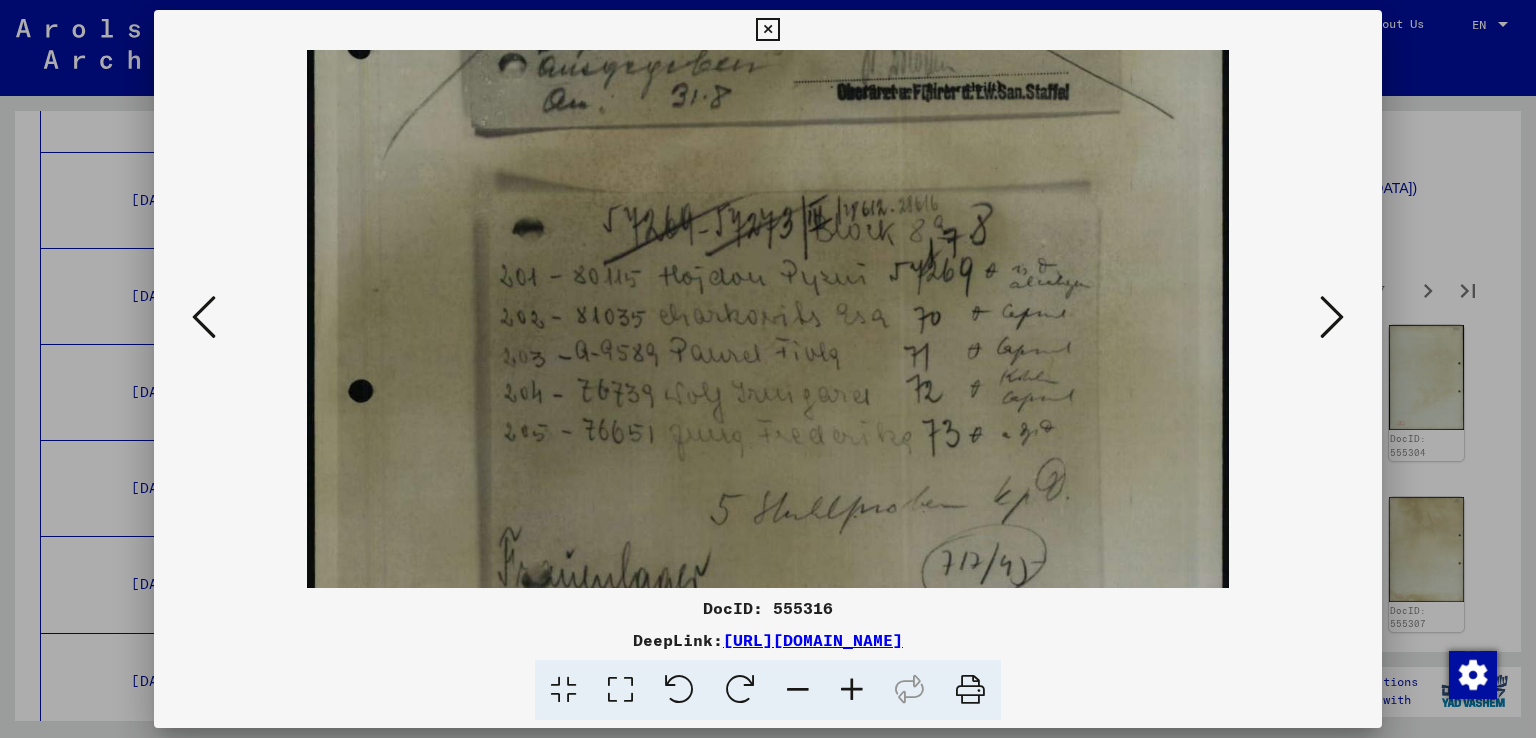 scroll, scrollTop: 474, scrollLeft: 0, axis: vertical 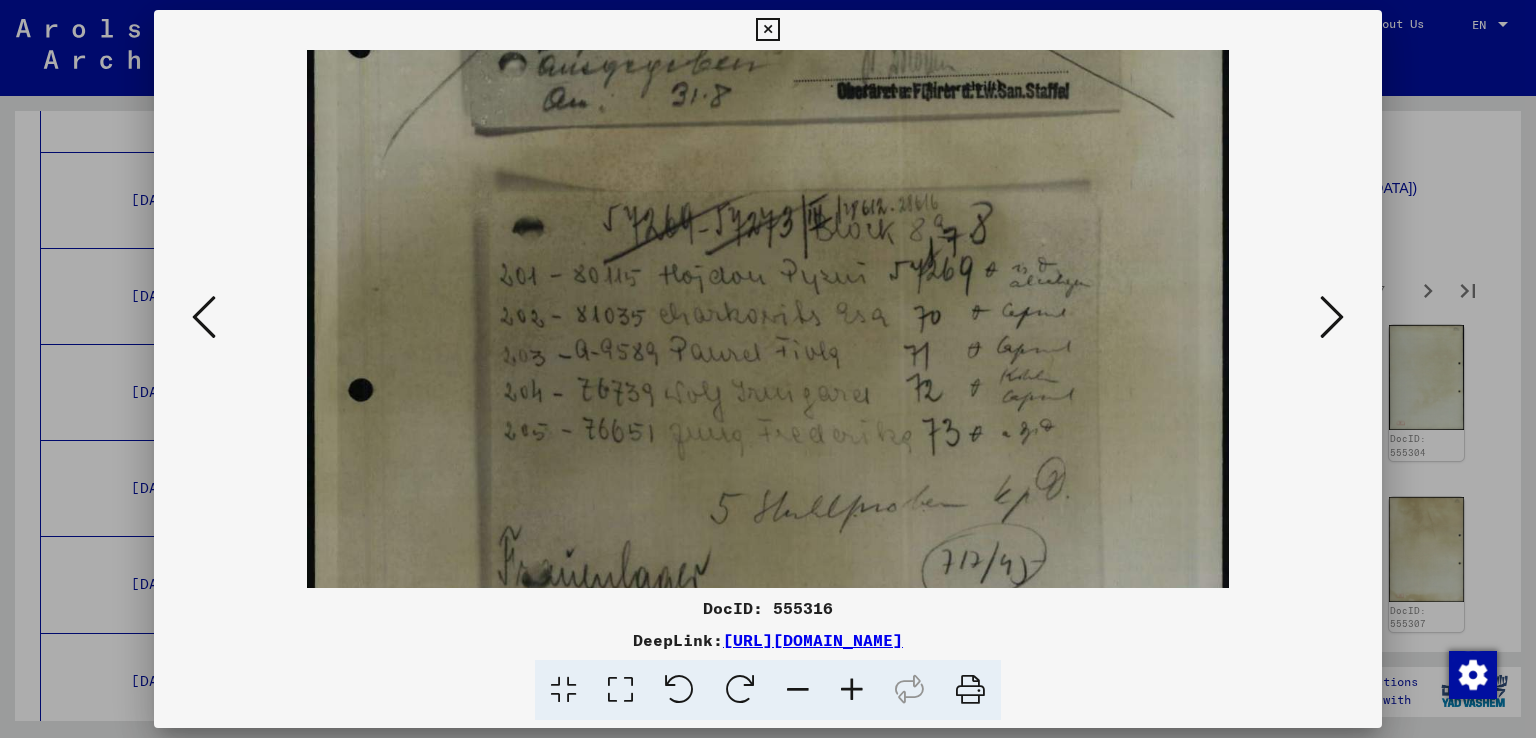 drag, startPoint x: 978, startPoint y: 331, endPoint x: 936, endPoint y: 345, distance: 44.27189 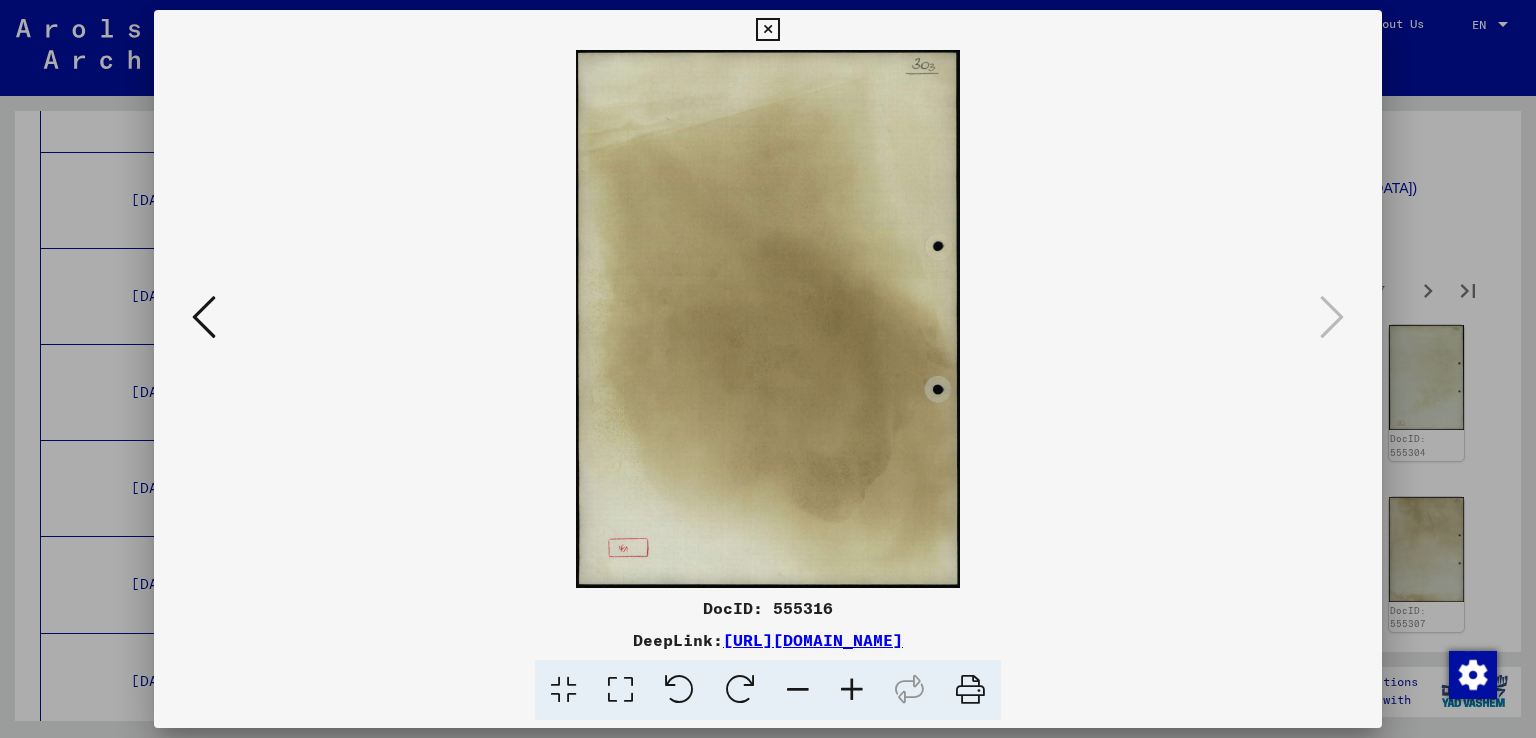 scroll, scrollTop: 0, scrollLeft: 0, axis: both 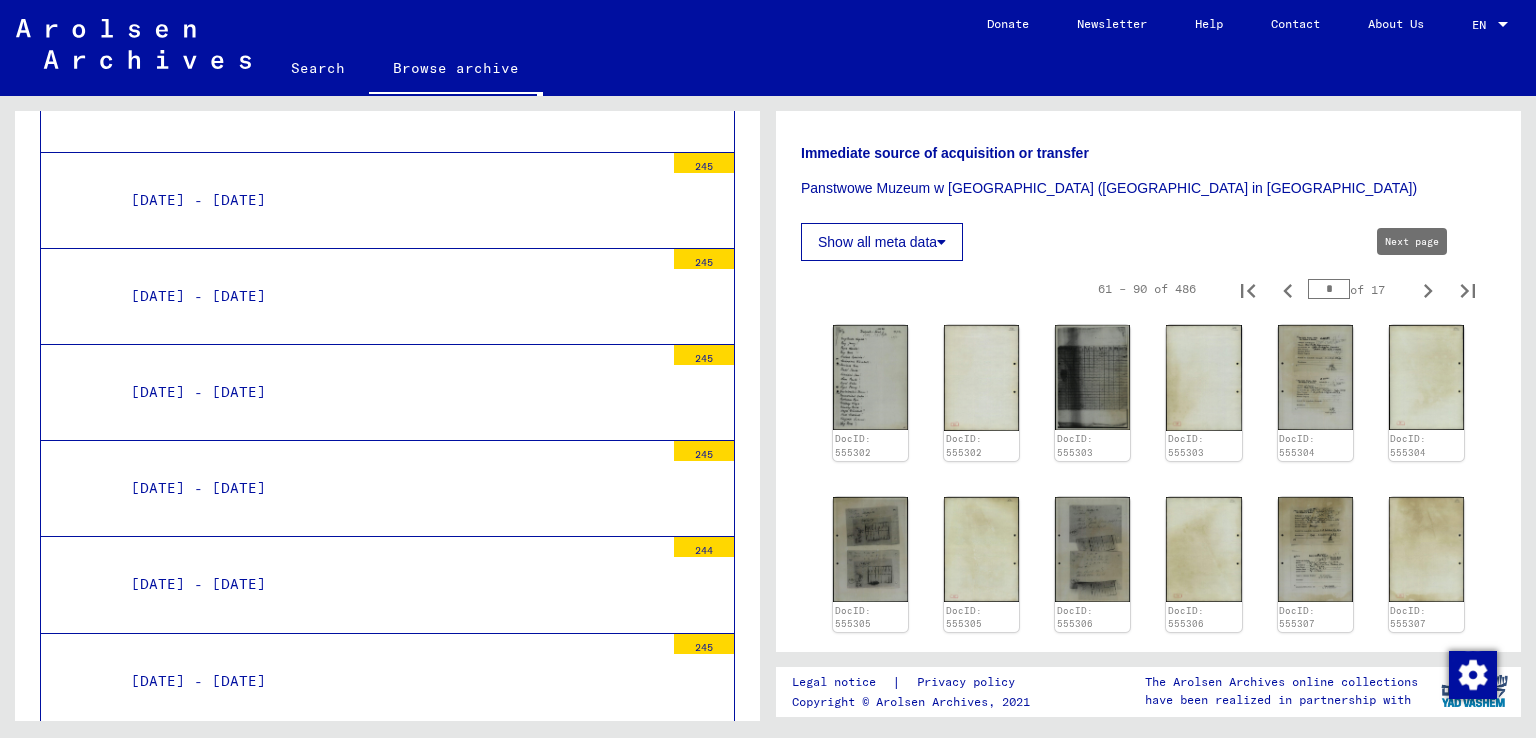 click 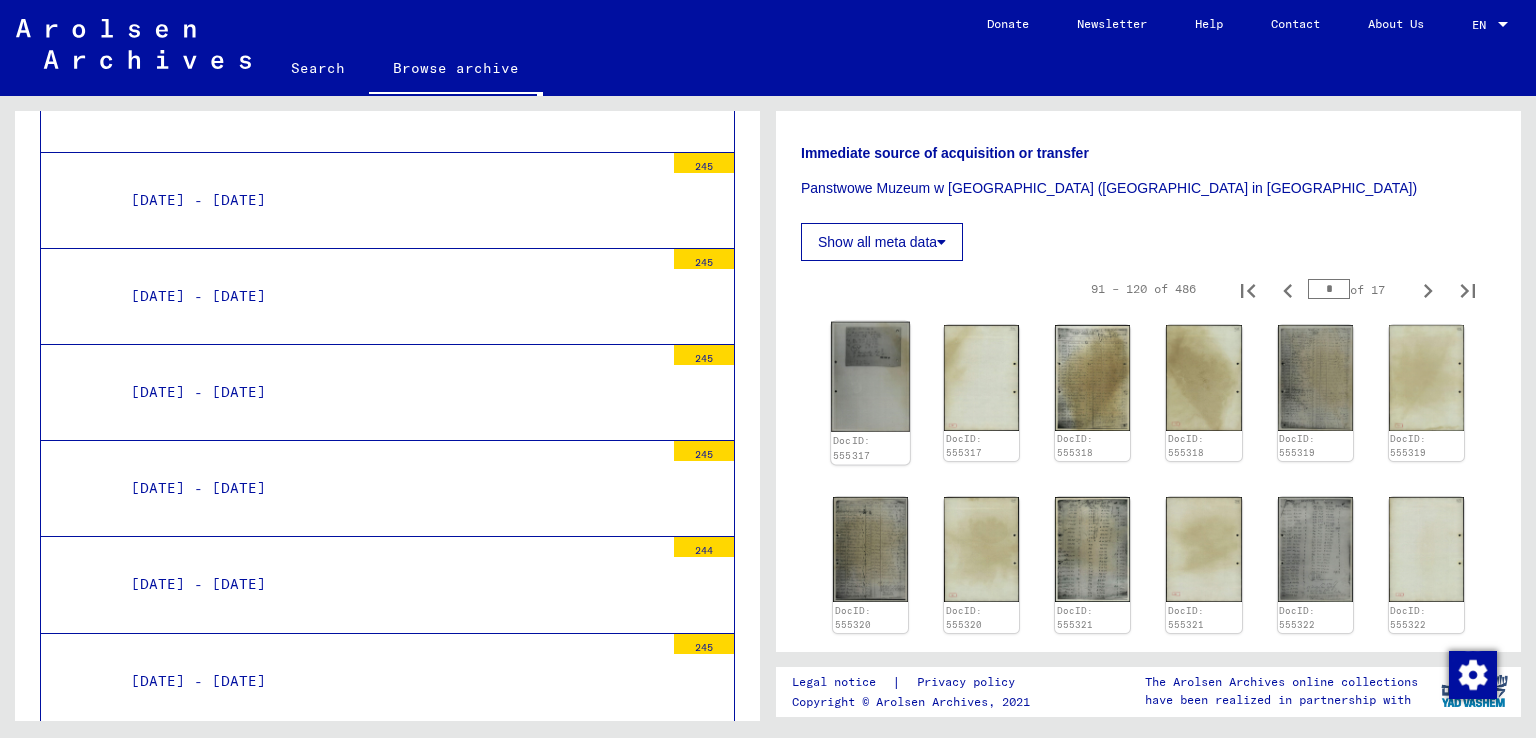 click 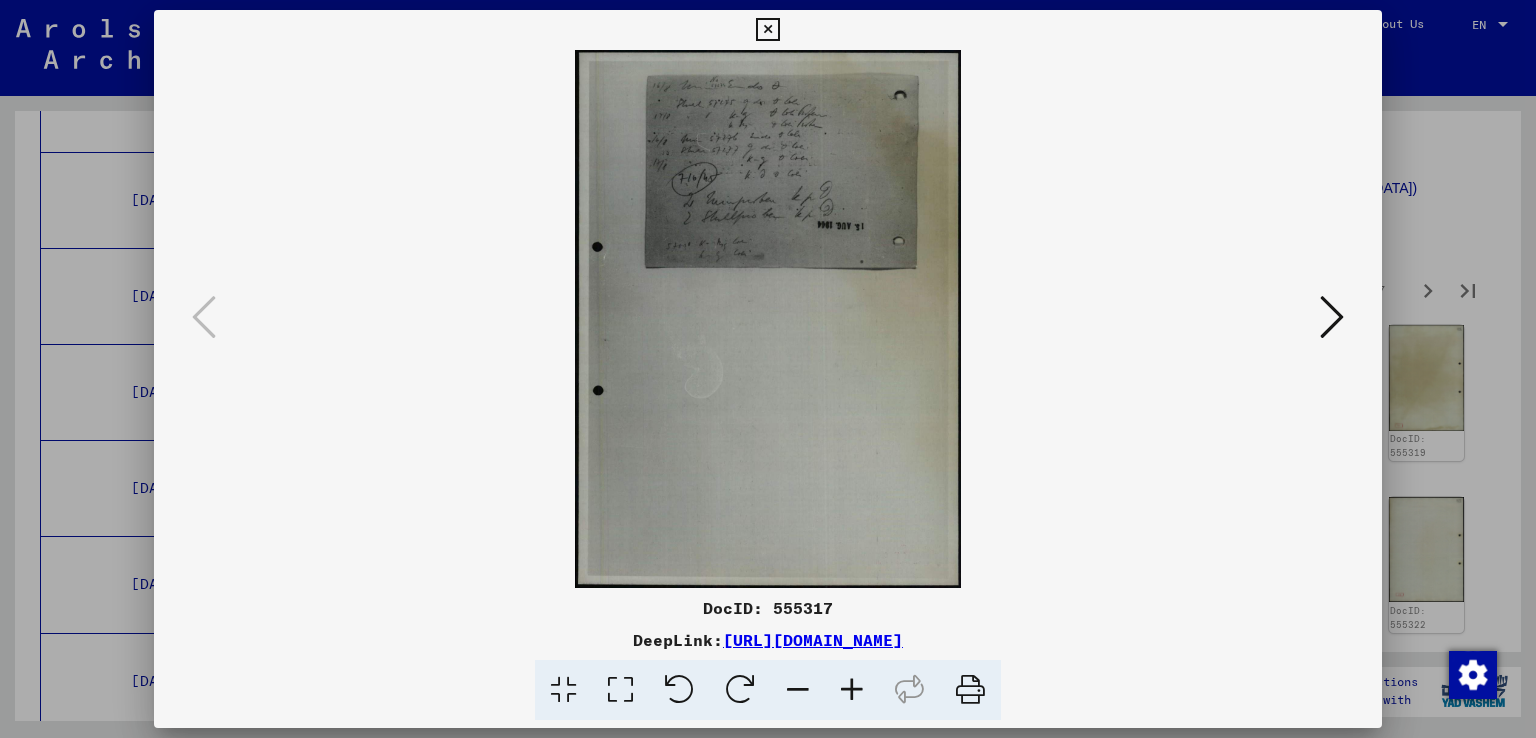 click at bounding box center (852, 690) 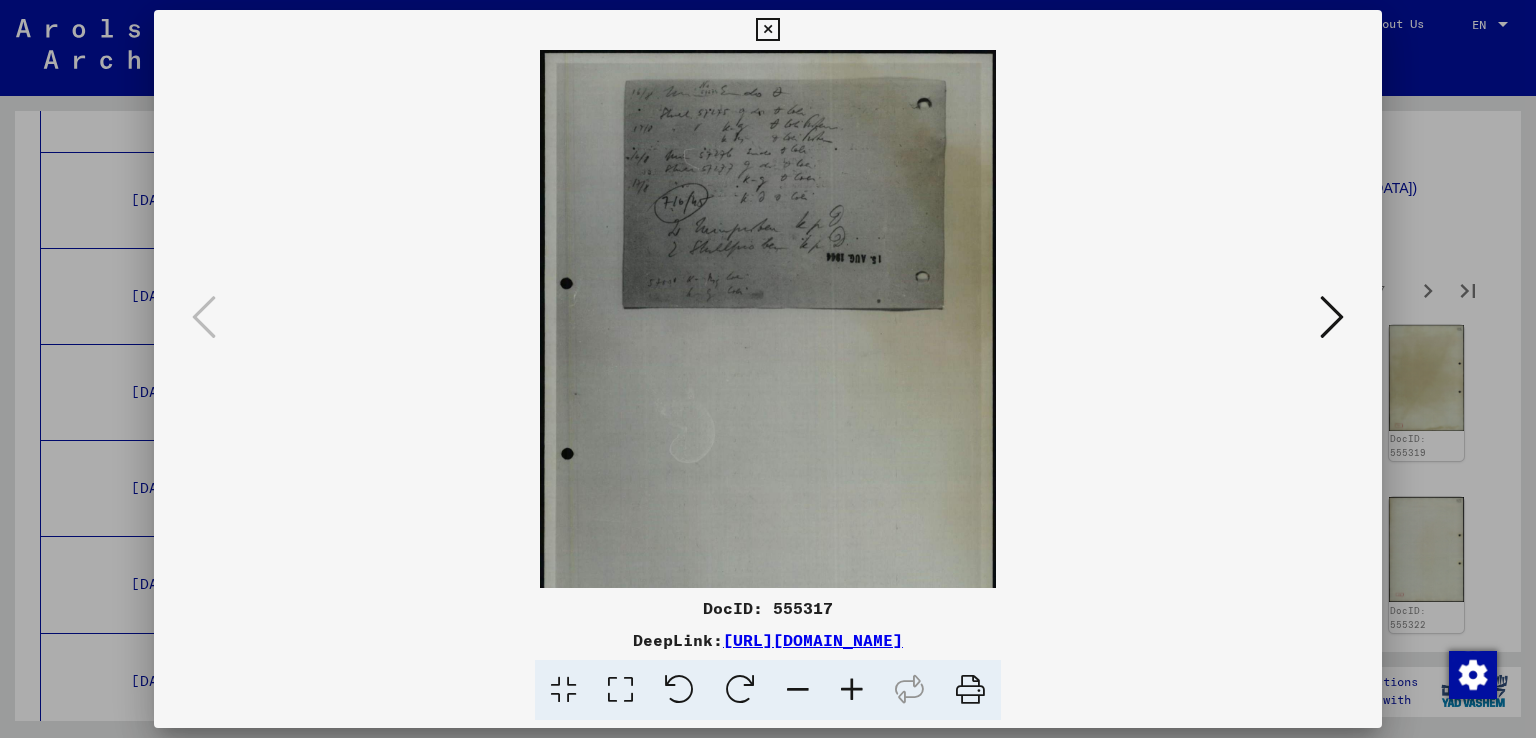 click at bounding box center (852, 690) 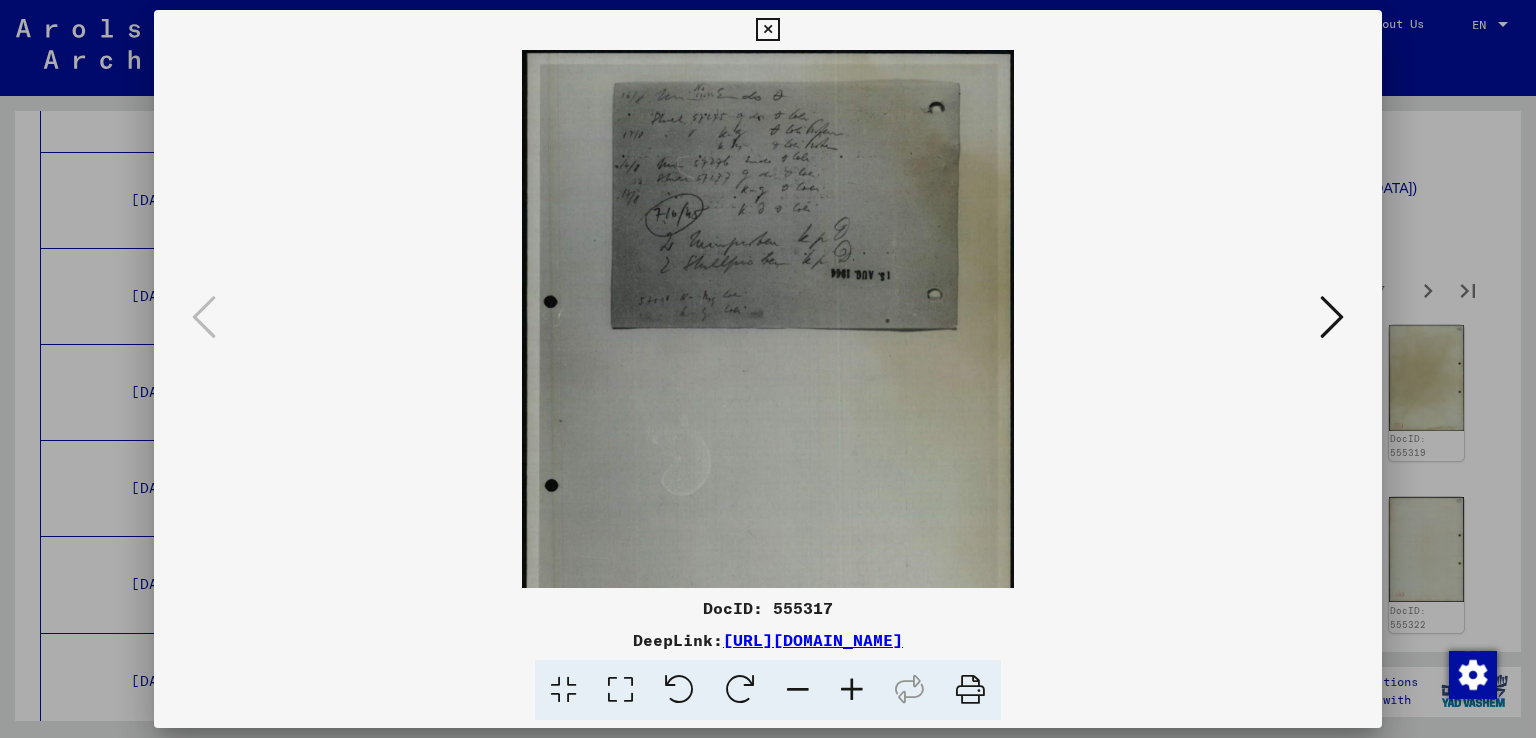 click at bounding box center (852, 690) 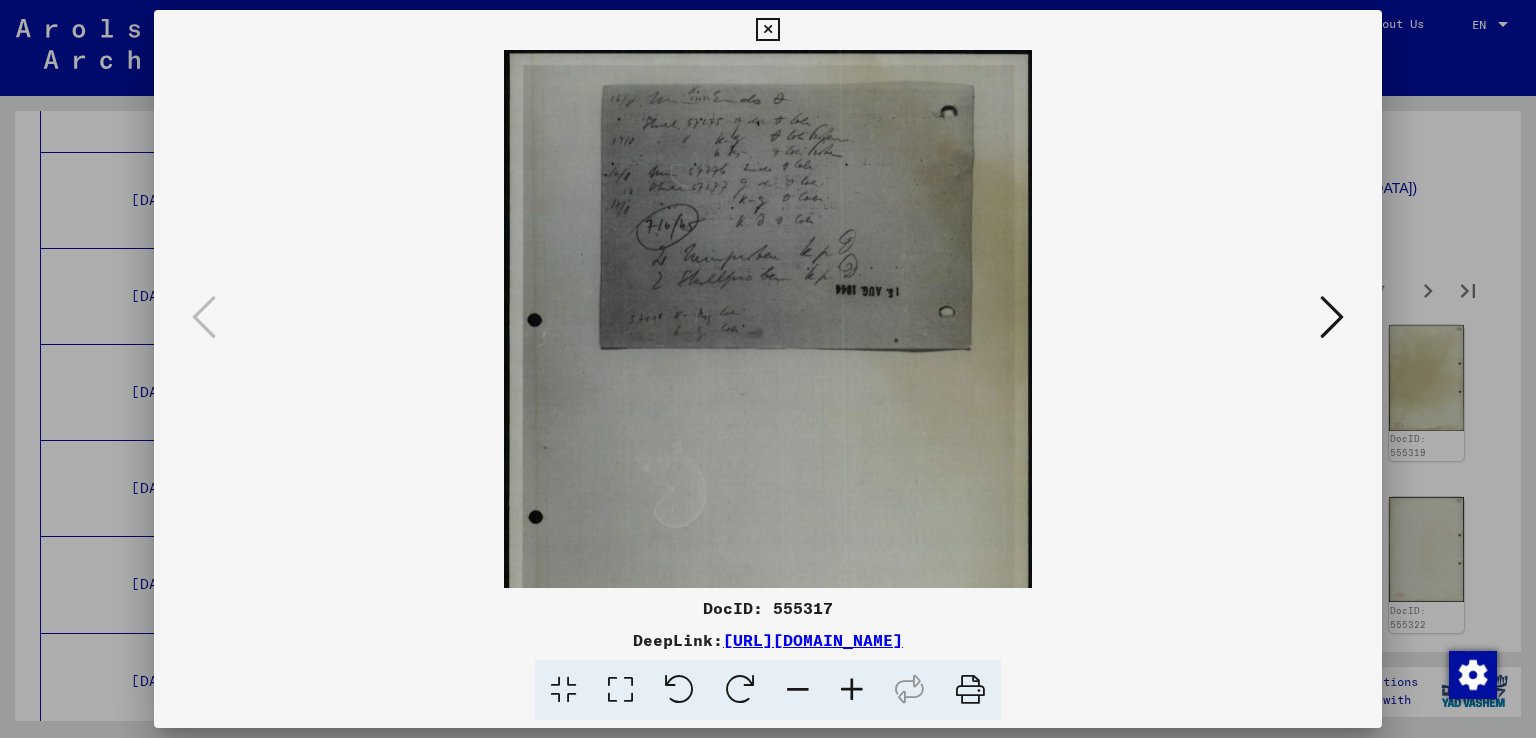 click at bounding box center [852, 690] 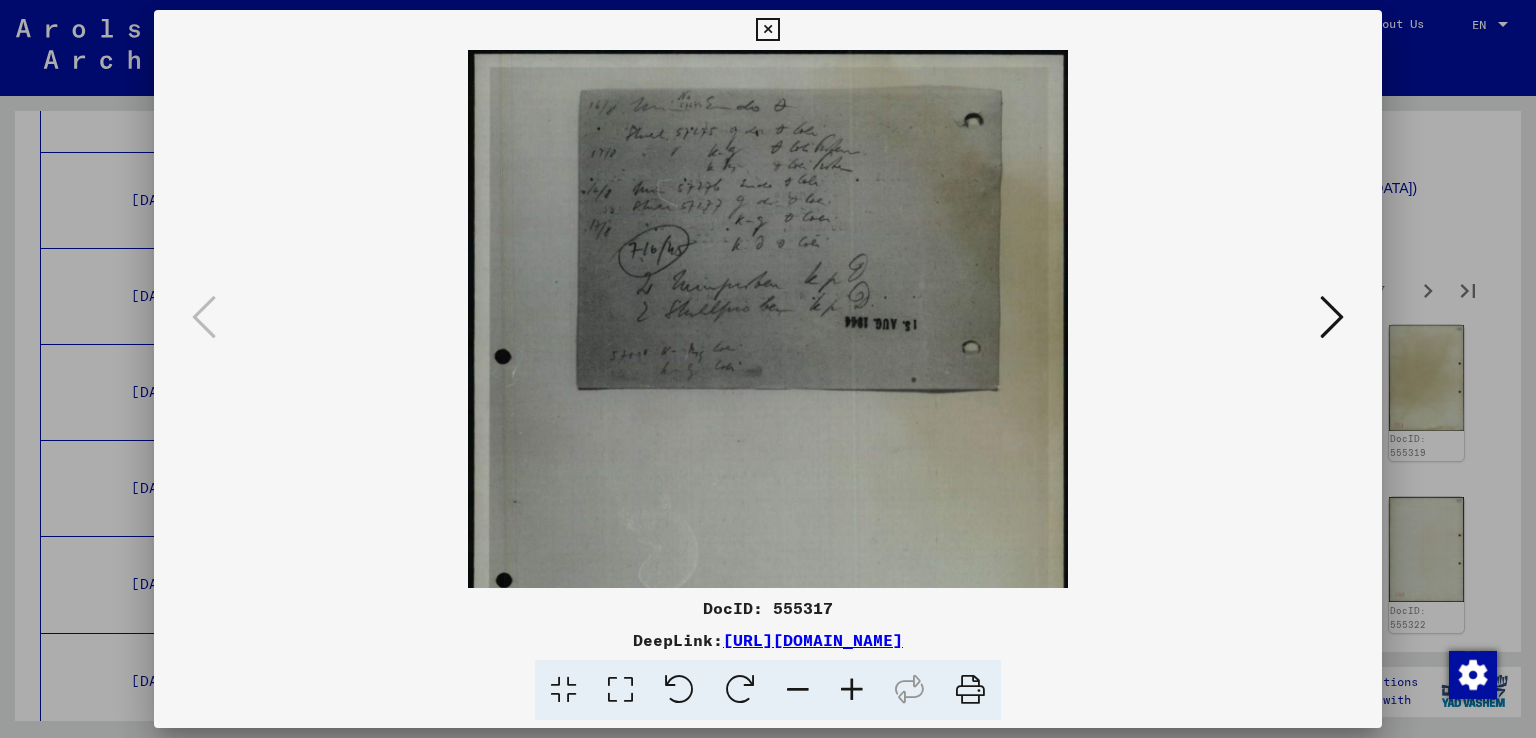 click at bounding box center (852, 690) 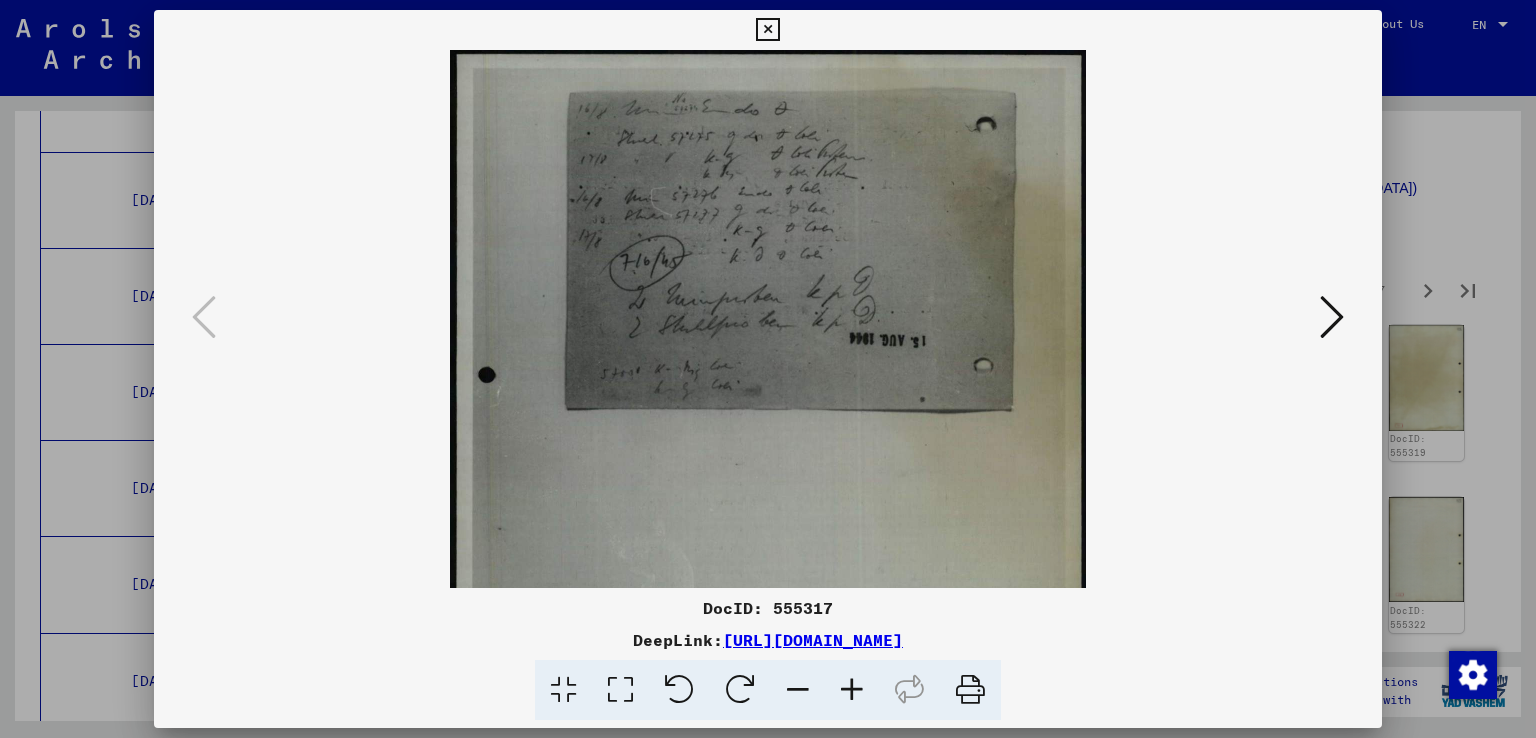 click at bounding box center [852, 690] 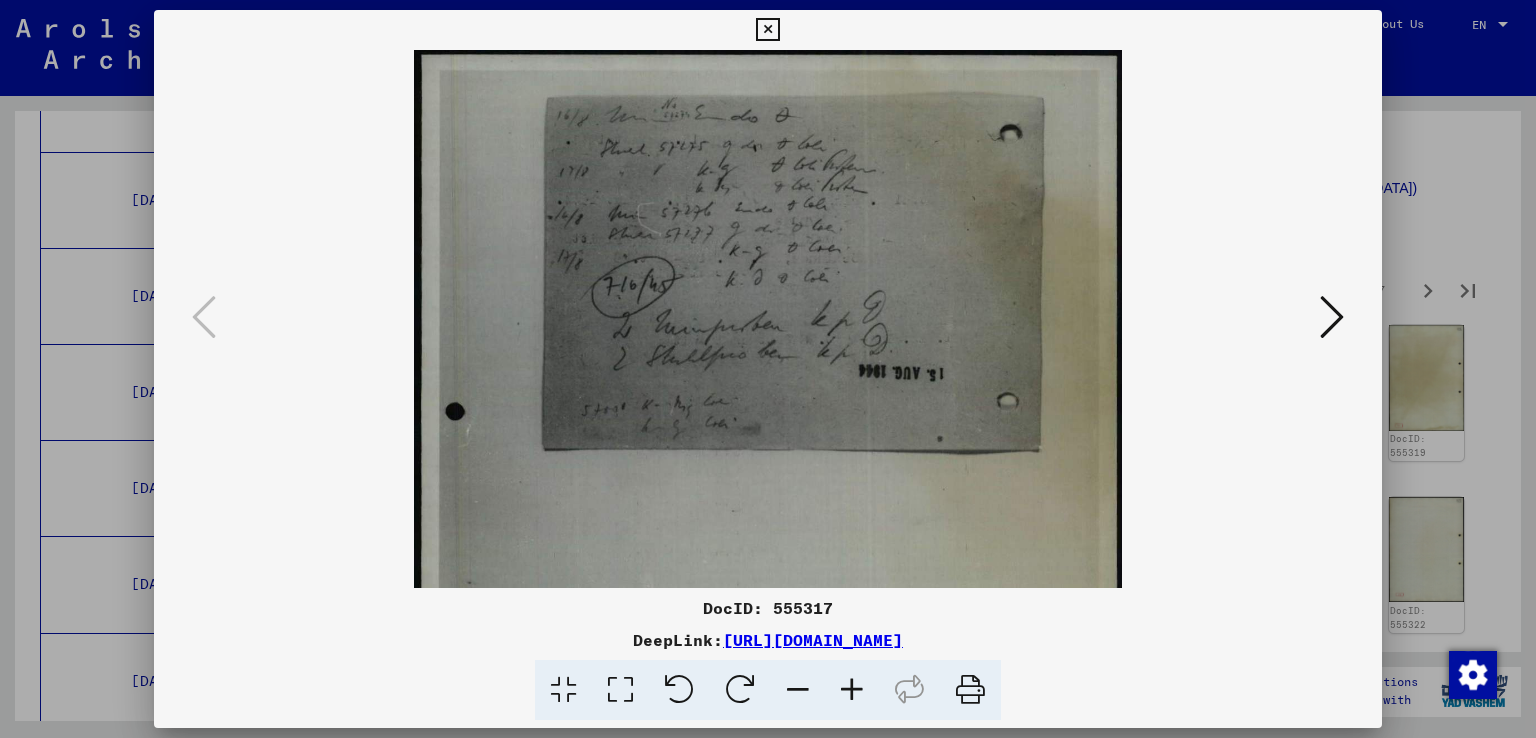 click at bounding box center [852, 690] 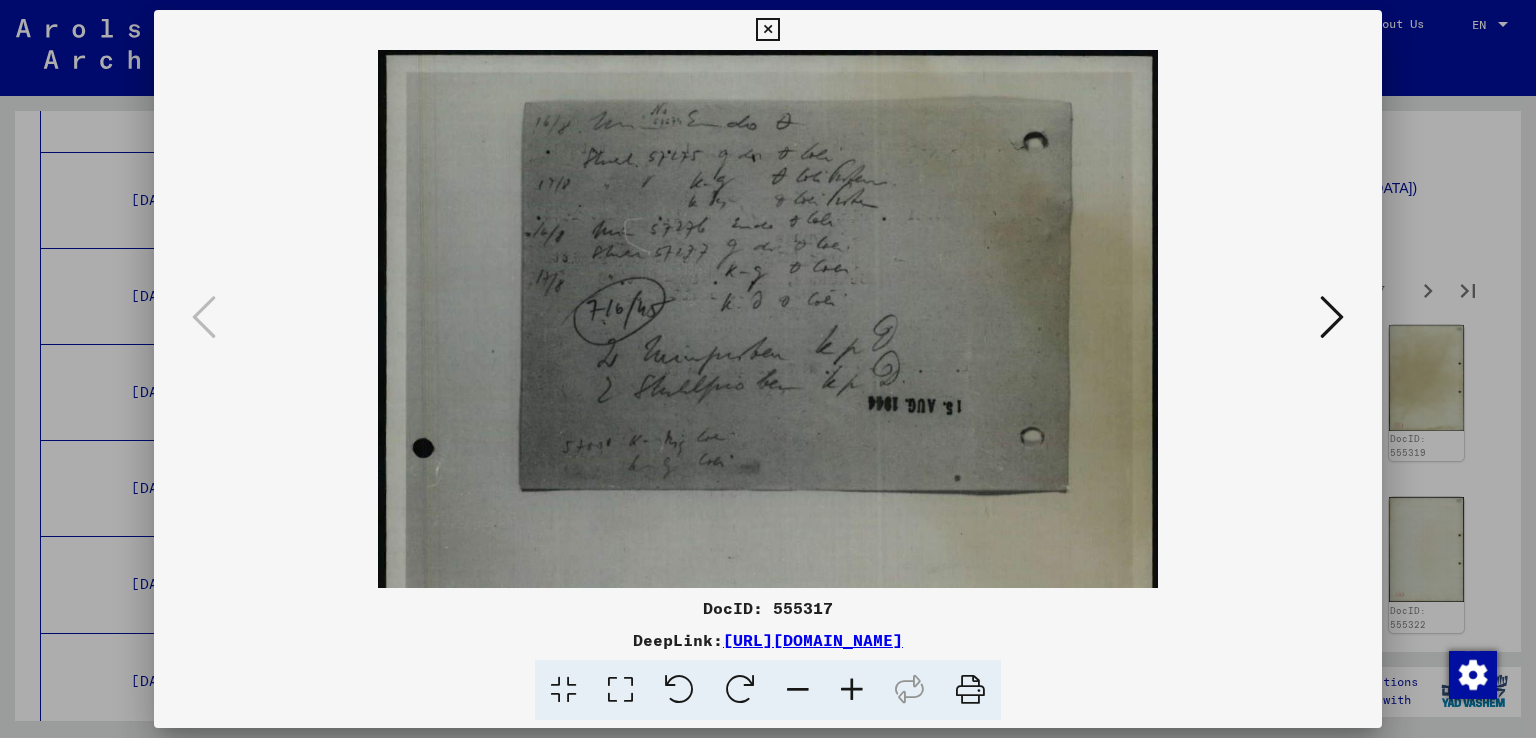 click at bounding box center (852, 690) 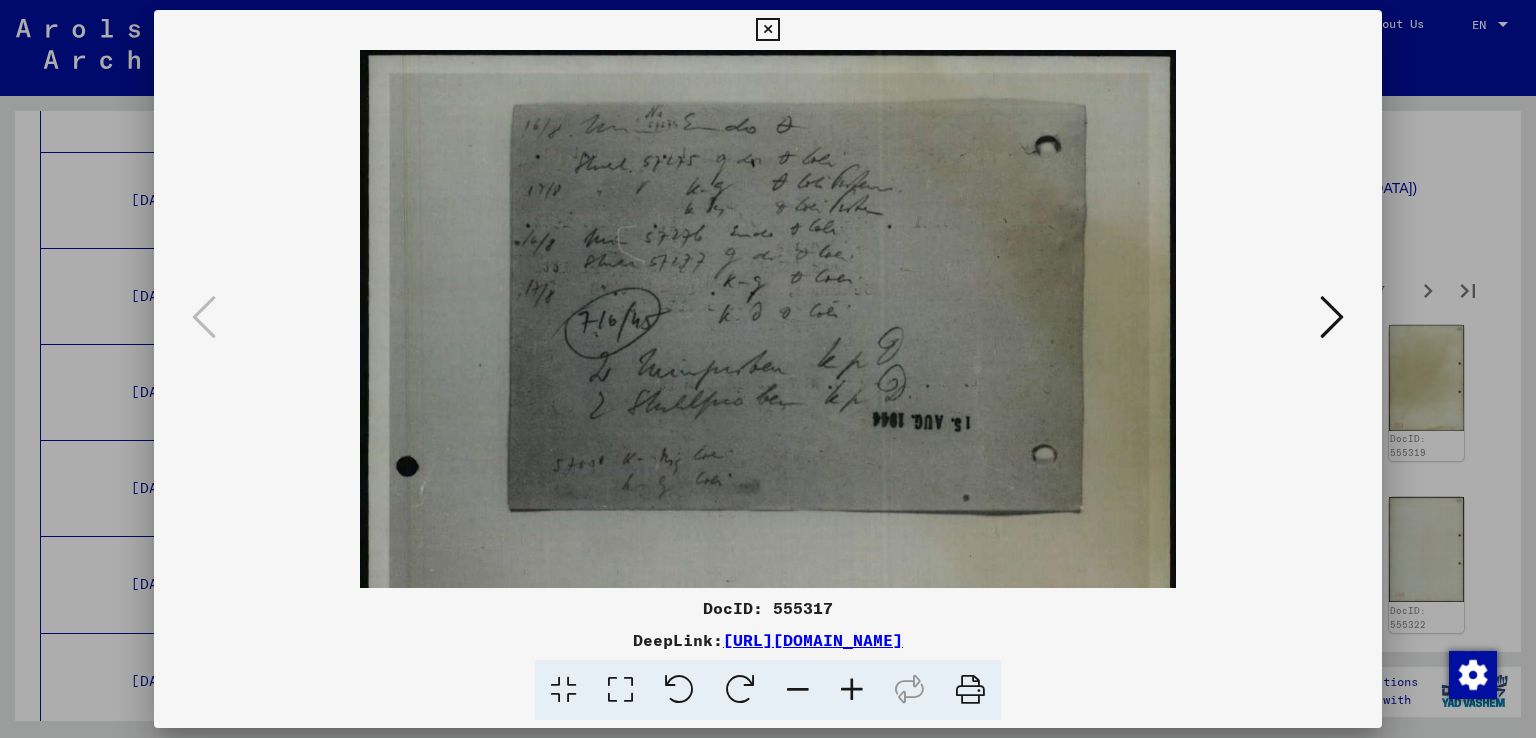 click at bounding box center (852, 690) 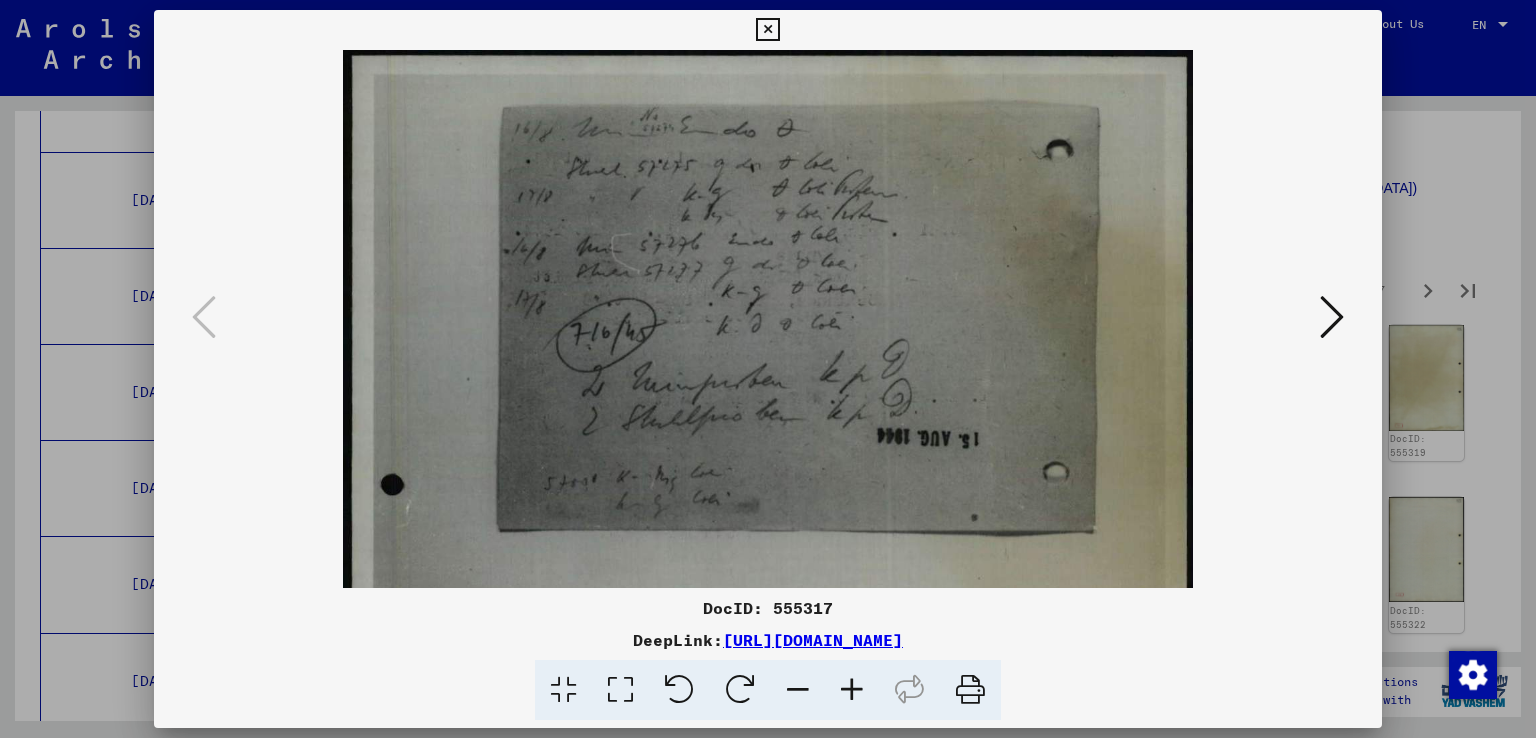 click at bounding box center [852, 690] 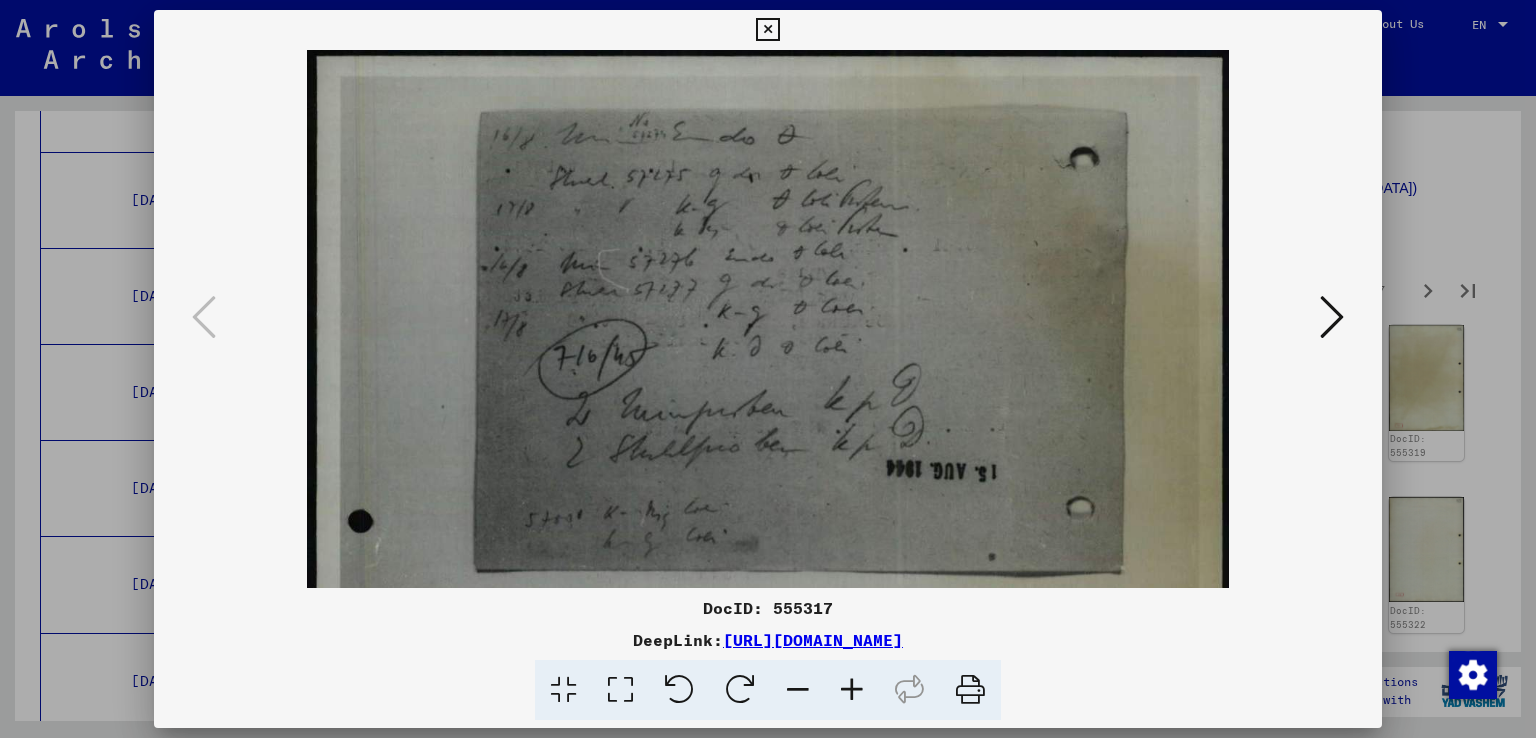 click at bounding box center [852, 690] 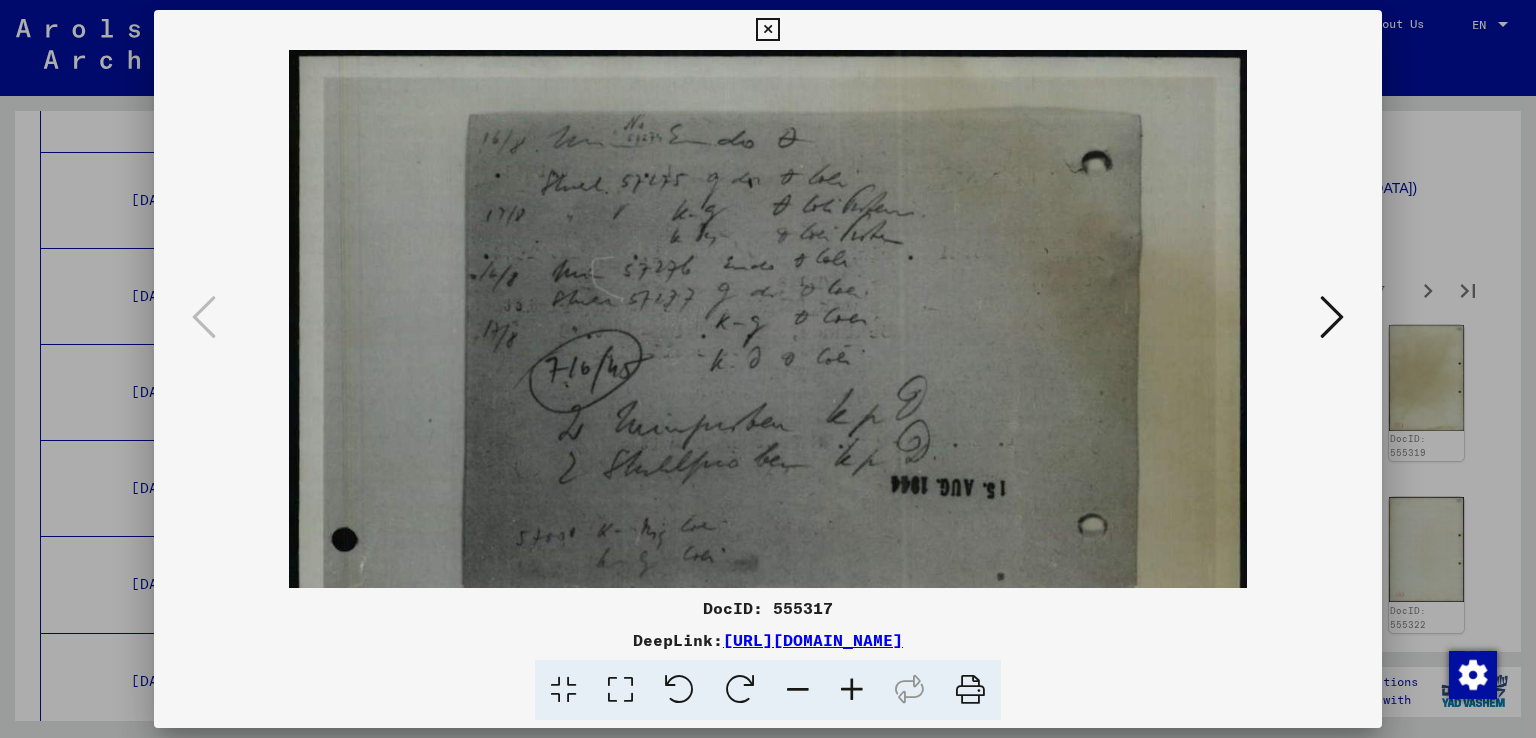 click at bounding box center (852, 690) 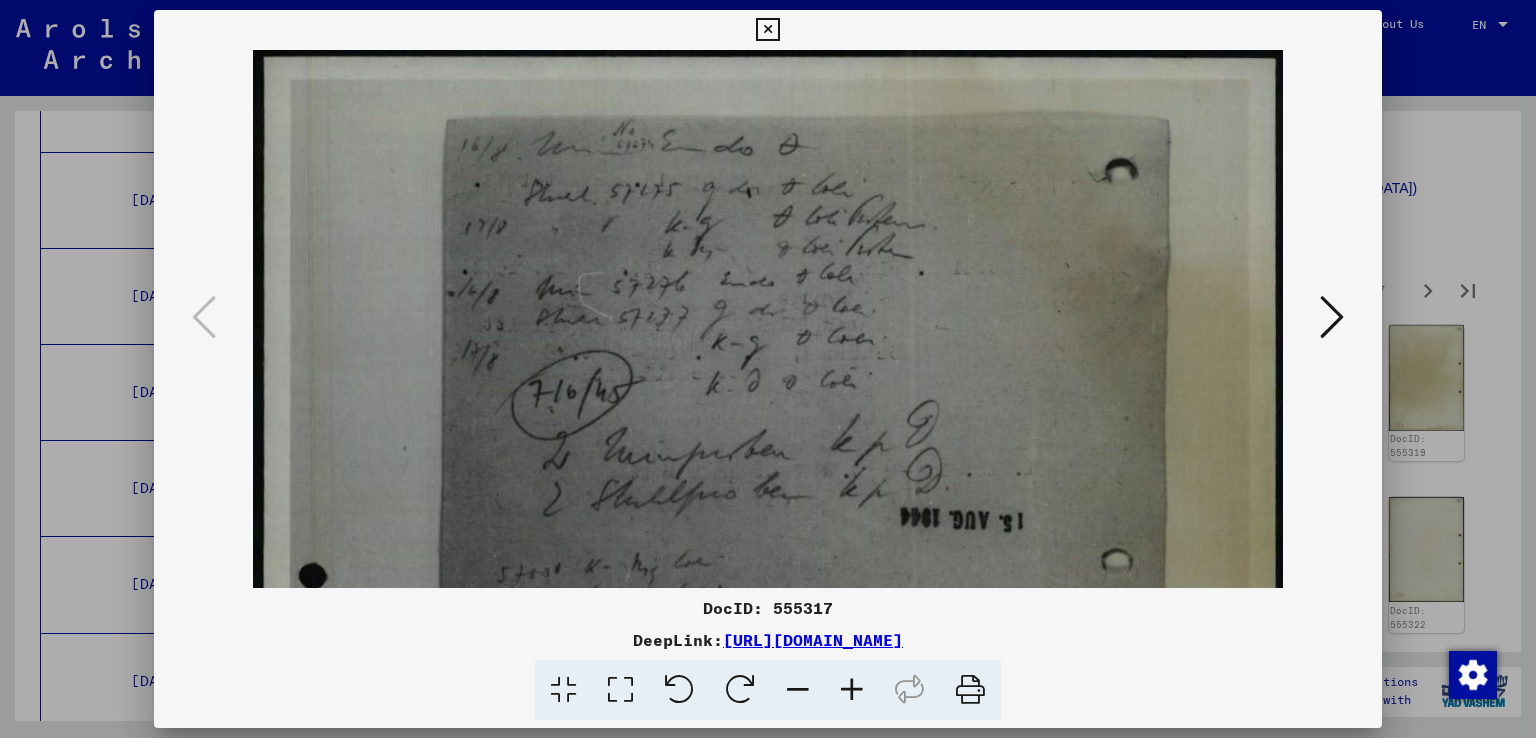 click at bounding box center (852, 690) 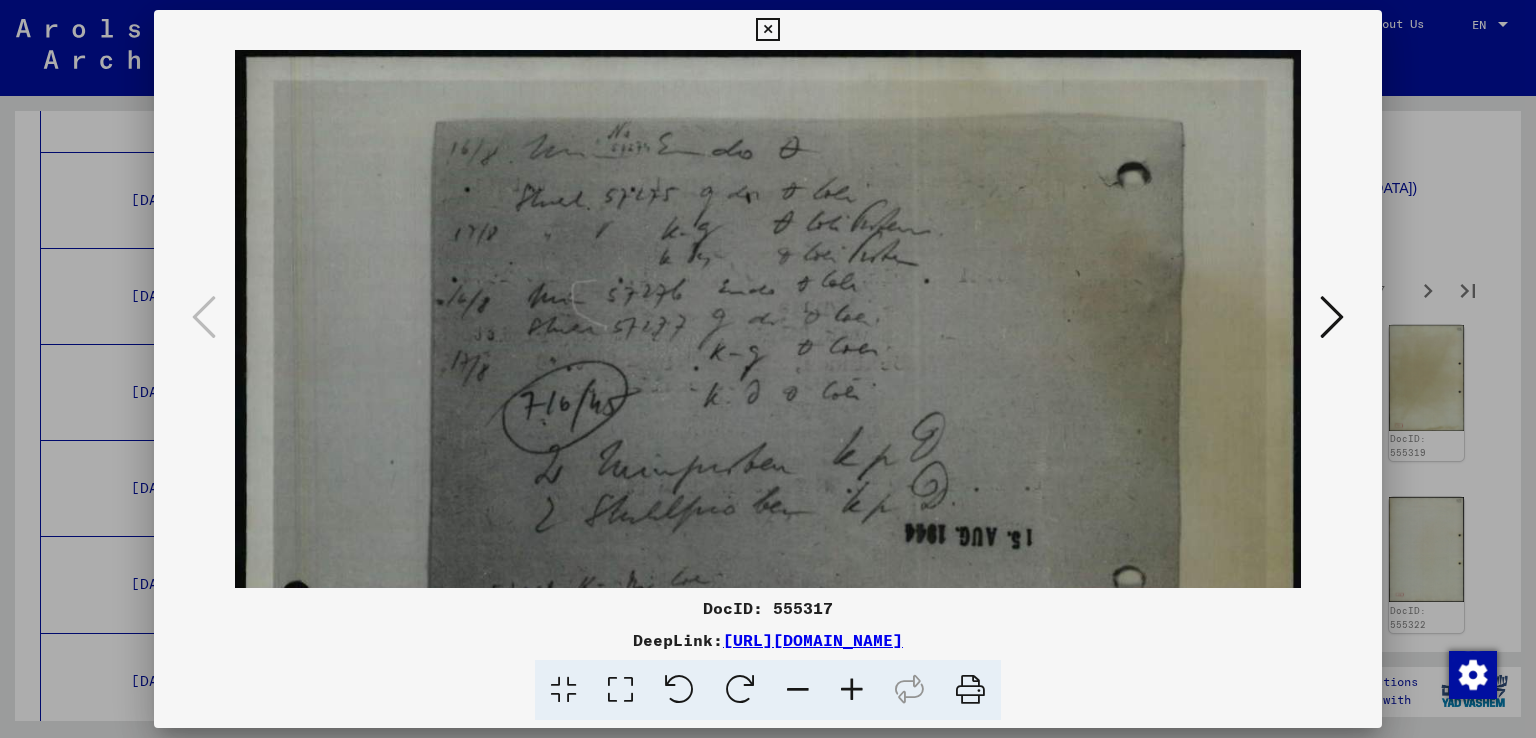 click at bounding box center [852, 690] 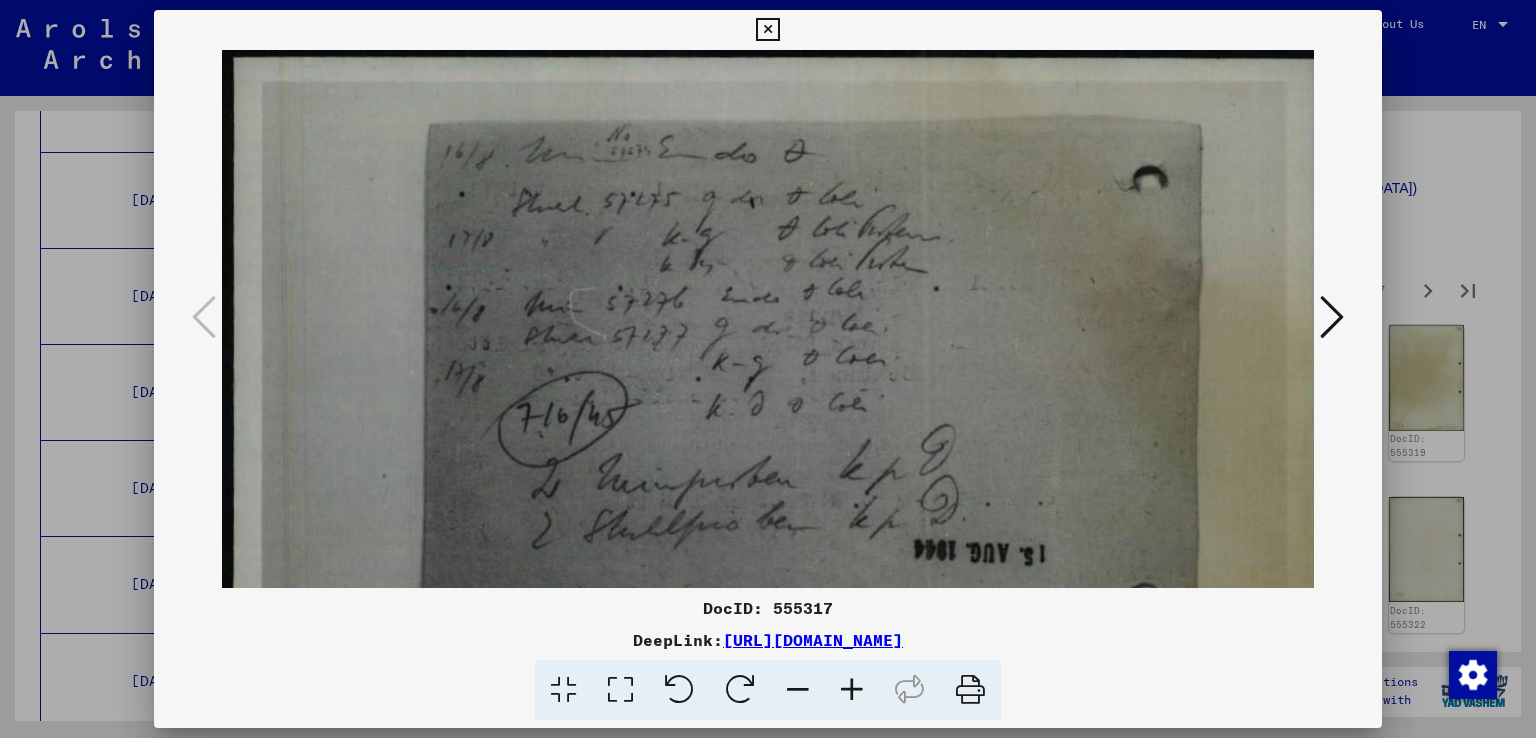 click at bounding box center [852, 690] 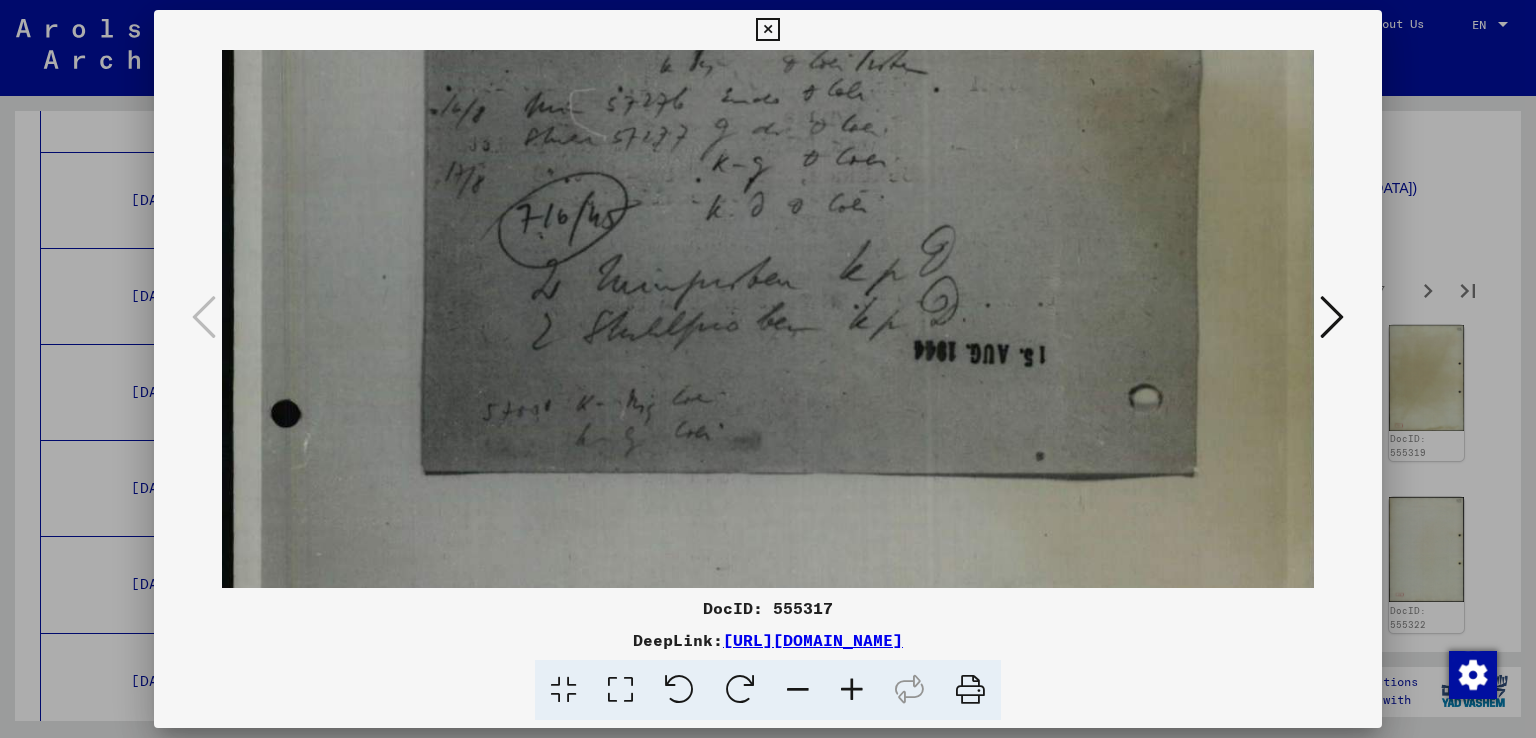 scroll, scrollTop: 252, scrollLeft: 0, axis: vertical 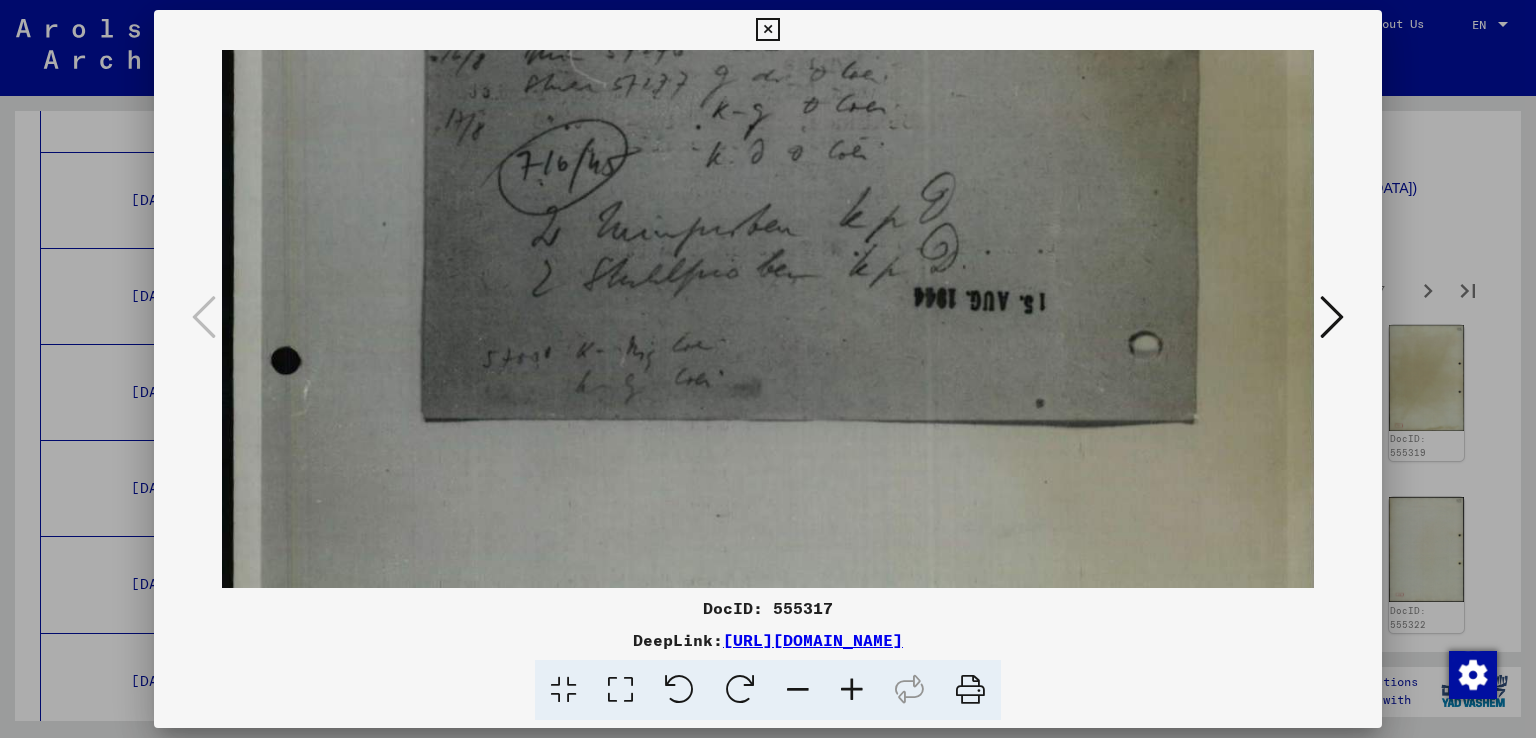 drag, startPoint x: 822, startPoint y: 459, endPoint x: 854, endPoint y: 207, distance: 254.02362 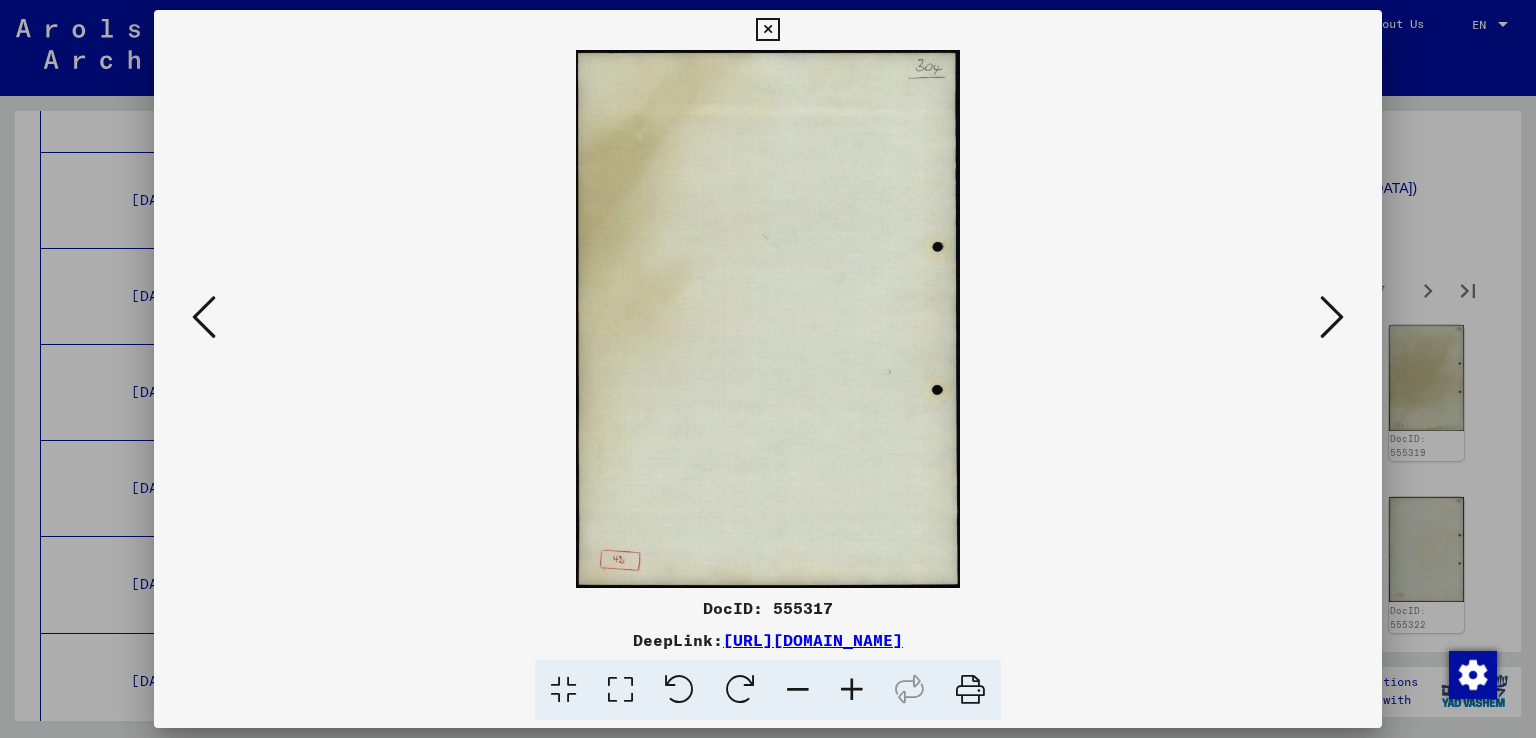 scroll, scrollTop: 0, scrollLeft: 0, axis: both 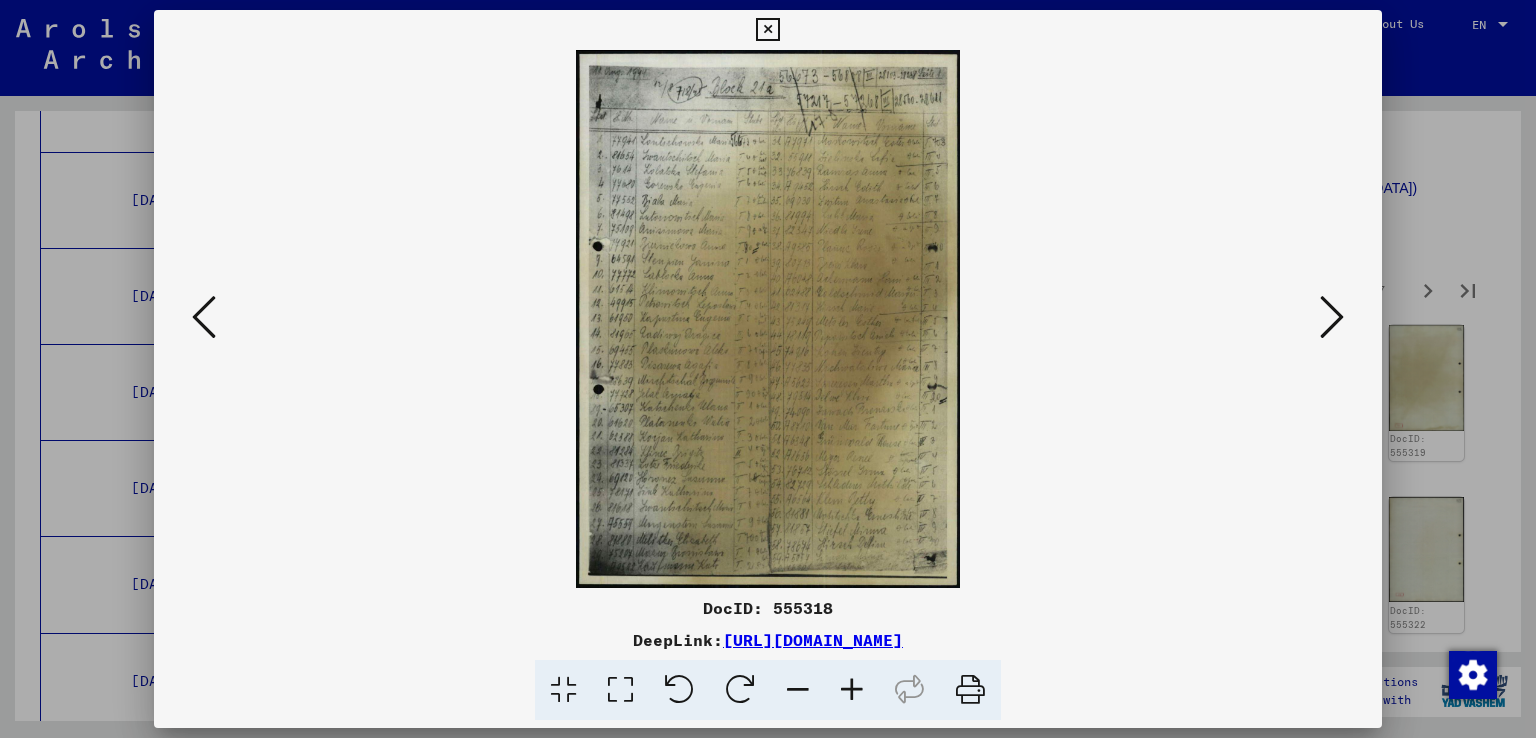 click at bounding box center (852, 690) 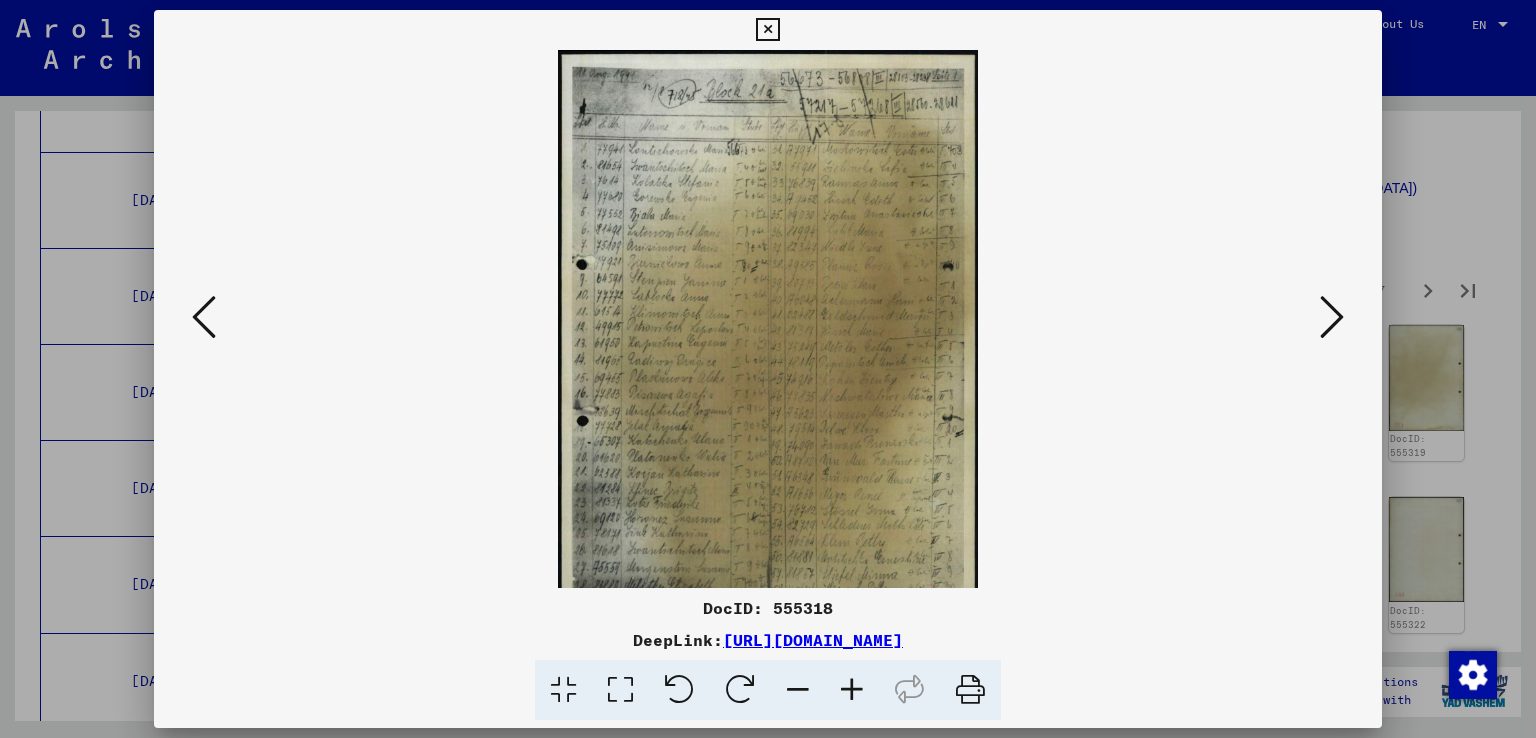 click at bounding box center (852, 690) 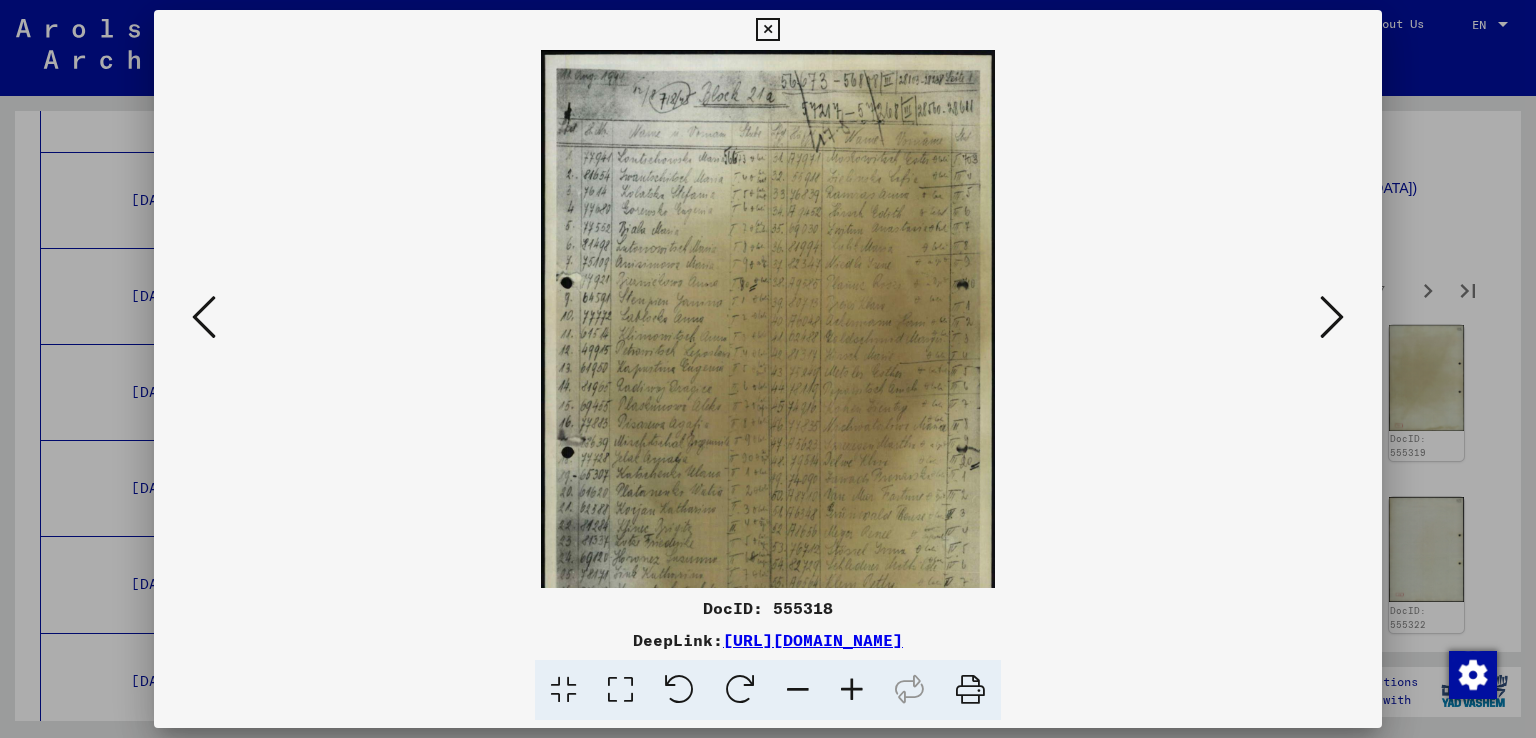 click at bounding box center [852, 690] 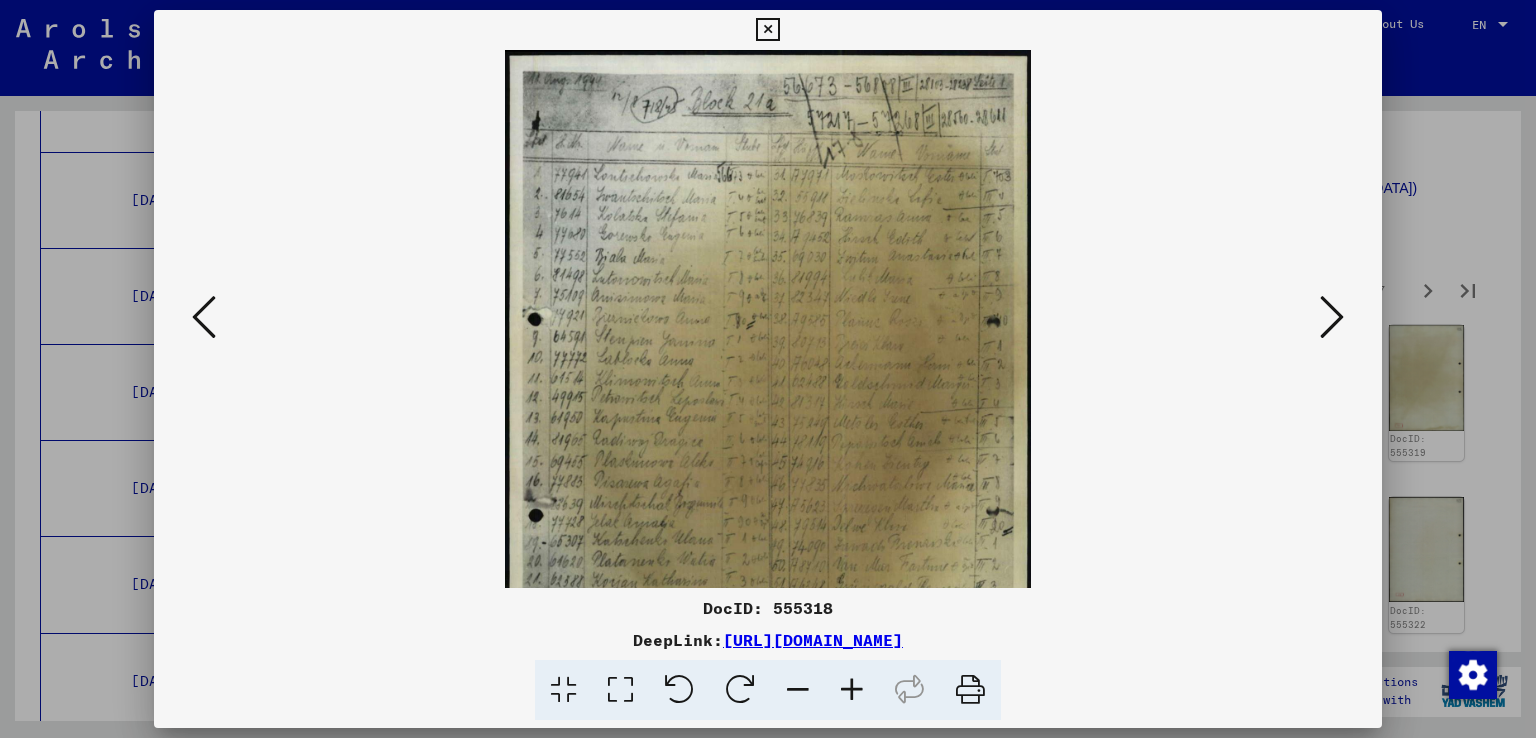 click at bounding box center (852, 690) 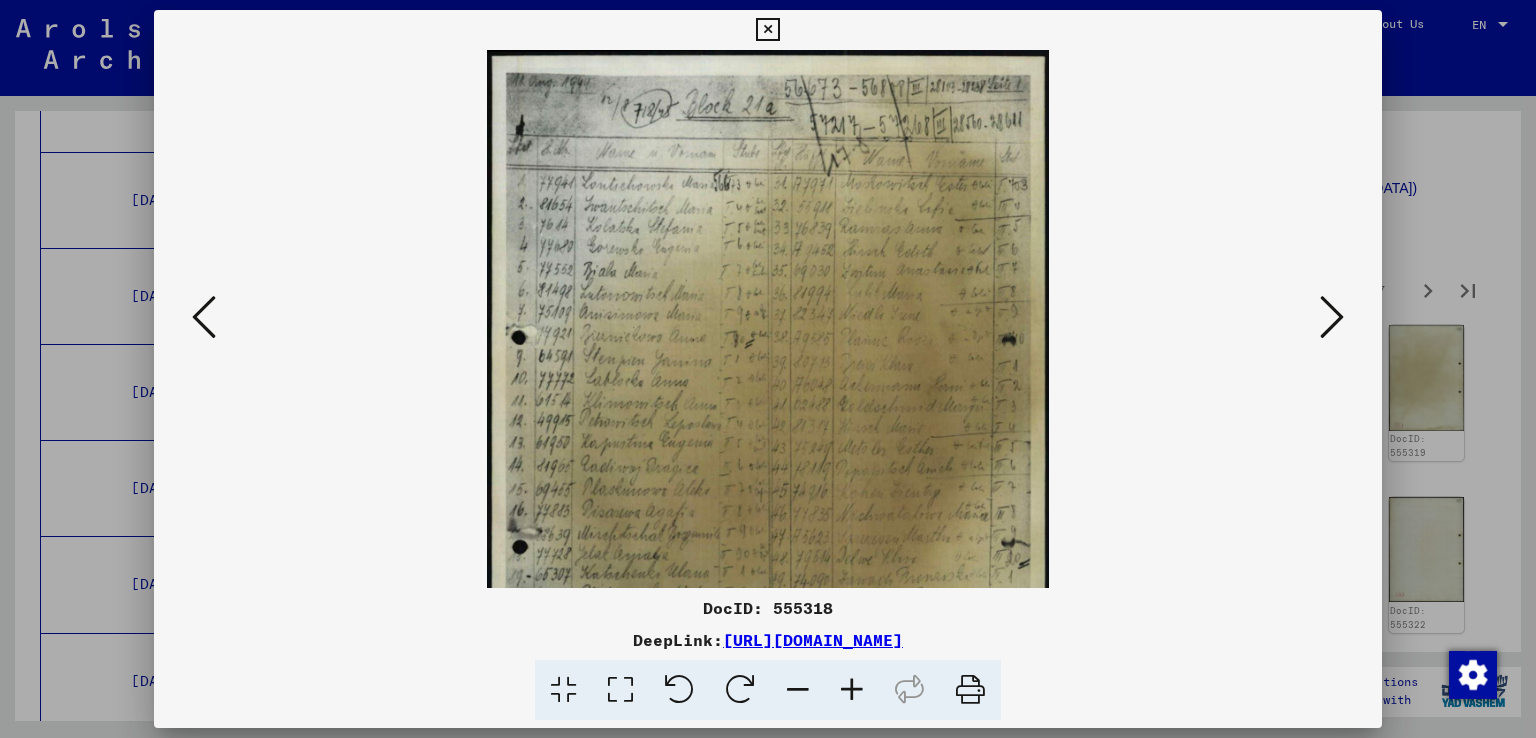 click at bounding box center [852, 690] 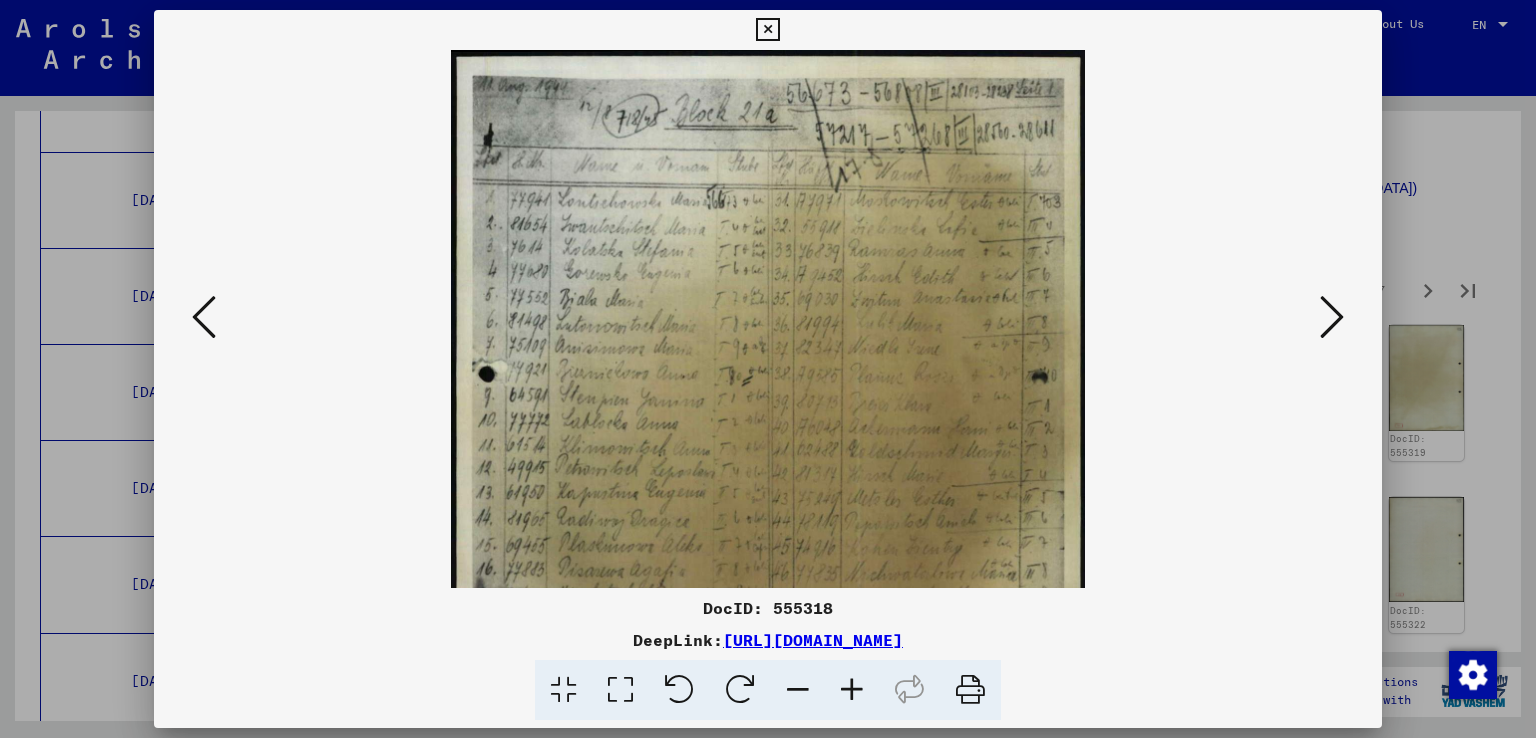 click at bounding box center (852, 690) 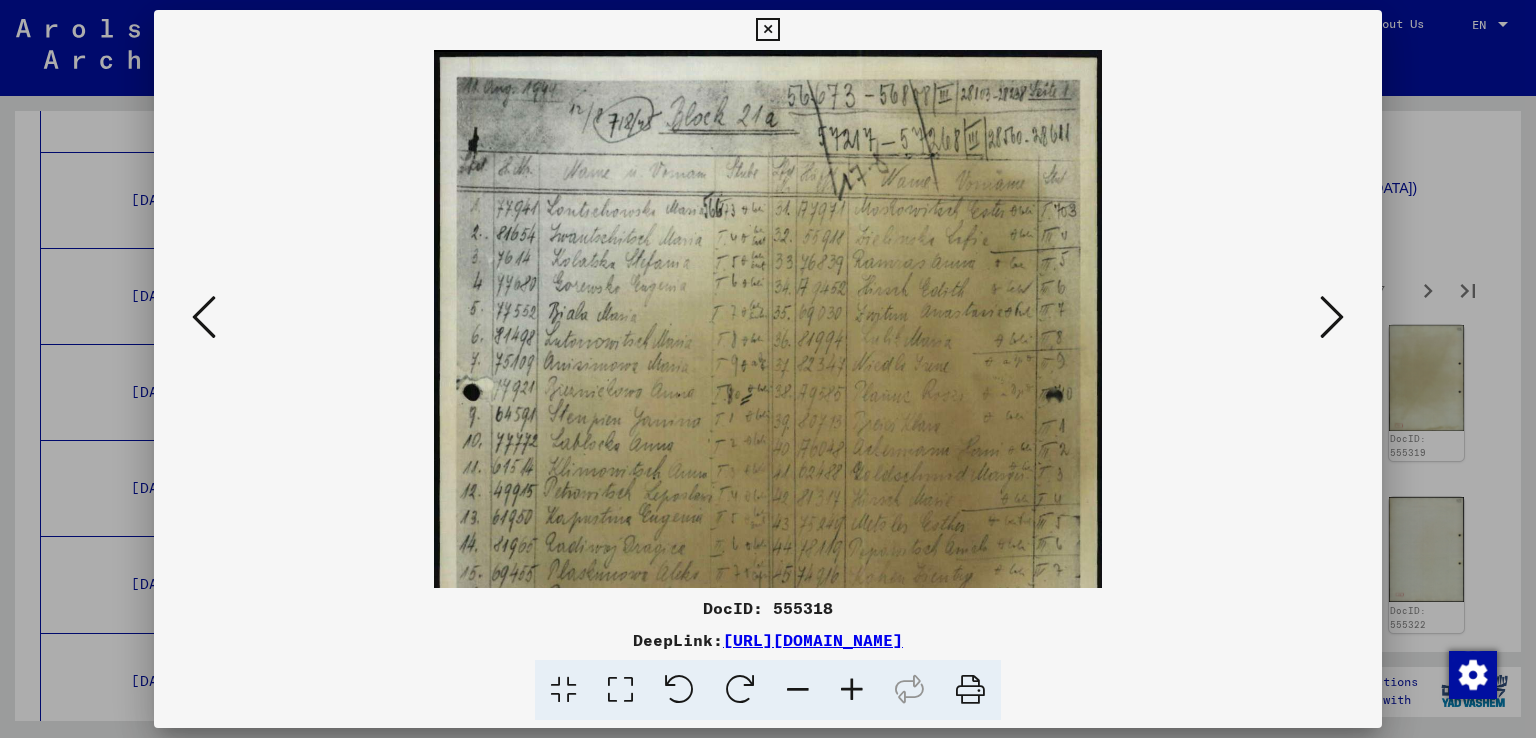 click at bounding box center (852, 690) 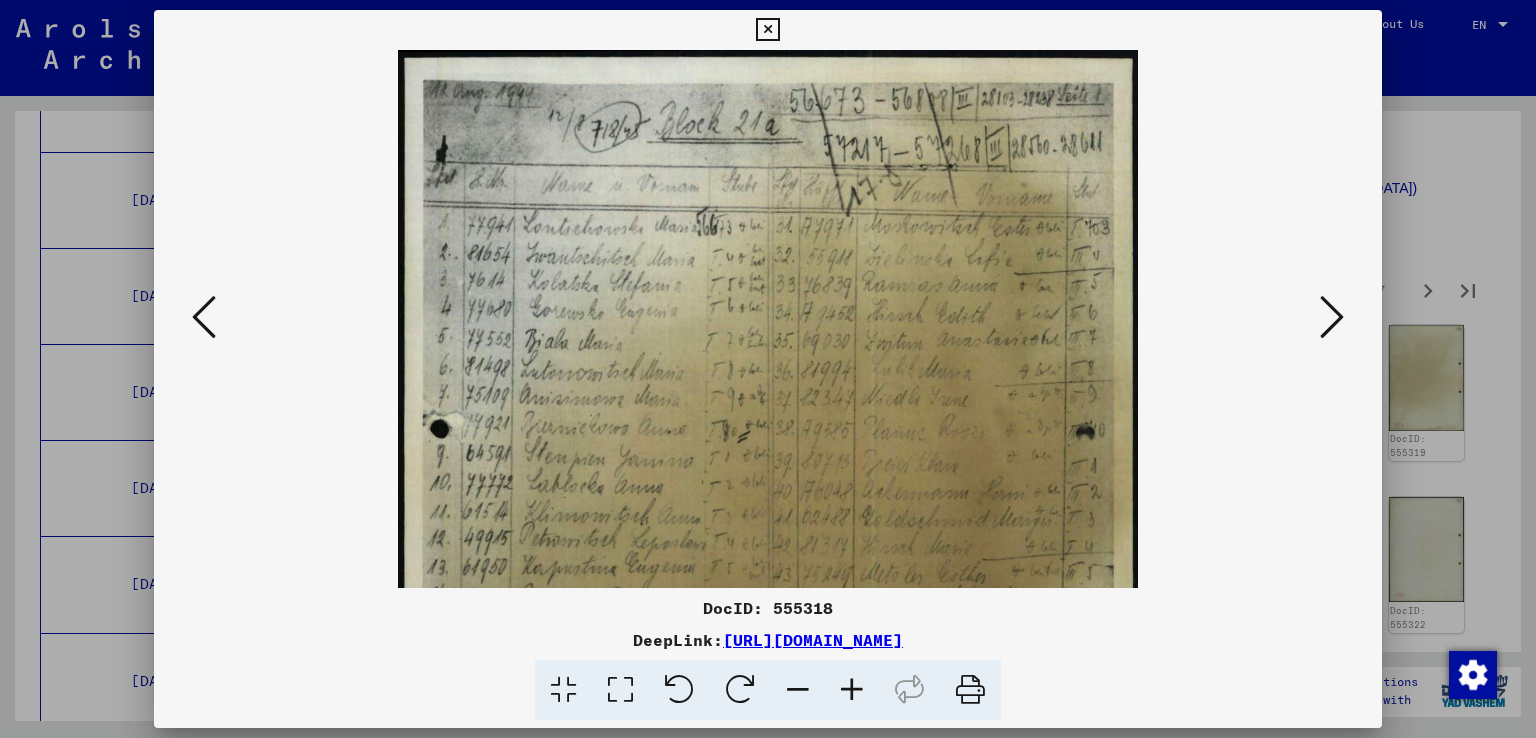 click at bounding box center (852, 690) 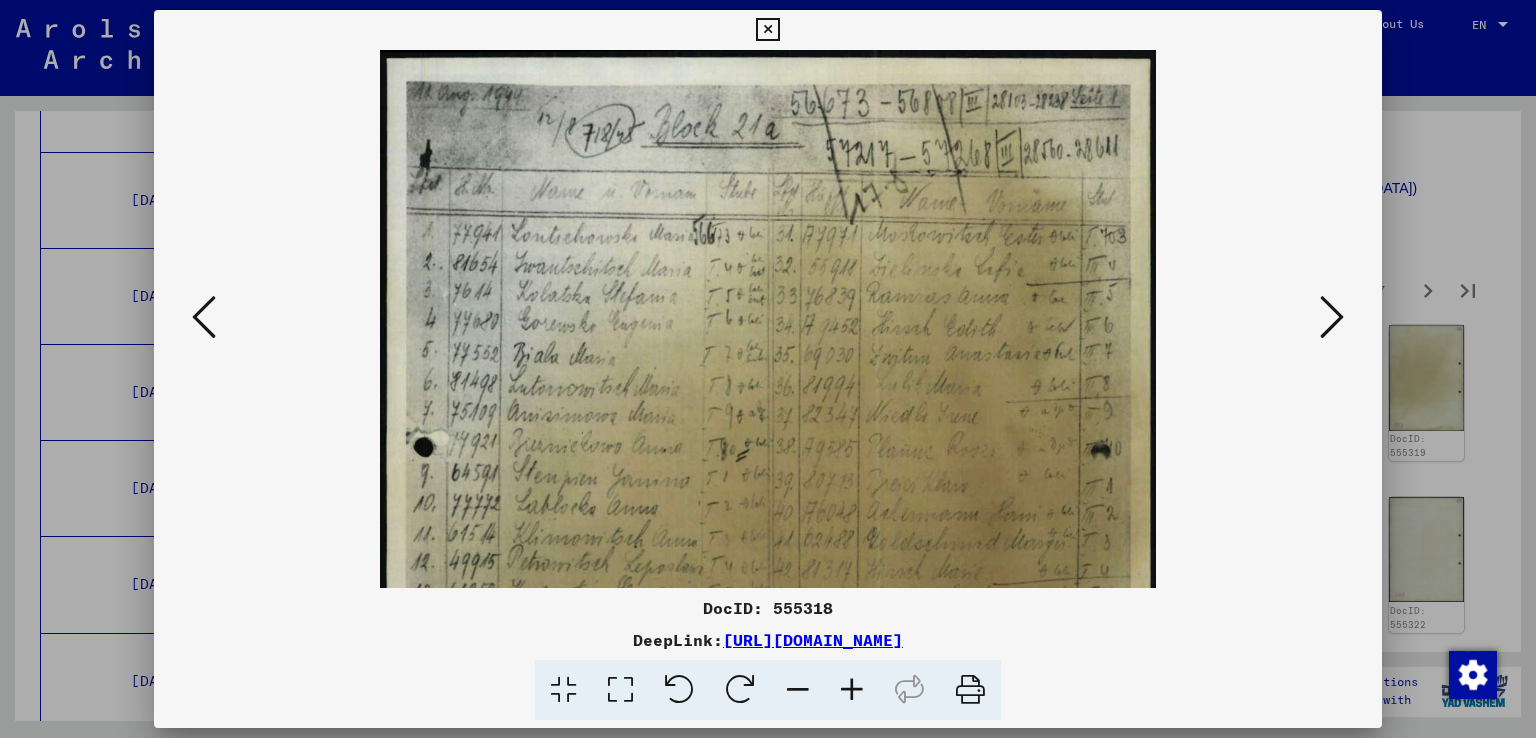click at bounding box center [852, 690] 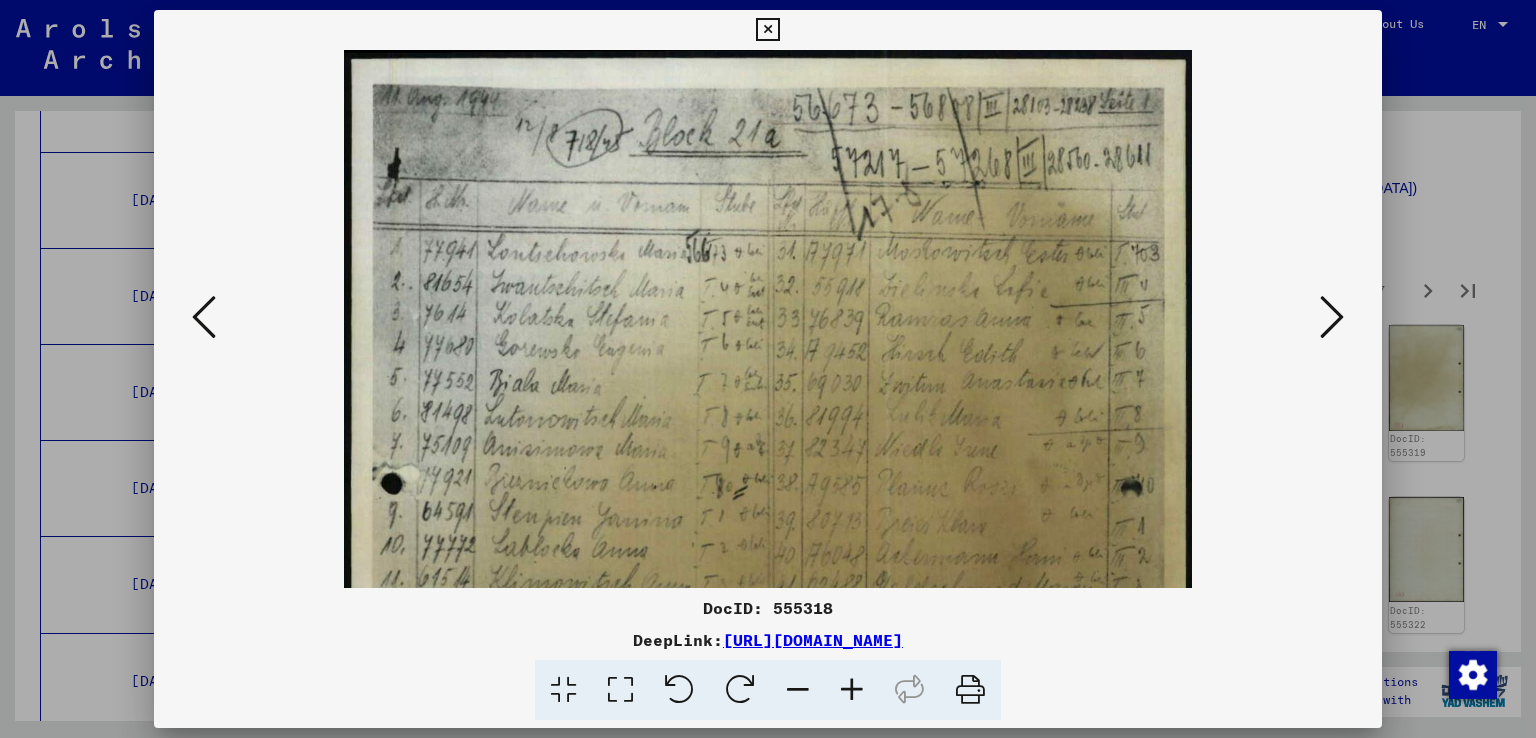 click at bounding box center [852, 690] 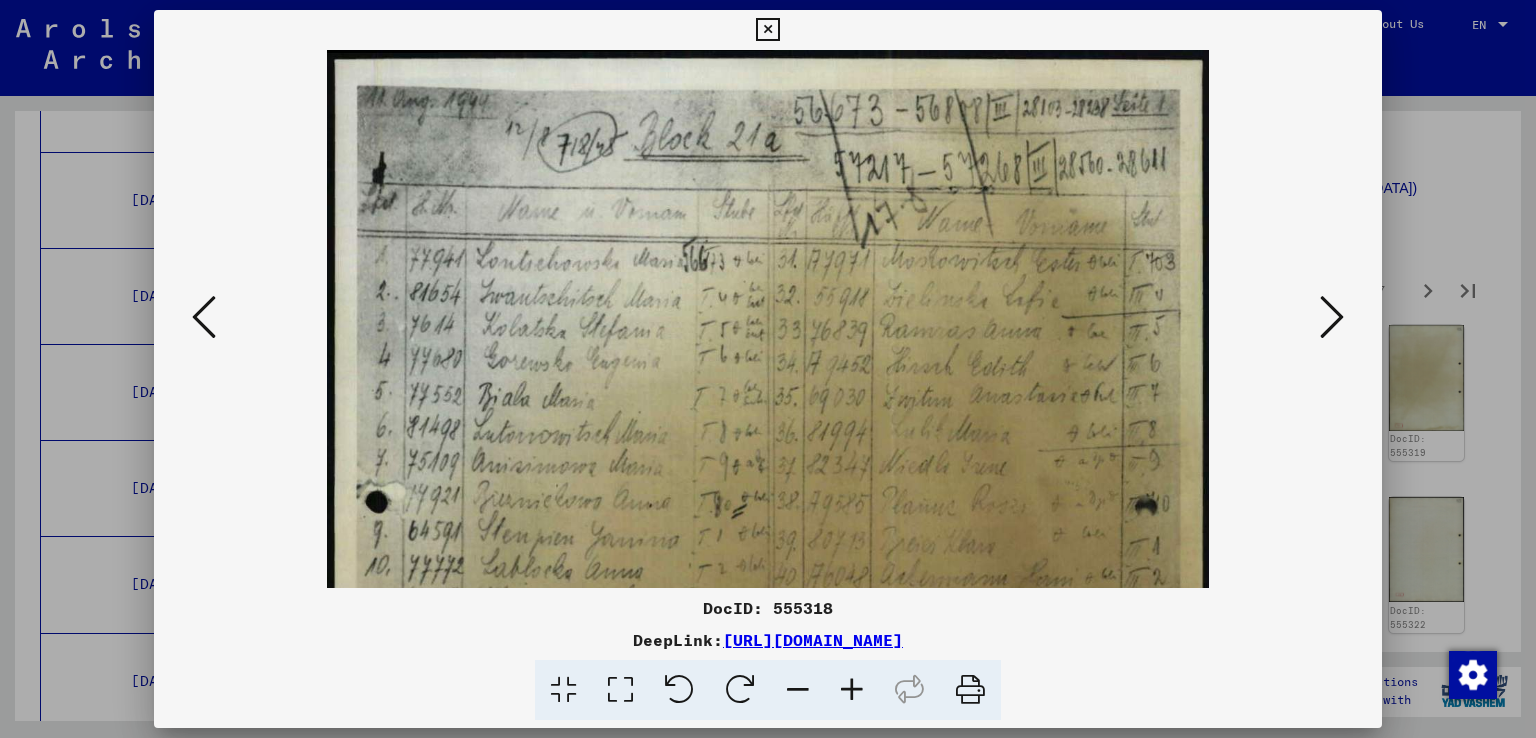 click at bounding box center (852, 690) 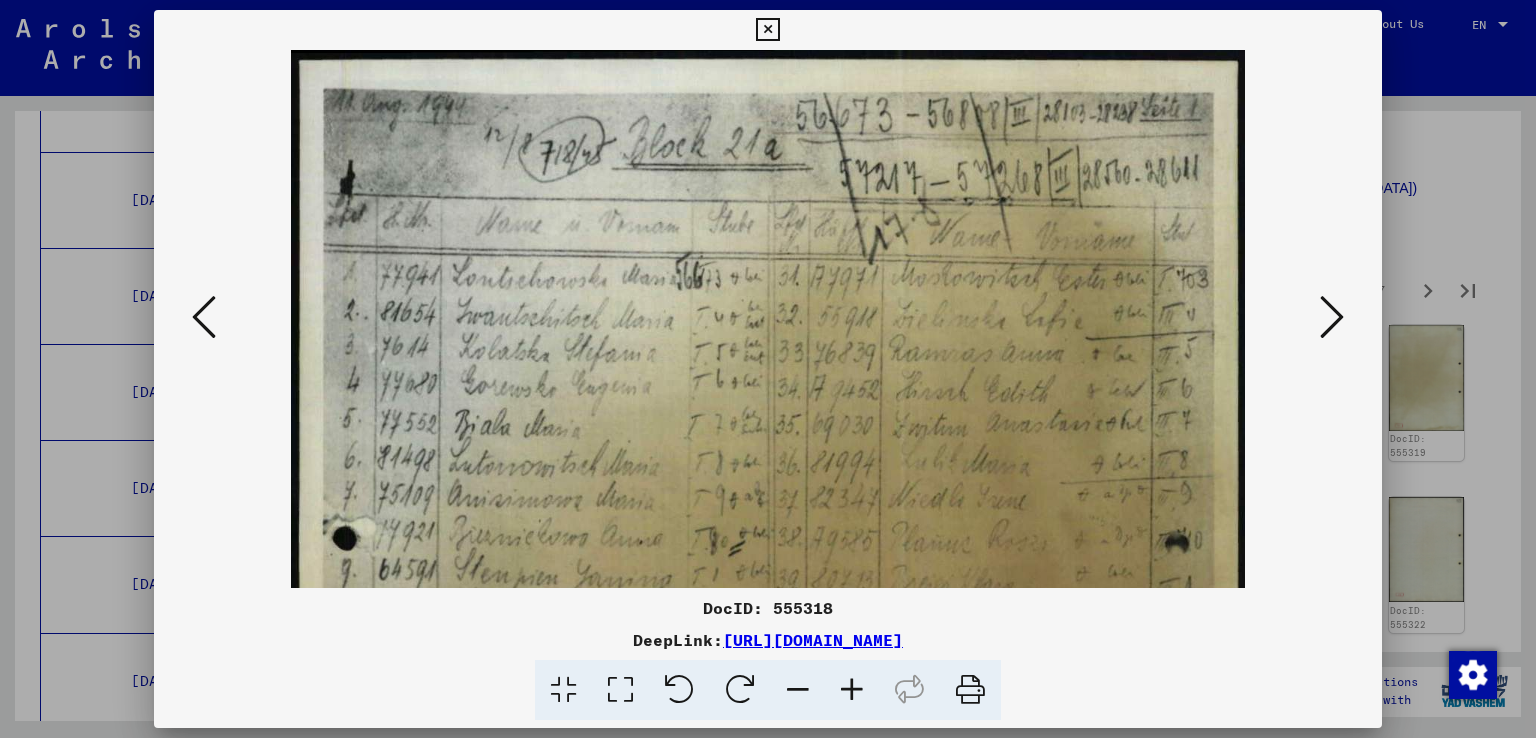 click at bounding box center (852, 690) 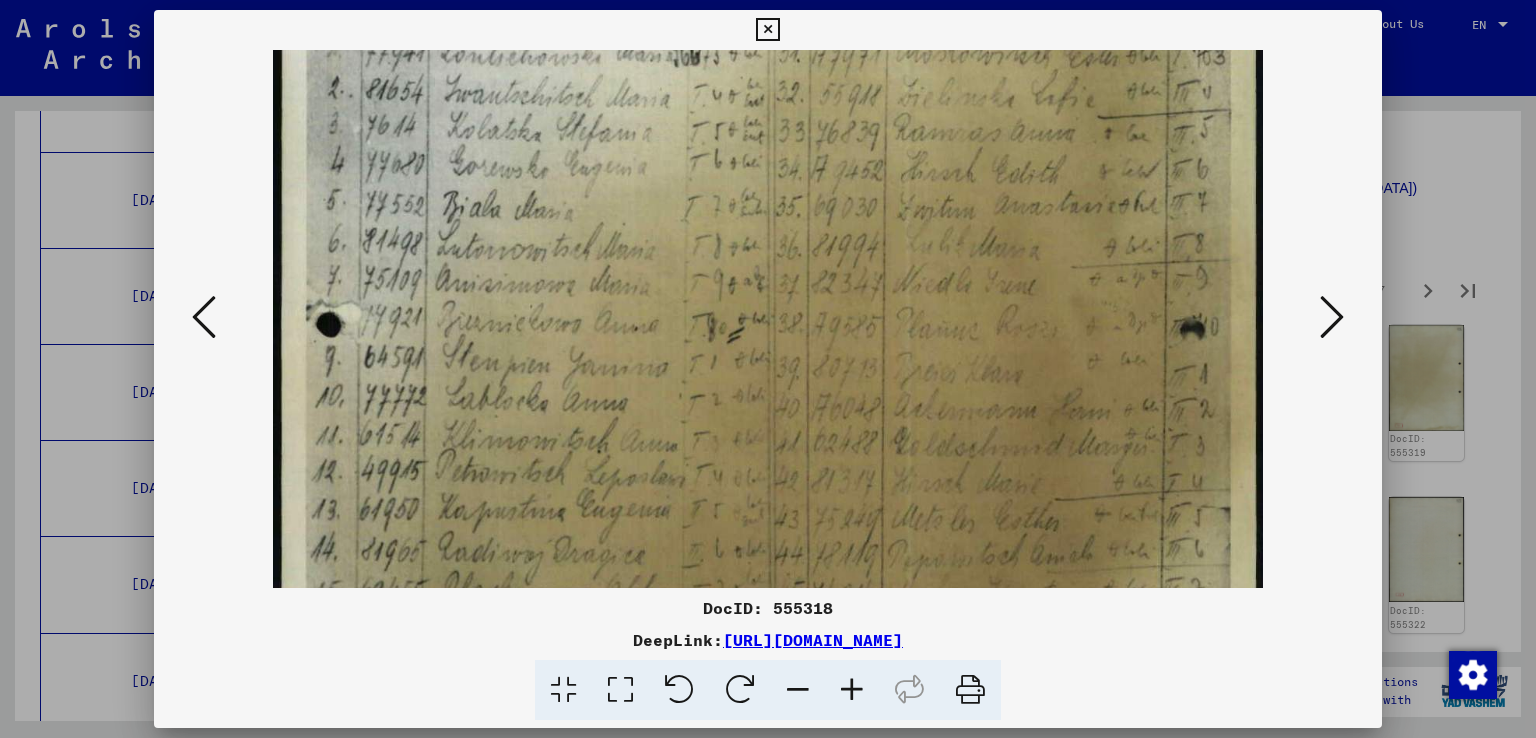scroll, scrollTop: 54, scrollLeft: 0, axis: vertical 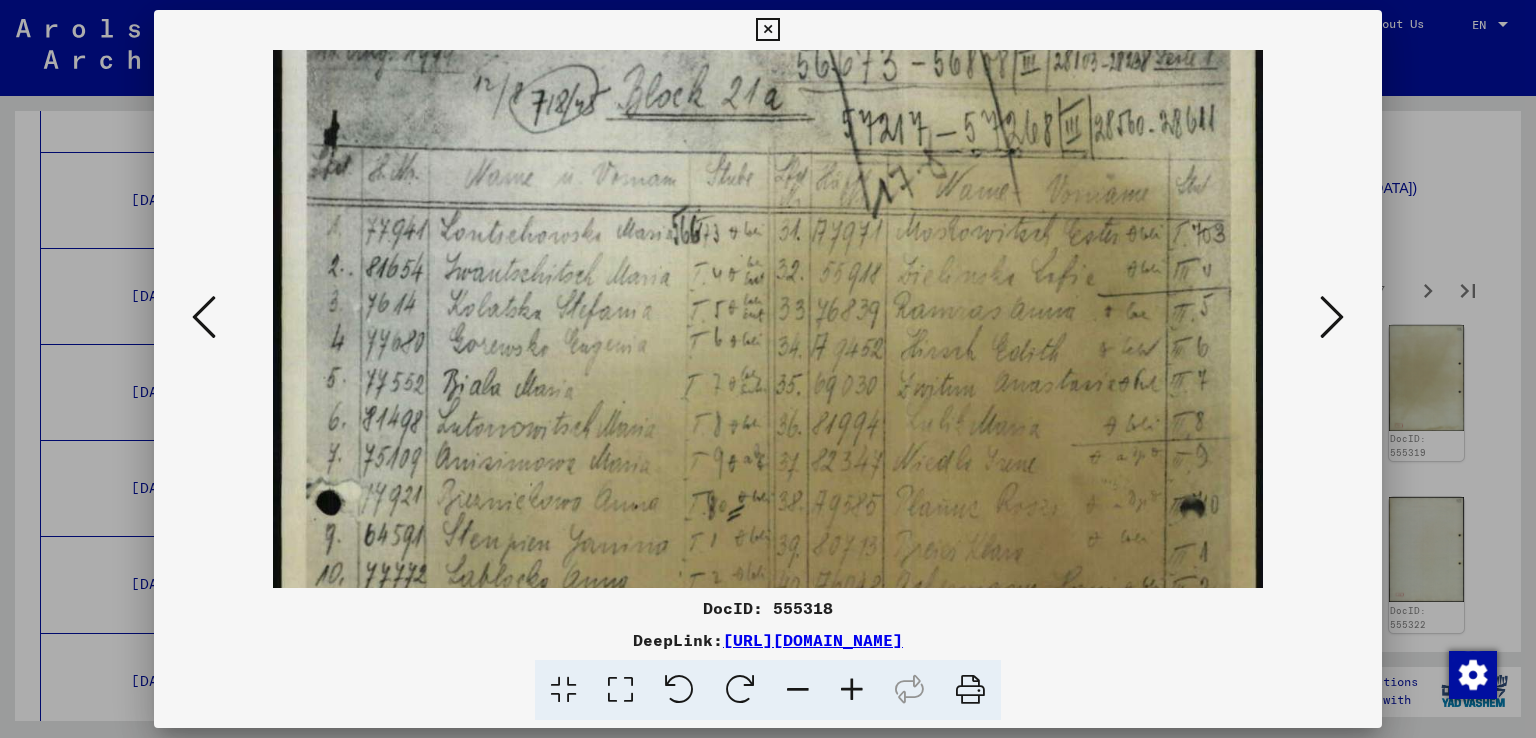 drag, startPoint x: 958, startPoint y: 535, endPoint x: 980, endPoint y: 481, distance: 58.30952 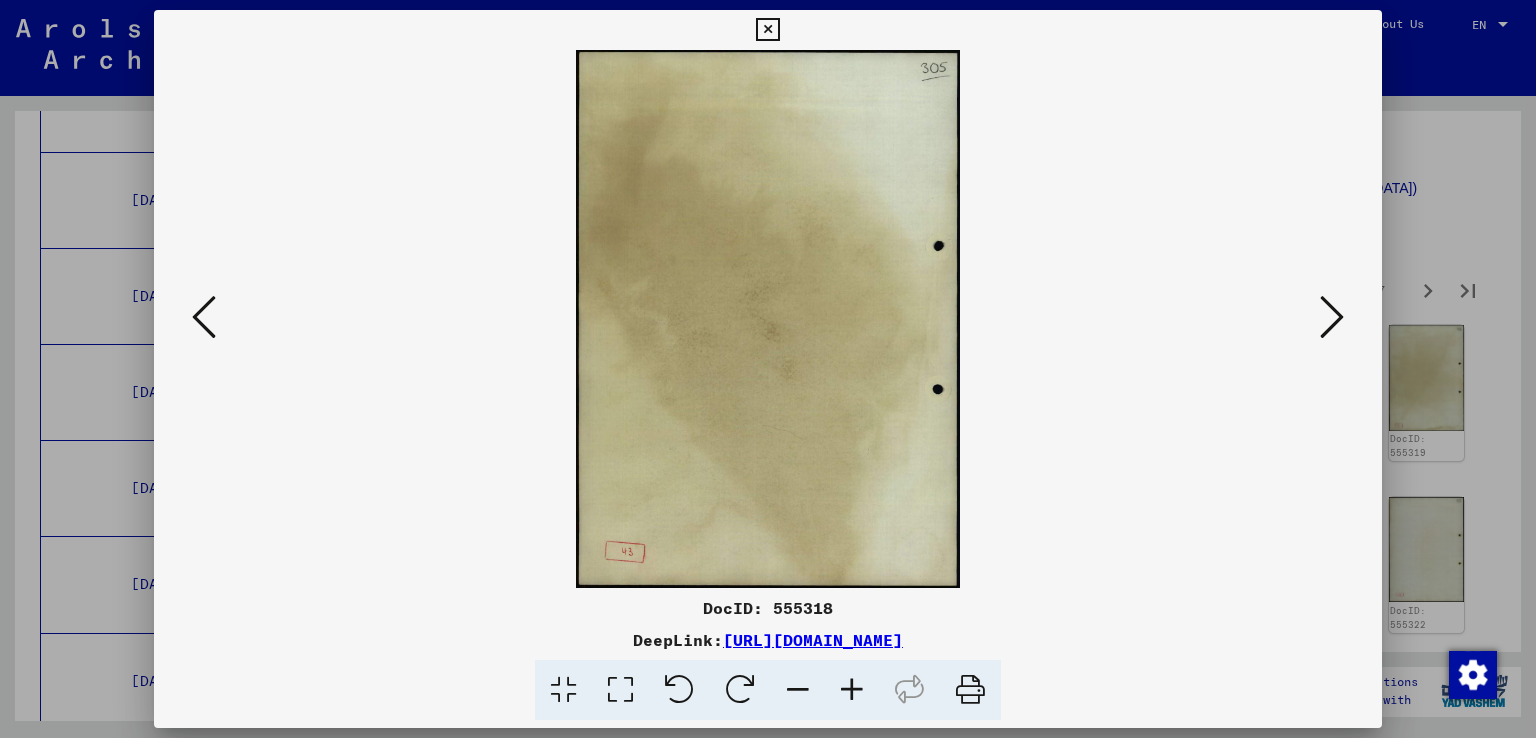 click at bounding box center (1332, 317) 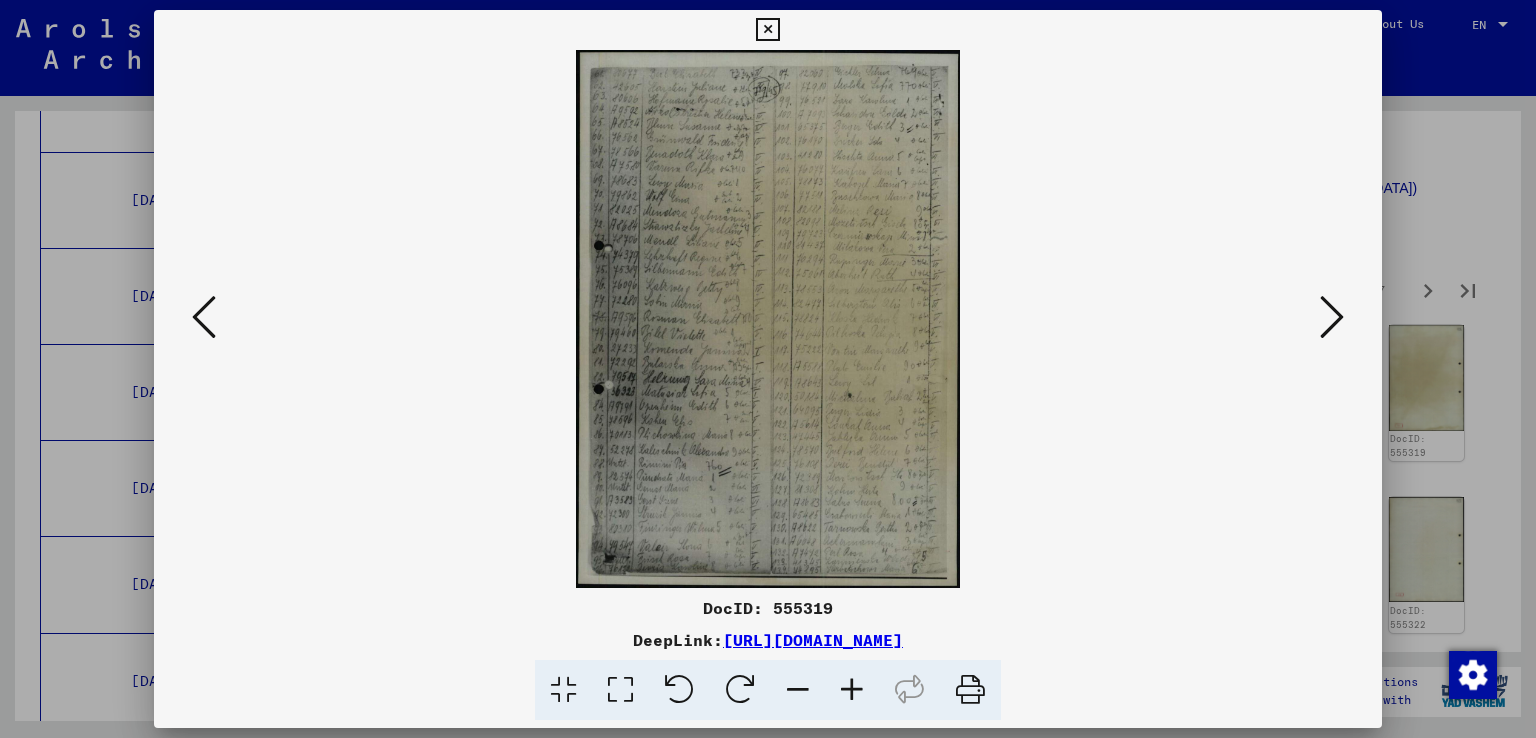 click at bounding box center [852, 690] 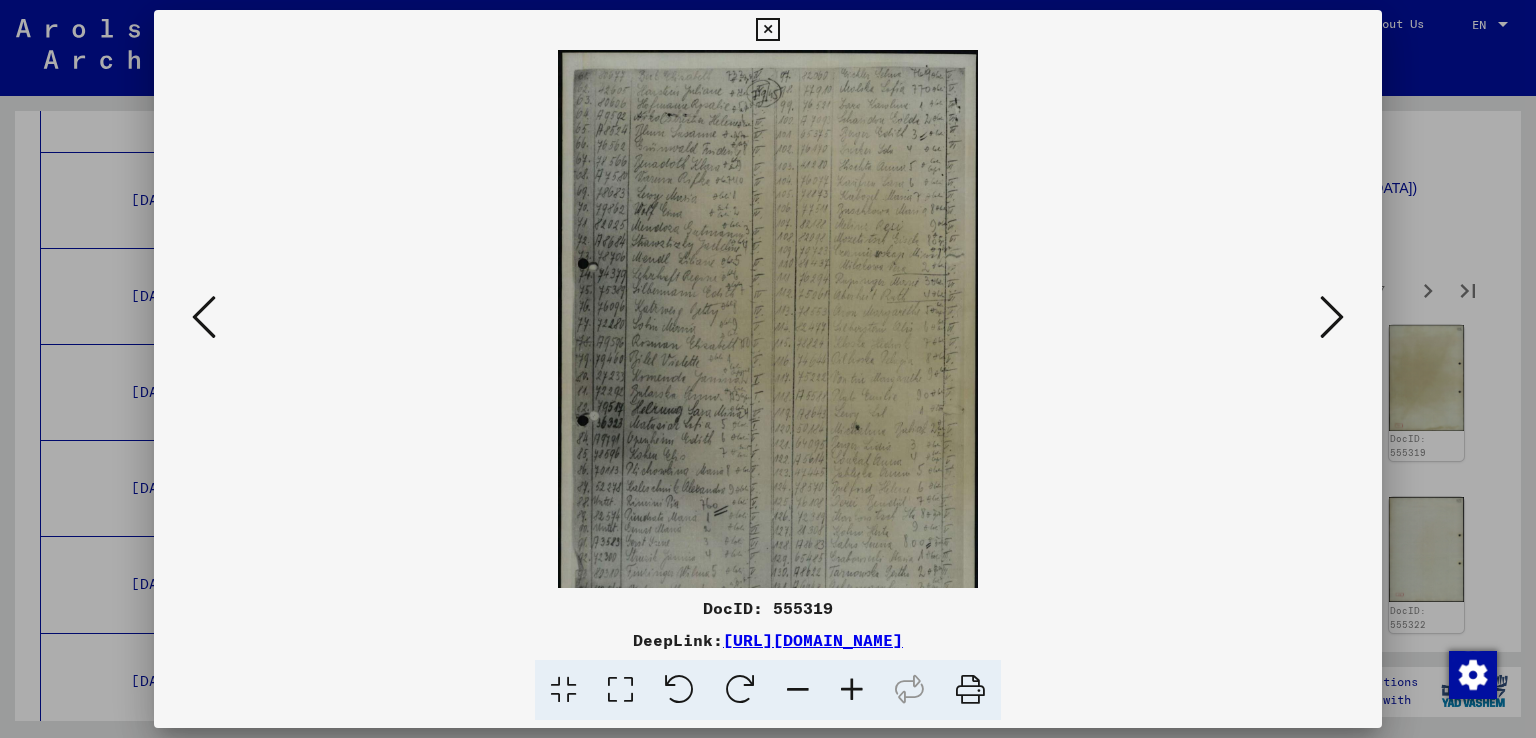 click at bounding box center [852, 690] 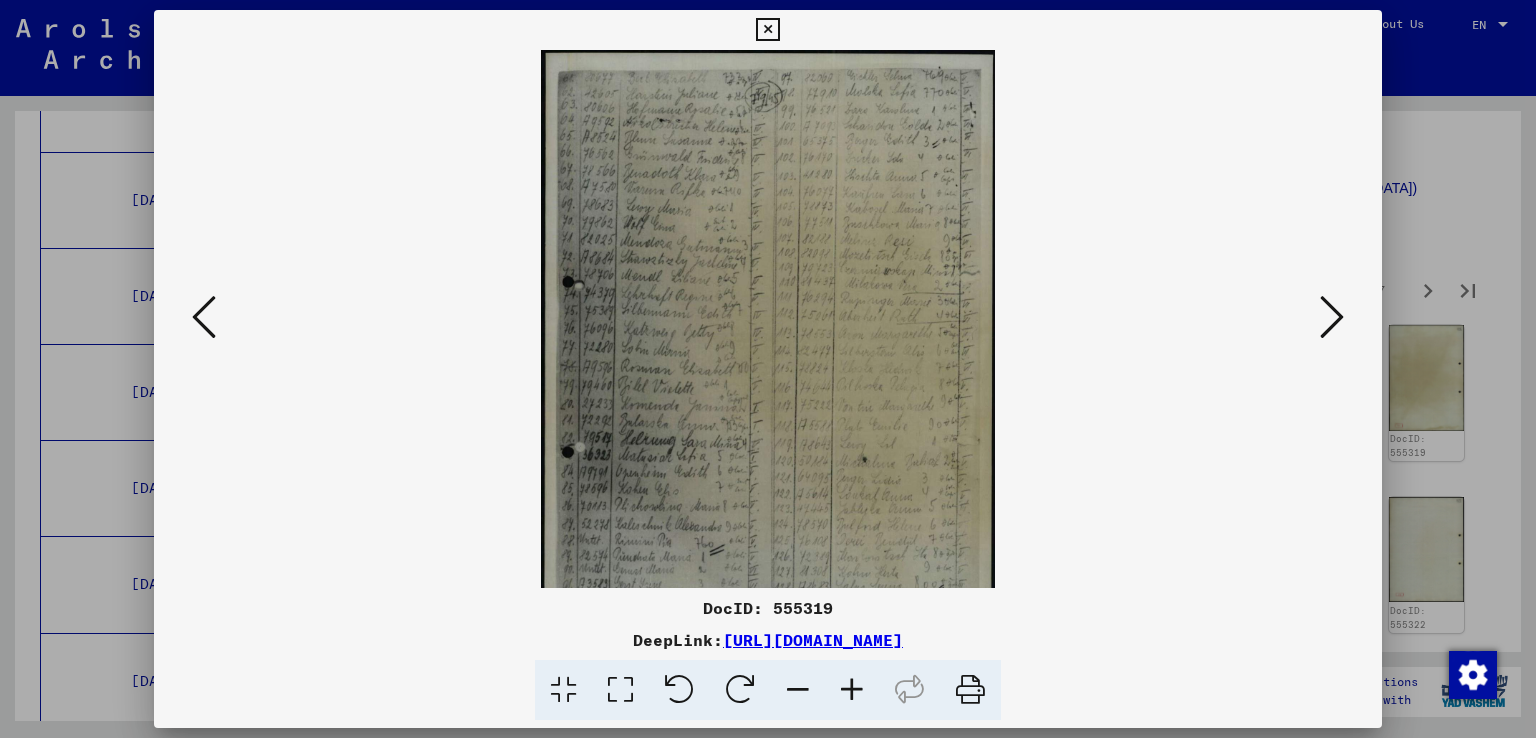 click at bounding box center (852, 690) 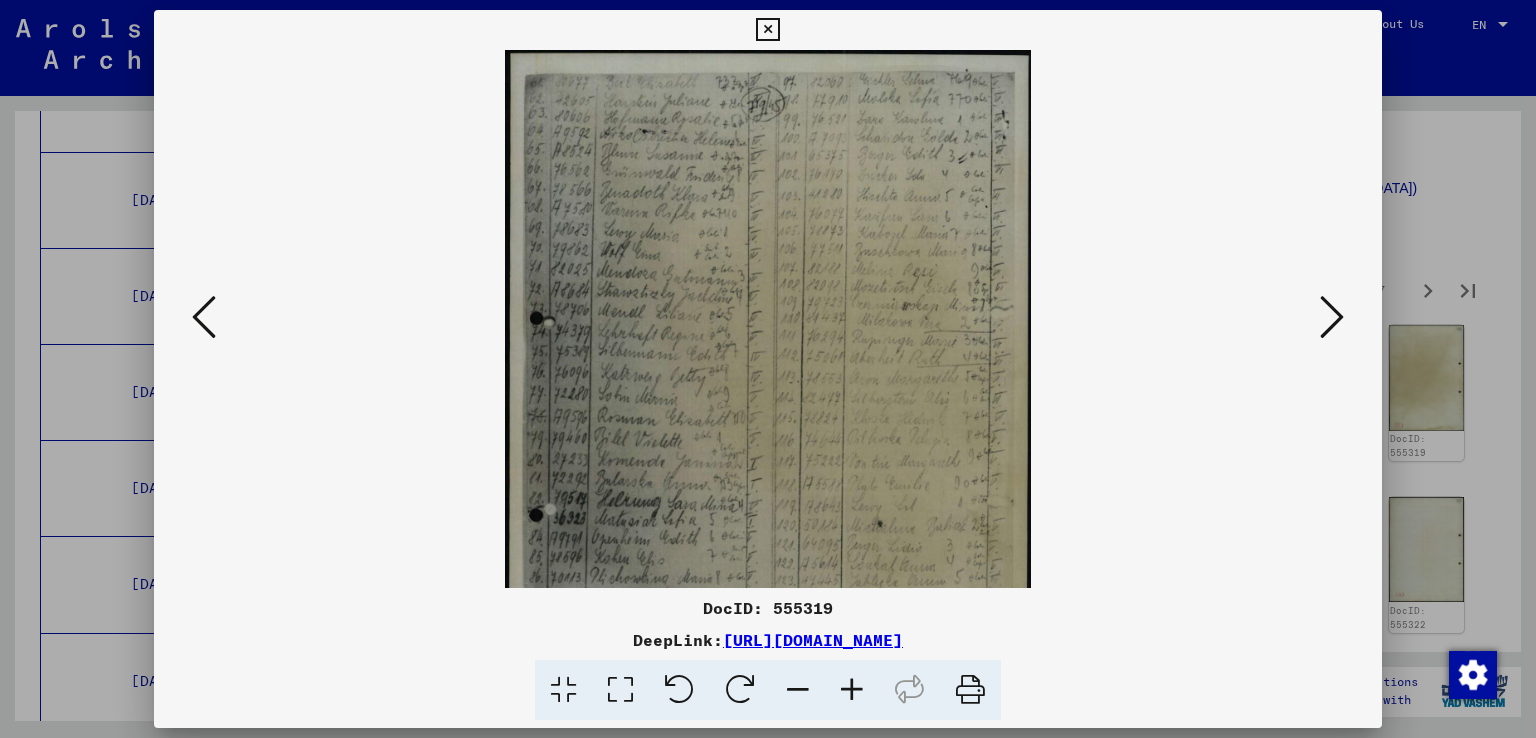 click at bounding box center (852, 690) 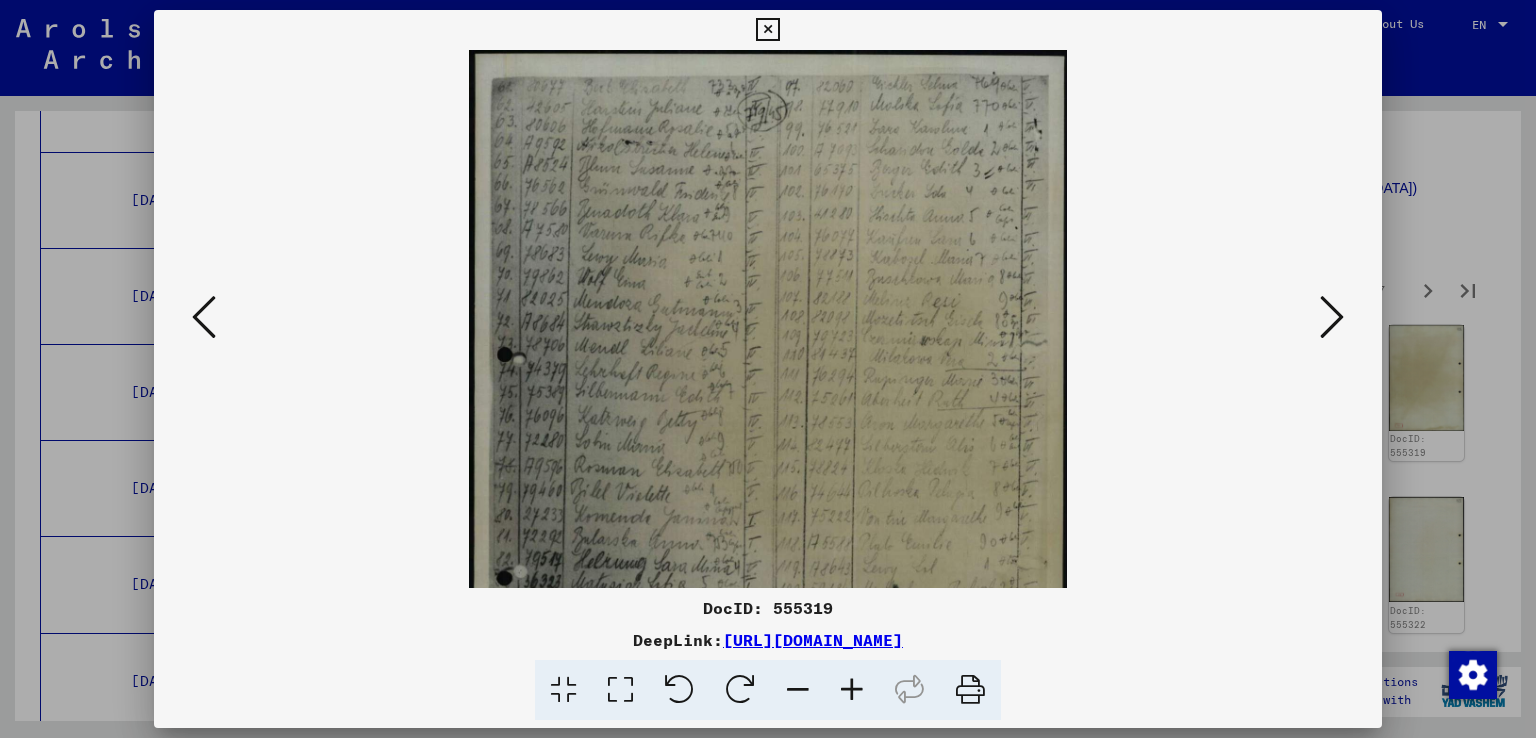 click at bounding box center [852, 690] 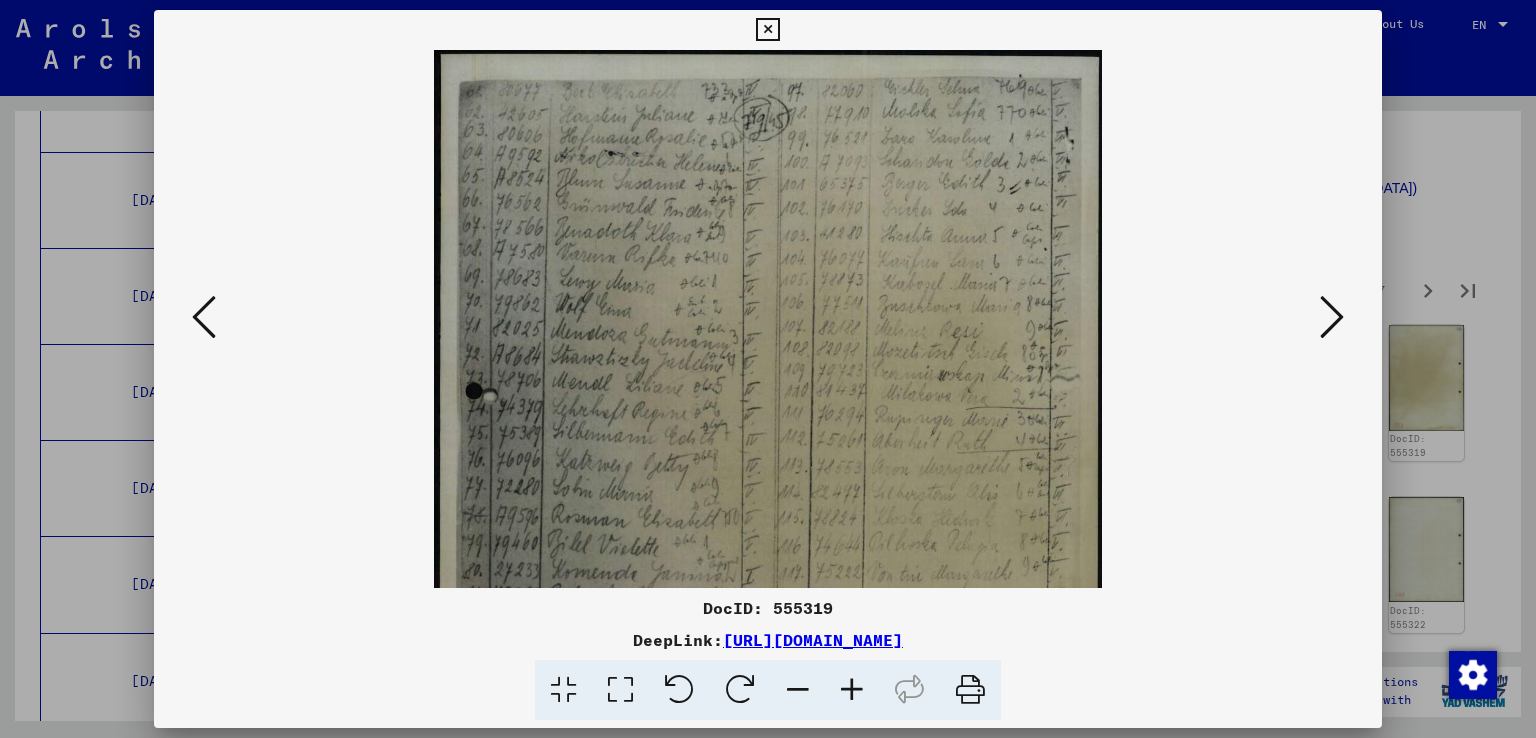click at bounding box center (852, 690) 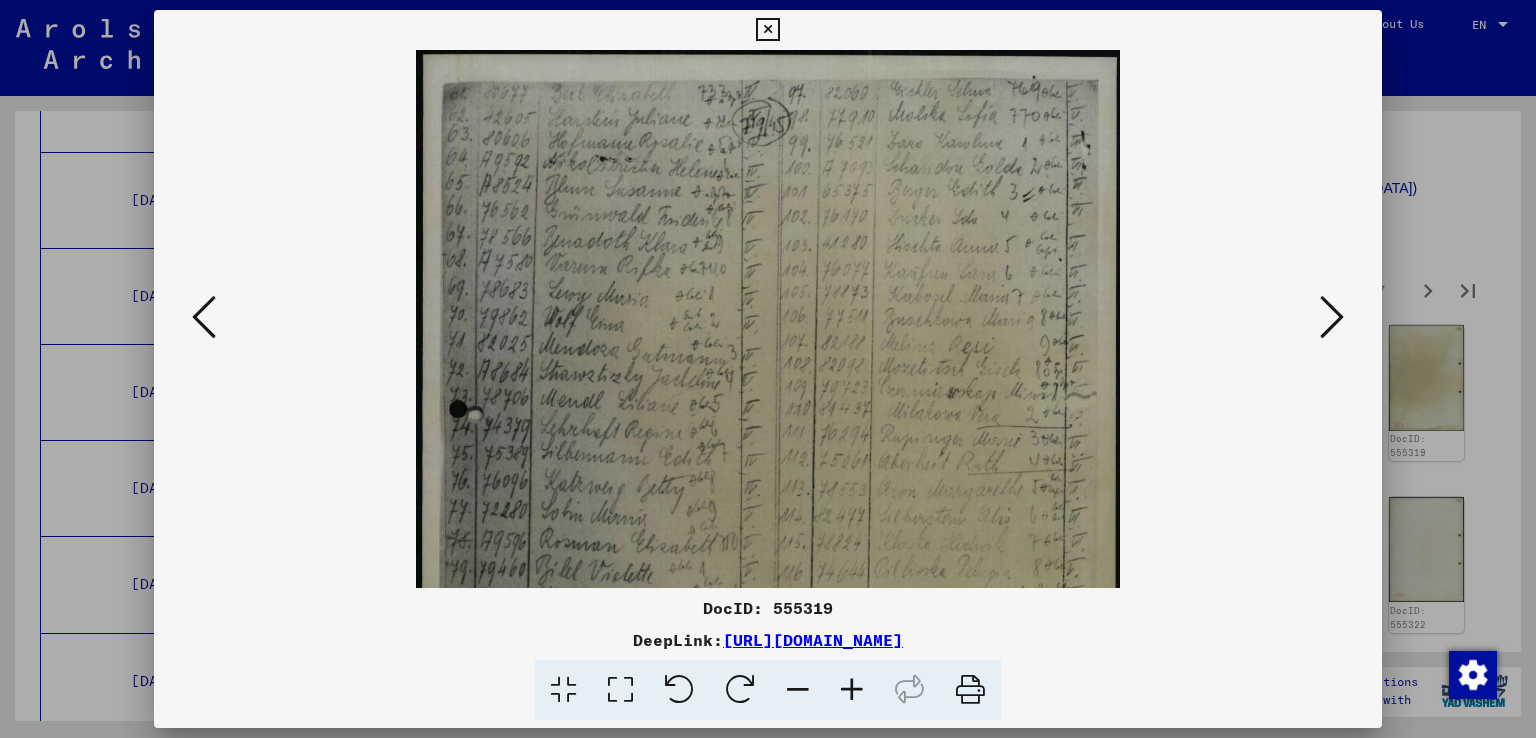 click at bounding box center (852, 690) 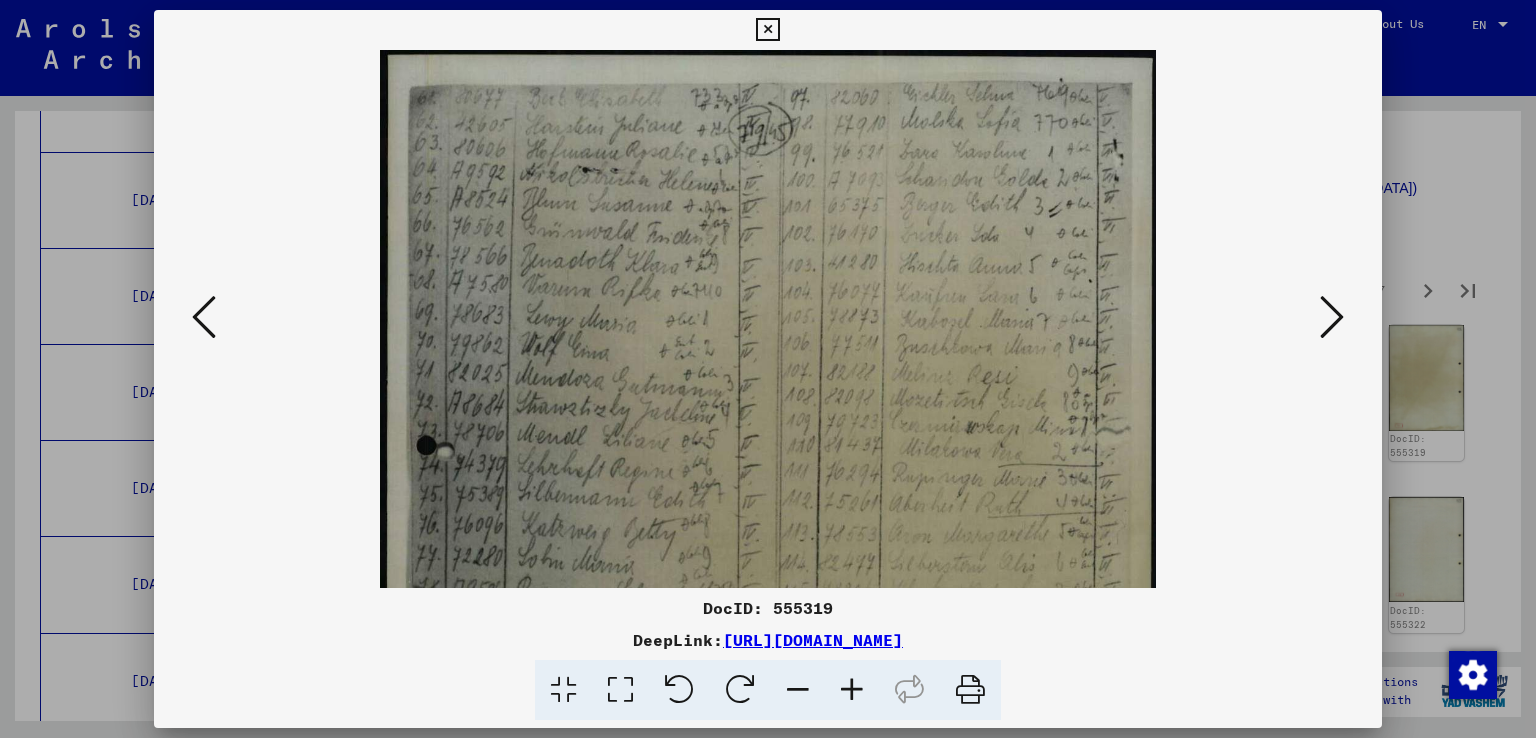 click at bounding box center [852, 690] 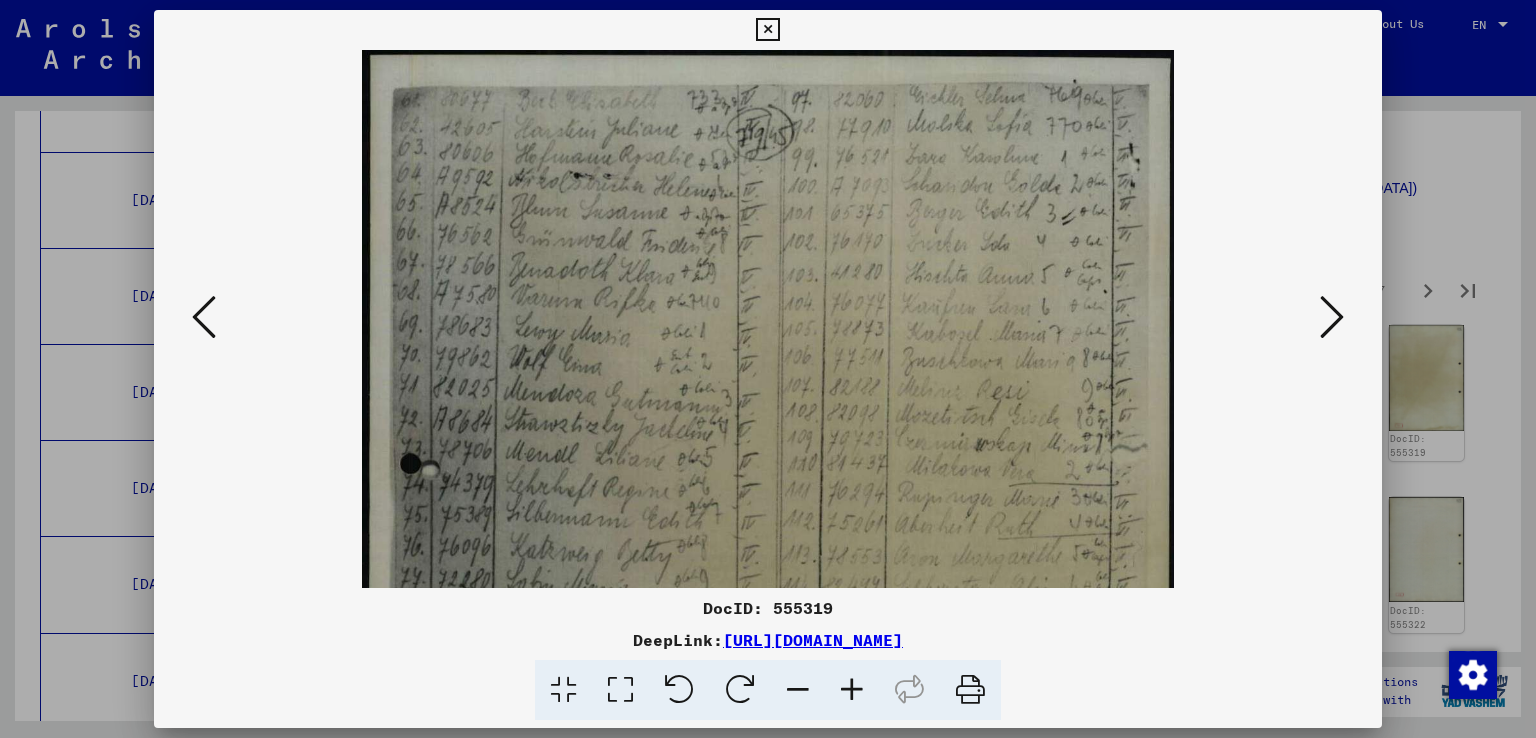 click at bounding box center (852, 690) 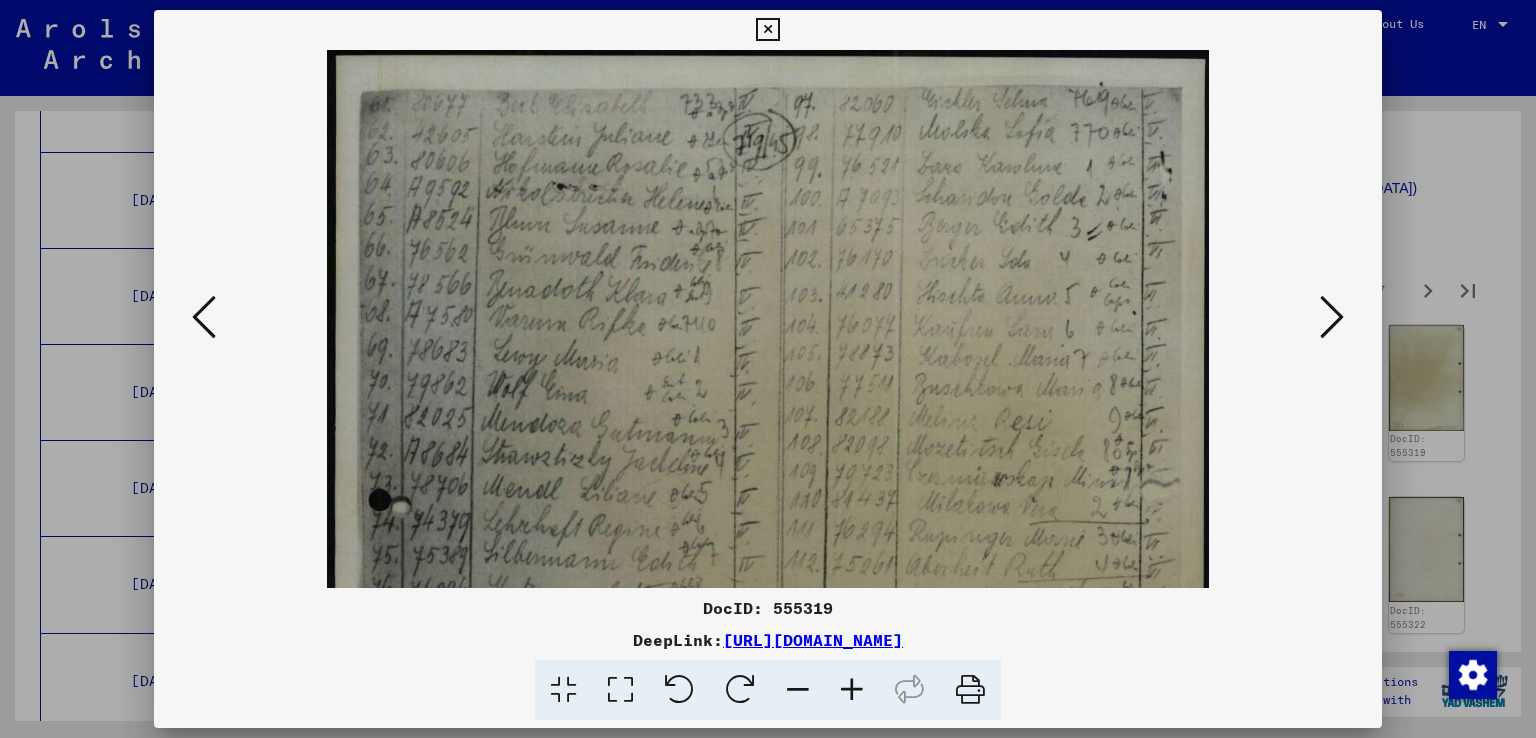 click at bounding box center [852, 690] 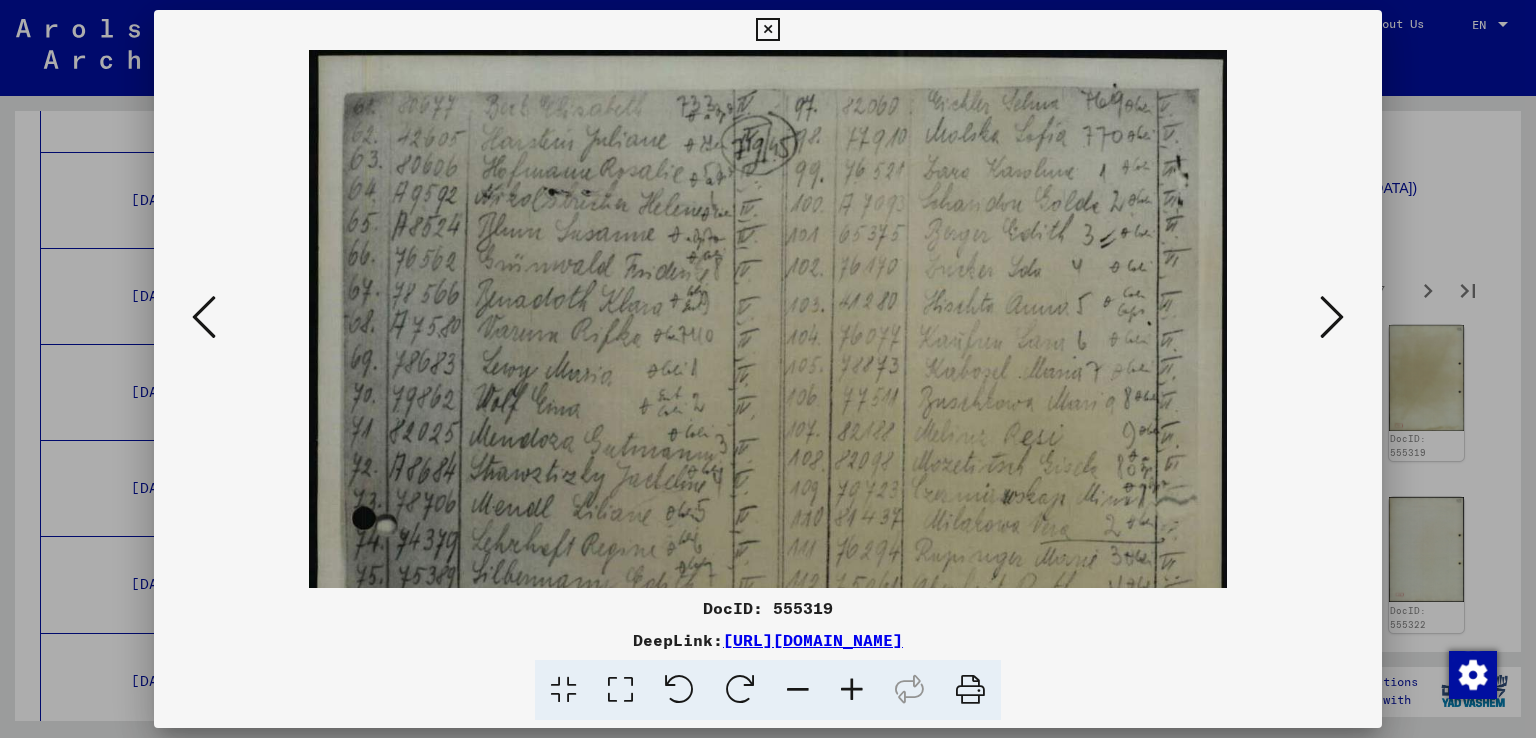 click at bounding box center (852, 690) 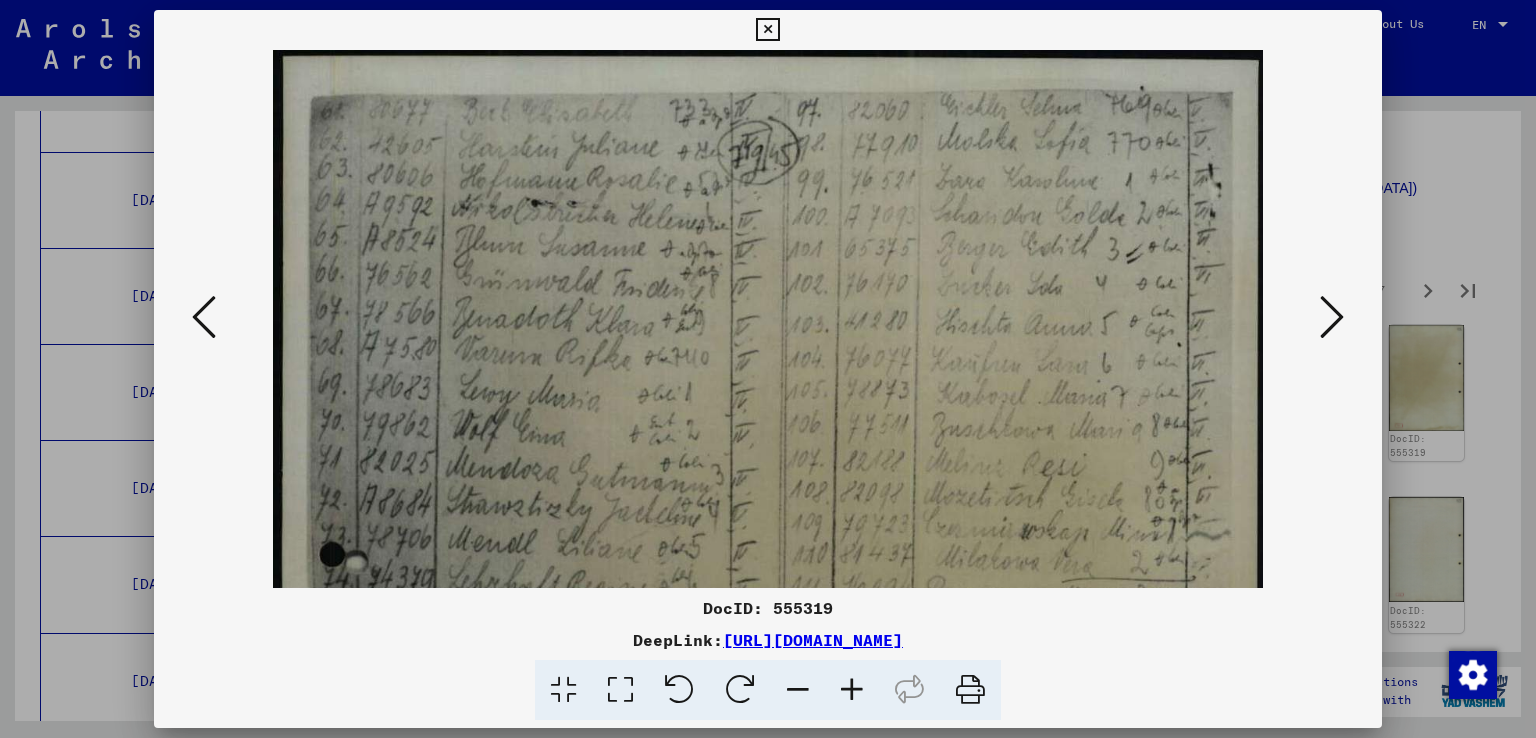 click at bounding box center [852, 690] 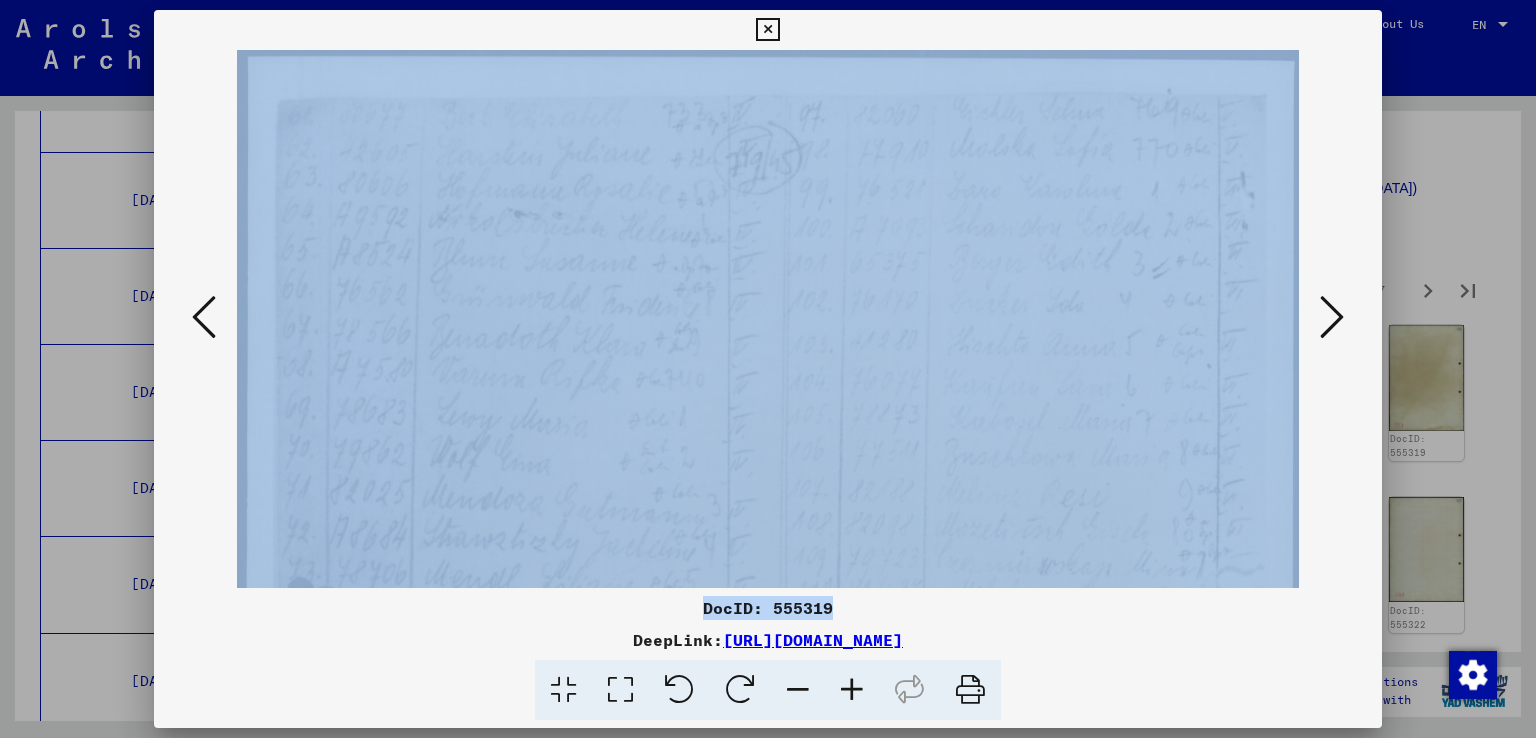 drag, startPoint x: 847, startPoint y: 589, endPoint x: 890, endPoint y: 186, distance: 405.28757 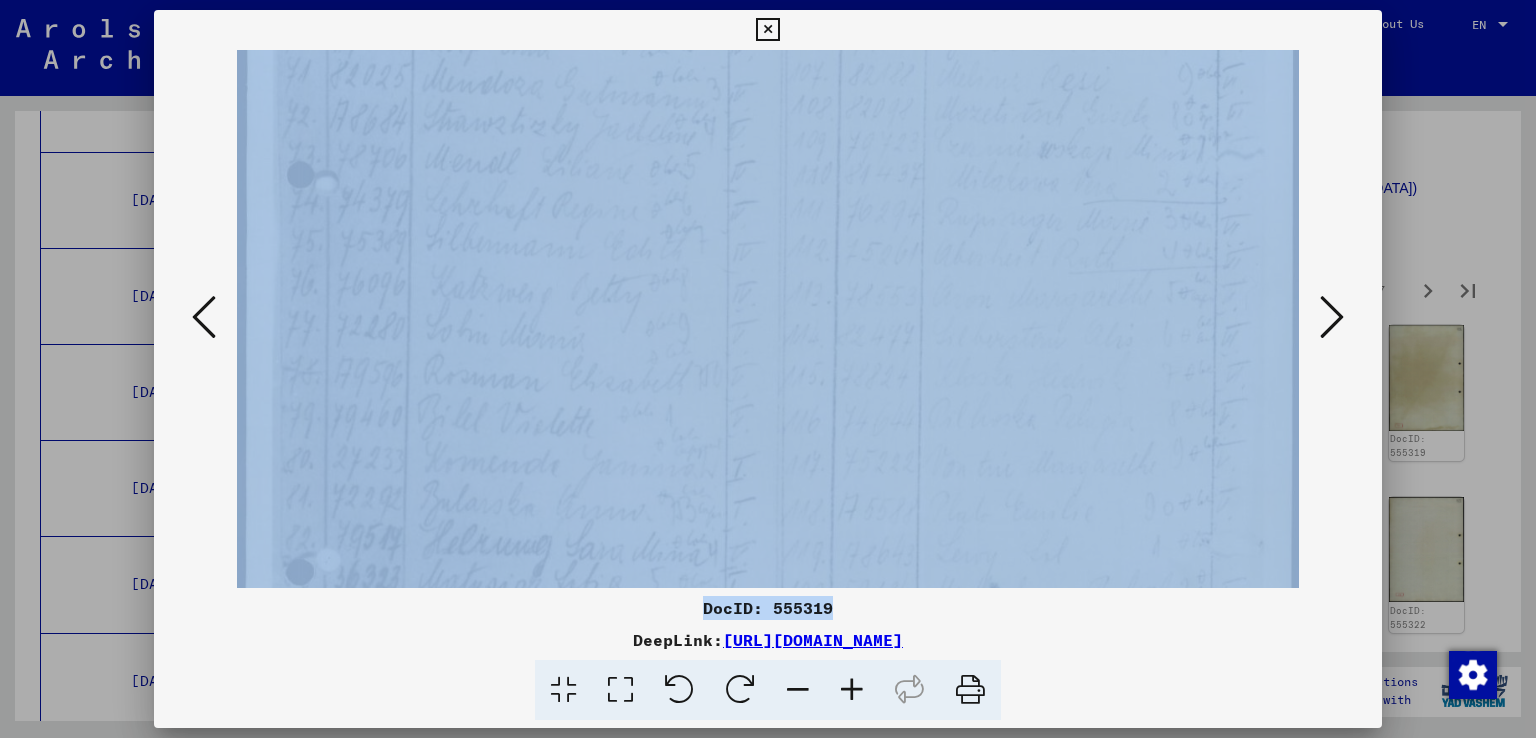 drag, startPoint x: 835, startPoint y: 440, endPoint x: 932, endPoint y: 25, distance: 426.1854 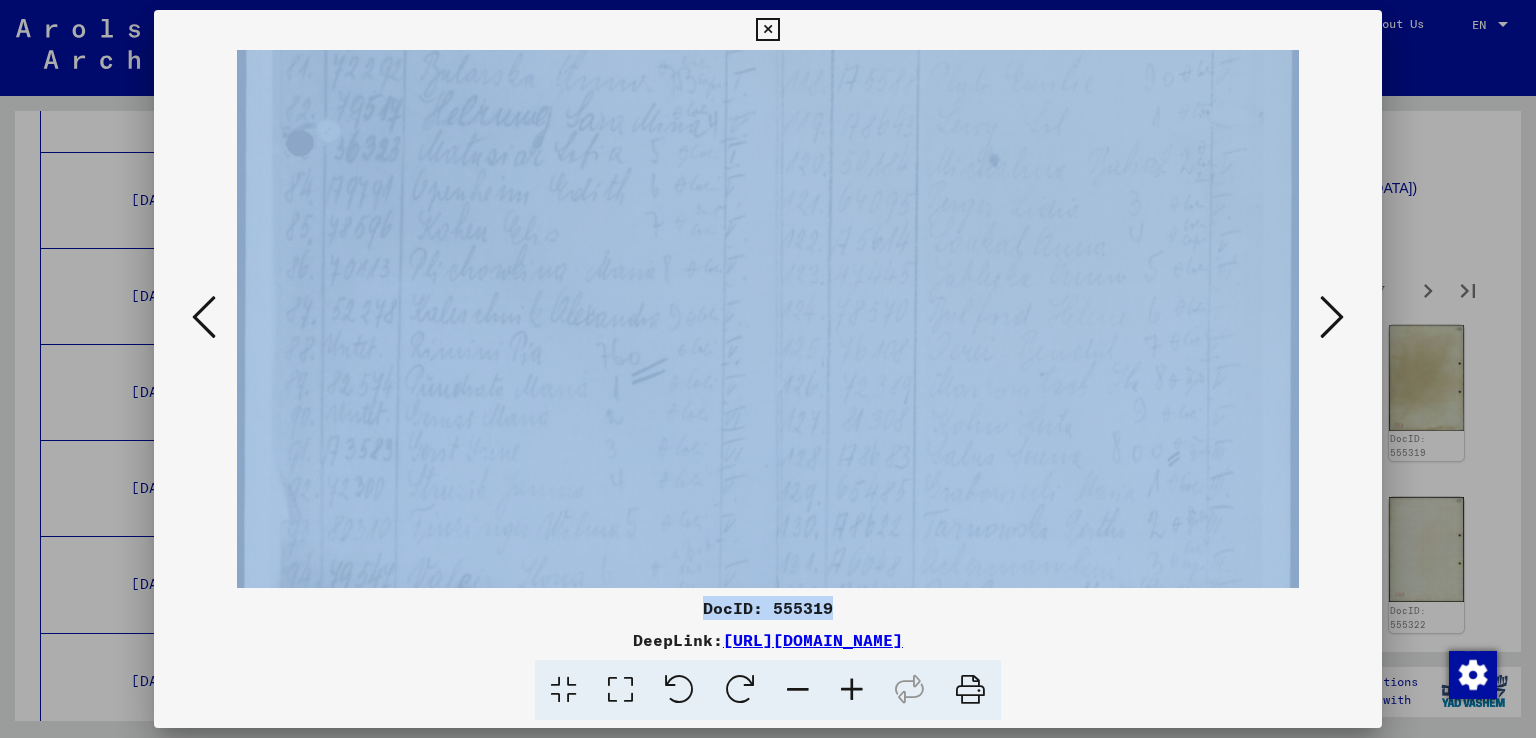 drag, startPoint x: 904, startPoint y: 270, endPoint x: 947, endPoint y: 19, distance: 254.65663 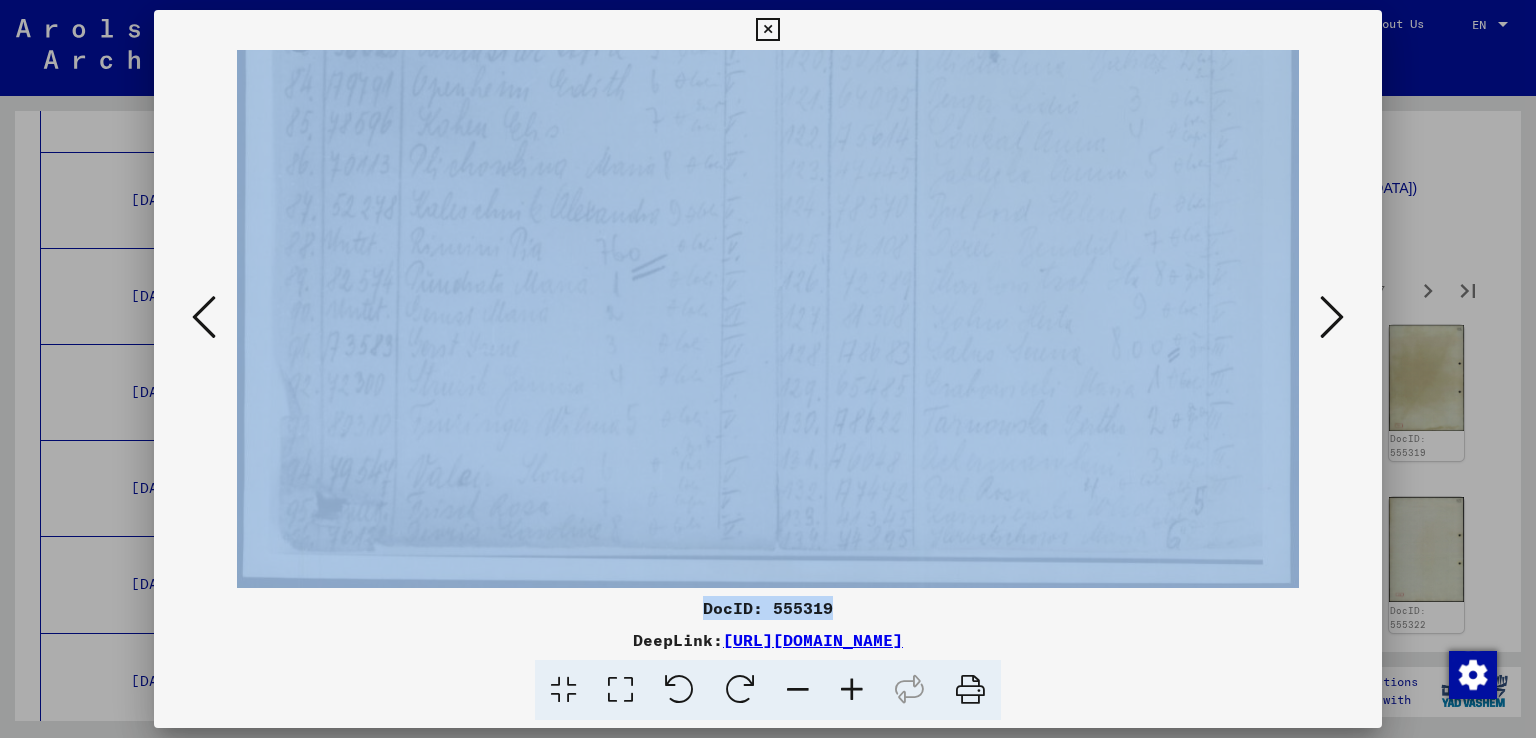 drag, startPoint x: 905, startPoint y: 445, endPoint x: 972, endPoint y: 113, distance: 338.69308 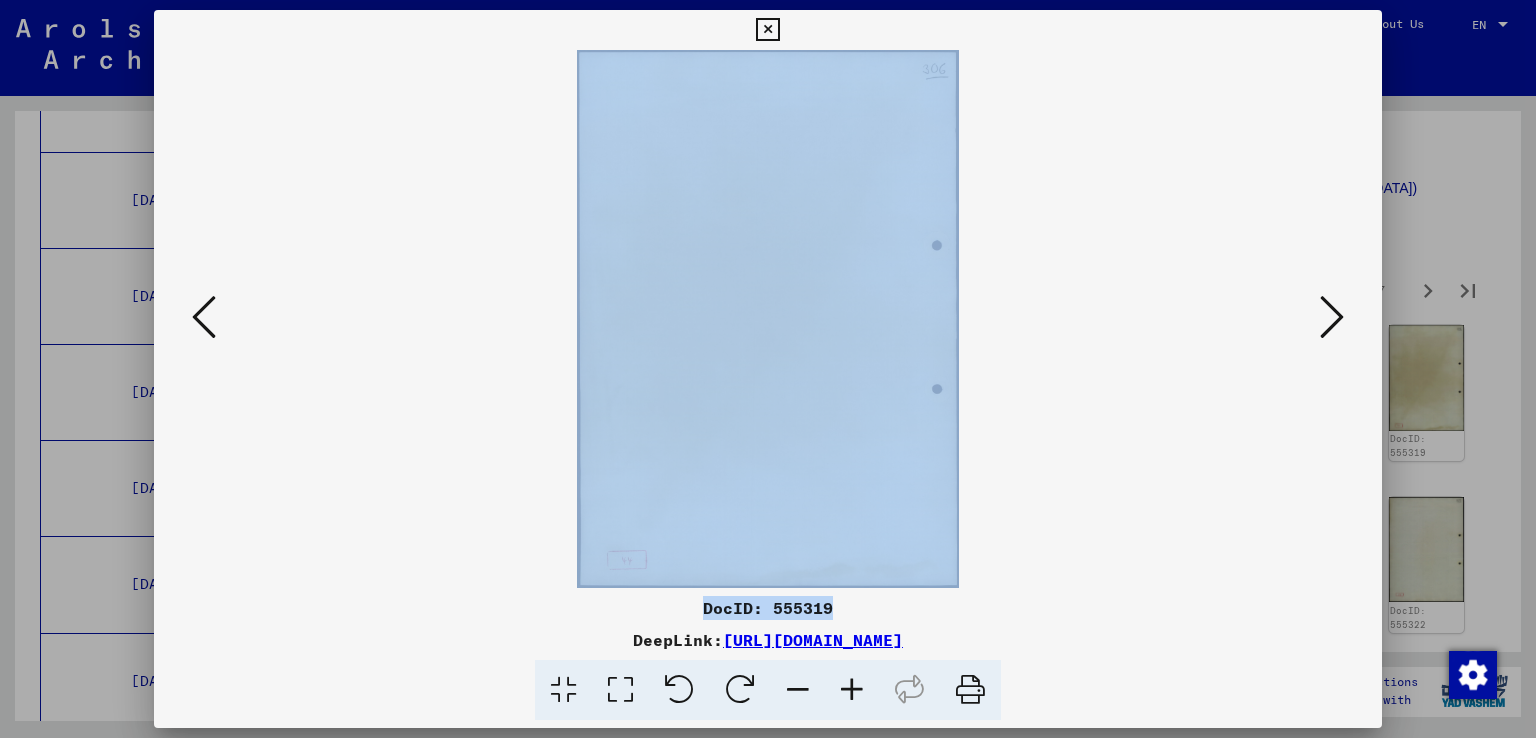 click at bounding box center [1332, 317] 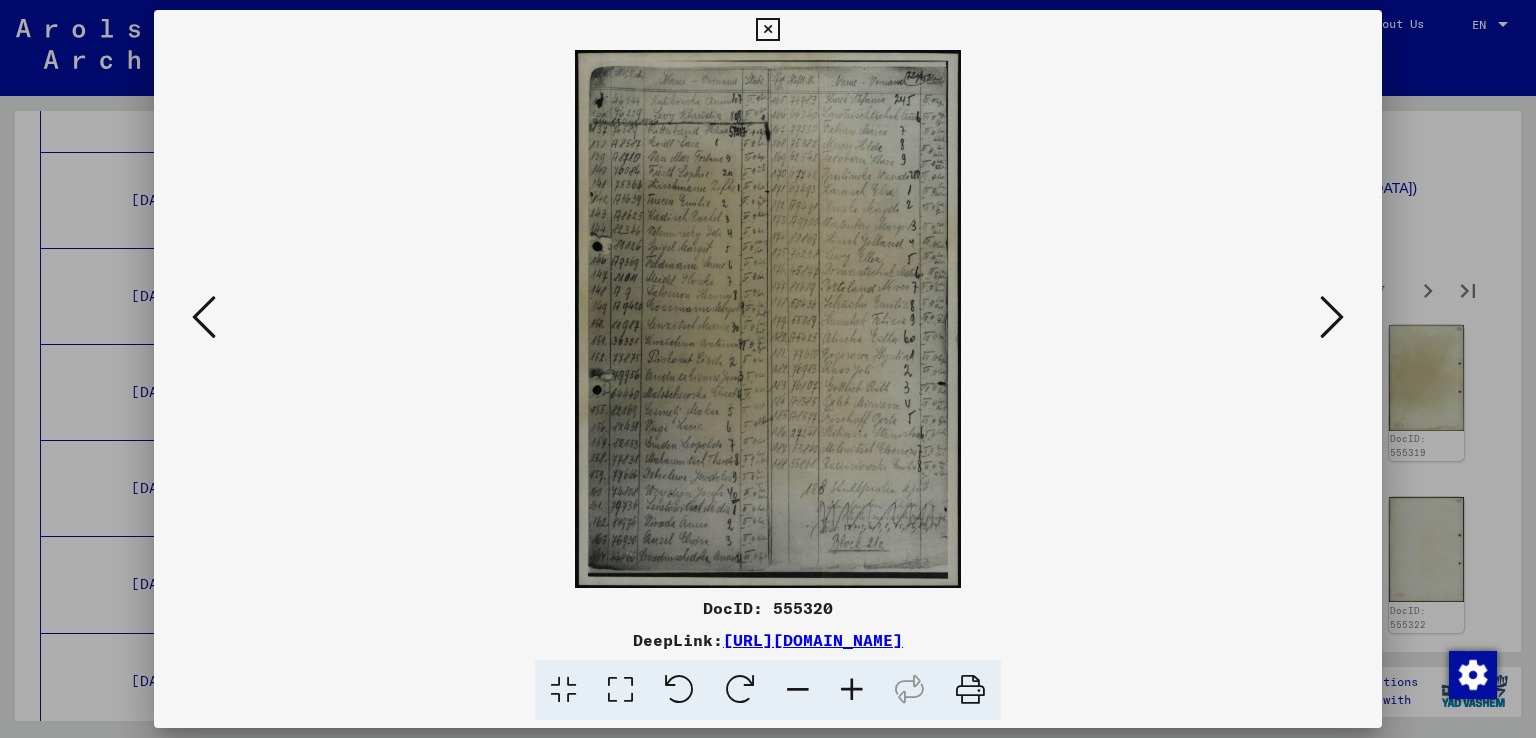 click at bounding box center [852, 690] 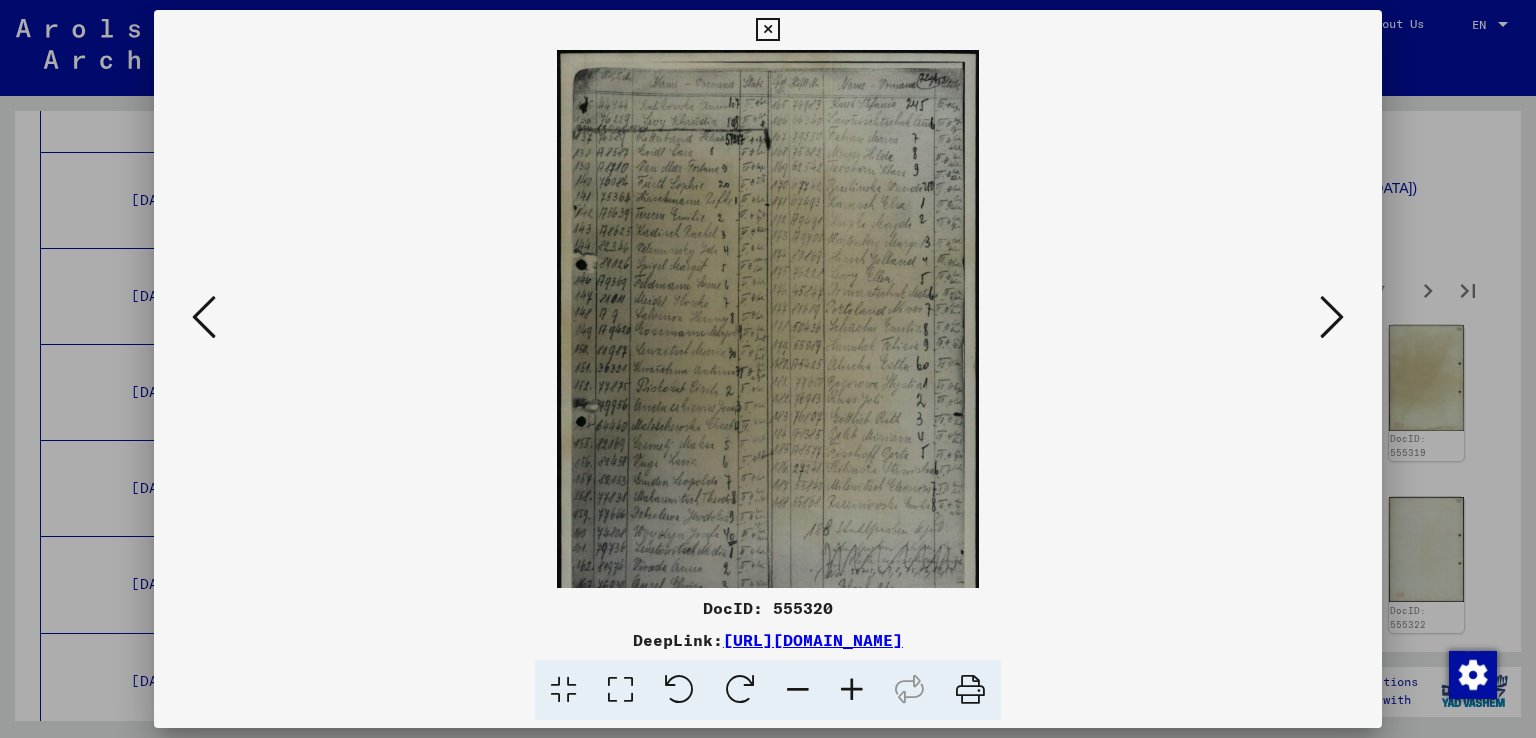 click at bounding box center (852, 690) 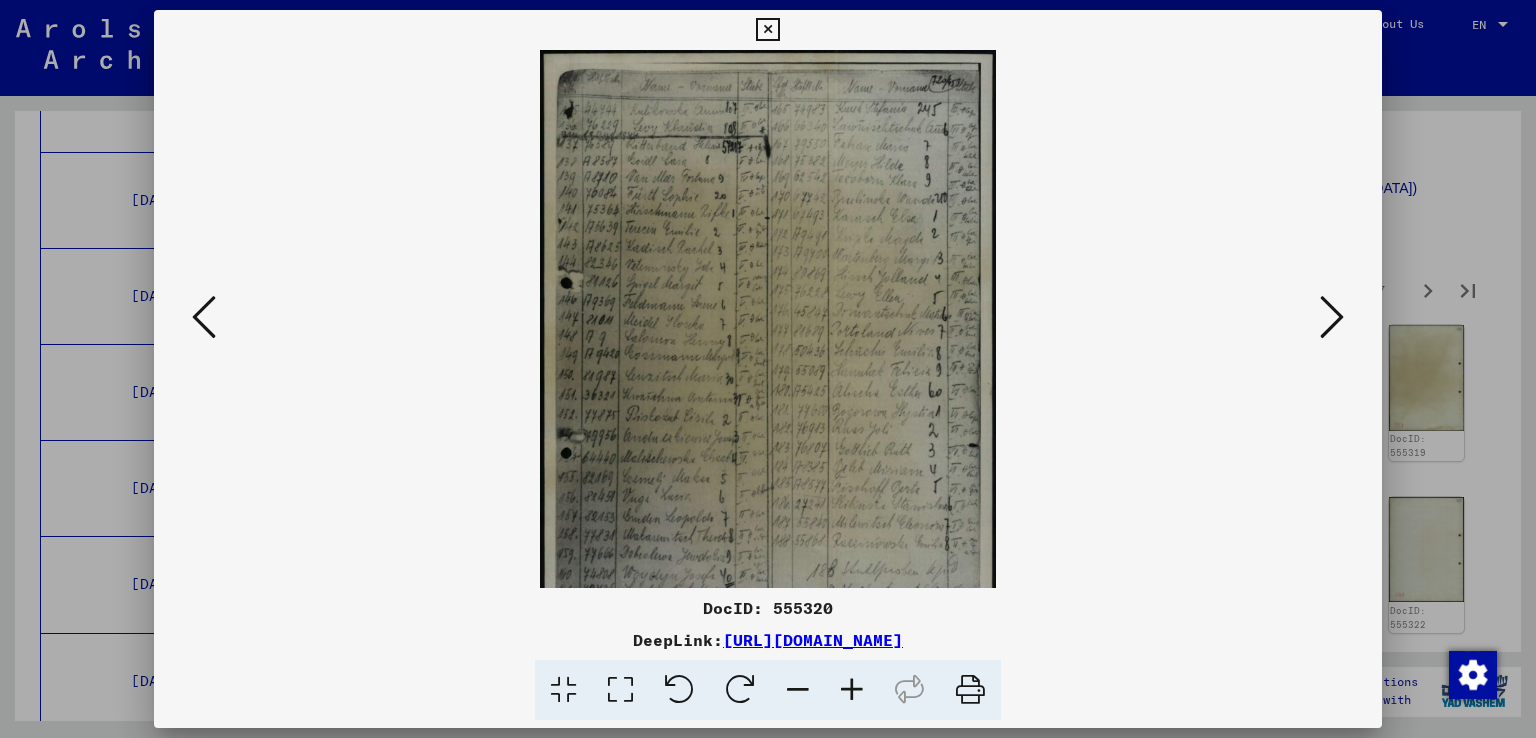 click at bounding box center (852, 690) 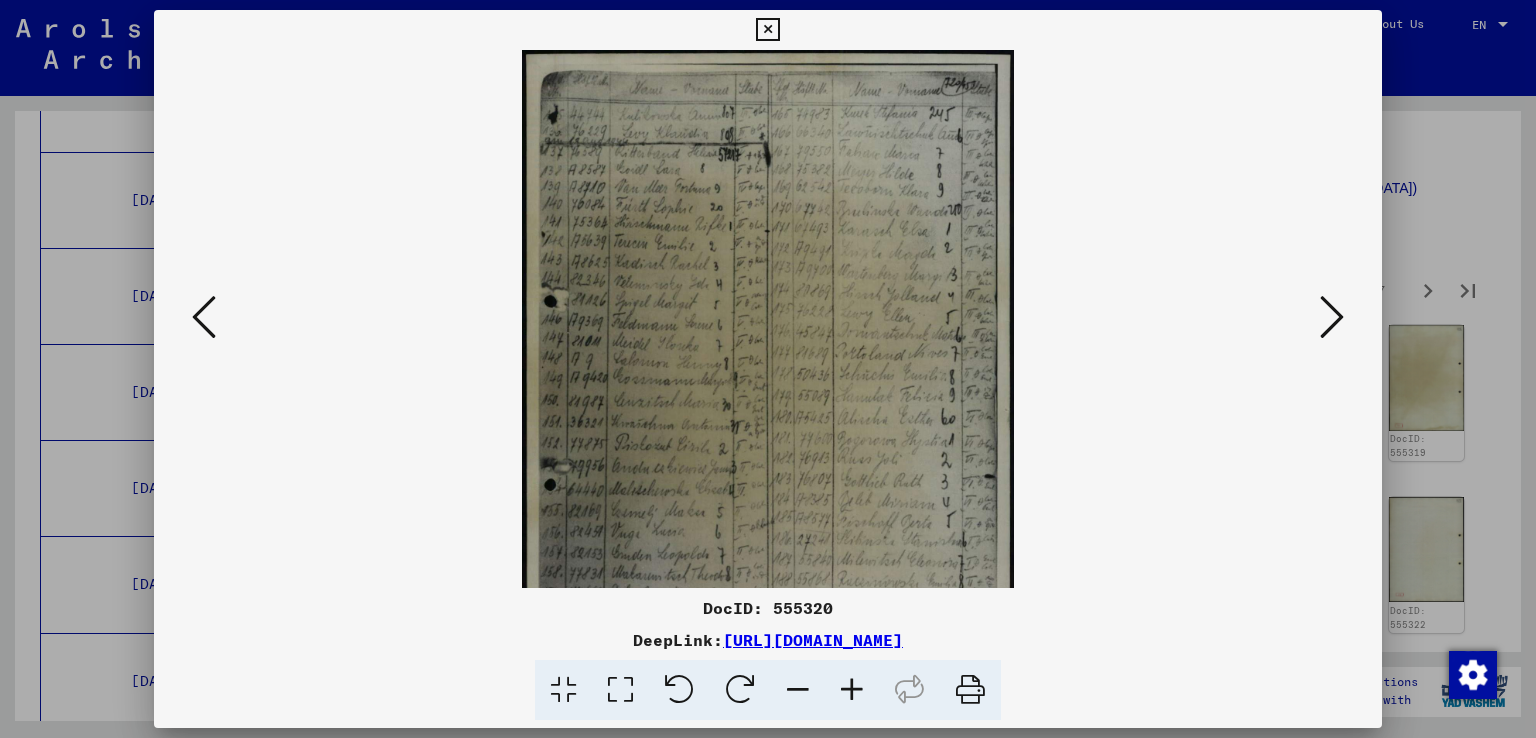 click at bounding box center [852, 690] 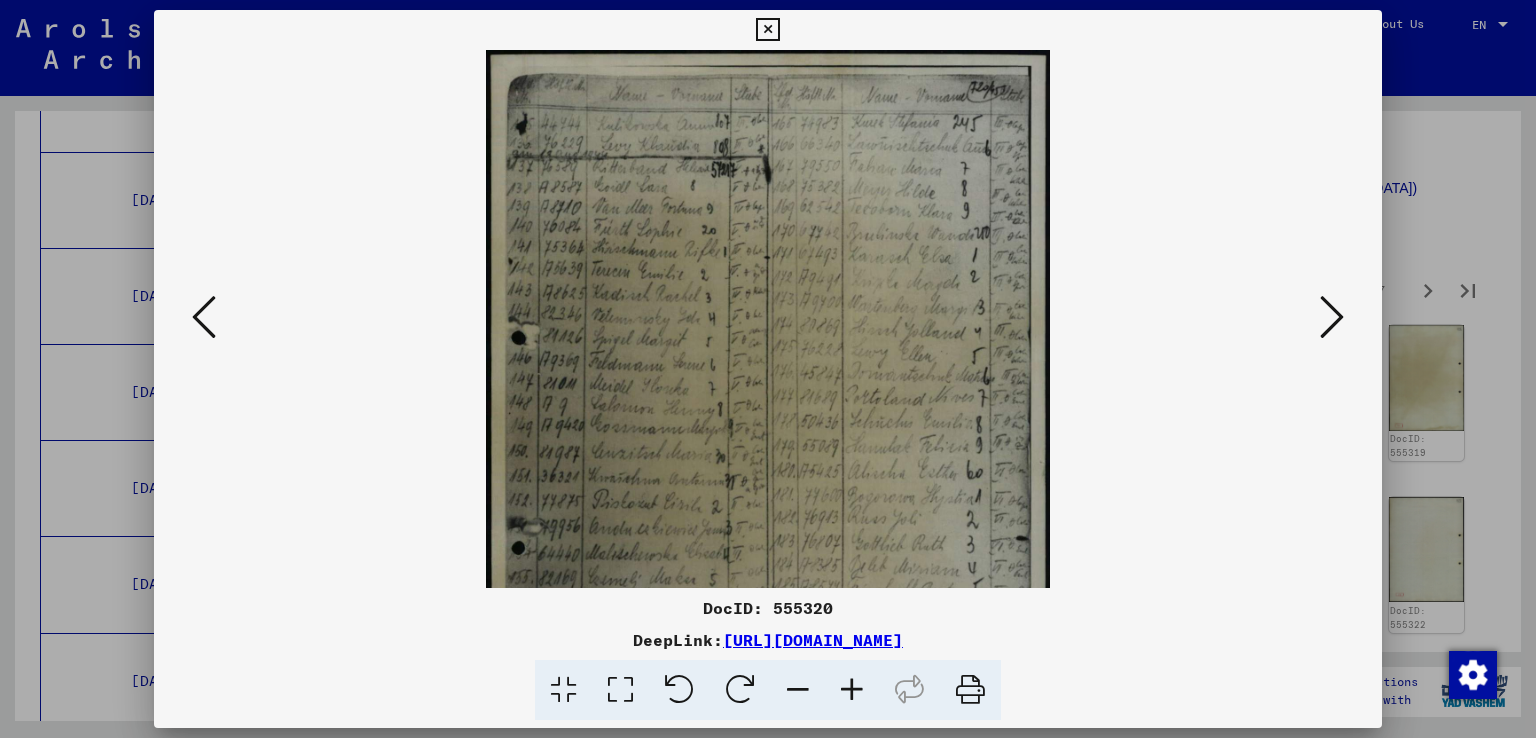 click at bounding box center (852, 690) 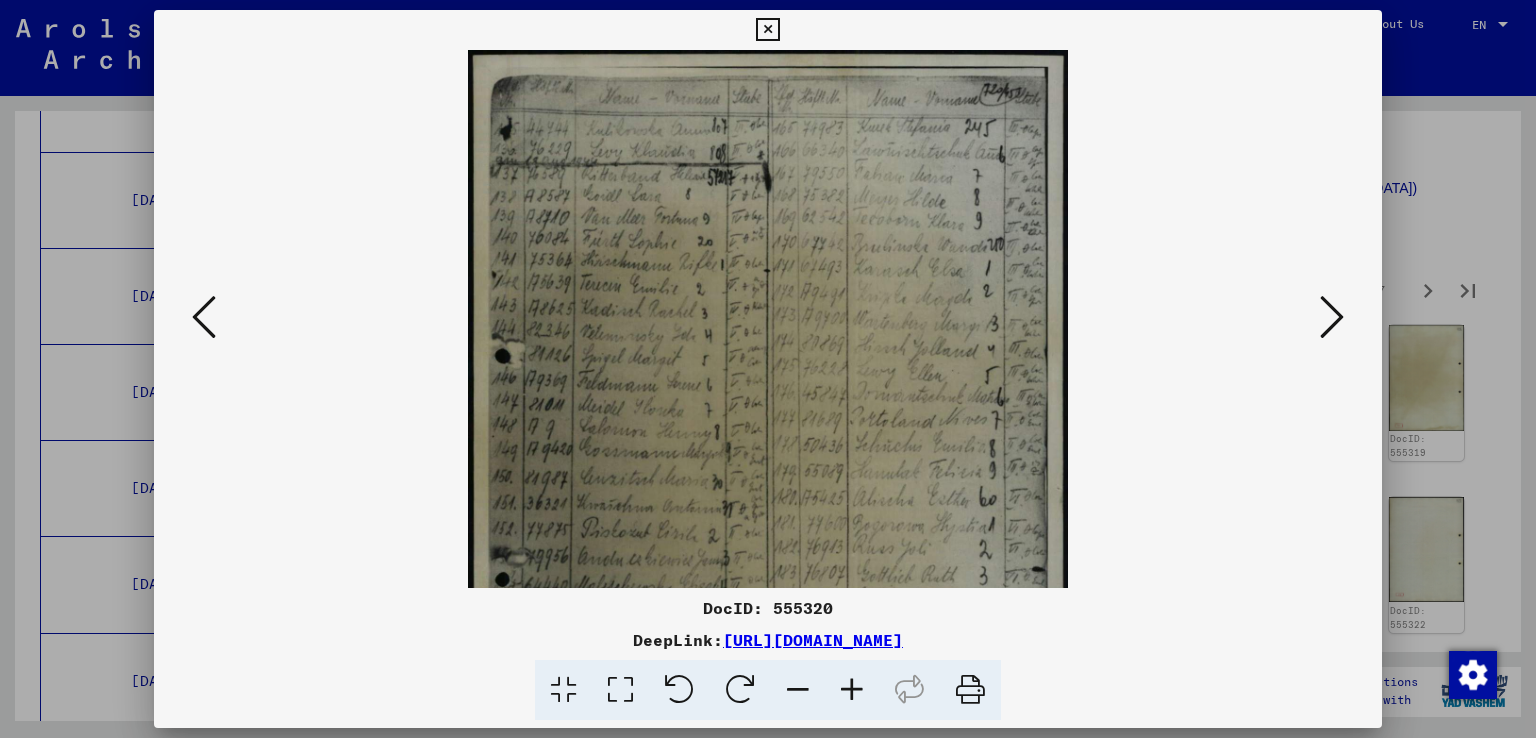 click at bounding box center [852, 690] 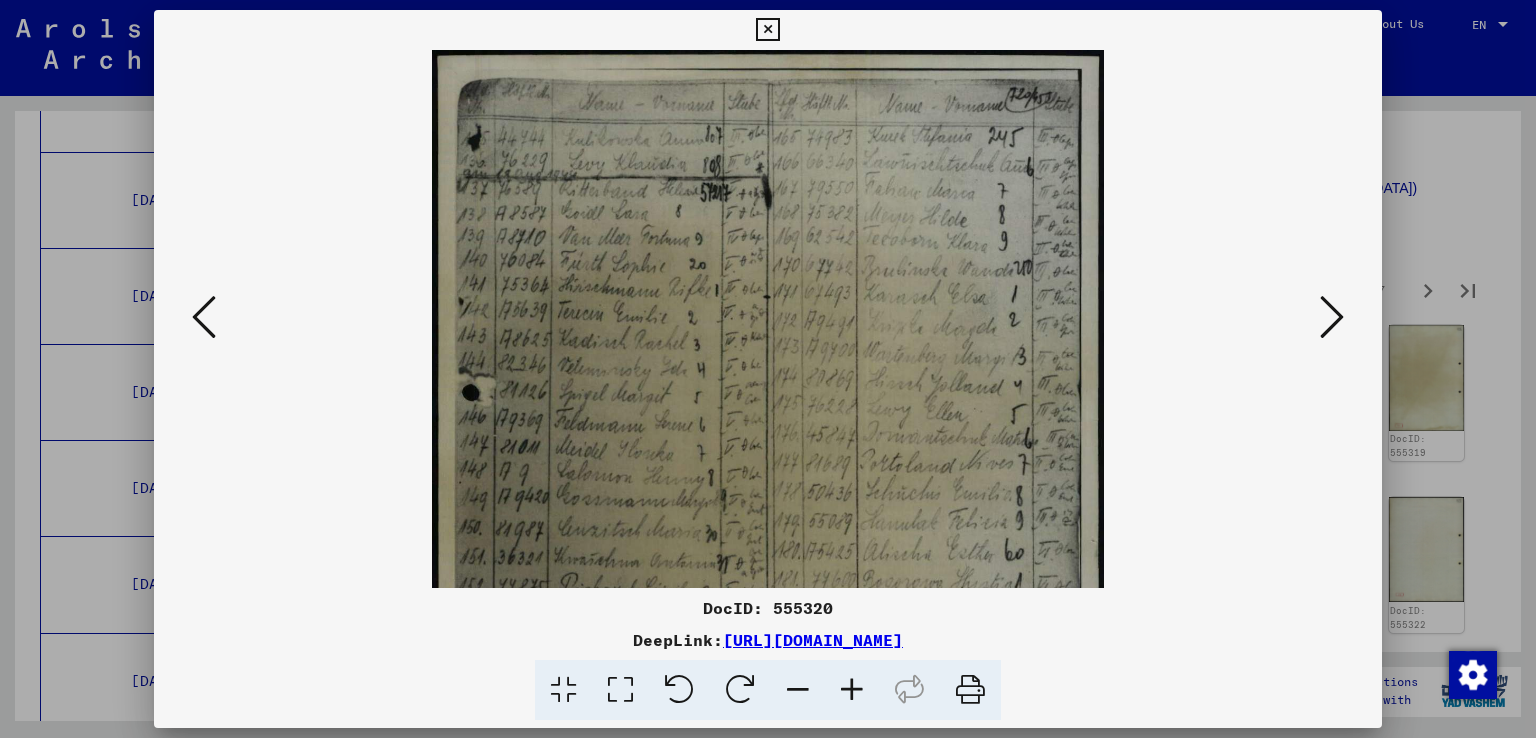 click at bounding box center (852, 690) 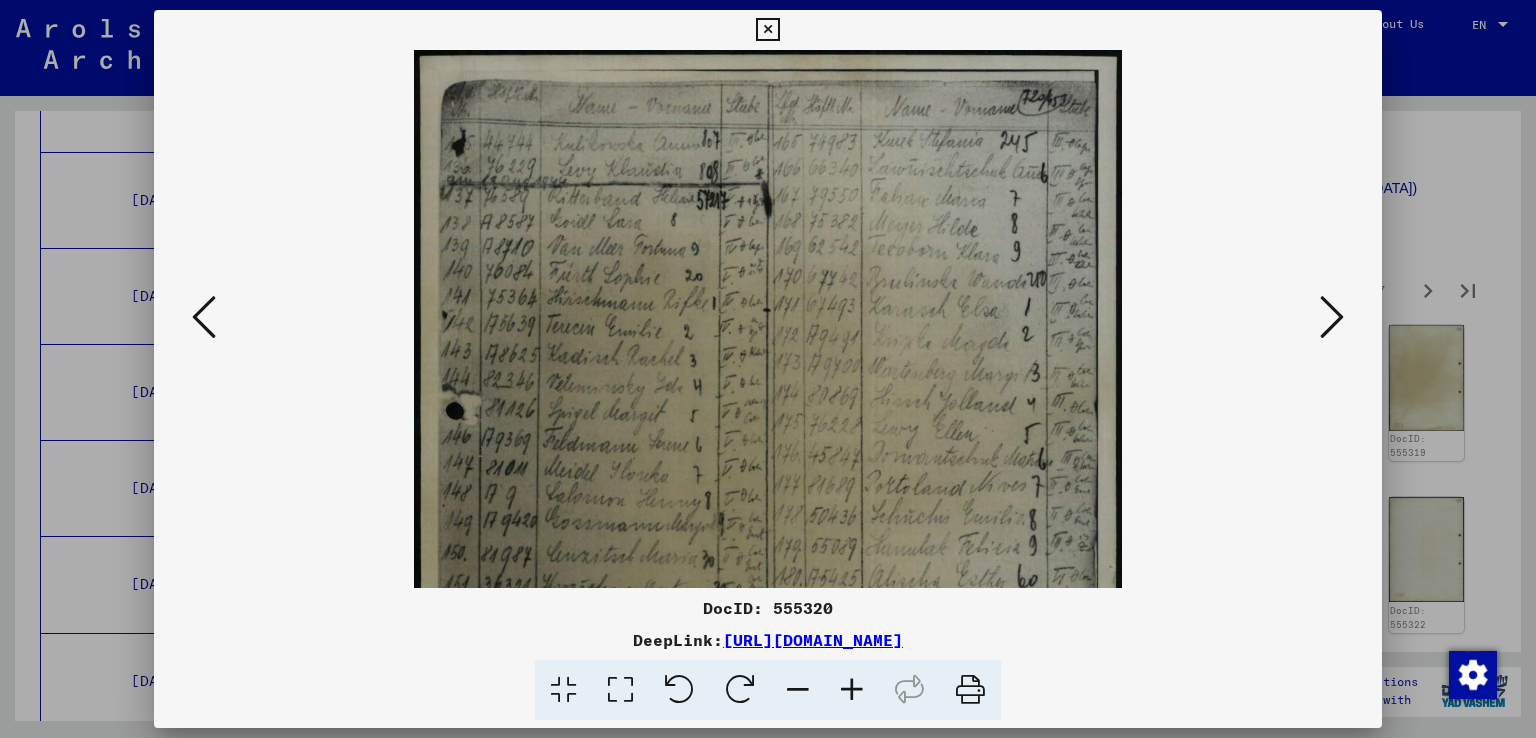 click at bounding box center (852, 690) 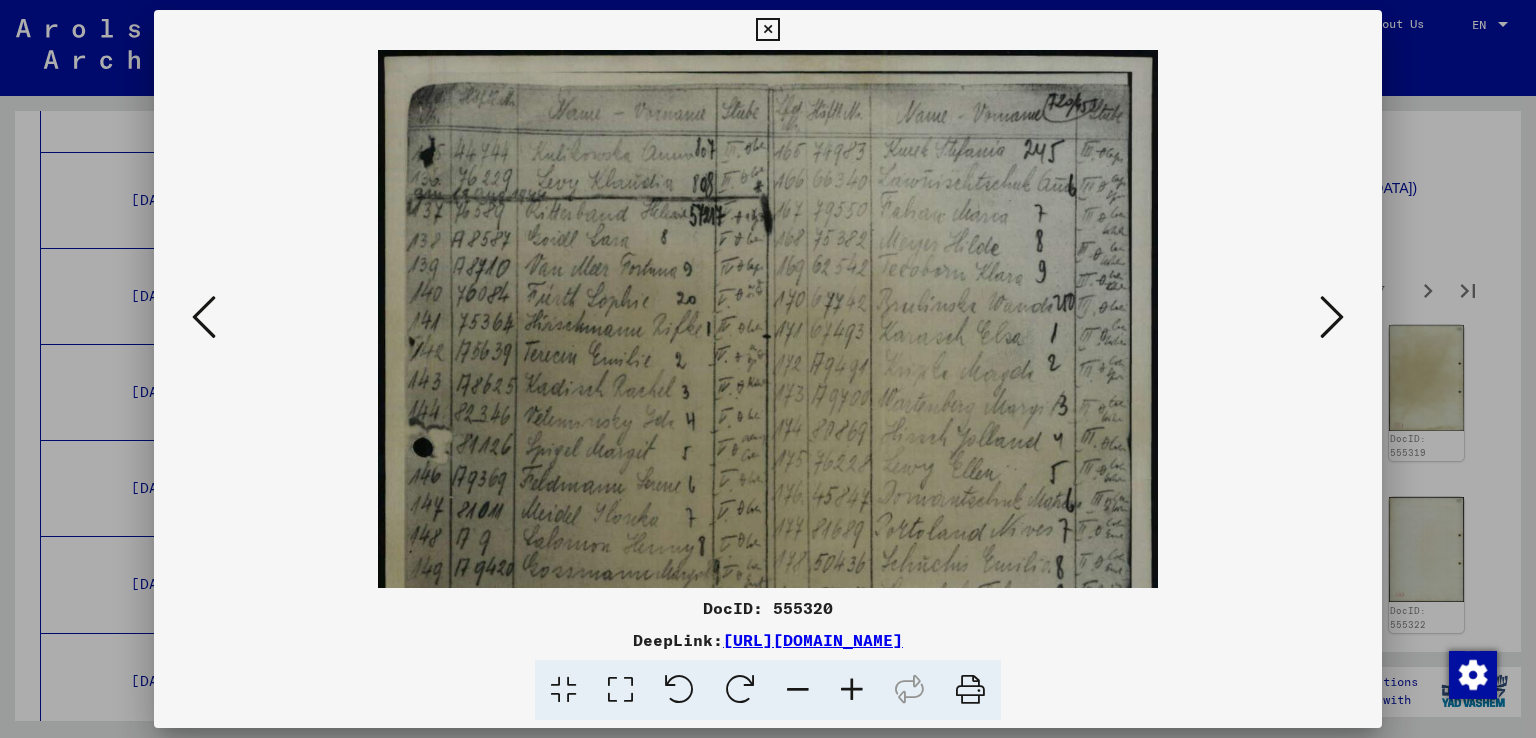click at bounding box center [852, 690] 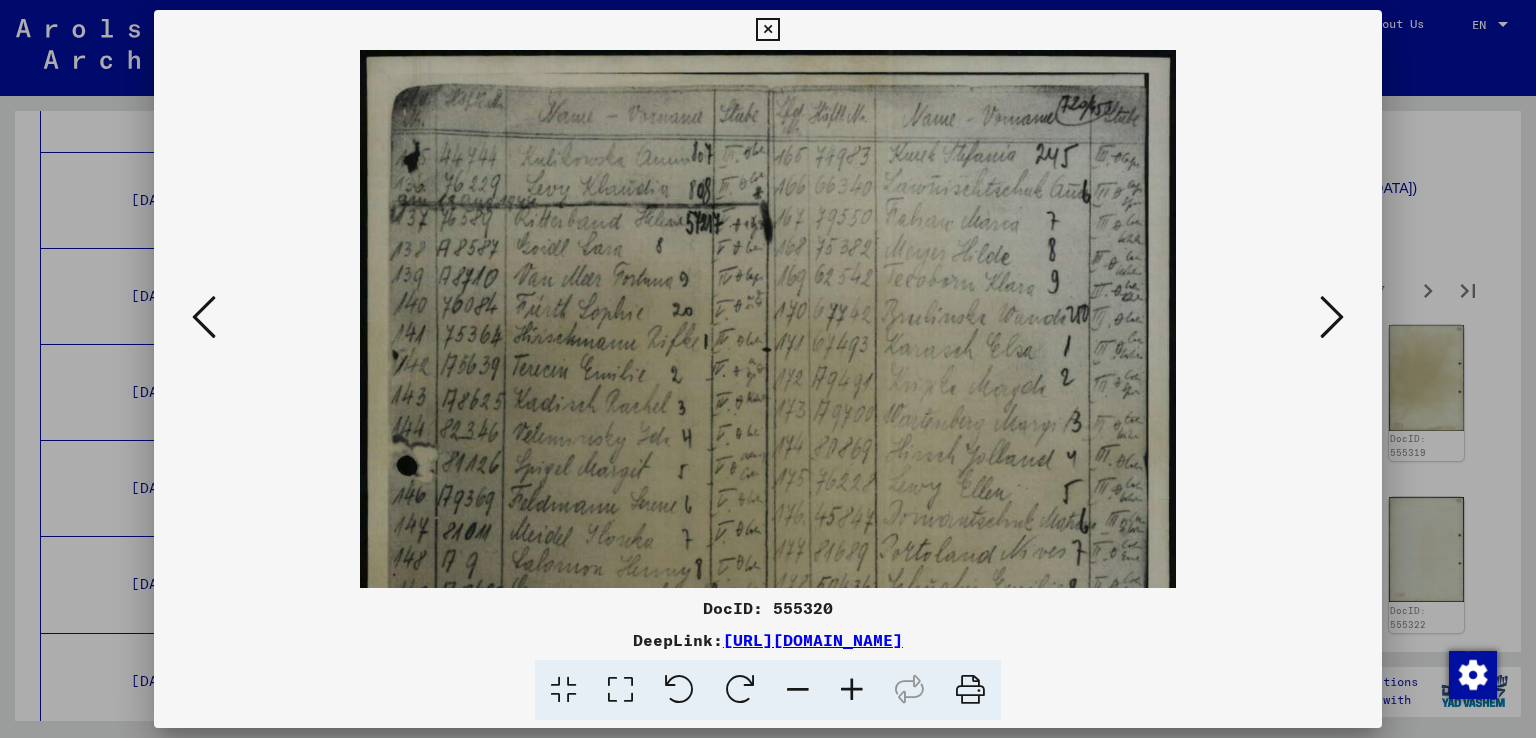 click at bounding box center [852, 690] 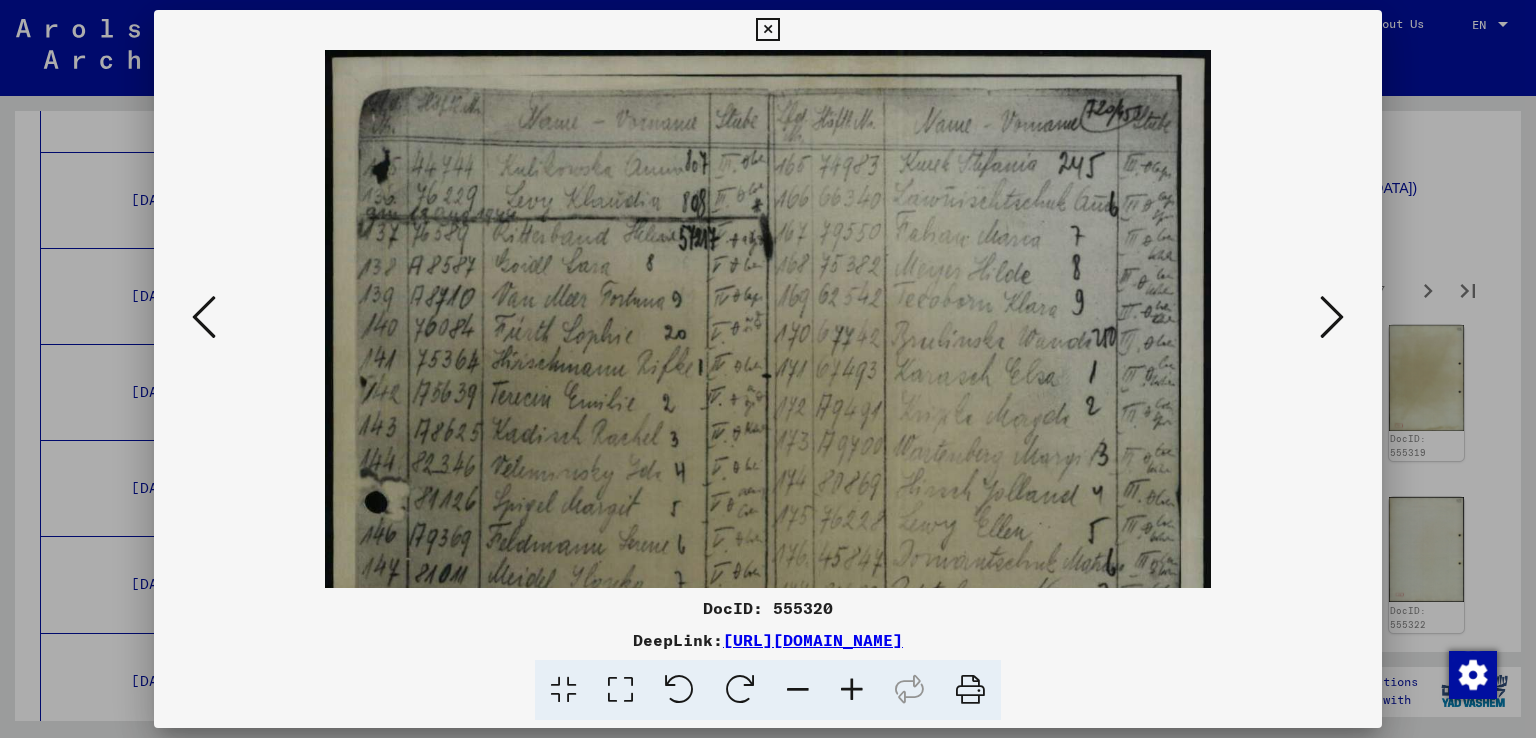 click at bounding box center (852, 690) 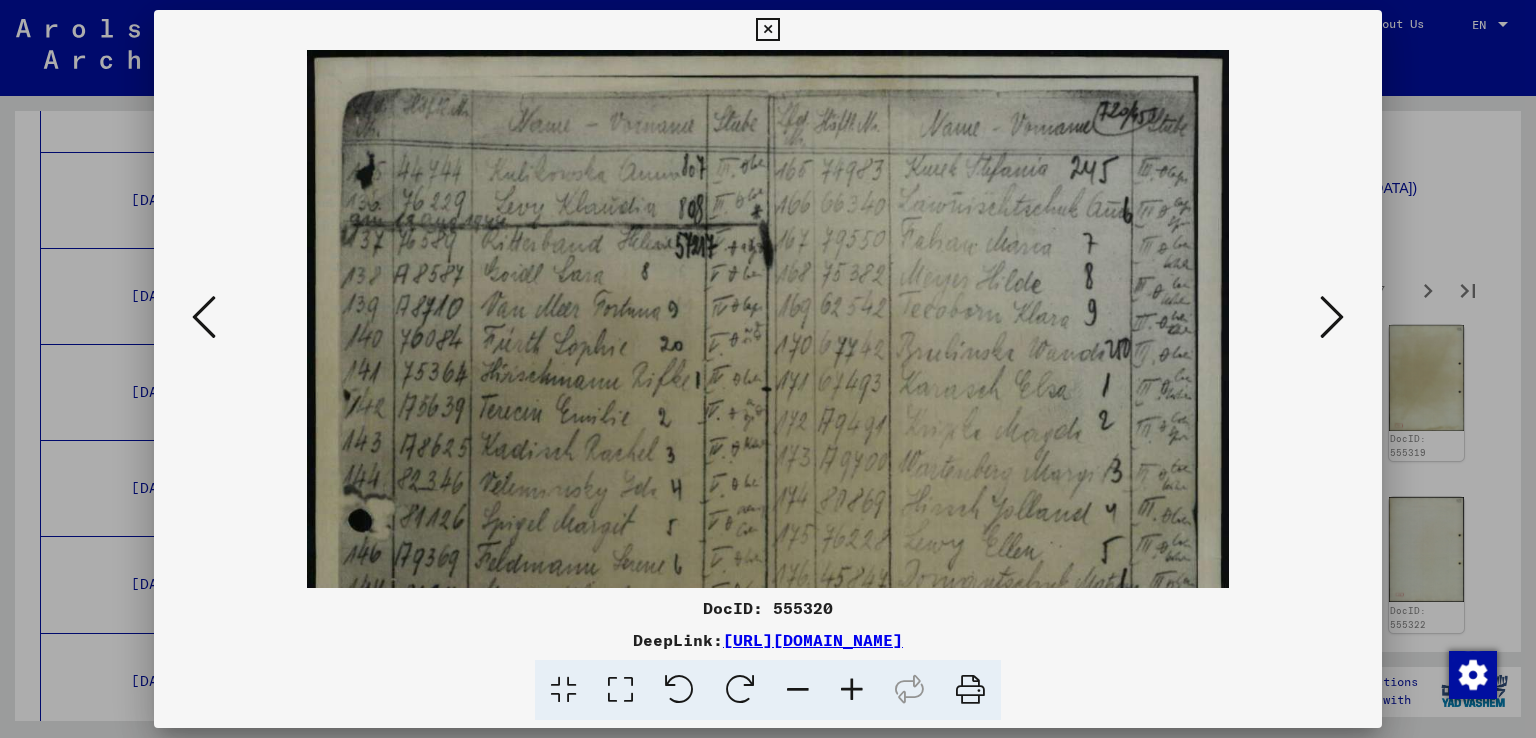 click at bounding box center [852, 690] 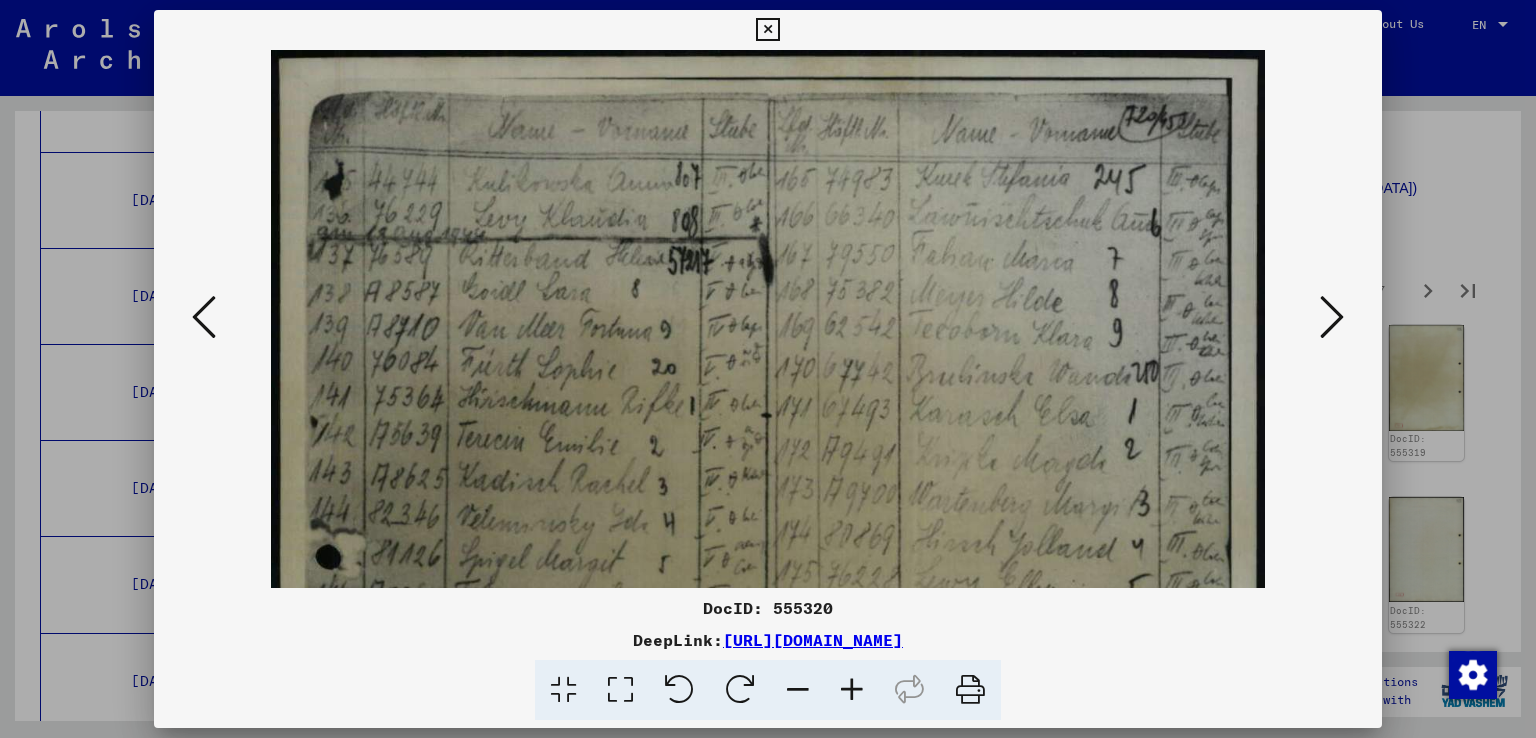 click at bounding box center (852, 690) 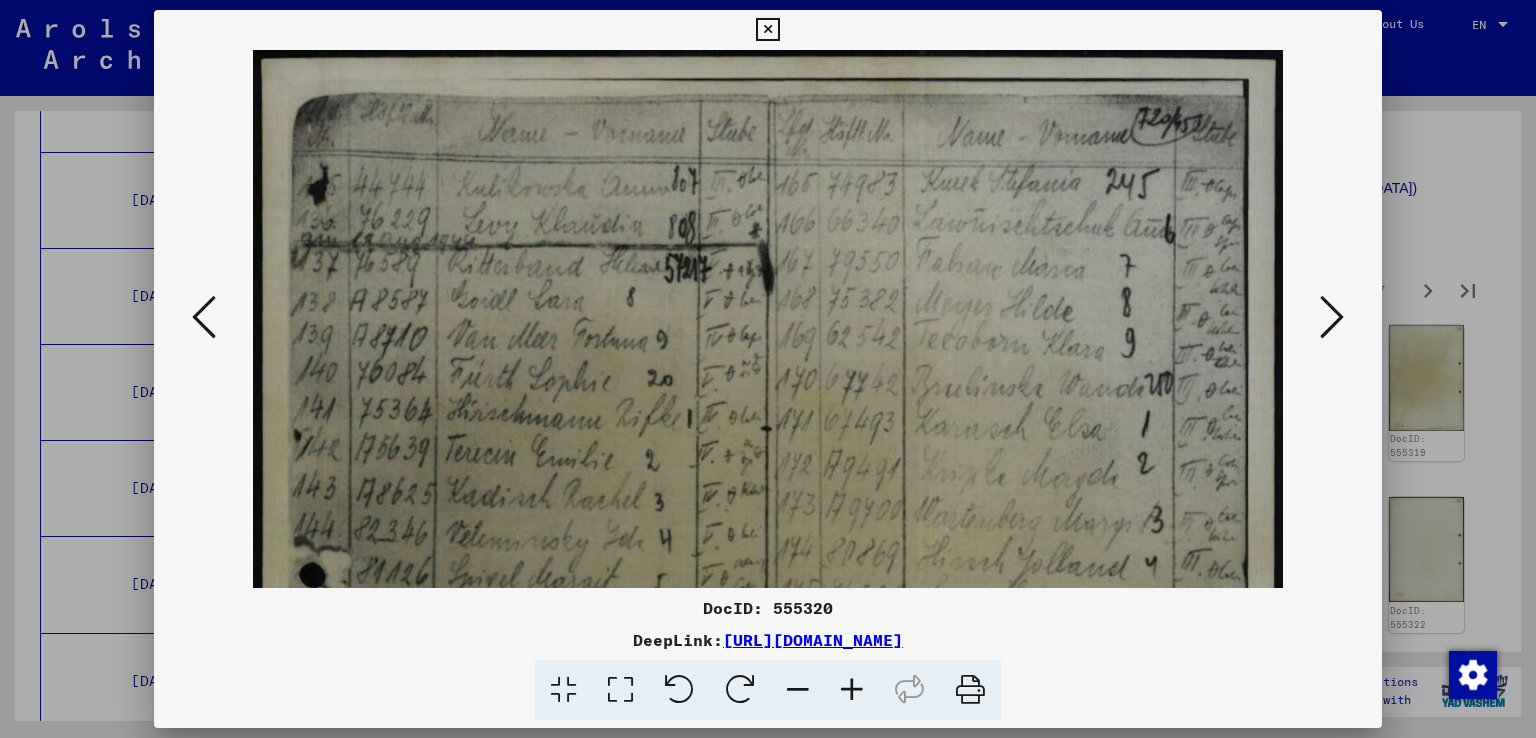 click at bounding box center (852, 690) 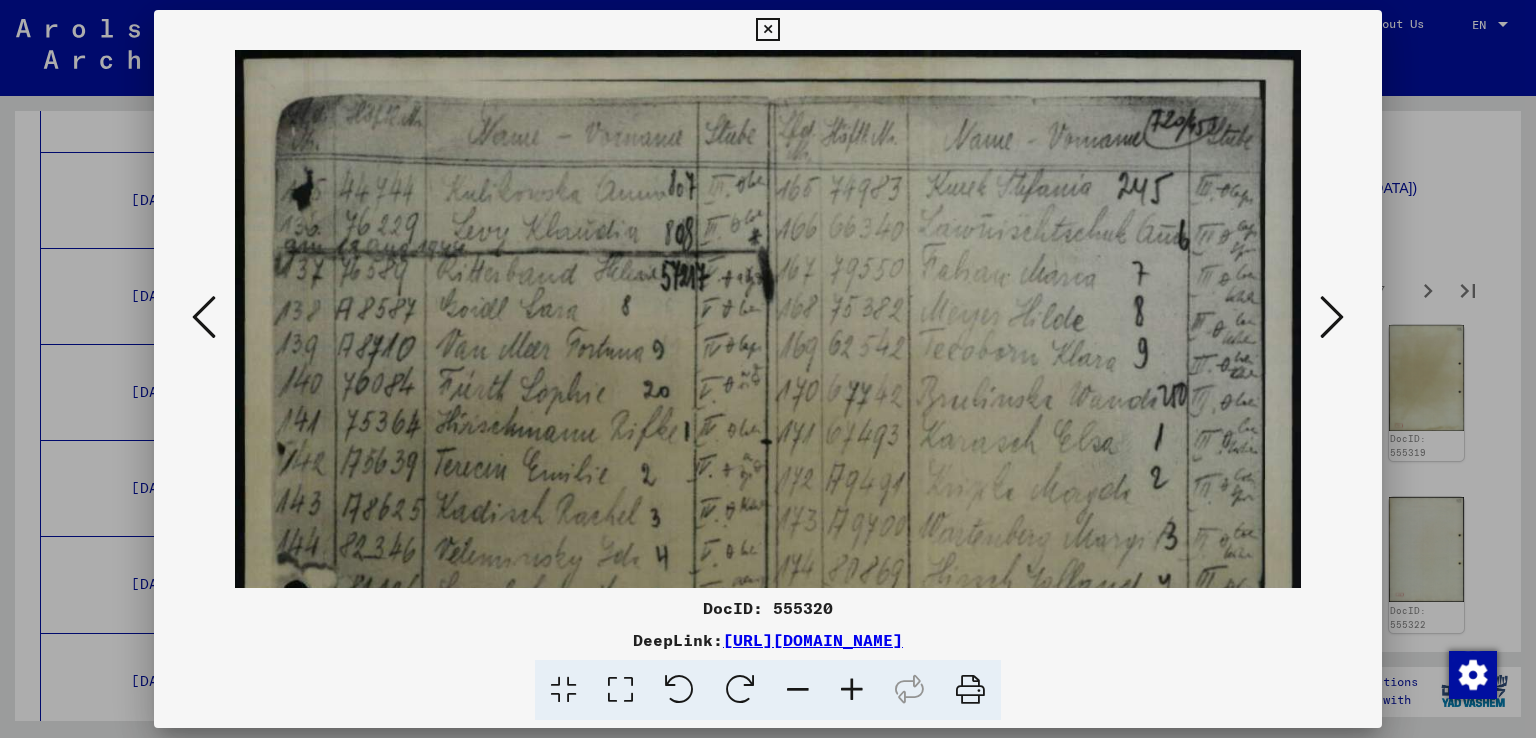 click at bounding box center [852, 690] 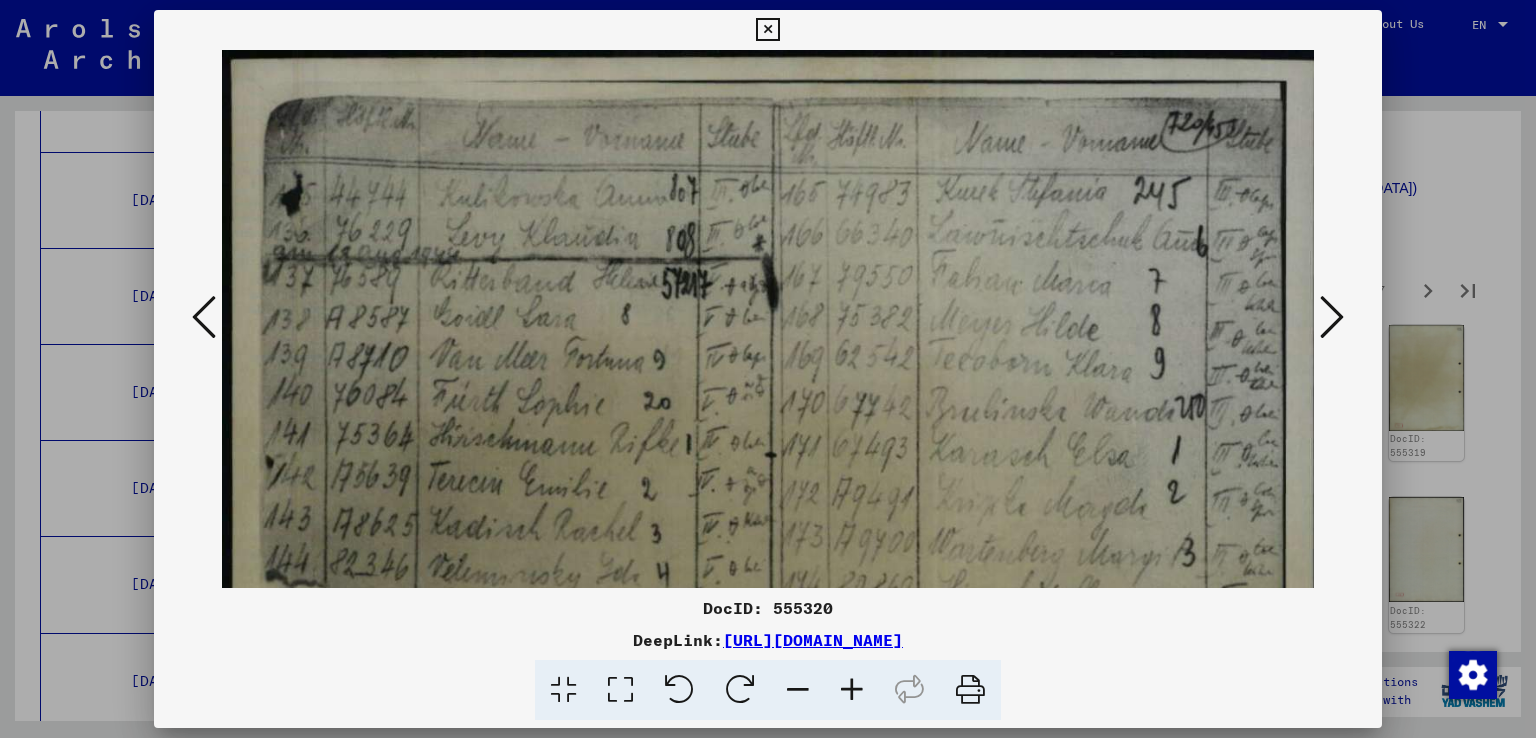 click at bounding box center (852, 690) 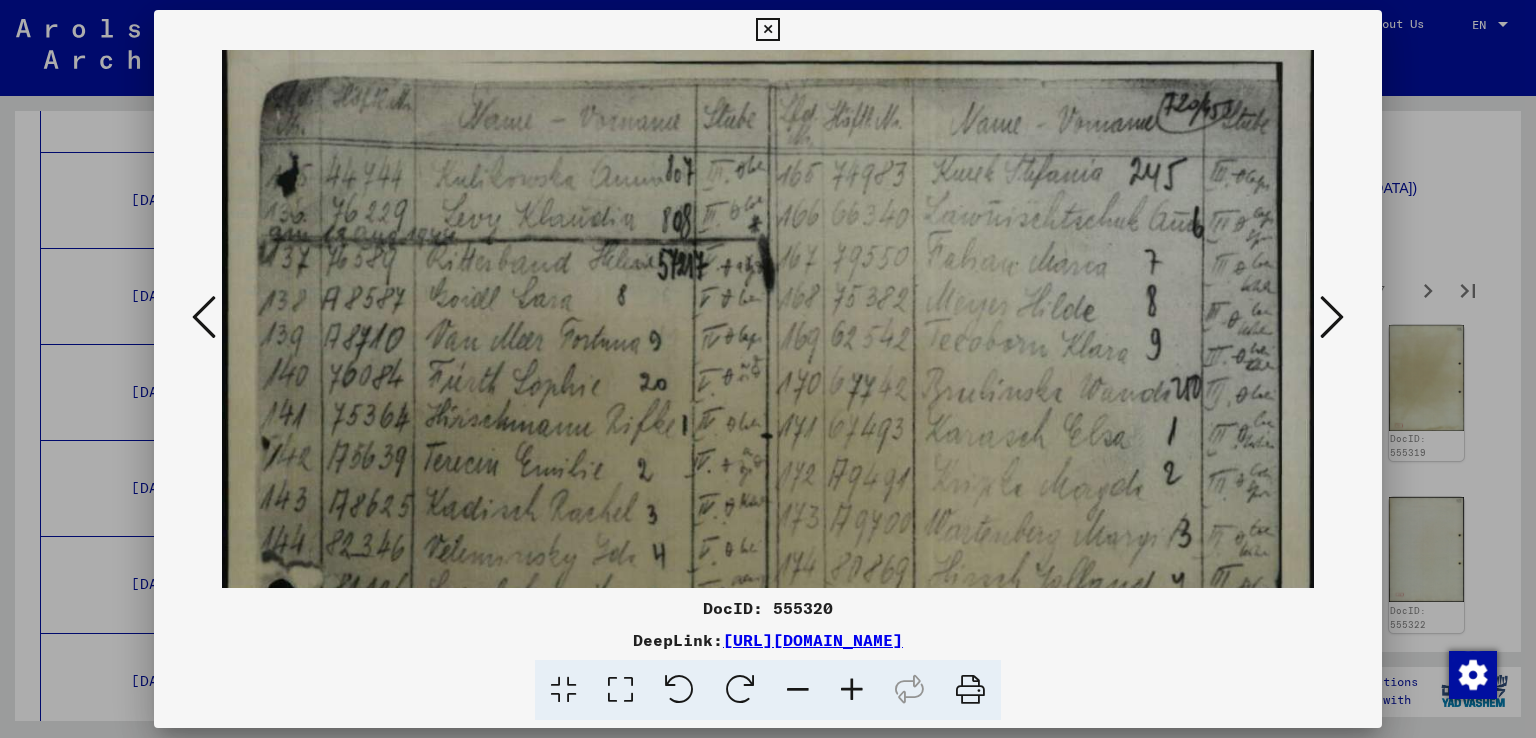 scroll, scrollTop: 16, scrollLeft: 4, axis: both 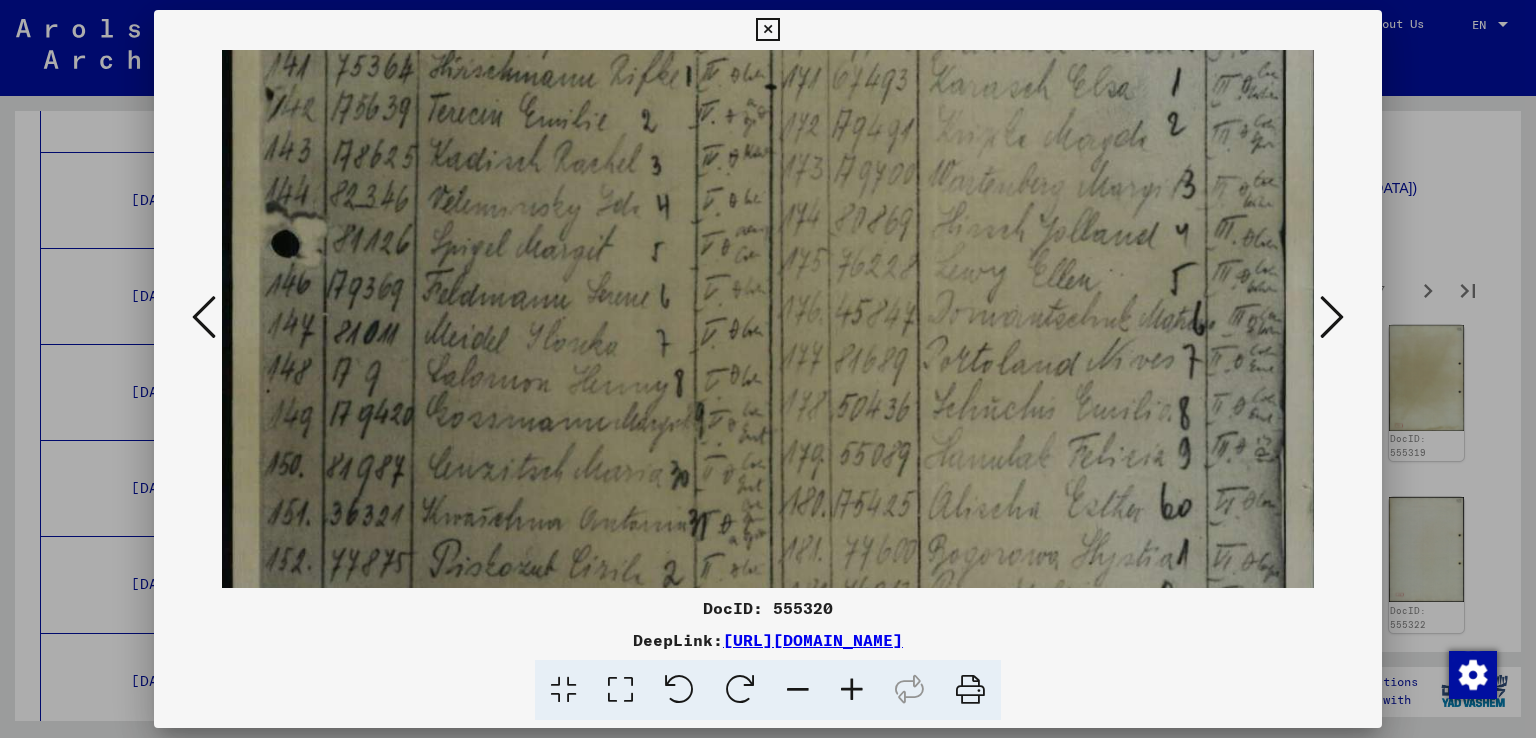 drag, startPoint x: 854, startPoint y: 479, endPoint x: 908, endPoint y: 113, distance: 369.96216 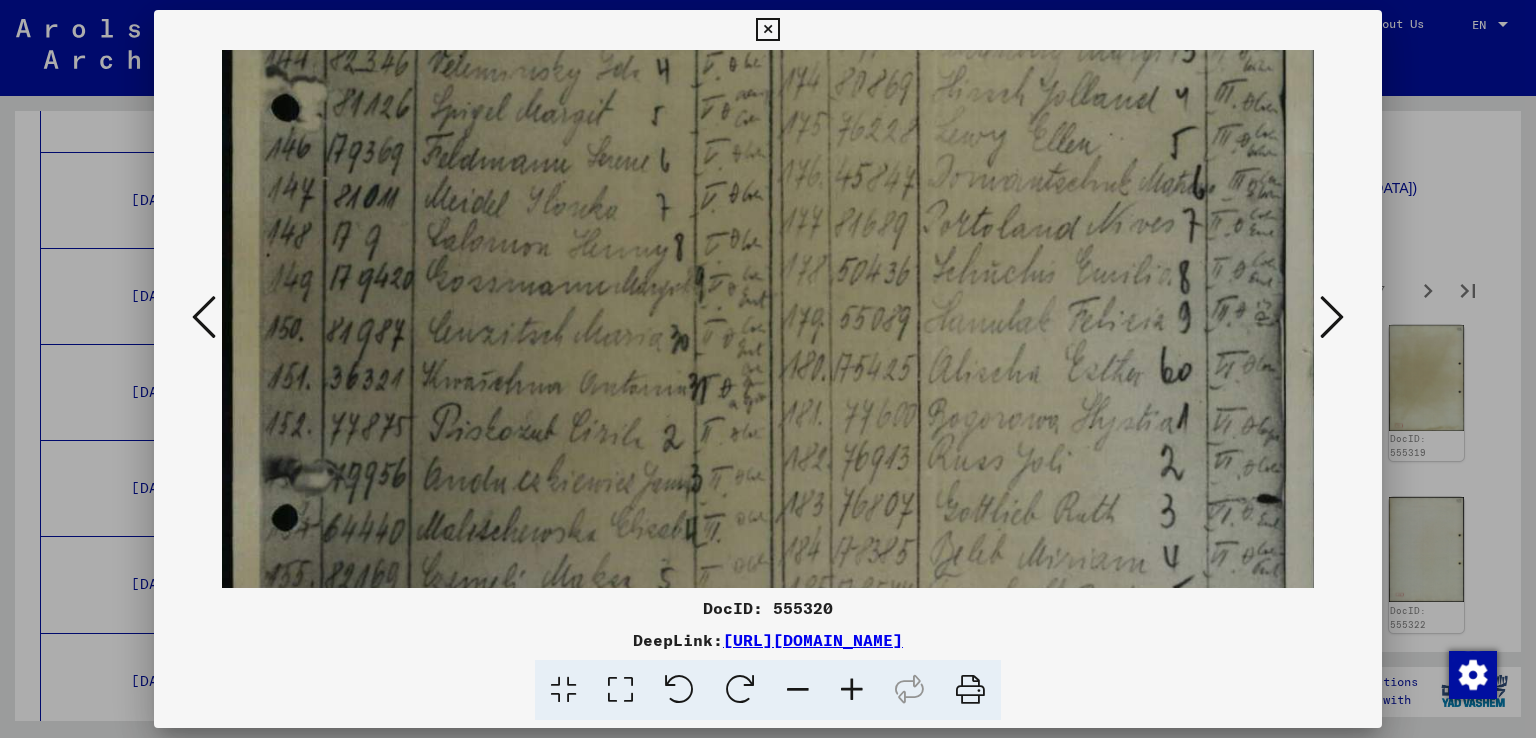 drag, startPoint x: 879, startPoint y: 416, endPoint x: 902, endPoint y: 281, distance: 136.94525 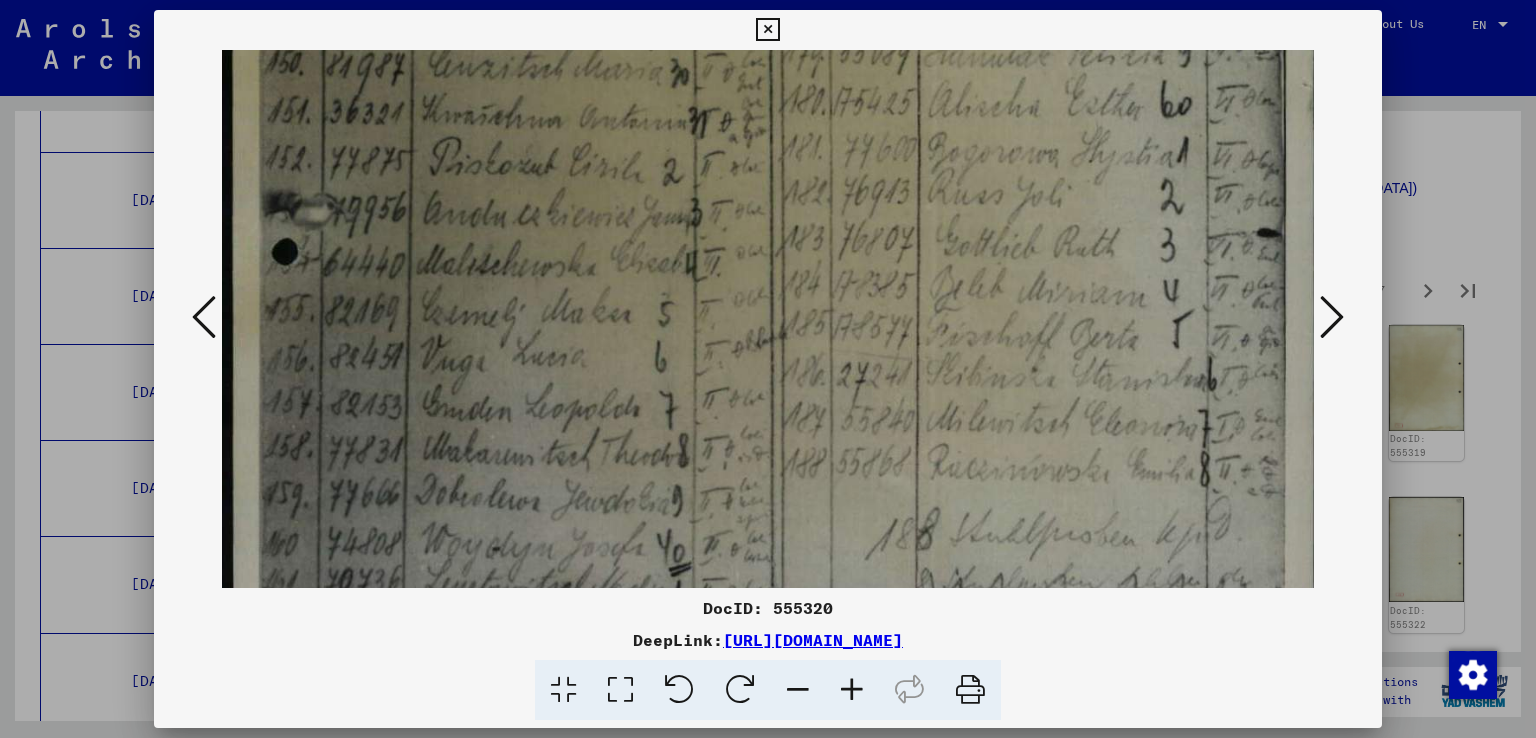 scroll, scrollTop: 788, scrollLeft: 0, axis: vertical 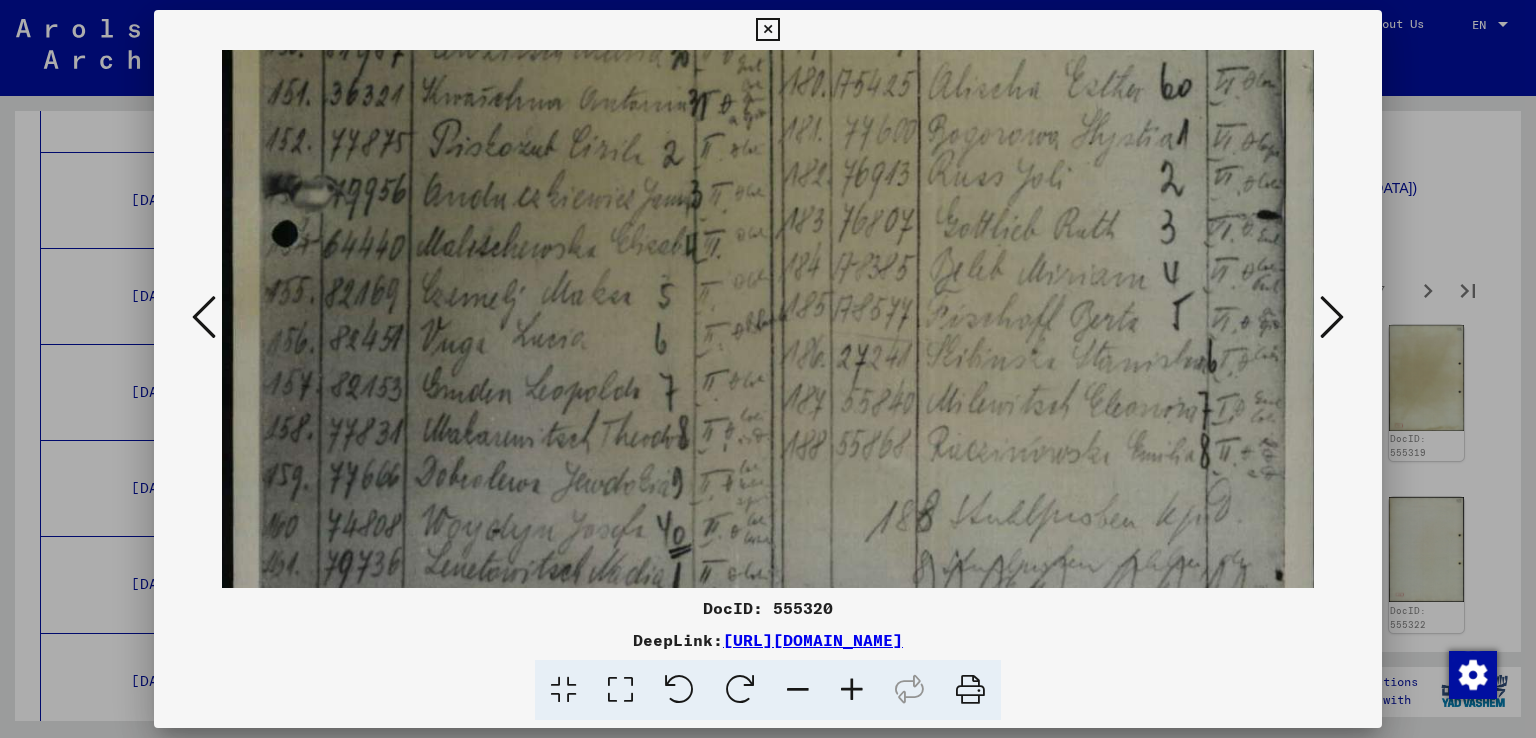 click at bounding box center (773, 31) 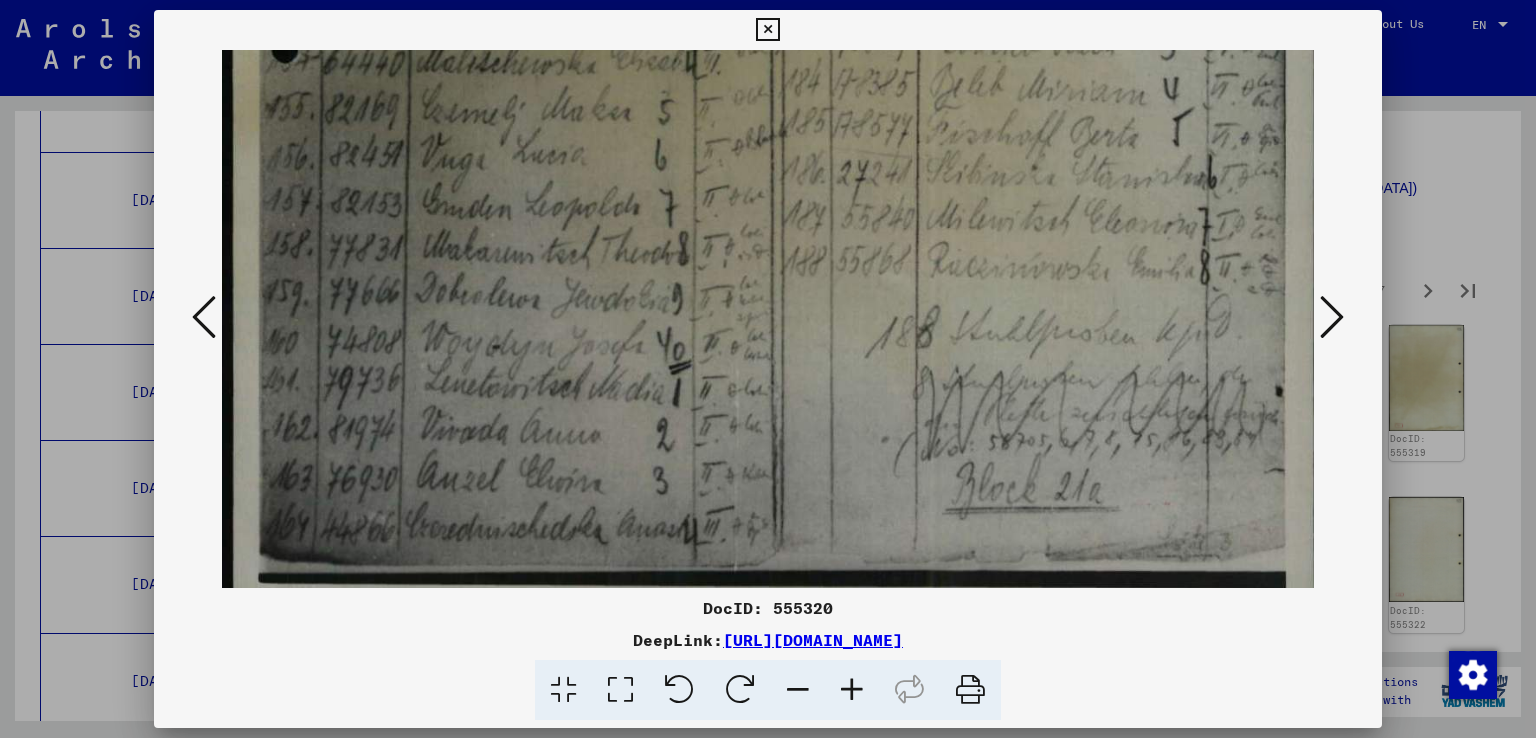 scroll, scrollTop: 1000, scrollLeft: 0, axis: vertical 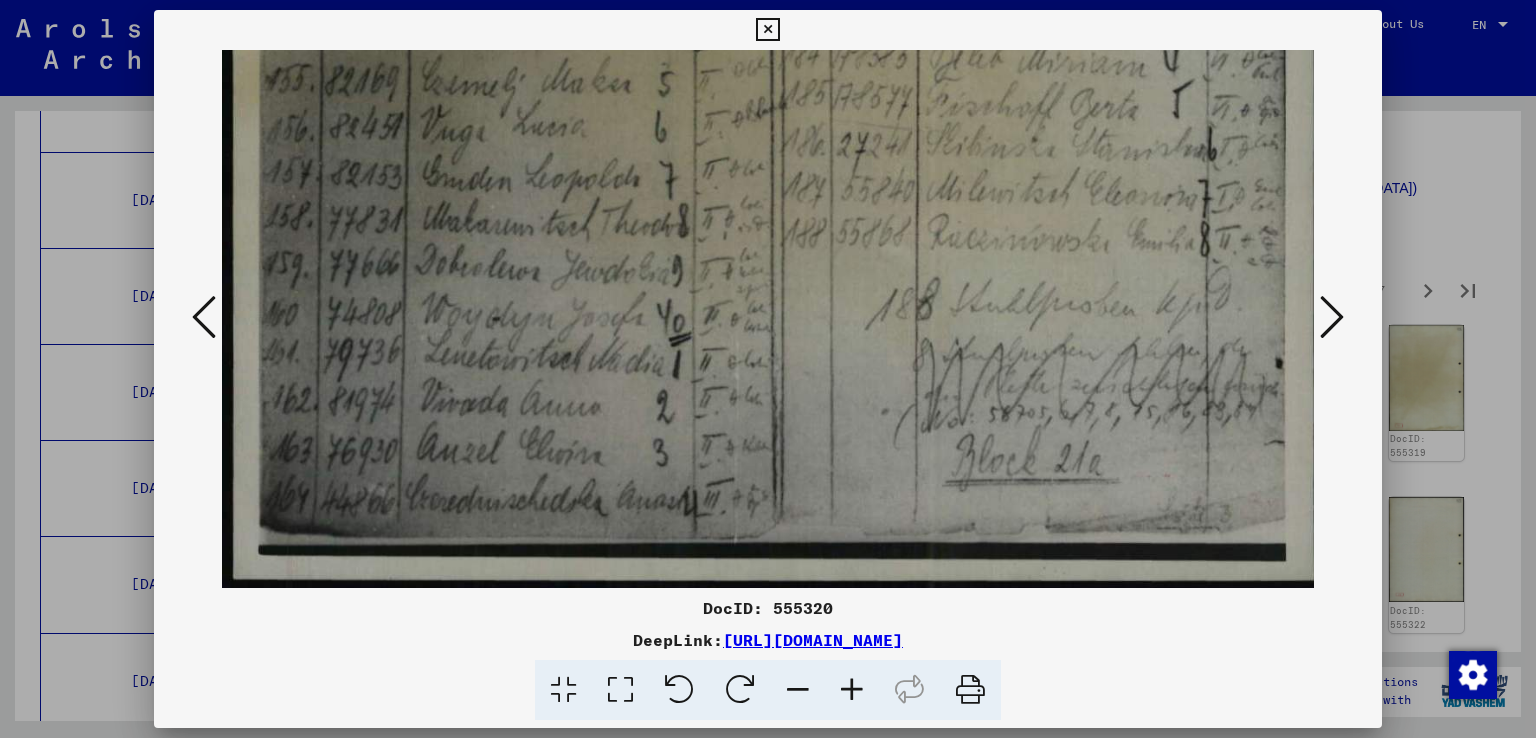 drag, startPoint x: 778, startPoint y: 453, endPoint x: 945, endPoint y: 166, distance: 332.0512 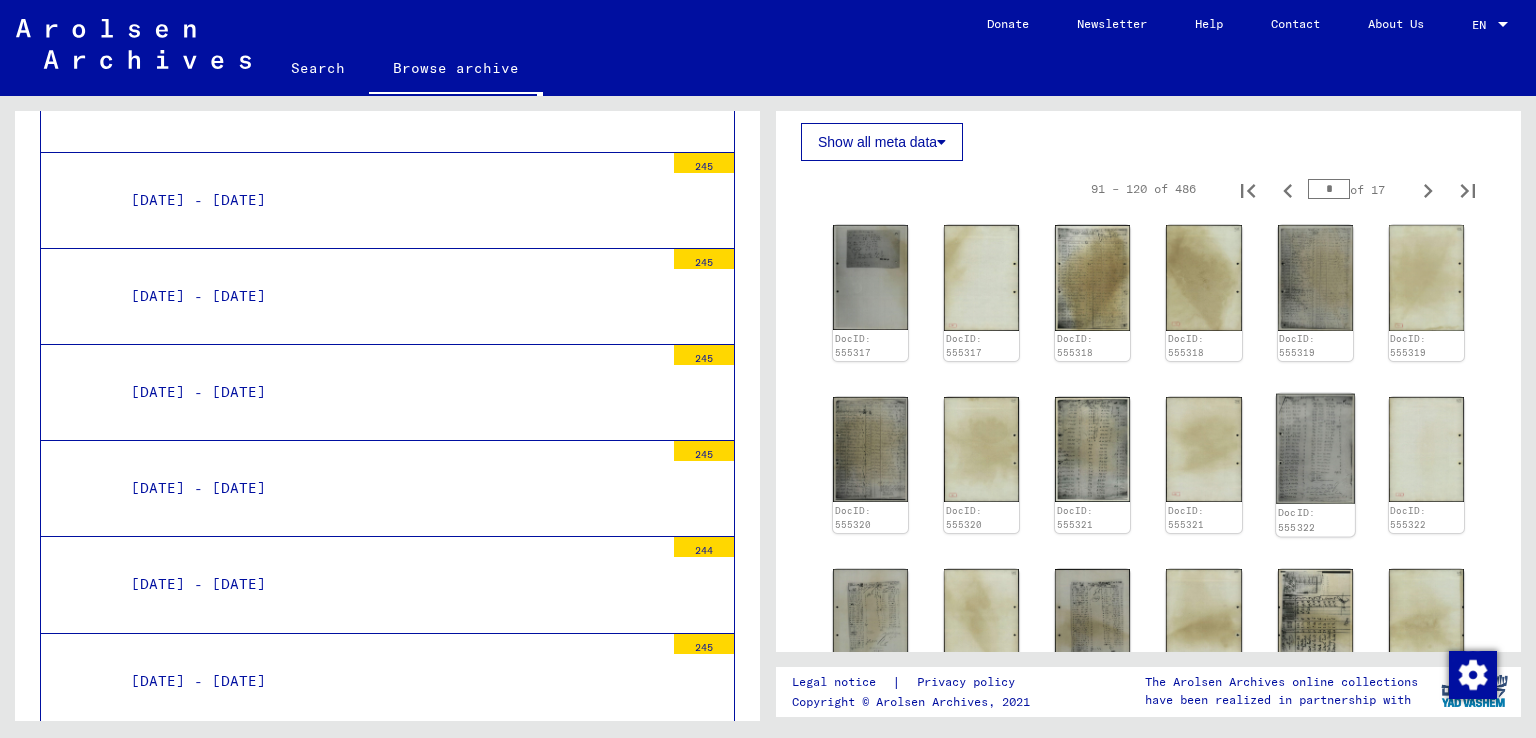 scroll, scrollTop: 400, scrollLeft: 0, axis: vertical 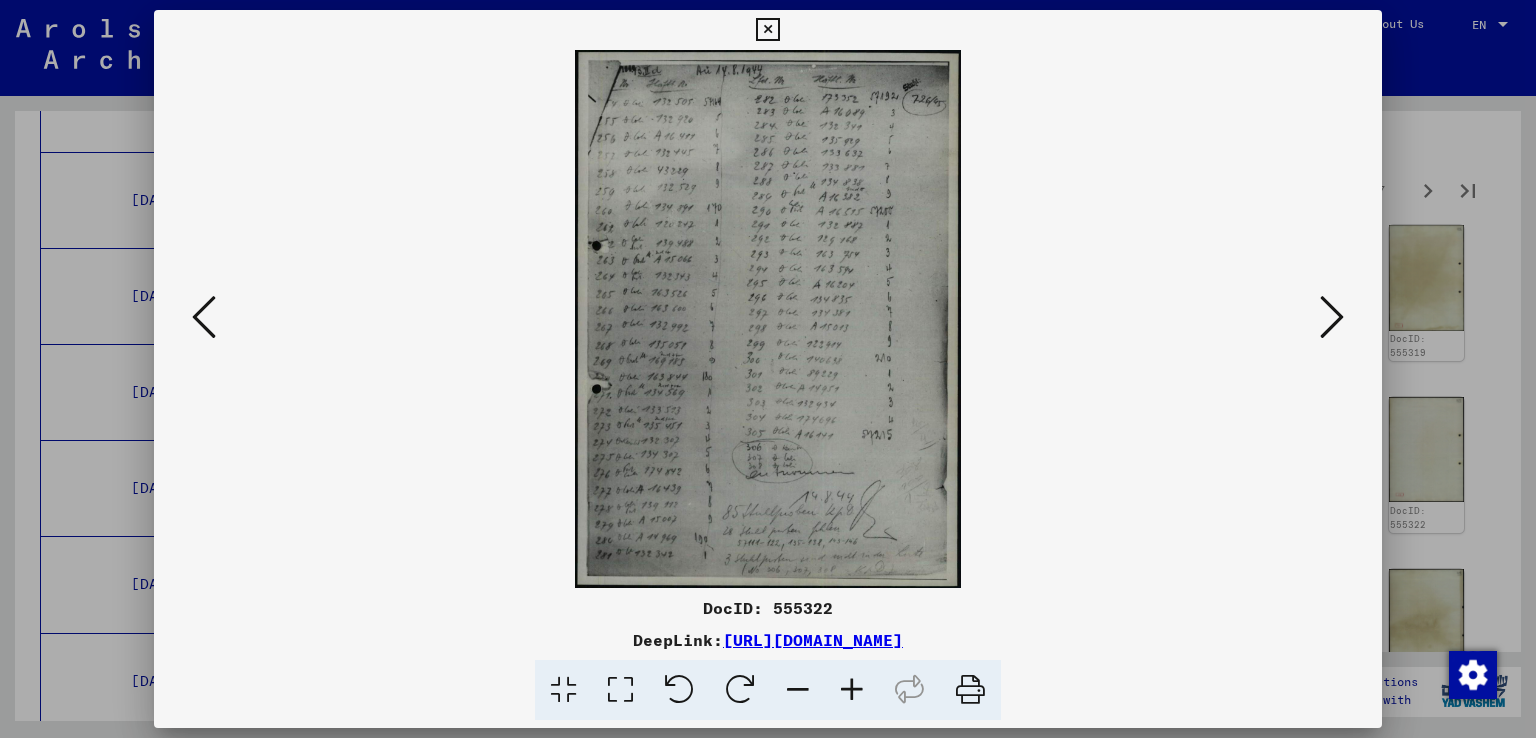 click at bounding box center (852, 690) 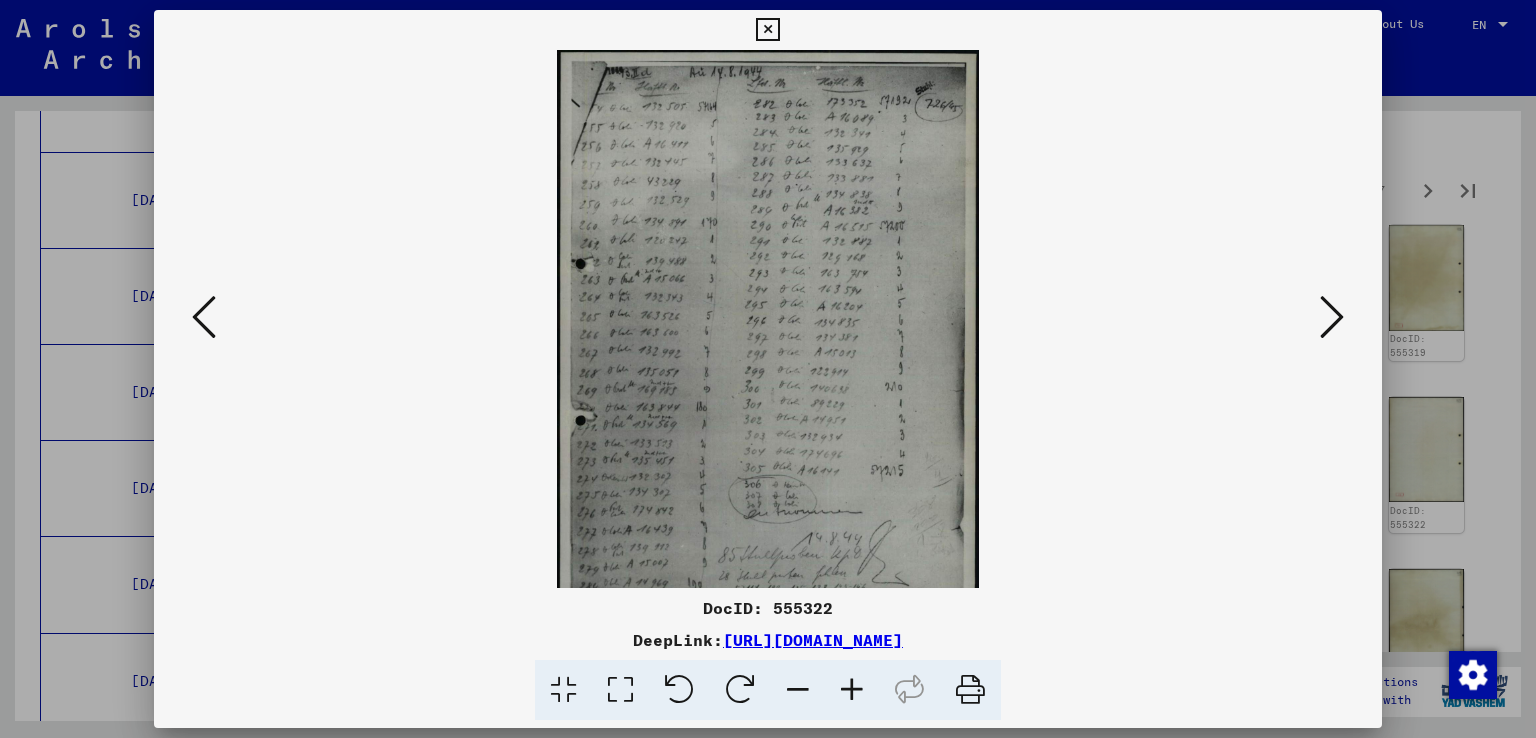 click at bounding box center [852, 690] 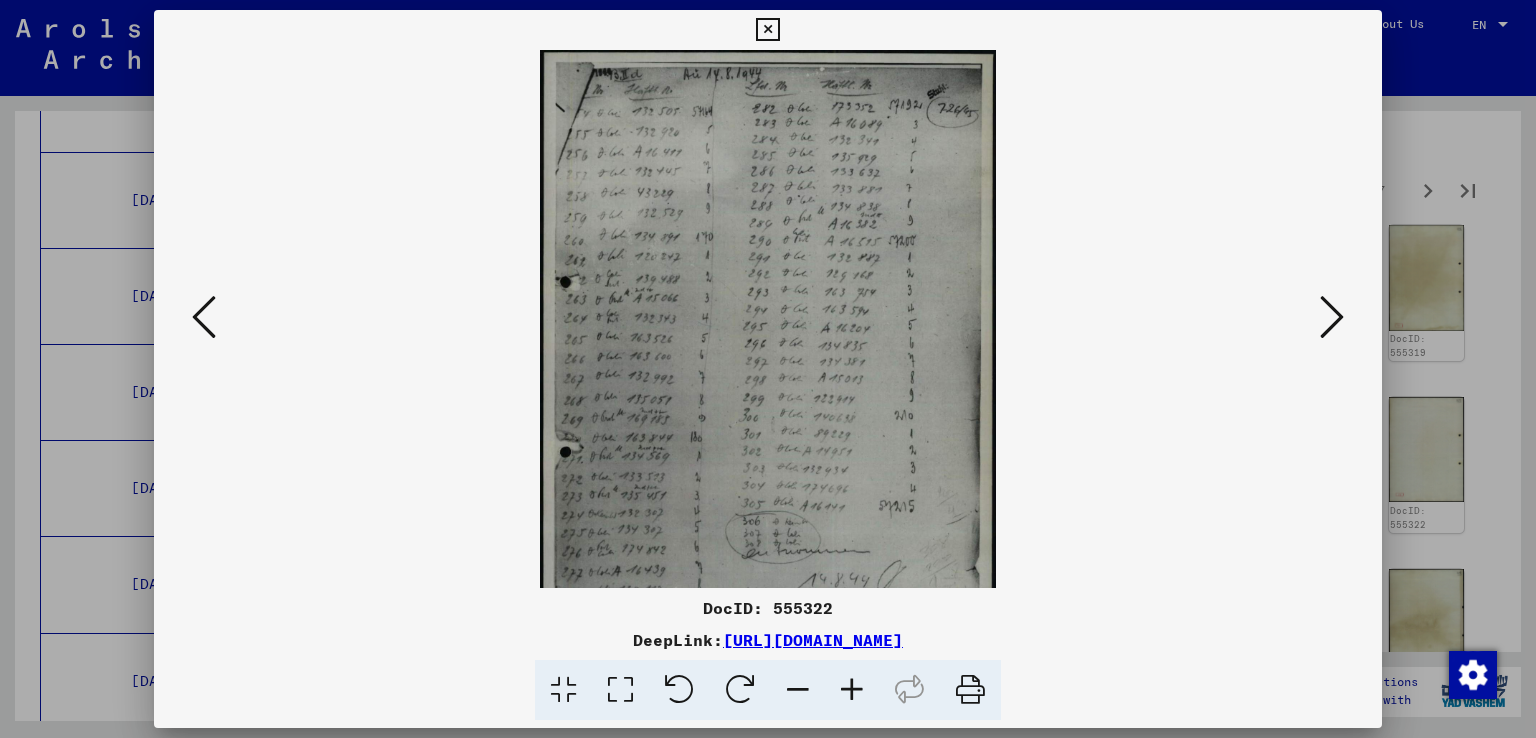 click at bounding box center [852, 690] 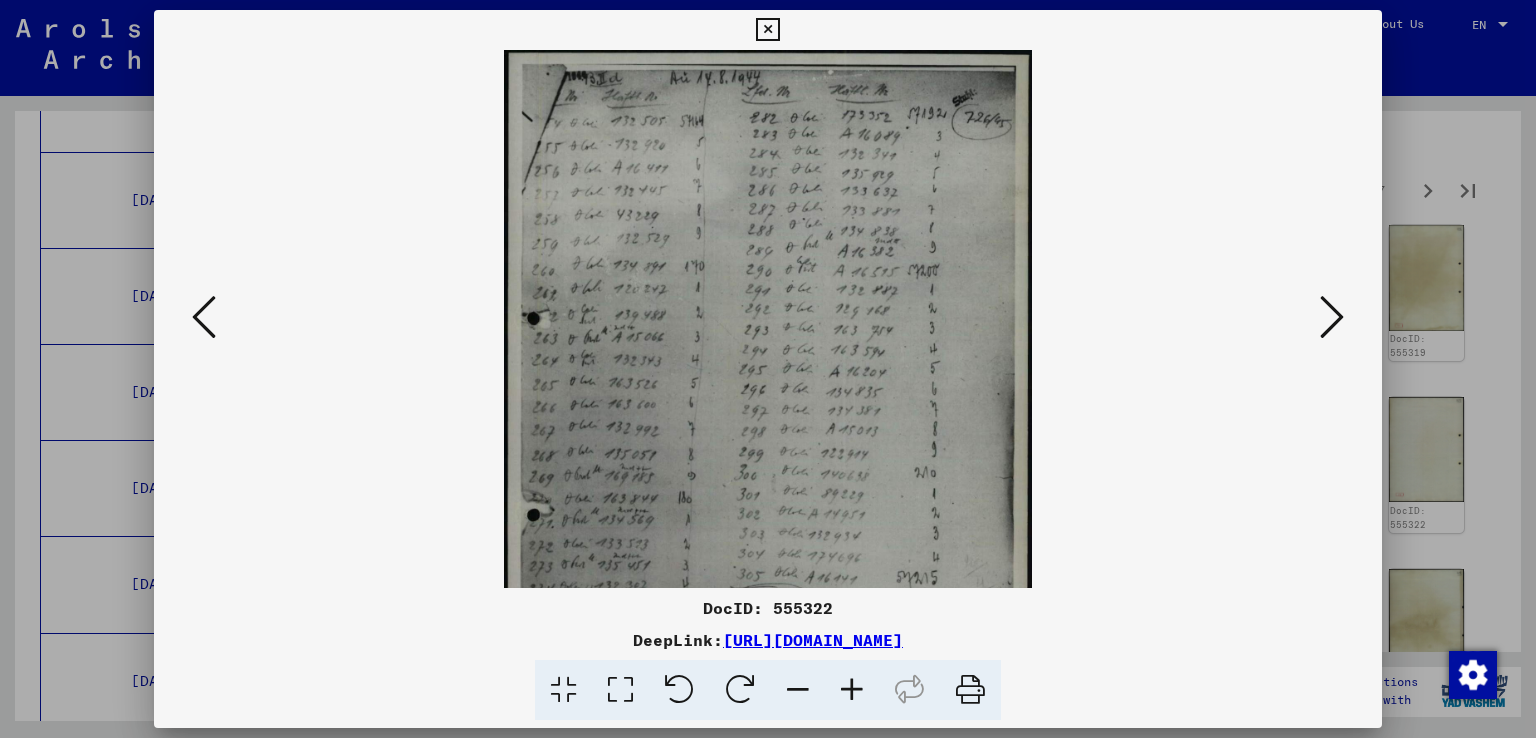 click at bounding box center [852, 690] 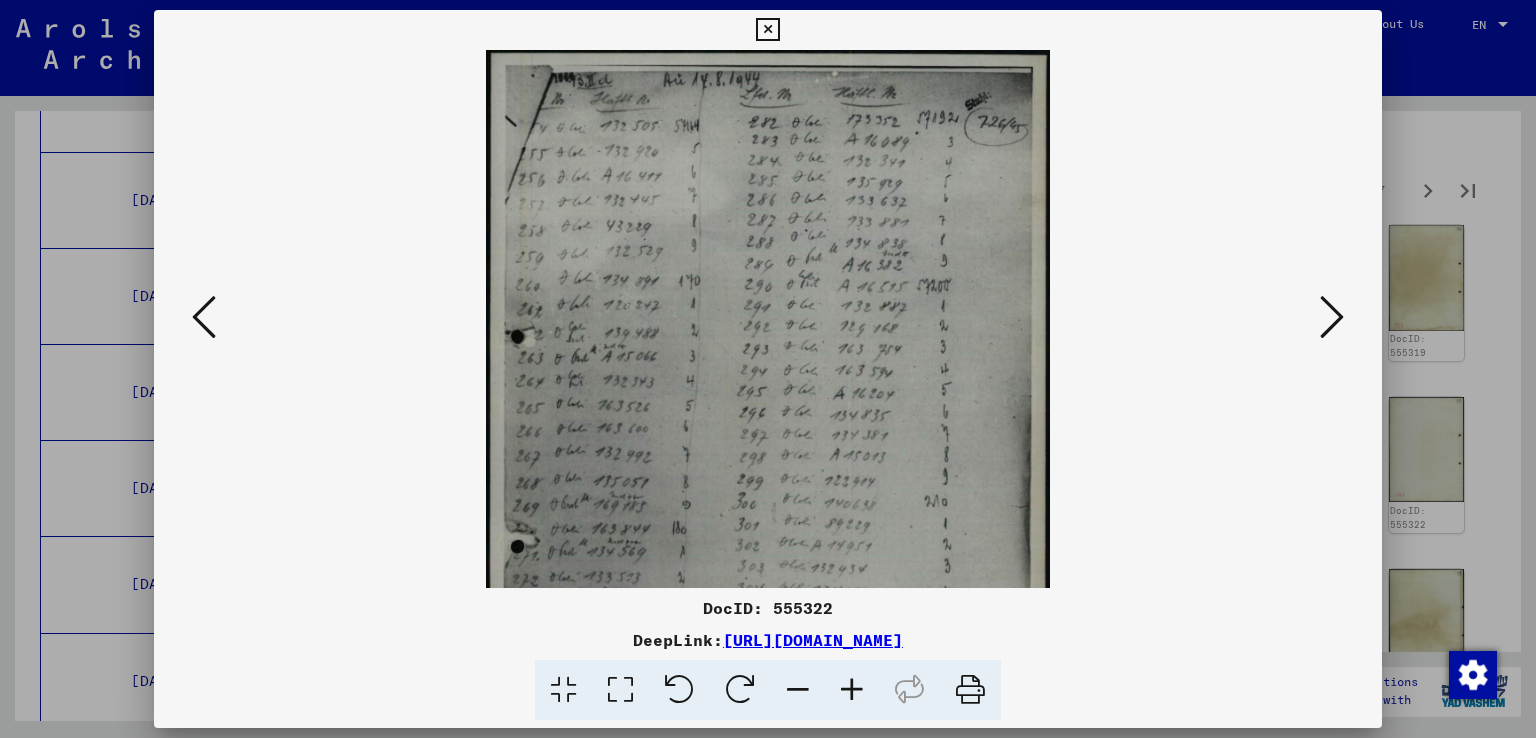click at bounding box center [852, 690] 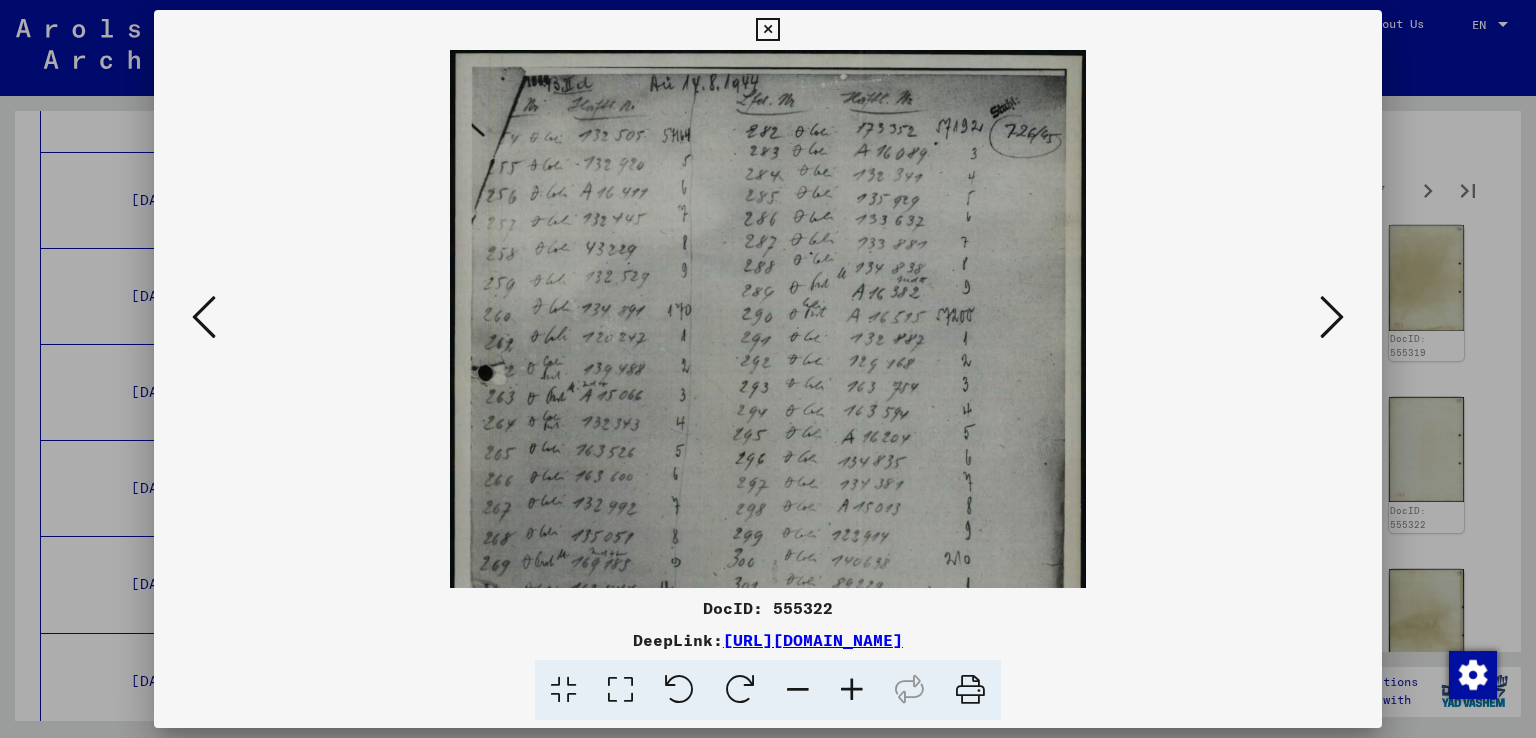 click at bounding box center [852, 690] 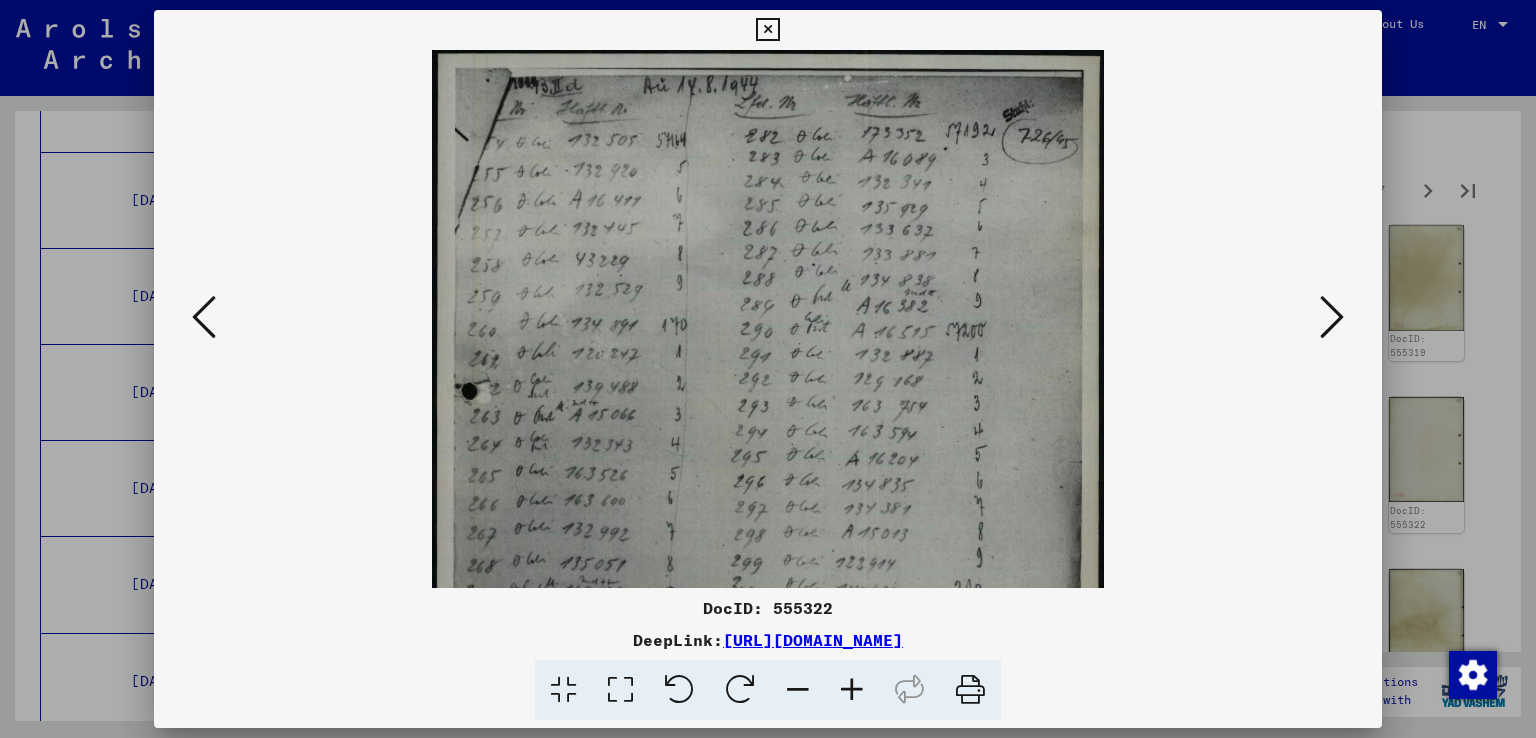 click at bounding box center [852, 690] 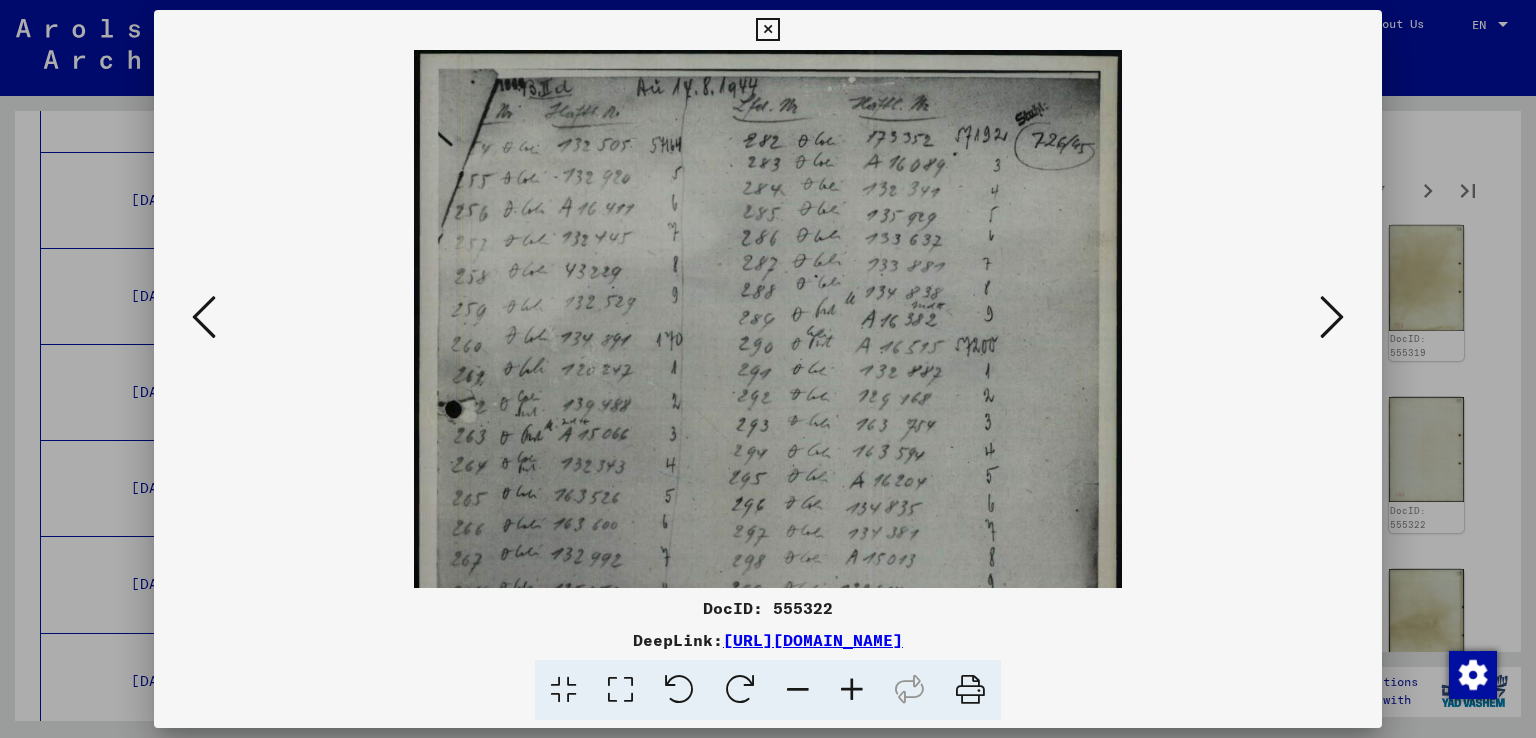 click at bounding box center (852, 690) 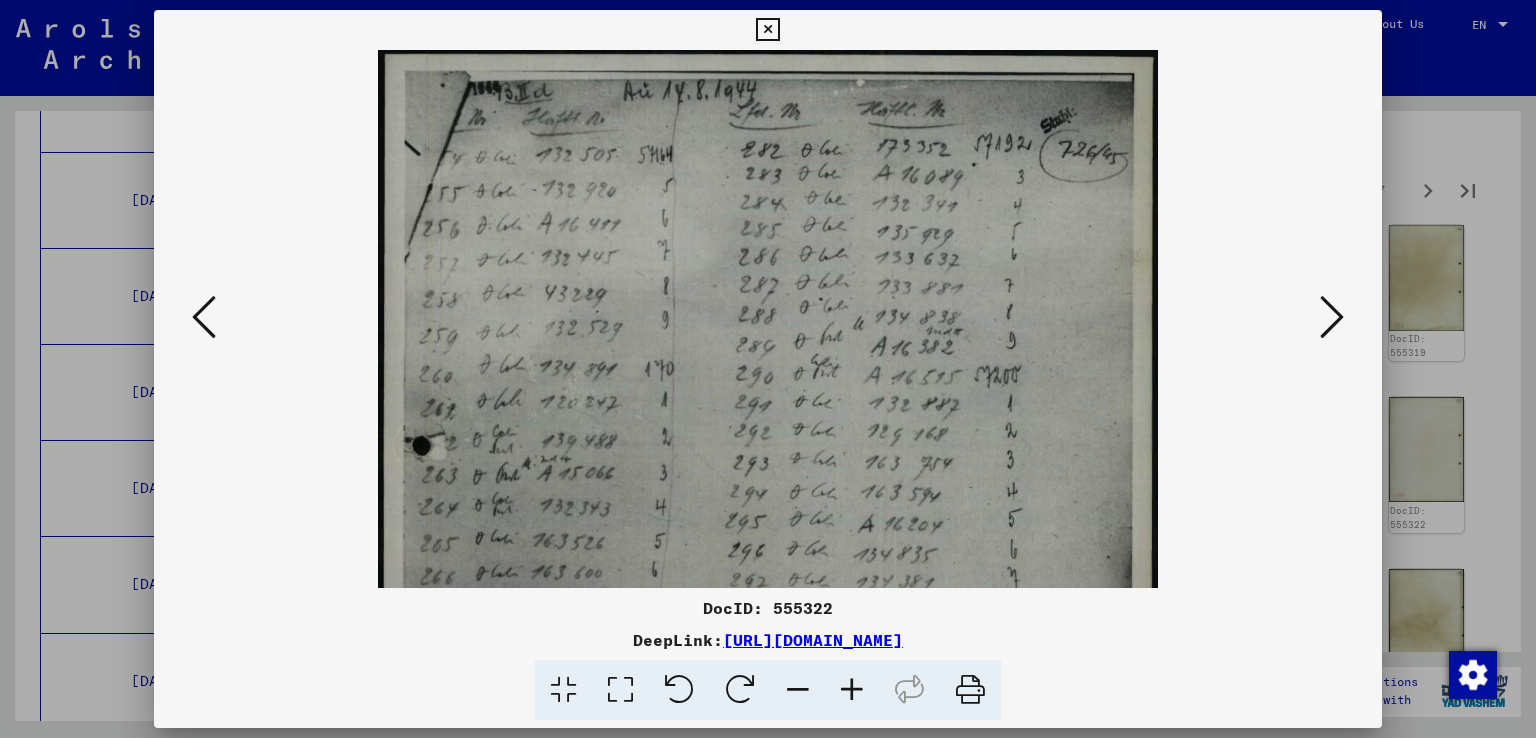click at bounding box center [852, 690] 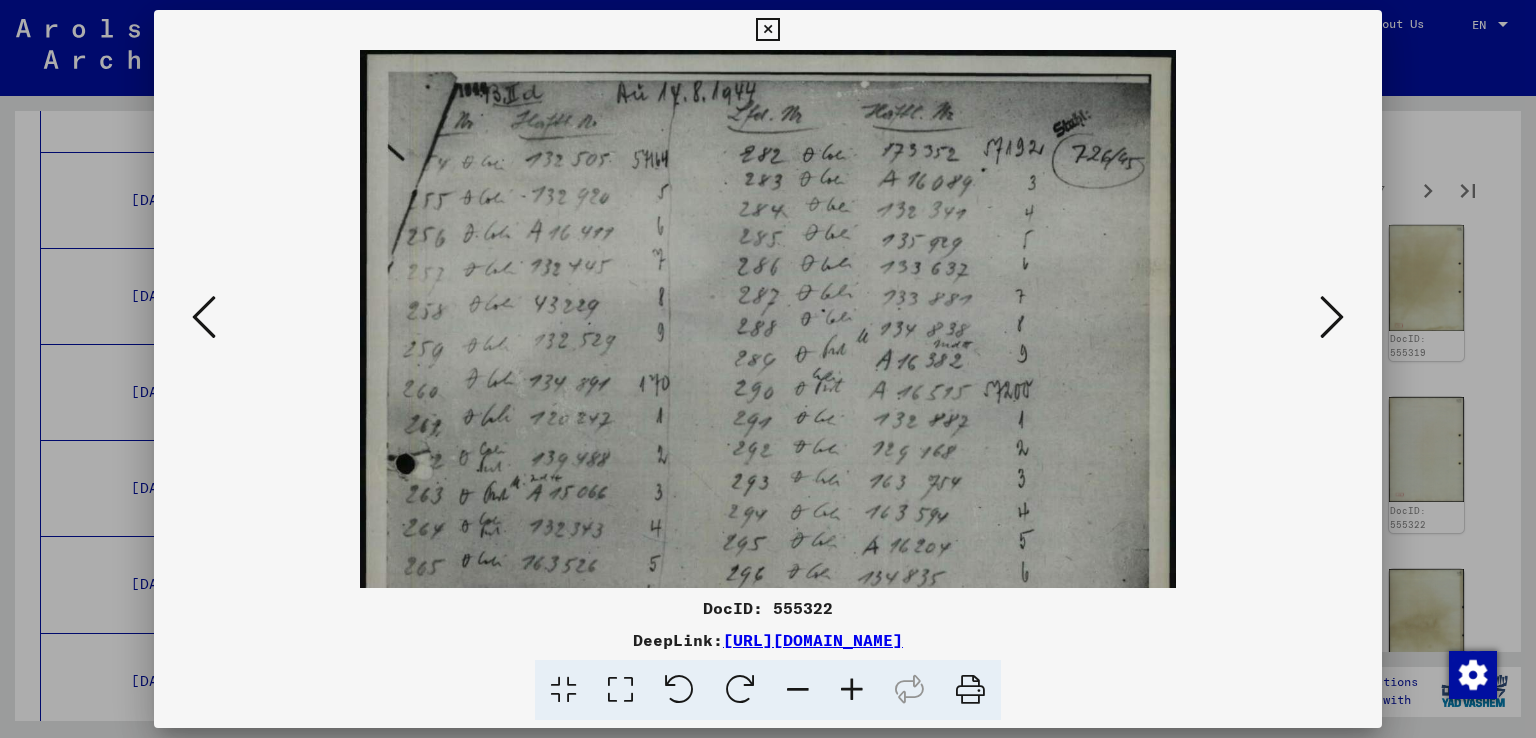 click at bounding box center [852, 690] 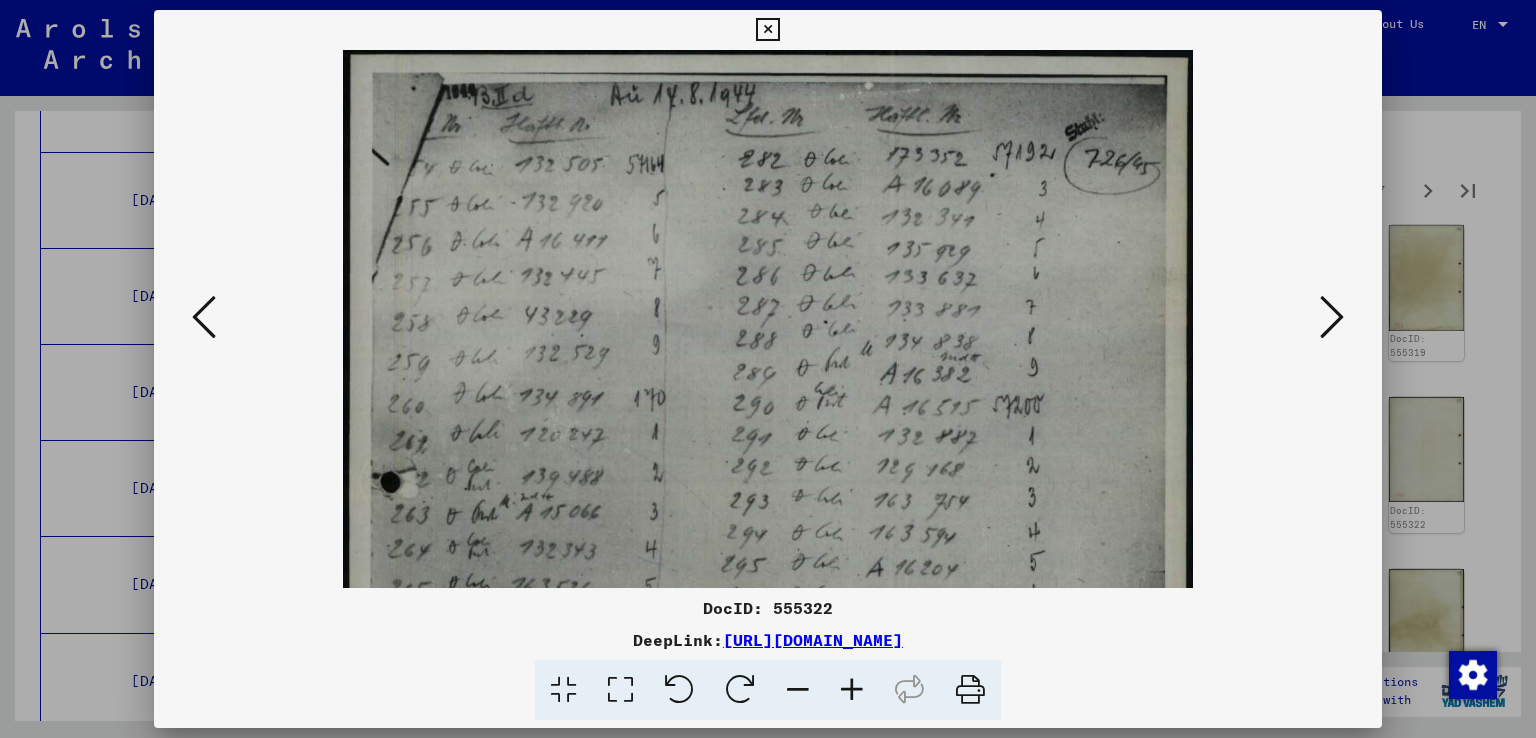 click at bounding box center (852, 690) 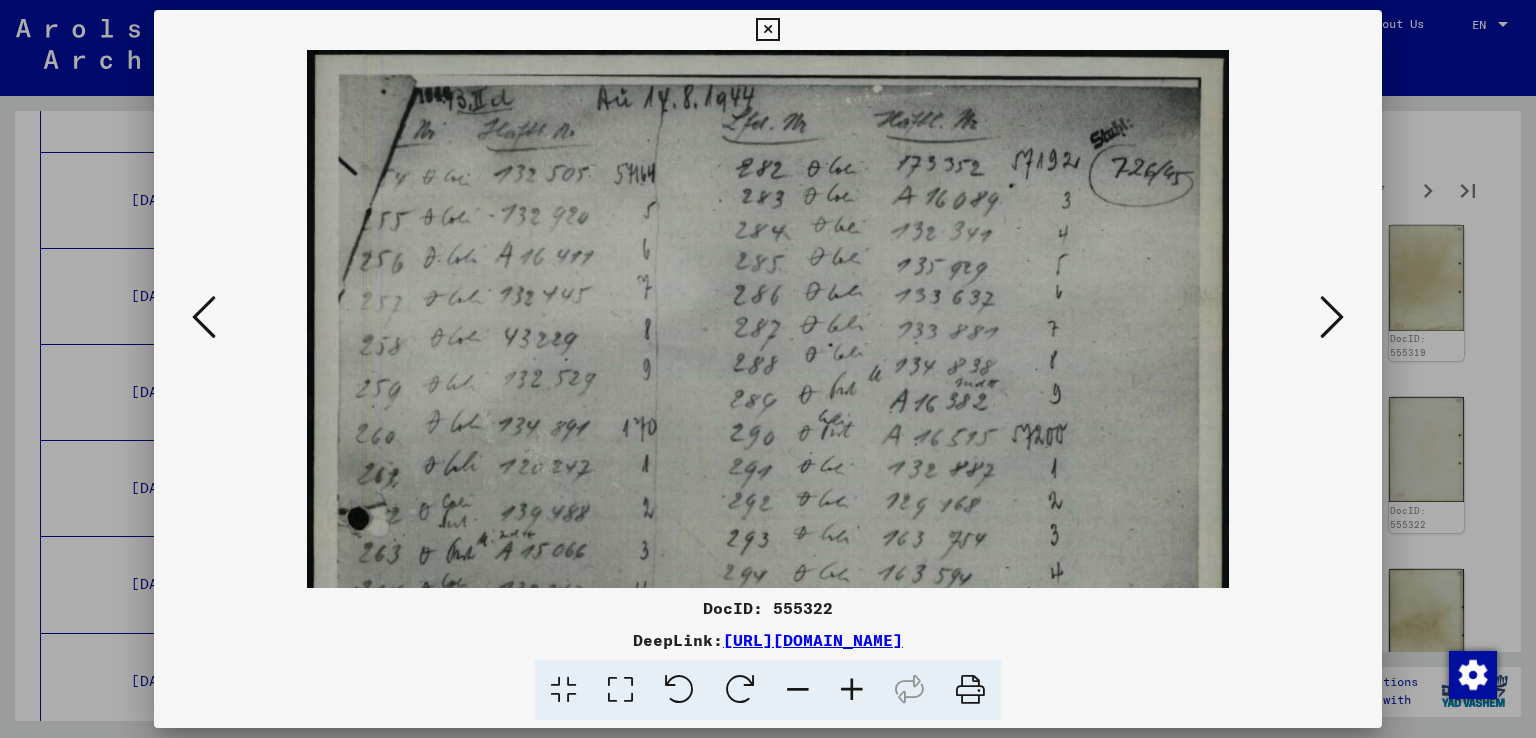 click at bounding box center [852, 690] 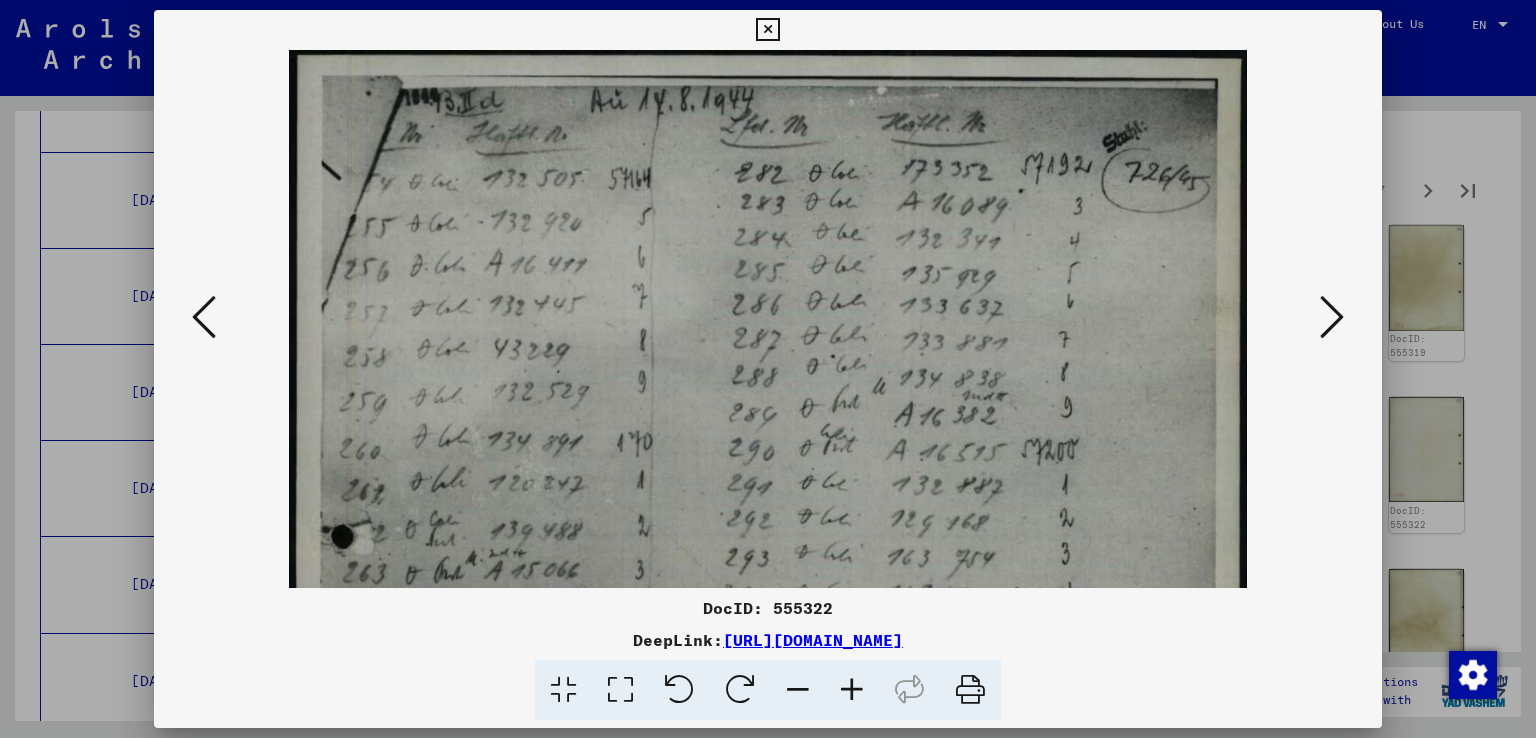 click at bounding box center [852, 690] 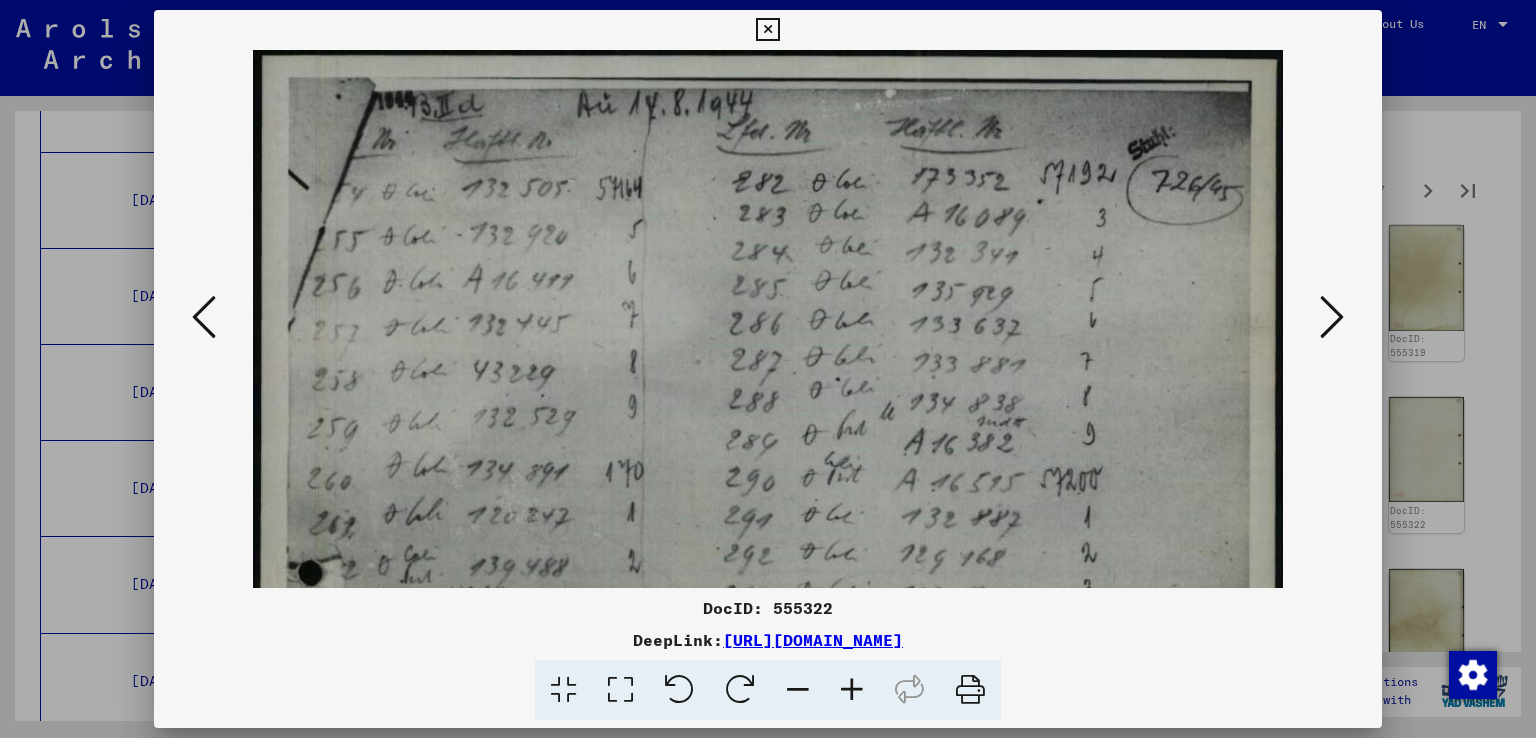 click at bounding box center [852, 690] 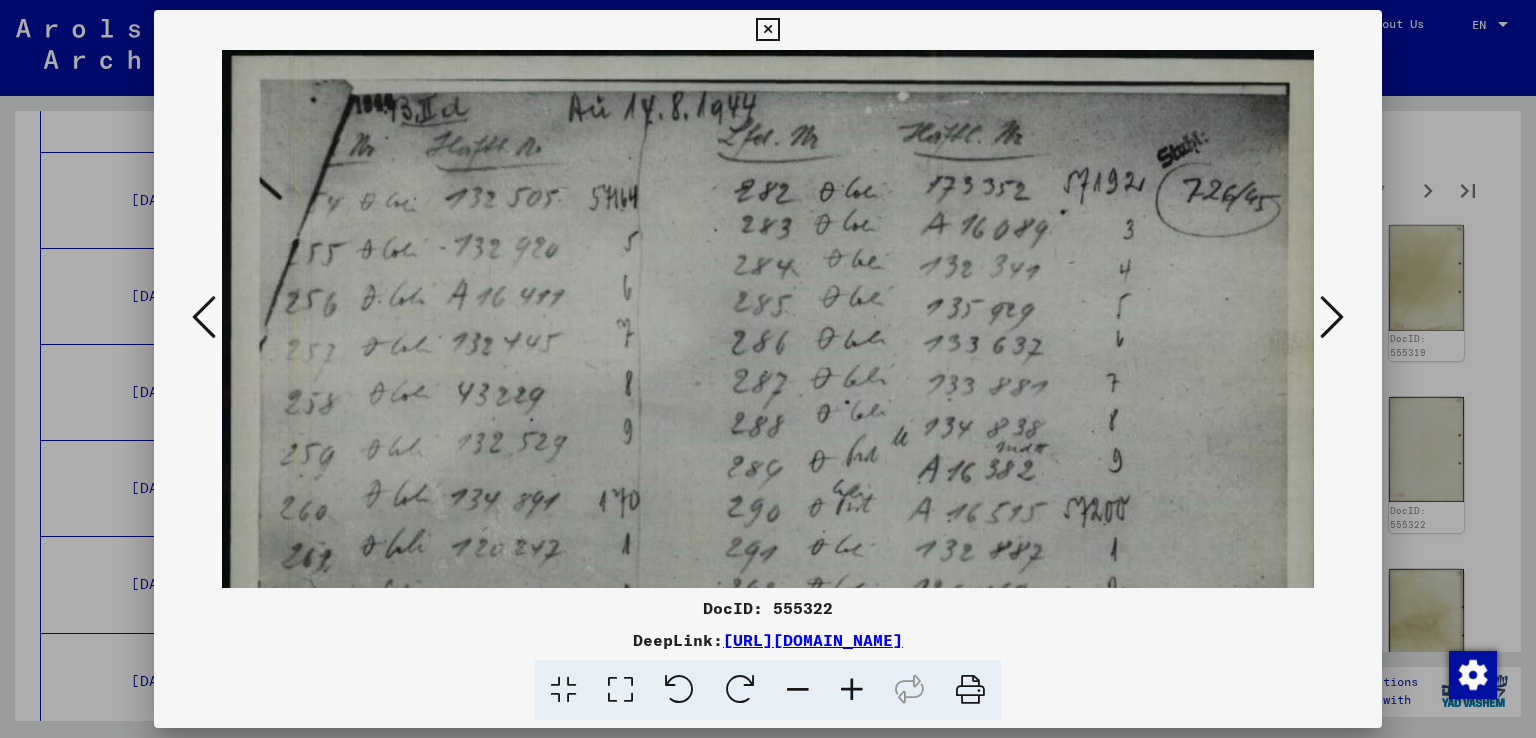 click at bounding box center (852, 690) 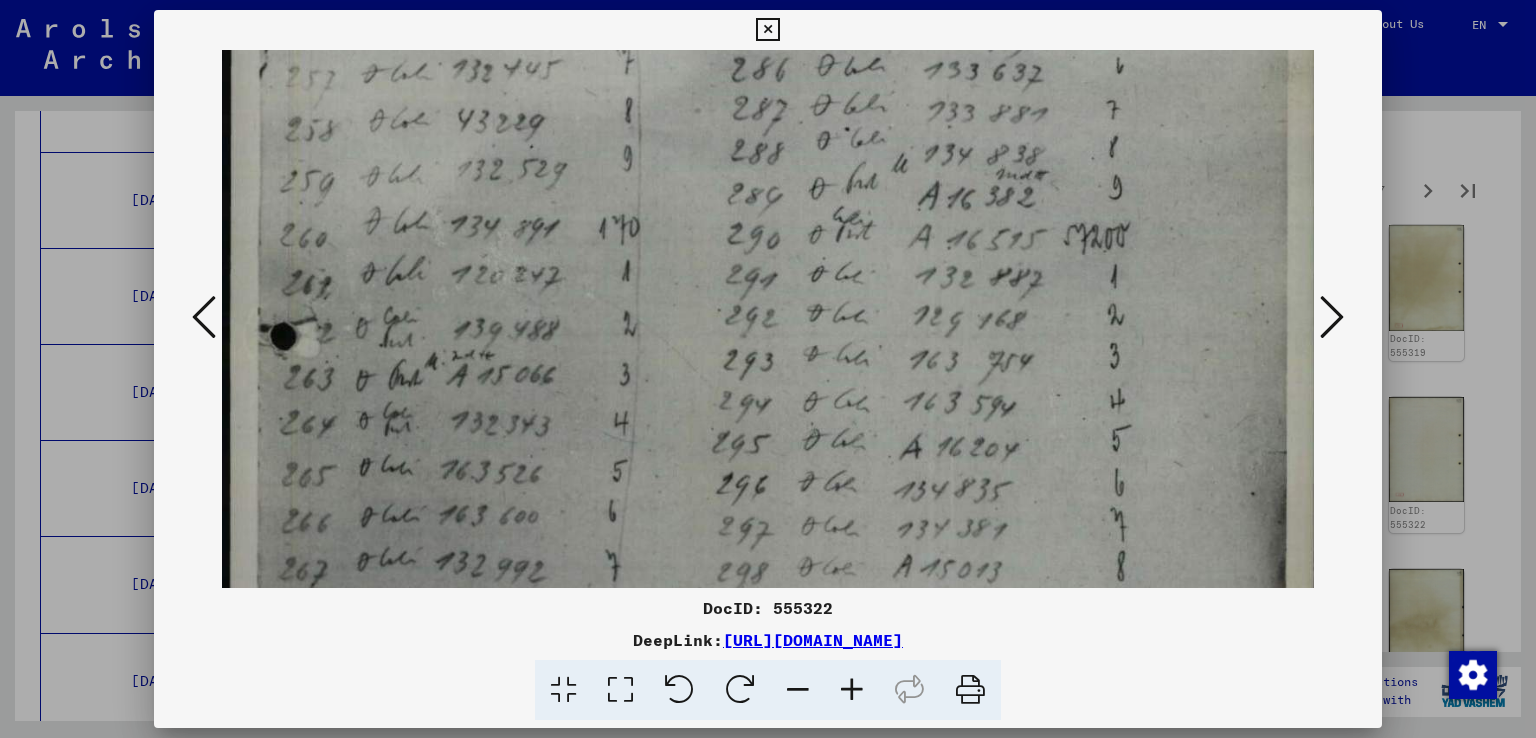 drag, startPoint x: 620, startPoint y: 515, endPoint x: 758, endPoint y: 170, distance: 371.5764 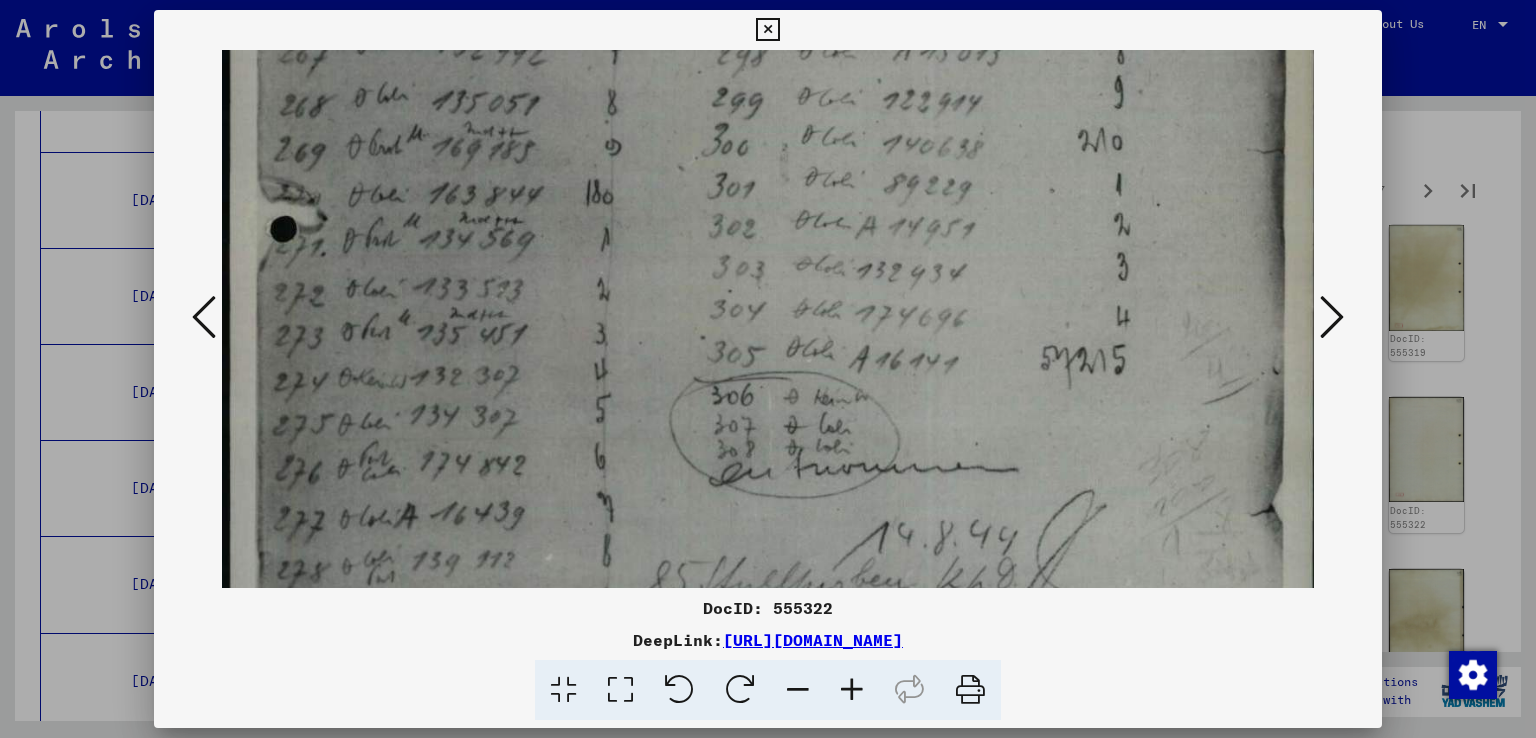 drag, startPoint x: 803, startPoint y: 478, endPoint x: 1007, endPoint y: -5, distance: 524.31384 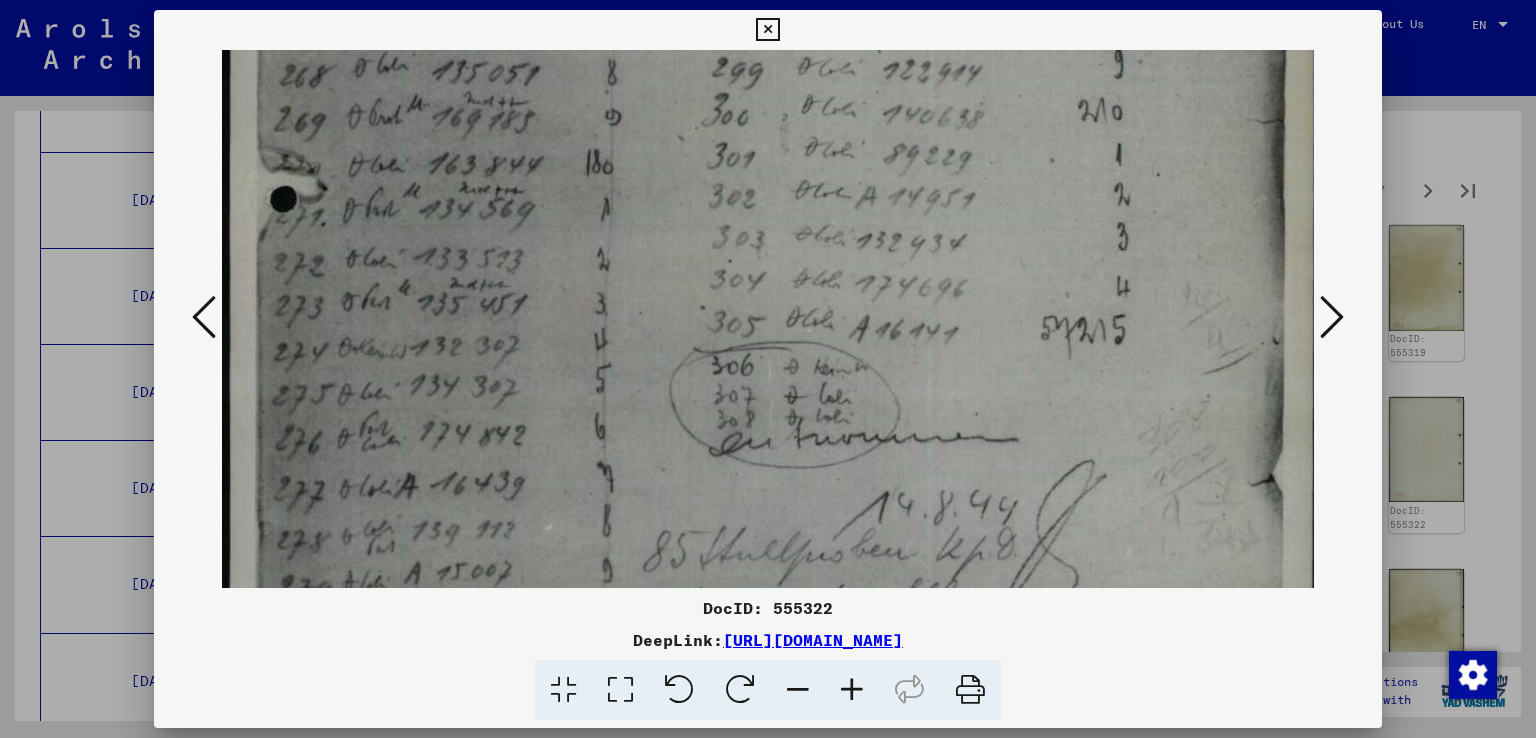click at bounding box center (1332, 317) 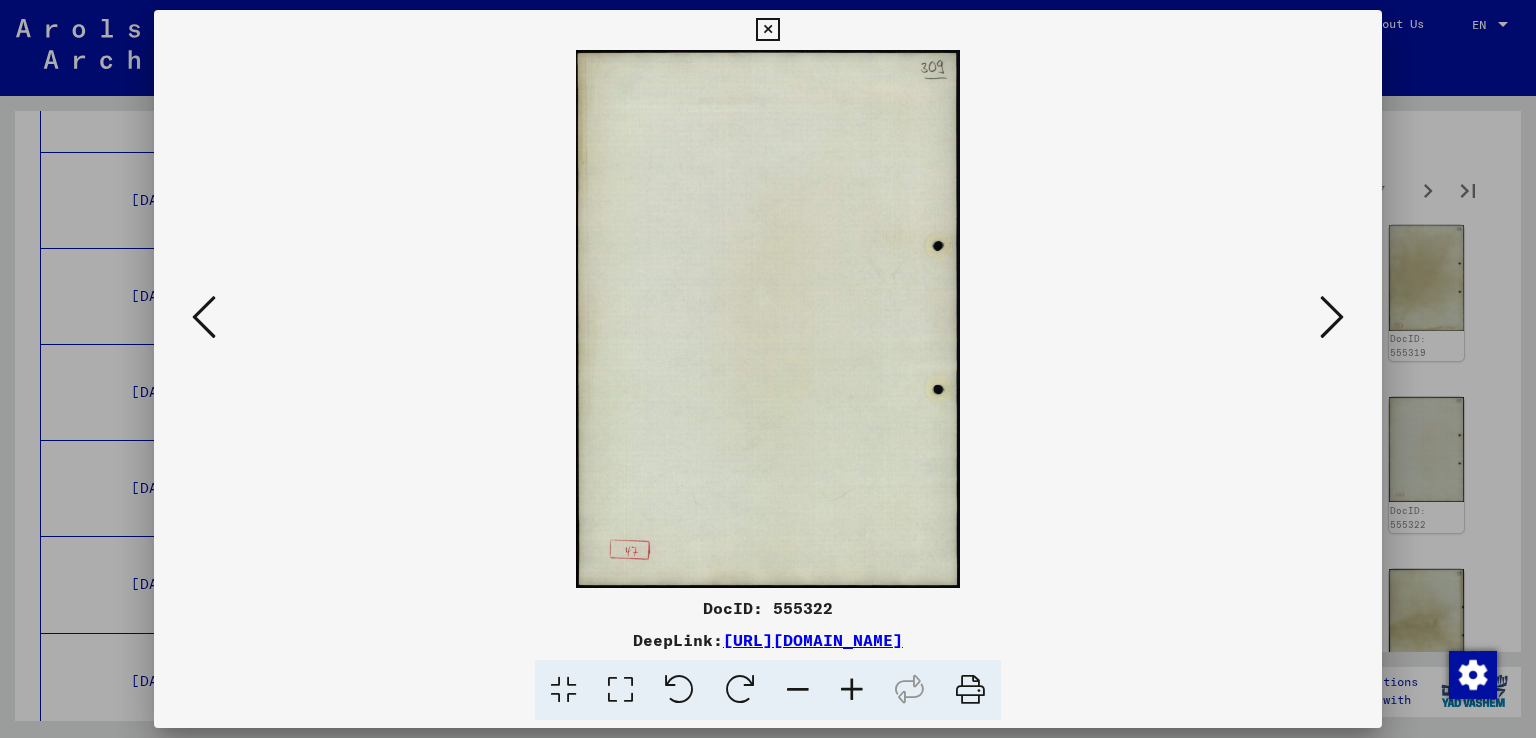 scroll, scrollTop: 0, scrollLeft: 0, axis: both 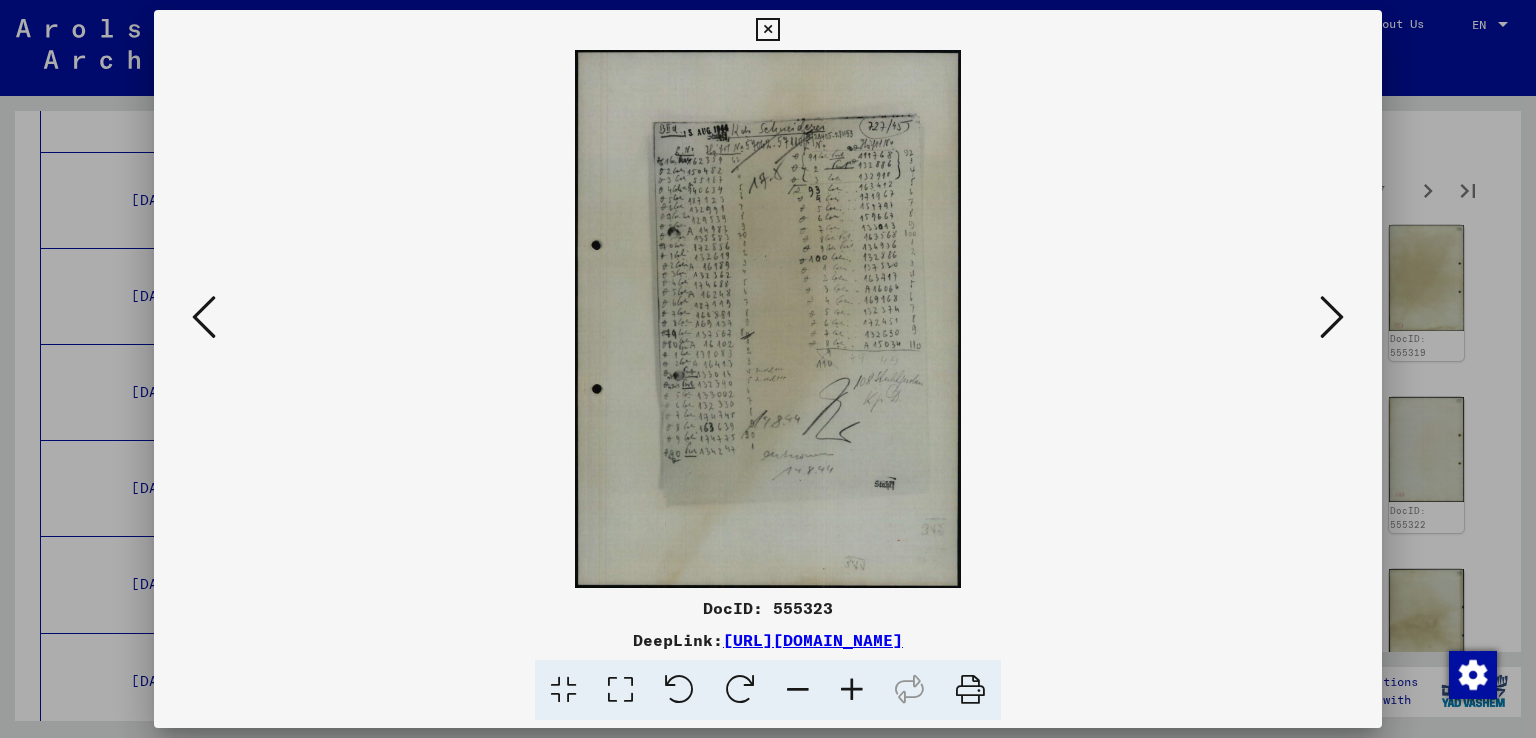click at bounding box center [852, 690] 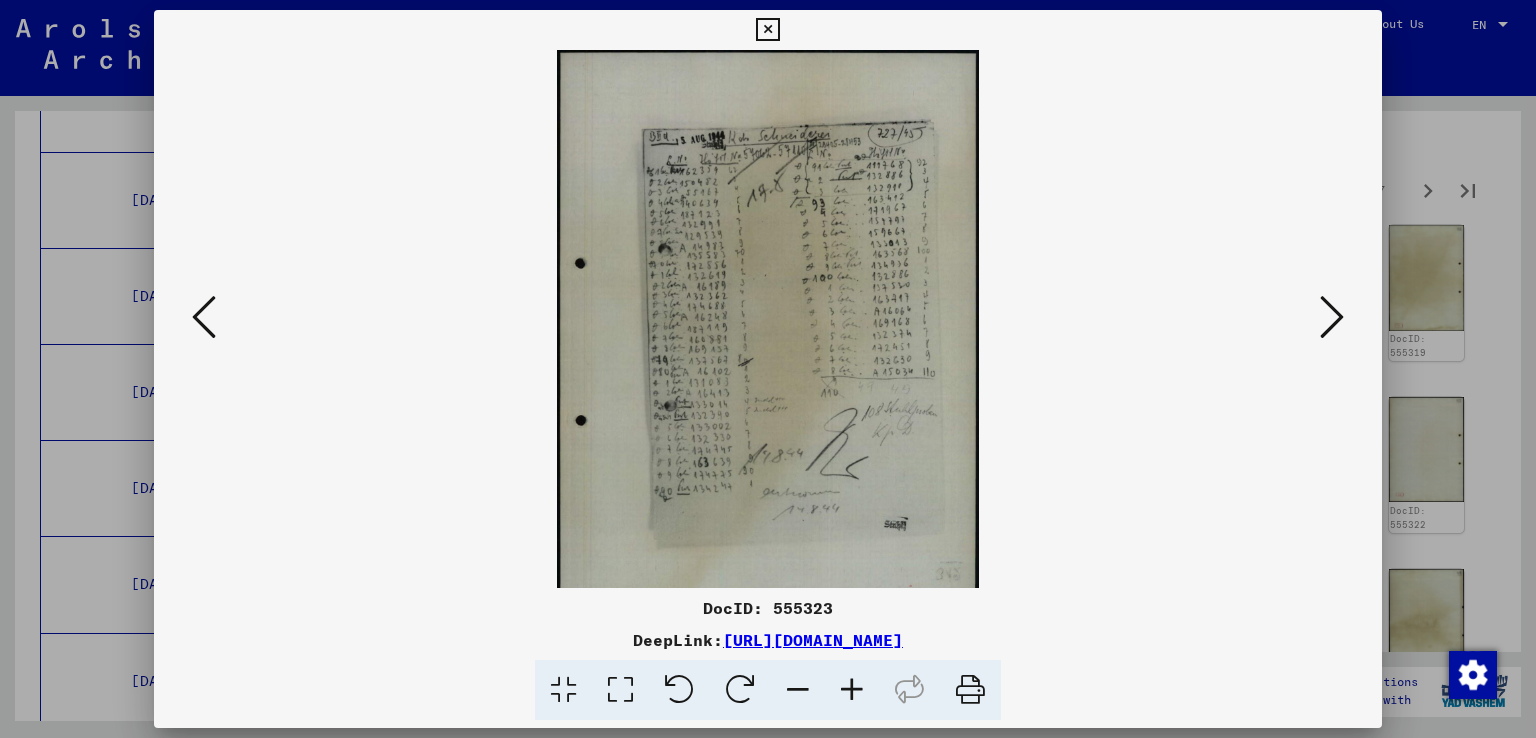 click at bounding box center [852, 690] 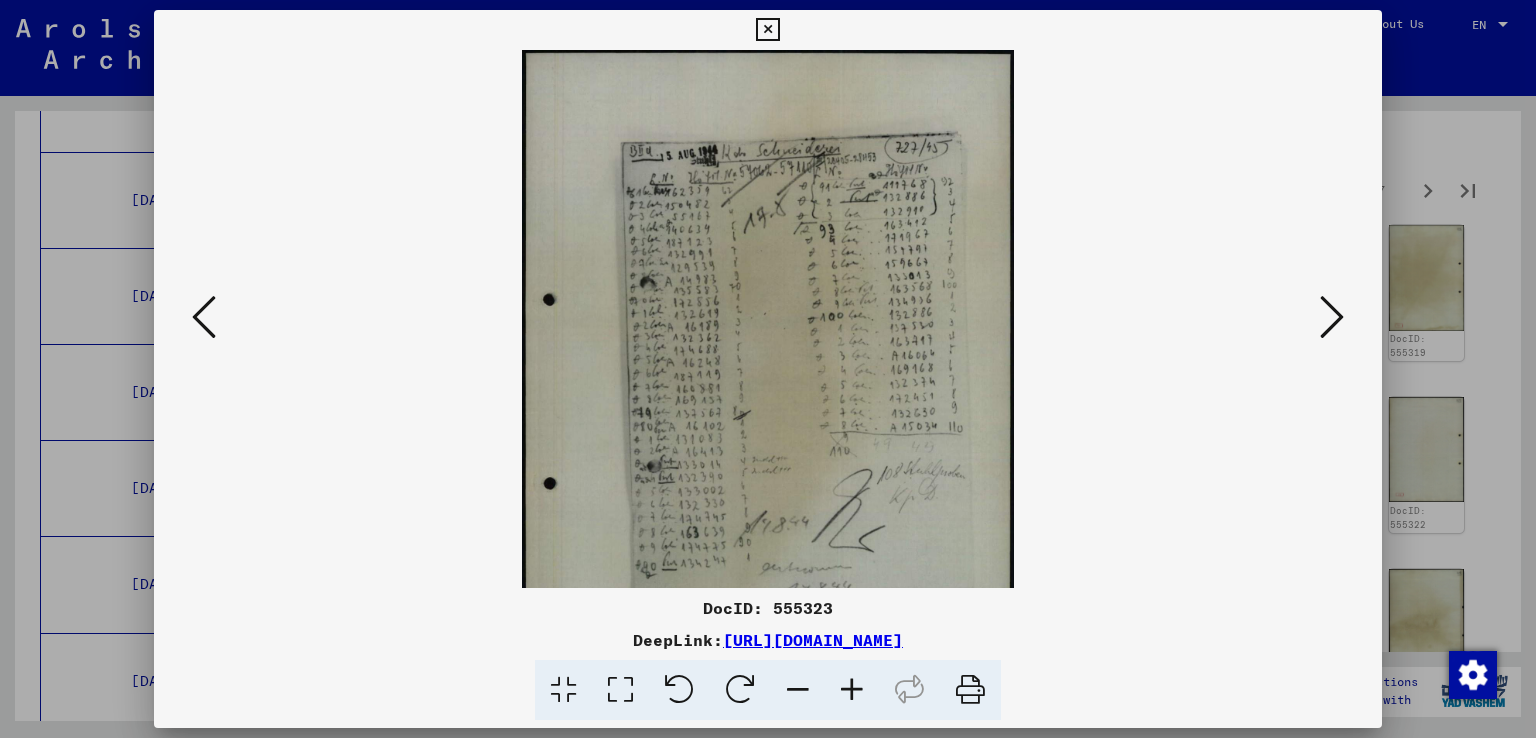 click at bounding box center (852, 690) 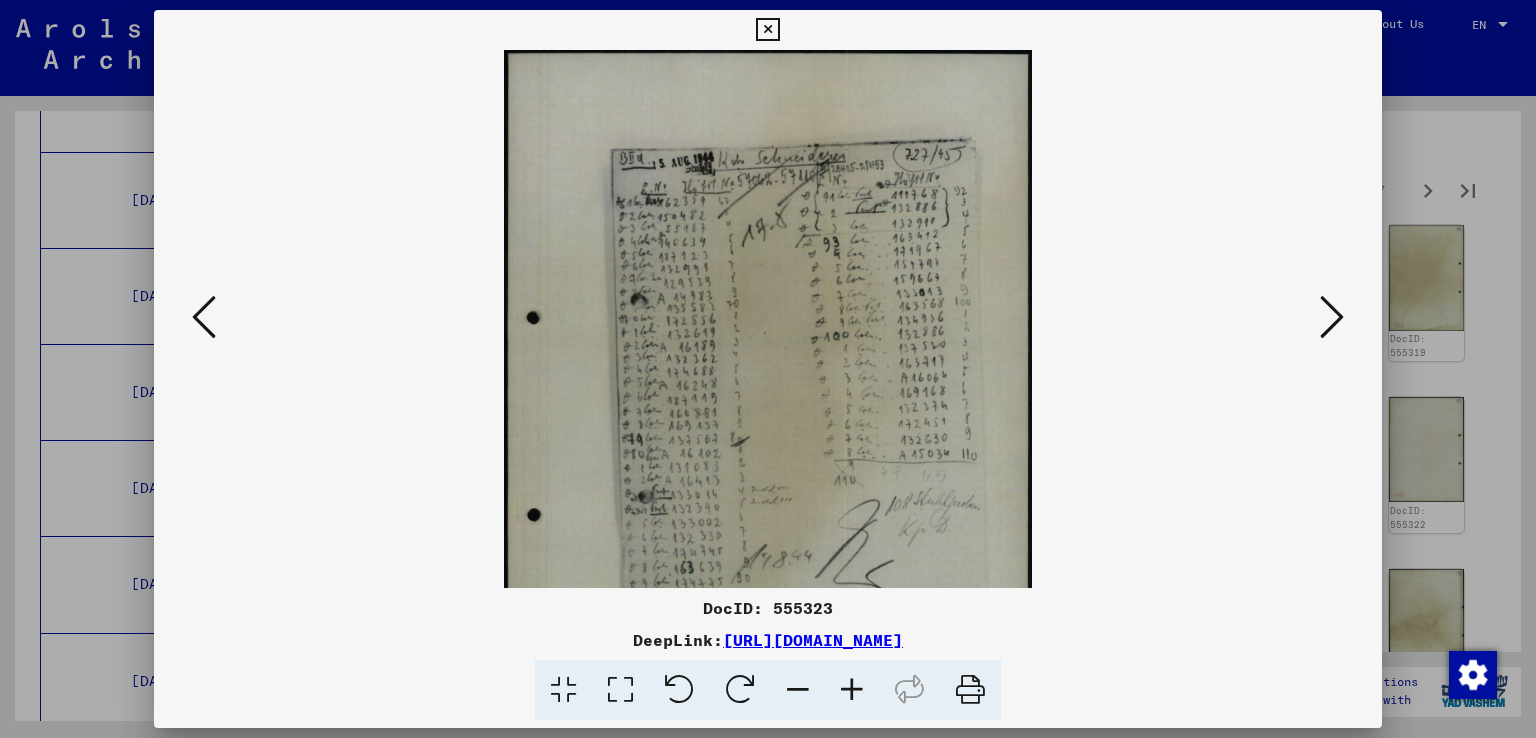 click at bounding box center (852, 690) 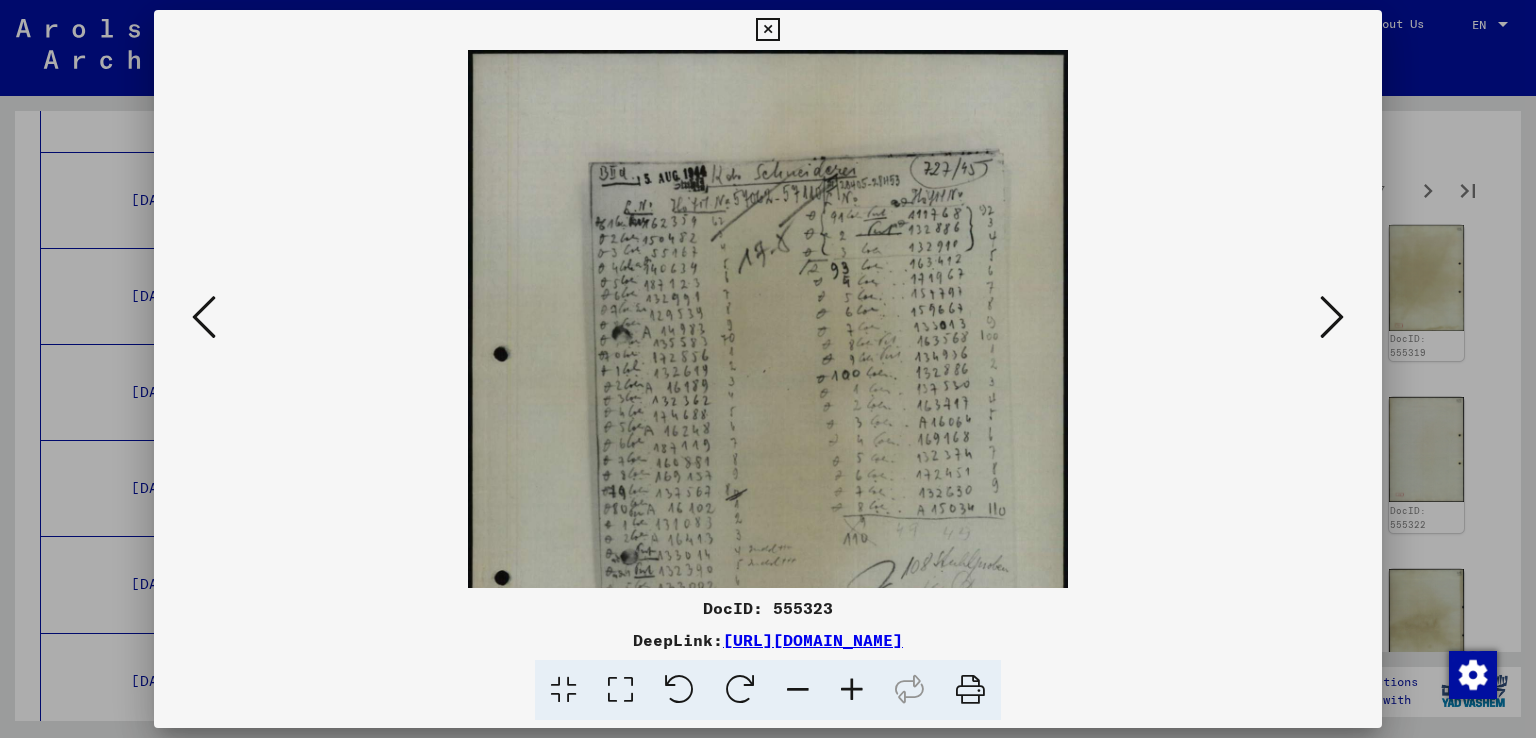 click at bounding box center [852, 690] 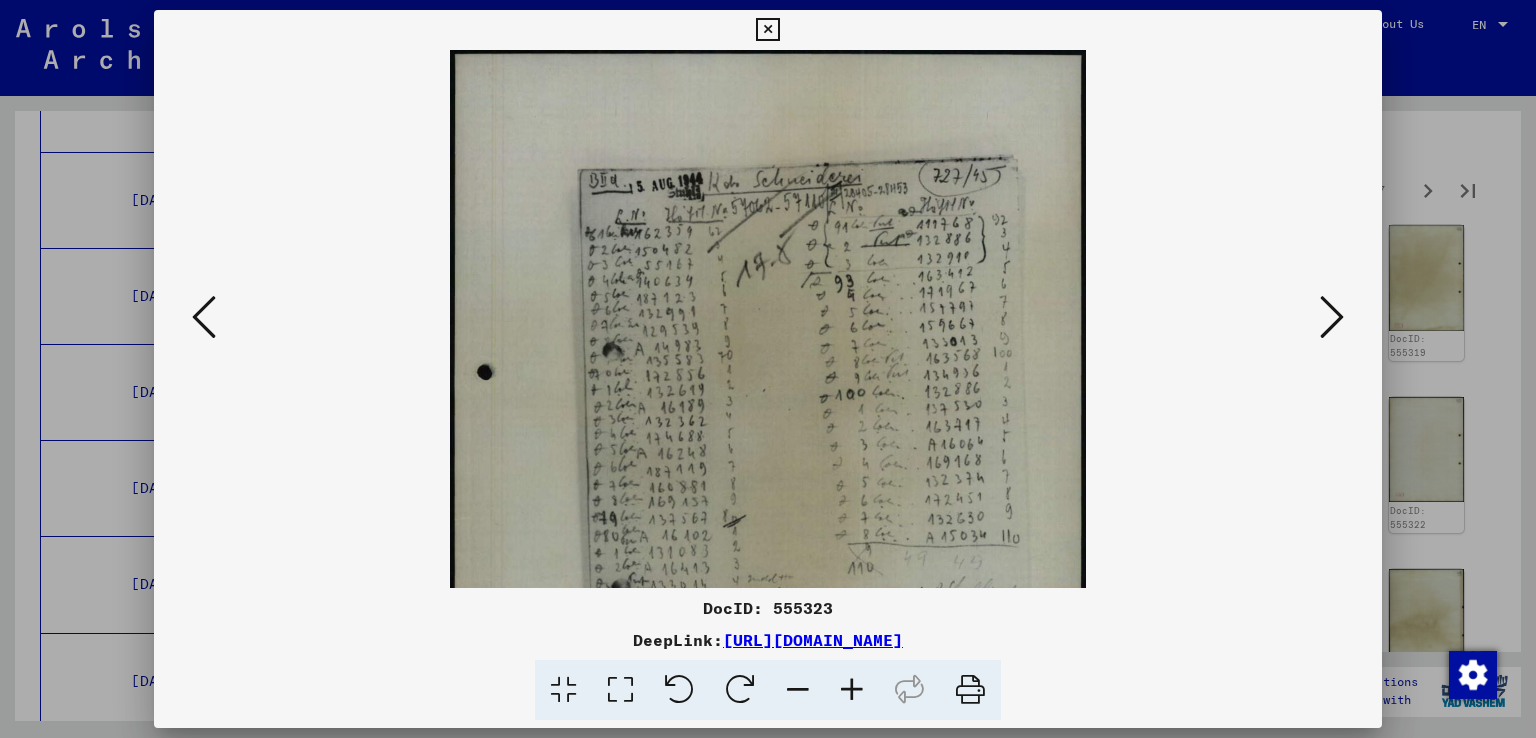 click at bounding box center [852, 690] 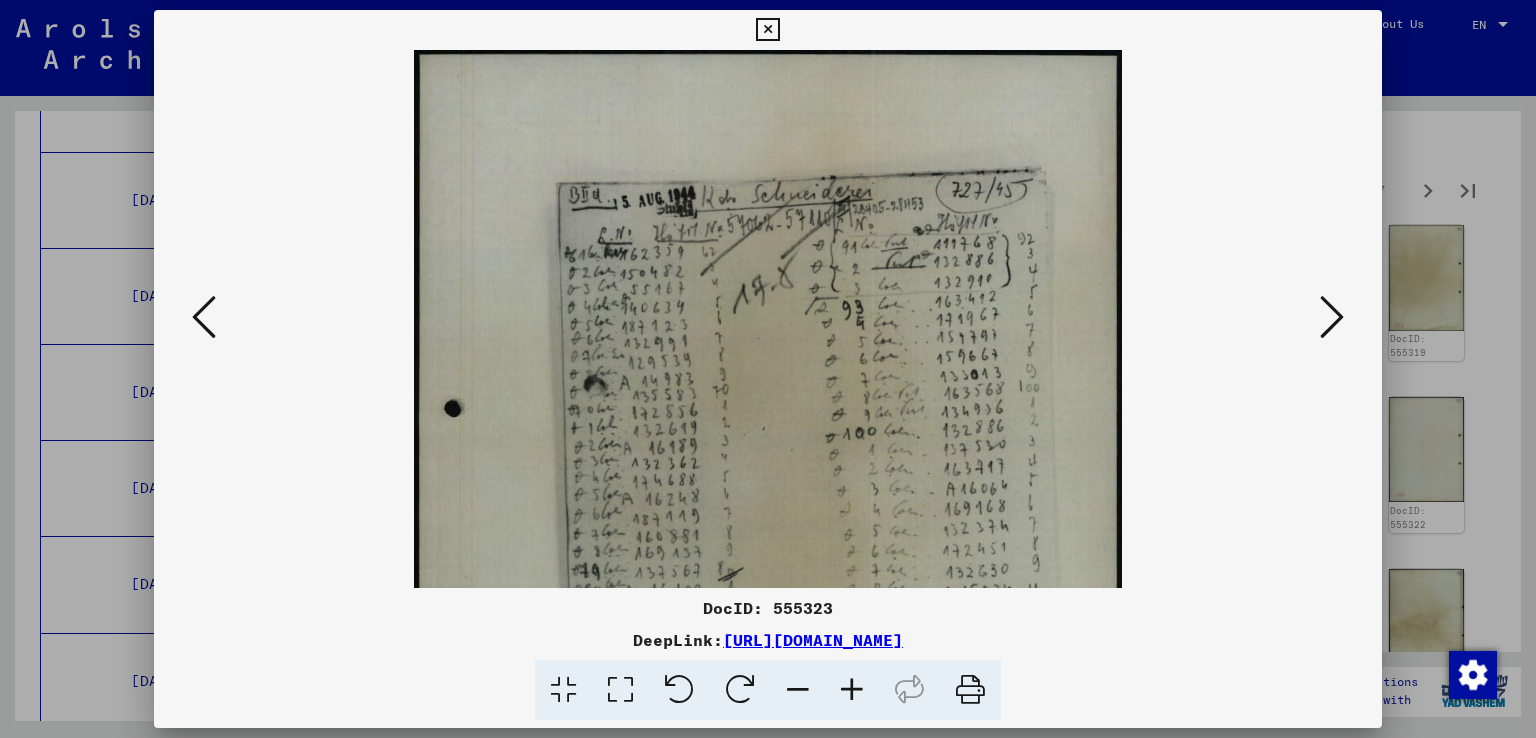 click at bounding box center [852, 690] 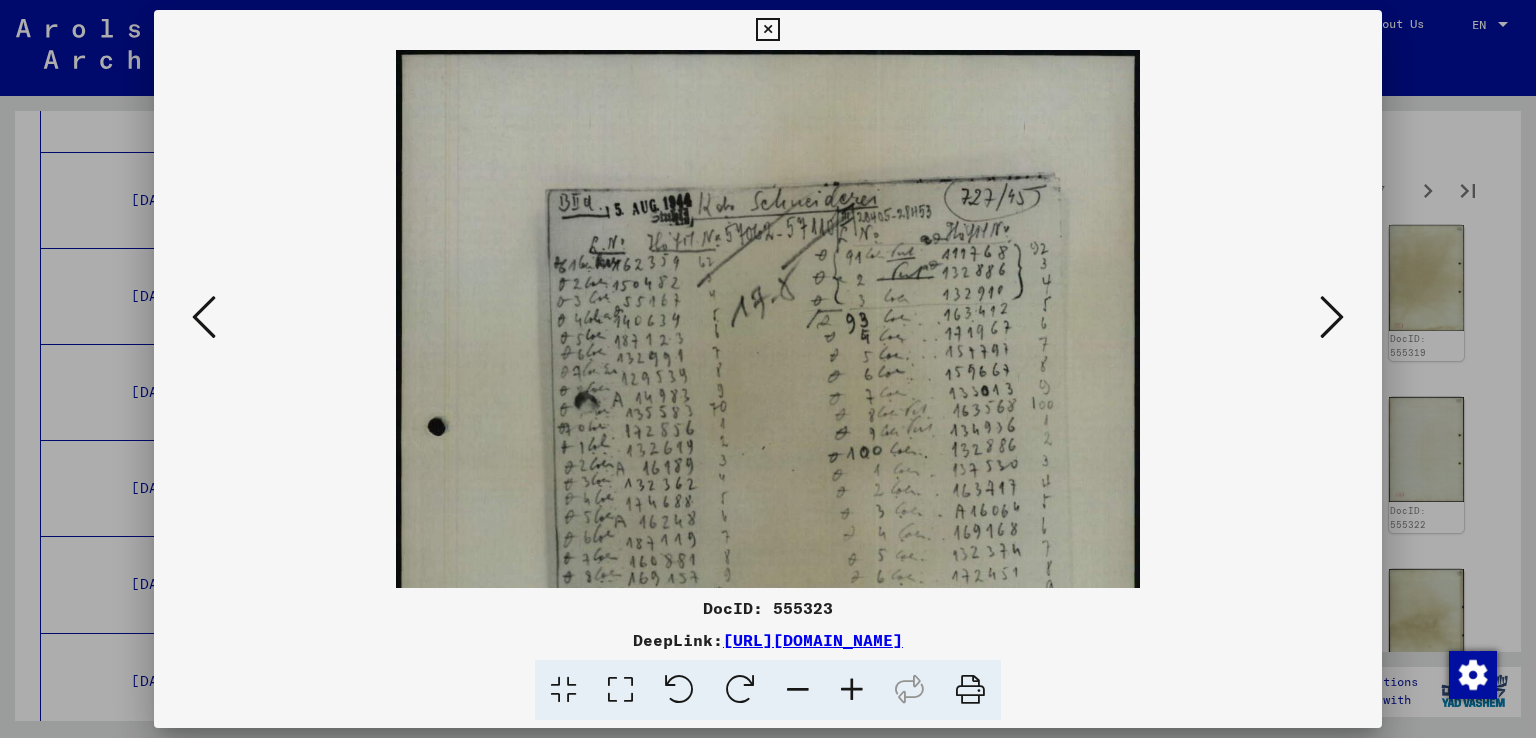 click at bounding box center (852, 690) 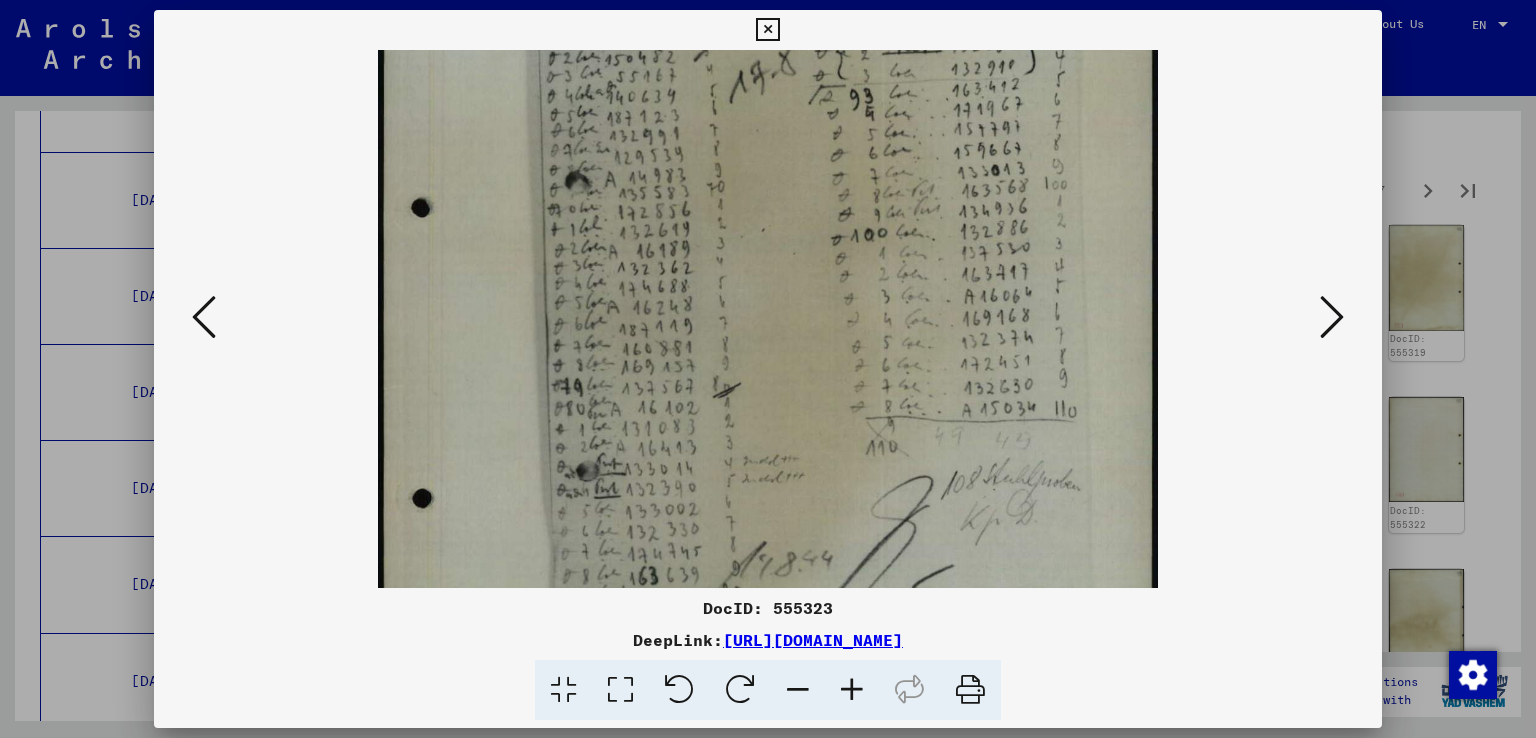 drag, startPoint x: 846, startPoint y: 548, endPoint x: 854, endPoint y: 310, distance: 238.13441 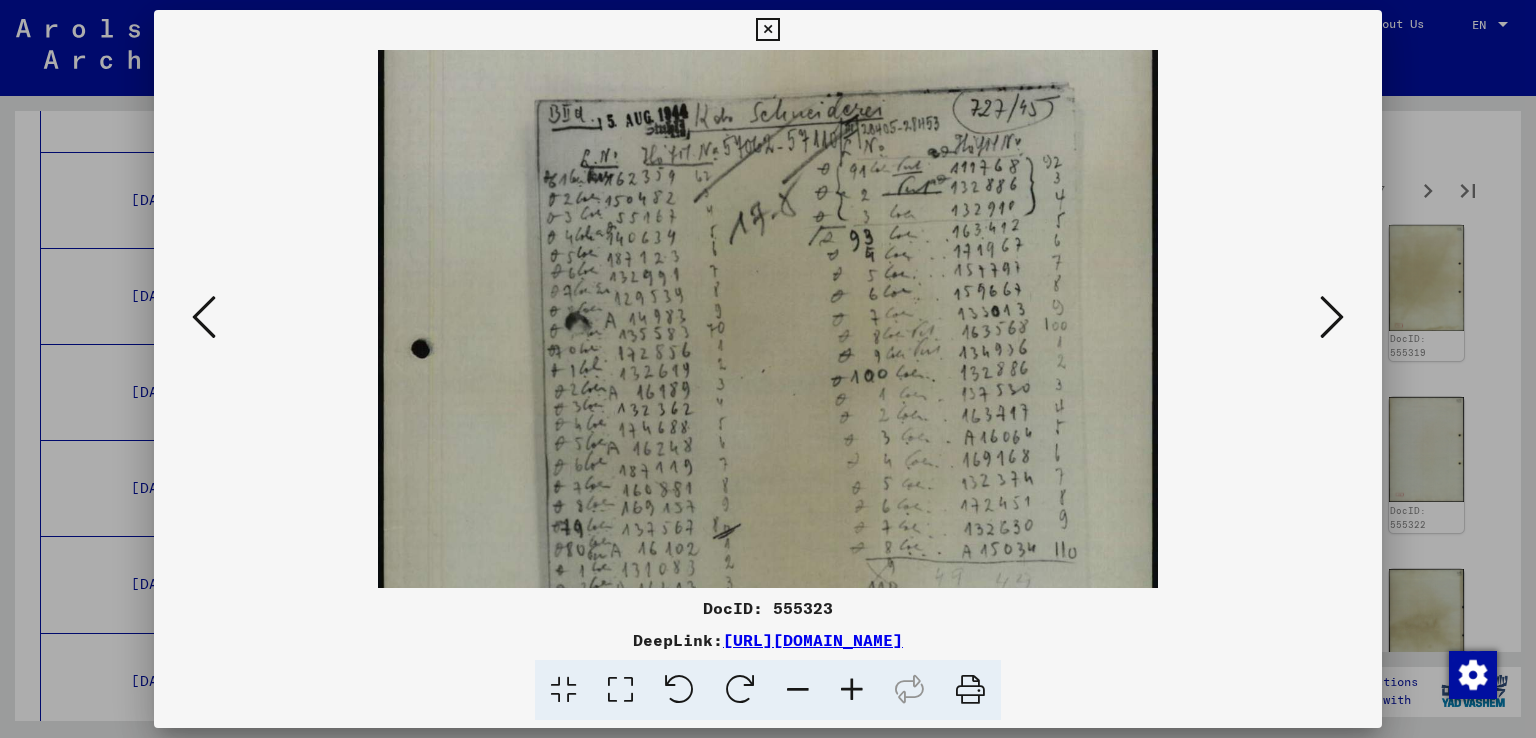 scroll, scrollTop: 88, scrollLeft: 0, axis: vertical 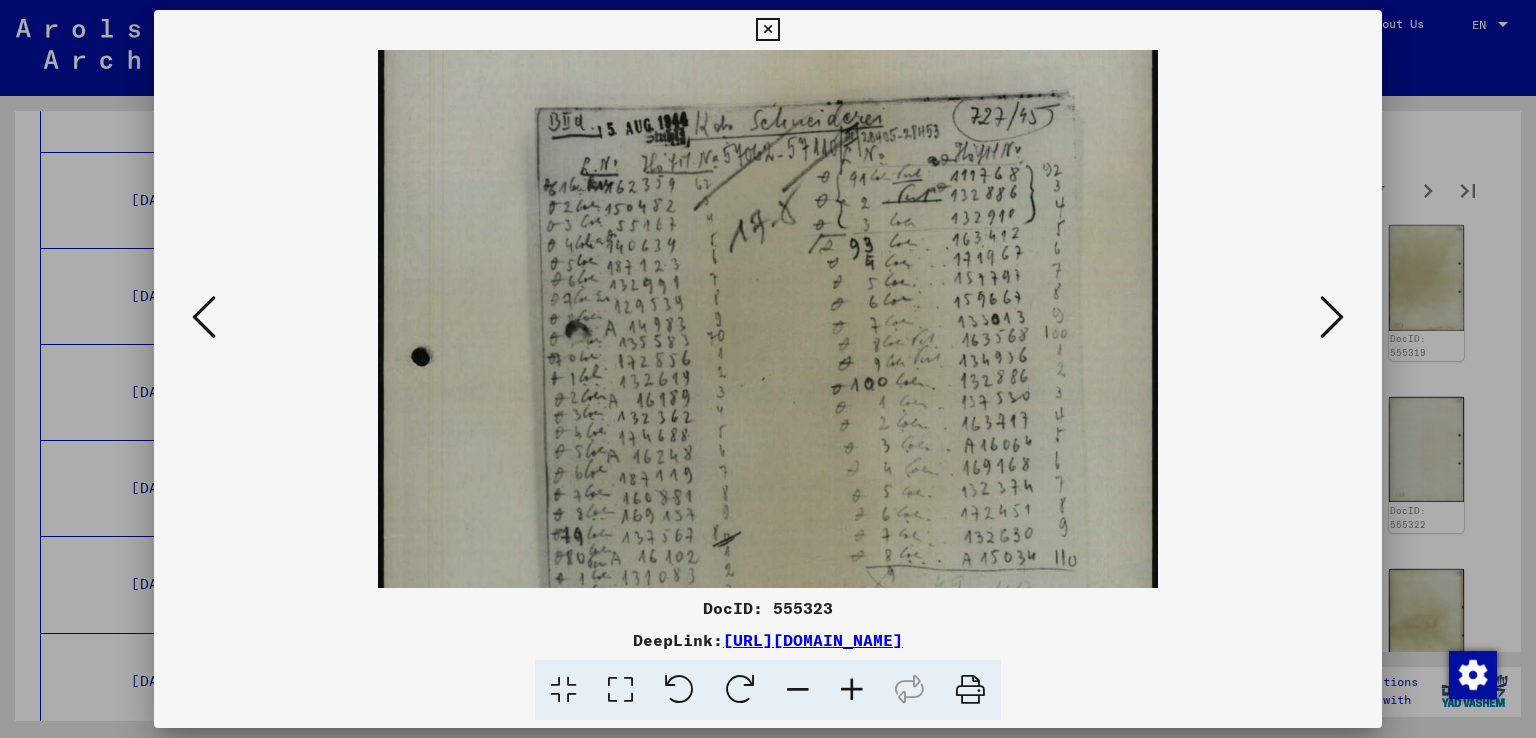 drag, startPoint x: 887, startPoint y: 241, endPoint x: 885, endPoint y: 393, distance: 152.01315 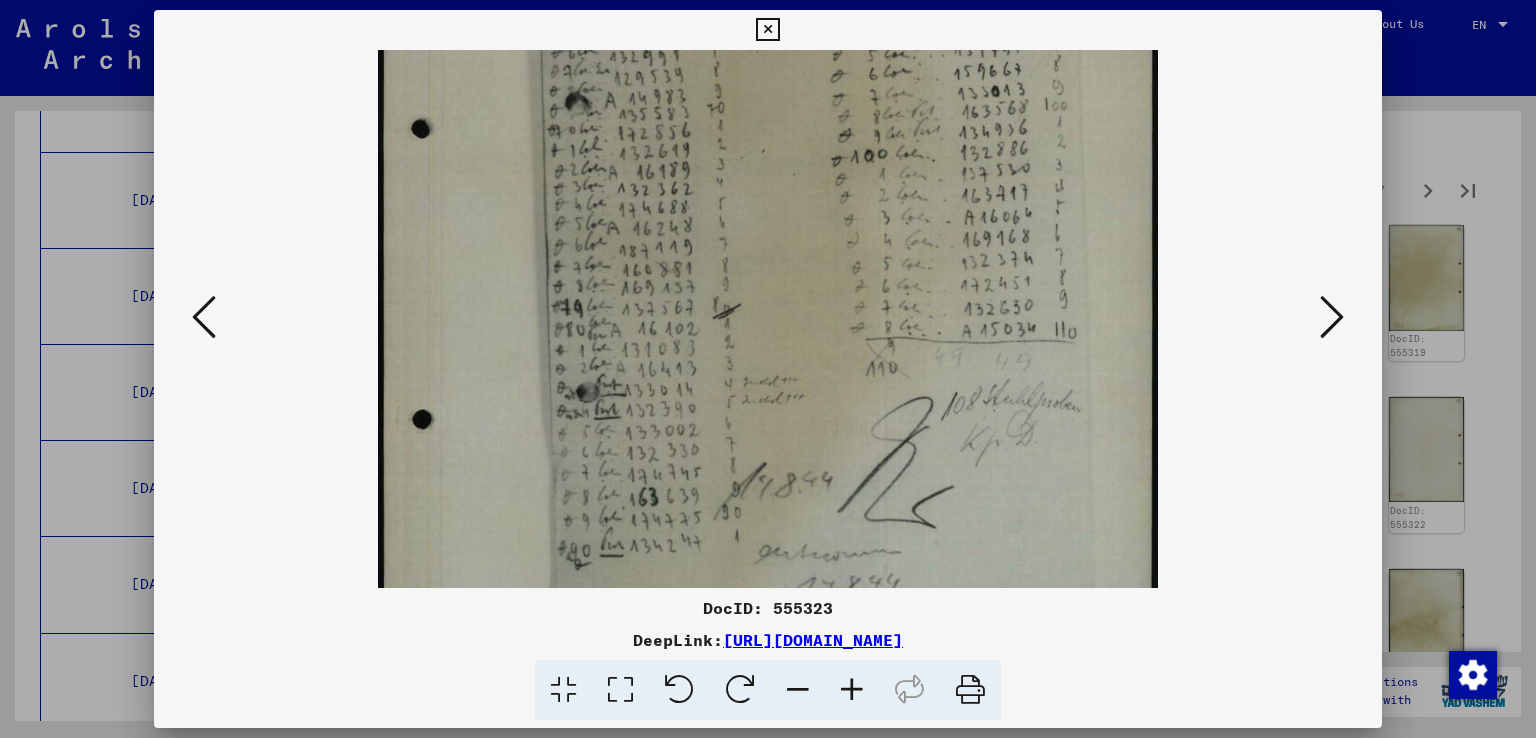 scroll, scrollTop: 388, scrollLeft: 0, axis: vertical 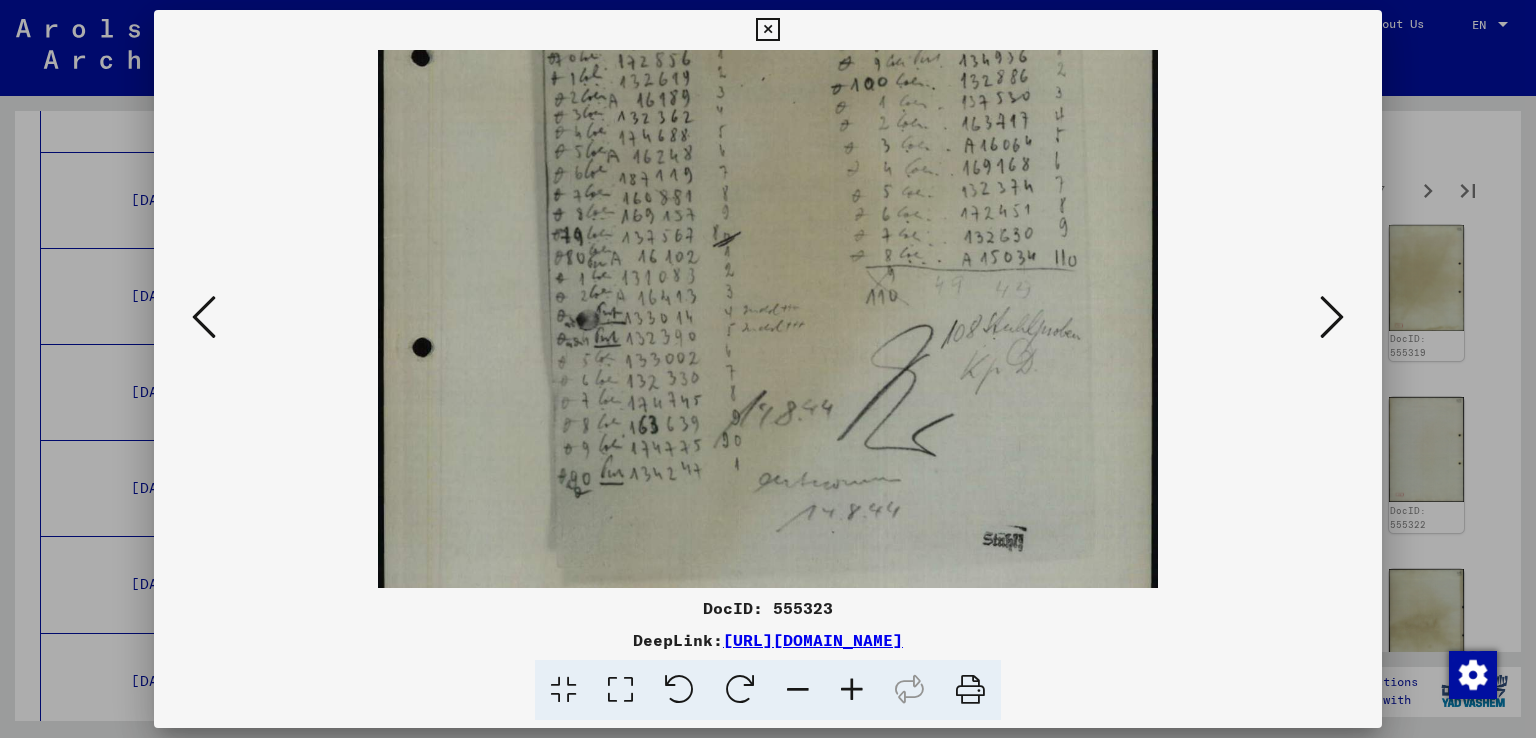 drag, startPoint x: 805, startPoint y: 474, endPoint x: 819, endPoint y: 177, distance: 297.32977 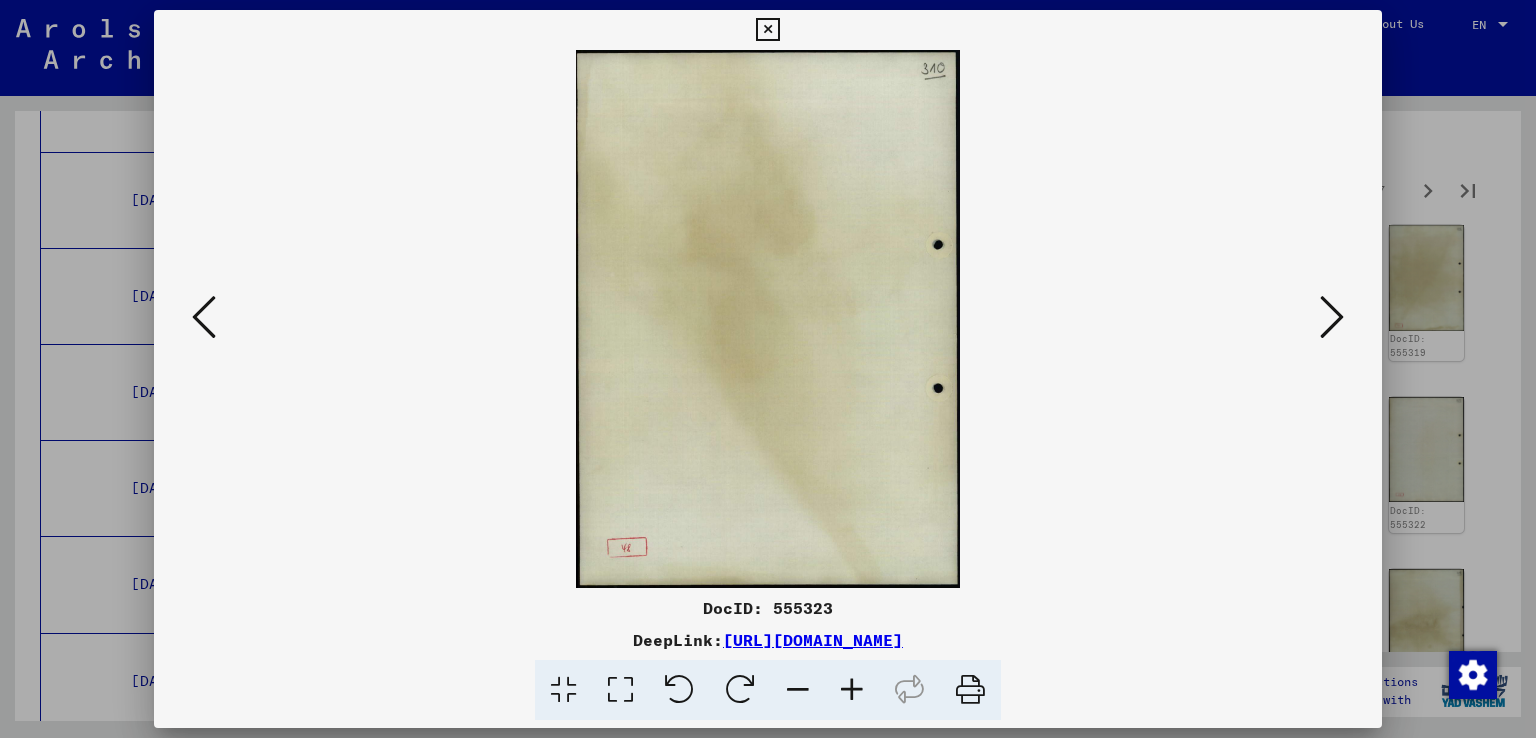 click at bounding box center [1332, 317] 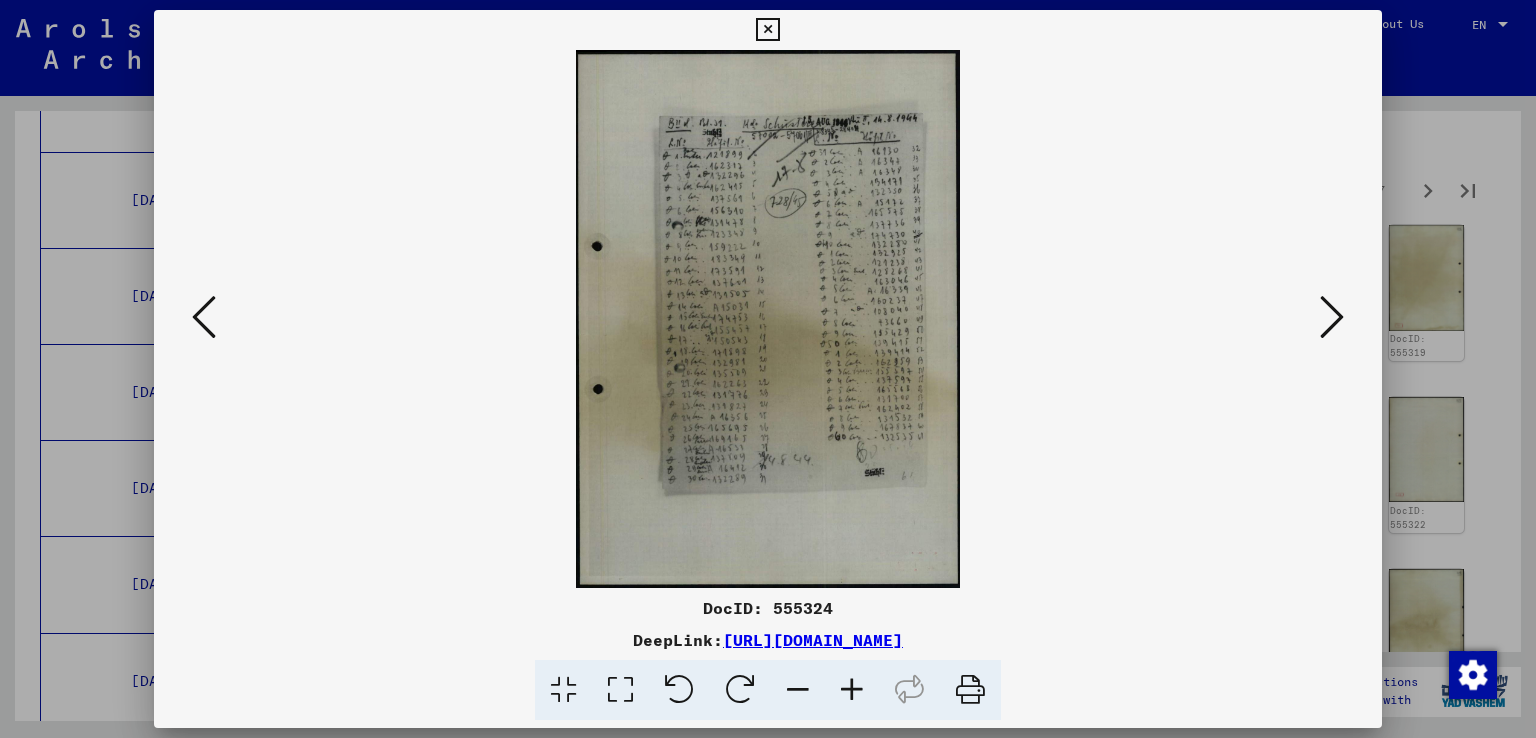 click at bounding box center [852, 690] 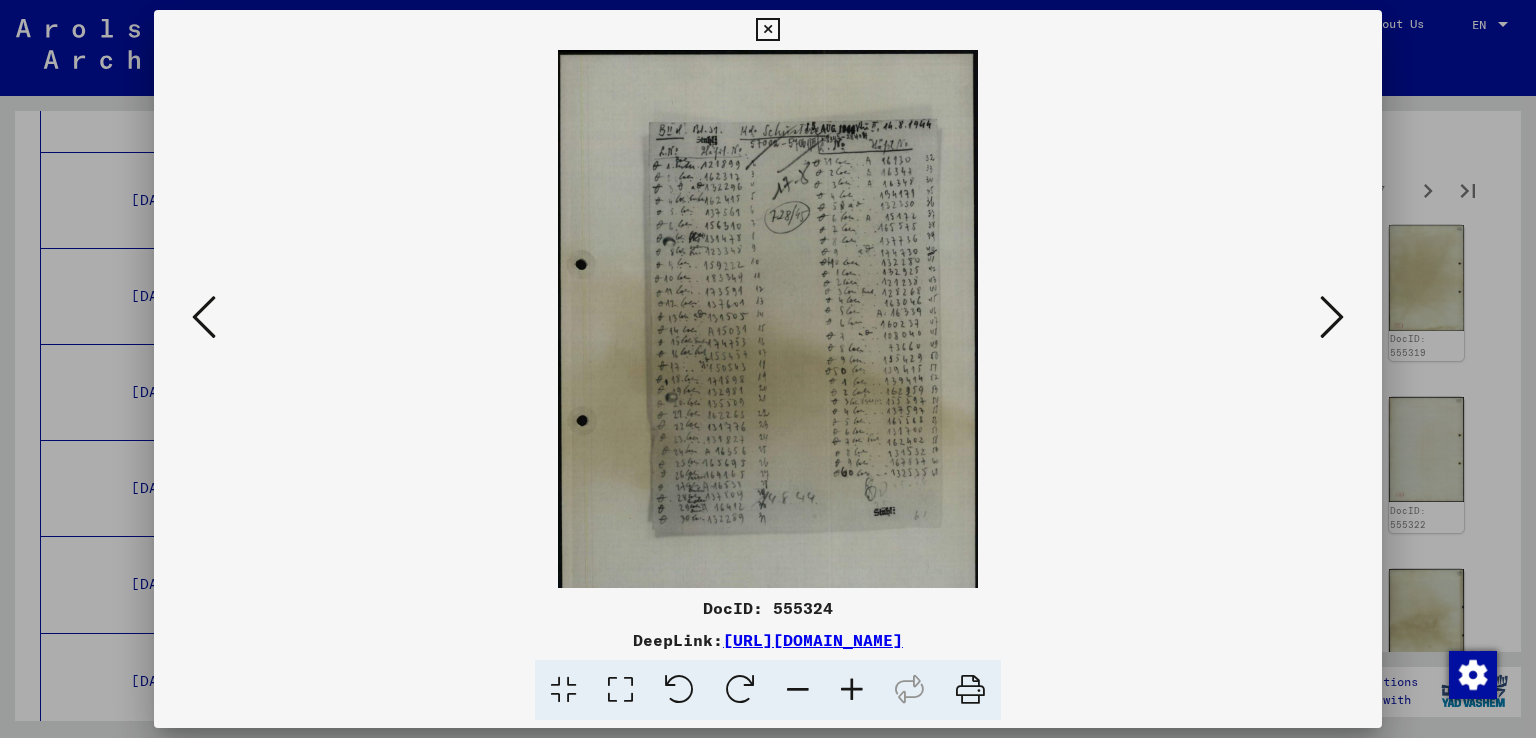 click at bounding box center [852, 690] 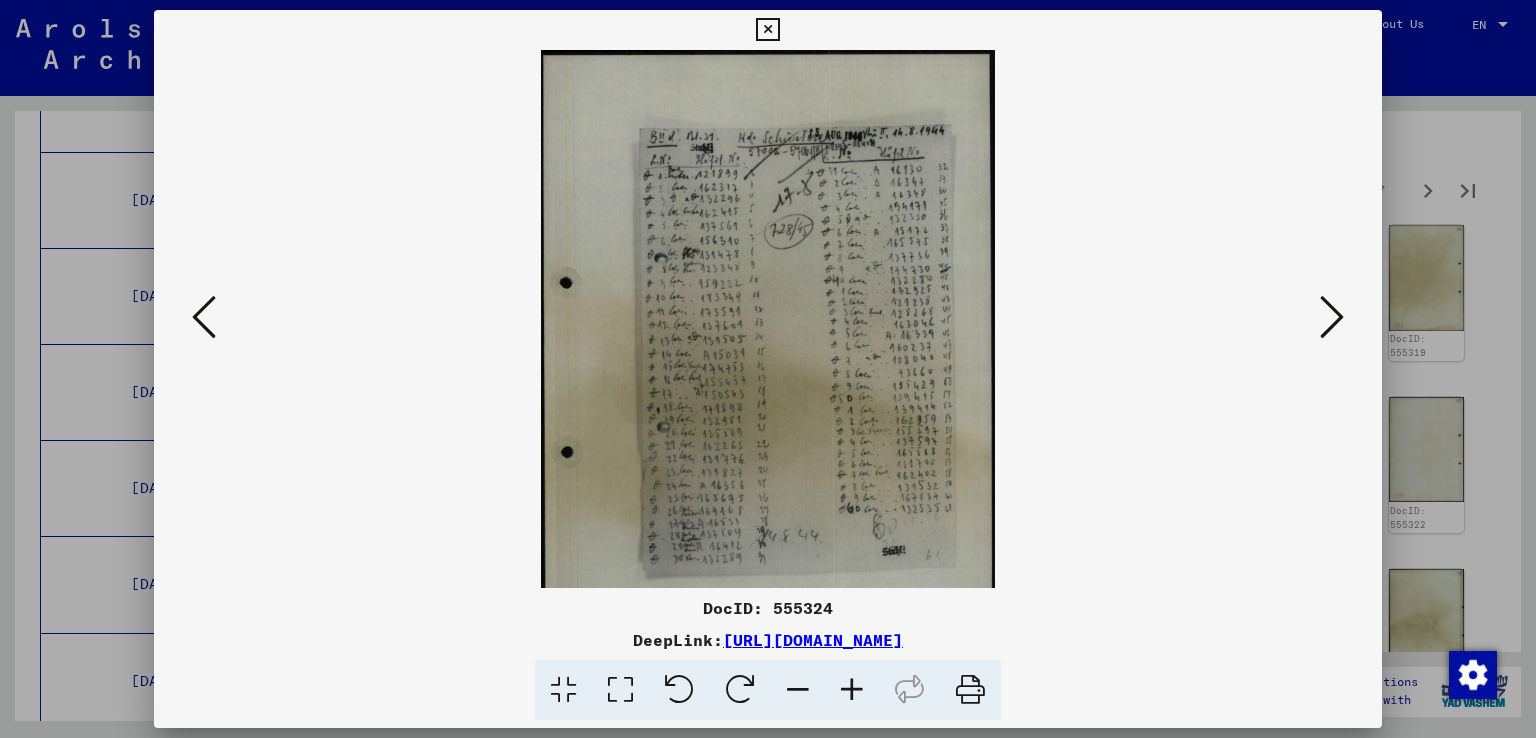 click at bounding box center (852, 690) 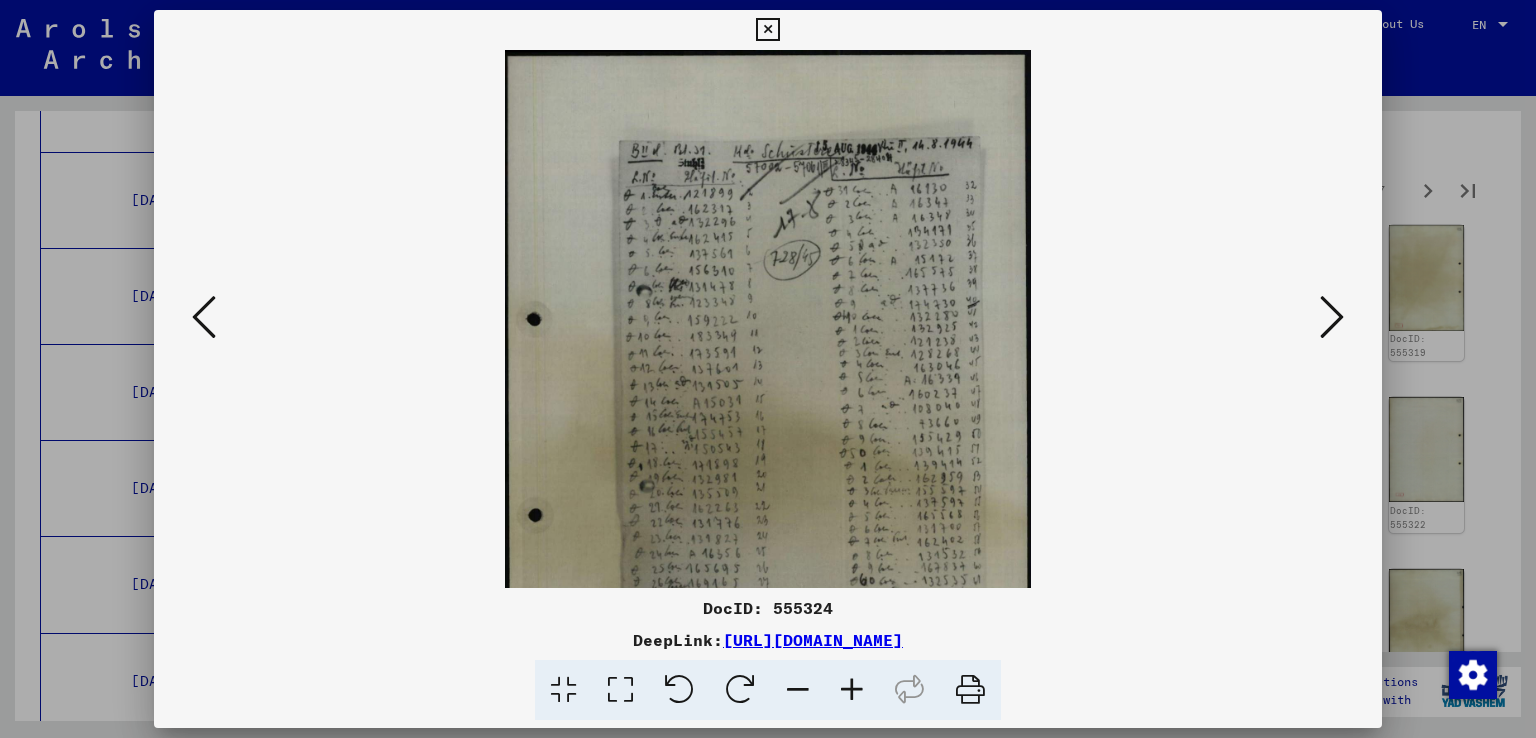 click at bounding box center (852, 690) 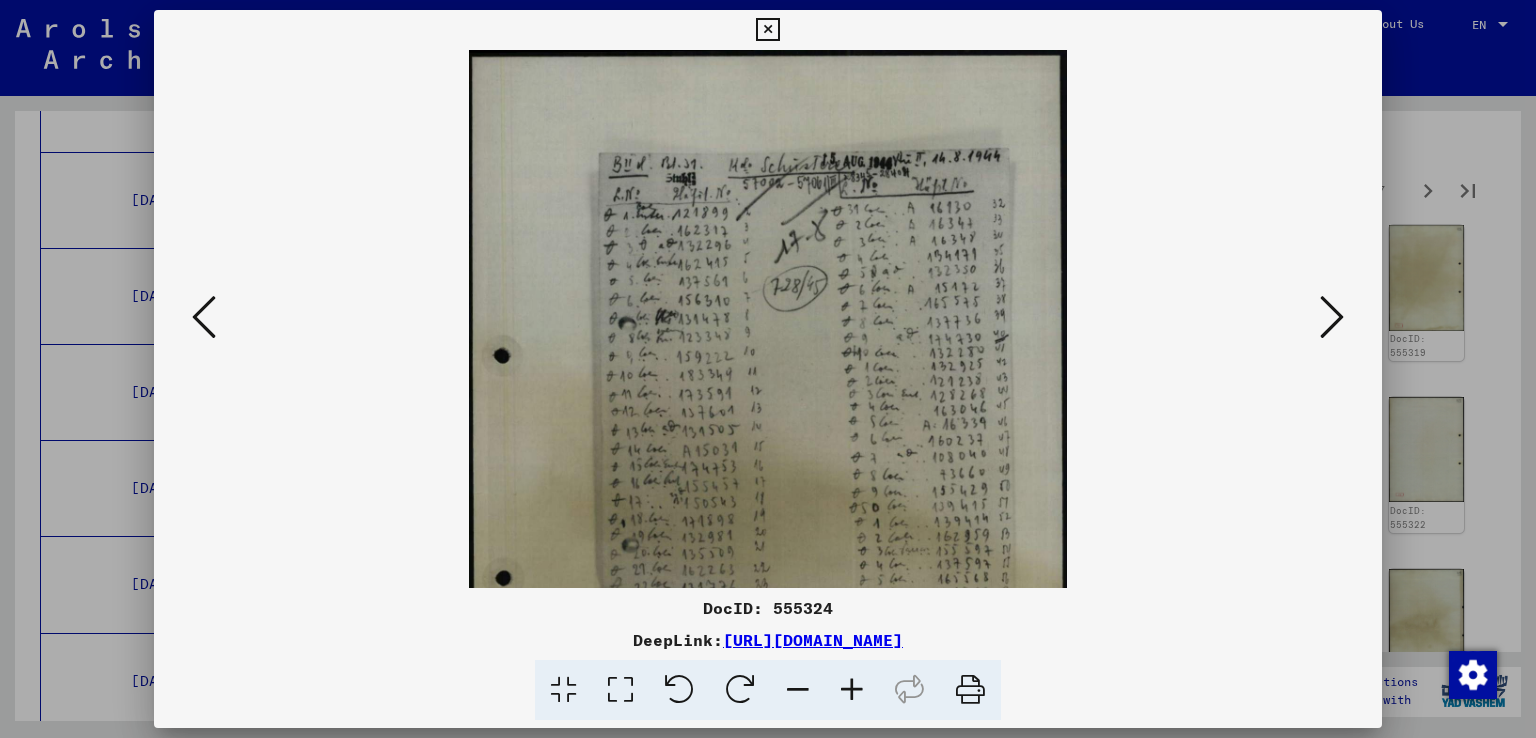 click at bounding box center [852, 690] 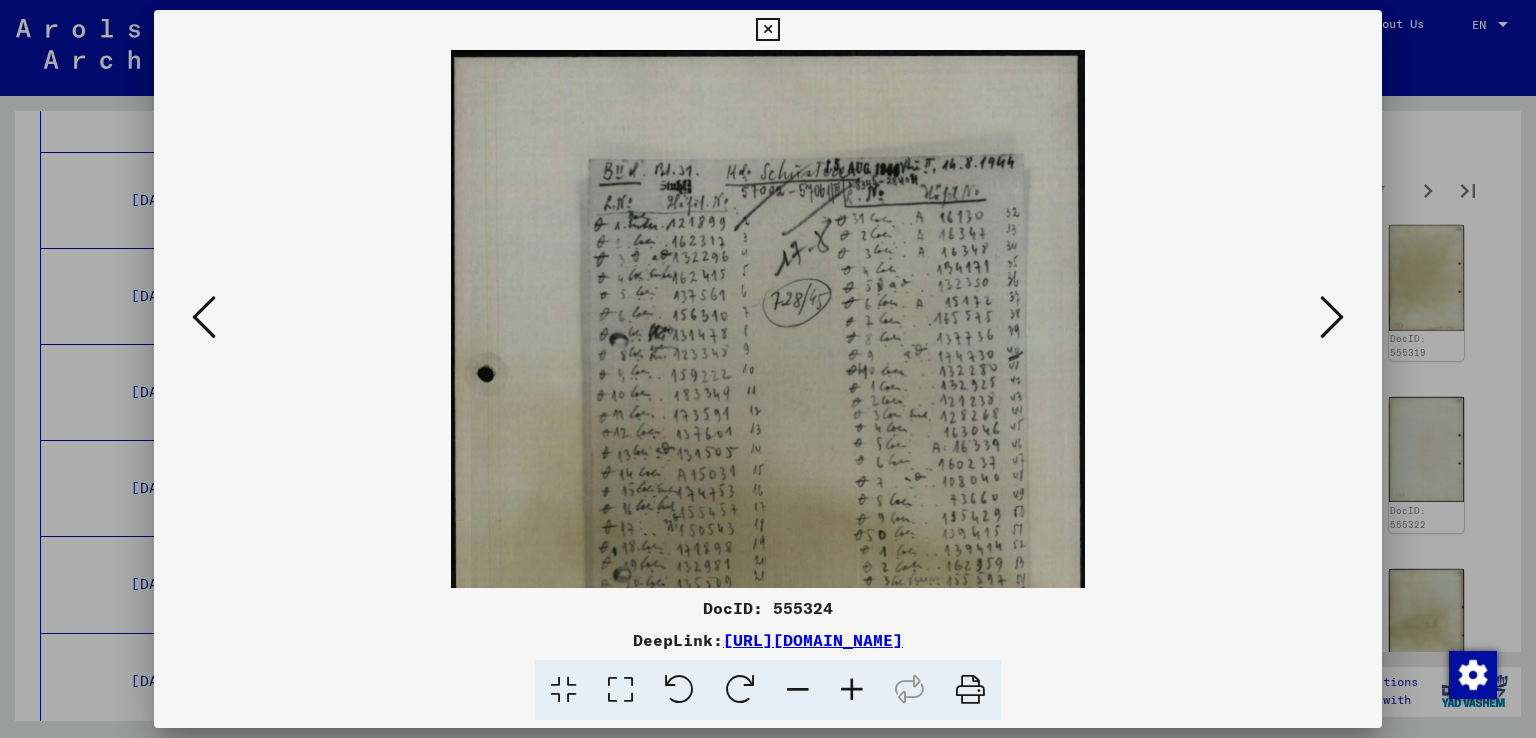 click at bounding box center (852, 690) 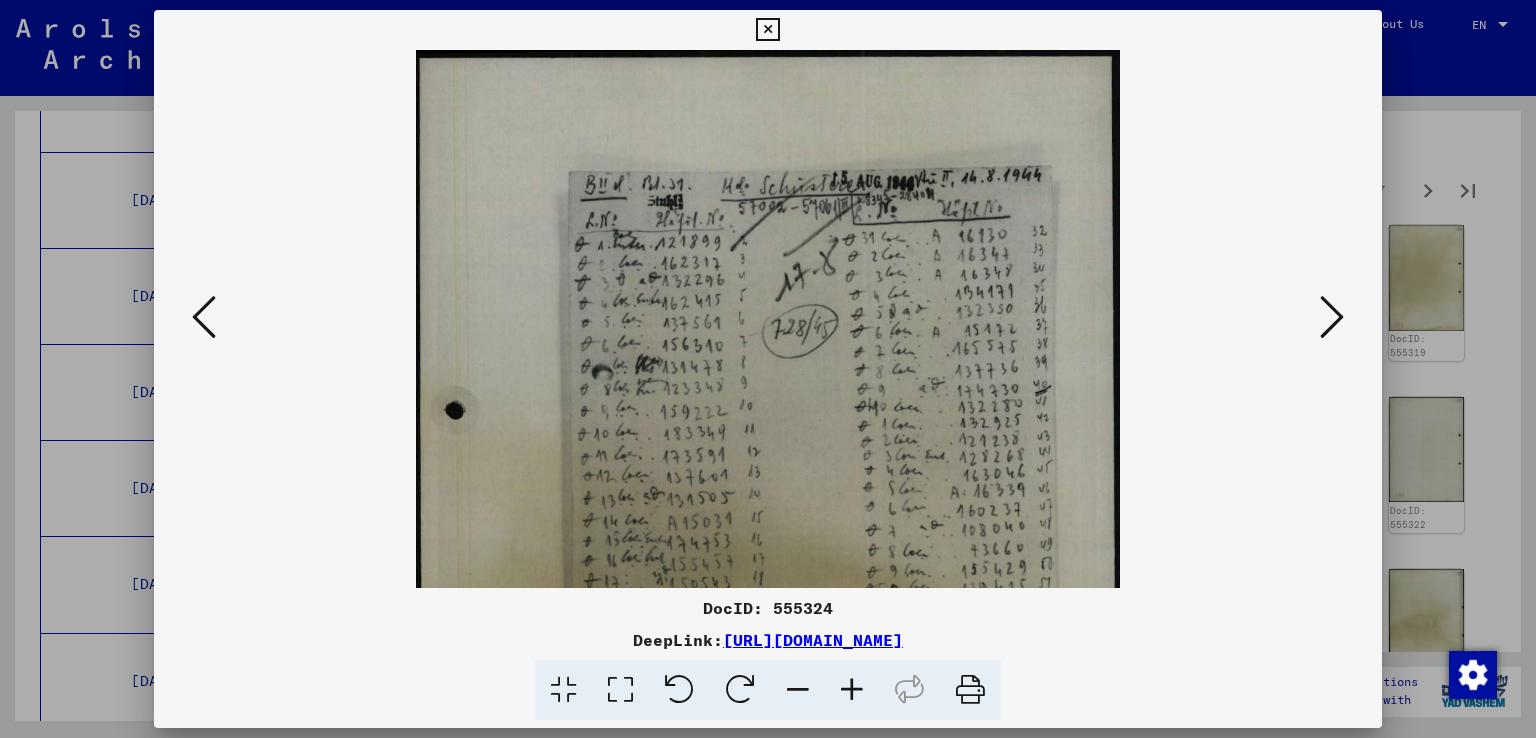 click at bounding box center [852, 690] 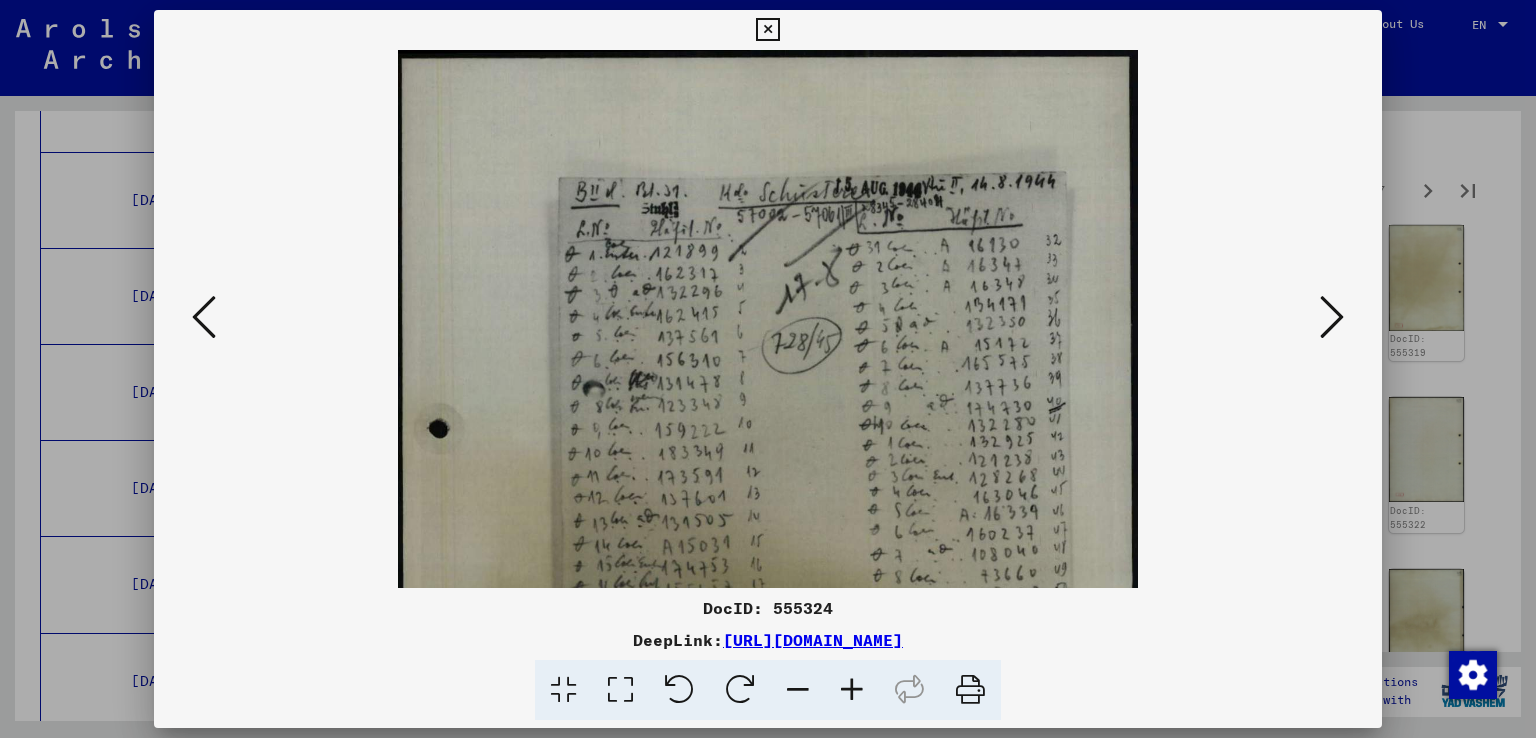 click at bounding box center [852, 690] 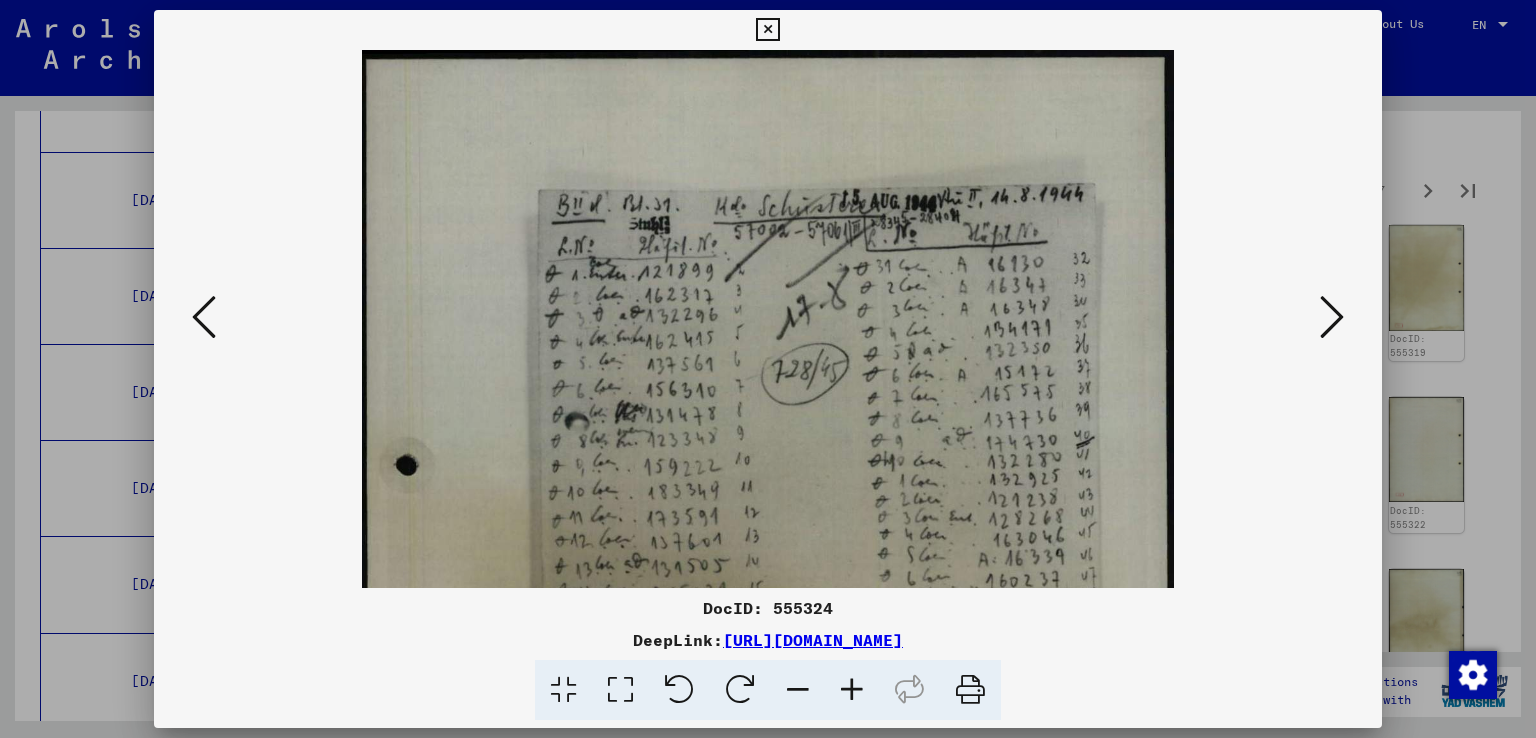 click at bounding box center [852, 690] 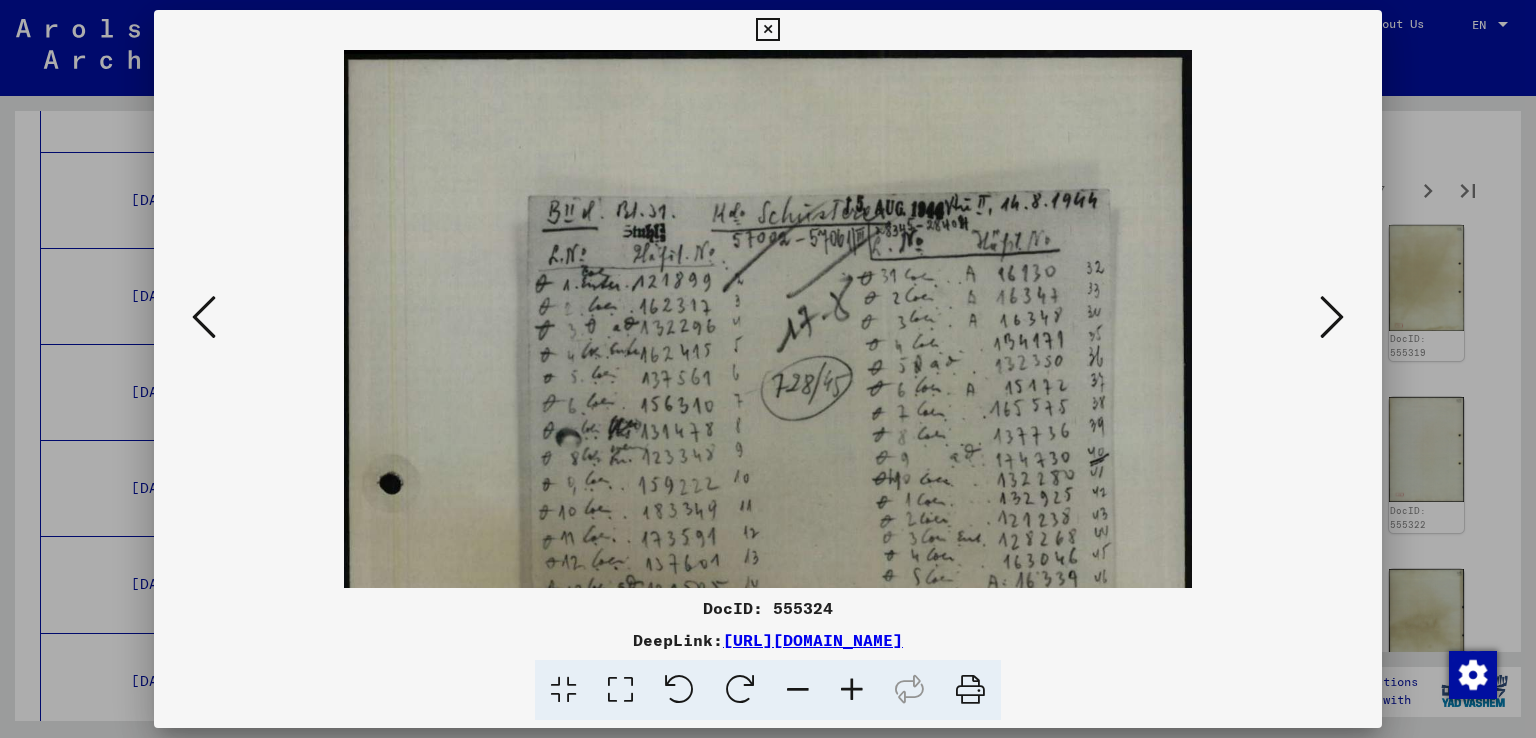 click at bounding box center [852, 690] 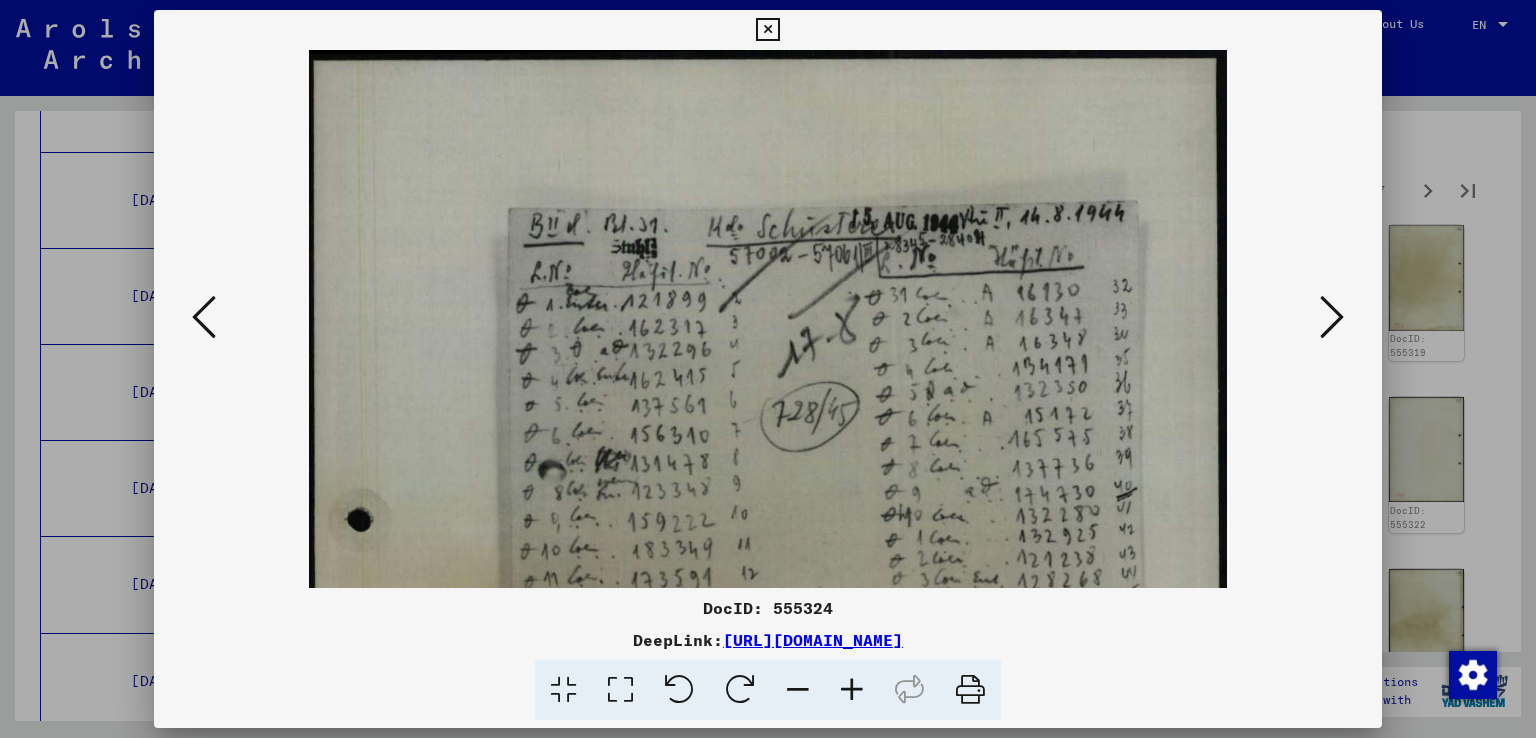 click at bounding box center (852, 690) 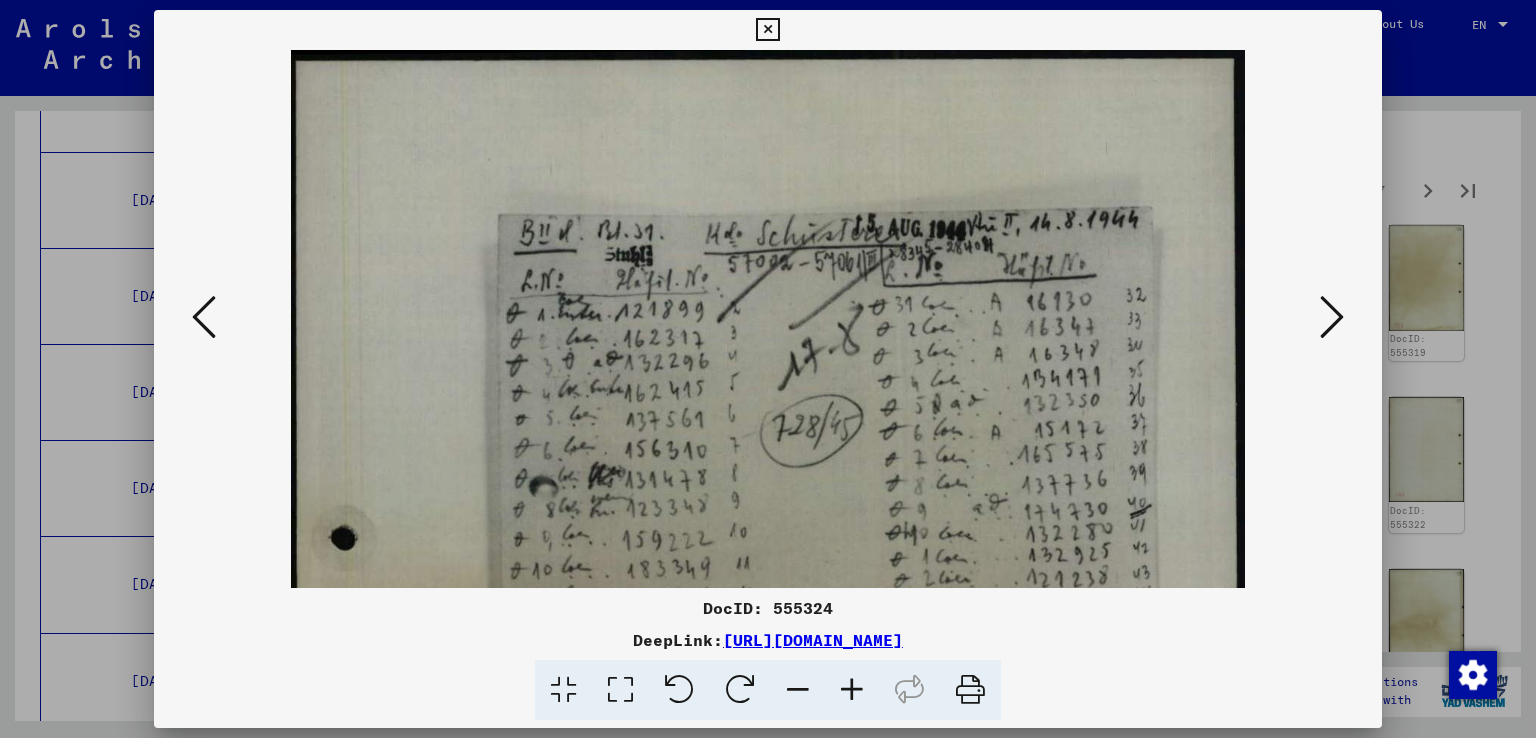 click at bounding box center (852, 690) 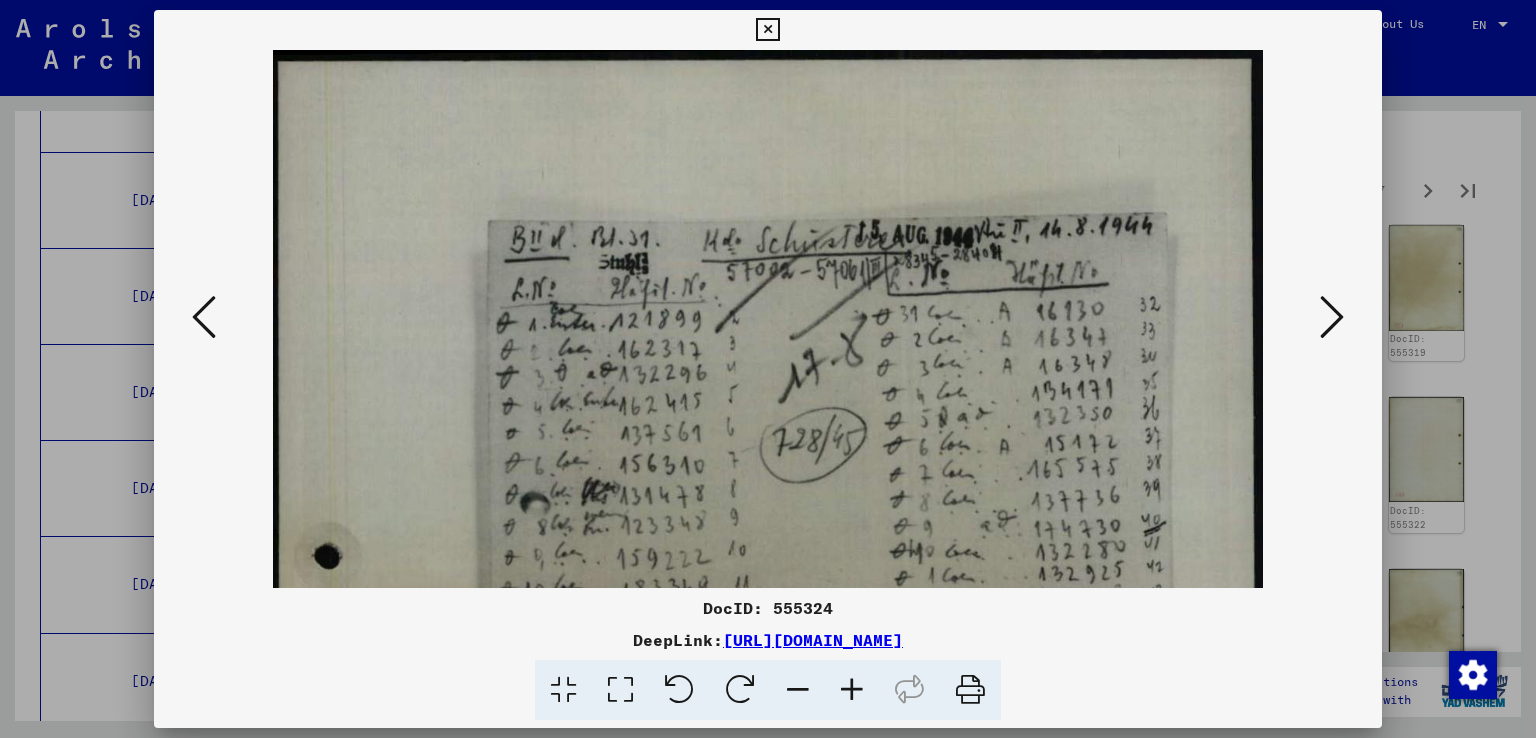 click at bounding box center (852, 690) 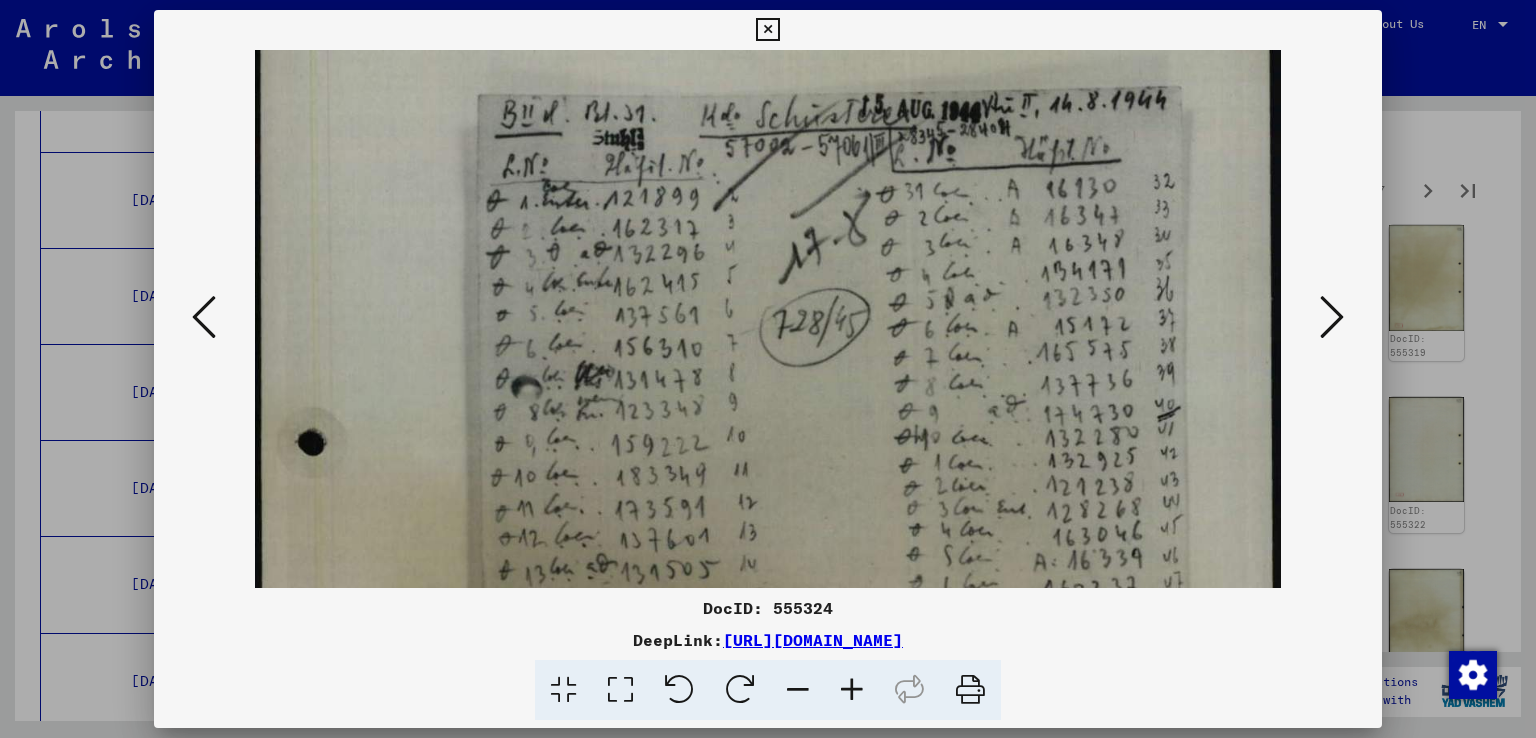 scroll, scrollTop: 135, scrollLeft: 0, axis: vertical 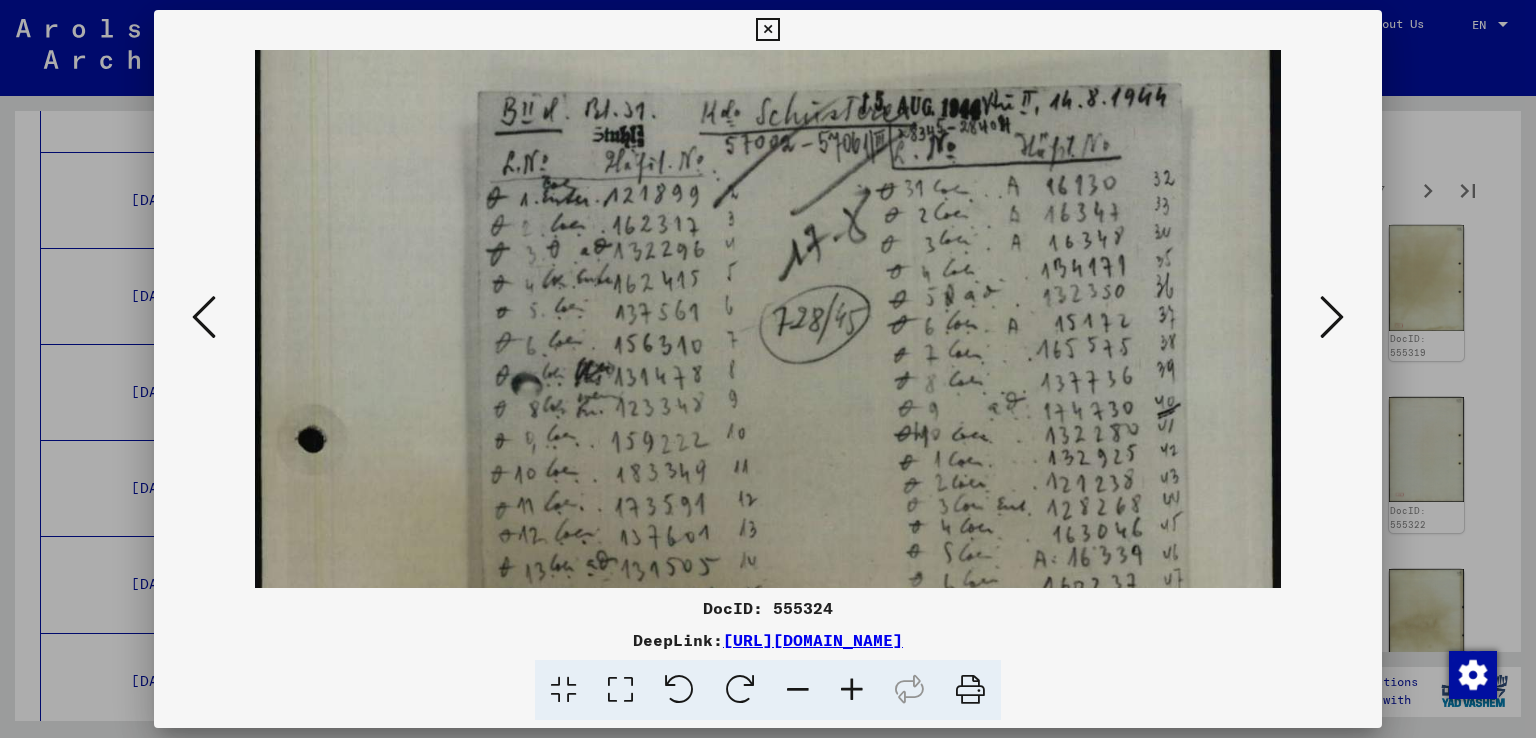 drag, startPoint x: 878, startPoint y: 515, endPoint x: 922, endPoint y: 381, distance: 141.039 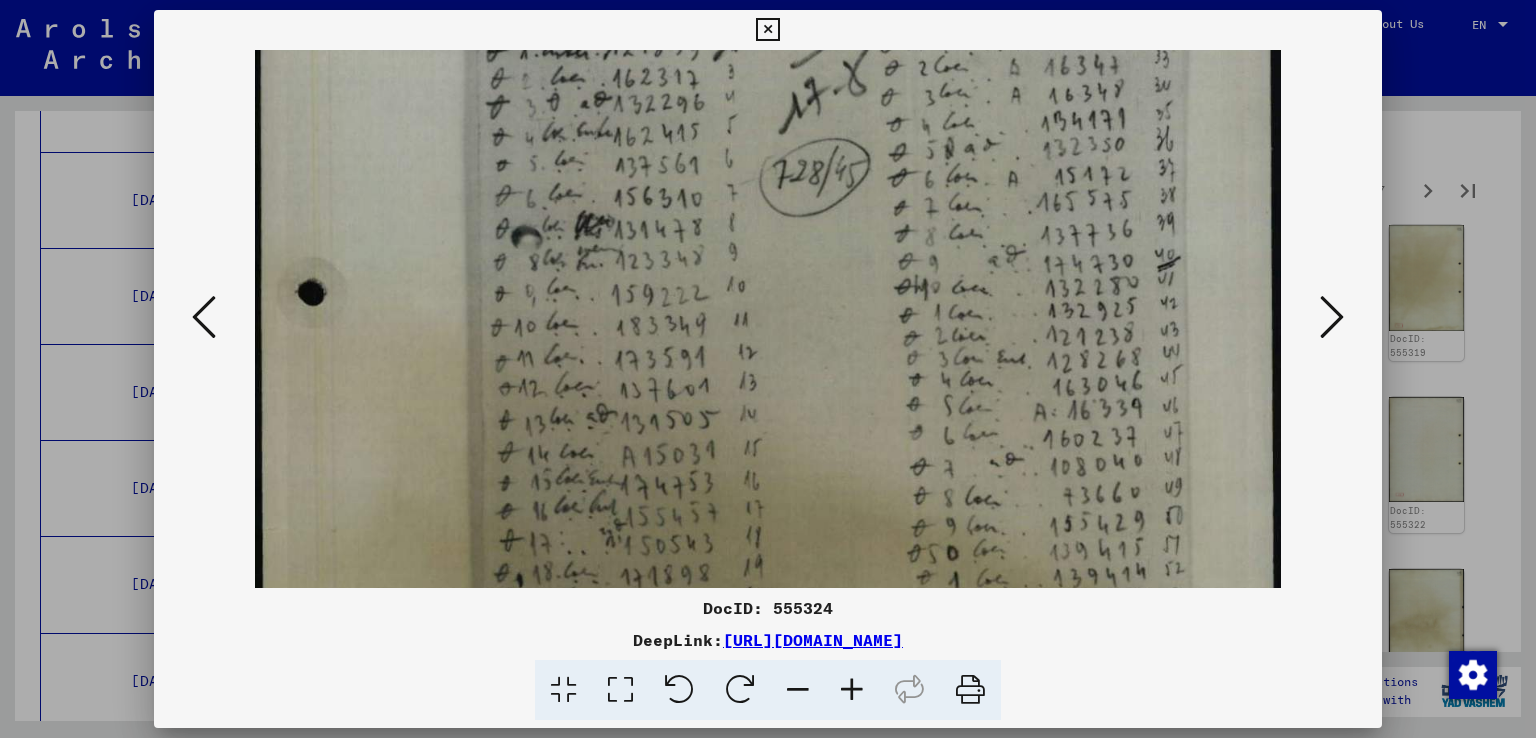 drag, startPoint x: 866, startPoint y: 499, endPoint x: 891, endPoint y: 353, distance: 148.12495 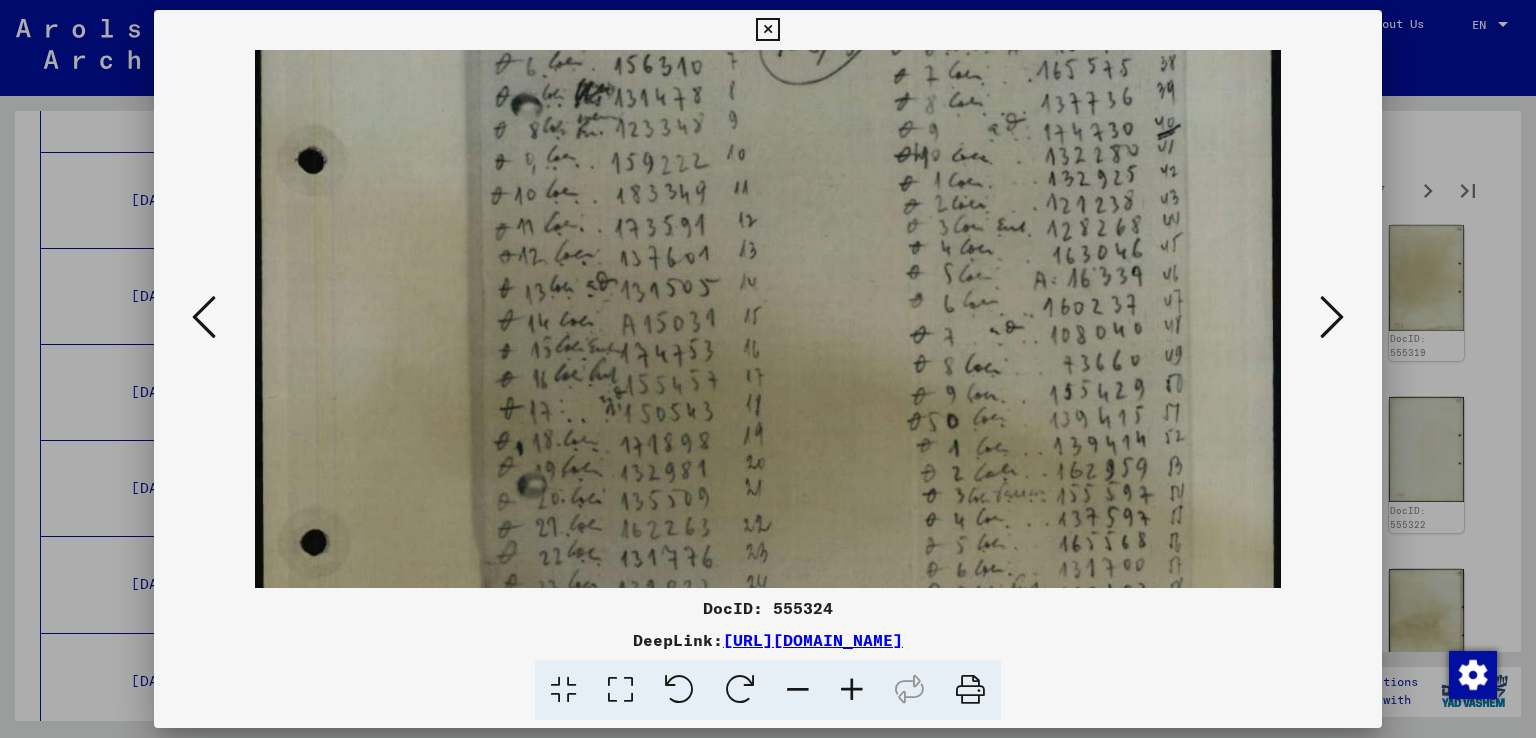 drag, startPoint x: 862, startPoint y: 489, endPoint x: 871, endPoint y: 356, distance: 133.30417 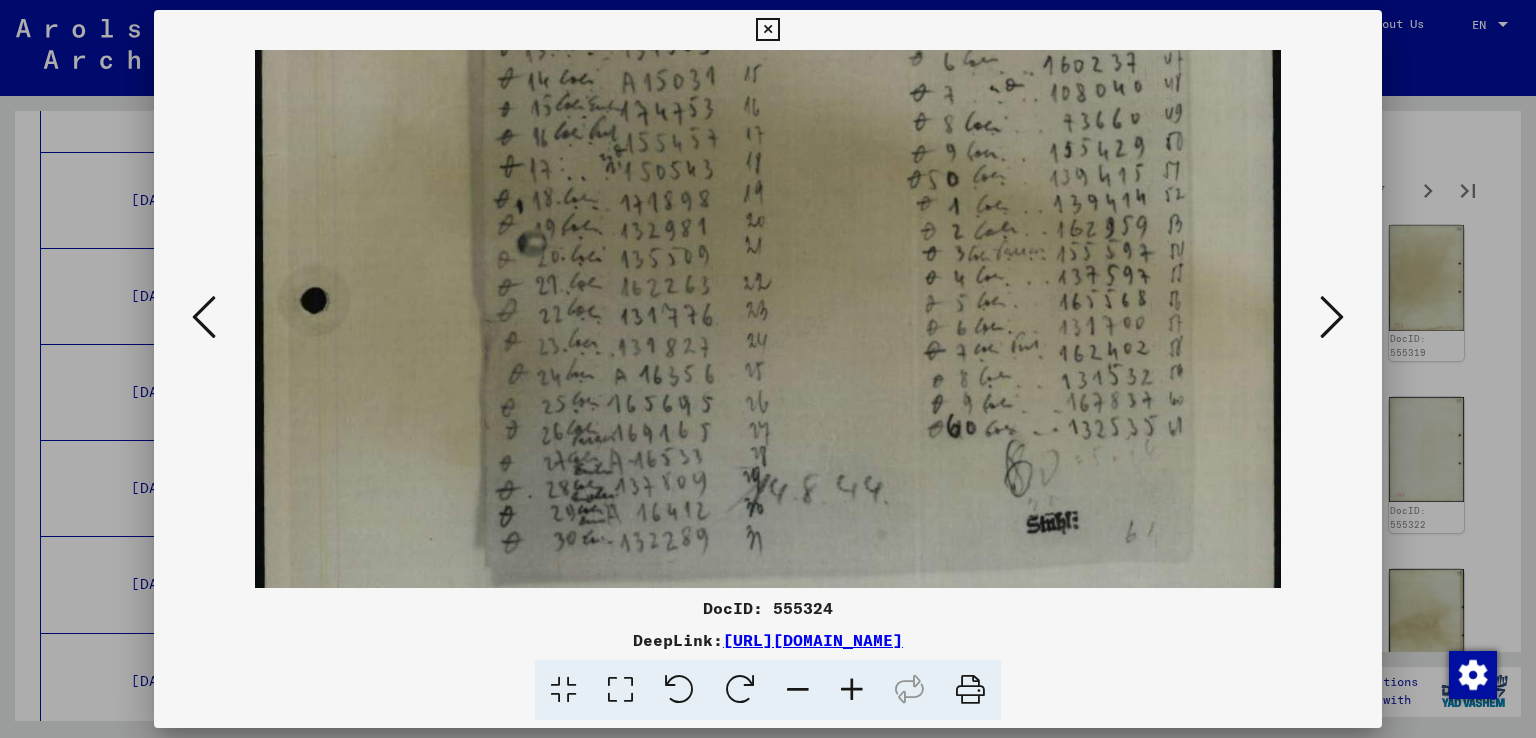 scroll, scrollTop: 703, scrollLeft: 0, axis: vertical 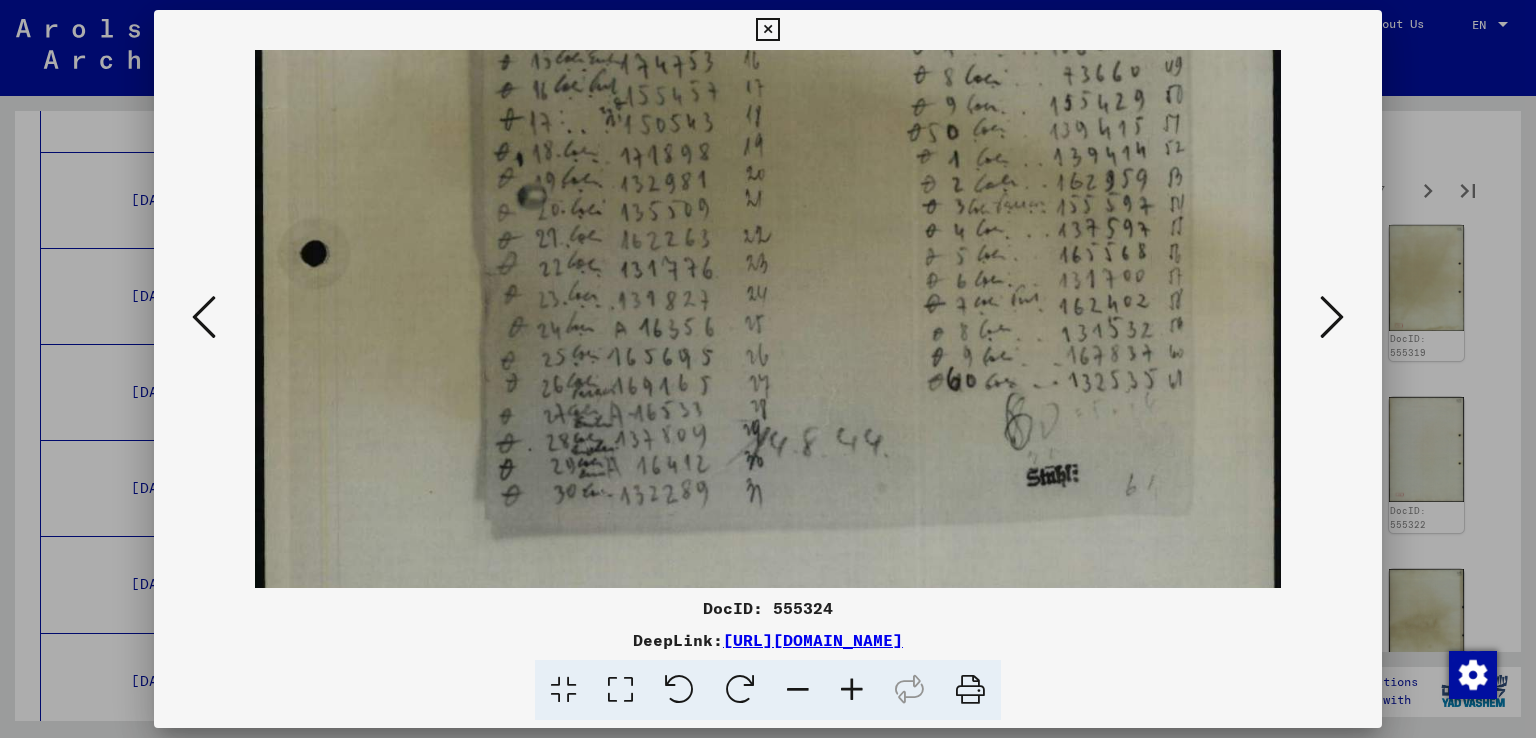 drag, startPoint x: 853, startPoint y: 420, endPoint x: 843, endPoint y: 136, distance: 284.176 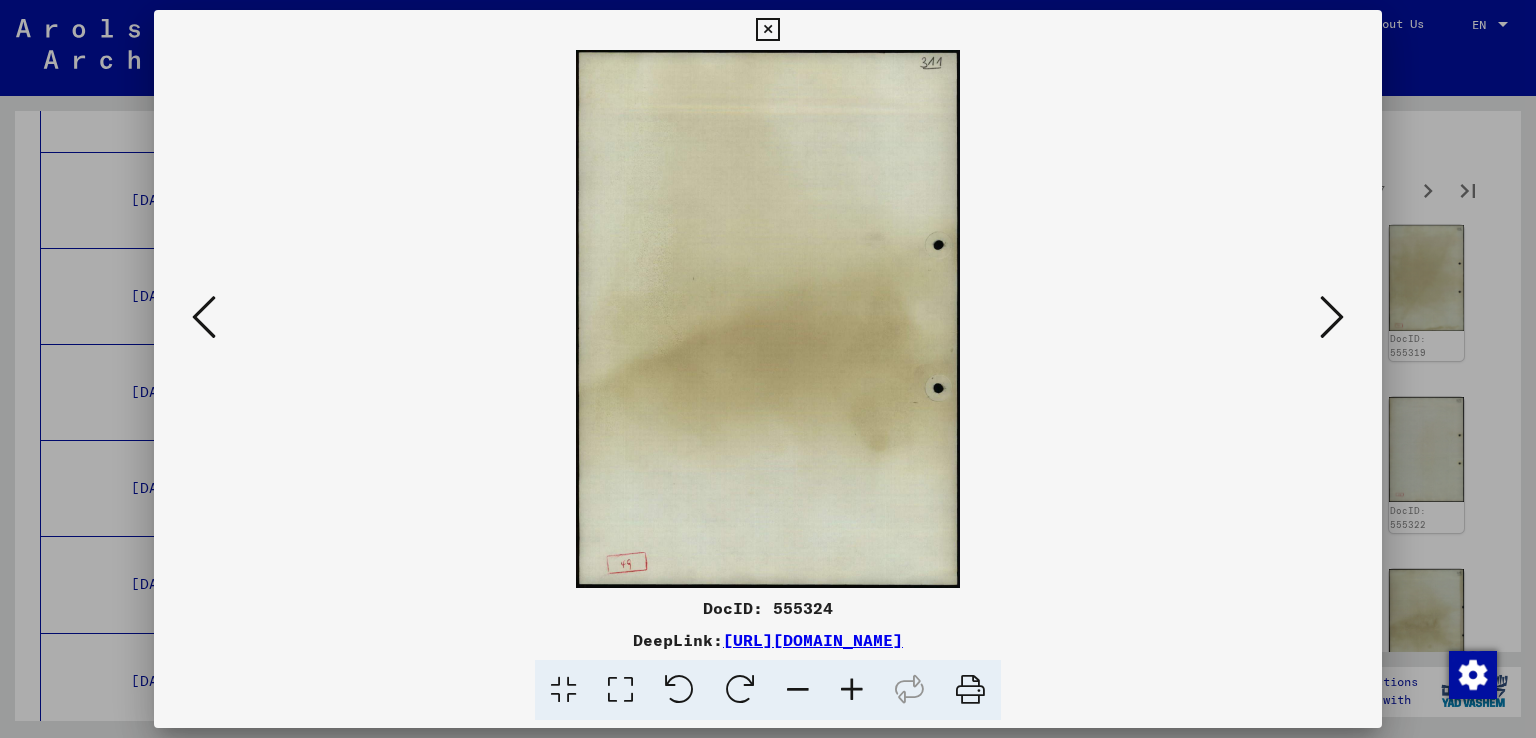 scroll, scrollTop: 0, scrollLeft: 0, axis: both 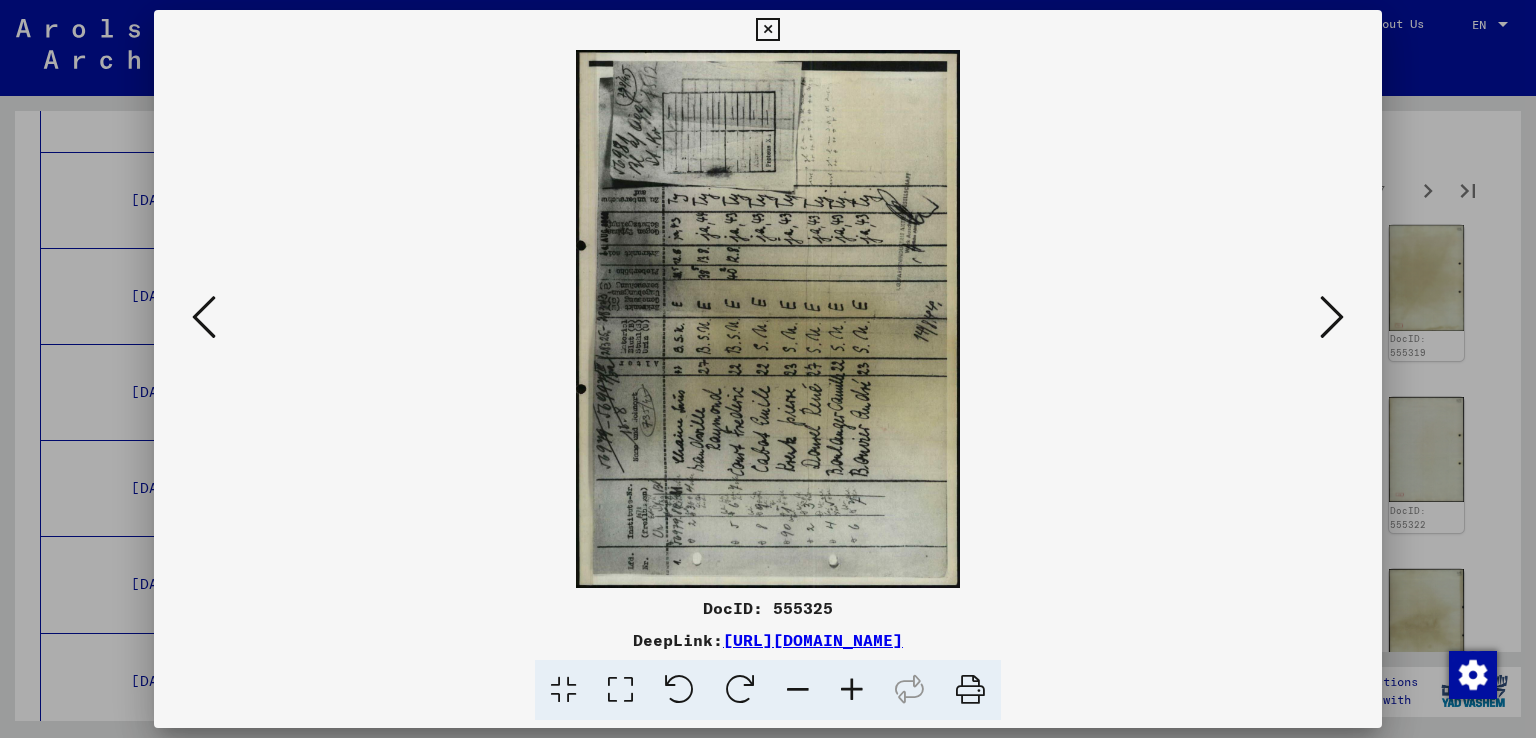 click at bounding box center [740, 690] 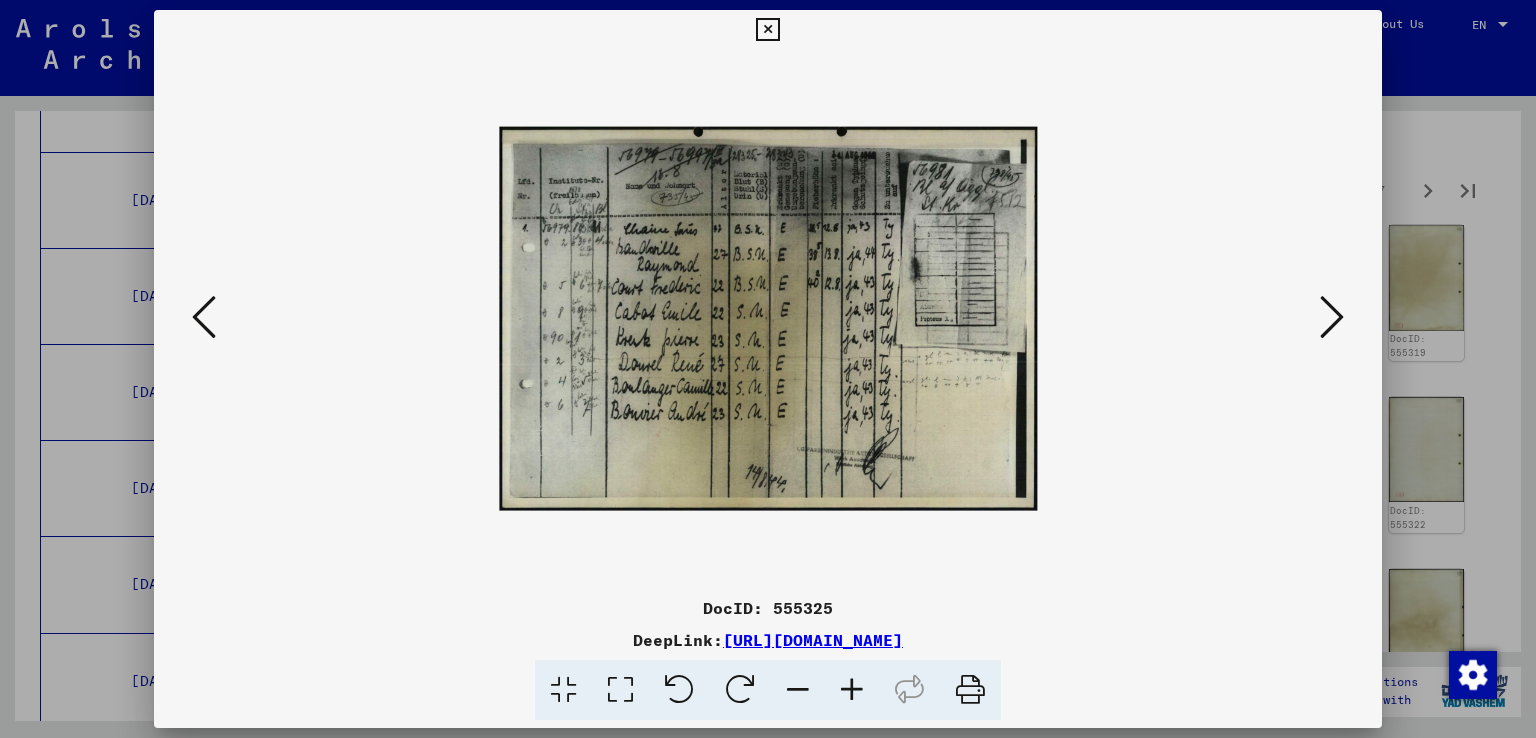 click at bounding box center [852, 690] 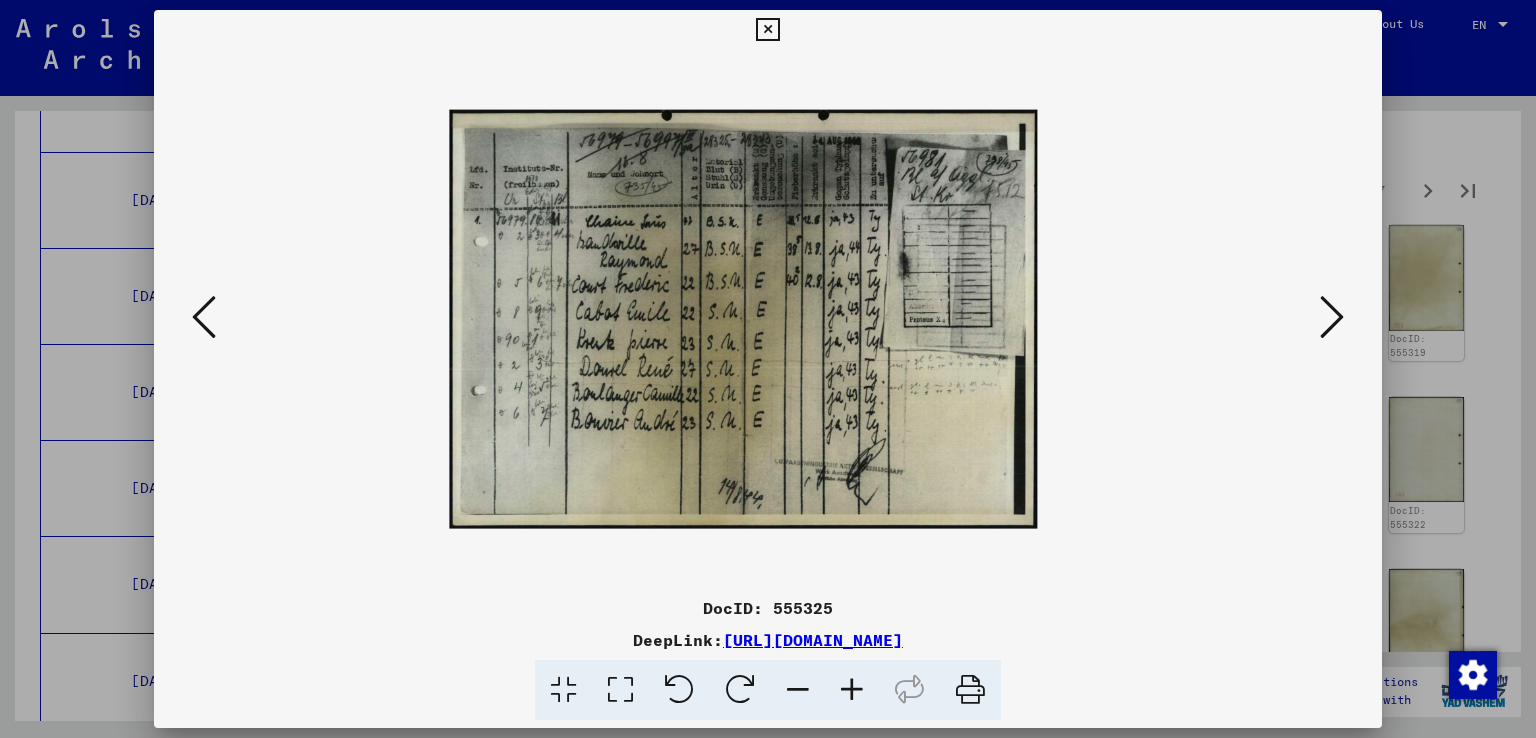 click at bounding box center (852, 690) 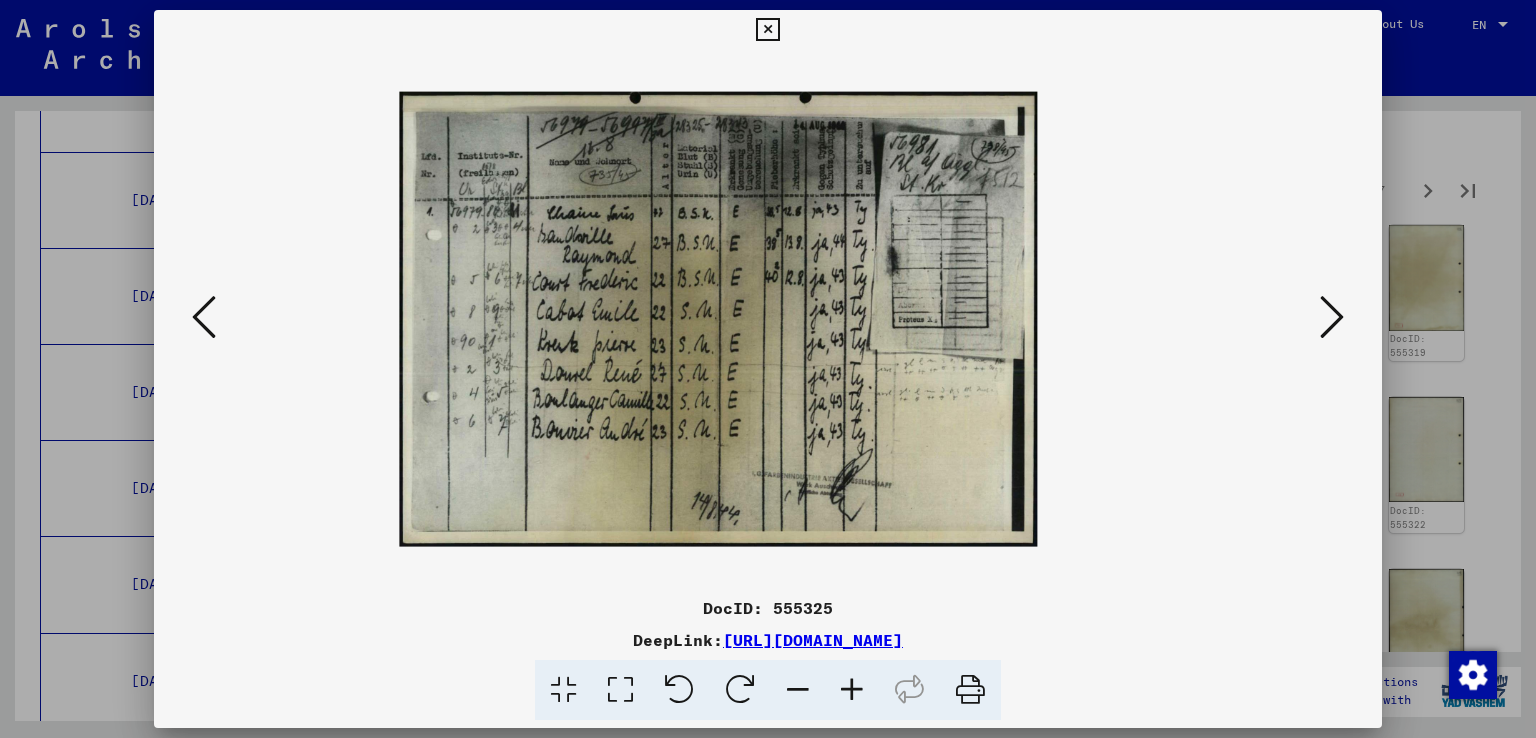 click at bounding box center (852, 690) 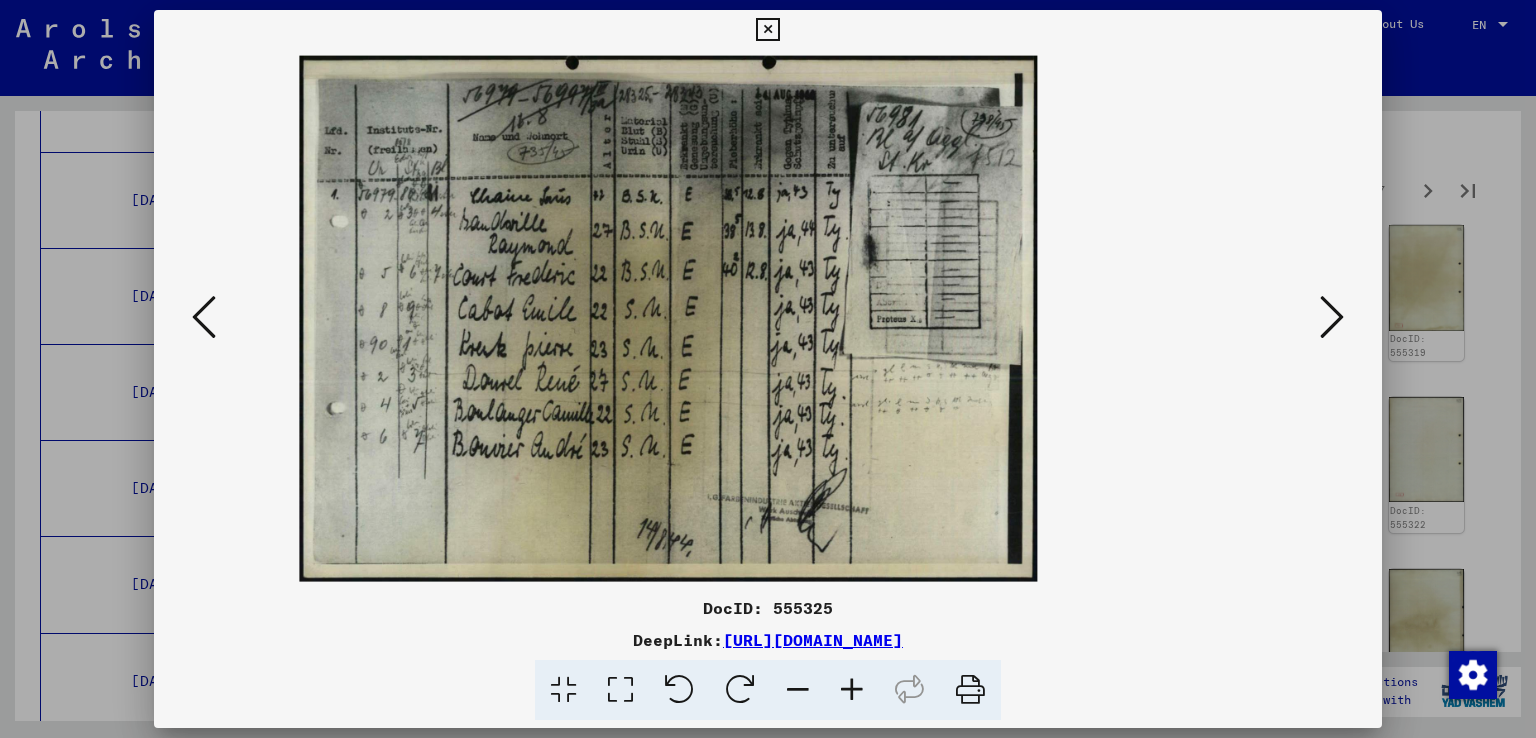 click at bounding box center [852, 690] 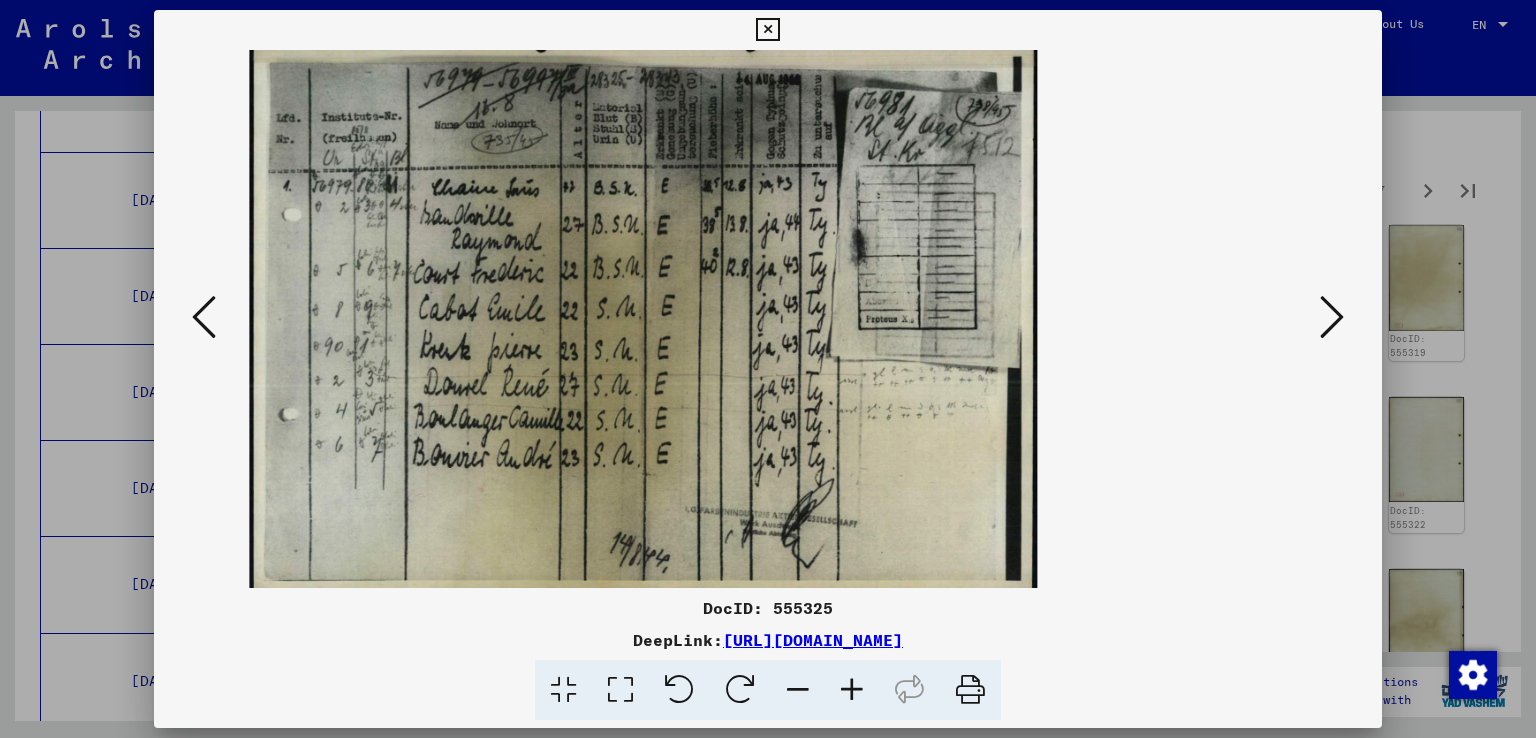 click at bounding box center (852, 690) 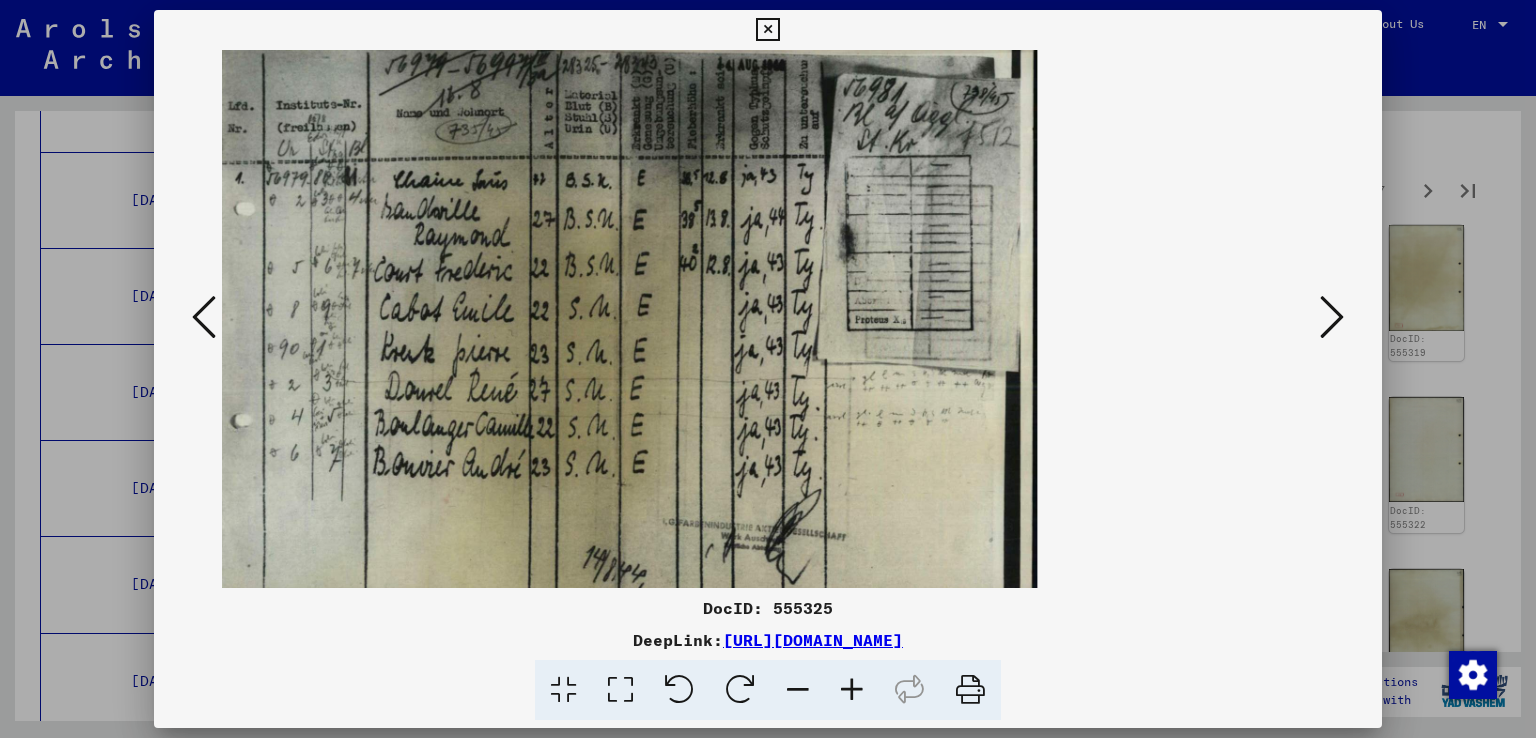 click at bounding box center [852, 690] 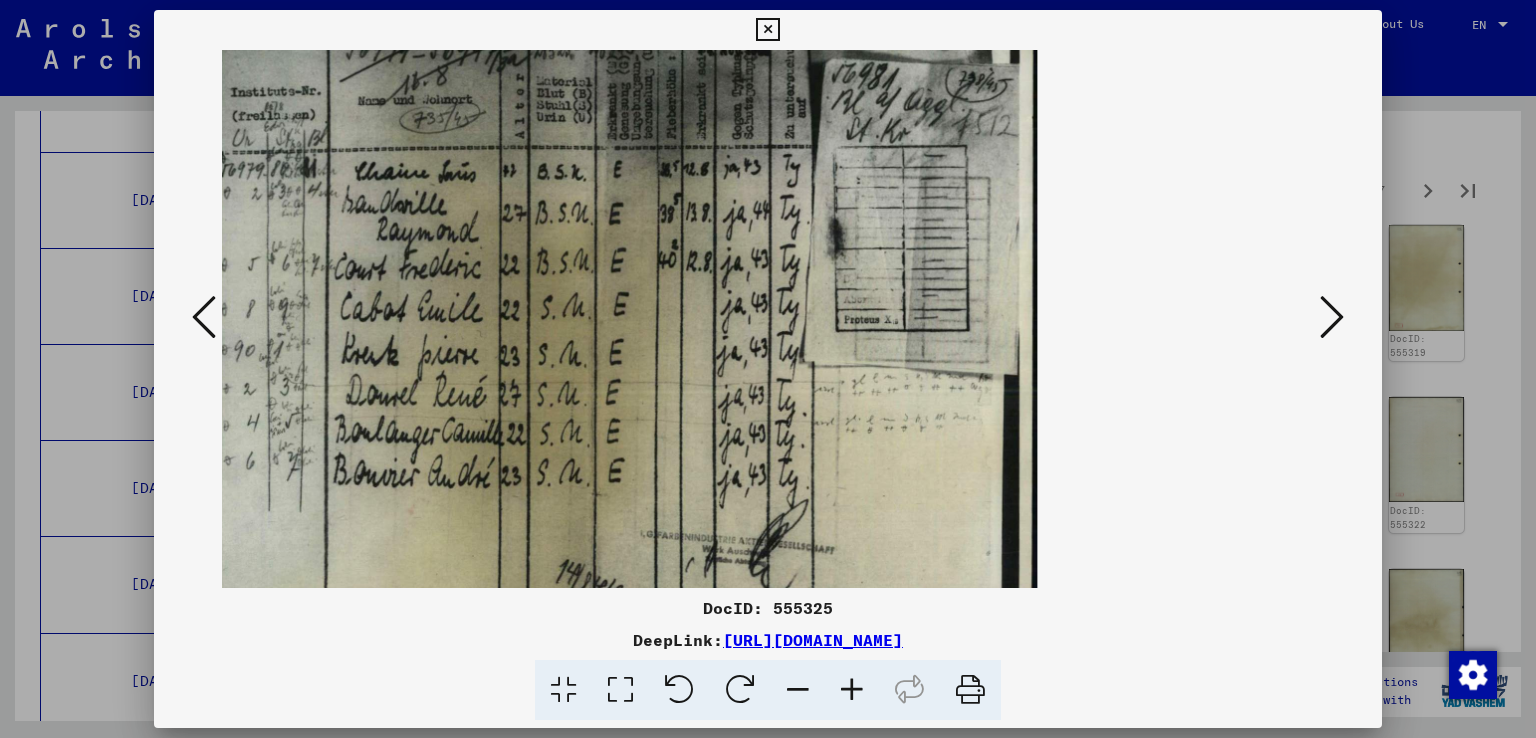 click at bounding box center (852, 690) 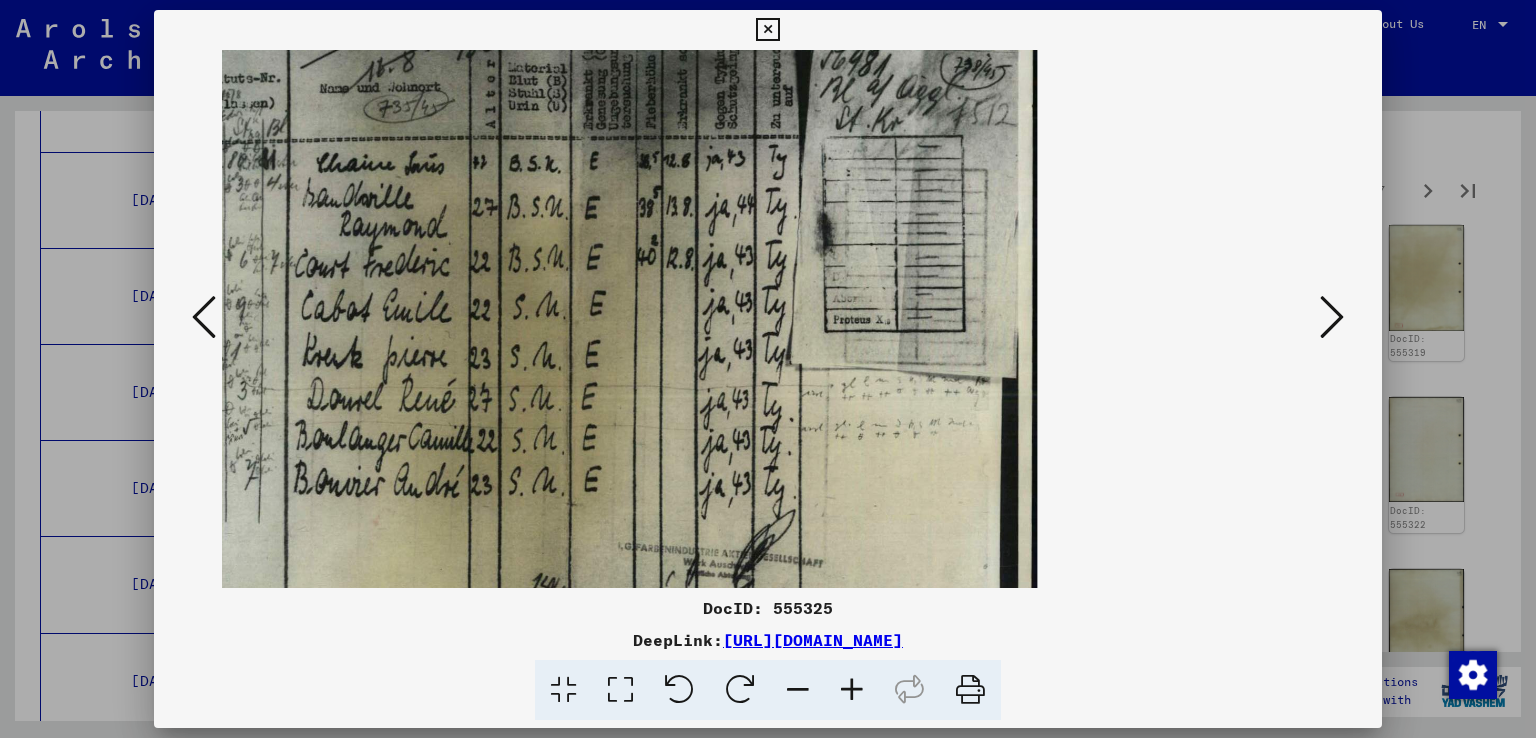 scroll, scrollTop: 59, scrollLeft: 0, axis: vertical 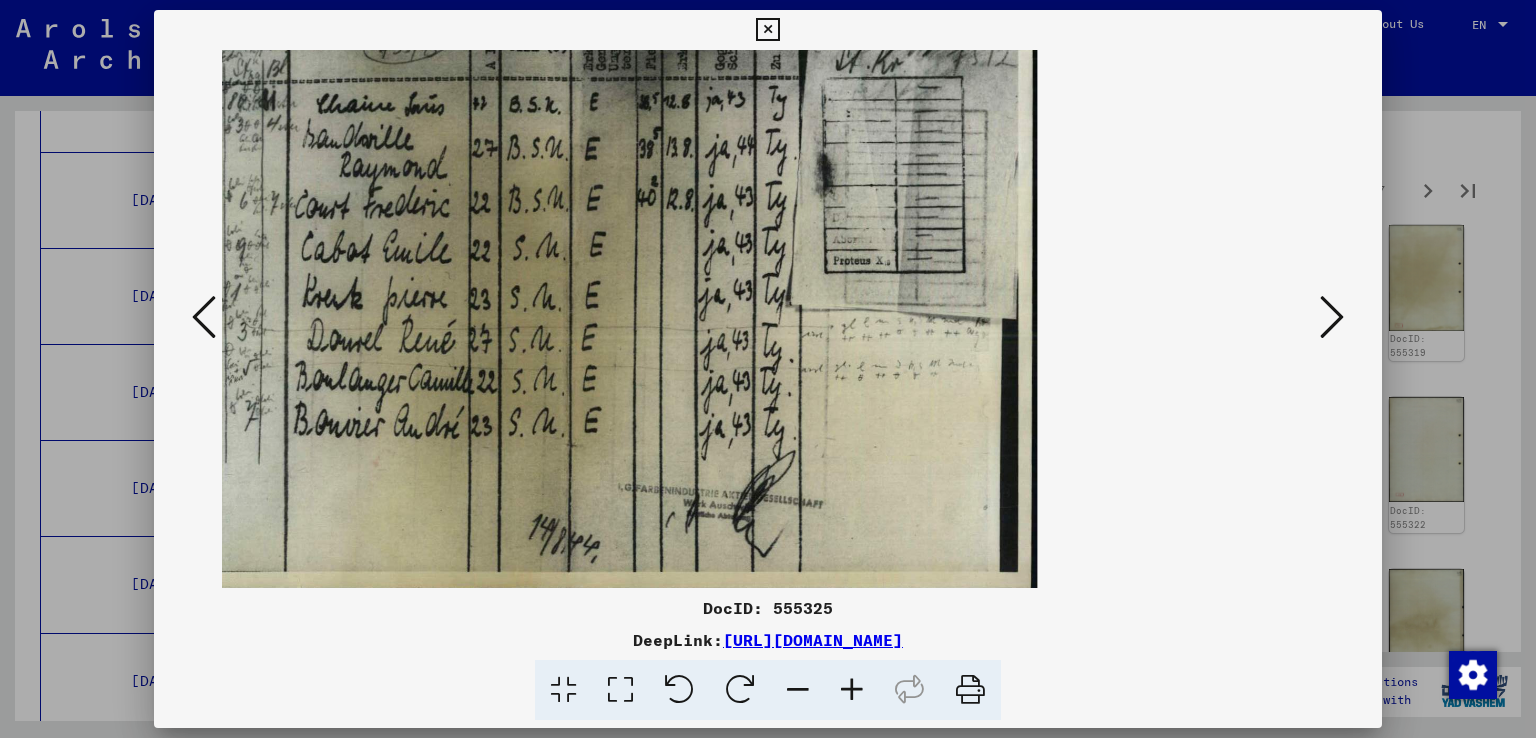 drag, startPoint x: 496, startPoint y: 360, endPoint x: 635, endPoint y: 301, distance: 151.00331 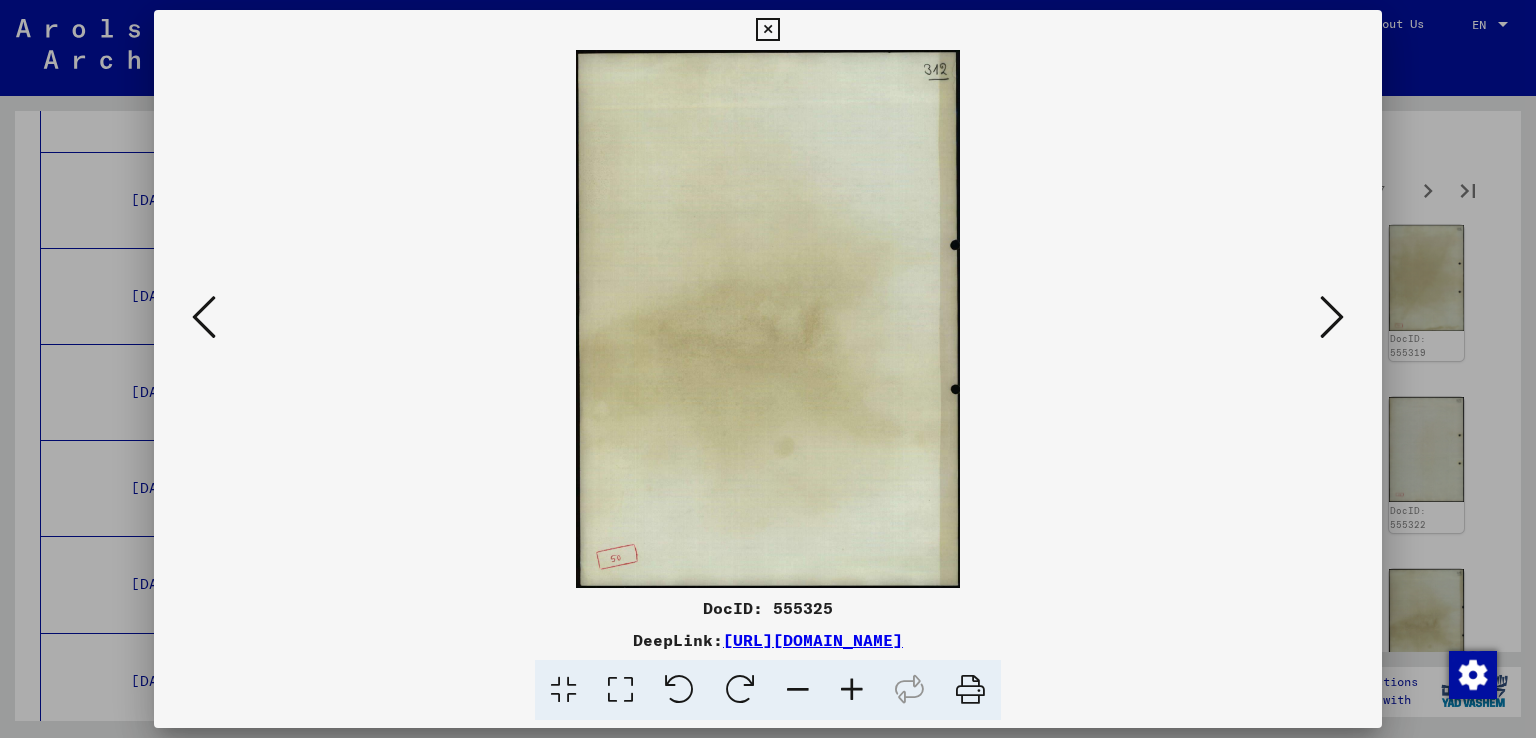 click at bounding box center [1332, 317] 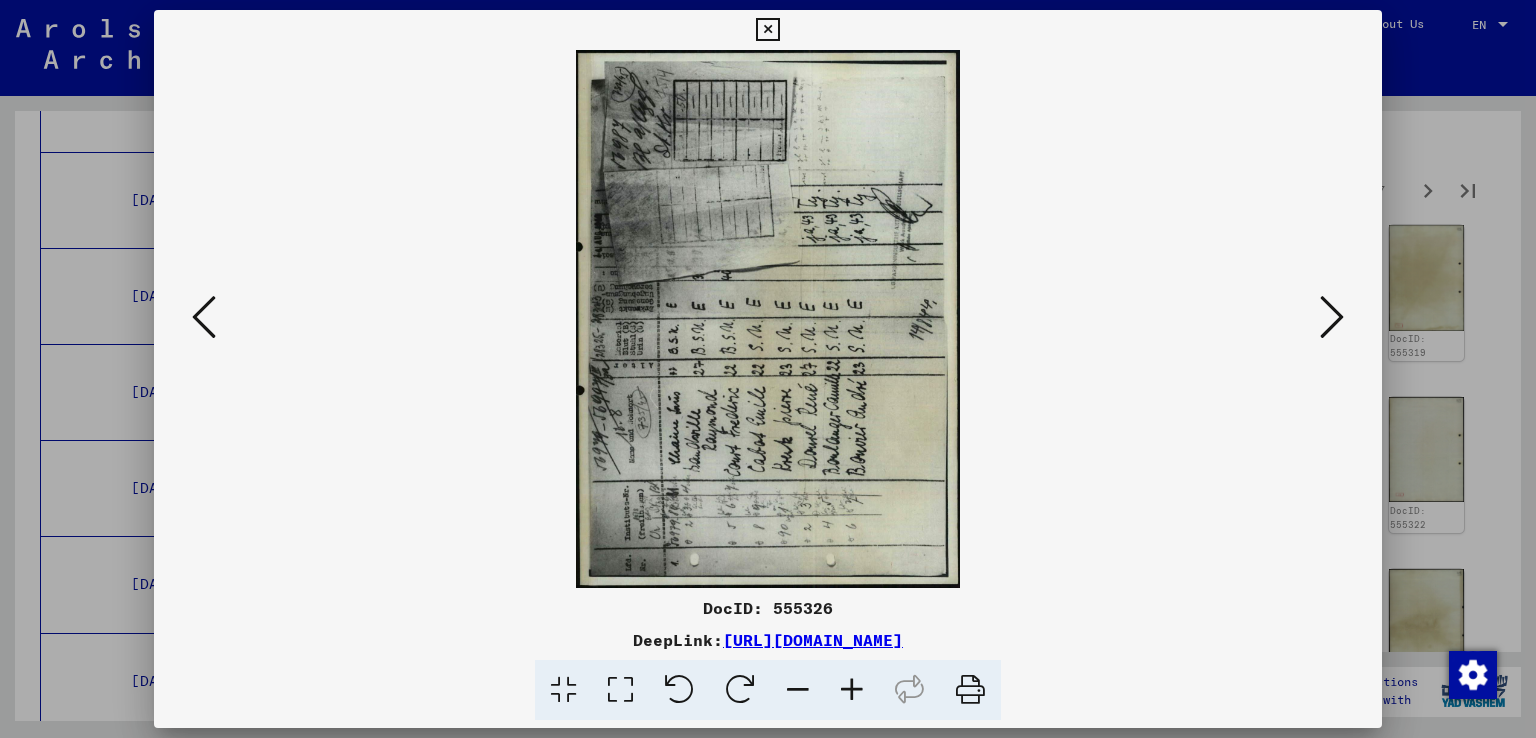 click at bounding box center (740, 690) 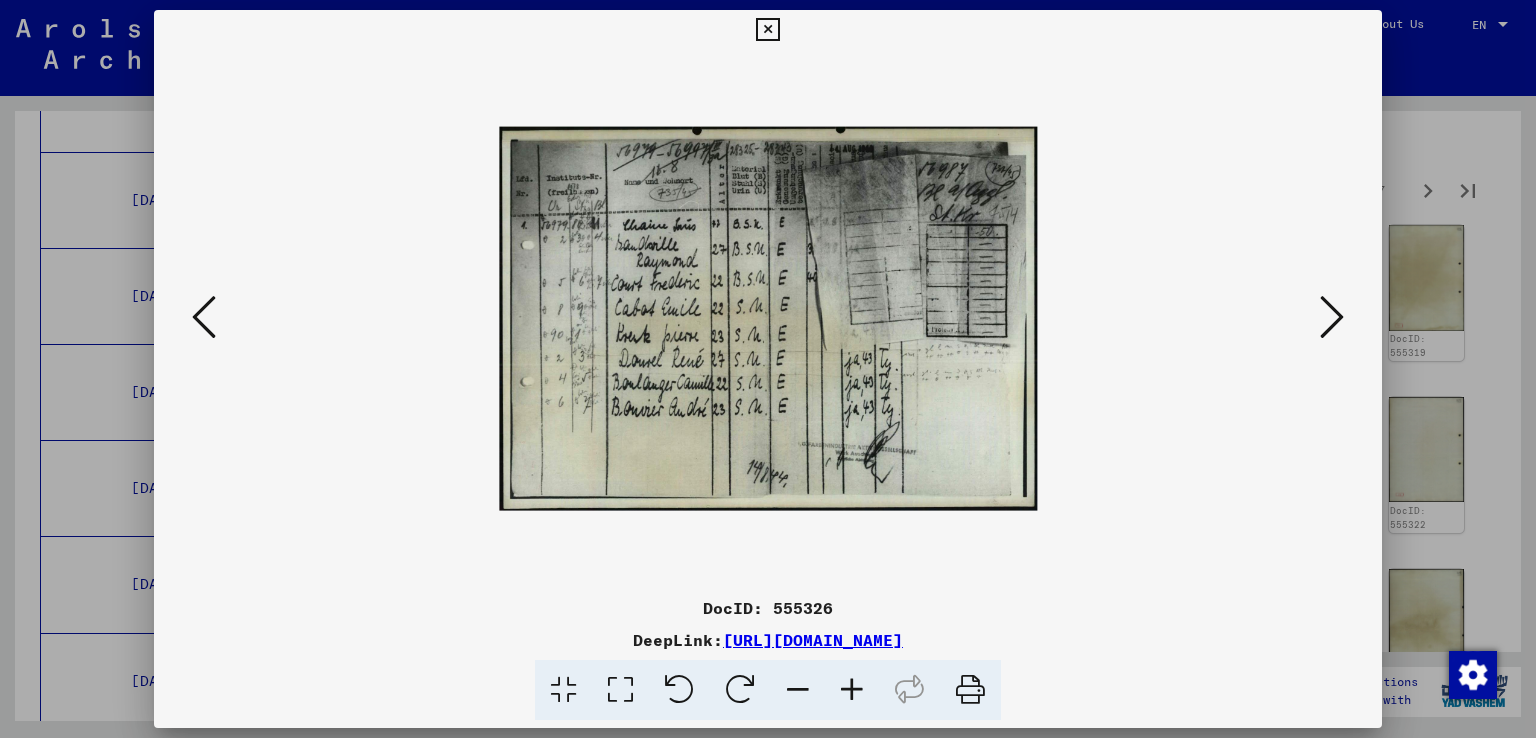 click at bounding box center (852, 690) 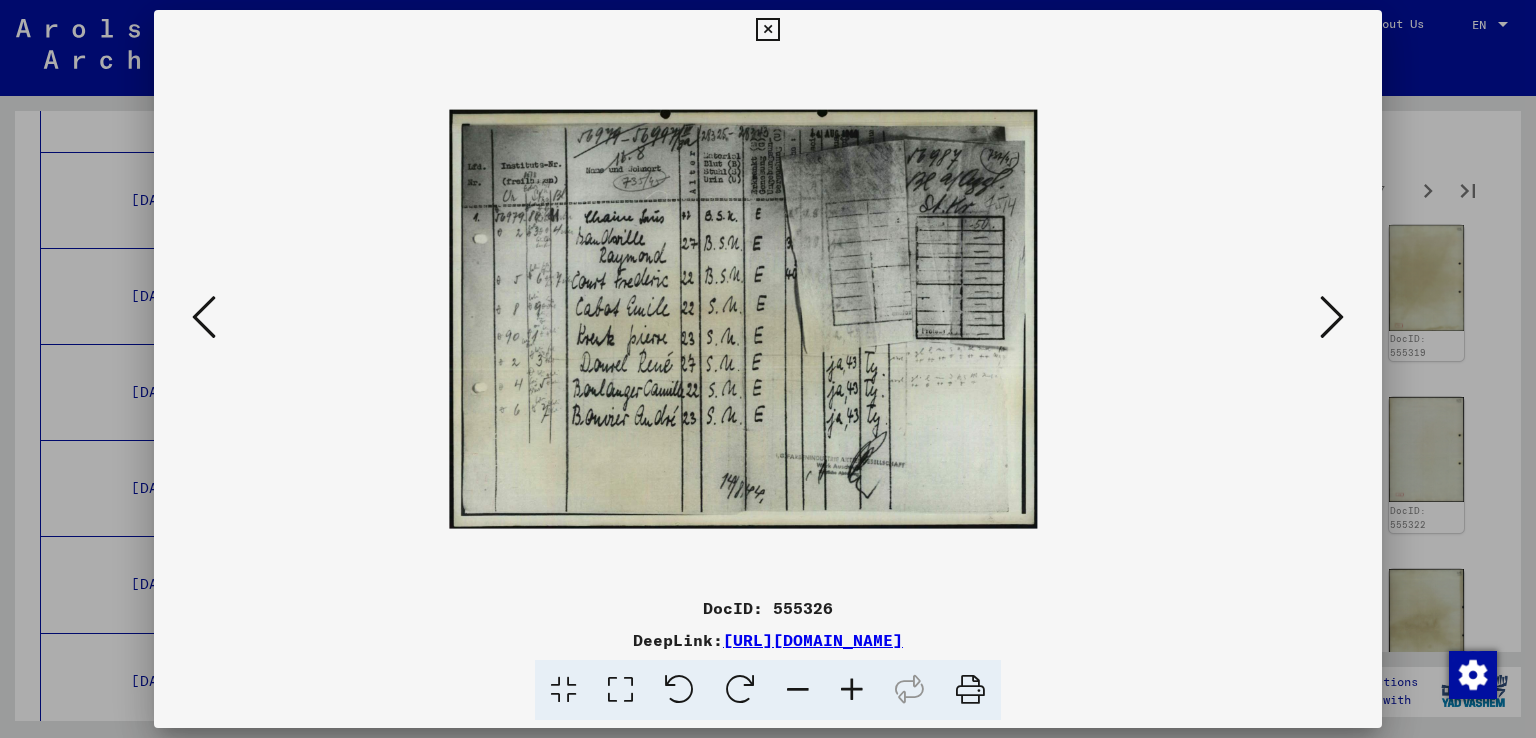 click at bounding box center (852, 690) 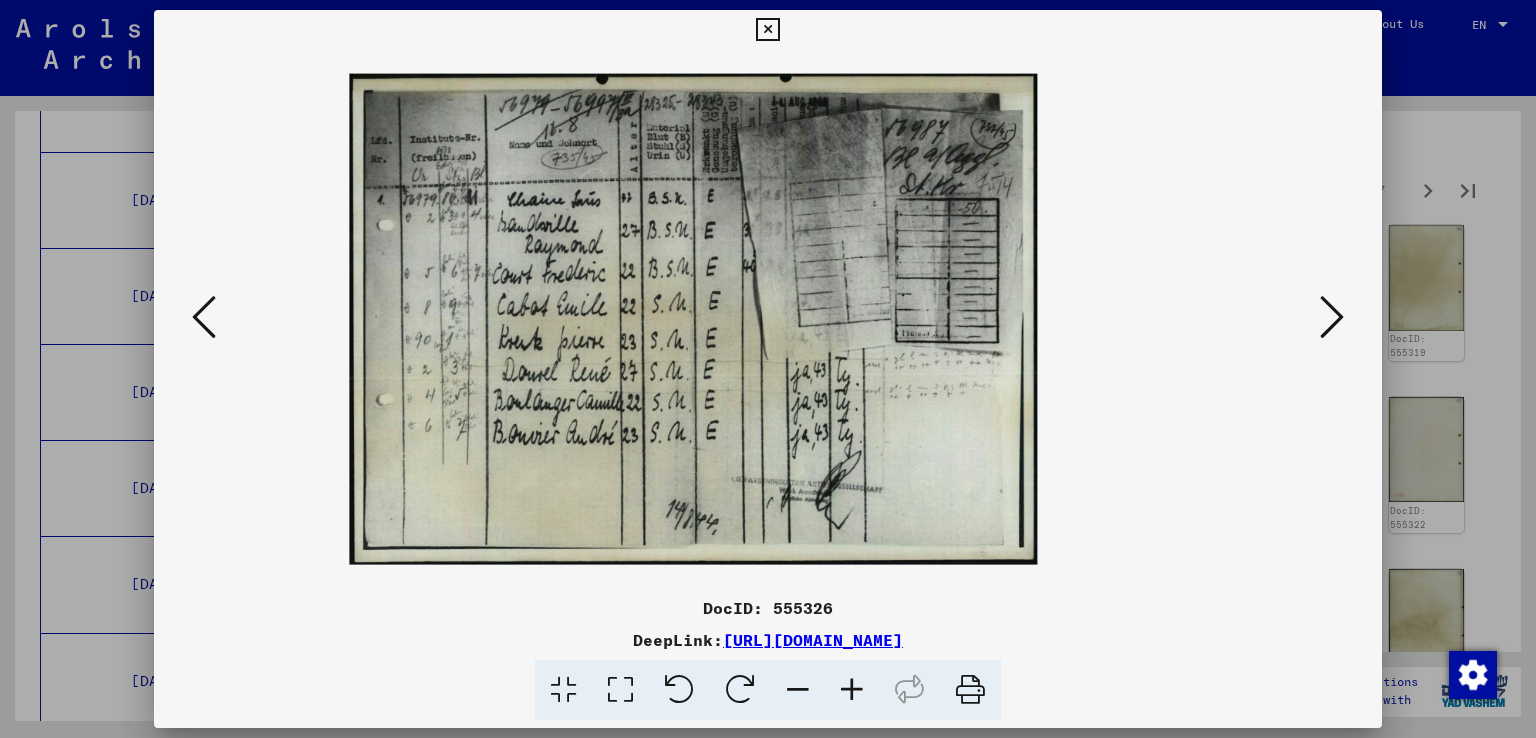 click at bounding box center [852, 690] 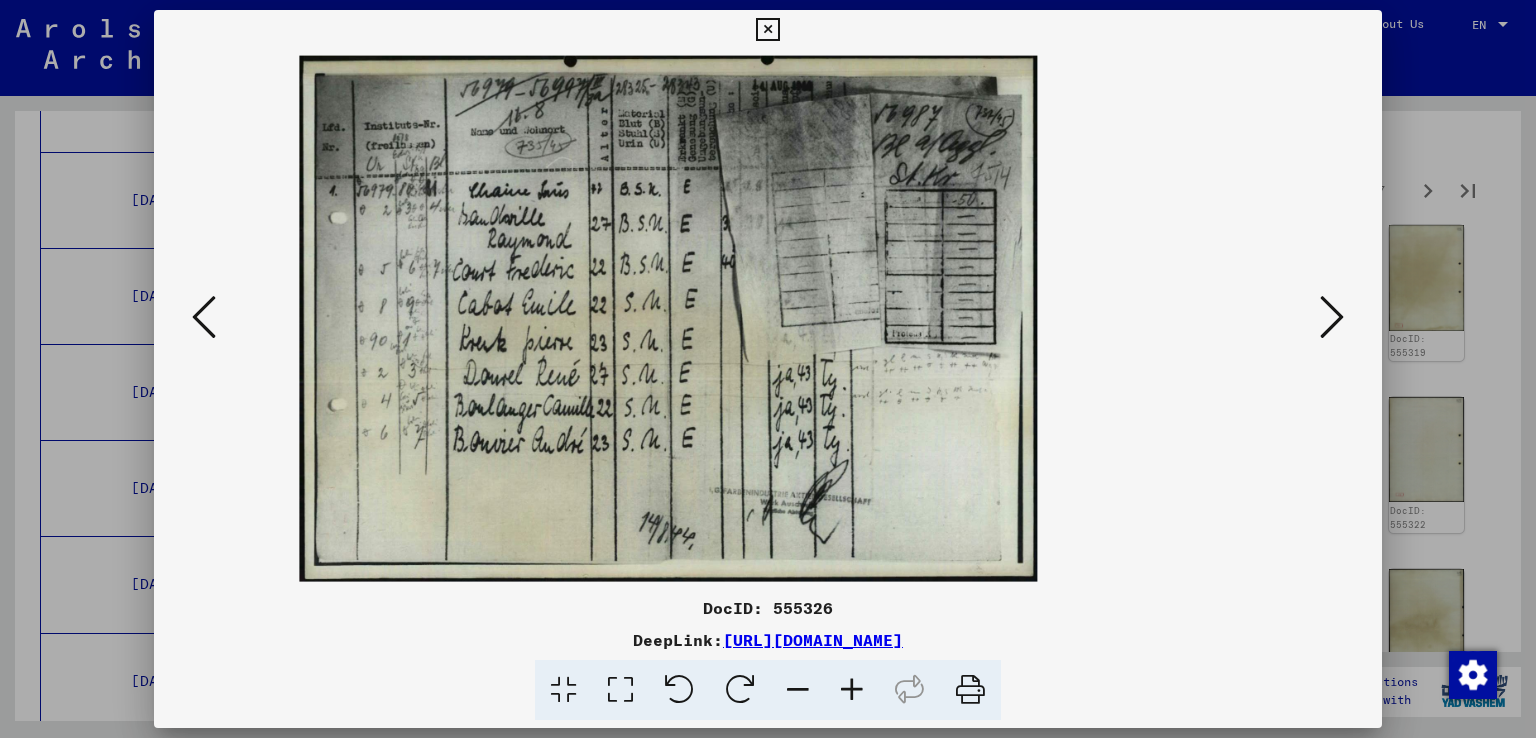 click at bounding box center (852, 690) 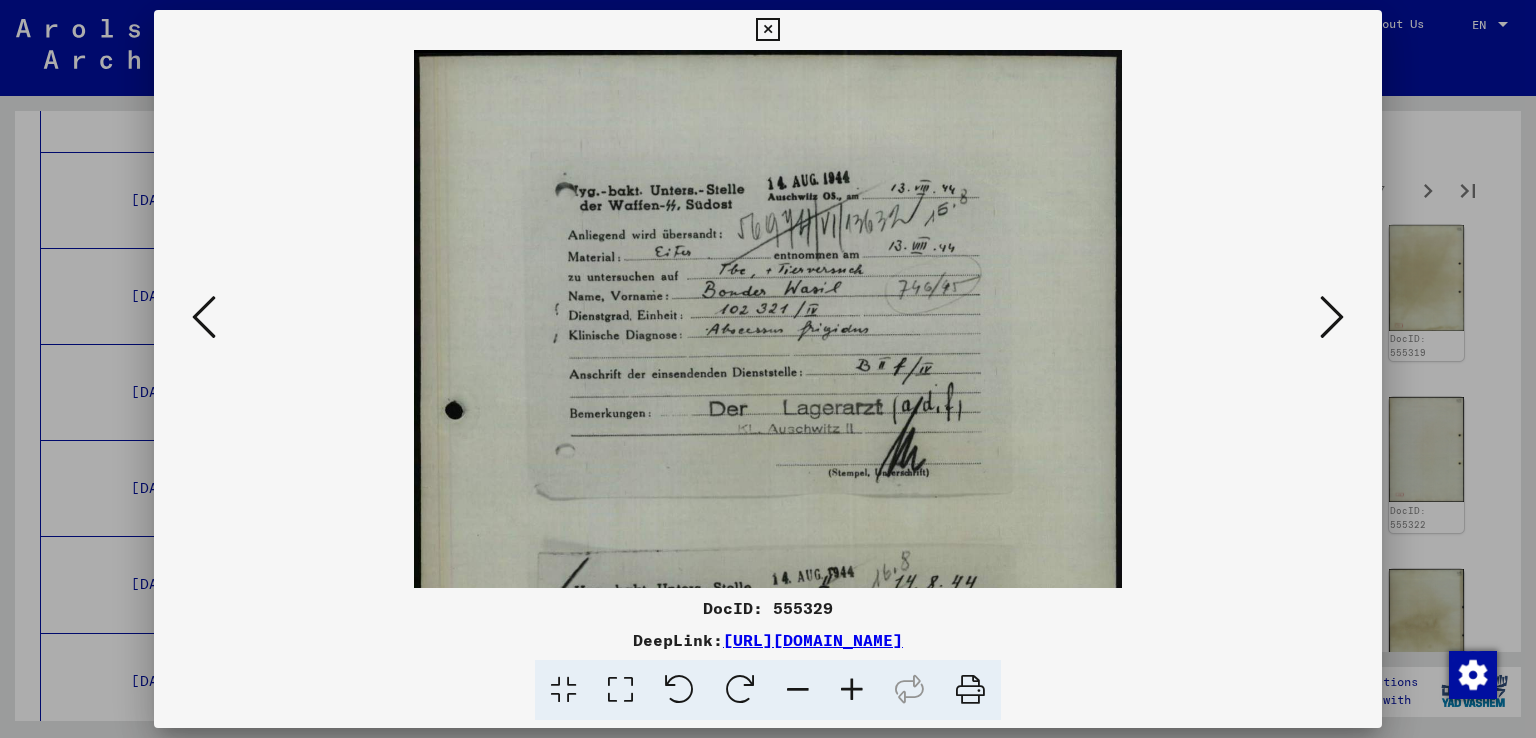 scroll, scrollTop: 449, scrollLeft: 0, axis: vertical 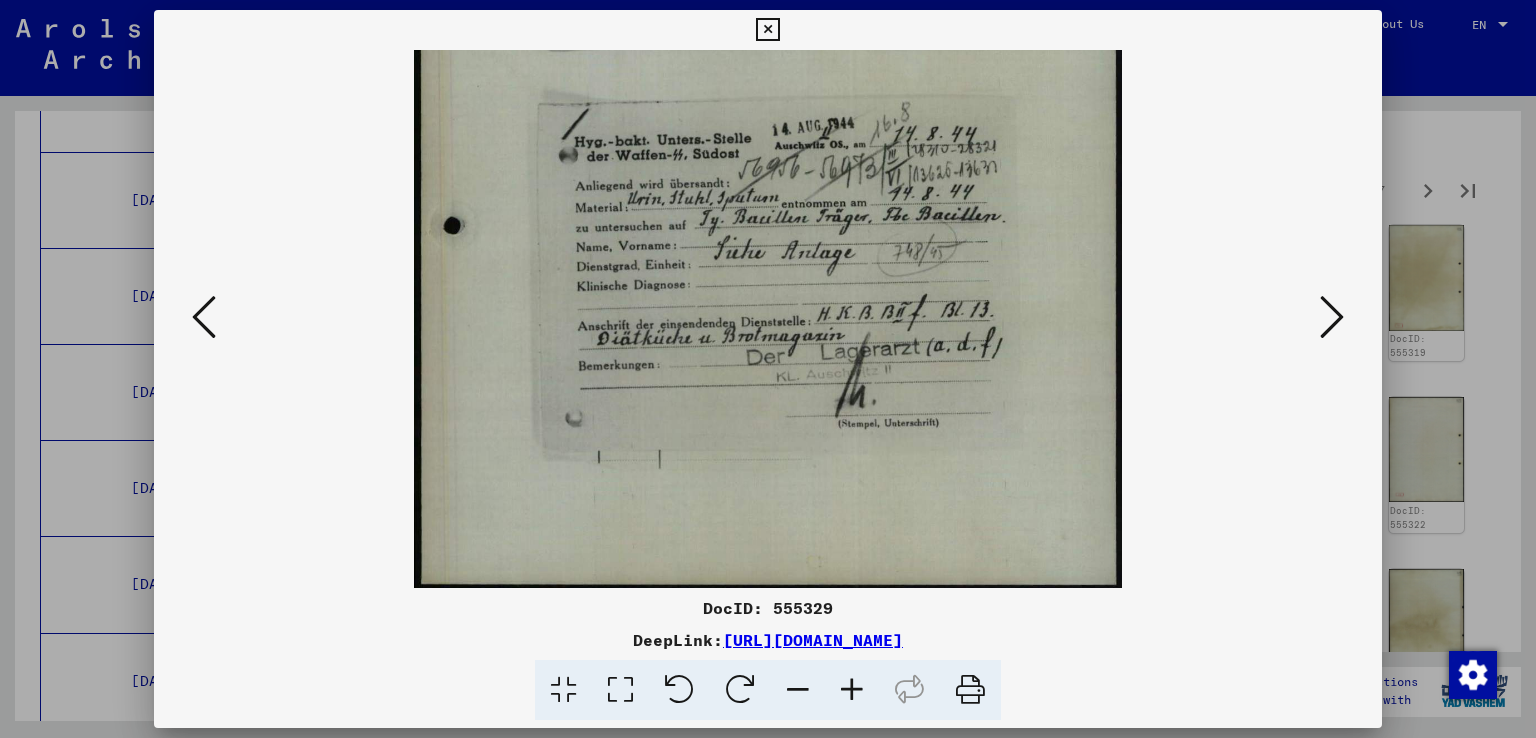 drag, startPoint x: 866, startPoint y: 493, endPoint x: 935, endPoint y: -43, distance: 540.423 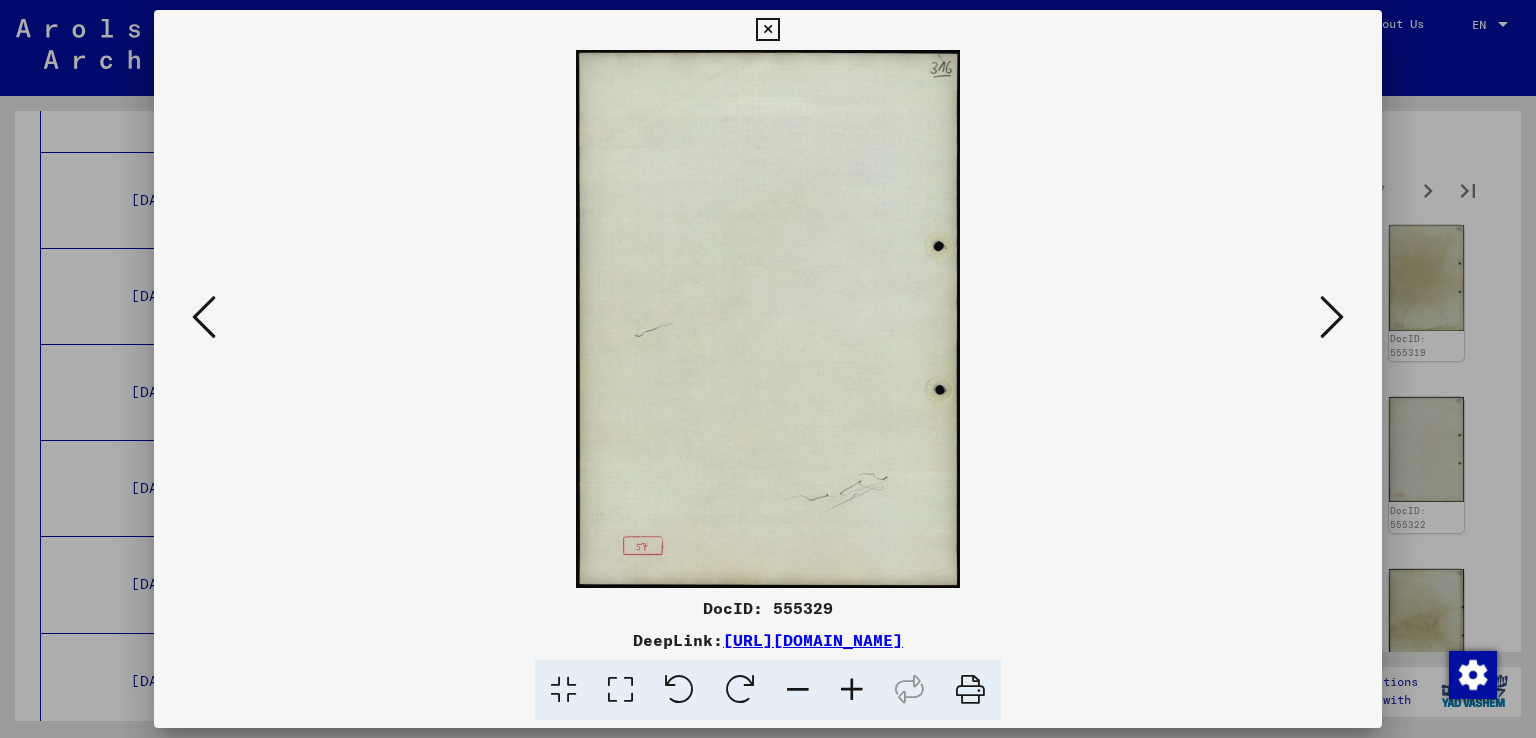 scroll, scrollTop: 0, scrollLeft: 0, axis: both 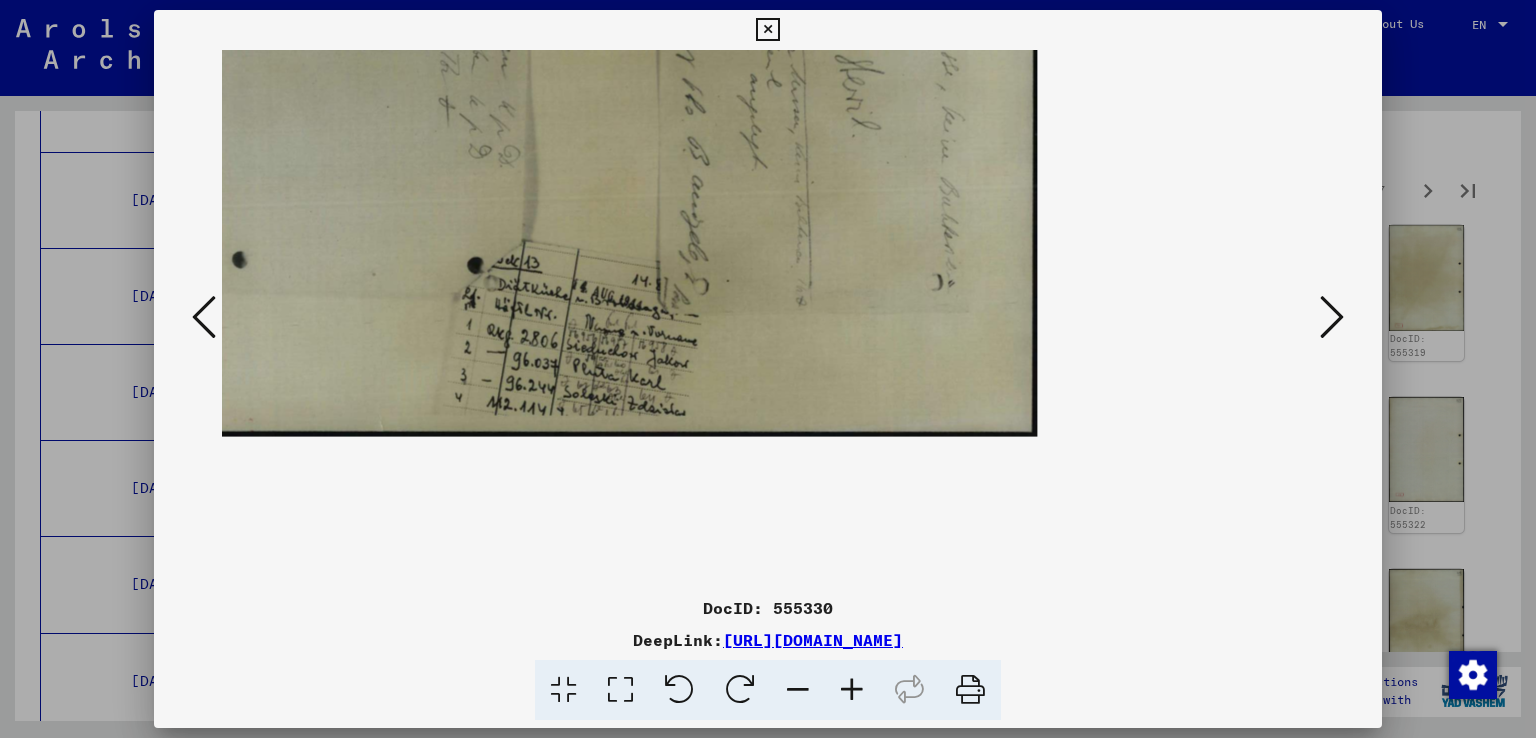 drag, startPoint x: 728, startPoint y: 463, endPoint x: 756, endPoint y: 262, distance: 202.94087 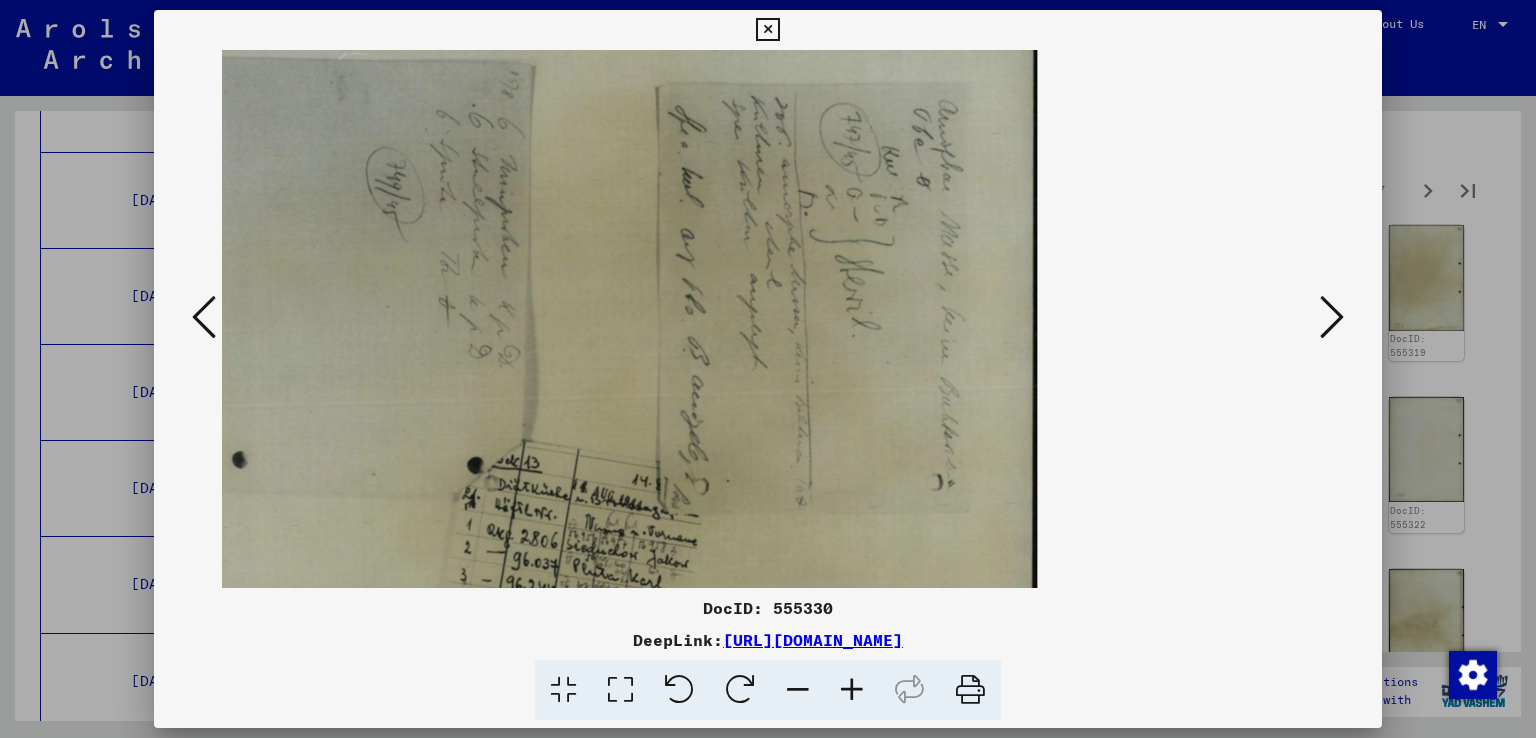 drag, startPoint x: 808, startPoint y: 190, endPoint x: 728, endPoint y: 542, distance: 360.97644 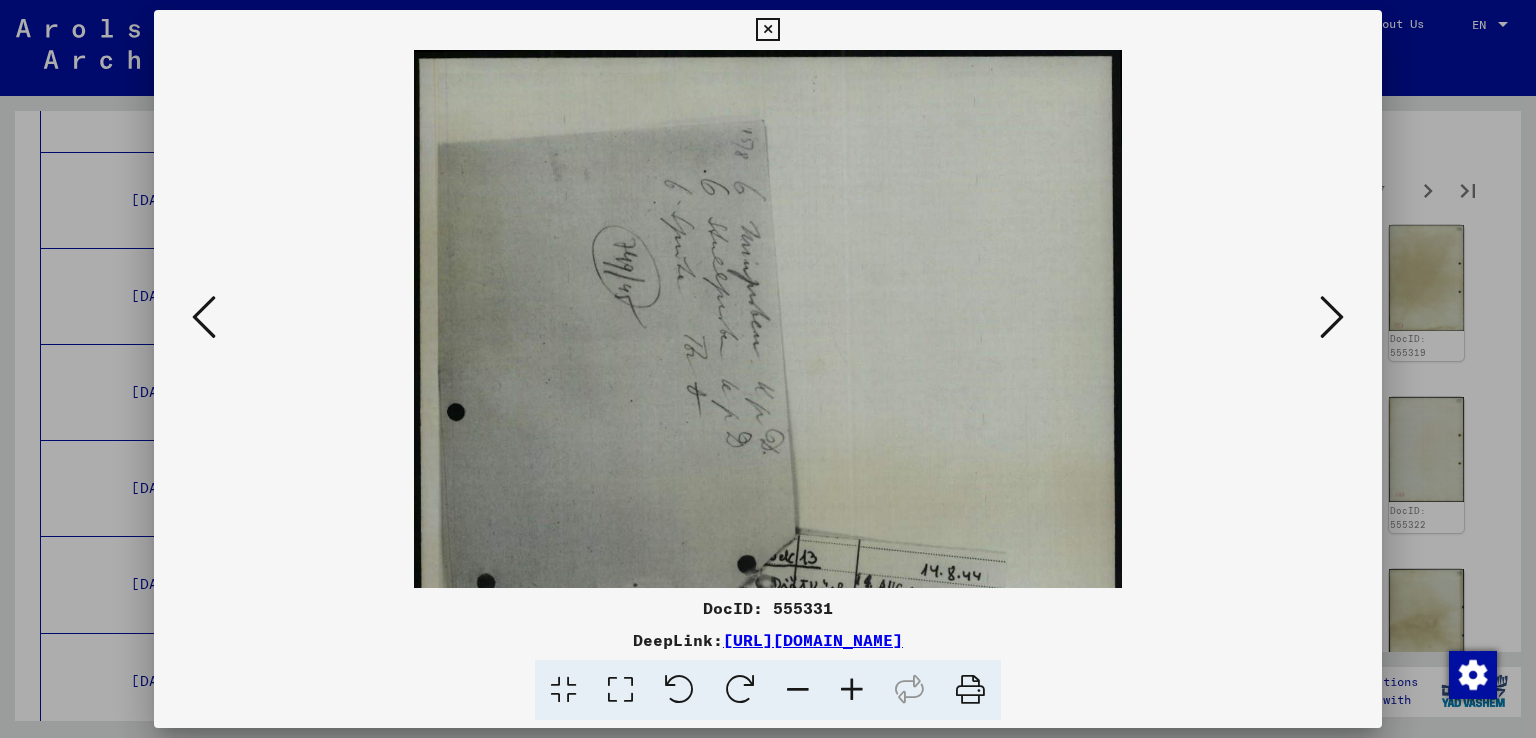 scroll, scrollTop: 382, scrollLeft: 0, axis: vertical 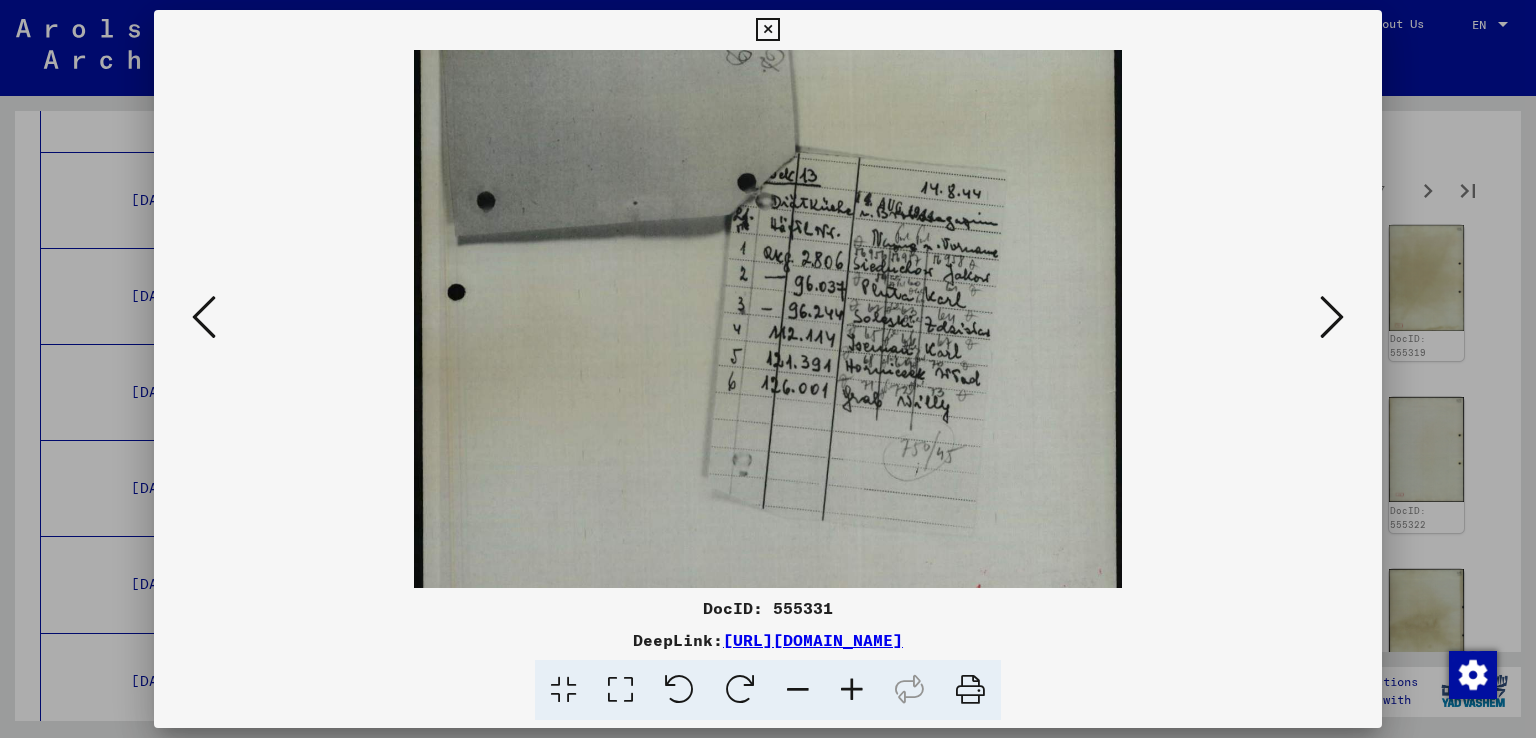 drag, startPoint x: 866, startPoint y: 432, endPoint x: 913, endPoint y: 116, distance: 319.47614 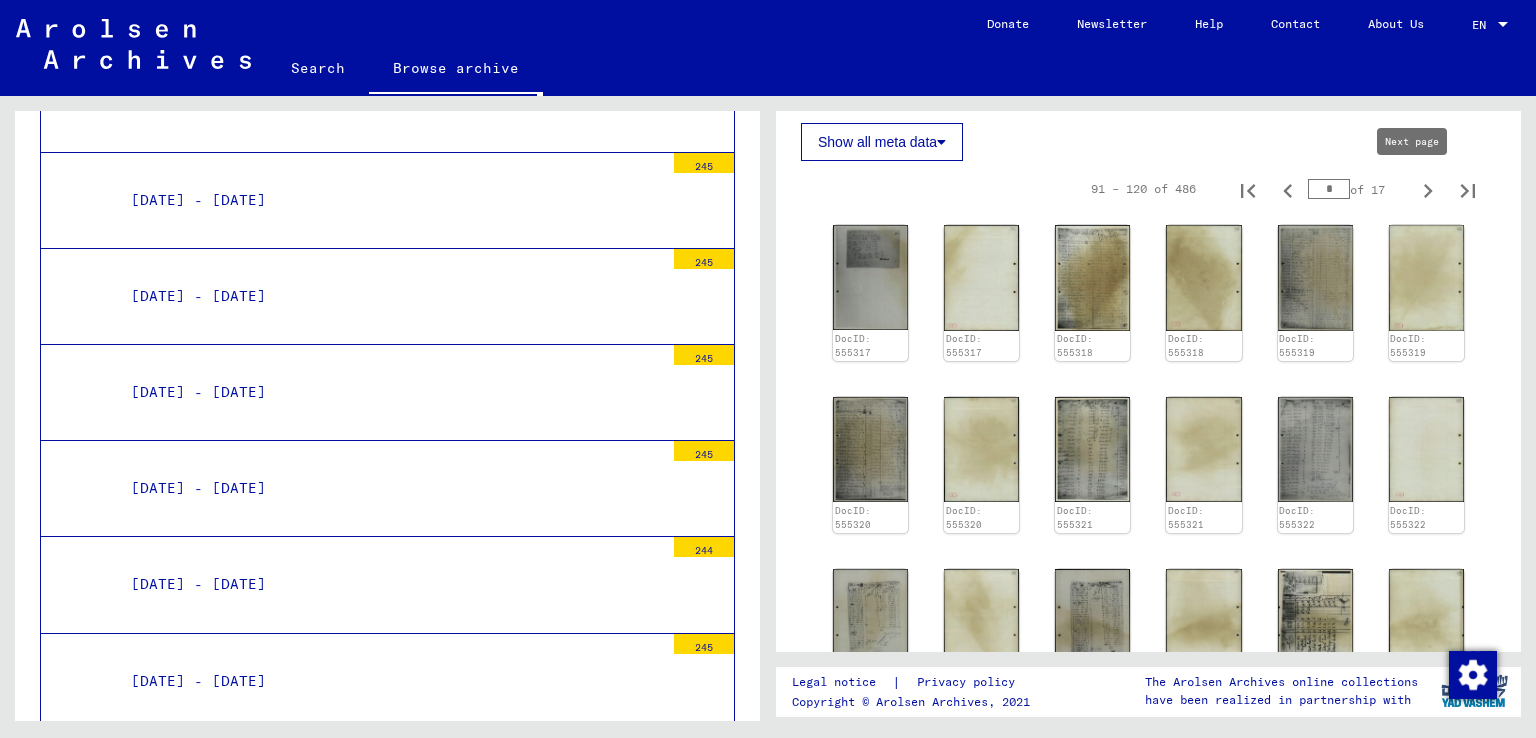 type on "*" 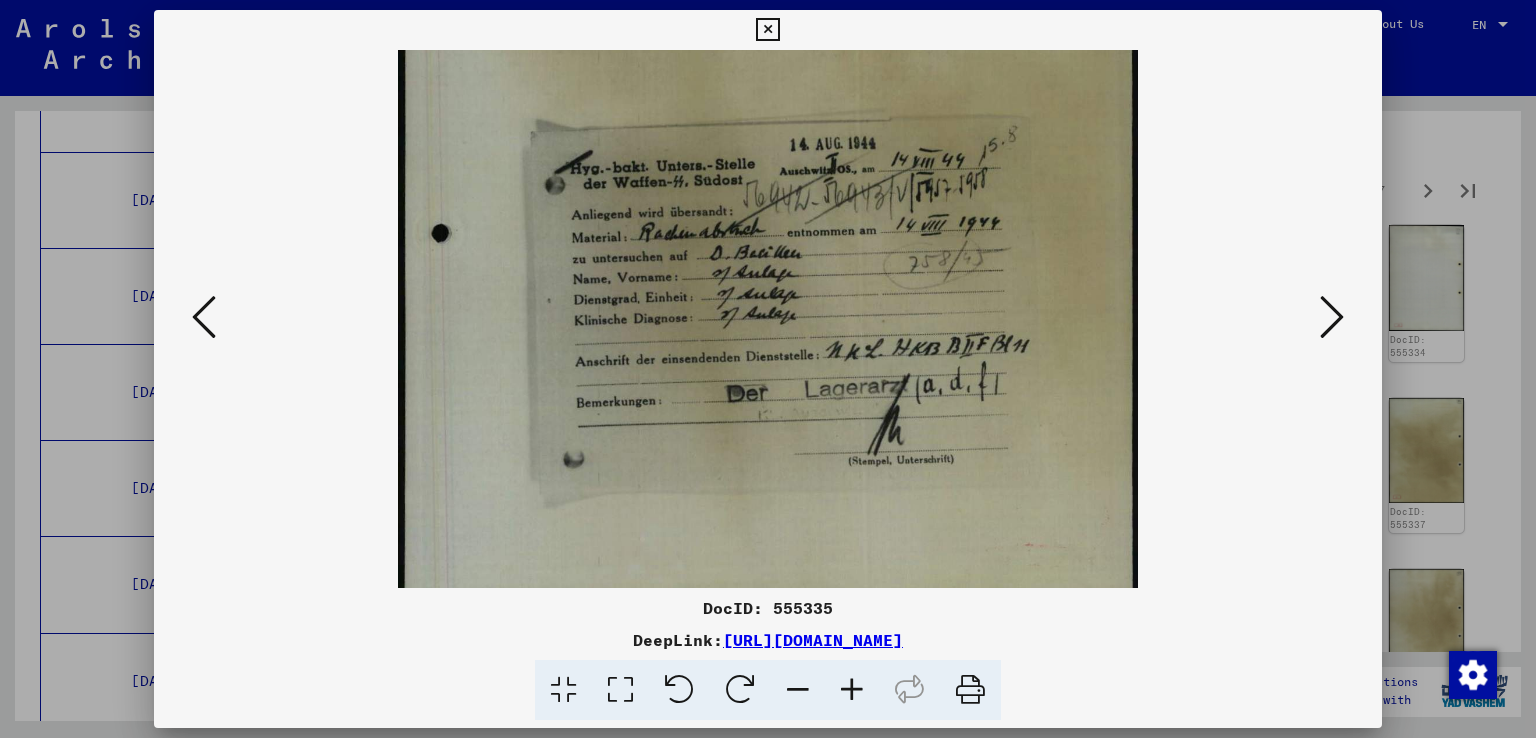 scroll, scrollTop: 500, scrollLeft: 0, axis: vertical 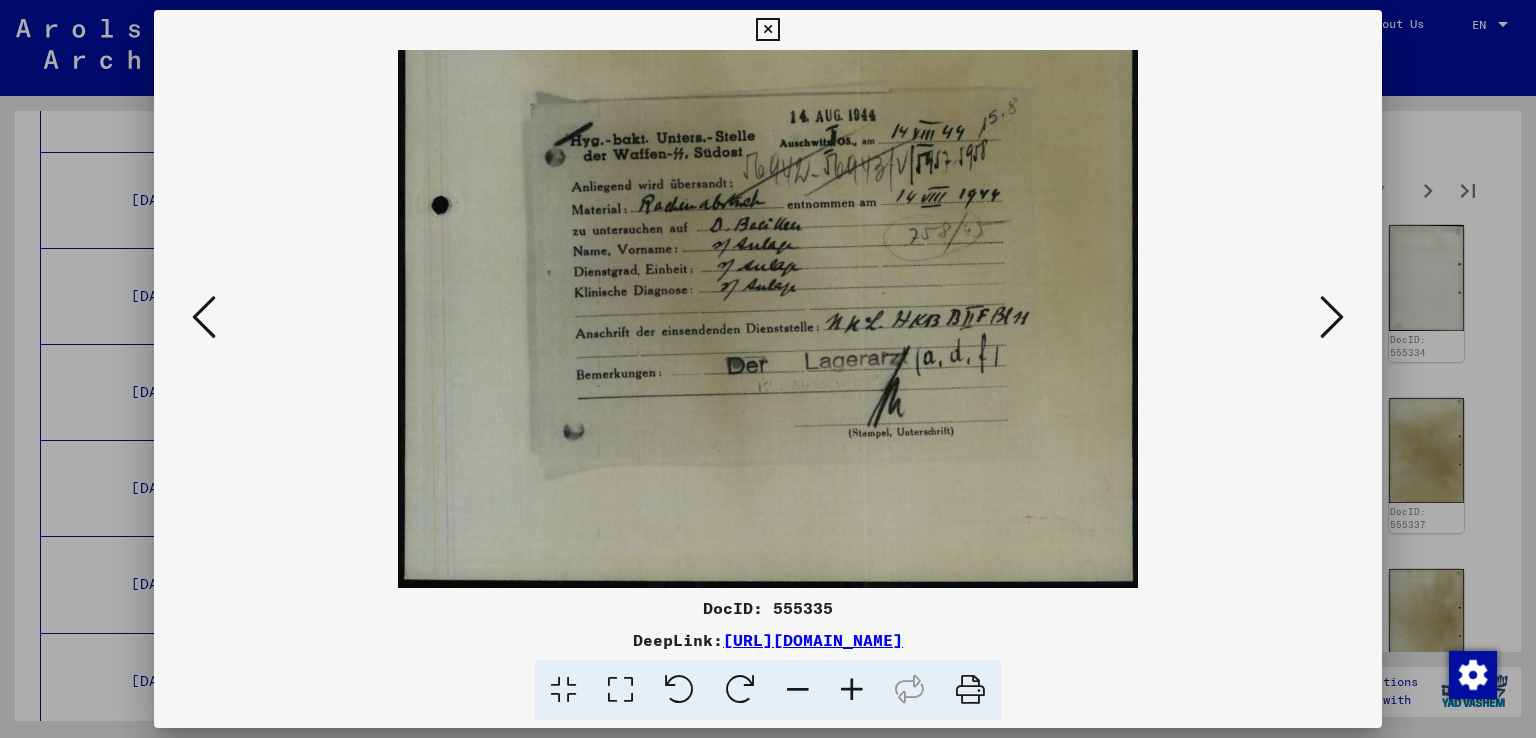 drag, startPoint x: 964, startPoint y: -43, endPoint x: 964, endPoint y: -60, distance: 17 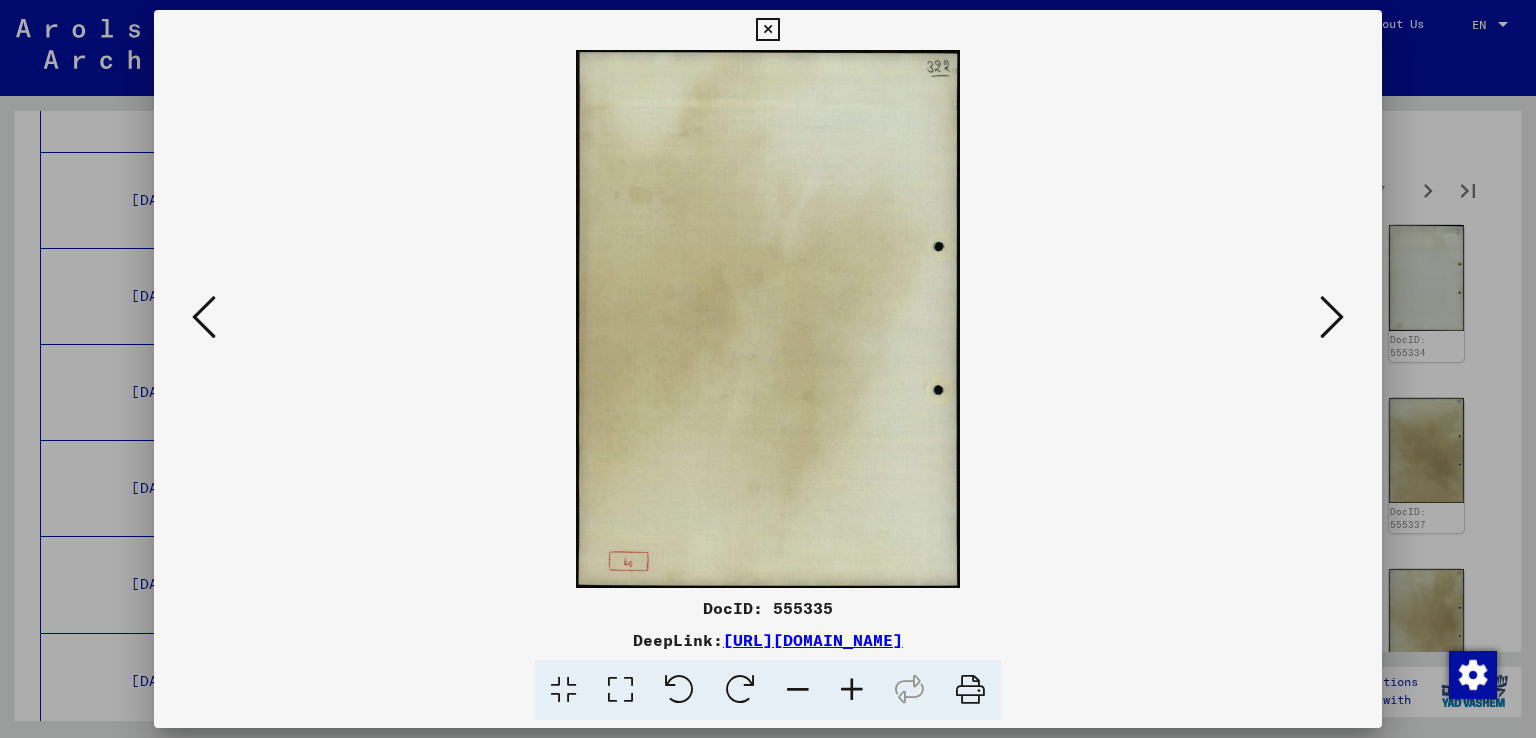 scroll, scrollTop: 0, scrollLeft: 0, axis: both 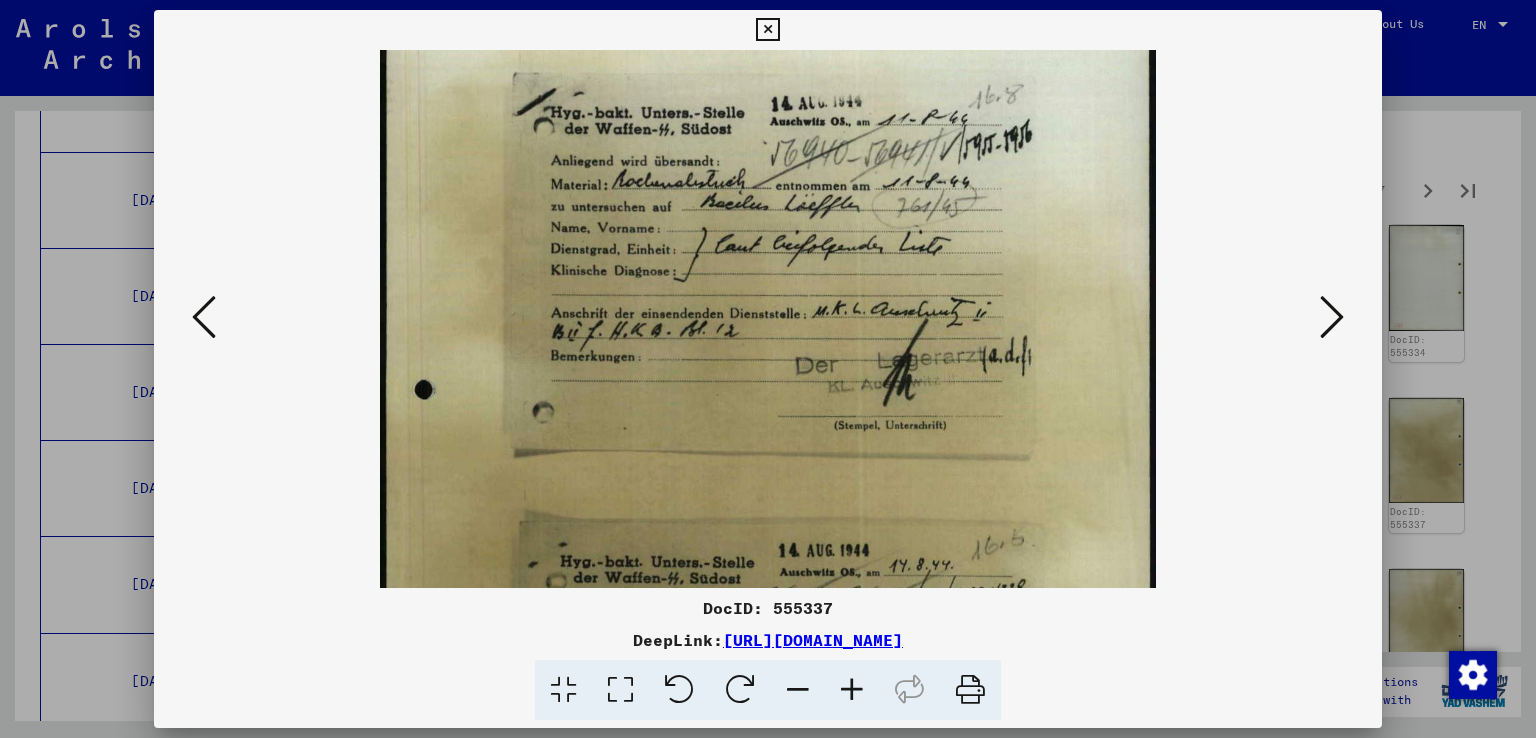 drag, startPoint x: 884, startPoint y: 547, endPoint x: 889, endPoint y: 489, distance: 58.21512 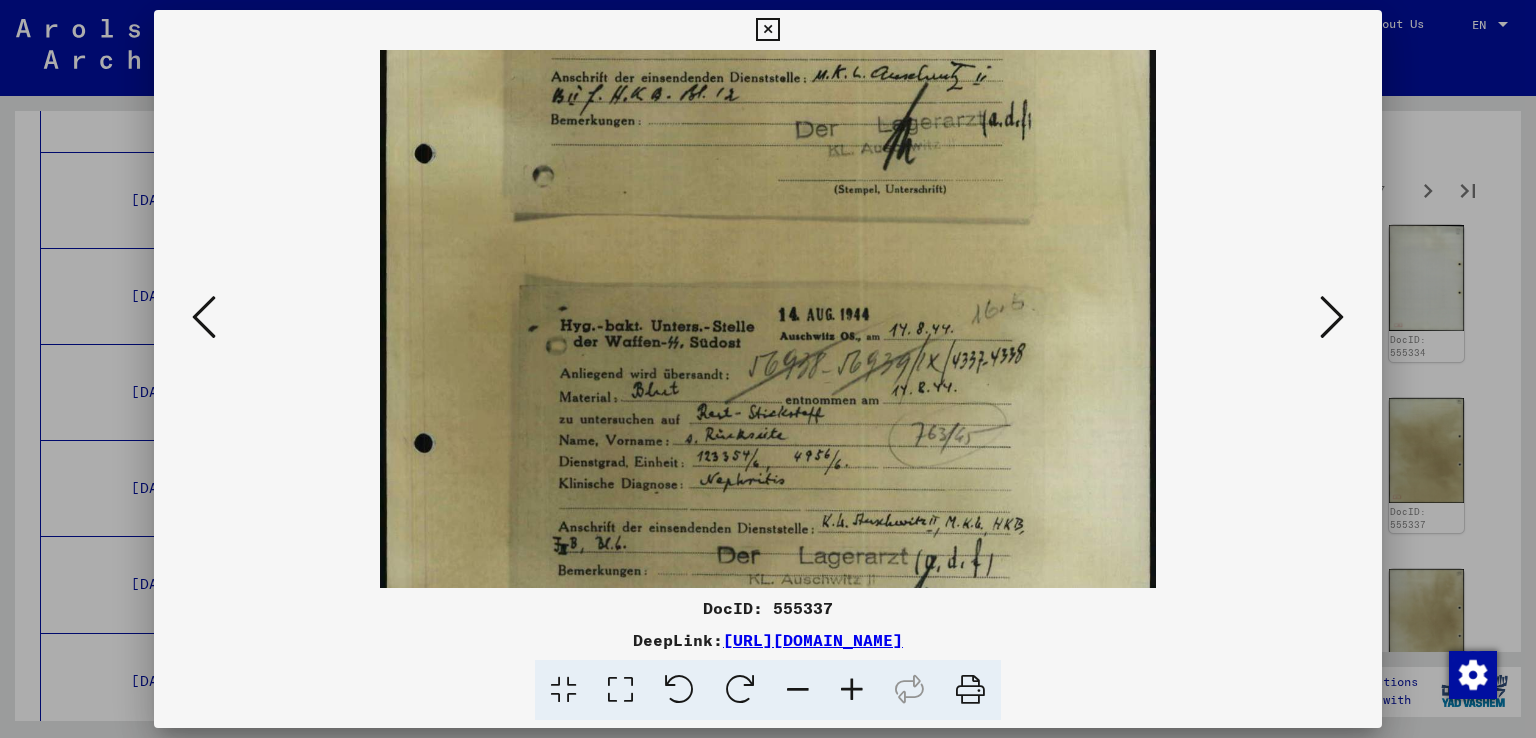 drag, startPoint x: 947, startPoint y: 333, endPoint x: 980, endPoint y: 143, distance: 192.8445 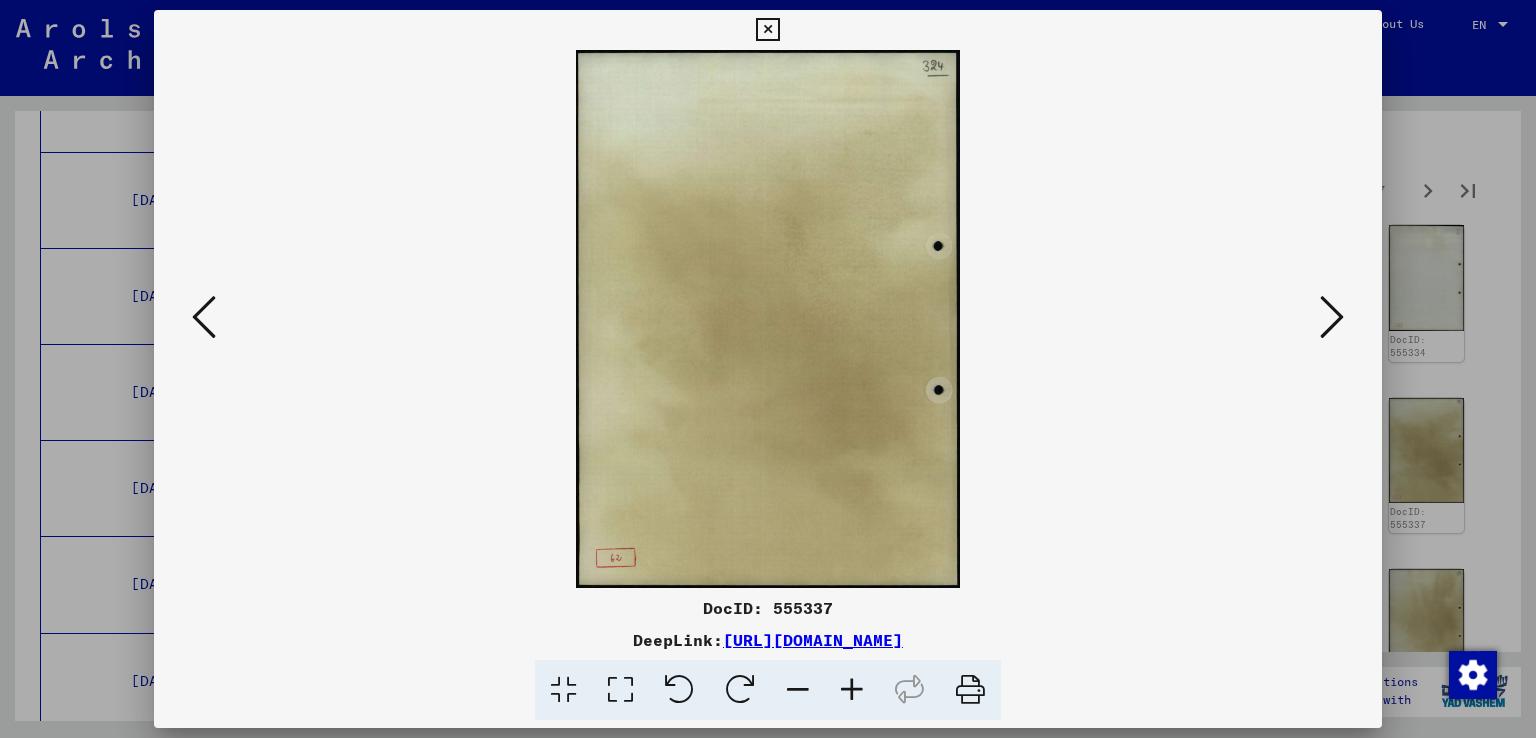 scroll, scrollTop: 0, scrollLeft: 0, axis: both 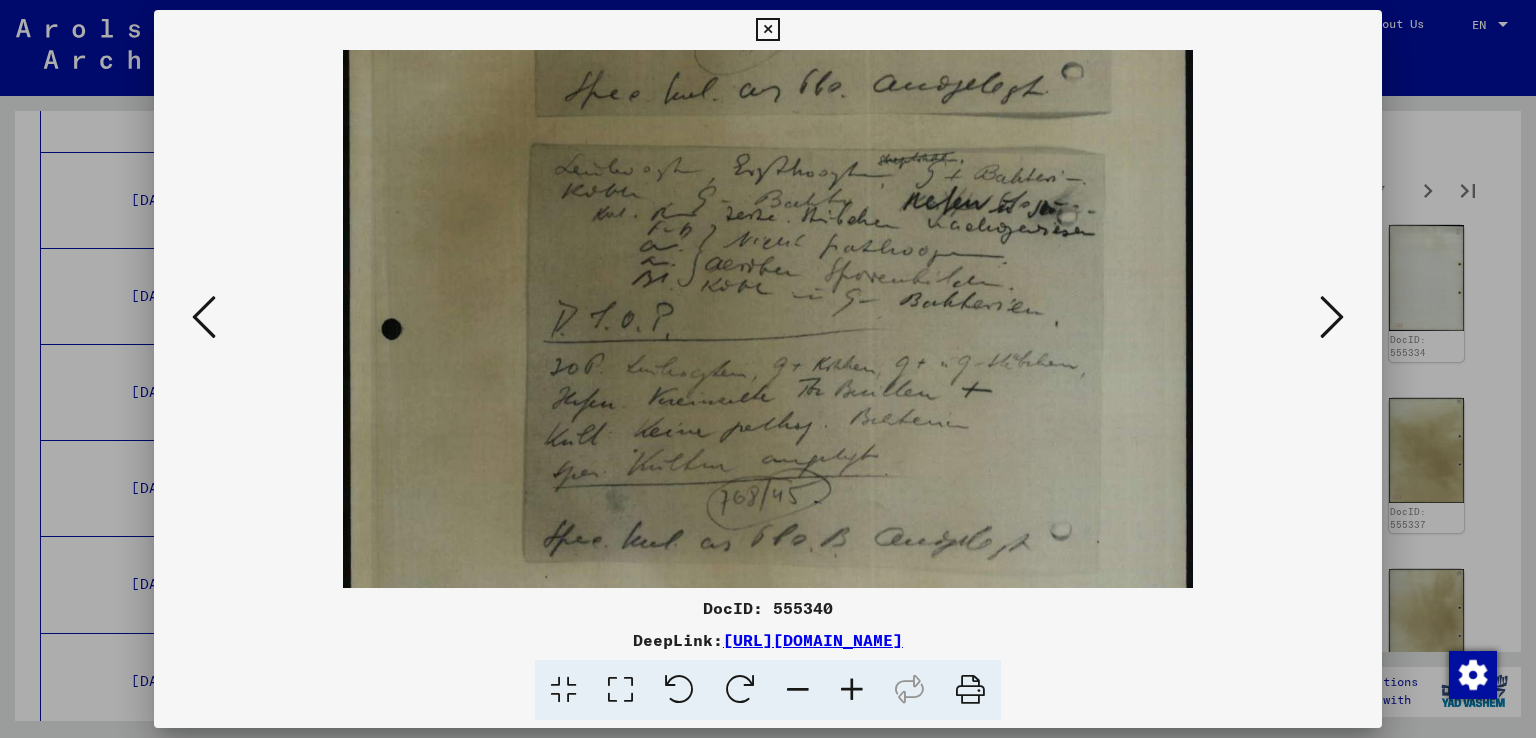 drag, startPoint x: 923, startPoint y: 457, endPoint x: 1039, endPoint y: -15, distance: 486.04526 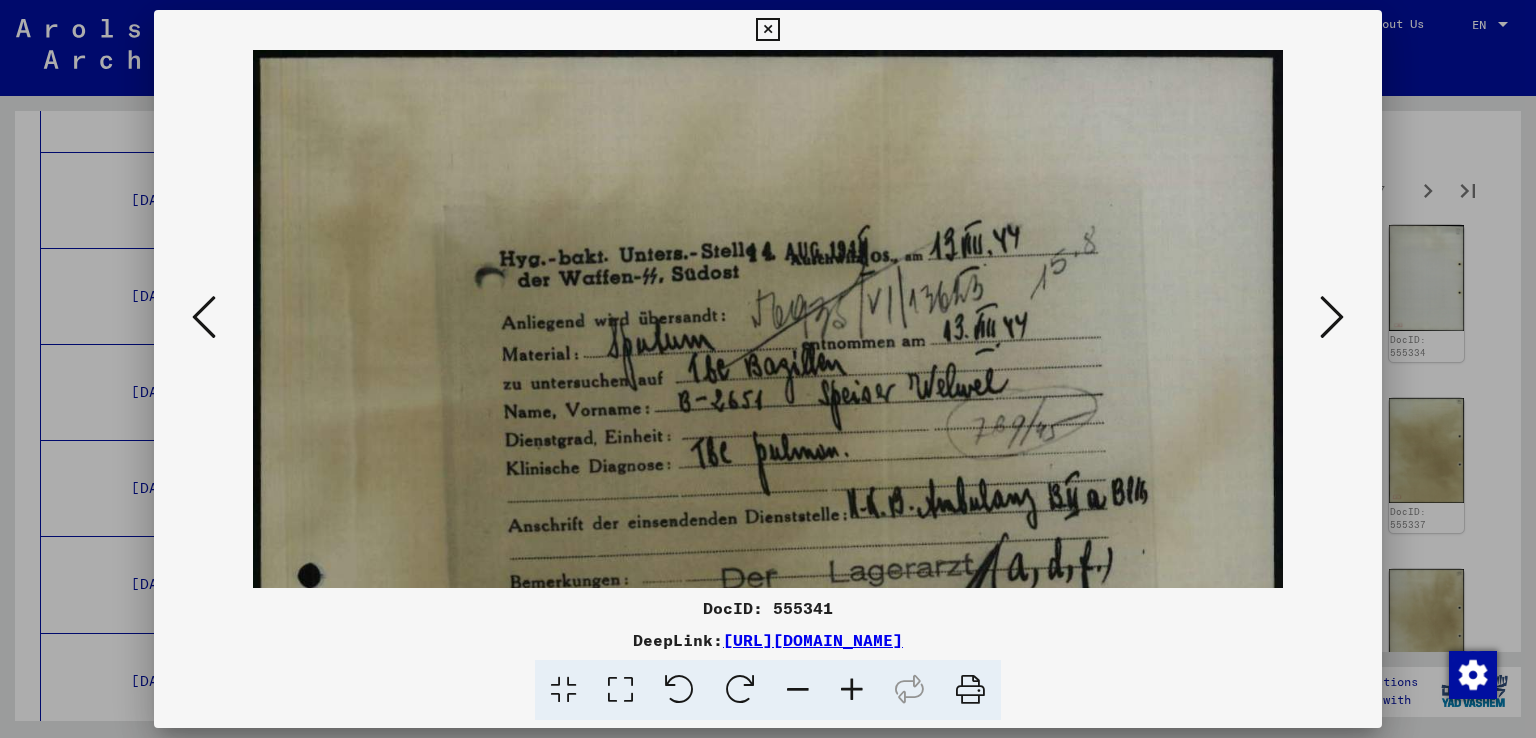 scroll, scrollTop: 112, scrollLeft: 0, axis: vertical 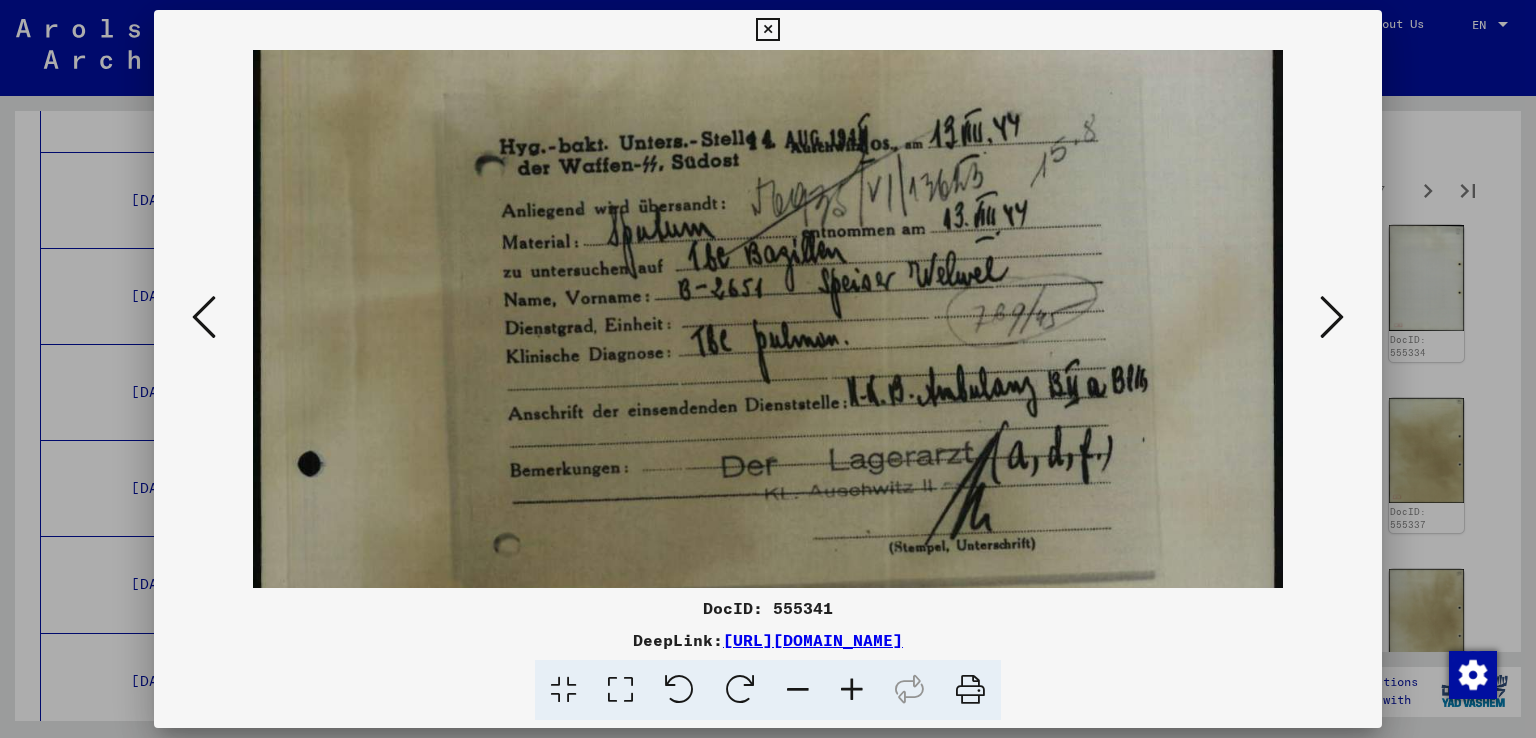 drag, startPoint x: 1017, startPoint y: 461, endPoint x: 1030, endPoint y: 349, distance: 112.75194 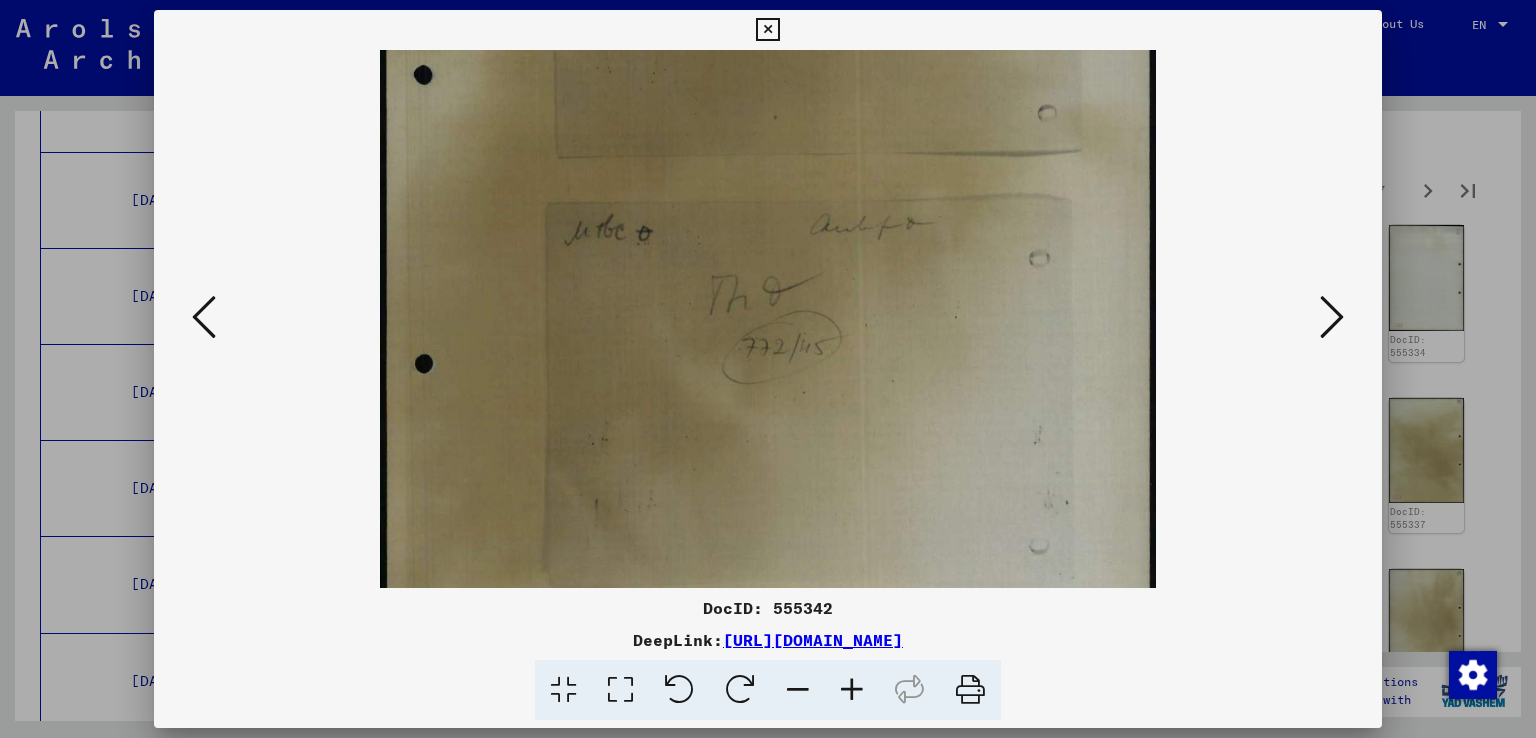 scroll, scrollTop: 428, scrollLeft: 0, axis: vertical 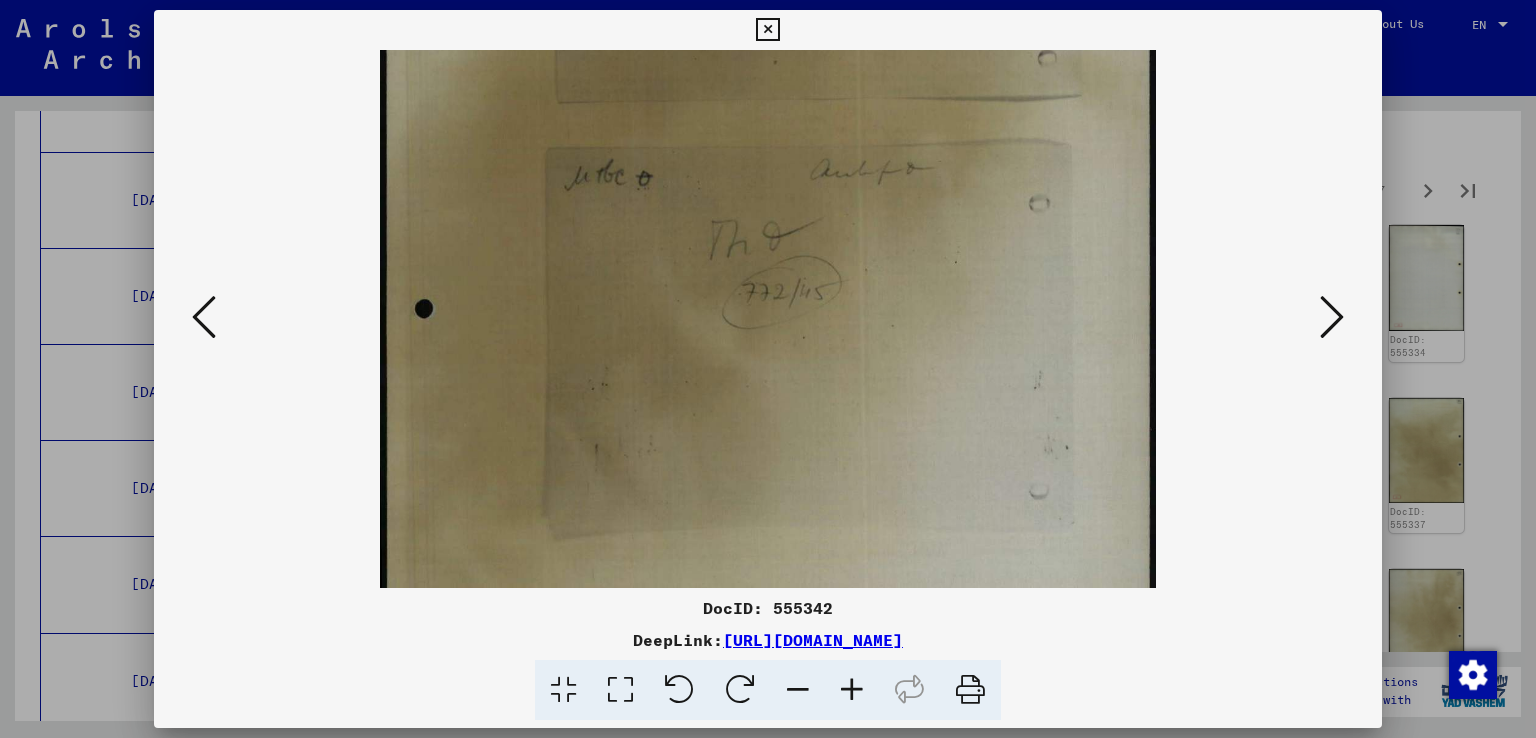 drag, startPoint x: 889, startPoint y: 289, endPoint x: 896, endPoint y: 66, distance: 223.10983 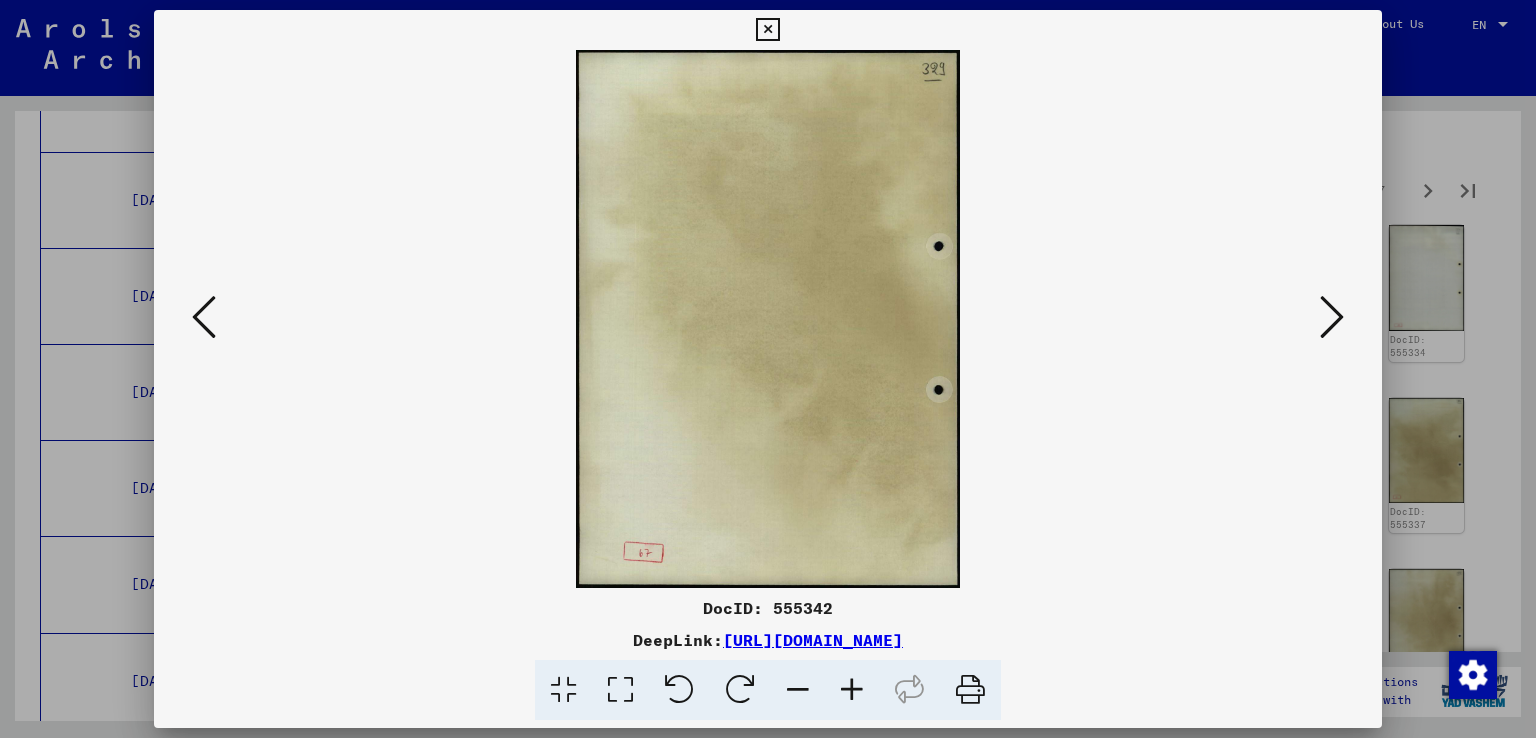 scroll, scrollTop: 0, scrollLeft: 0, axis: both 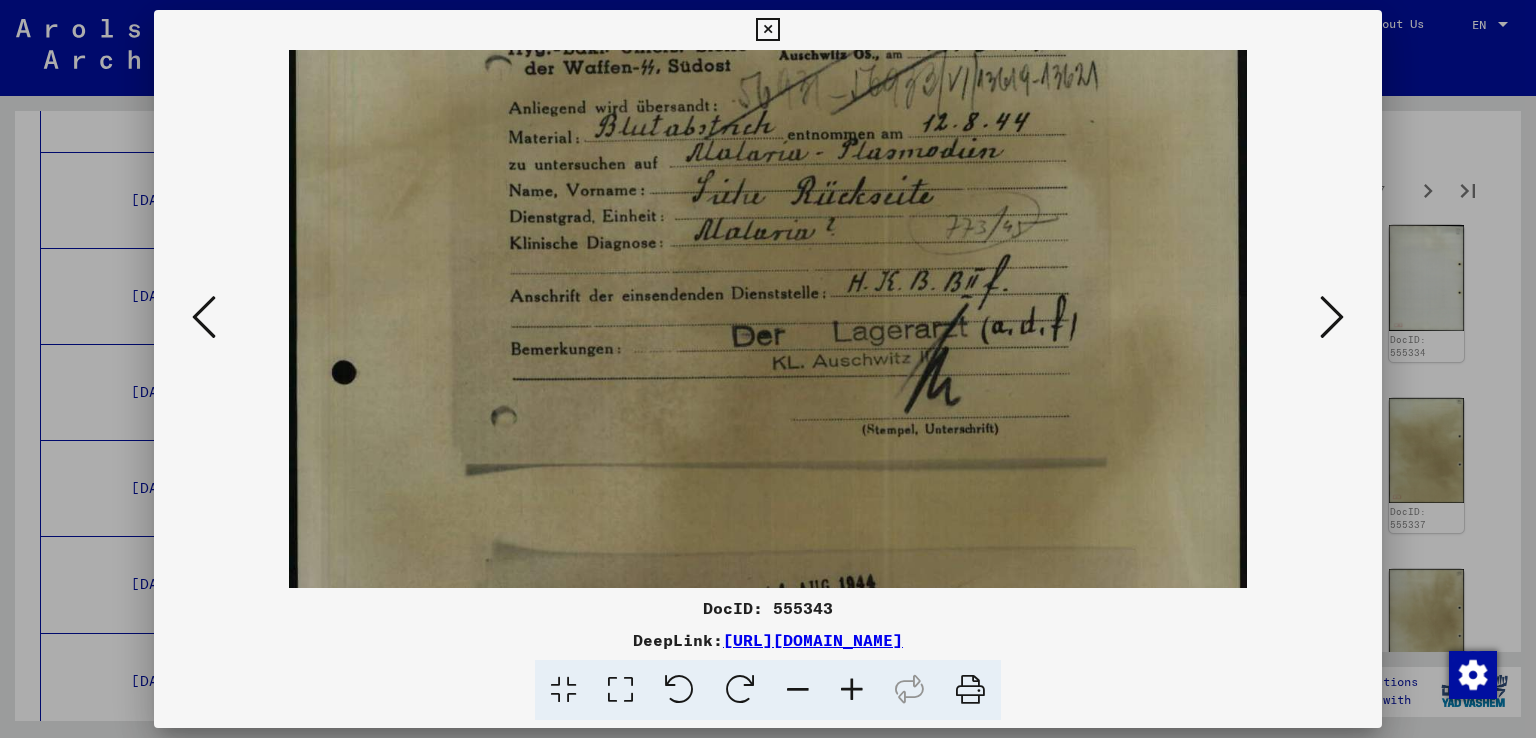 drag, startPoint x: 912, startPoint y: 482, endPoint x: 929, endPoint y: 274, distance: 208.69356 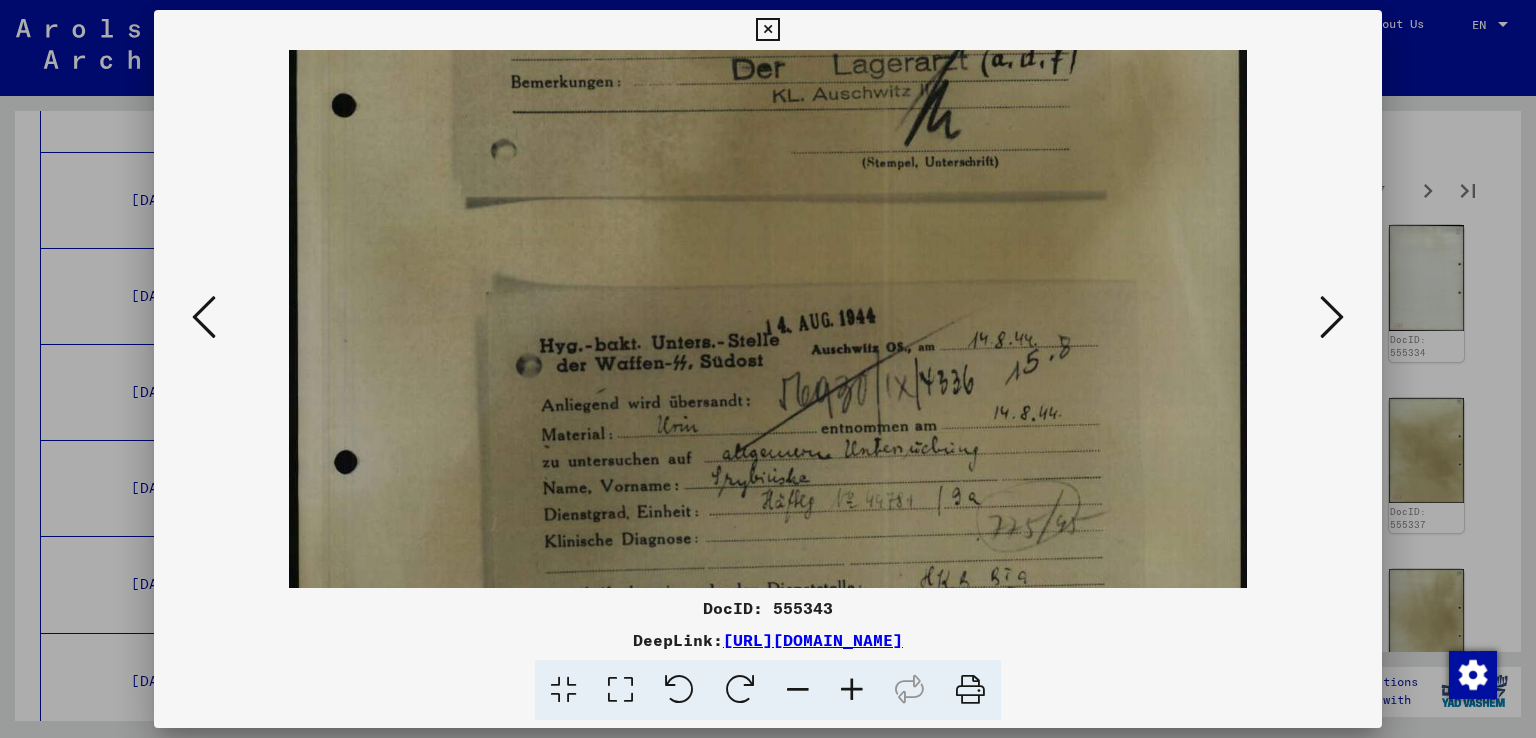scroll, scrollTop: 456, scrollLeft: 0, axis: vertical 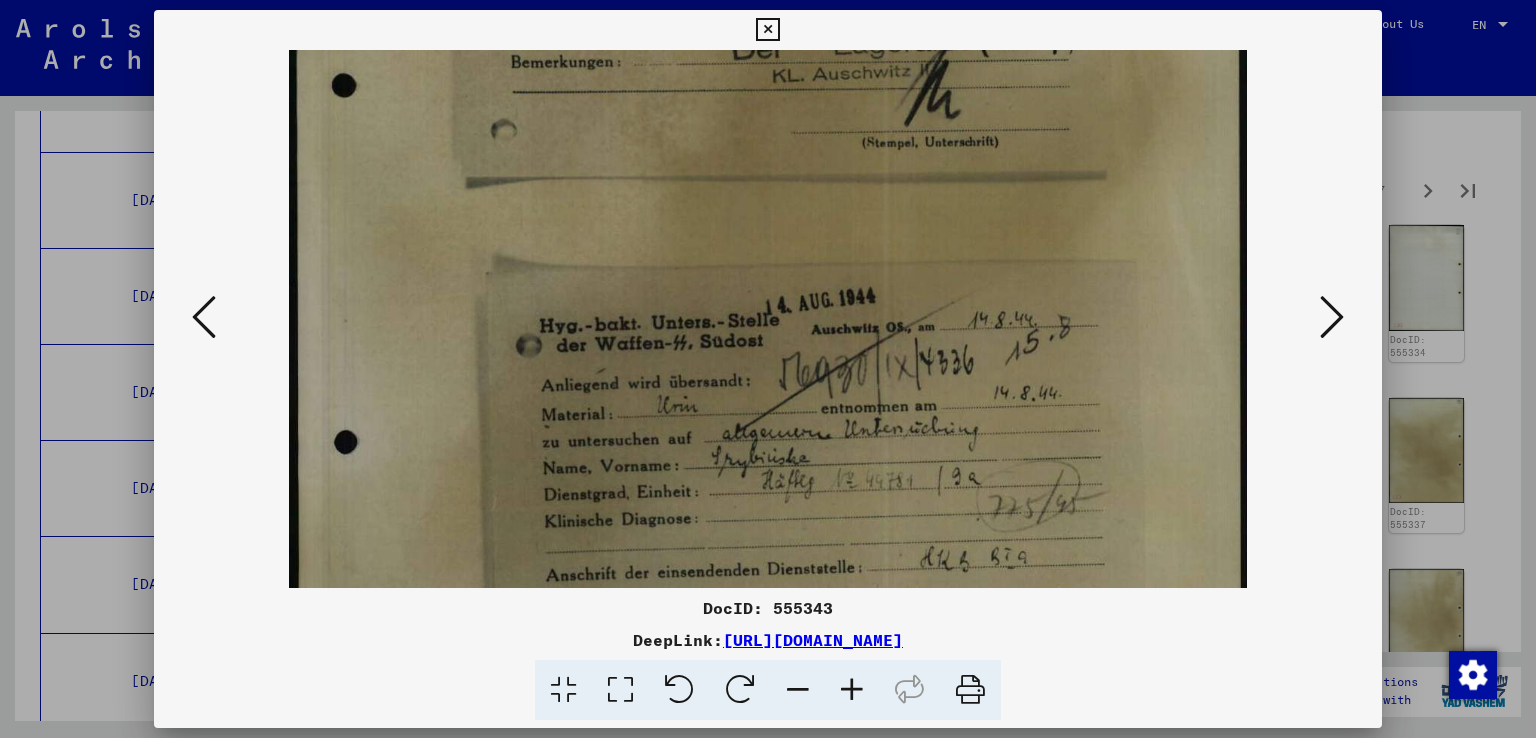 drag, startPoint x: 901, startPoint y: 453, endPoint x: 959, endPoint y: 199, distance: 260.5379 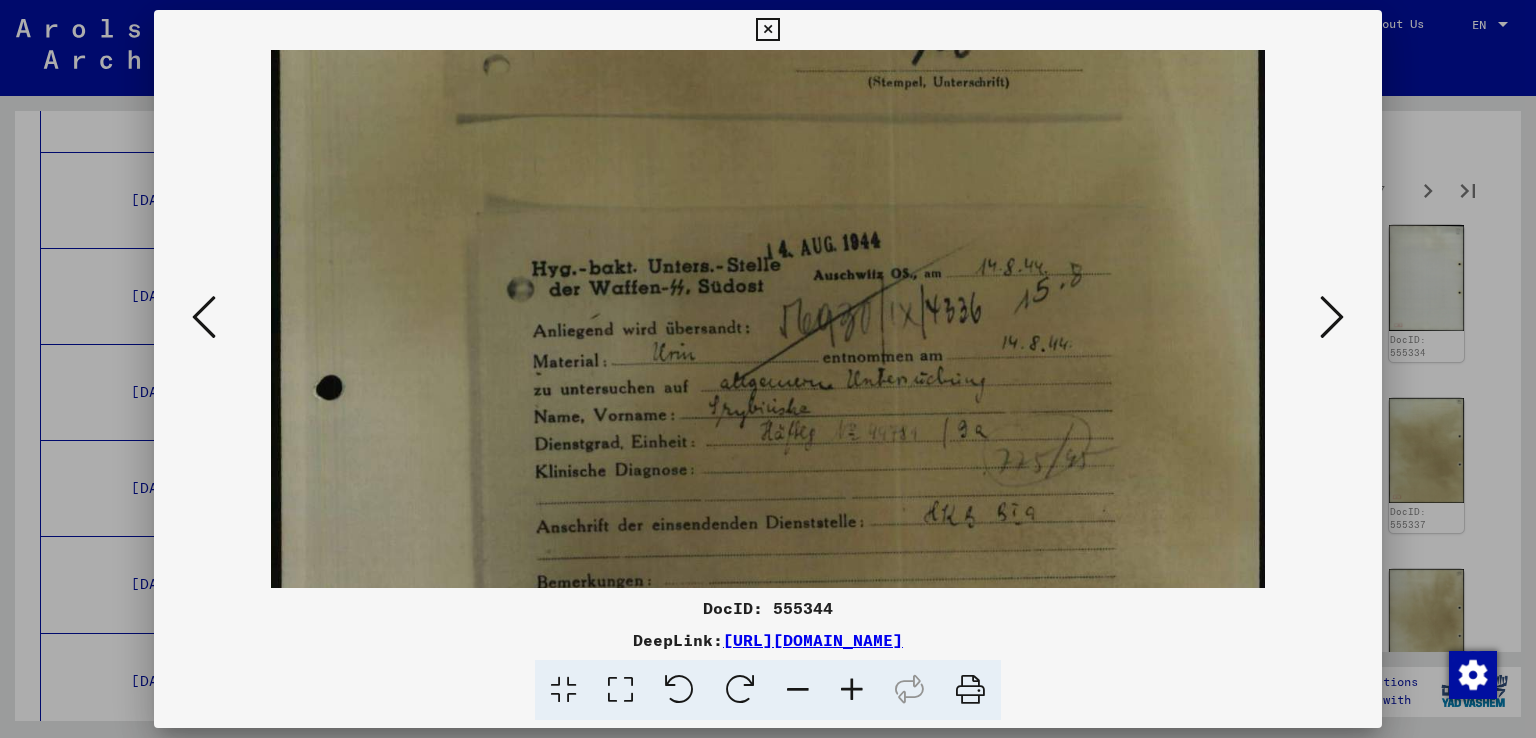 scroll, scrollTop: 547, scrollLeft: 0, axis: vertical 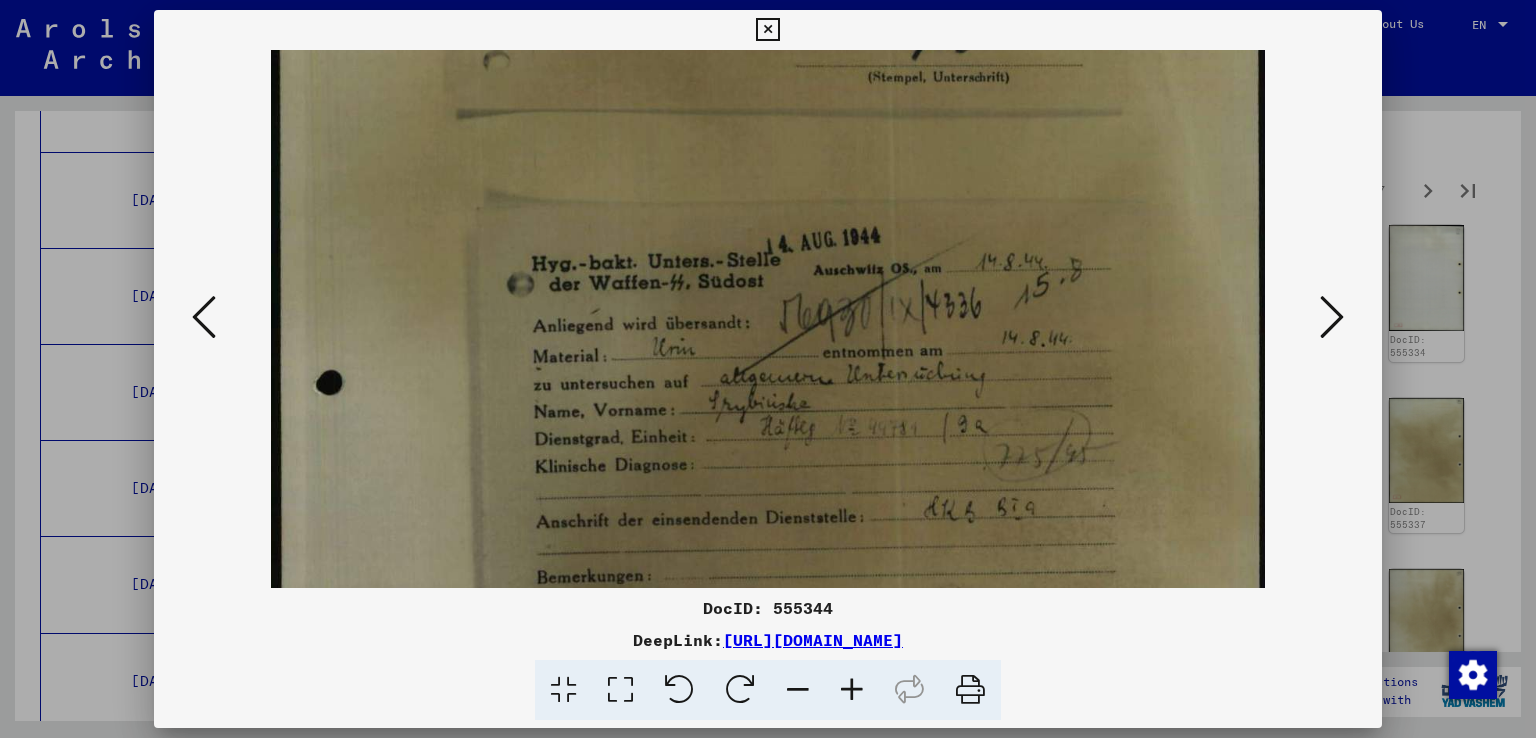 drag, startPoint x: 964, startPoint y: 345, endPoint x: 1040, endPoint y: 17, distance: 336.68976 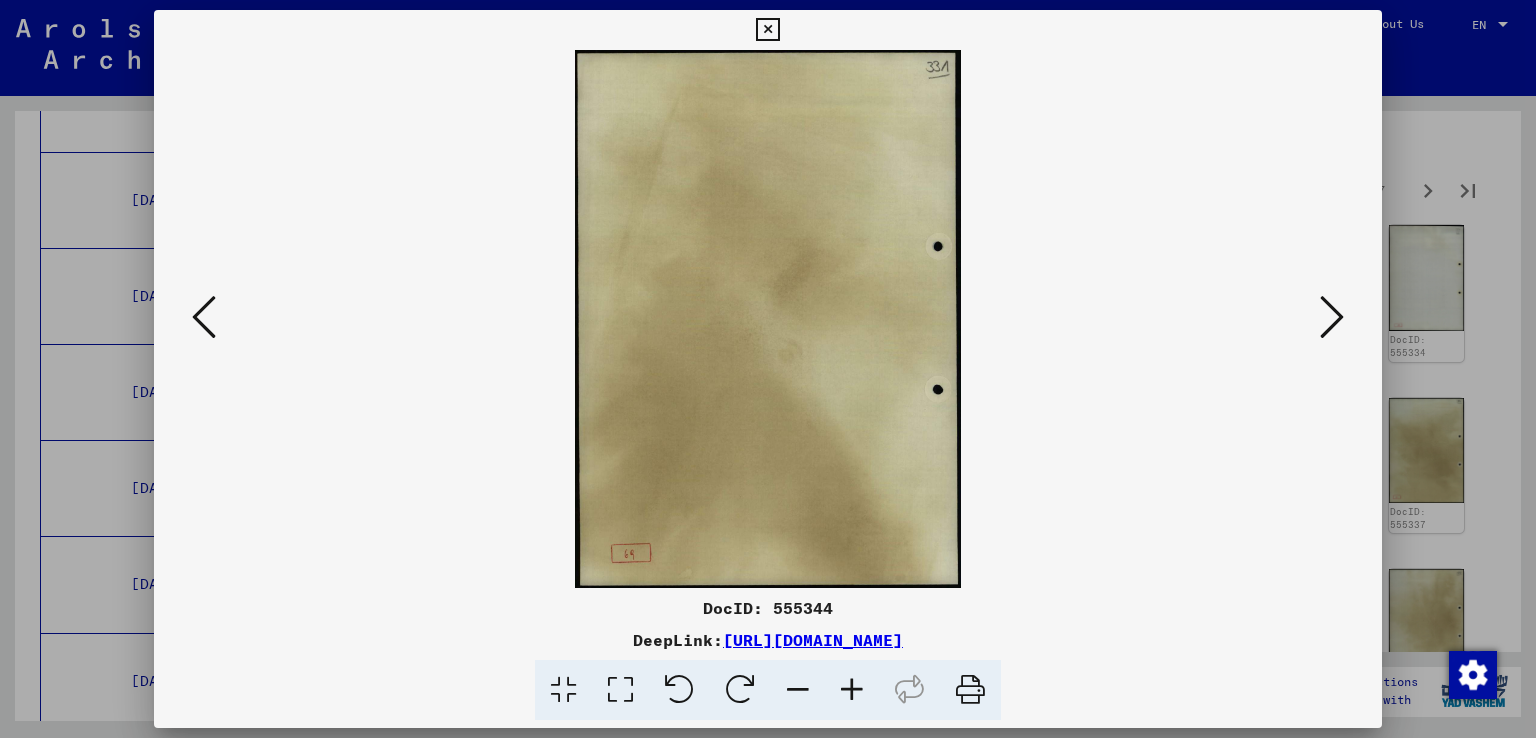 scroll, scrollTop: 0, scrollLeft: 0, axis: both 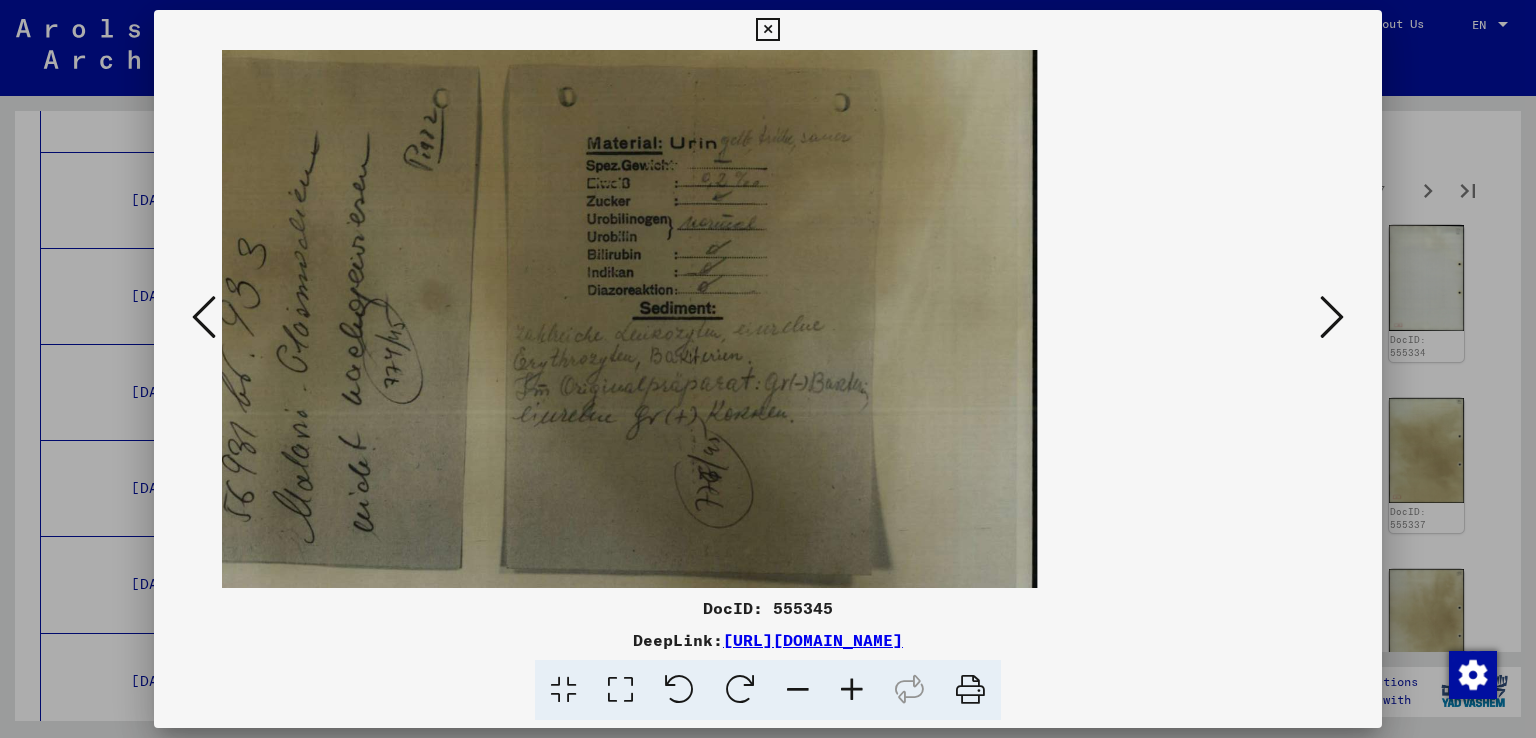 drag, startPoint x: 576, startPoint y: 370, endPoint x: 829, endPoint y: 416, distance: 257.14783 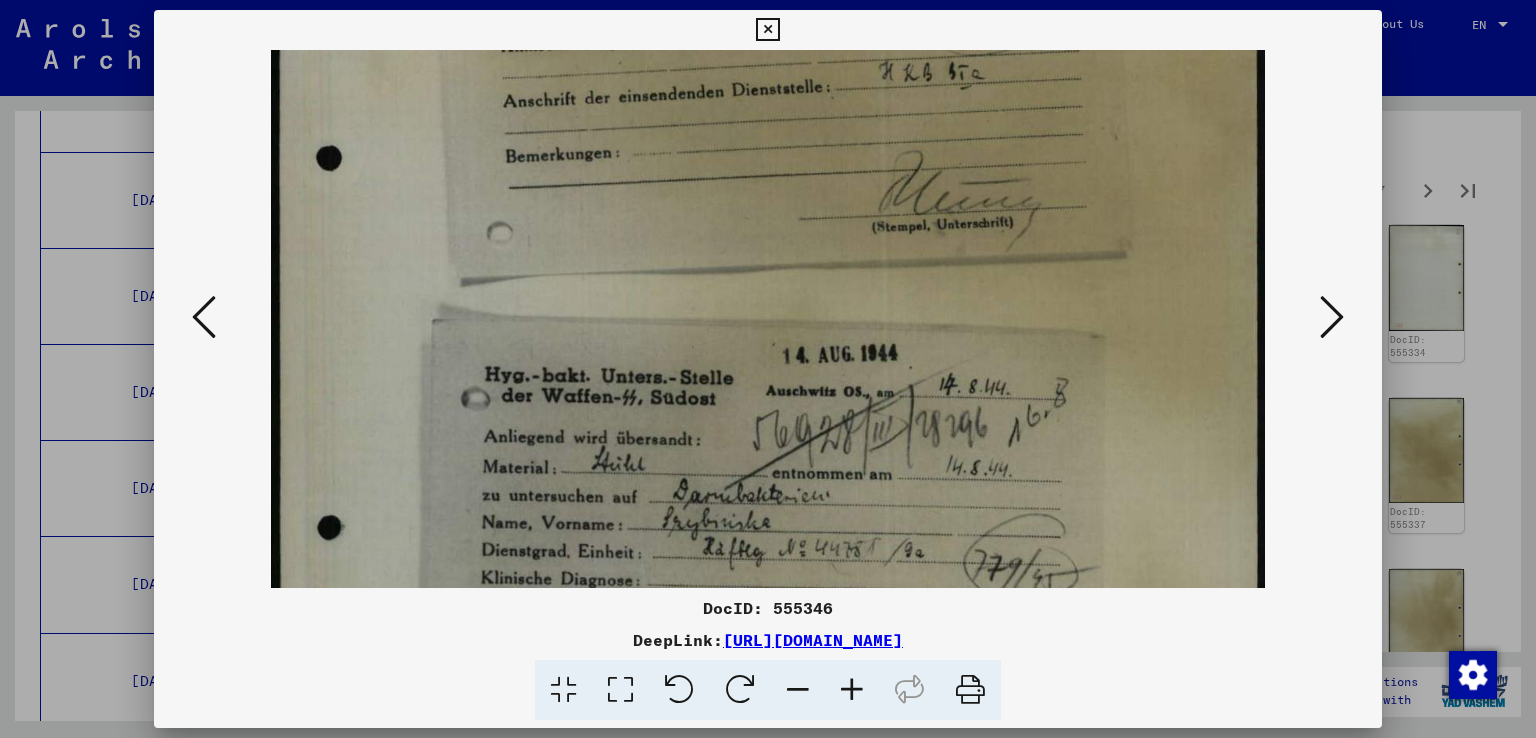 drag, startPoint x: 911, startPoint y: 496, endPoint x: 1000, endPoint y: 97, distance: 408.80557 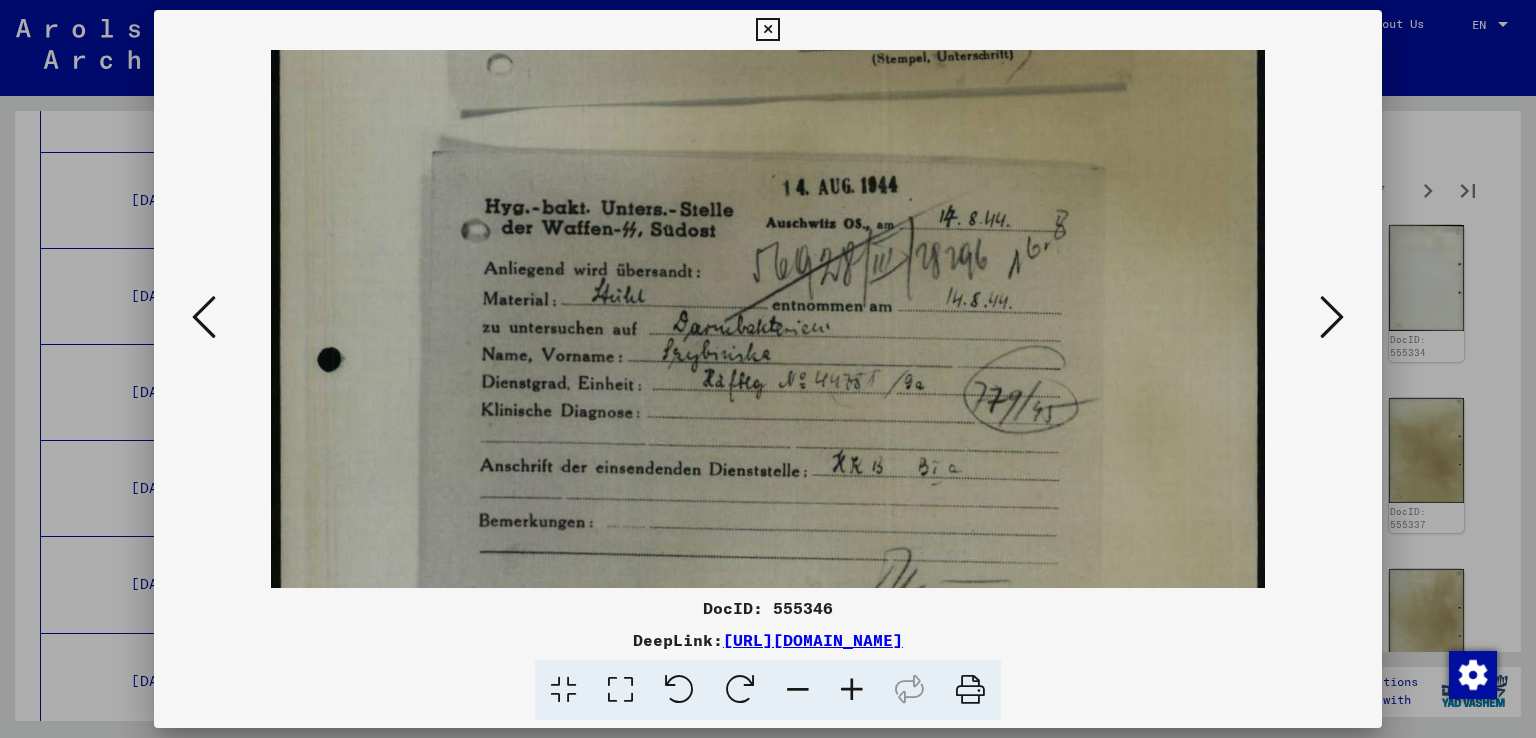 scroll, scrollTop: 572, scrollLeft: 0, axis: vertical 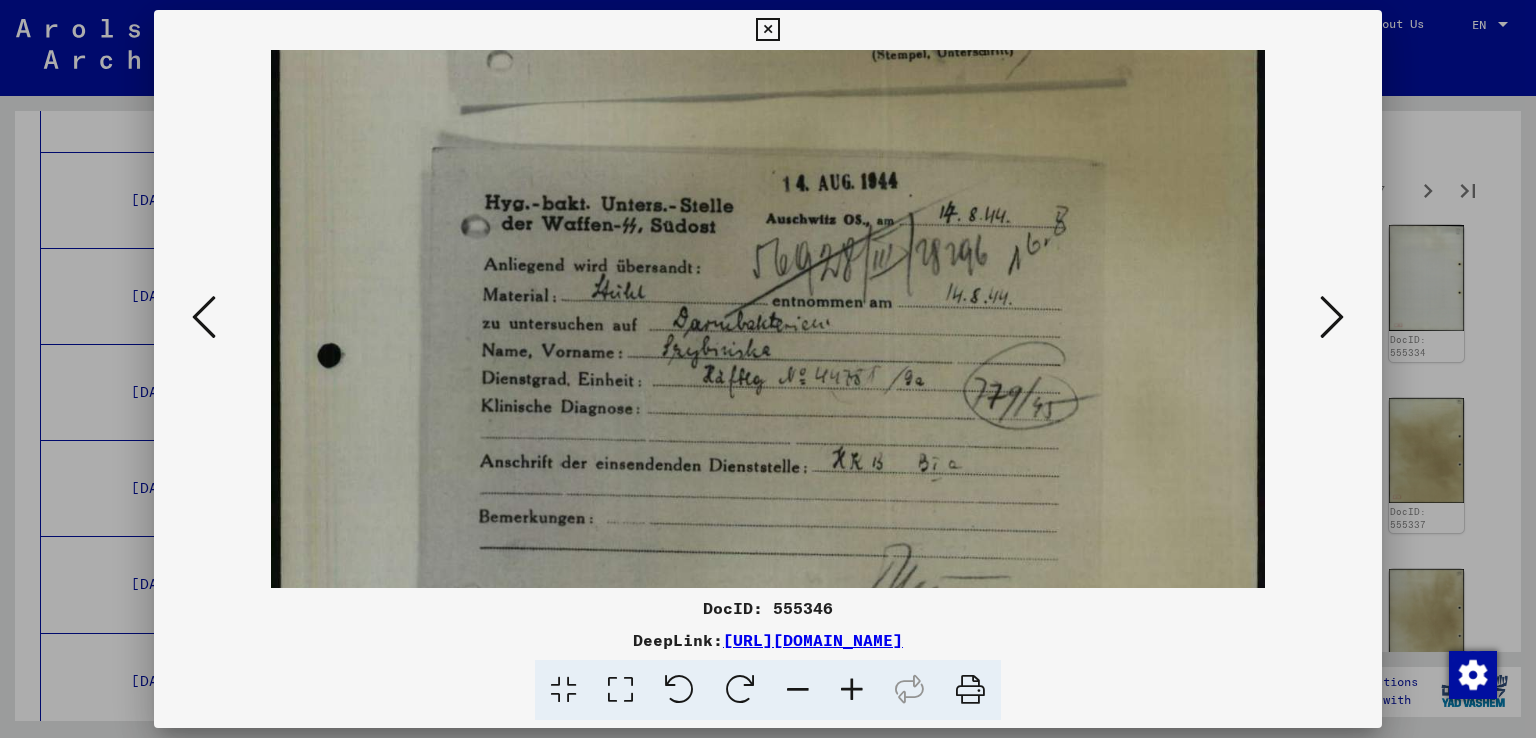 drag, startPoint x: 1037, startPoint y: 311, endPoint x: 1056, endPoint y: 255, distance: 59.135437 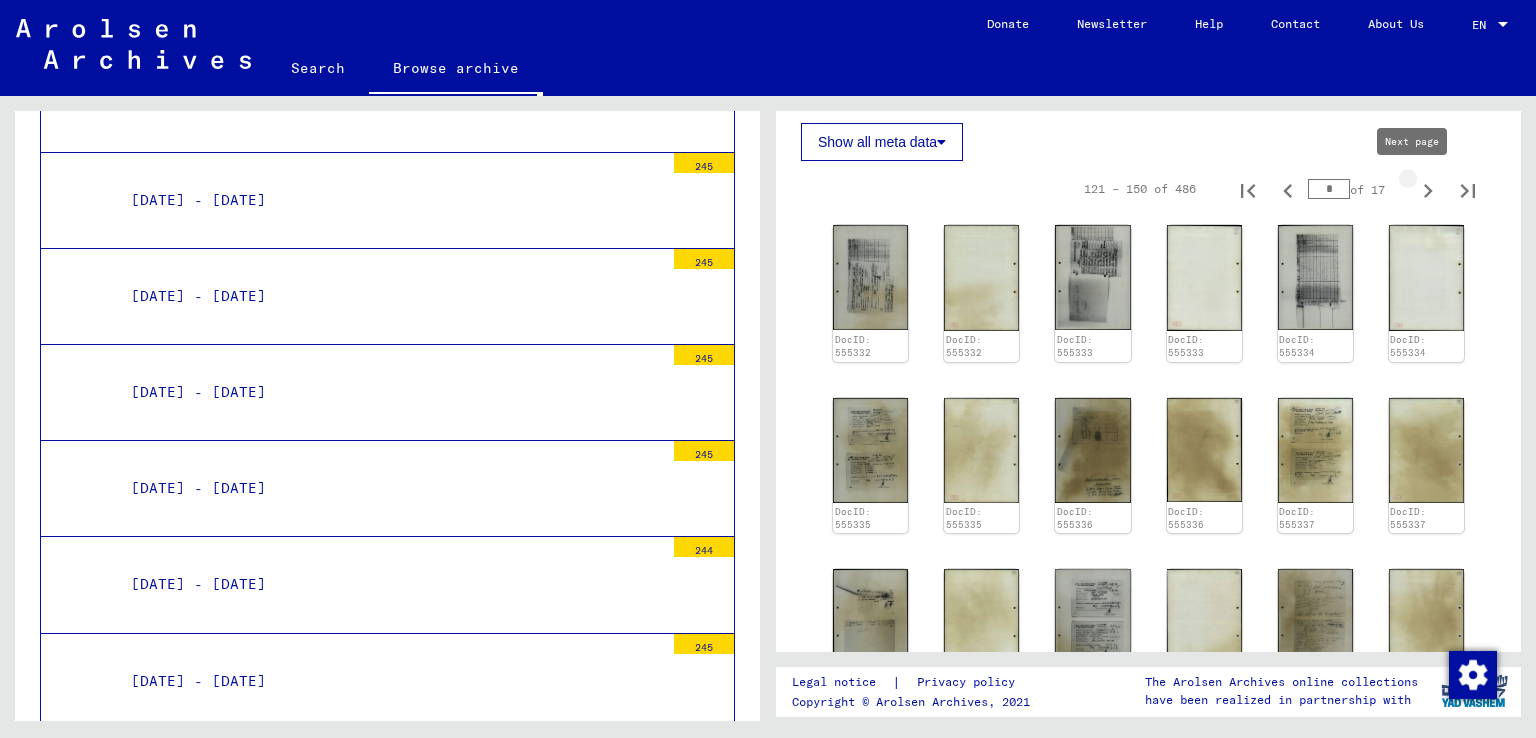 type on "*" 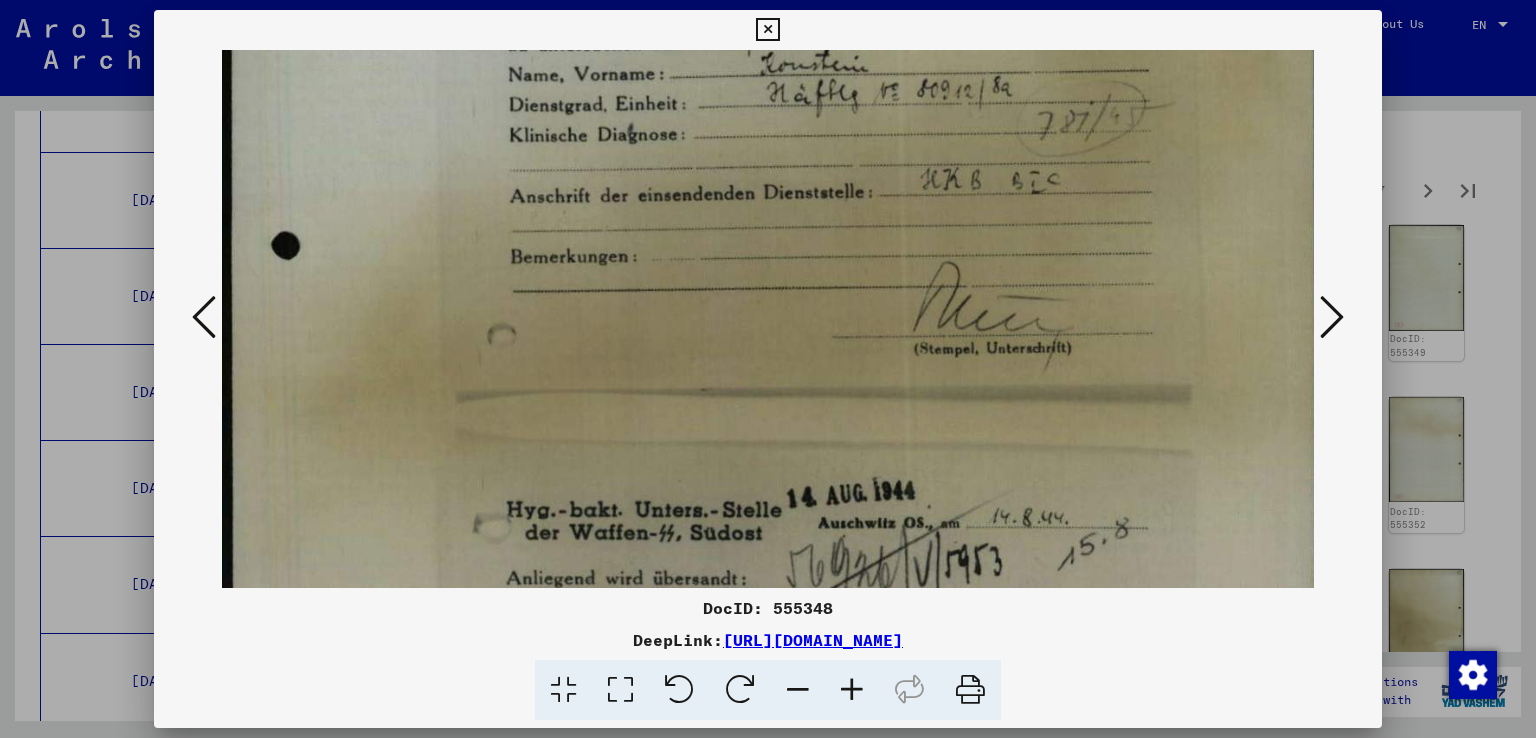 drag, startPoint x: 932, startPoint y: 497, endPoint x: 970, endPoint y: 131, distance: 367.96738 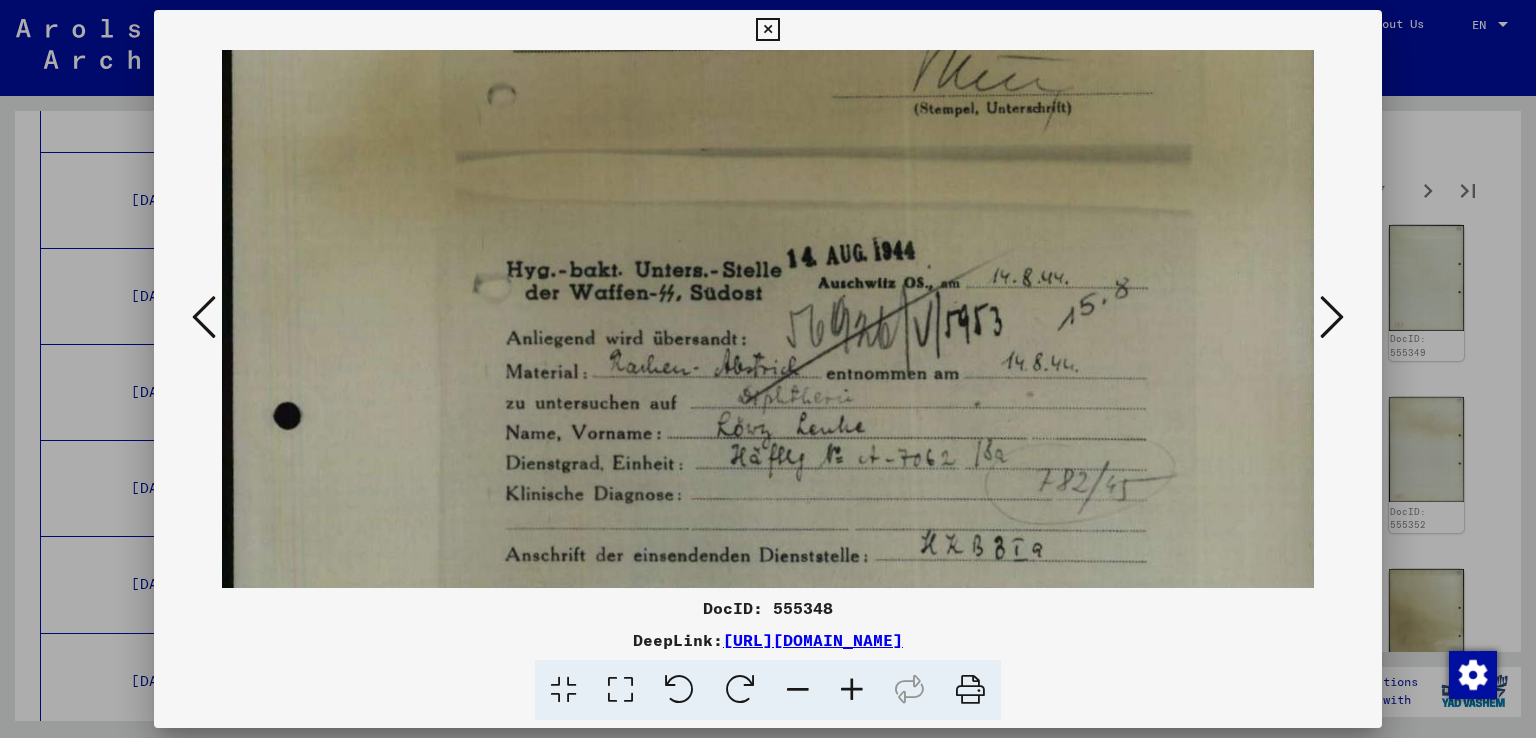 drag, startPoint x: 931, startPoint y: 317, endPoint x: 931, endPoint y: 159, distance: 158 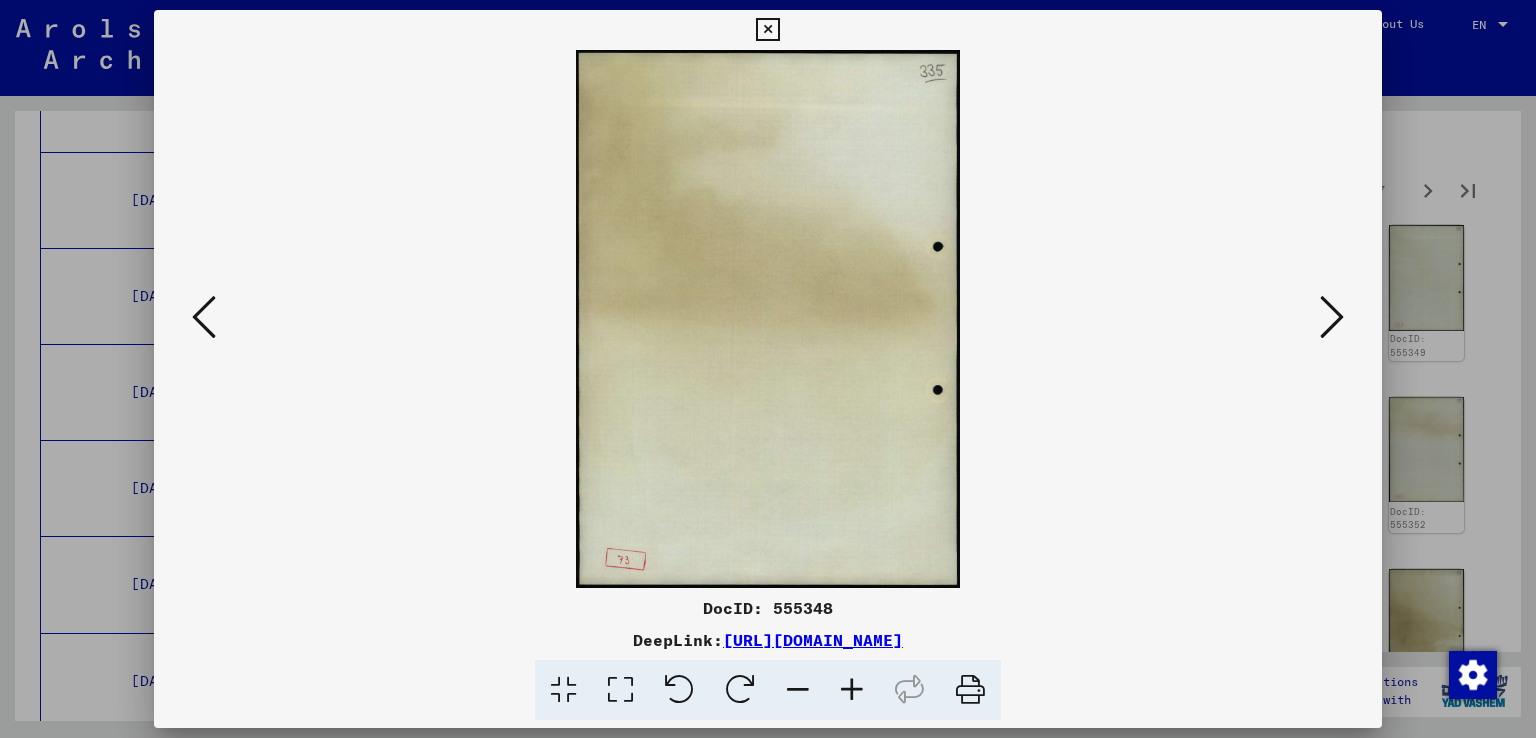 scroll, scrollTop: 0, scrollLeft: 0, axis: both 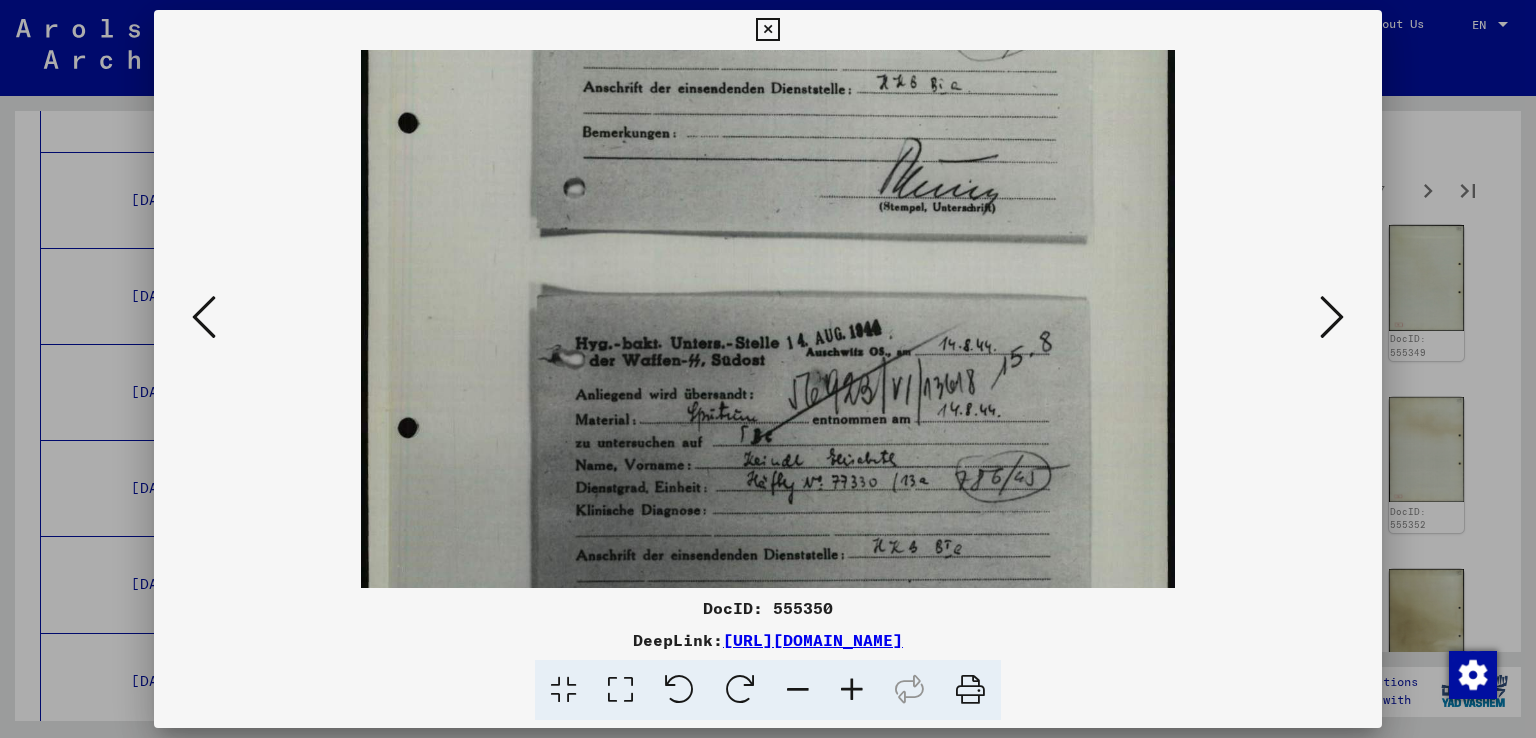 drag, startPoint x: 868, startPoint y: 511, endPoint x: 843, endPoint y: 173, distance: 338.9233 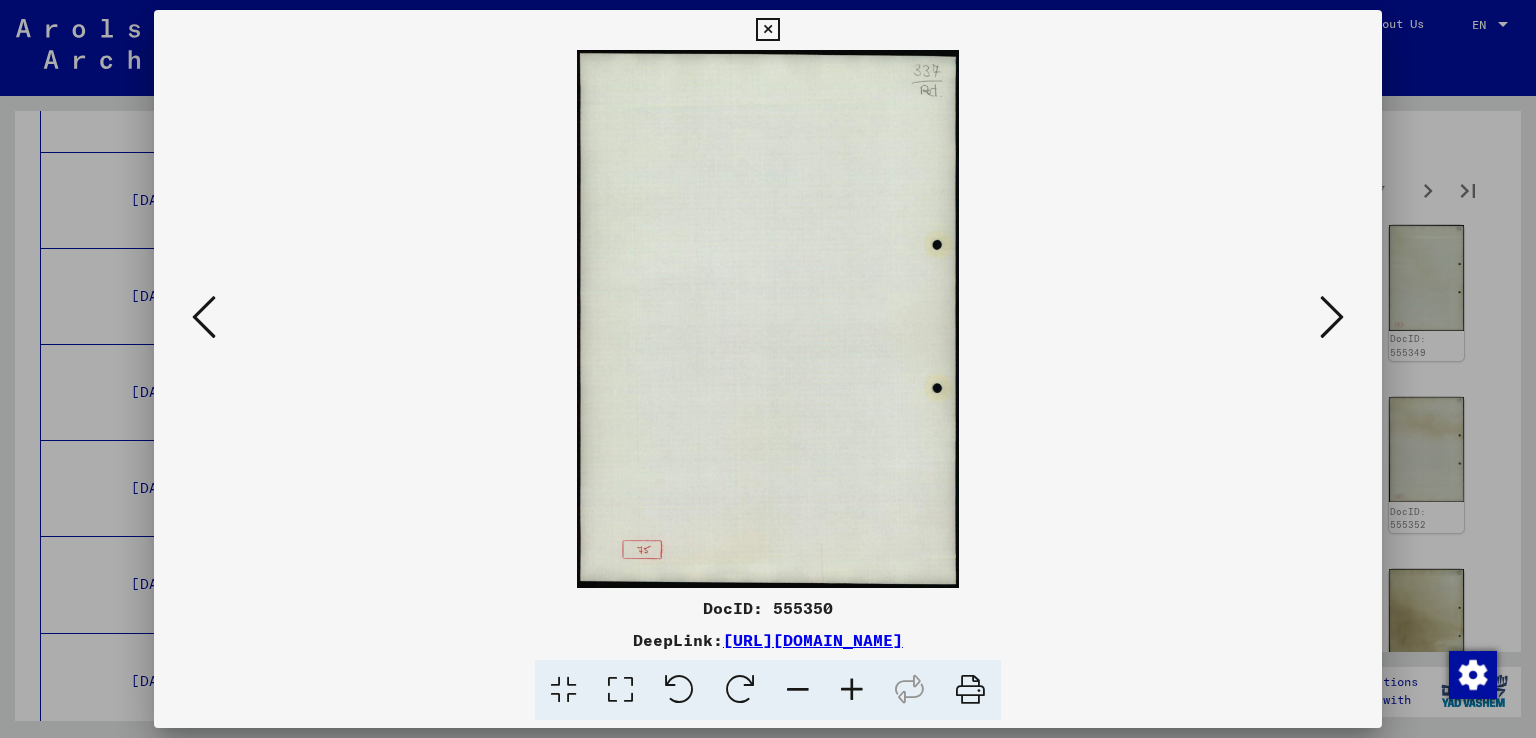 scroll, scrollTop: 0, scrollLeft: 0, axis: both 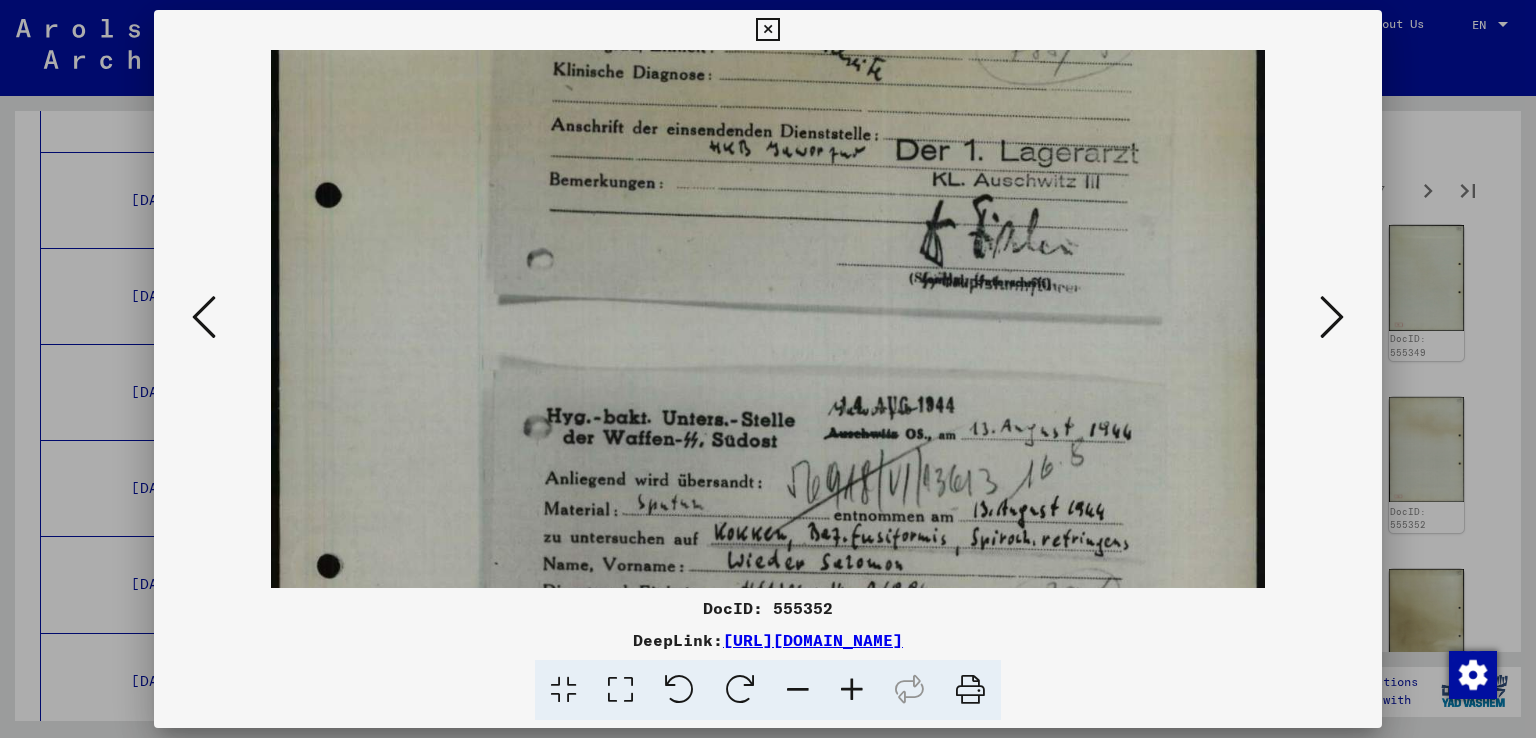 drag, startPoint x: 869, startPoint y: 500, endPoint x: 898, endPoint y: 138, distance: 363.15976 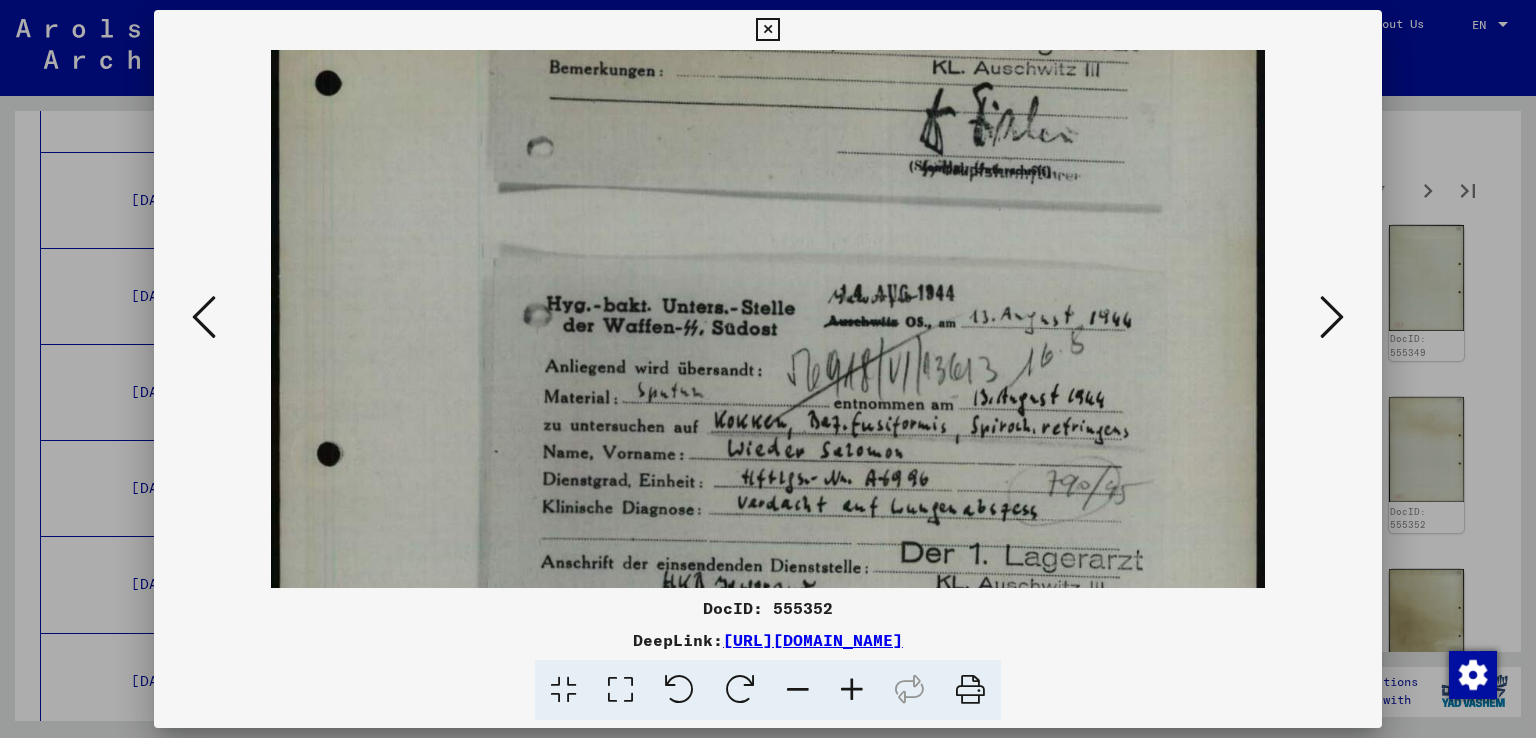scroll, scrollTop: 504, scrollLeft: 0, axis: vertical 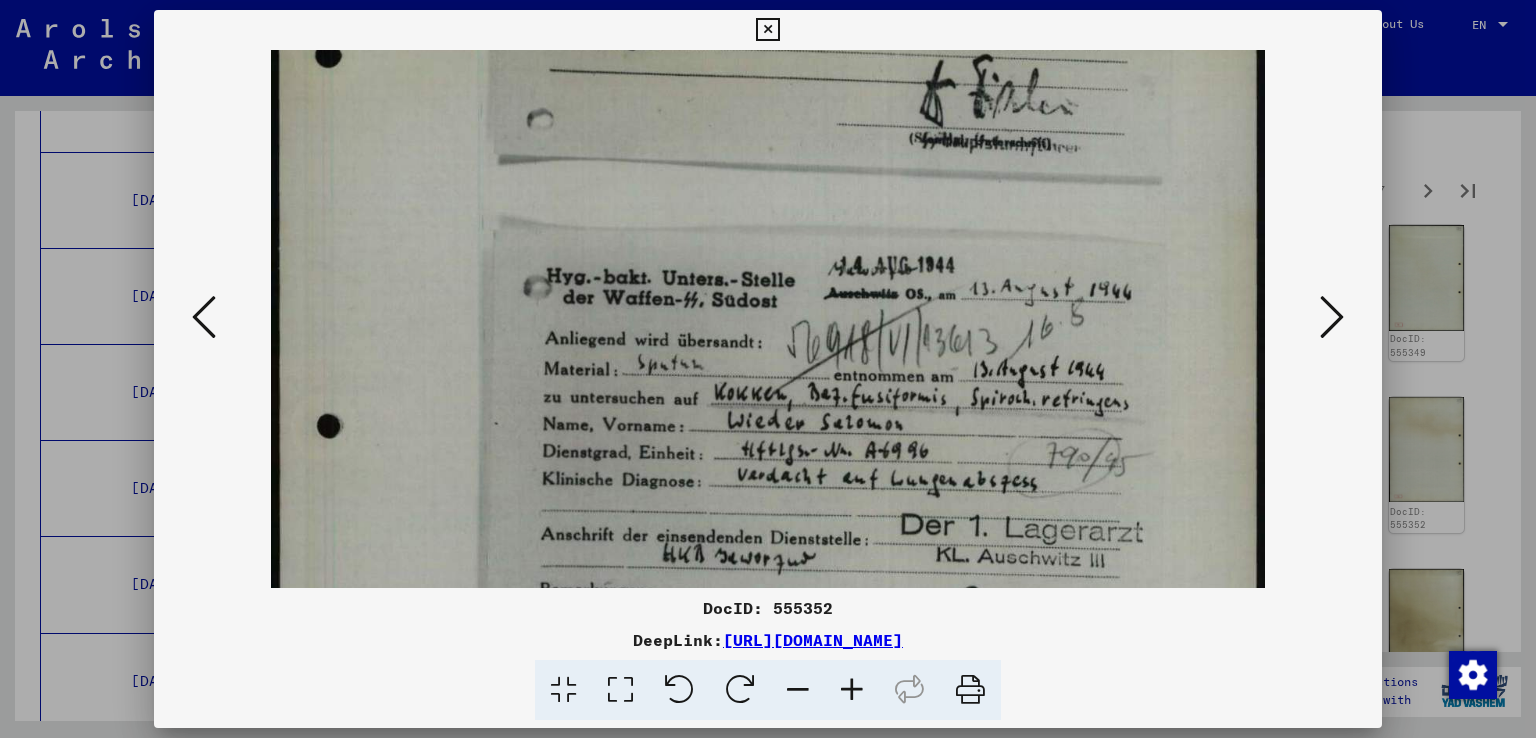 drag, startPoint x: 886, startPoint y: 417, endPoint x: 892, endPoint y: 277, distance: 140.12851 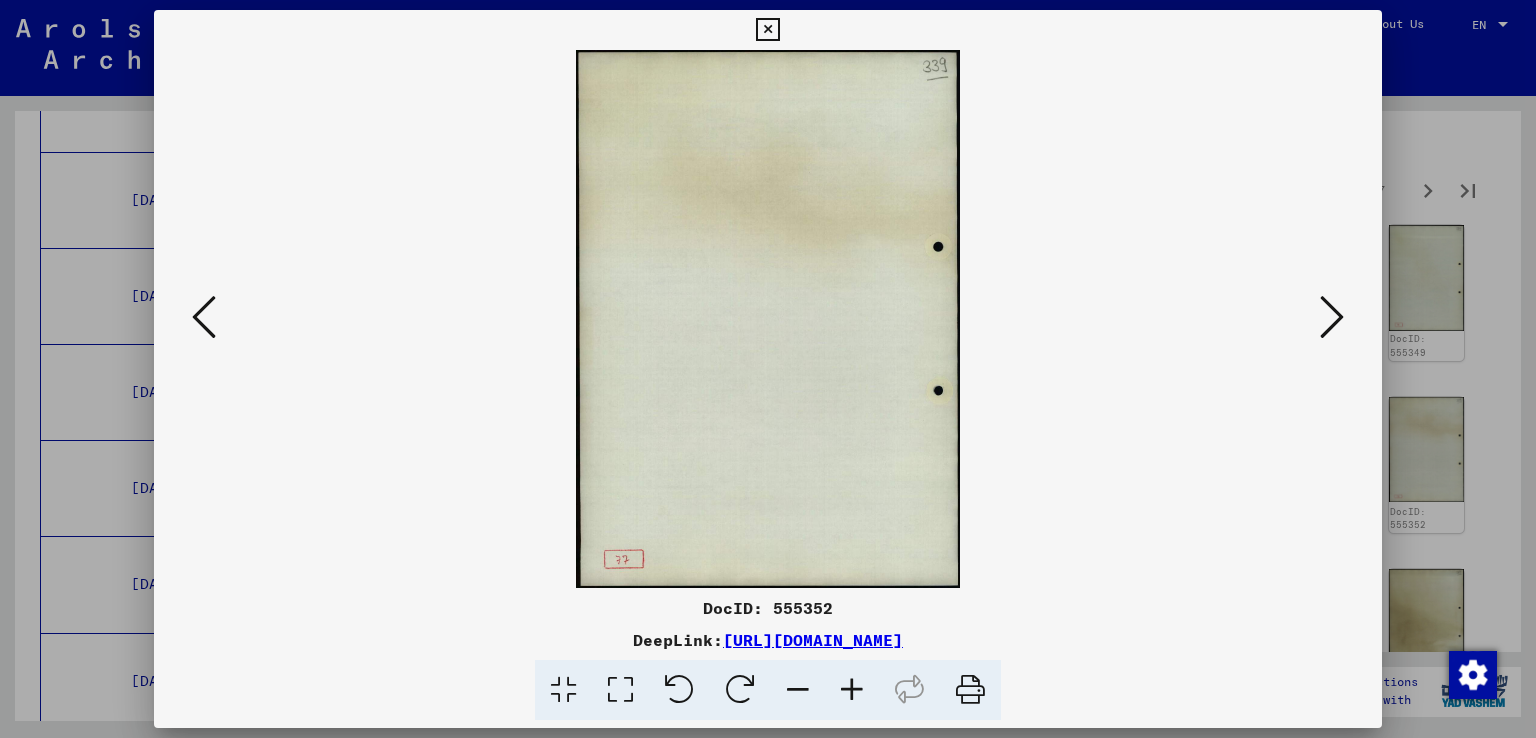 scroll, scrollTop: 0, scrollLeft: 0, axis: both 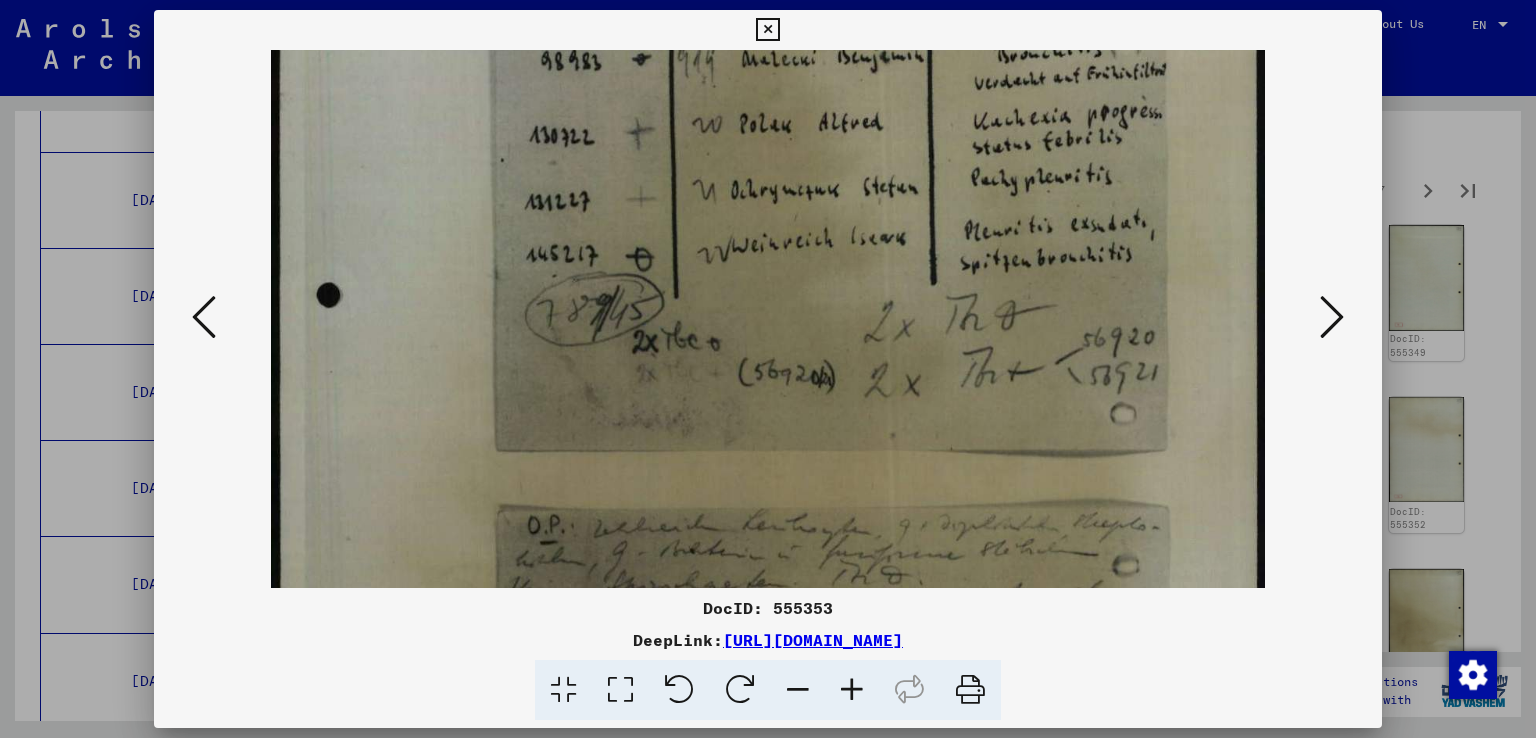 drag, startPoint x: 823, startPoint y: 526, endPoint x: 835, endPoint y: 265, distance: 261.27573 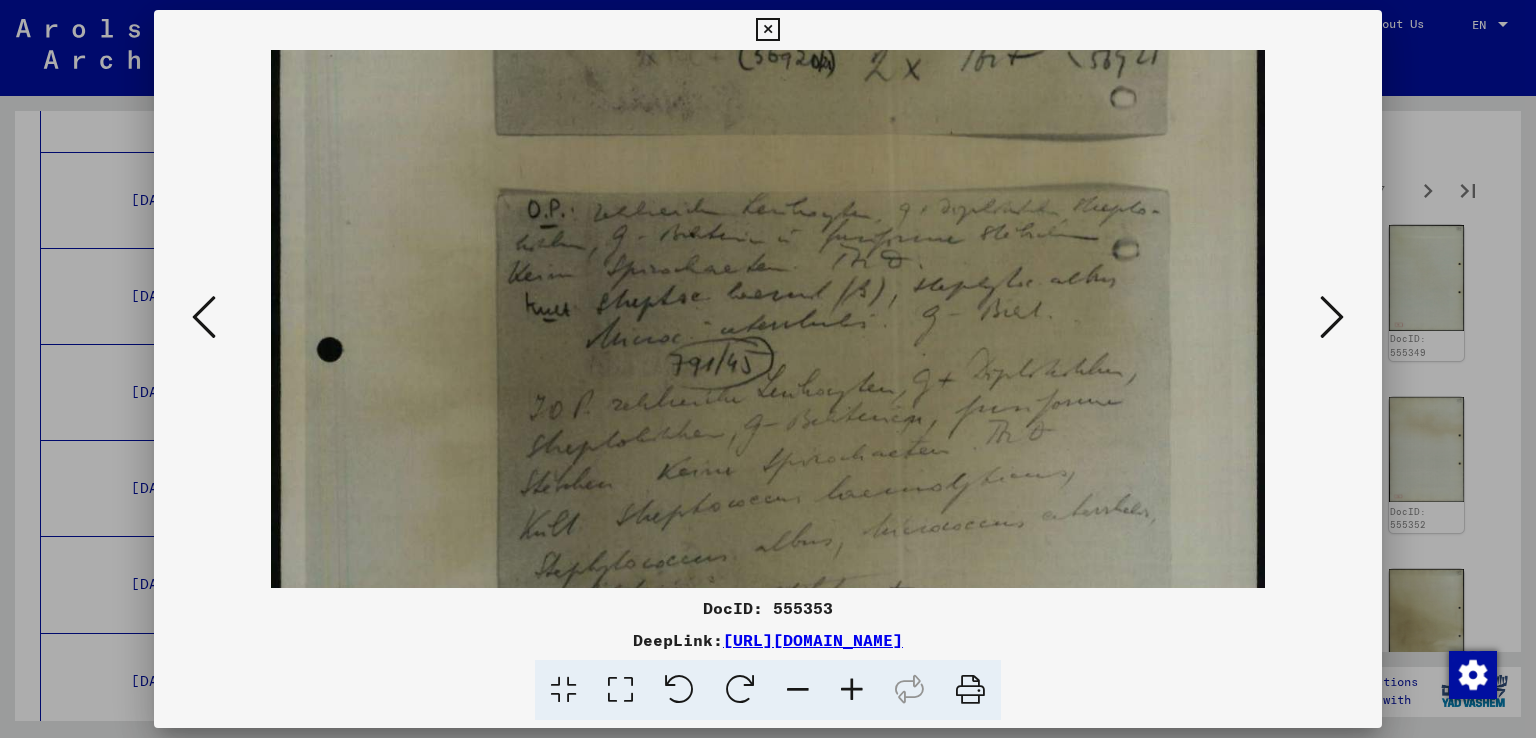 drag, startPoint x: 844, startPoint y: 445, endPoint x: 834, endPoint y: 61, distance: 384.1302 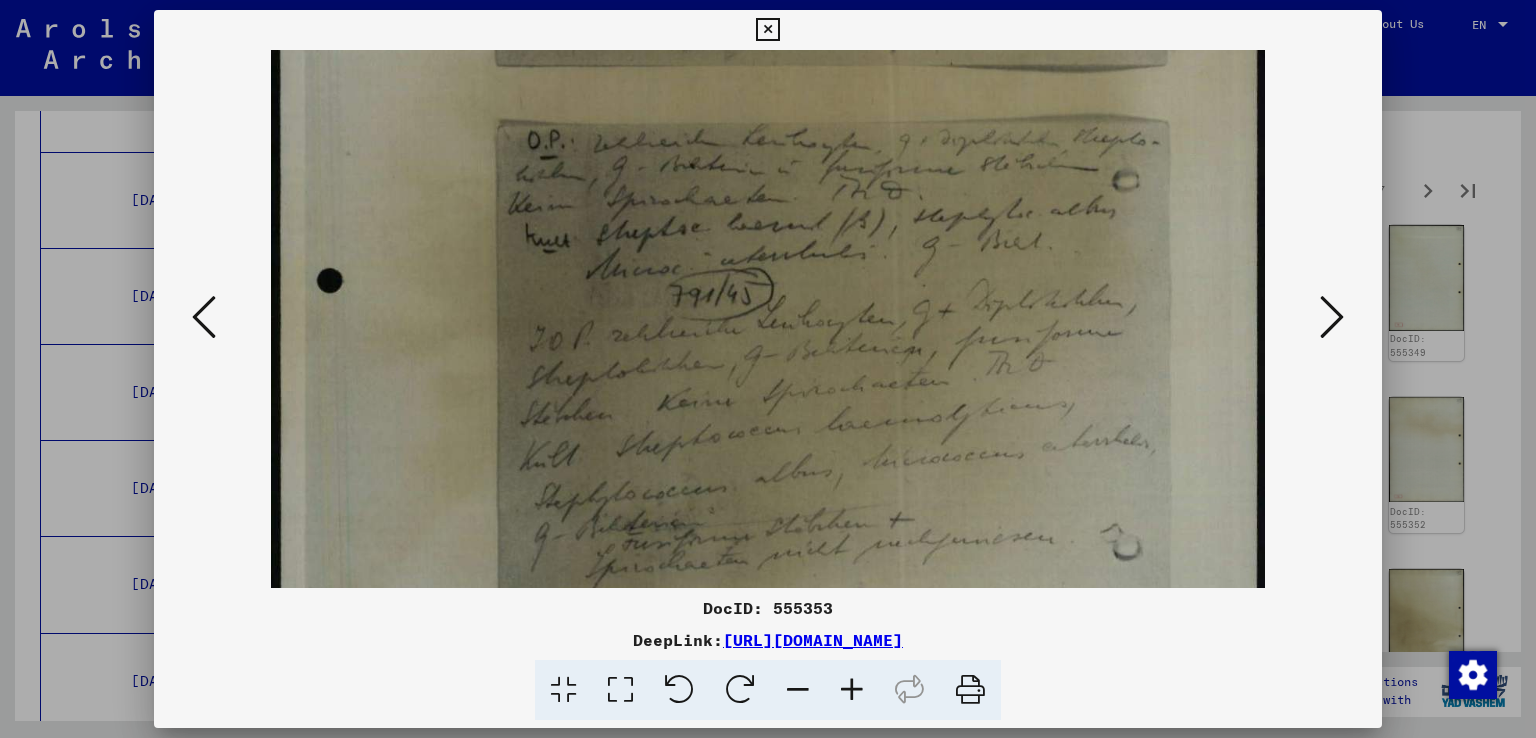 scroll, scrollTop: 0, scrollLeft: 0, axis: both 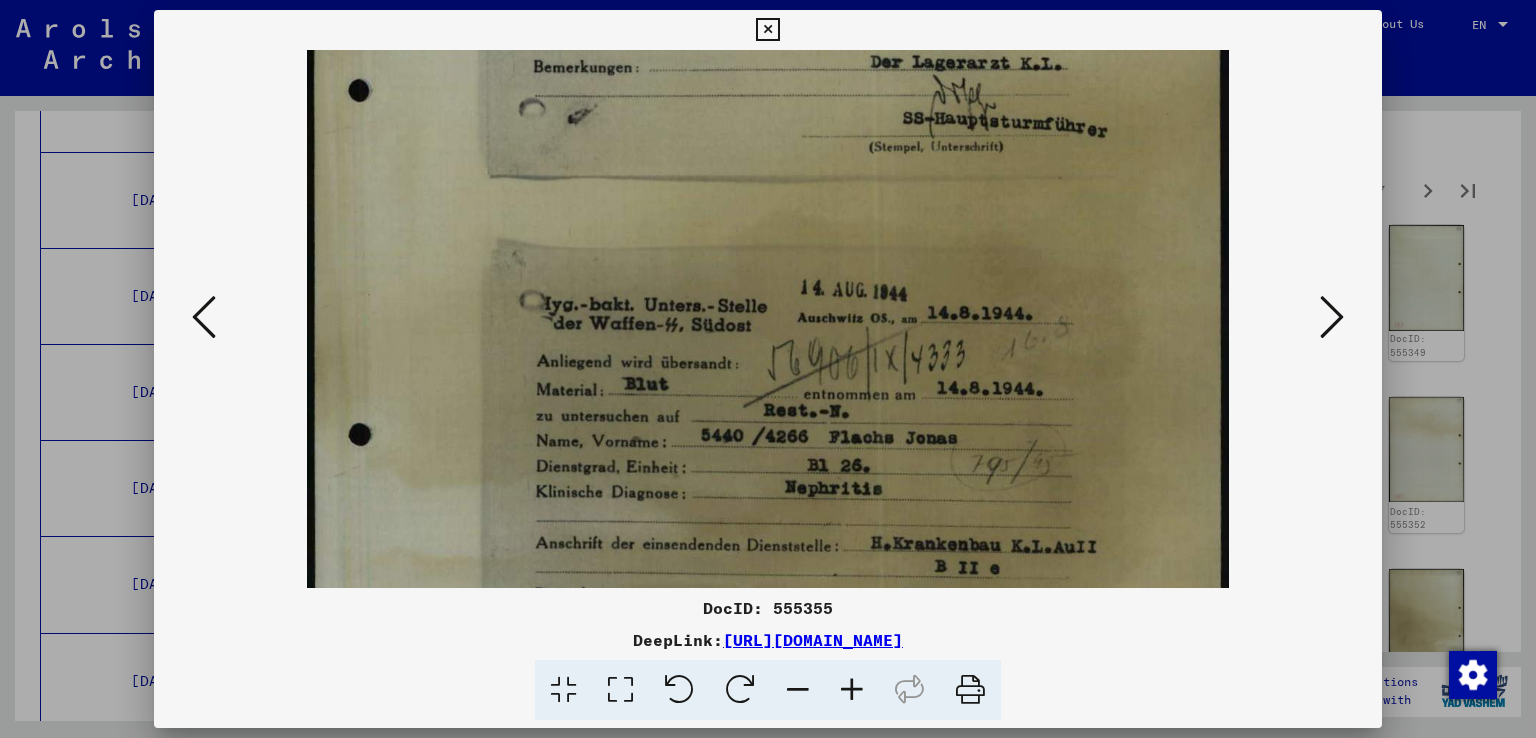 drag, startPoint x: 890, startPoint y: 444, endPoint x: 969, endPoint y: 14, distance: 437.19675 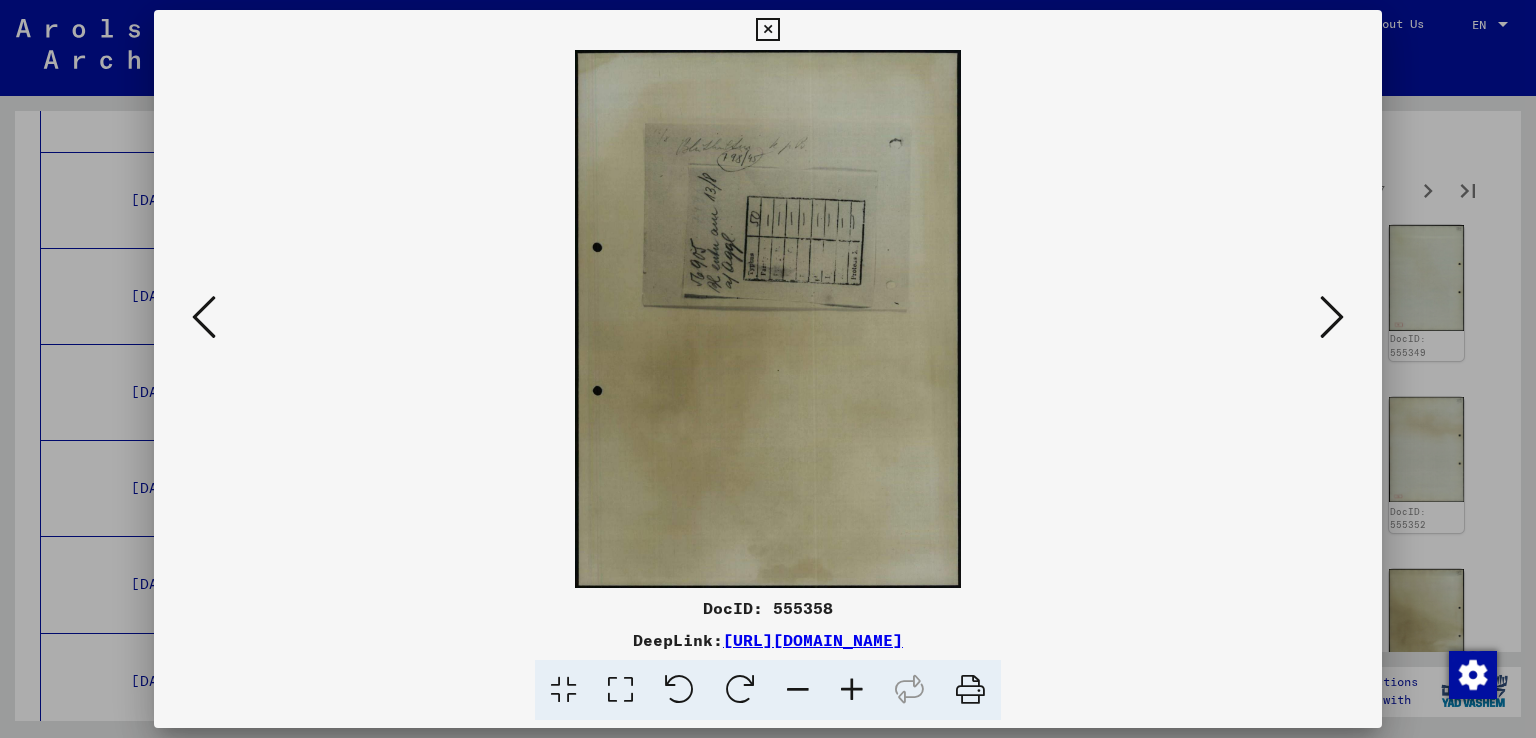 drag, startPoint x: 1332, startPoint y: 335, endPoint x: 967, endPoint y: 607, distance: 455.20215 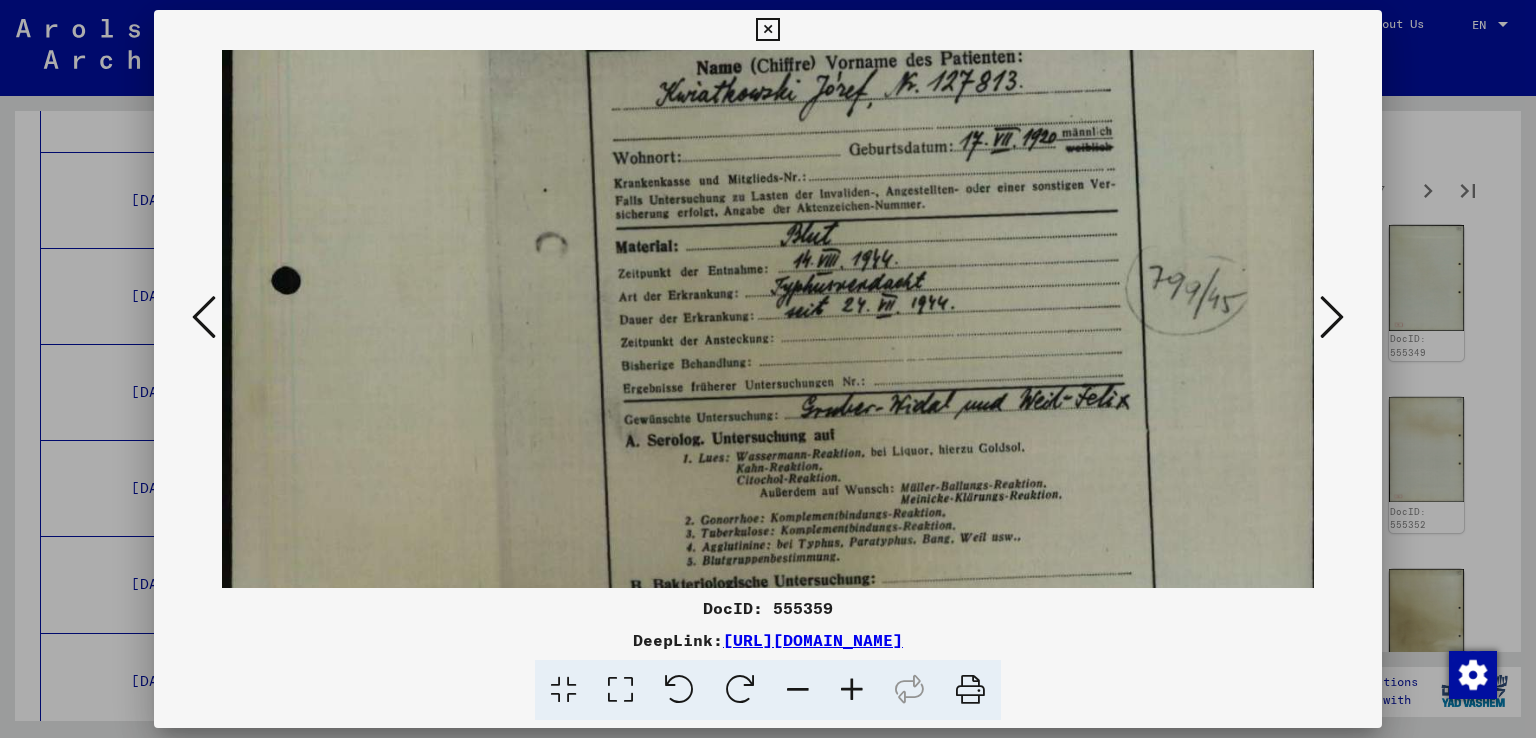 scroll, scrollTop: 243, scrollLeft: 8, axis: both 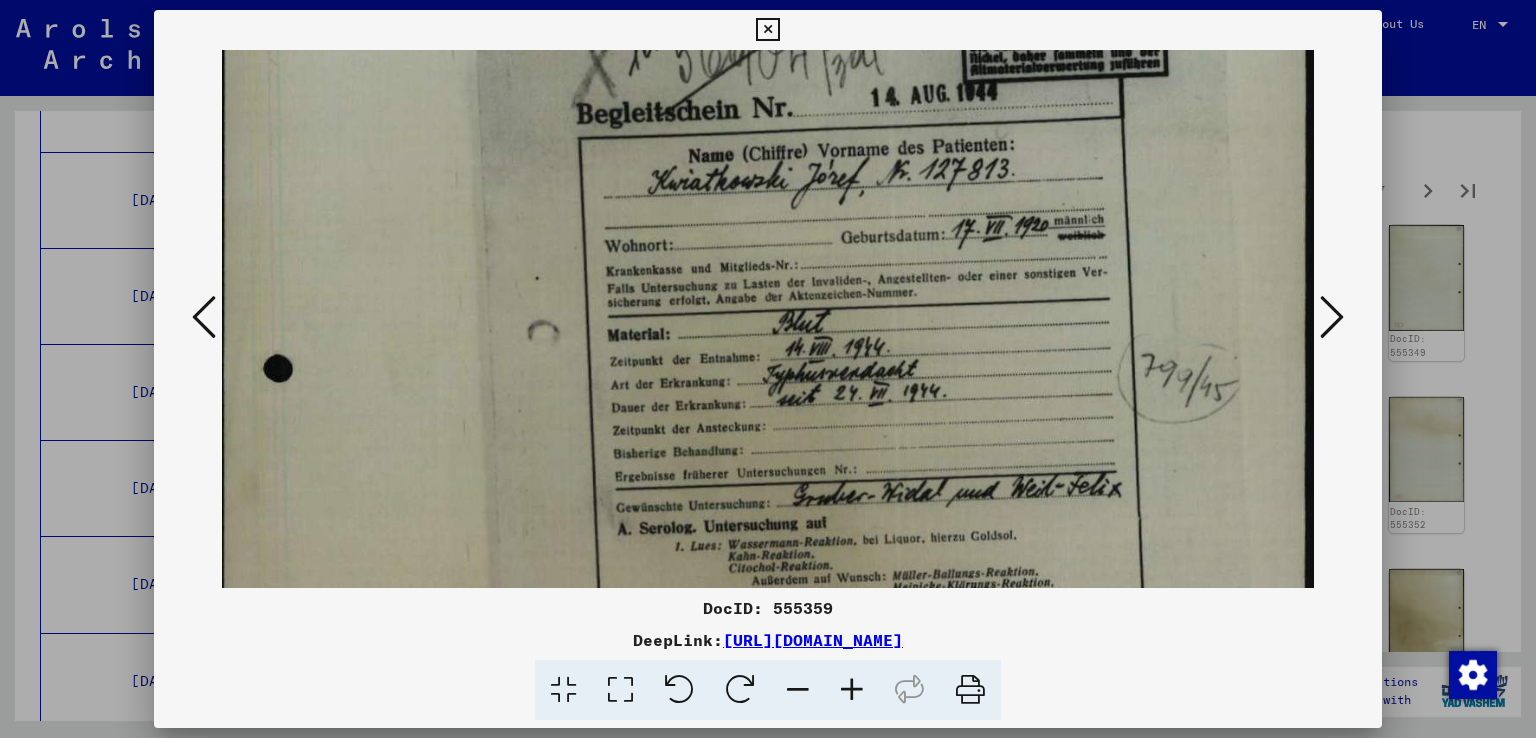 drag, startPoint x: 912, startPoint y: 521, endPoint x: 894, endPoint y: 281, distance: 240.67406 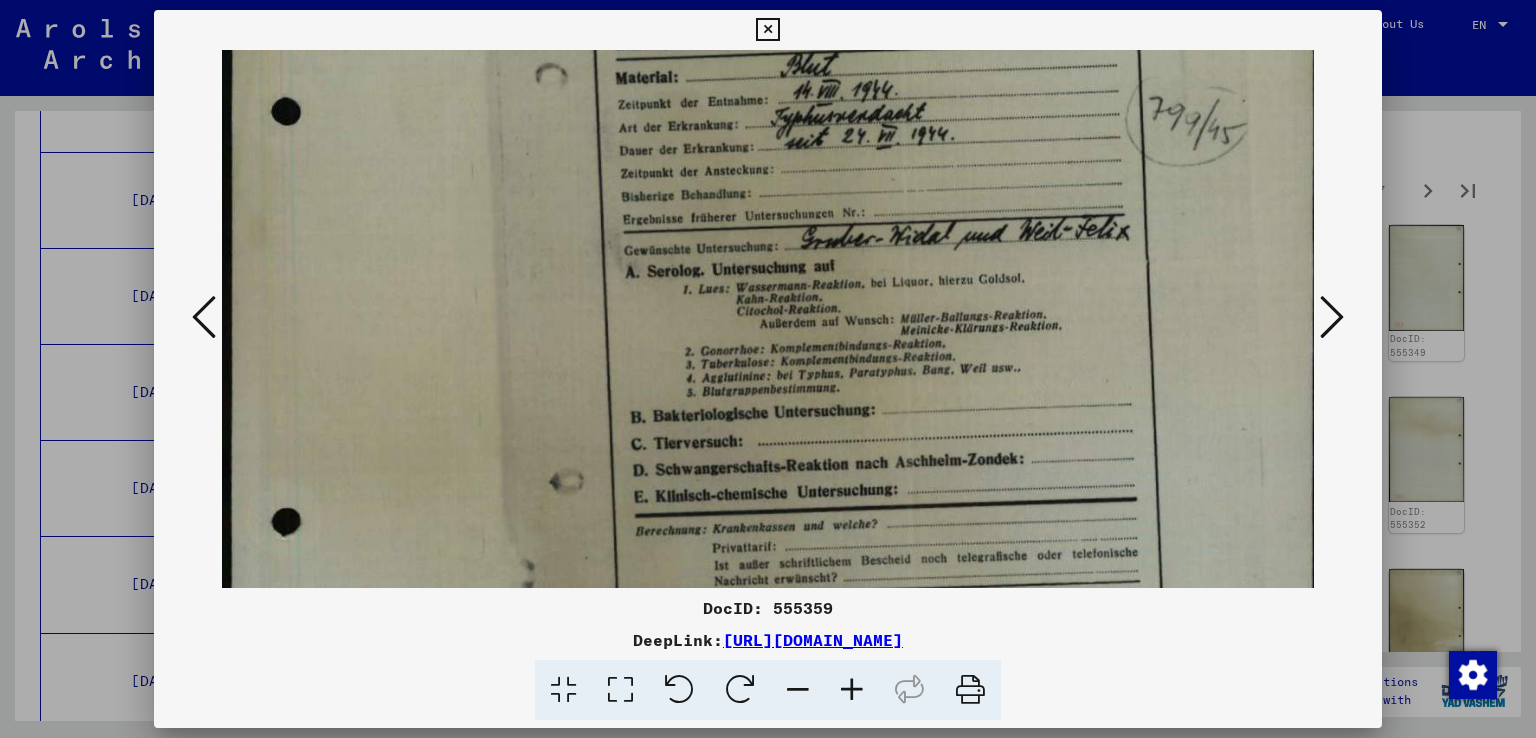 scroll, scrollTop: 521, scrollLeft: 0, axis: vertical 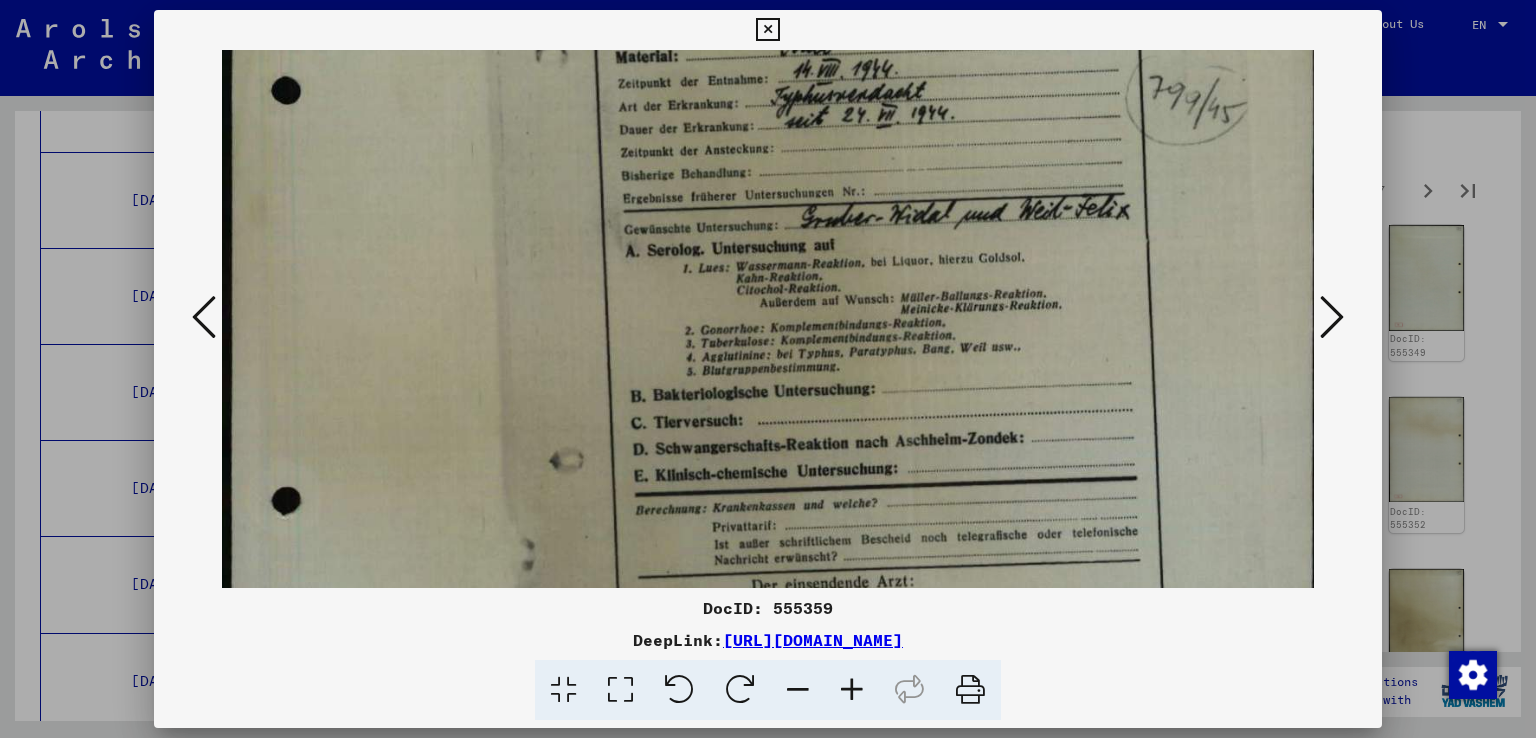 drag, startPoint x: 885, startPoint y: 412, endPoint x: 908, endPoint y: 136, distance: 276.95667 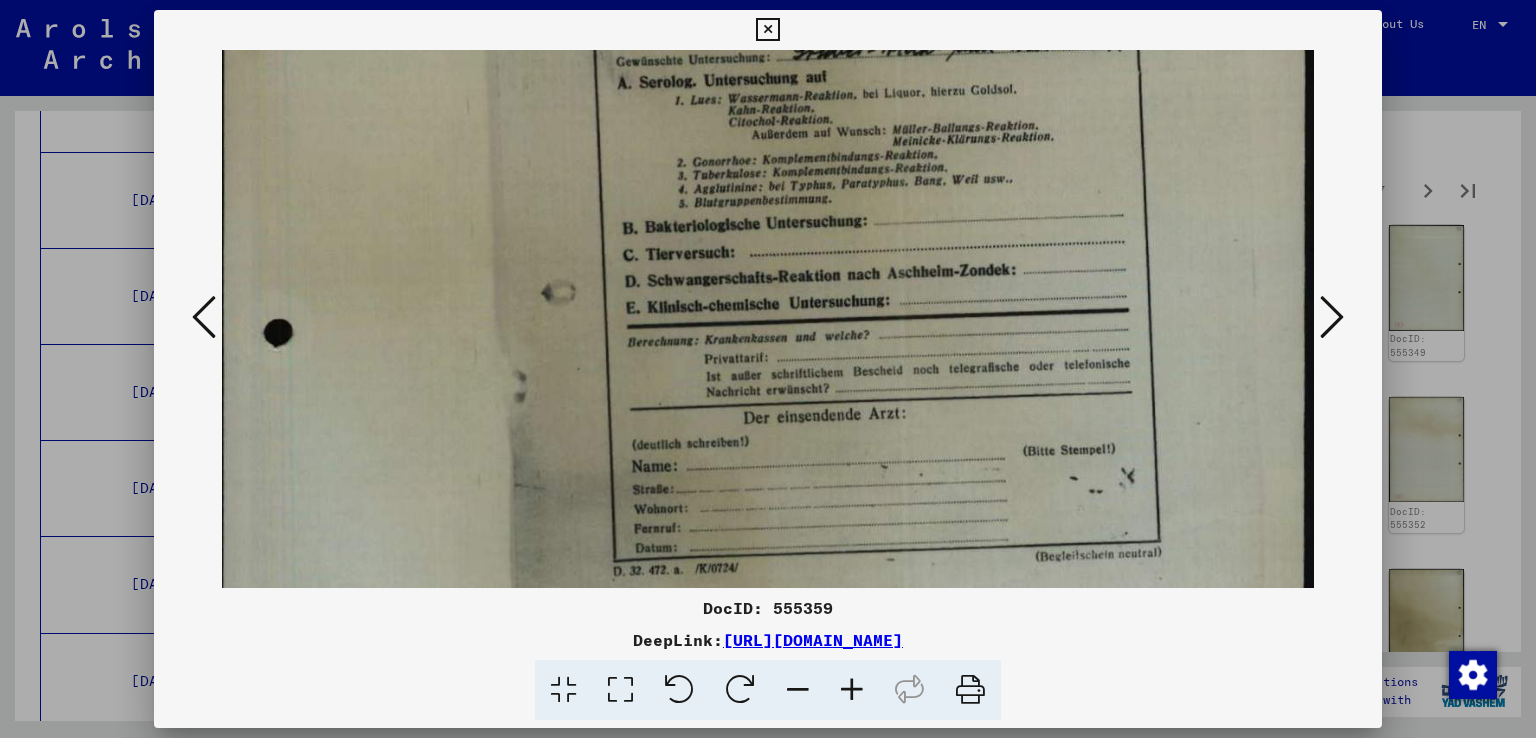 drag, startPoint x: 981, startPoint y: 348, endPoint x: 986, endPoint y: 206, distance: 142.088 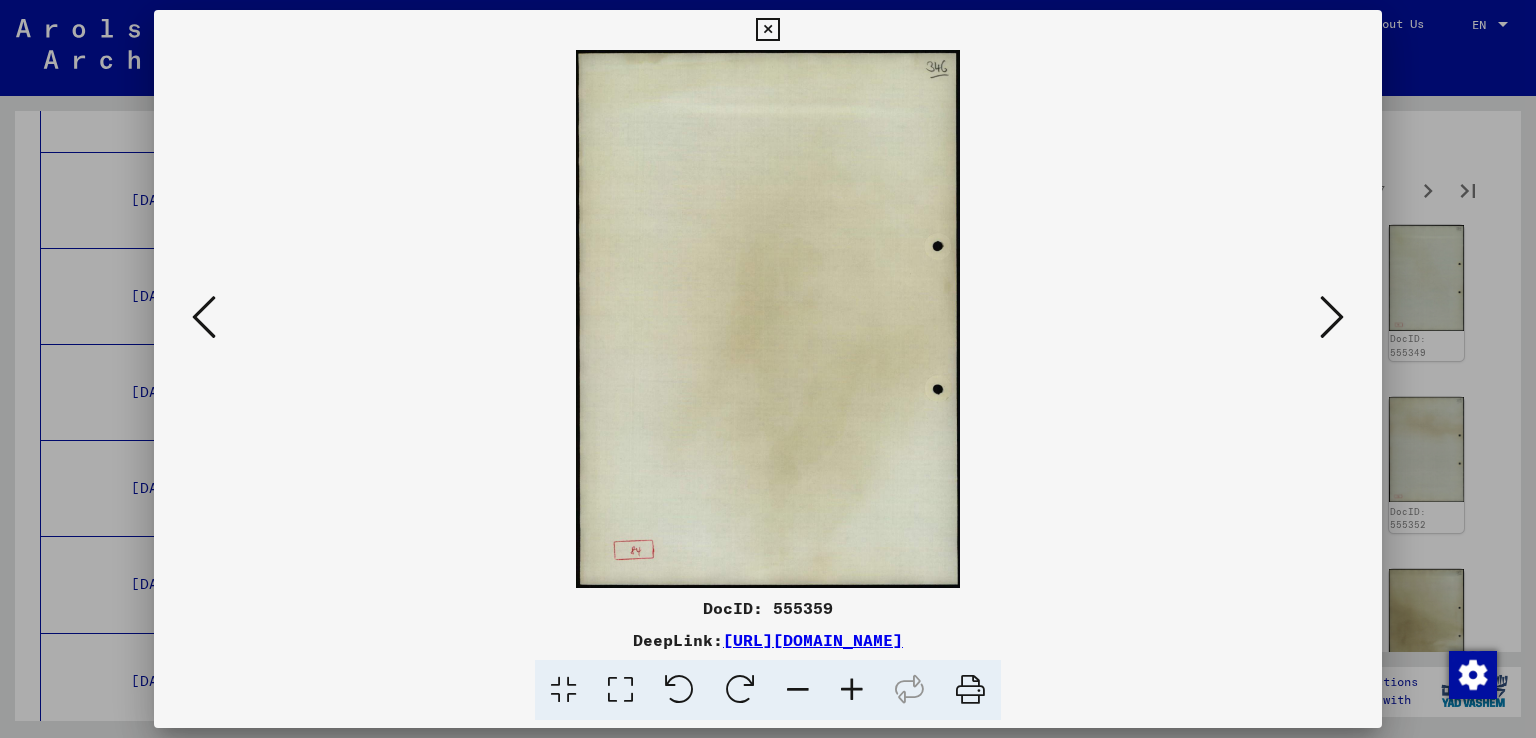 scroll, scrollTop: 0, scrollLeft: 0, axis: both 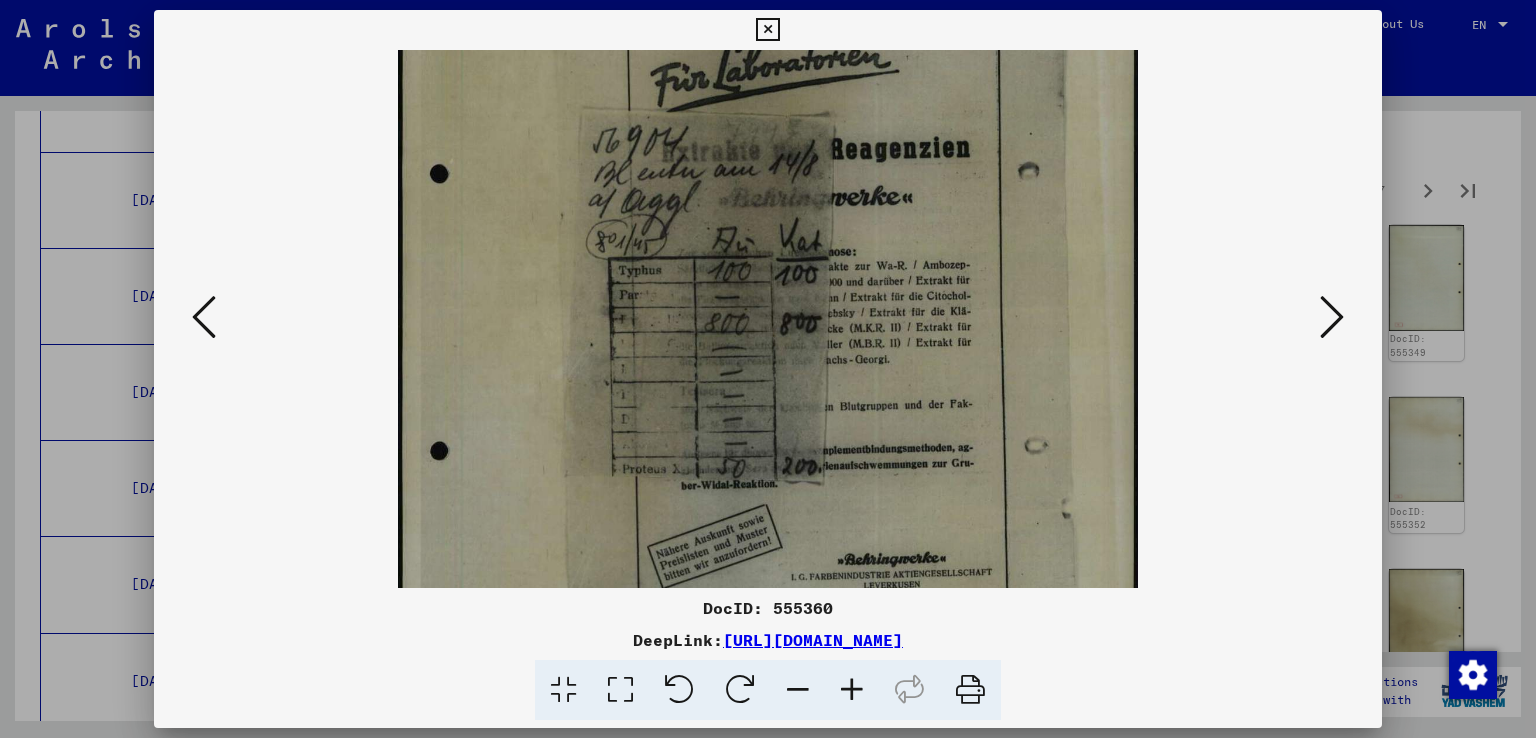 drag, startPoint x: 912, startPoint y: 379, endPoint x: 912, endPoint y: 217, distance: 162 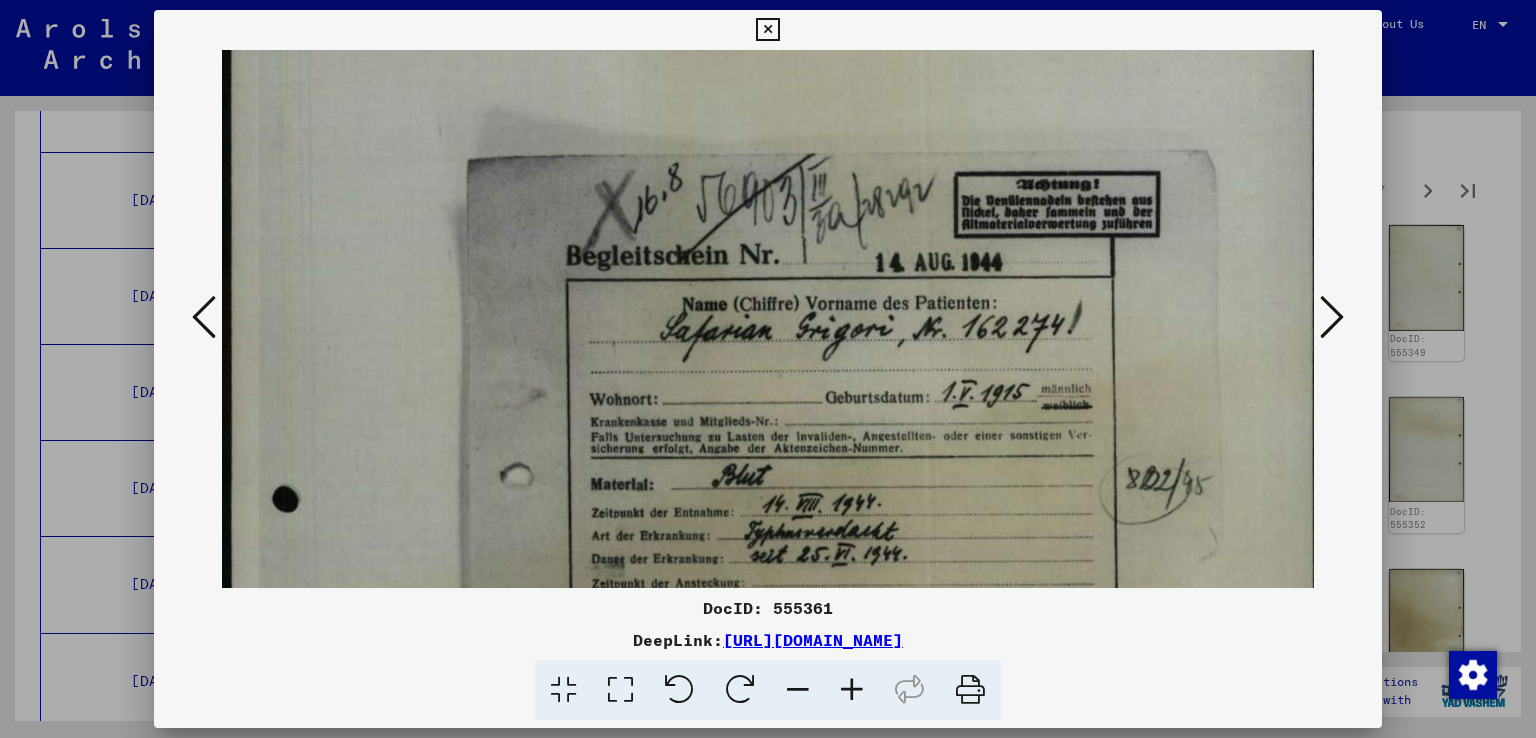 scroll, scrollTop: 124, scrollLeft: 0, axis: vertical 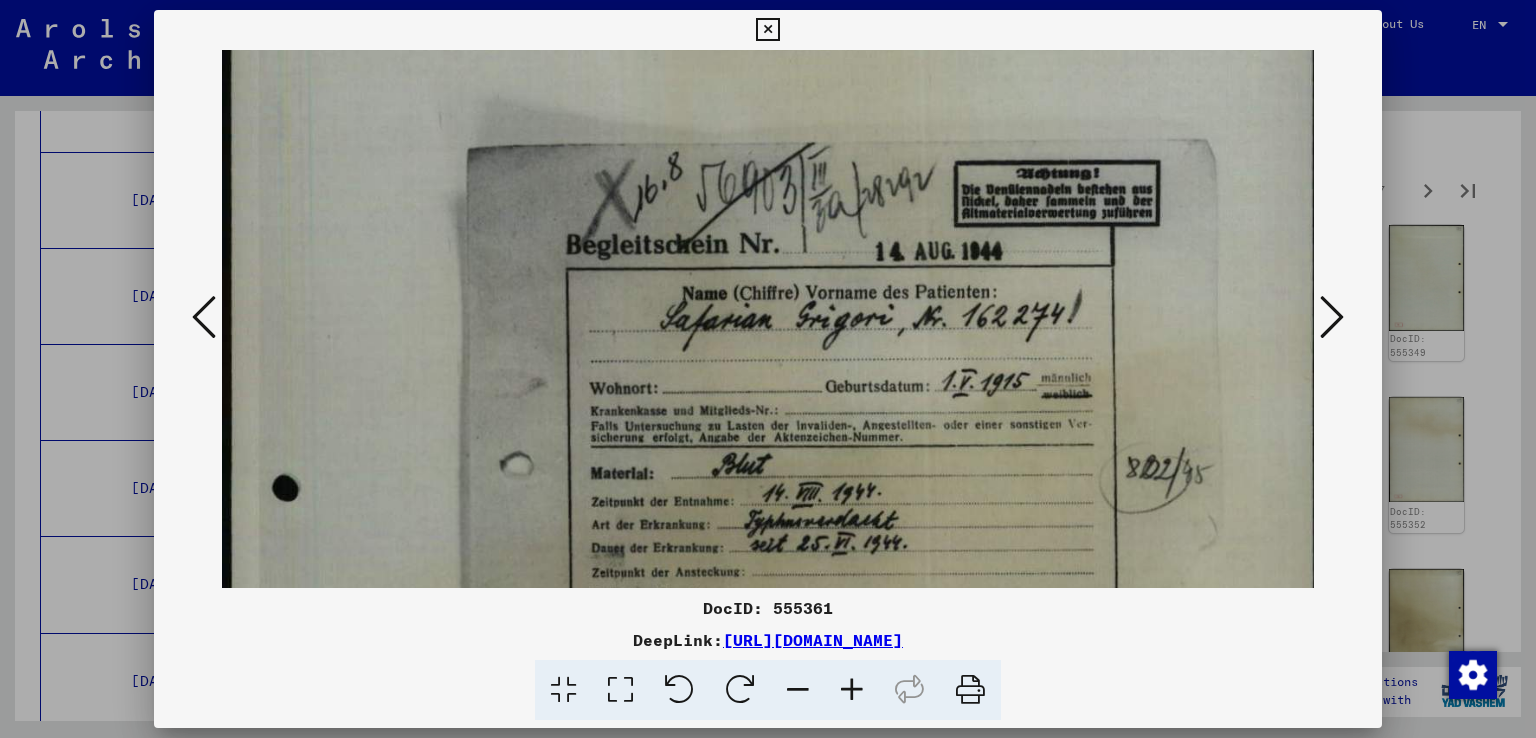 drag, startPoint x: 888, startPoint y: 493, endPoint x: 912, endPoint y: 370, distance: 125.31959 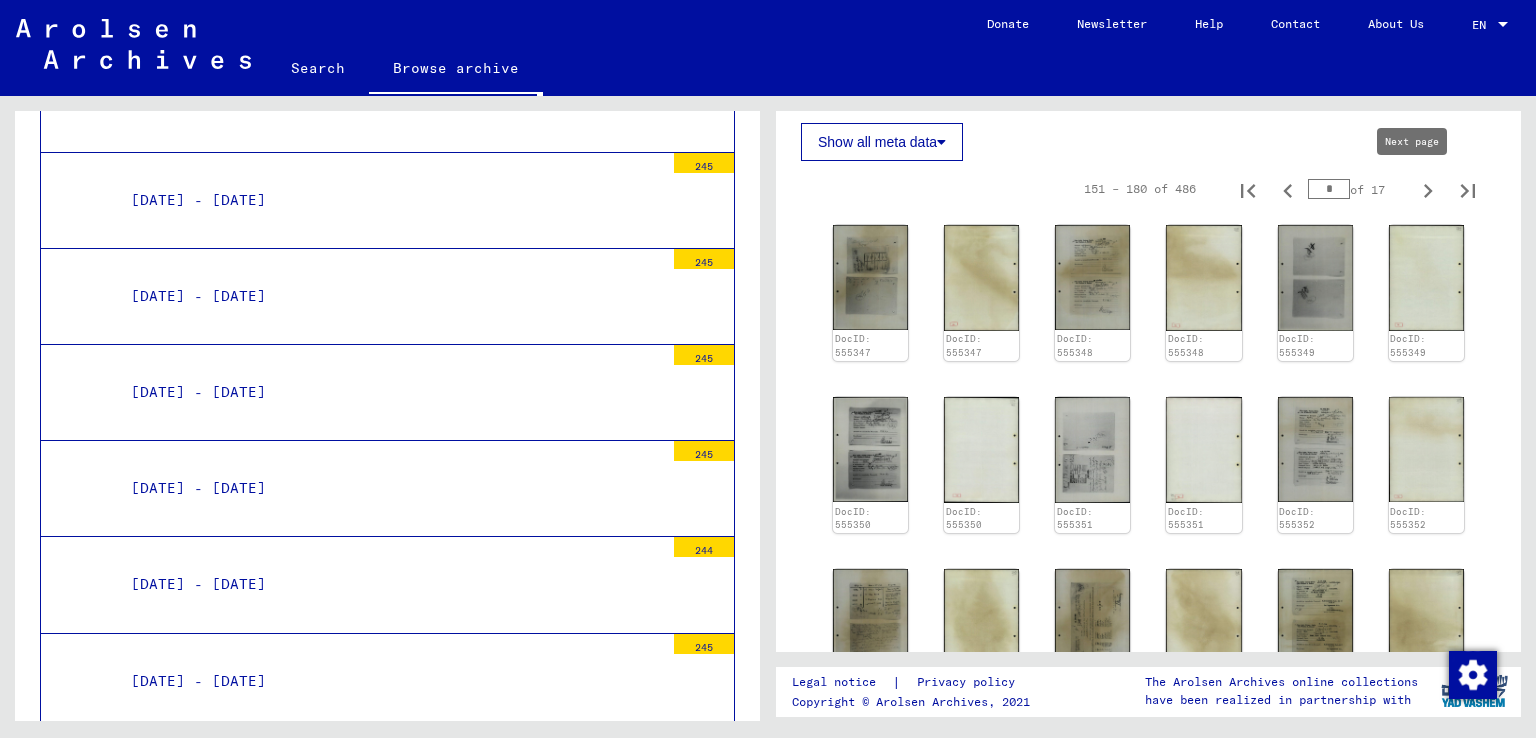 type on "*" 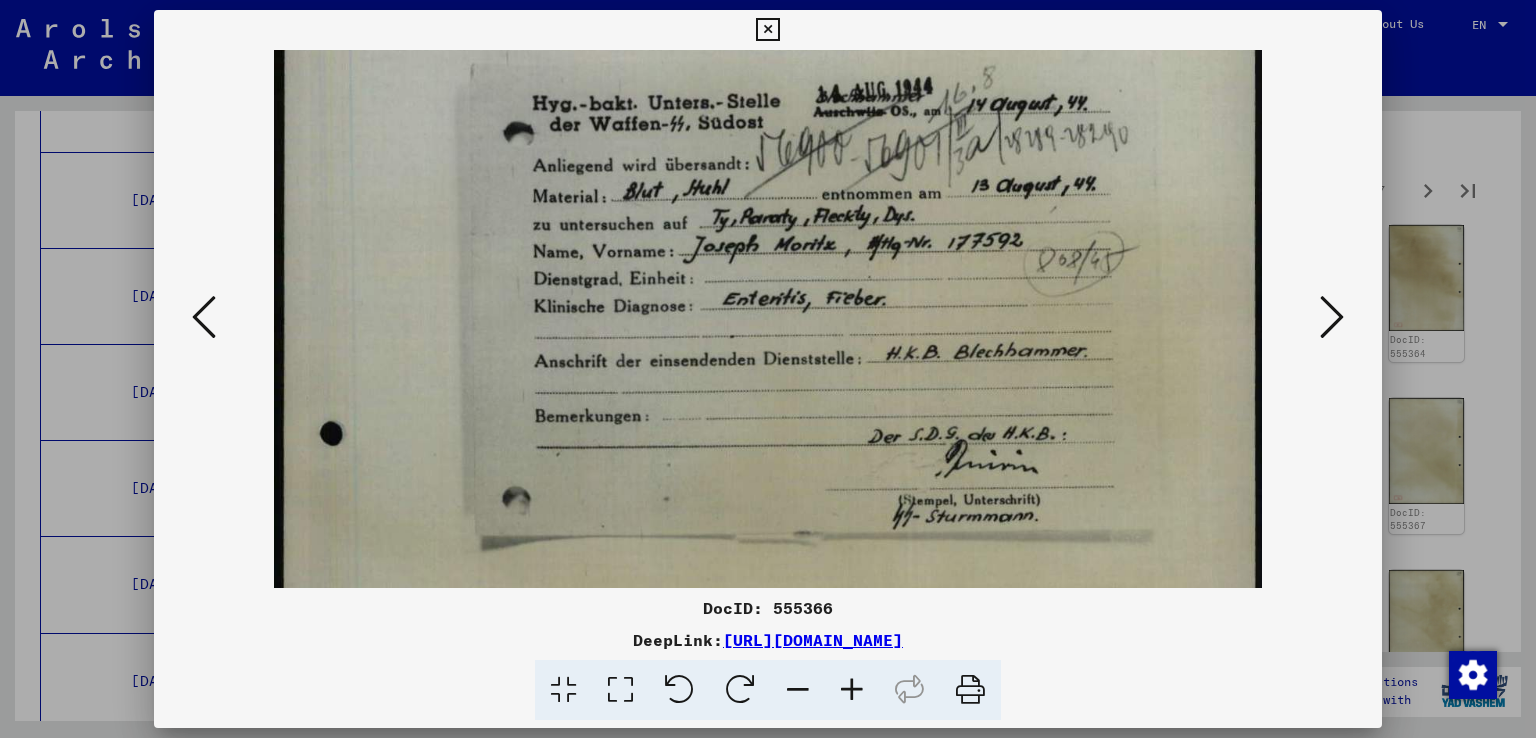 scroll, scrollTop: 37, scrollLeft: 0, axis: vertical 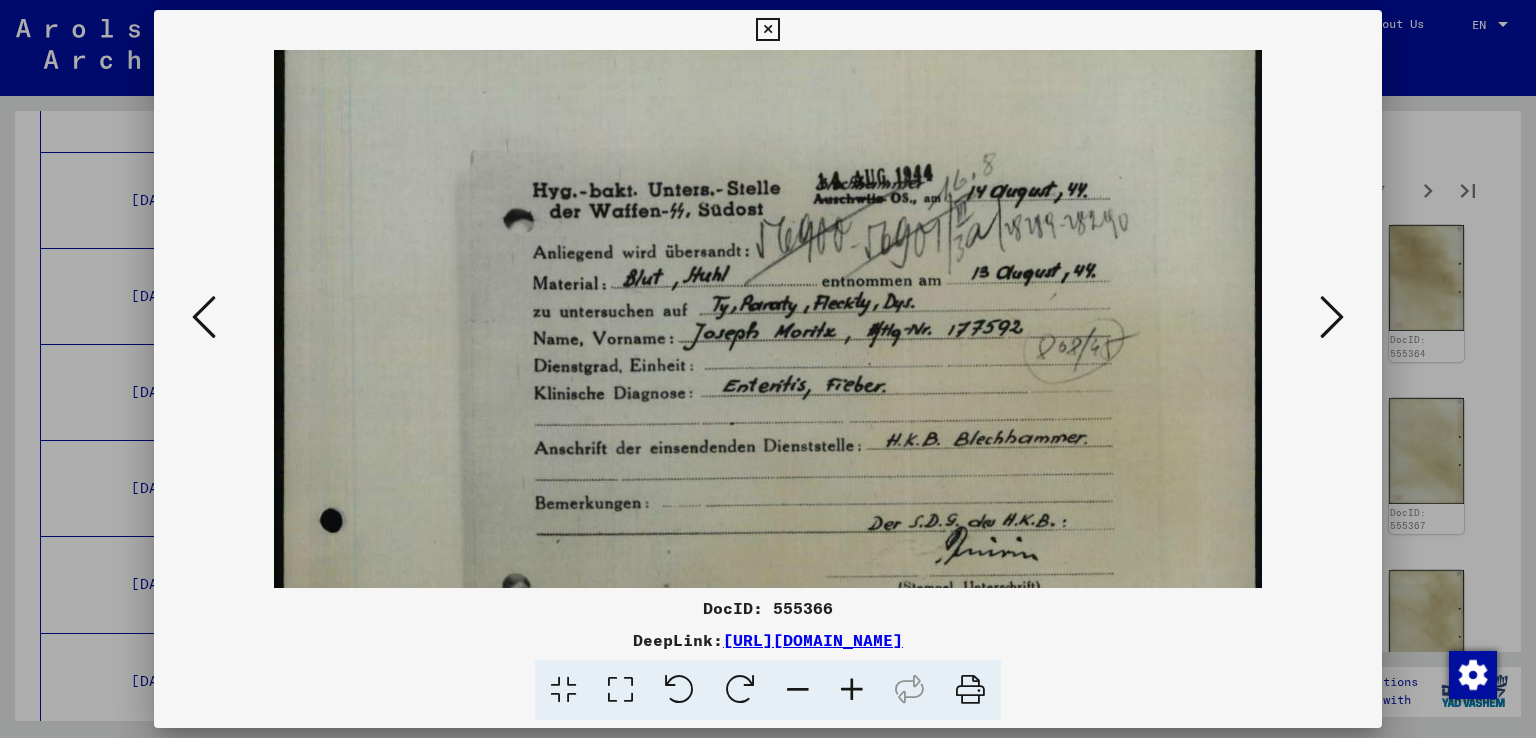 drag, startPoint x: 932, startPoint y: 417, endPoint x: 972, endPoint y: 381, distance: 53.814495 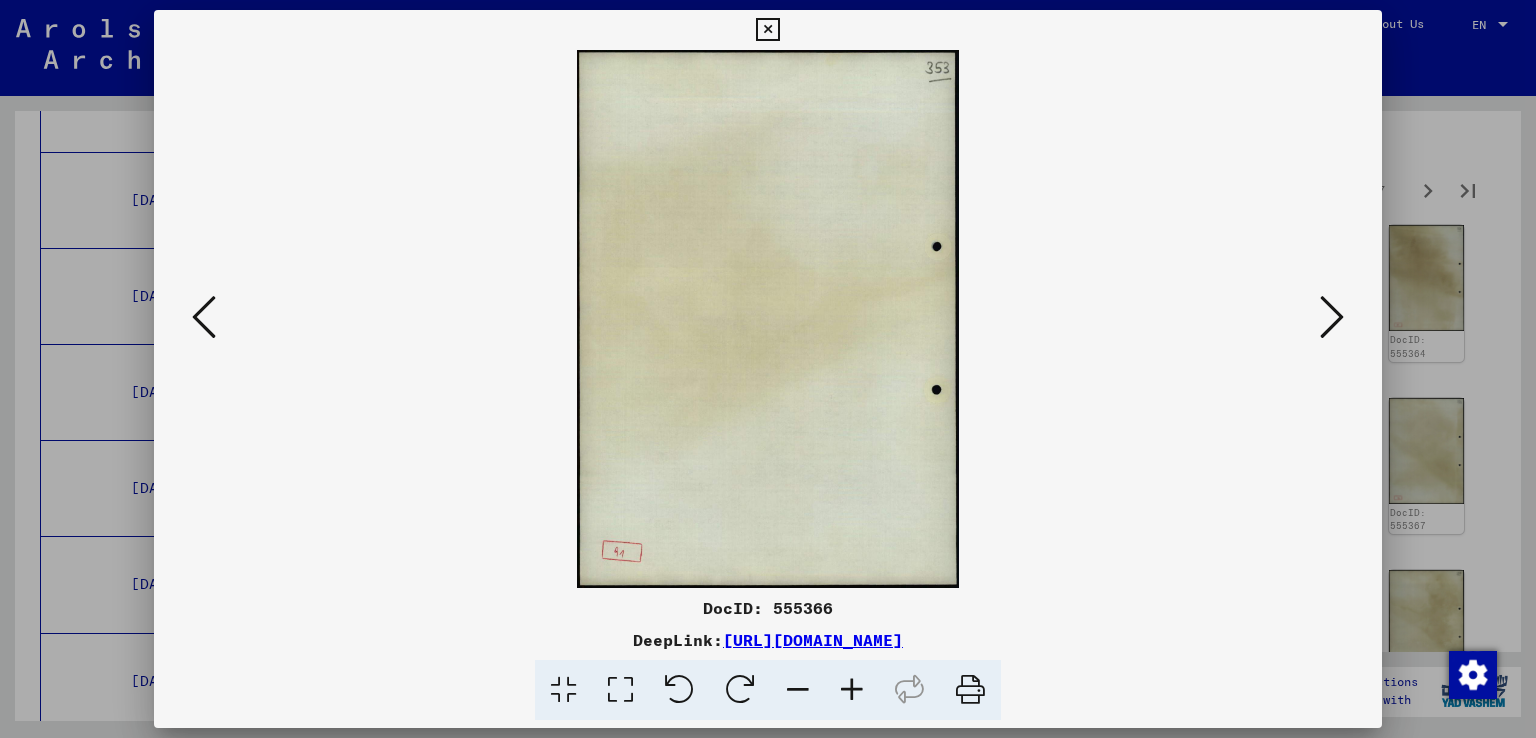 scroll, scrollTop: 0, scrollLeft: 0, axis: both 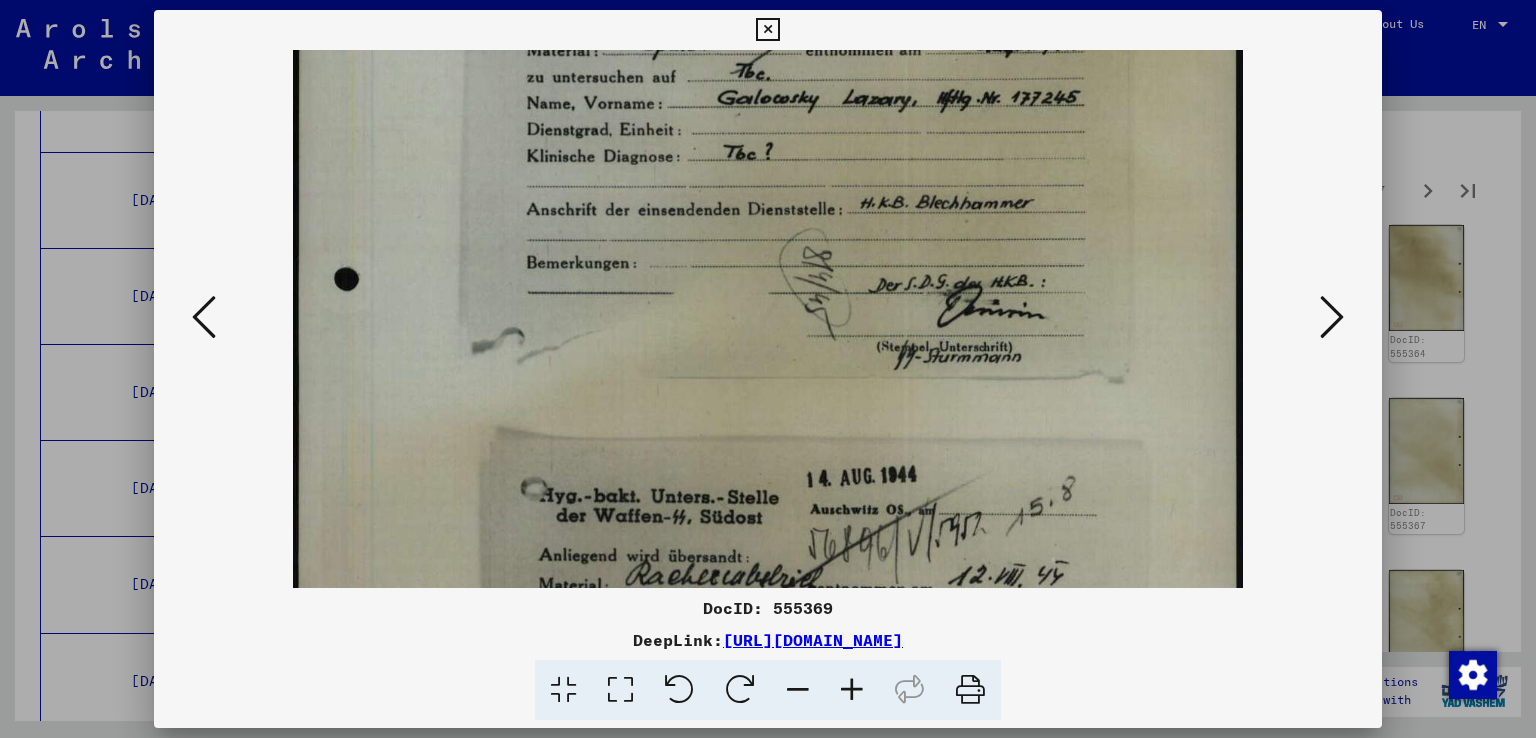 drag, startPoint x: 883, startPoint y: 541, endPoint x: 896, endPoint y: 283, distance: 258.3273 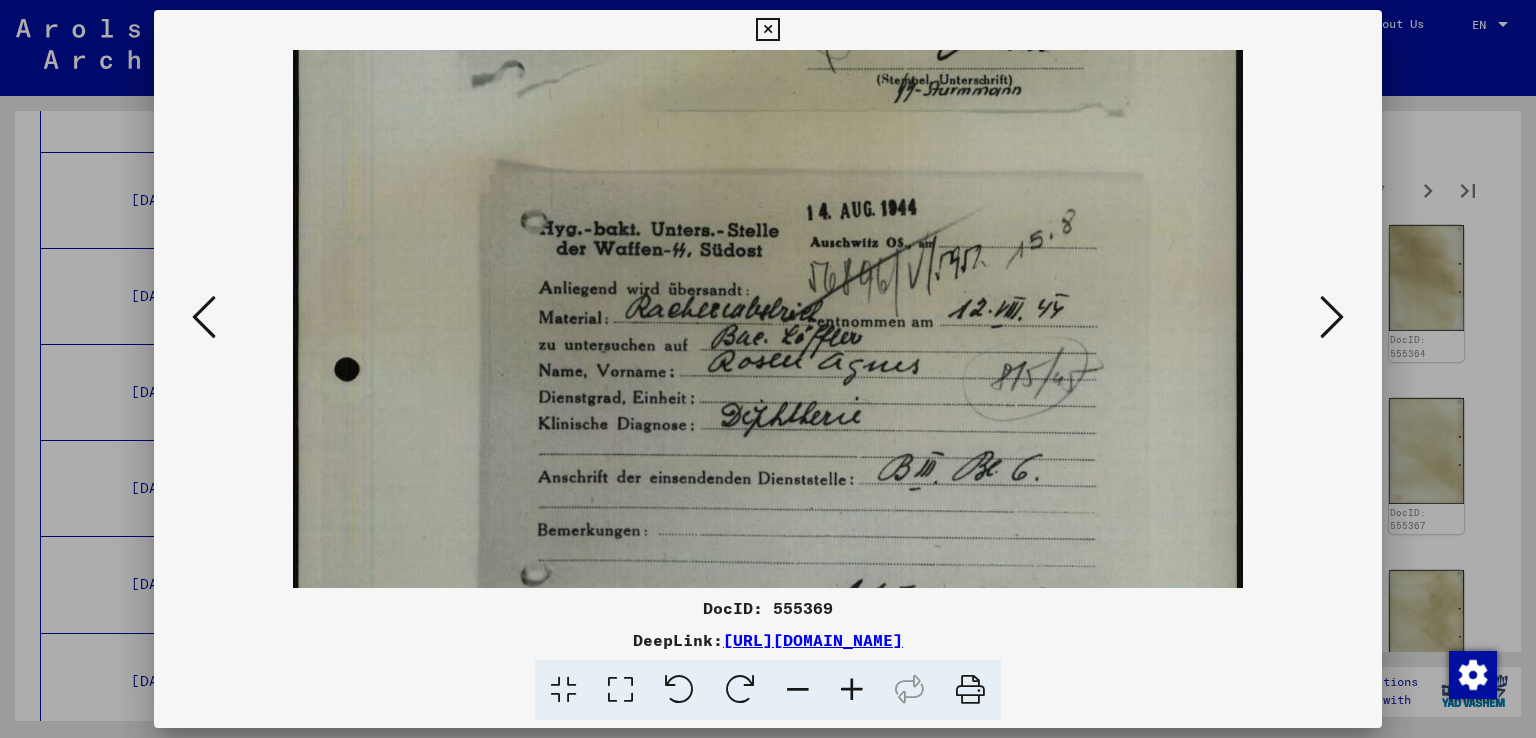 scroll, scrollTop: 656, scrollLeft: 0, axis: vertical 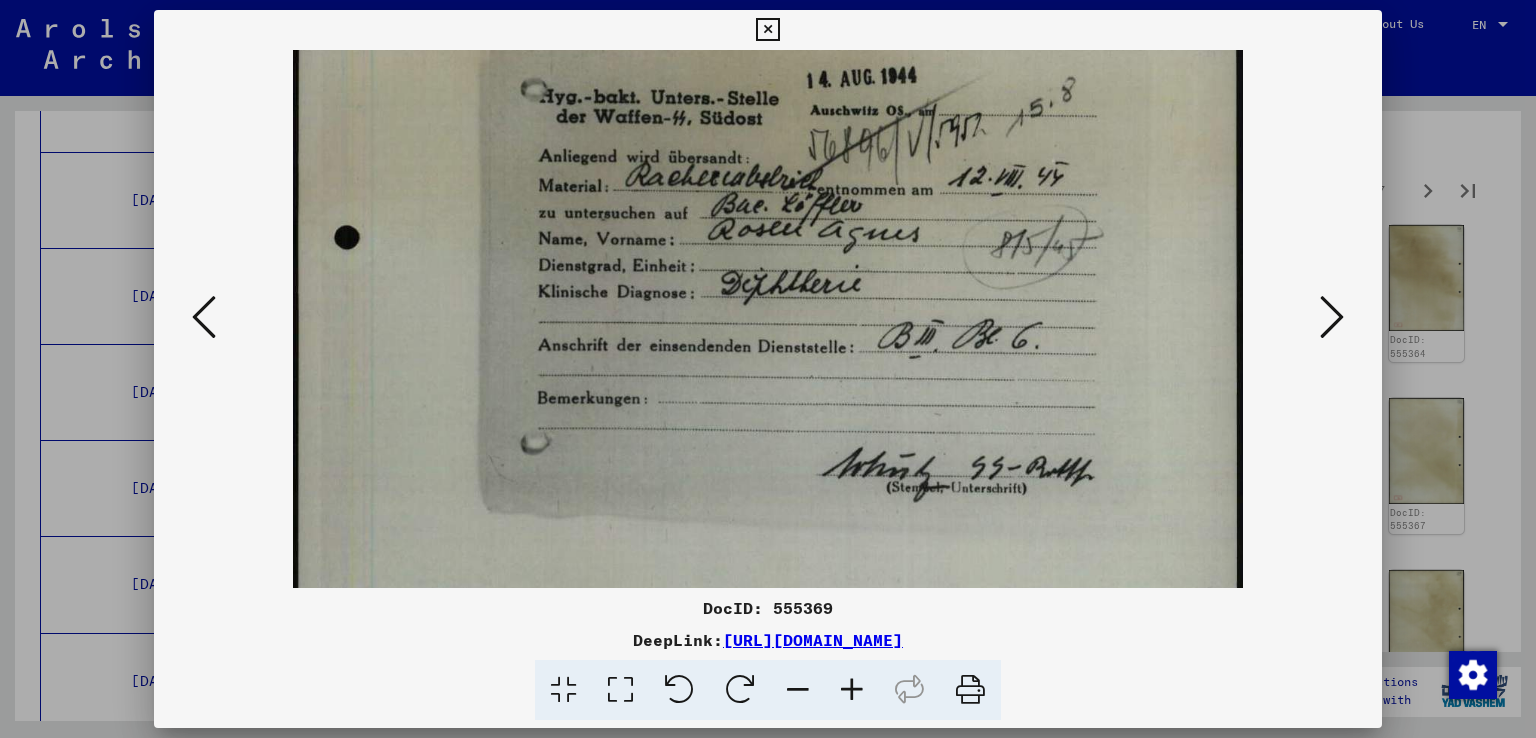 drag, startPoint x: 913, startPoint y: 439, endPoint x: 1048, endPoint y: 45, distance: 416.48648 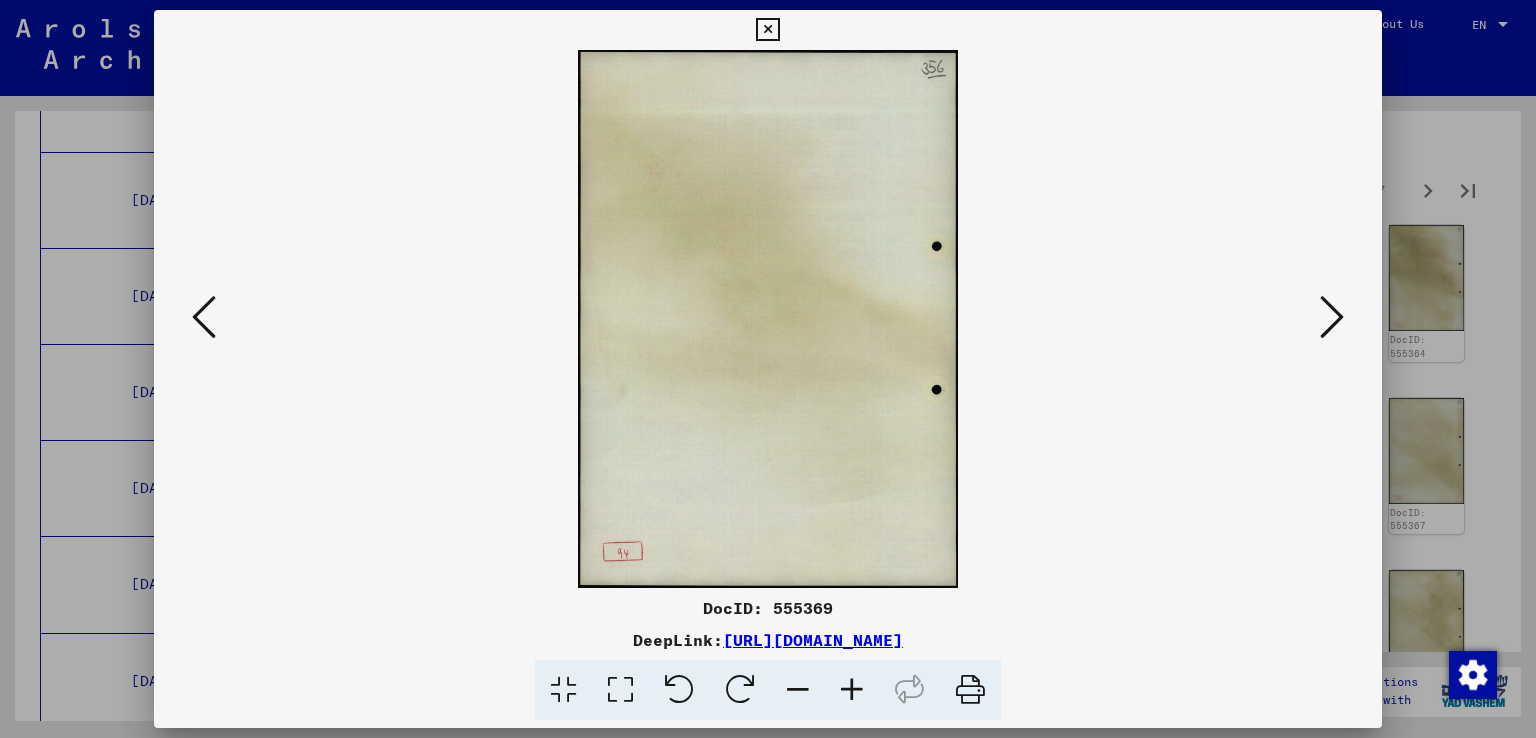 scroll, scrollTop: 0, scrollLeft: 0, axis: both 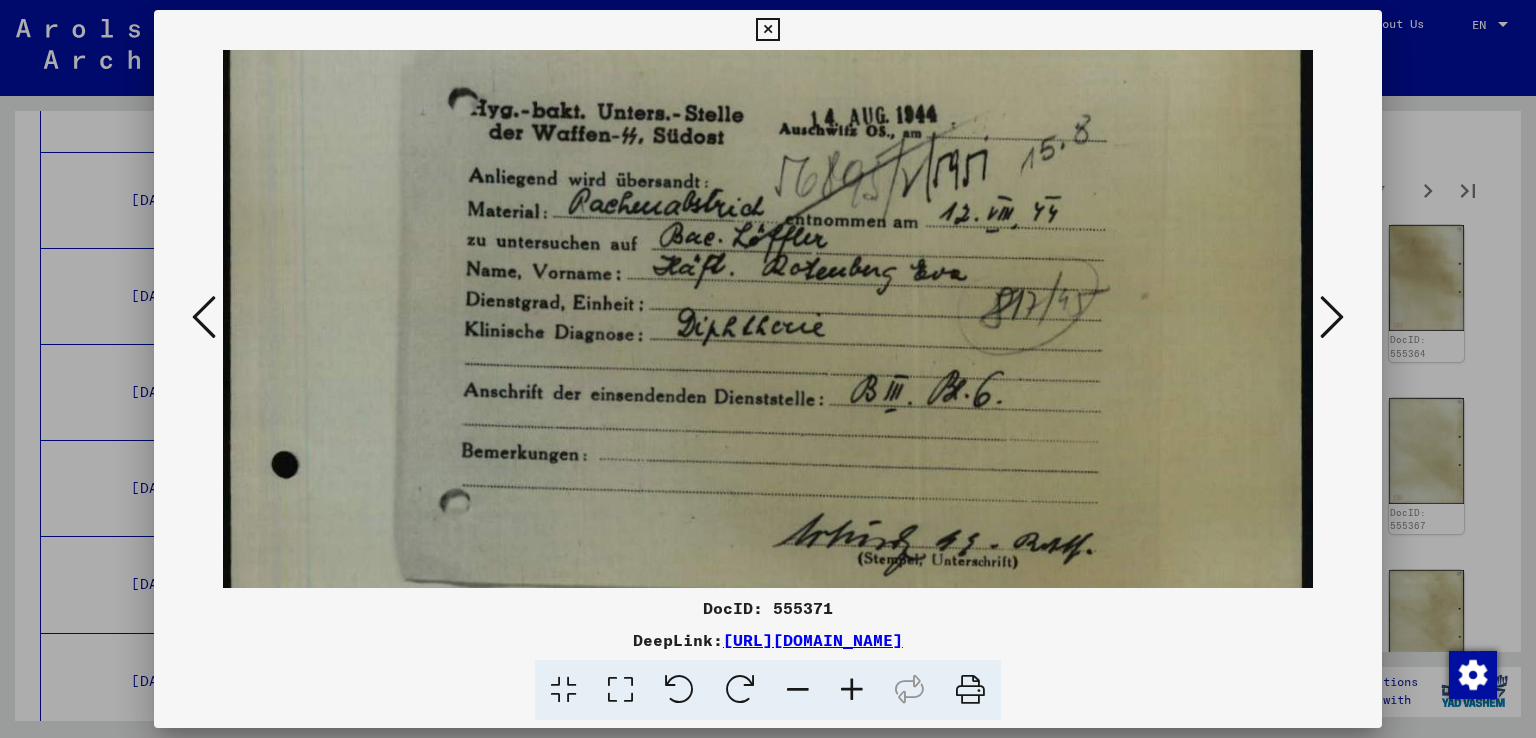 drag, startPoint x: 892, startPoint y: 486, endPoint x: 938, endPoint y: 337, distance: 155.93909 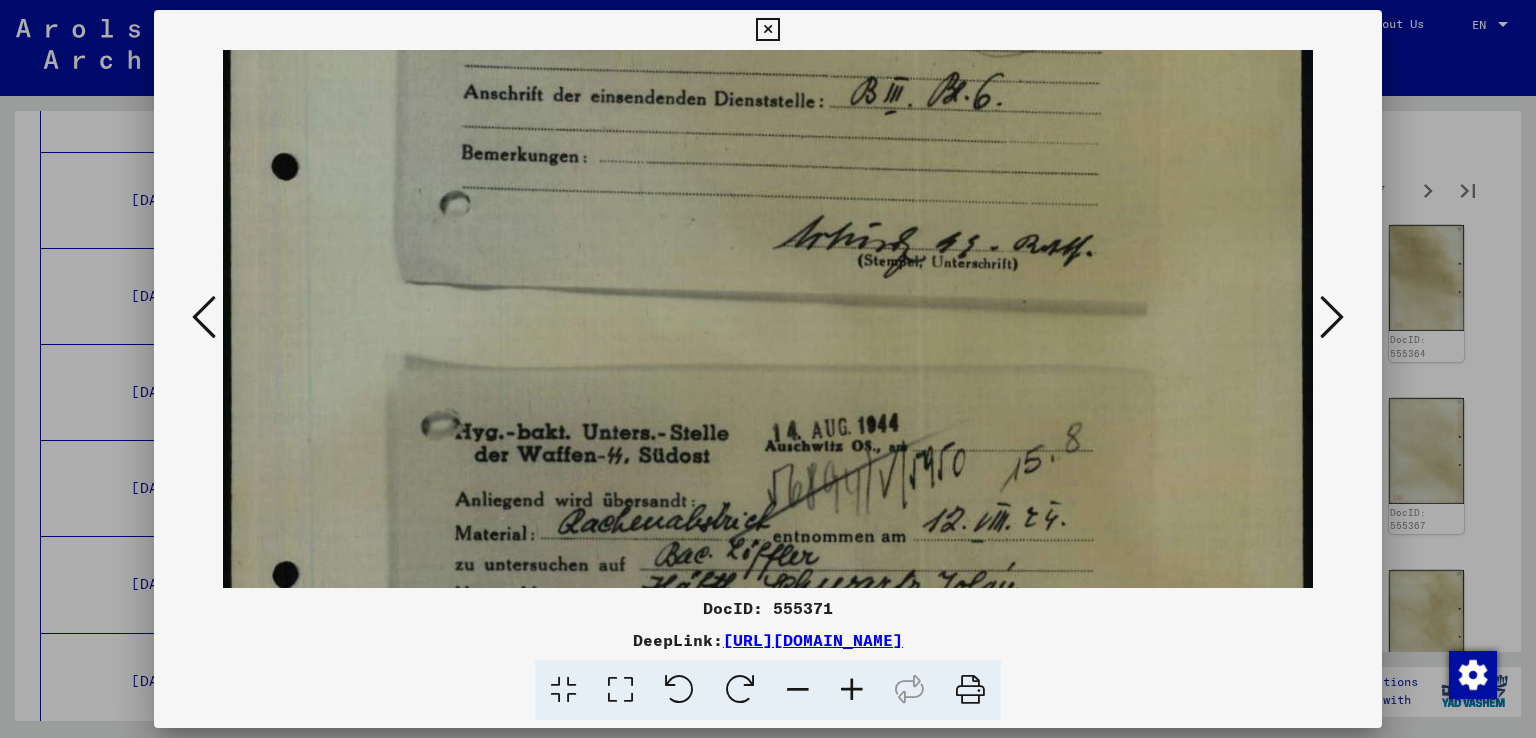 scroll, scrollTop: 592, scrollLeft: 0, axis: vertical 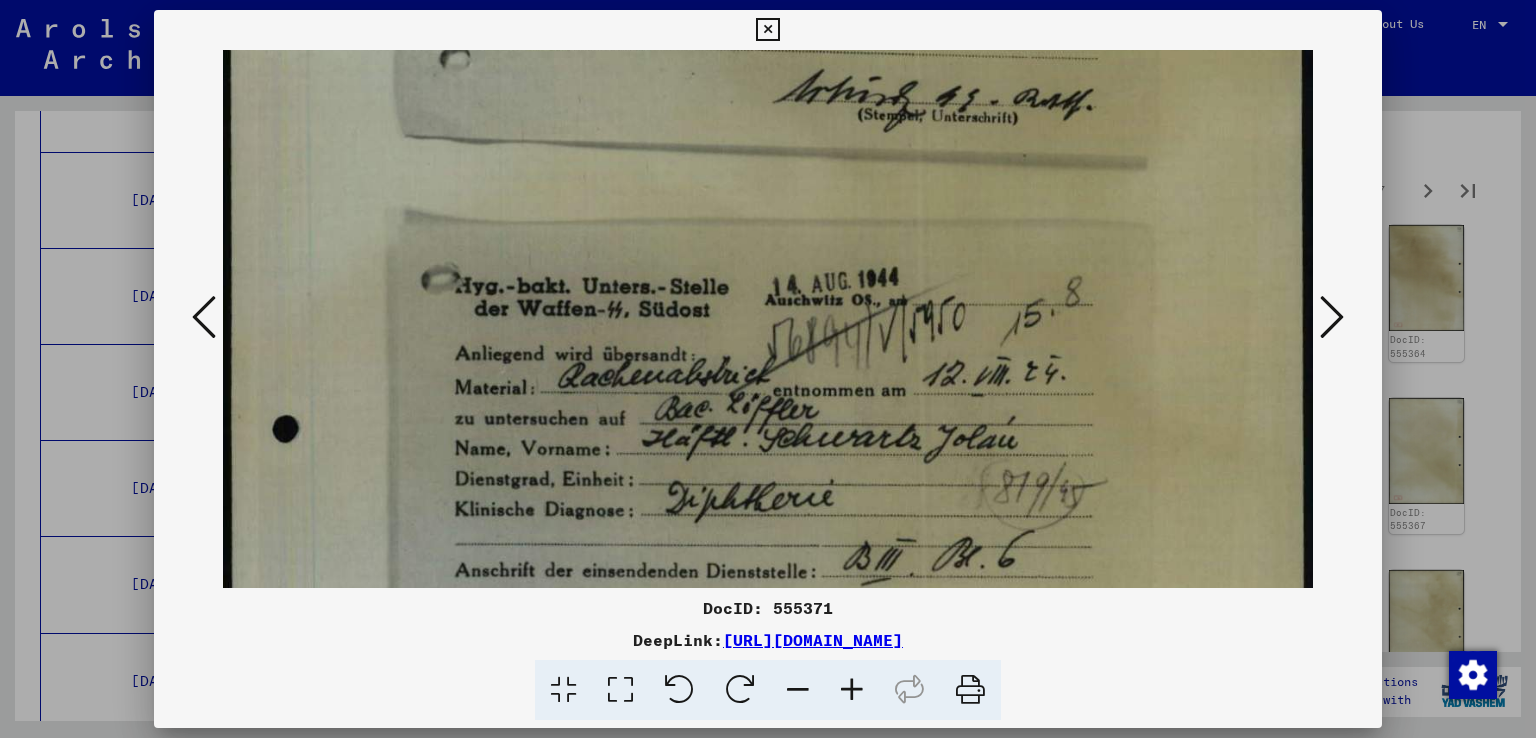 drag, startPoint x: 1059, startPoint y: 85, endPoint x: 1086, endPoint y: -4, distance: 93.00538 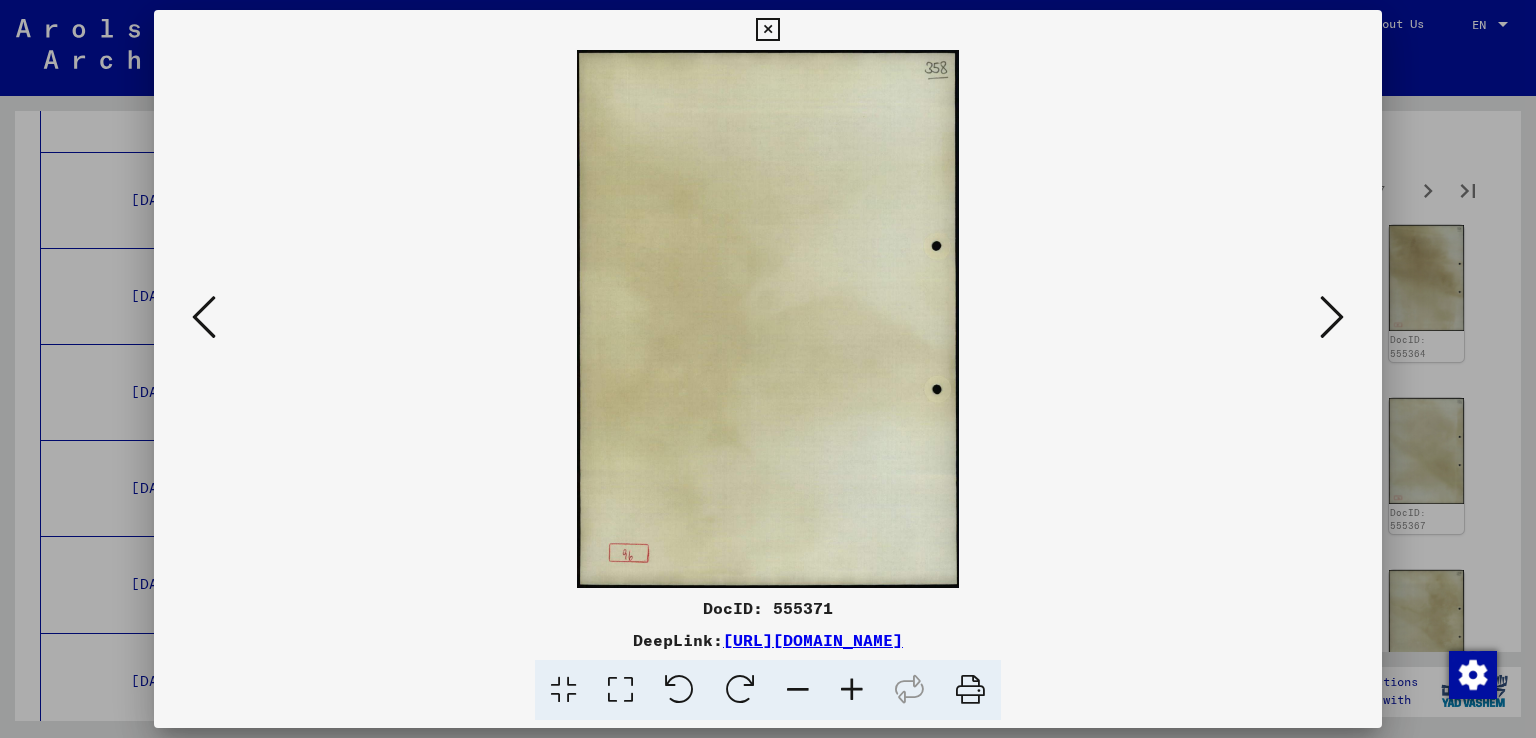 scroll, scrollTop: 0, scrollLeft: 0, axis: both 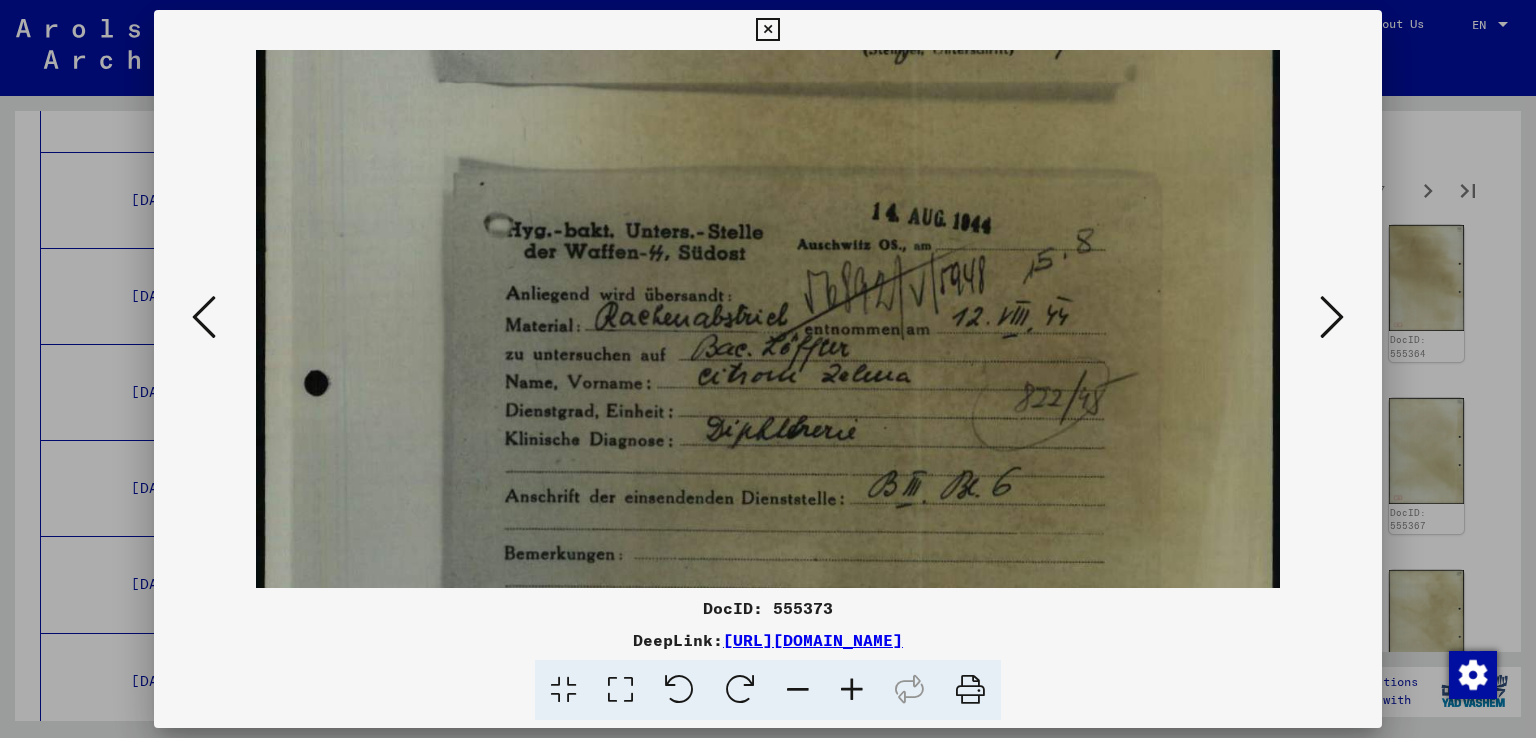 drag, startPoint x: 891, startPoint y: 489, endPoint x: 1036, endPoint y: -87, distance: 593.9705 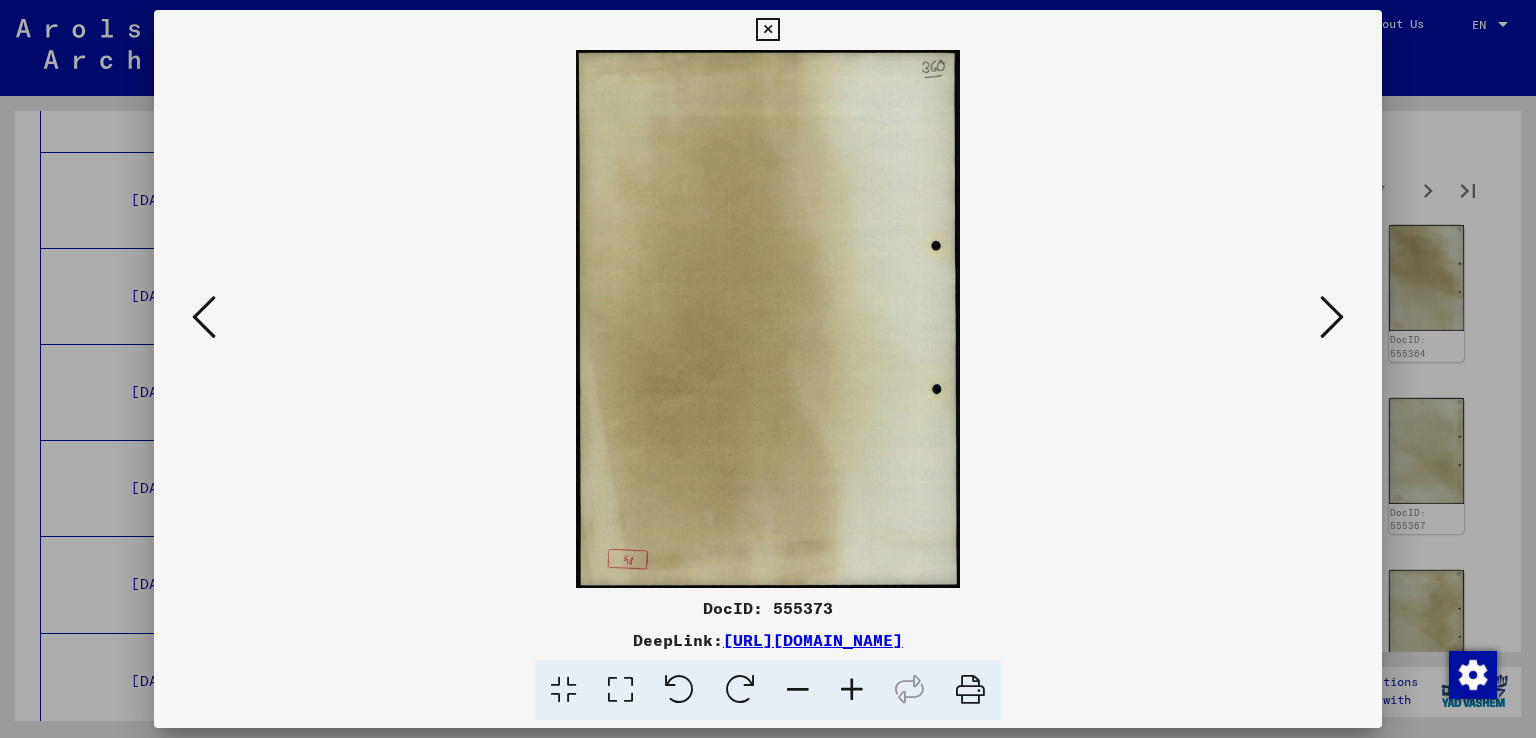 scroll, scrollTop: 0, scrollLeft: 0, axis: both 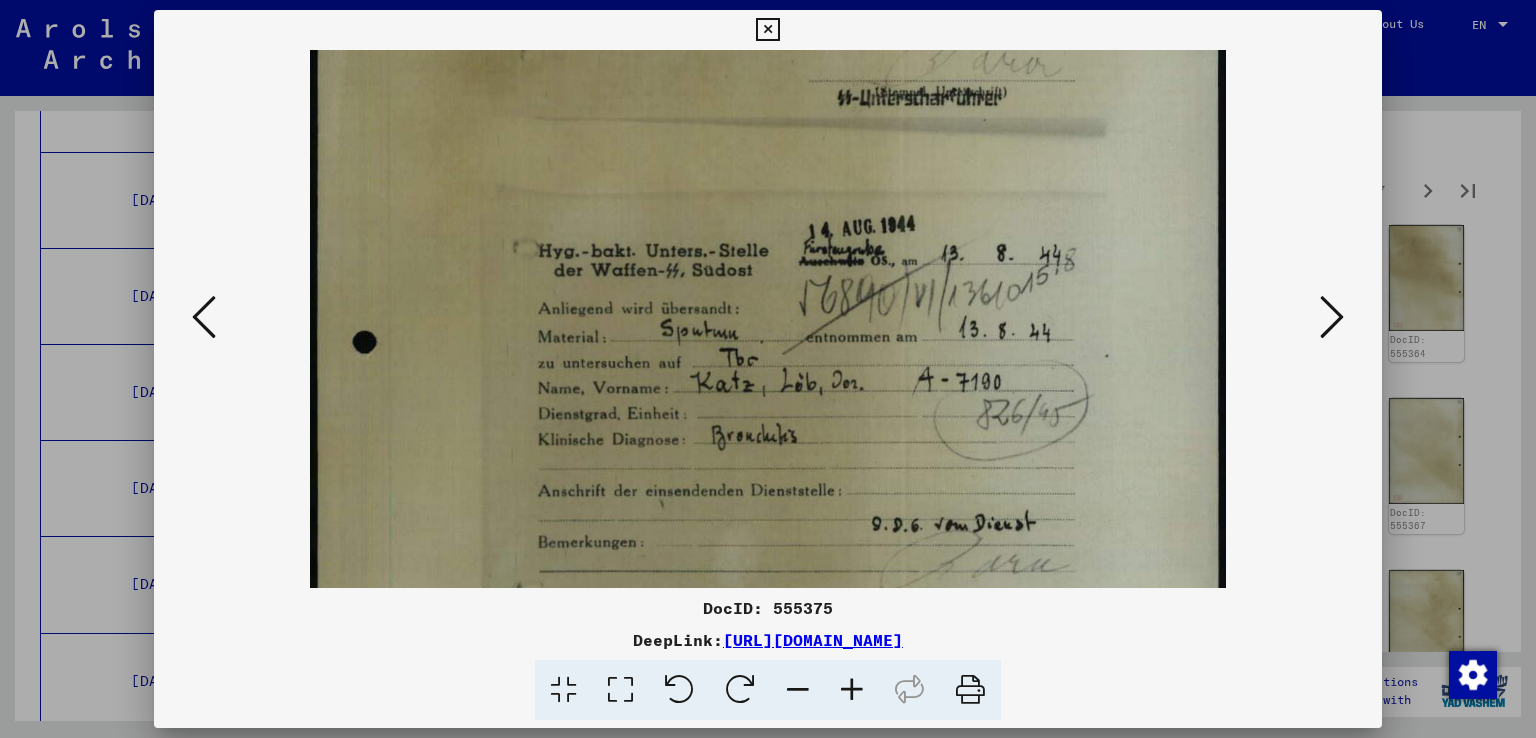 drag, startPoint x: 907, startPoint y: 432, endPoint x: 1060, endPoint y: -87, distance: 541.0823 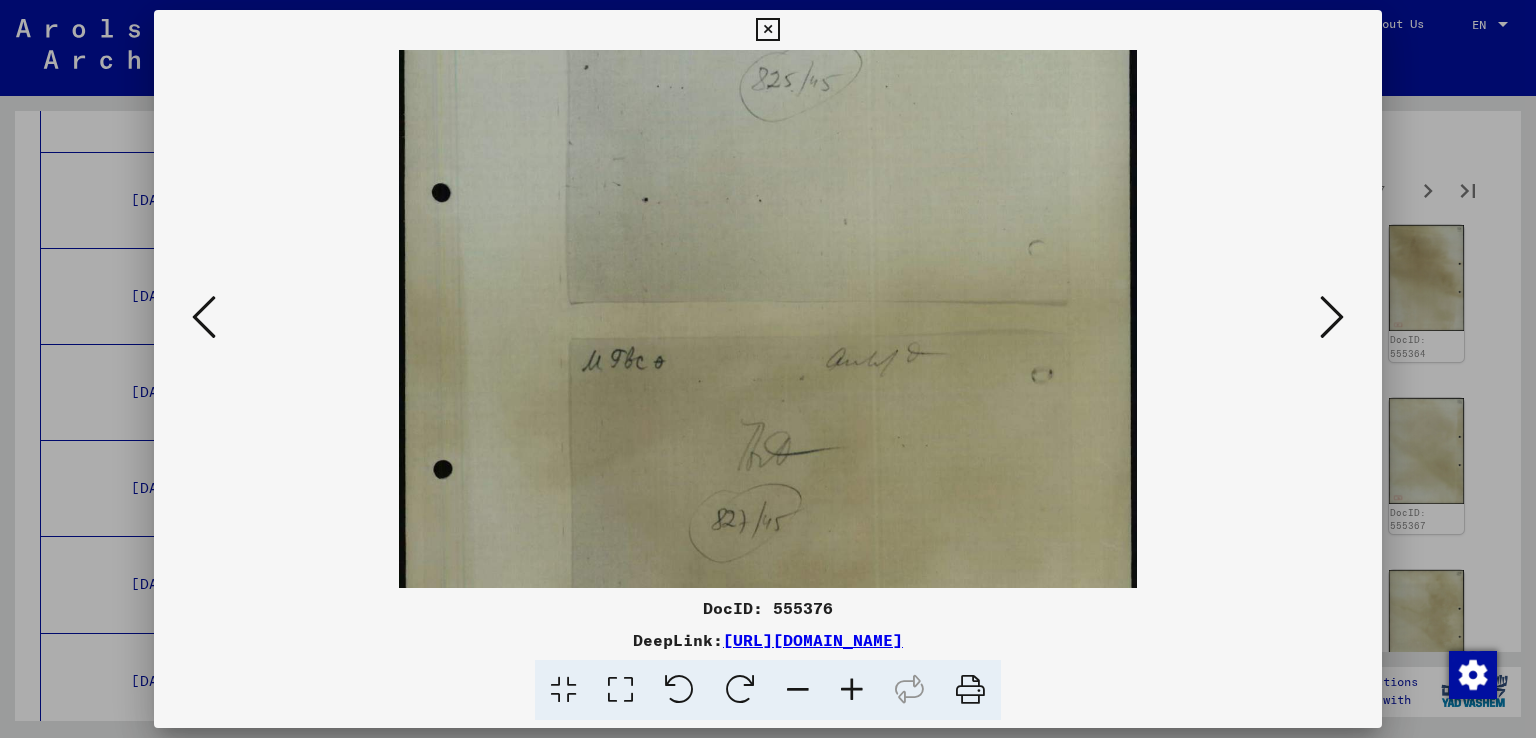 scroll, scrollTop: 409, scrollLeft: 0, axis: vertical 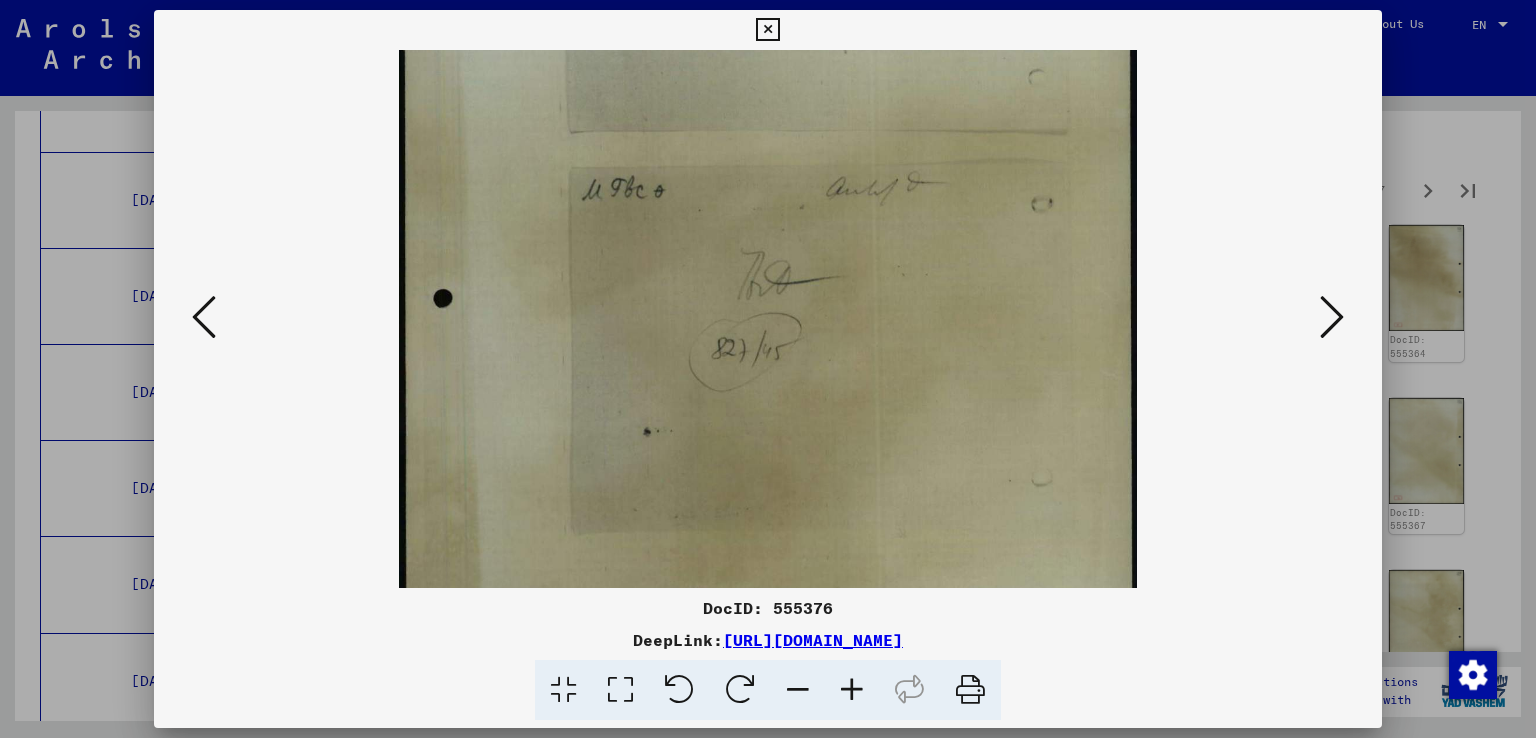 drag, startPoint x: 910, startPoint y: 504, endPoint x: 939, endPoint y: 97, distance: 408.03186 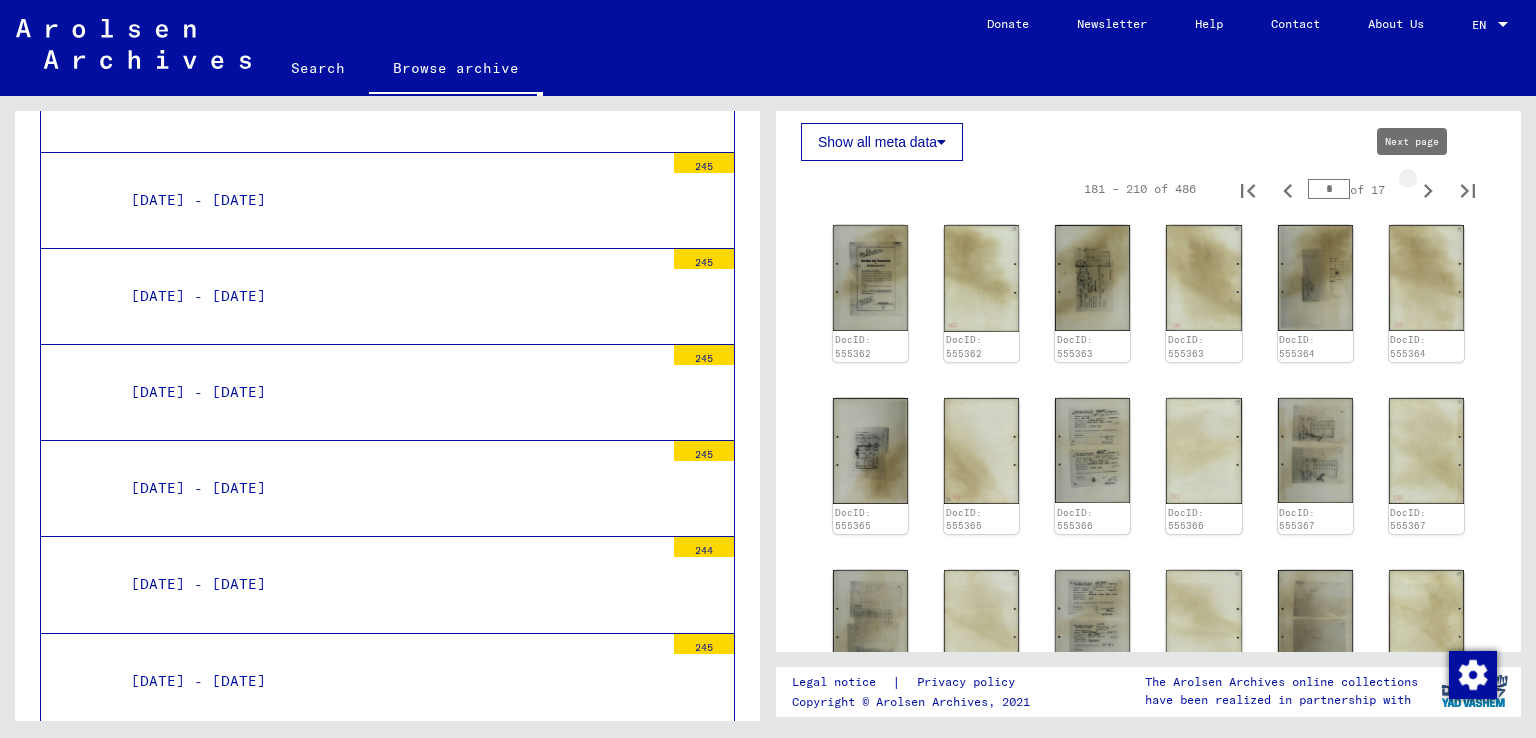 type on "*" 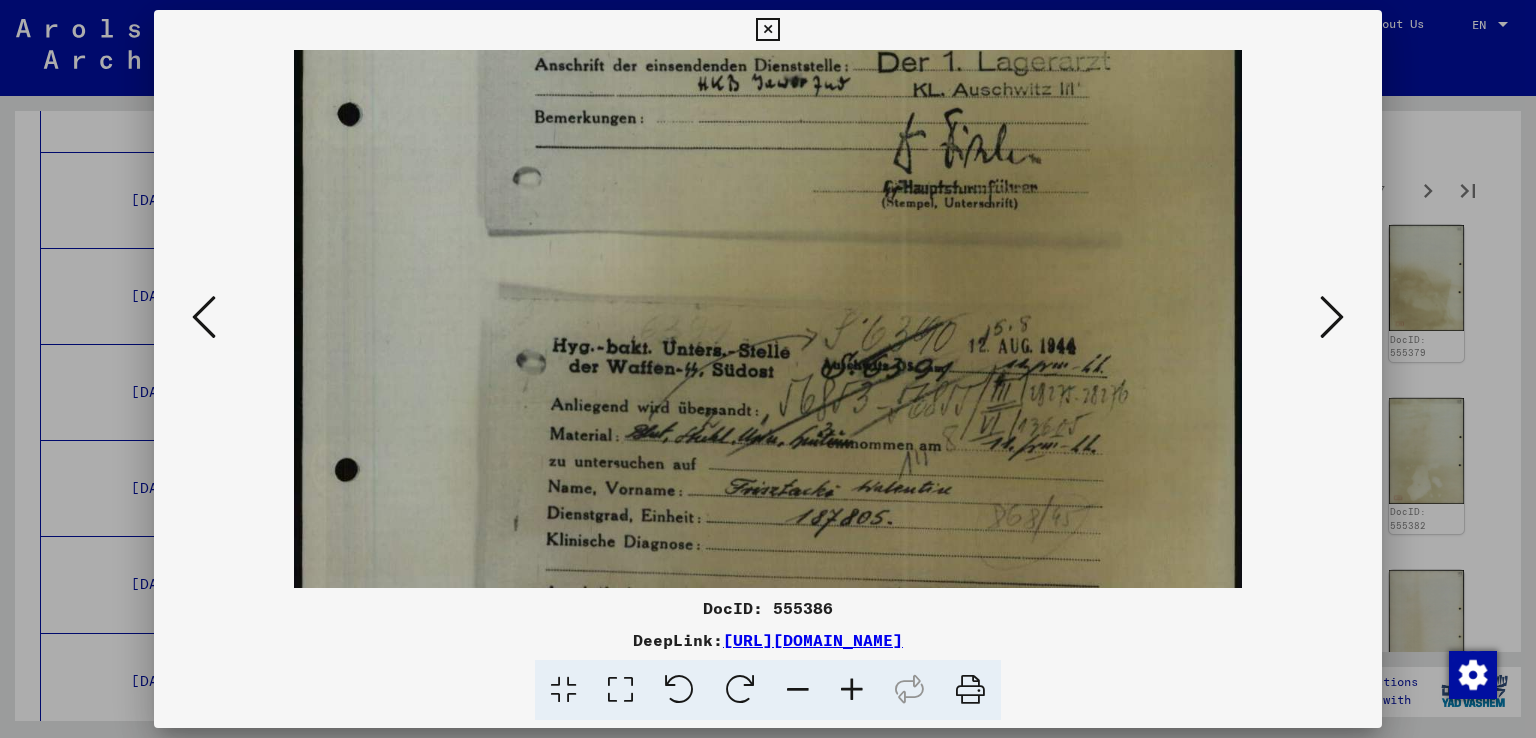 scroll, scrollTop: 430, scrollLeft: 0, axis: vertical 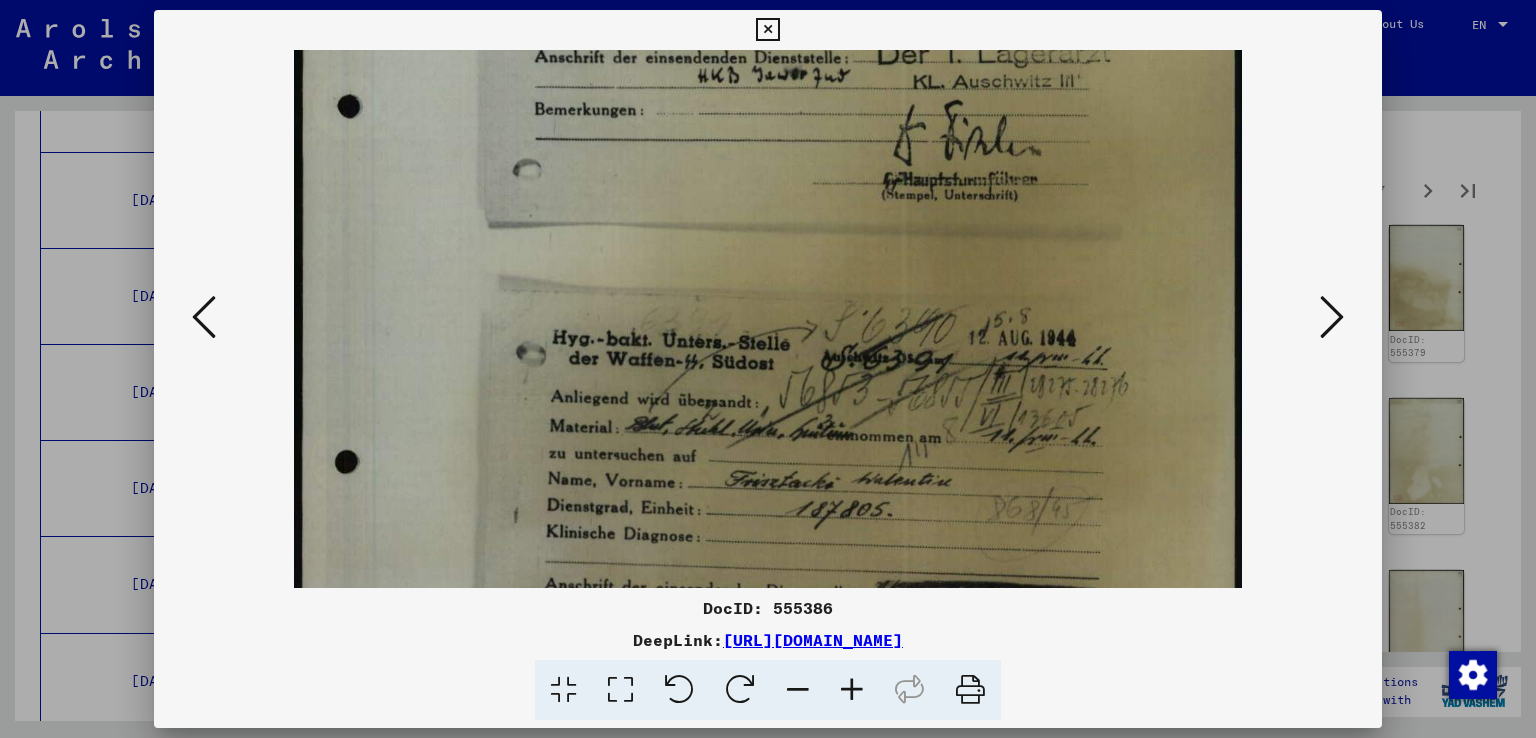 drag, startPoint x: 904, startPoint y: 385, endPoint x: 920, endPoint y: 85, distance: 300.42636 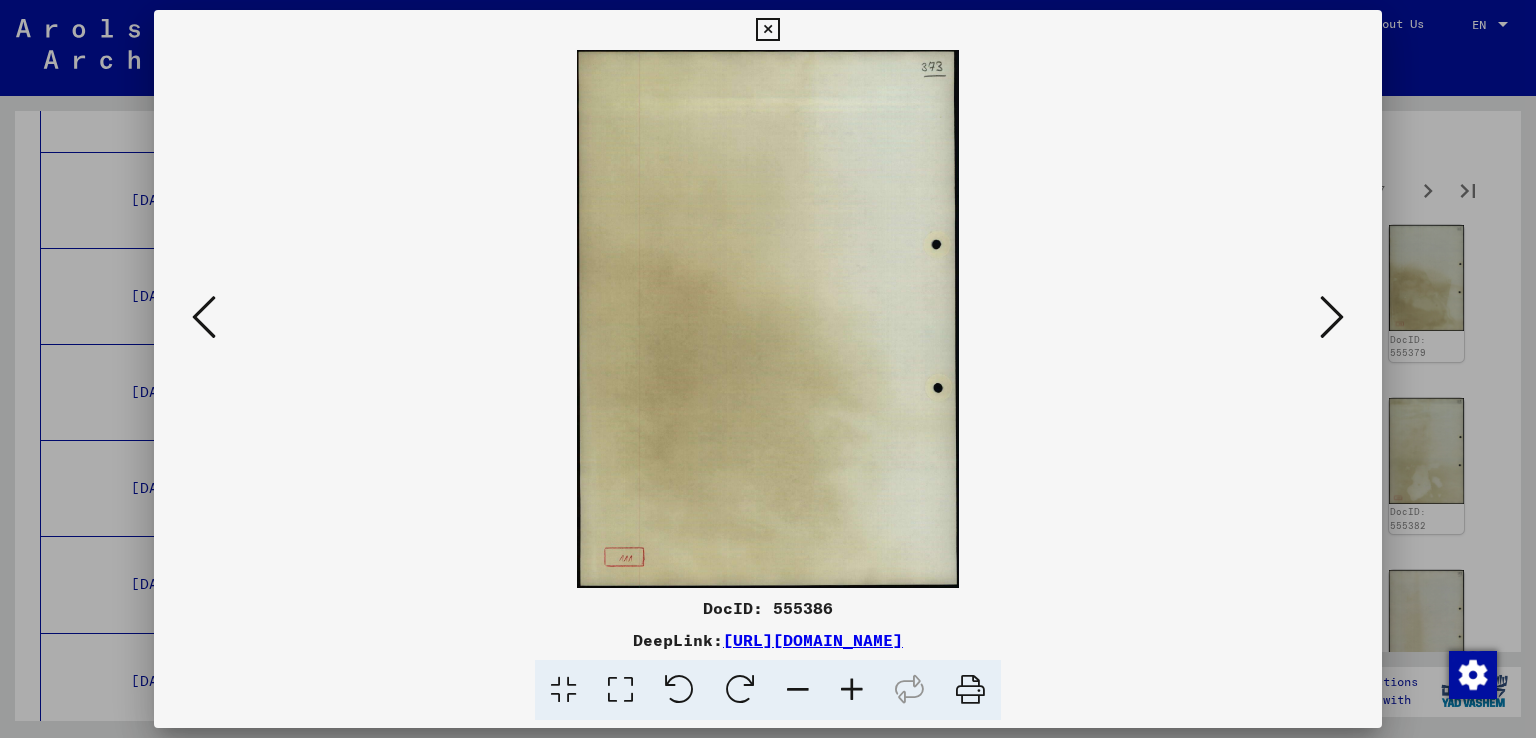 scroll, scrollTop: 0, scrollLeft: 0, axis: both 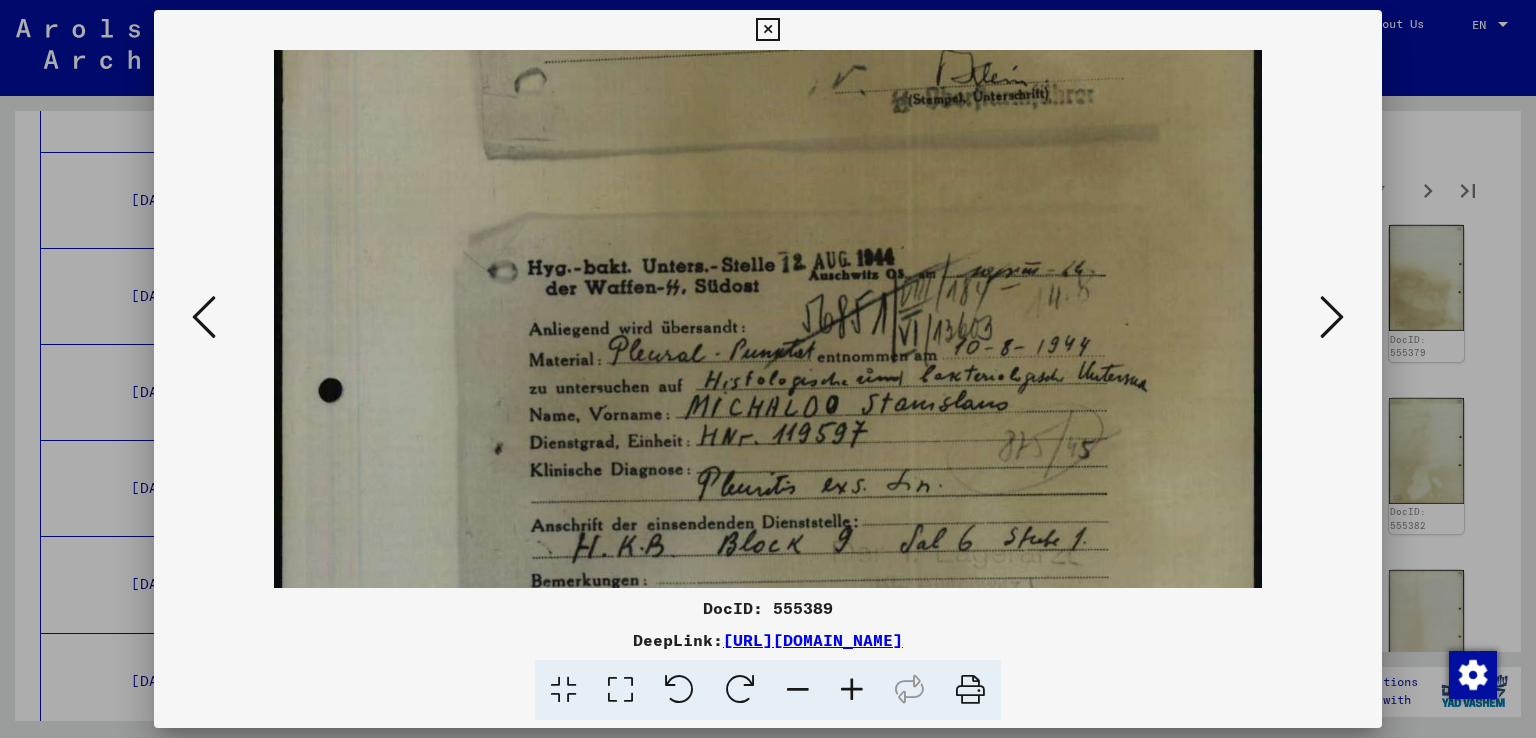 drag, startPoint x: 911, startPoint y: 480, endPoint x: 1032, endPoint y: -54, distance: 547.53723 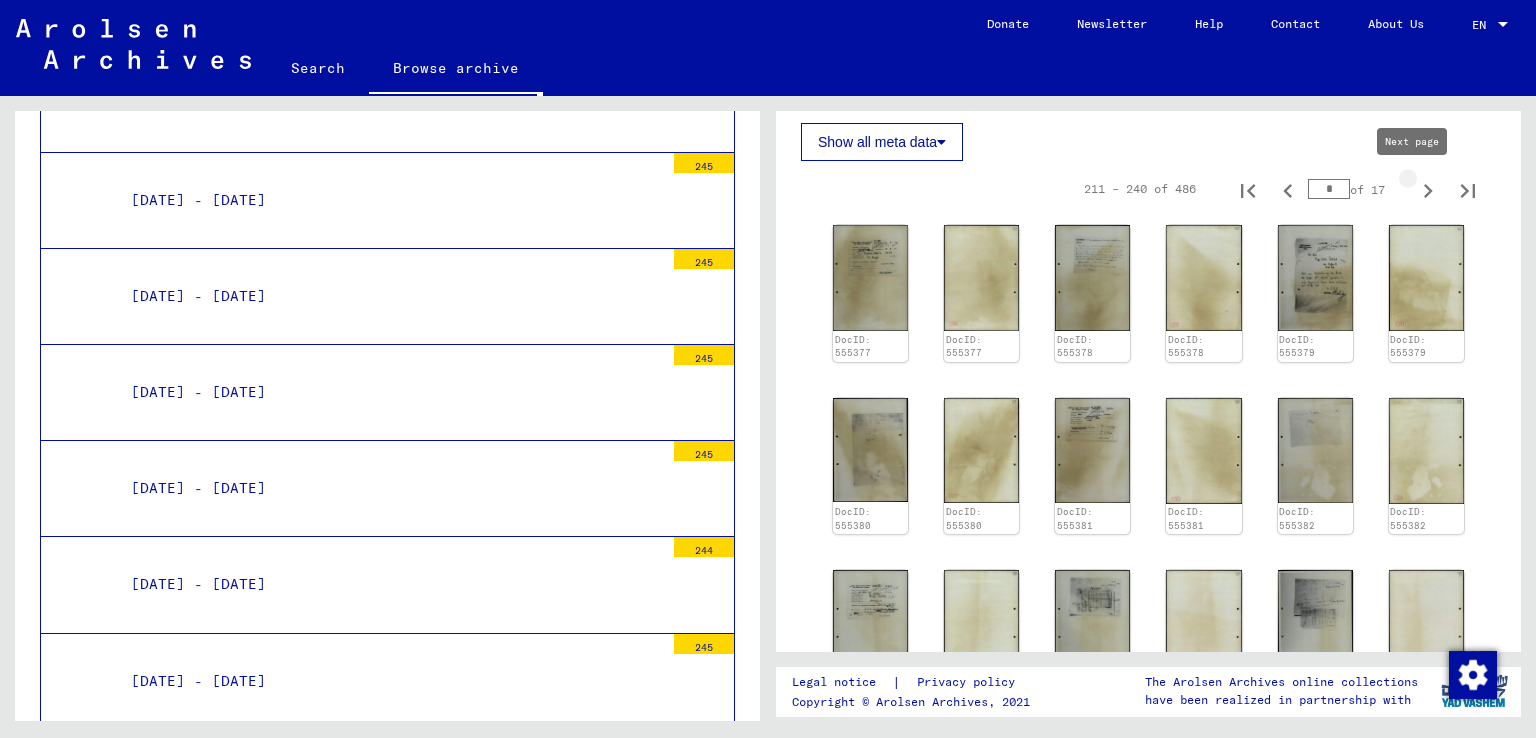 type on "*" 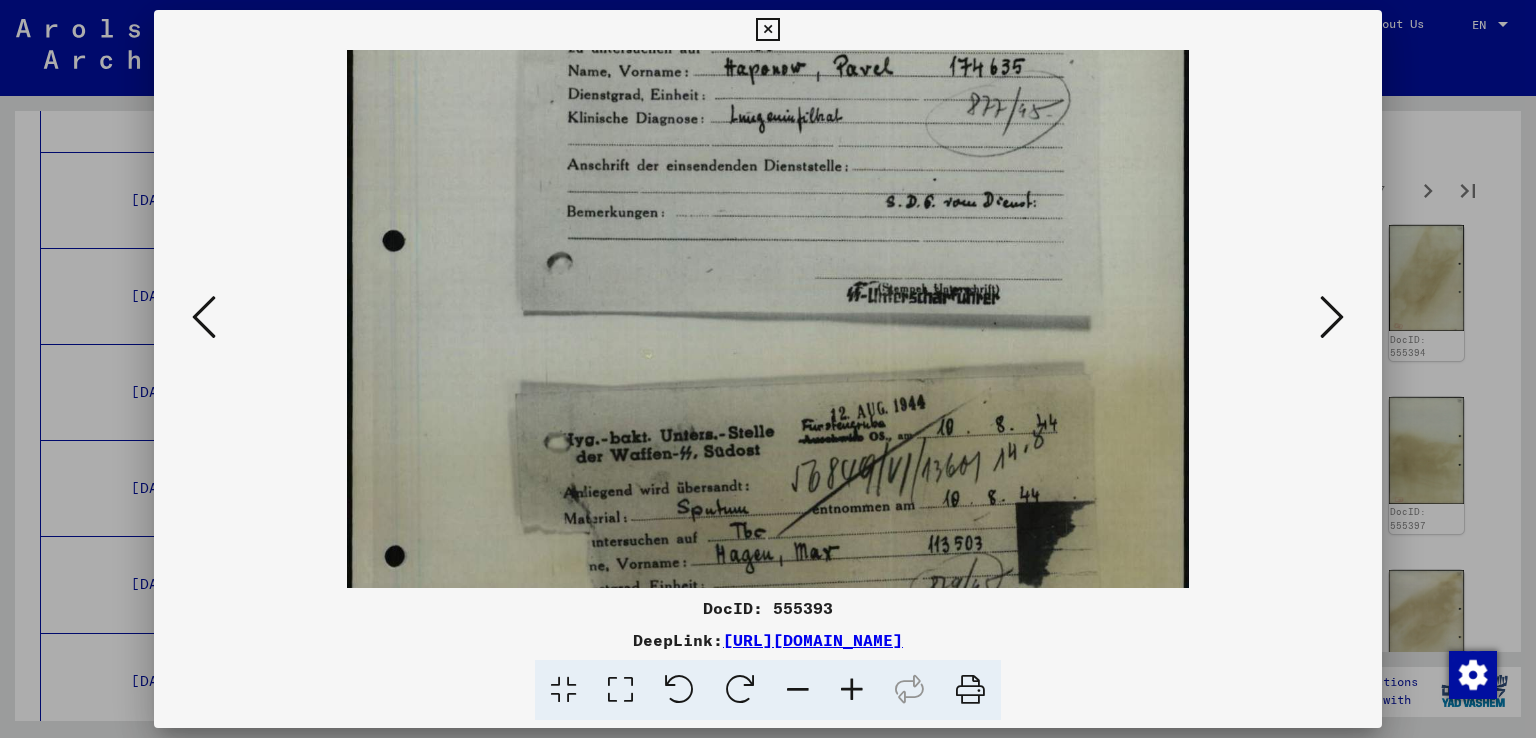 drag, startPoint x: 912, startPoint y: 501, endPoint x: 988, endPoint y: 257, distance: 255.56212 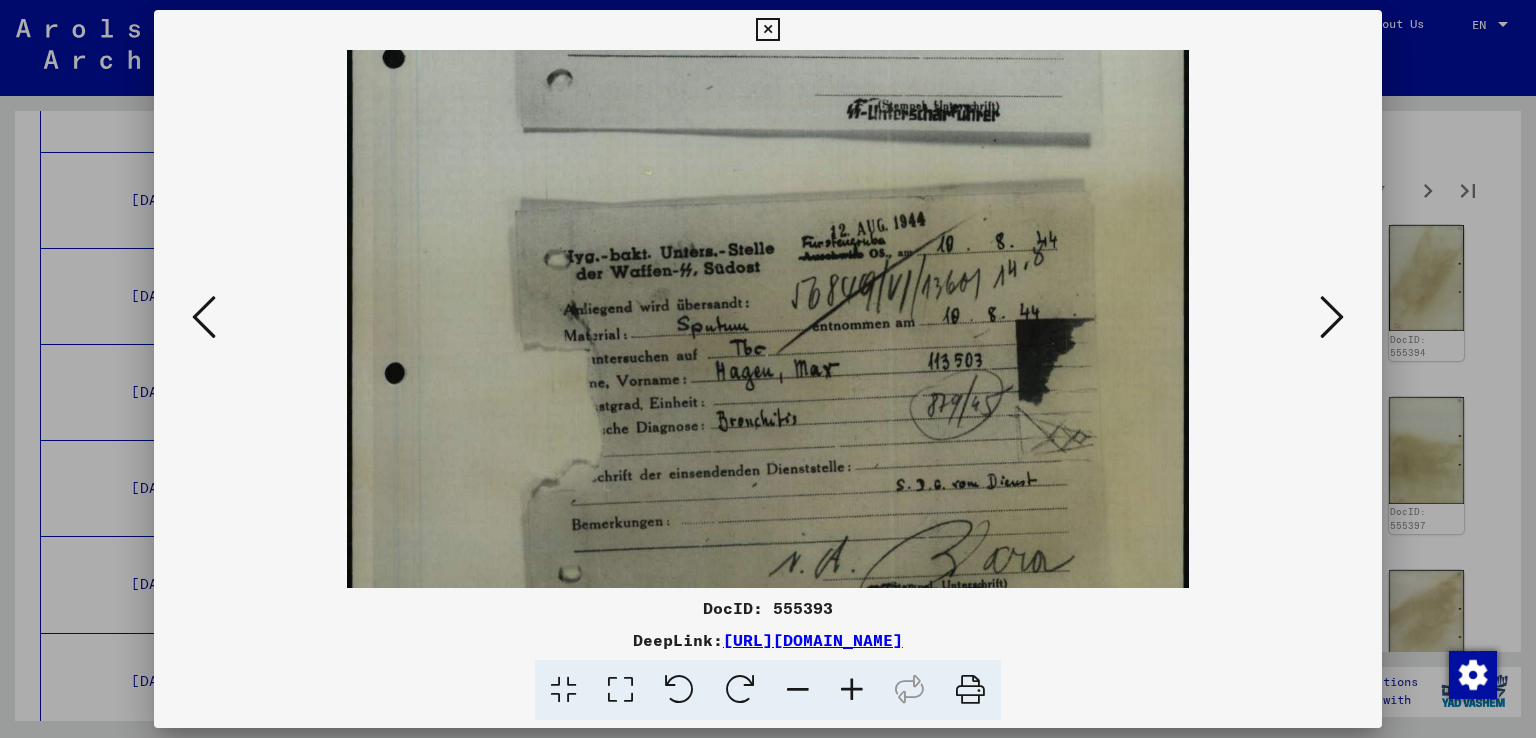 scroll, scrollTop: 447, scrollLeft: 0, axis: vertical 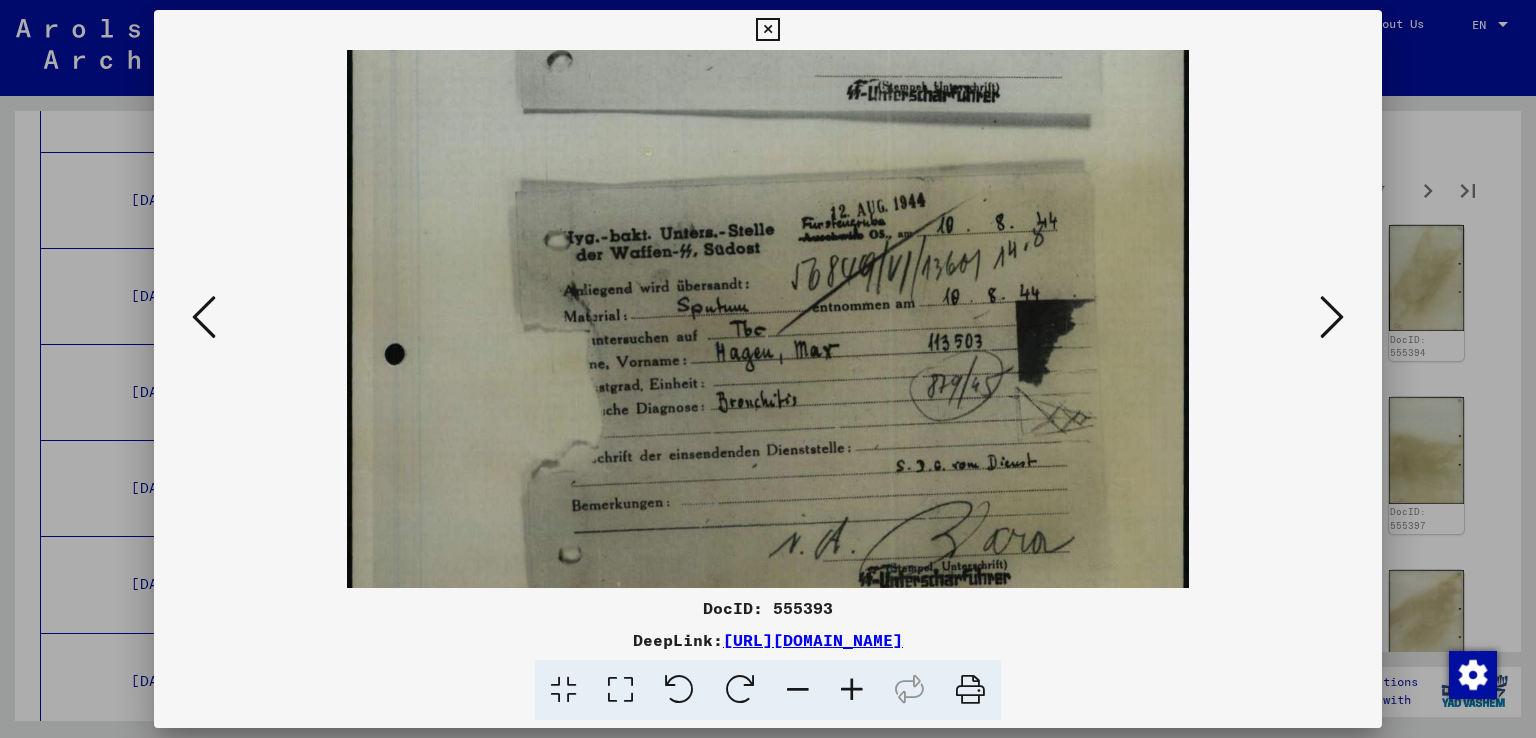 drag, startPoint x: 1042, startPoint y: 437, endPoint x: 1104, endPoint y: 237, distance: 209.38959 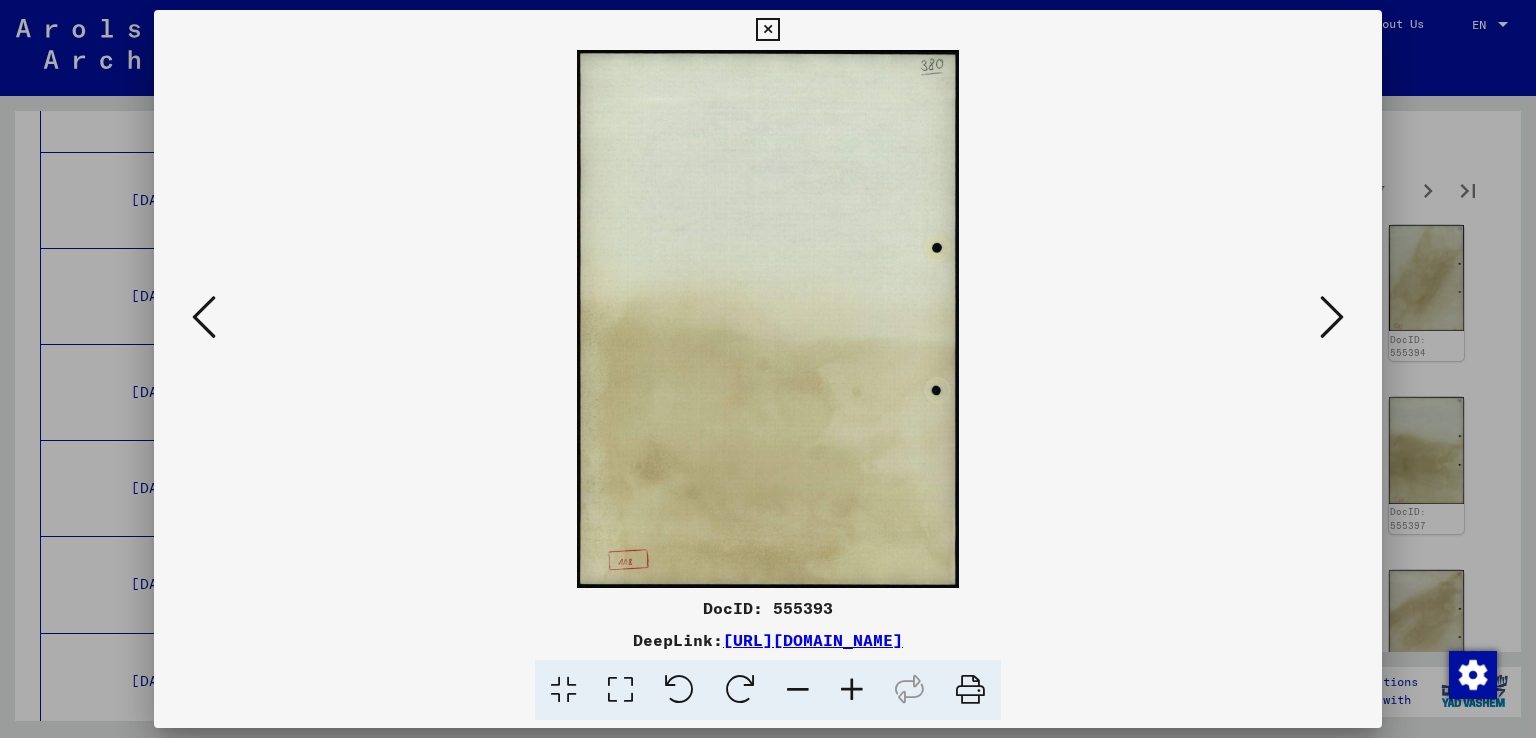 scroll, scrollTop: 0, scrollLeft: 0, axis: both 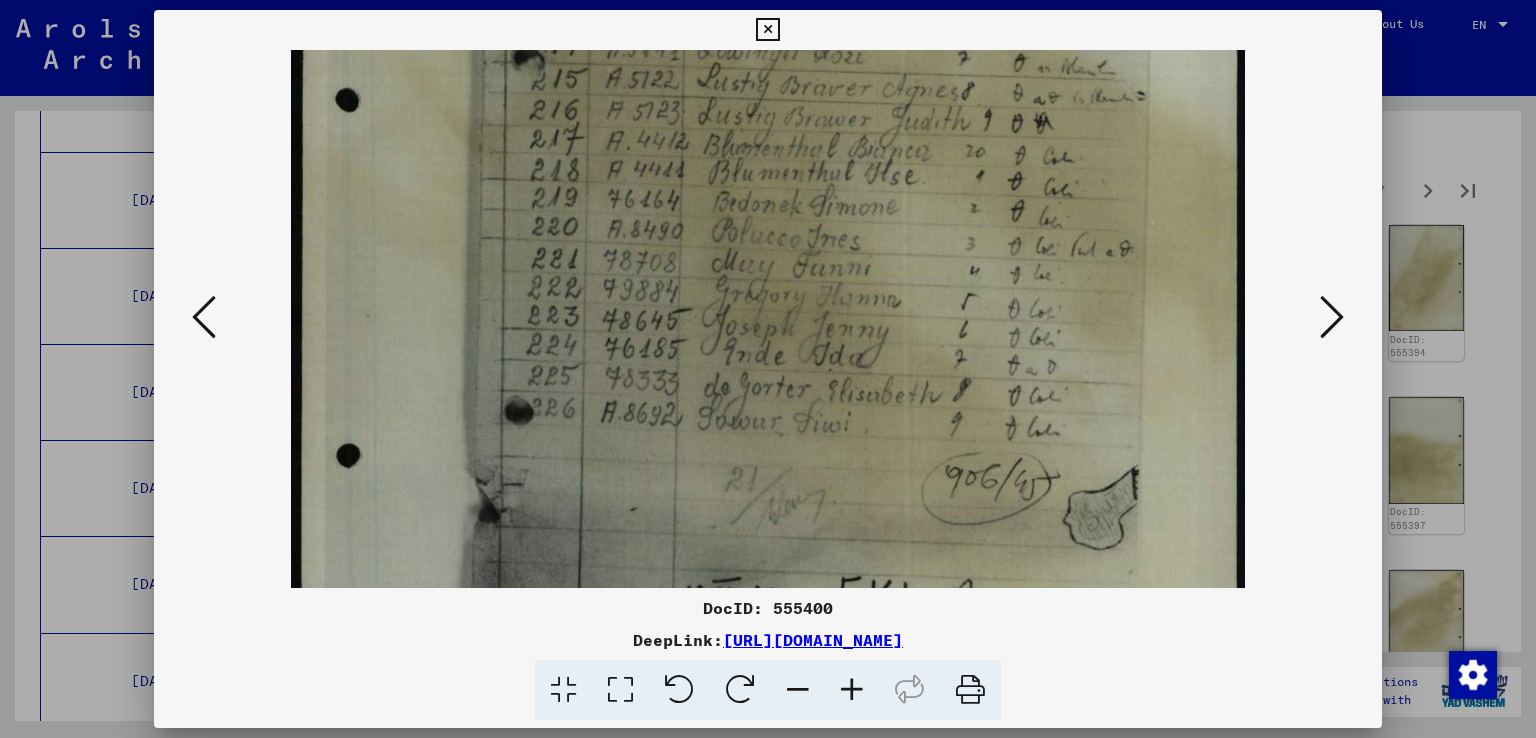 drag, startPoint x: 825, startPoint y: 522, endPoint x: 845, endPoint y: 84, distance: 438.4564 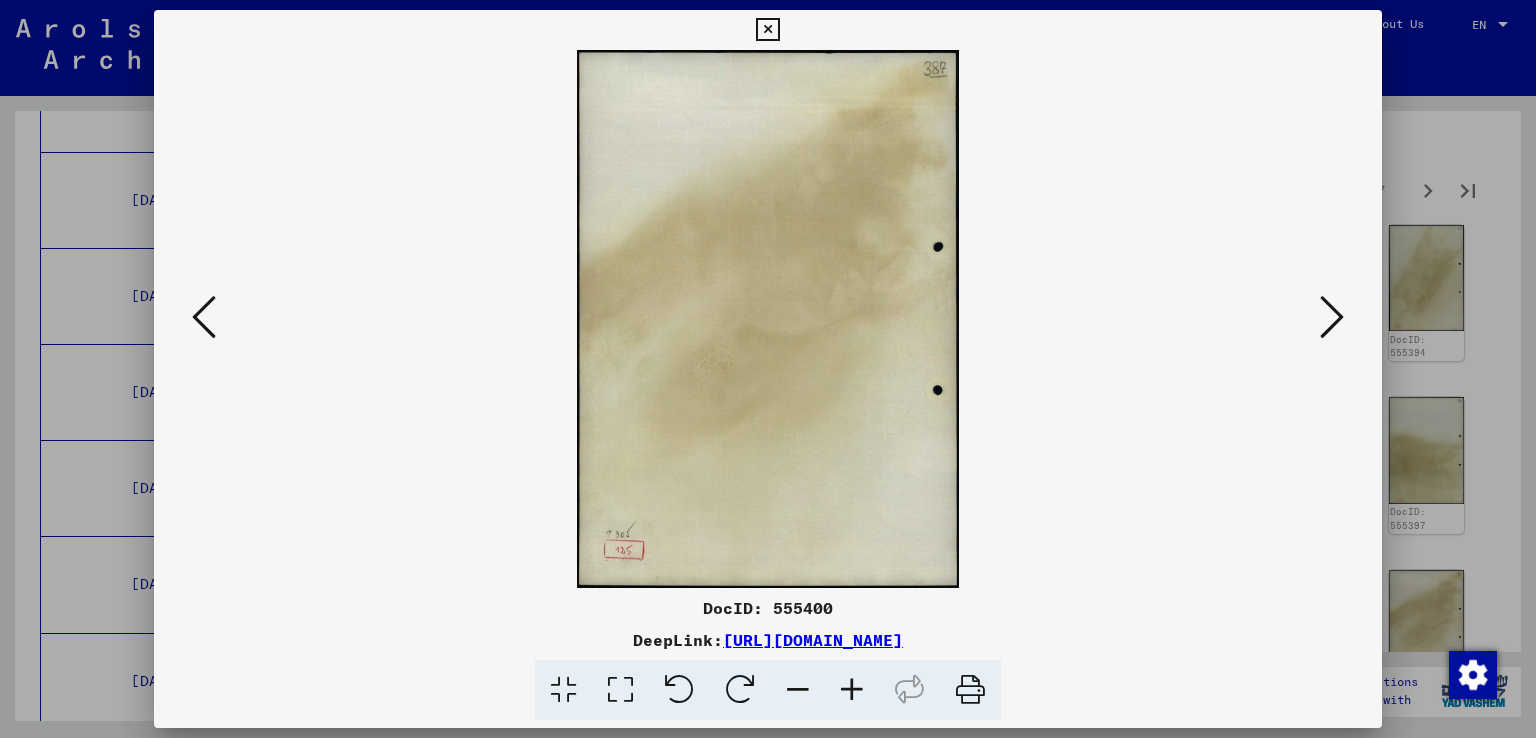 scroll, scrollTop: 0, scrollLeft: 0, axis: both 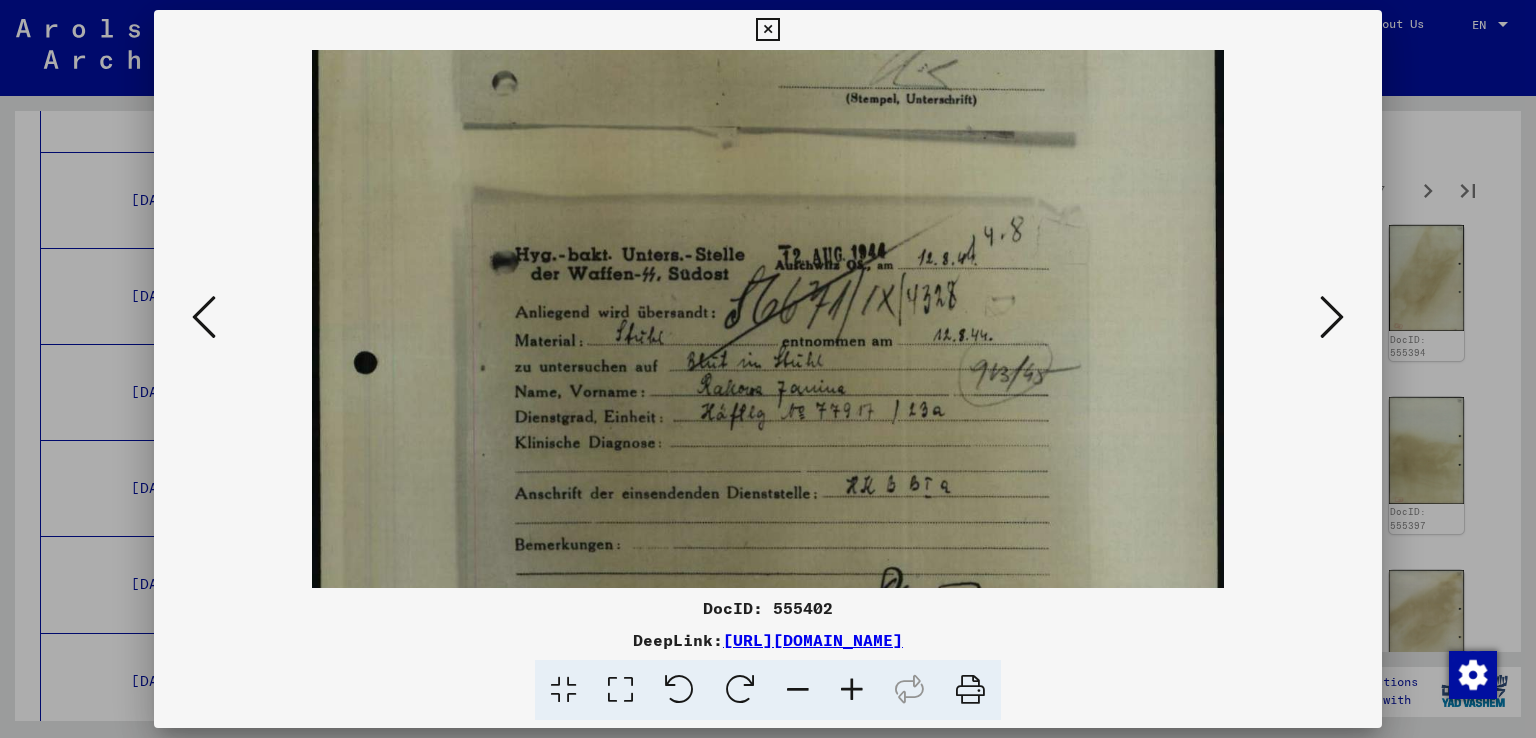 drag, startPoint x: 950, startPoint y: 490, endPoint x: 1020, endPoint y: -13, distance: 507.8474 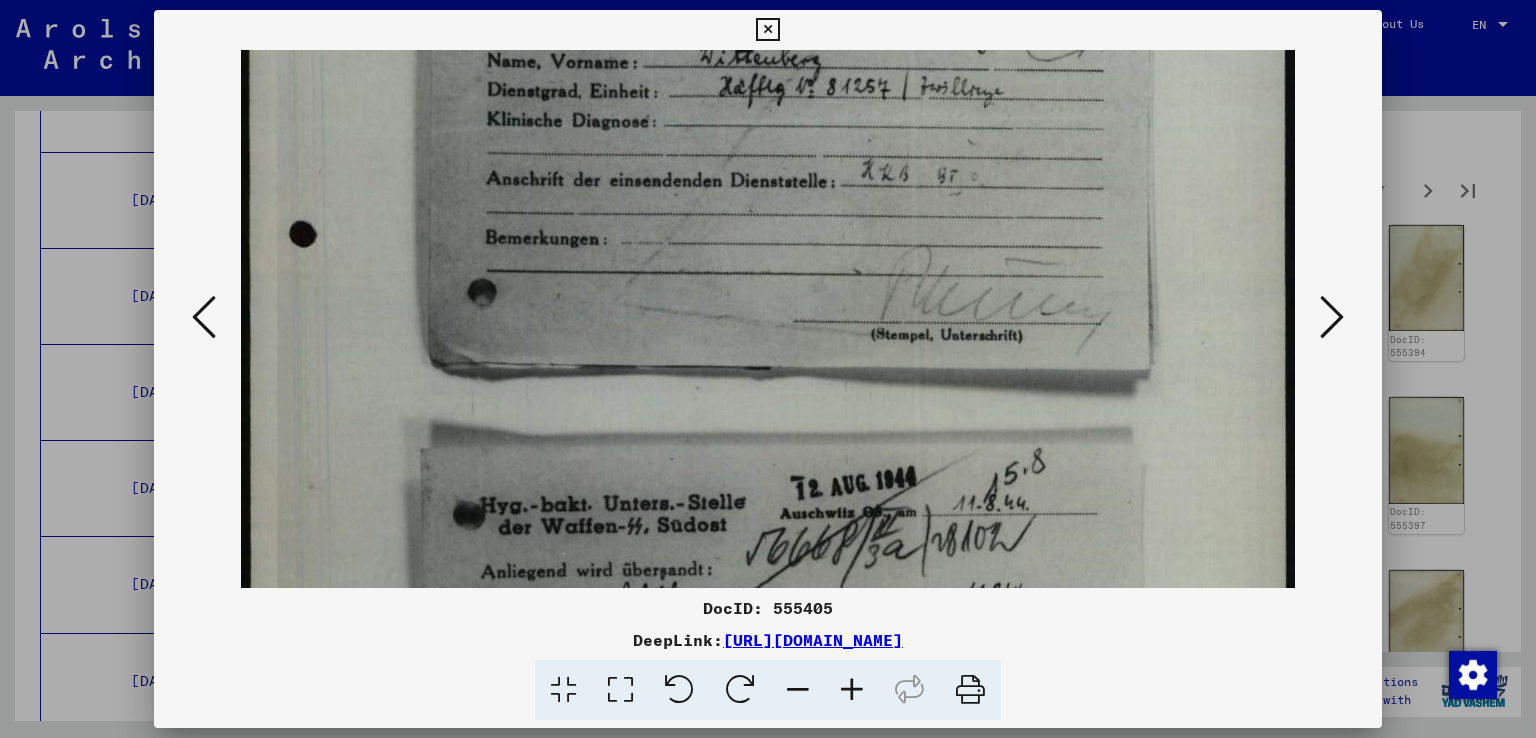 drag, startPoint x: 860, startPoint y: 559, endPoint x: 860, endPoint y: 200, distance: 359 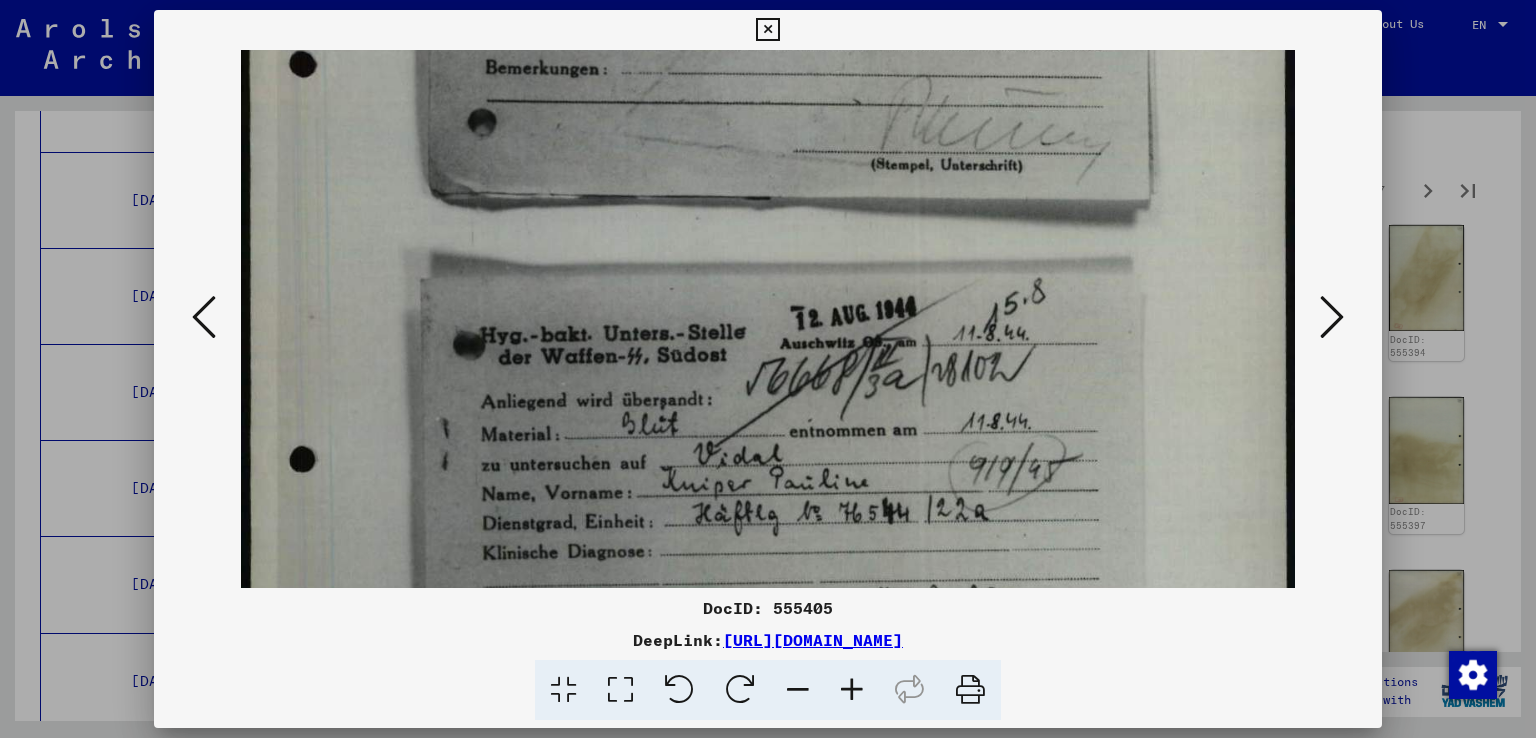 drag, startPoint x: 875, startPoint y: 486, endPoint x: 882, endPoint y: 319, distance: 167.14664 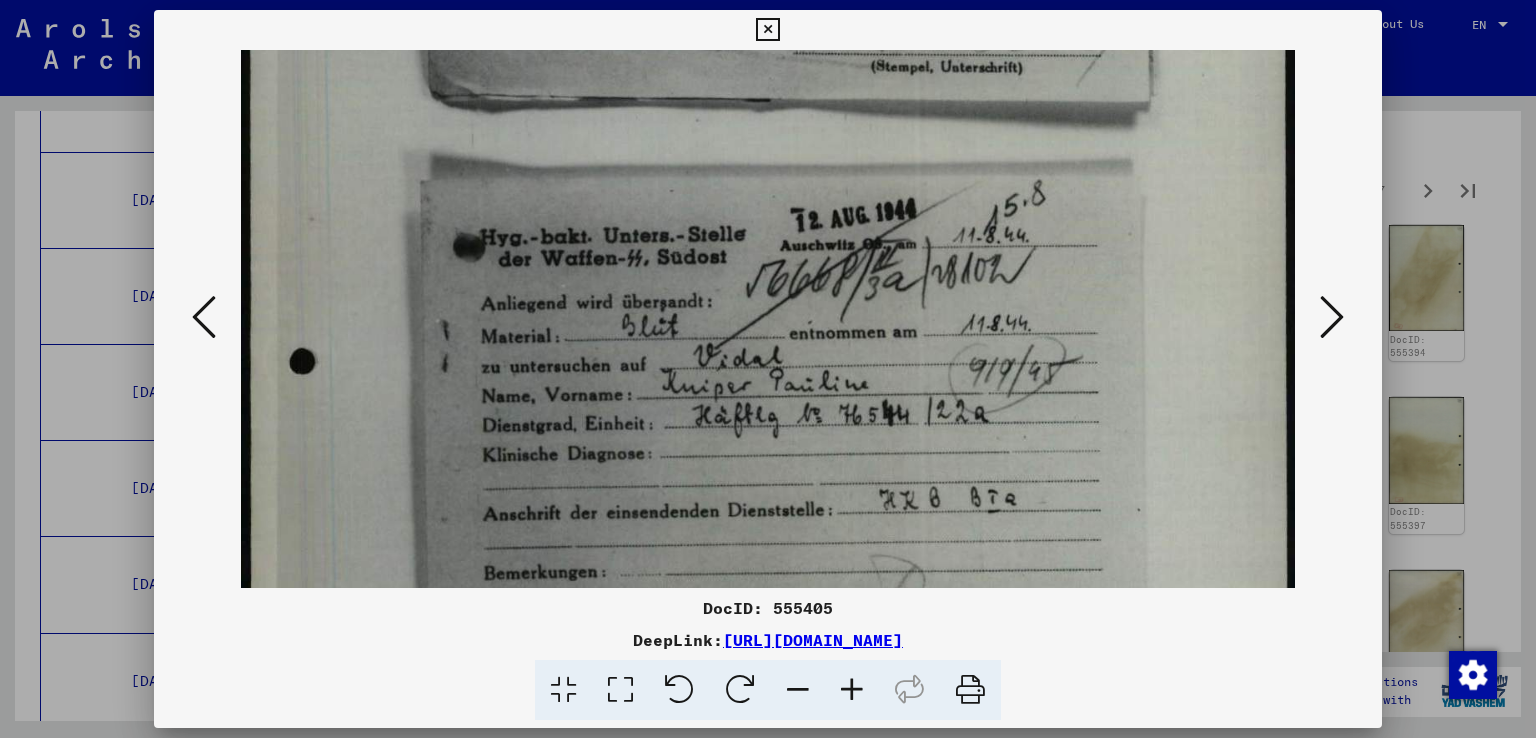 scroll, scrollTop: 684, scrollLeft: 0, axis: vertical 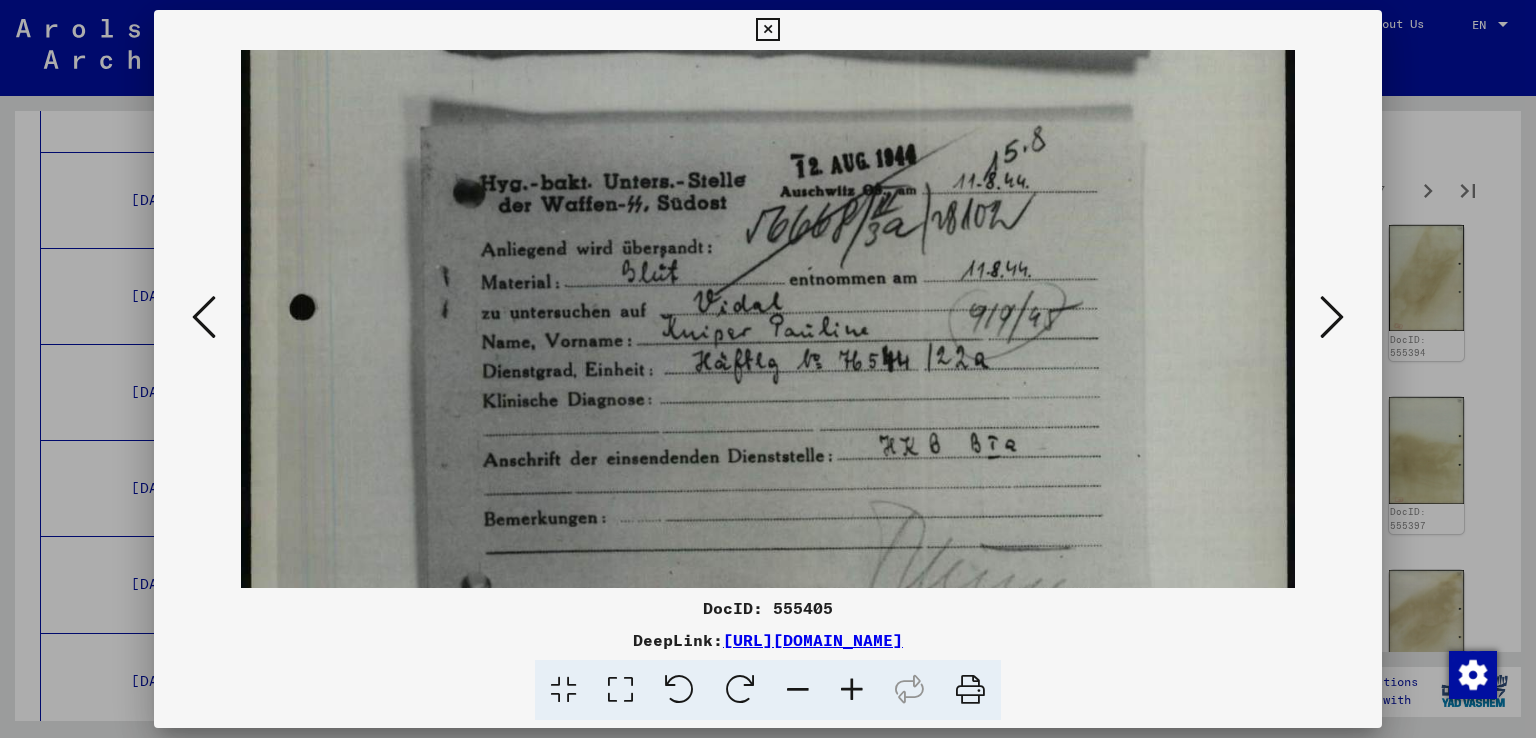 drag, startPoint x: 912, startPoint y: 466, endPoint x: 925, endPoint y: 331, distance: 135.62448 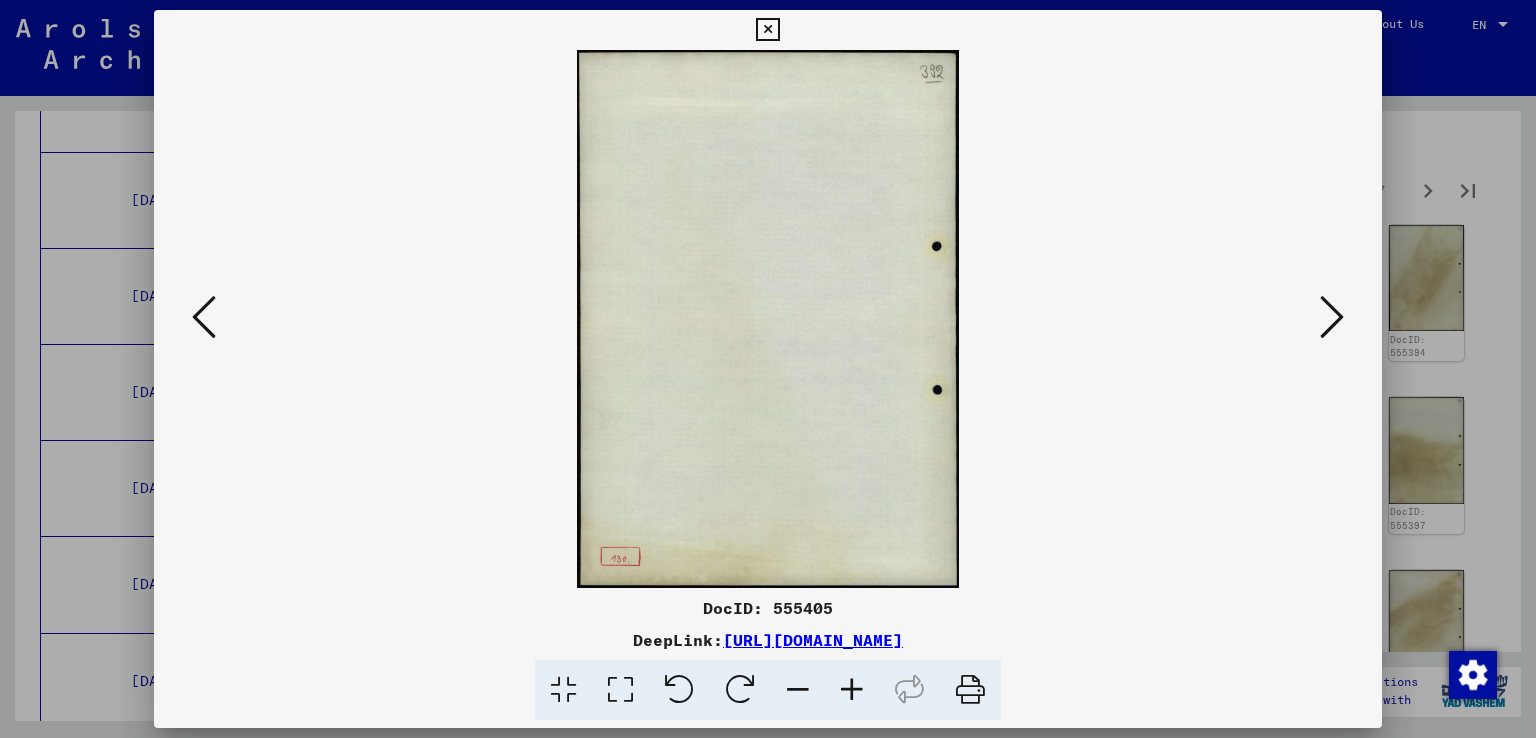 scroll, scrollTop: 0, scrollLeft: 0, axis: both 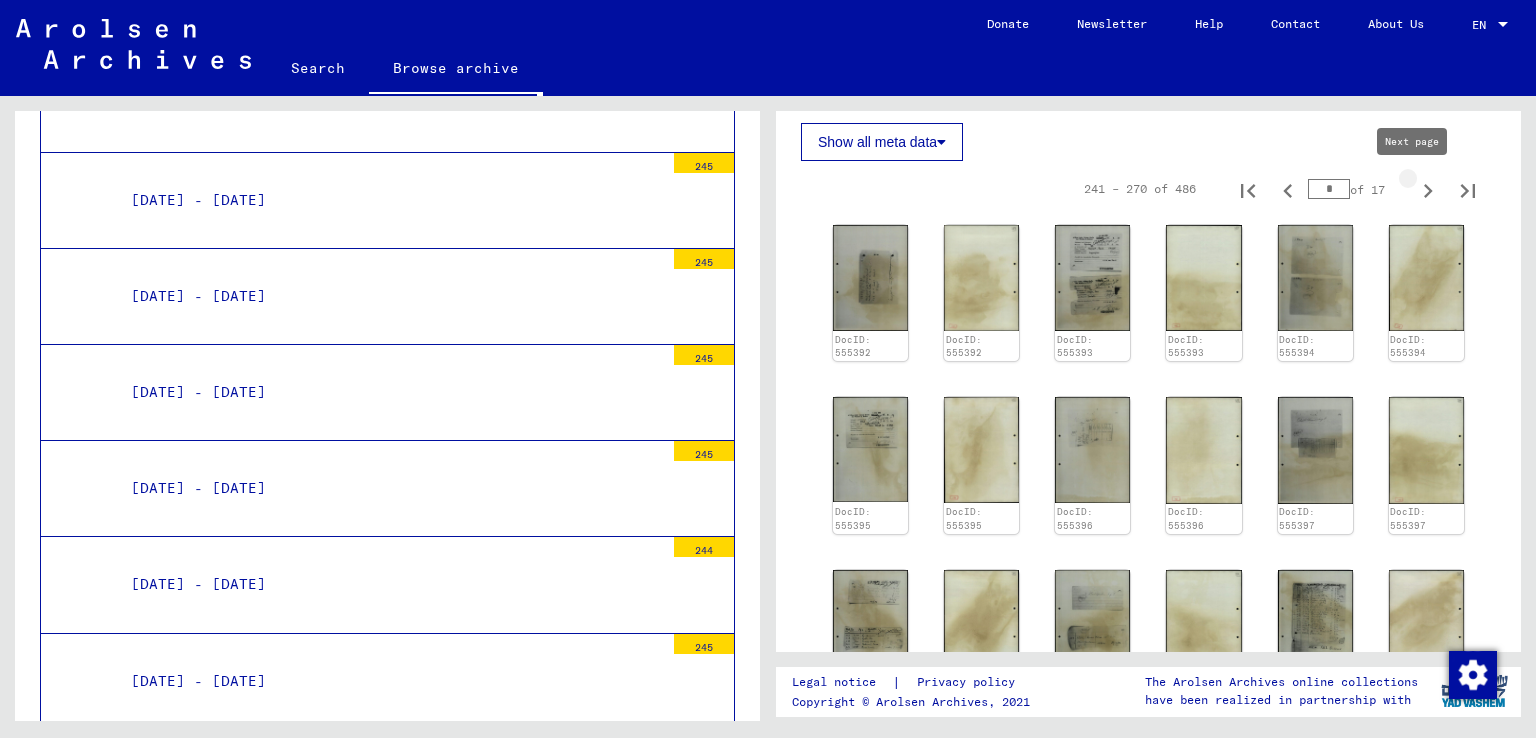 type on "**" 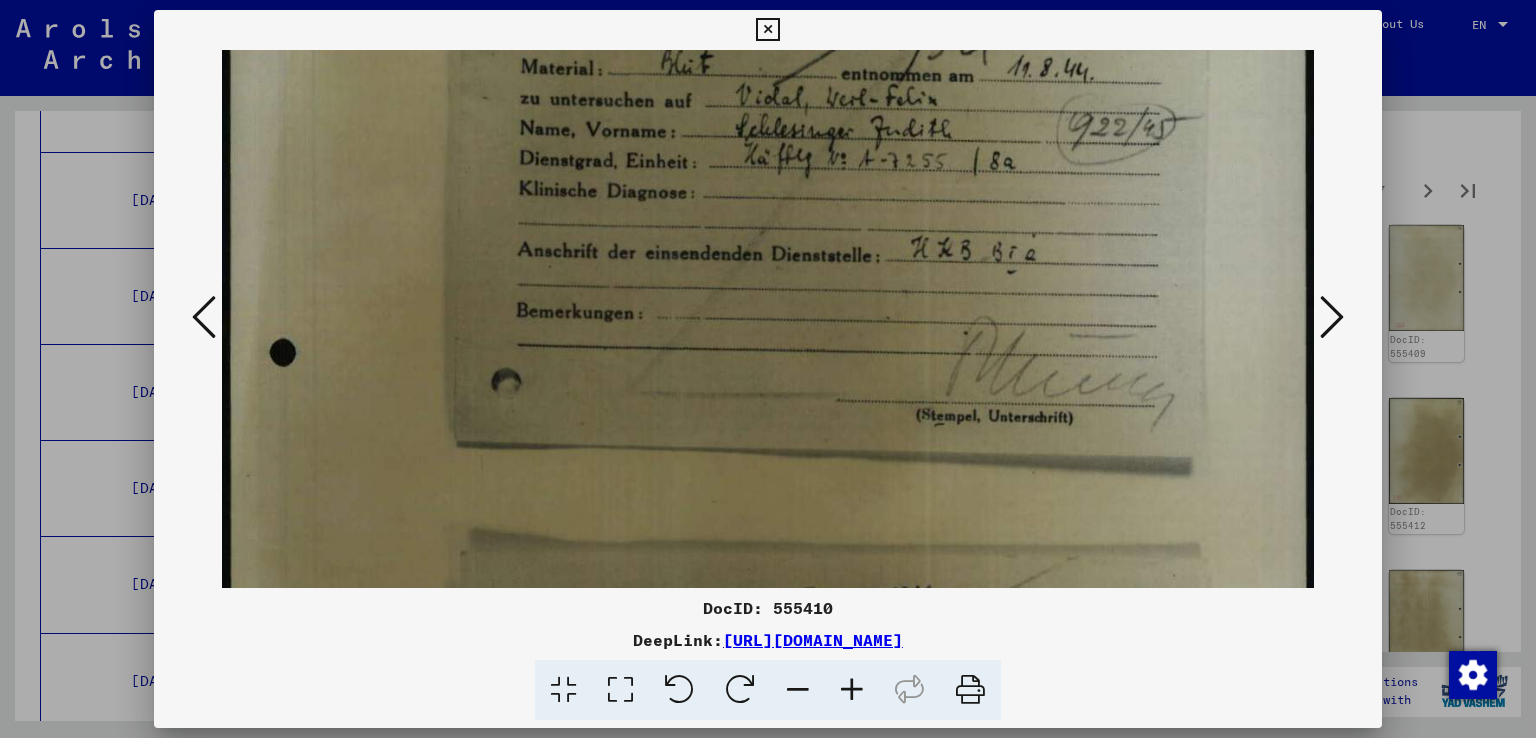 drag, startPoint x: 868, startPoint y: 512, endPoint x: 893, endPoint y: 253, distance: 260.20377 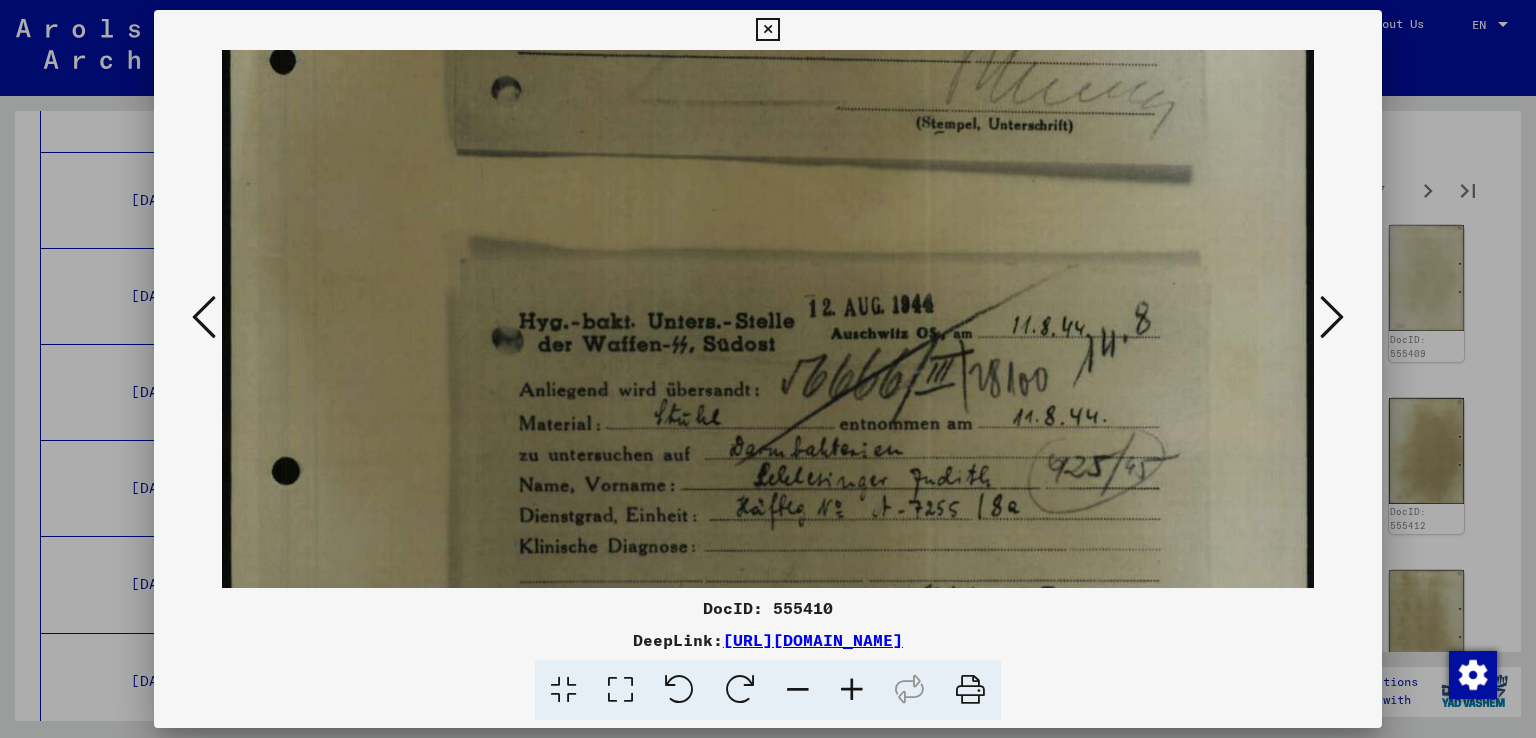 scroll, scrollTop: 579, scrollLeft: 0, axis: vertical 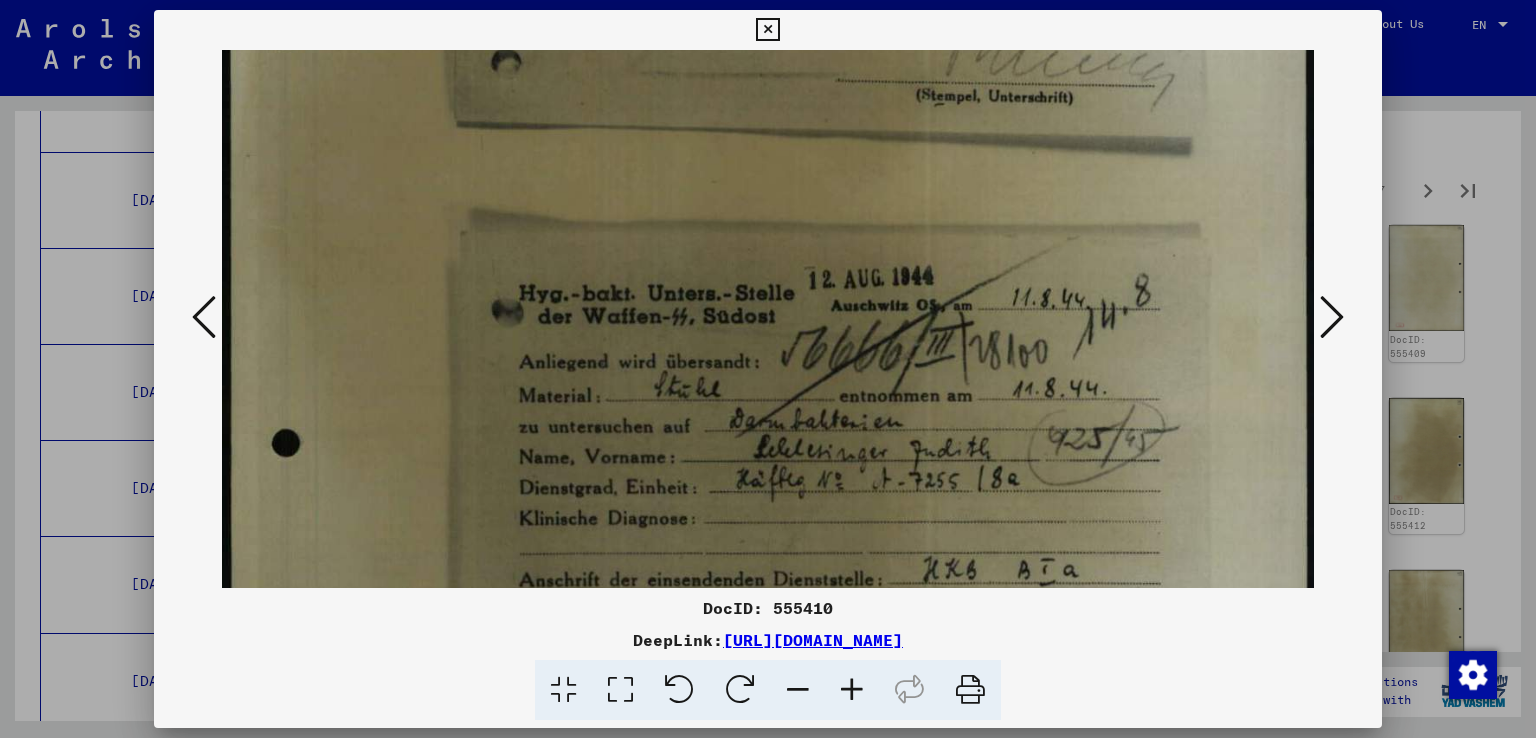 drag, startPoint x: 876, startPoint y: 478, endPoint x: 922, endPoint y: 160, distance: 321.3098 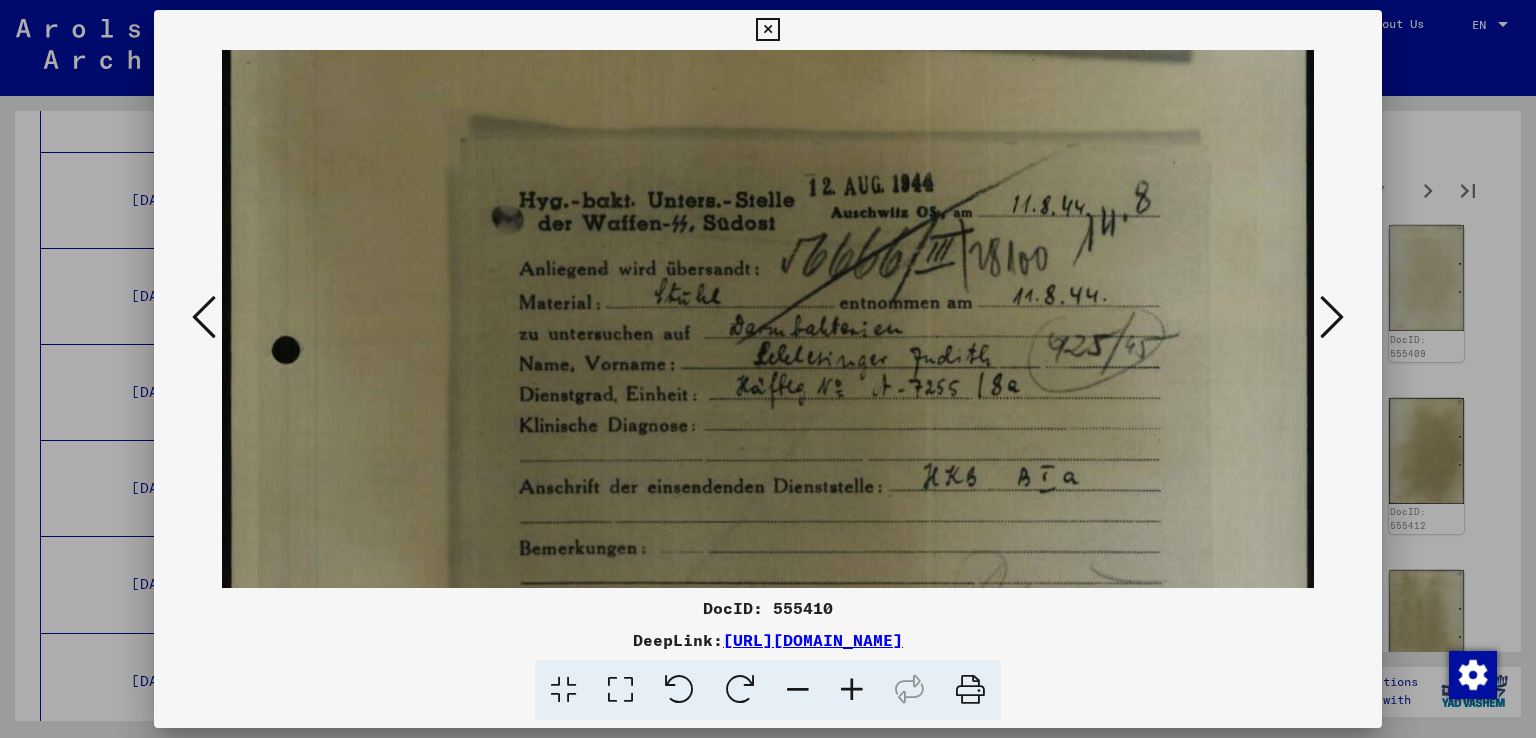 drag, startPoint x: 912, startPoint y: 393, endPoint x: 944, endPoint y: 300, distance: 98.35141 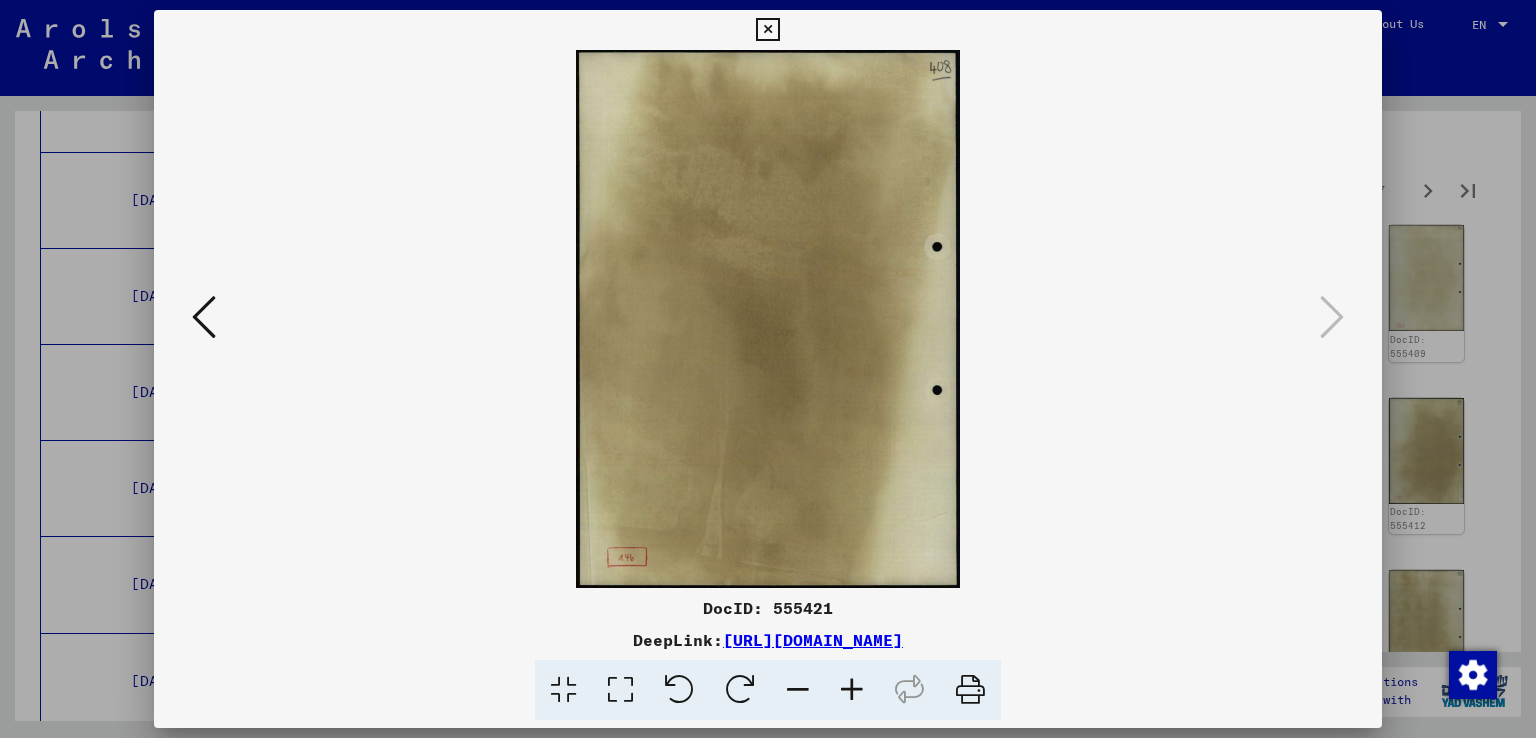 drag, startPoint x: 1440, startPoint y: 145, endPoint x: 1426, endPoint y: 152, distance: 15.652476 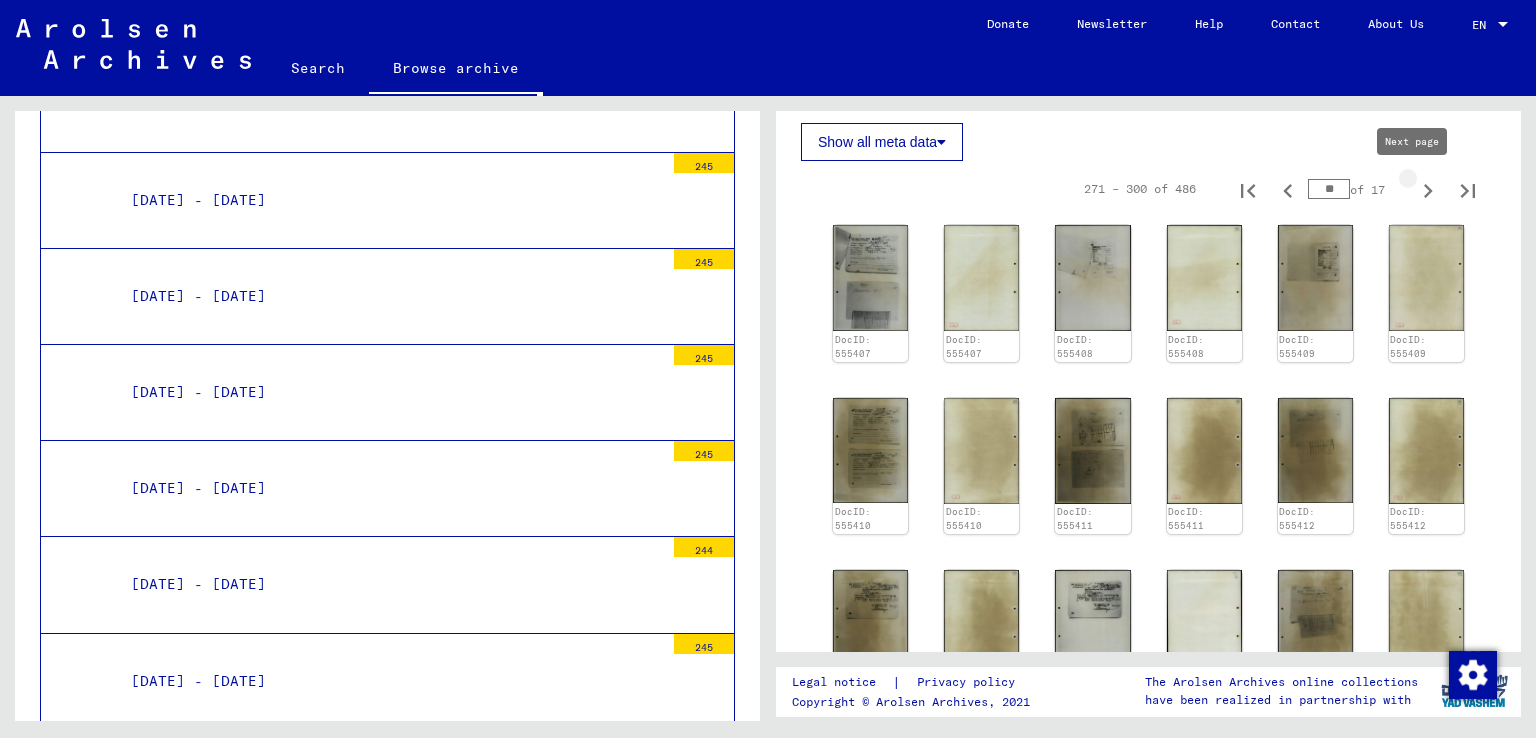 type on "**" 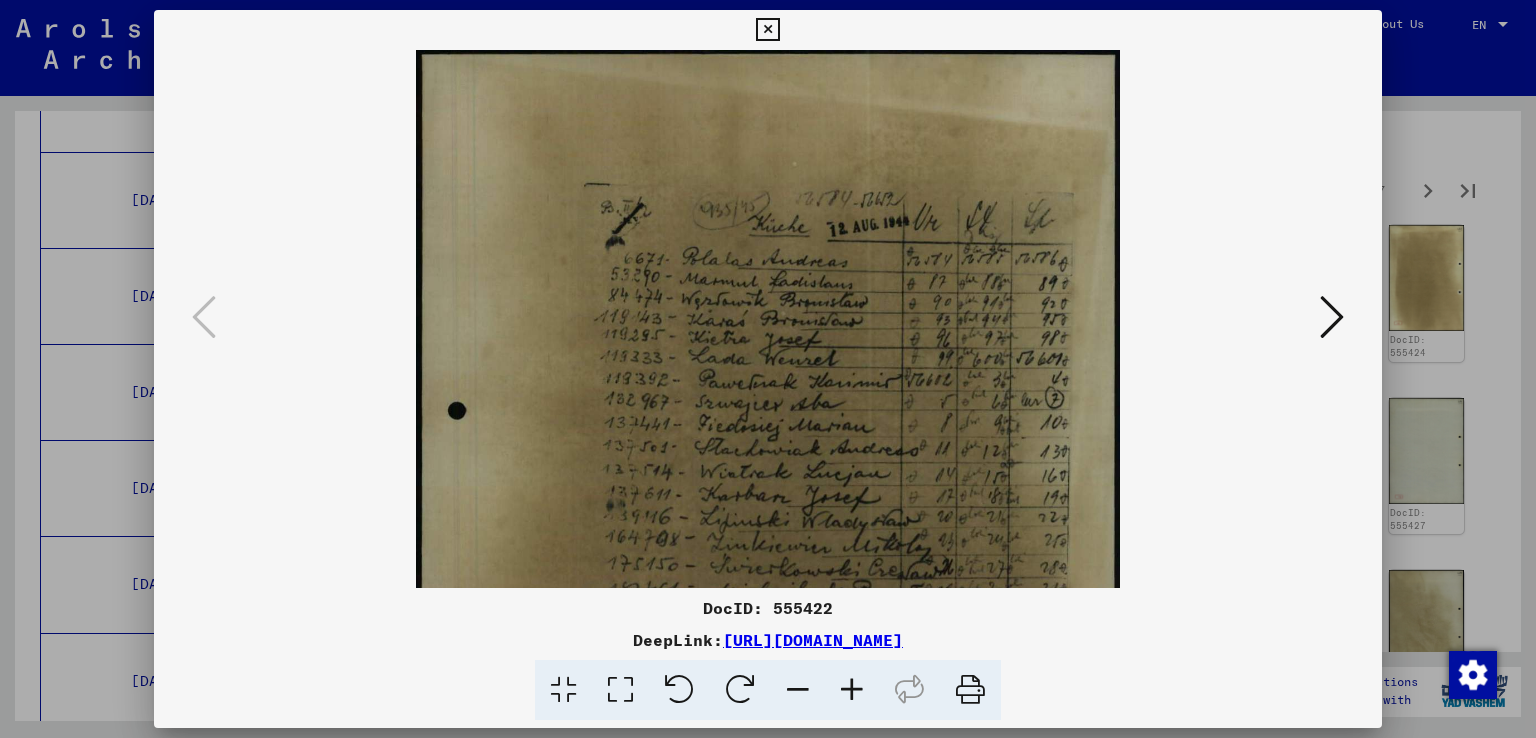 scroll, scrollTop: 449, scrollLeft: 0, axis: vertical 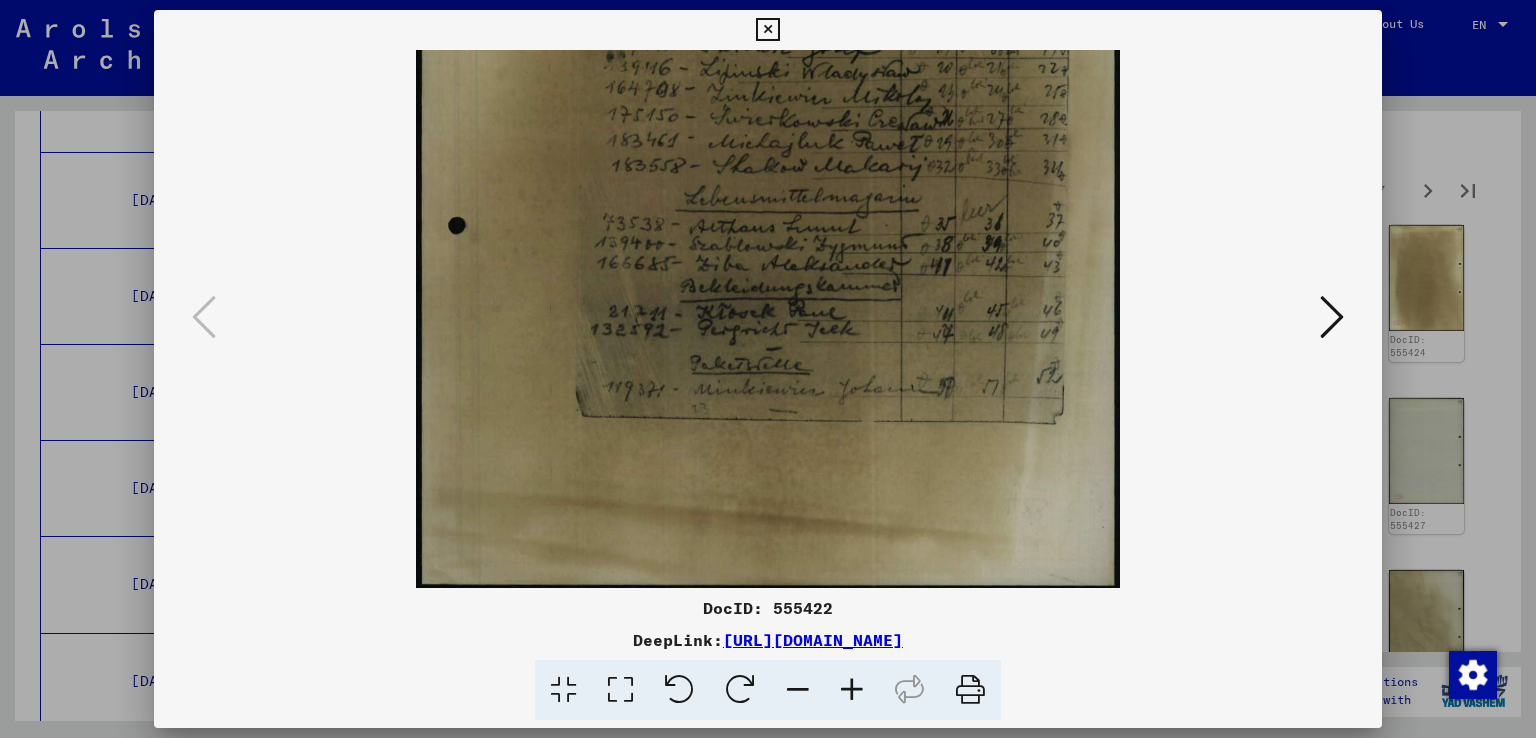 drag, startPoint x: 875, startPoint y: 577, endPoint x: 903, endPoint y: -37, distance: 614.6381 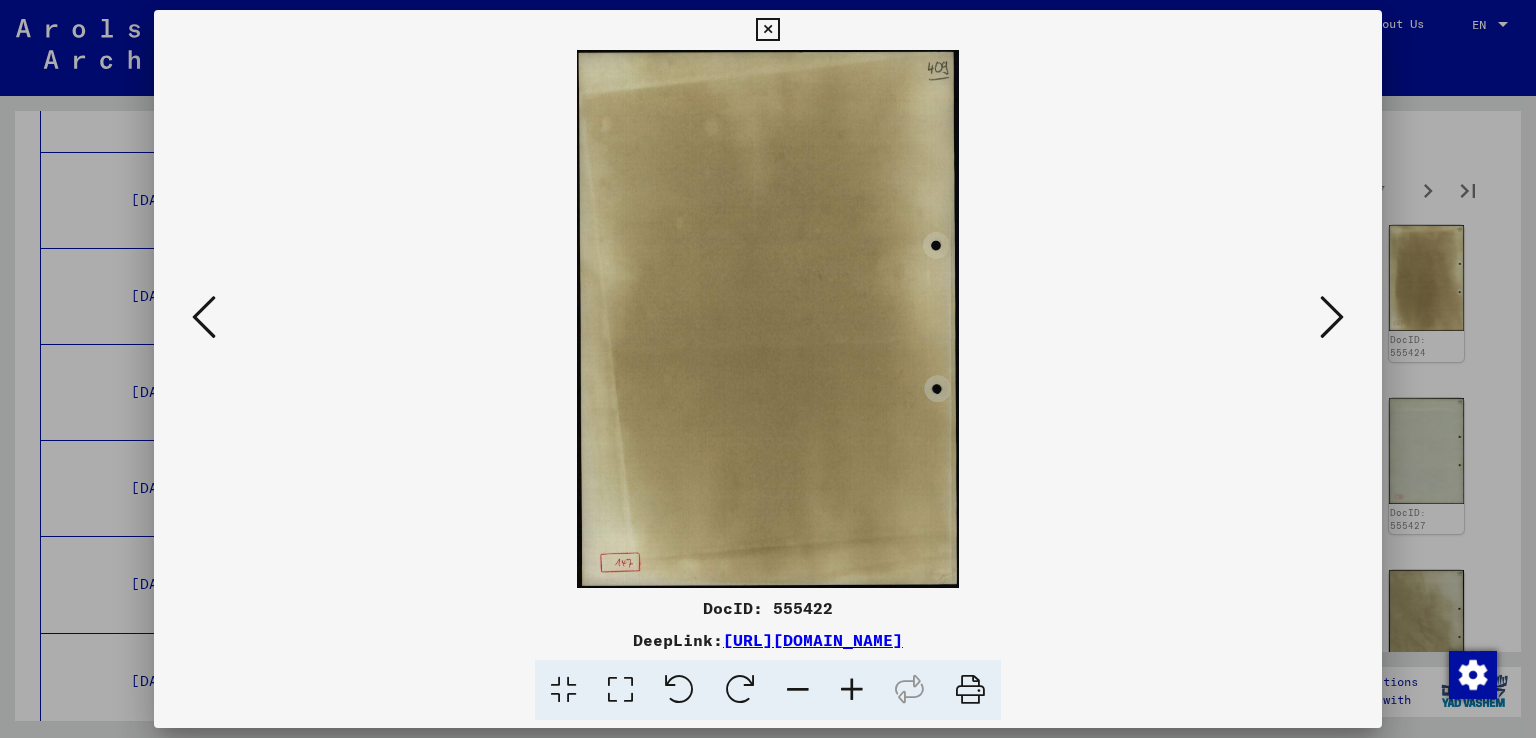 scroll, scrollTop: 0, scrollLeft: 0, axis: both 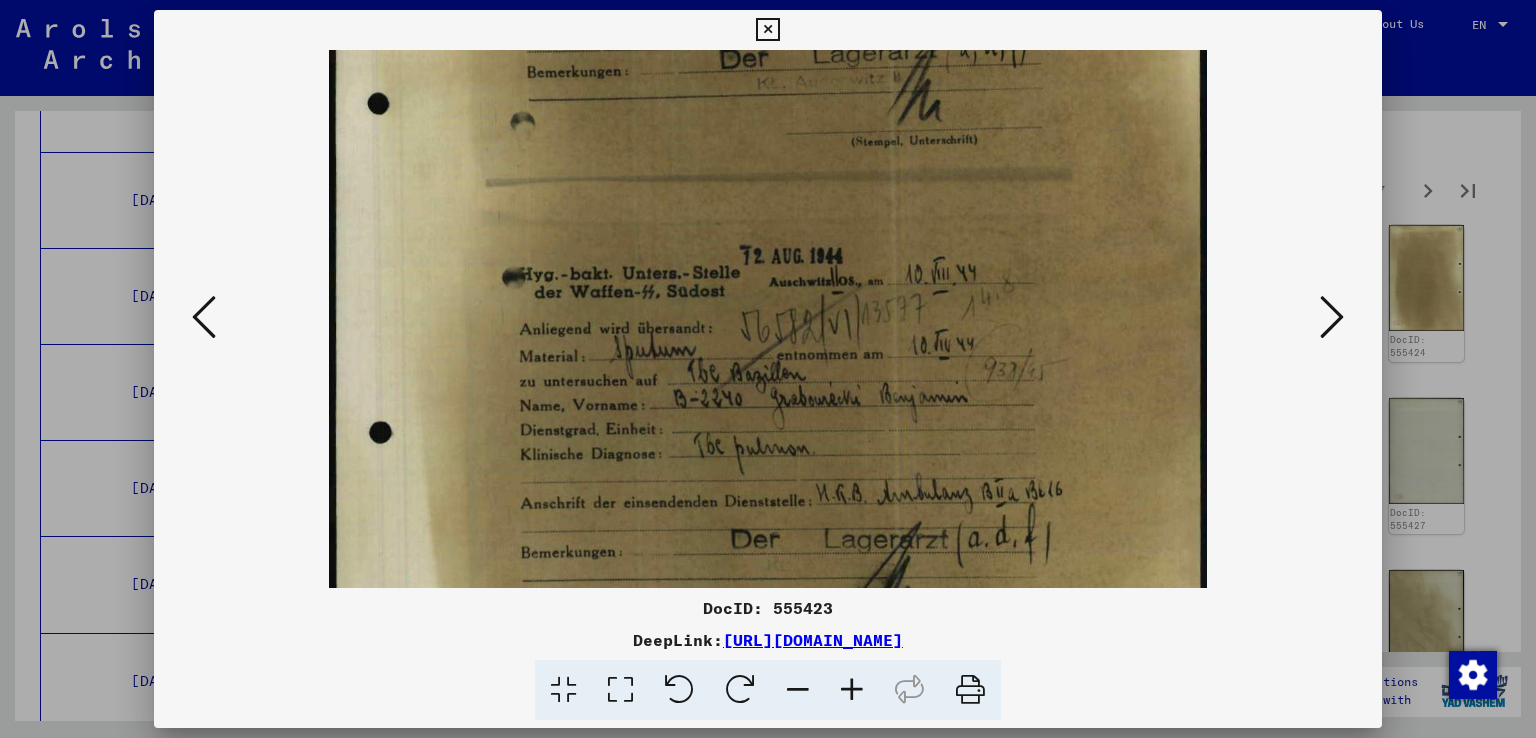 drag, startPoint x: 957, startPoint y: 473, endPoint x: 951, endPoint y: 74, distance: 399.0451 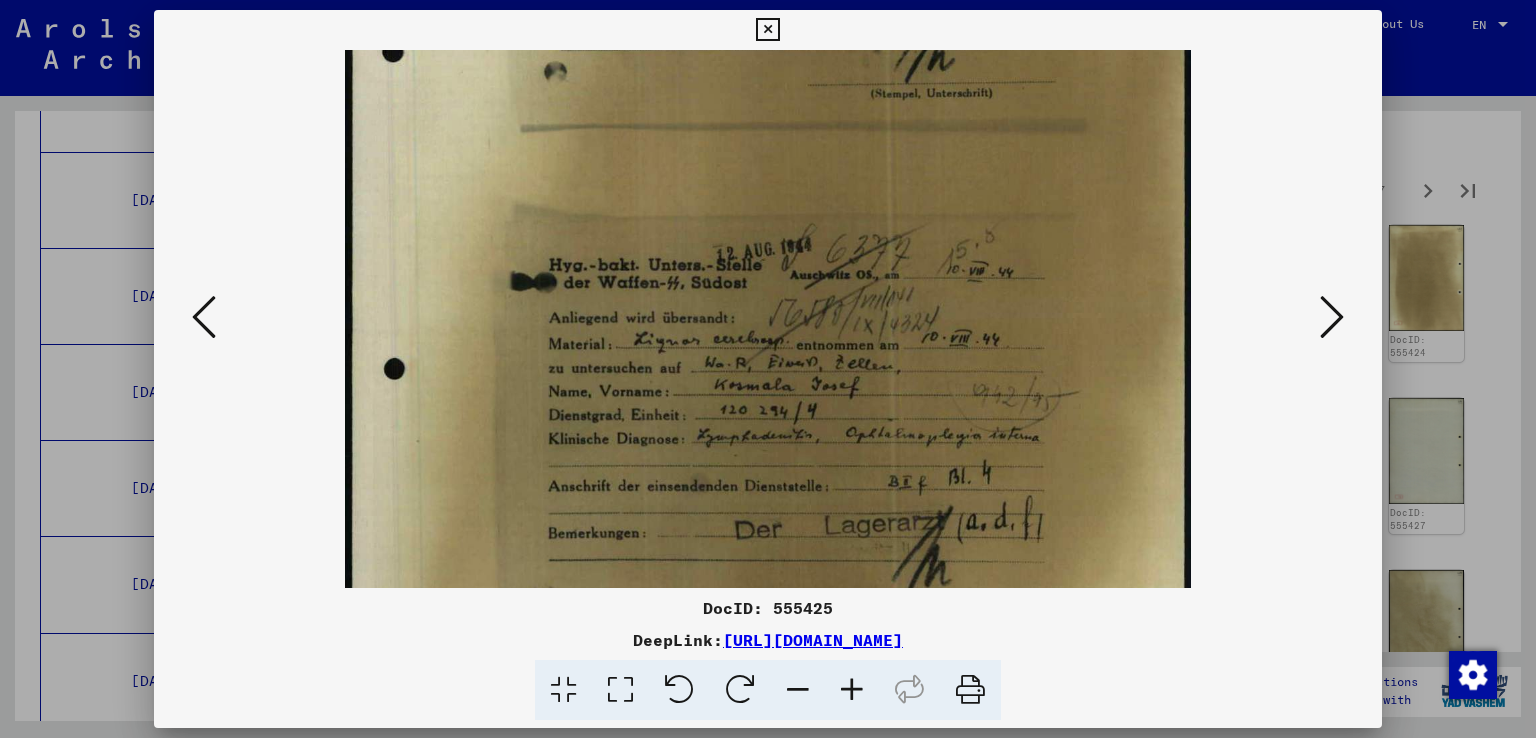 scroll, scrollTop: 463, scrollLeft: 0, axis: vertical 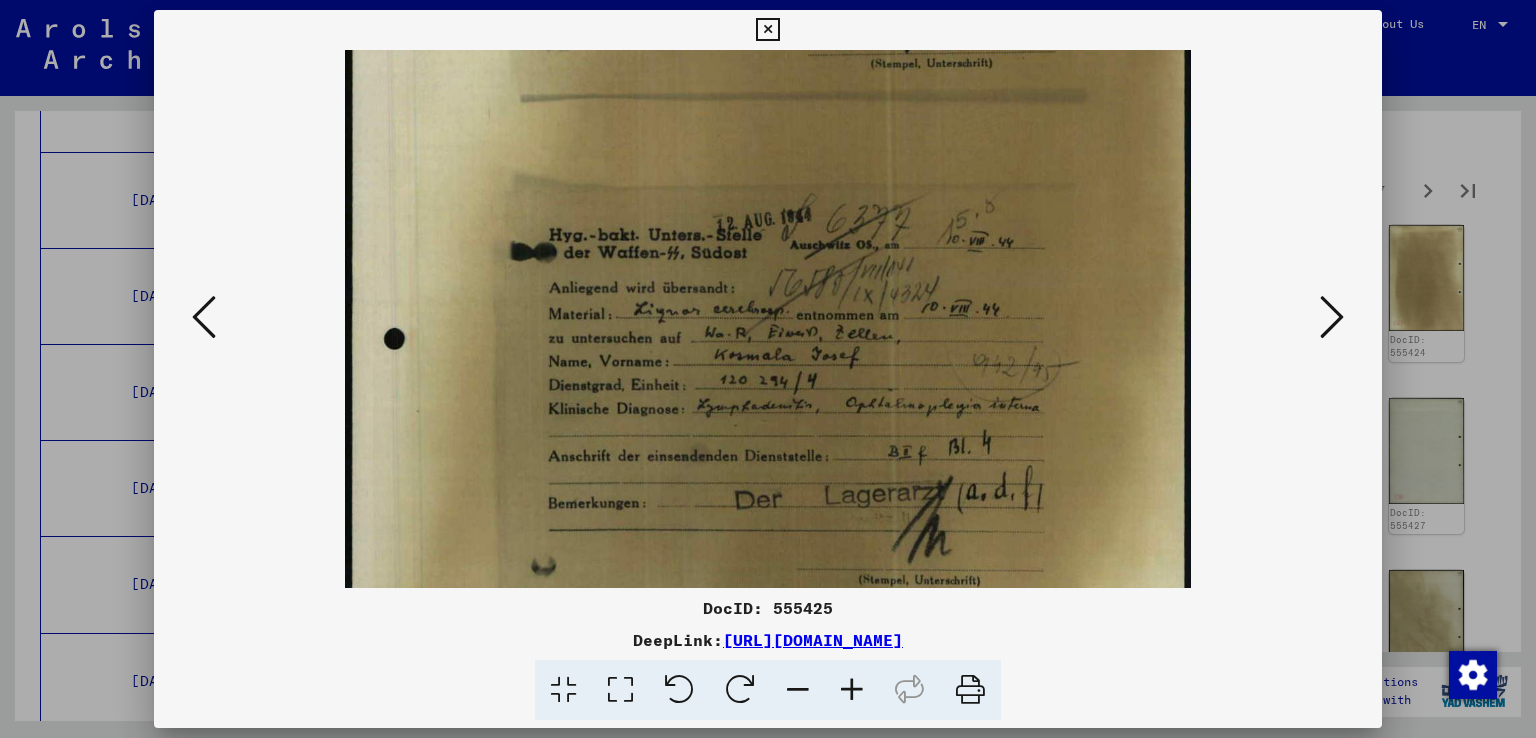 drag, startPoint x: 852, startPoint y: 485, endPoint x: 914, endPoint y: 23, distance: 466.1416 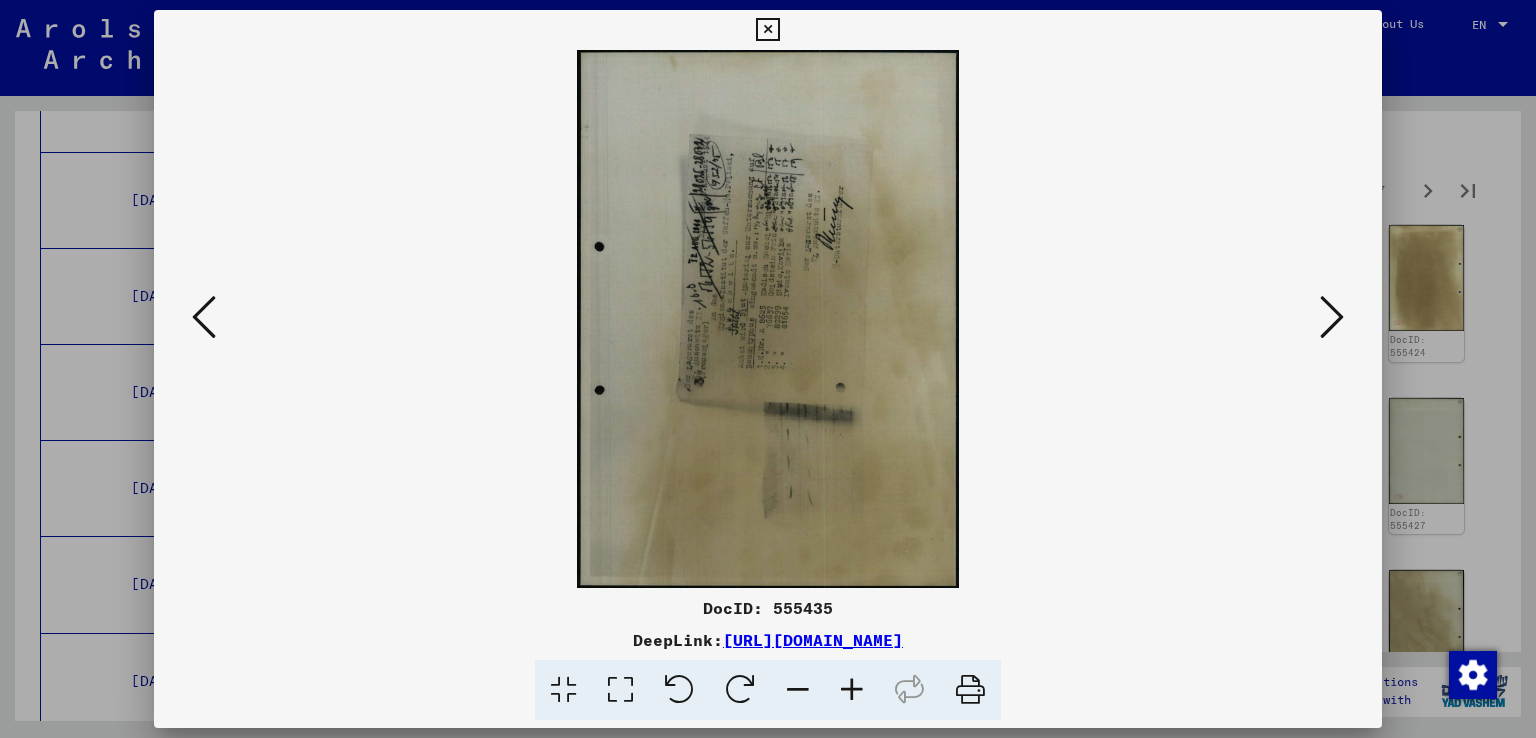 drag, startPoint x: 752, startPoint y: 686, endPoint x: 787, endPoint y: 686, distance: 35 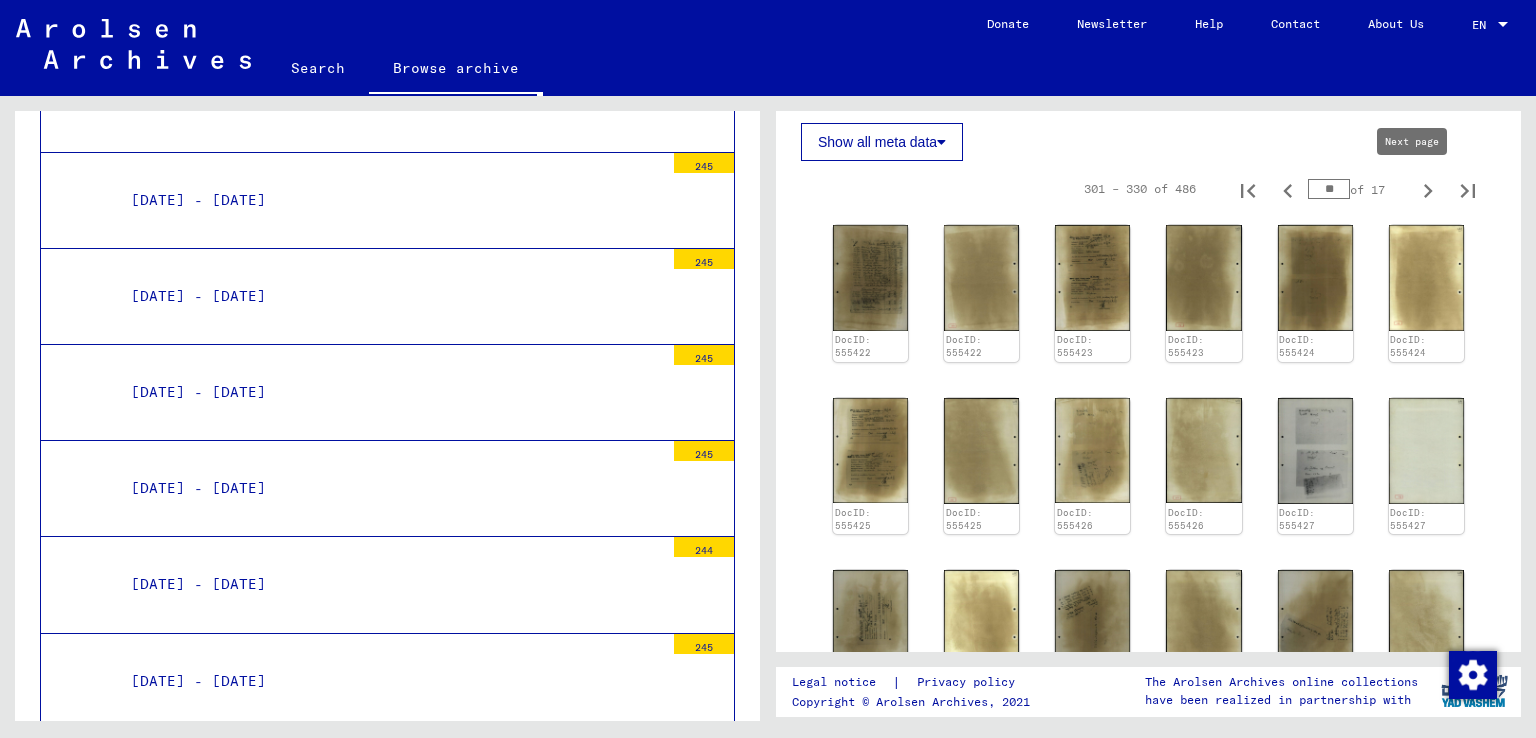 type on "**" 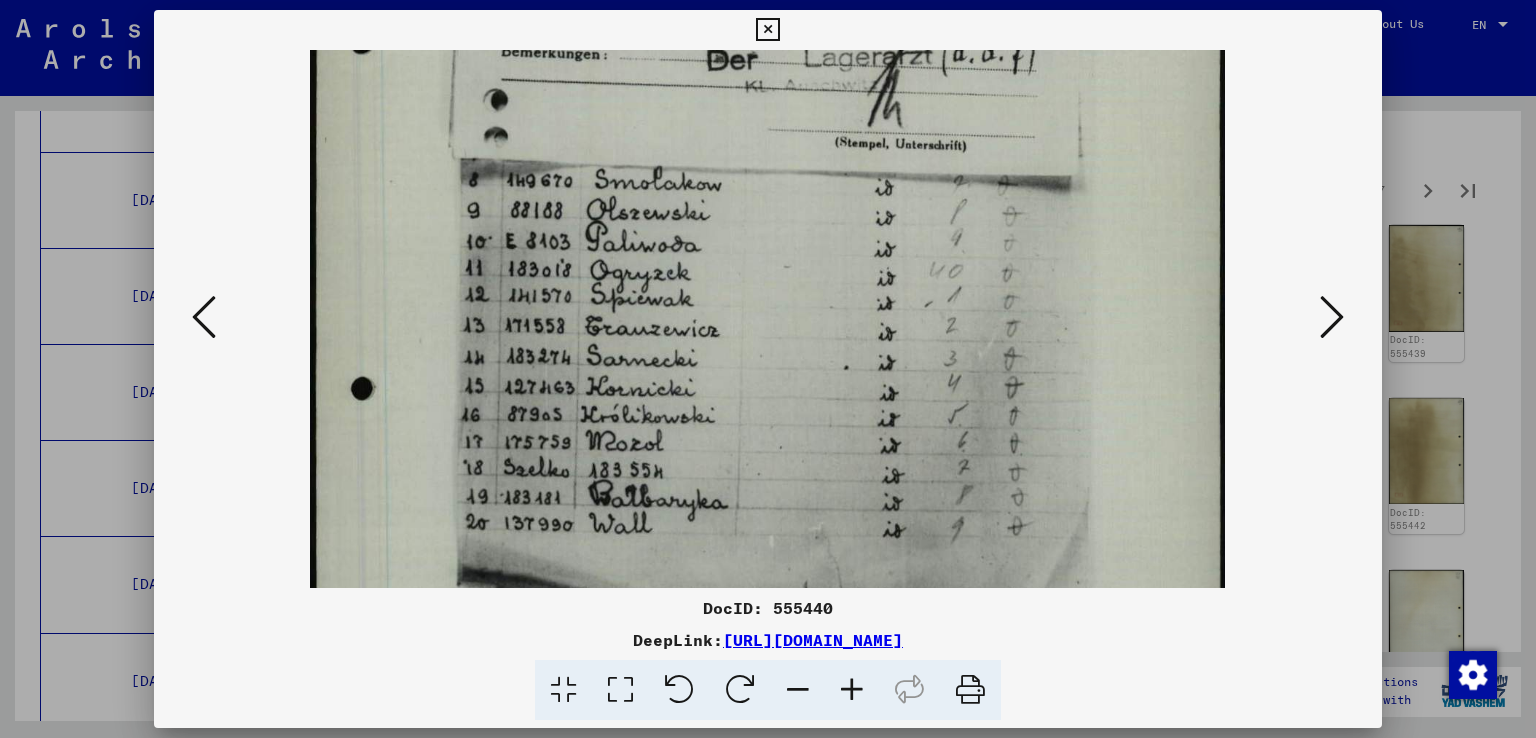 scroll, scrollTop: 485, scrollLeft: 0, axis: vertical 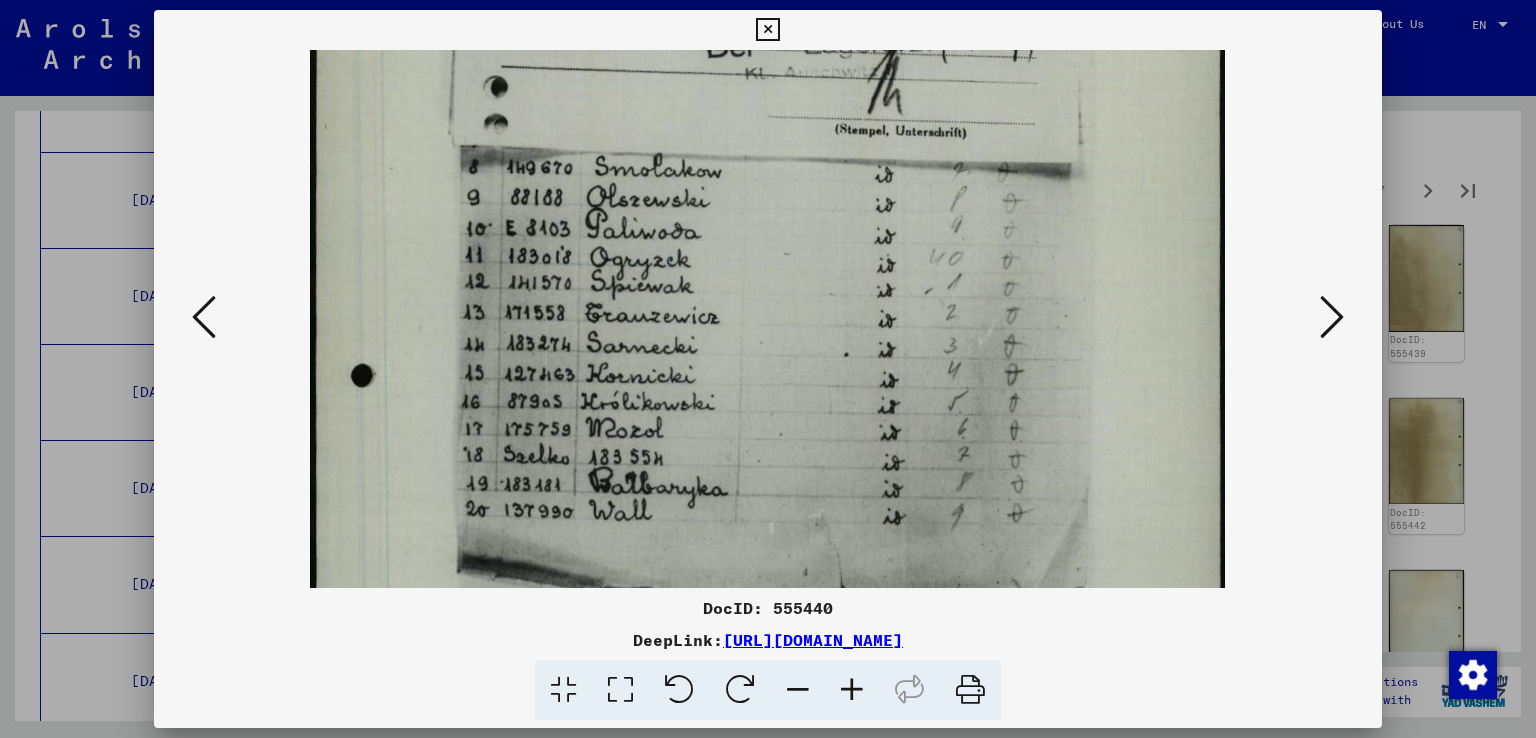 drag, startPoint x: 794, startPoint y: 465, endPoint x: 856, endPoint y: -17, distance: 485.9712 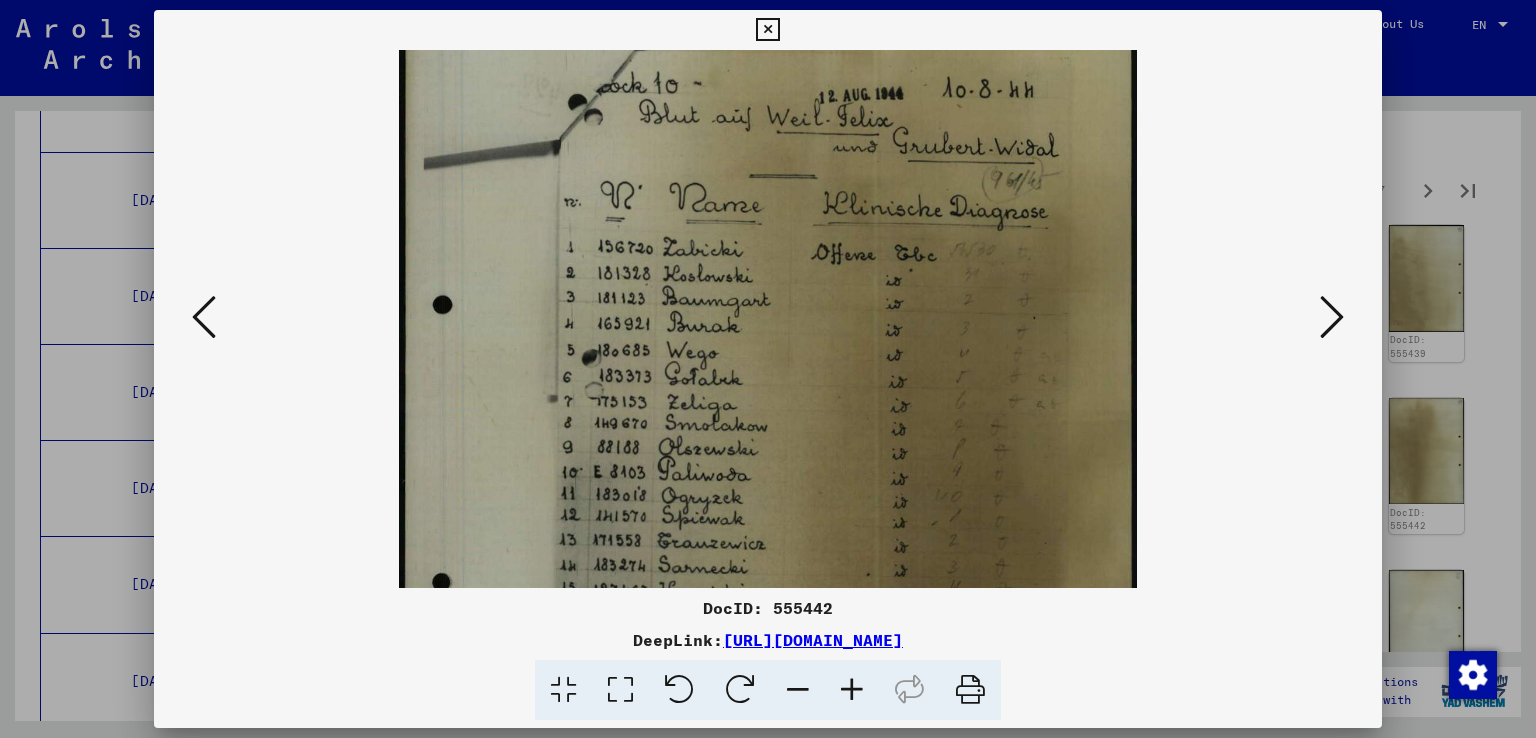 scroll, scrollTop: 160, scrollLeft: 0, axis: vertical 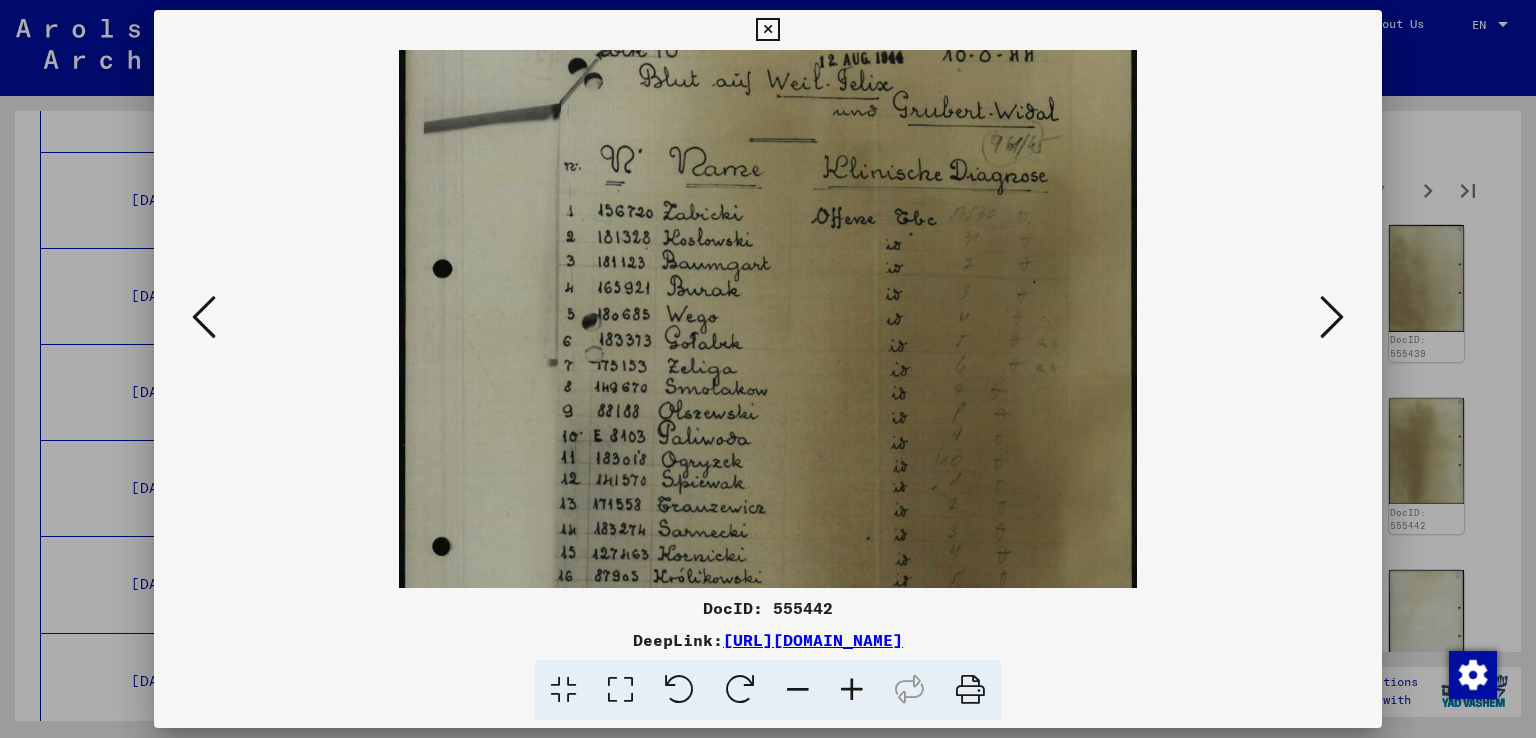 drag, startPoint x: 873, startPoint y: 537, endPoint x: 894, endPoint y: 379, distance: 159.38947 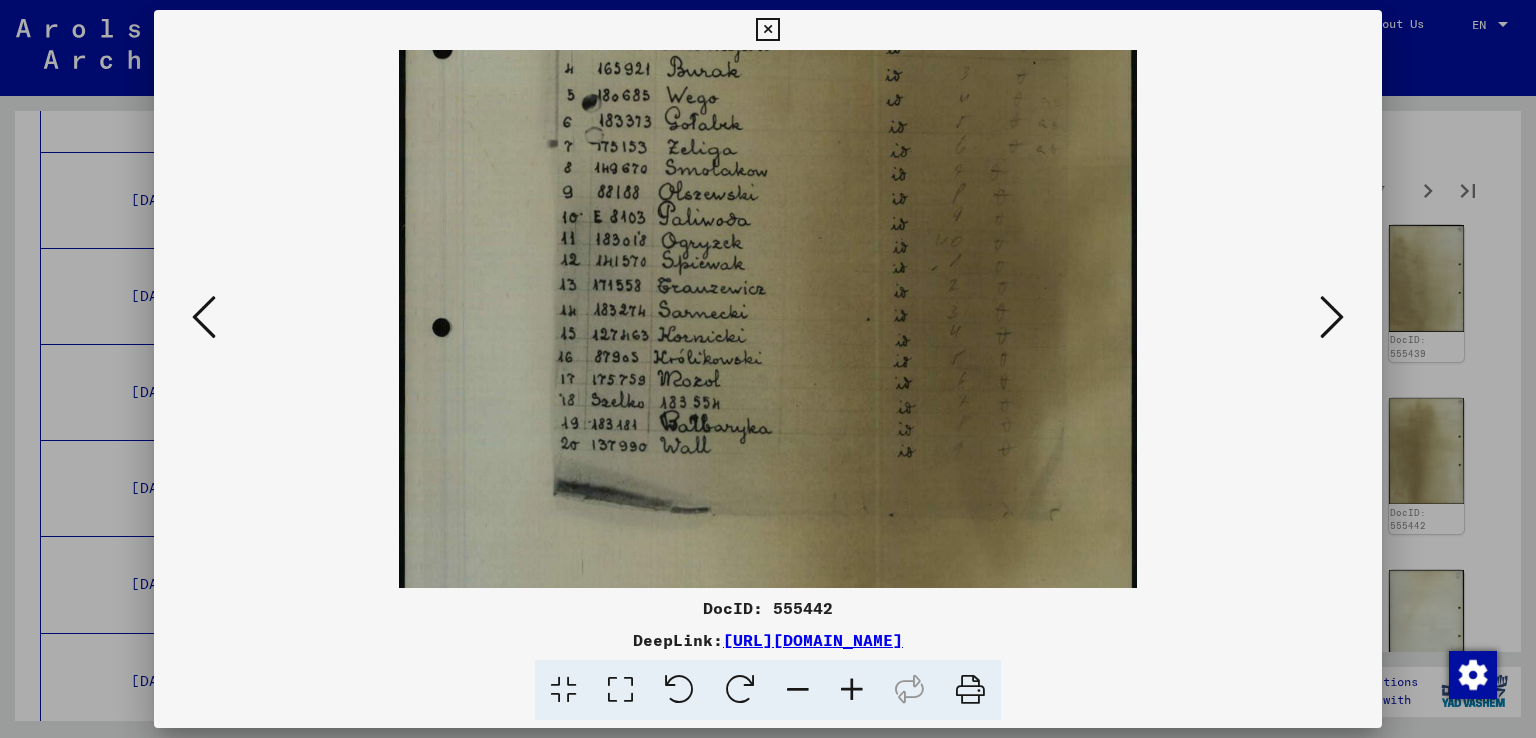 scroll, scrollTop: 394, scrollLeft: 0, axis: vertical 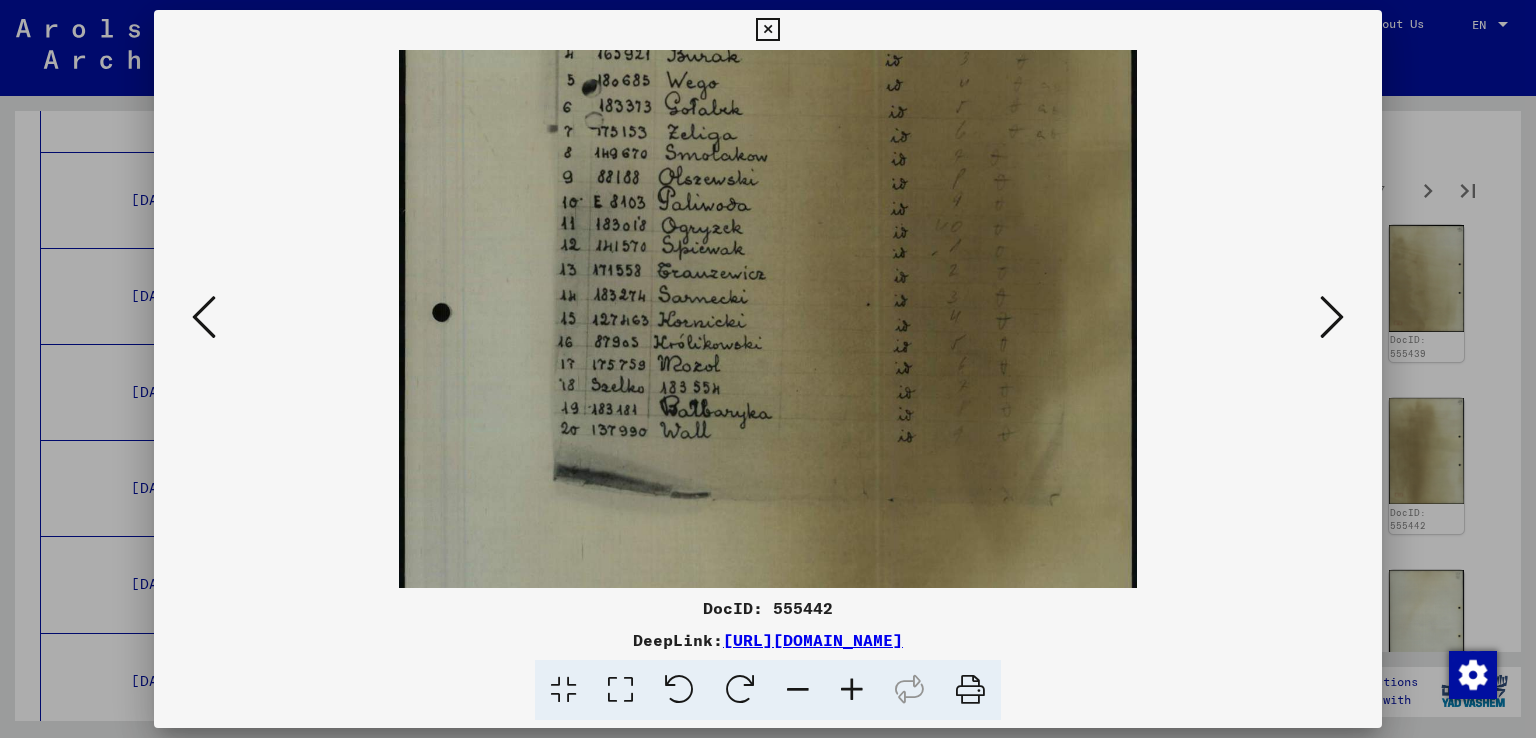 drag, startPoint x: 879, startPoint y: 481, endPoint x: 917, endPoint y: 249, distance: 235.09148 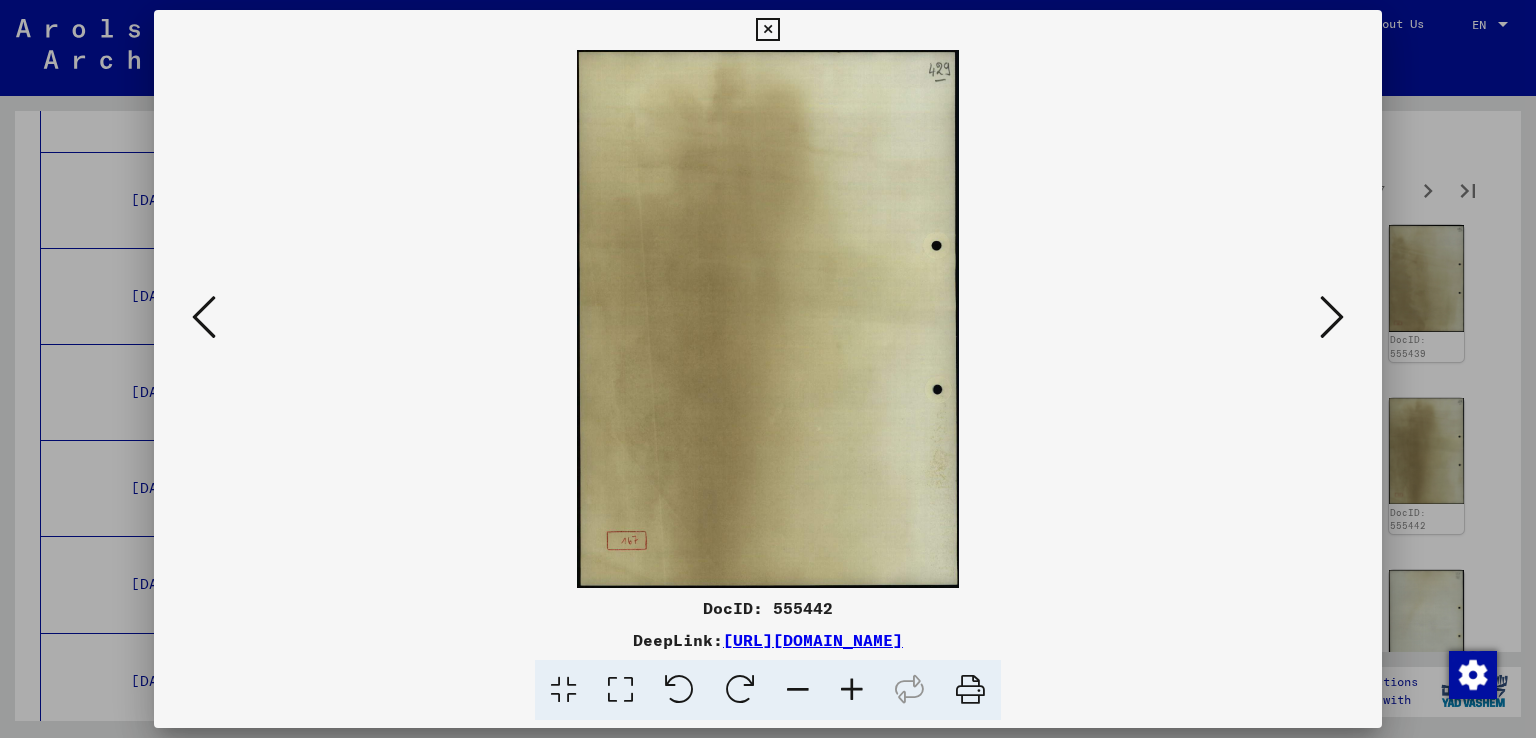 scroll, scrollTop: 0, scrollLeft: 0, axis: both 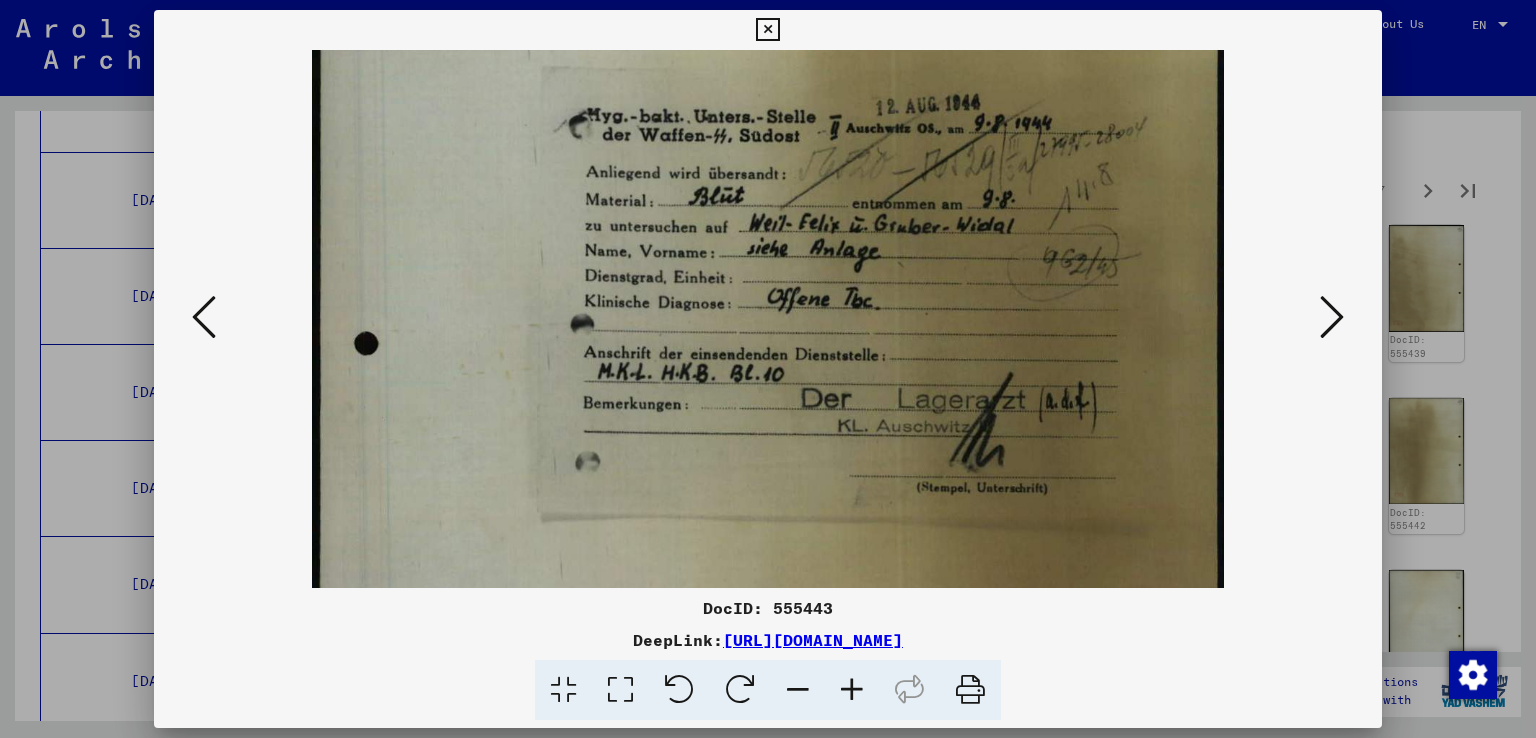 drag, startPoint x: 903, startPoint y: 527, endPoint x: 964, endPoint y: 351, distance: 186.2713 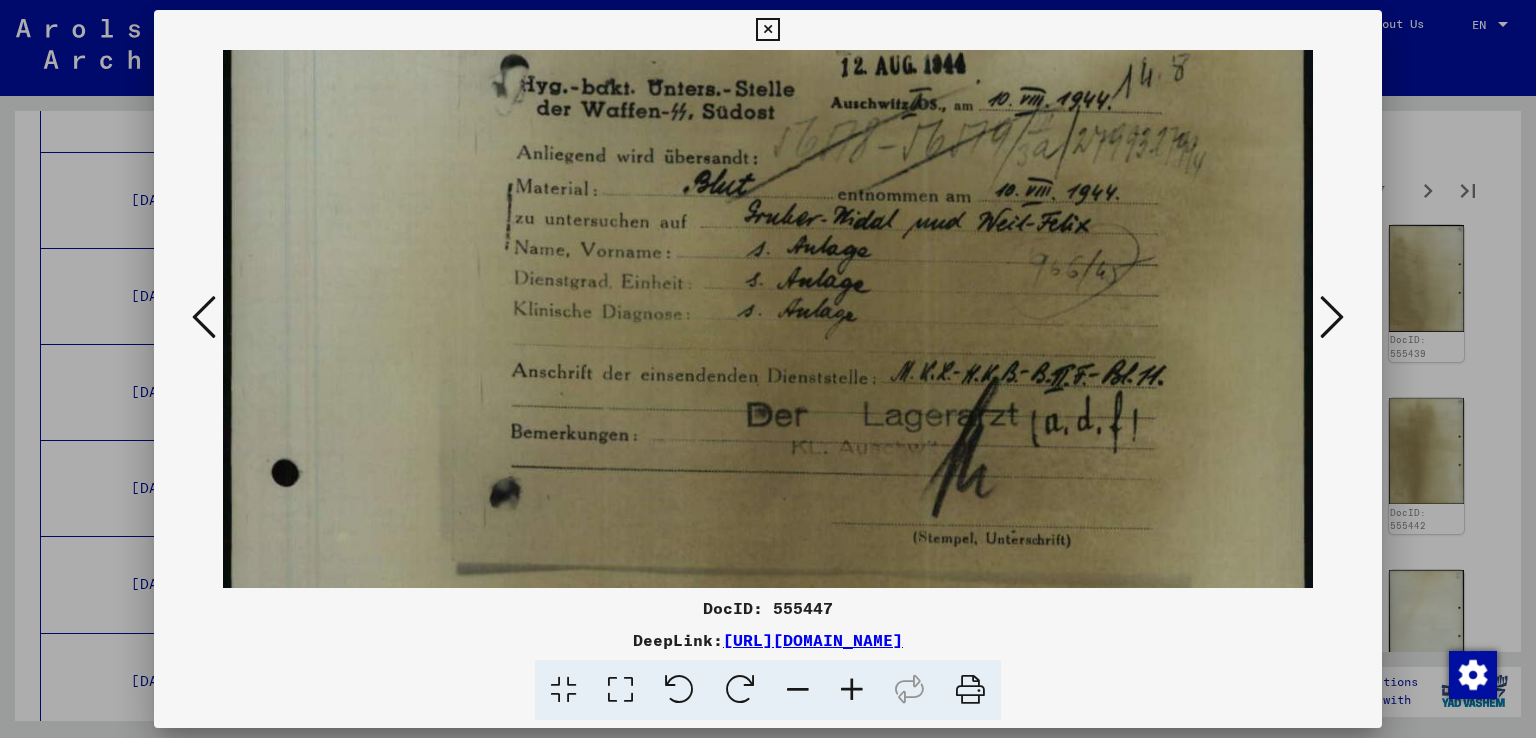 drag, startPoint x: 924, startPoint y: 452, endPoint x: 949, endPoint y: 317, distance: 137.2953 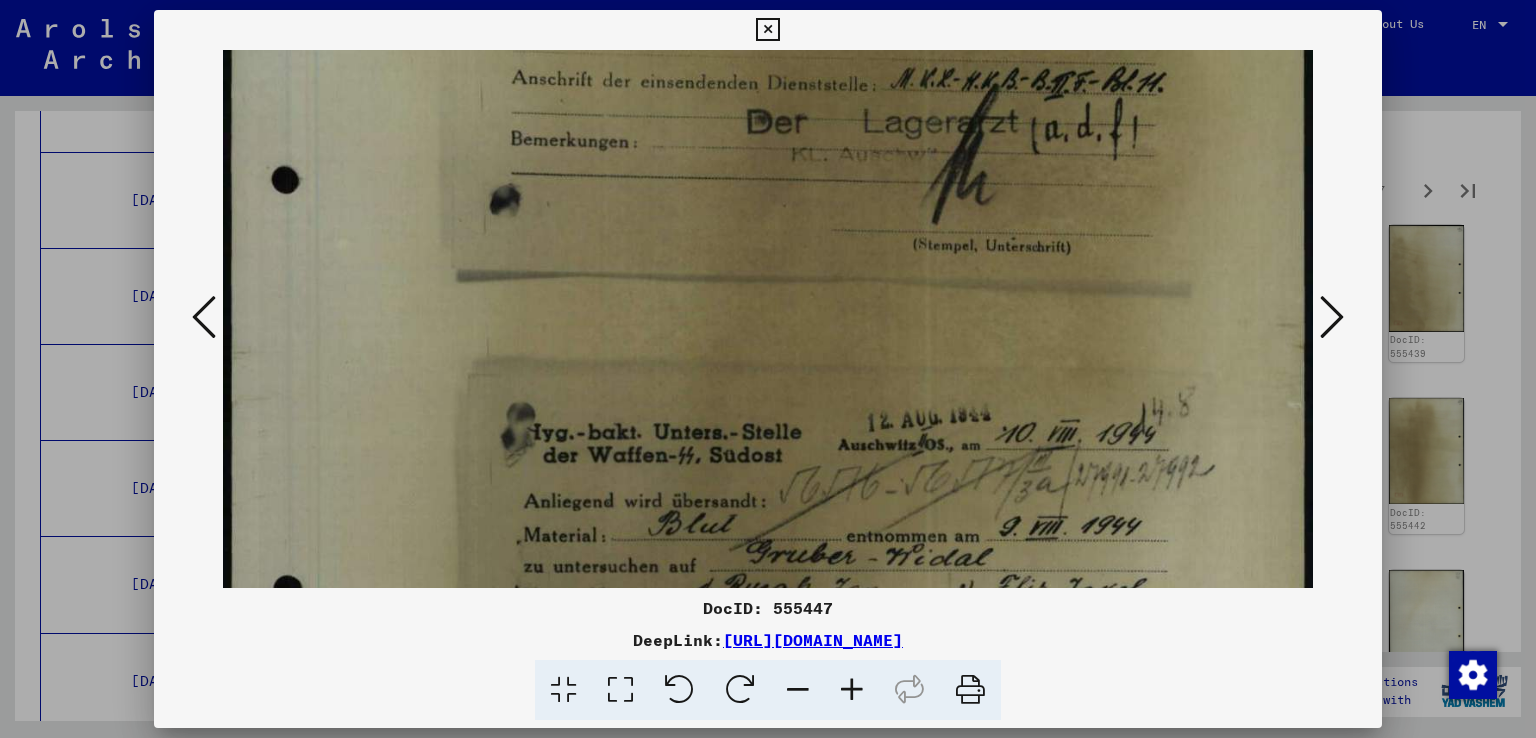 drag, startPoint x: 987, startPoint y: 425, endPoint x: 998, endPoint y: 133, distance: 292.20712 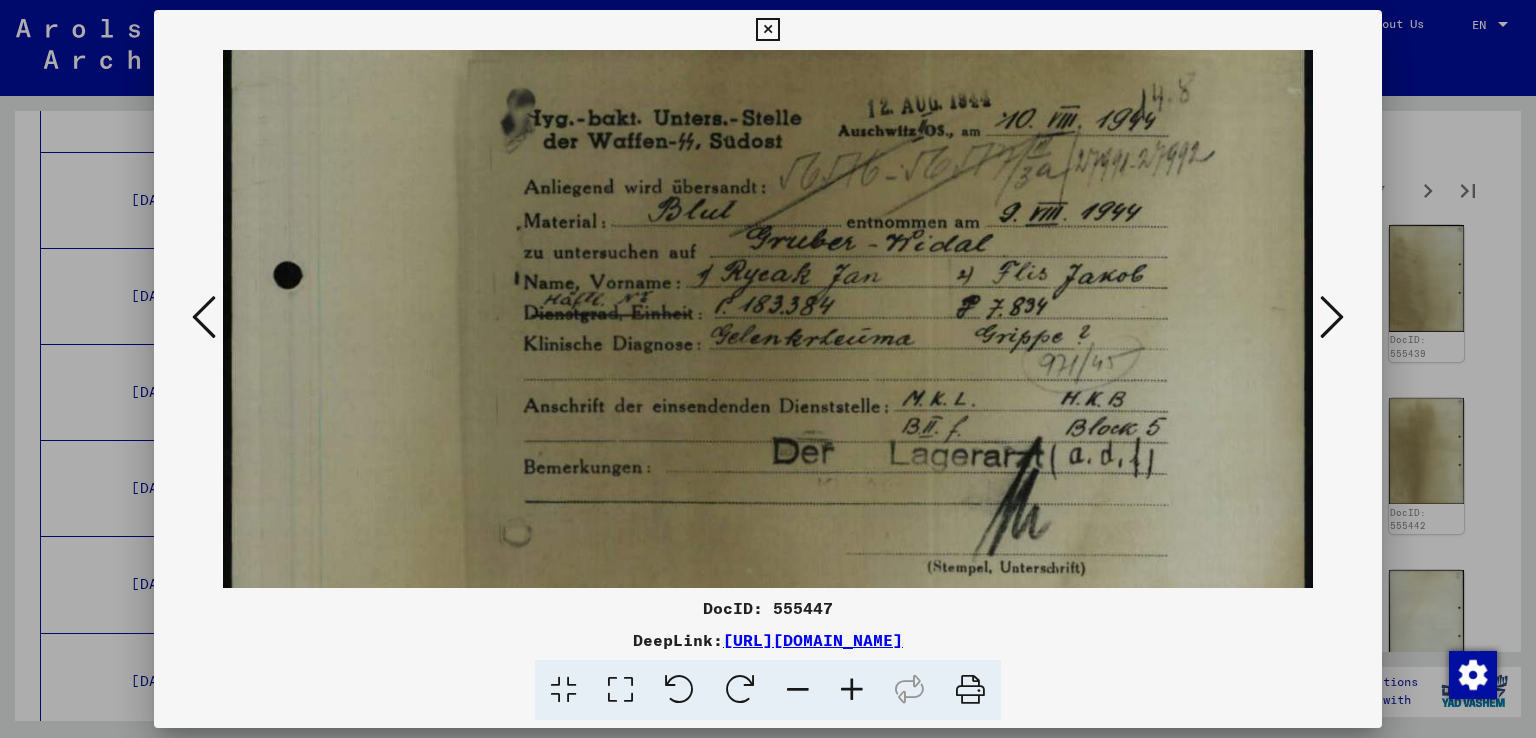 scroll, scrollTop: 760, scrollLeft: 0, axis: vertical 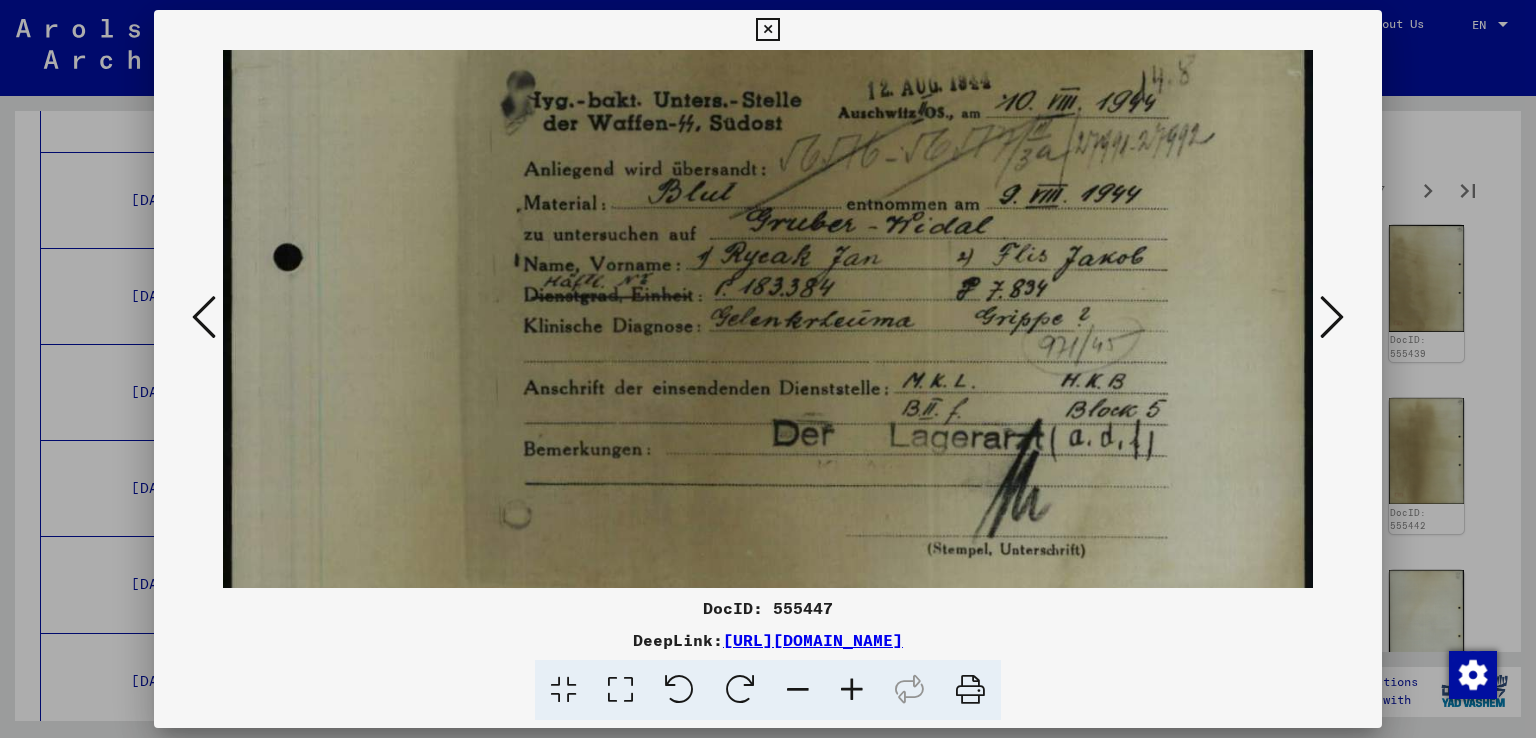 drag, startPoint x: 980, startPoint y: 361, endPoint x: 1003, endPoint y: 31, distance: 330.80054 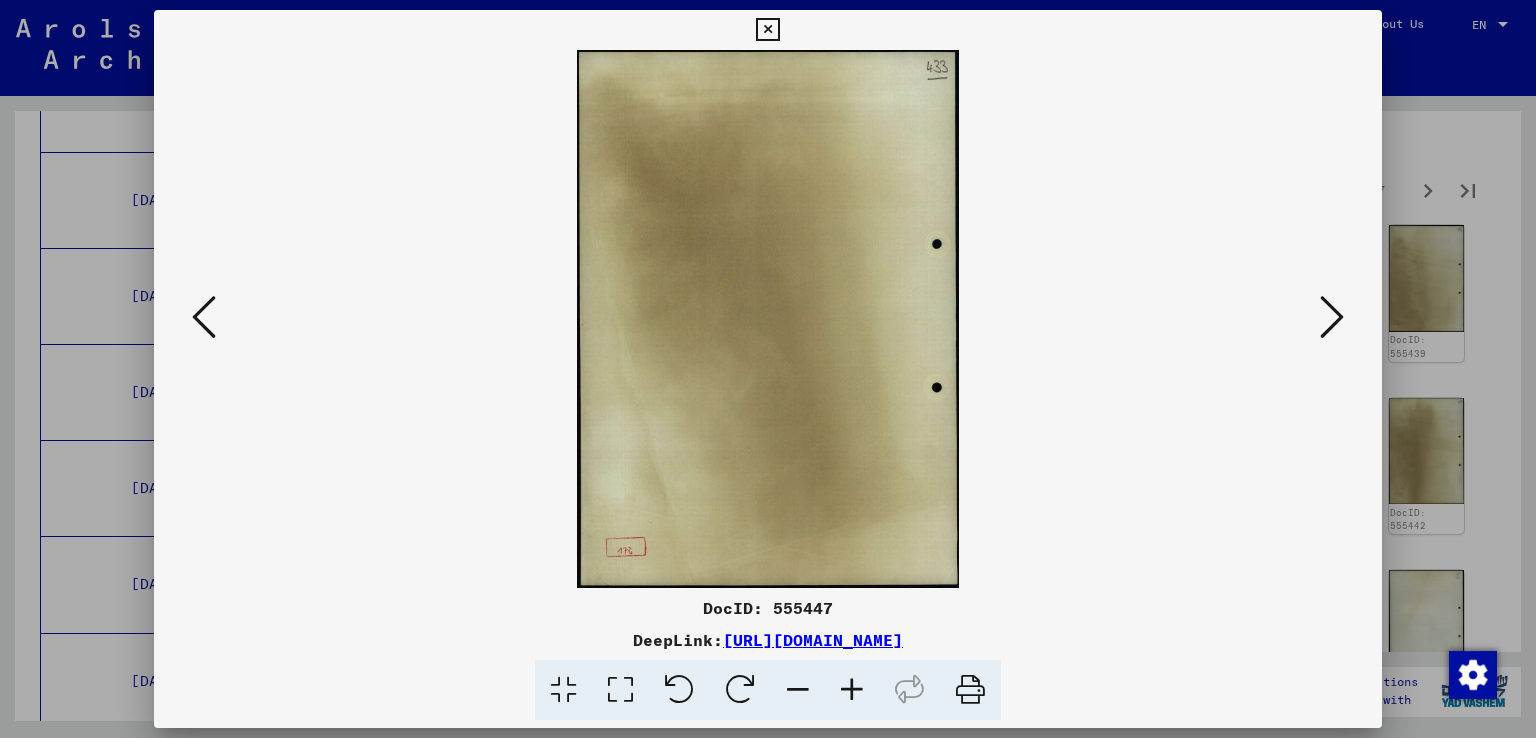 scroll, scrollTop: 0, scrollLeft: 0, axis: both 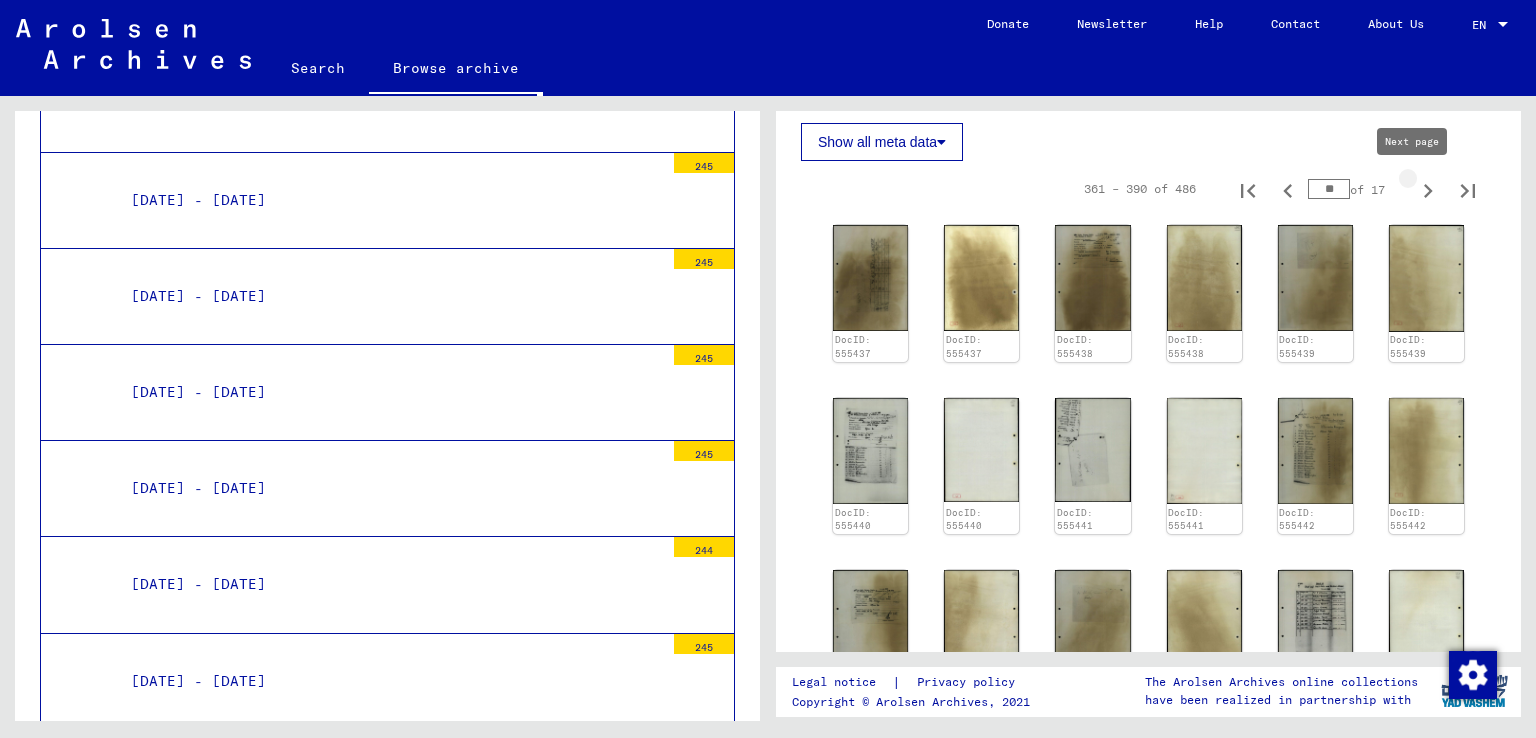 type on "**" 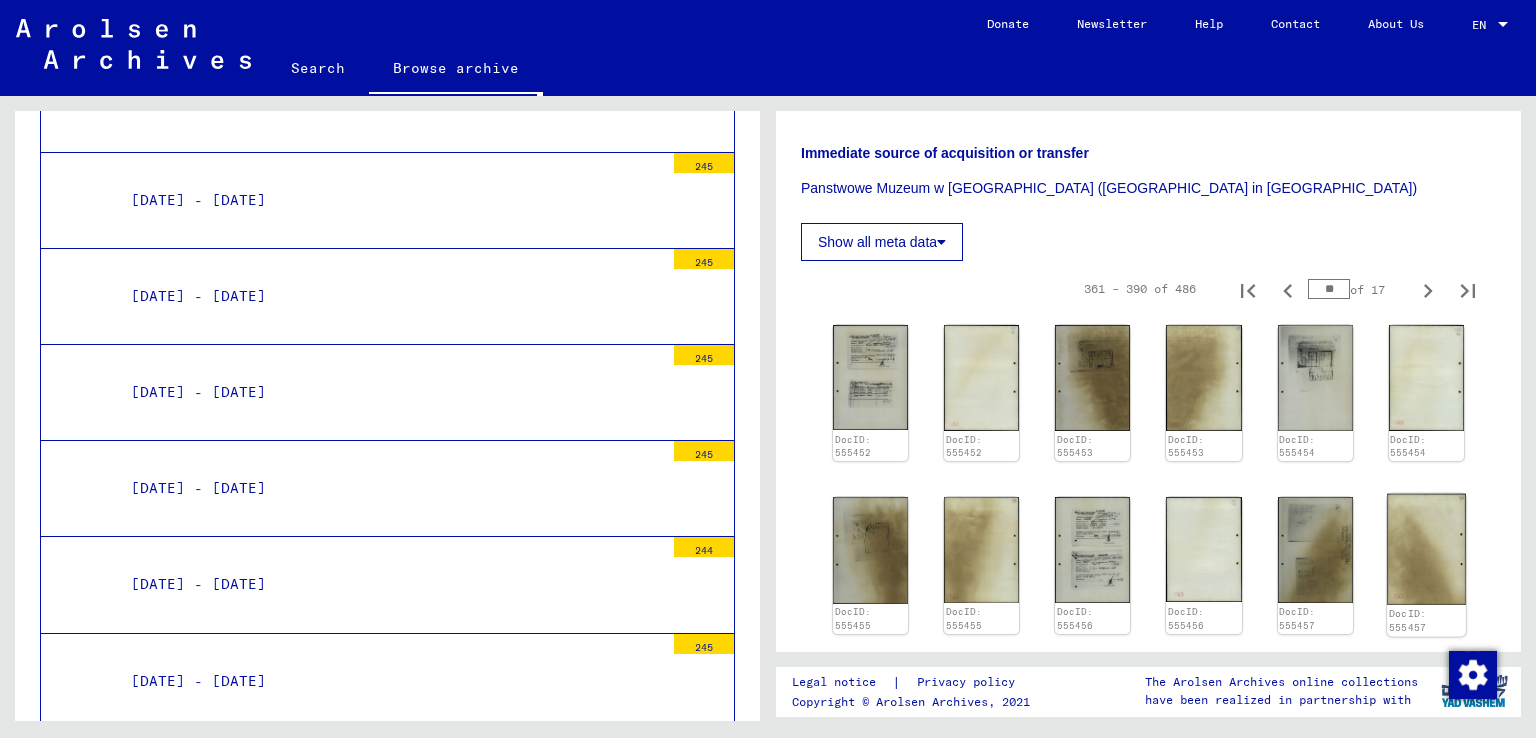 scroll, scrollTop: 400, scrollLeft: 0, axis: vertical 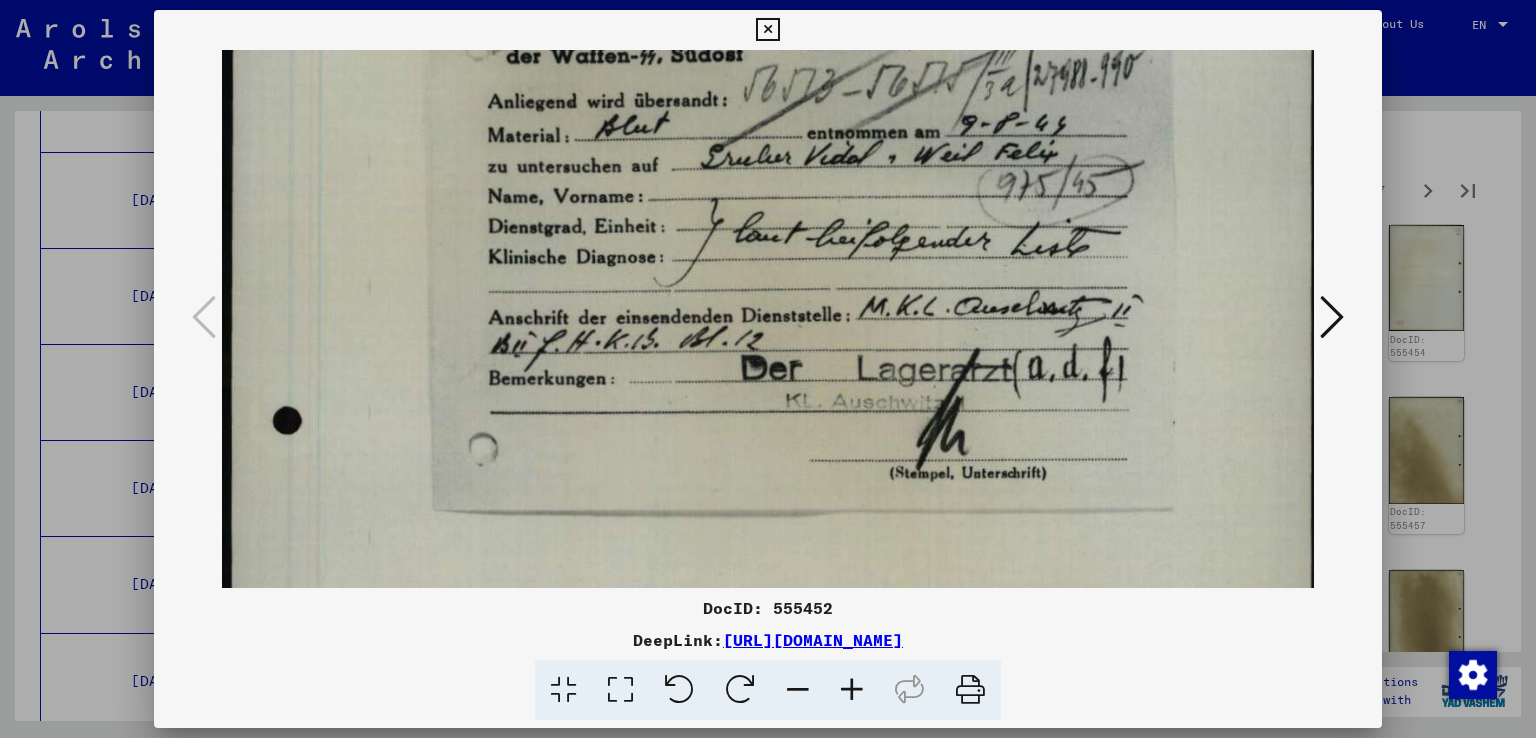 drag, startPoint x: 983, startPoint y: 437, endPoint x: 1036, endPoint y: 254, distance: 190.52034 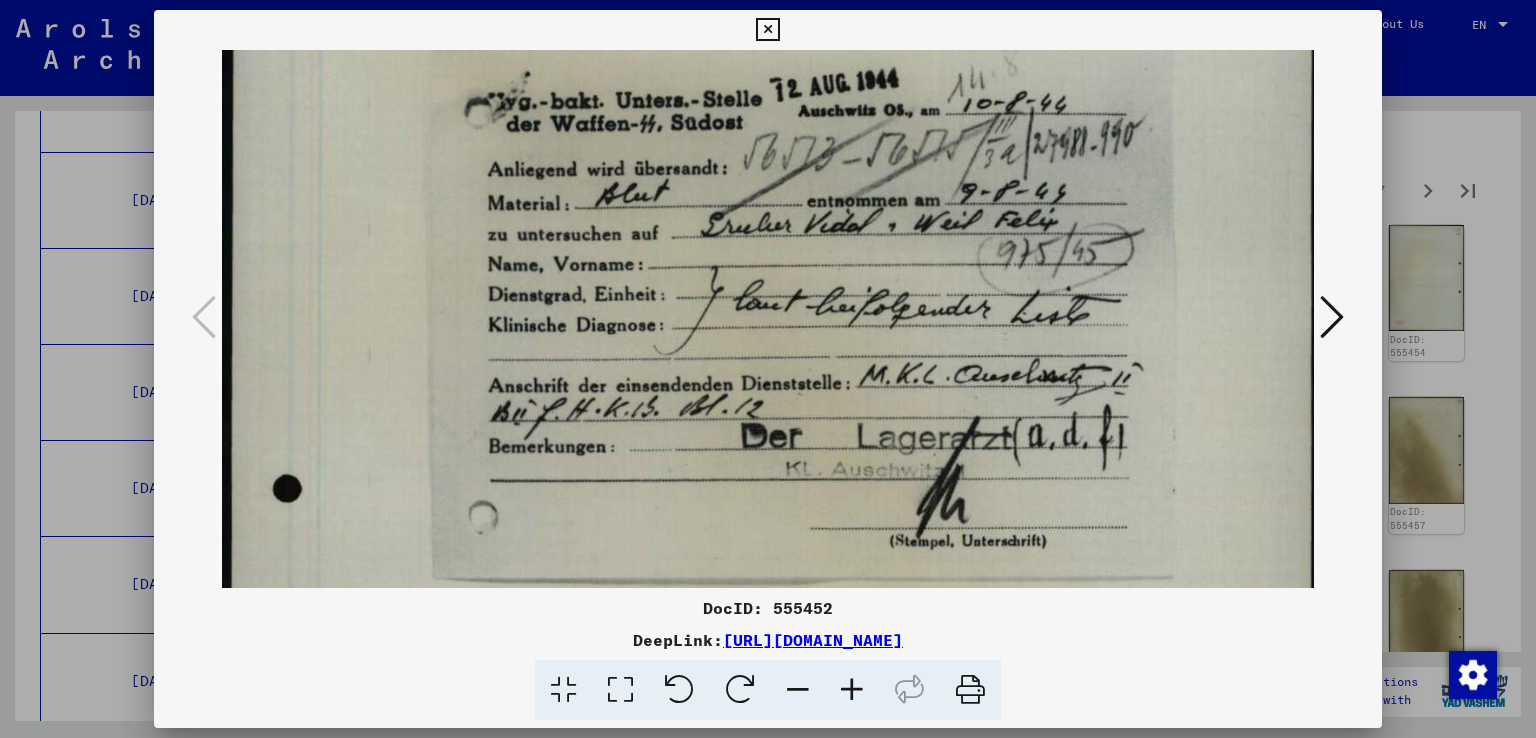 scroll, scrollTop: 115, scrollLeft: 0, axis: vertical 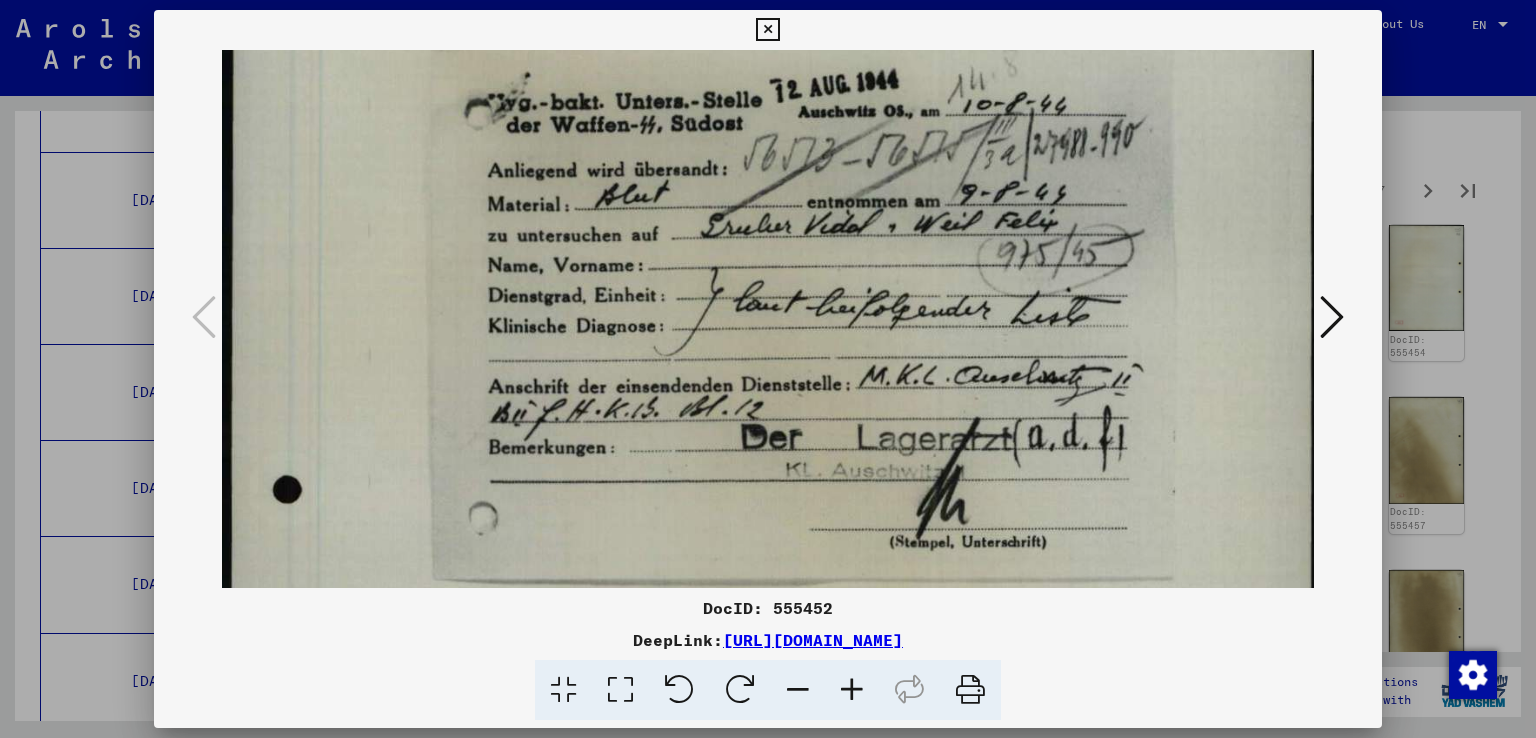 drag, startPoint x: 1029, startPoint y: 208, endPoint x: 1028, endPoint y: 279, distance: 71.00704 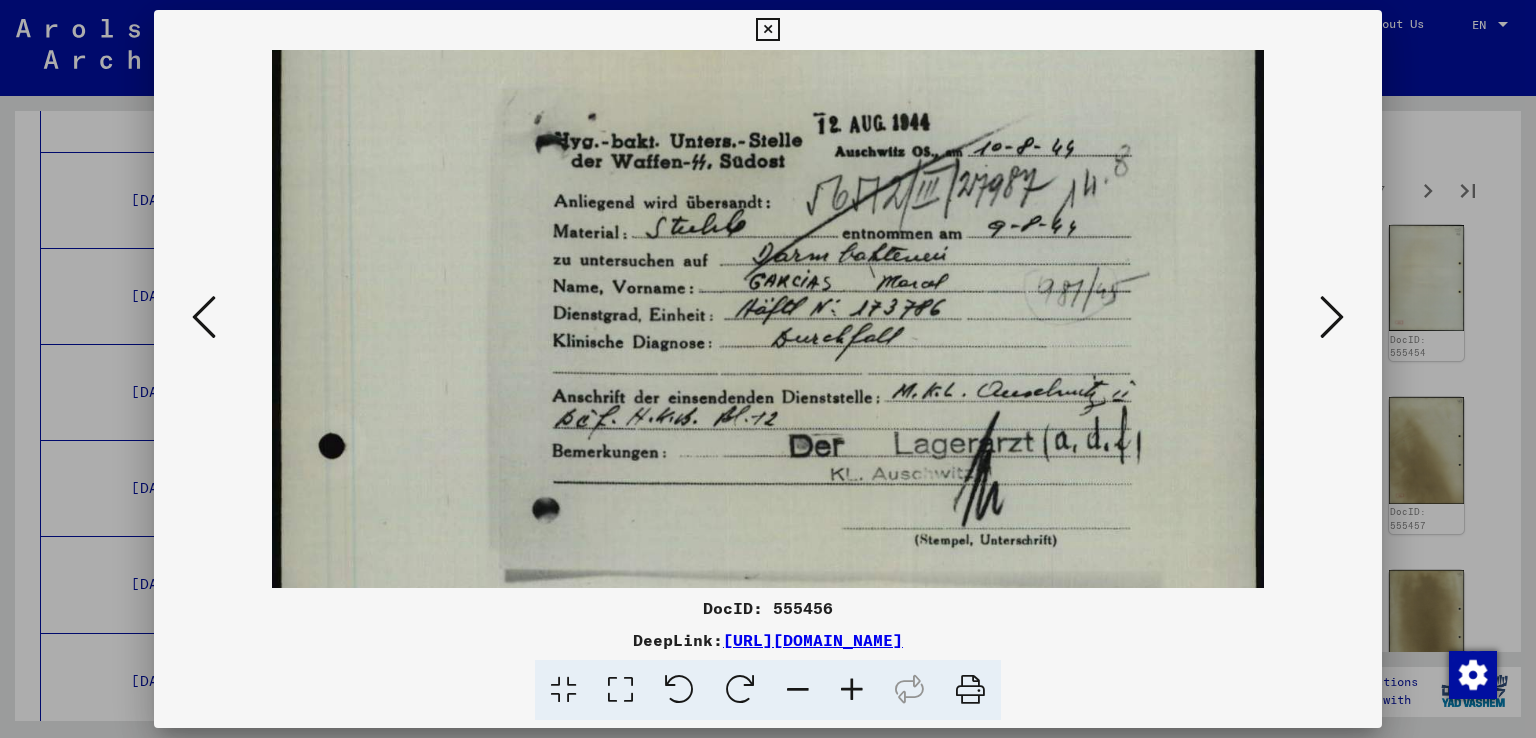 scroll, scrollTop: 124, scrollLeft: 0, axis: vertical 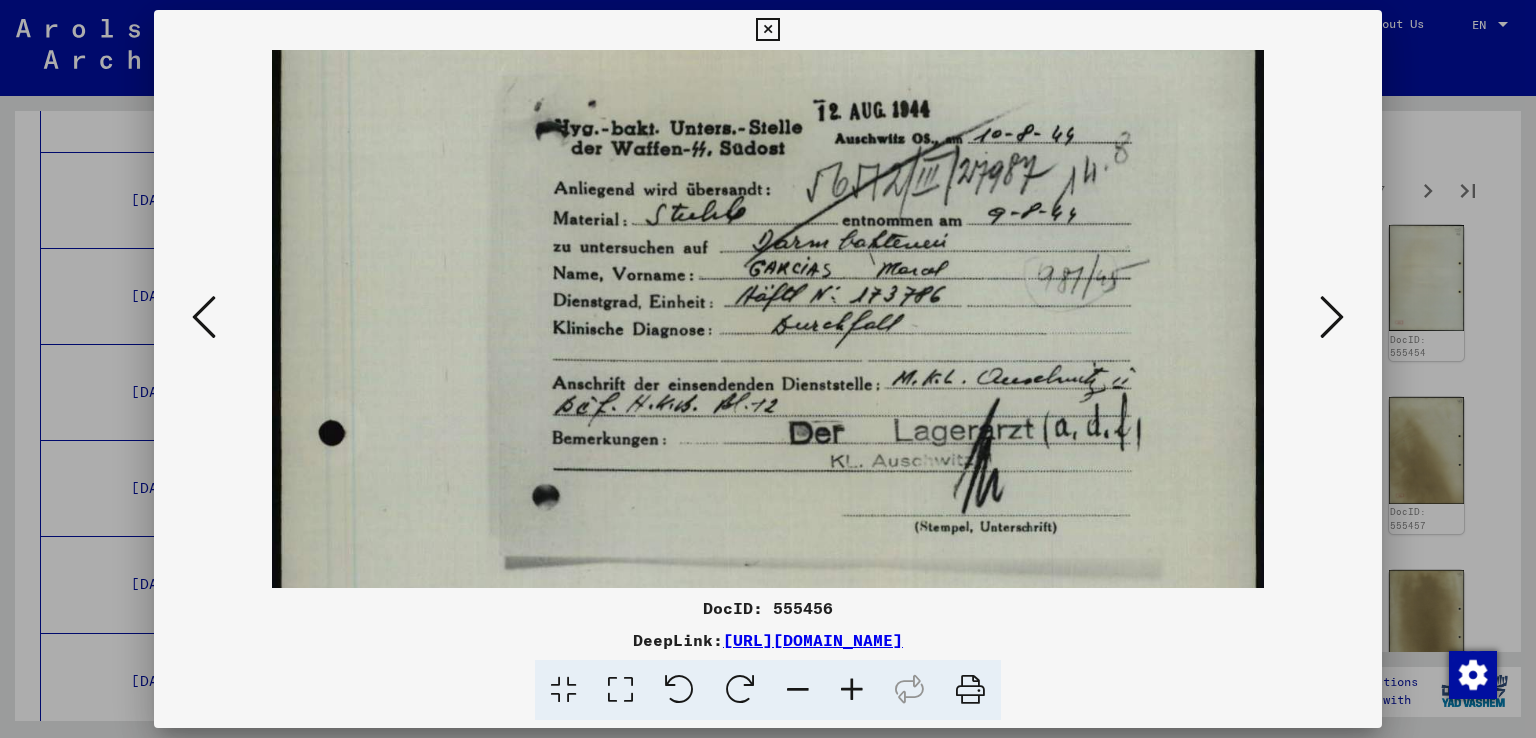 drag, startPoint x: 976, startPoint y: 455, endPoint x: 984, endPoint y: 335, distance: 120.26637 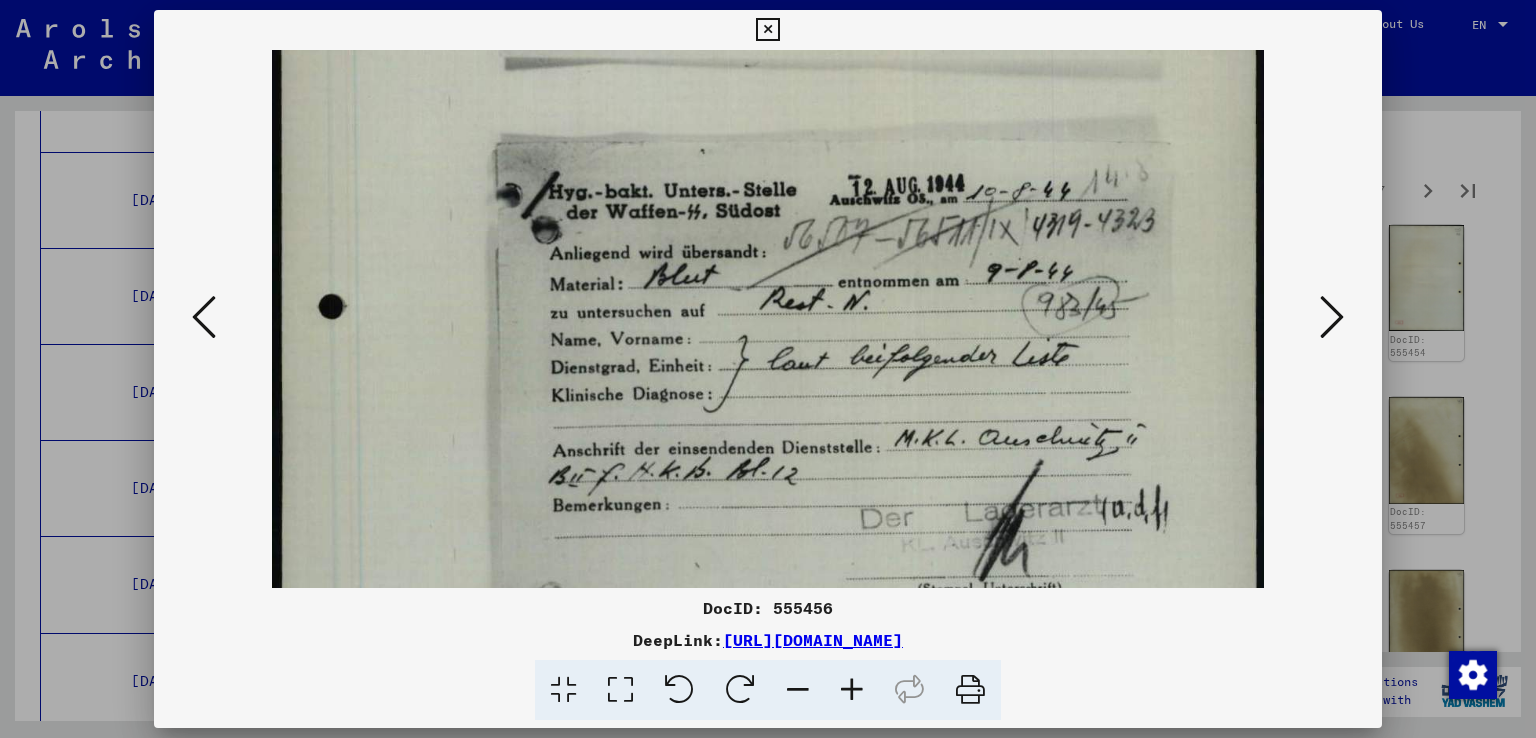 scroll, scrollTop: 641, scrollLeft: 0, axis: vertical 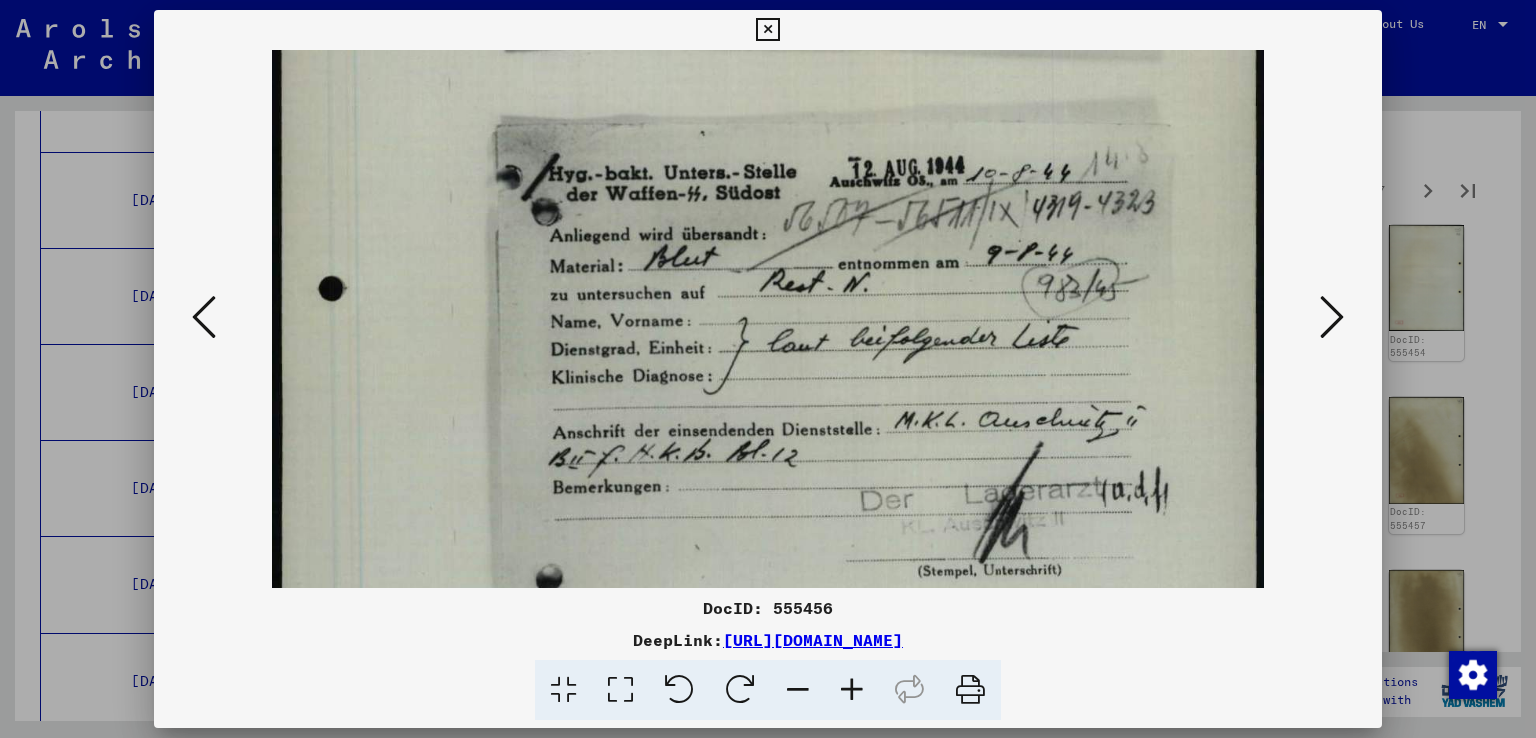 drag, startPoint x: 969, startPoint y: 428, endPoint x: 971, endPoint y: -87, distance: 515.0039 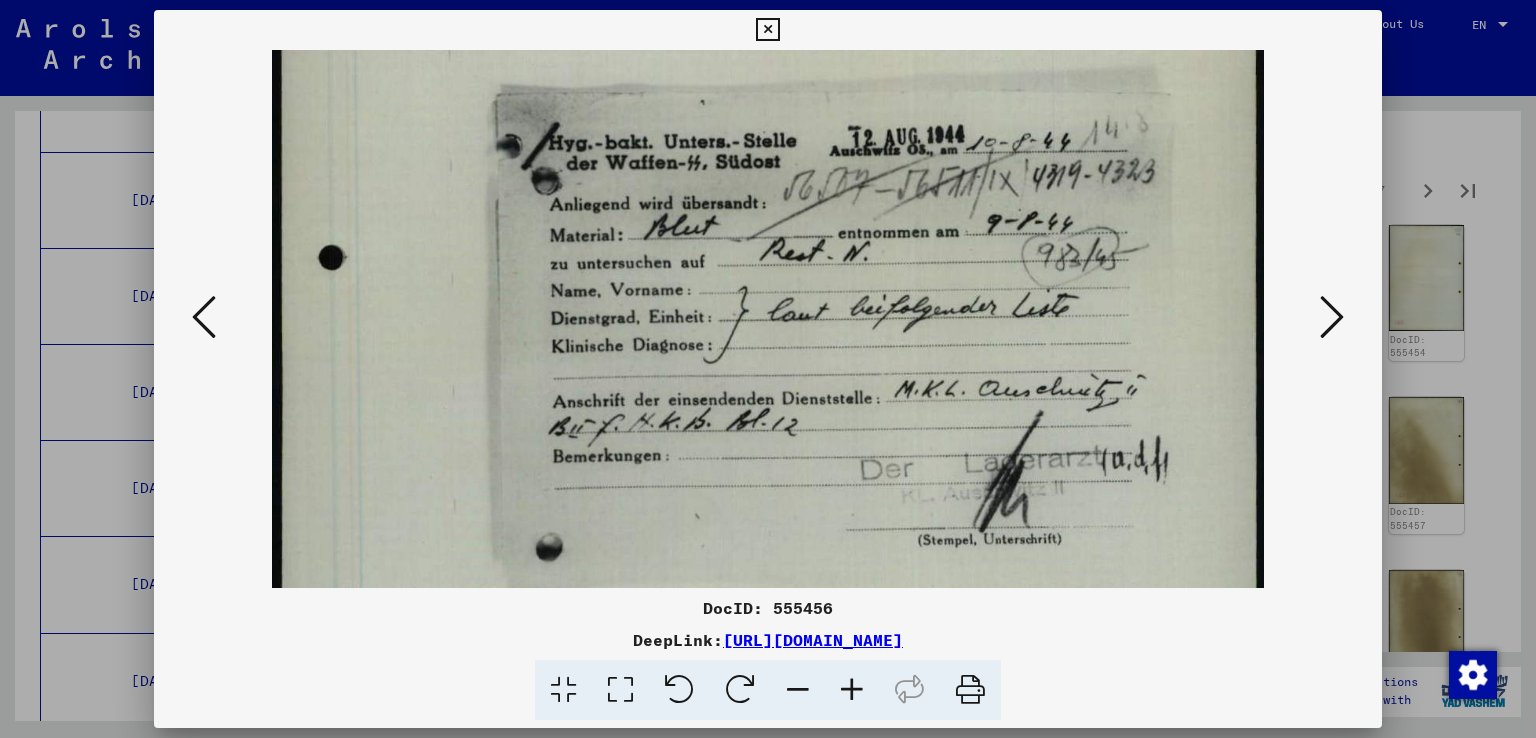 scroll, scrollTop: 712, scrollLeft: 0, axis: vertical 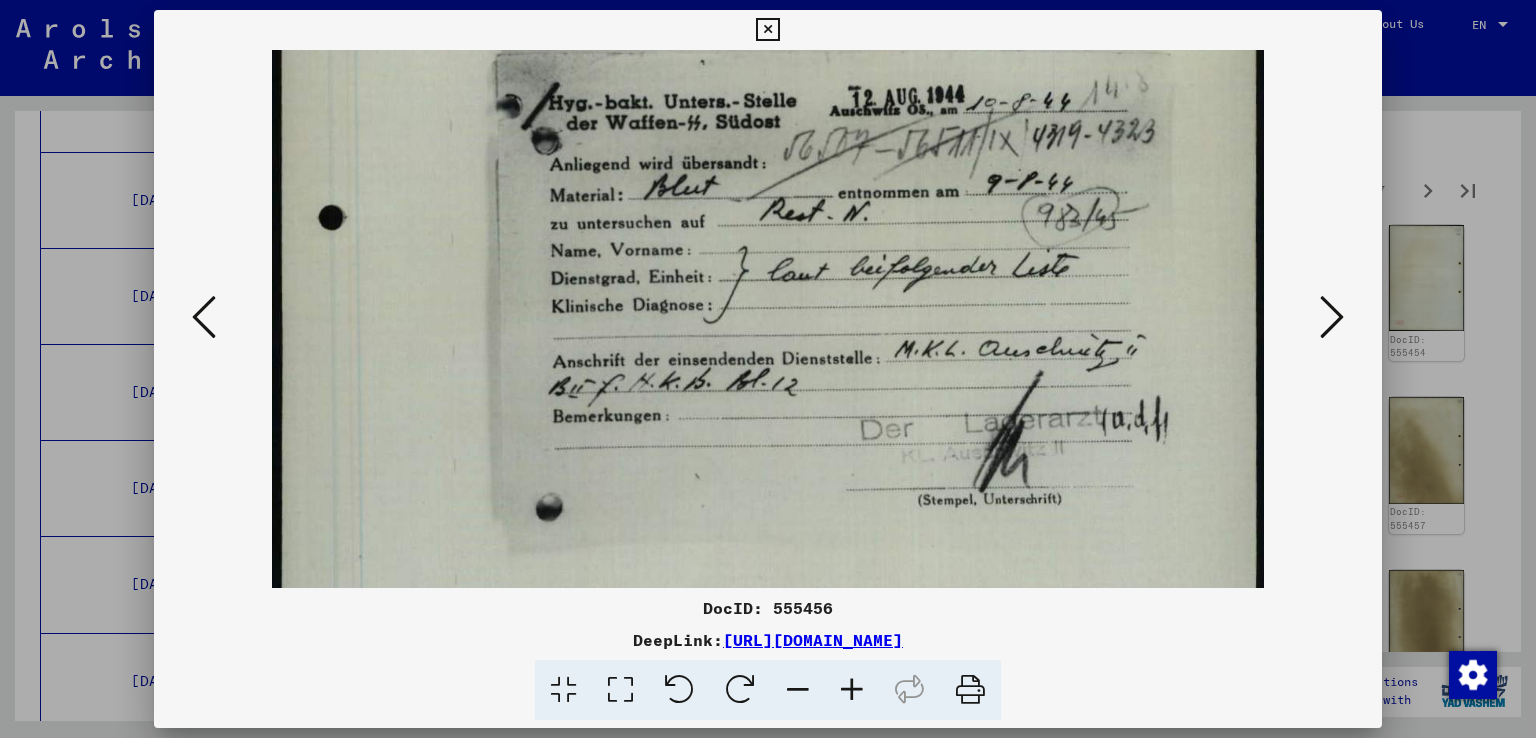 drag, startPoint x: 940, startPoint y: 356, endPoint x: 951, endPoint y: 286, distance: 70.85902 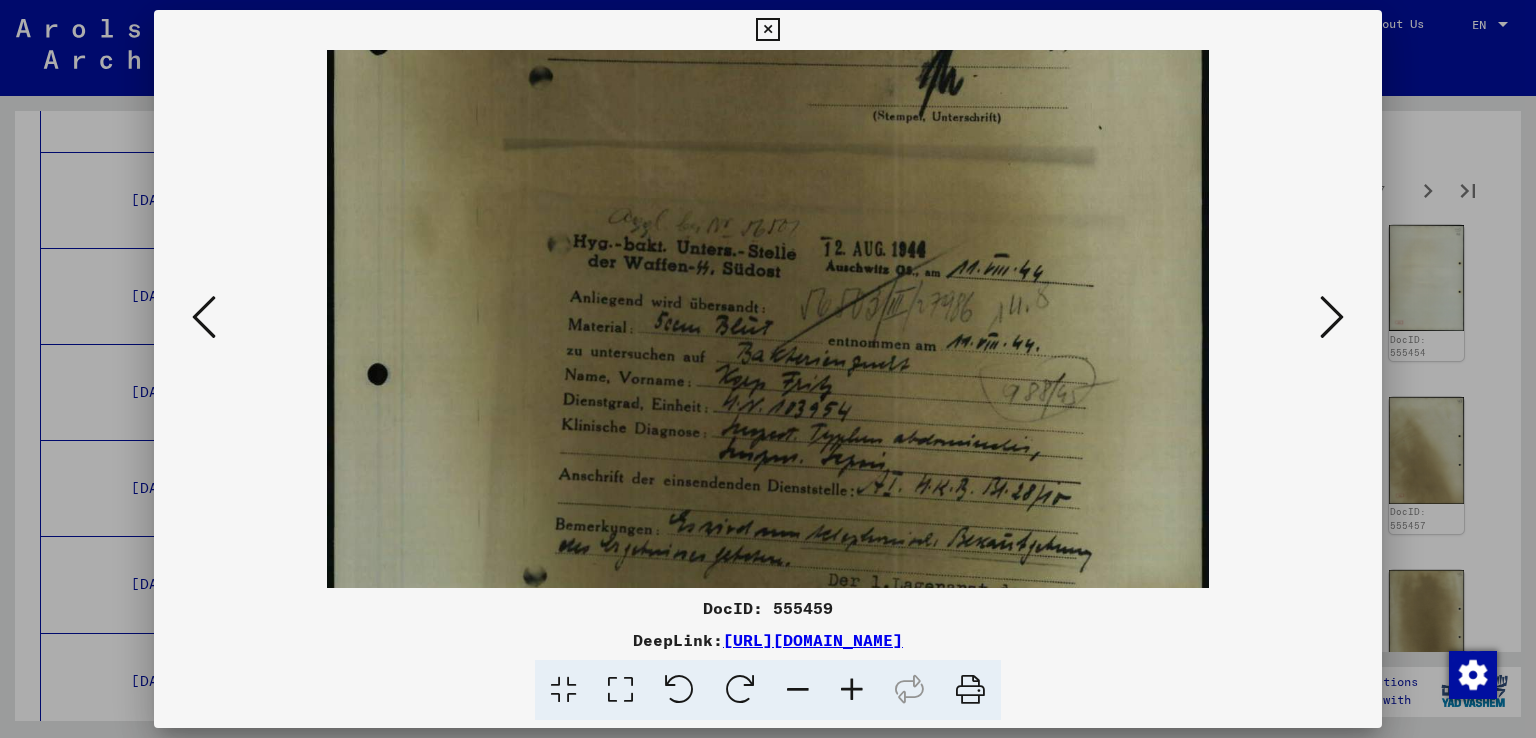 scroll, scrollTop: 534, scrollLeft: 0, axis: vertical 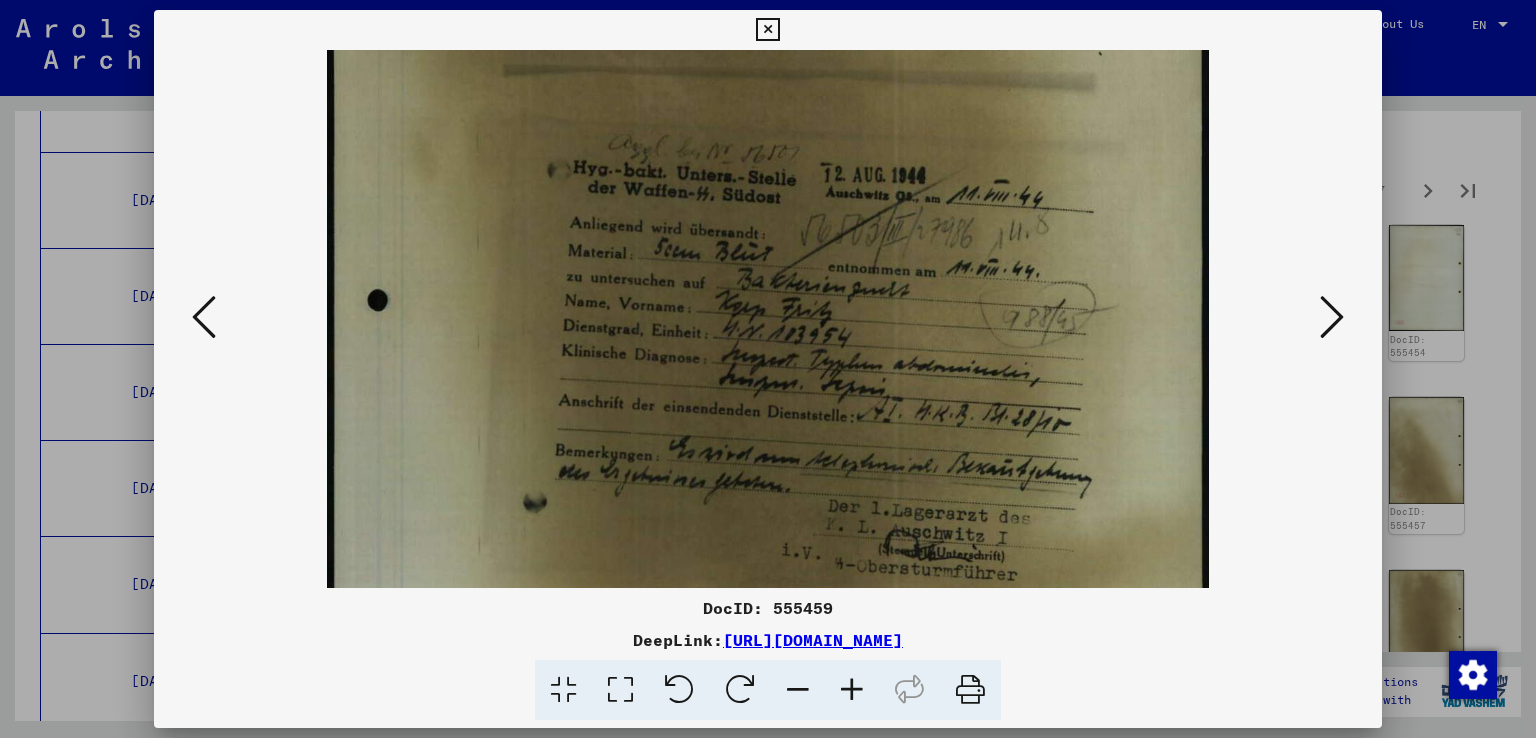 drag, startPoint x: 1001, startPoint y: 476, endPoint x: 1130, endPoint y: -58, distance: 549.36053 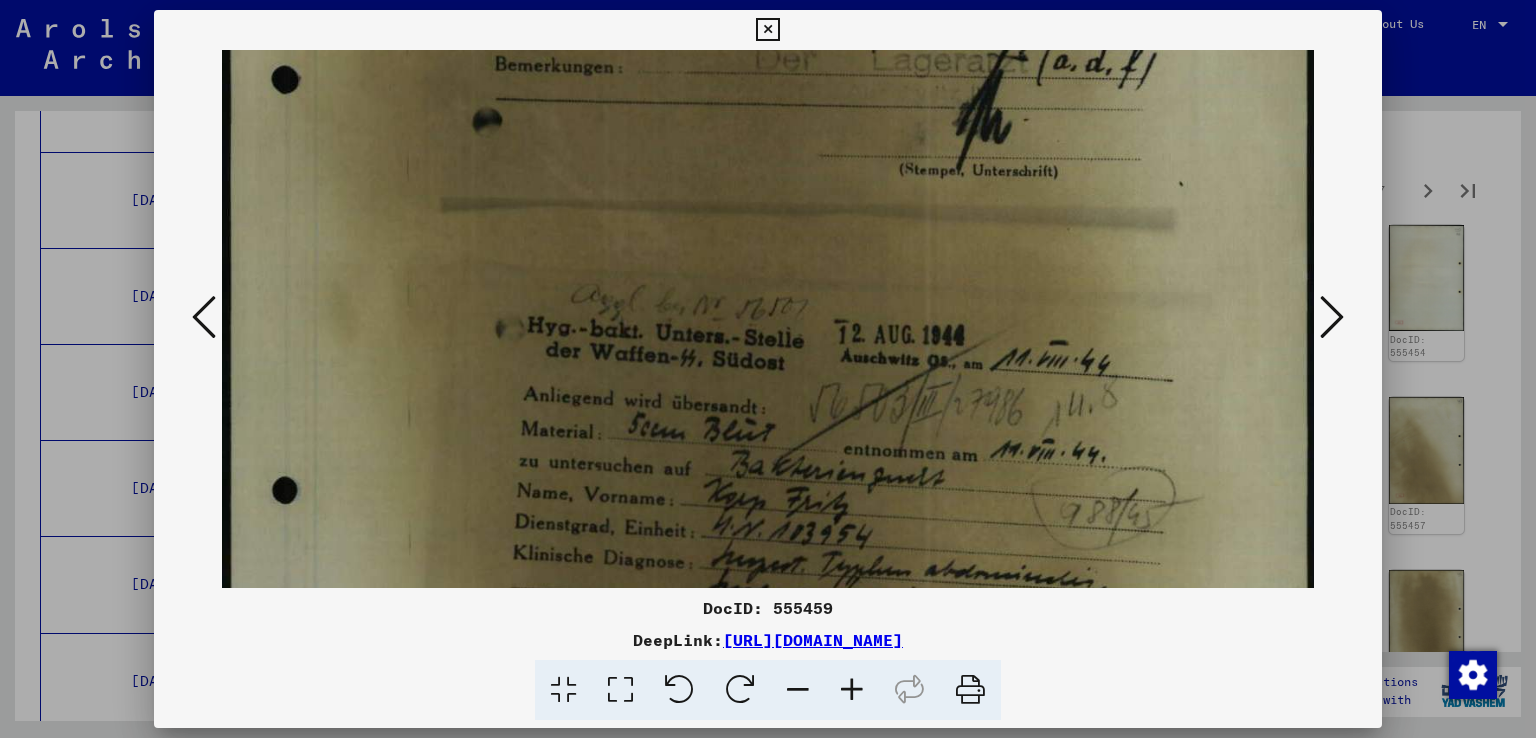 scroll, scrollTop: 644, scrollLeft: 0, axis: vertical 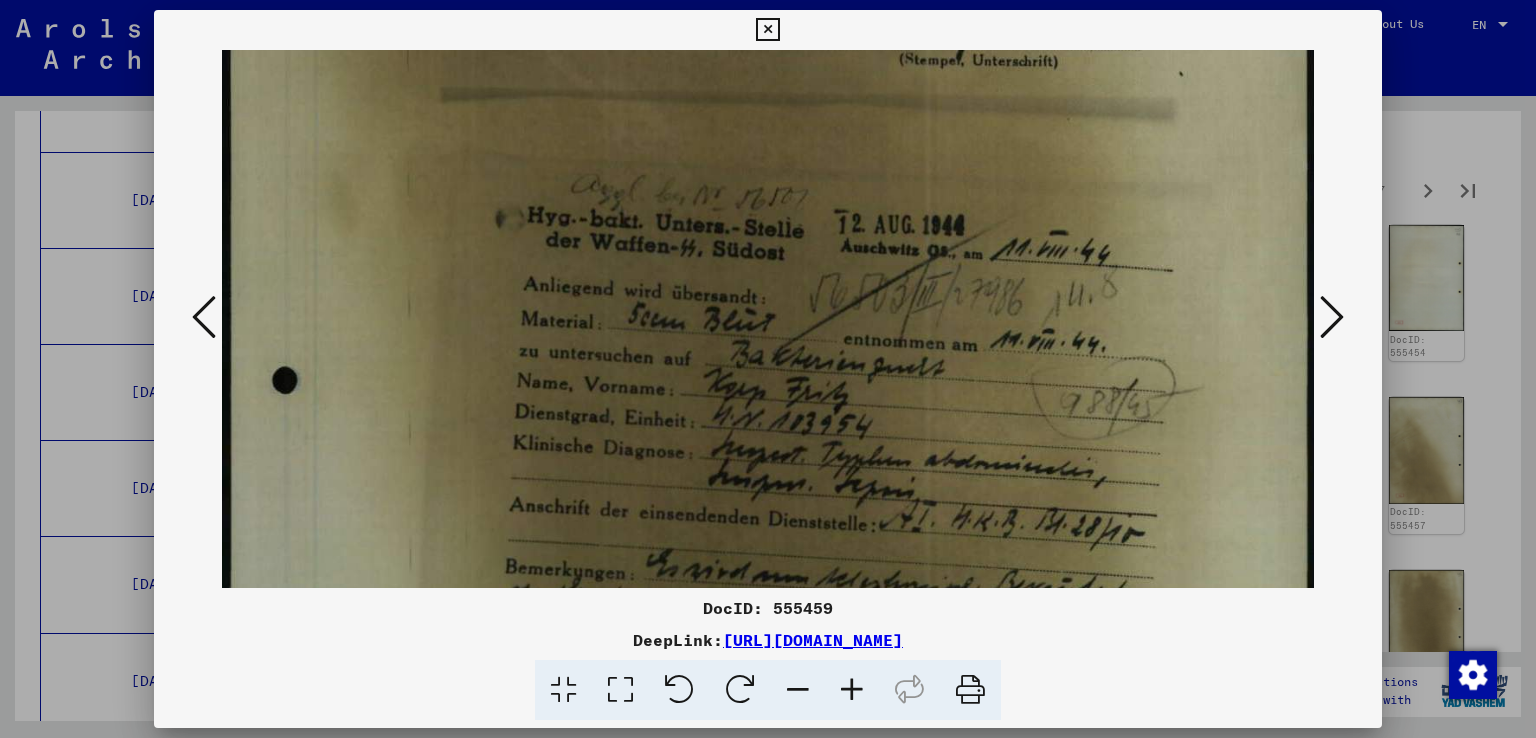 drag, startPoint x: 878, startPoint y: 458, endPoint x: 896, endPoint y: 349, distance: 110.47624 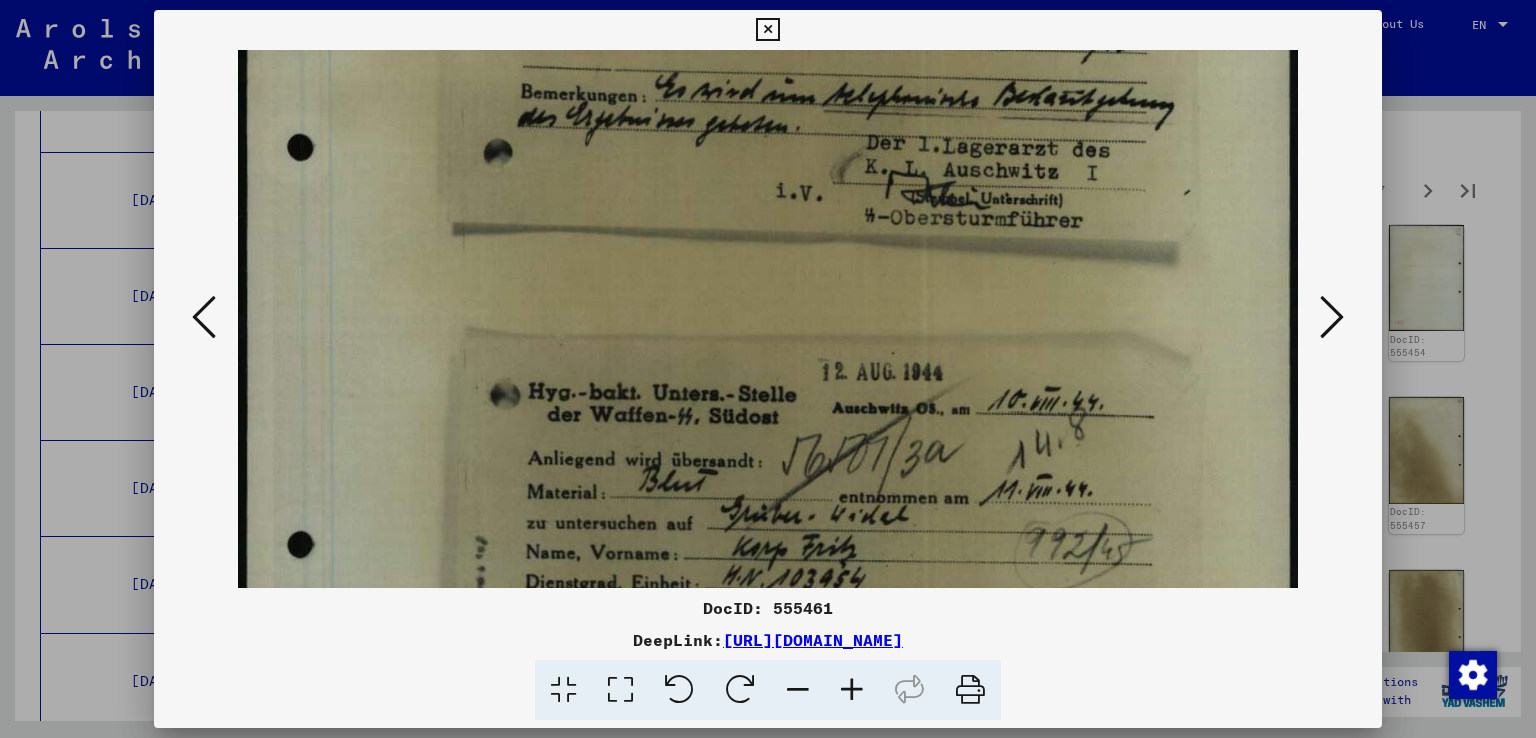 scroll, scrollTop: 512, scrollLeft: 0, axis: vertical 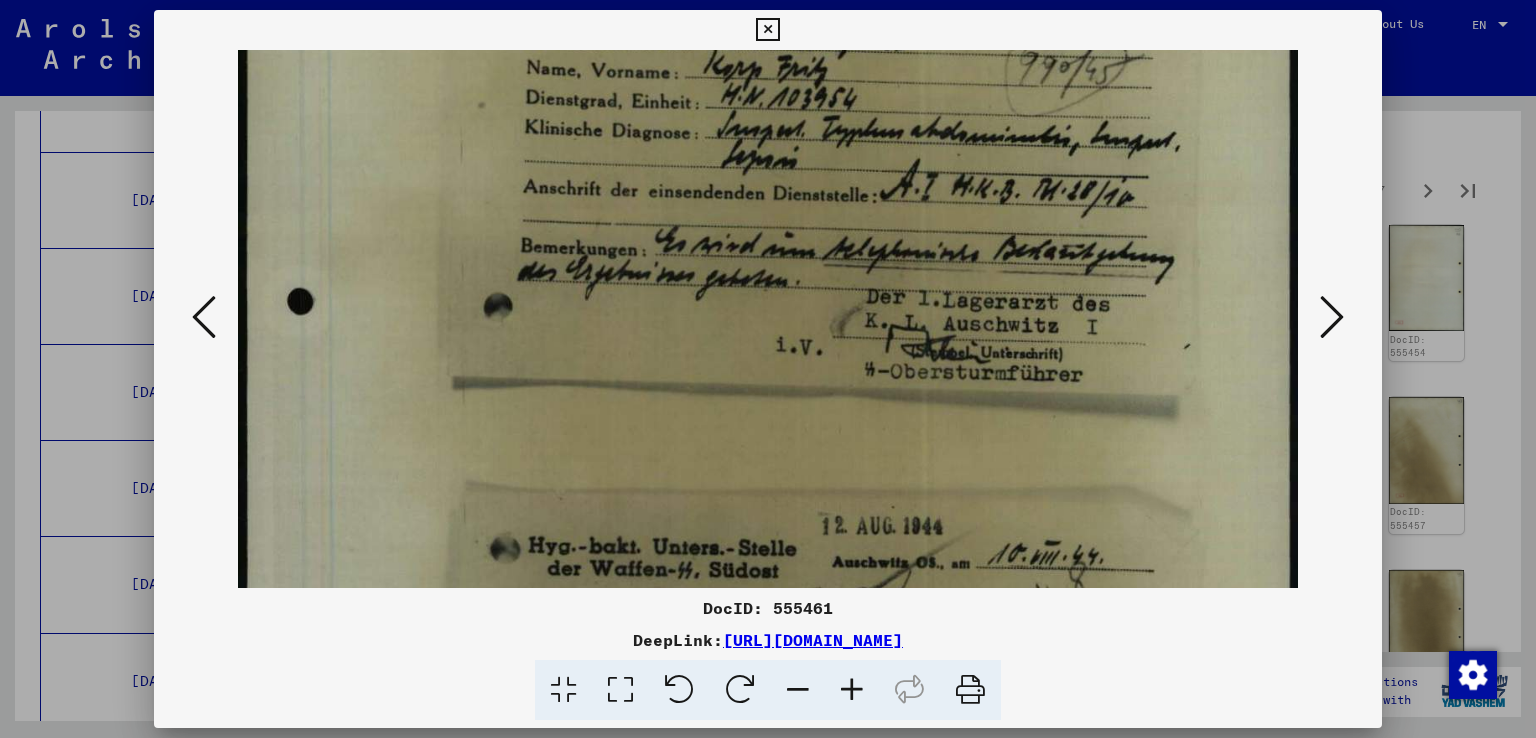 drag, startPoint x: 943, startPoint y: 482, endPoint x: 896, endPoint y: 451, distance: 56.302753 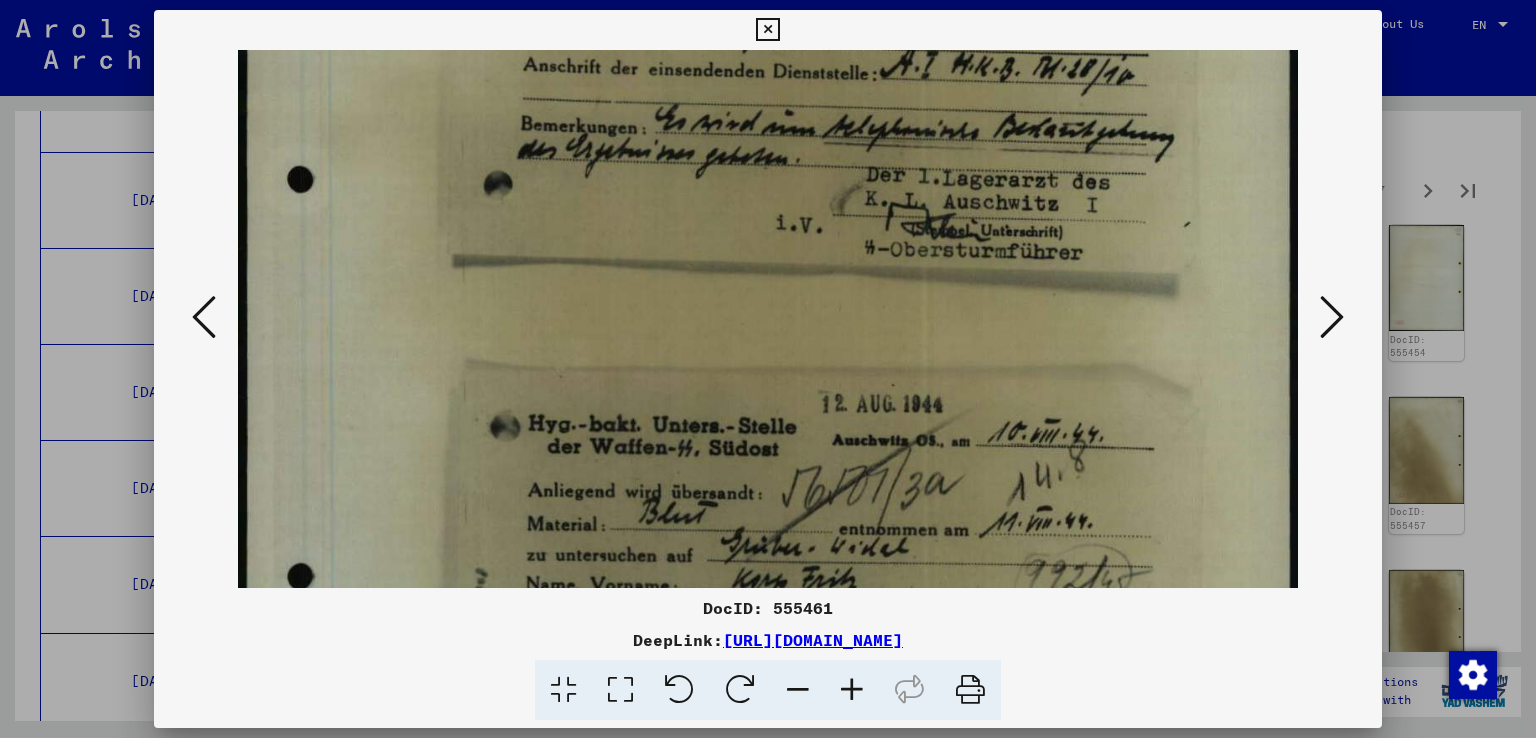 scroll, scrollTop: 591, scrollLeft: 0, axis: vertical 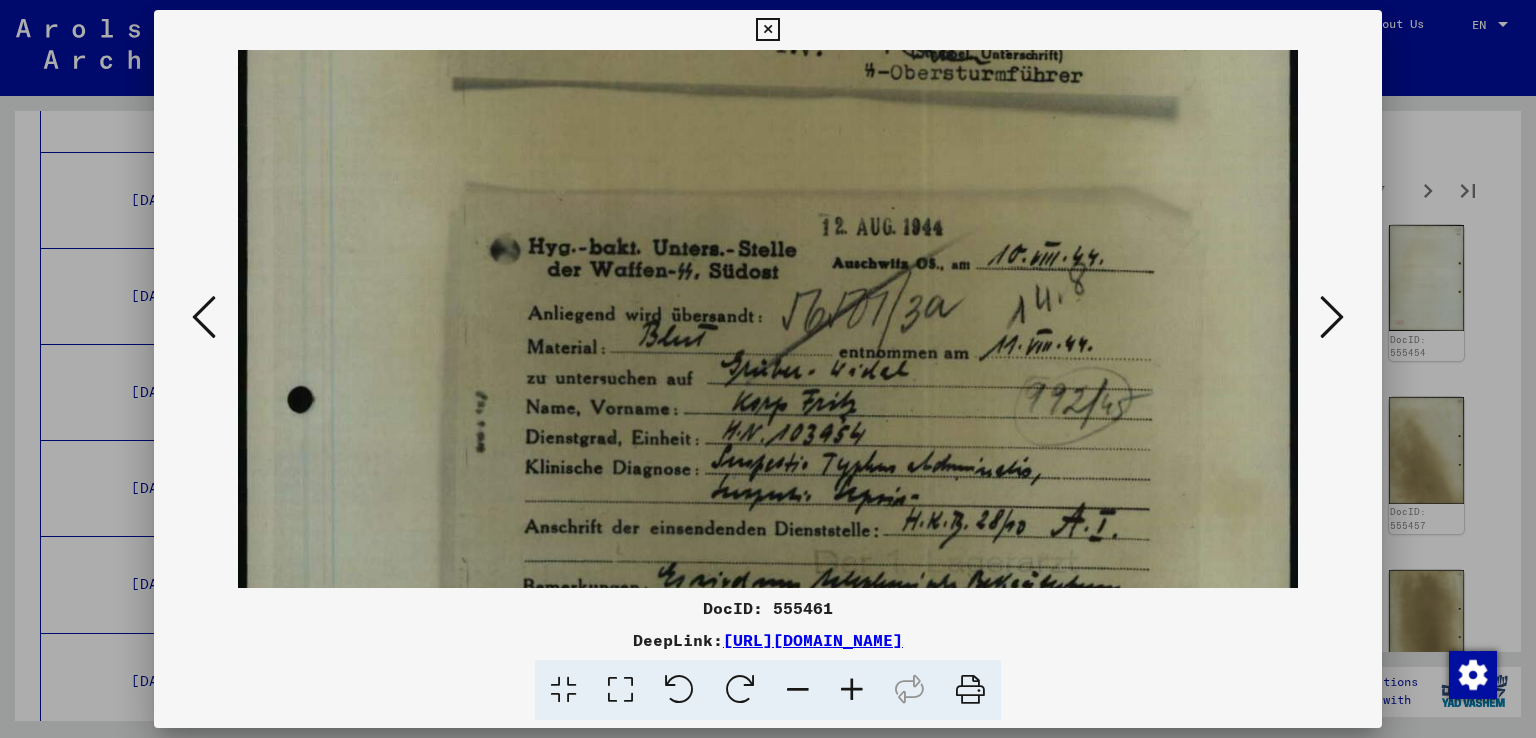 drag, startPoint x: 987, startPoint y: 471, endPoint x: 979, endPoint y: 160, distance: 311.10287 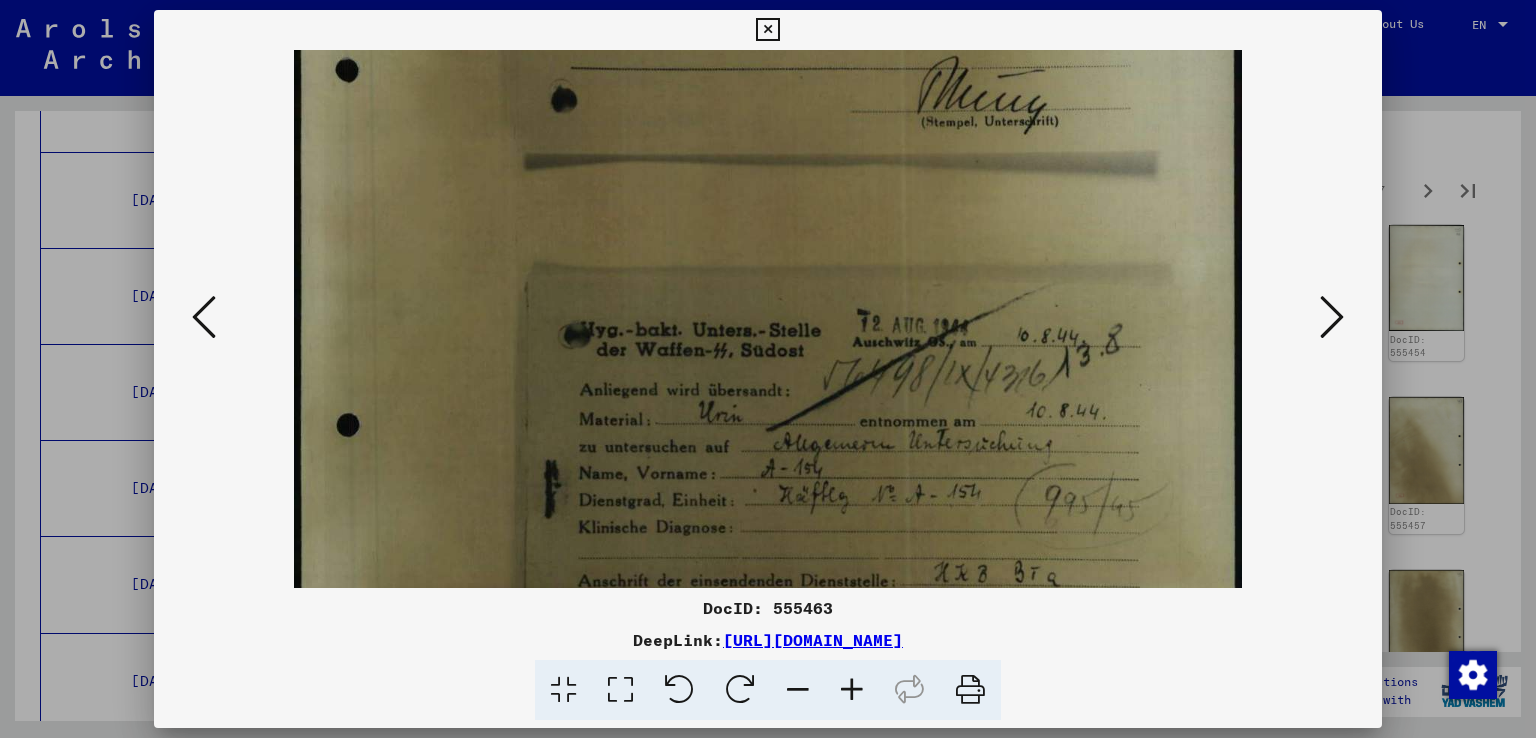 drag, startPoint x: 872, startPoint y: 462, endPoint x: 883, endPoint y: -7, distance: 469.12897 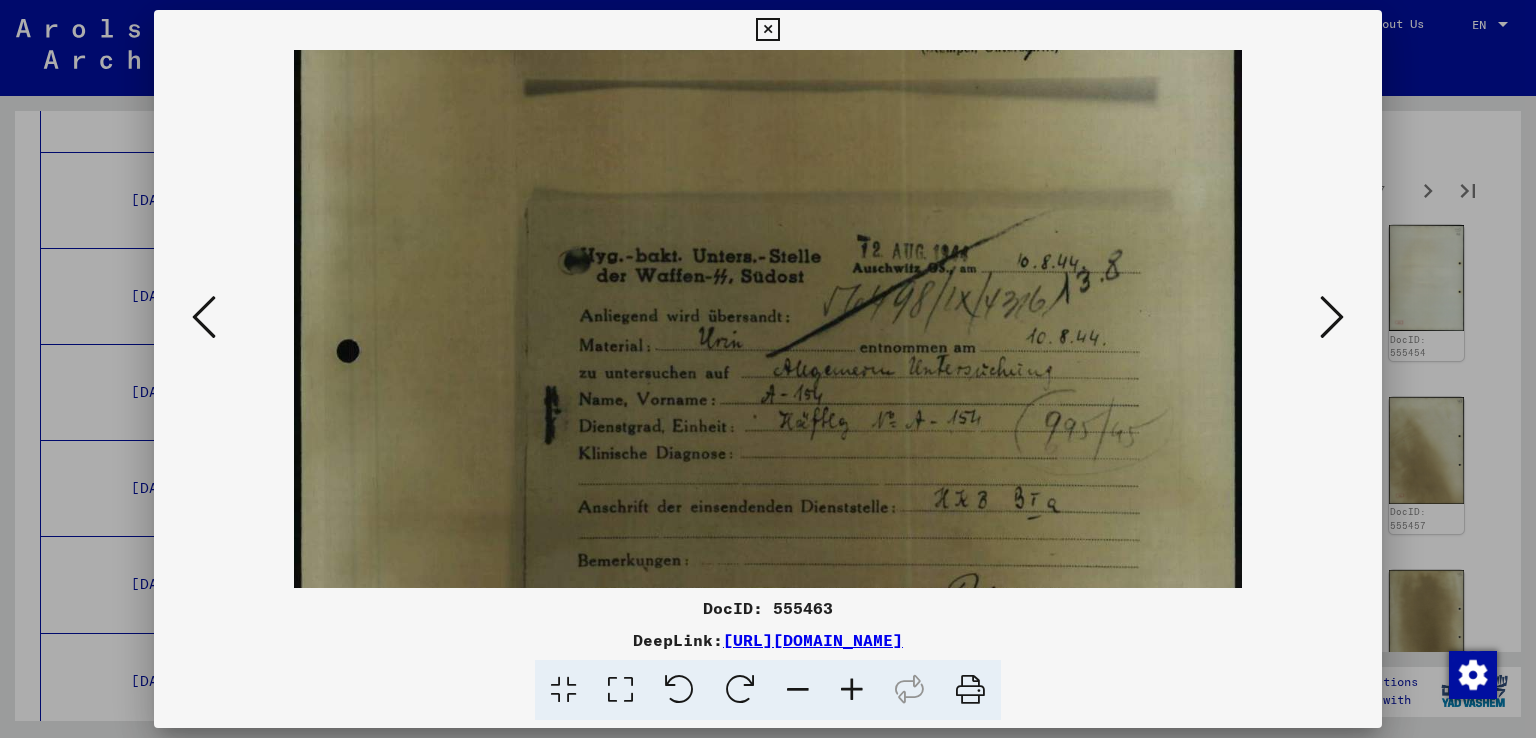 drag, startPoint x: 952, startPoint y: 493, endPoint x: 972, endPoint y: 419, distance: 76.655075 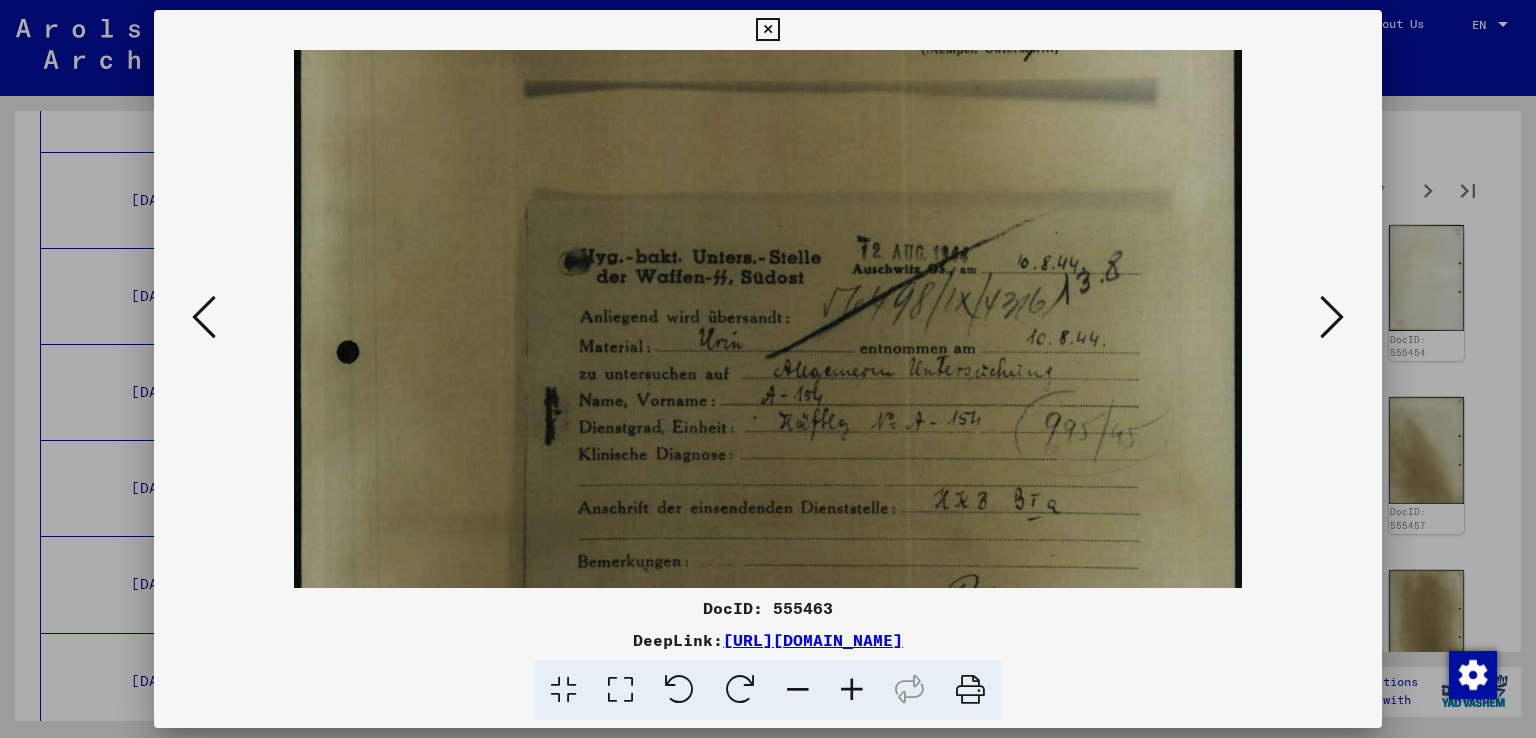 scroll, scrollTop: 0, scrollLeft: 0, axis: both 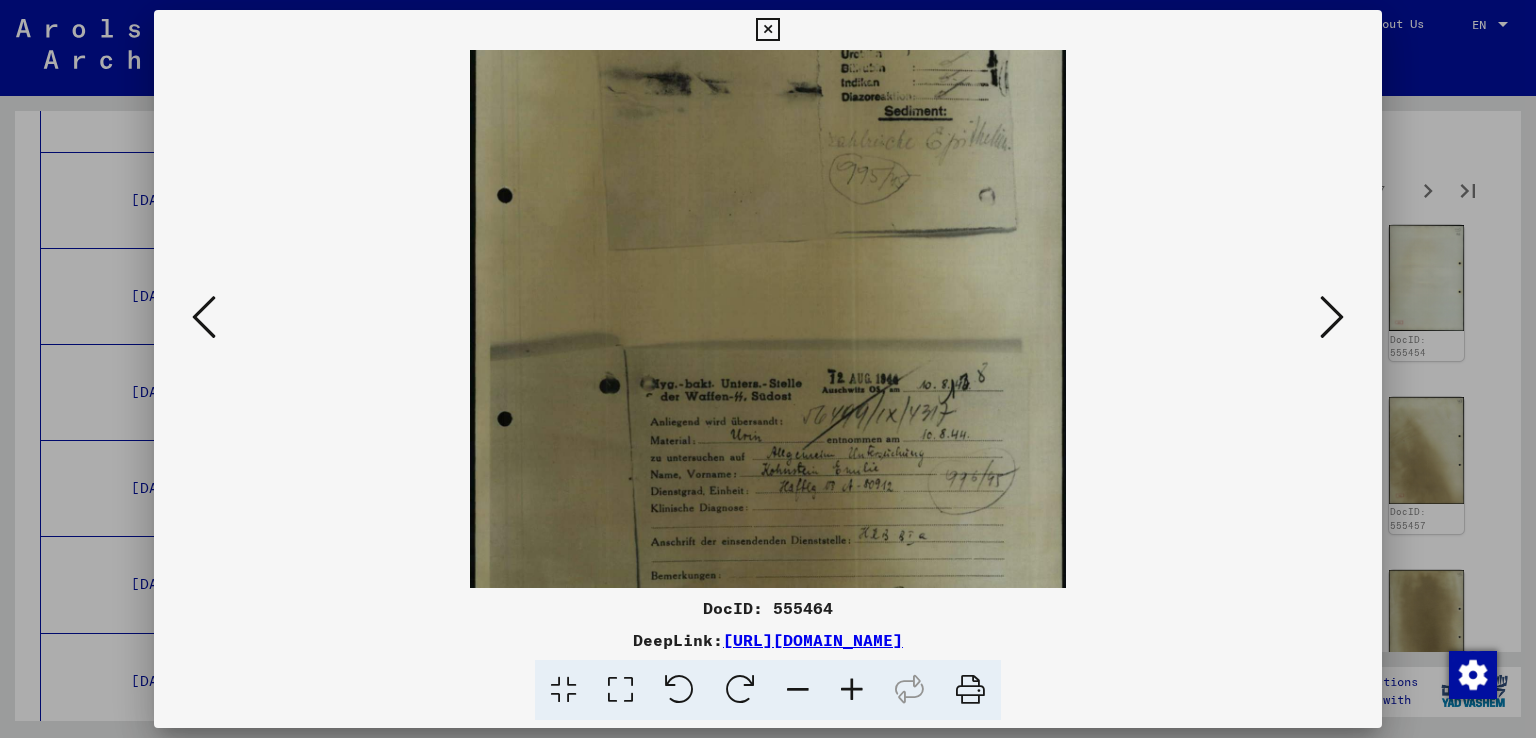 drag, startPoint x: 856, startPoint y: 405, endPoint x: 868, endPoint y: 322, distance: 83.86298 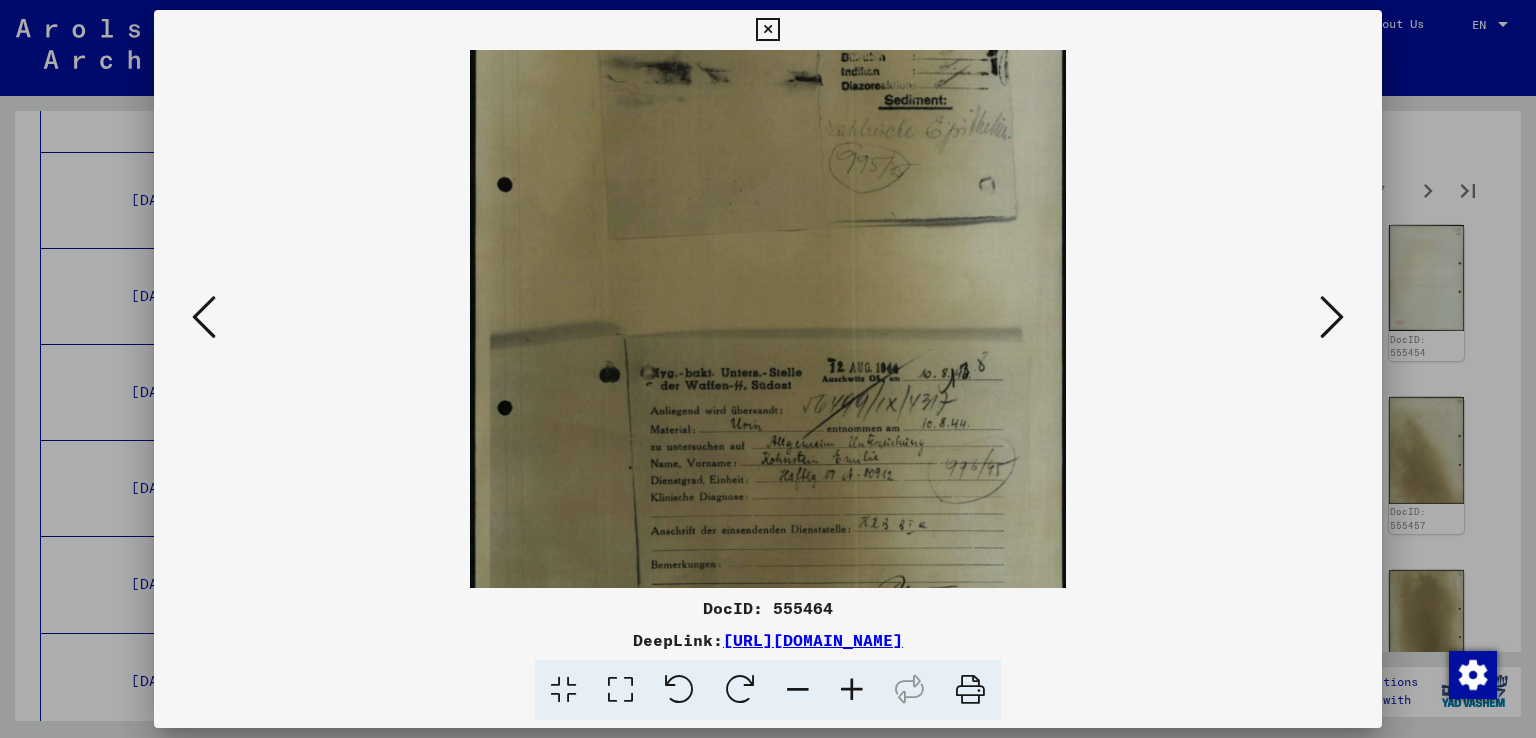 scroll, scrollTop: 0, scrollLeft: 0, axis: both 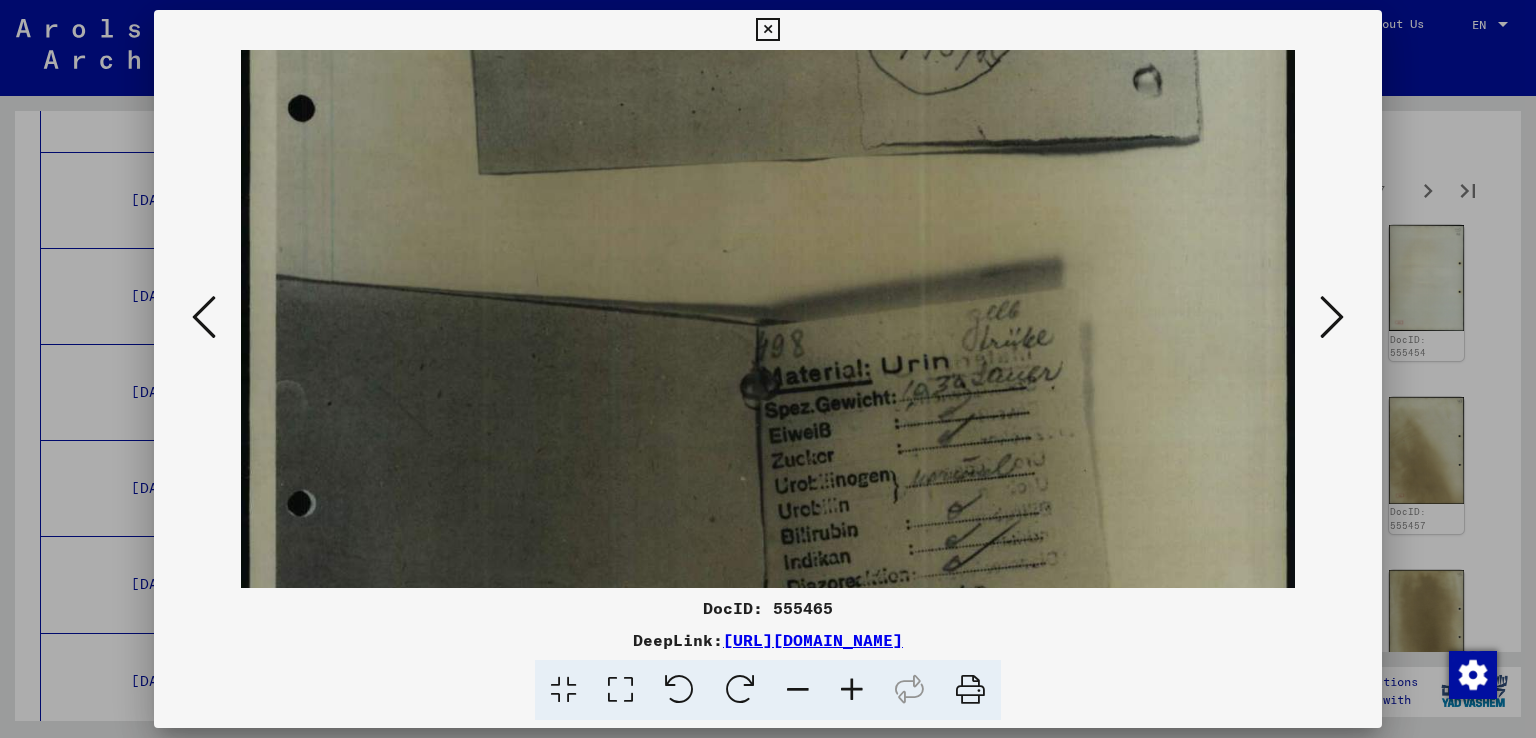 drag, startPoint x: 916, startPoint y: 439, endPoint x: 680, endPoint y: -43, distance: 536.6749 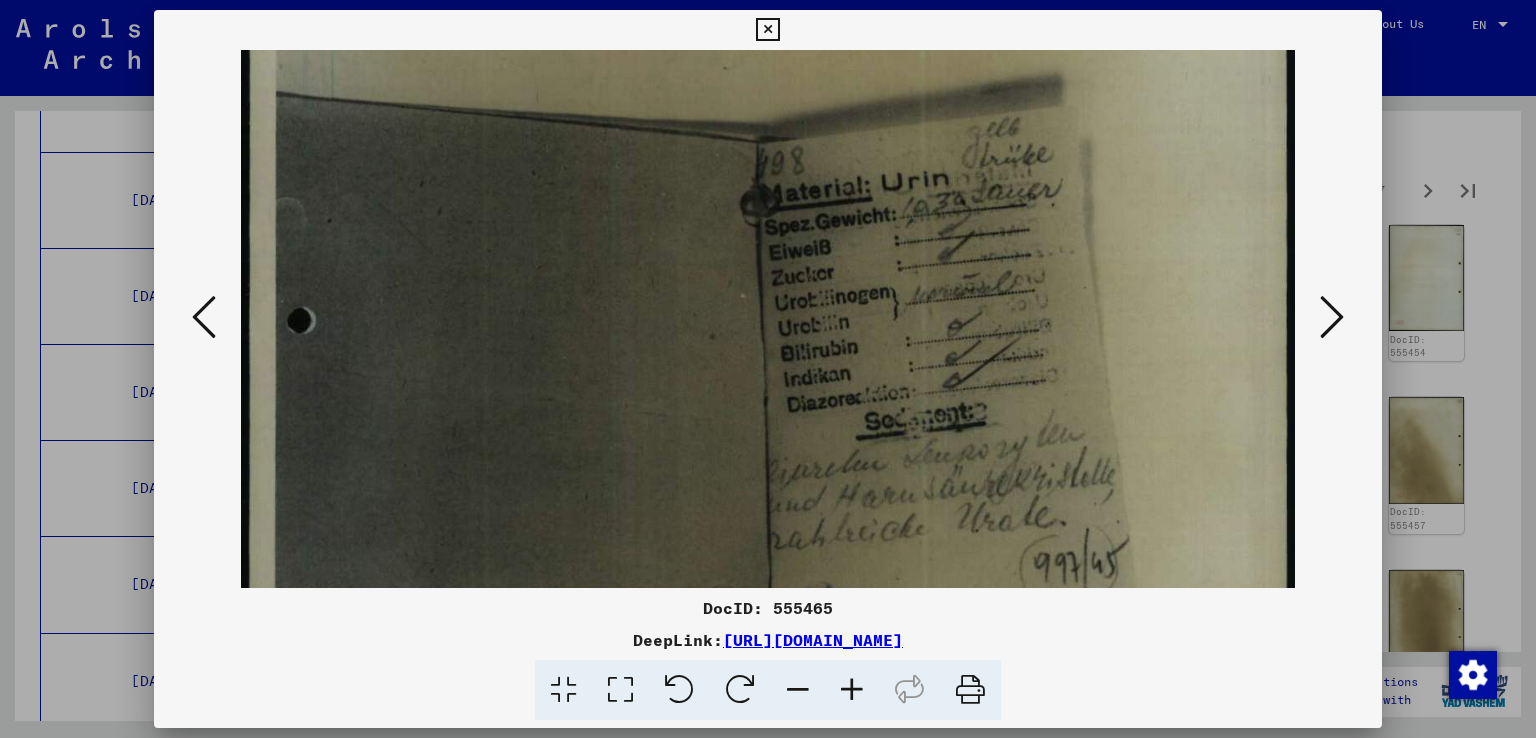drag, startPoint x: 1001, startPoint y: 527, endPoint x: 1148, endPoint y: 253, distance: 310.9421 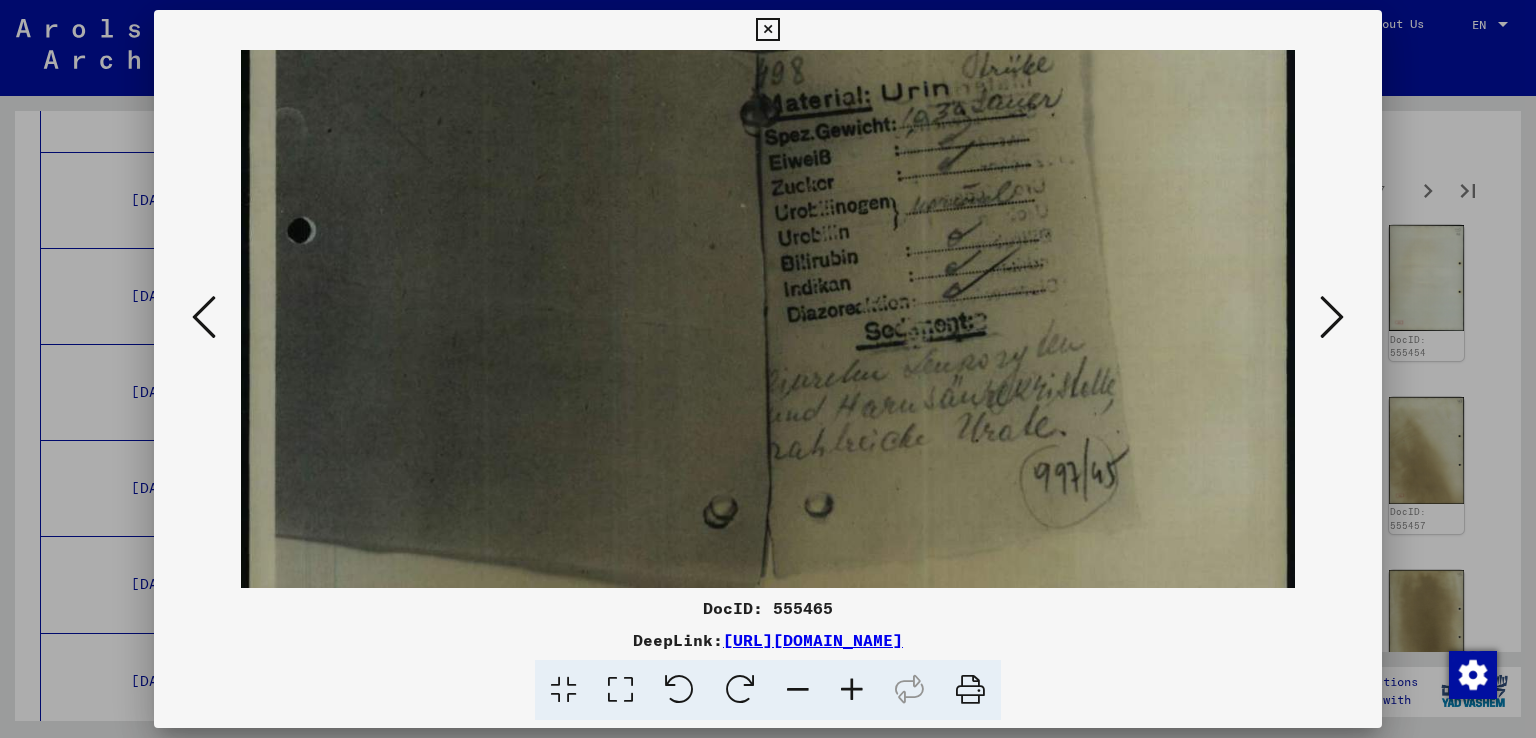 scroll, scrollTop: 0, scrollLeft: 0, axis: both 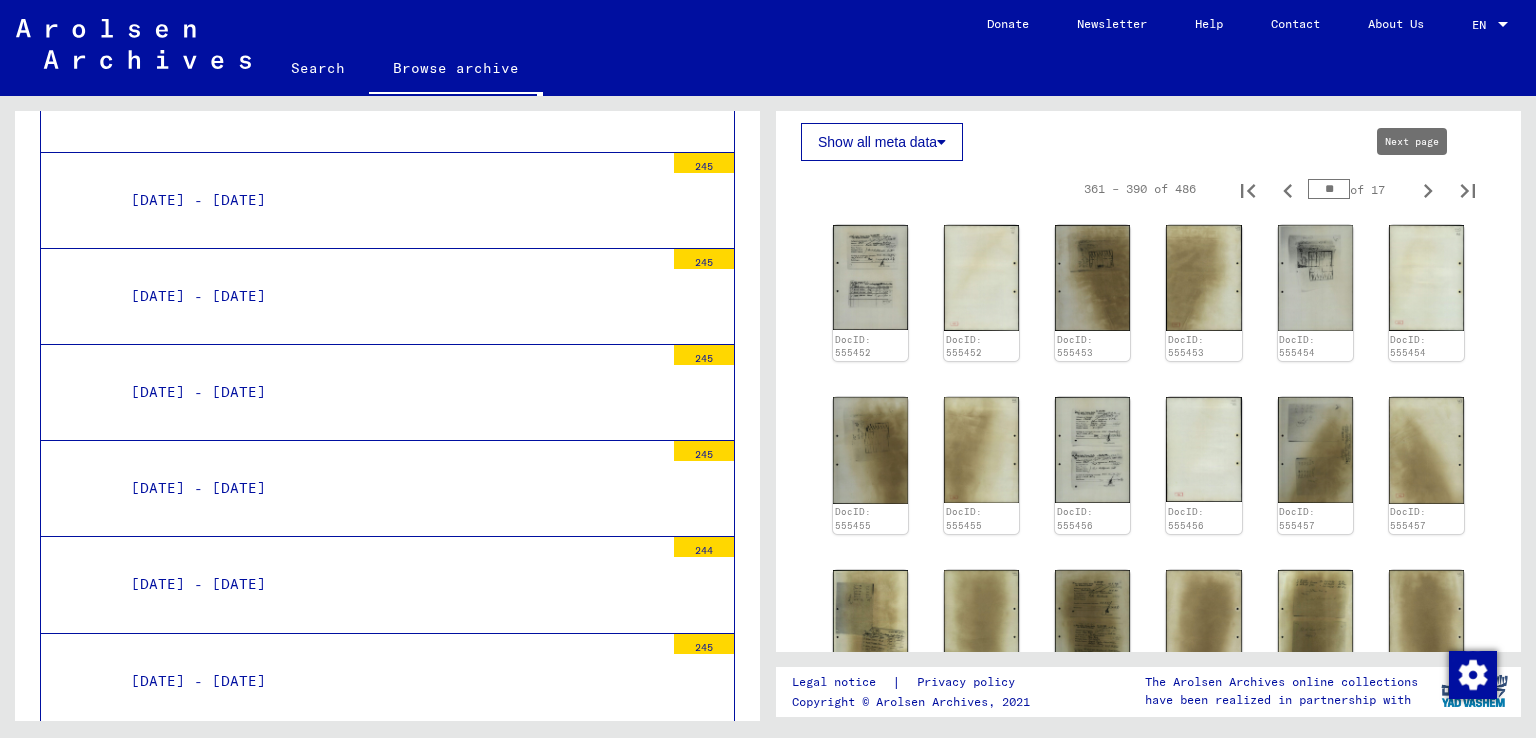 type on "**" 